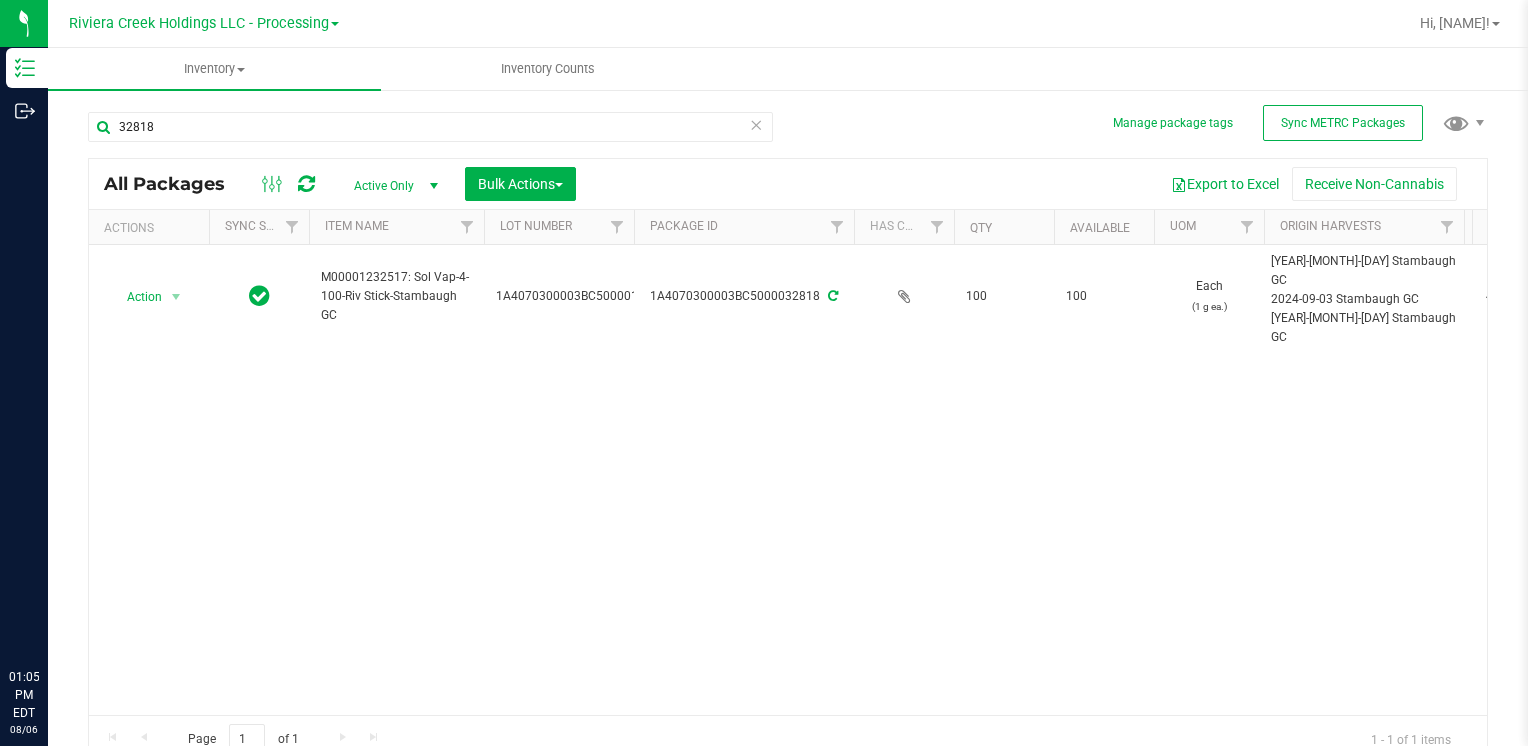 scroll, scrollTop: 0, scrollLeft: 0, axis: both 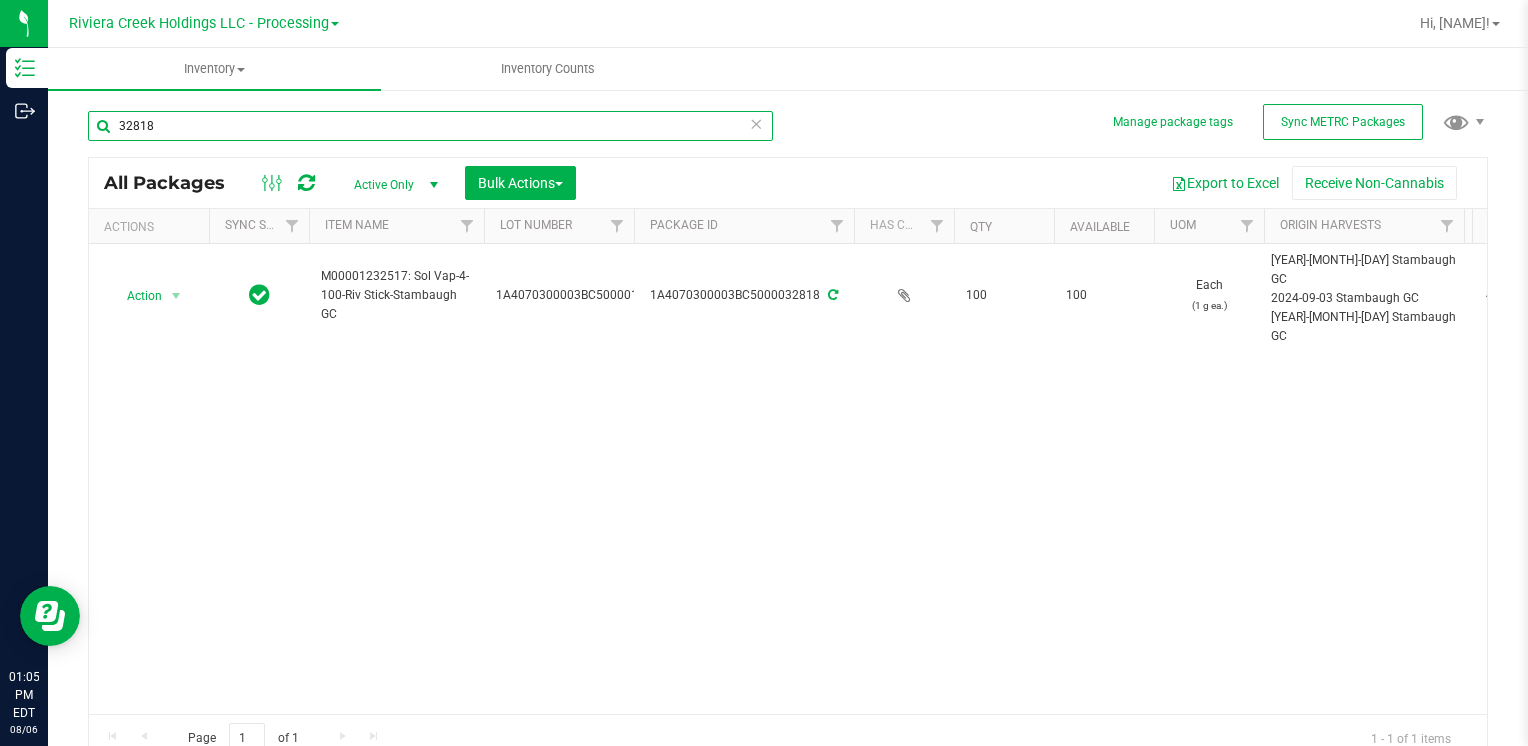 click on "32818" at bounding box center [430, 126] 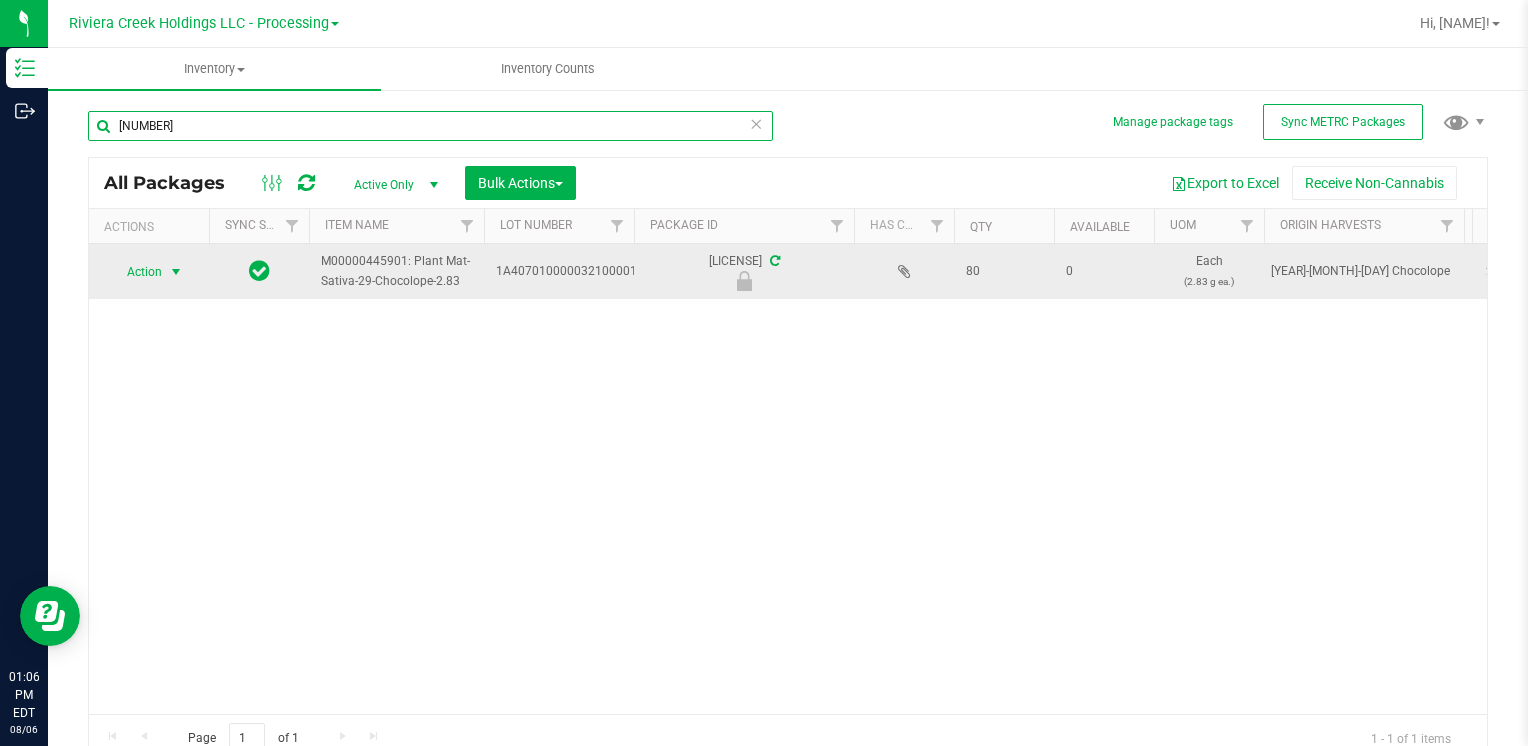type on "[NUMBER]" 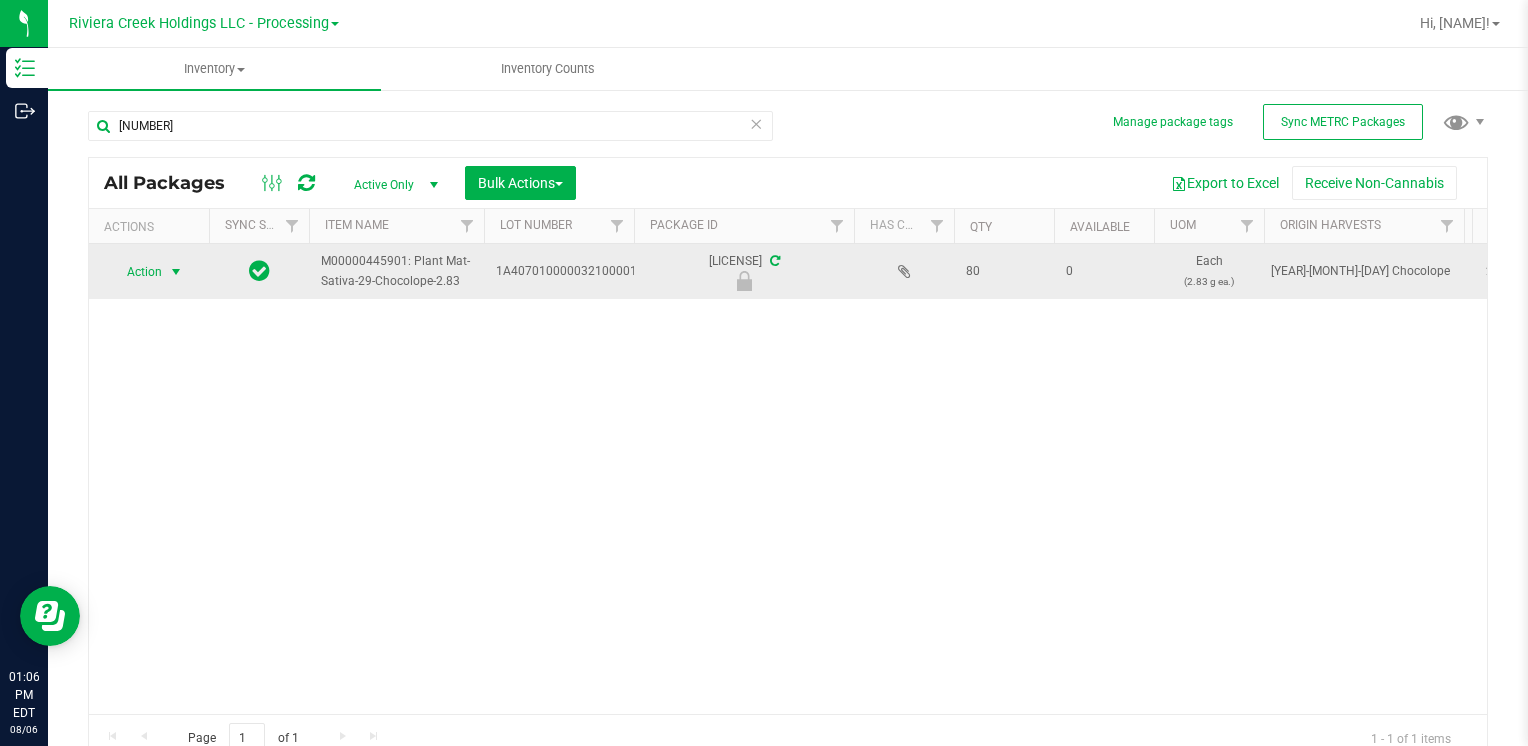 click on "Action" at bounding box center (136, 272) 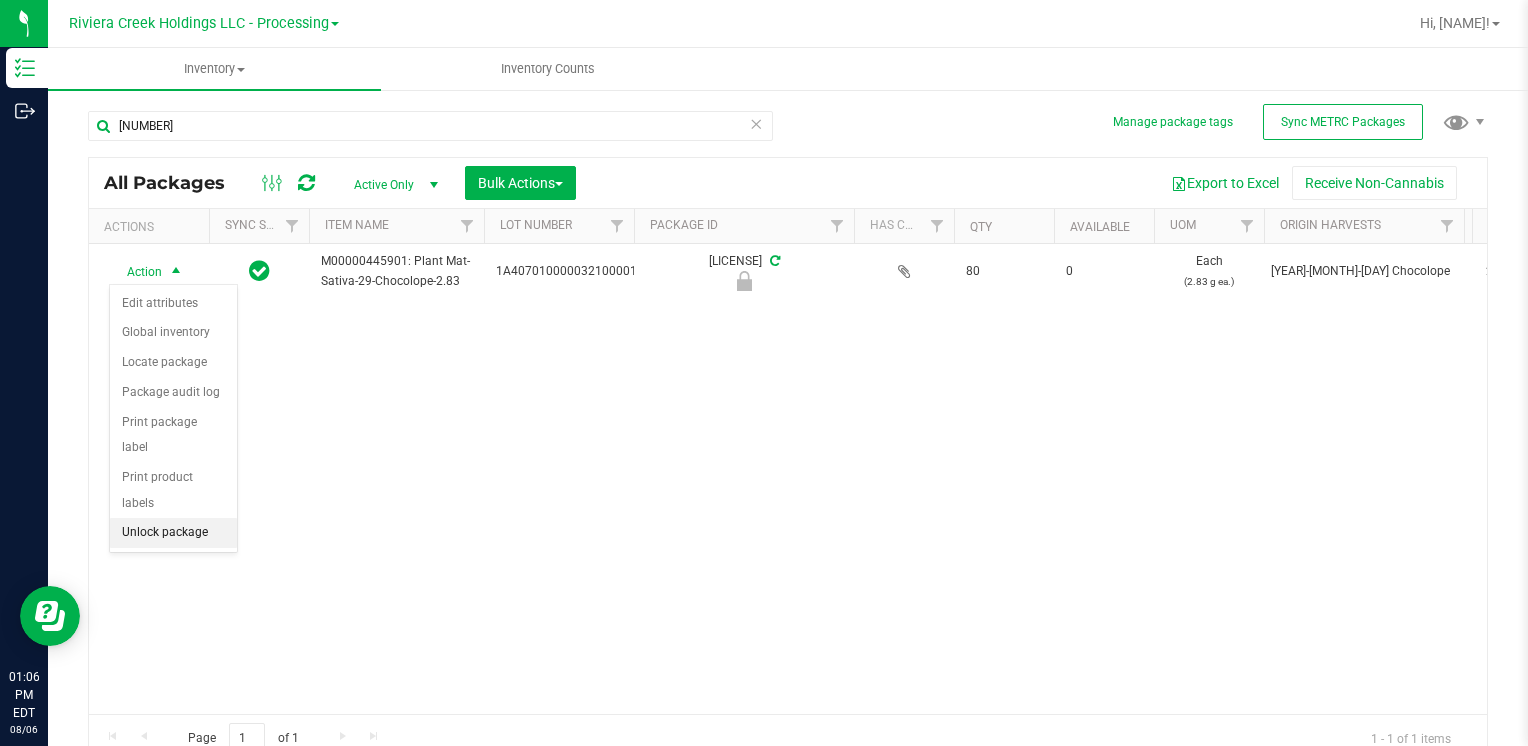 click on "Unlock package" at bounding box center (173, 533) 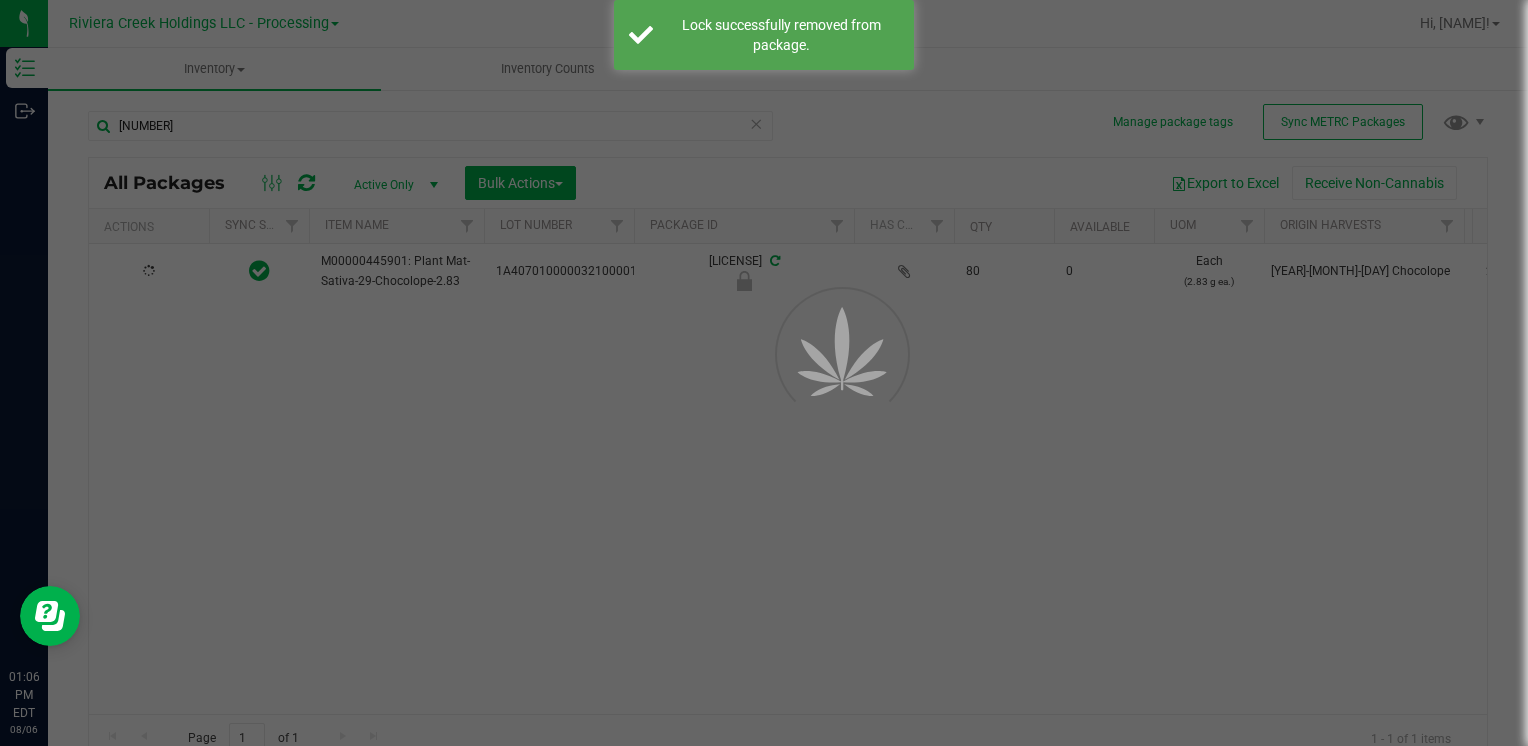 scroll, scrollTop: 0, scrollLeft: 0, axis: both 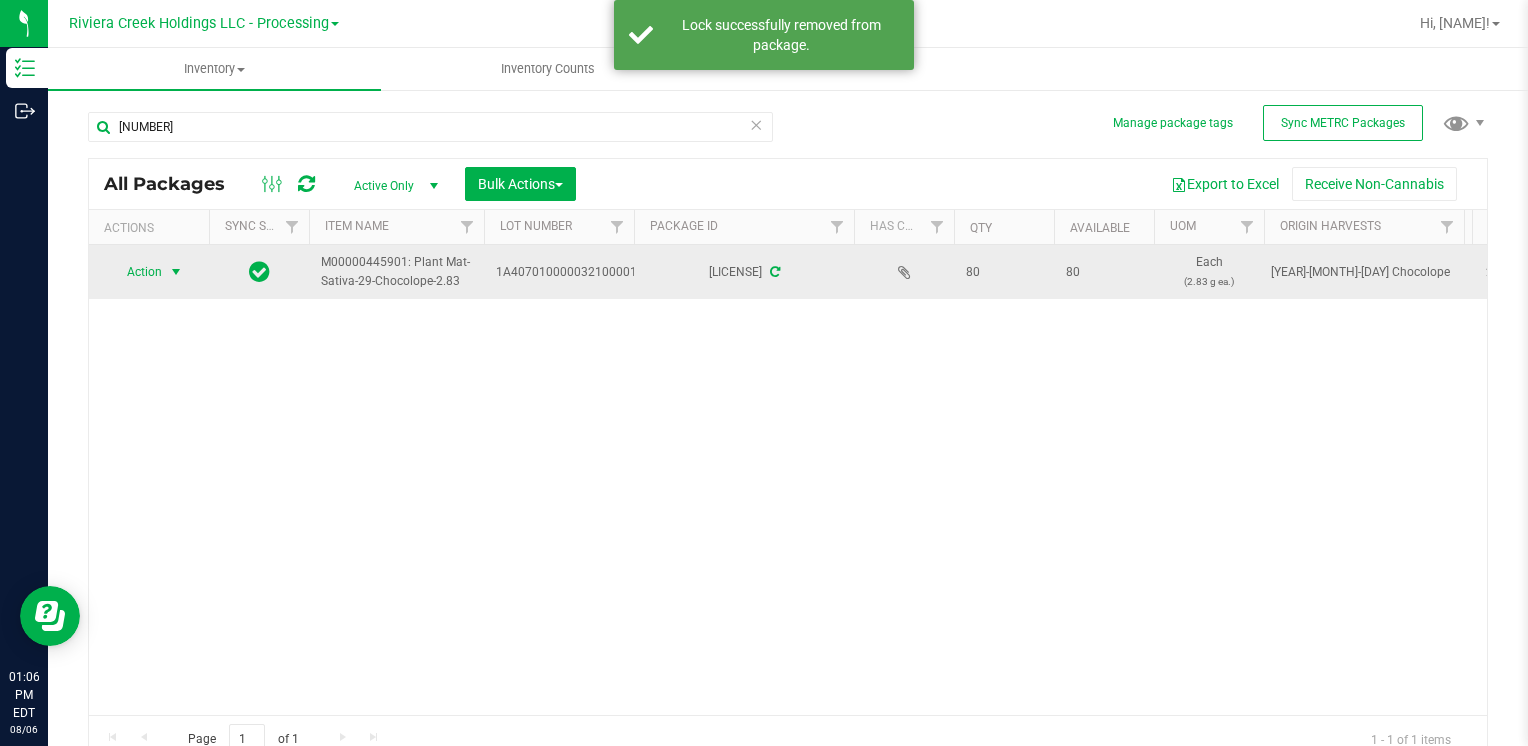 click at bounding box center (176, 272) 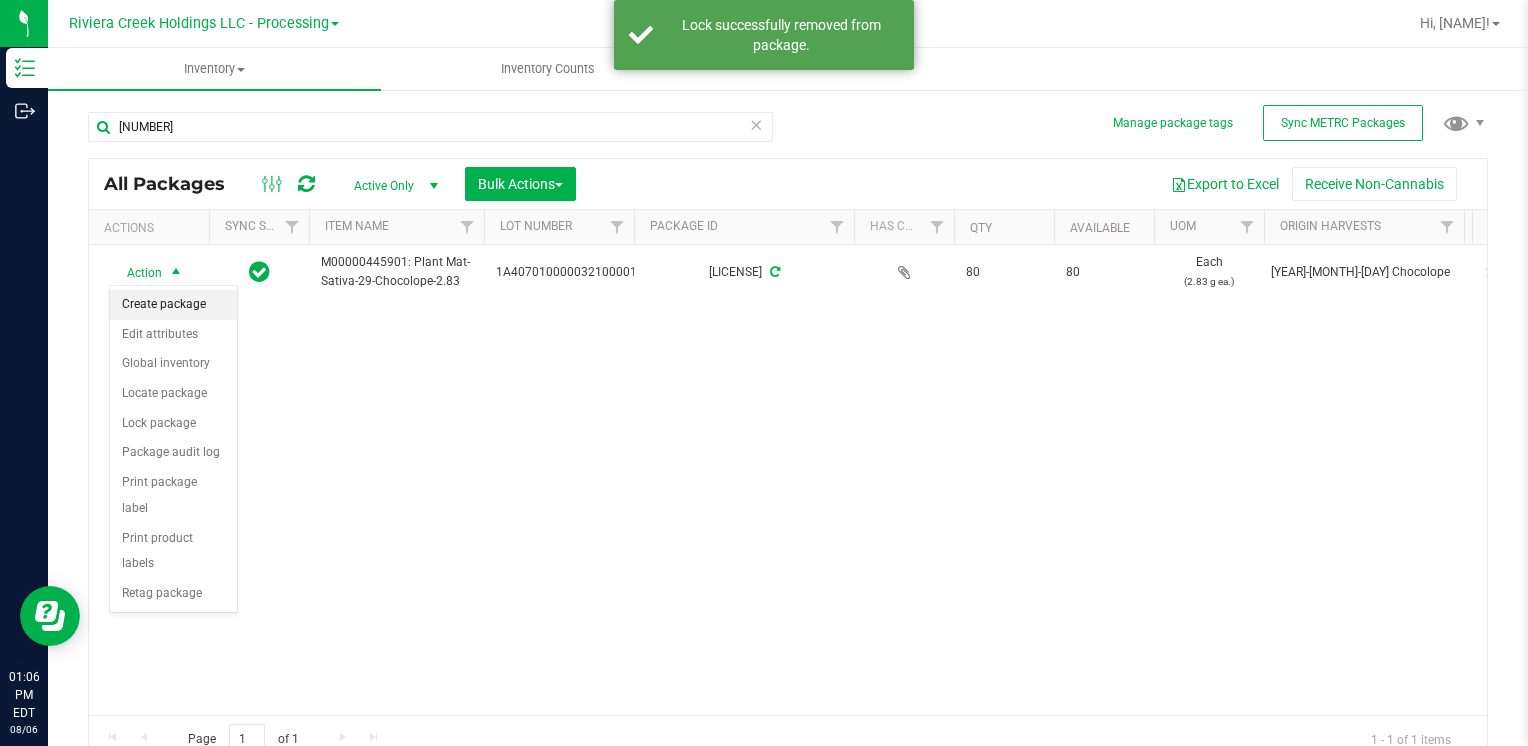 click on "Create package" at bounding box center (173, 305) 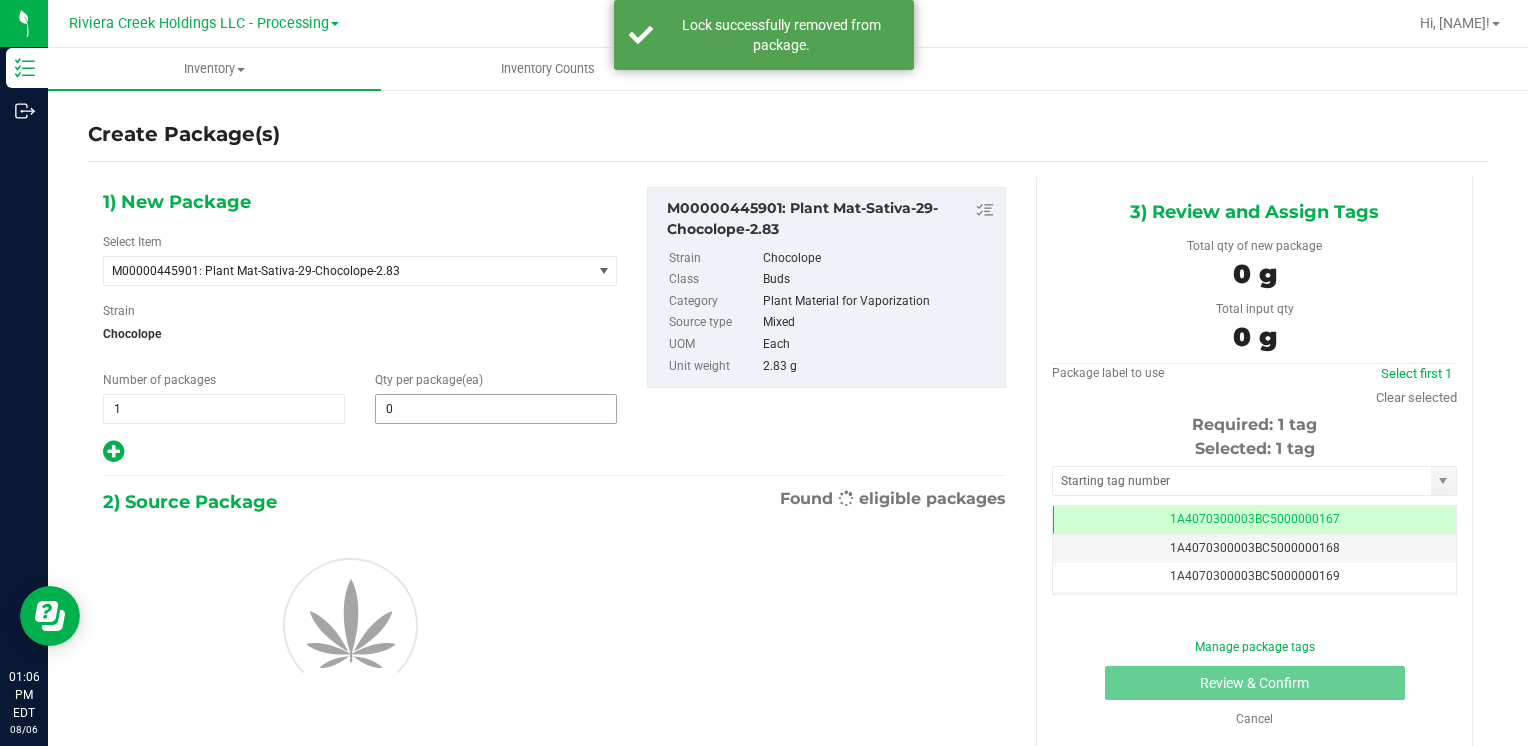 scroll, scrollTop: 0, scrollLeft: 0, axis: both 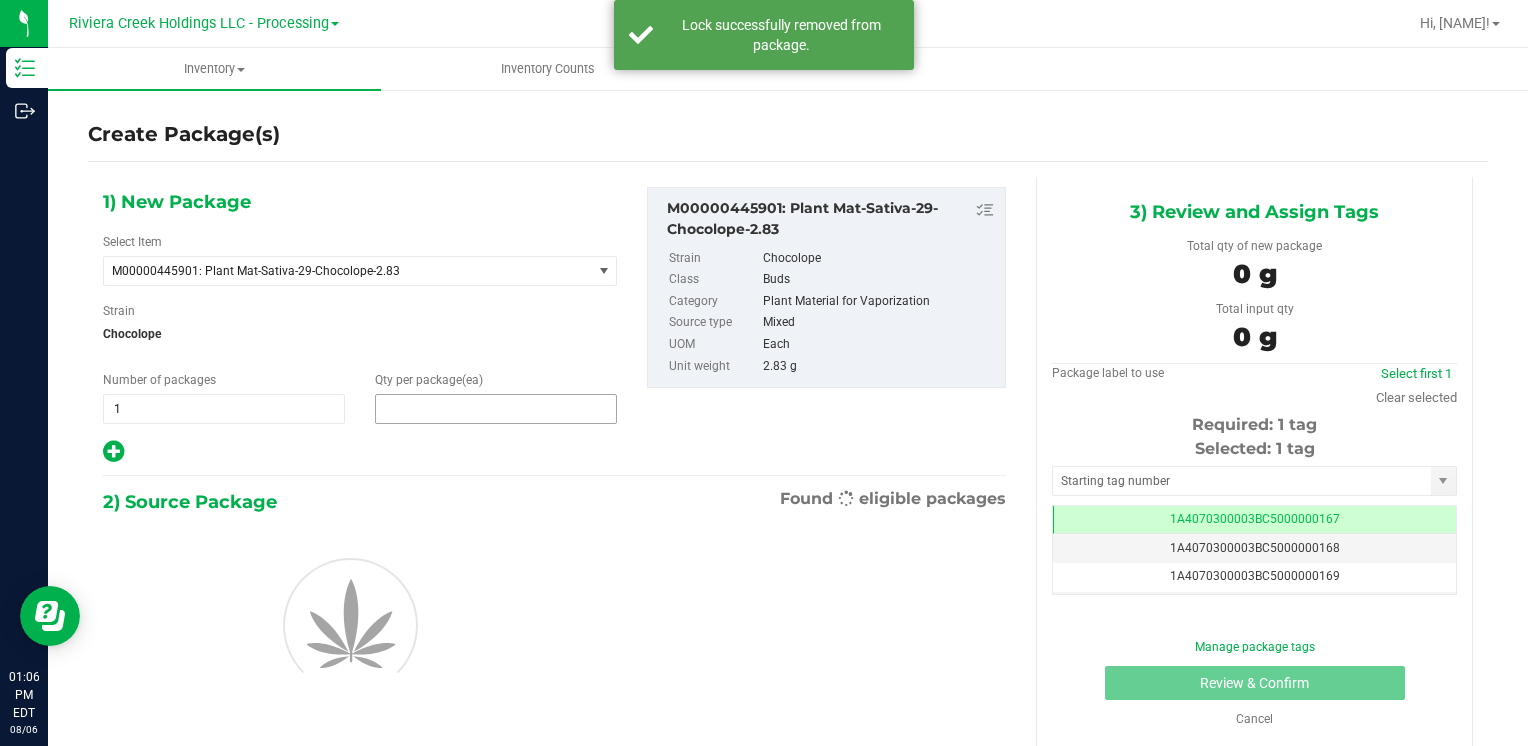 click on "1) New Package
Select Item
M00000445901: Plant Mat-Sativa-29-Chocolope-2.83
M00000012402: Chocolope- Bulk Flower M00000018506: Chocolope R&D Tissue Sample M00000018508: Garlic Cookies R&D Tissue Sample M00000030709: H Bells OG Trim M00000031019: Chocolope Trim M00000031020: Garlic Cookies Trim M00000037313: Afghani #1 Seeds M00000037314: Purple H Seeds M00000037315: Silver H Seeds M00000037317: Crescendo Seeds M00000037318: Early Lemon Berry R1 Seeds M00000037319: OG Kush Seeds M00000037320: Critical Jack Seeds M00000037321: Bubba Kush CBD Seeds M00000037323: White Widow Seeds M00000037324: Purple Afghan Kush Seeds M00000037325: Diesel Seeds M00000037326: Moby Dick Seeds" at bounding box center (360, 326) 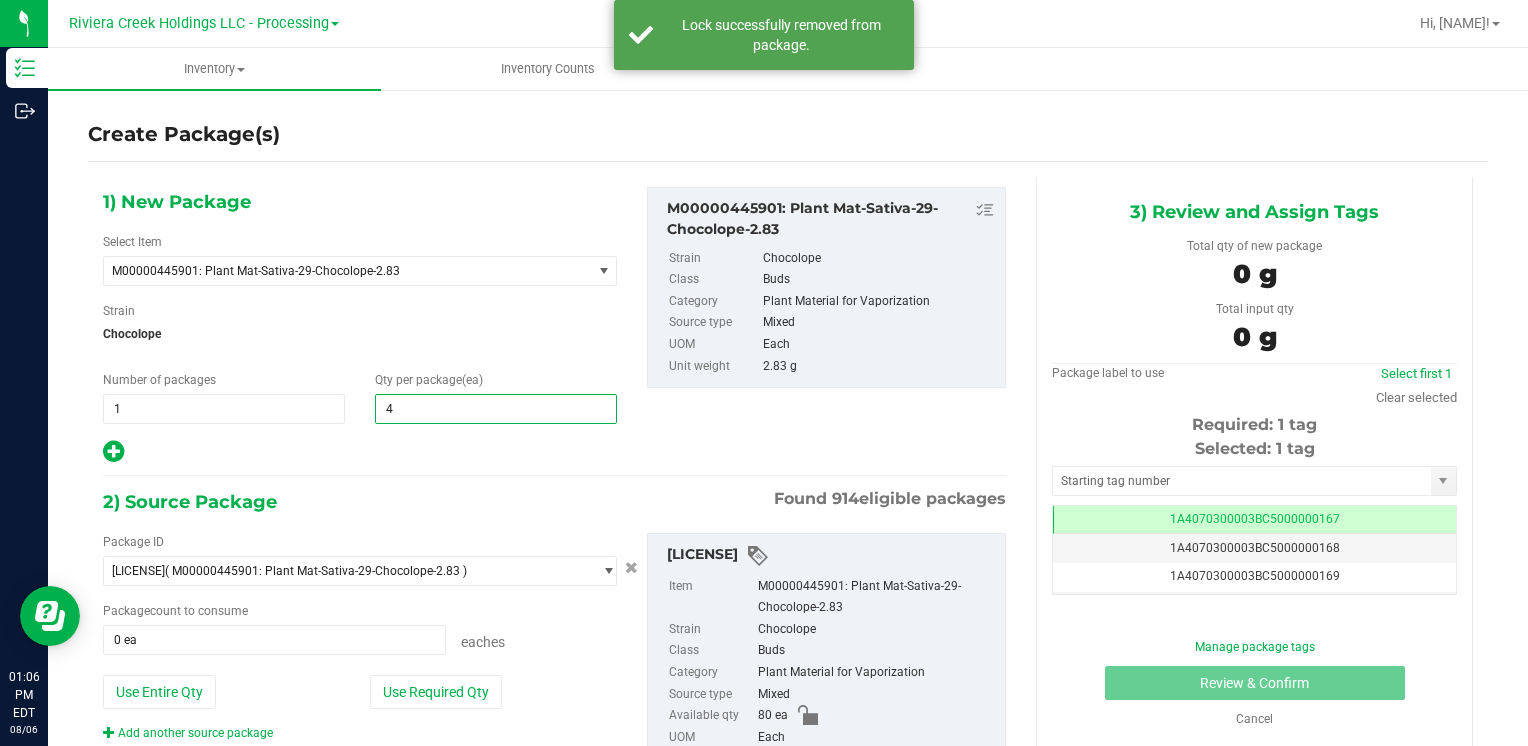 type on "40" 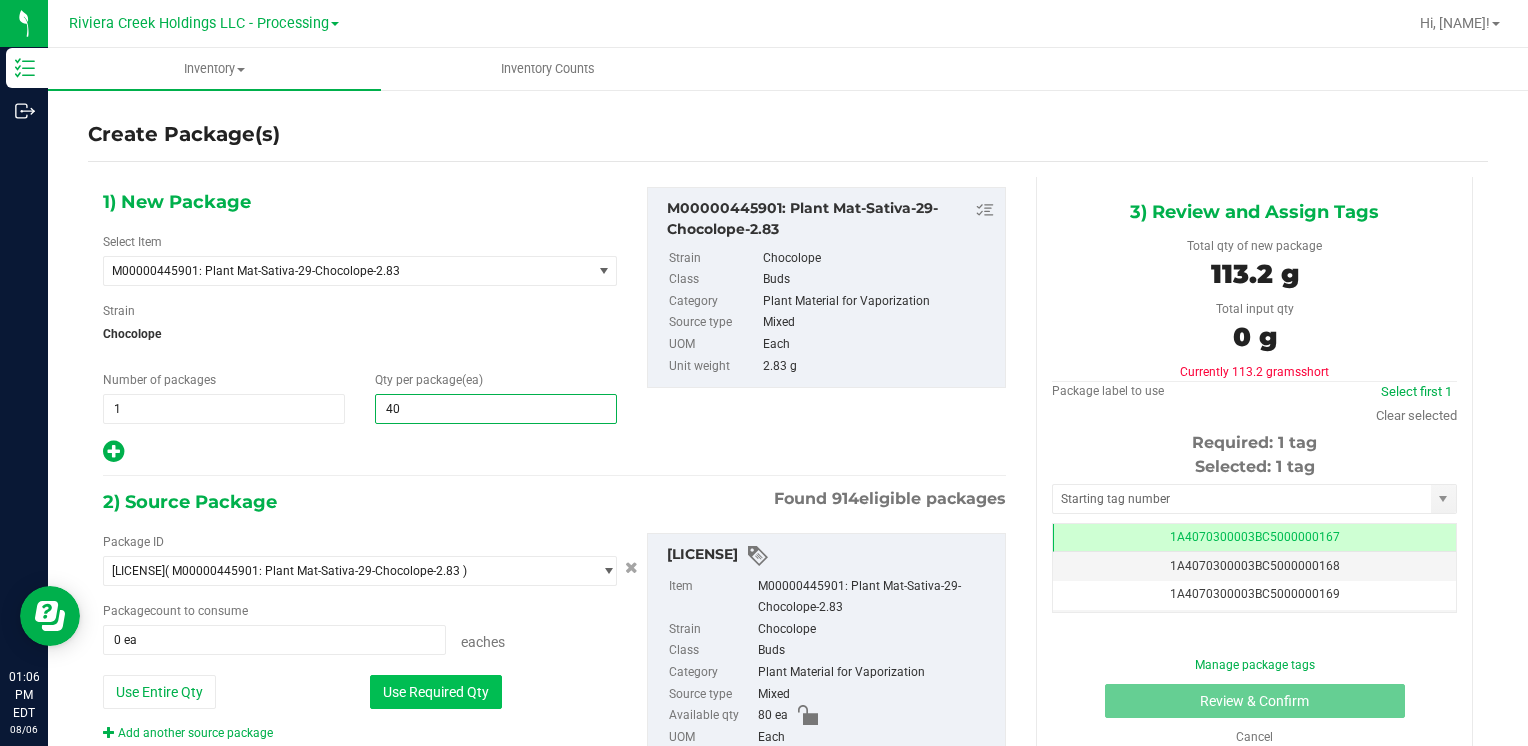 type on "40" 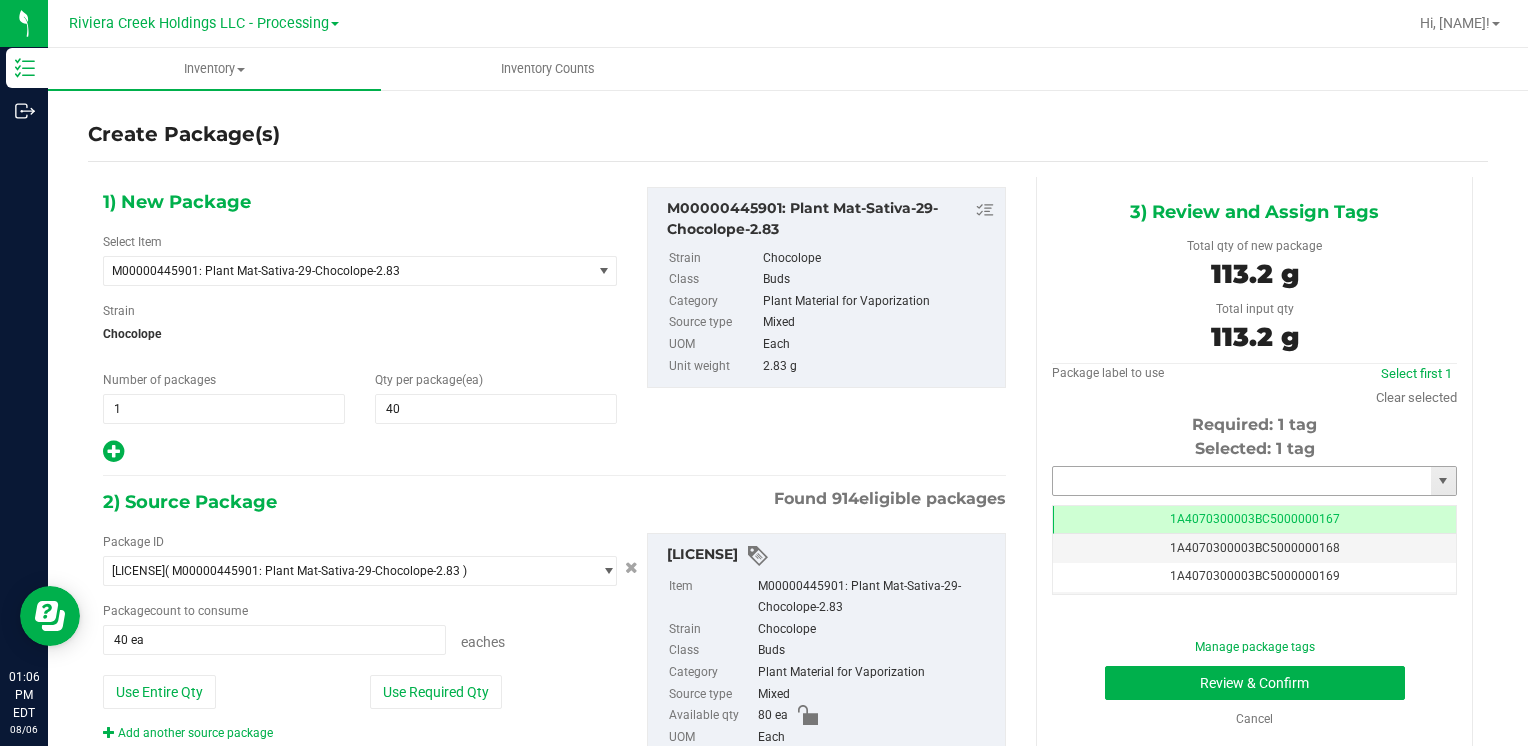 click at bounding box center (1242, 481) 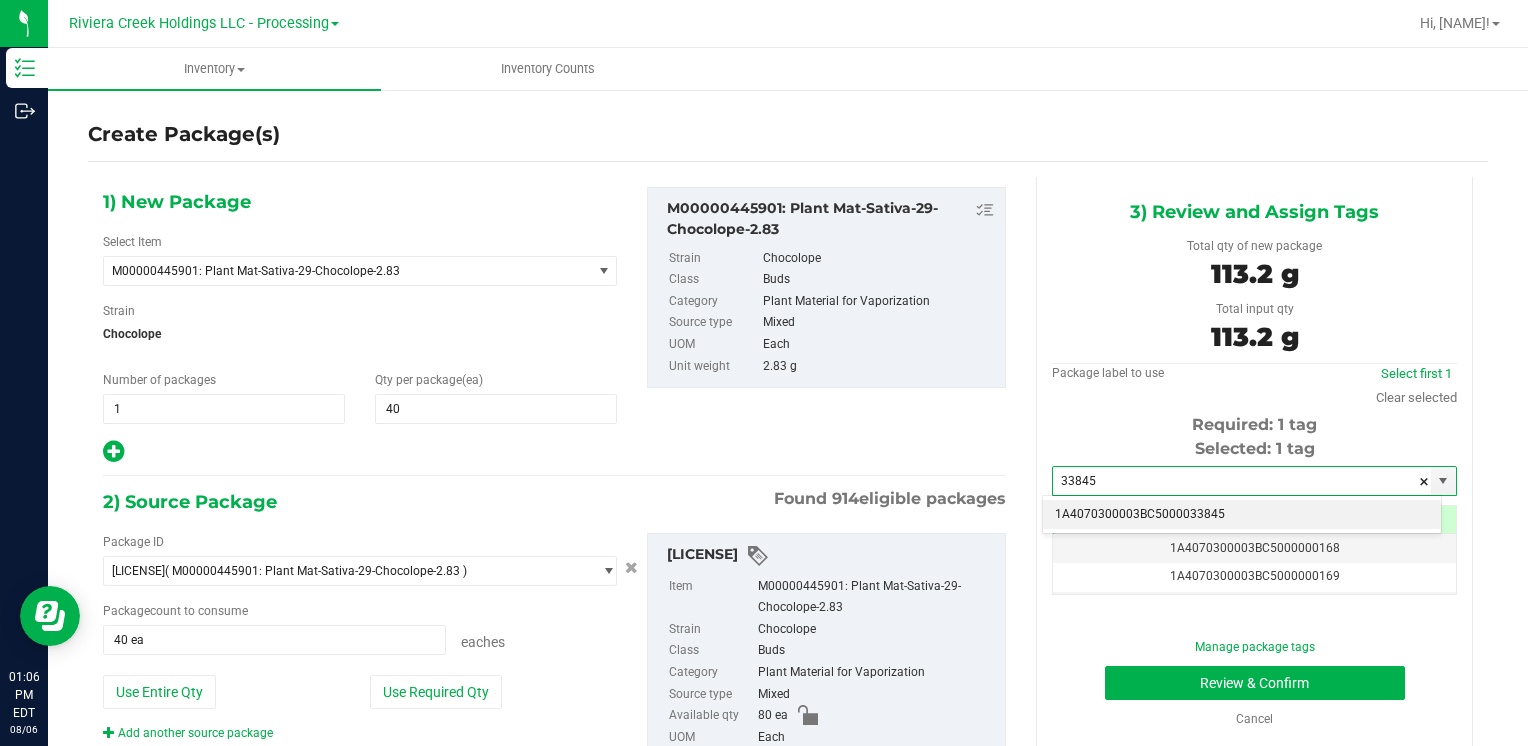 click on "1A4070300003BC5000033845" at bounding box center [1242, 515] 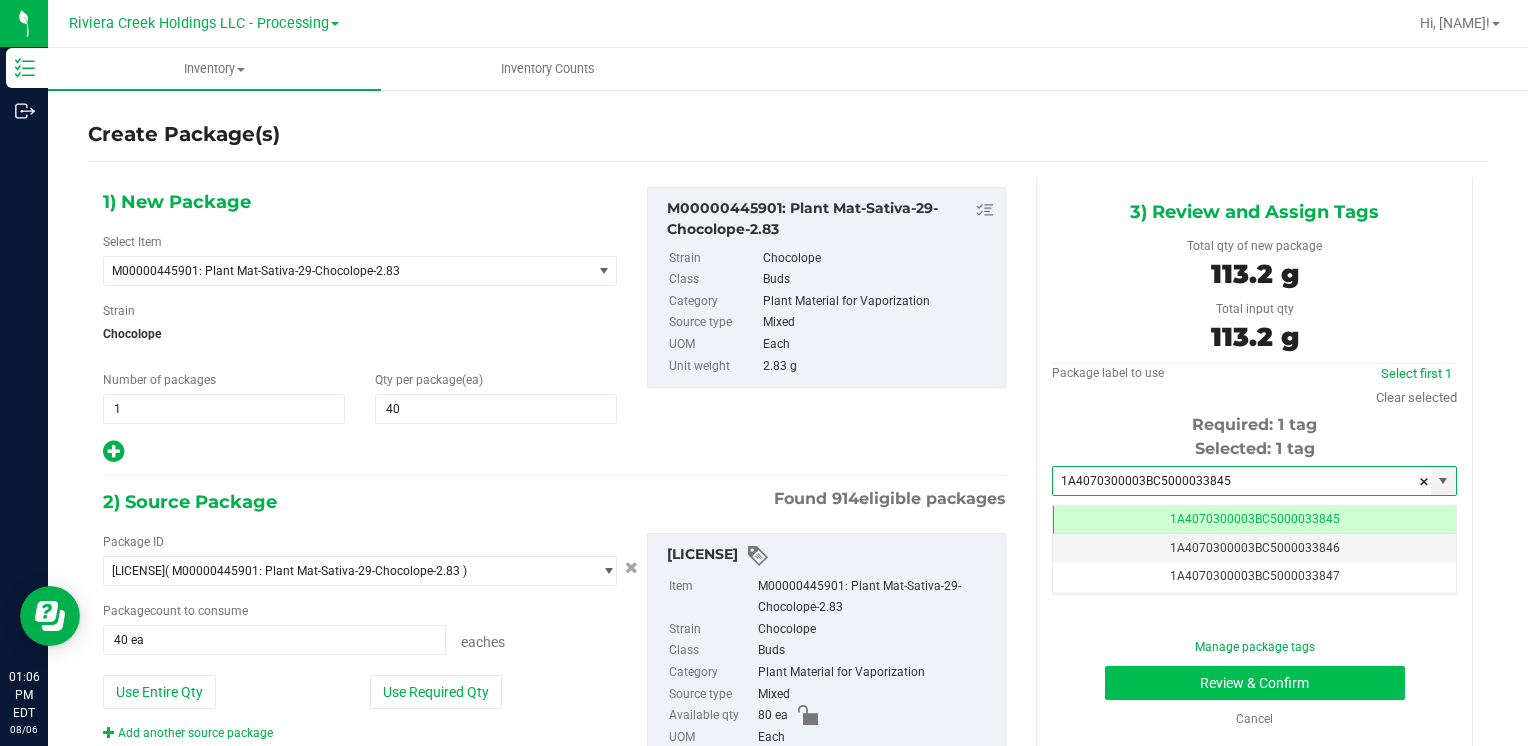 scroll, scrollTop: 0, scrollLeft: 0, axis: both 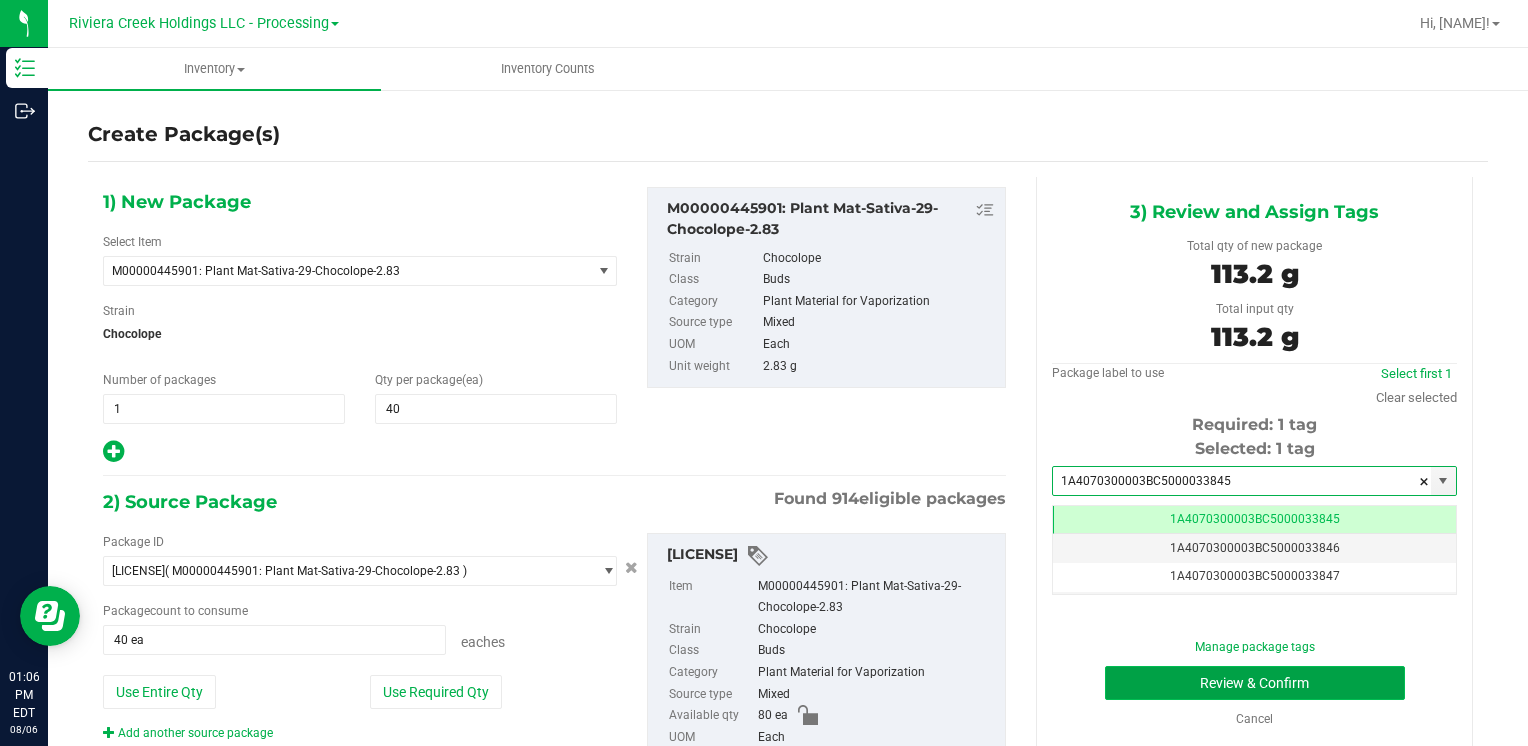 click on "Review & Confirm" at bounding box center (1255, 683) 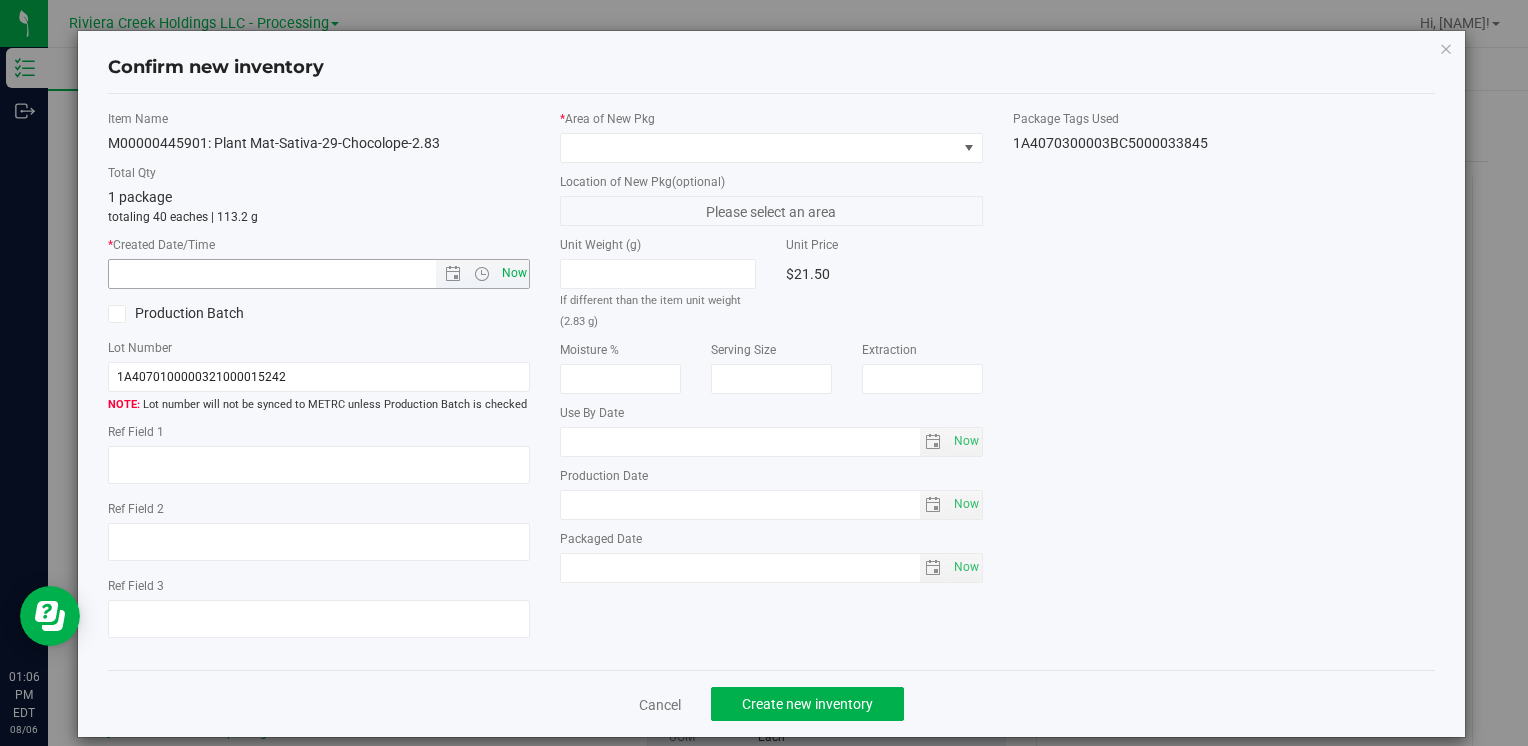 click on "Now" at bounding box center [514, 273] 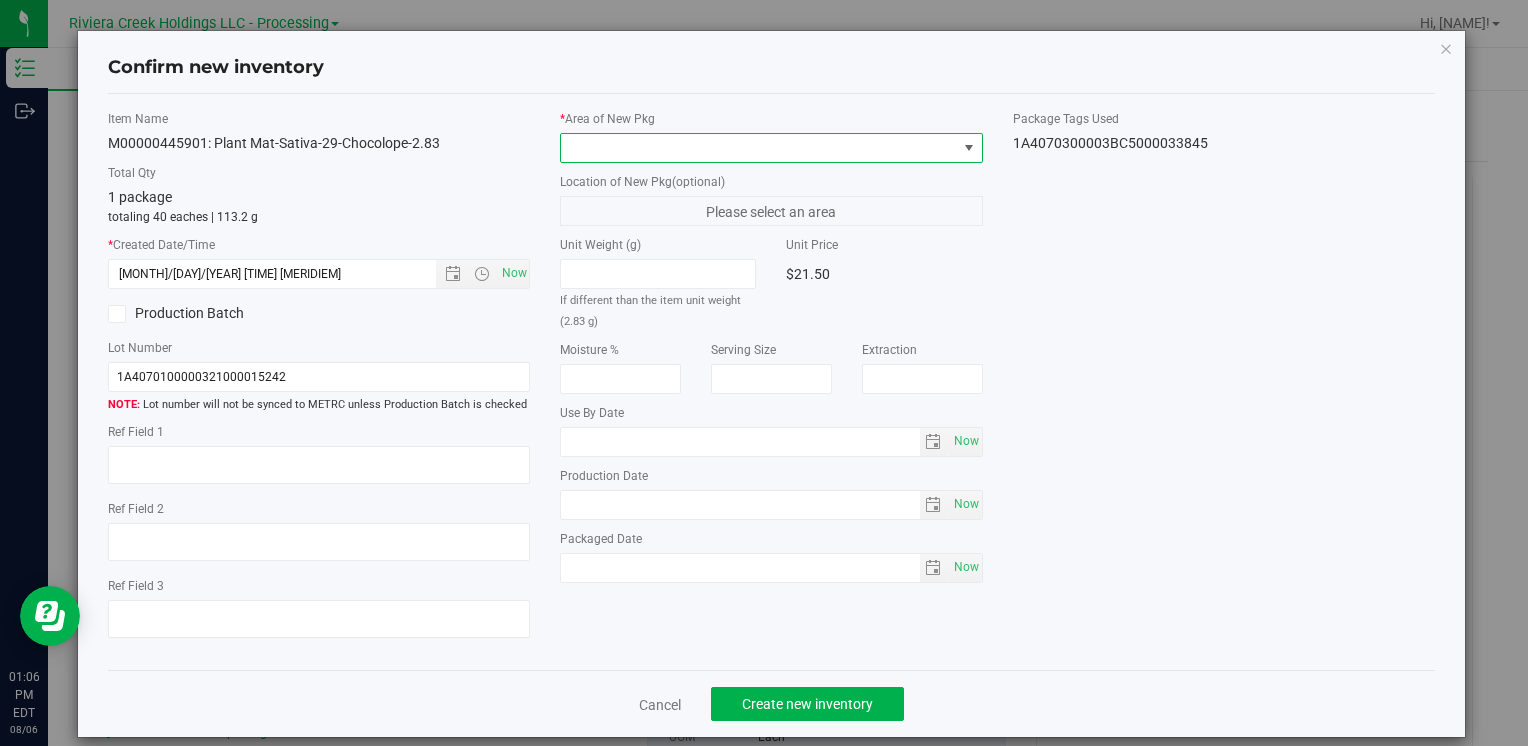 click at bounding box center [758, 148] 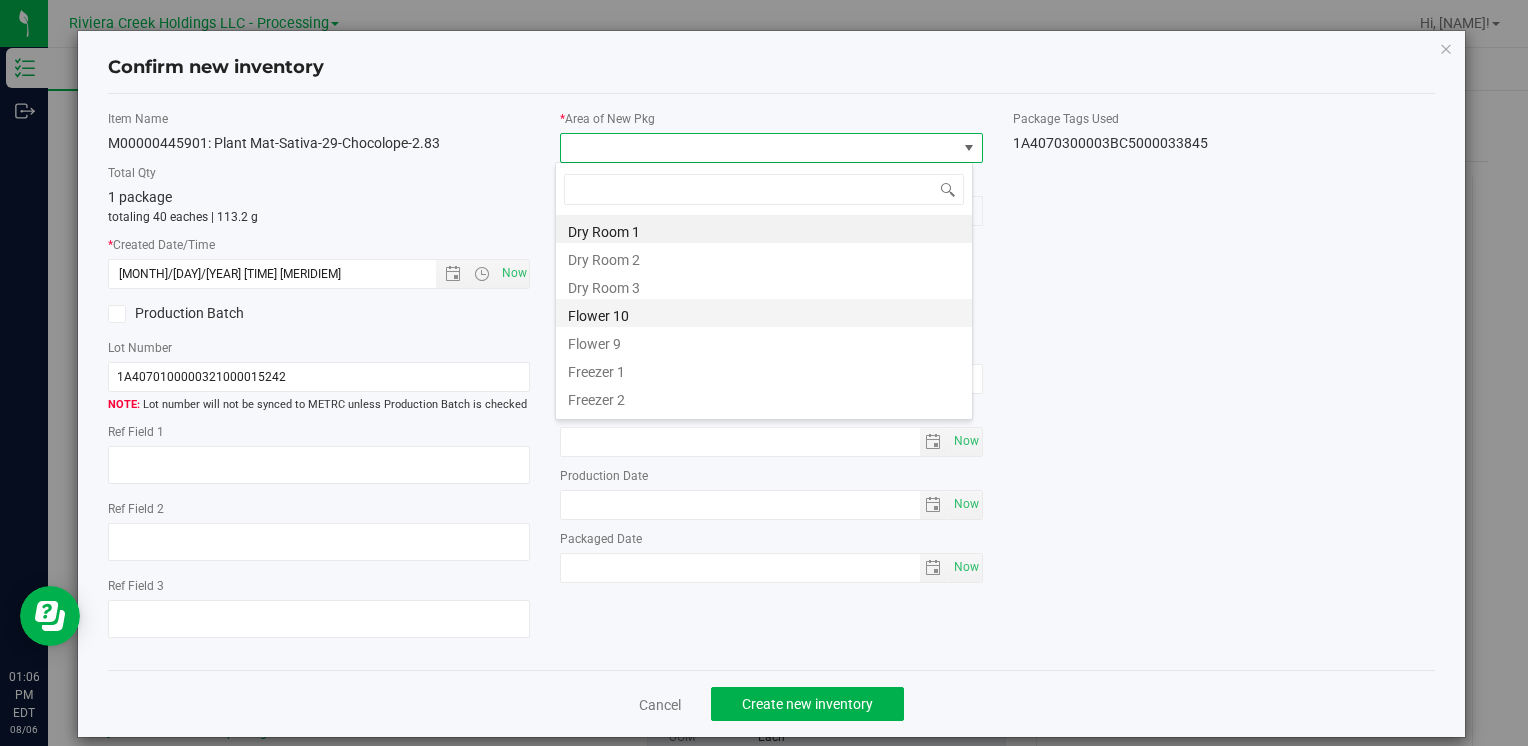 click on "Flower 10" at bounding box center [764, 313] 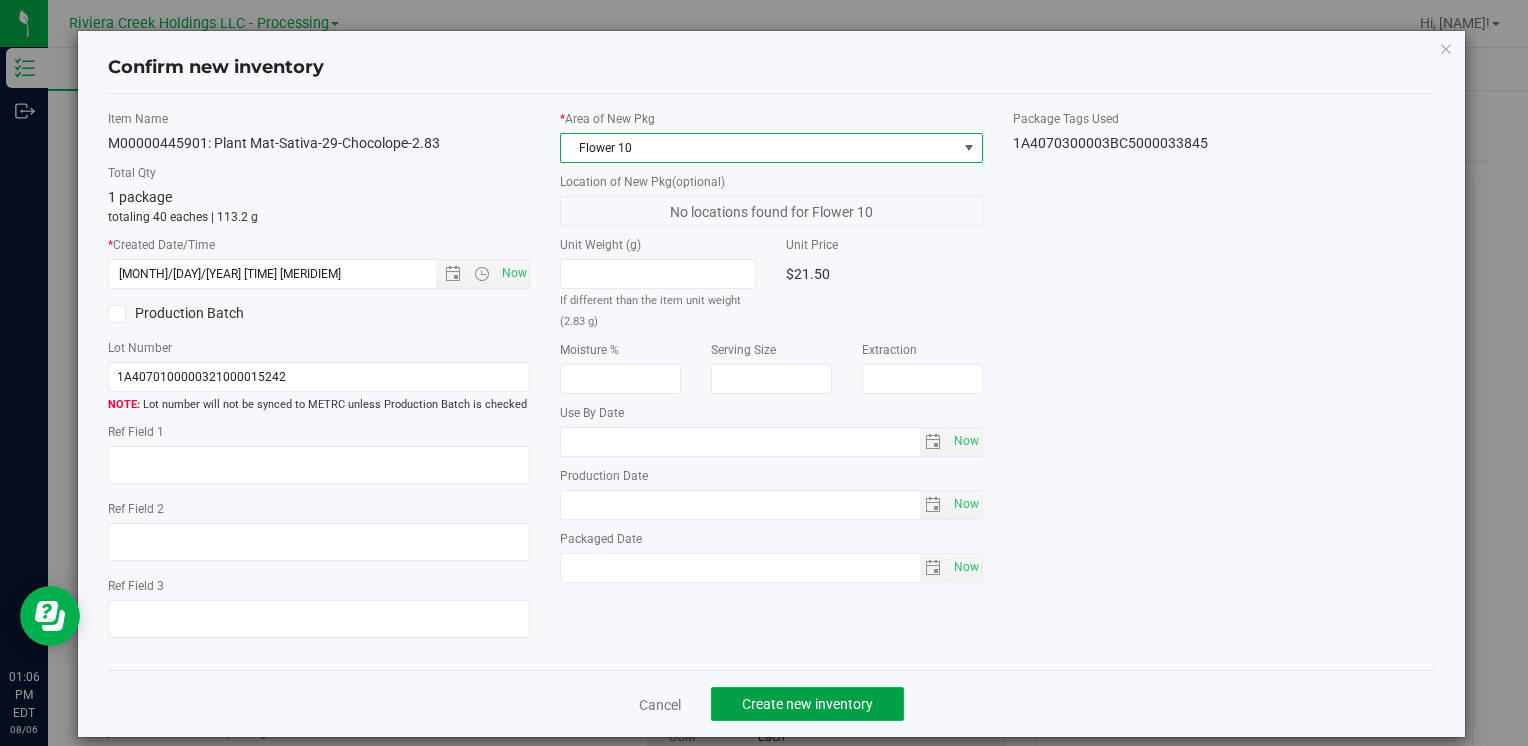 click on "Create new inventory" 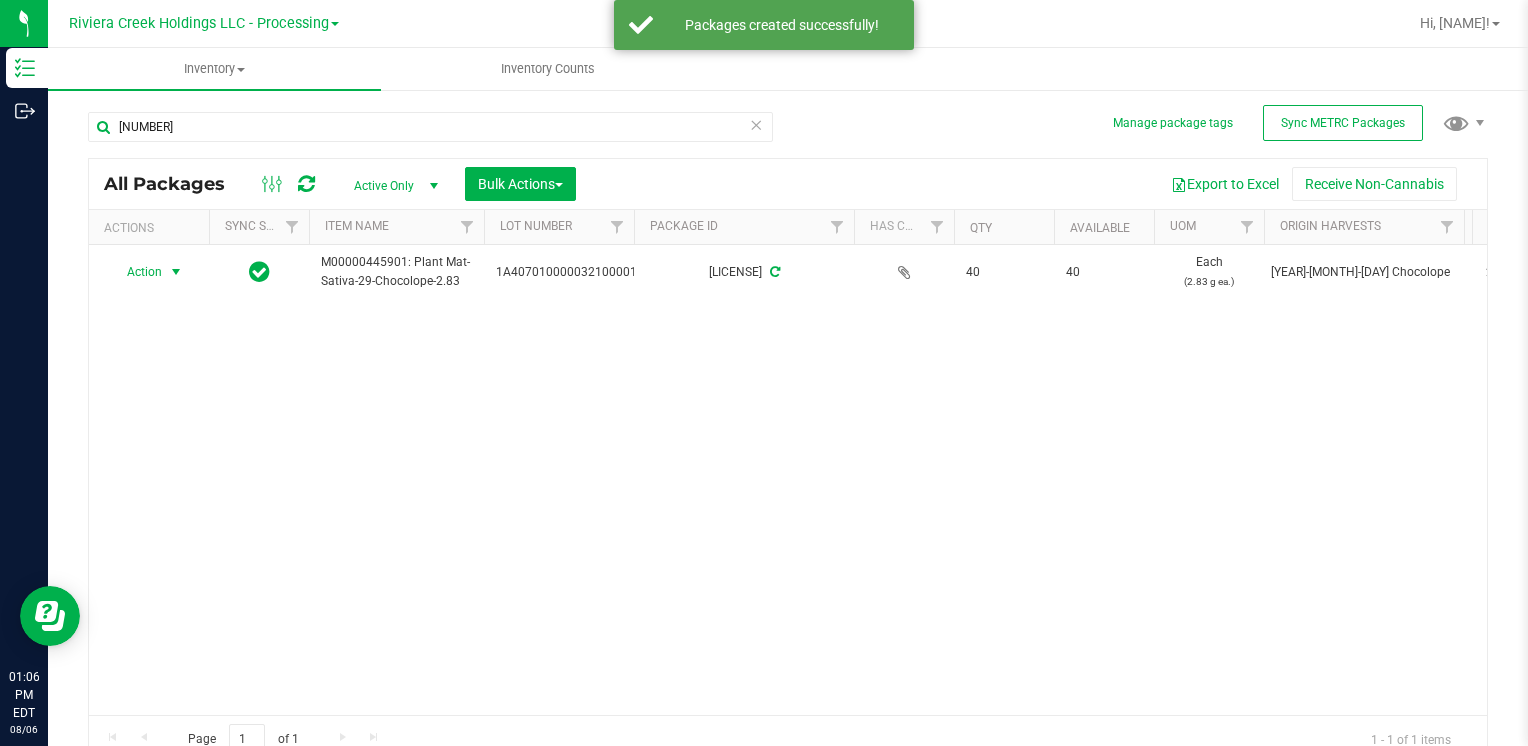 drag, startPoint x: 162, startPoint y: 270, endPoint x: 267, endPoint y: 410, distance: 175 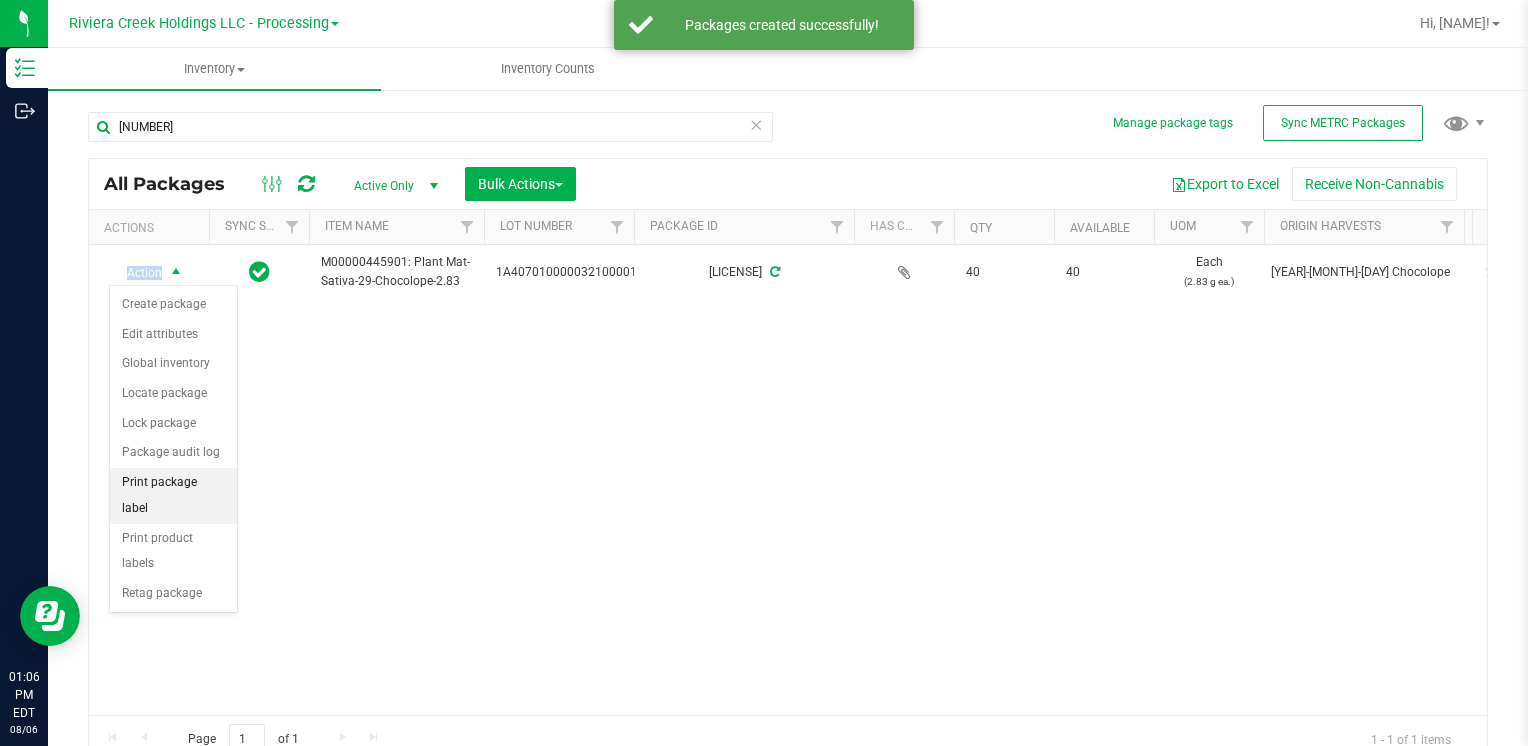 click on "Print package label" at bounding box center (173, 495) 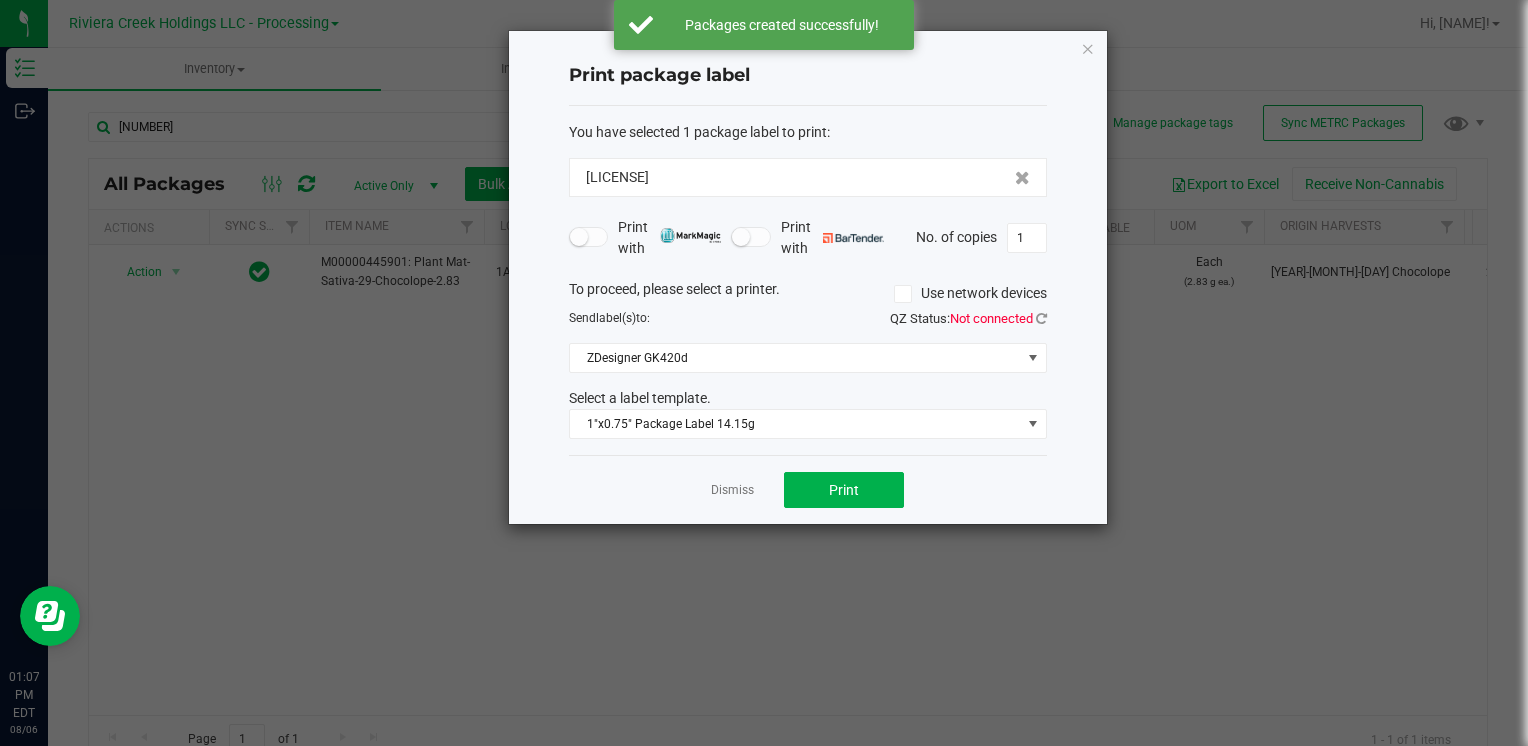 click on "Select a label template." 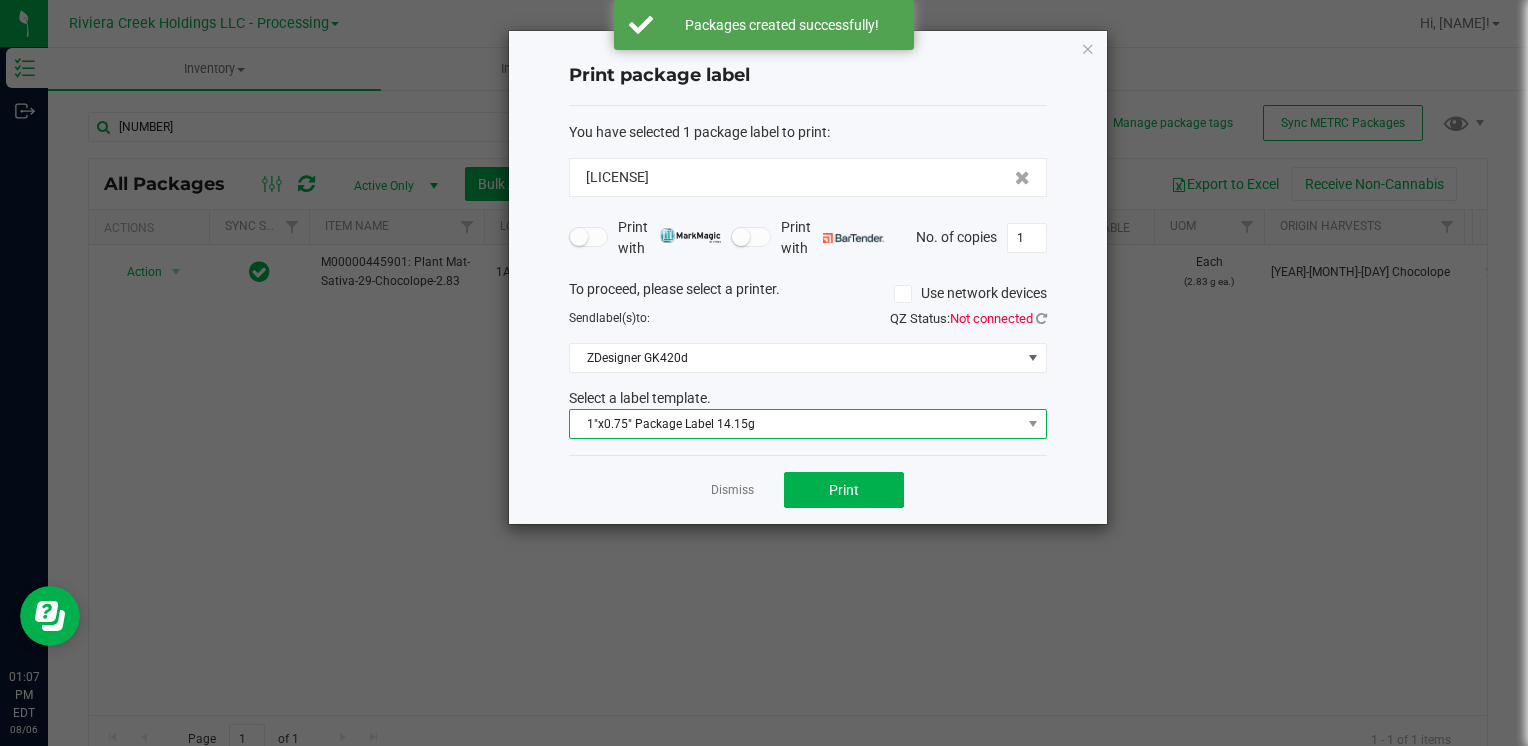 click on "1"x0.75" Package Label 14.15g" at bounding box center (795, 424) 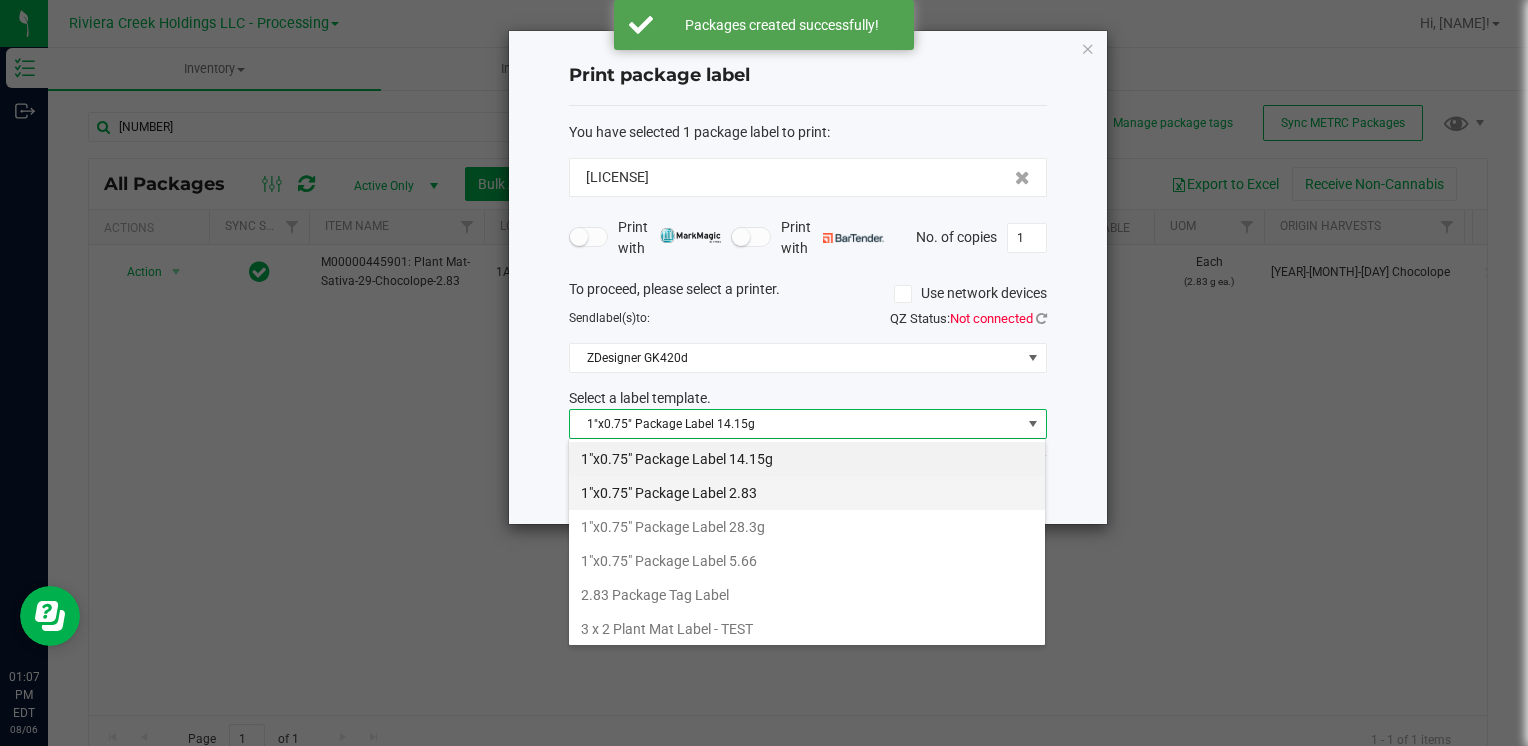 click on "1"x0.75" Package Label 2.83" at bounding box center (807, 493) 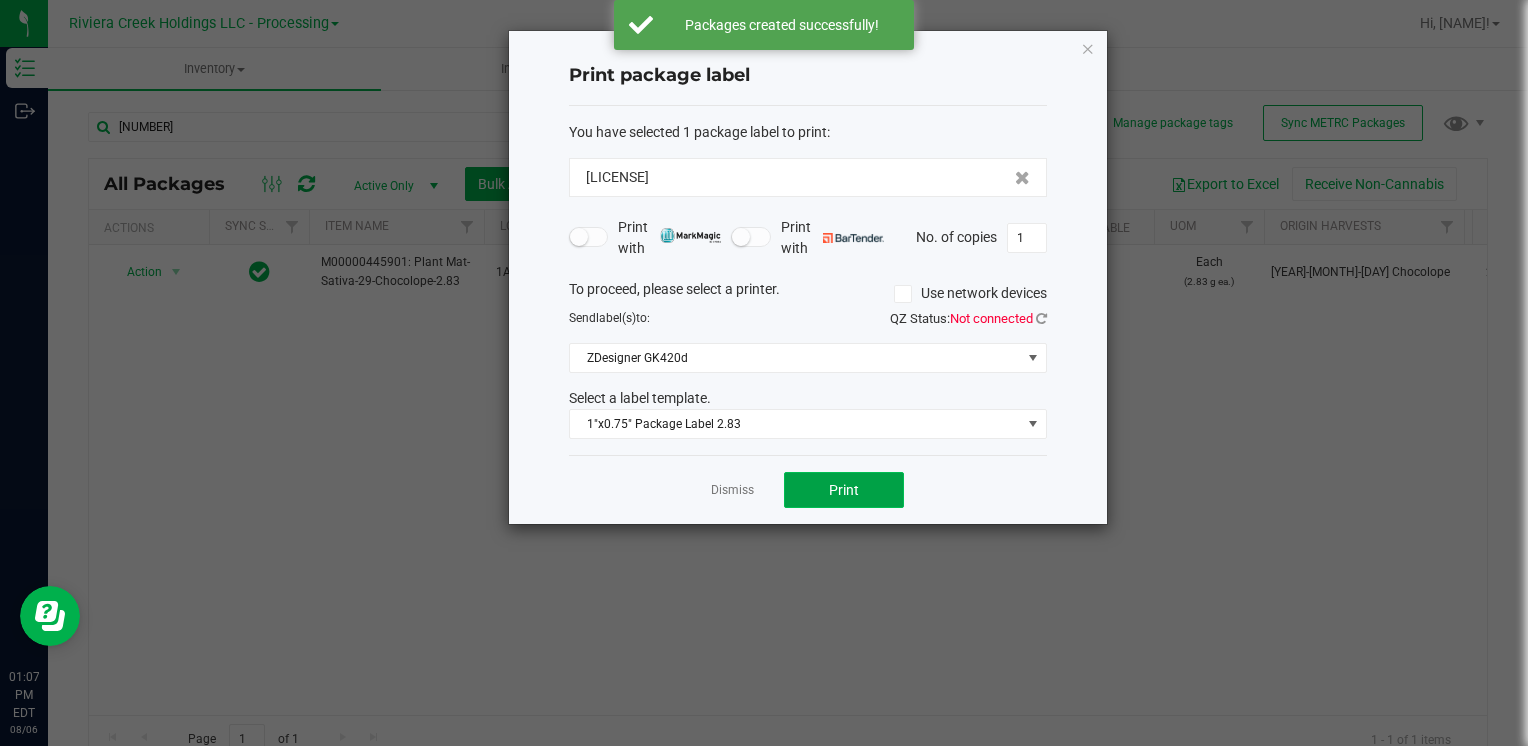 click on "Print" 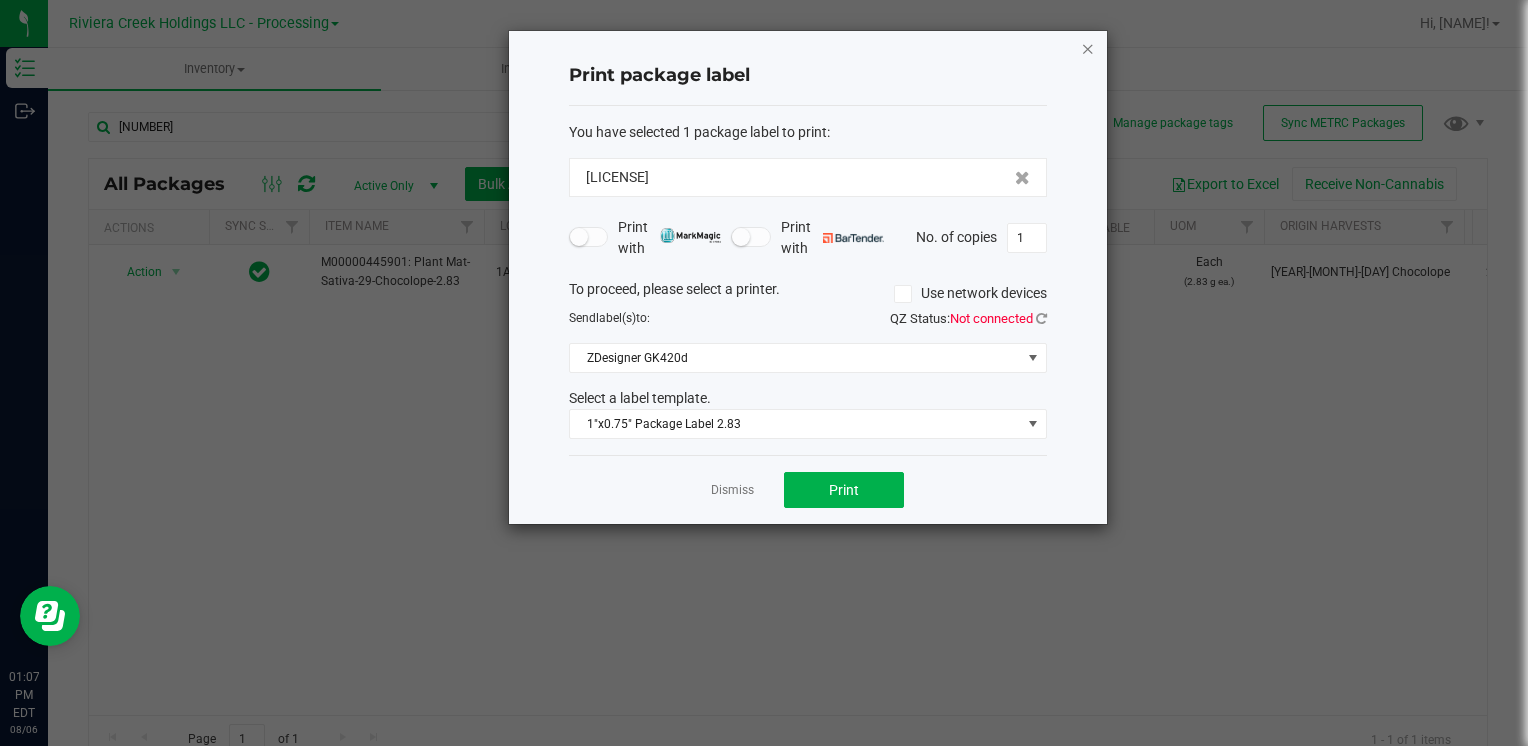 click 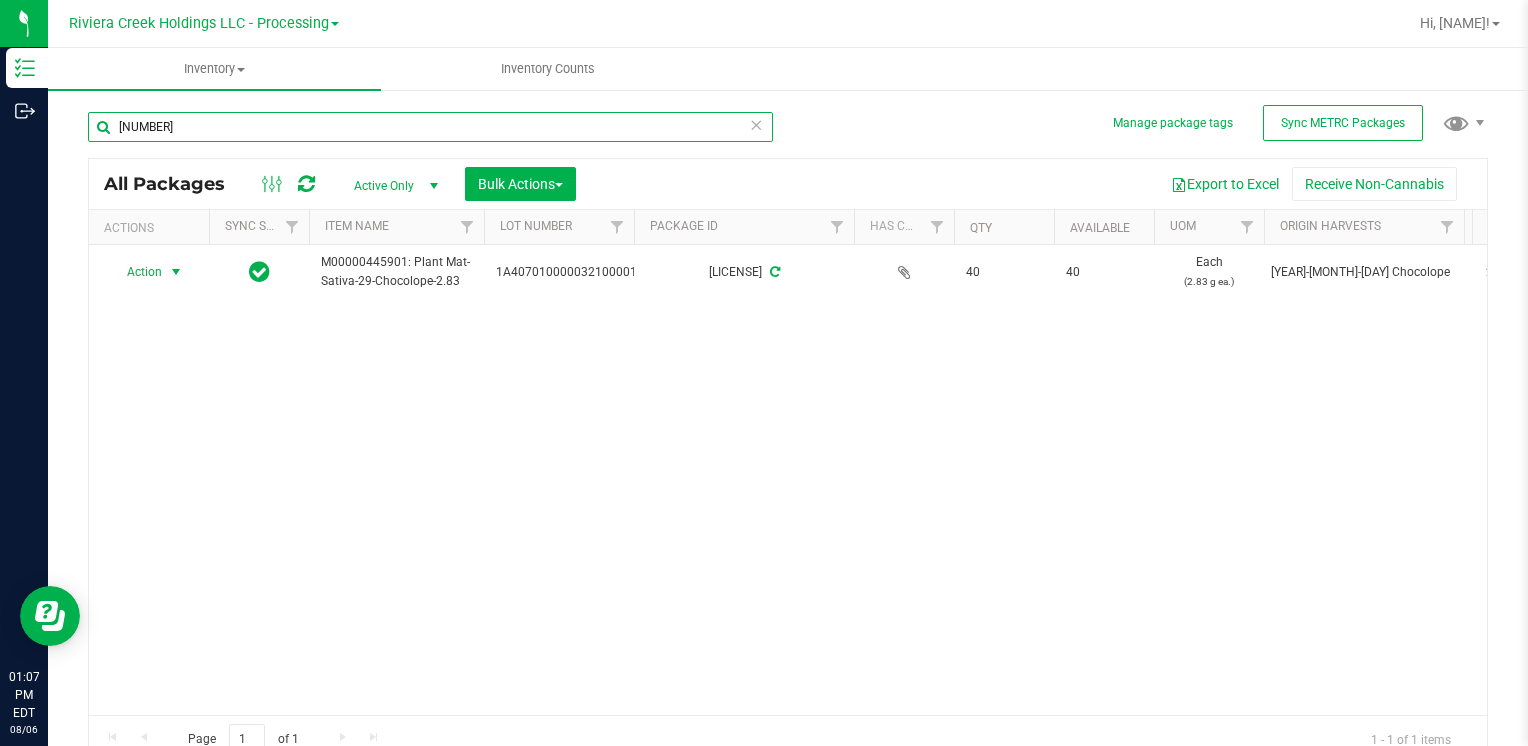 click on "[NUMBER]" at bounding box center [430, 127] 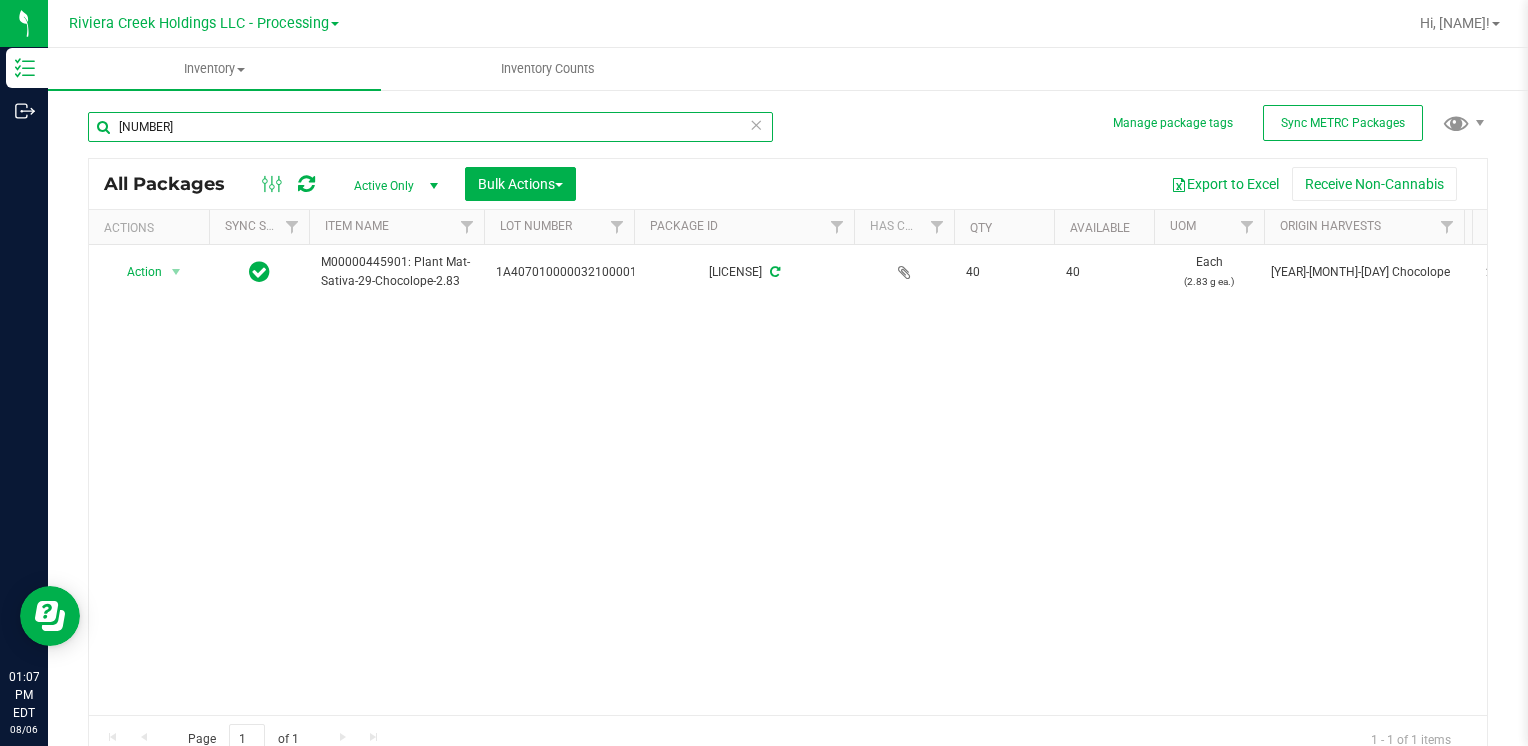 click on "[NUMBER]" at bounding box center [430, 127] 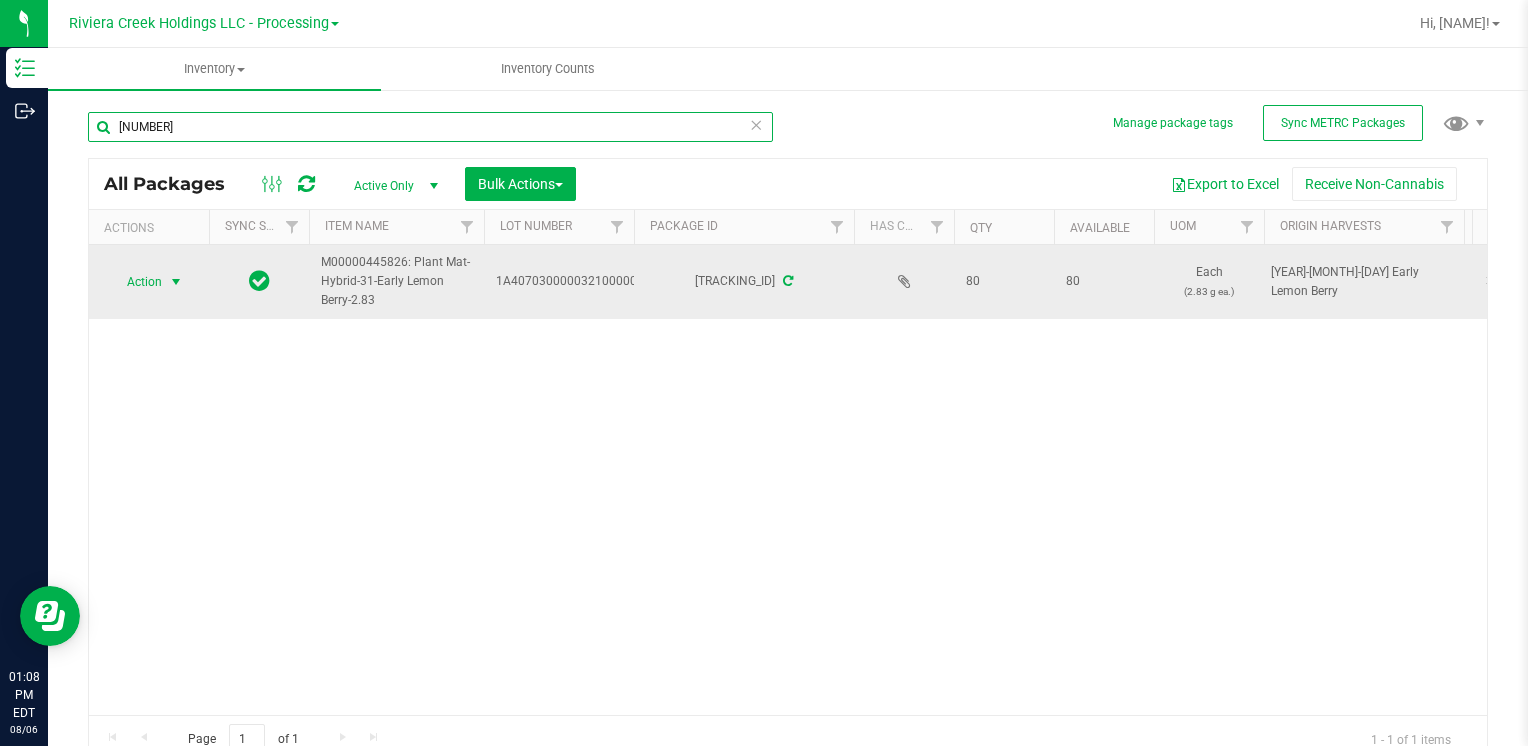 type on "[NUMBER]" 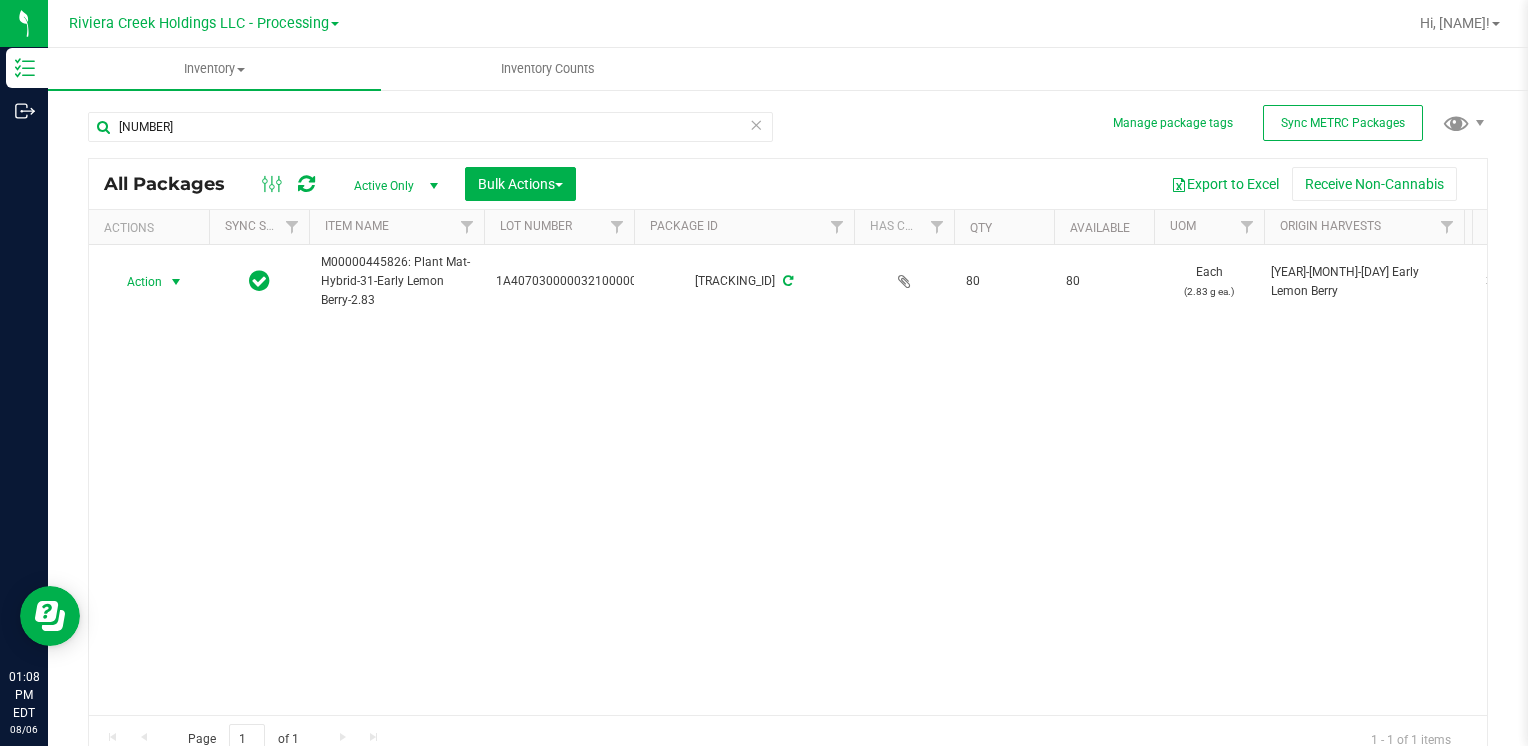 drag, startPoint x: 150, startPoint y: 282, endPoint x: 185, endPoint y: 335, distance: 63.51378 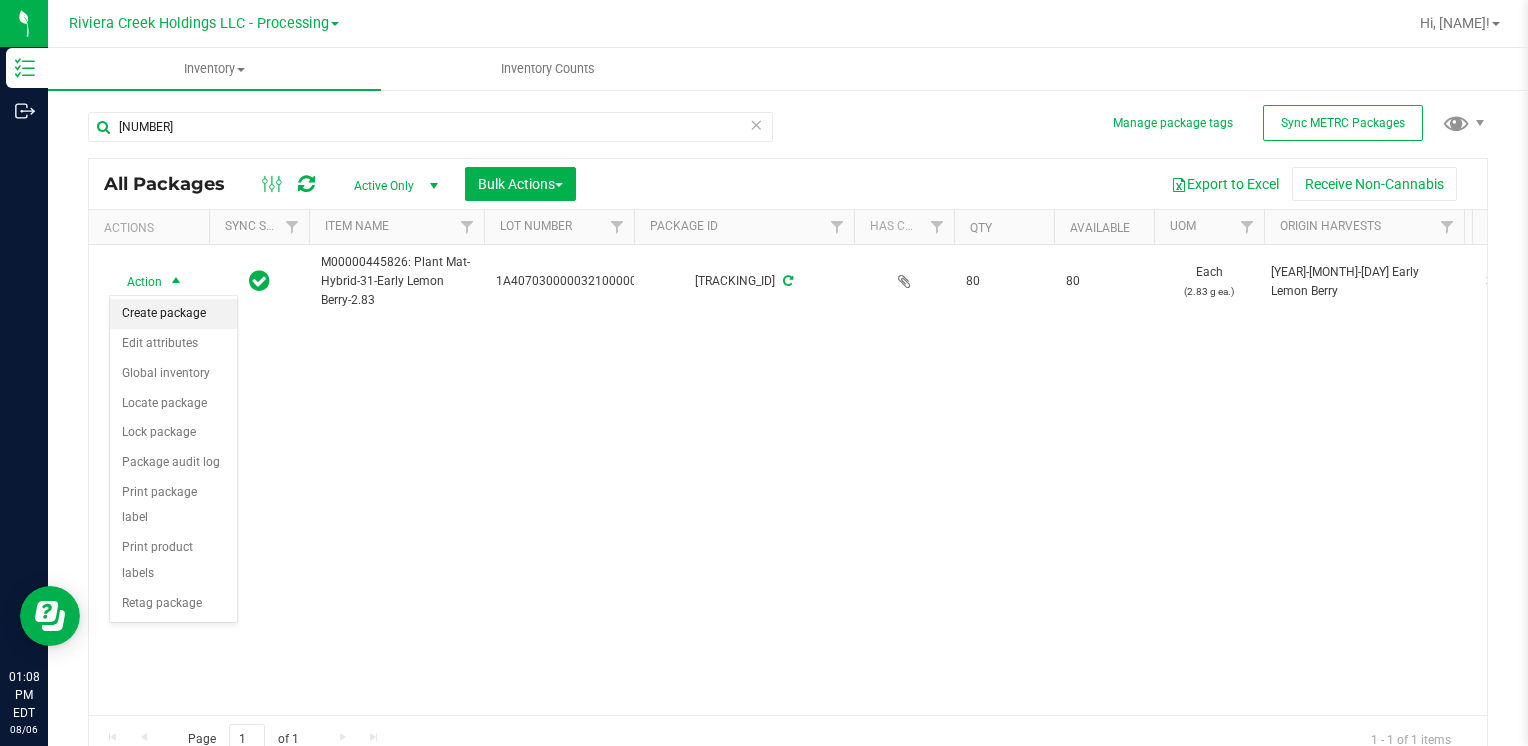 click on "Create package" at bounding box center [173, 314] 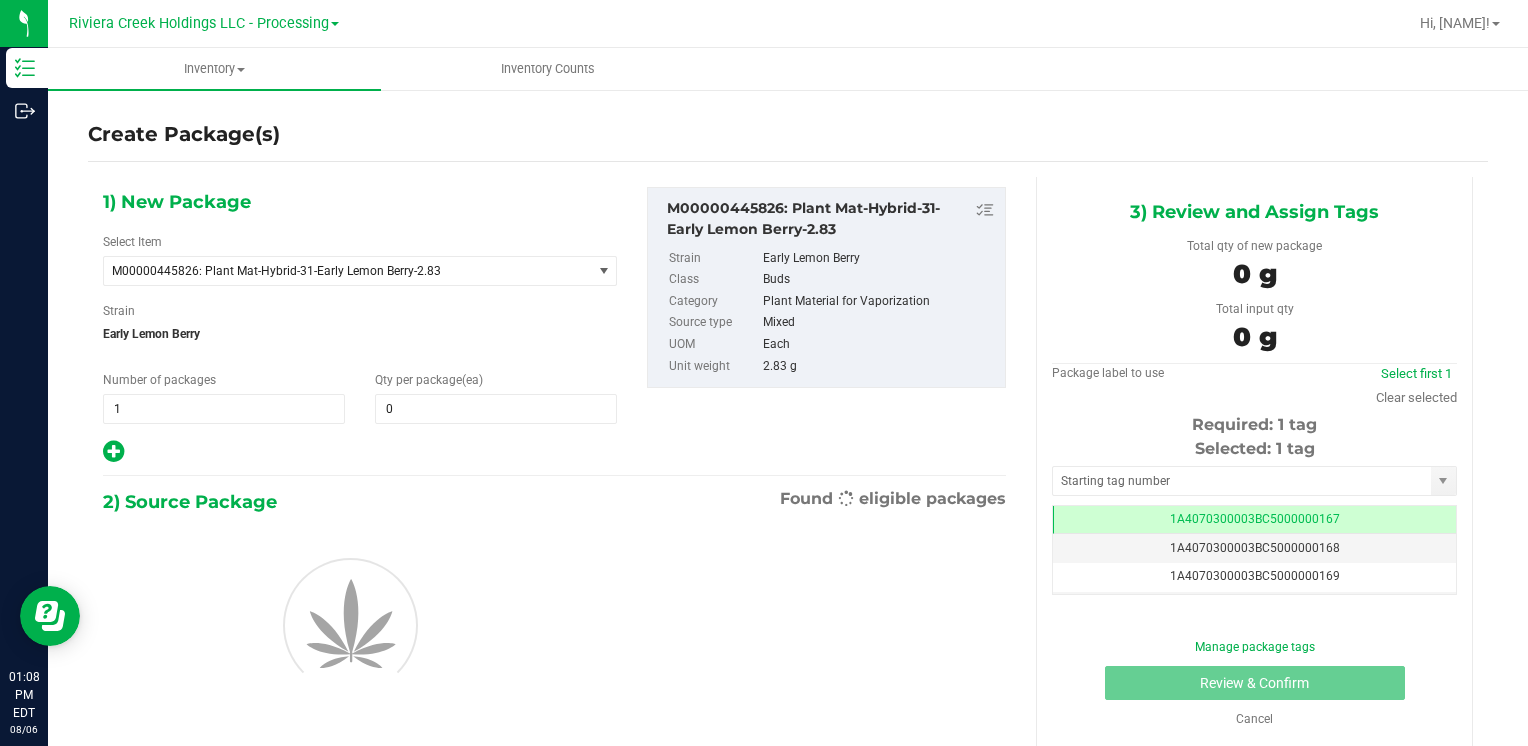 scroll, scrollTop: 0, scrollLeft: 0, axis: both 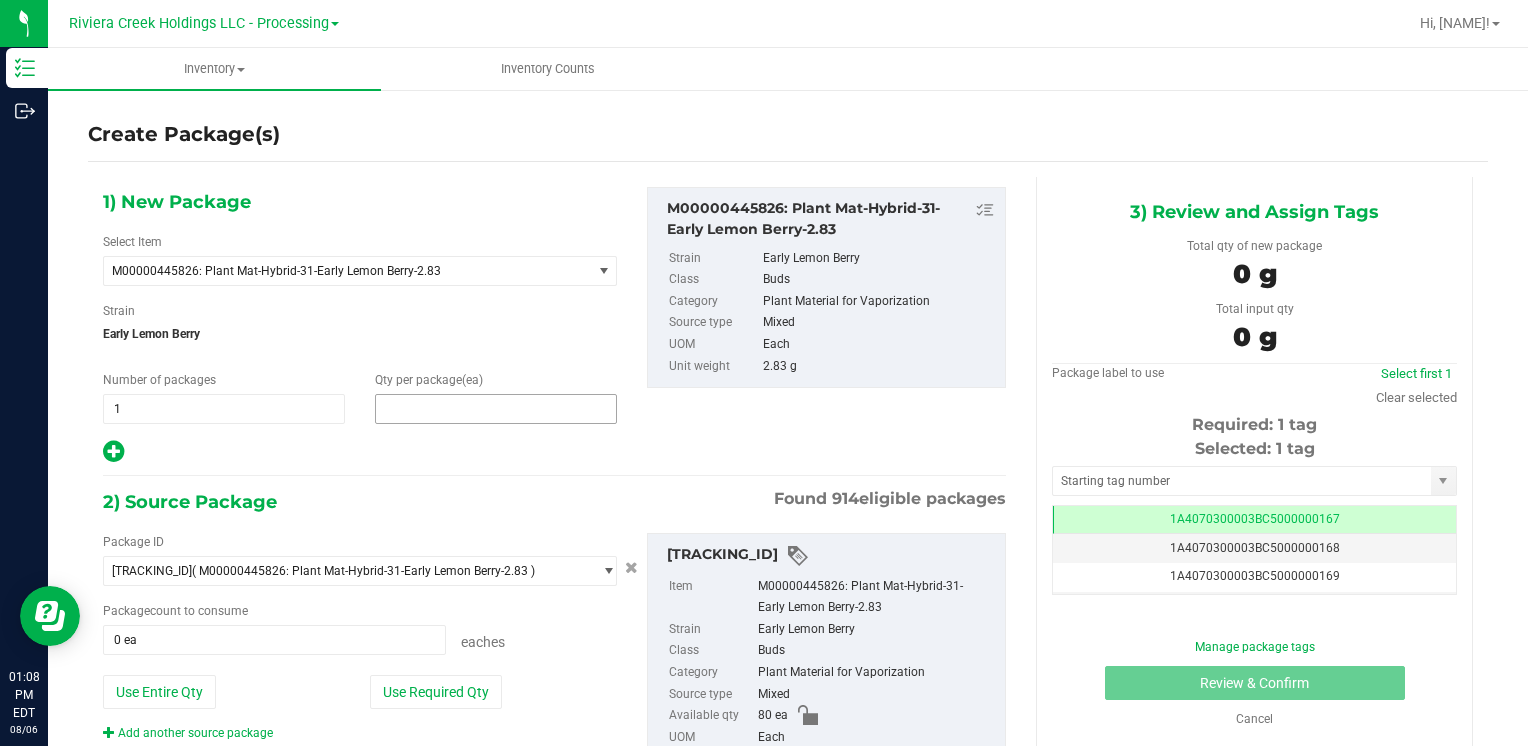 click at bounding box center [496, 409] 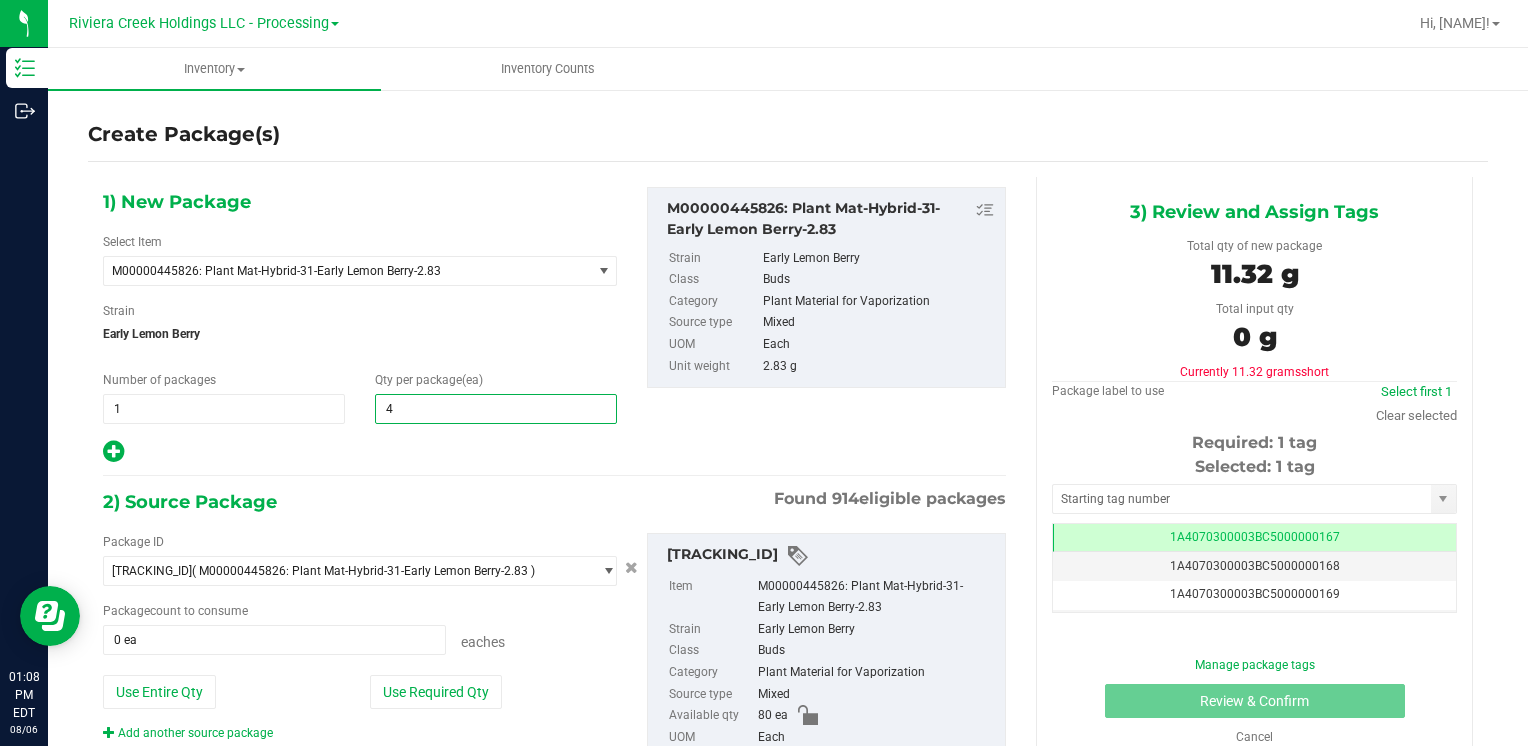 type on "40" 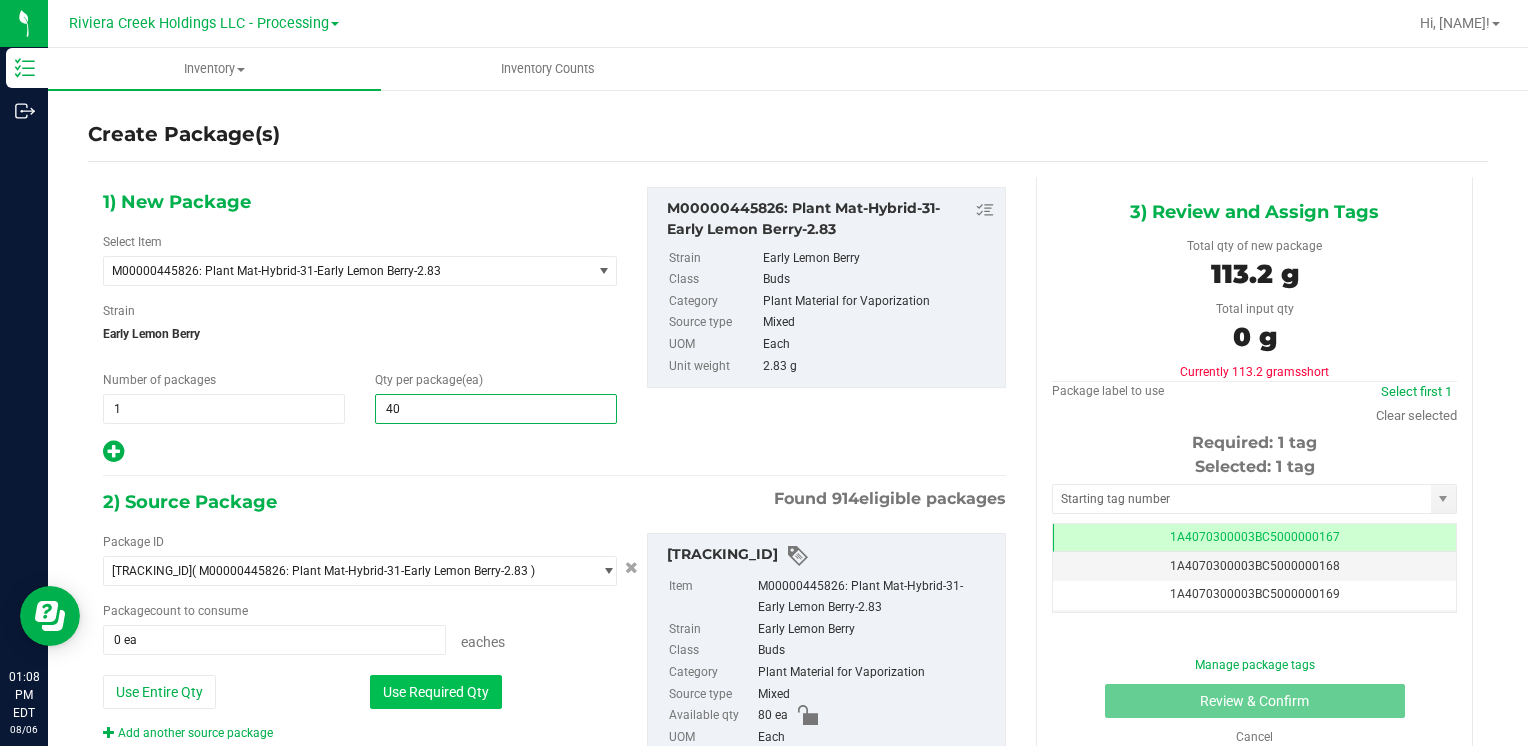 type on "40" 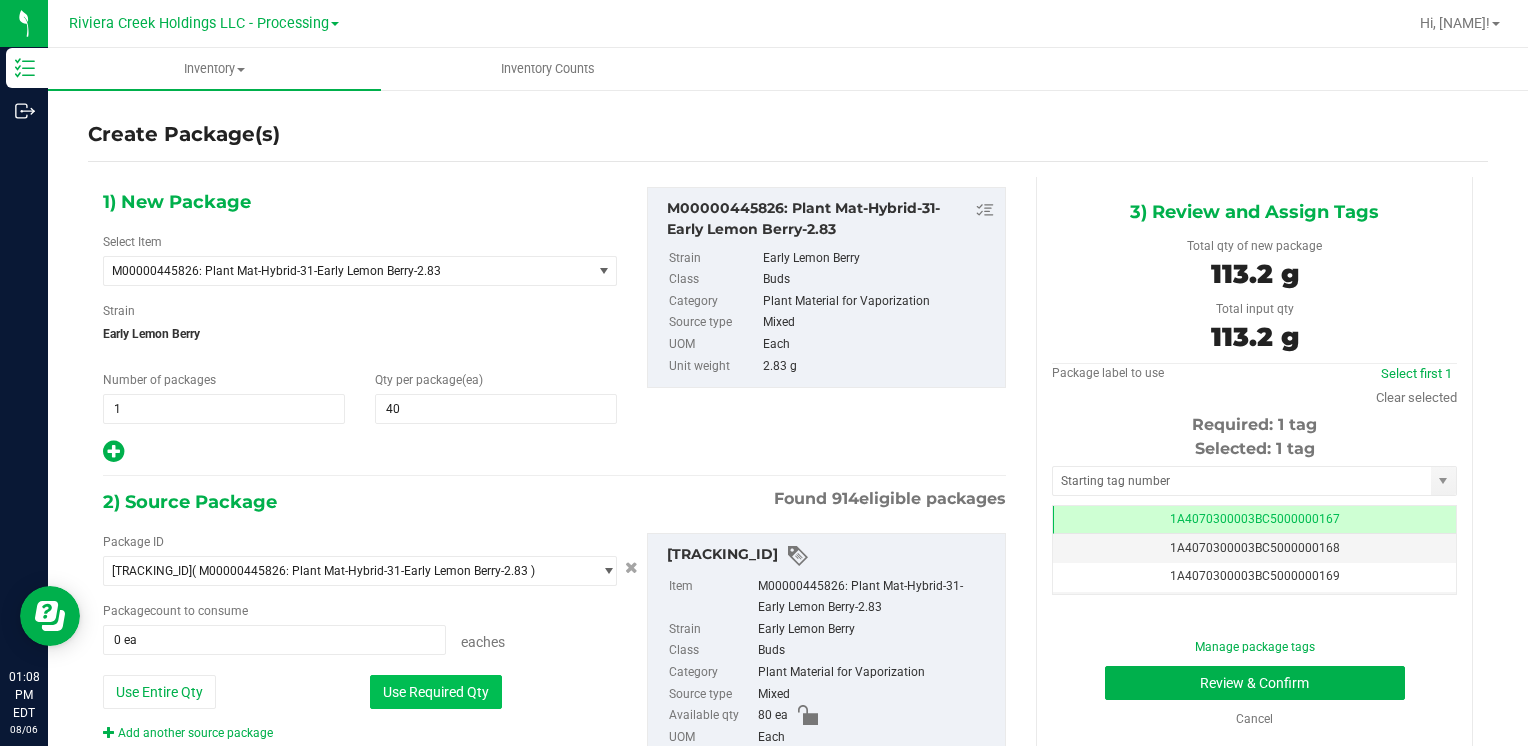 type on "40 ea" 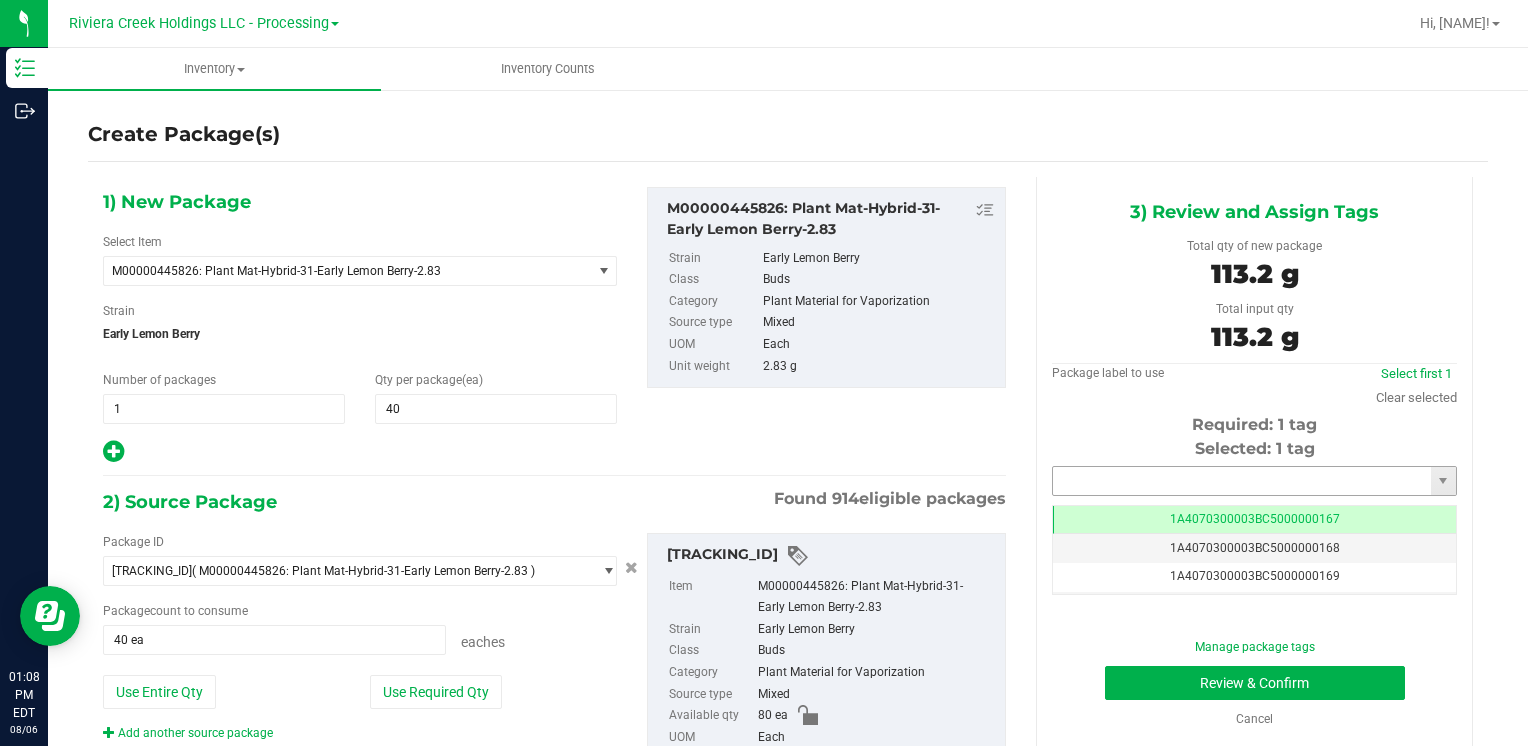 click at bounding box center [1242, 481] 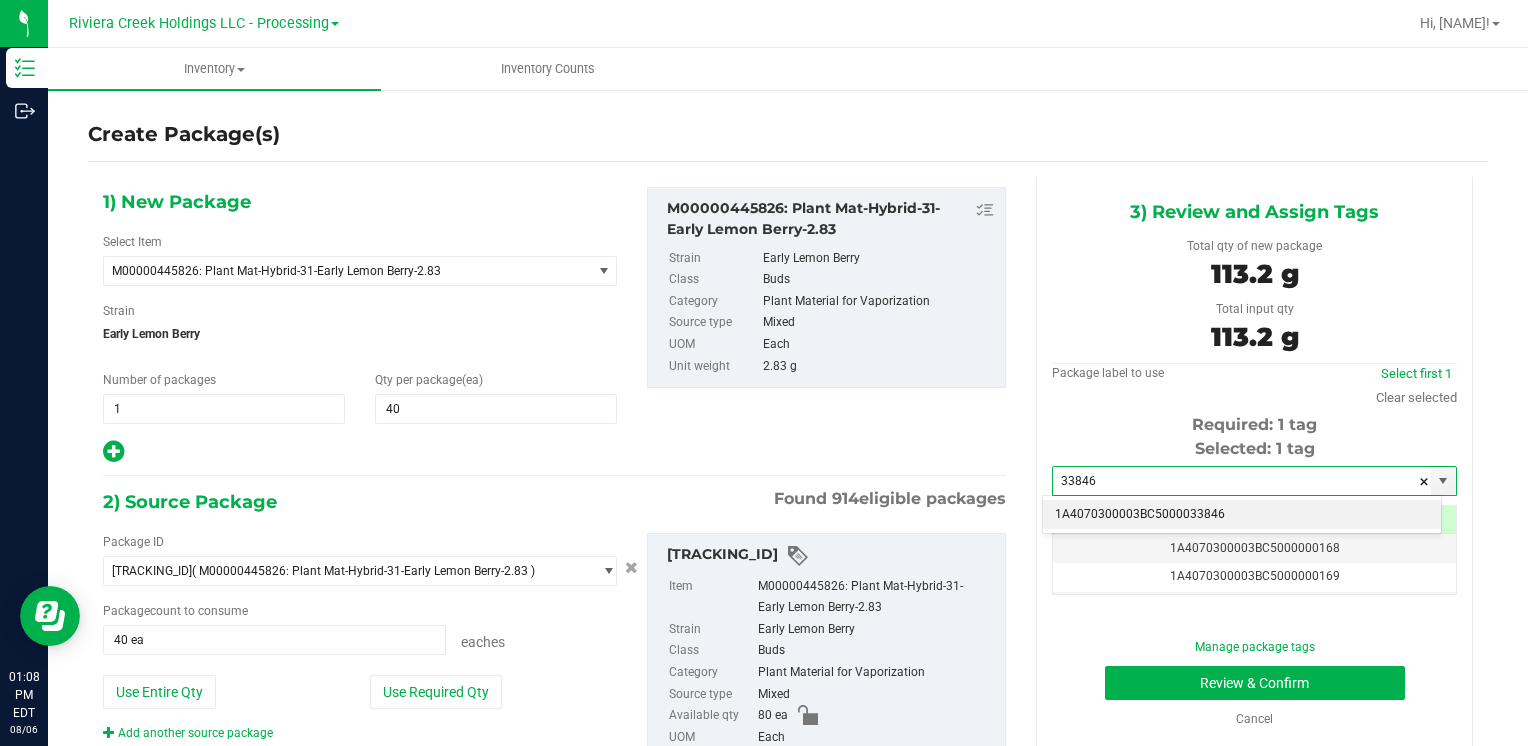 click on "1A4070300003BC5000033846" at bounding box center (1242, 515) 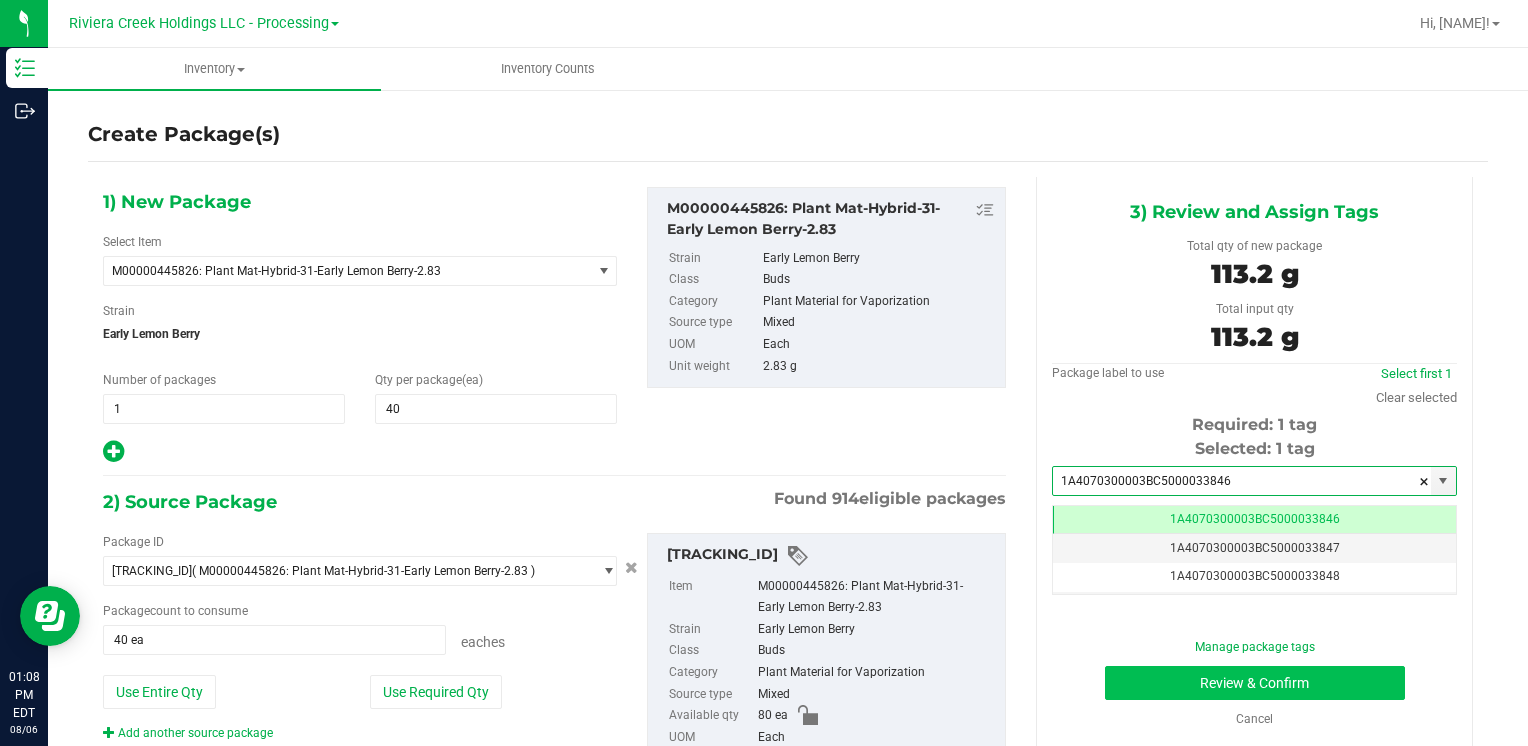scroll, scrollTop: 0, scrollLeft: 0, axis: both 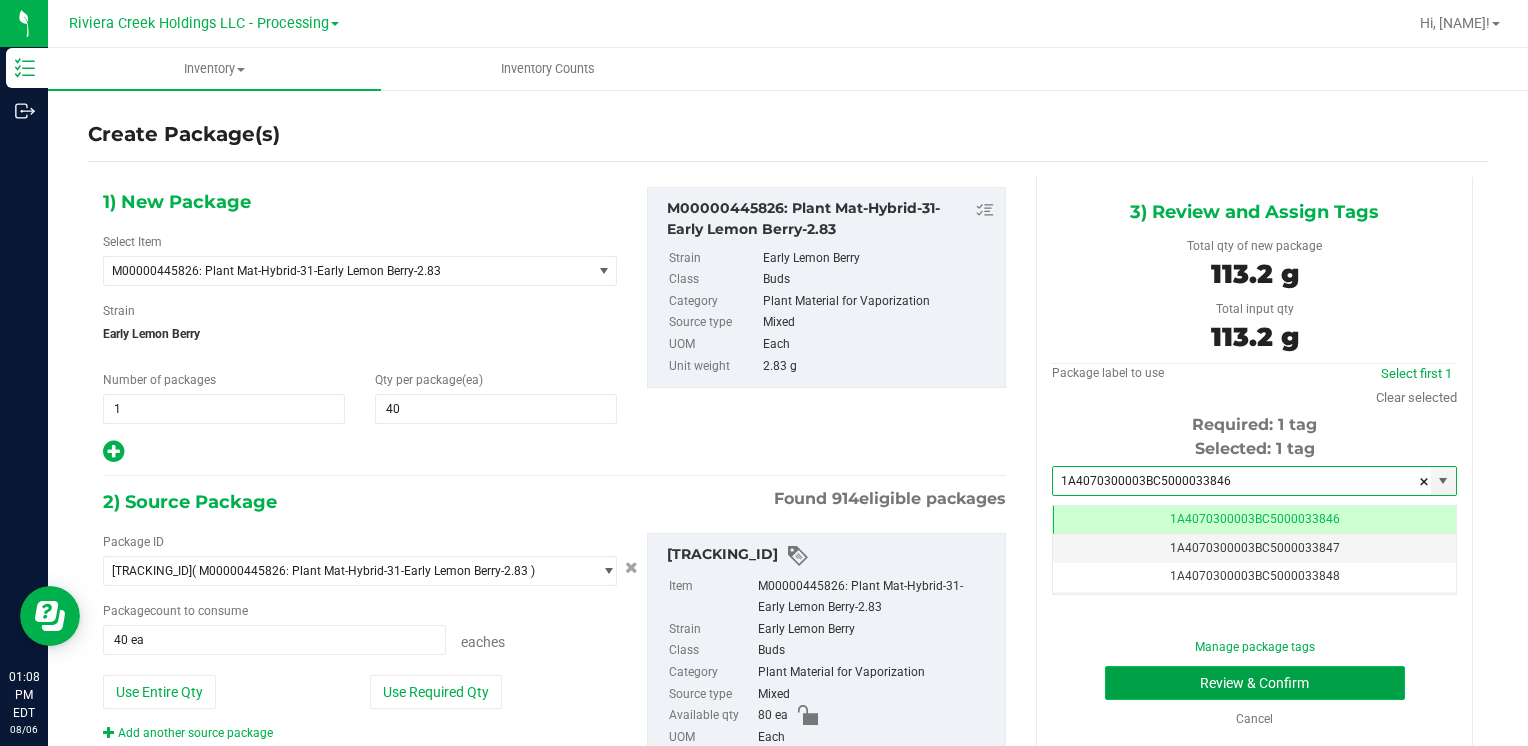 click on "Review & Confirm" at bounding box center (1255, 683) 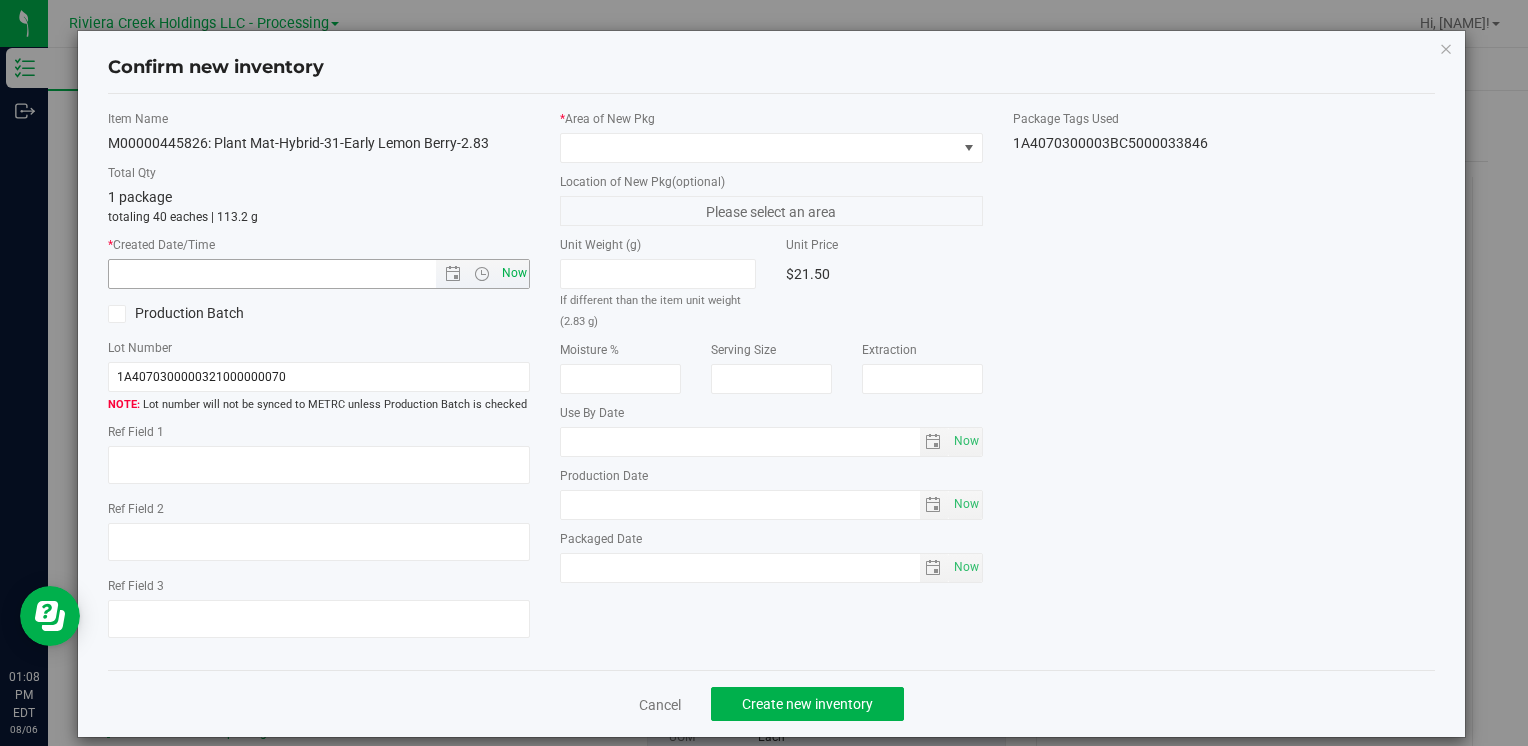 click on "Now" at bounding box center [514, 273] 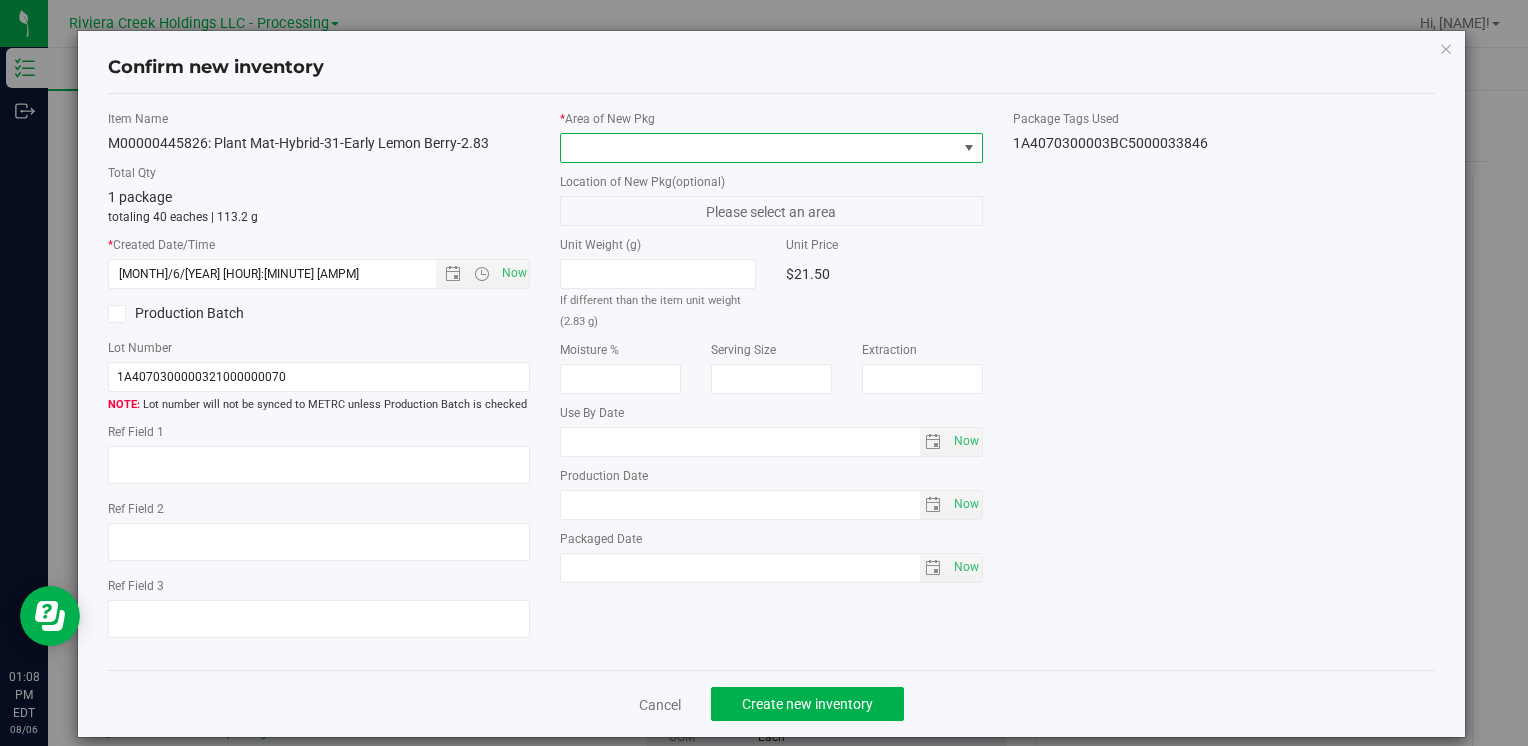 click at bounding box center (758, 148) 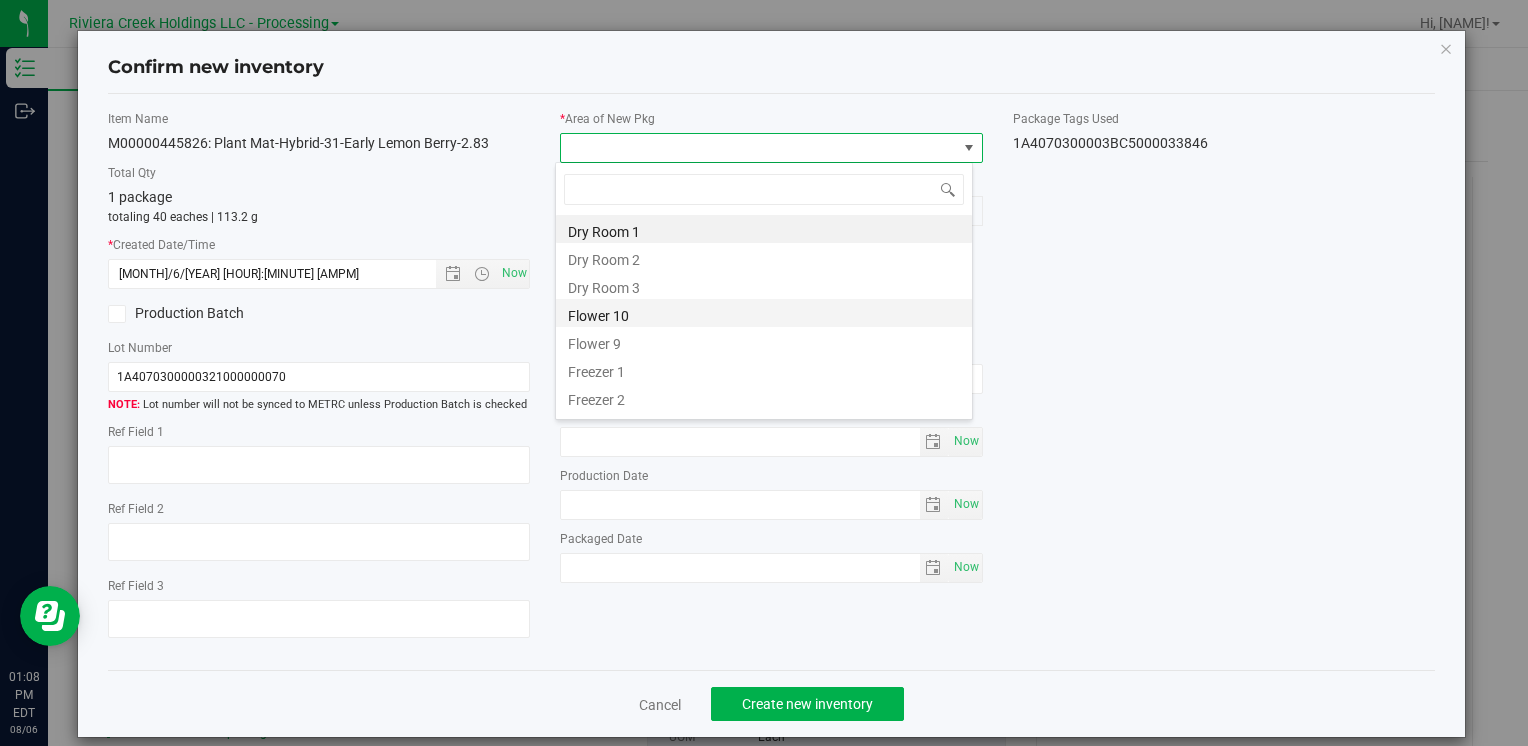 click on "Flower 10" at bounding box center (764, 313) 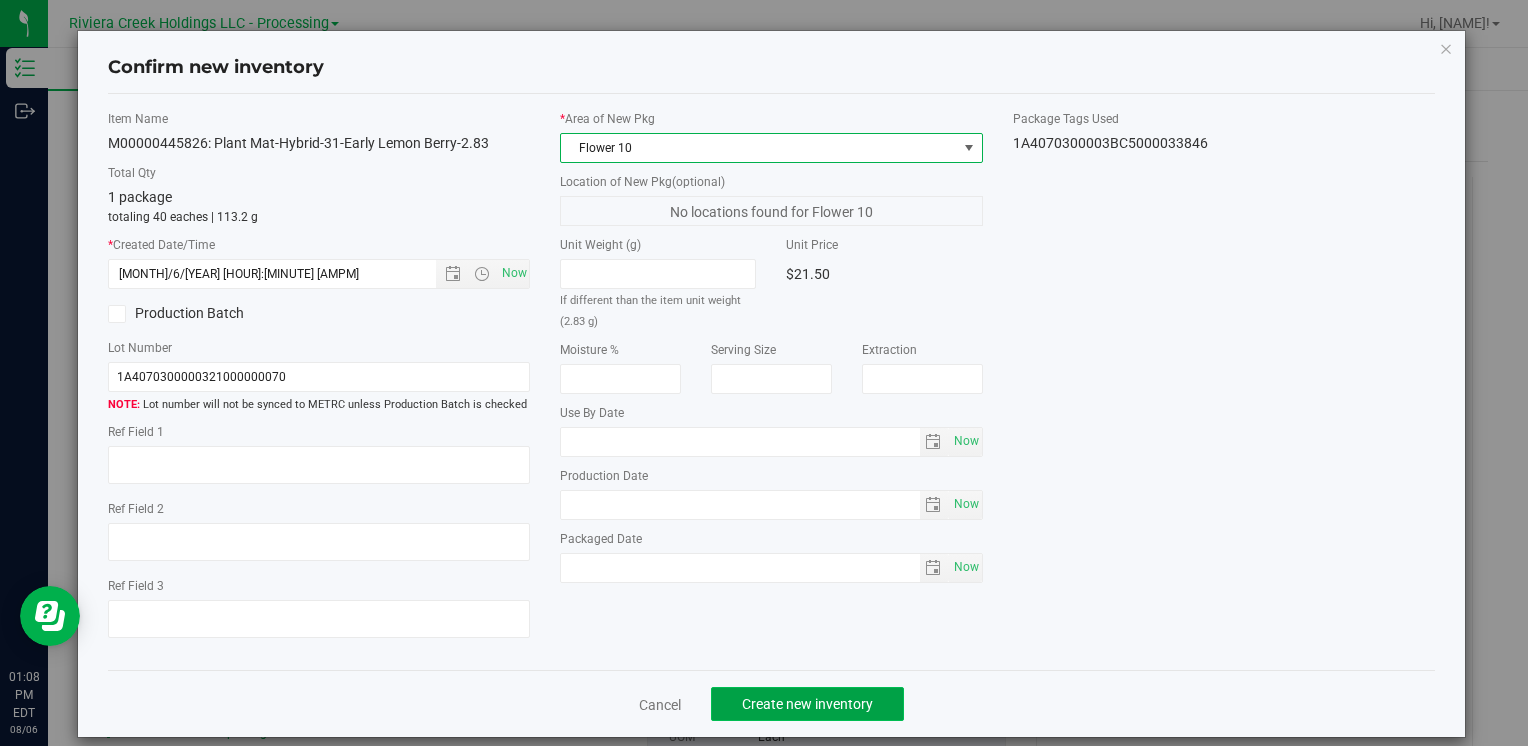 click on "Create new inventory" 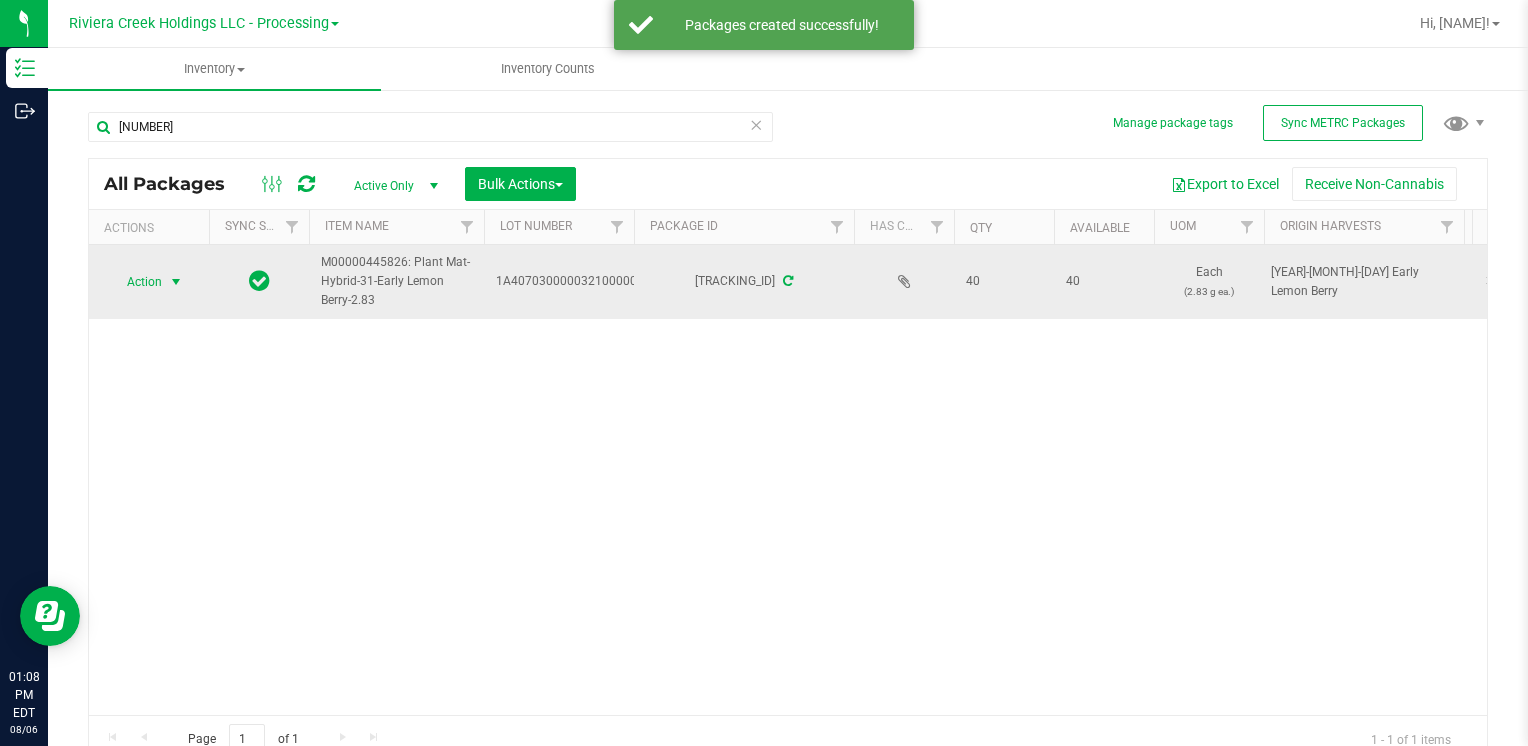 click on "Action" at bounding box center (136, 282) 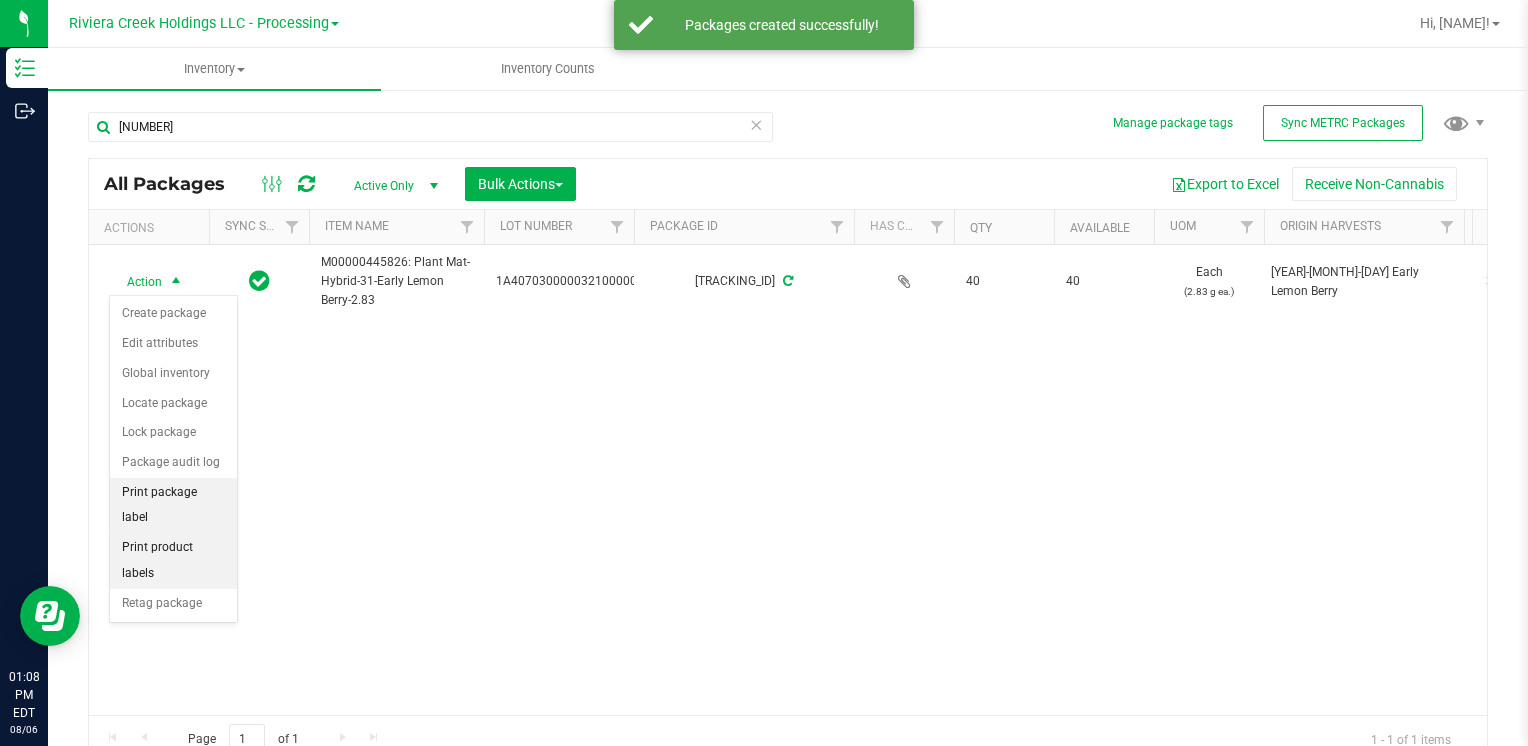 click on "Print package label" at bounding box center (173, 505) 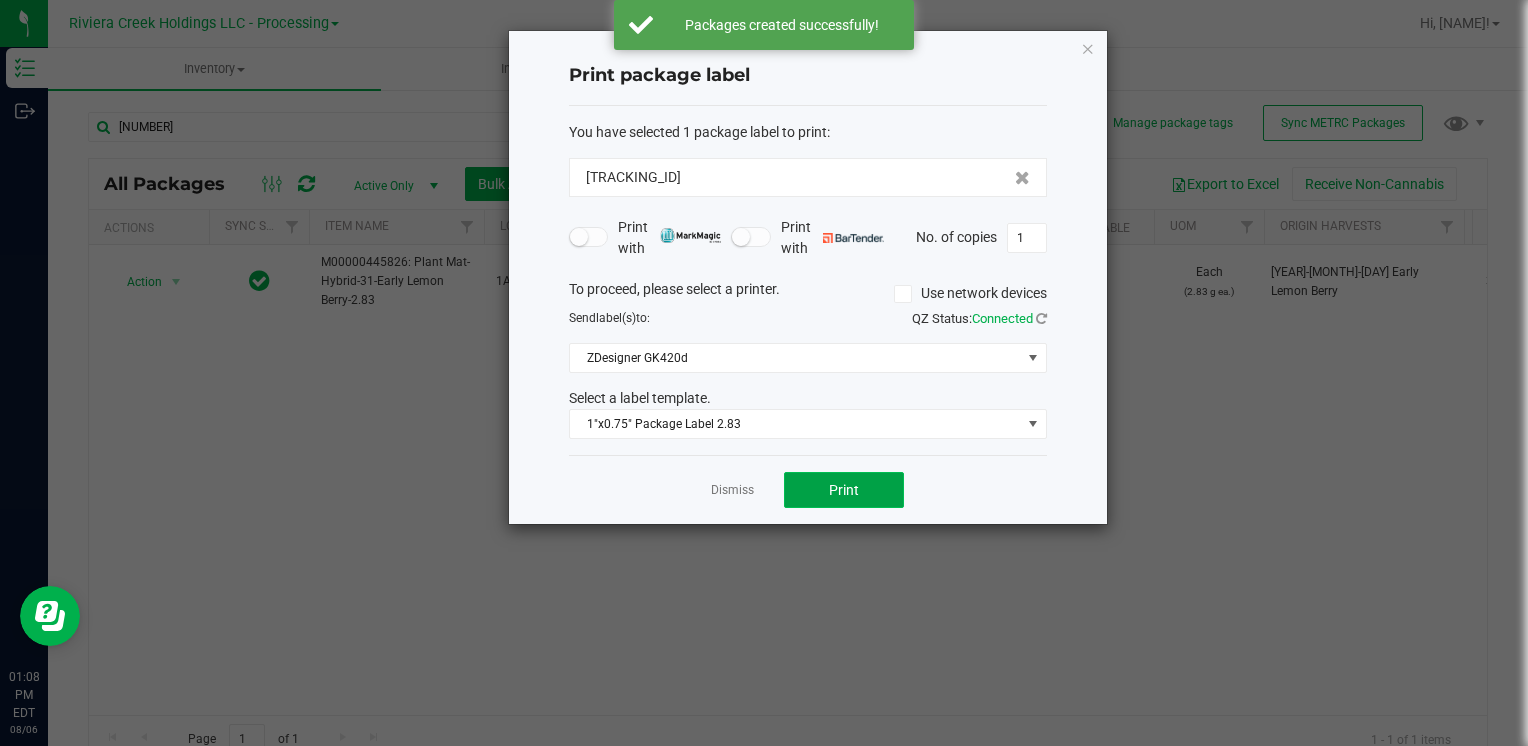 click on "Print" 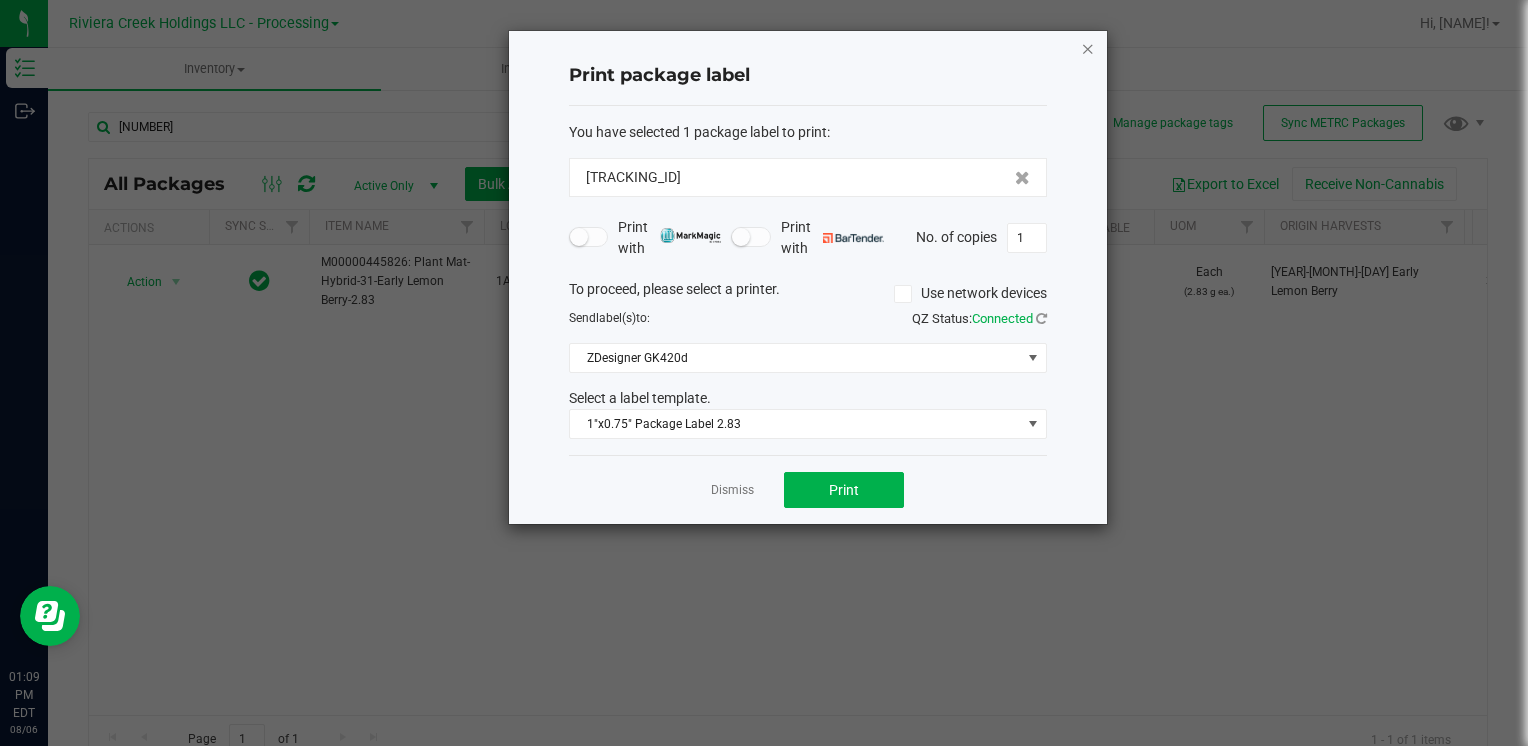 click 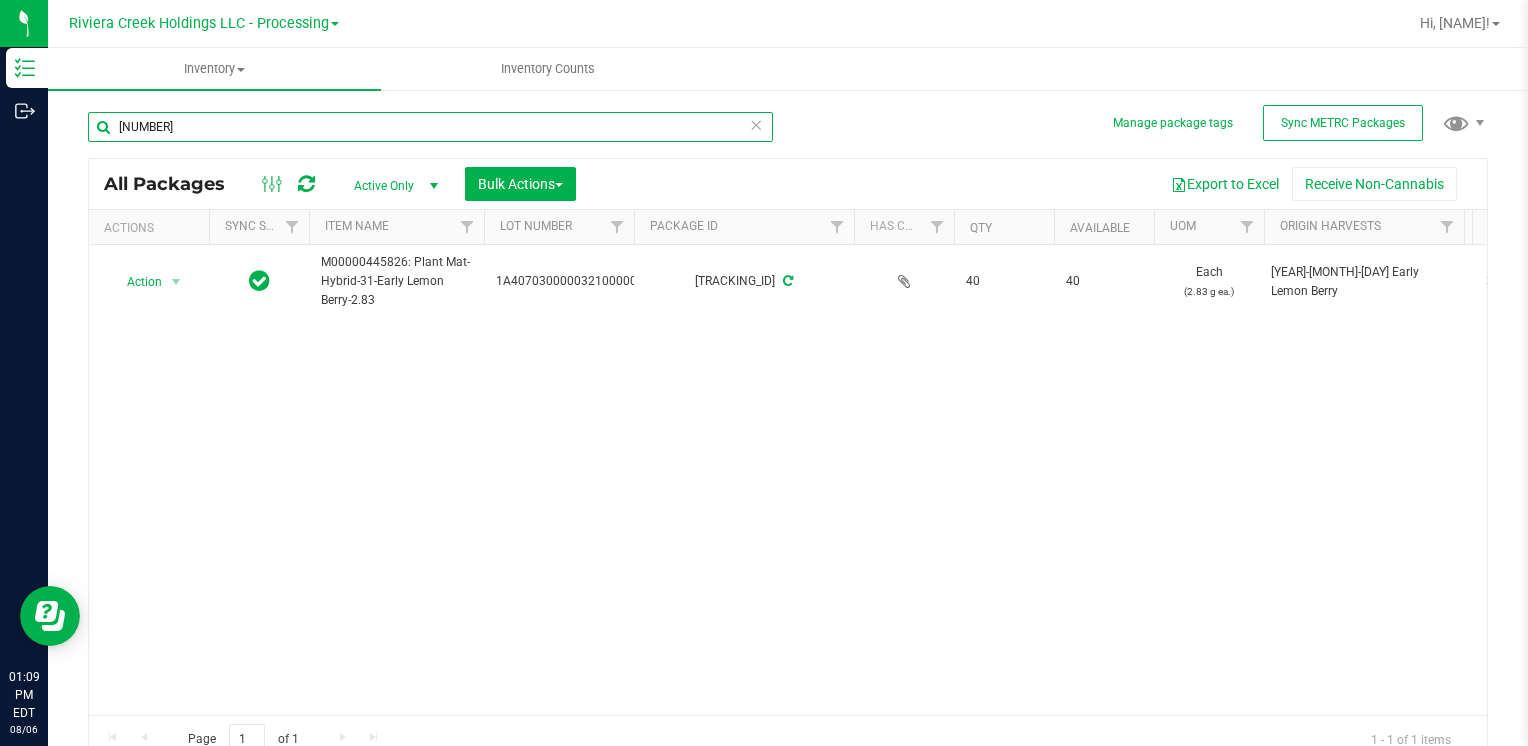 click on "[NUMBER]" at bounding box center (430, 127) 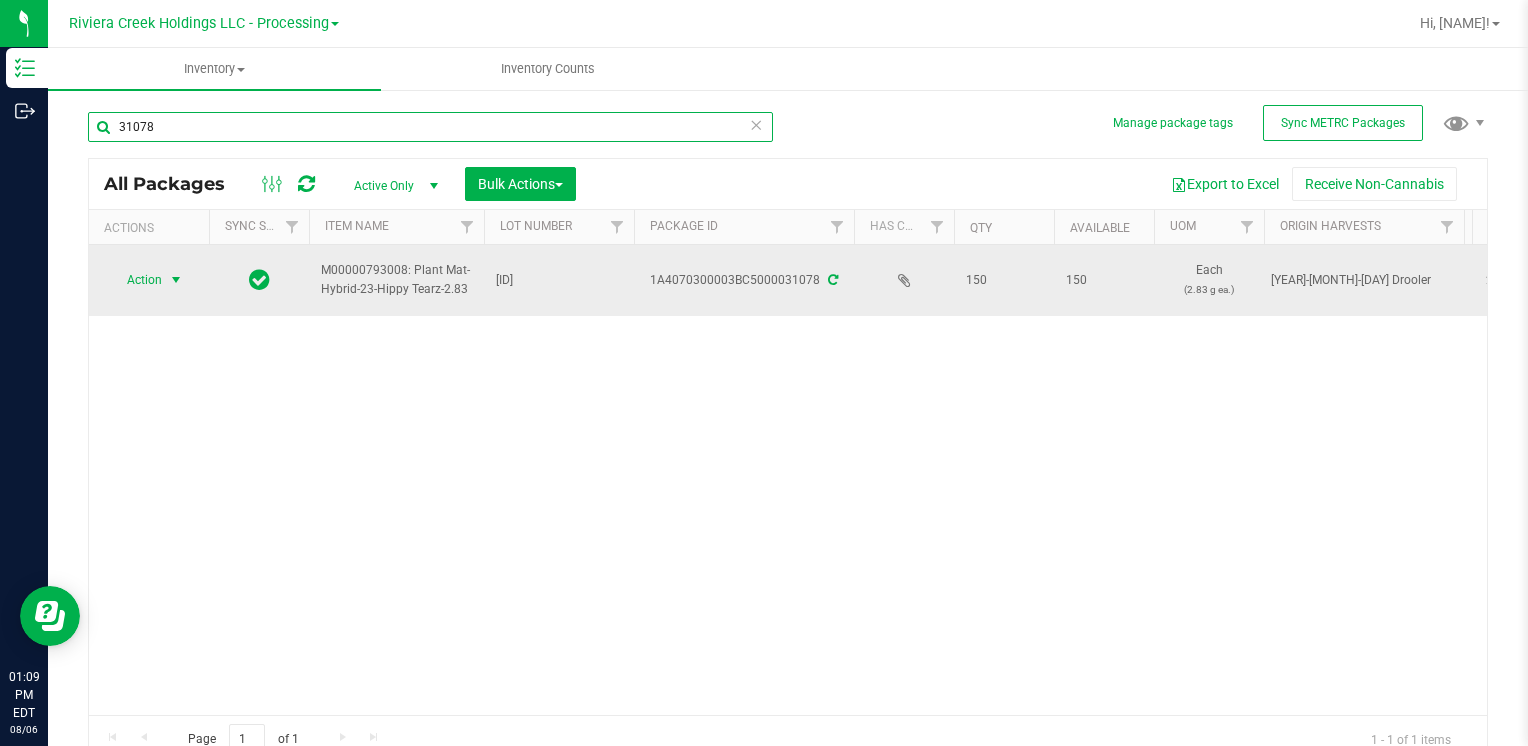 type on "31078" 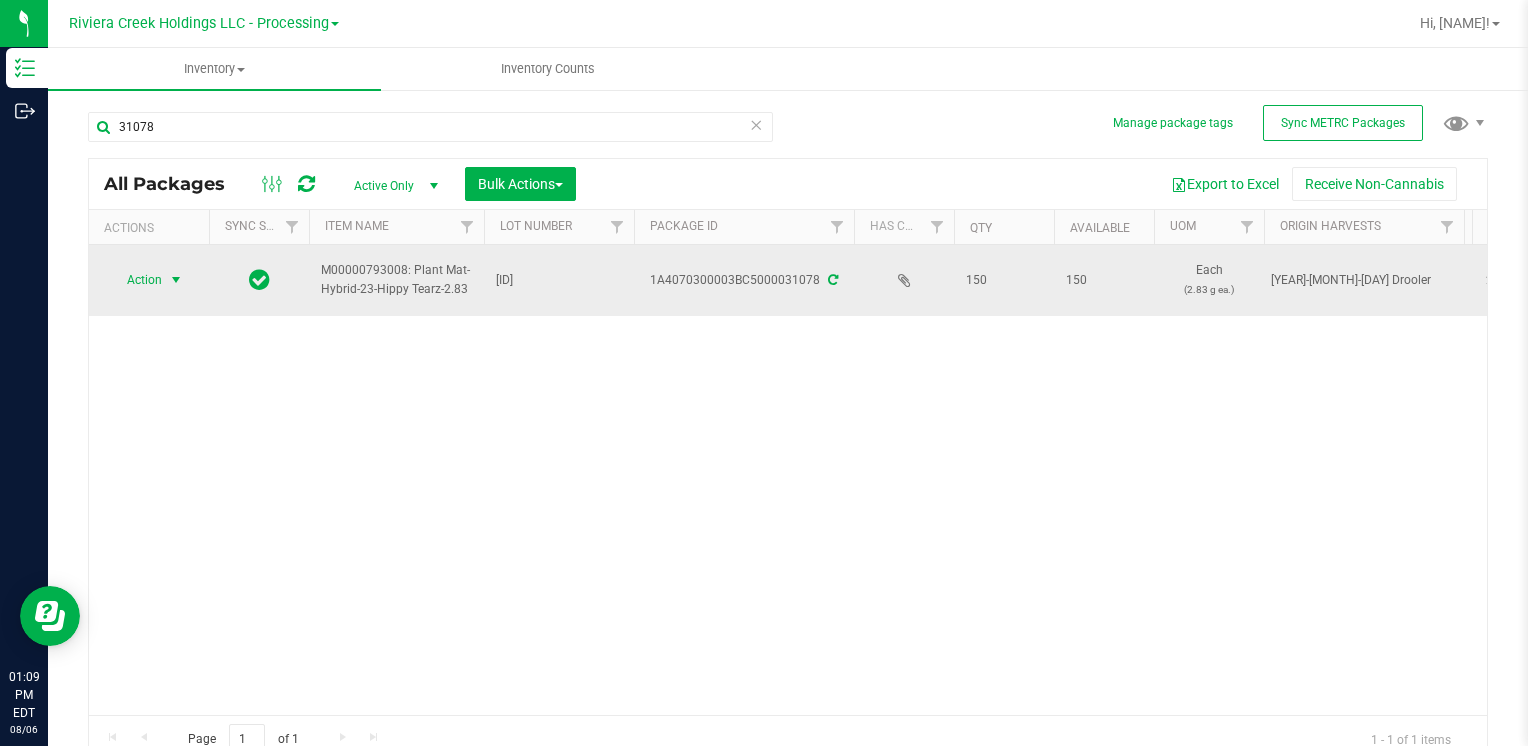 click on "Action" at bounding box center [136, 280] 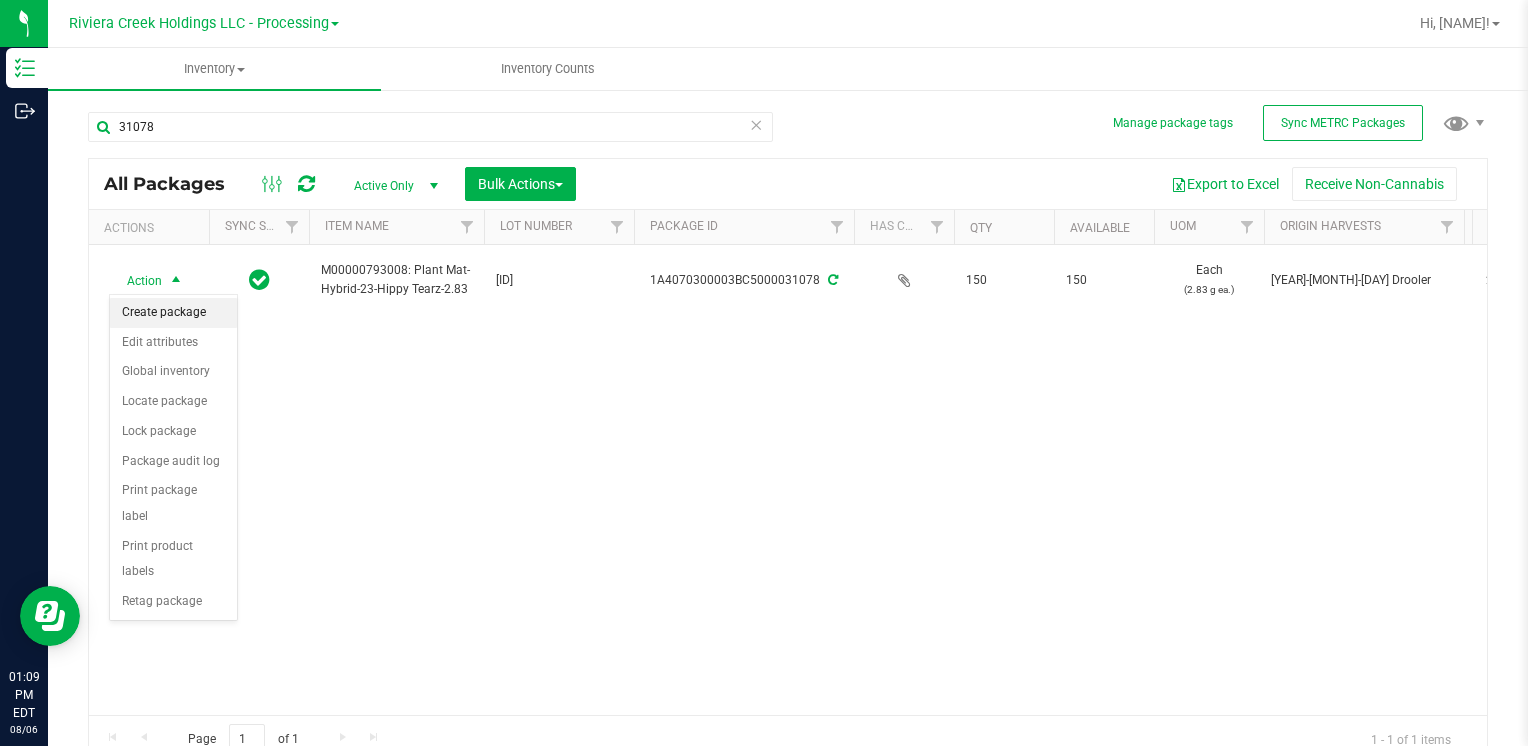 click on "Create package" at bounding box center (173, 313) 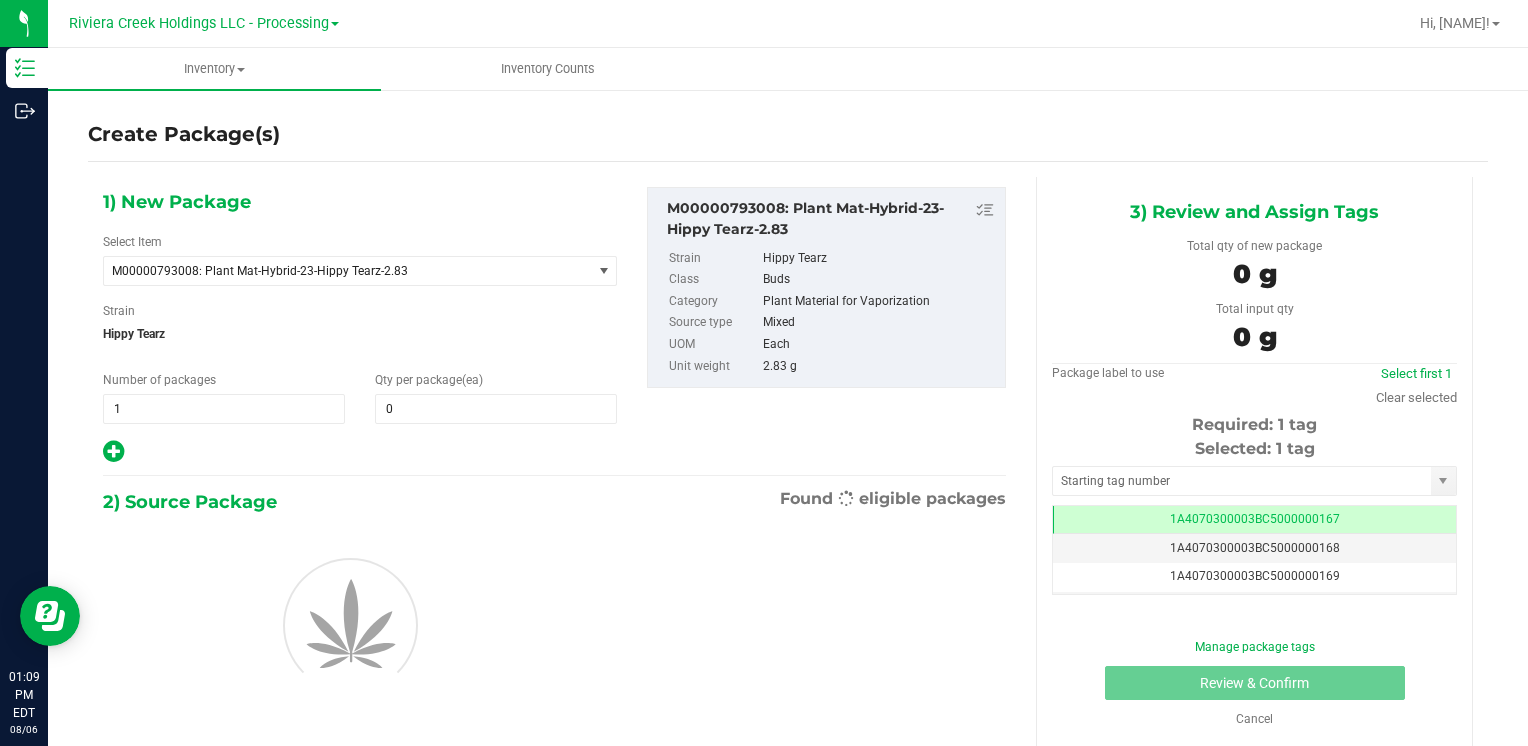 scroll, scrollTop: 0, scrollLeft: 0, axis: both 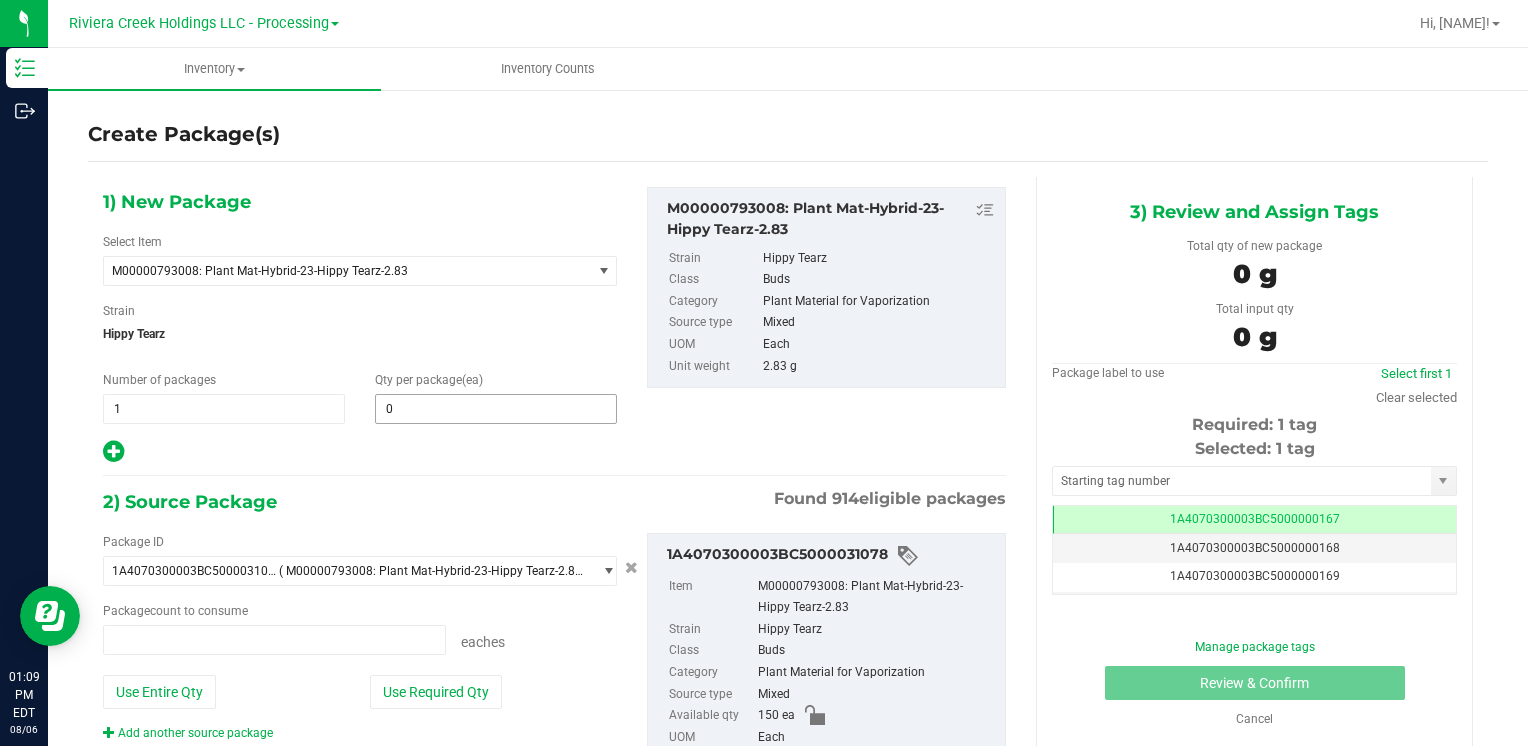 type on "0 ea" 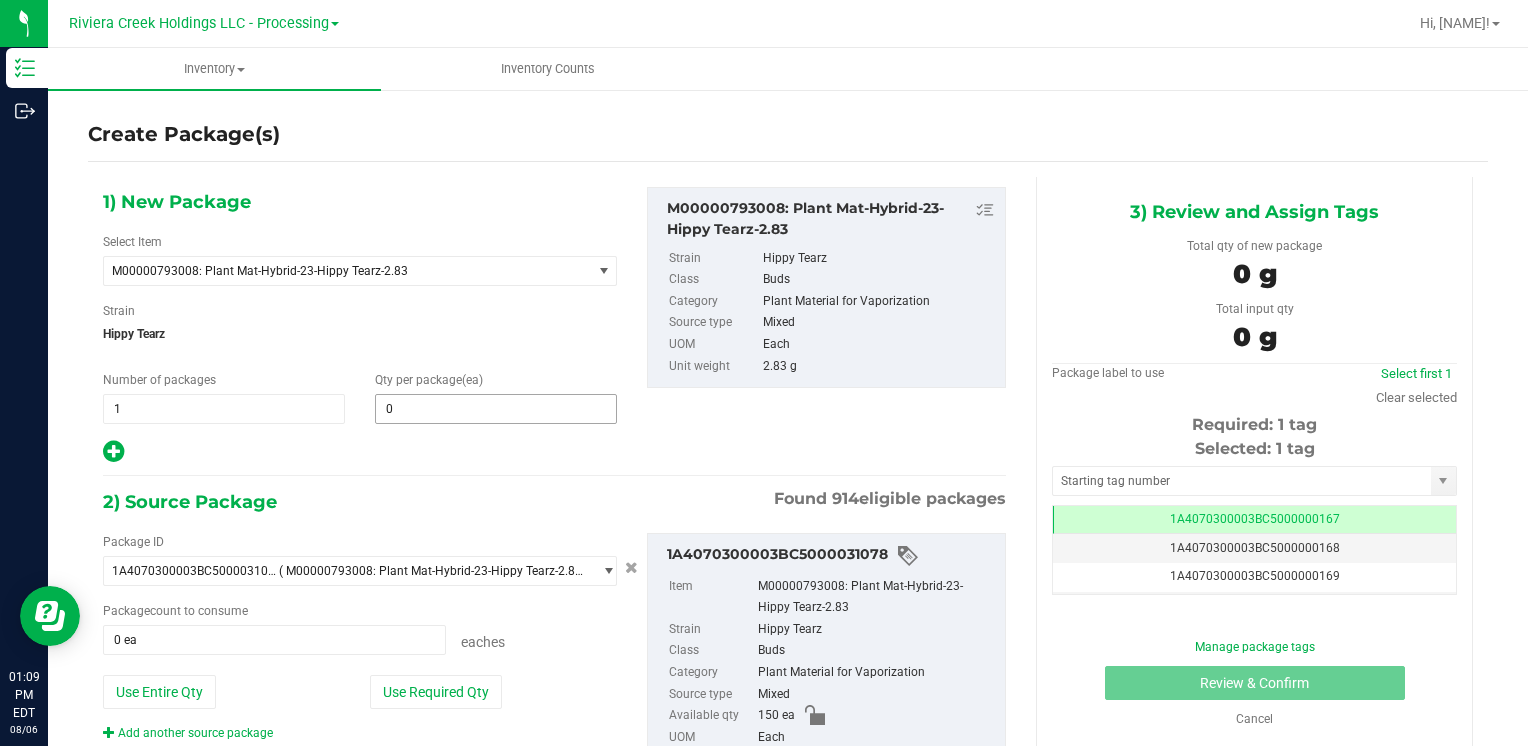 click on "0 0" at bounding box center (496, 409) 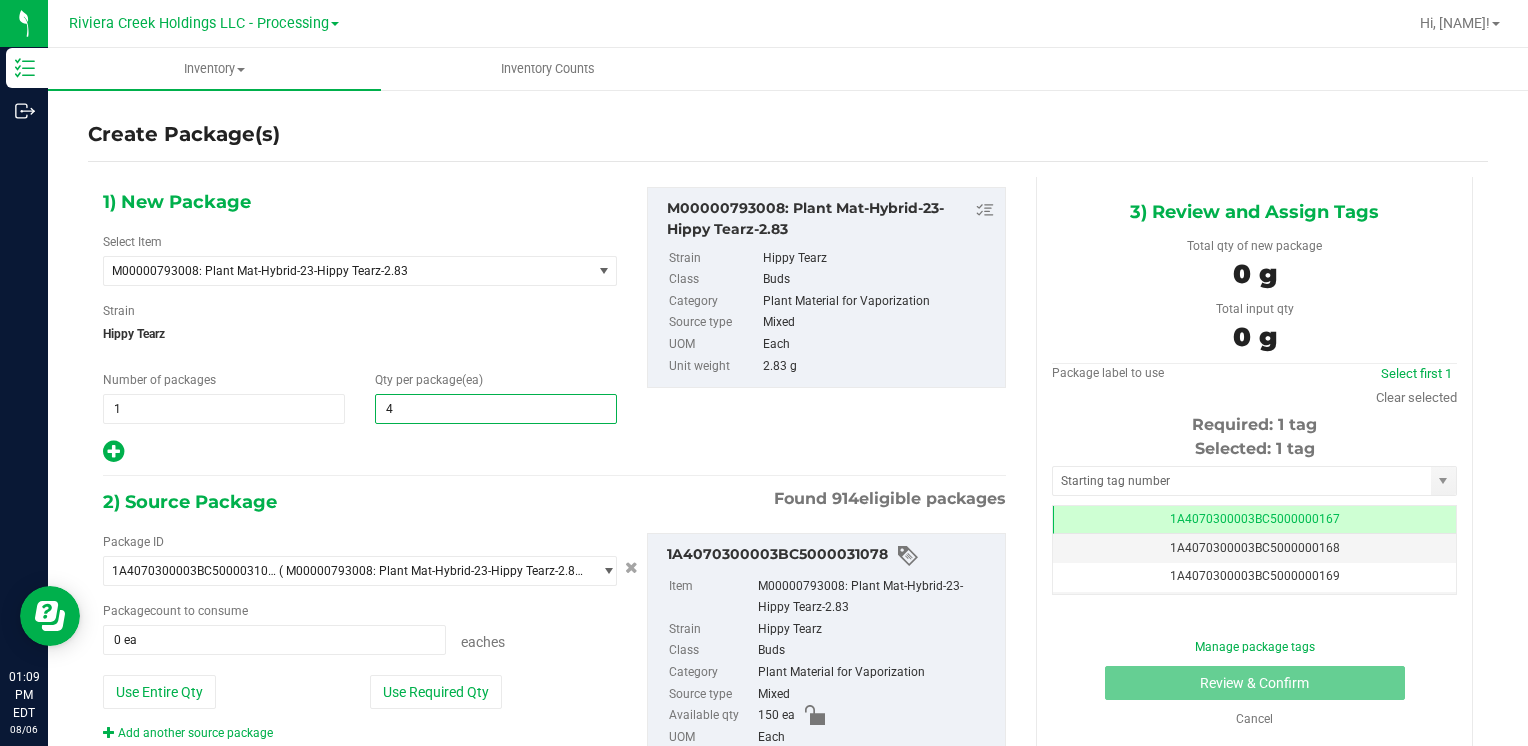 type on "40" 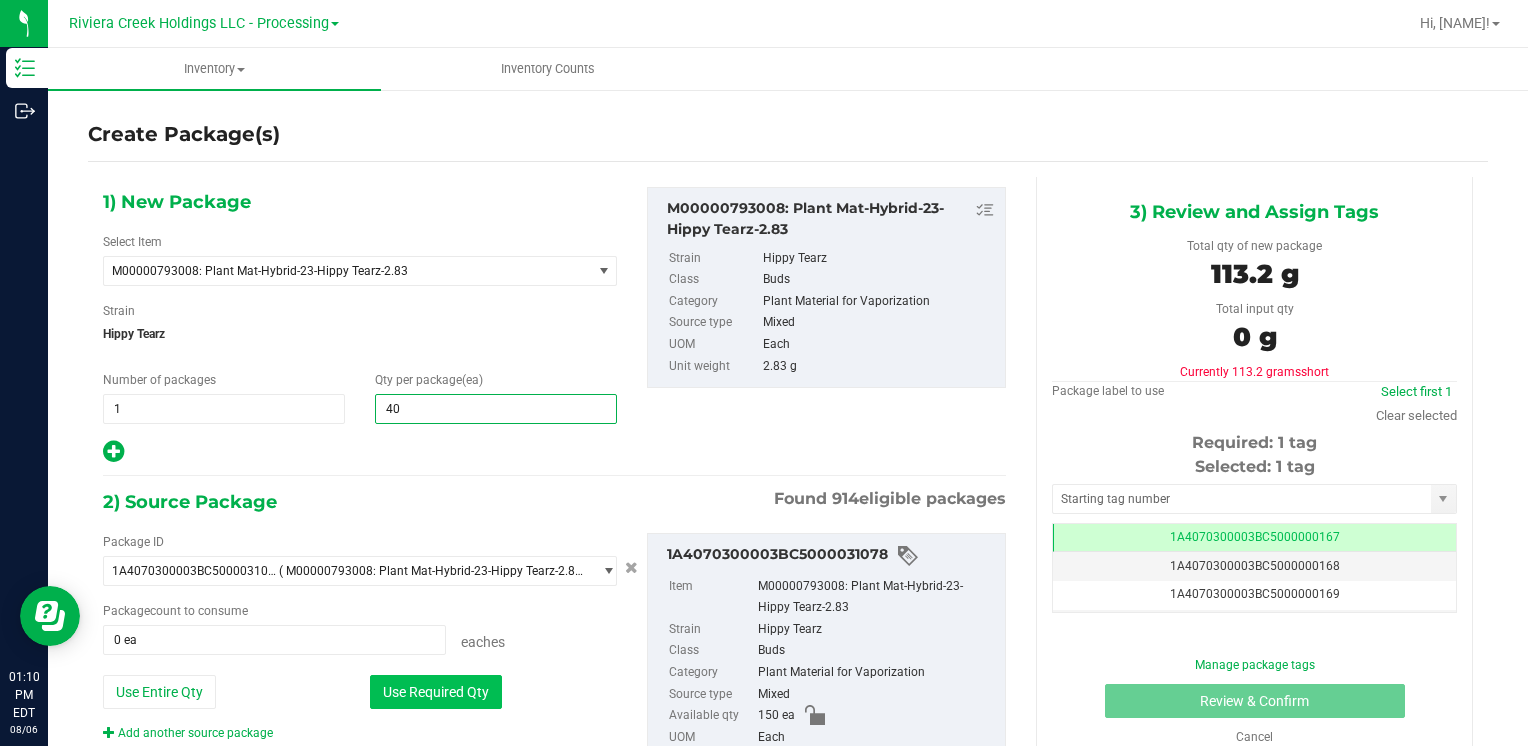 type on "40" 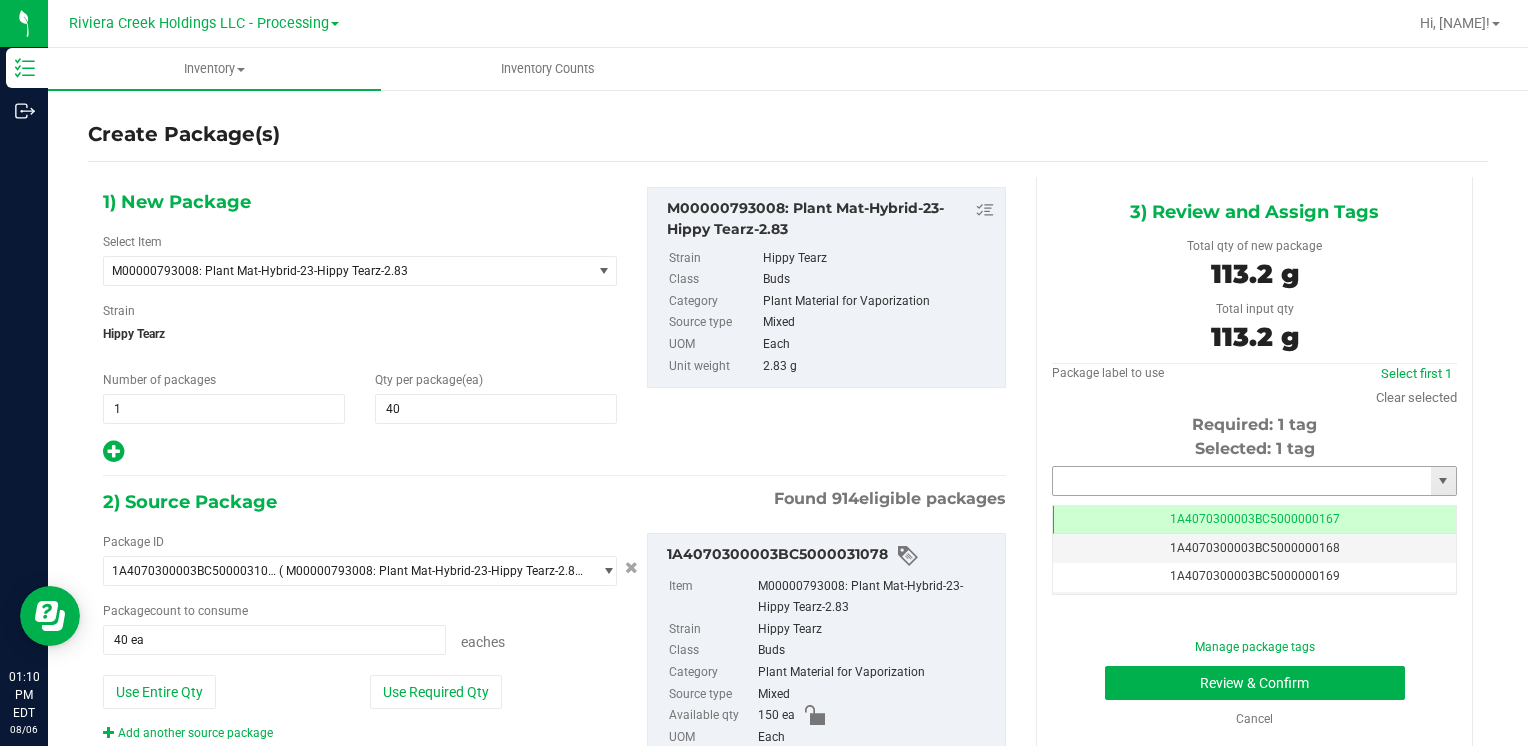 click at bounding box center [1242, 481] 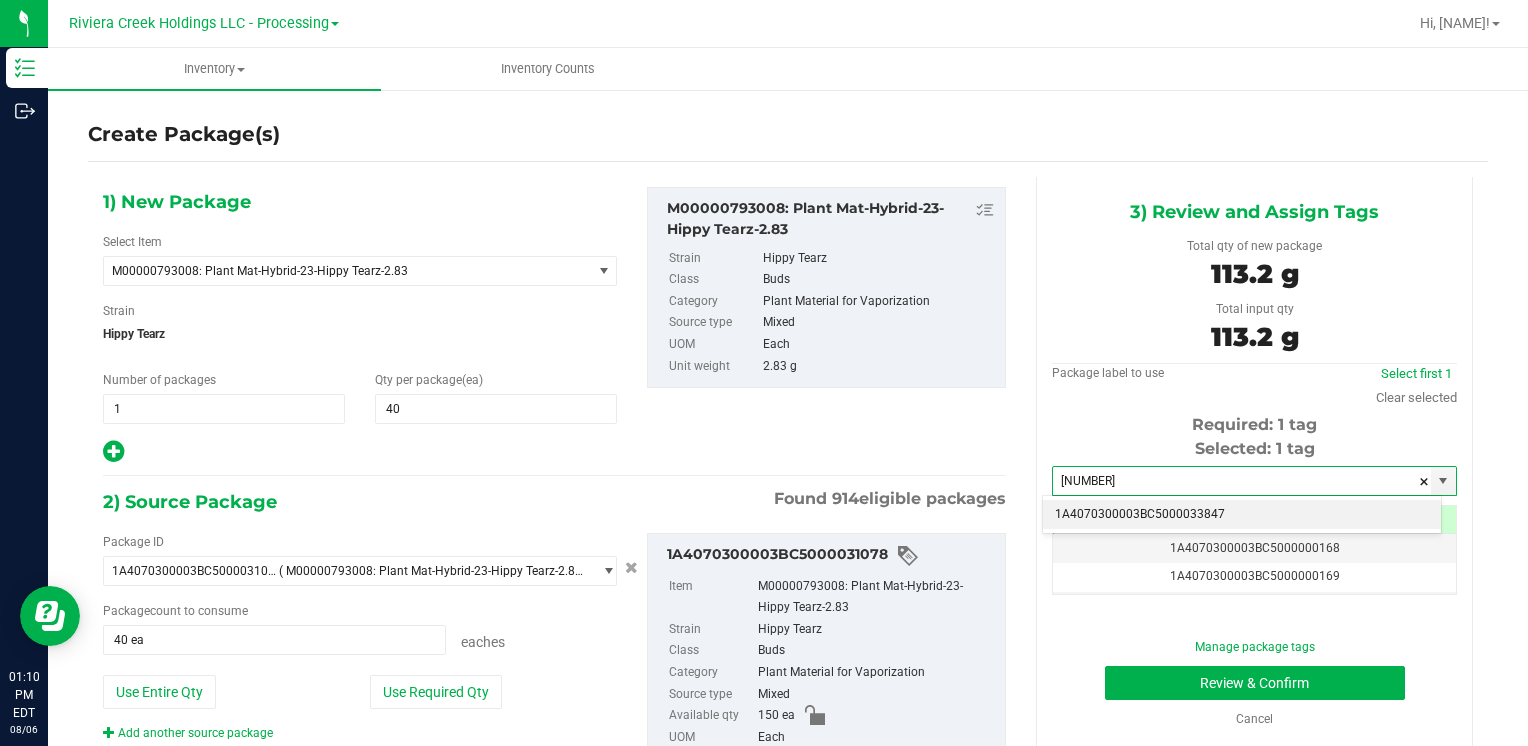 click on "1A4070300003BC5000033847" at bounding box center (1242, 515) 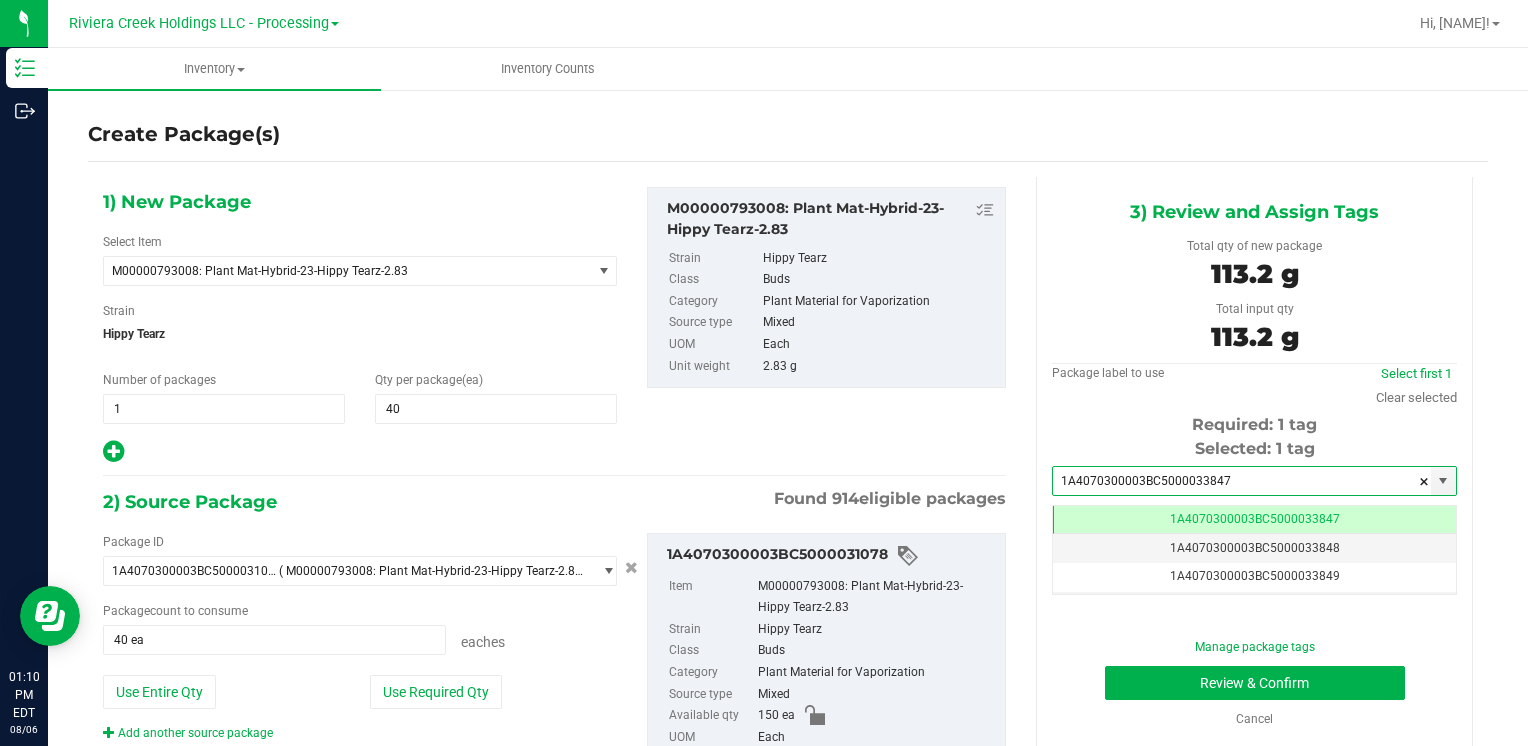scroll, scrollTop: 0, scrollLeft: 0, axis: both 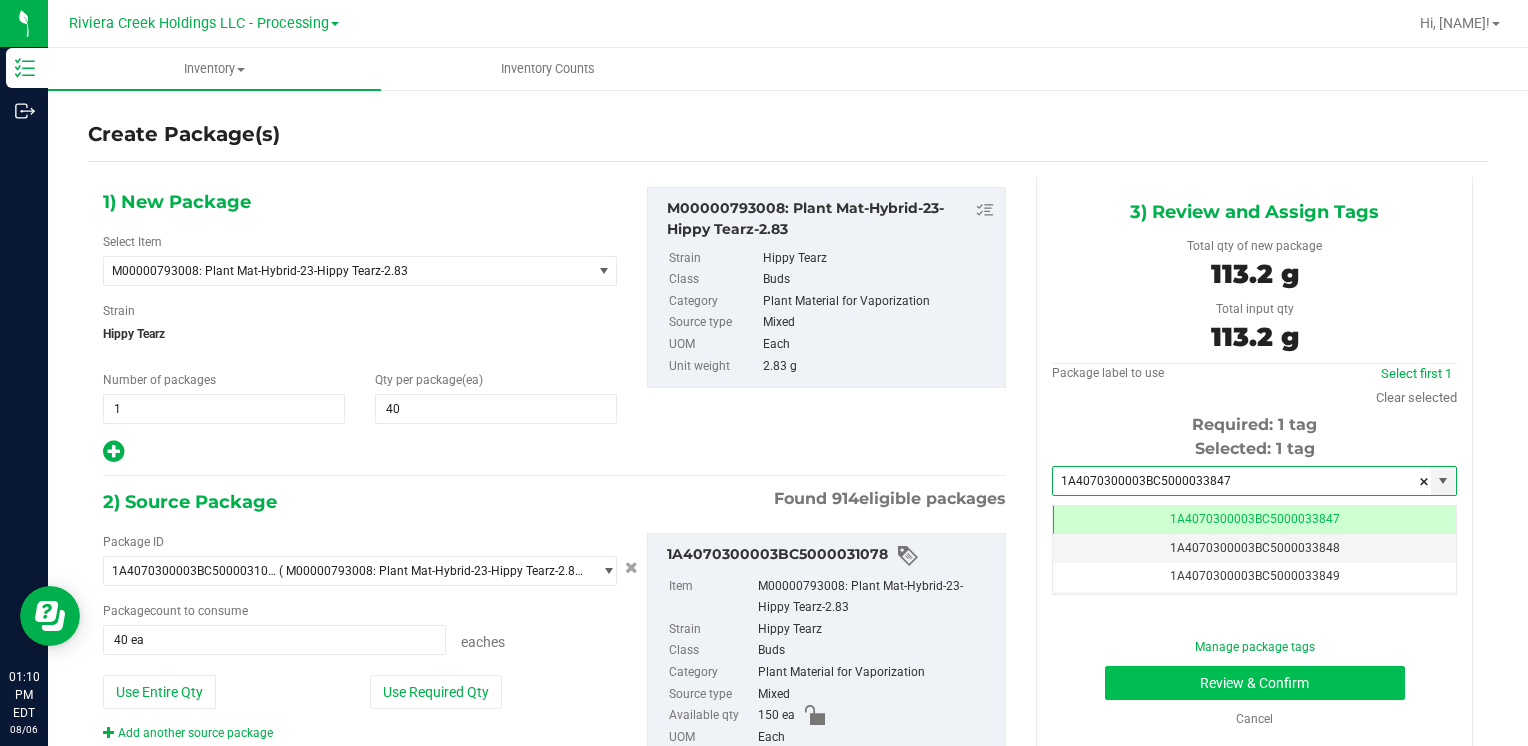 type on "1A4070300003BC5000033847" 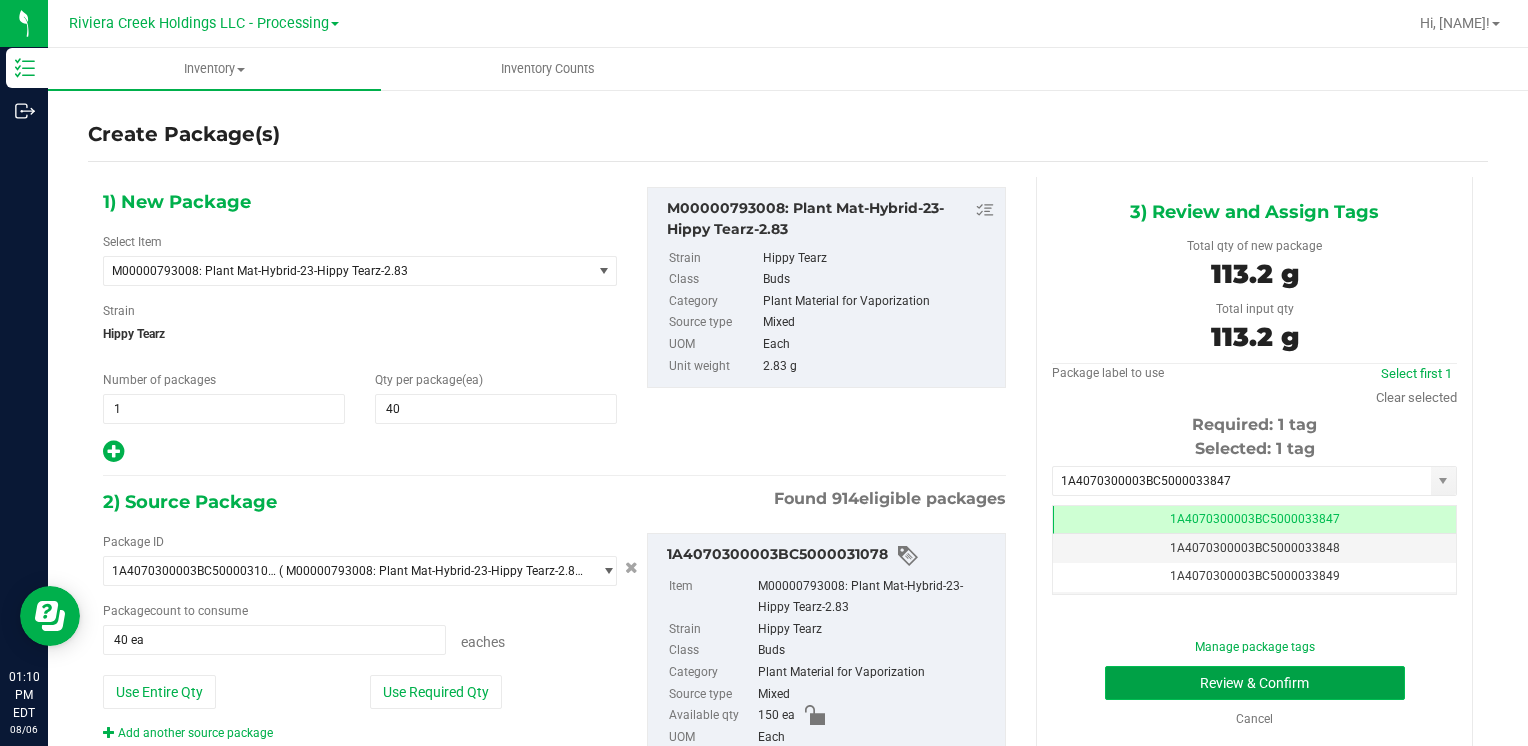 click on "Review & Confirm" at bounding box center (1255, 683) 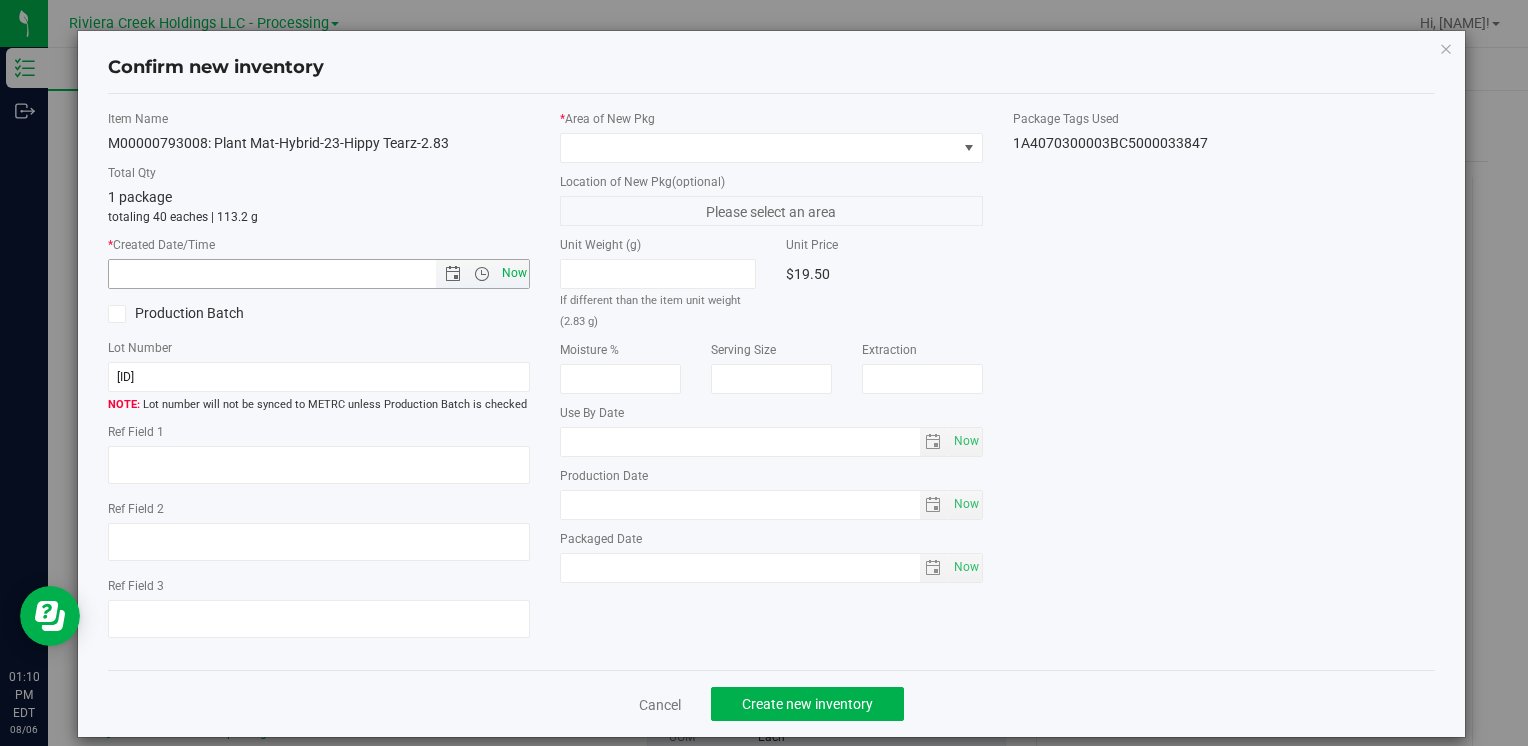 click on "Now" at bounding box center [514, 273] 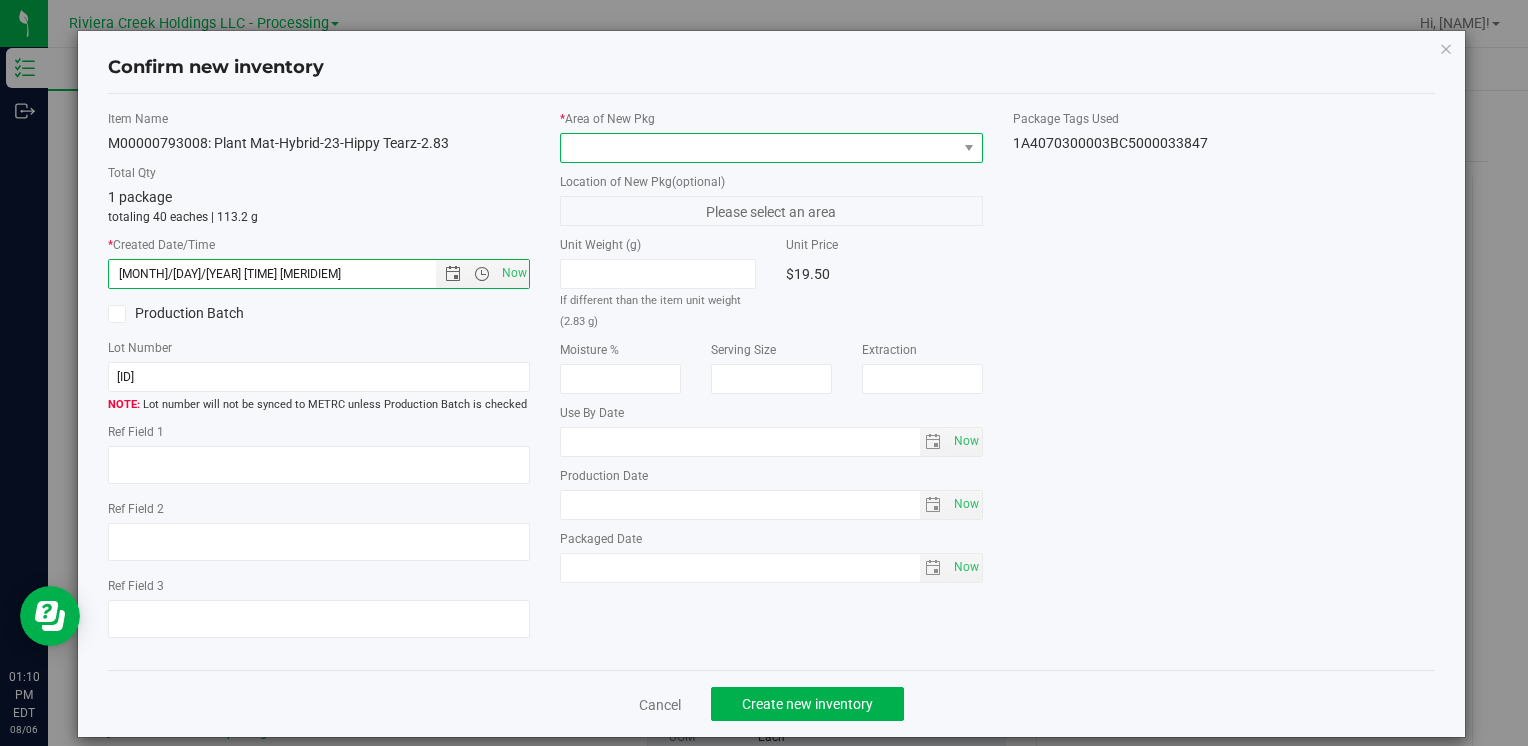 click at bounding box center (758, 148) 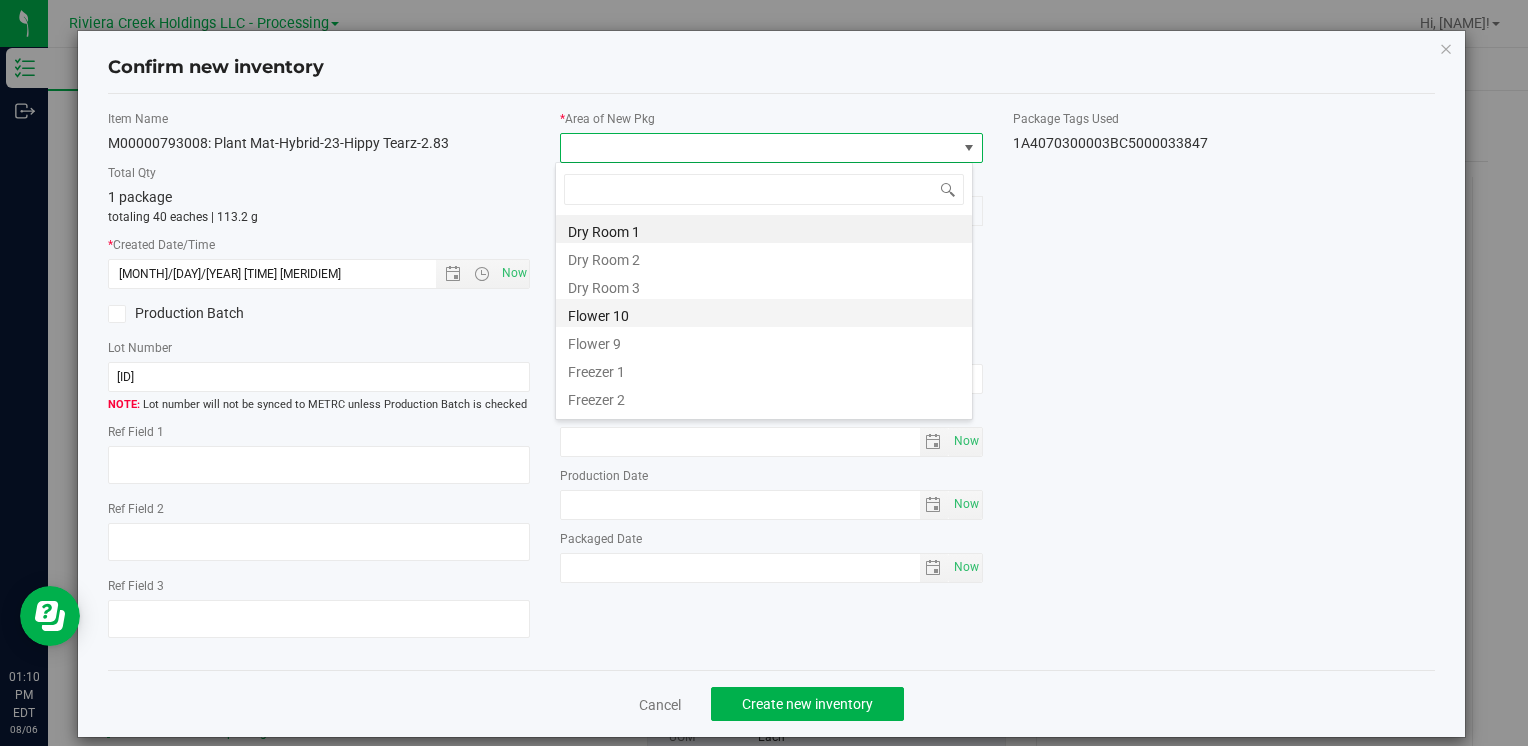 click on "Flower 10" at bounding box center (764, 313) 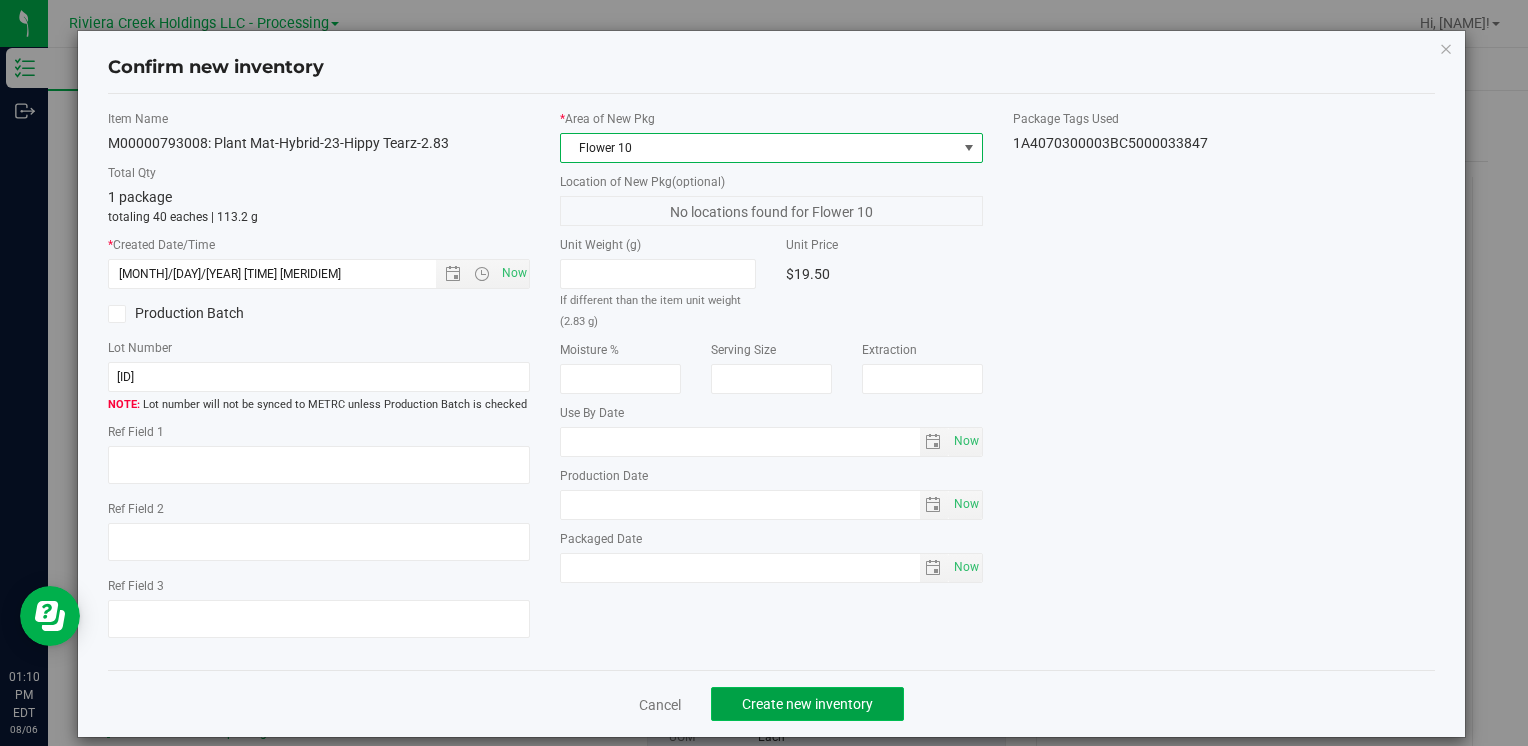 click on "Create new inventory" 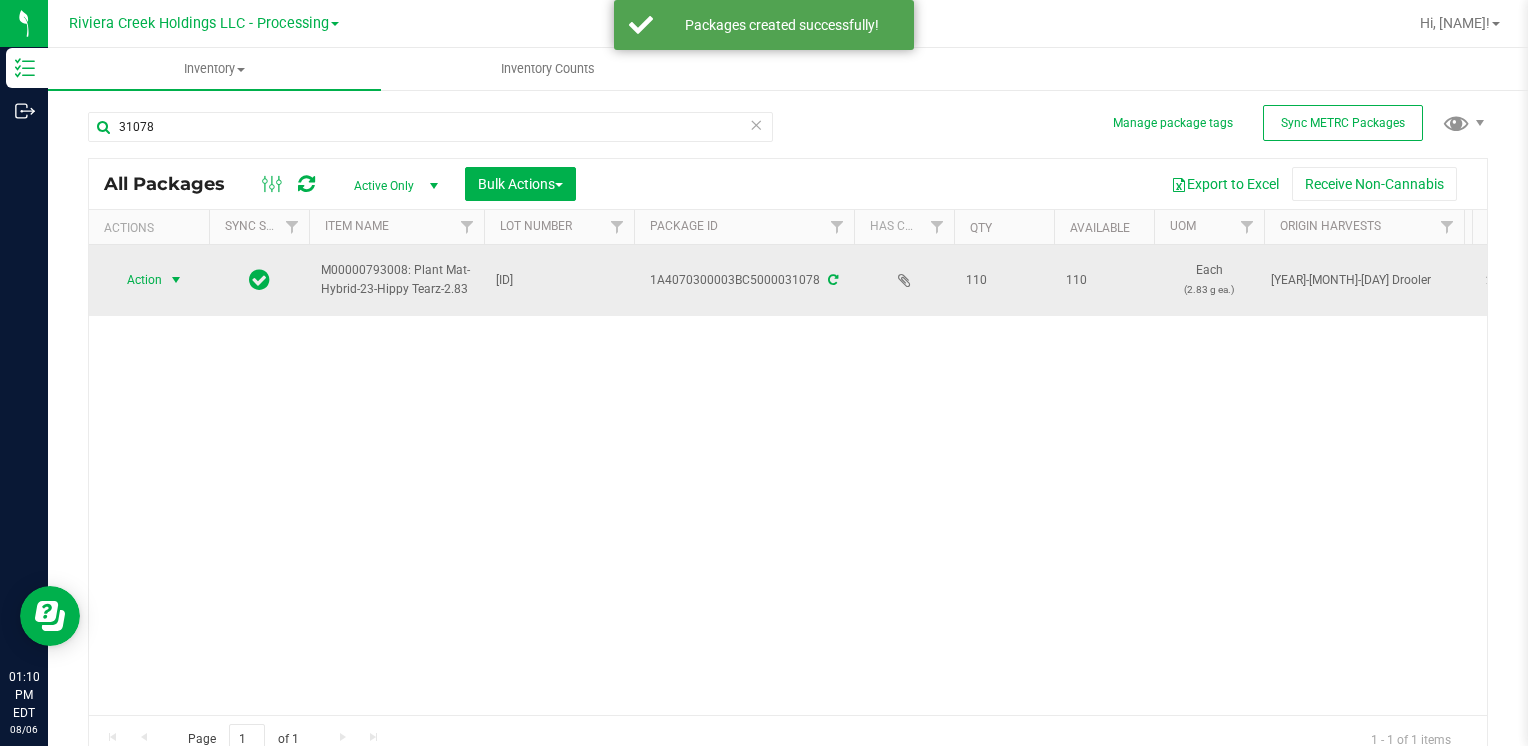 click on "Action" at bounding box center [136, 280] 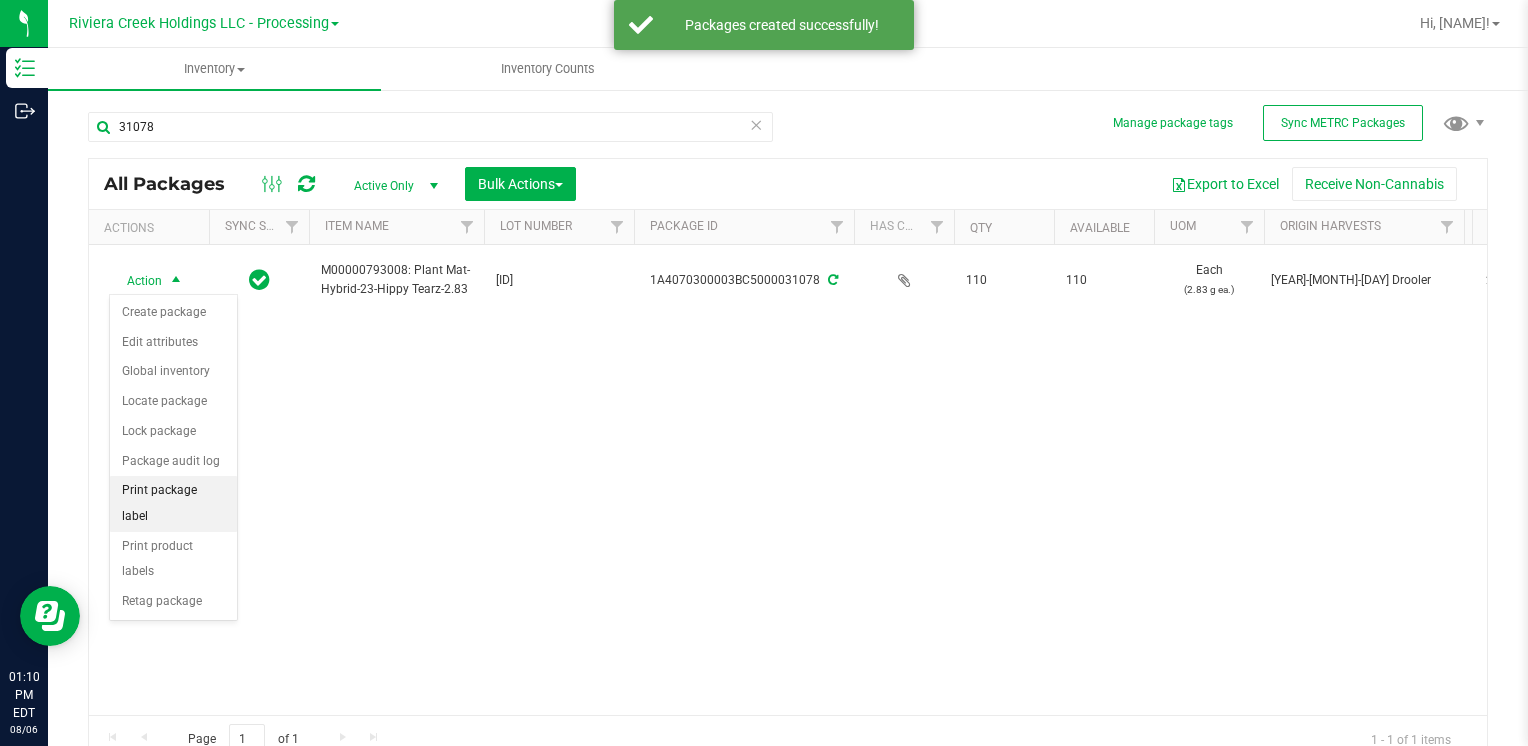 click on "Print package label" at bounding box center (173, 503) 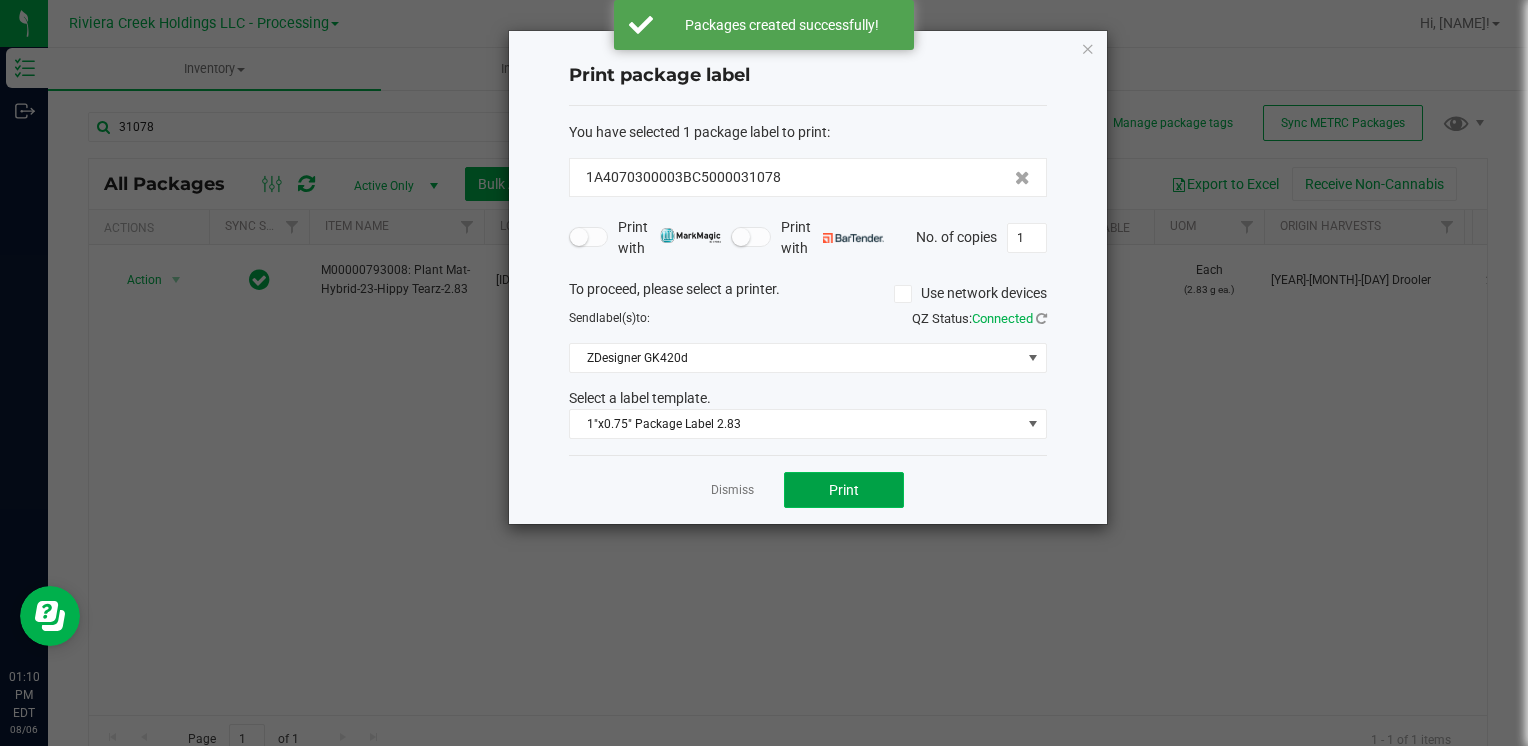 click on "Print" 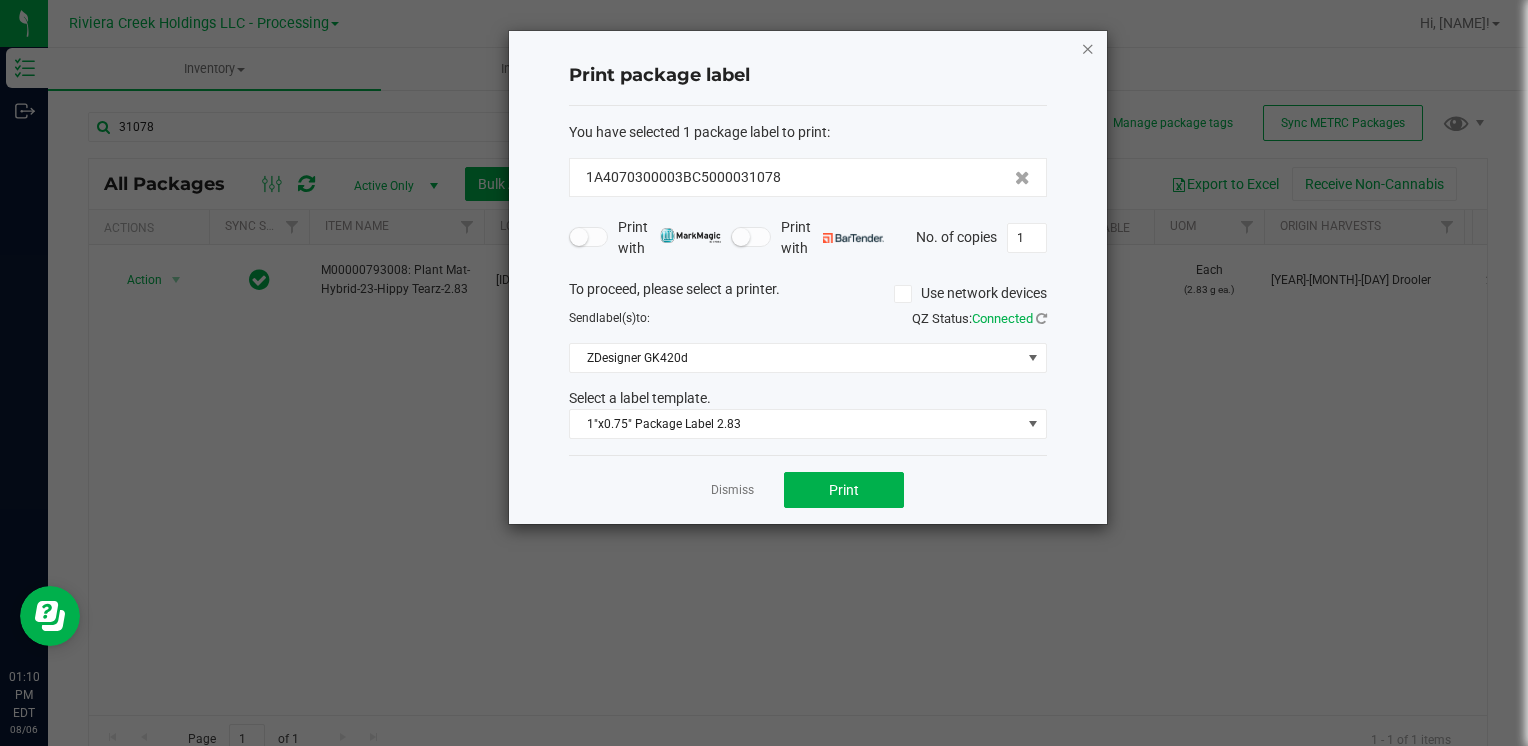 click 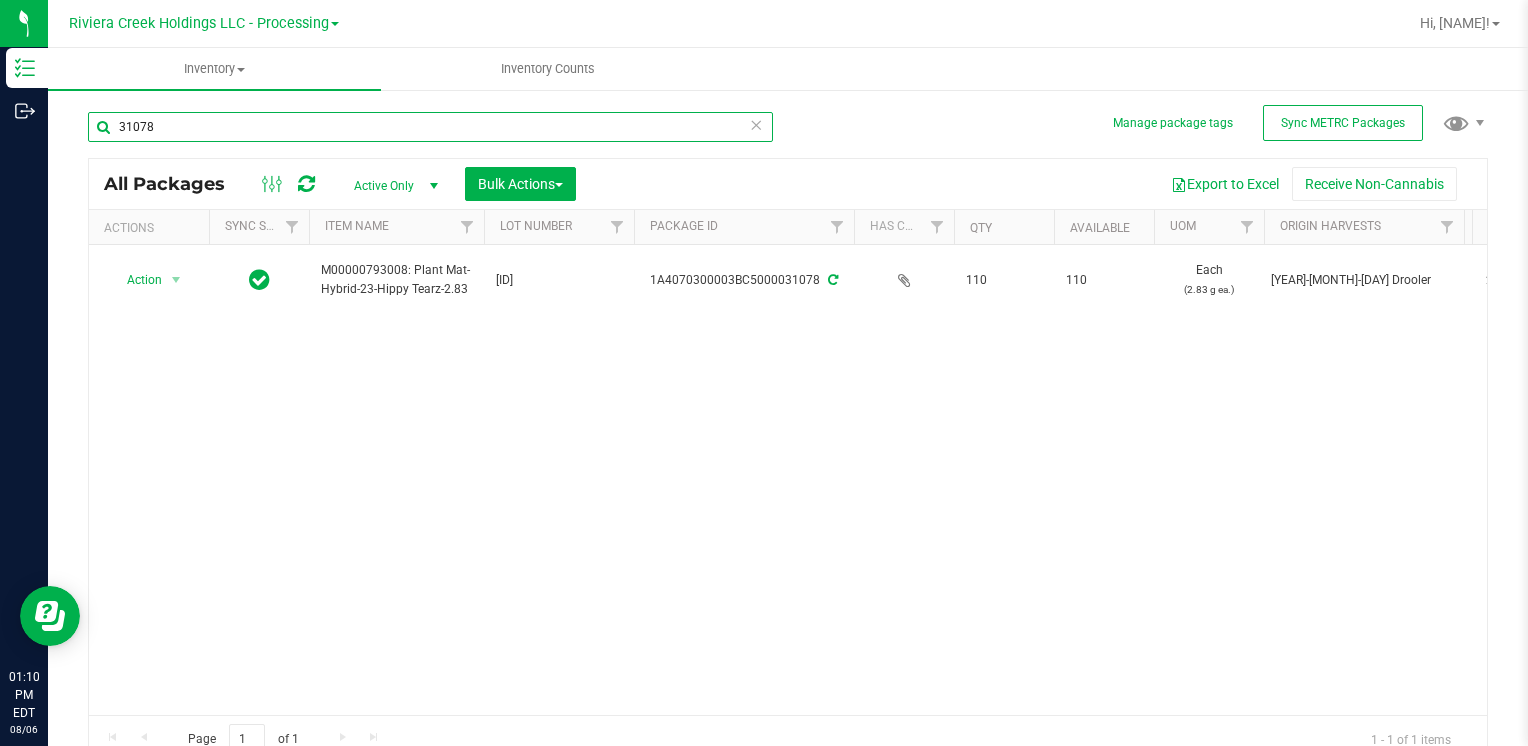 click on "31078" at bounding box center [430, 127] 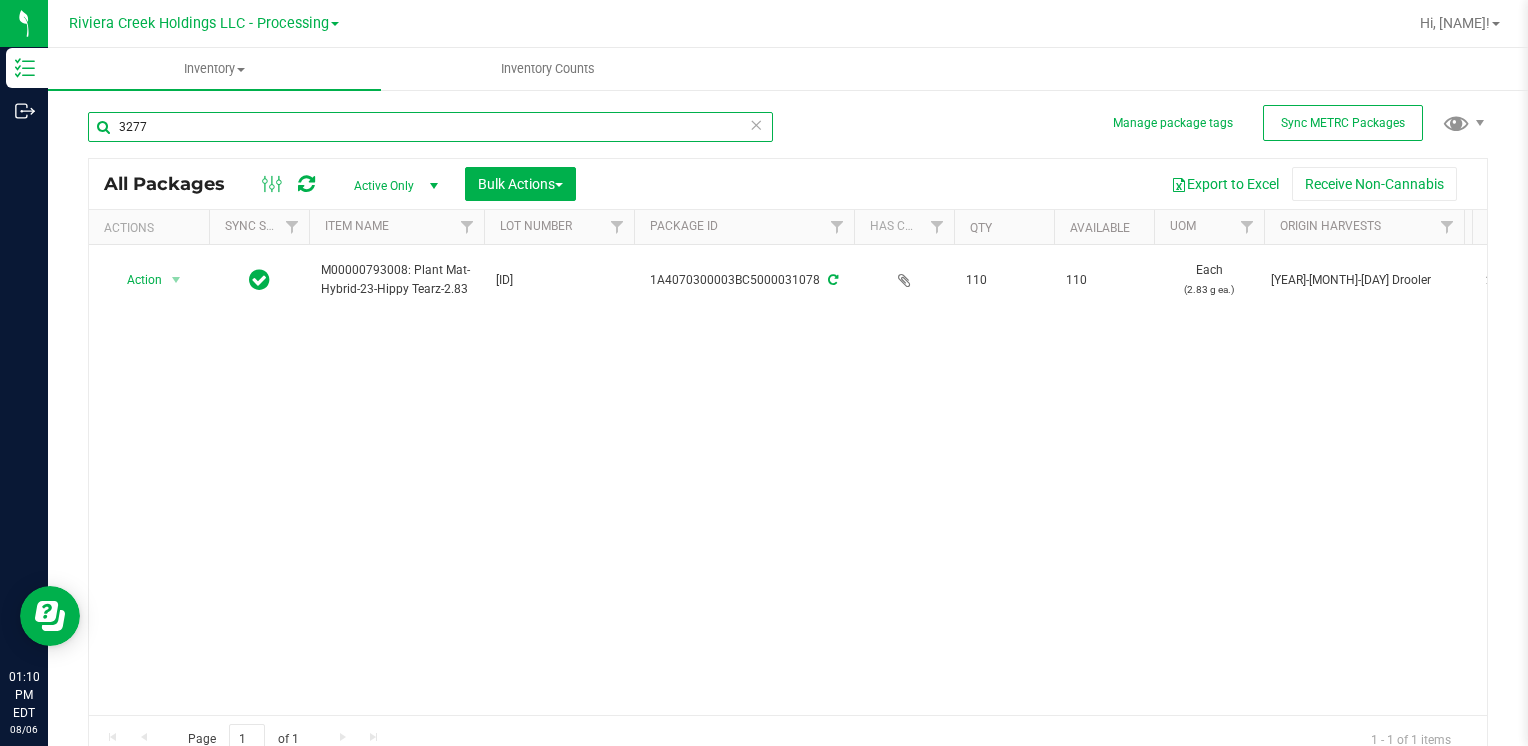 type on "32779" 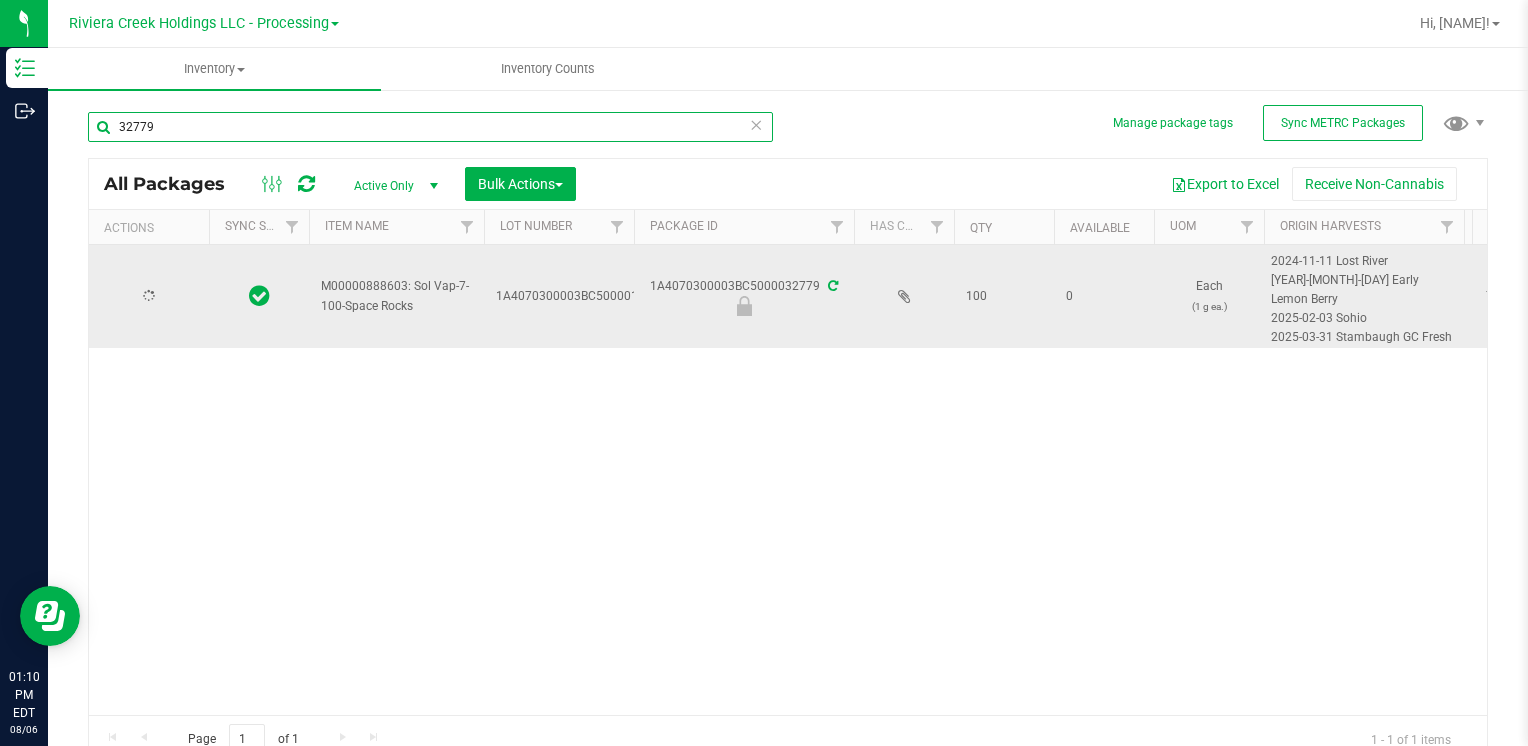 type on "2026-07-26" 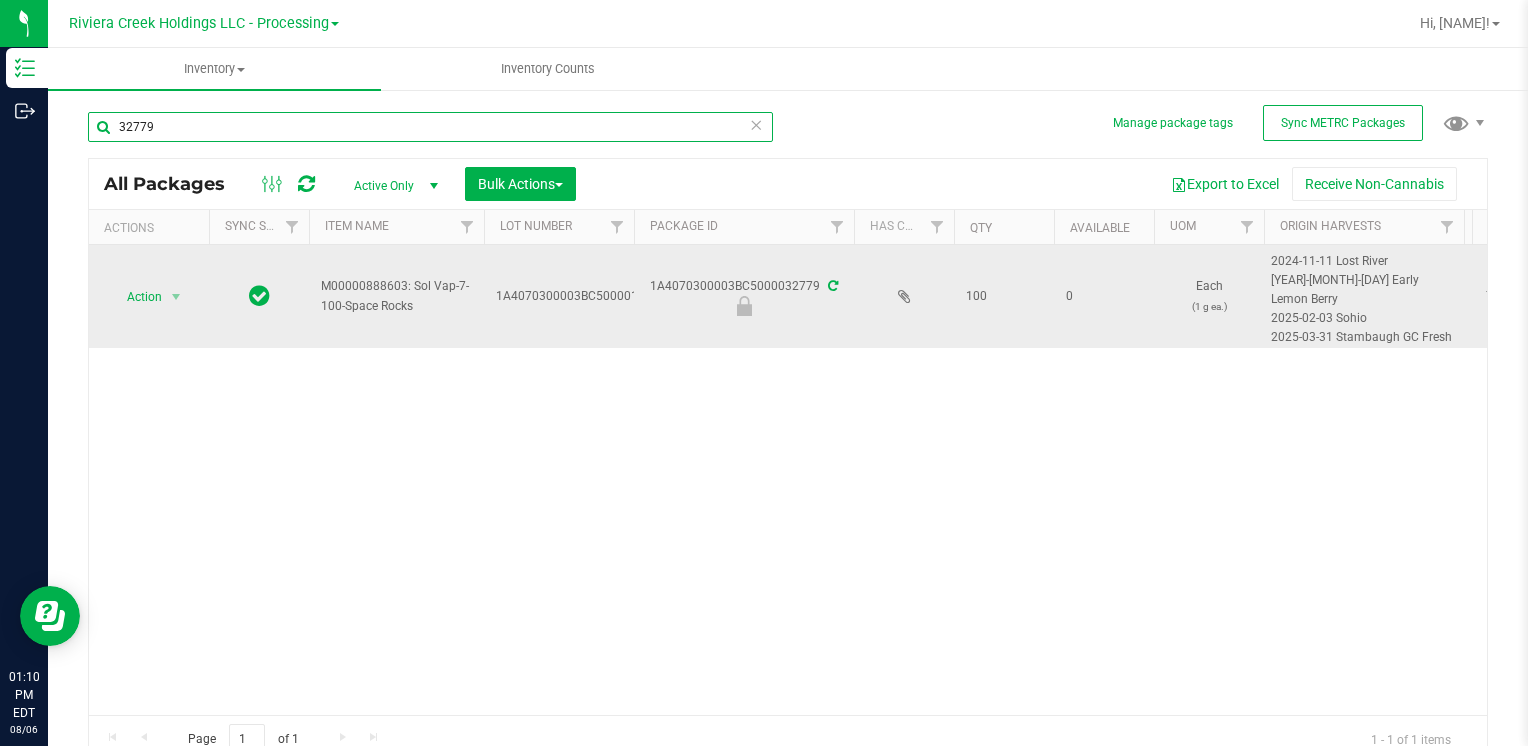 type on "32779" 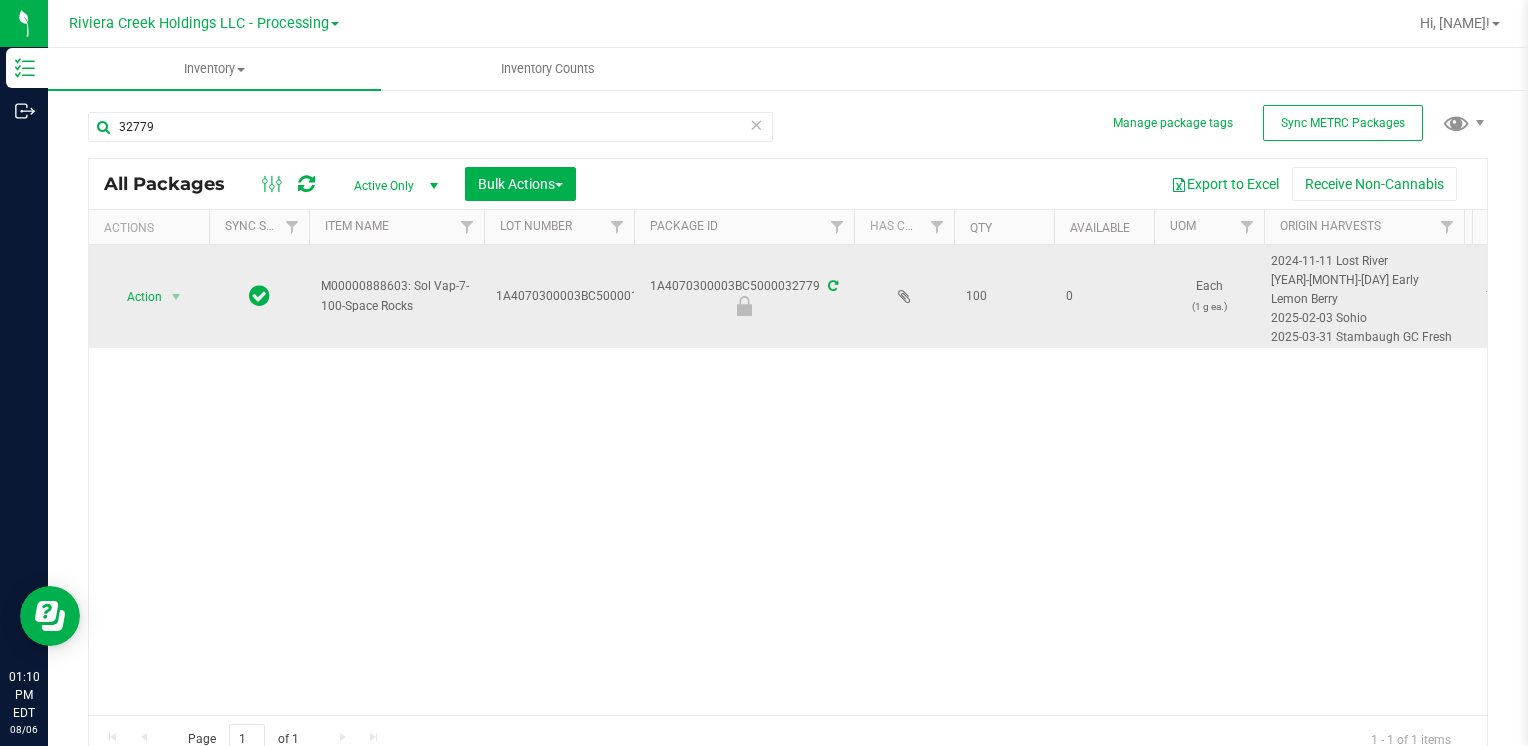 click on "Action" at bounding box center [136, 297] 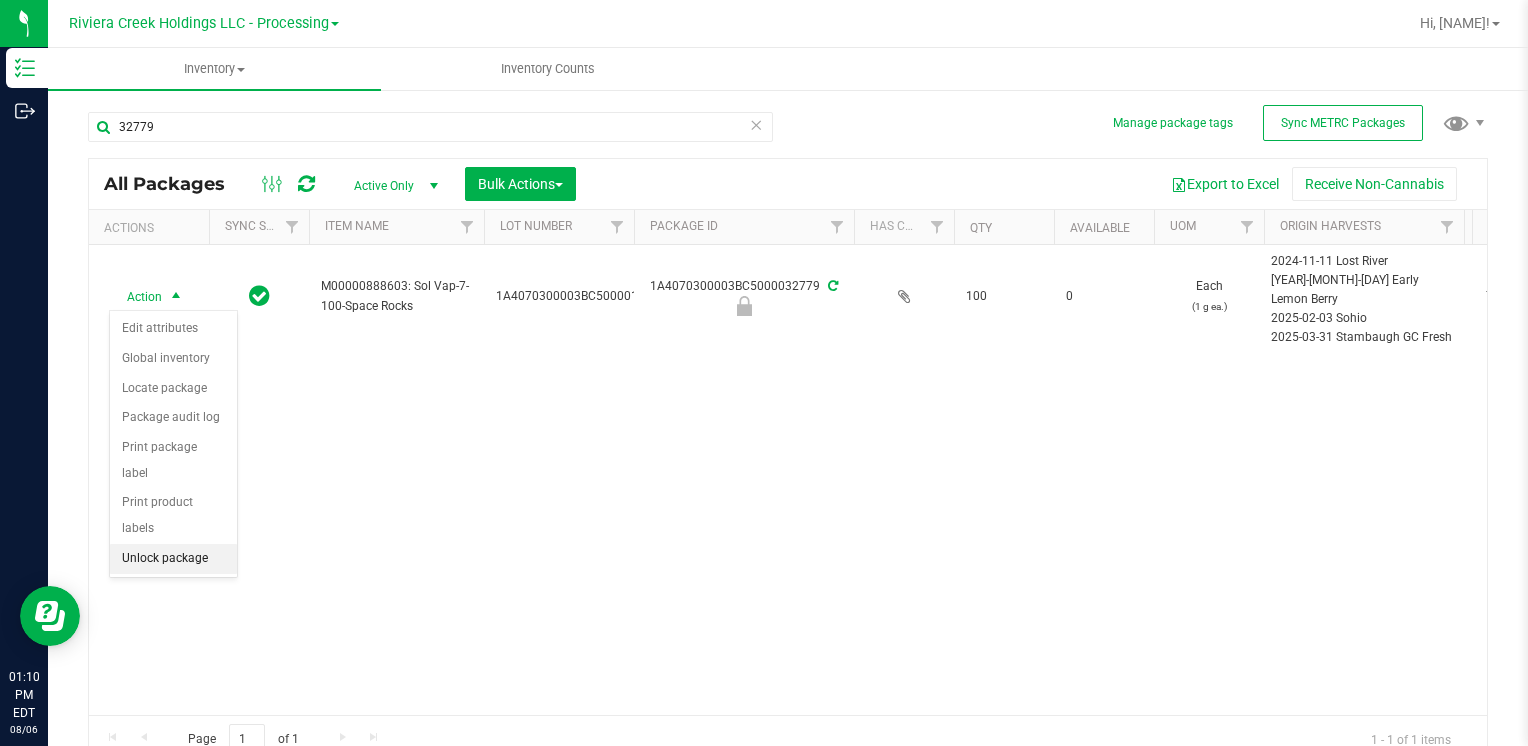 click on "Unlock package" at bounding box center [173, 559] 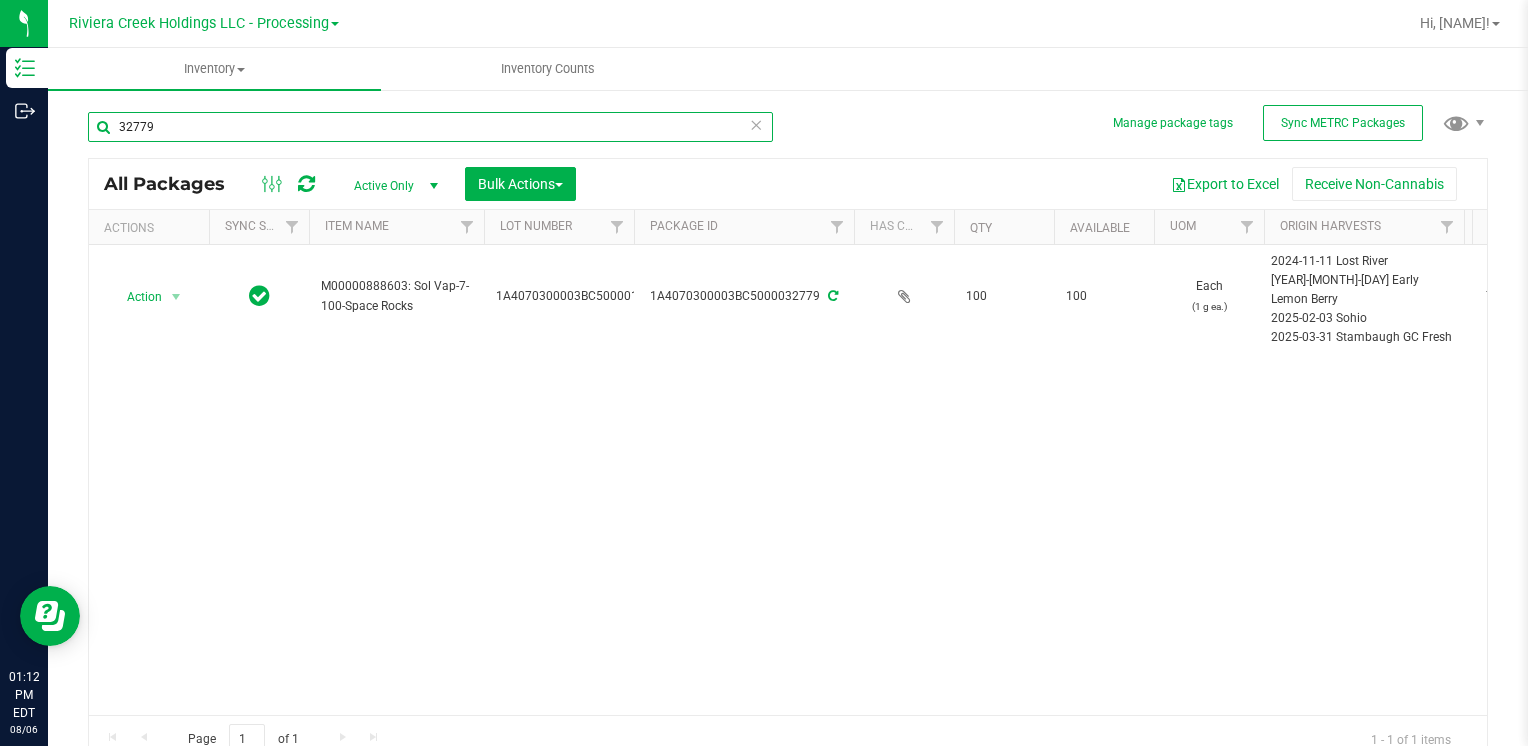 click on "32779" at bounding box center [430, 127] 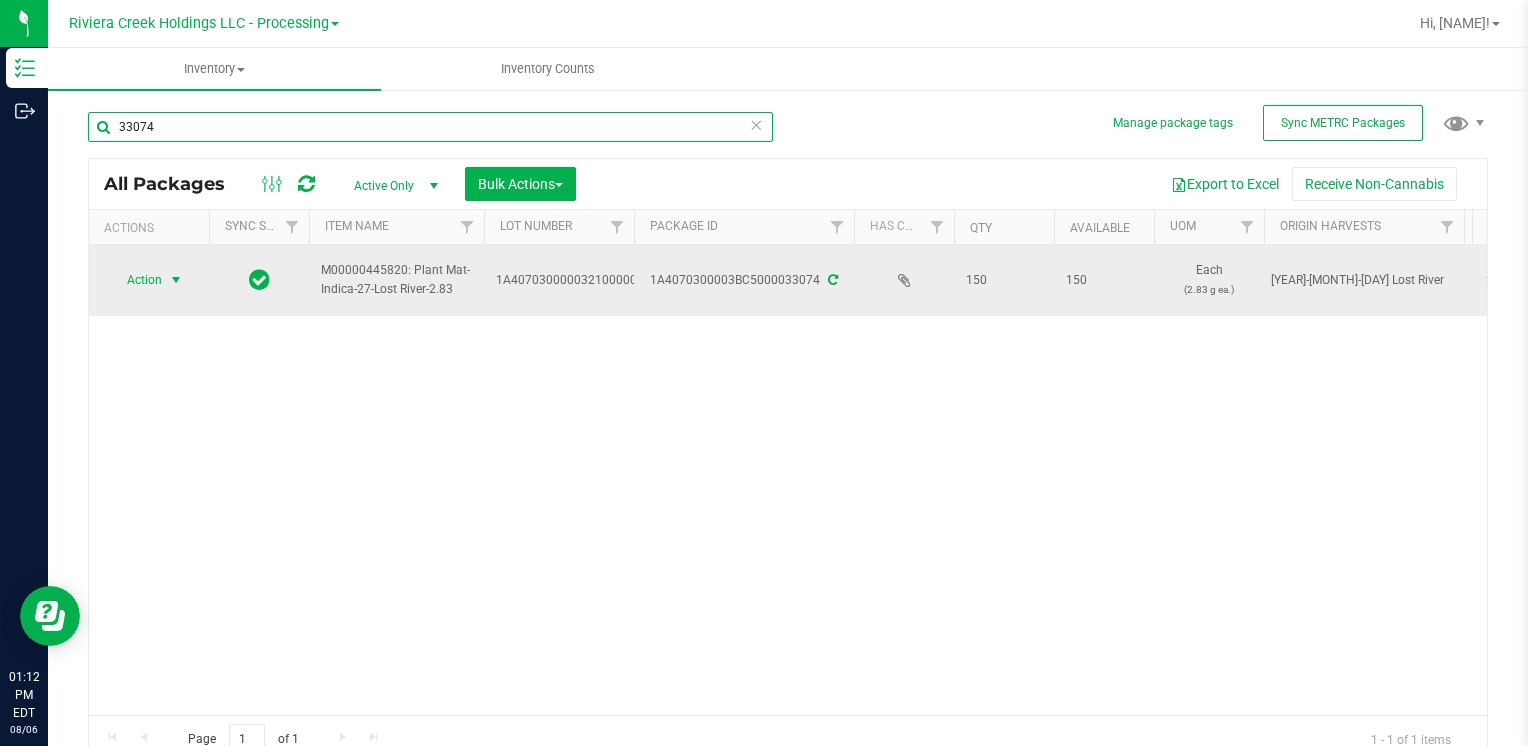 type on "33074" 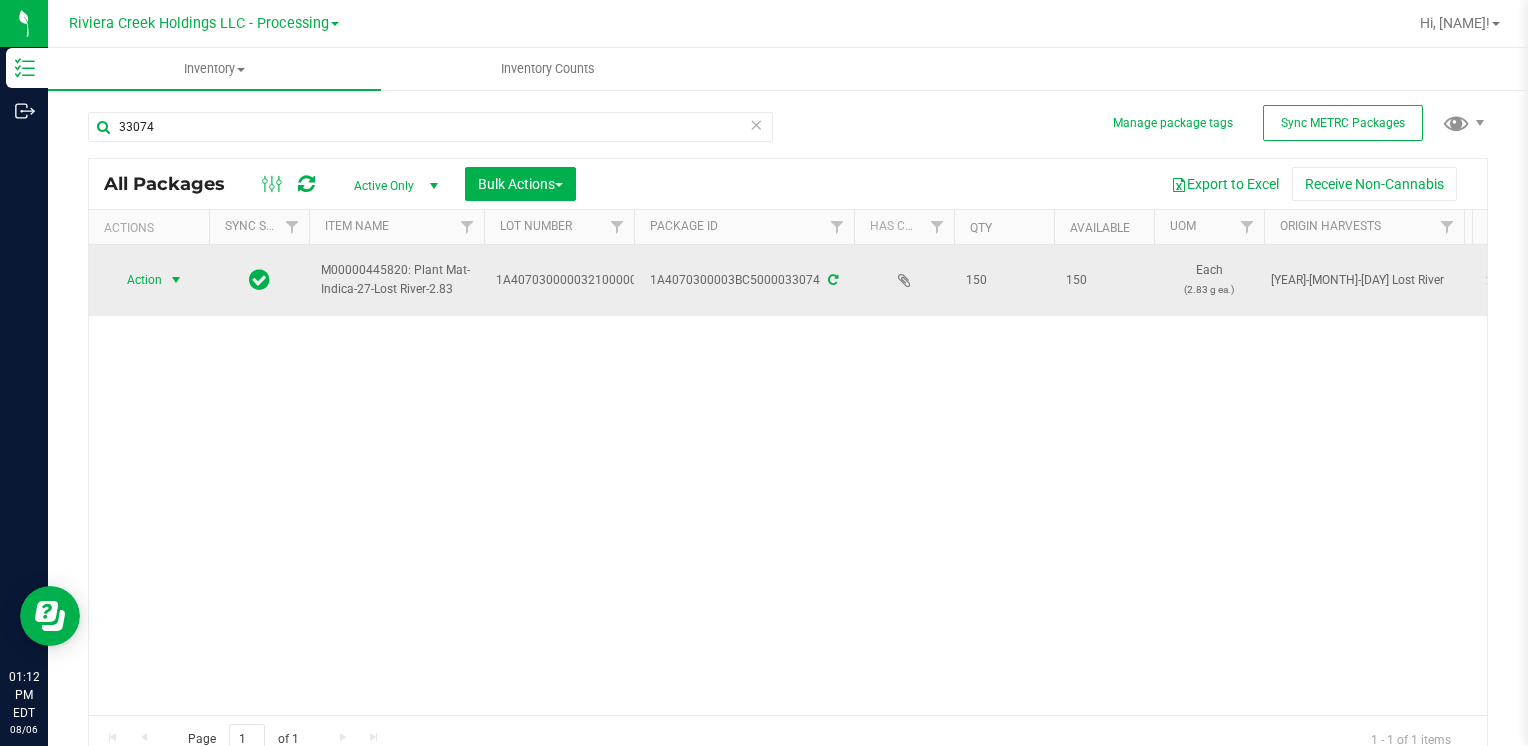 click on "Action" at bounding box center (136, 280) 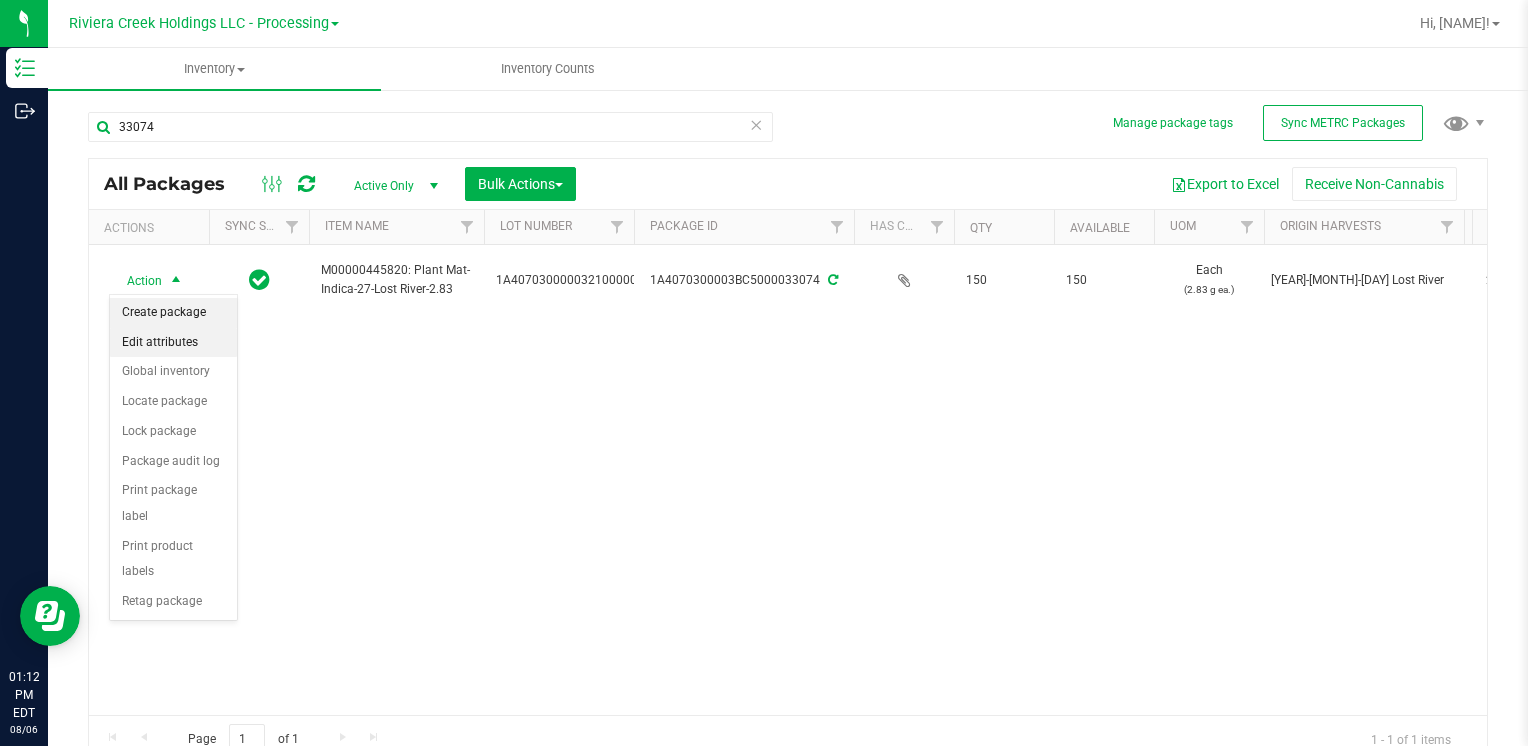 click on "Create package" at bounding box center [173, 313] 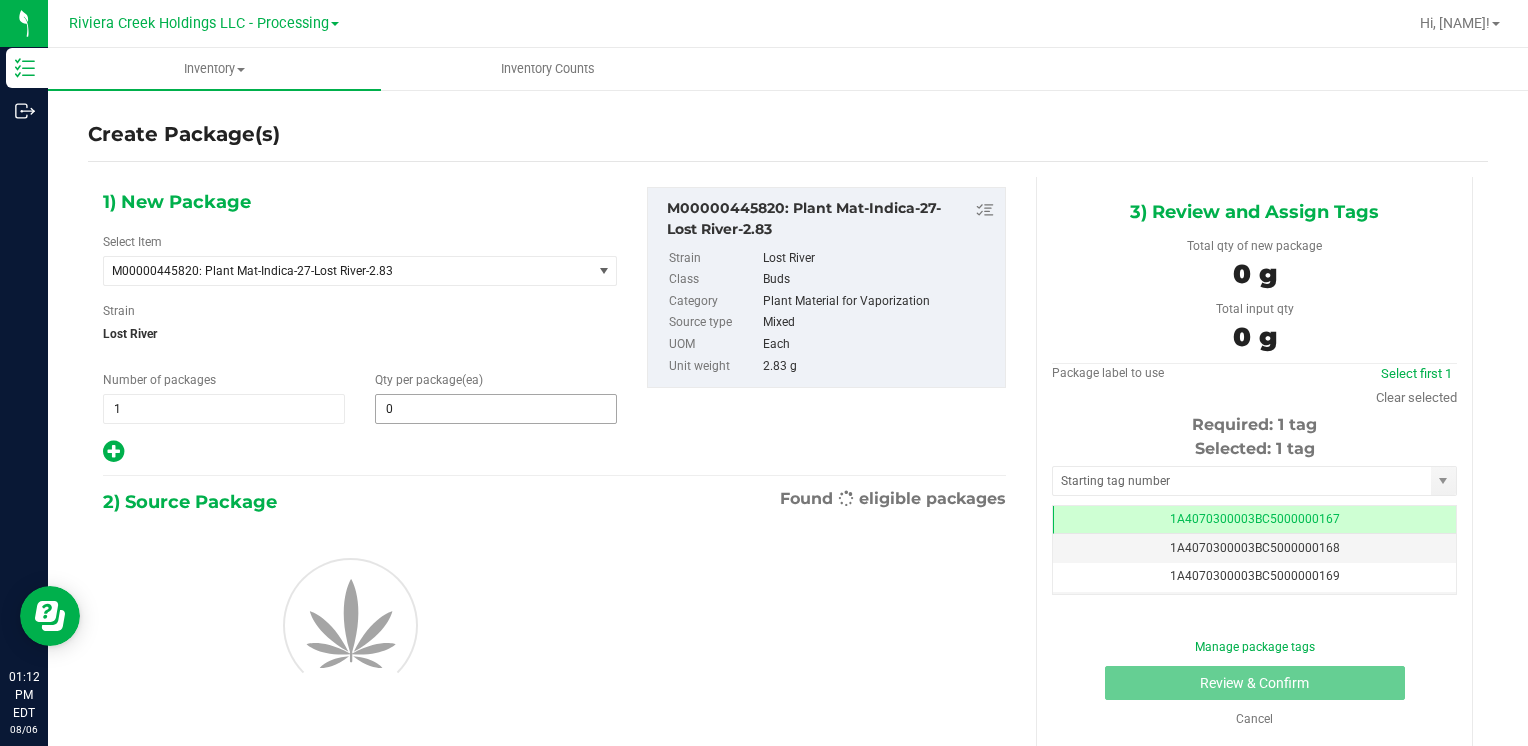 scroll, scrollTop: 0, scrollLeft: 0, axis: both 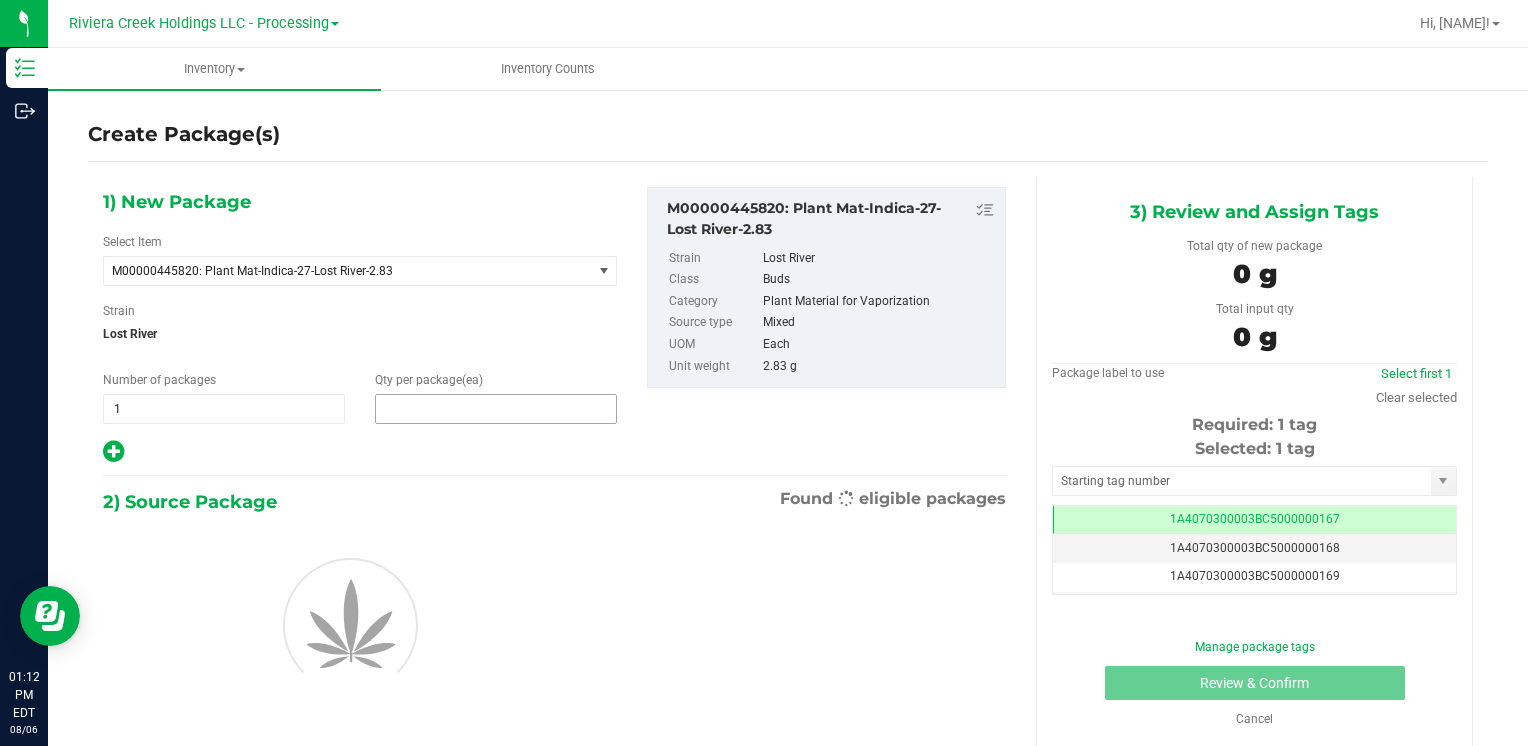 click at bounding box center (496, 409) 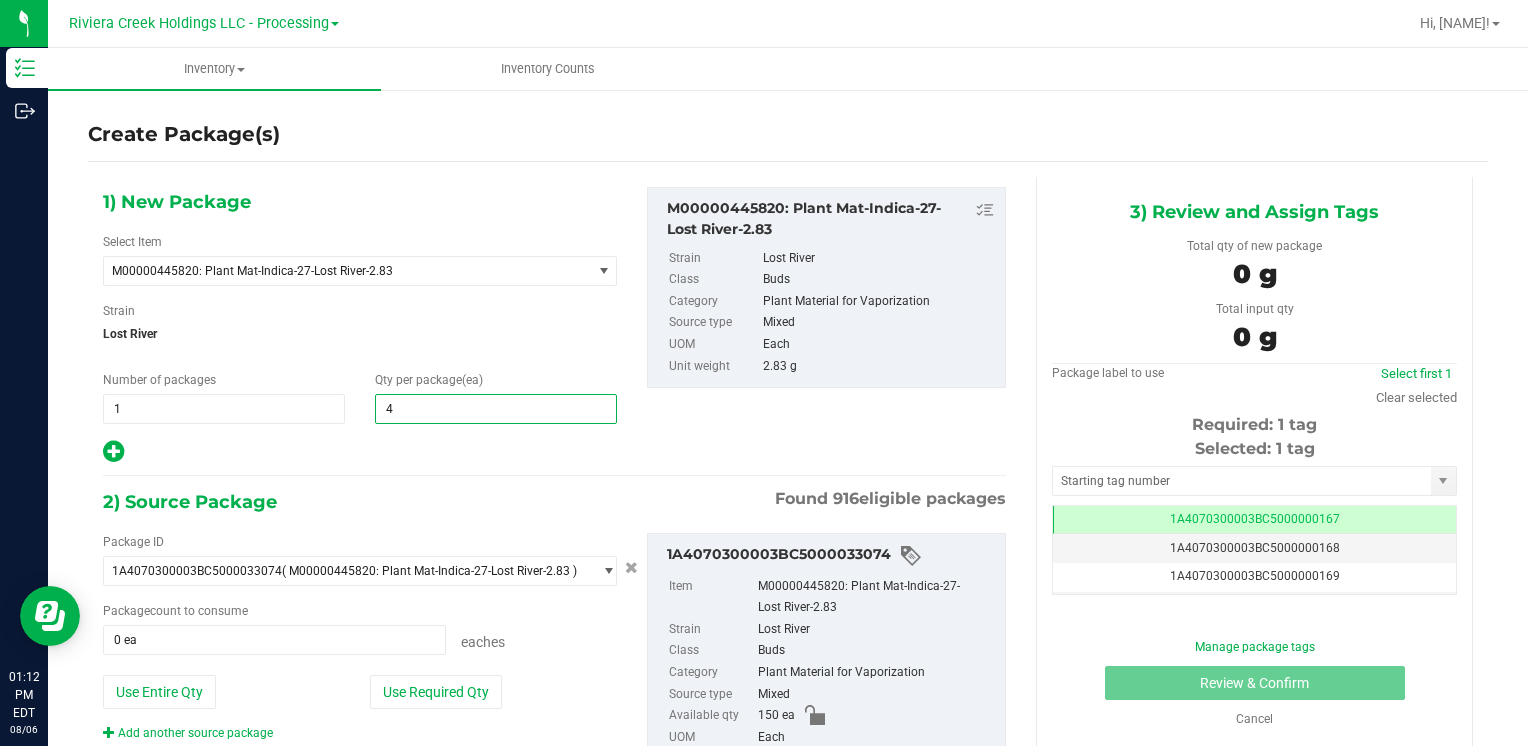 type on "40" 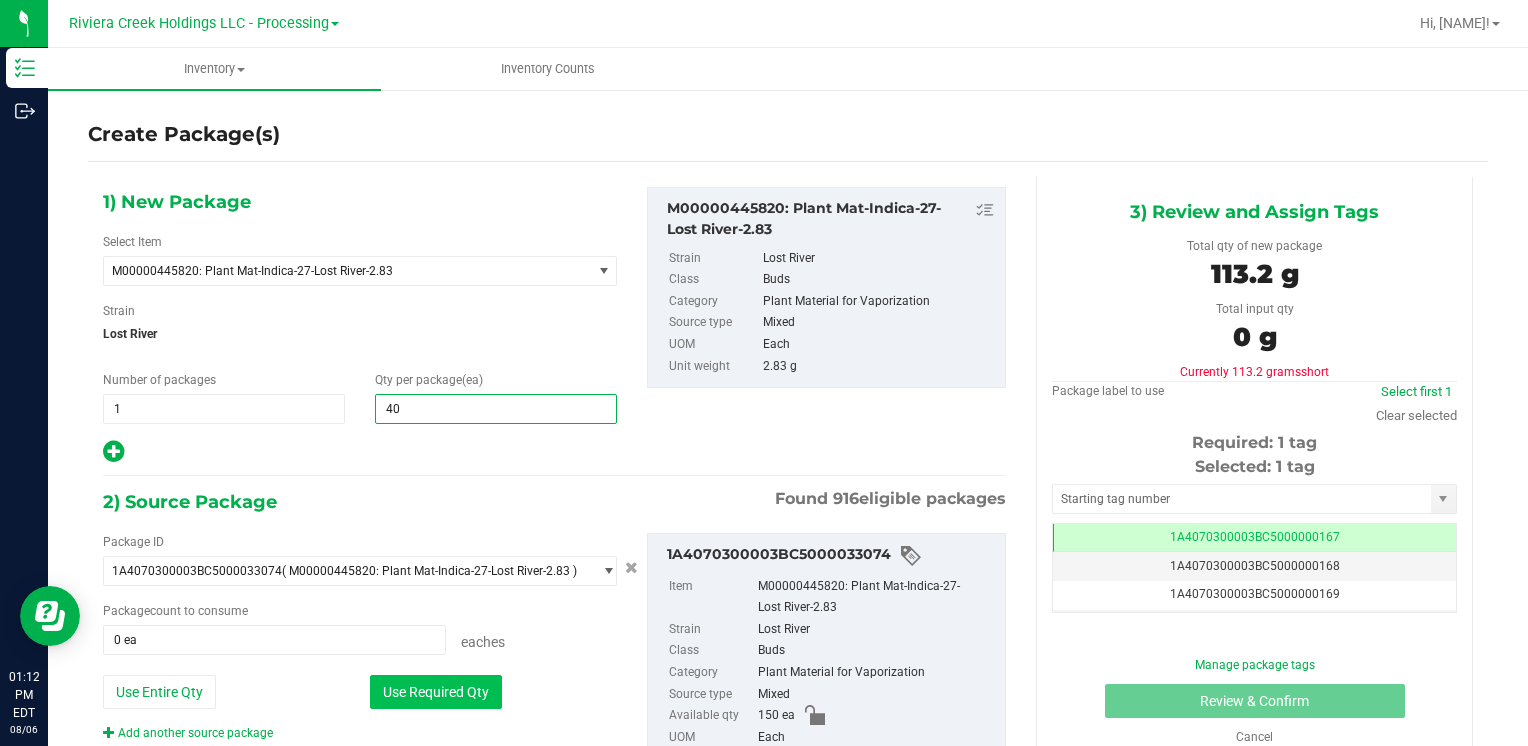 type on "40" 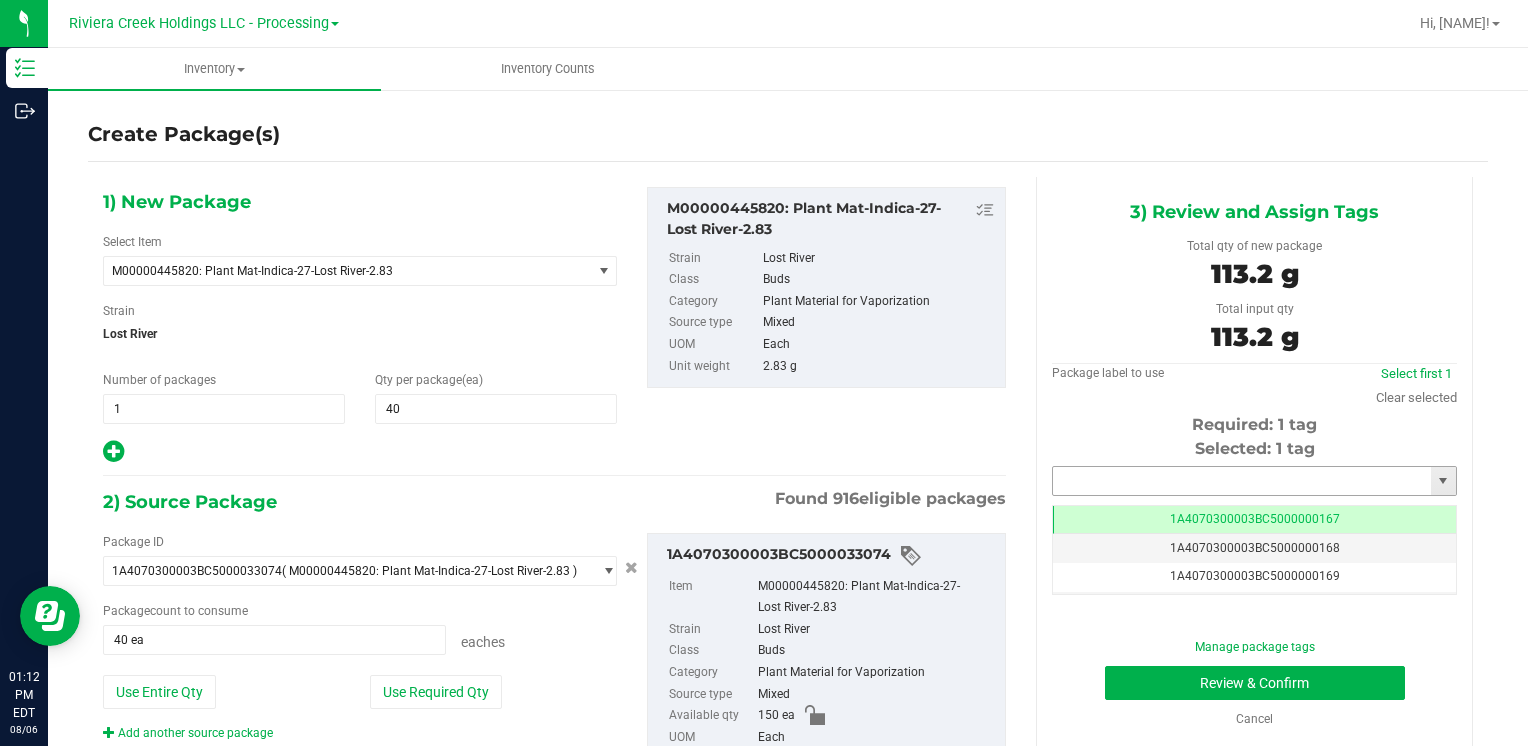click at bounding box center [1242, 481] 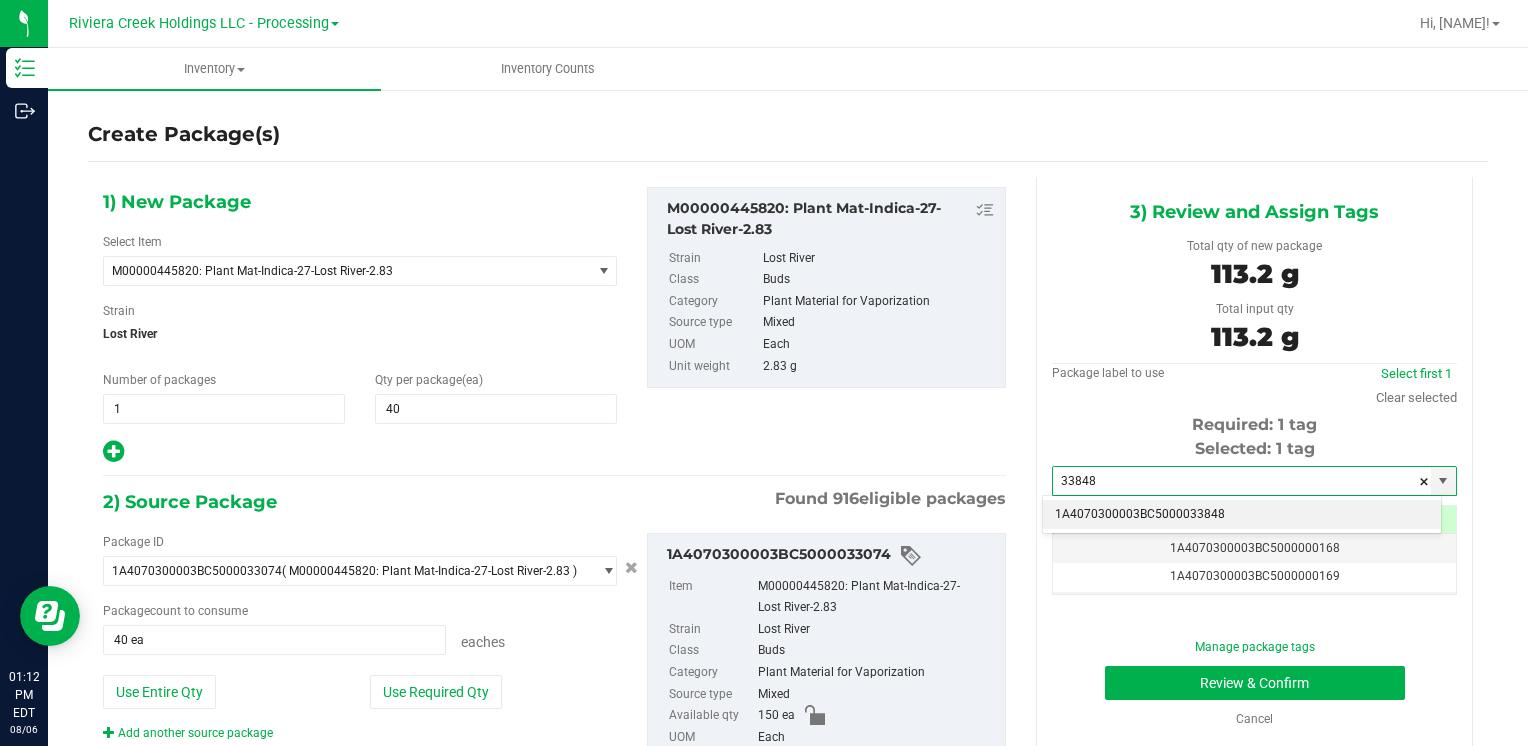 click on "1A4070300003BC5000033848" at bounding box center [1242, 515] 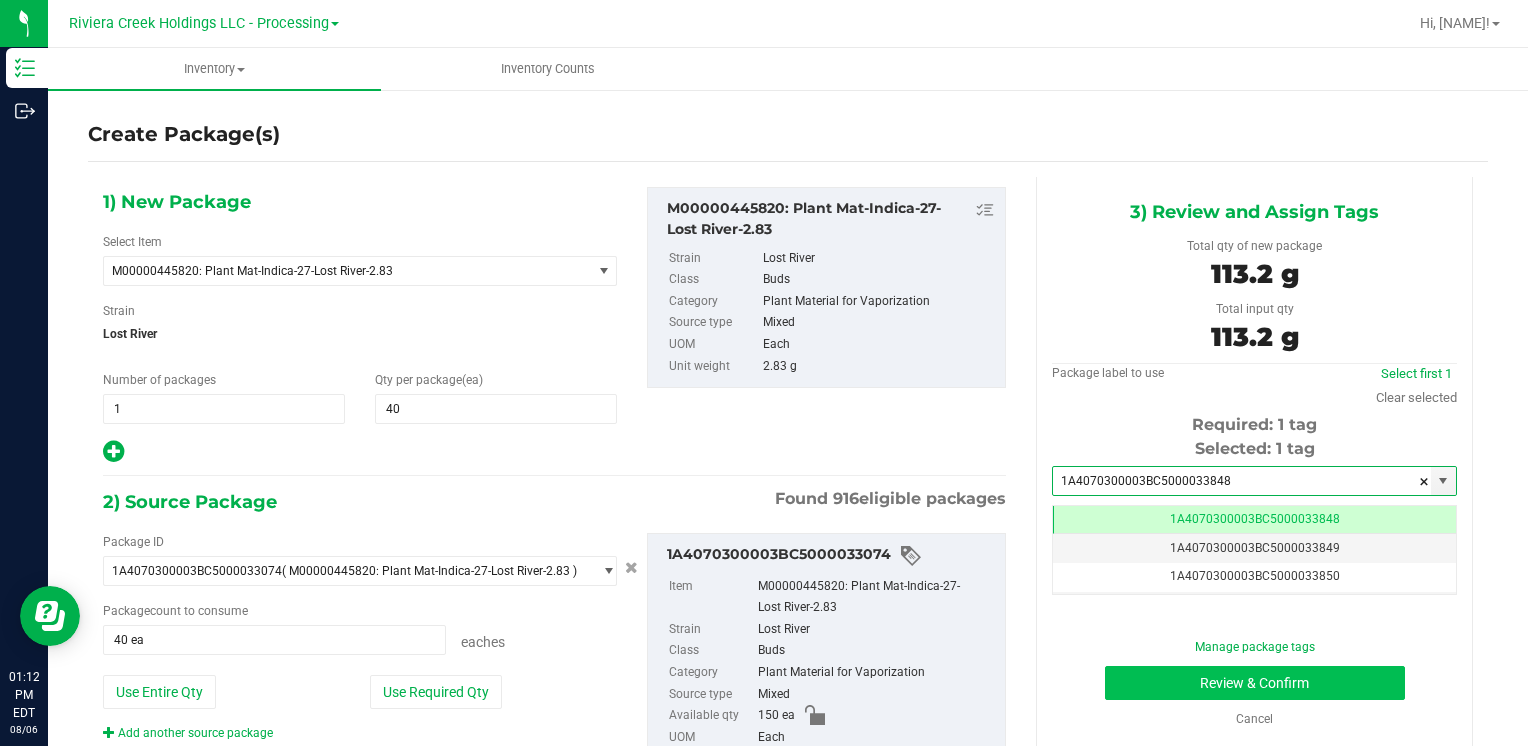 scroll, scrollTop: 0, scrollLeft: 0, axis: both 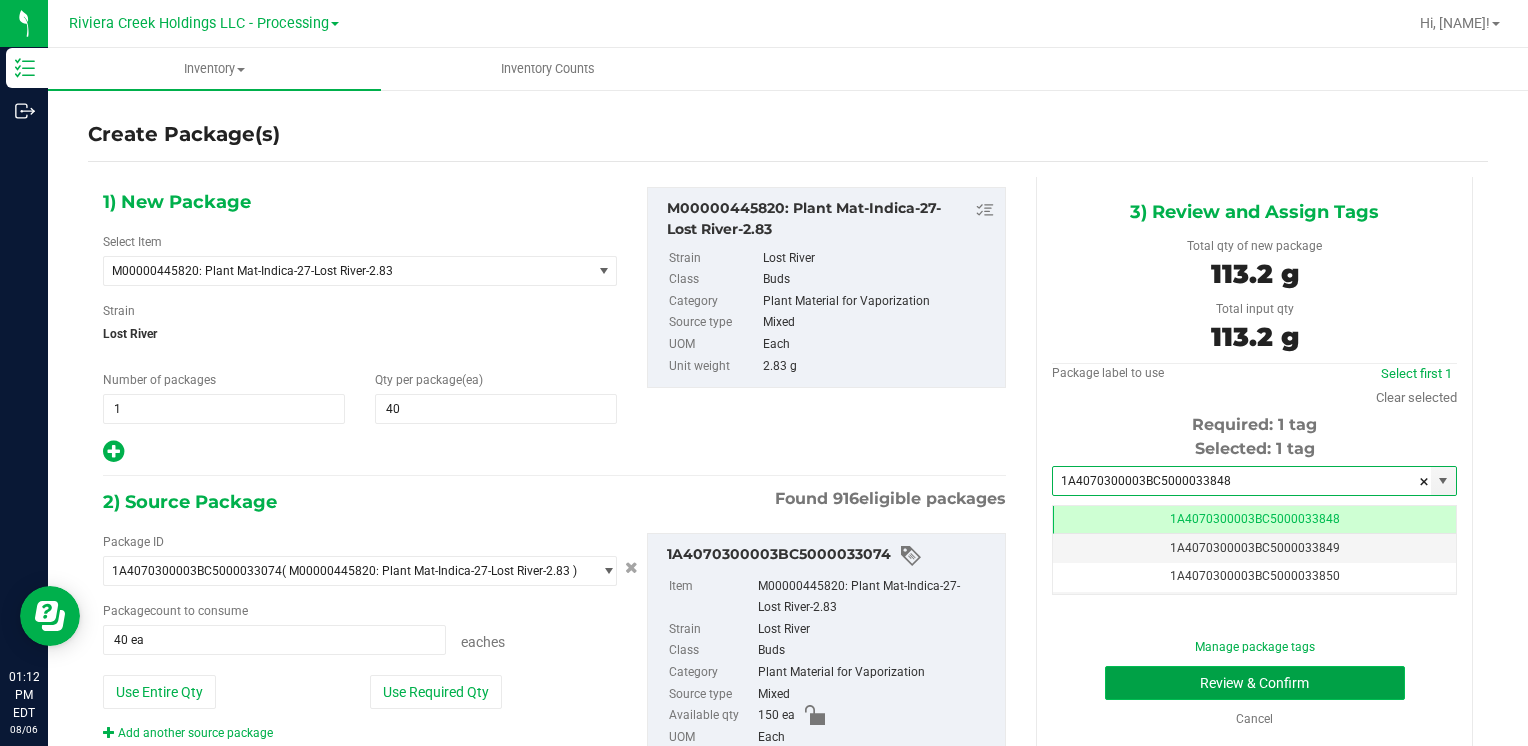 click on "Review & Confirm" at bounding box center [1255, 683] 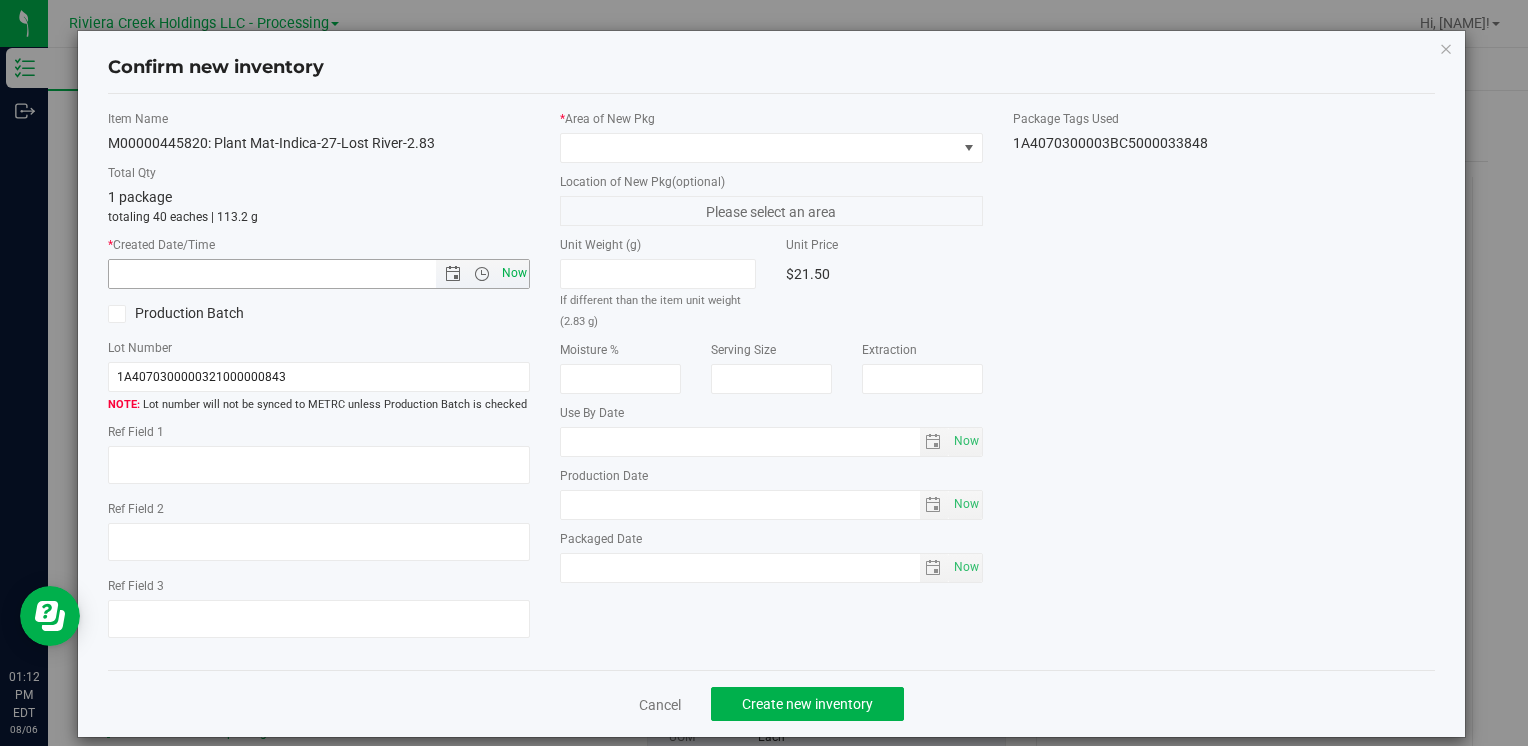 click on "Now" at bounding box center (514, 273) 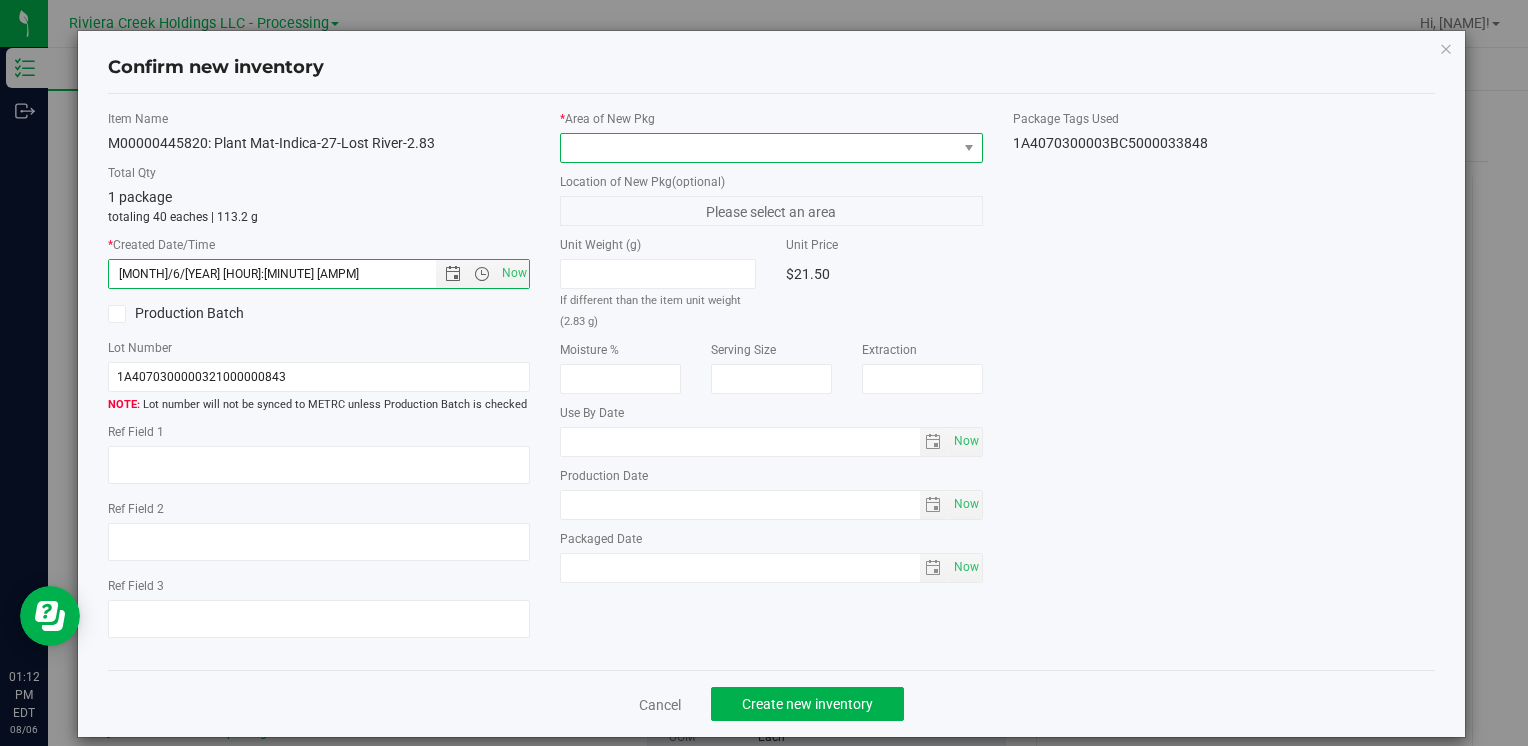 click at bounding box center [758, 148] 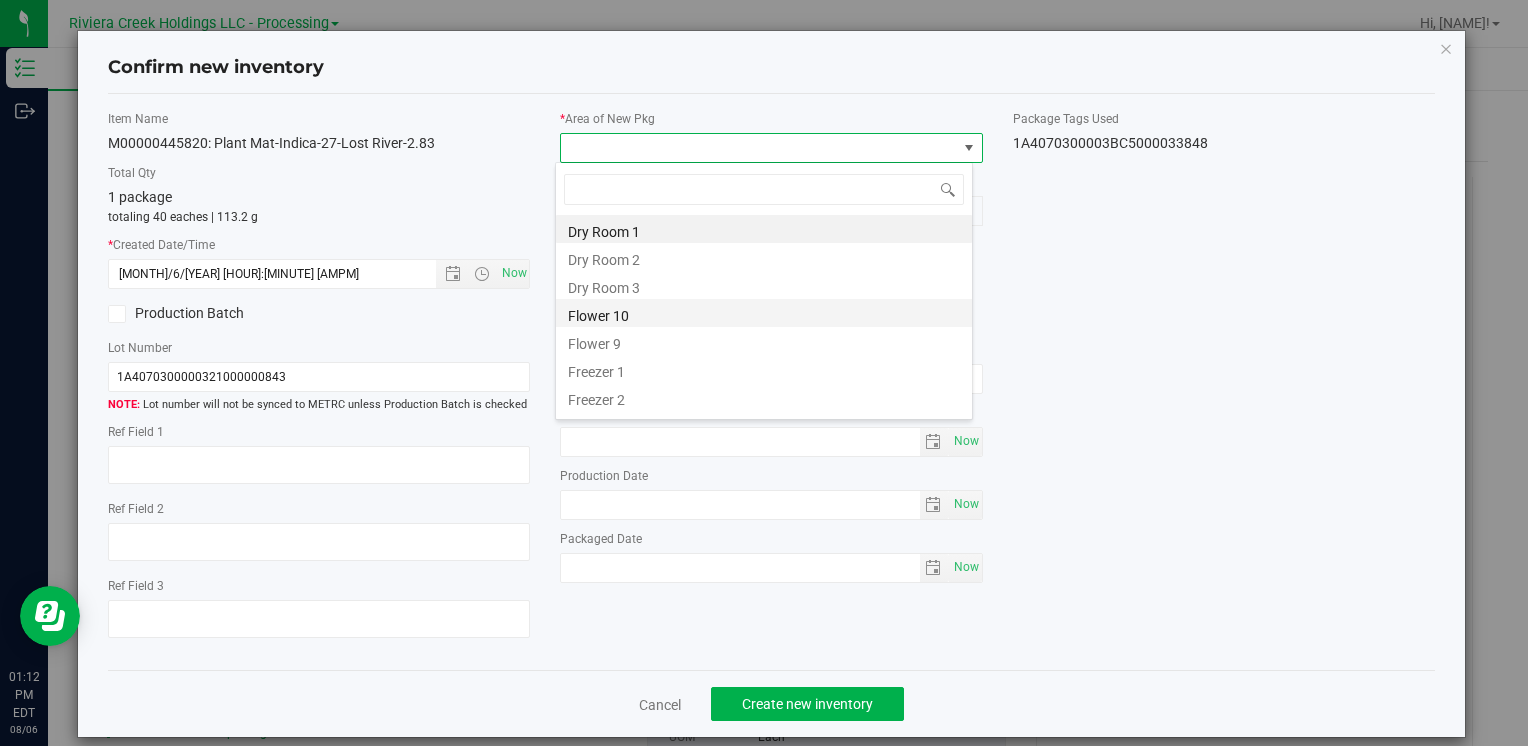 click on "Flower 10" at bounding box center [764, 313] 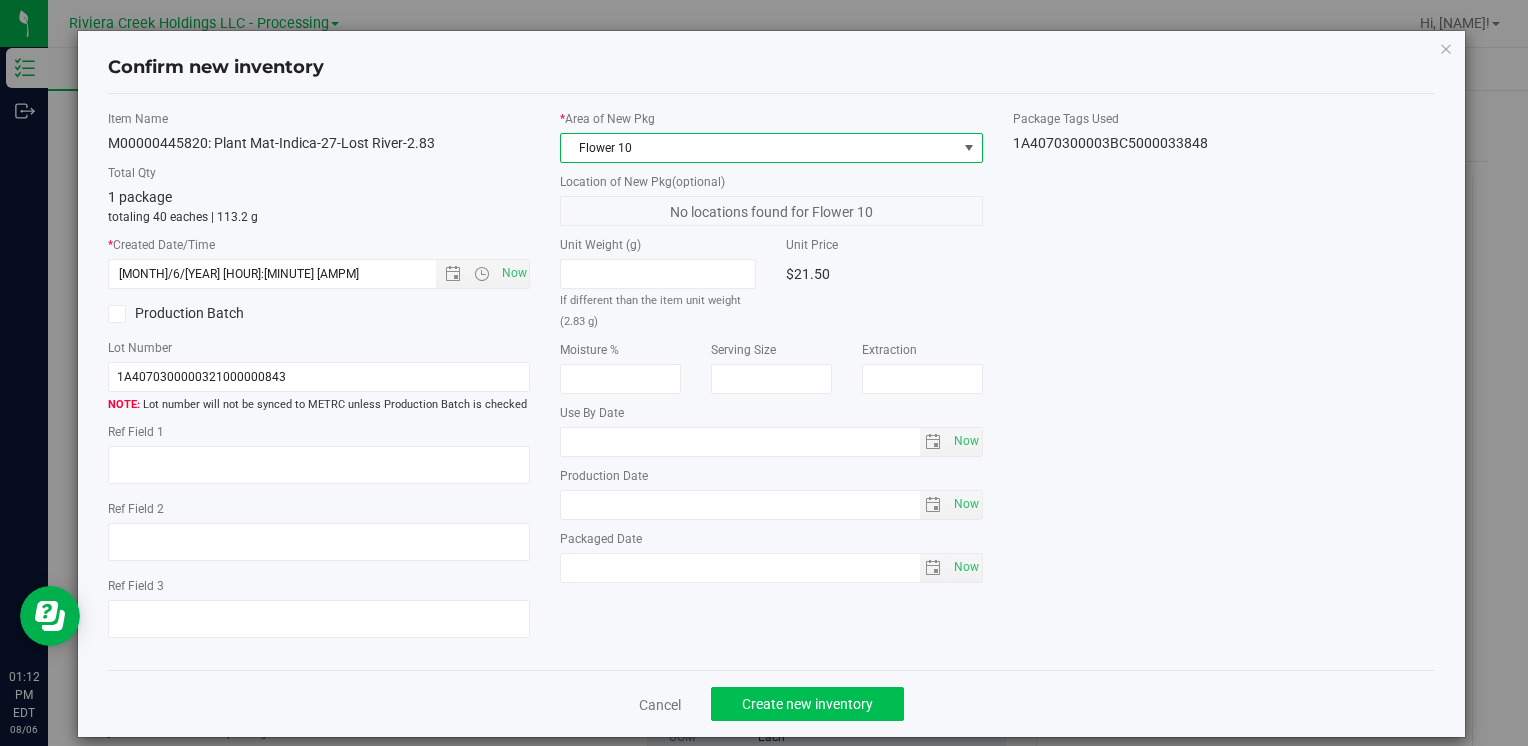 click on "Cancel
Create new inventory" at bounding box center (771, 703) 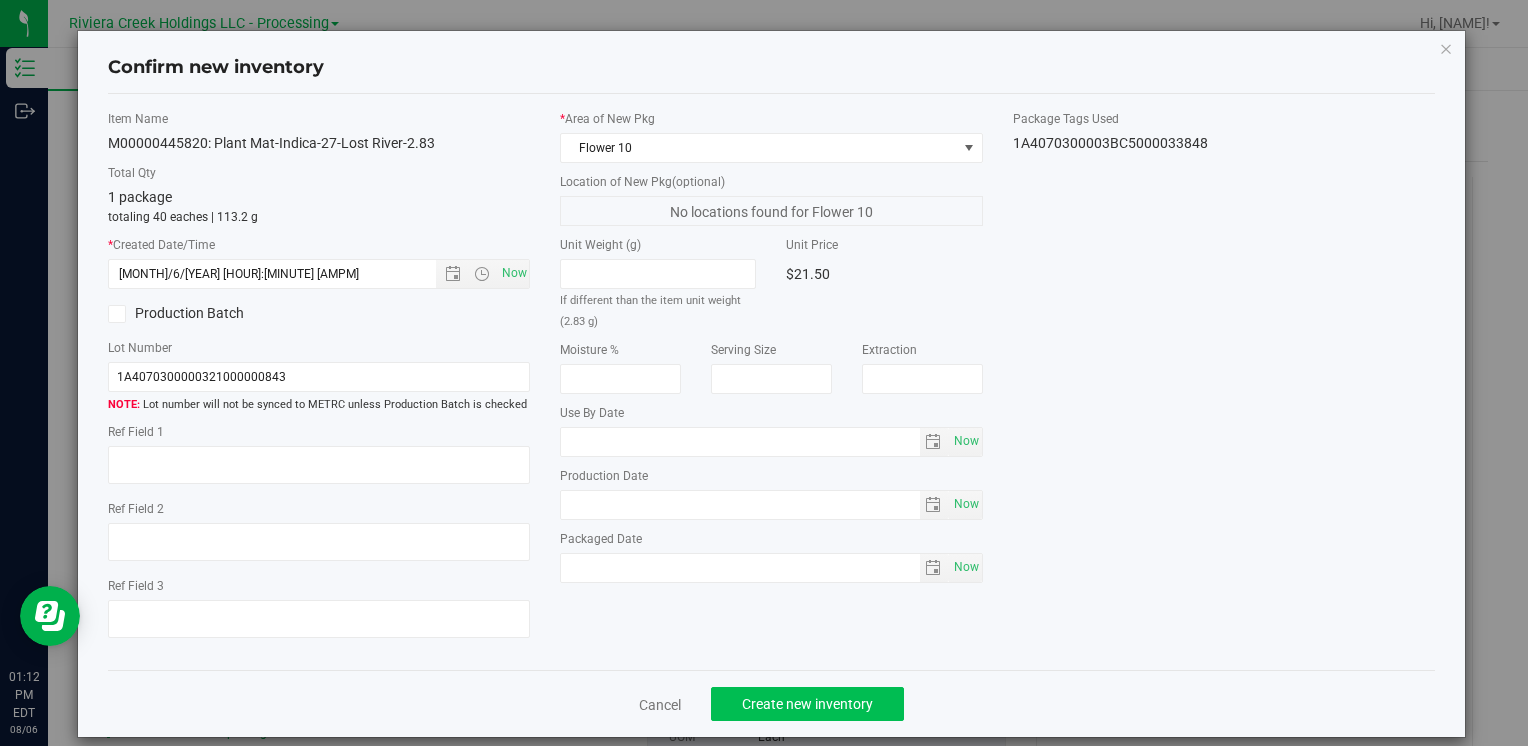 click on "Cancel
Create new inventory" at bounding box center [771, 703] 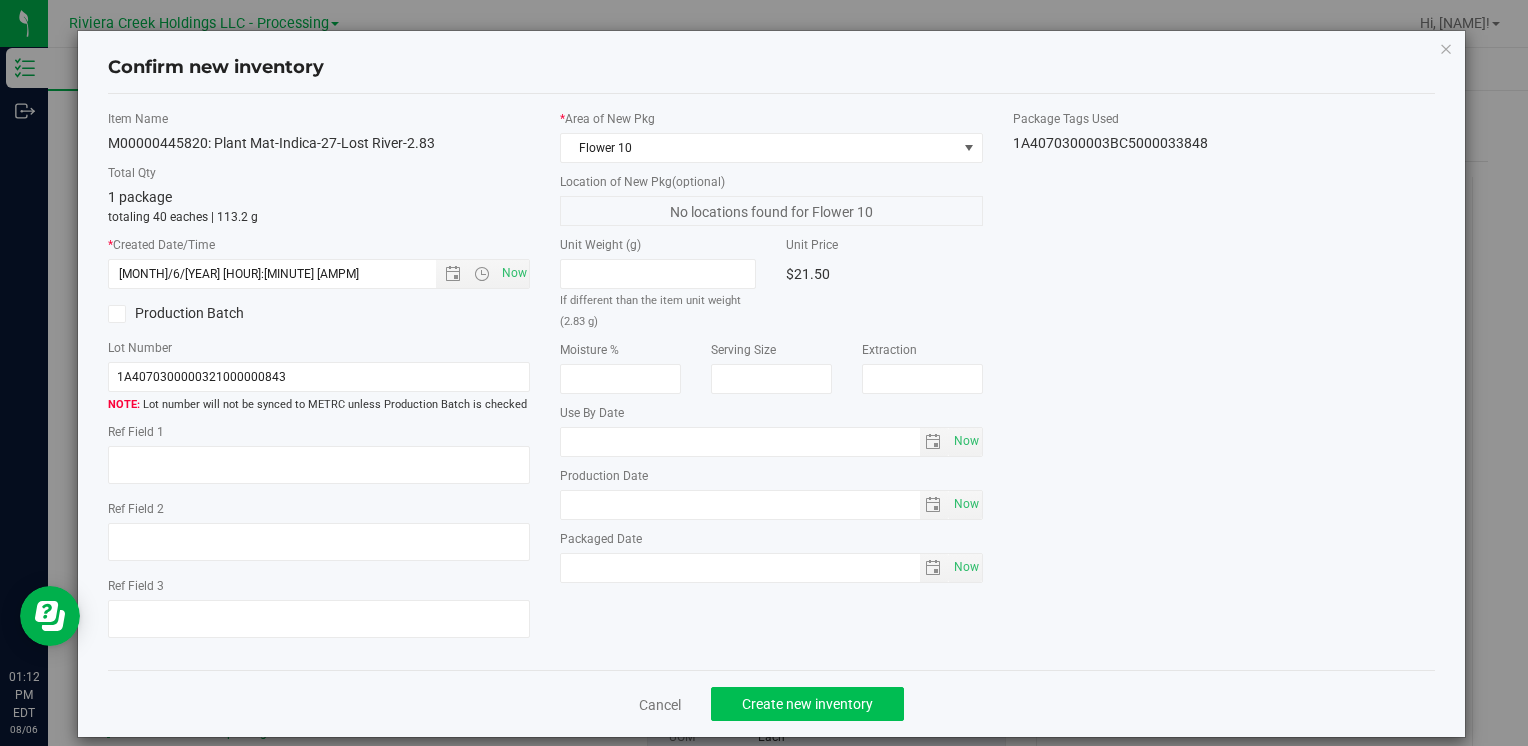 drag, startPoint x: 775, startPoint y: 685, endPoint x: 785, endPoint y: 708, distance: 25.079872 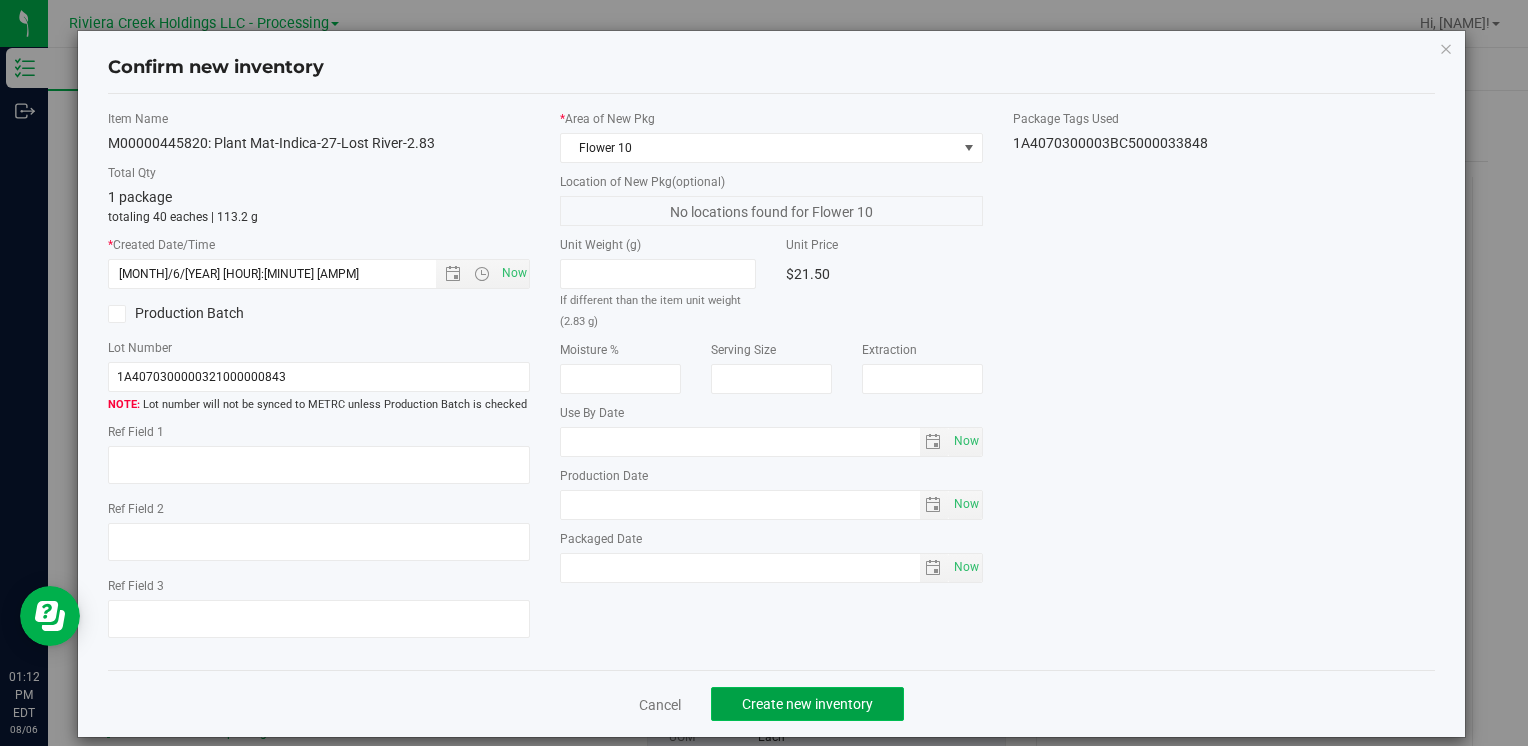 click on "Create new inventory" 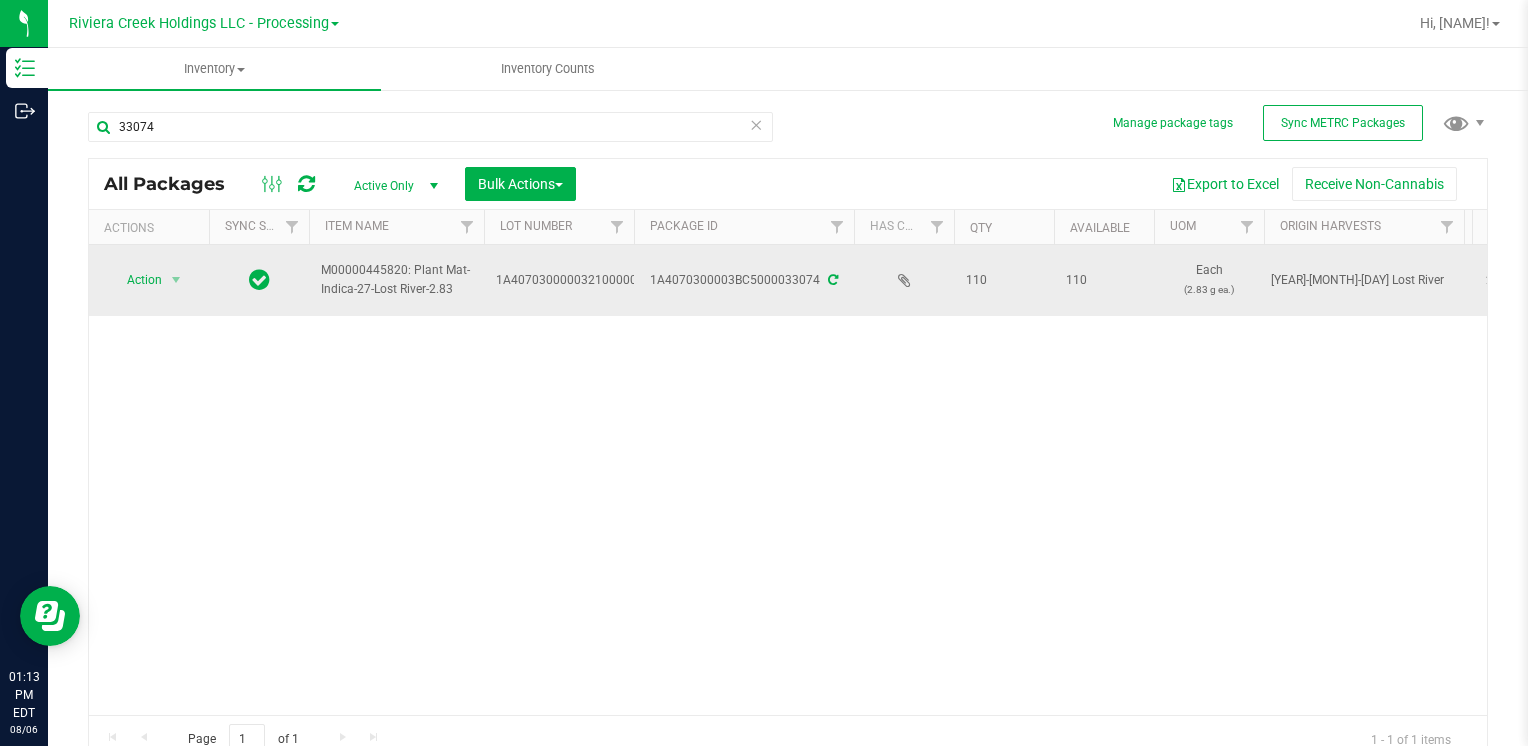click at bounding box center (176, 280) 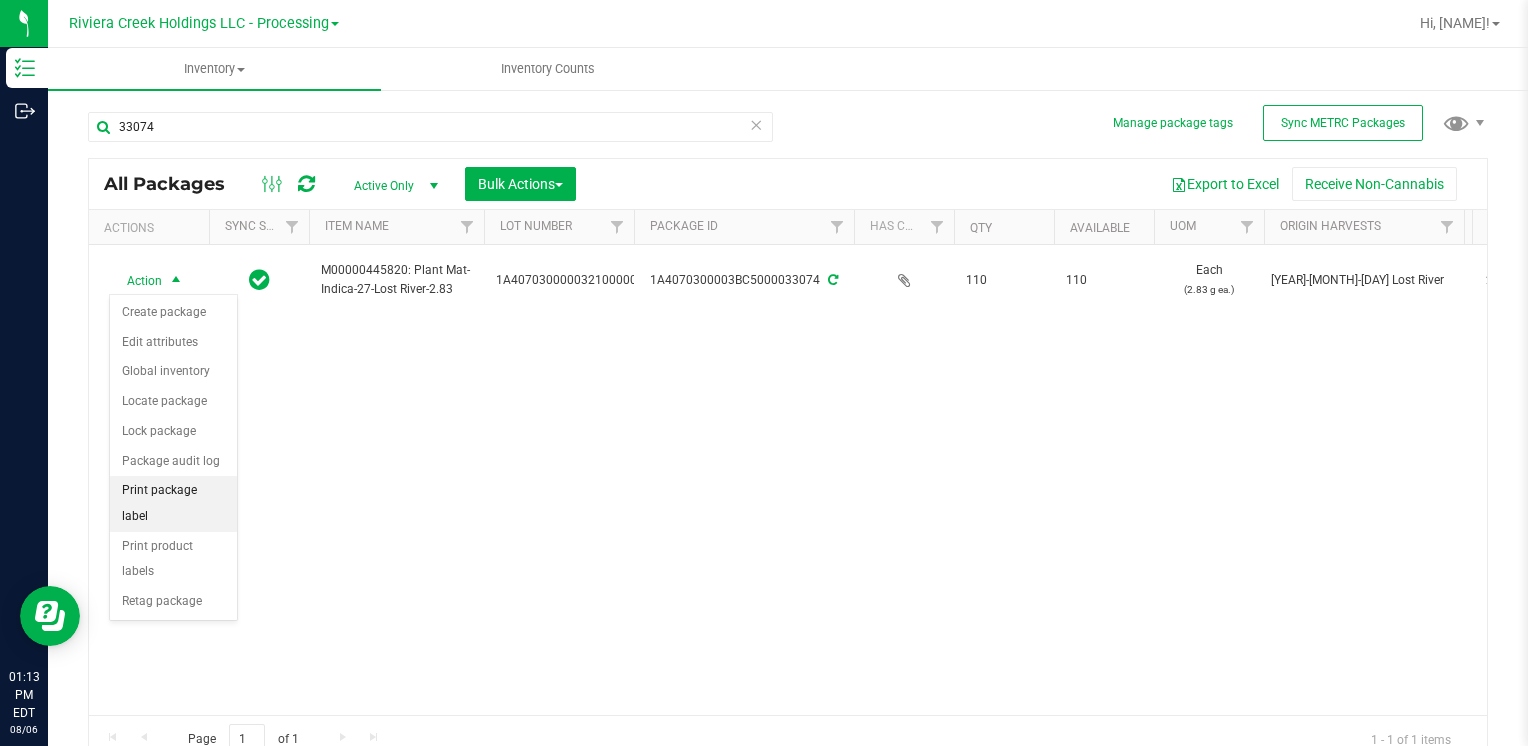 click on "Print package label" at bounding box center (173, 503) 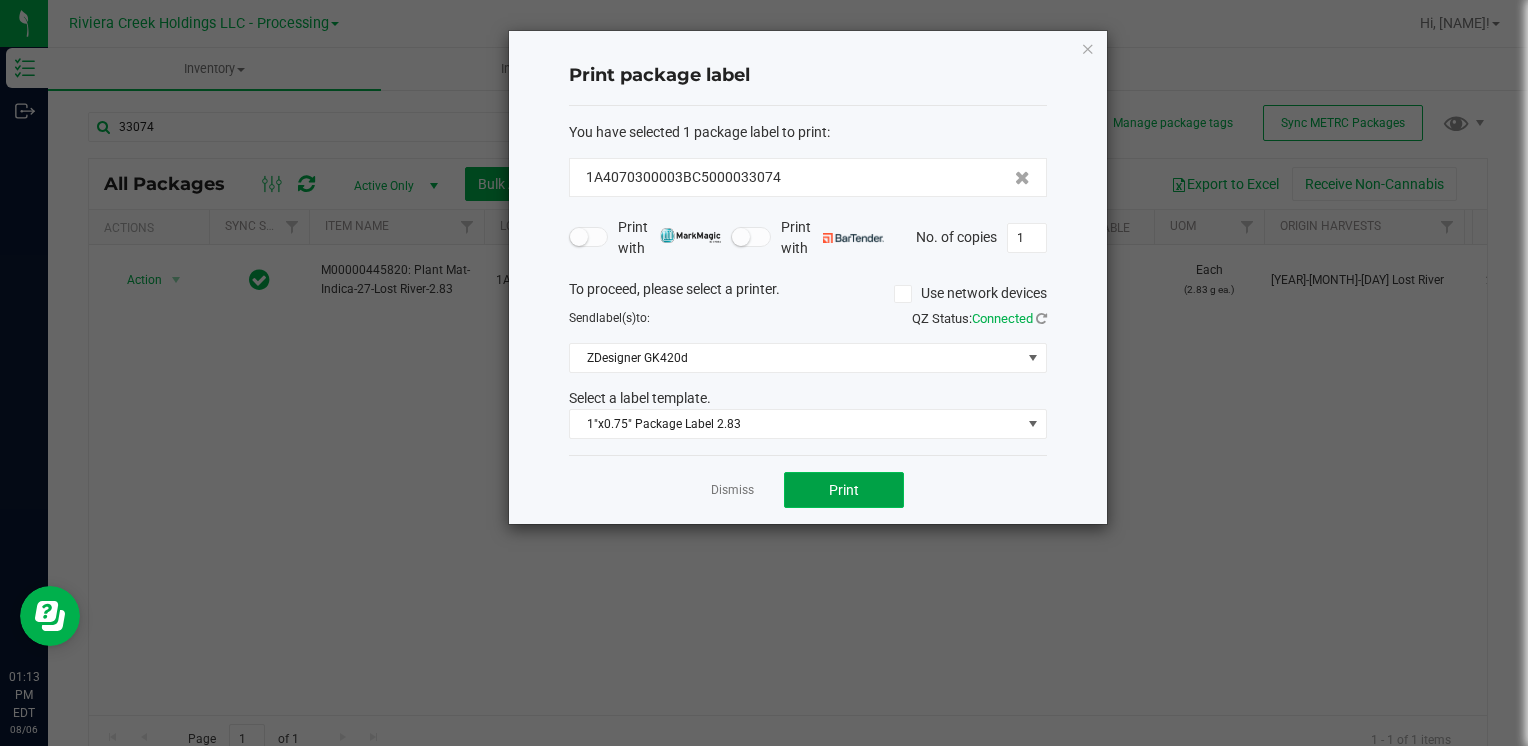 click on "Print" 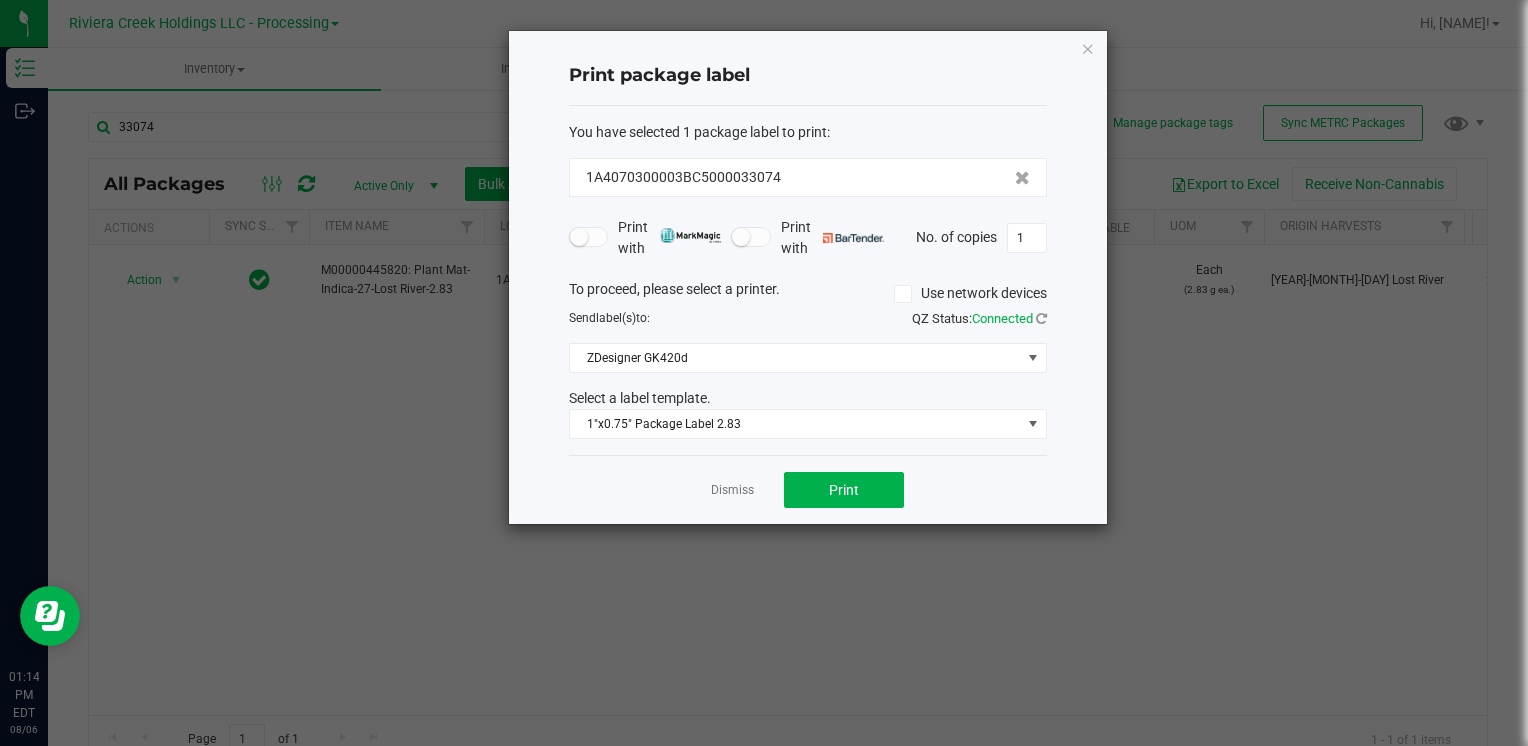 click on "Print package label  You have selected 1 package label to print  :   [TRACKING_ID]   Print with   Print with   No. of copies  1  To proceed, please select a printer.   Use network devices  Send  label(s)  to:  QZ Status:   Connected  ZDesigner GK420d  Select a label template.  1"x0.75" Package Label 2.83  Dismiss   Print" 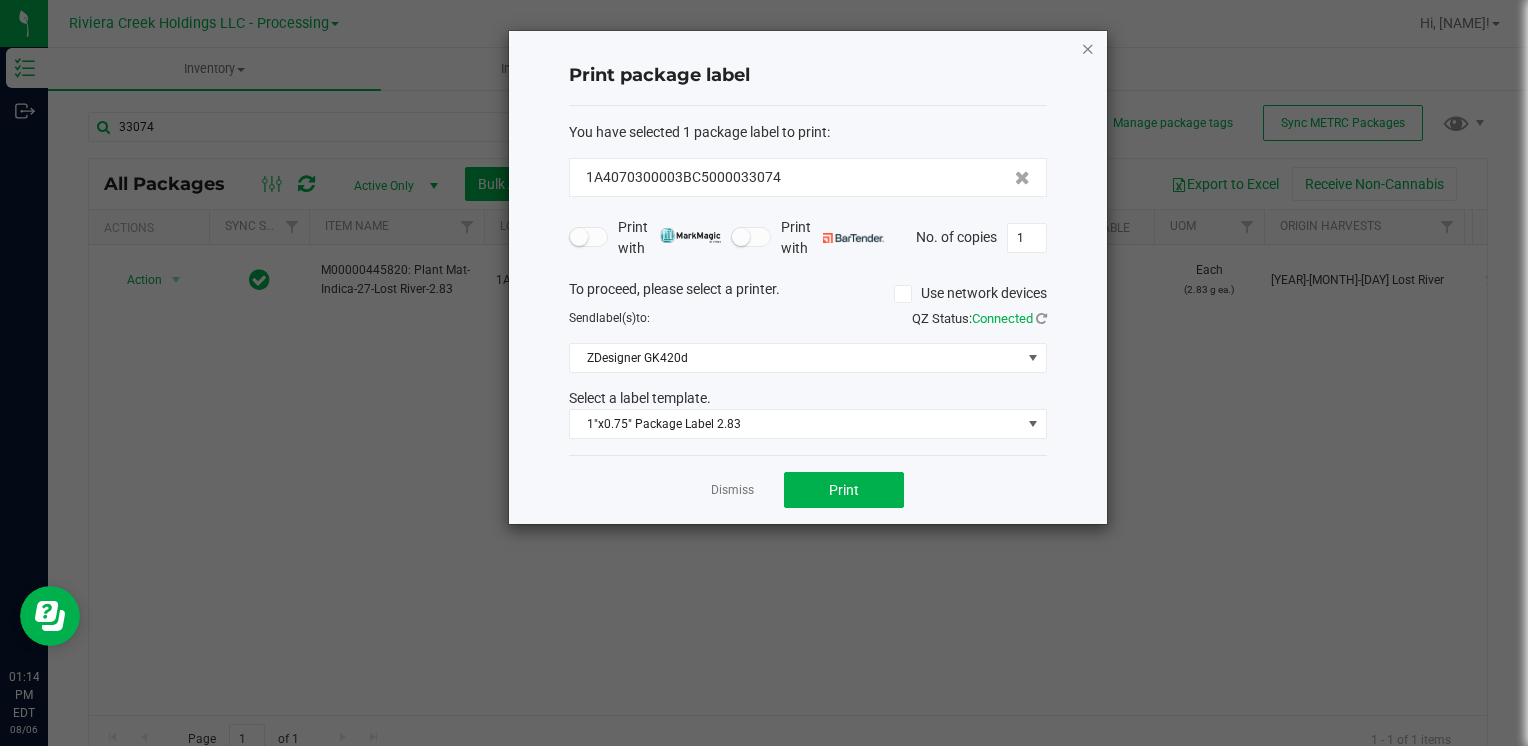 click 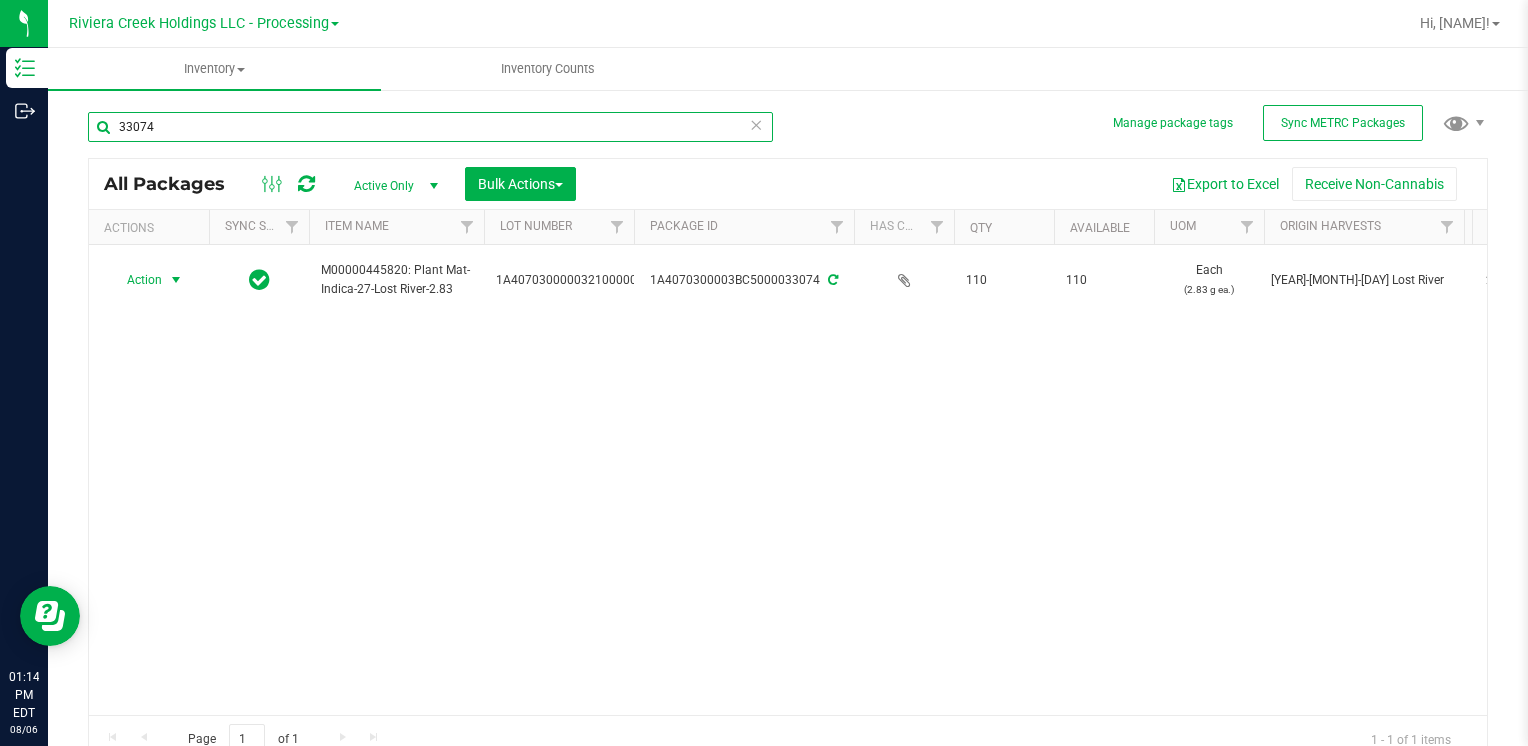 click on "33074" at bounding box center (430, 127) 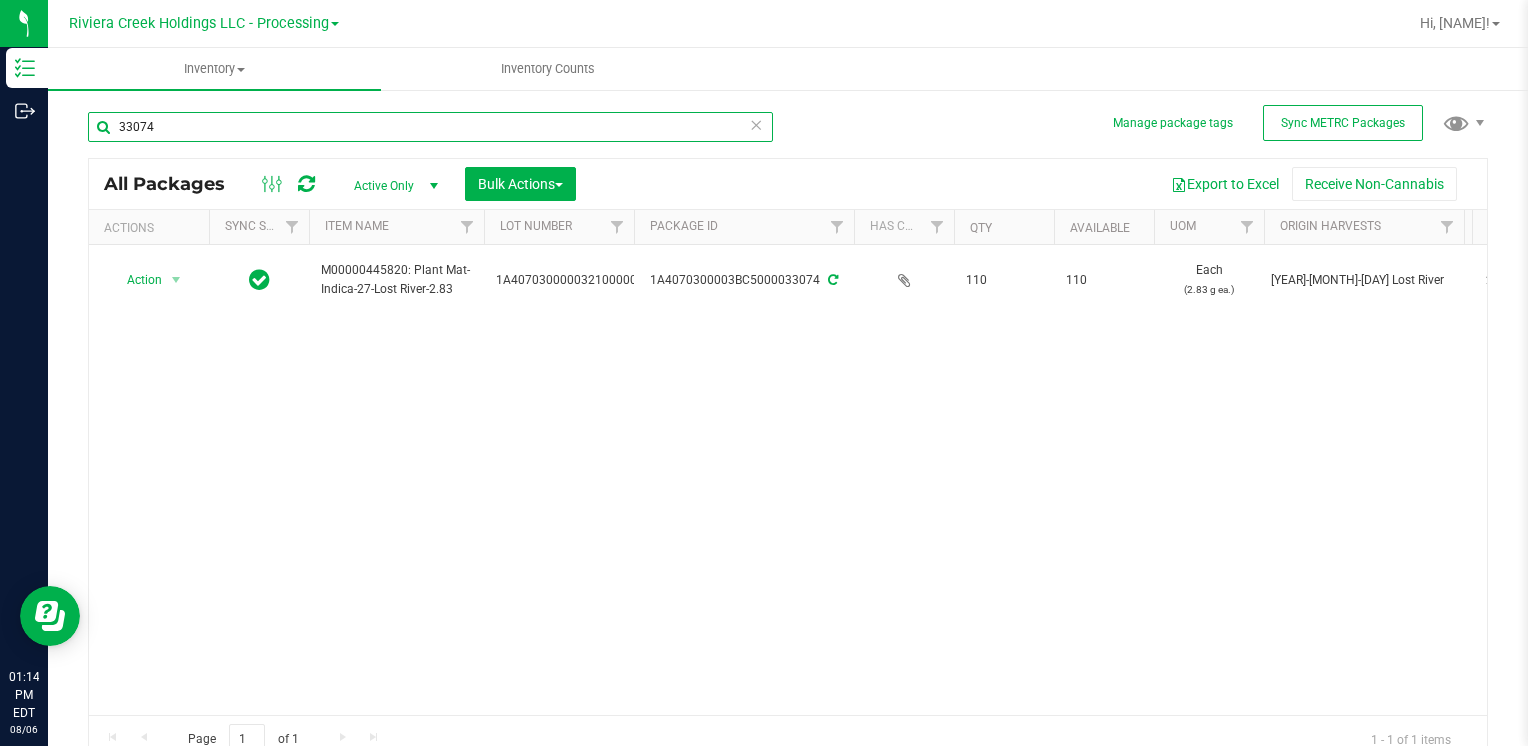 click on "33074" at bounding box center [430, 127] 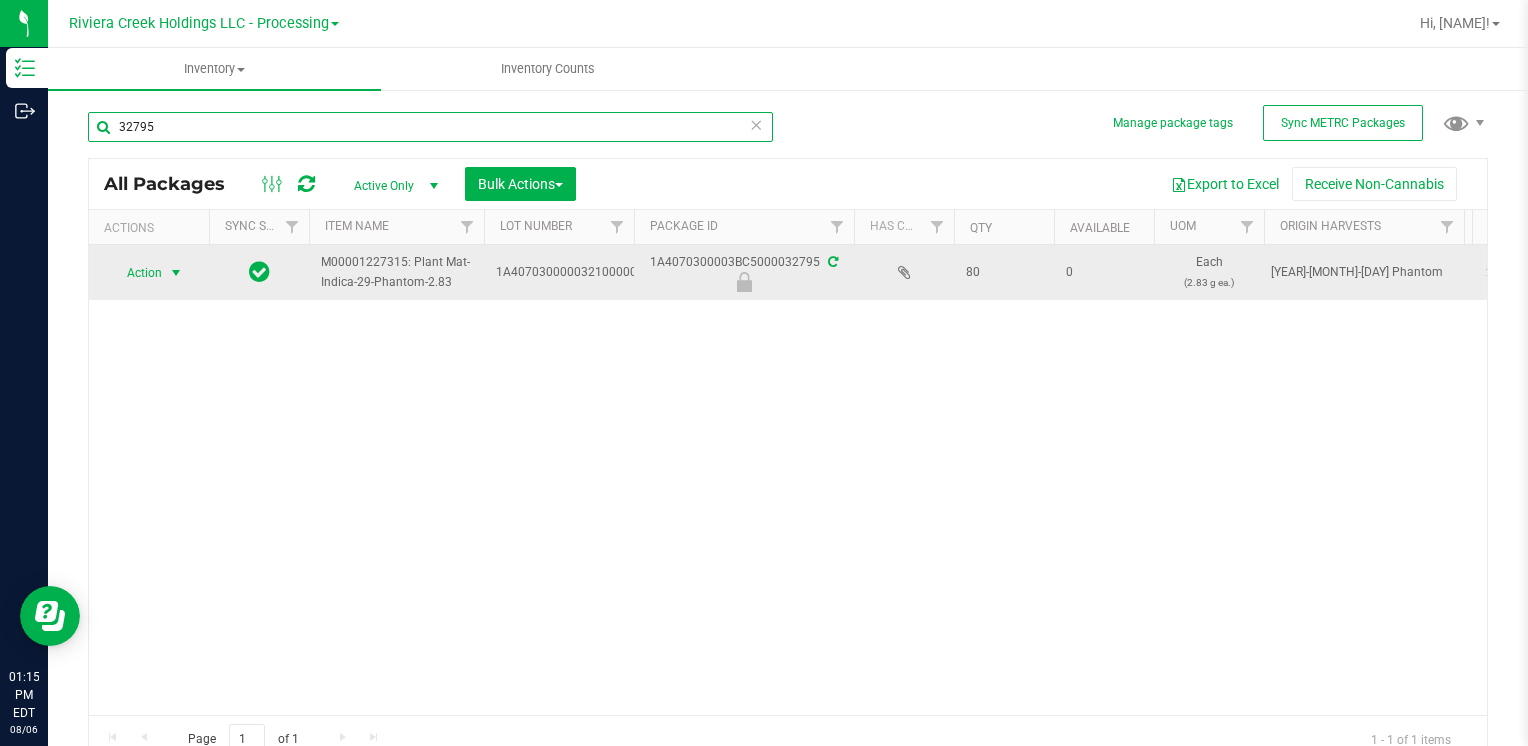 type on "32795" 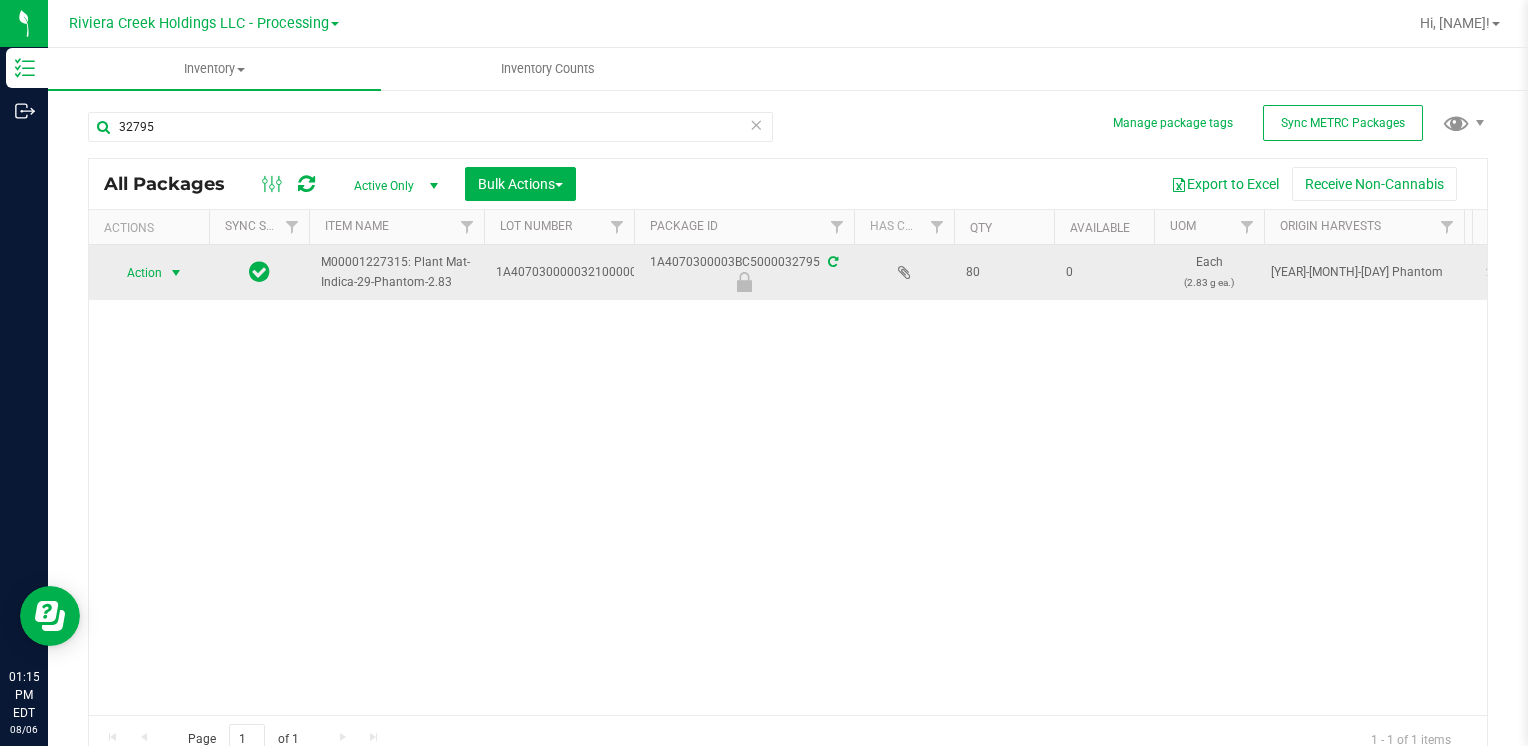 click on "Action" at bounding box center [136, 273] 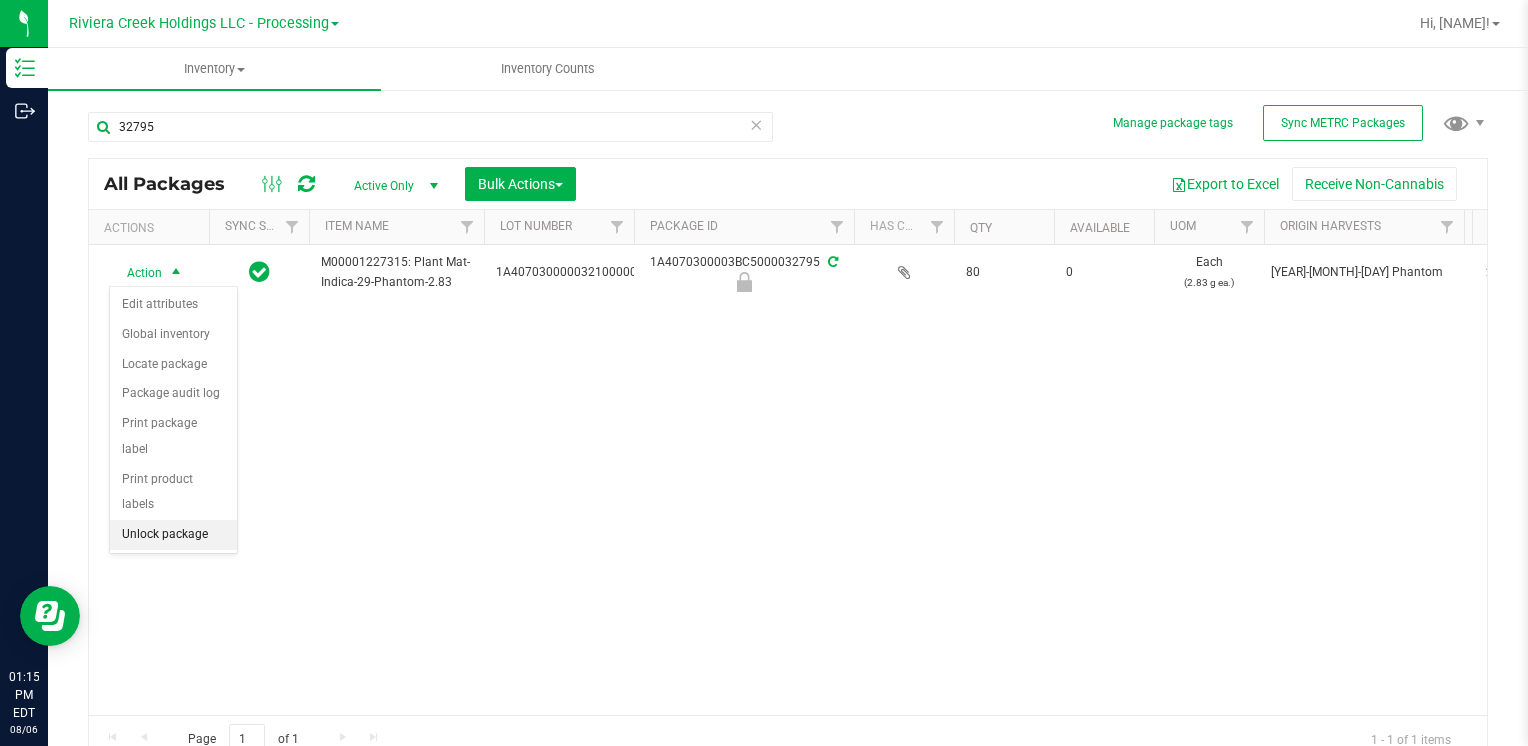click on "Unlock package" at bounding box center [173, 535] 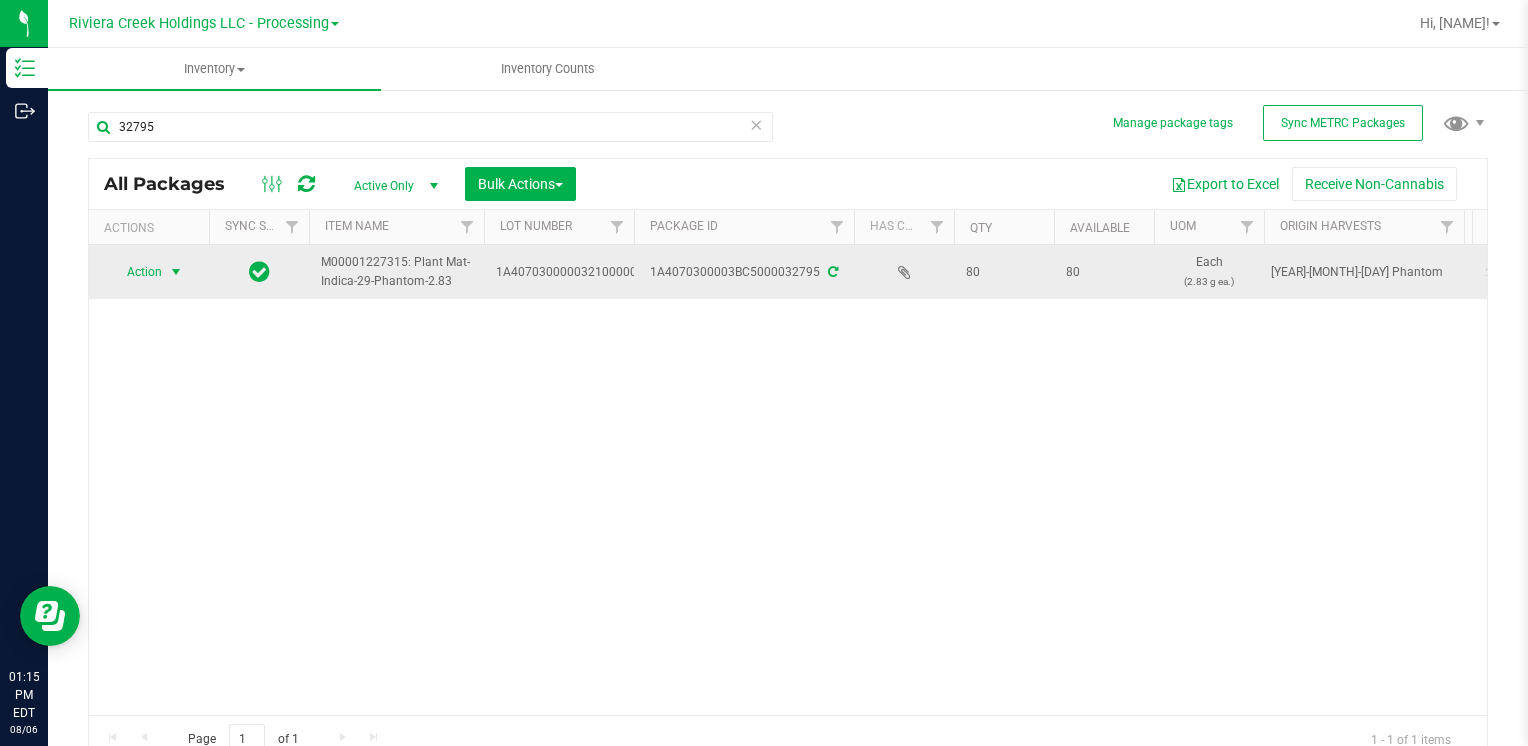 click on "Action" at bounding box center [136, 272] 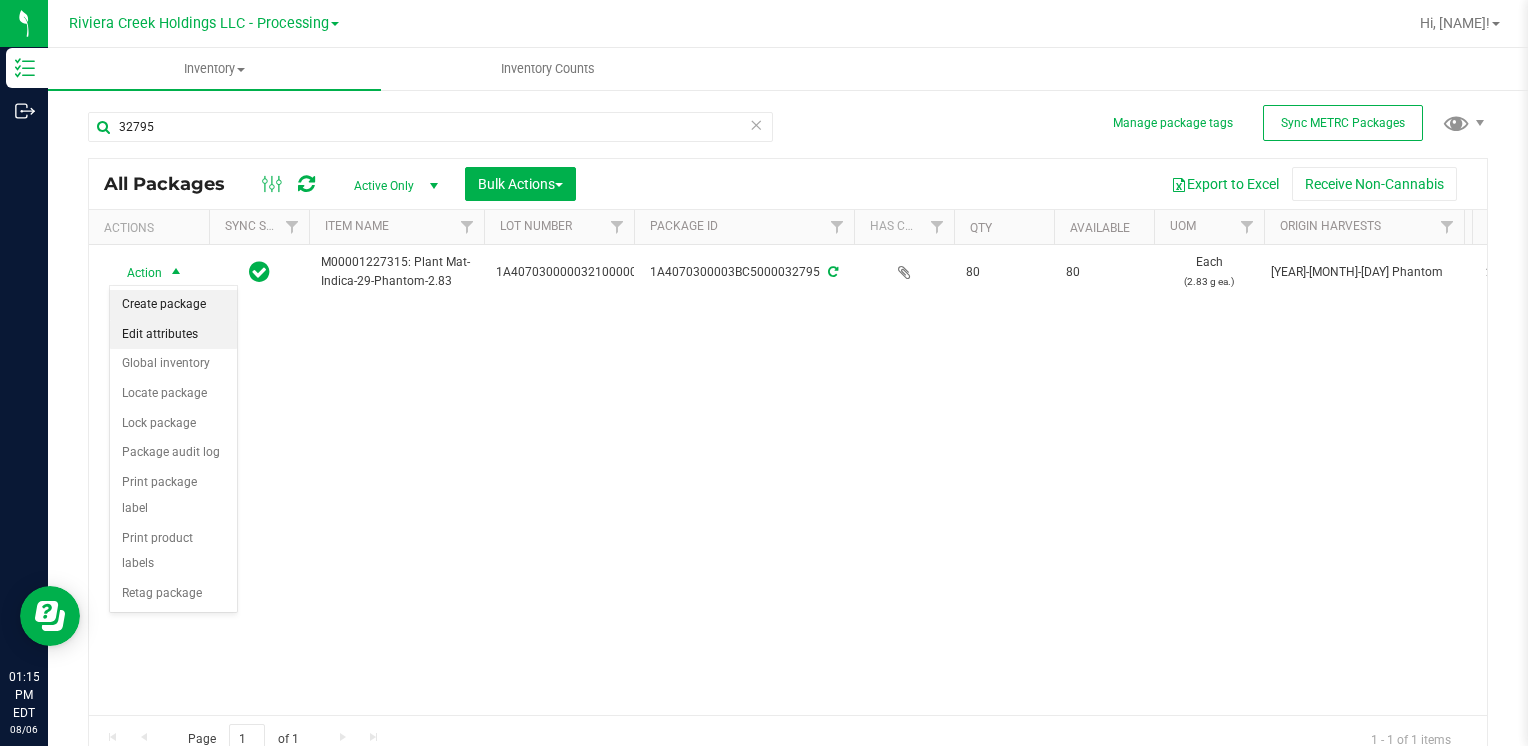 click on "Create package" at bounding box center (173, 305) 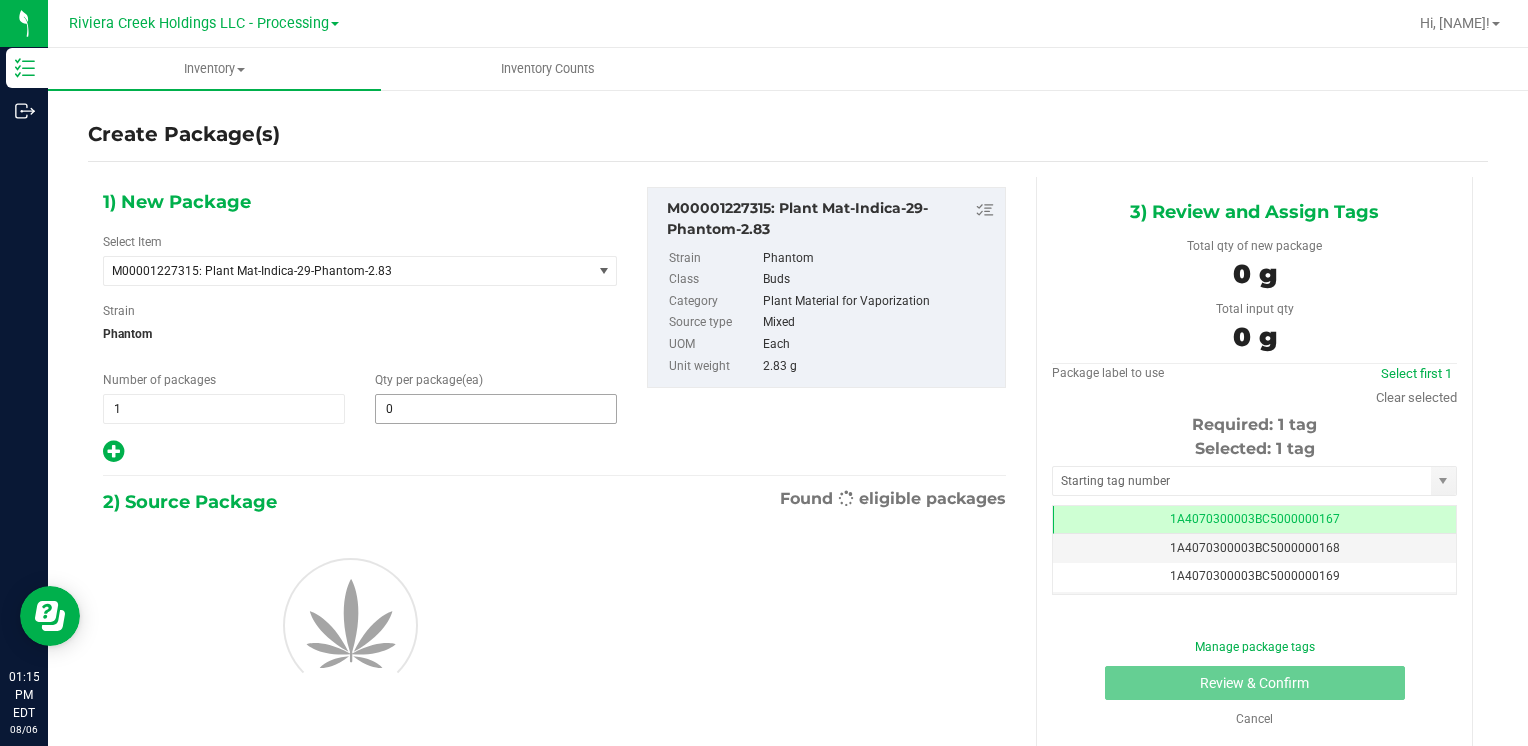 scroll, scrollTop: 0, scrollLeft: 0, axis: both 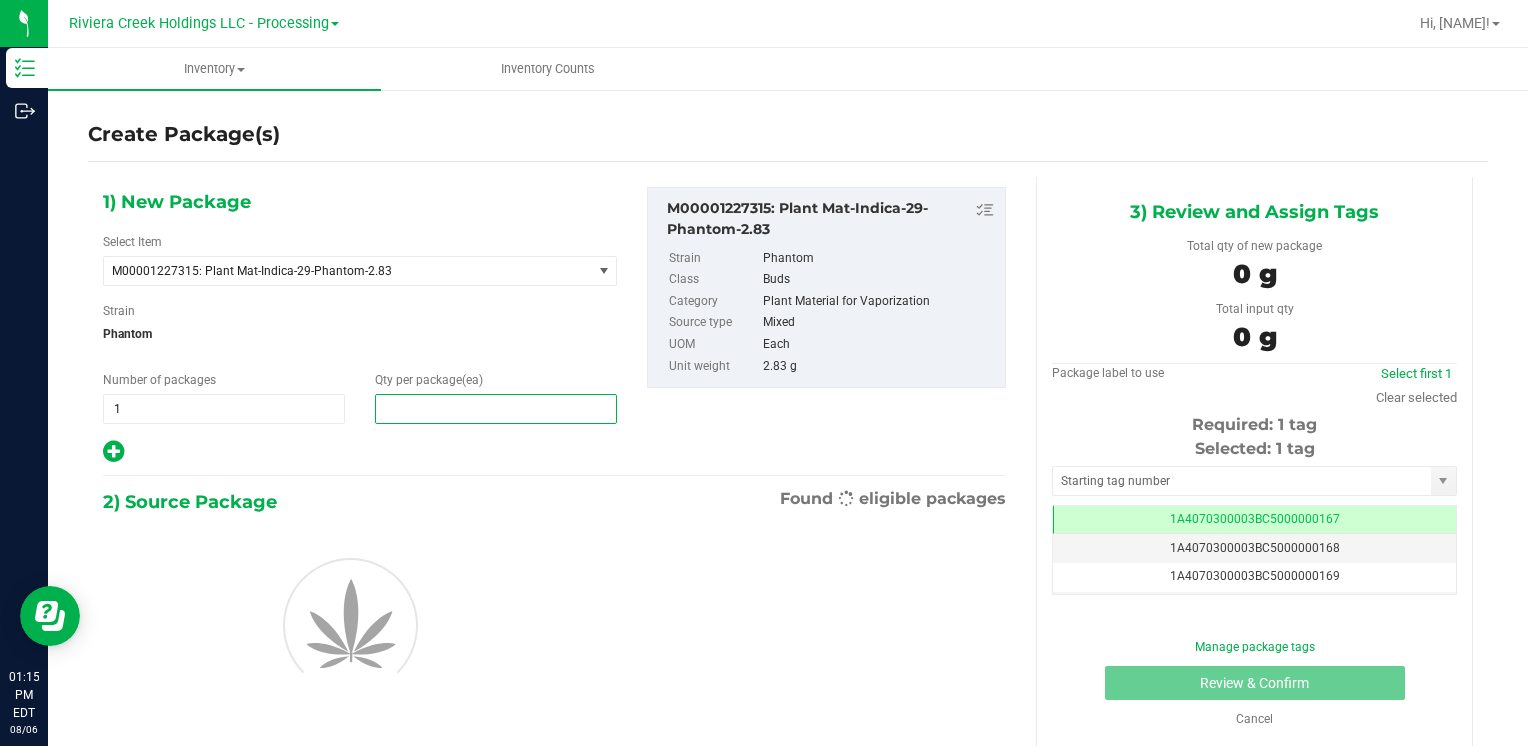 click at bounding box center [496, 409] 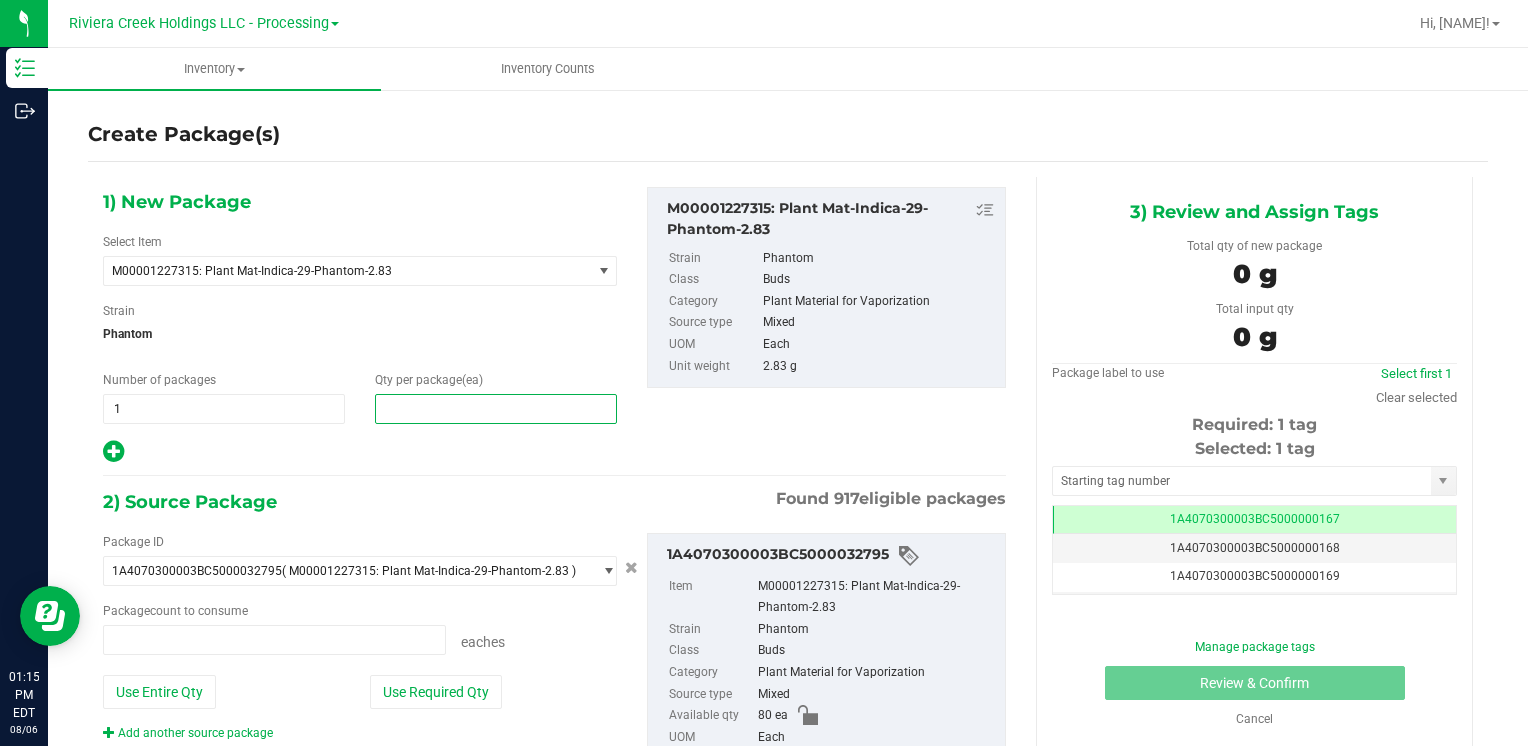 type on "0 ea" 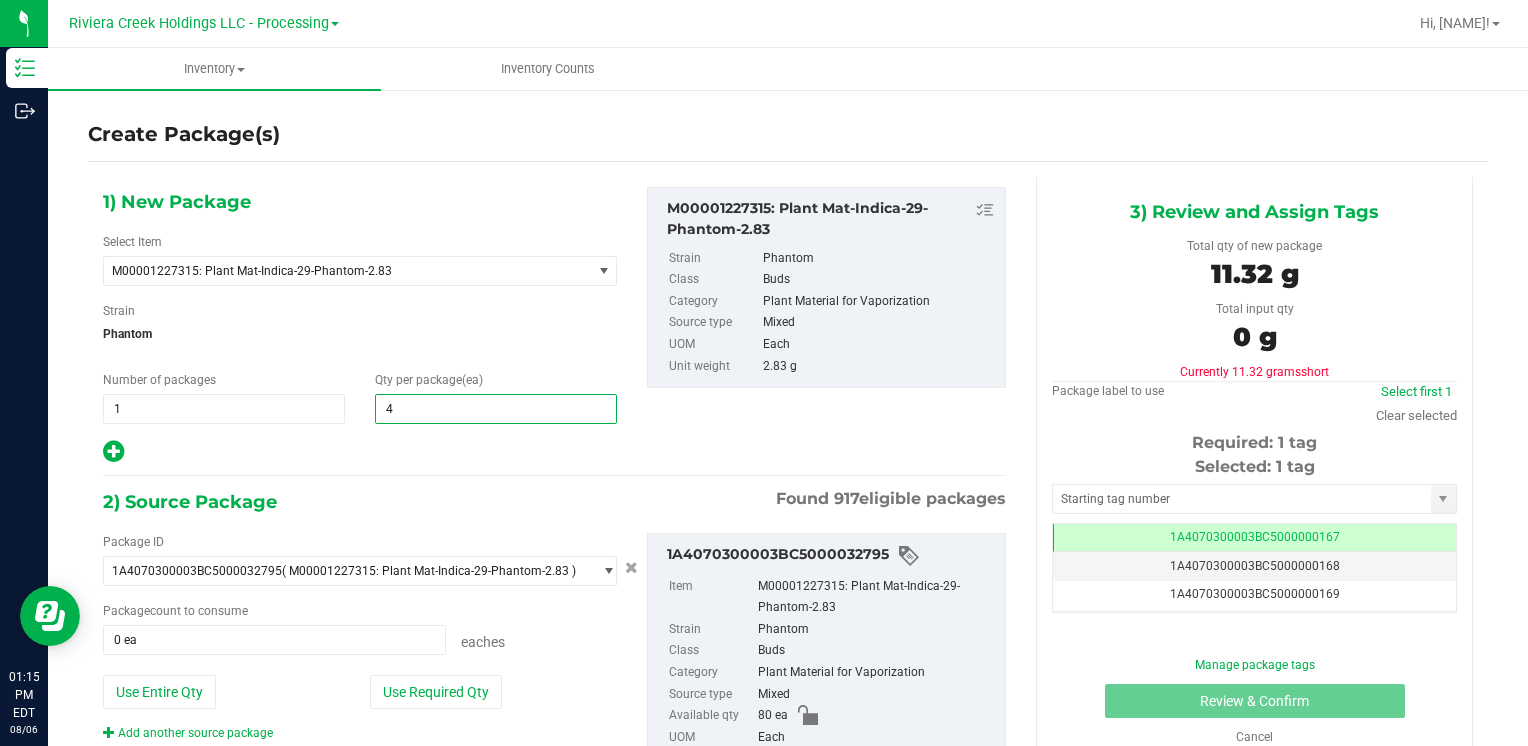 type on "40" 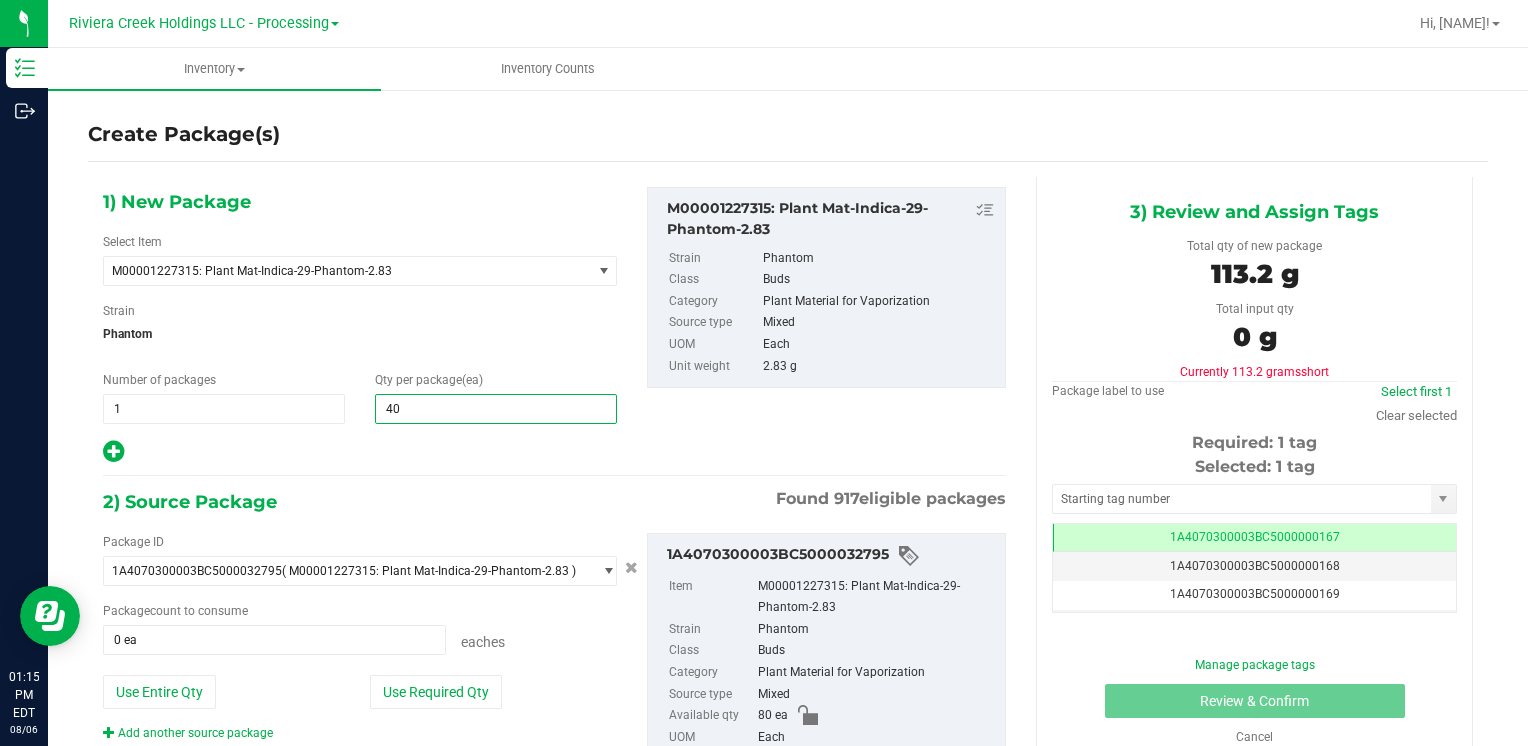 type on "40" 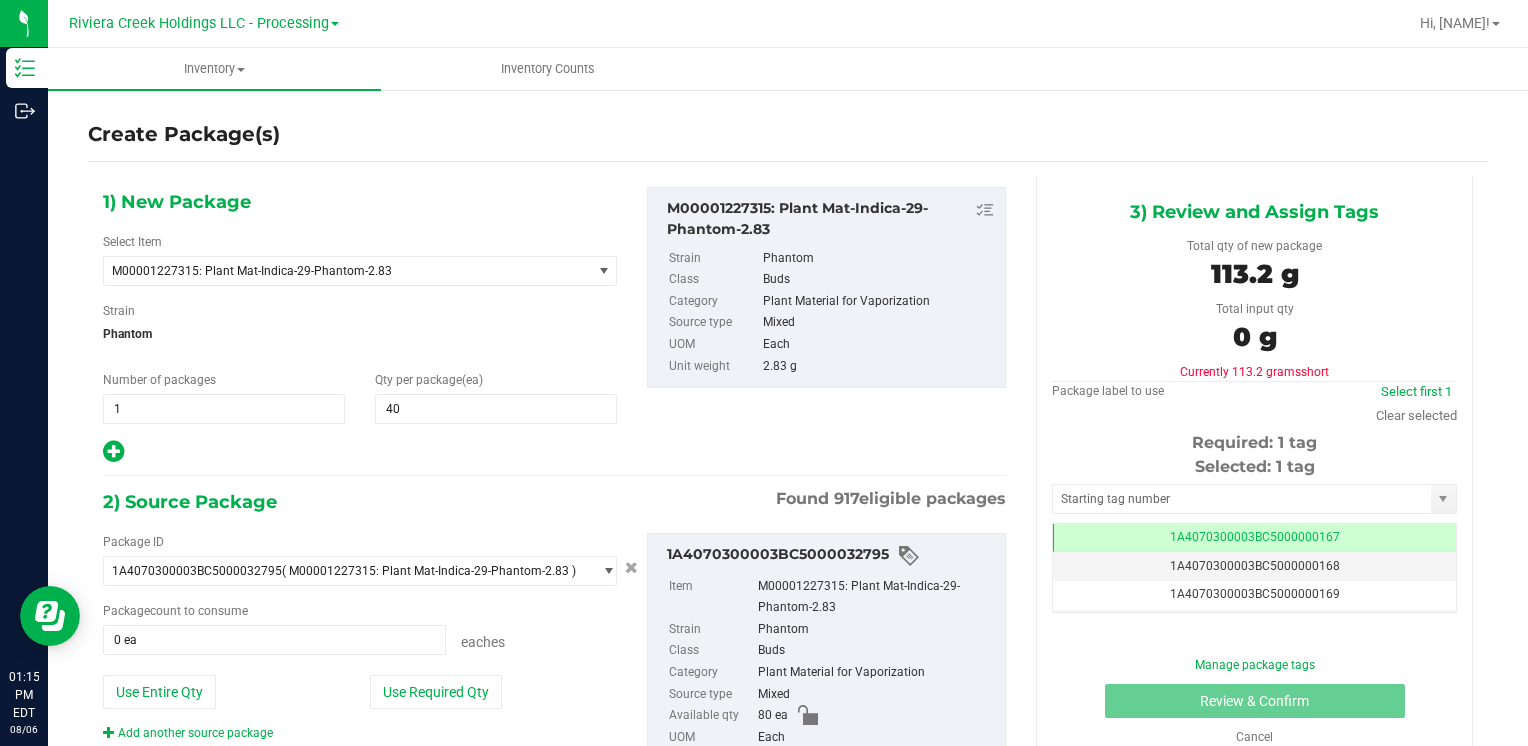 click on "Package ID
[TRACKING_ID]
(
M00001227315: Plant Mat-Indica-29-Phantom-2.83
)
[TRACKING_ID] [TRACKING_ID] [TRACKING_ID] [TRACKING_ID] [TRACKING_ID] [TRACKING_ID] [TRACKING_ID] [TRACKING_ID] [TRACKING_ID] [TRACKING_ID] [TRACKING_ID] [TRACKING_ID] [TRACKING_ID] [TRACKING_ID] [TRACKING_ID] [TRACKING_ID] [TRACKING_ID] [TRACKING_ID] [TRACKING_ID] [TRACKING_ID] [TRACKING_ID] [TRACKING_ID] [TRACKING_ID] [TRACKING_ID] [TRACKING_ID] [TRACKING_ID] [TRACKING_ID] [TRACKING_ID] [TRACKING_ID] [TRACKING_ID] [TRACKING_ID]" at bounding box center [360, 637] 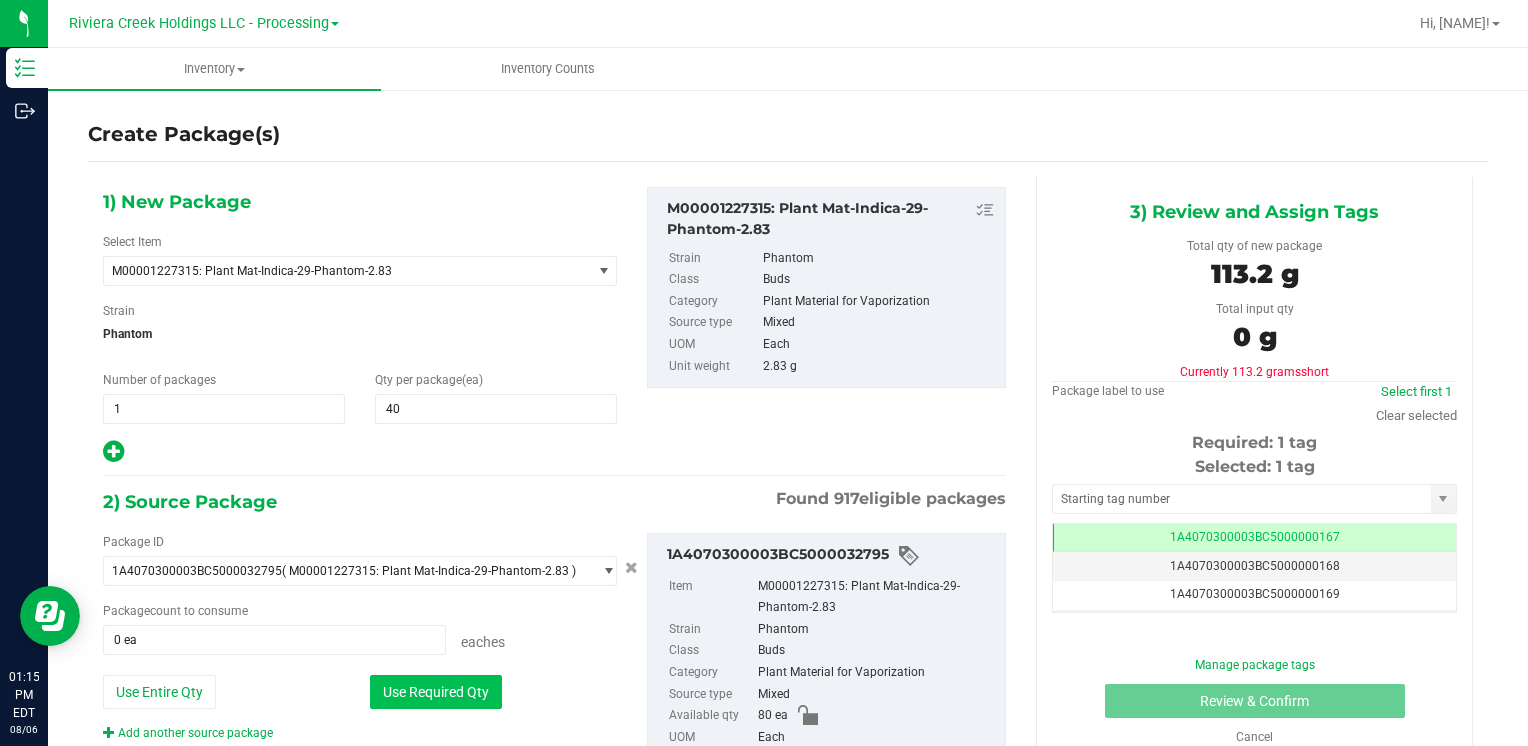 click on "Use Required Qty" at bounding box center [436, 692] 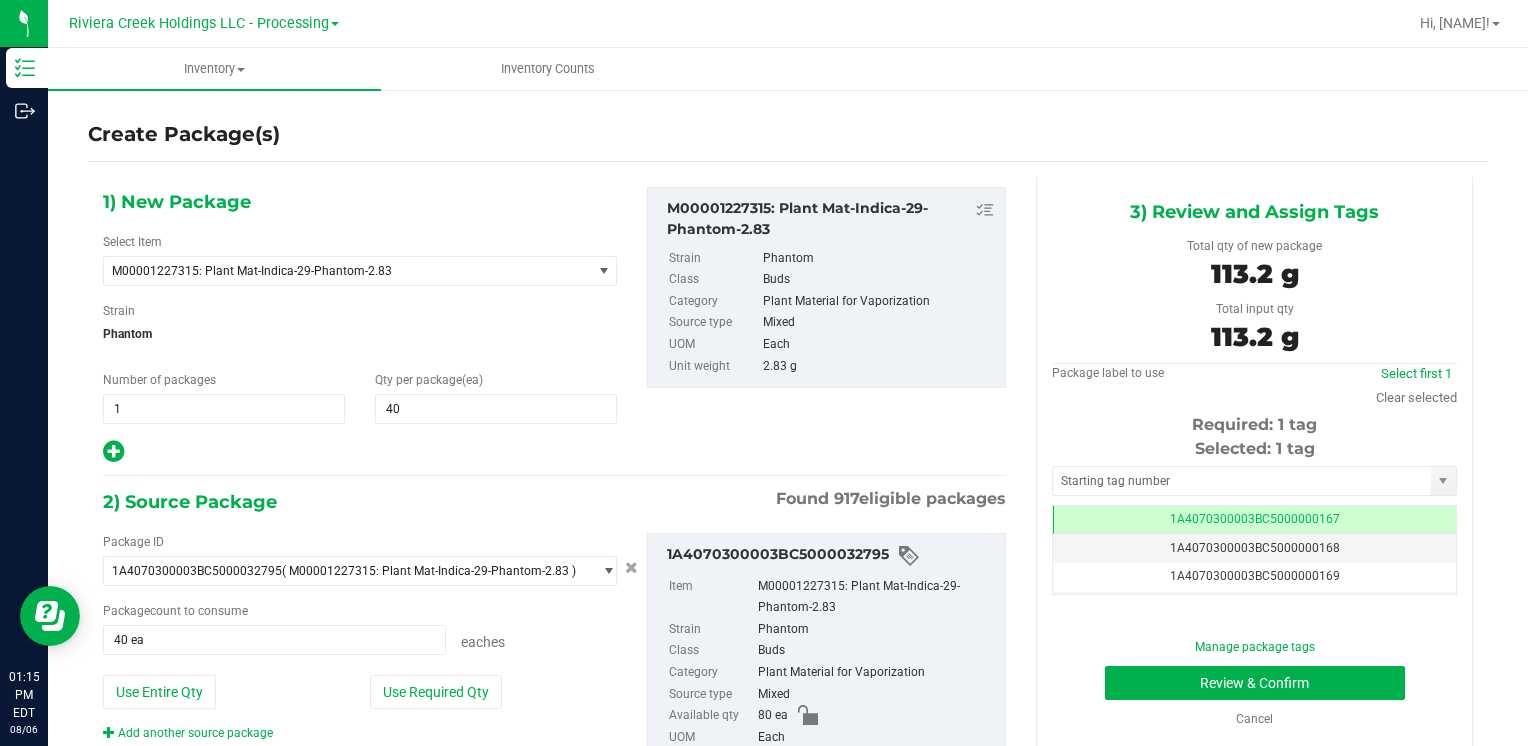 click on "Selected: 1 tag
Tag 1A4070300003BC5000000167 1A4070300003BC5000000168 1A4070300003BC5000000169 1A4070300003BC5000000170 1A4070300003BC5000000171 1A4070300003BC5000000172 1A4070300003BC5000000173 1A4070300003BC5000000174 1A4070300003BC5000000175 1A4070300003BC5000000176 1A4070300003BC5000000177 1A4070300003BC5000000178 1A4070300003BC5000000179 1A4070300003BC5000000180 1A4070300003BC5000000181 1A4070300003BC5000000182 1A4070300003BC5000000183 1A4070300003BC5000000184 1A4070300003BC5000000185 1A4070300003BC5000000186 1A4070300003BC5000000187 1A4070300003BC5000000188 1A4070300003BC5000000191 1A4070300003BC5000001900 1A4070300003BC5000002394 1A4070300003BC5000003798 Page of 1 NaN - NaN of 26 items" at bounding box center [1254, 516] 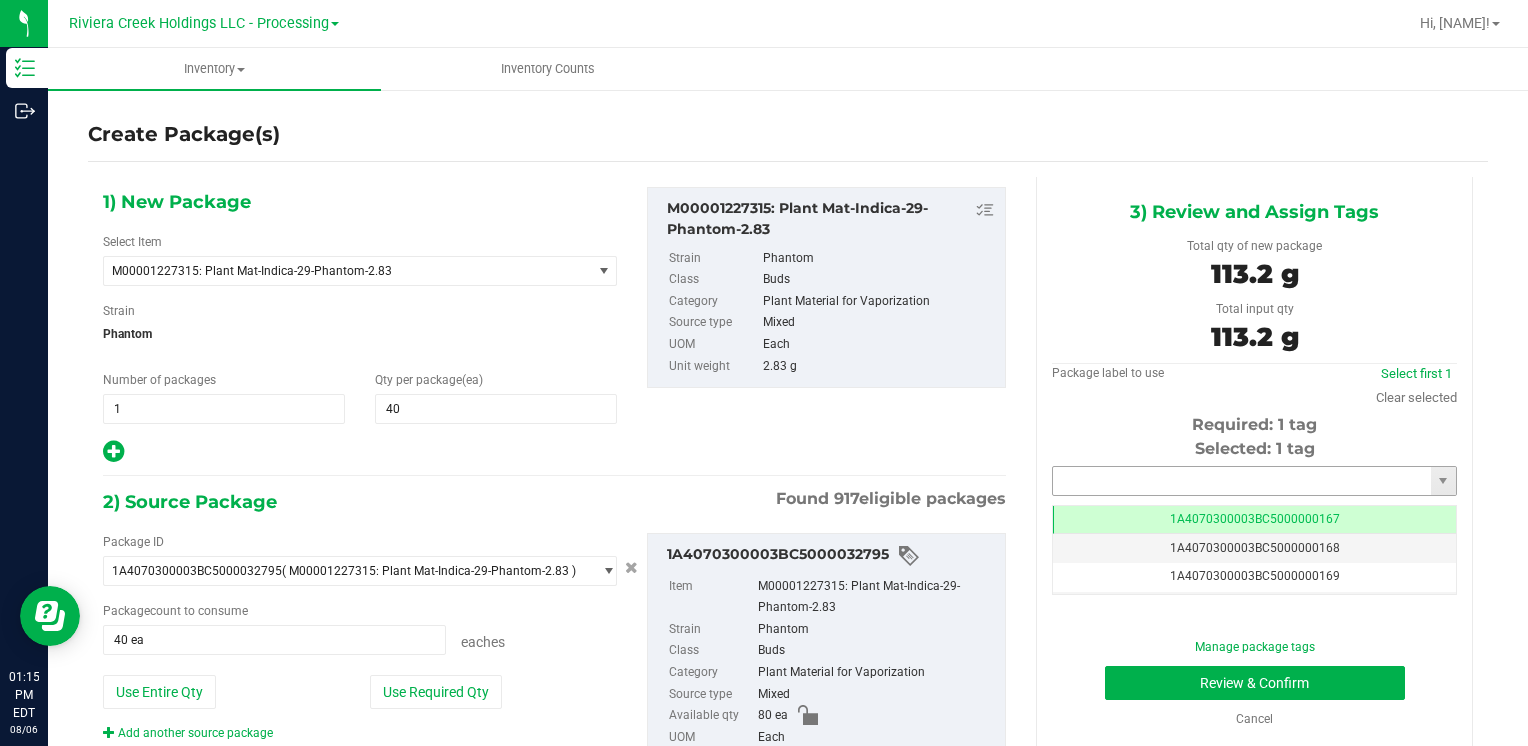 click at bounding box center (1242, 481) 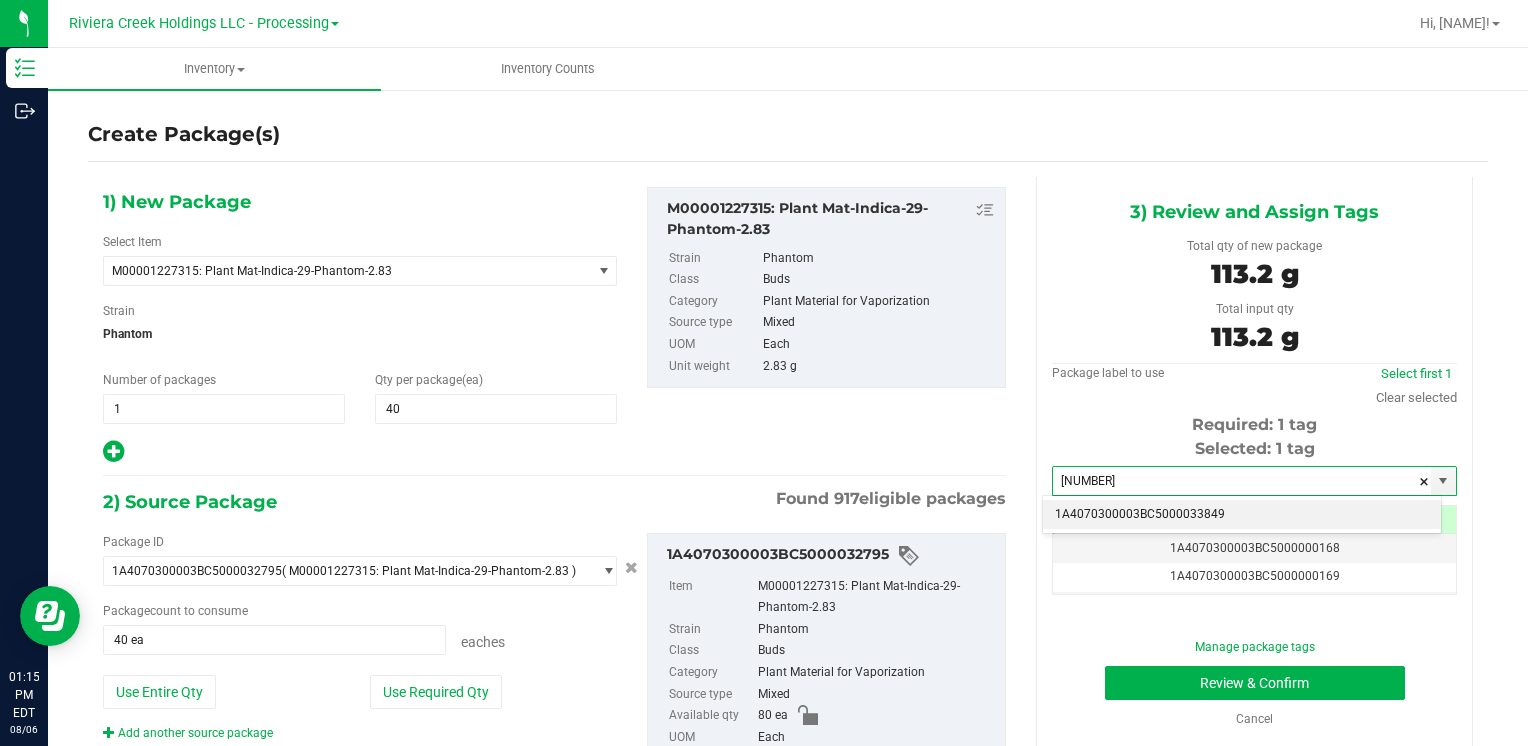 click on "1A4070300003BC5000033849" at bounding box center [1242, 515] 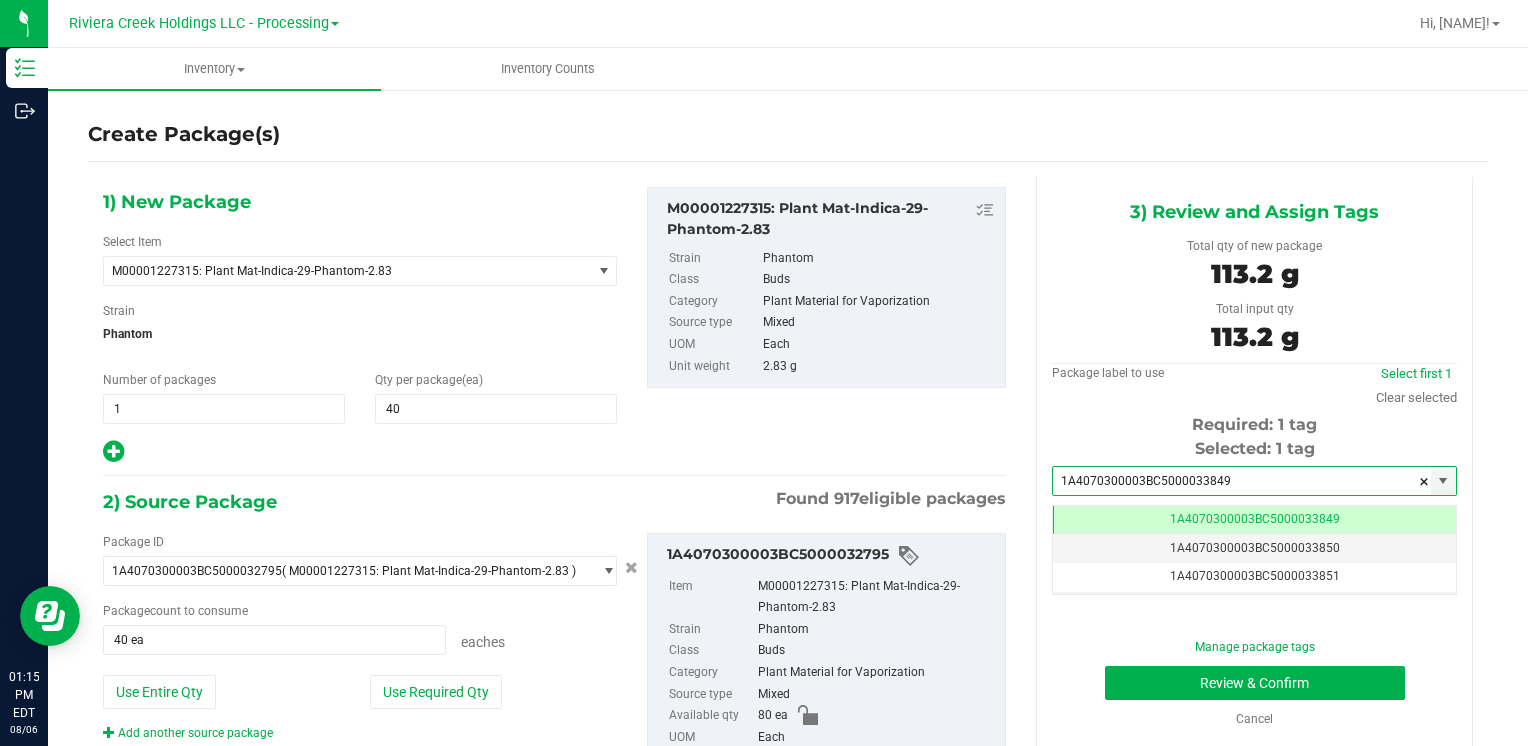 scroll, scrollTop: 0, scrollLeft: 0, axis: both 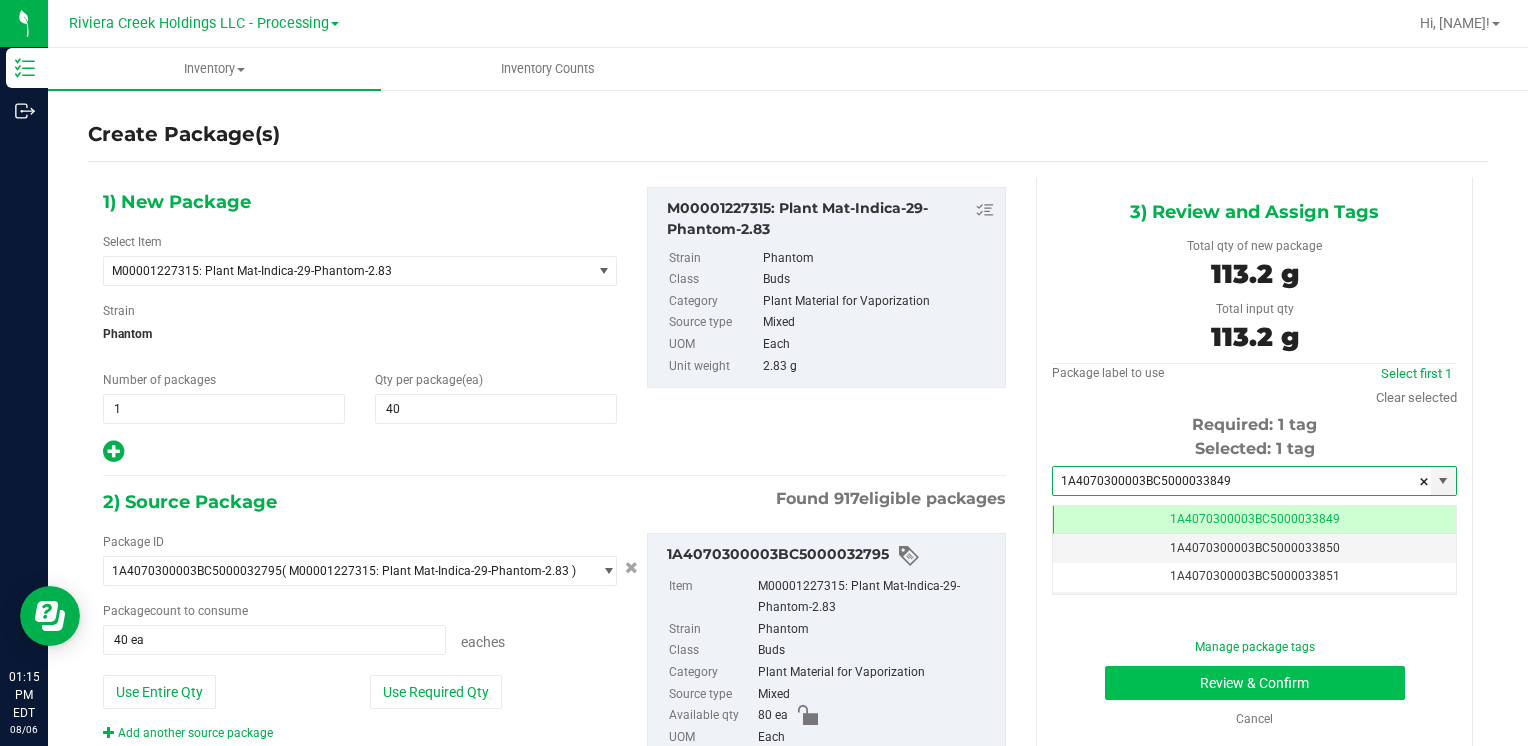 type on "1A4070300003BC5000033849" 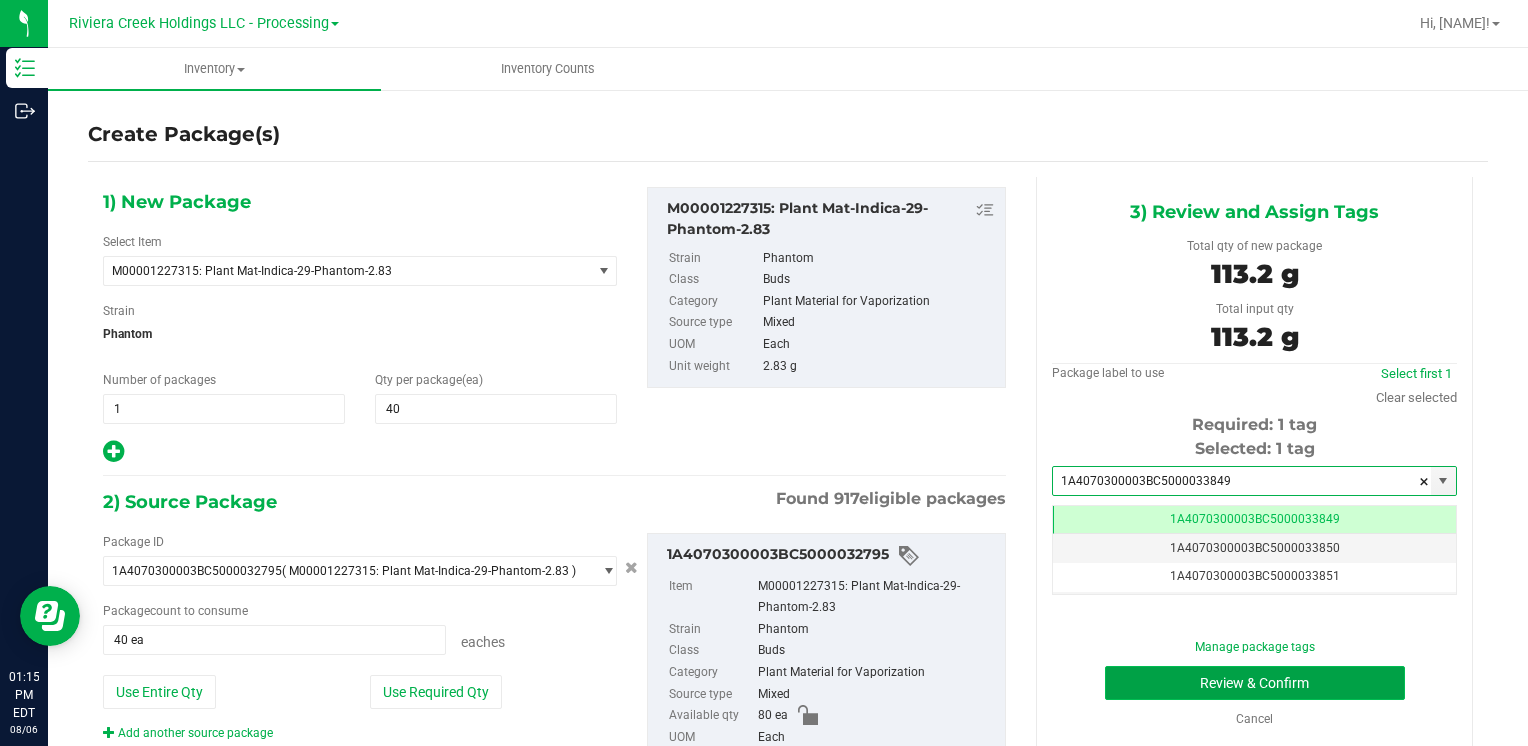 click on "Review & Confirm" at bounding box center (1255, 683) 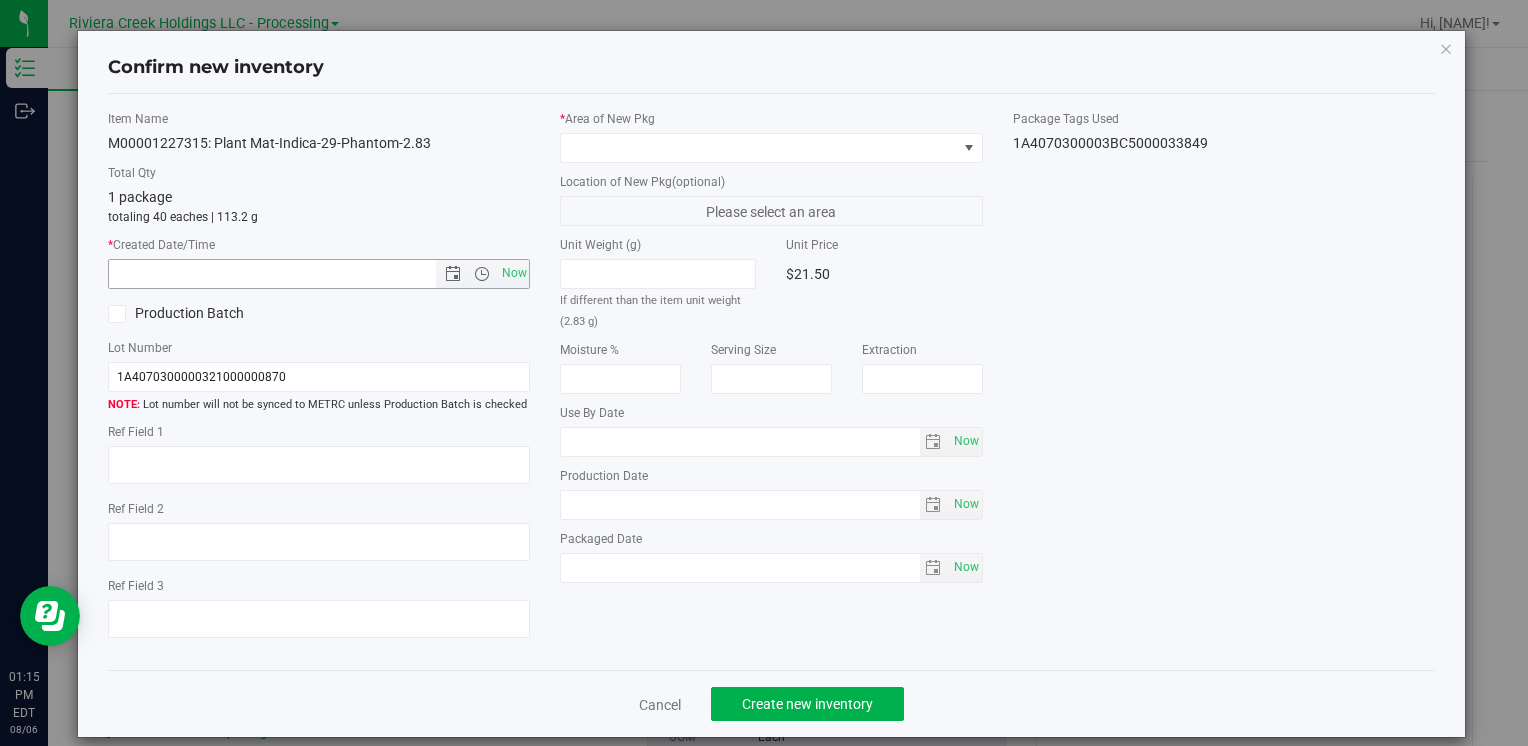 click on "Now" at bounding box center (514, 273) 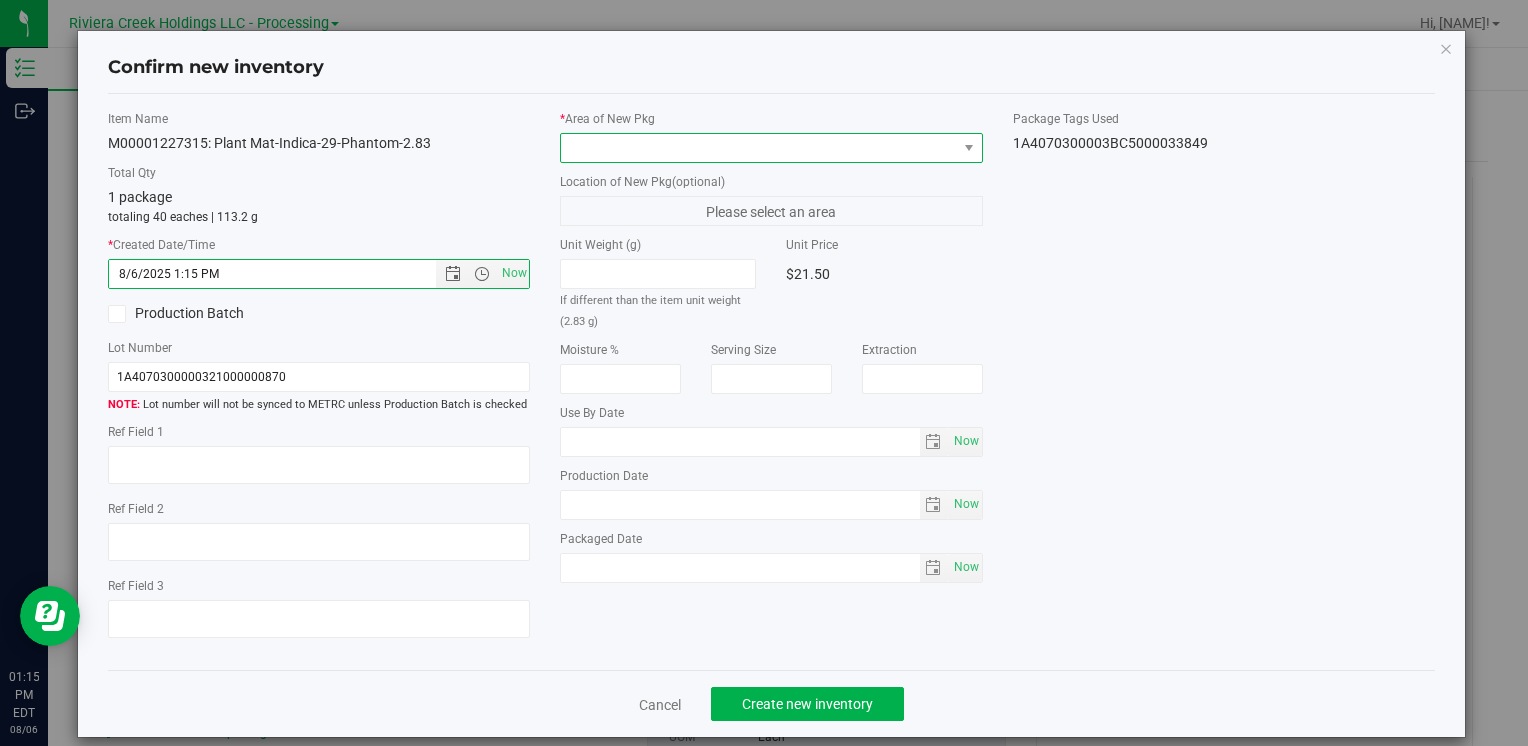 click at bounding box center (758, 148) 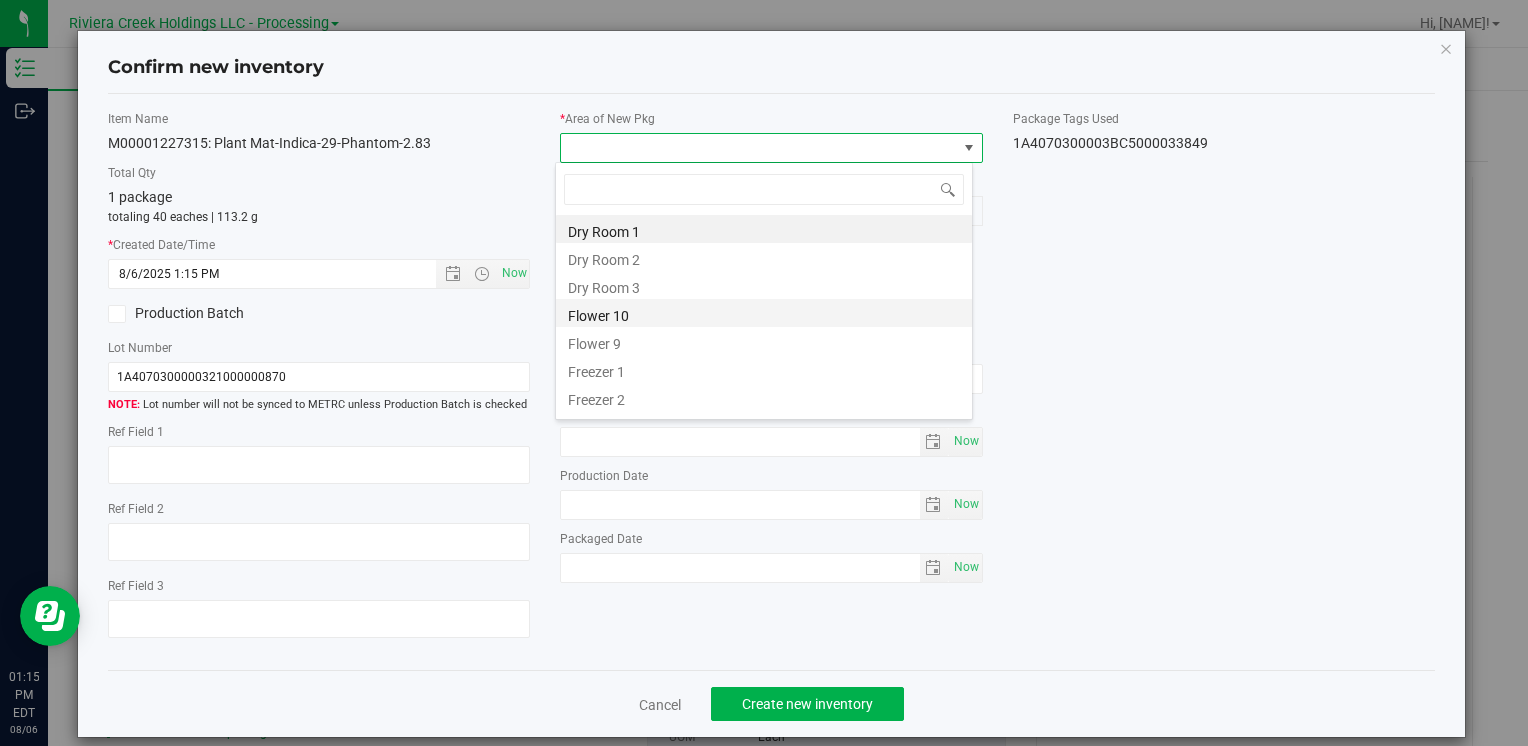 click on "Flower 10" at bounding box center [764, 313] 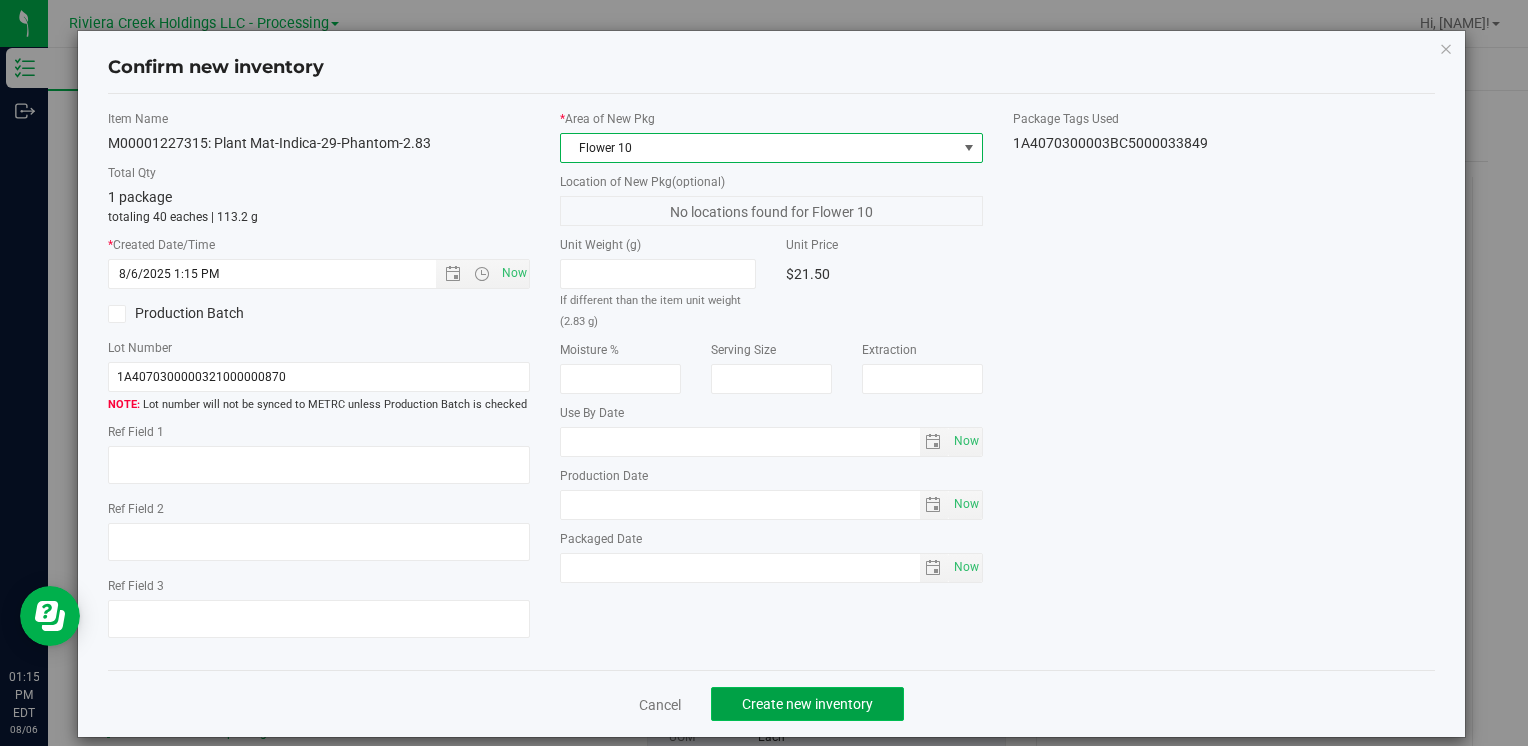 click on "Create new inventory" 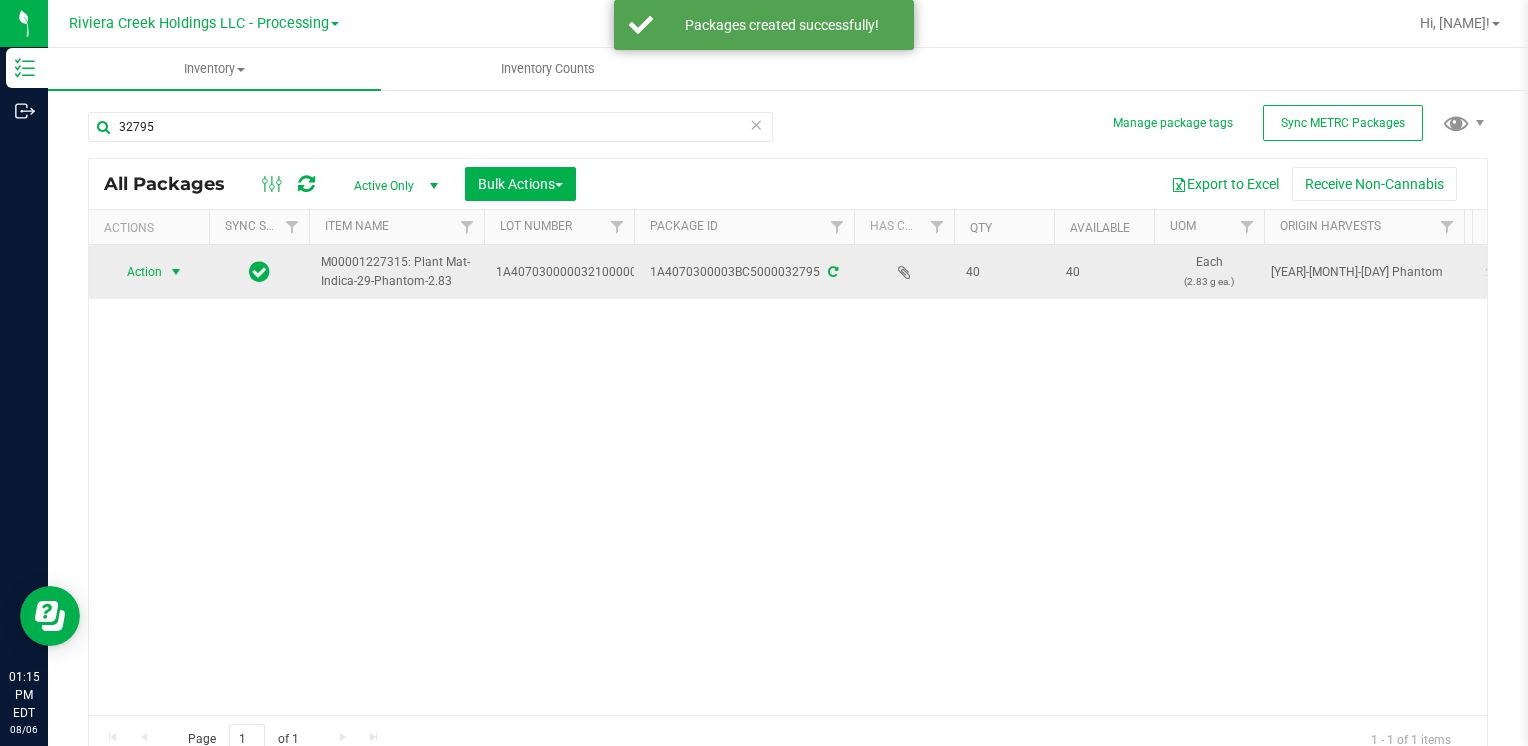 click on "Action" at bounding box center [136, 272] 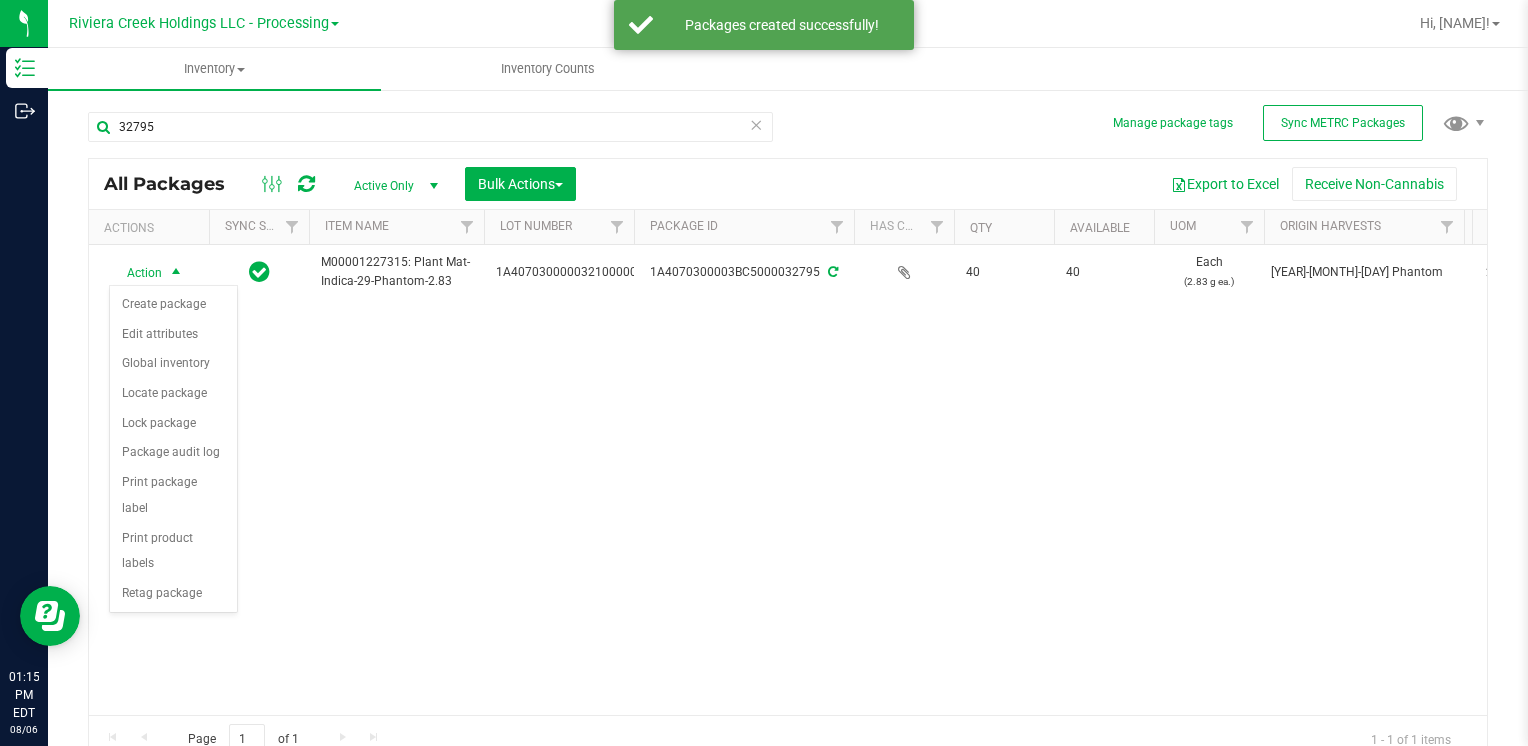 click on "Action Action Create package Edit attributes Global inventory Locate package Lock package Package audit log Print package label Print product labels Retag package
[ID]: Plant Mat-Indica-29-Phantom-2.83
[ID]
[ID]
40
40
Each
(2.83 g ea.)
[YEAR]-[MONTH]-[DAY] Phantom 28.3830
Flower 10
Pass
Now
Plant Material for Vaporization
Phantom" at bounding box center [788, 480] 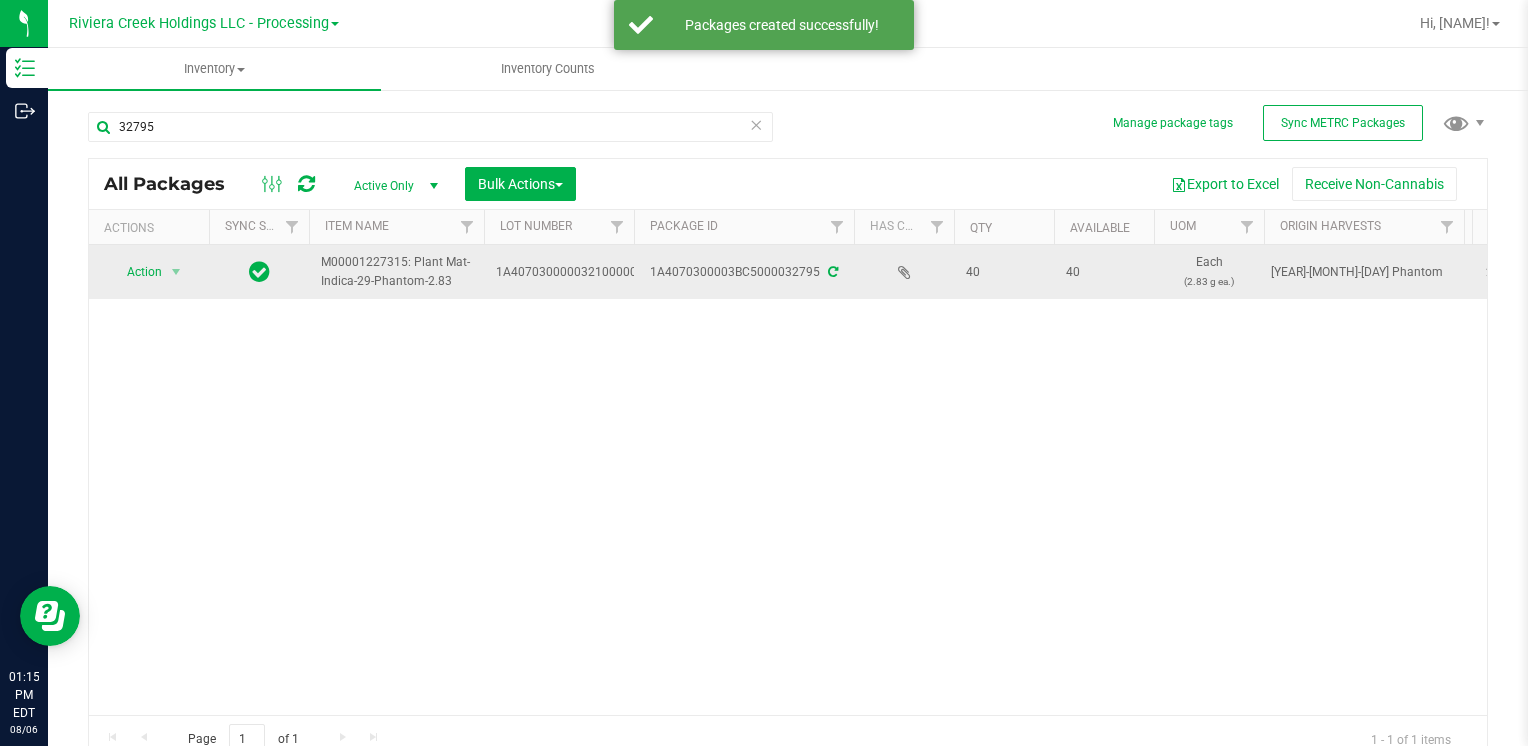 click on "Action" at bounding box center [136, 272] 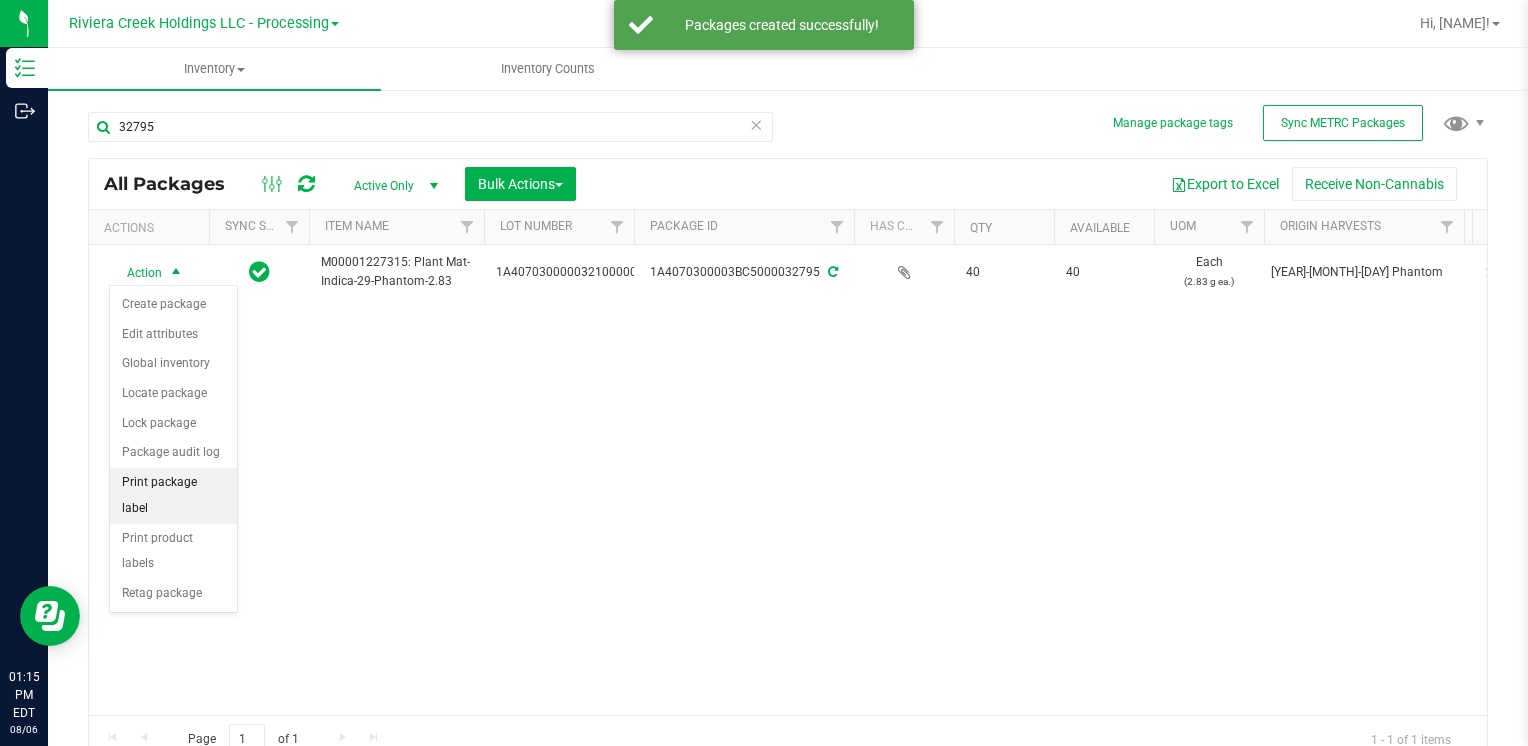drag, startPoint x: 196, startPoint y: 466, endPoint x: 235, endPoint y: 475, distance: 40.024994 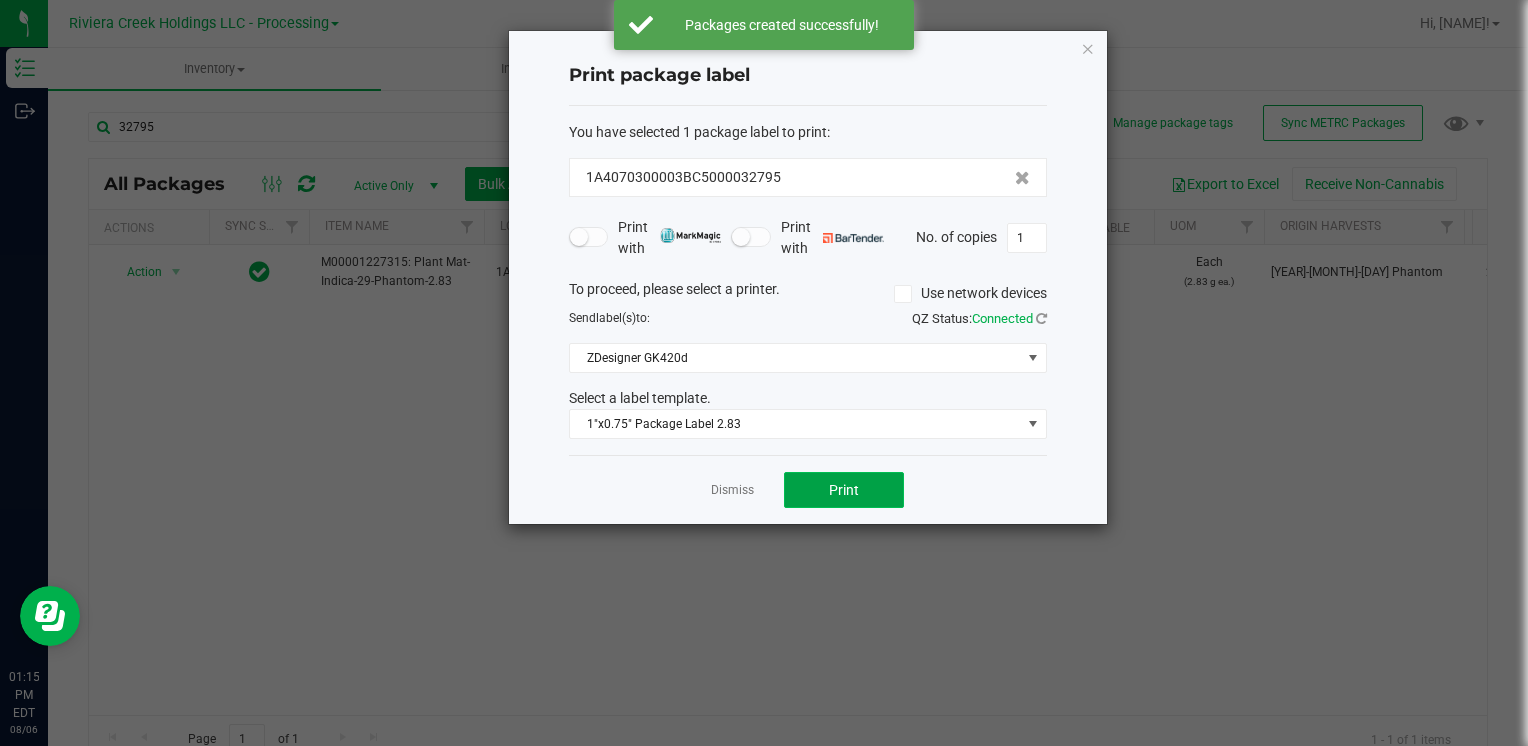 click on "Print" 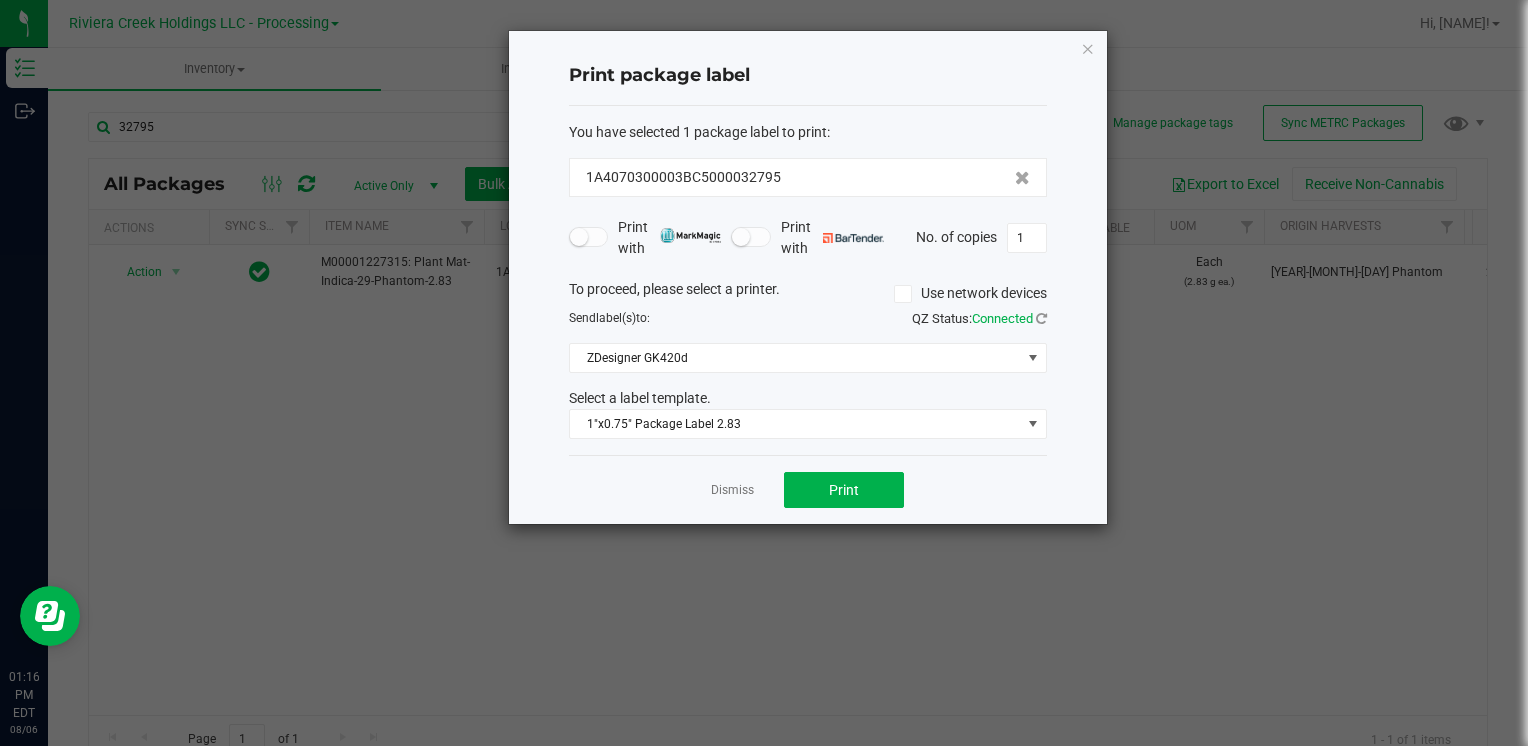 click 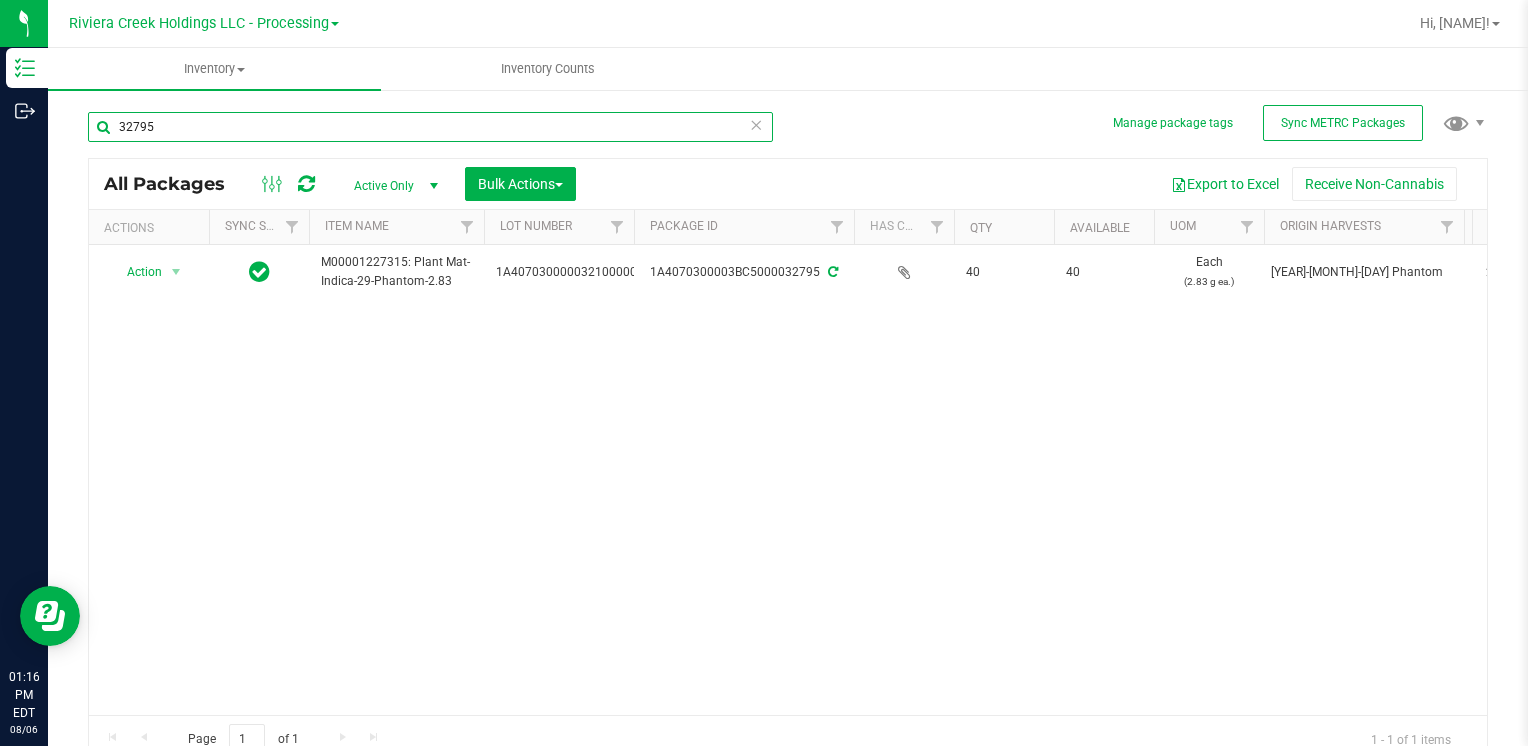 click on "32795" at bounding box center (430, 127) 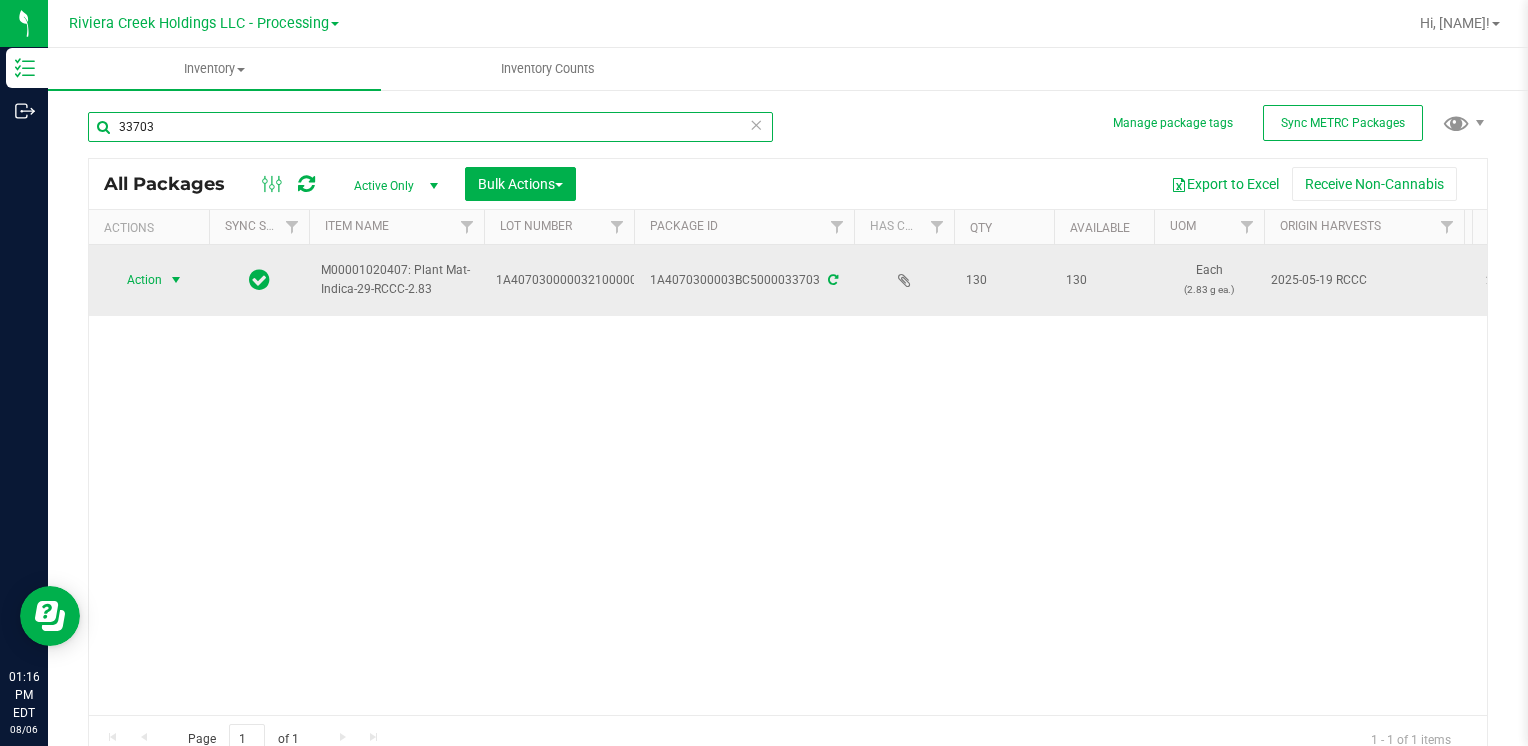 type on "33703" 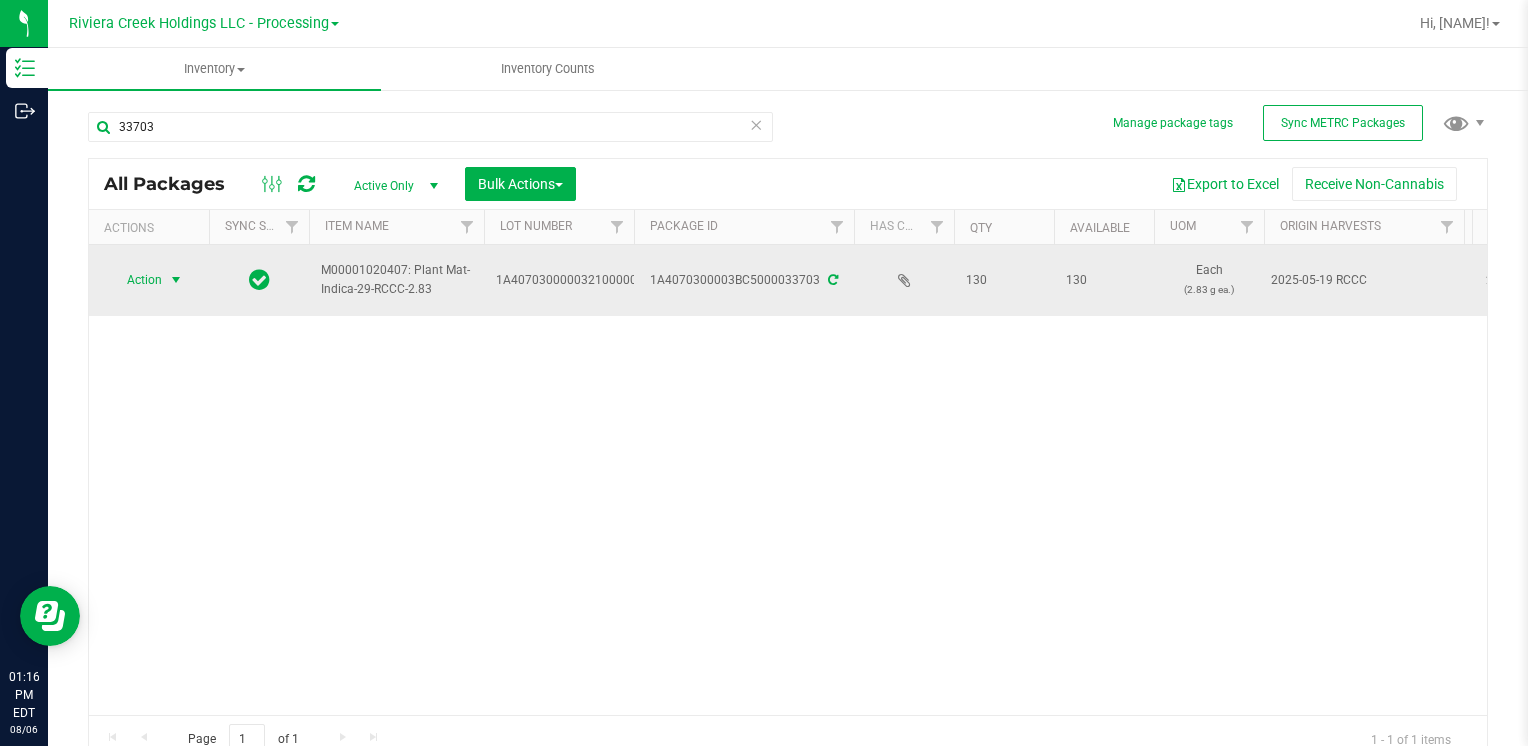 click on "Action" at bounding box center (136, 280) 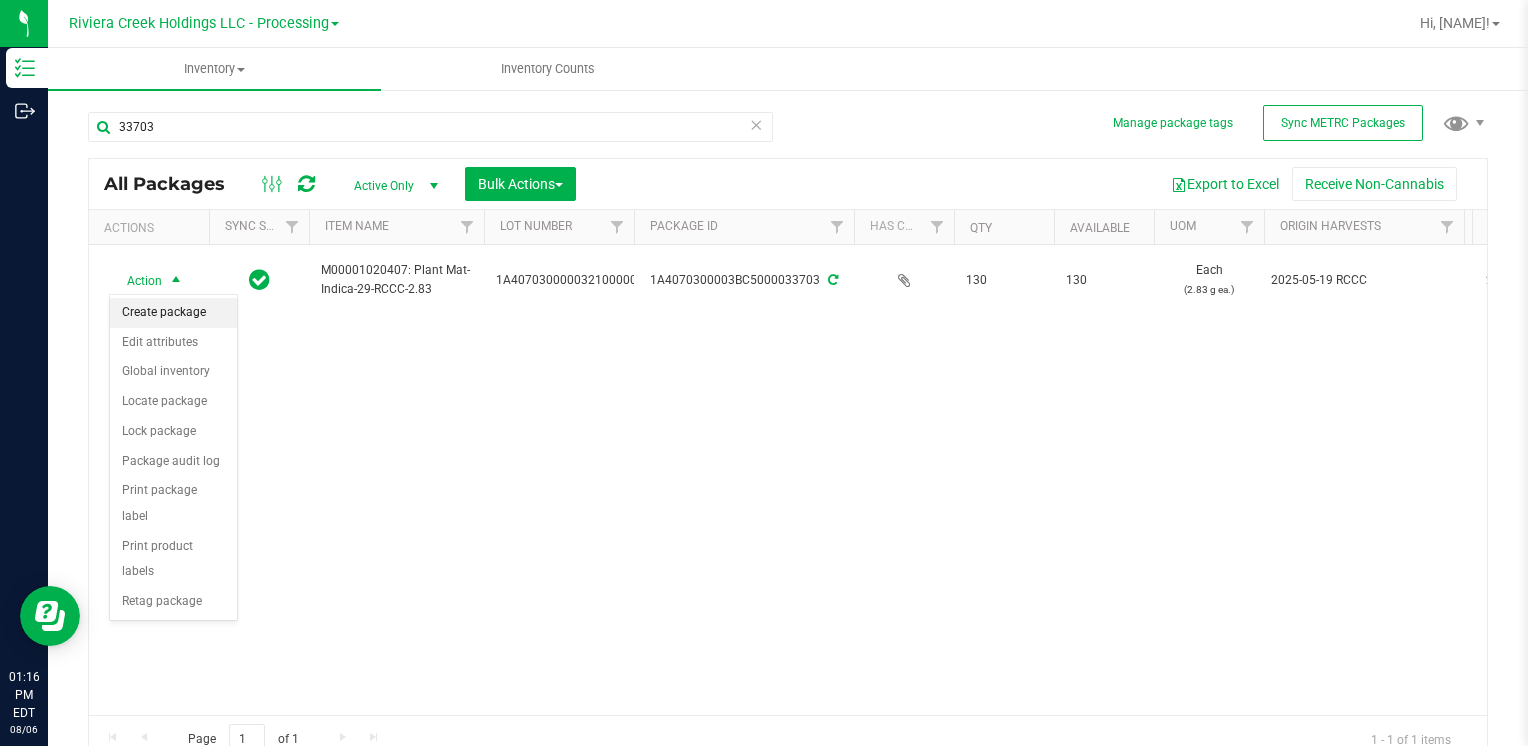 click on "Create package" at bounding box center [173, 313] 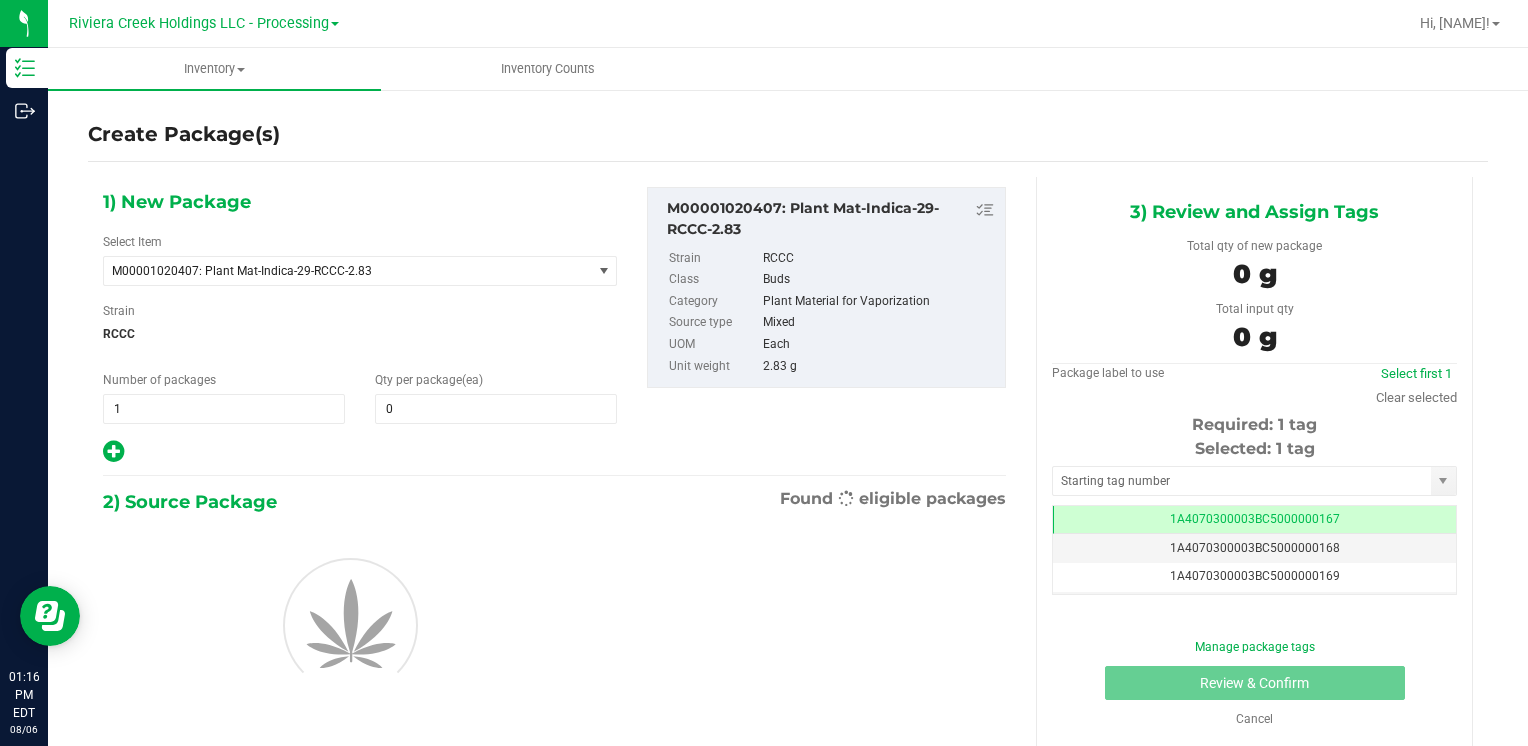 scroll, scrollTop: 0, scrollLeft: 0, axis: both 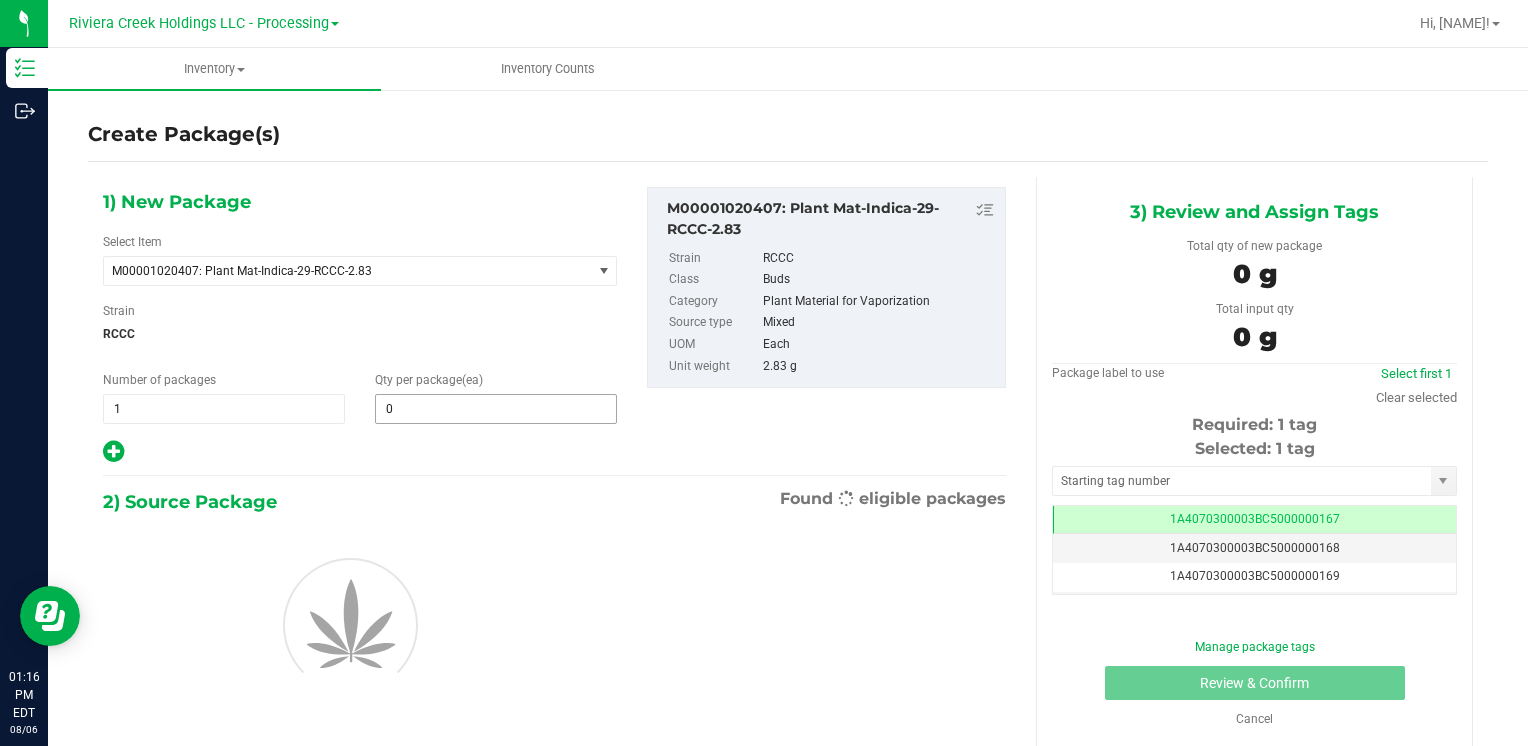 type 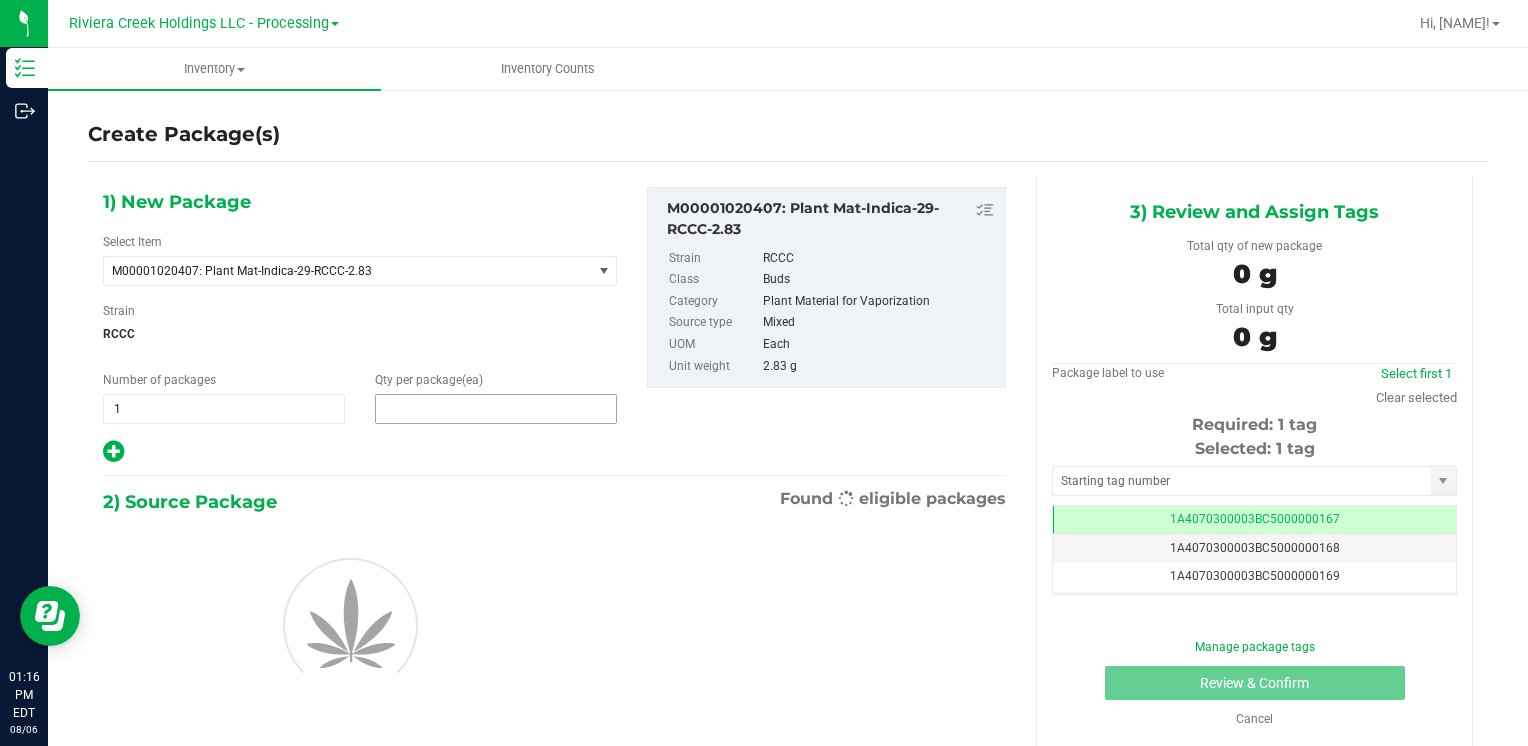 click at bounding box center [496, 409] 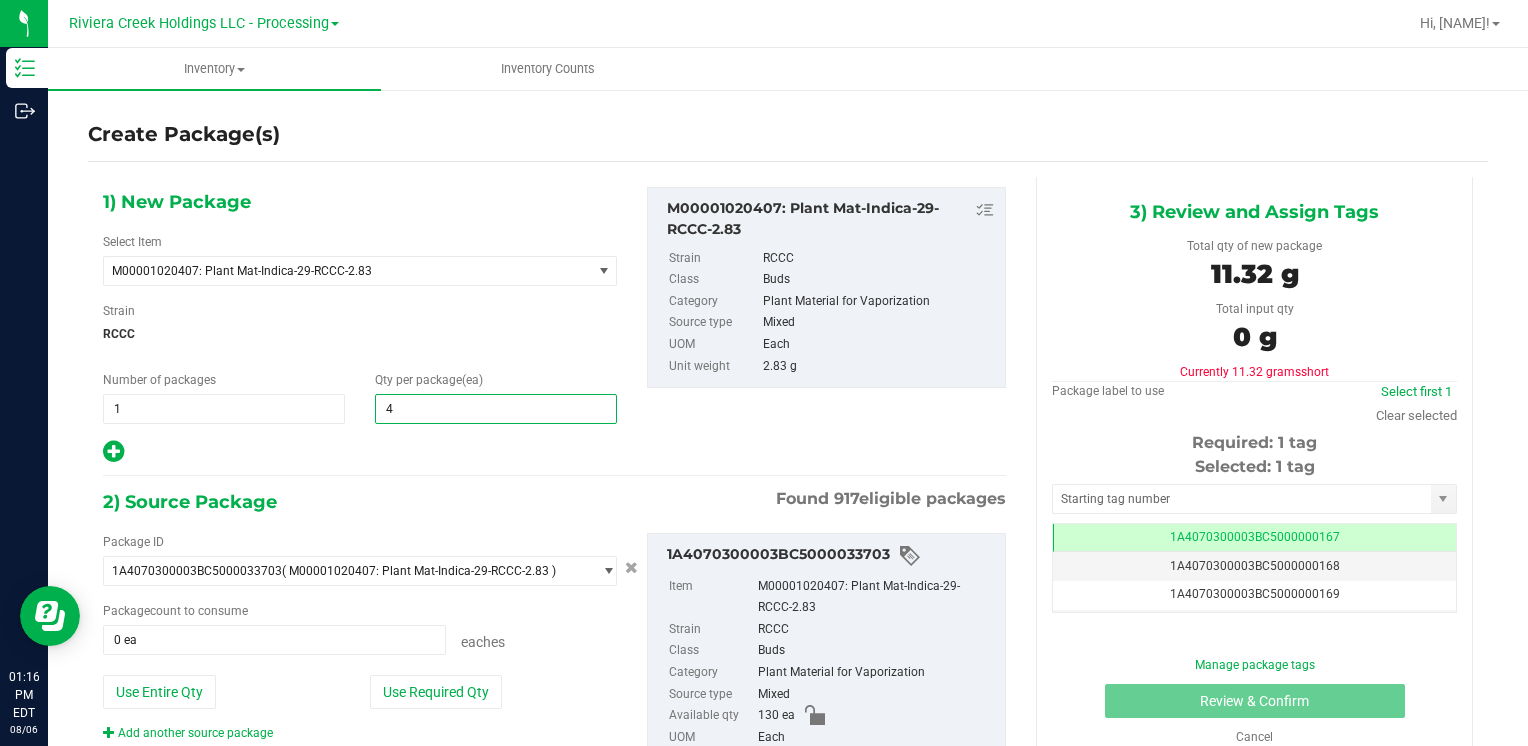 type on "40" 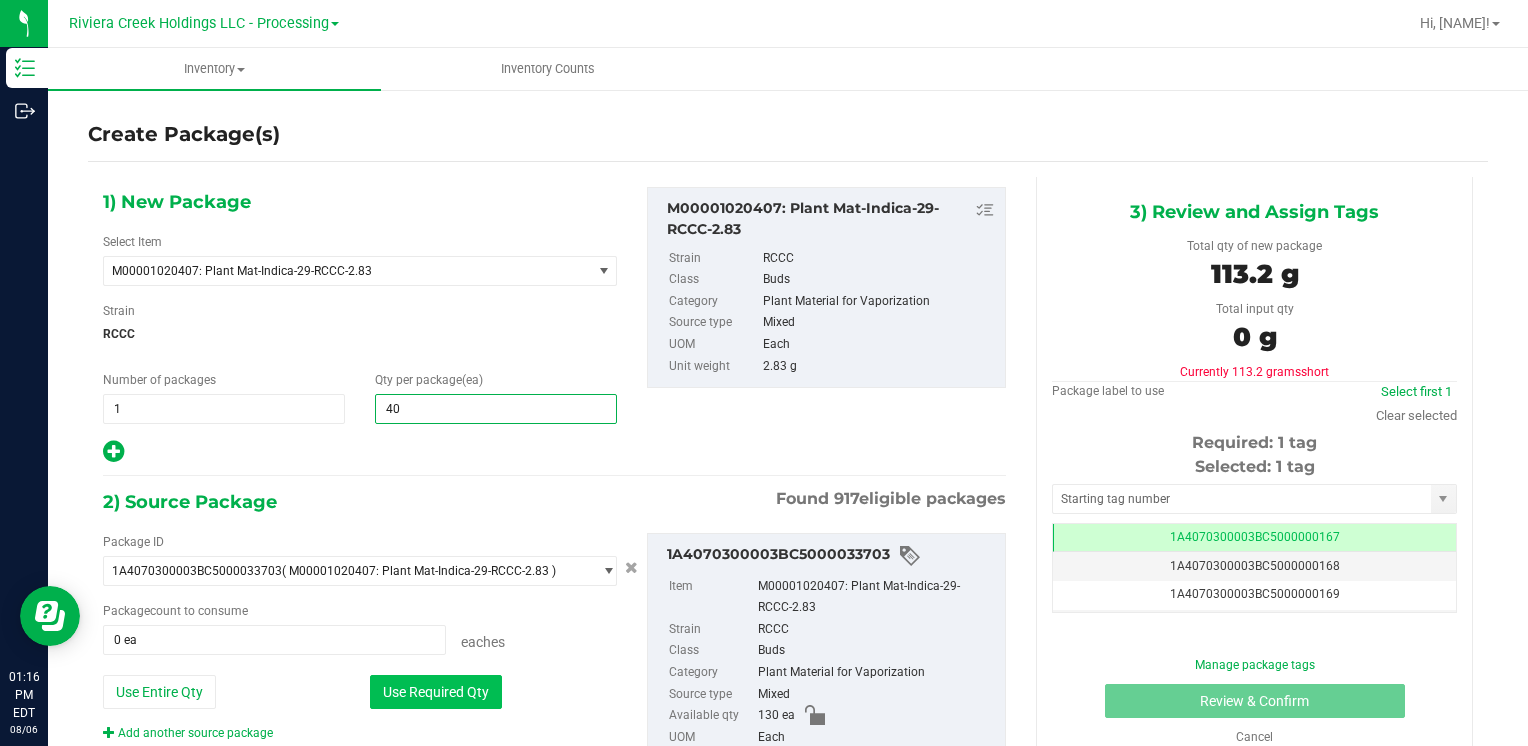 type on "40" 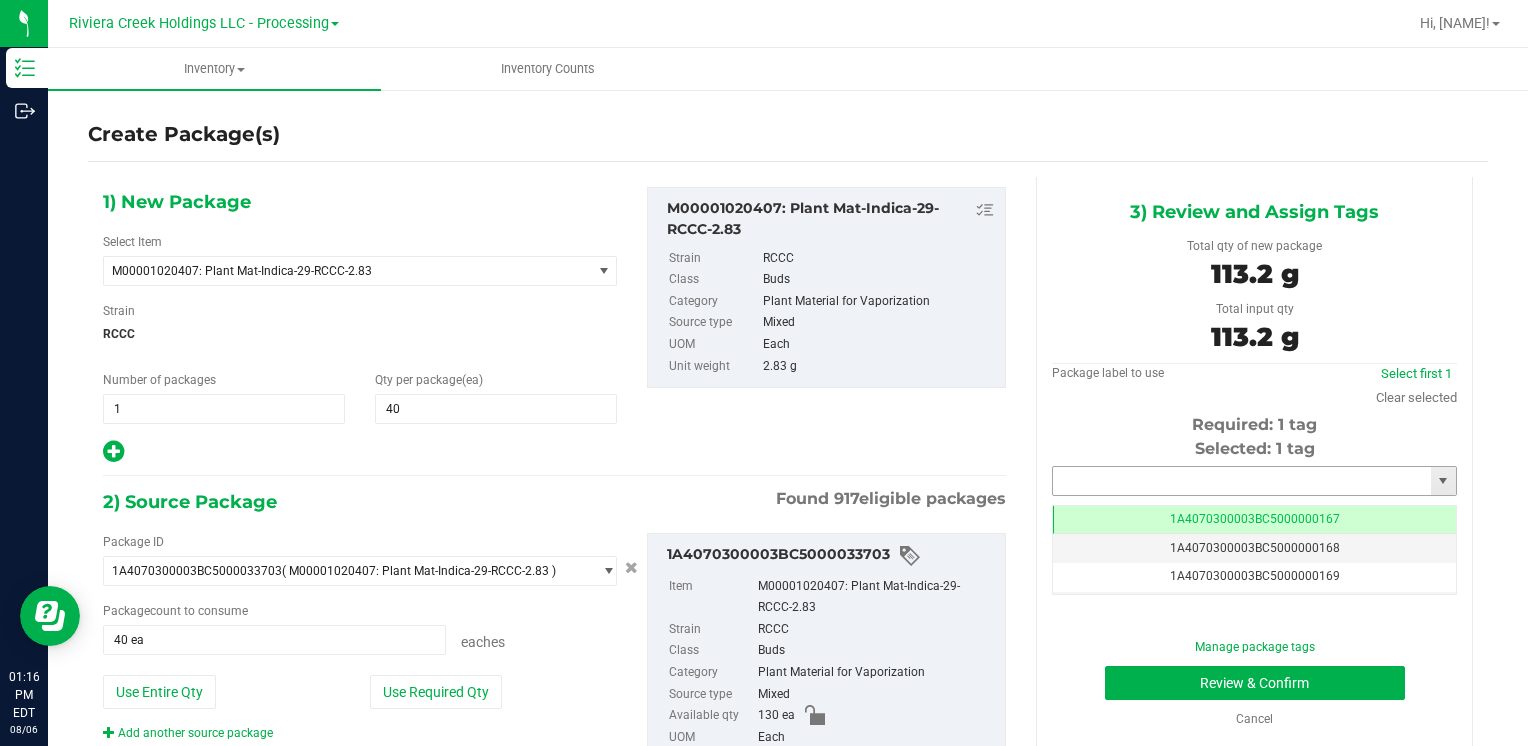 click at bounding box center [1242, 481] 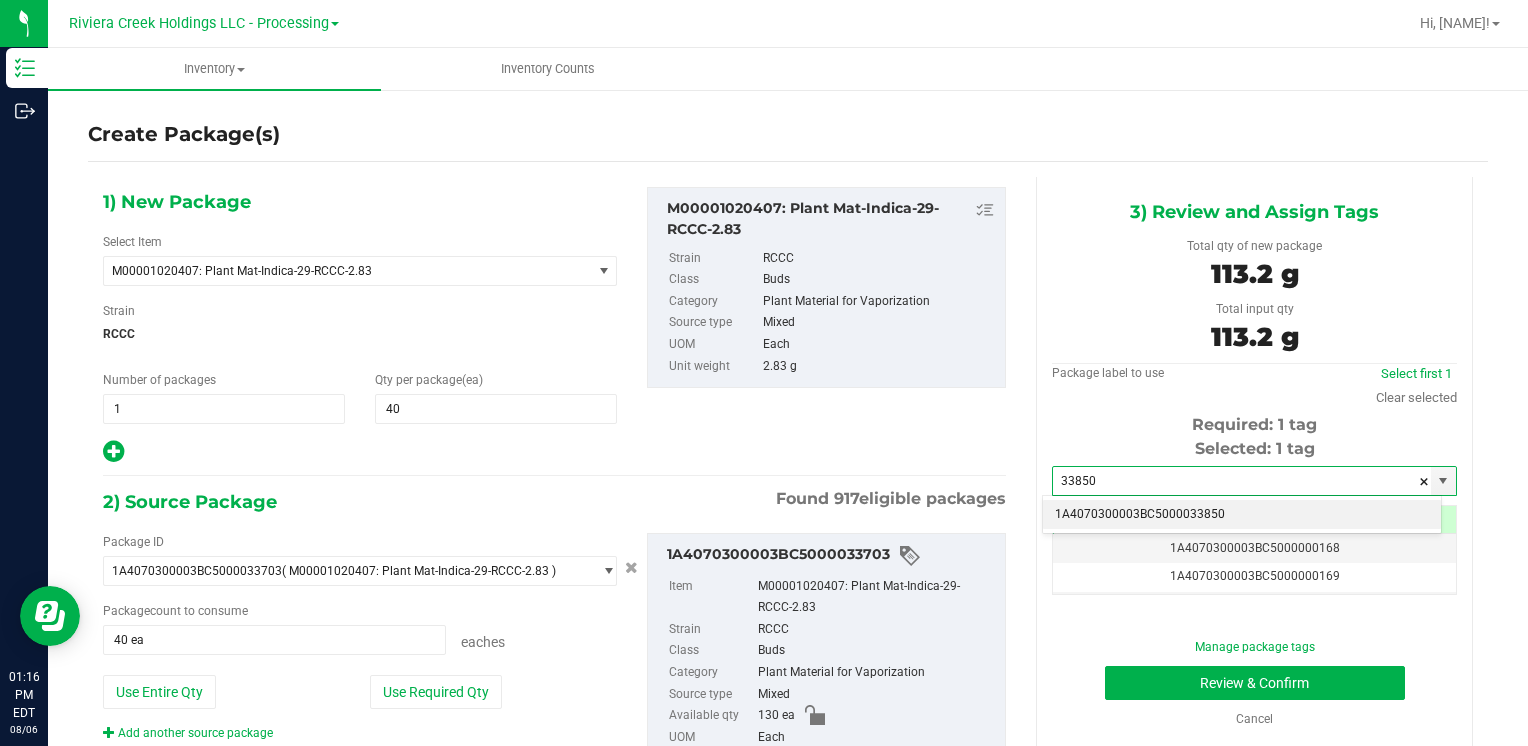 click on "1A4070300003BC5000033850" at bounding box center [1242, 515] 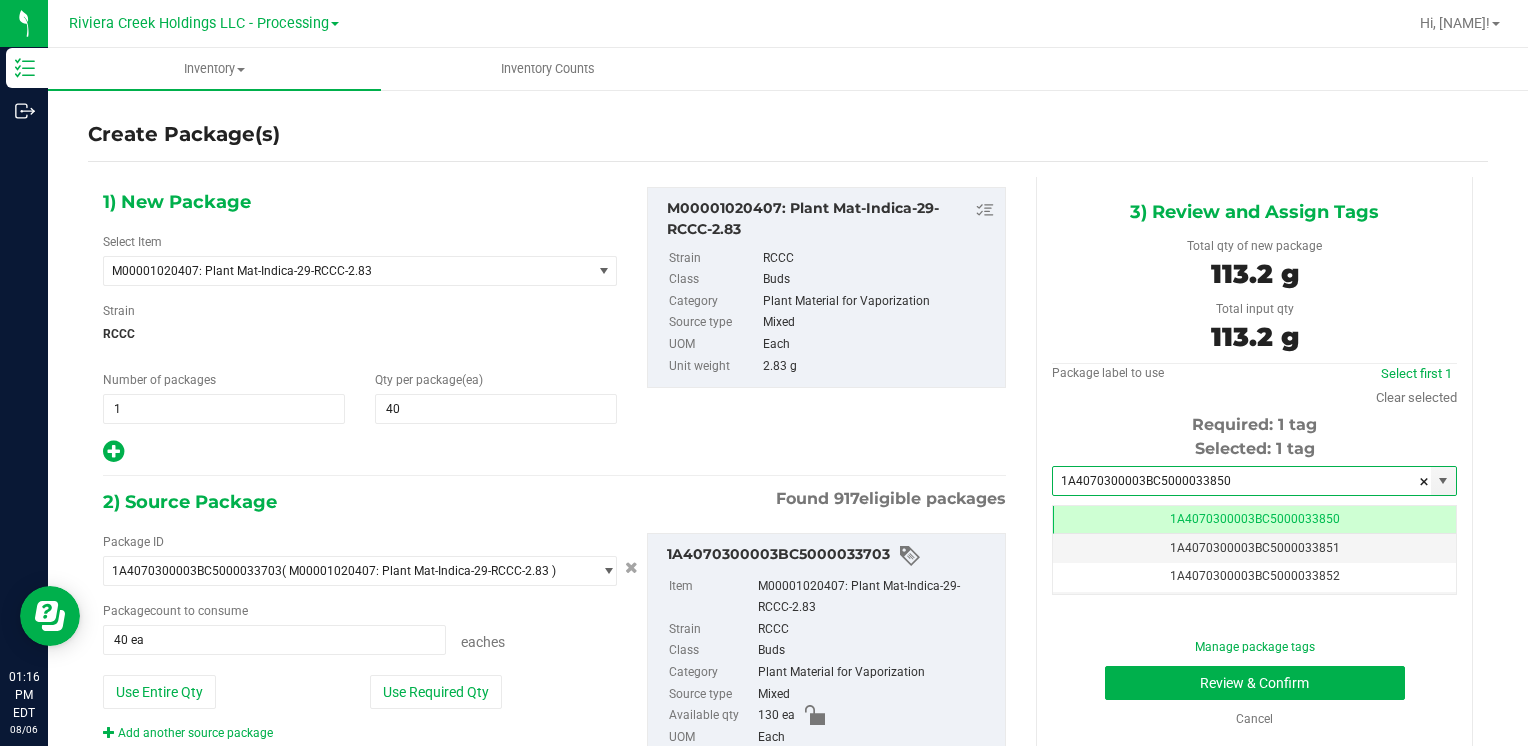 scroll, scrollTop: 0, scrollLeft: 0, axis: both 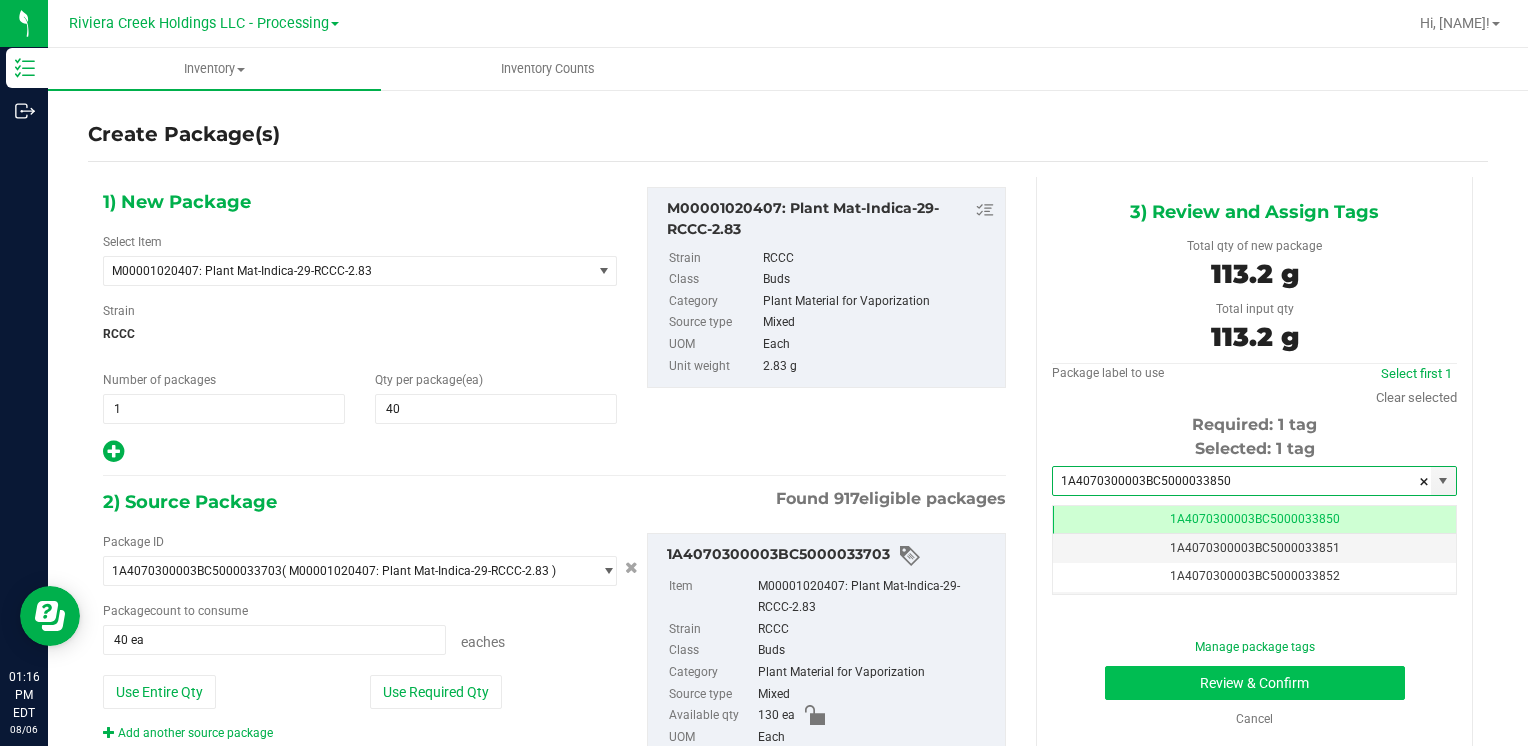 type on "1A4070300003BC5000033850" 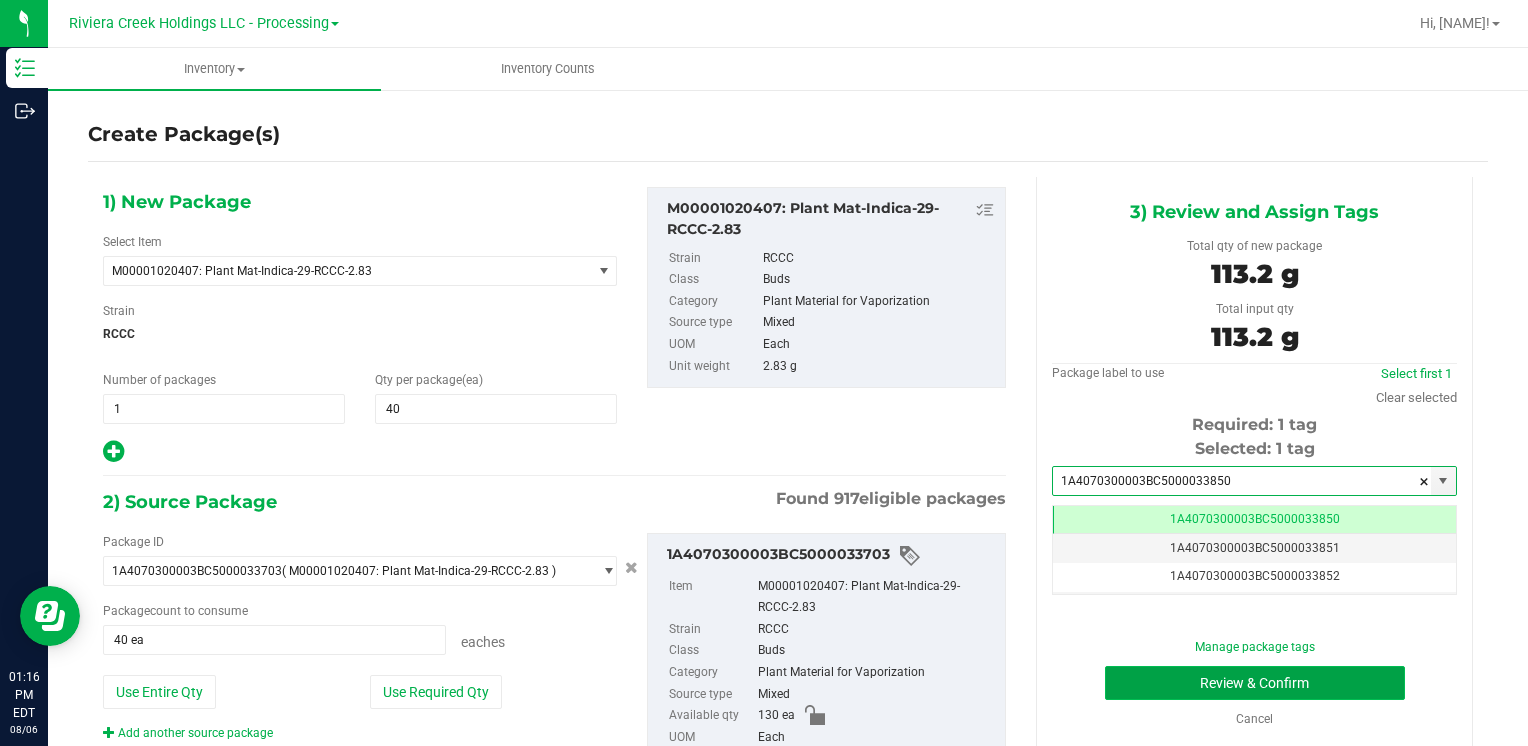 click on "Review & Confirm" at bounding box center [1255, 683] 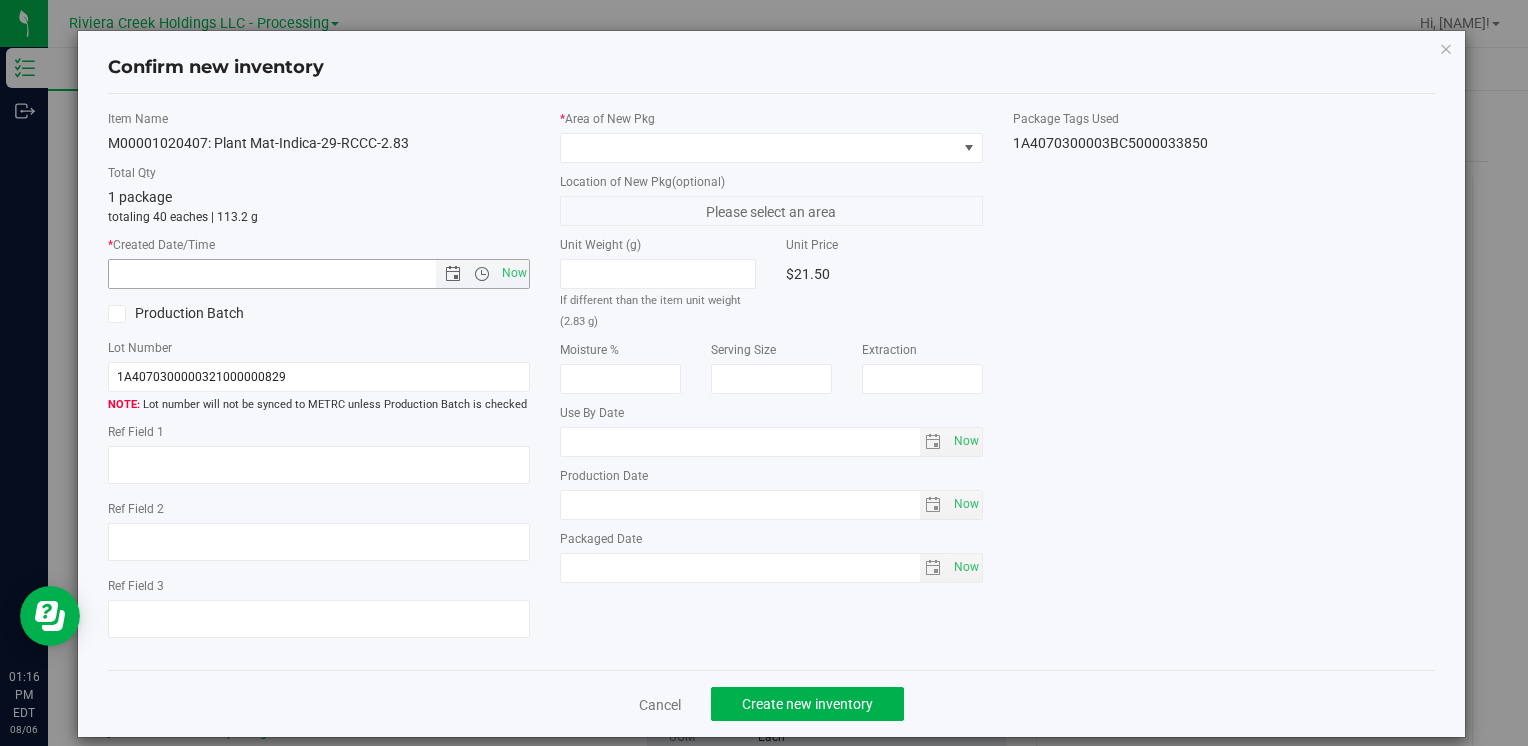 click on "*
Created Date/Time" at bounding box center (319, 245) 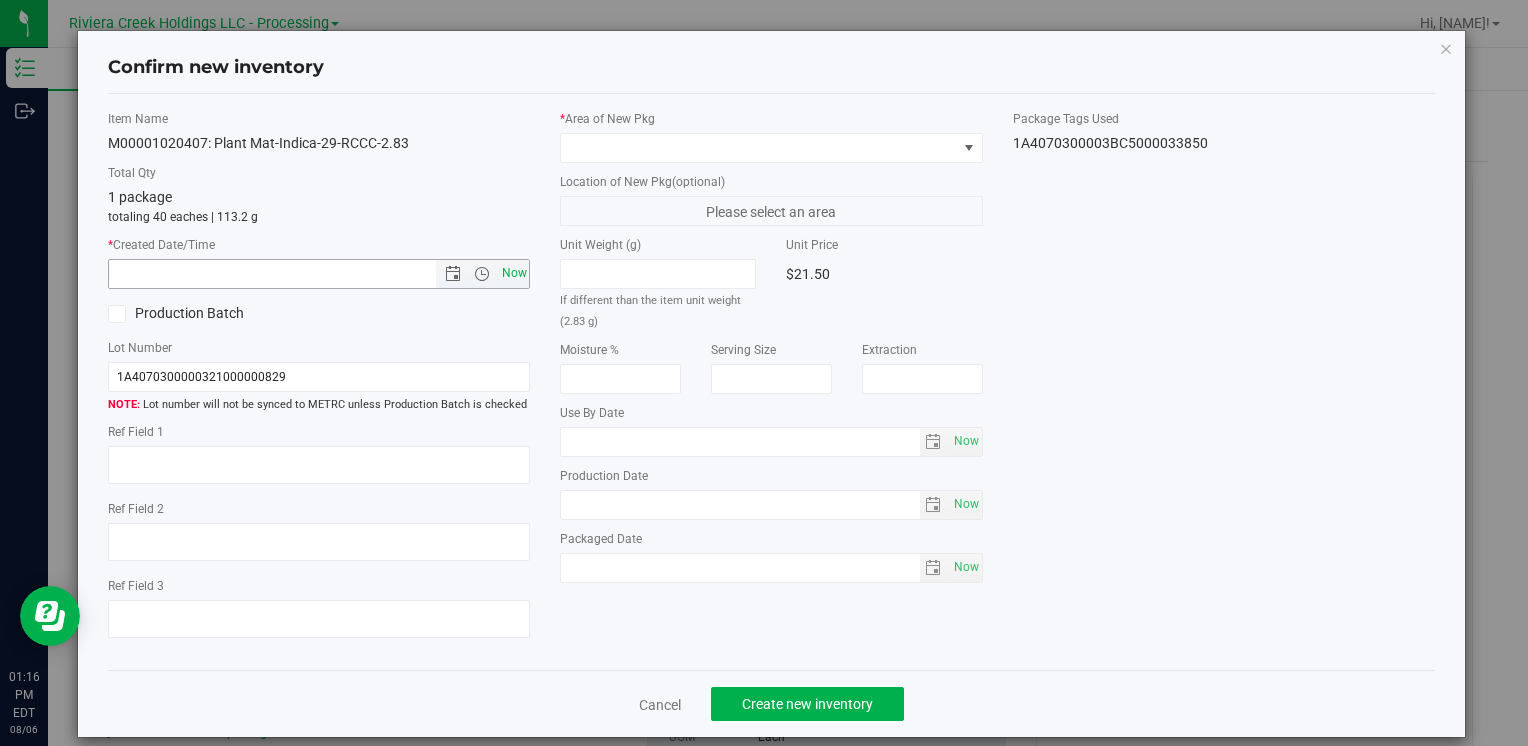 click on "Now" at bounding box center (514, 273) 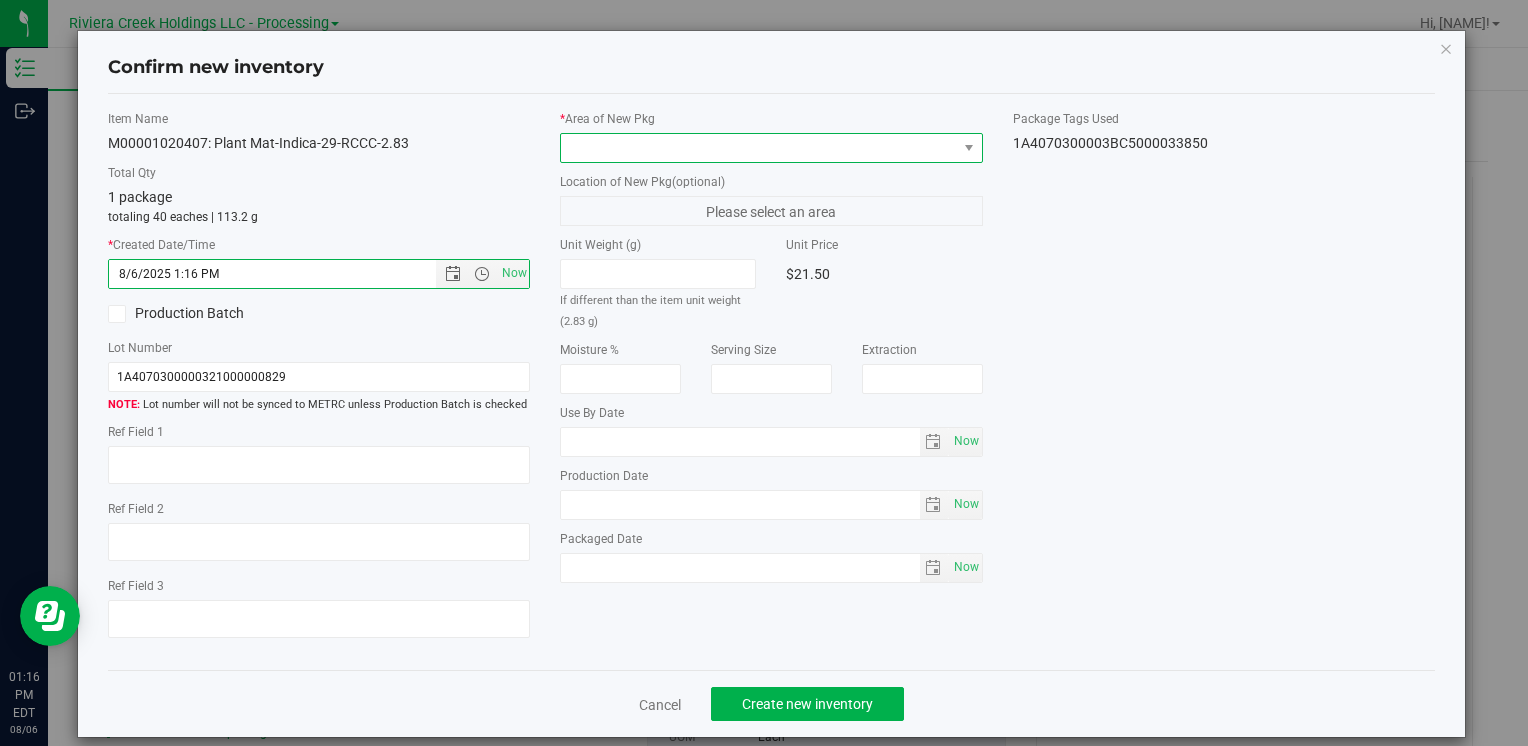 click at bounding box center [758, 148] 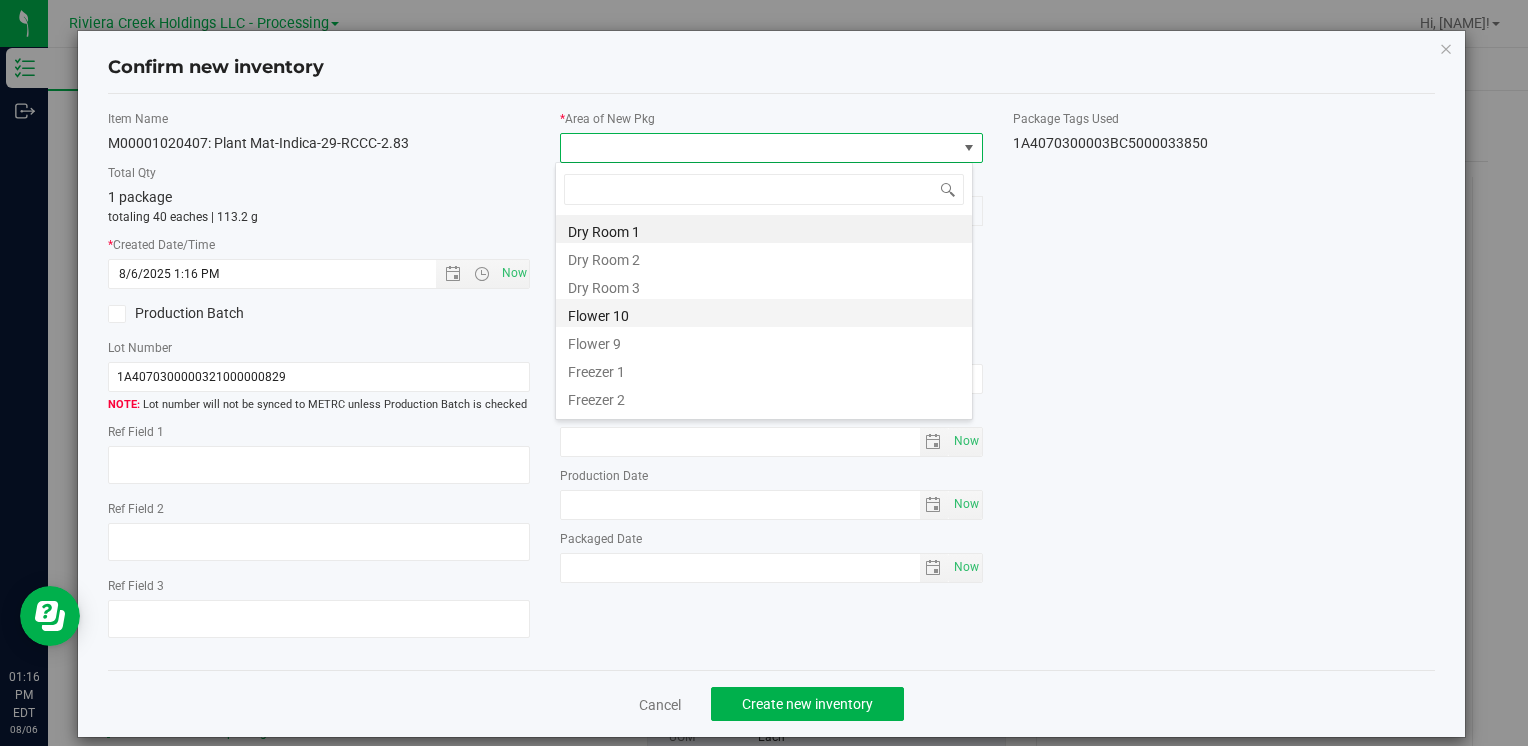 click on "Flower 10" at bounding box center (764, 313) 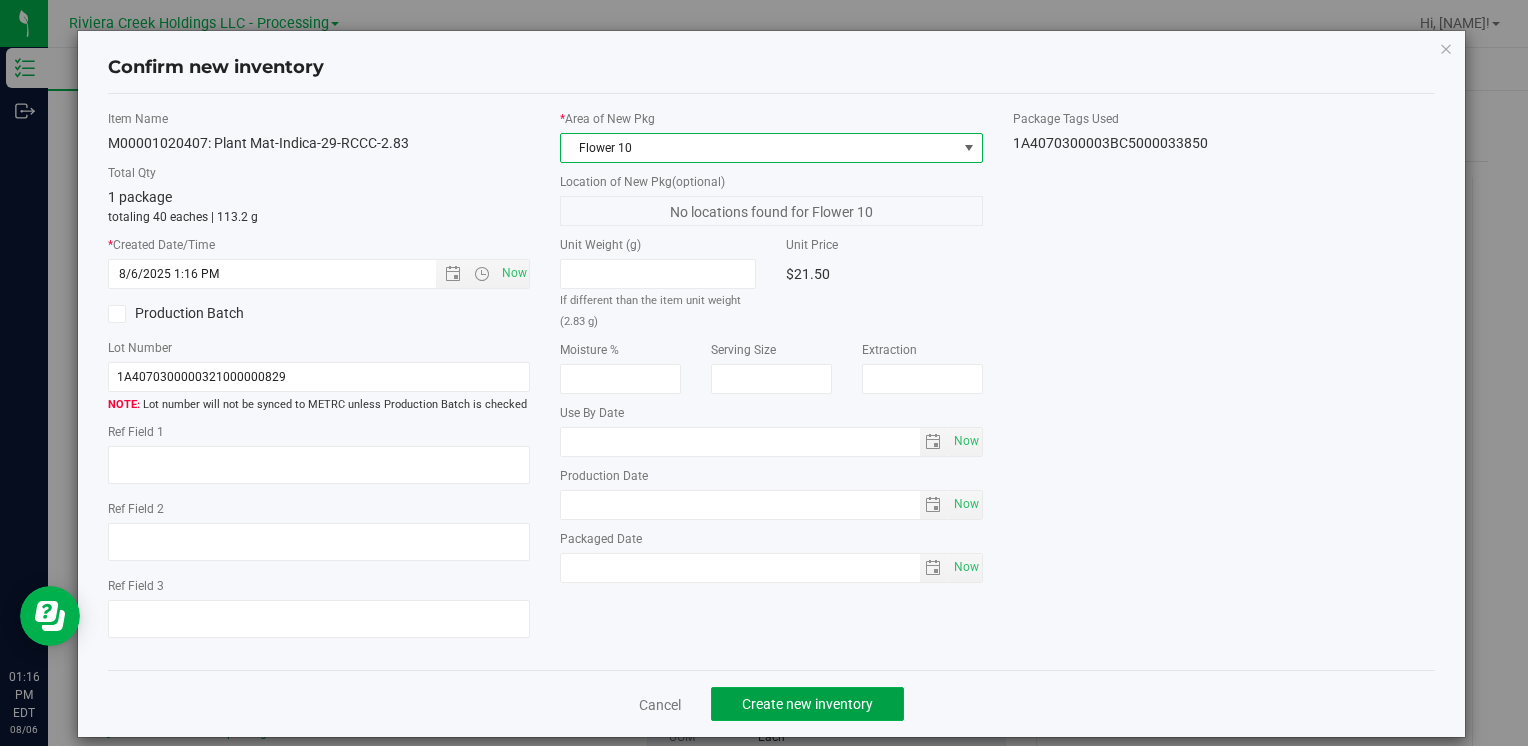 drag, startPoint x: 785, startPoint y: 696, endPoint x: 797, endPoint y: 672, distance: 26.832815 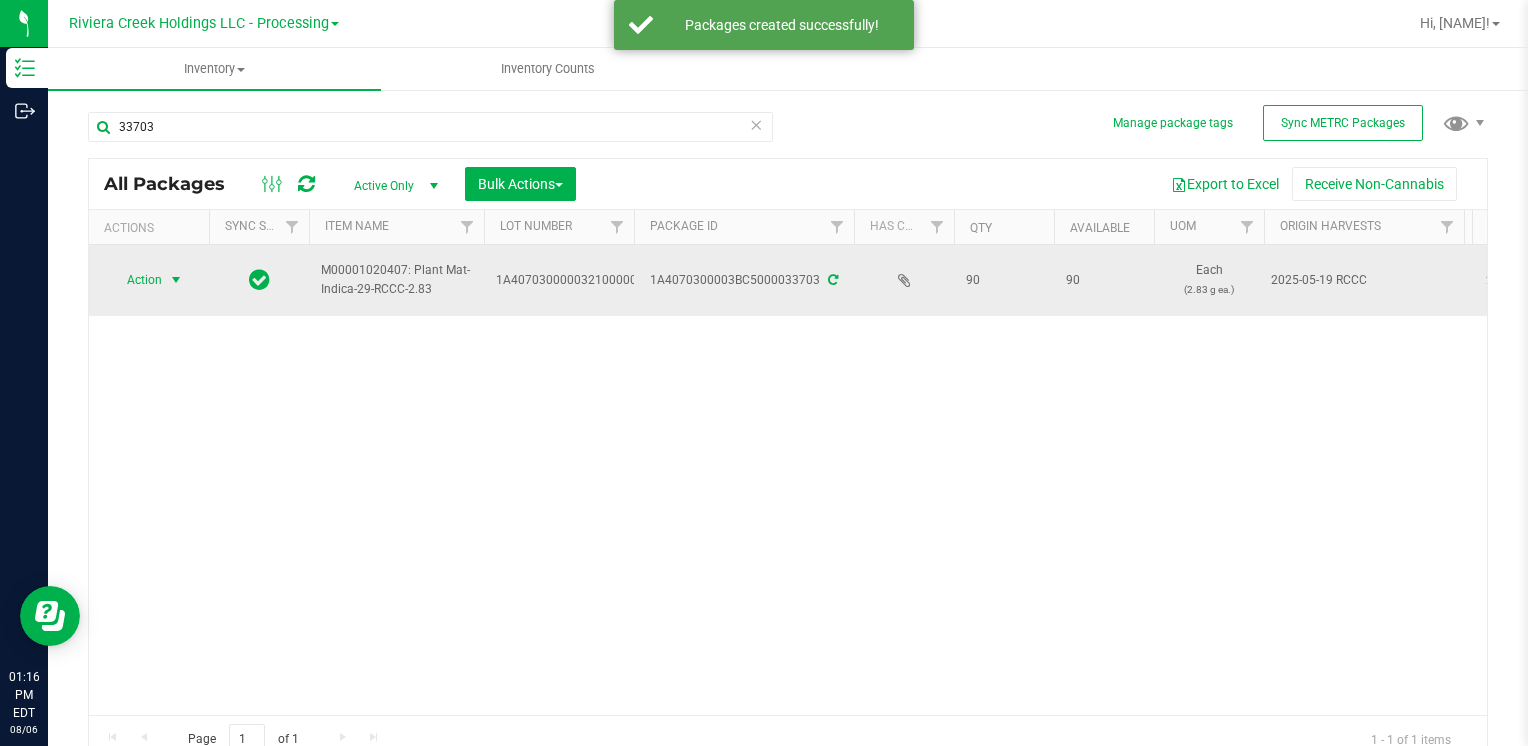 click on "Action" at bounding box center [136, 280] 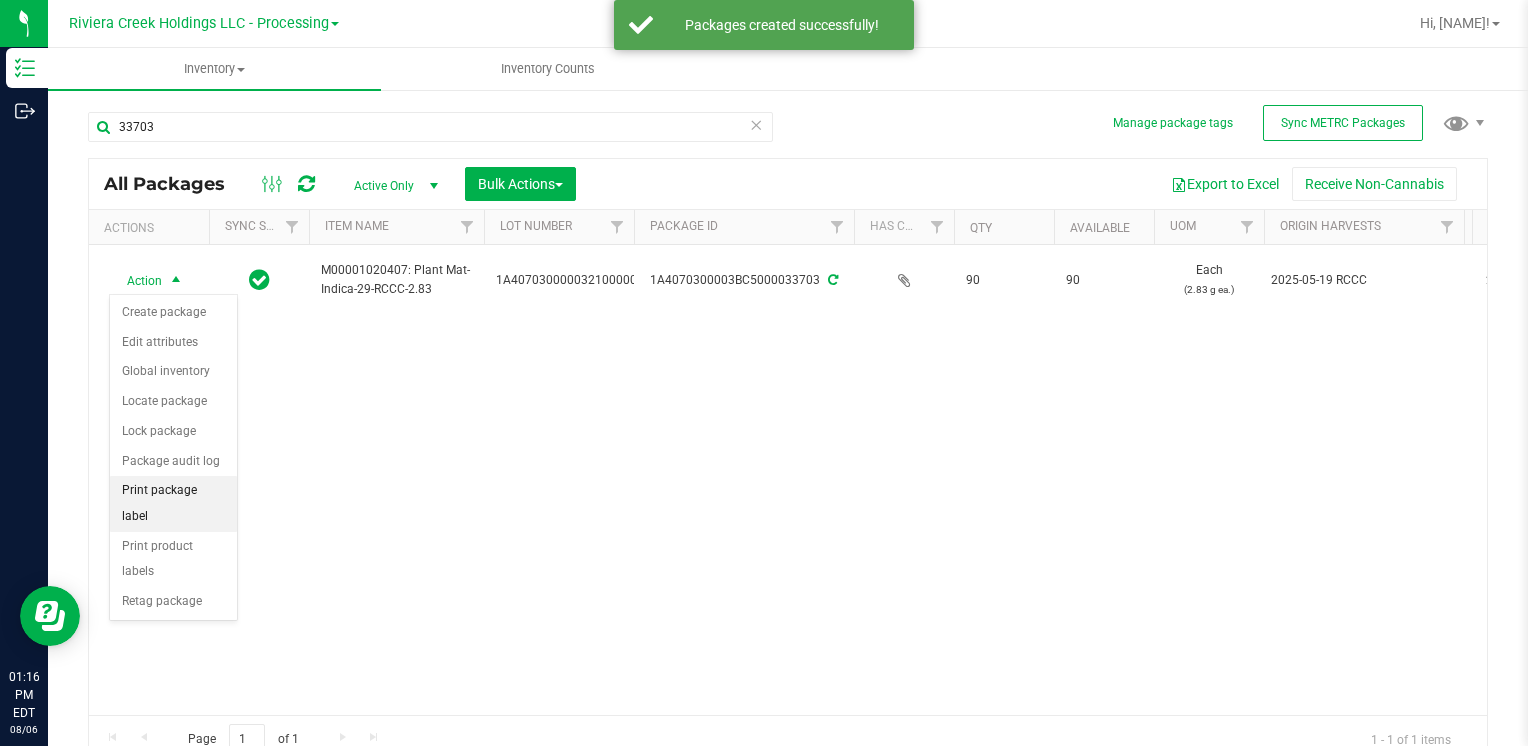 click on "Print package label" at bounding box center [173, 503] 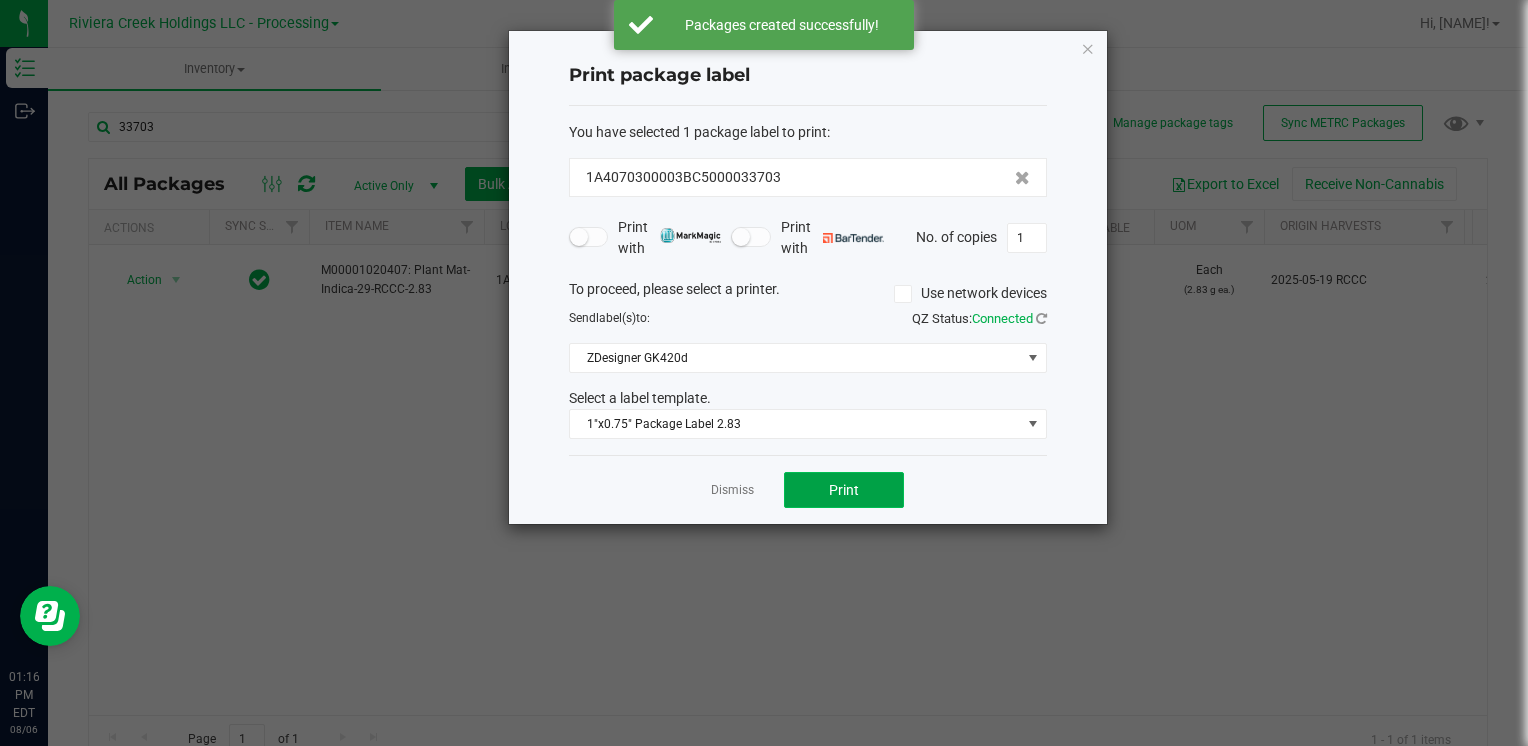 click on "Print" 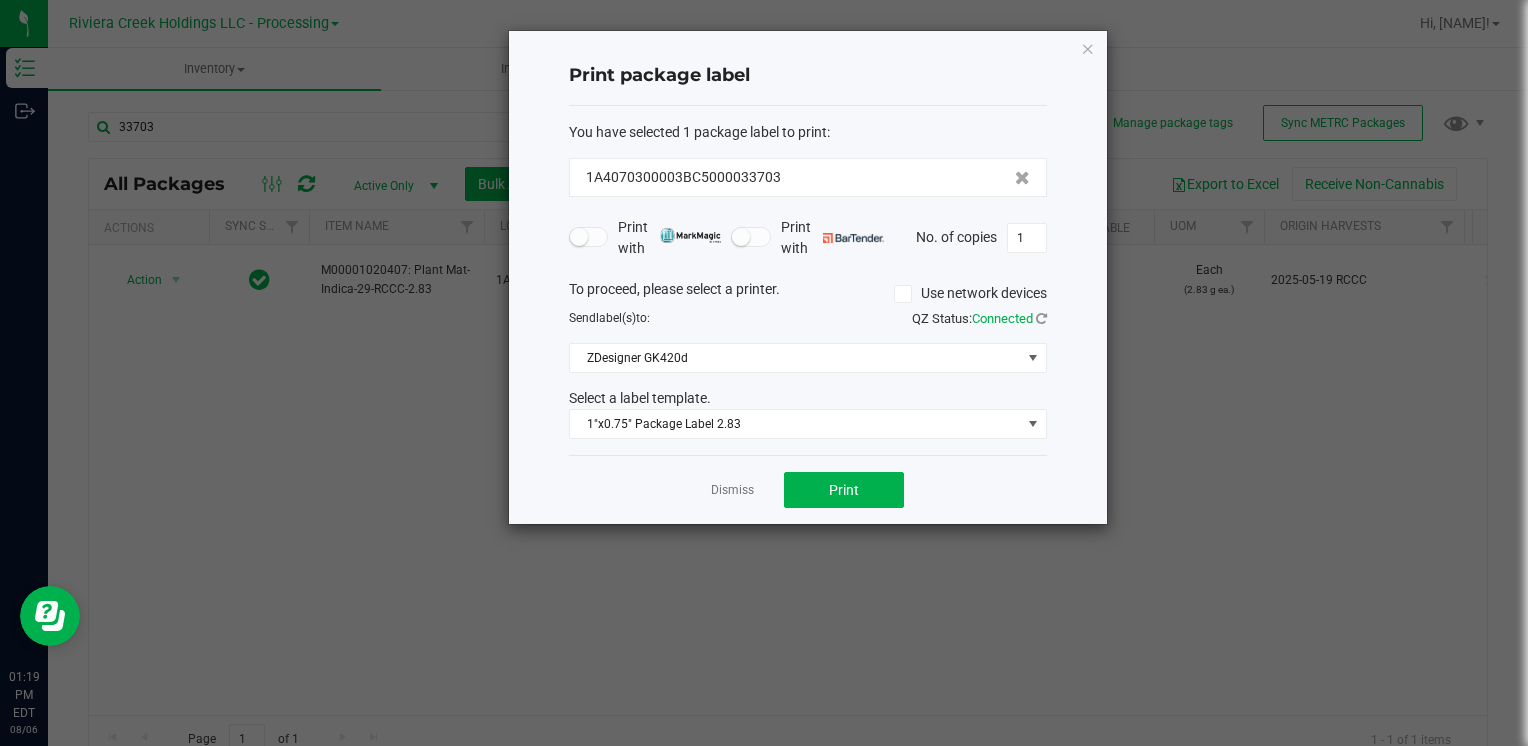 click 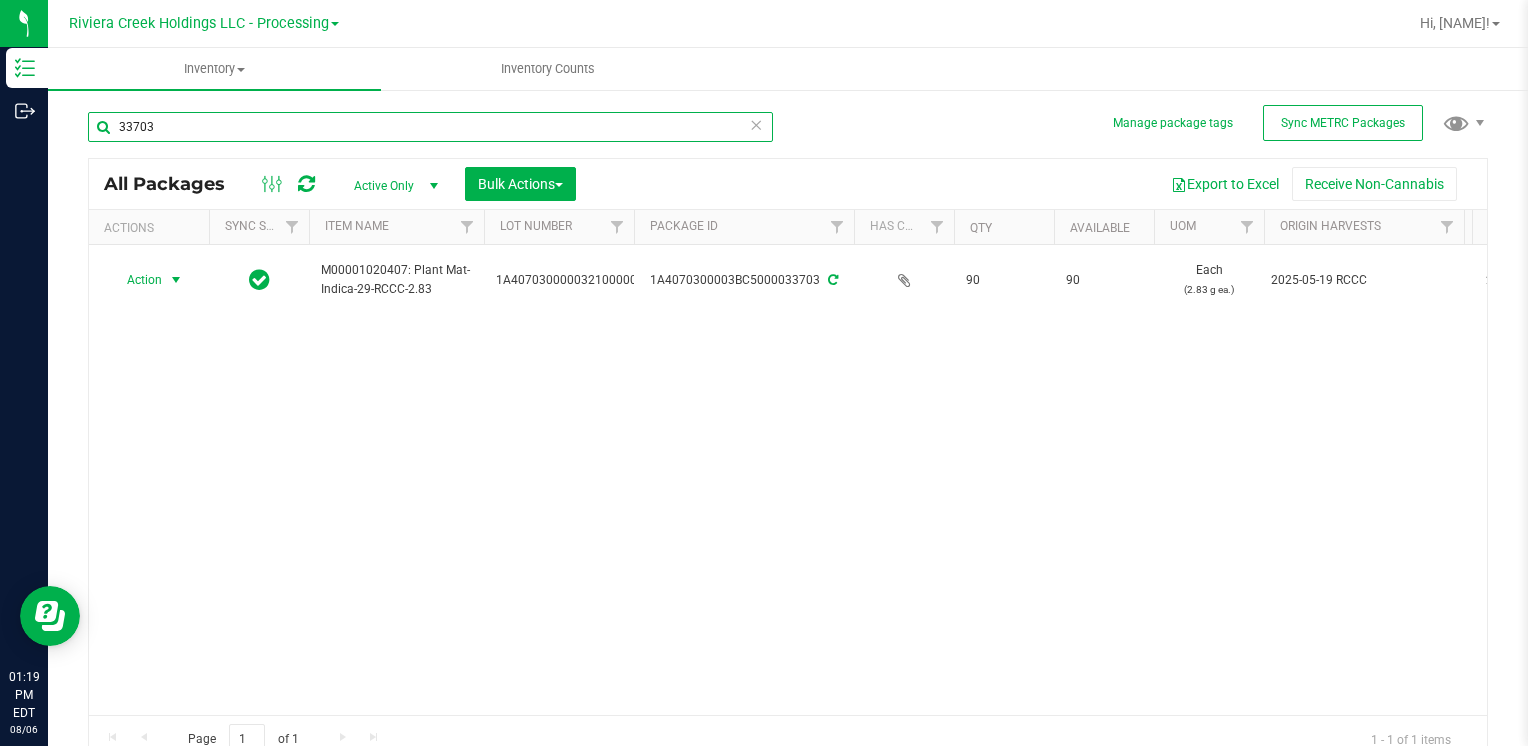 click on "33703" at bounding box center (430, 127) 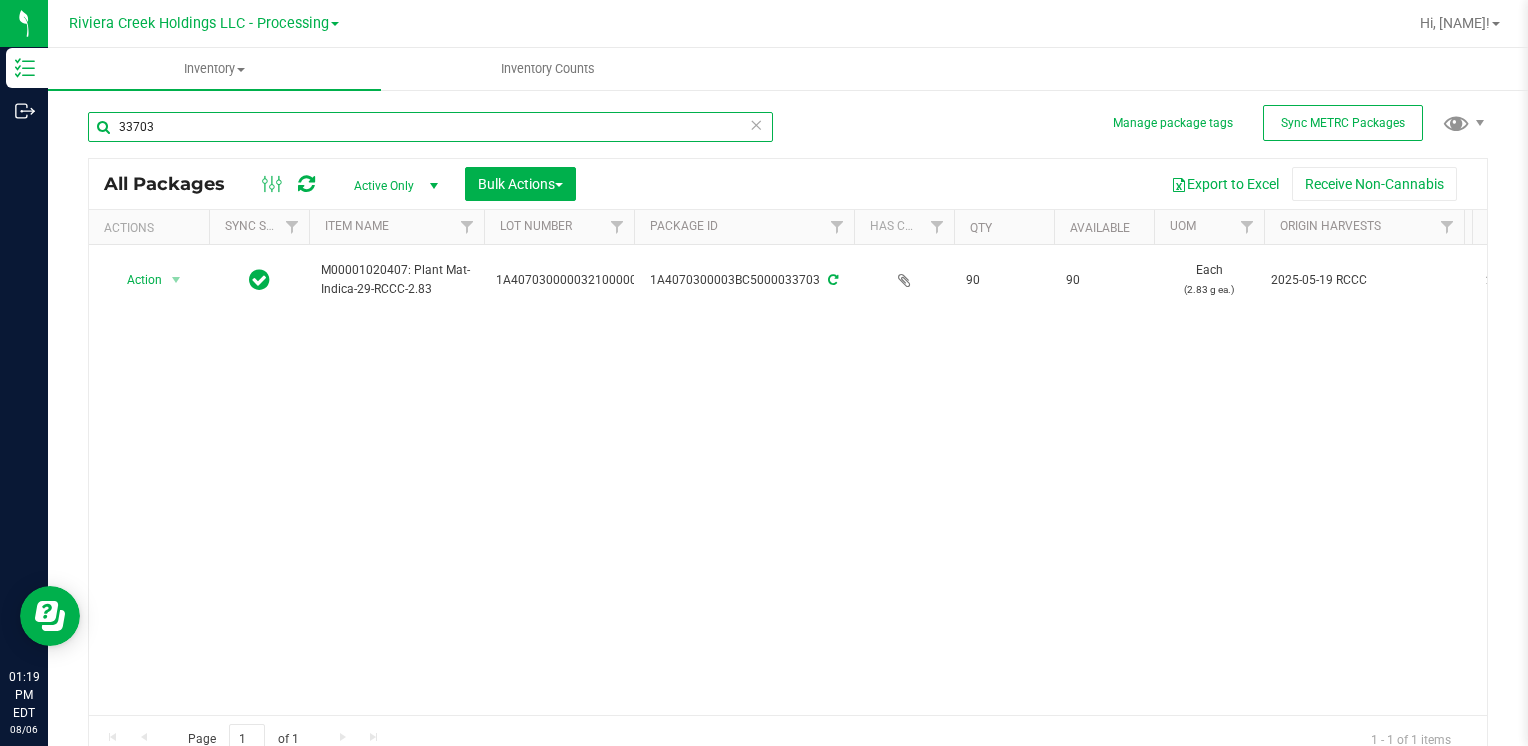 click on "33703" at bounding box center (430, 127) 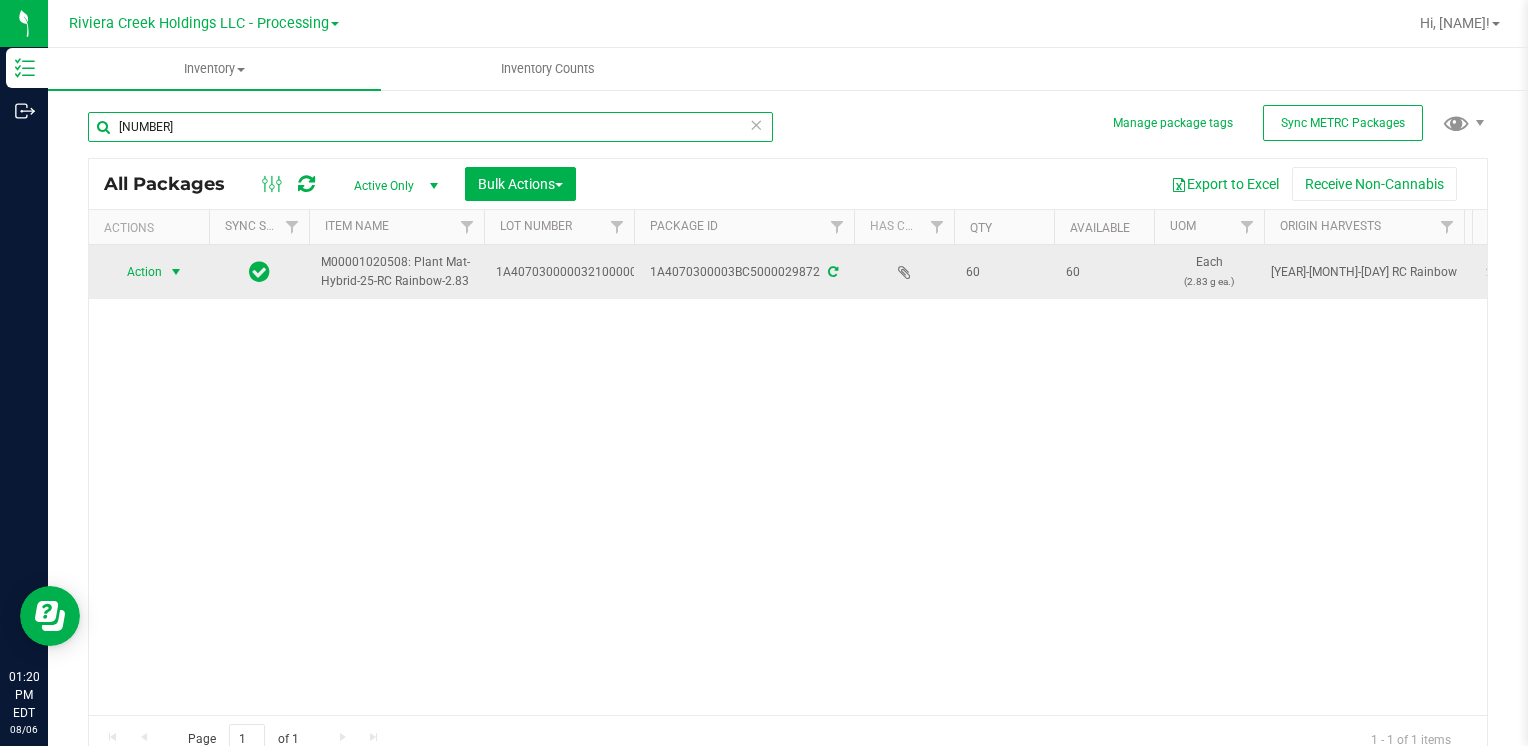 type on "[NUMBER]" 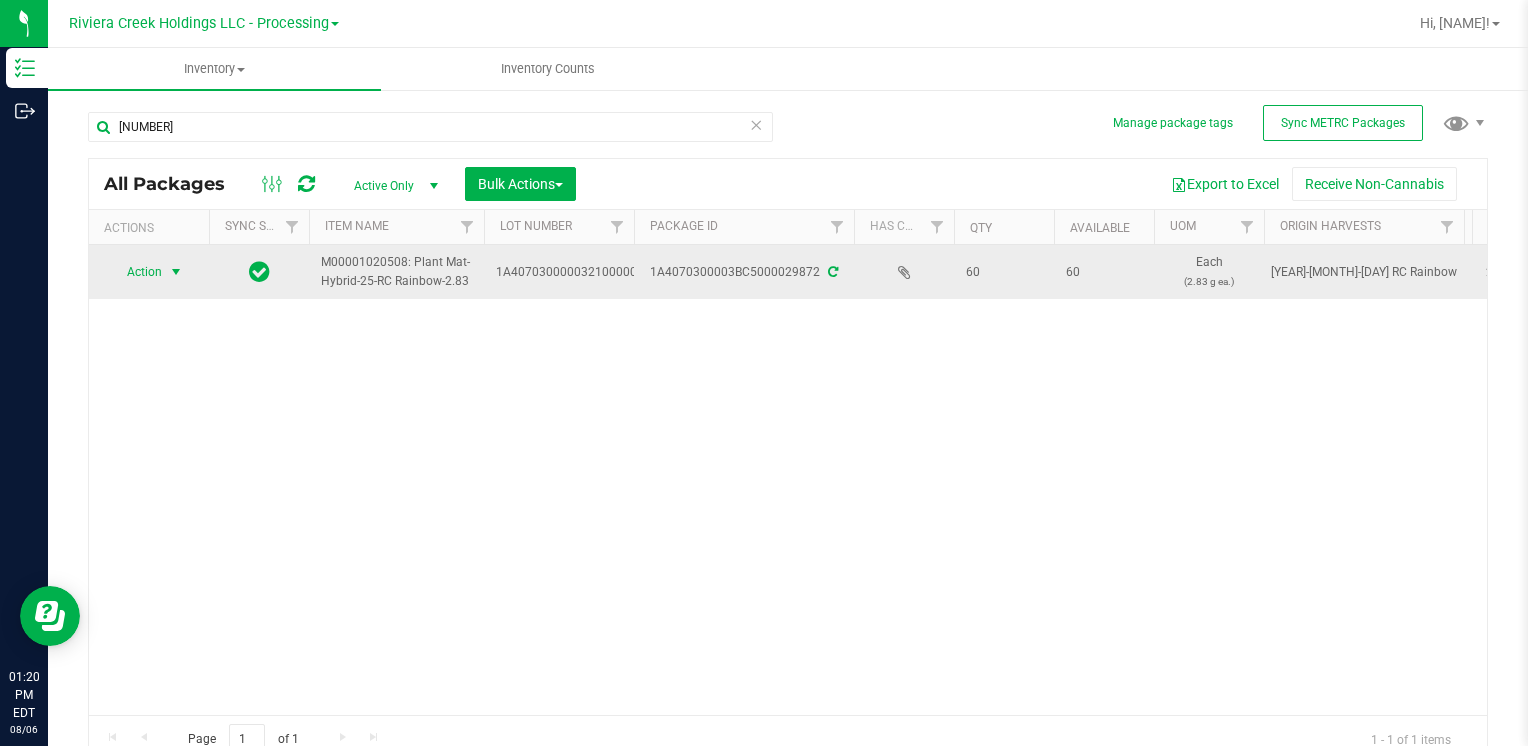 click at bounding box center (176, 272) 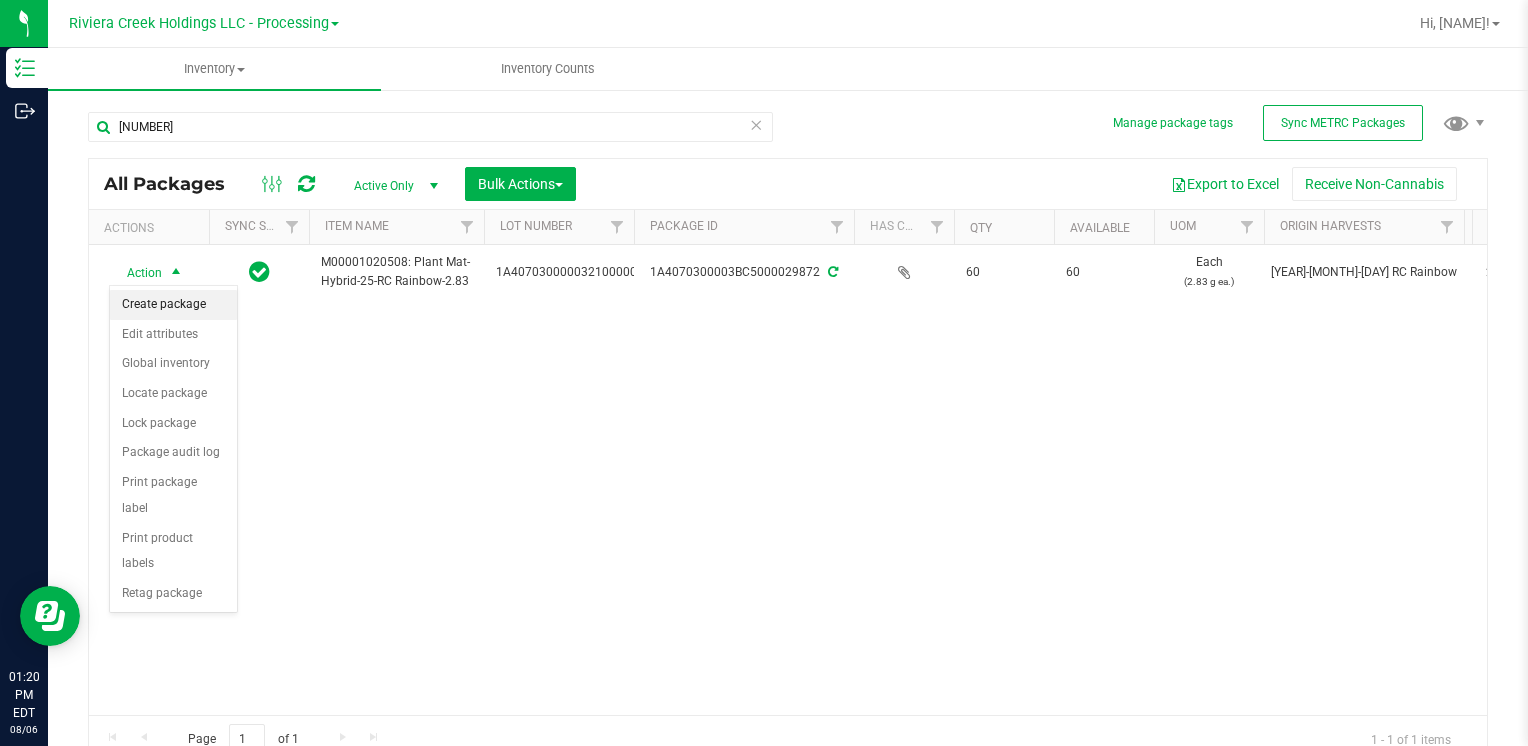 click on "Create package" at bounding box center (173, 305) 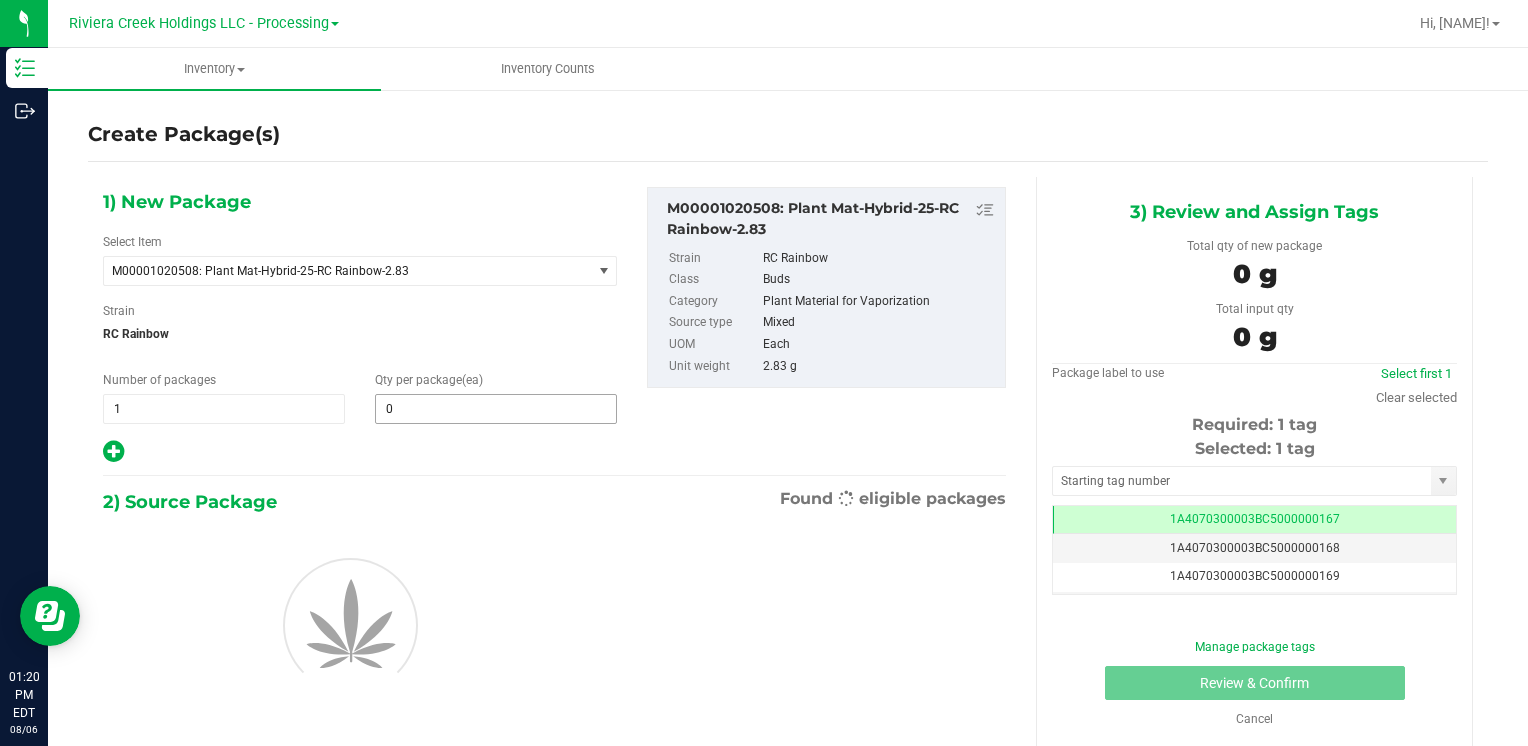 scroll, scrollTop: 0, scrollLeft: 0, axis: both 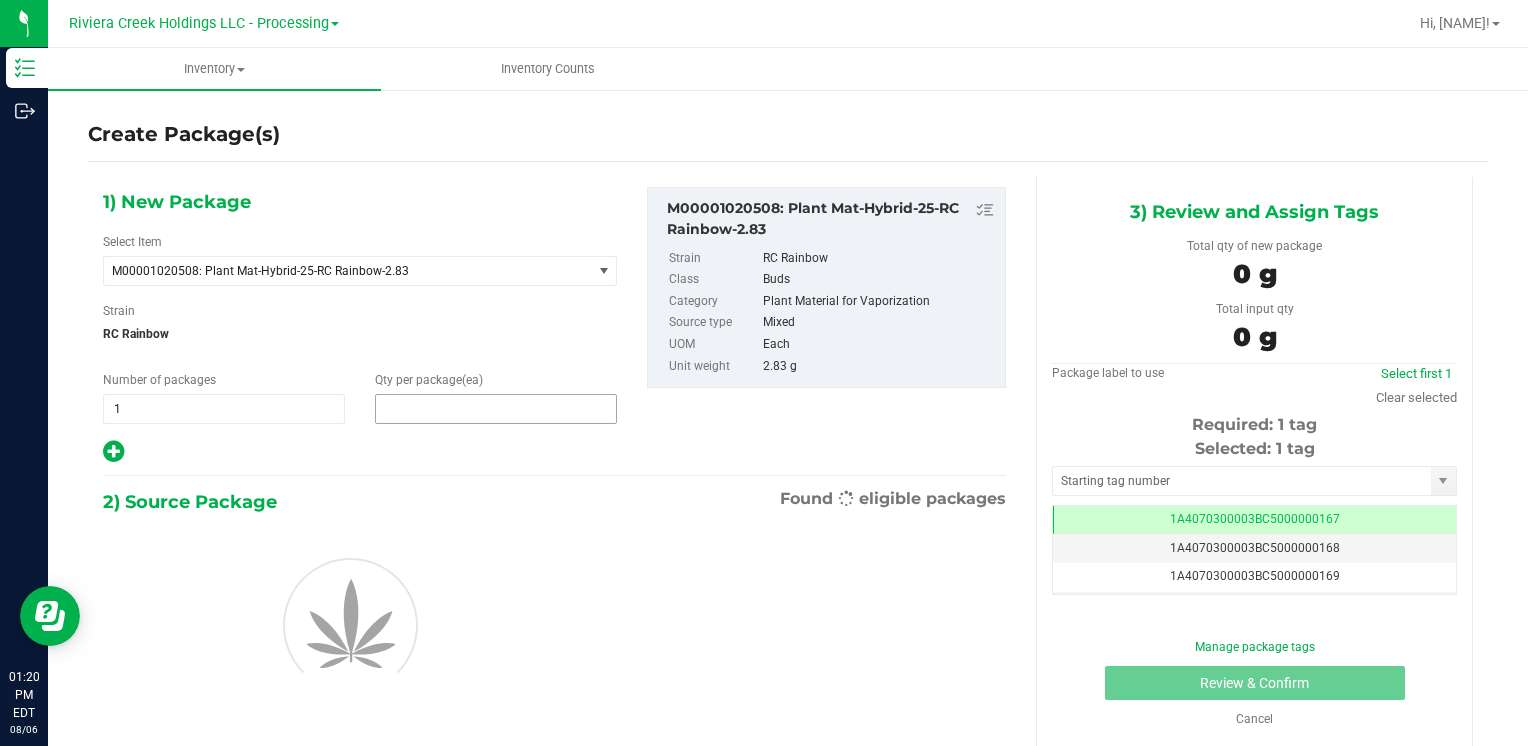 click at bounding box center [496, 409] 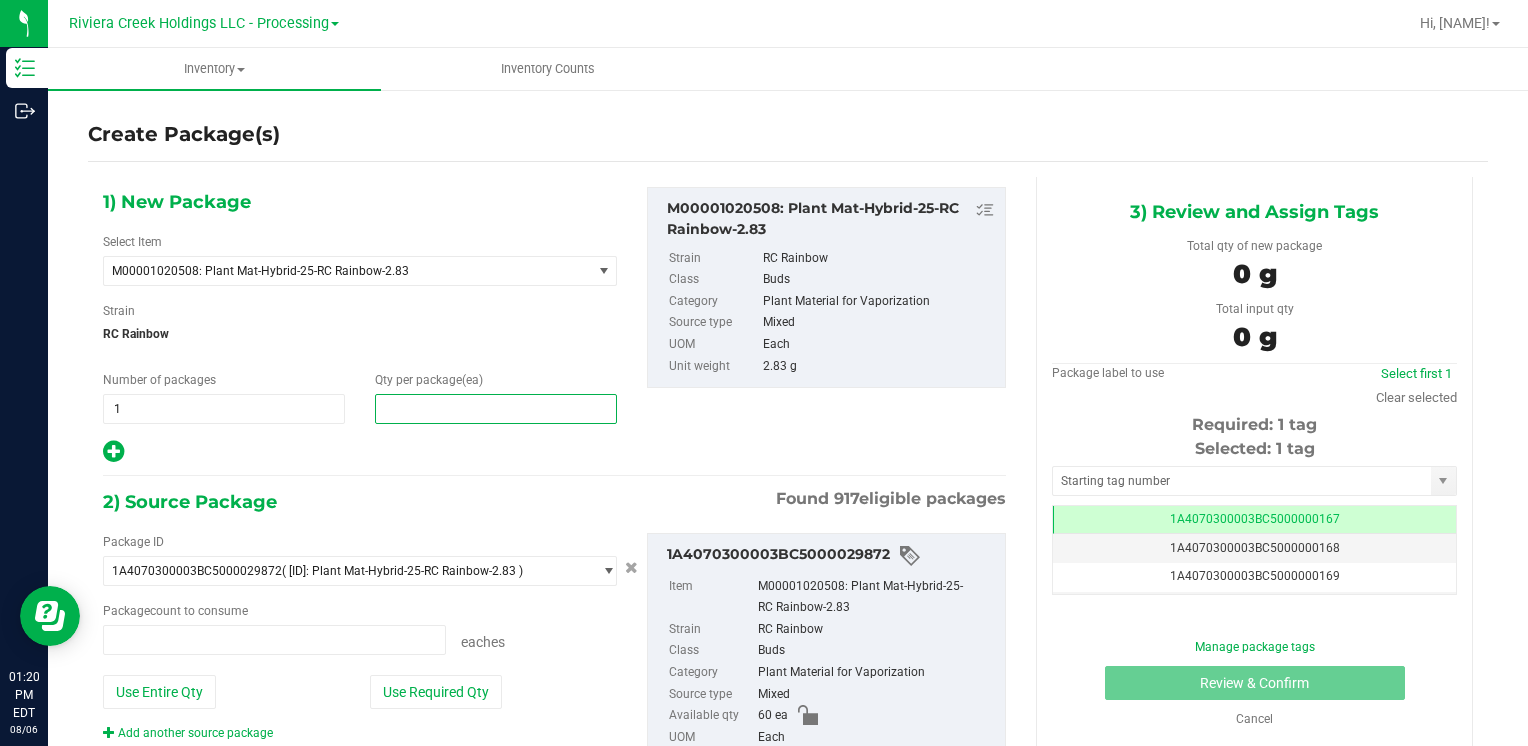 type on "0 ea" 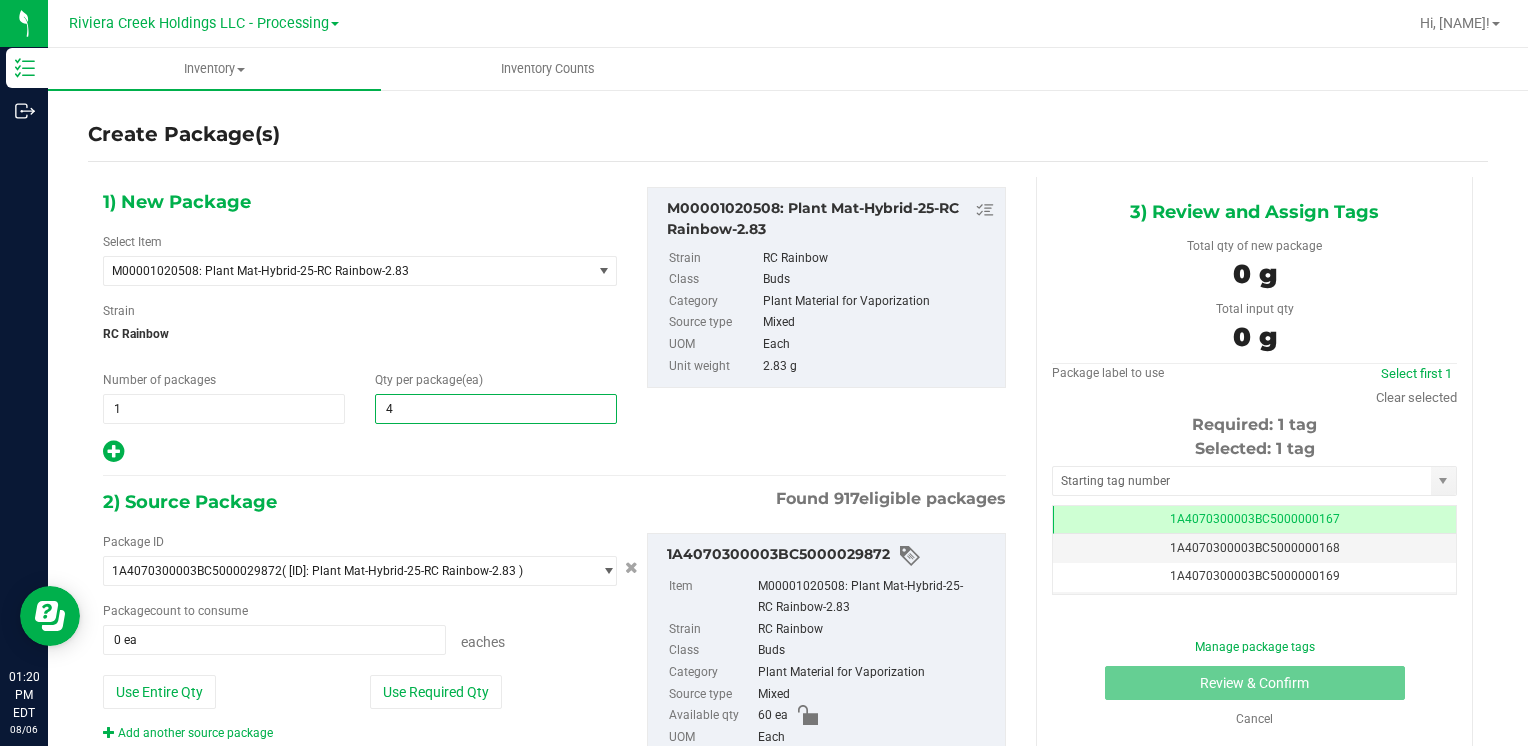 type on "40" 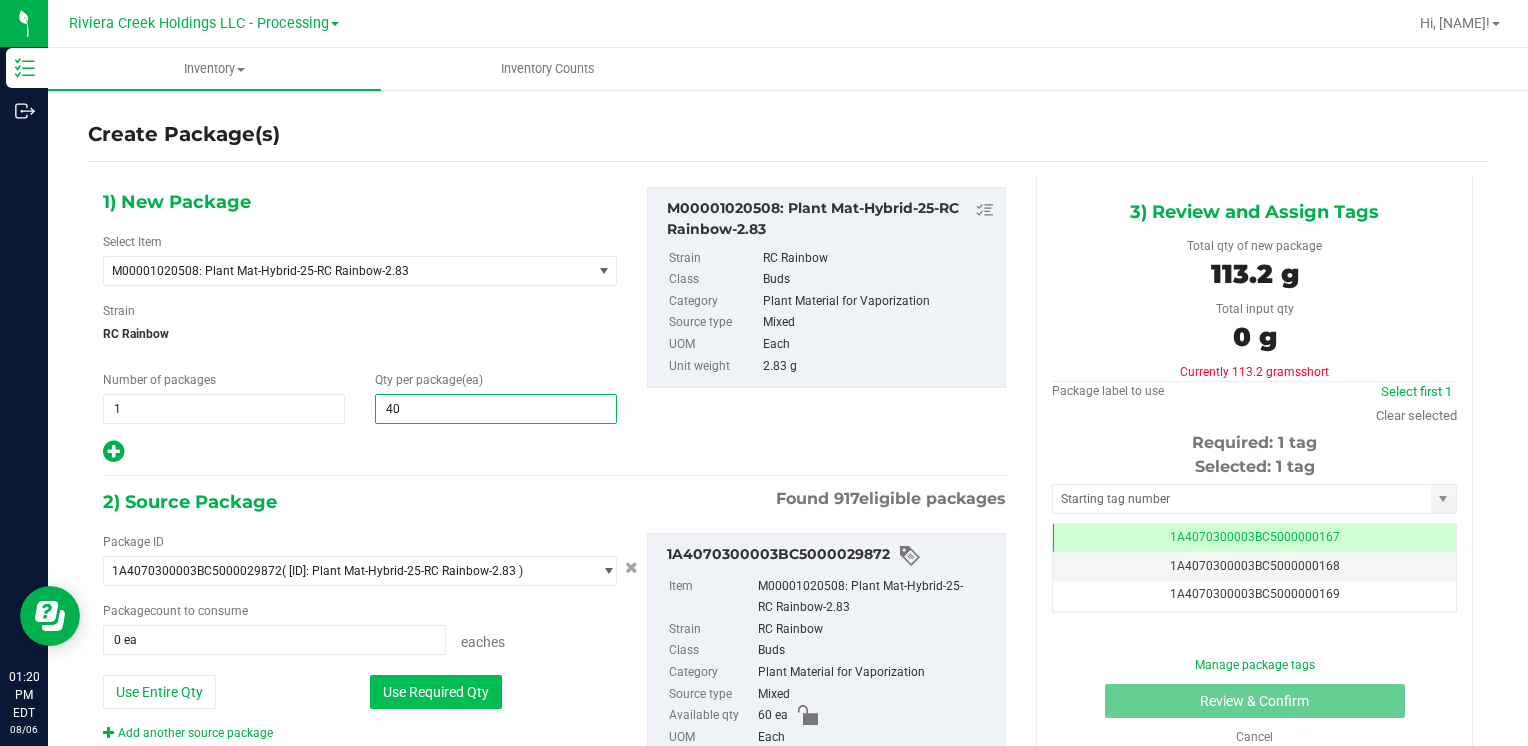 type on "40" 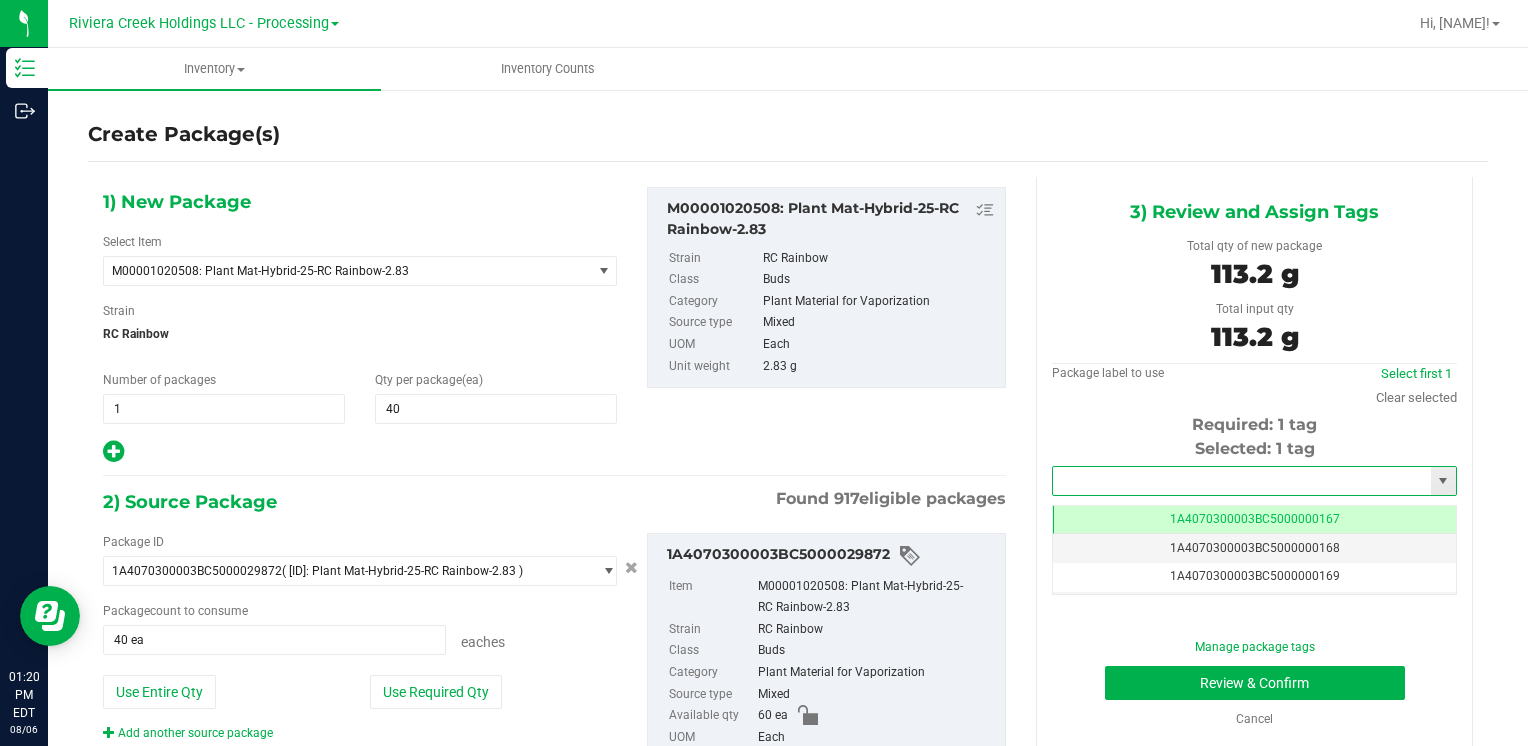 click at bounding box center (1242, 481) 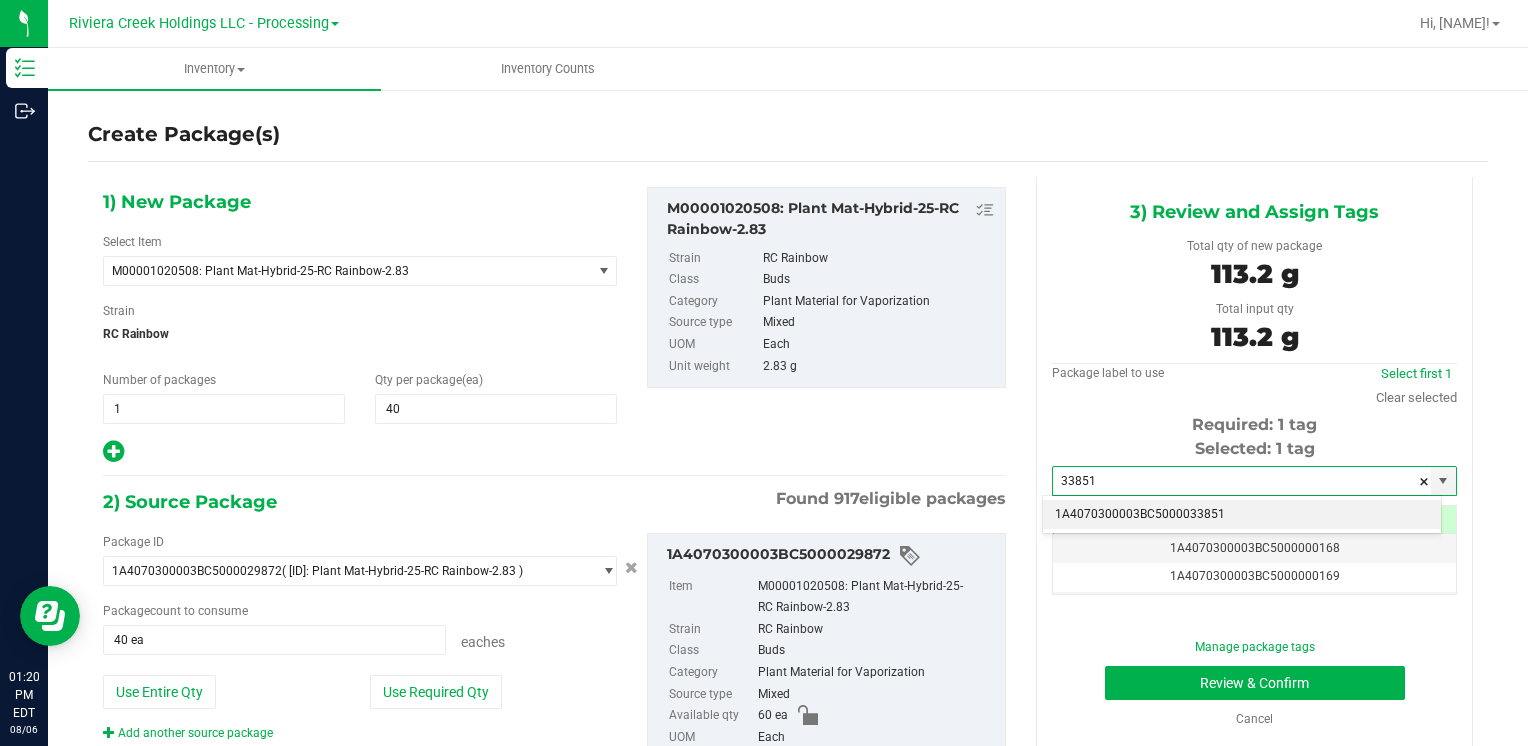 click on "1A4070300003BC5000033851" at bounding box center [1242, 515] 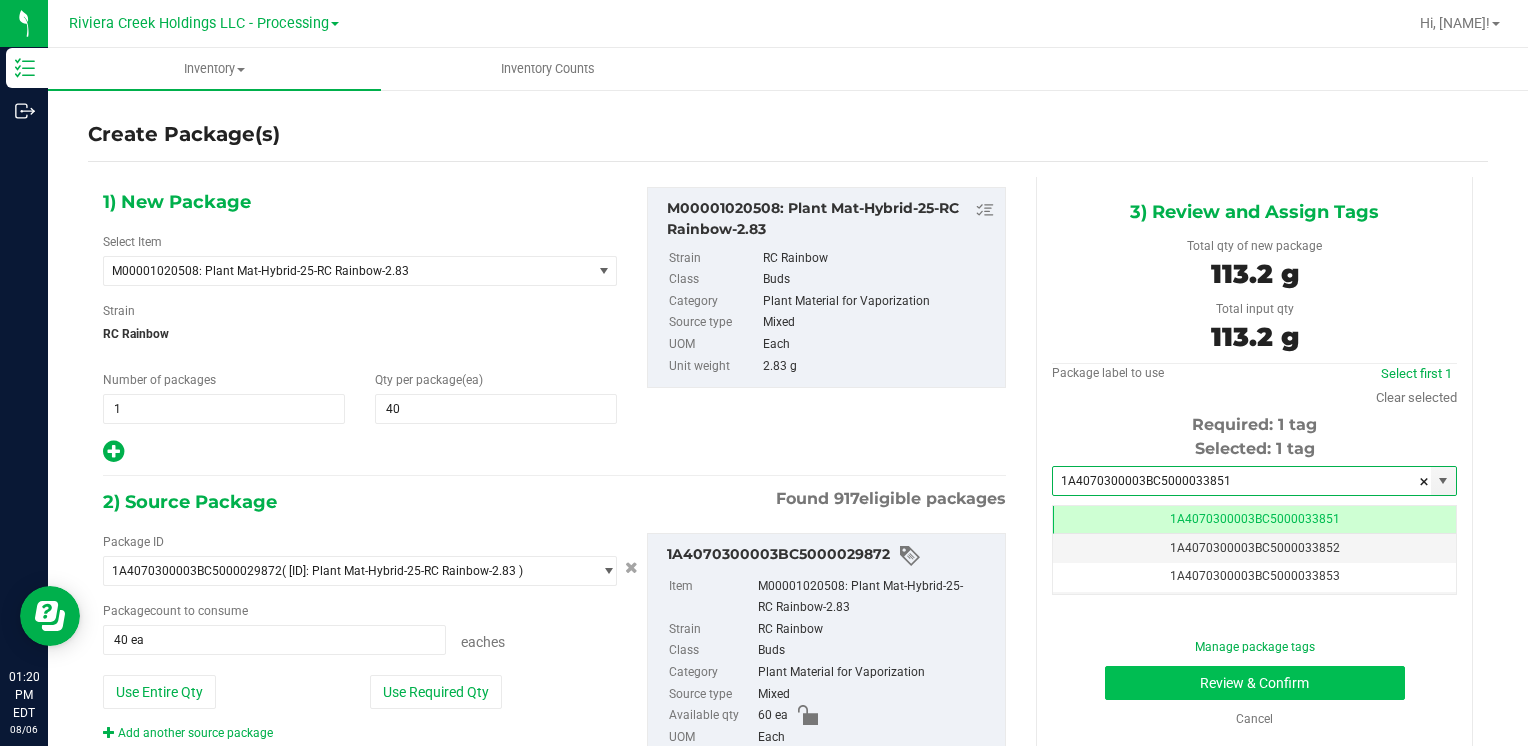 scroll, scrollTop: 0, scrollLeft: 0, axis: both 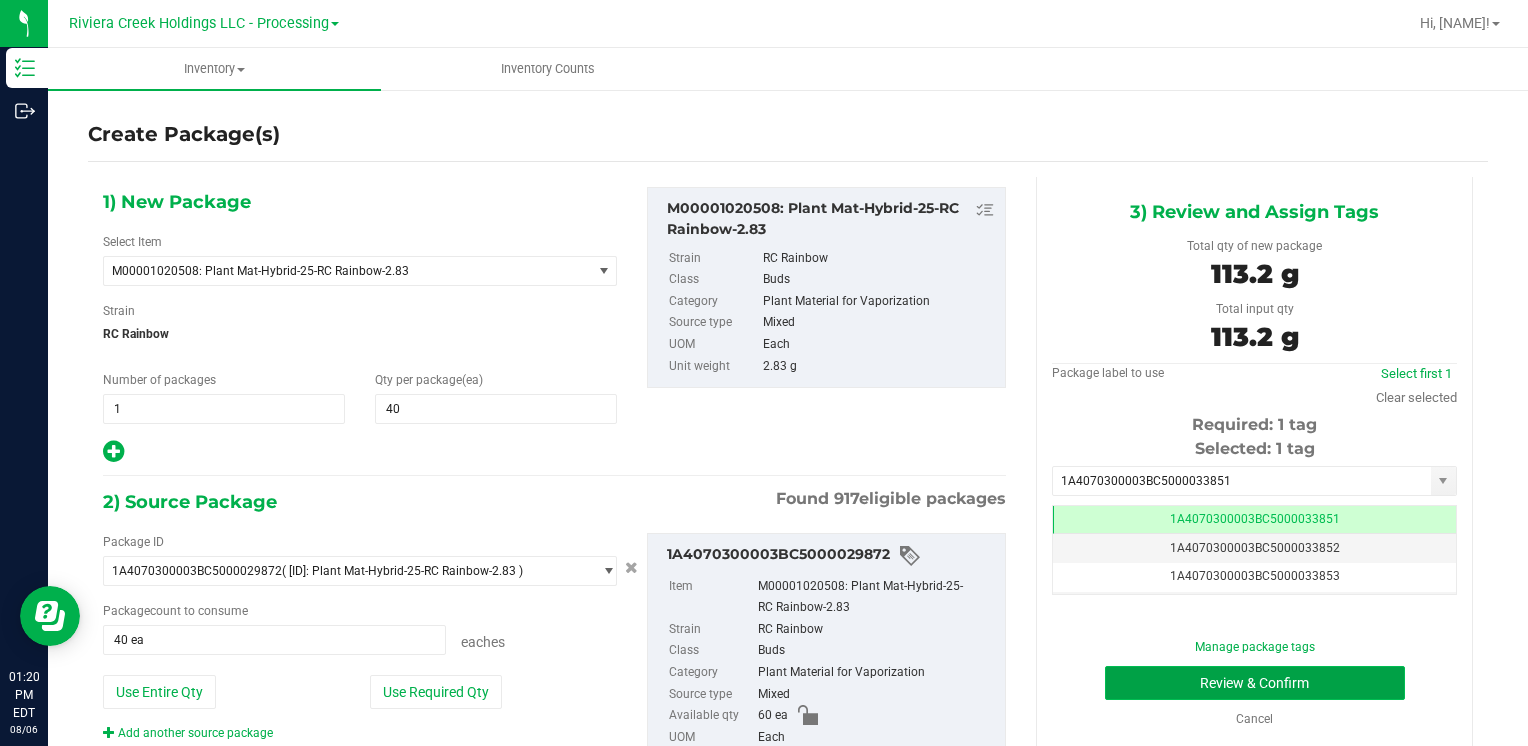 click on "Review & Confirm" at bounding box center [1255, 683] 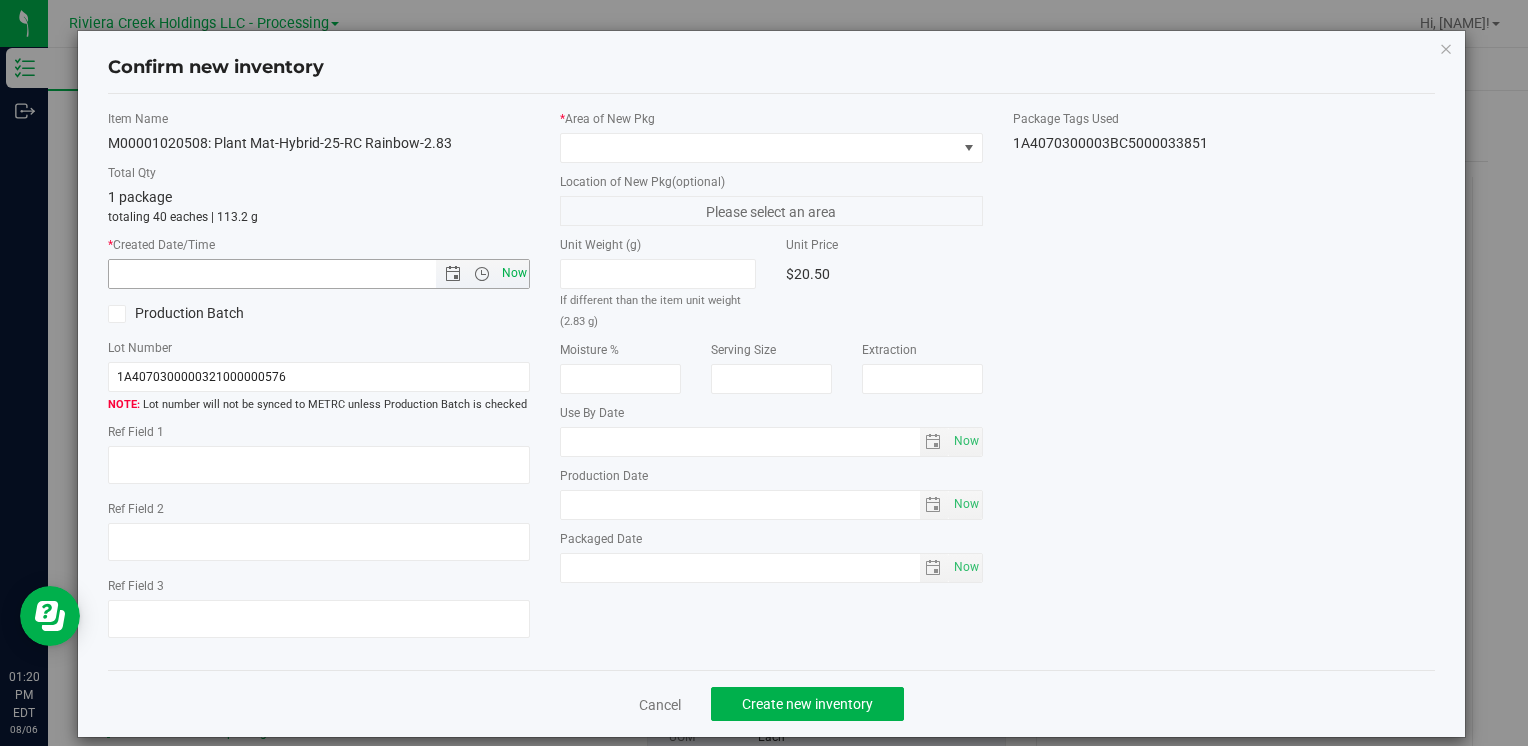 click on "Now" at bounding box center (514, 273) 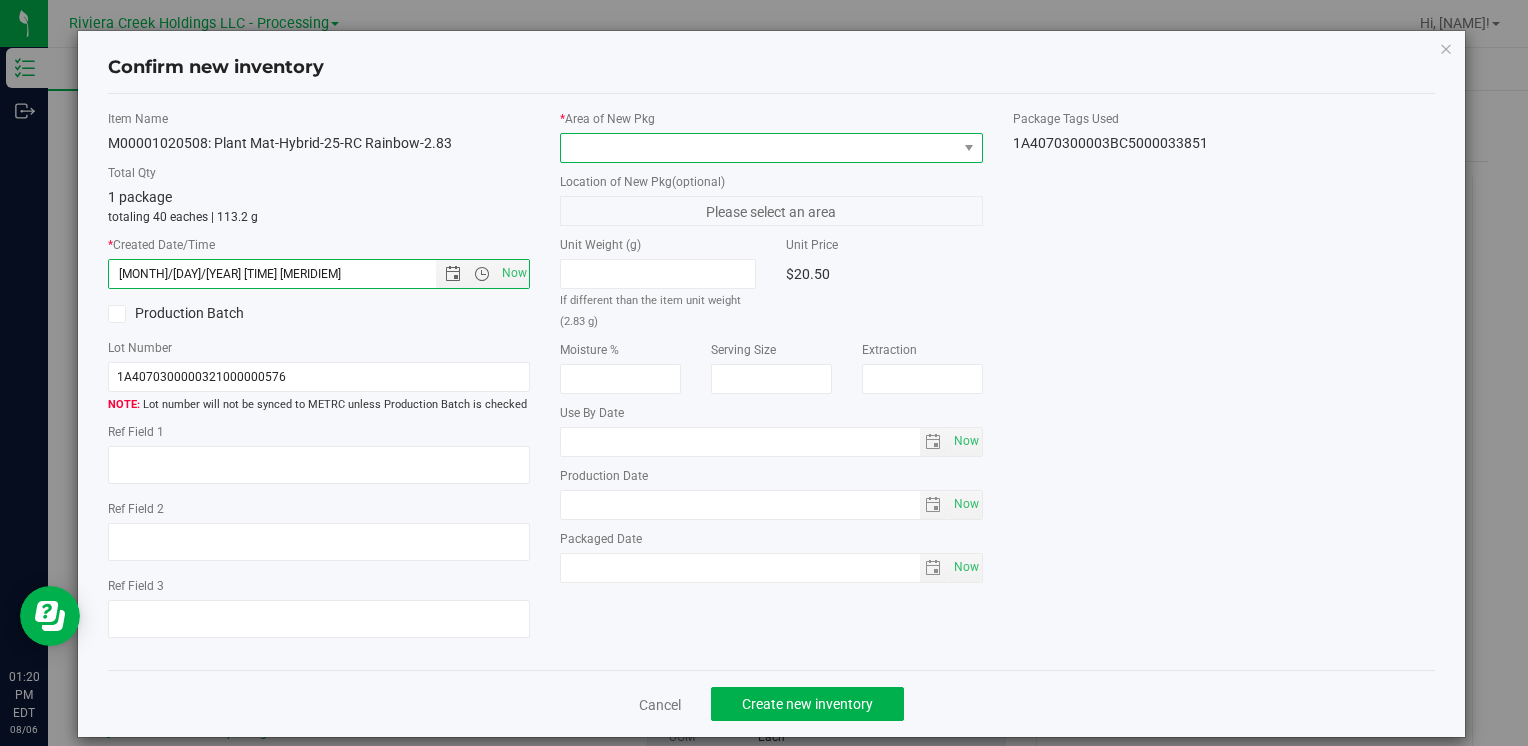click at bounding box center (758, 148) 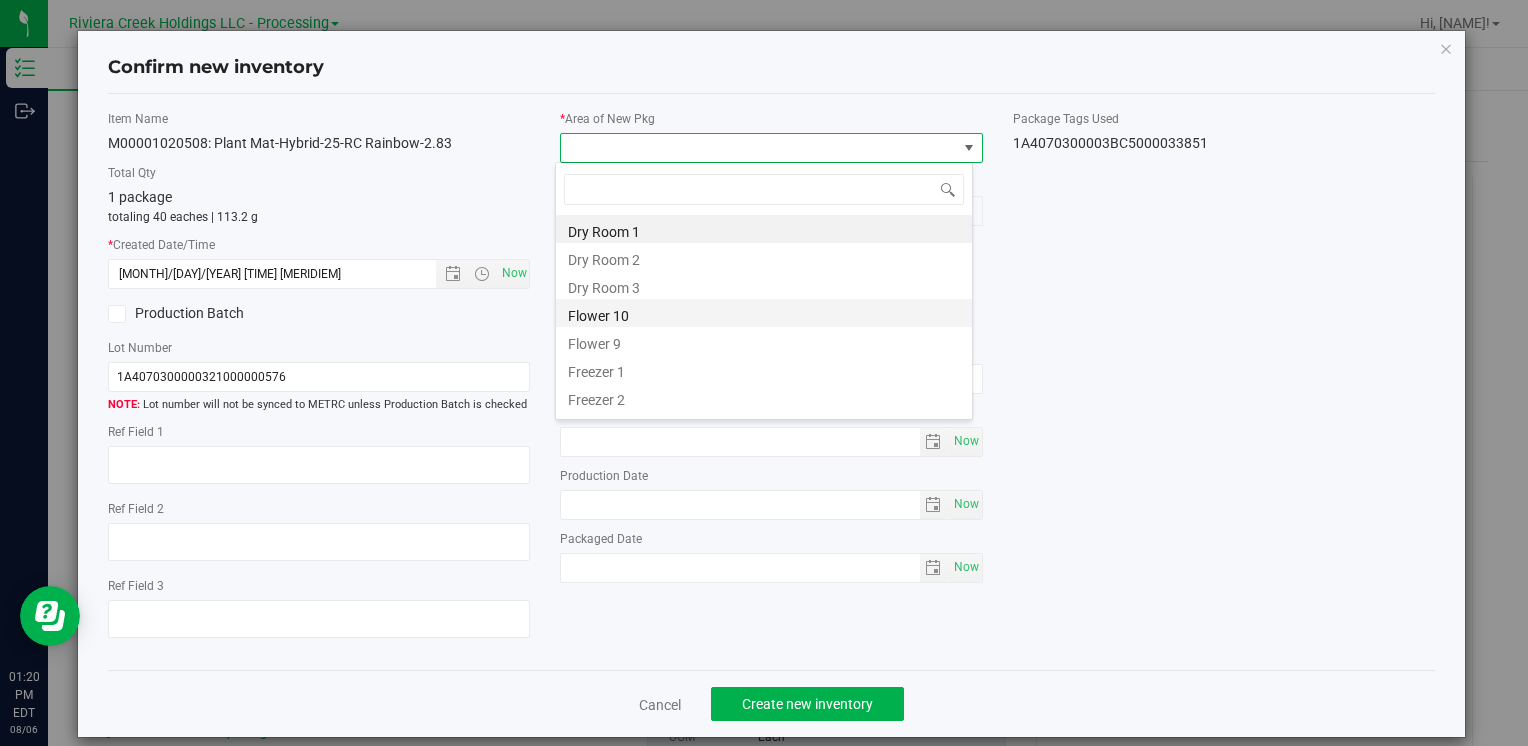 click on "Flower 10" at bounding box center [764, 313] 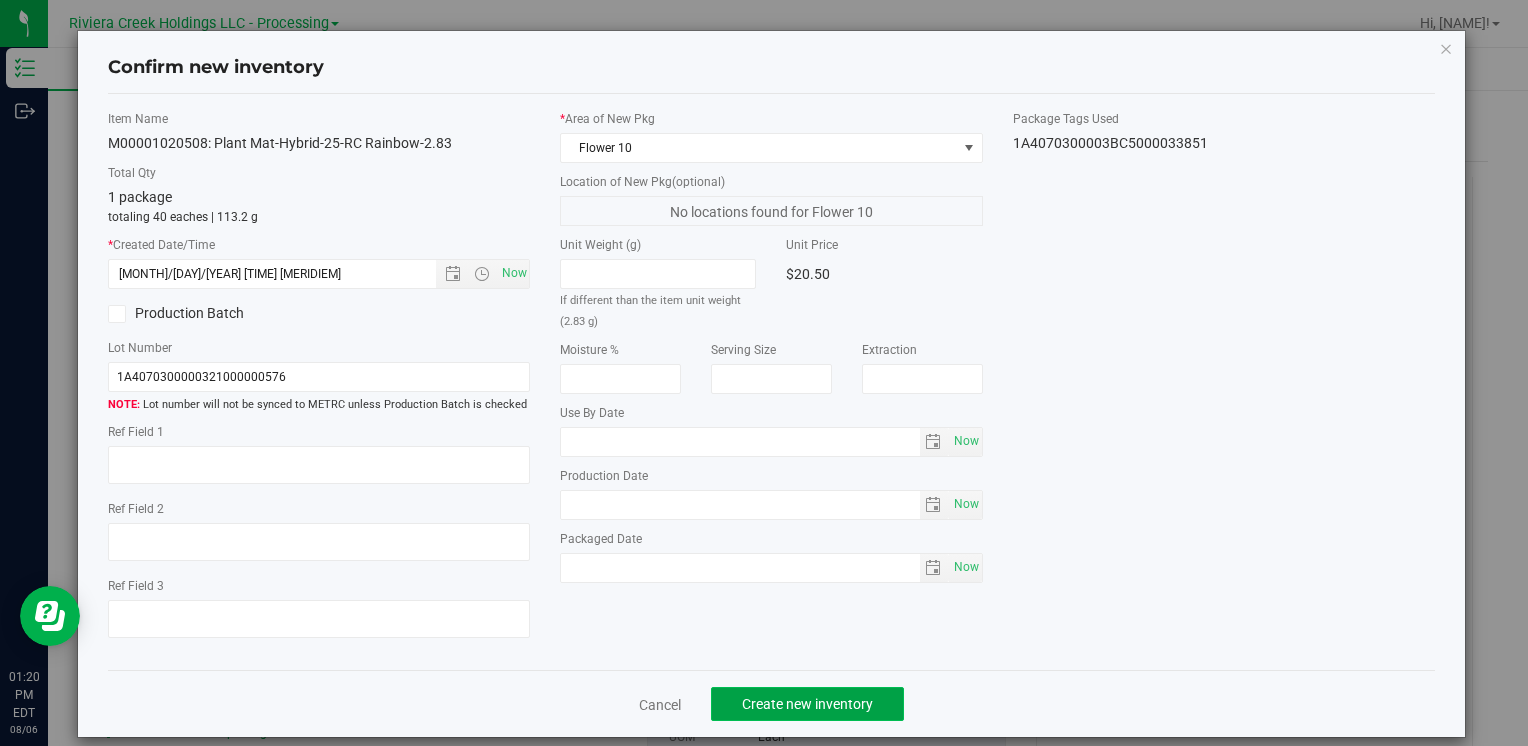 click on "Create new inventory" 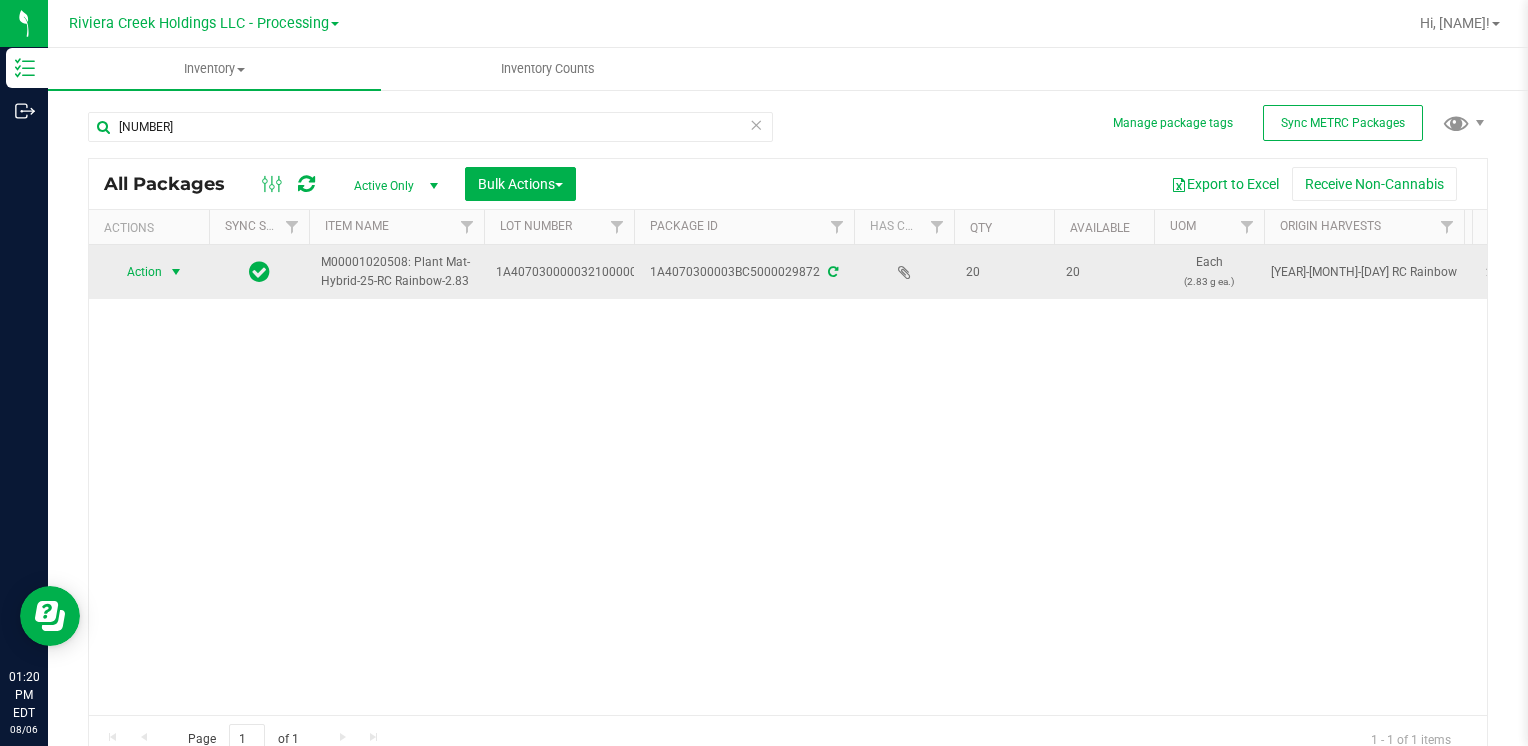 click on "Action" at bounding box center (136, 272) 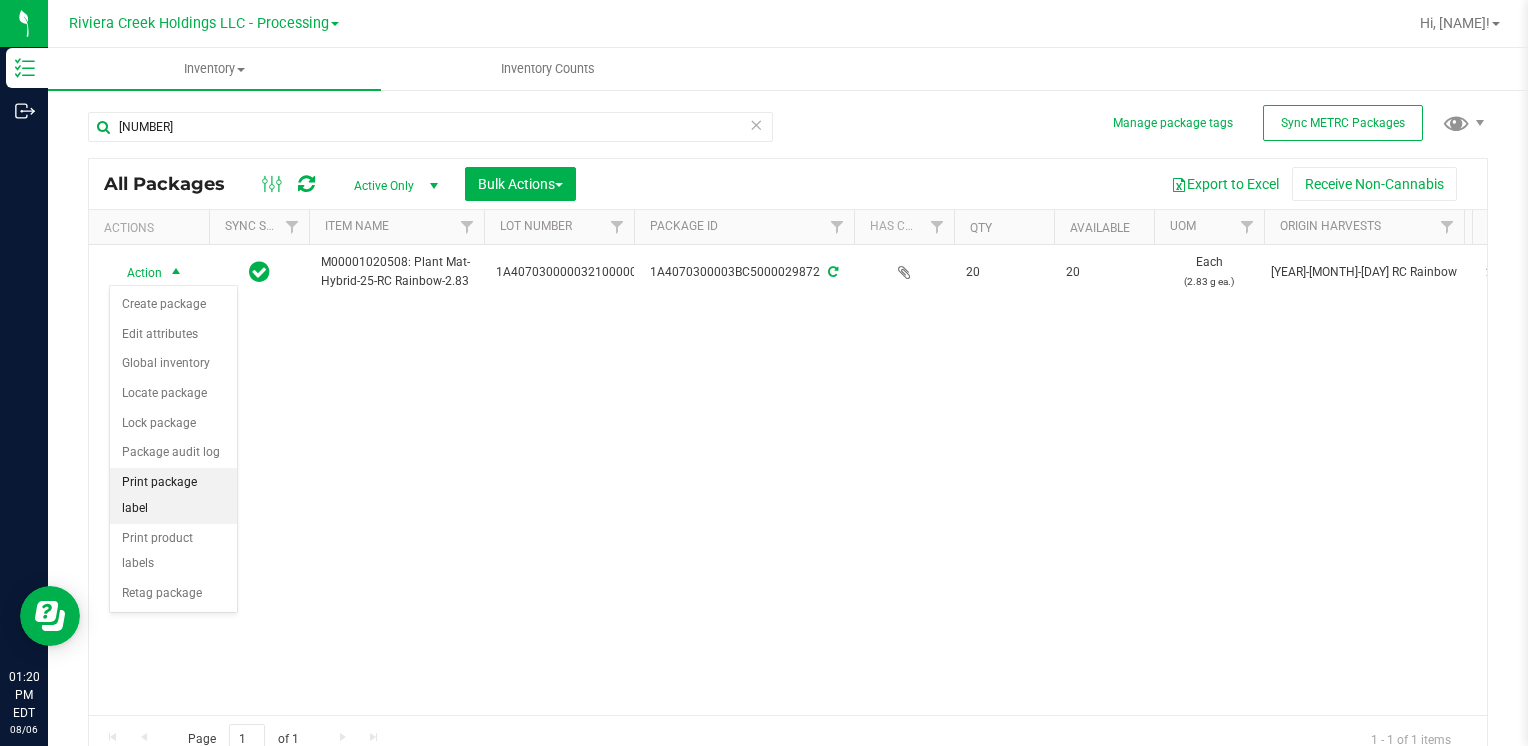 click on "Print package label" at bounding box center [173, 495] 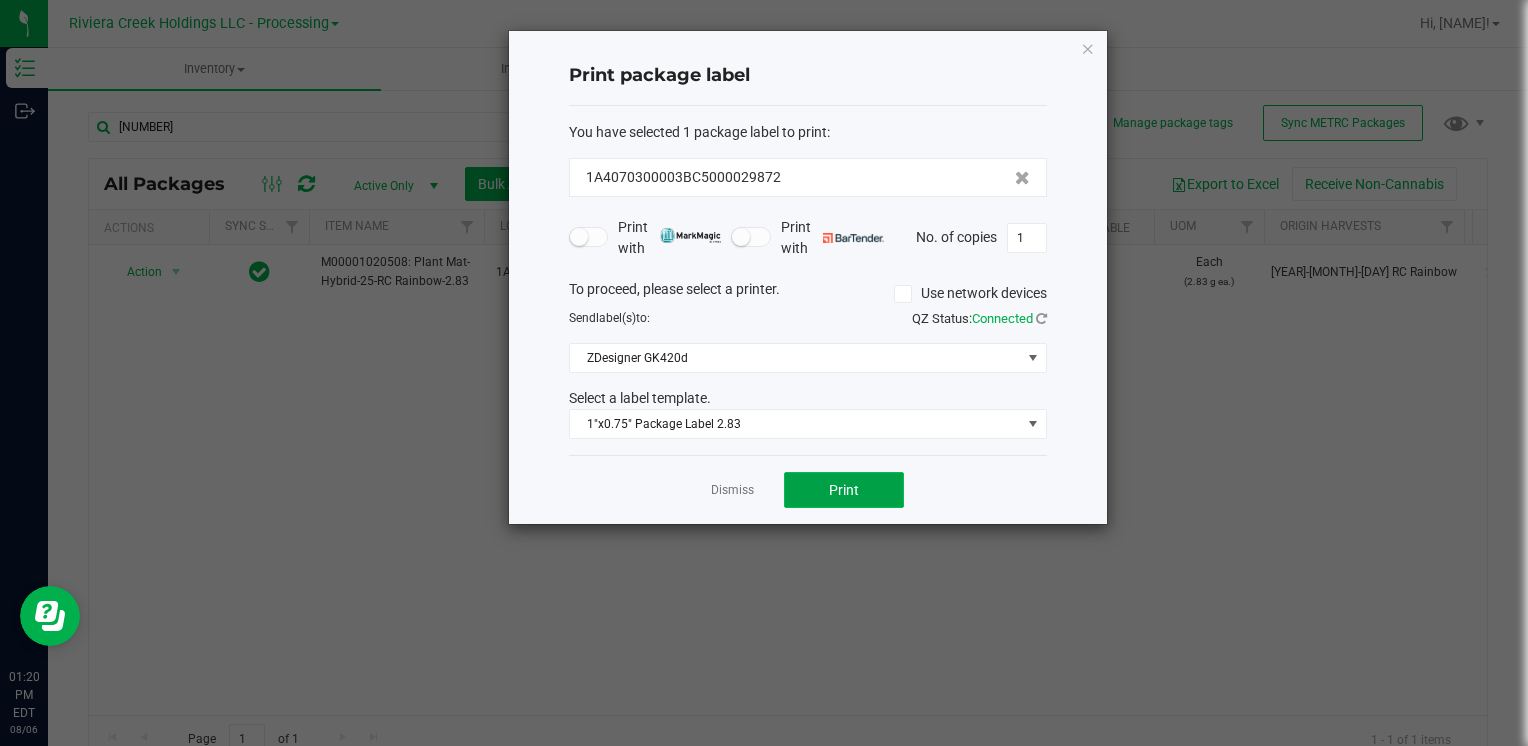 click on "Print" 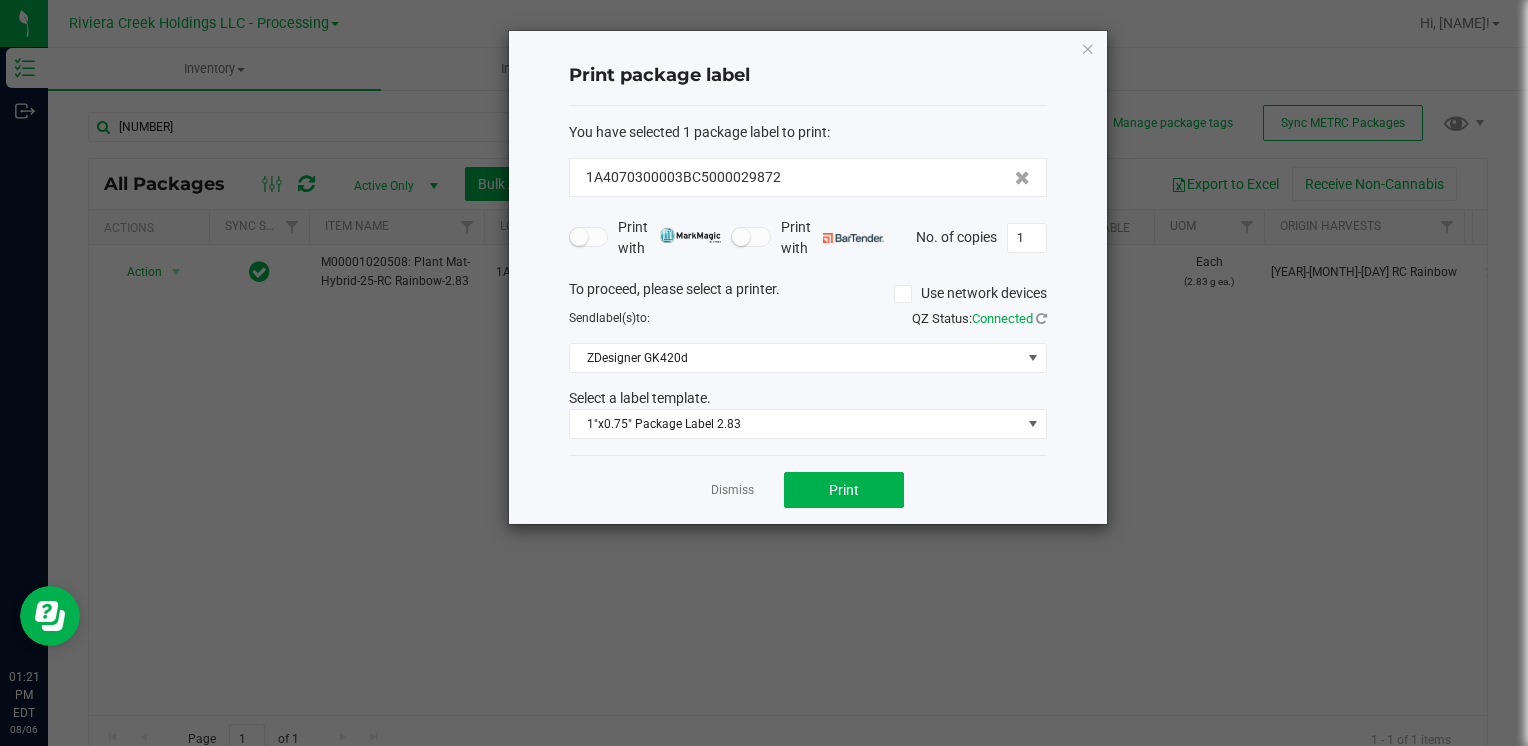 click 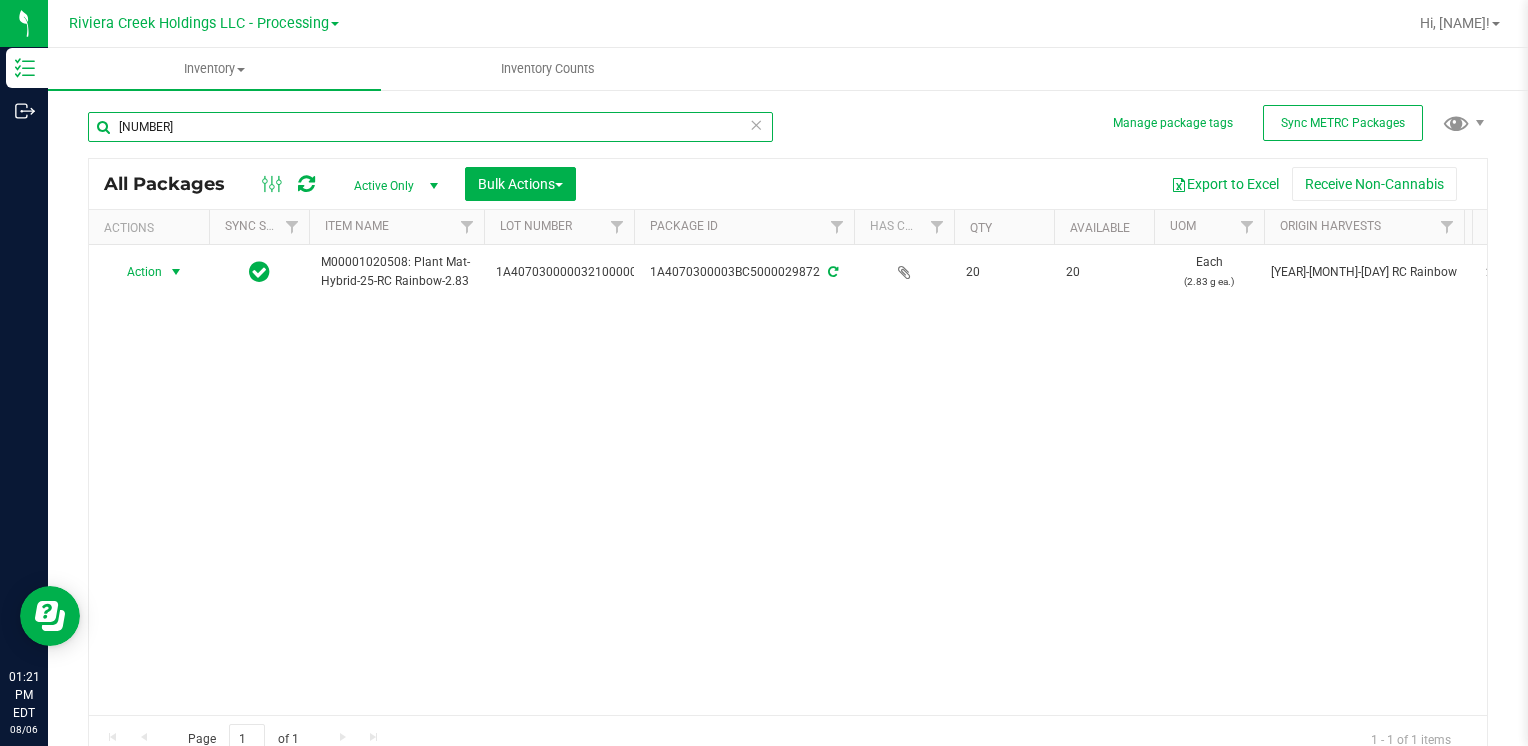 click on "[NUMBER]" at bounding box center (430, 127) 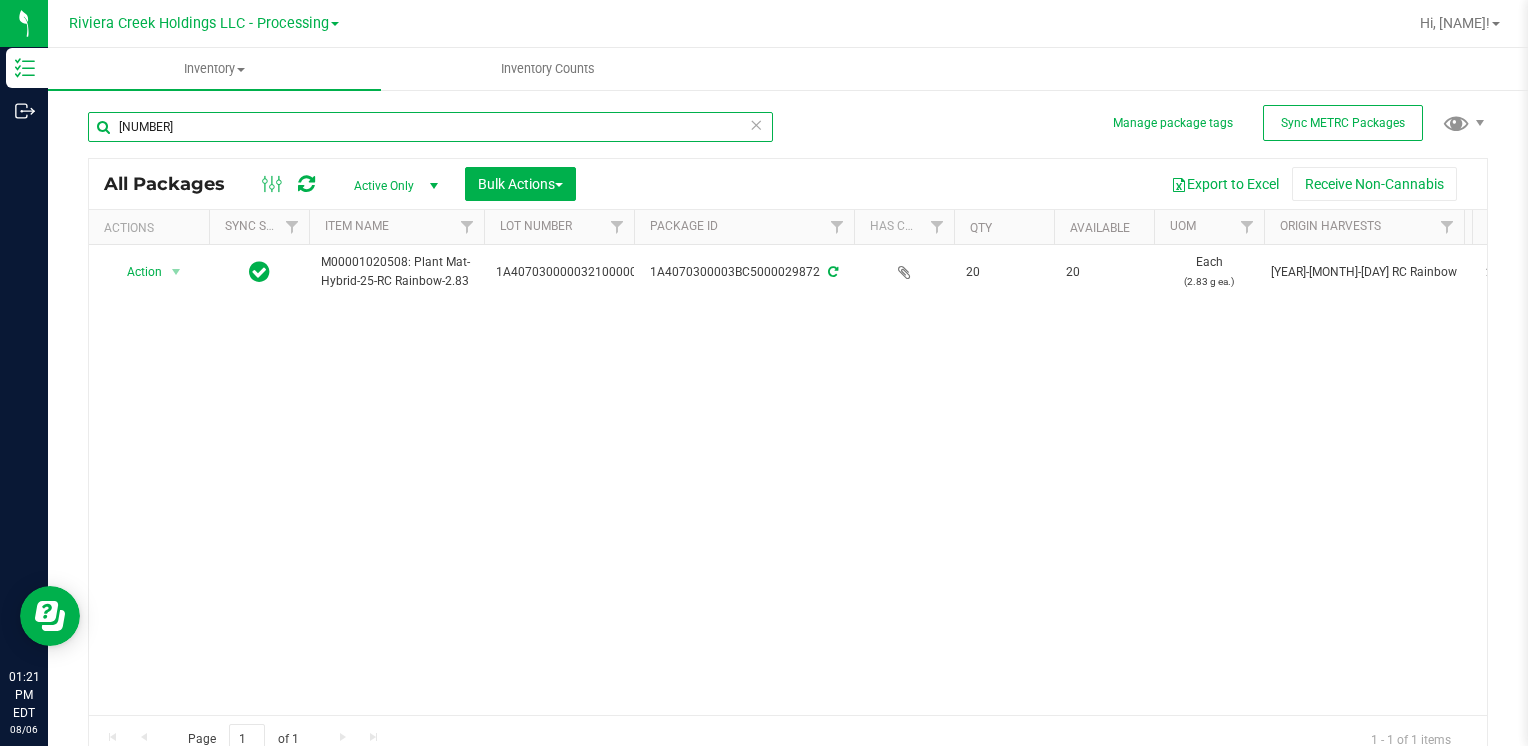click on "[NUMBER]" at bounding box center [430, 127] 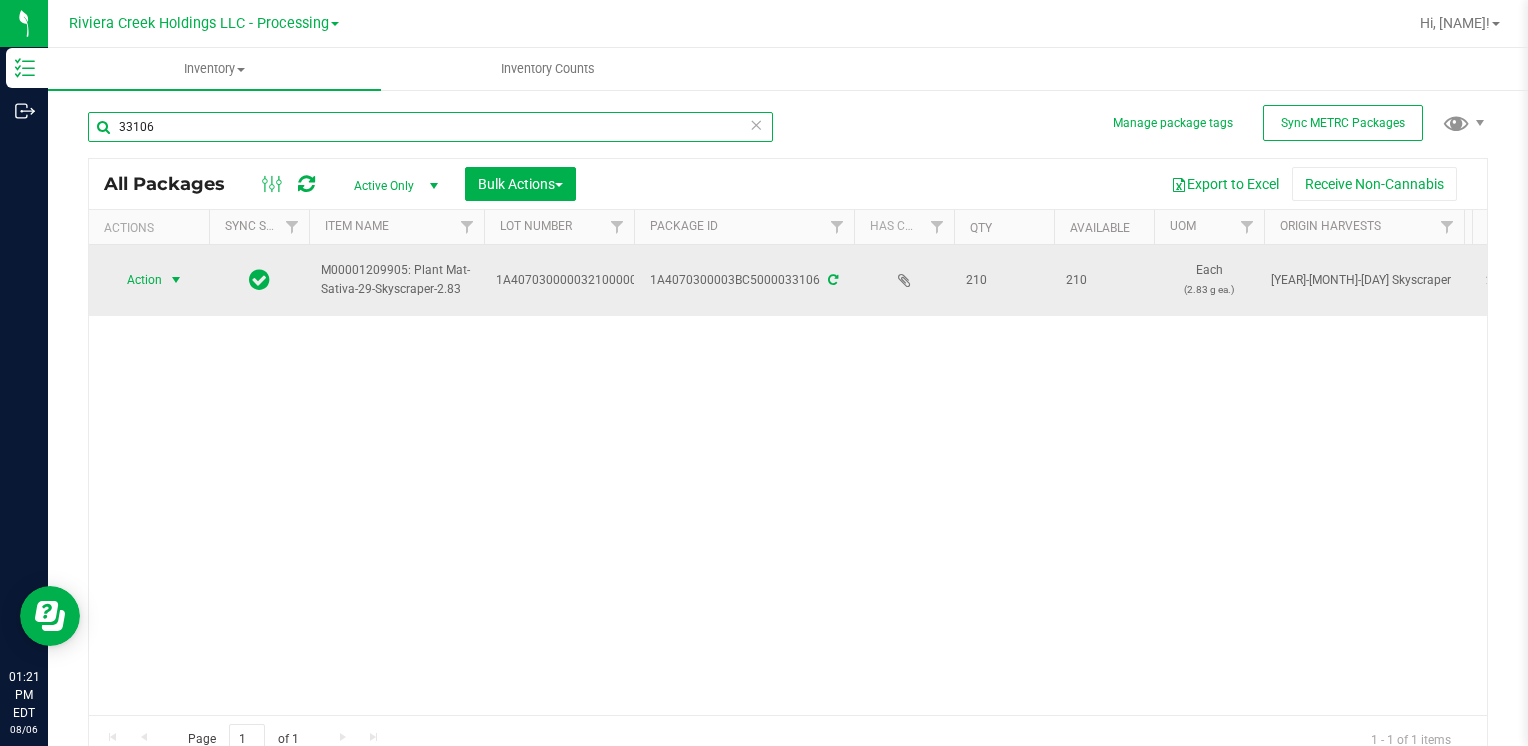 type on "33106" 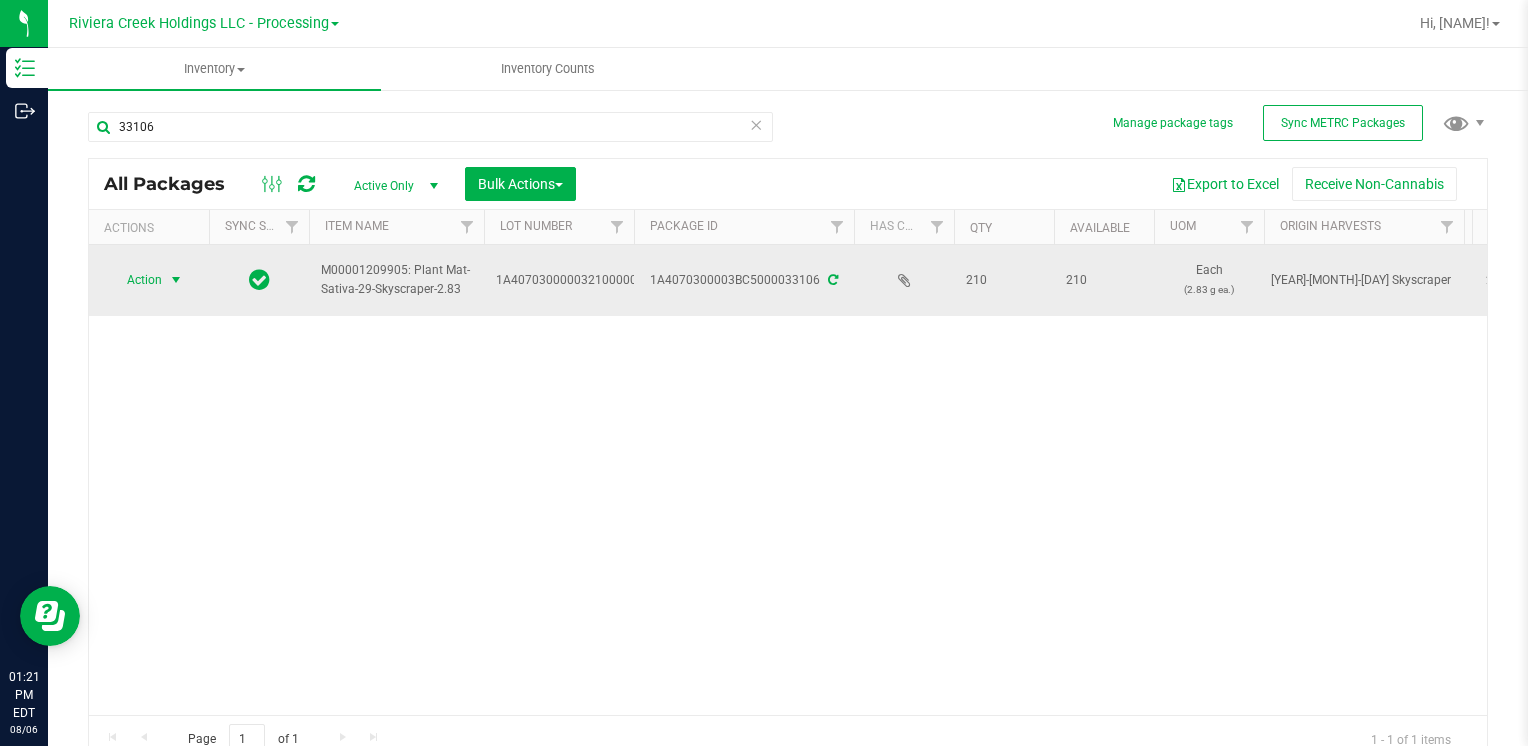 click at bounding box center [176, 280] 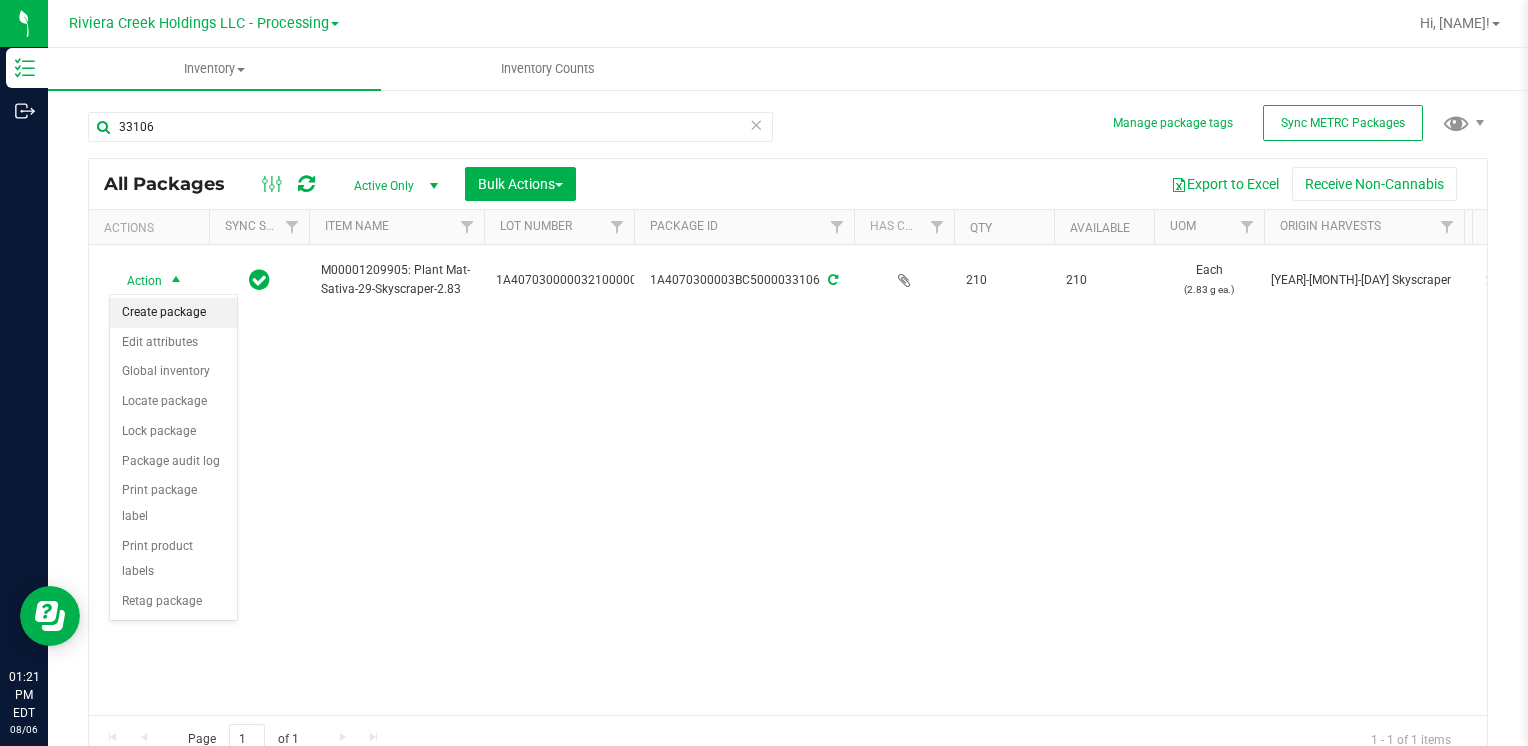 click on "Create package" at bounding box center [173, 313] 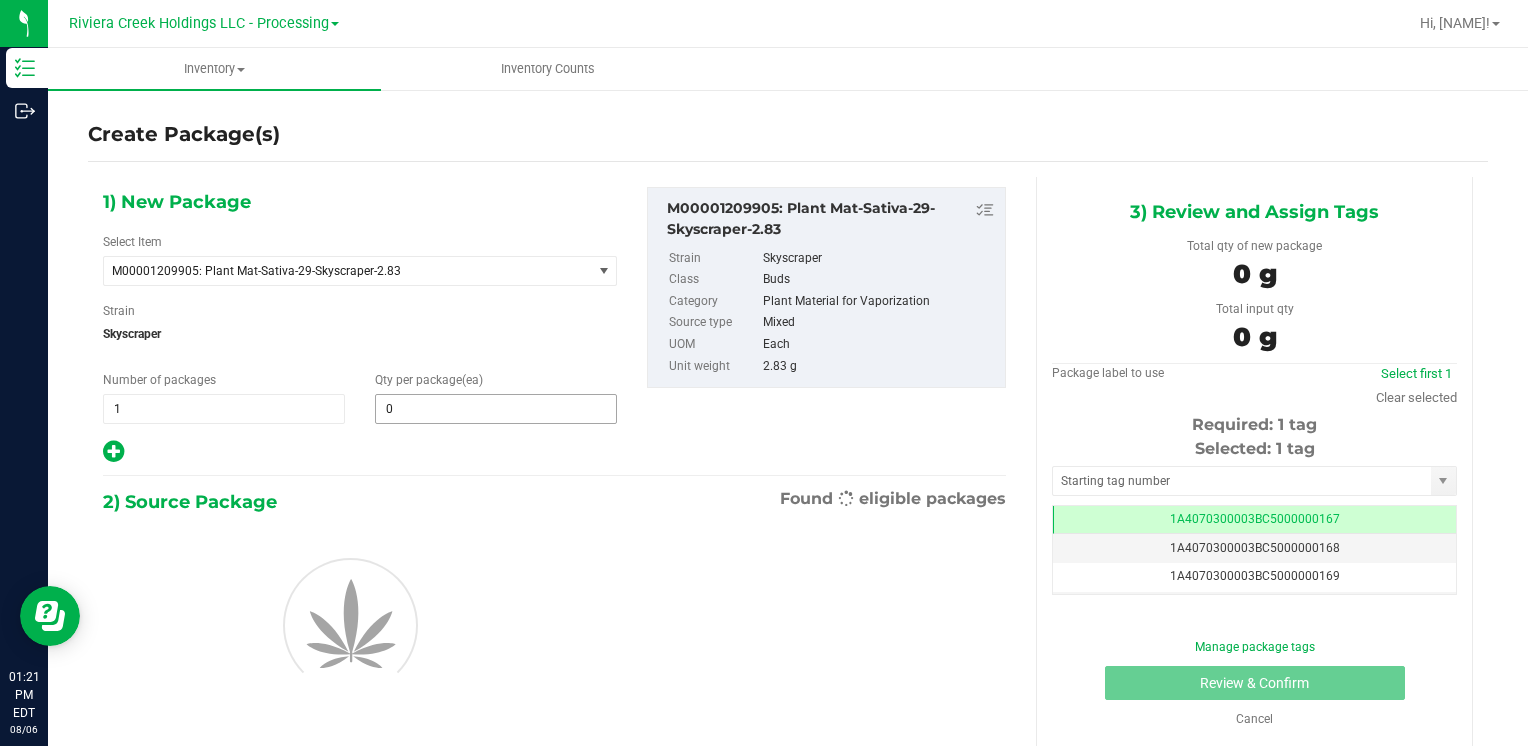 scroll, scrollTop: 0, scrollLeft: 0, axis: both 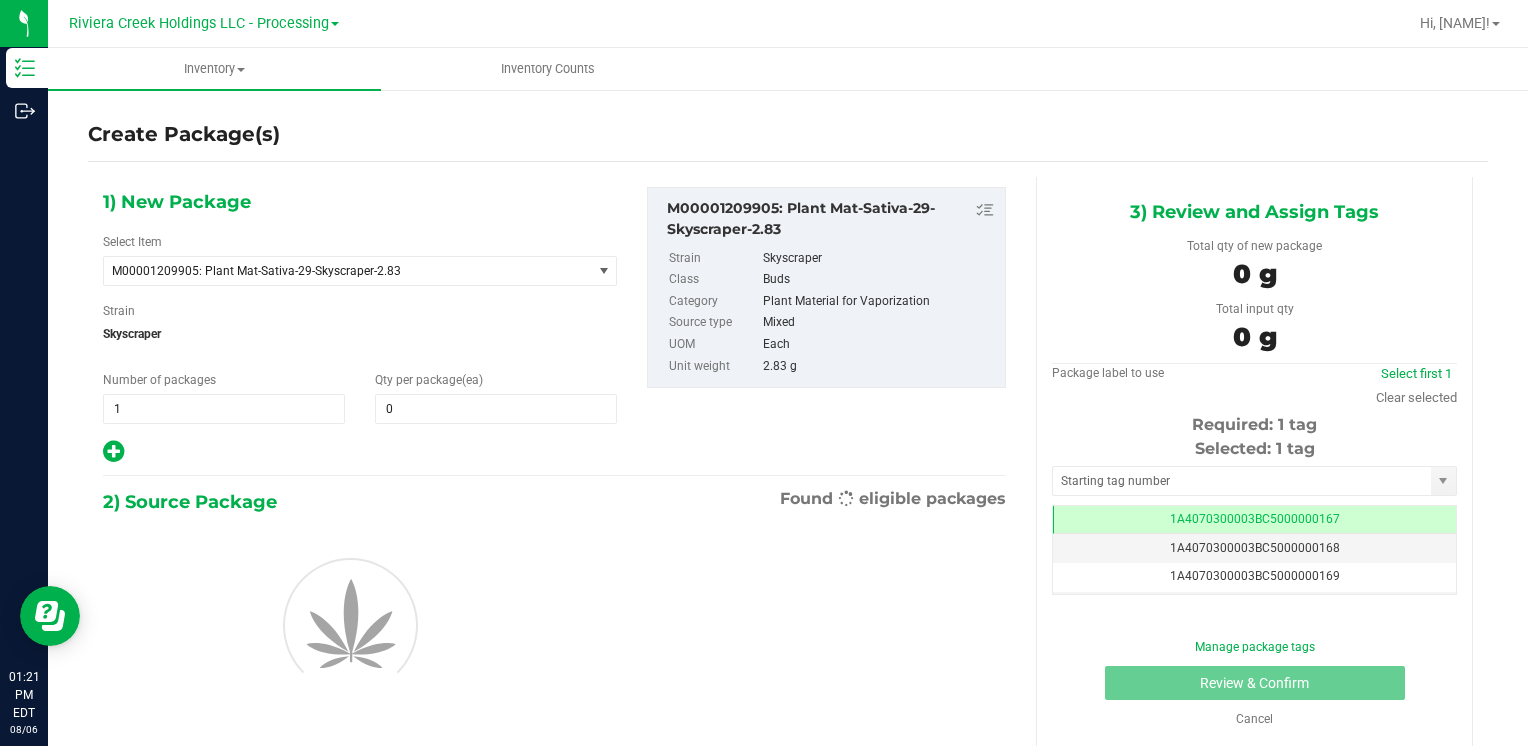 drag, startPoint x: 471, startPoint y: 426, endPoint x: 469, endPoint y: 411, distance: 15.132746 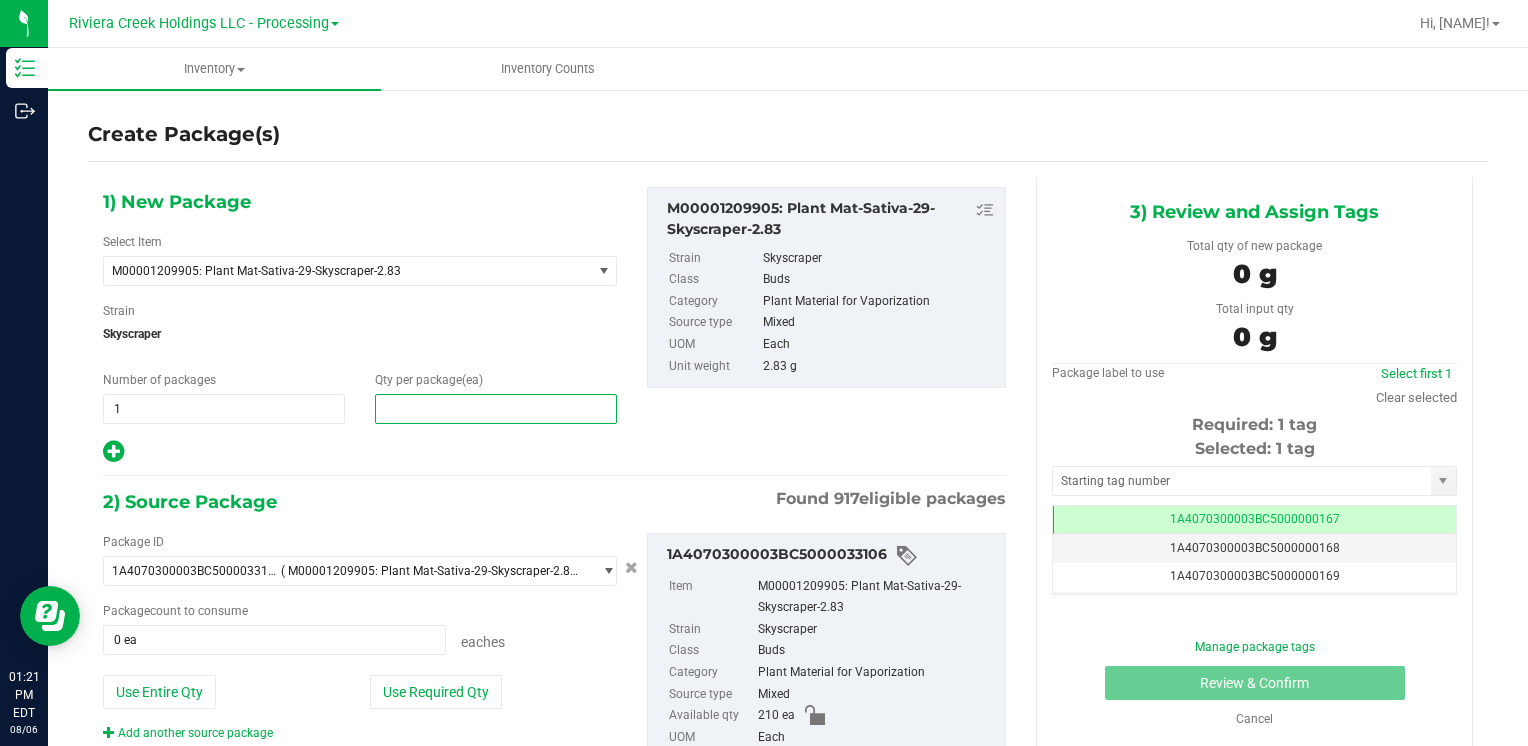 click at bounding box center (496, 409) 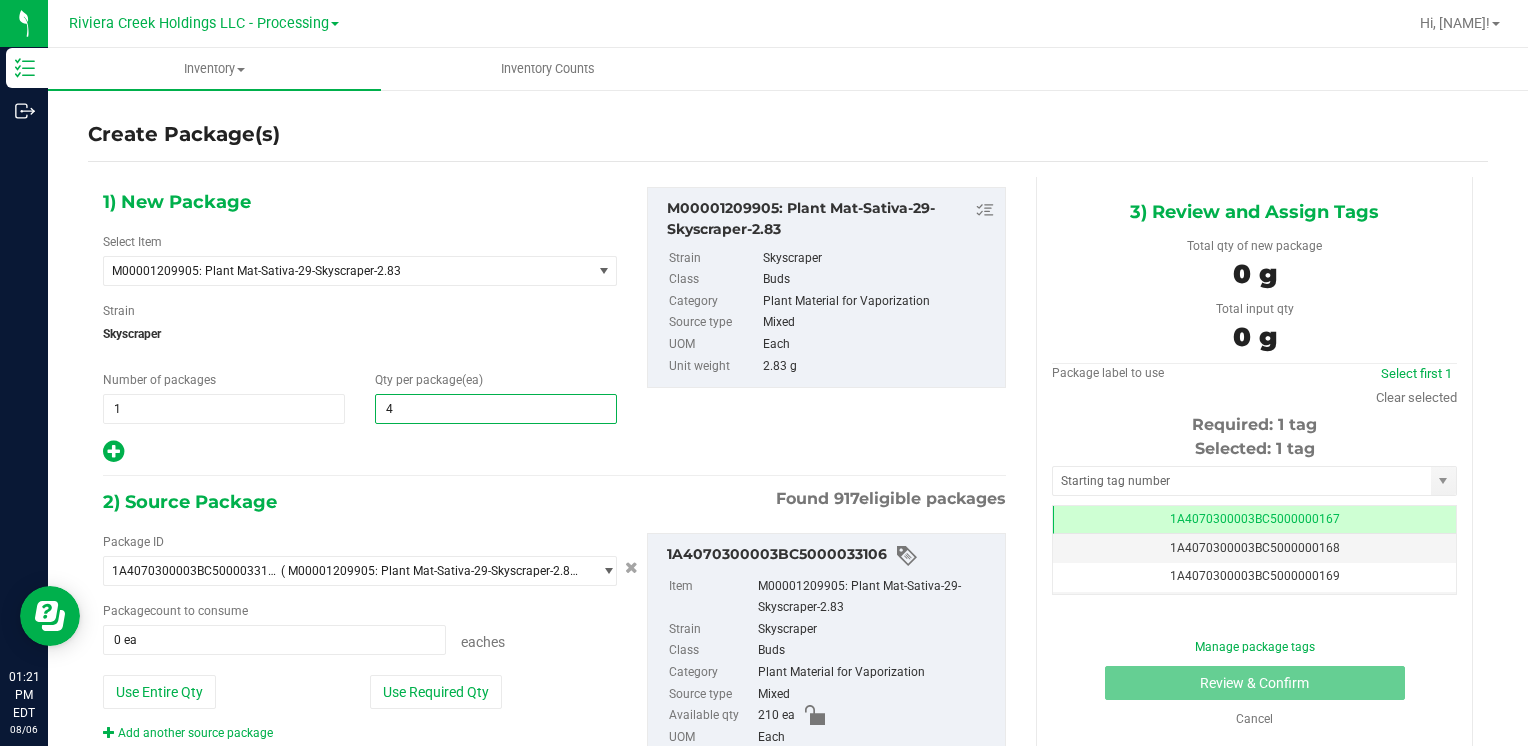 type on "40" 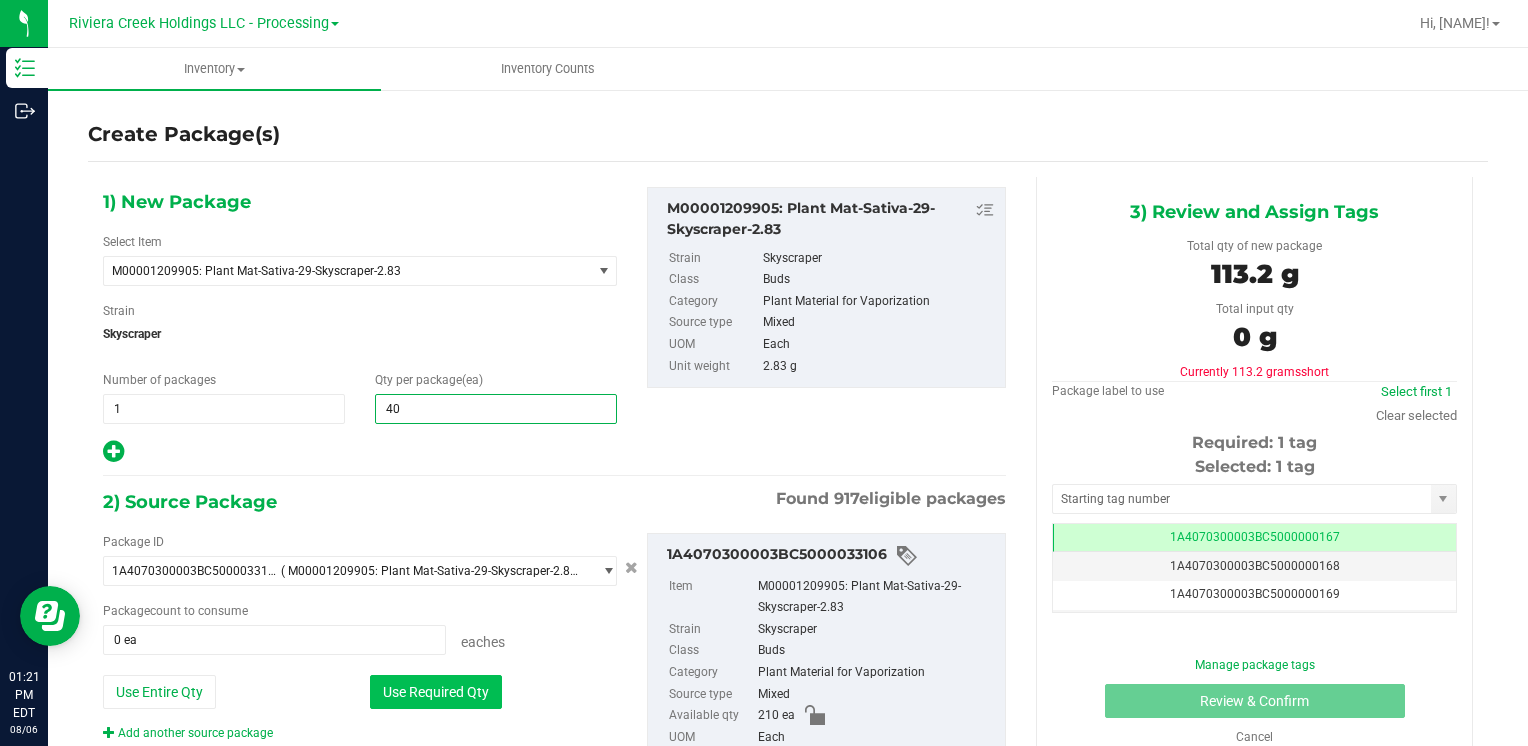 type on "40" 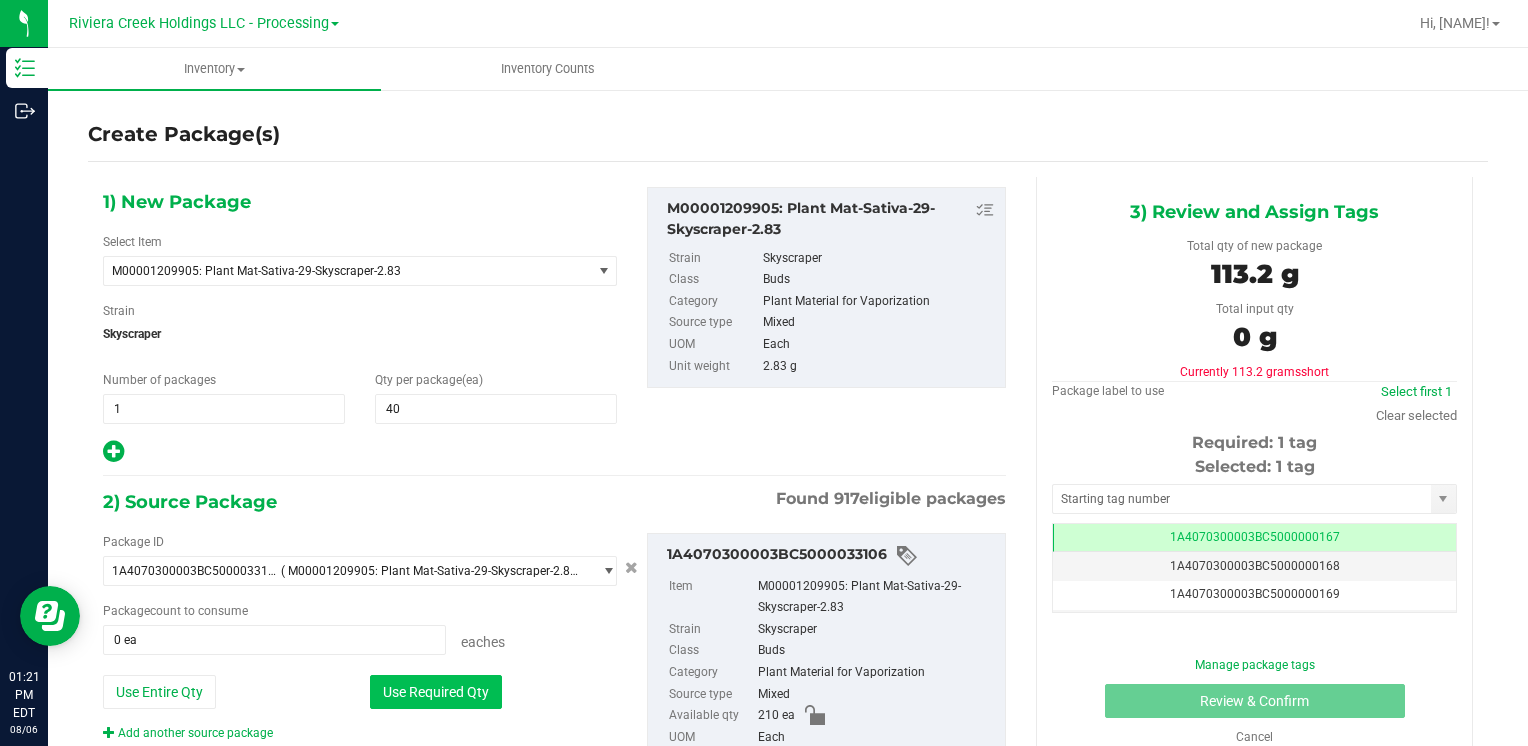 click on "Use Required Qty" at bounding box center (436, 692) 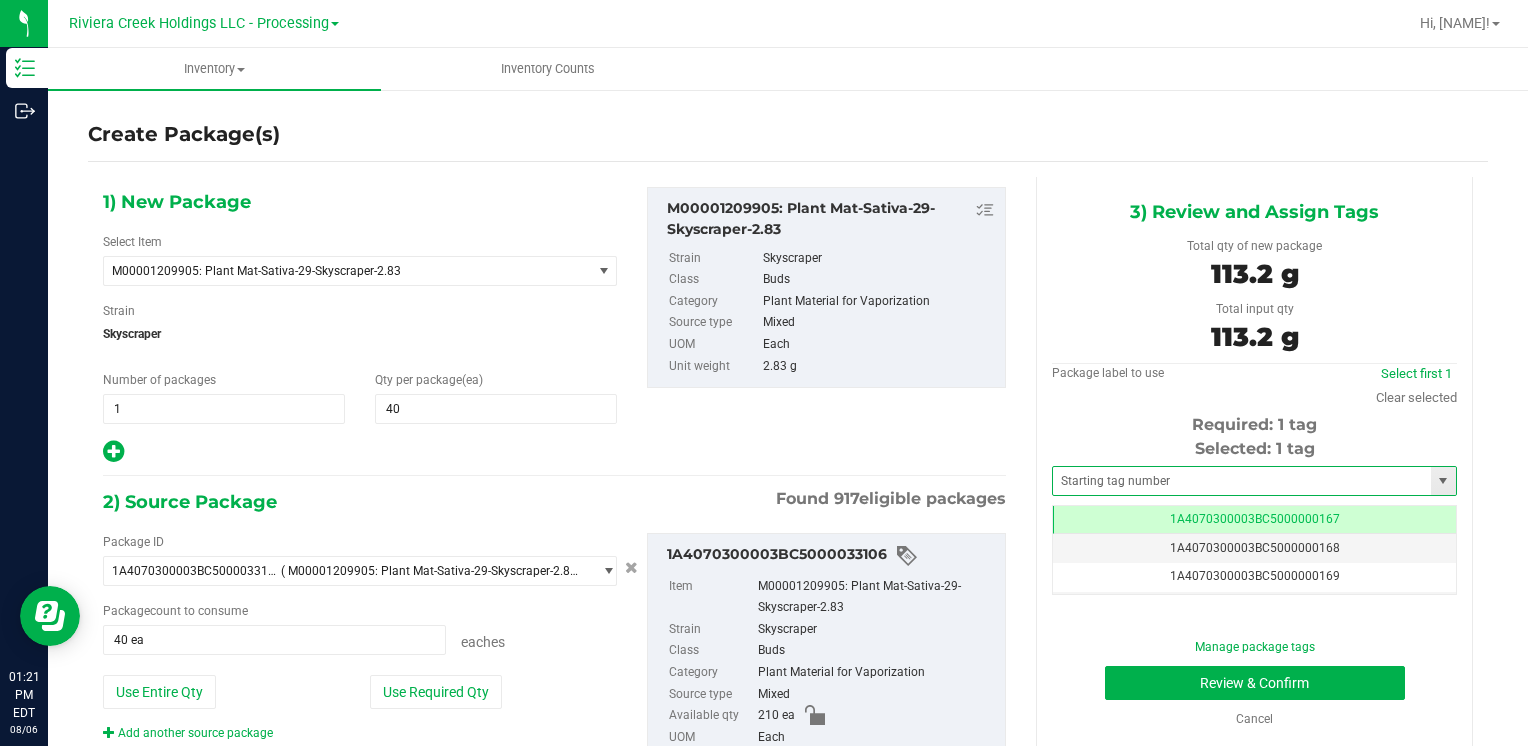 click at bounding box center (1254, 481) 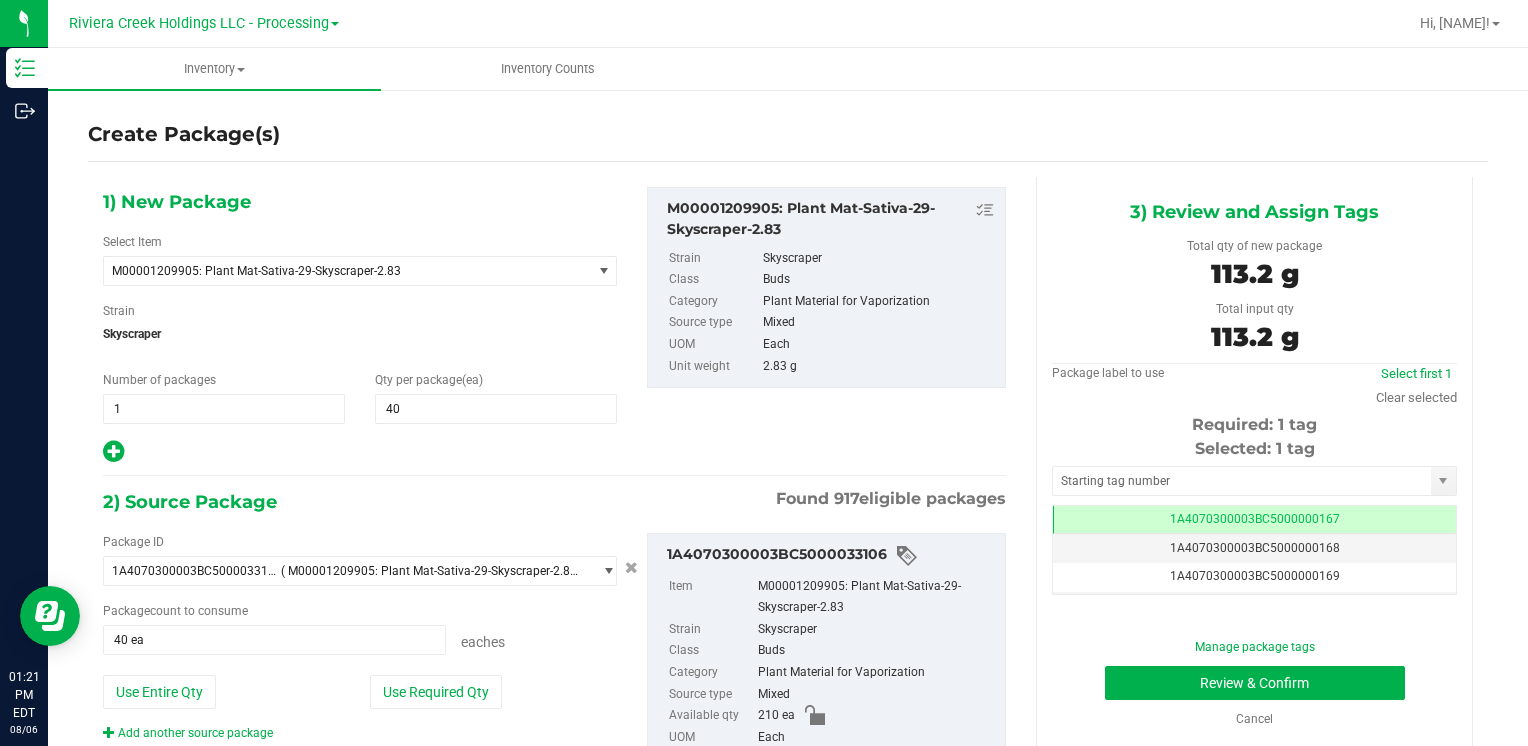 click on "Selected: 1 tag
Tag 1A4070300003BC5000000167 1A4070300003BC5000000168 1A4070300003BC5000000169 1A4070300003BC5000000170 1A4070300003BC5000000171 1A4070300003BC5000000172 1A4070300003BC5000000173 1A4070300003BC5000000174 1A4070300003BC5000000175 1A4070300003BC5000000176 1A4070300003BC5000000177 1A4070300003BC5000000178 1A4070300003BC5000000179 1A4070300003BC5000000180 1A4070300003BC5000000181 1A4070300003BC5000000182 1A4070300003BC5000000183 1A4070300003BC5000000184 1A4070300003BC5000000185 1A4070300003BC5000000186 1A4070300003BC5000000187 1A4070300003BC5000000188 1A4070300003BC5000000191 1A4070300003BC5000001900 1A4070300003BC5000002394 1A4070300003BC5000003798 Page of 1 NaN - NaN of 26 items" at bounding box center (1254, 516) 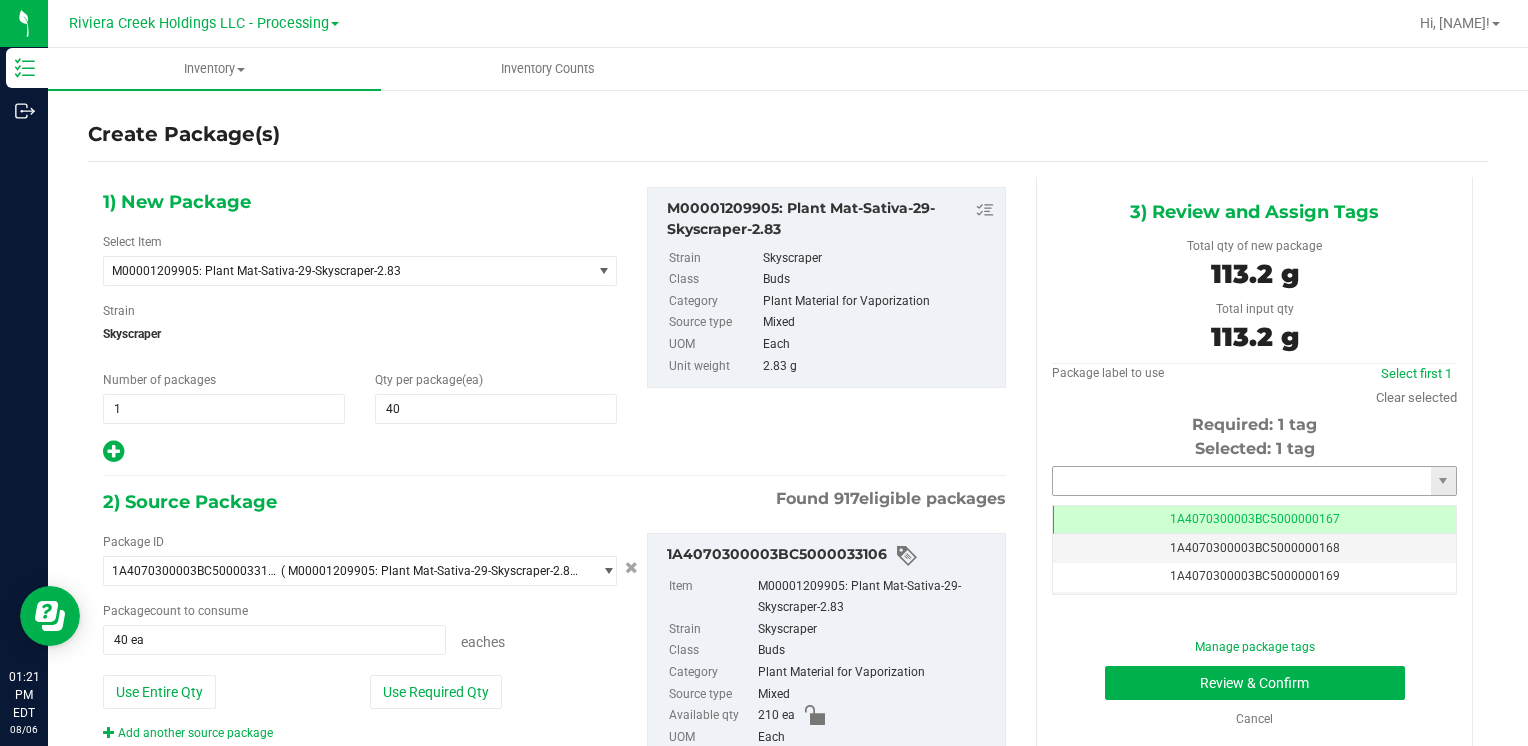 click at bounding box center (1242, 481) 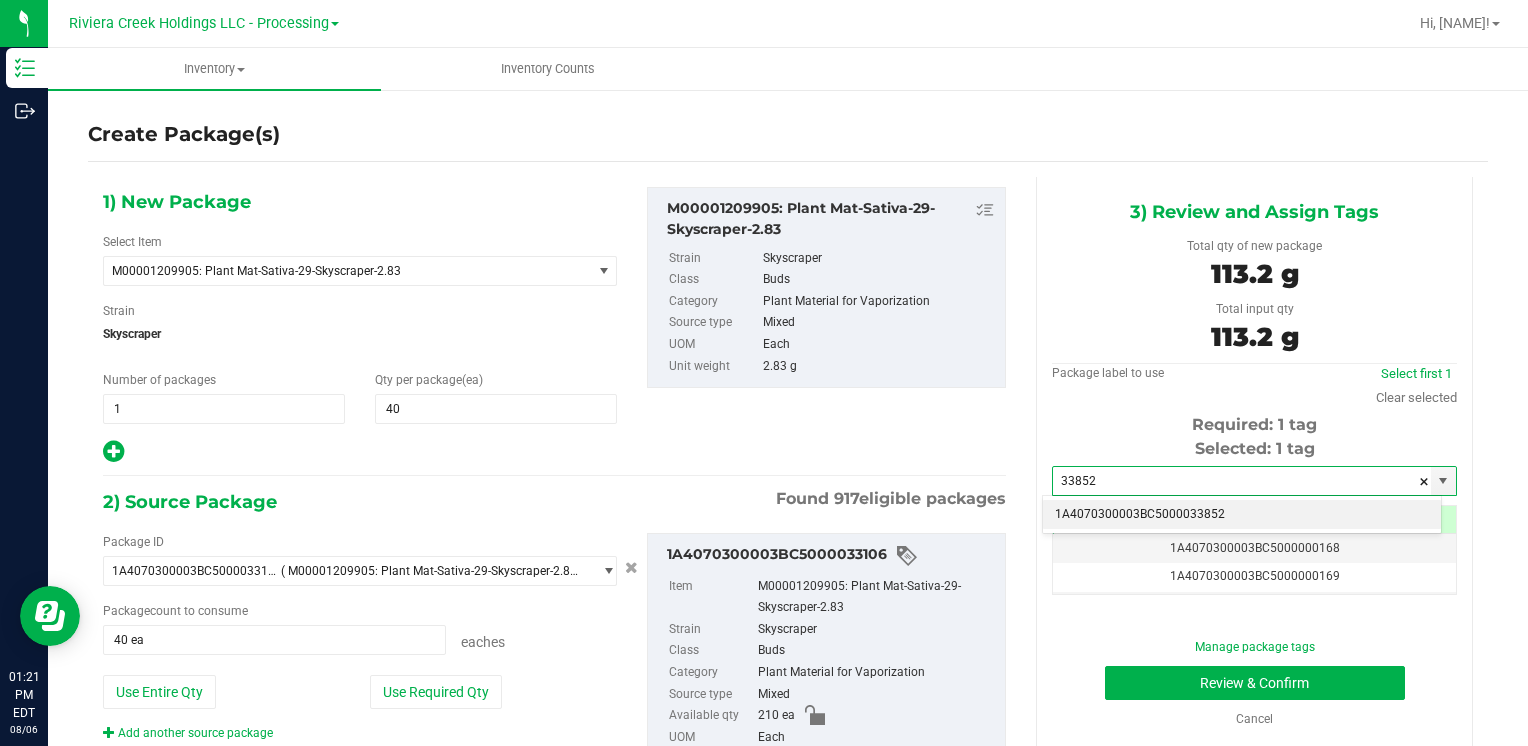 click on "1A4070300003BC5000033852" at bounding box center [1242, 515] 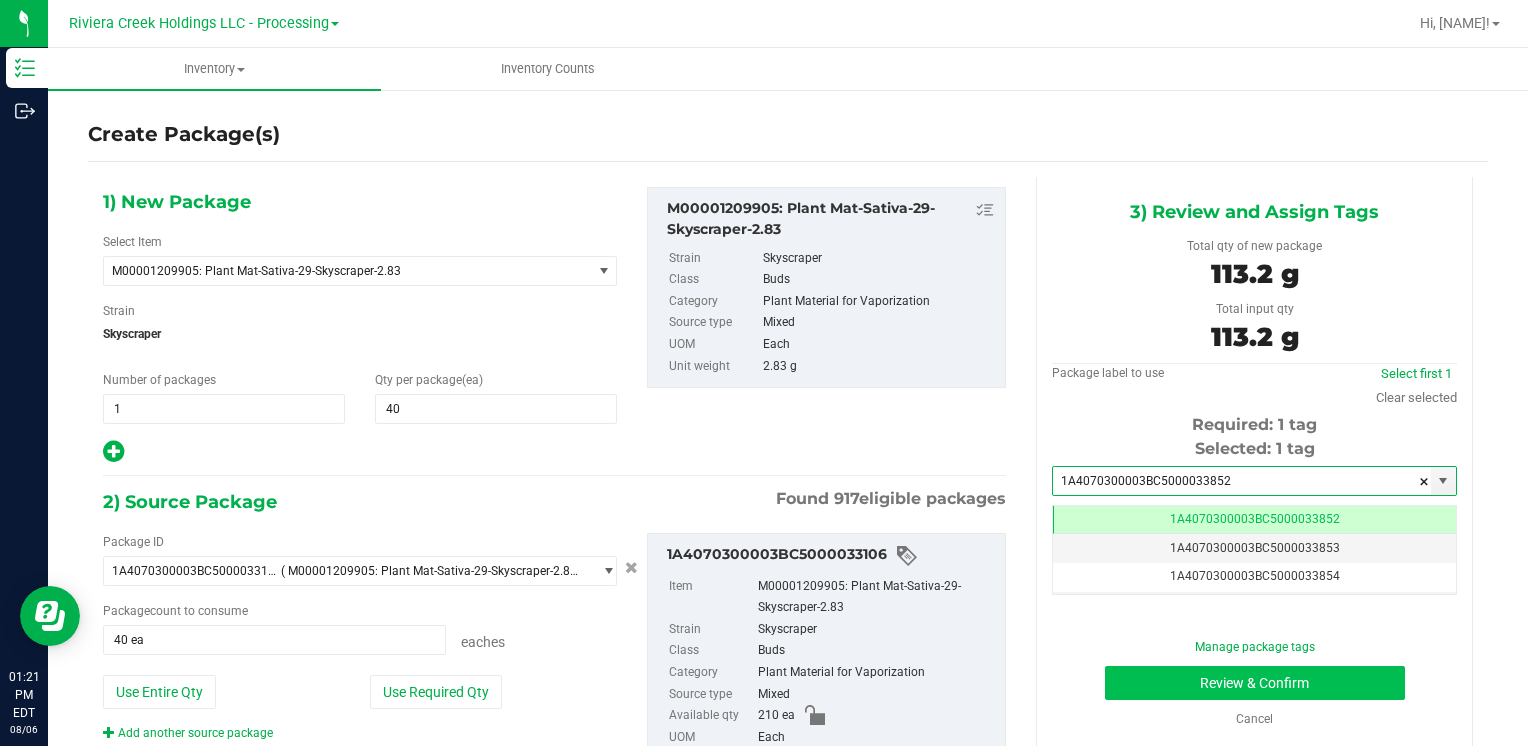 scroll, scrollTop: 0, scrollLeft: 0, axis: both 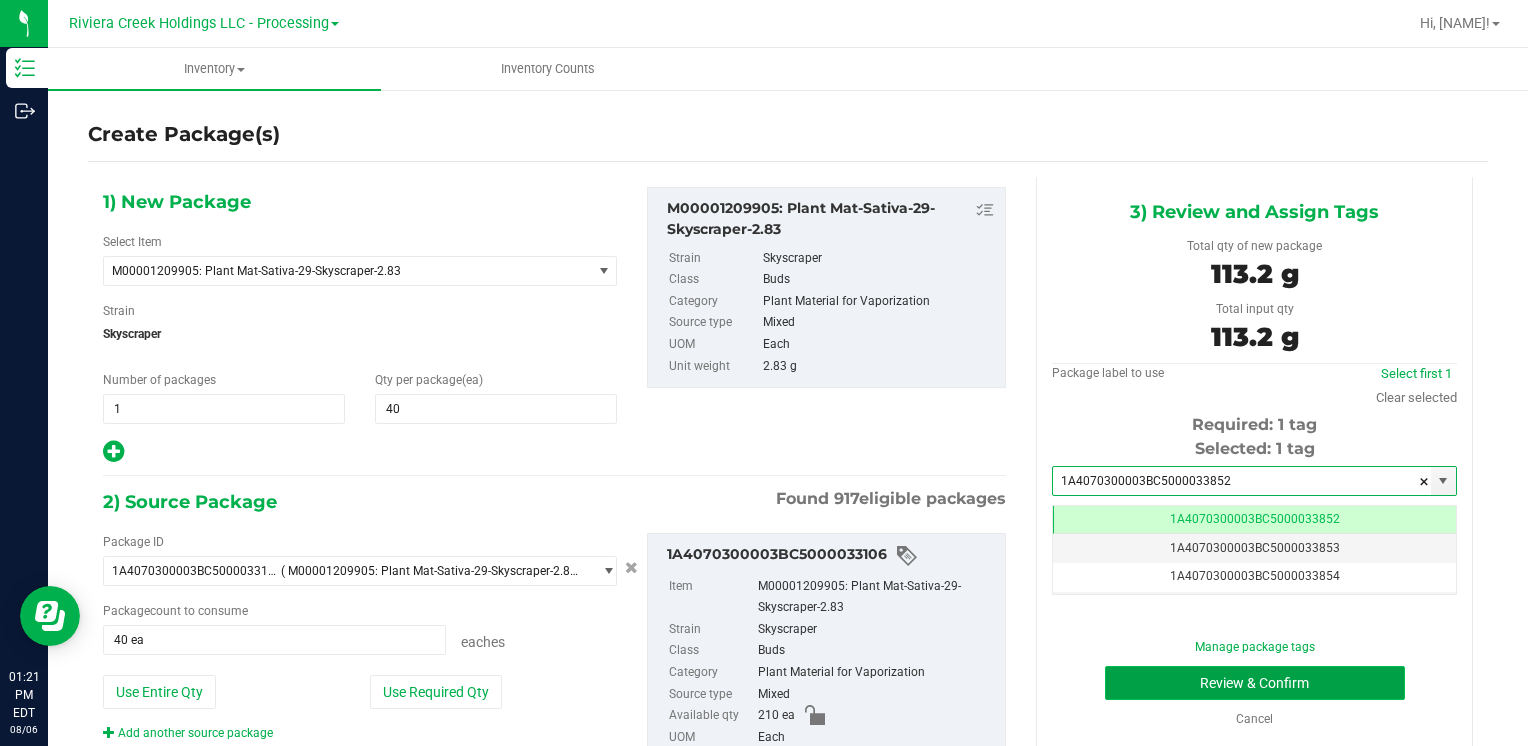 click on "Review & Confirm" at bounding box center [1255, 683] 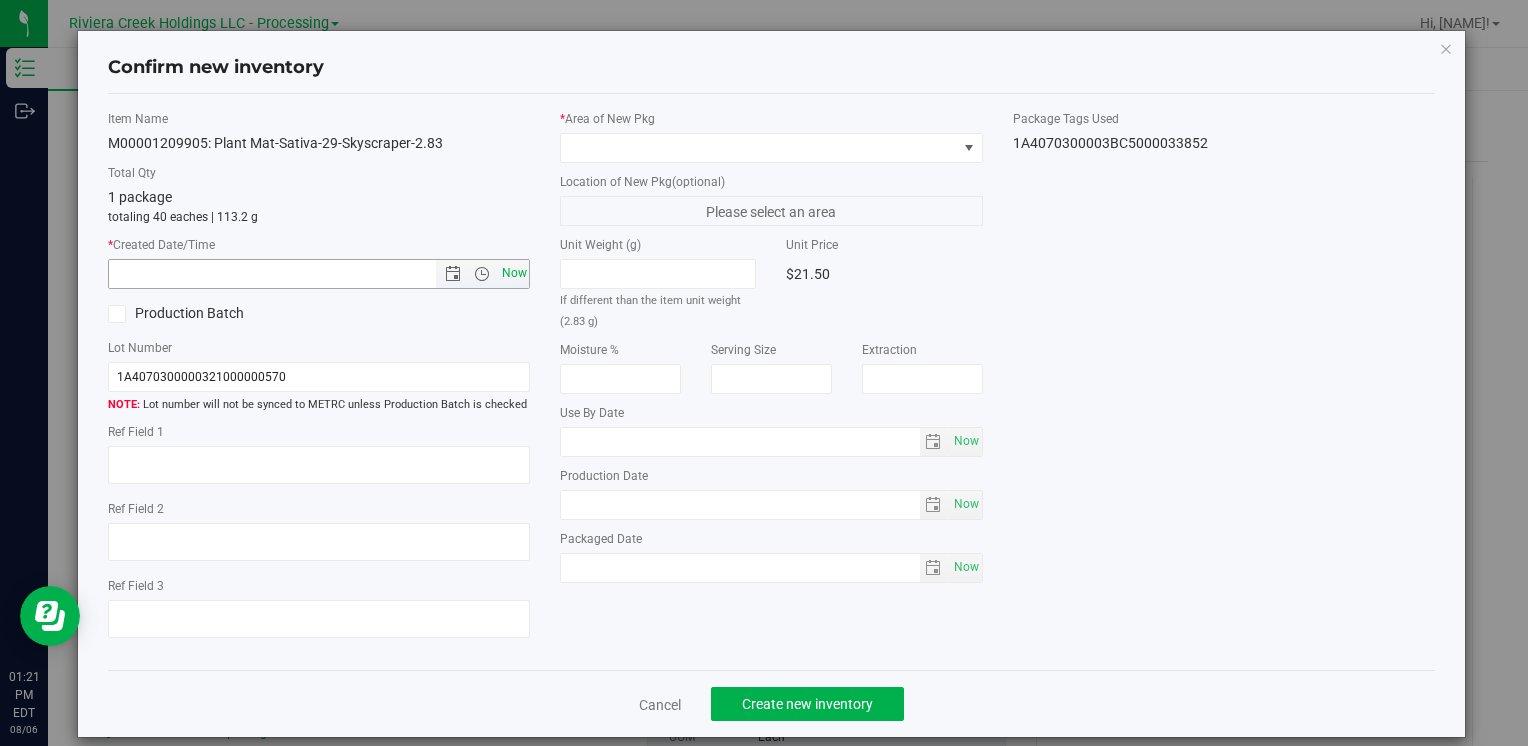 click on "Now" at bounding box center [514, 273] 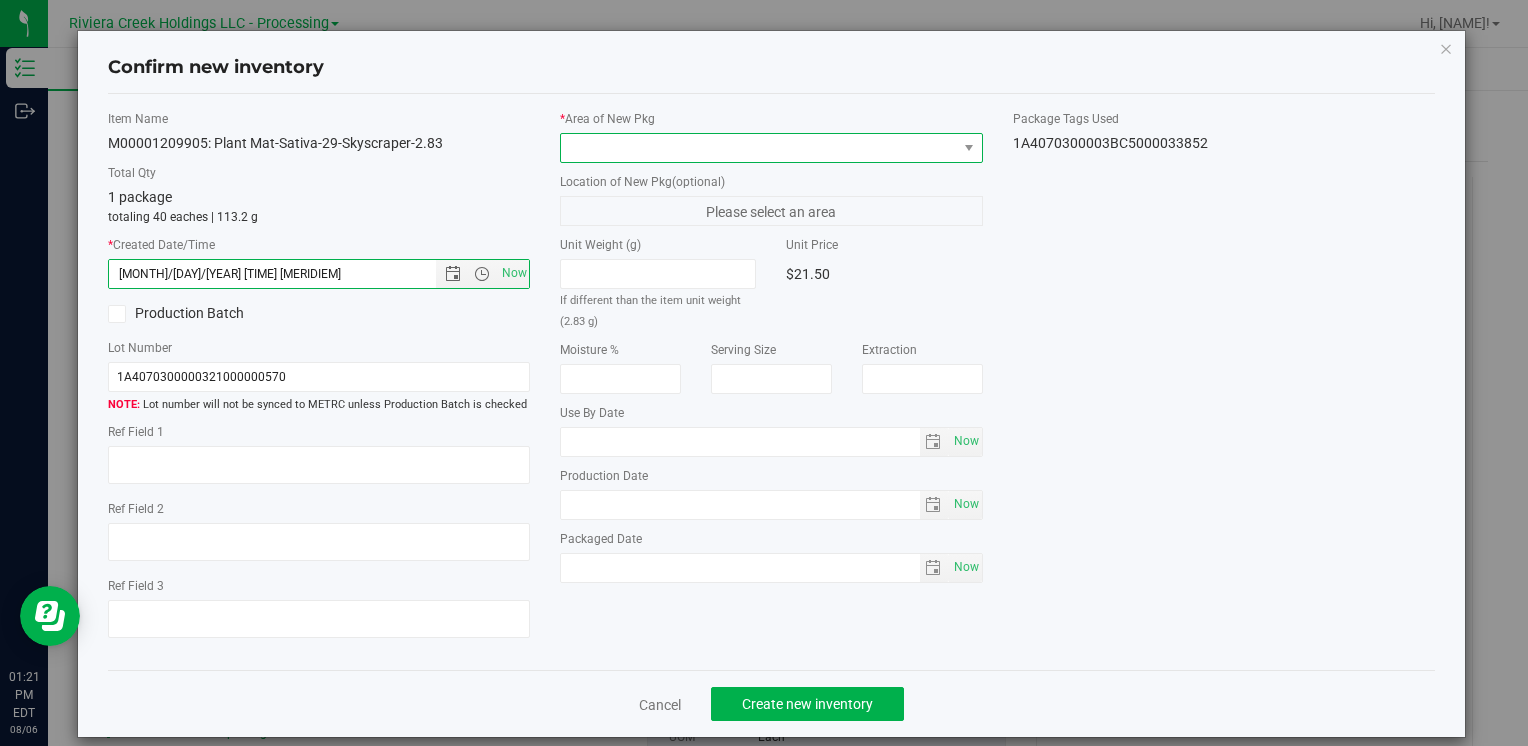 click at bounding box center (758, 148) 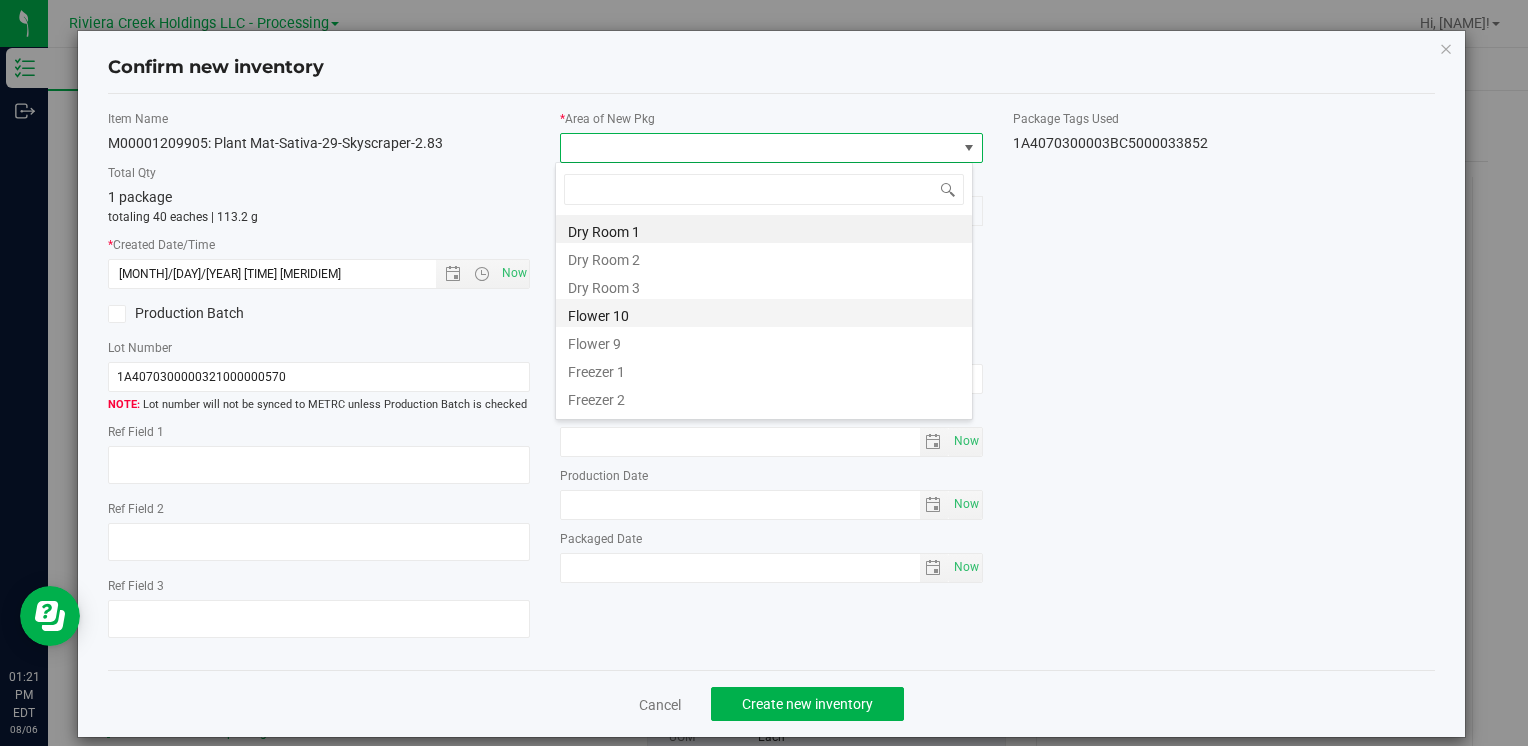 click on "Flower 10" at bounding box center [764, 313] 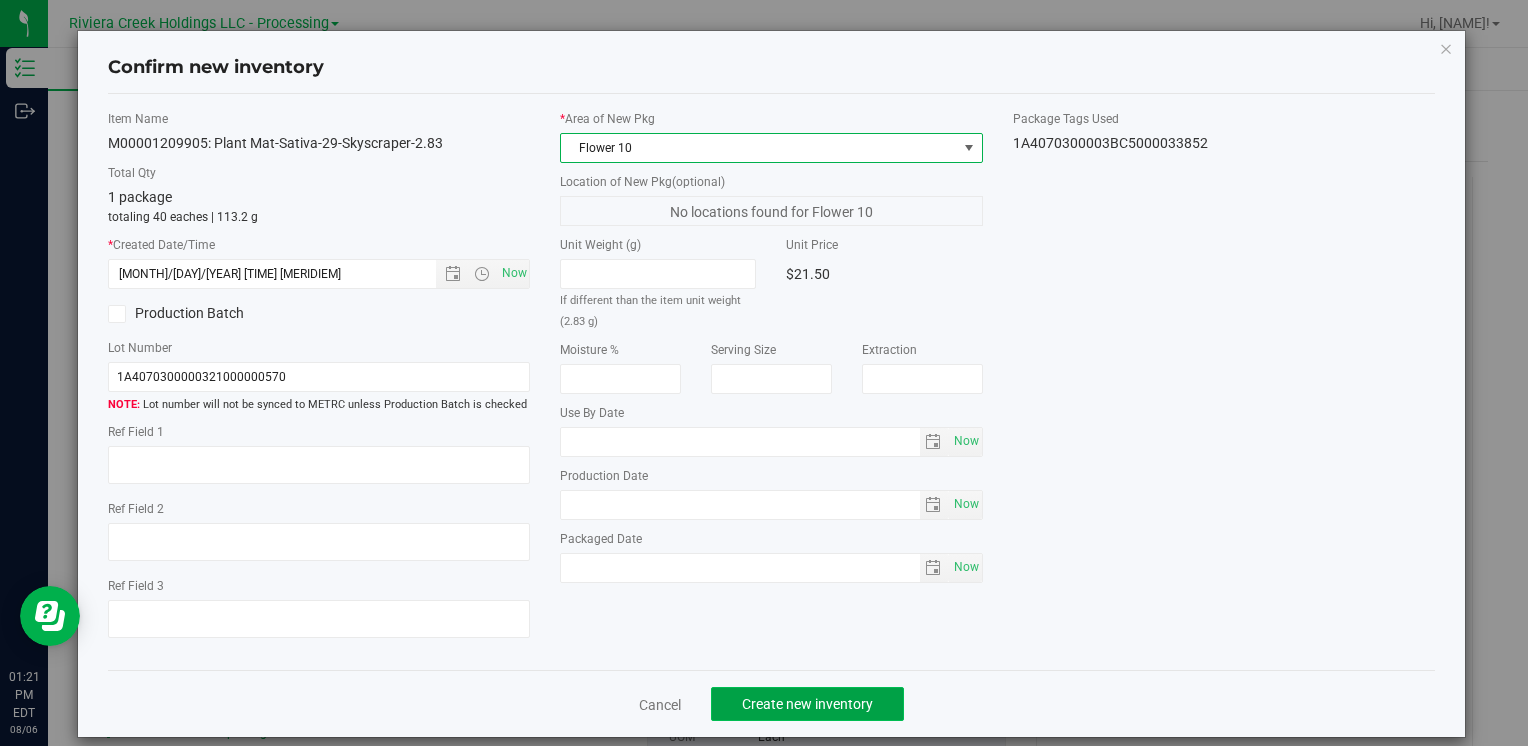 click on "Create new inventory" 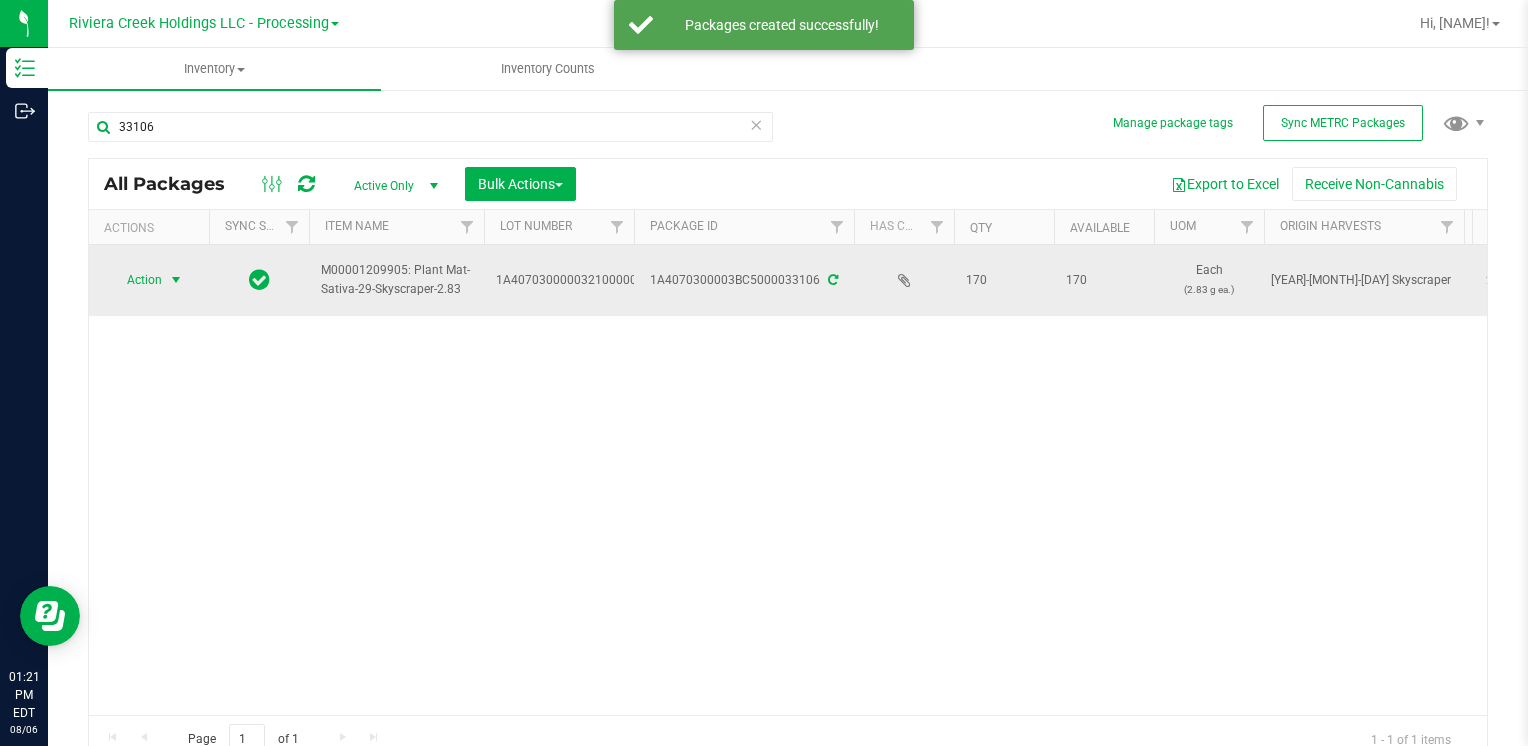 click at bounding box center (176, 280) 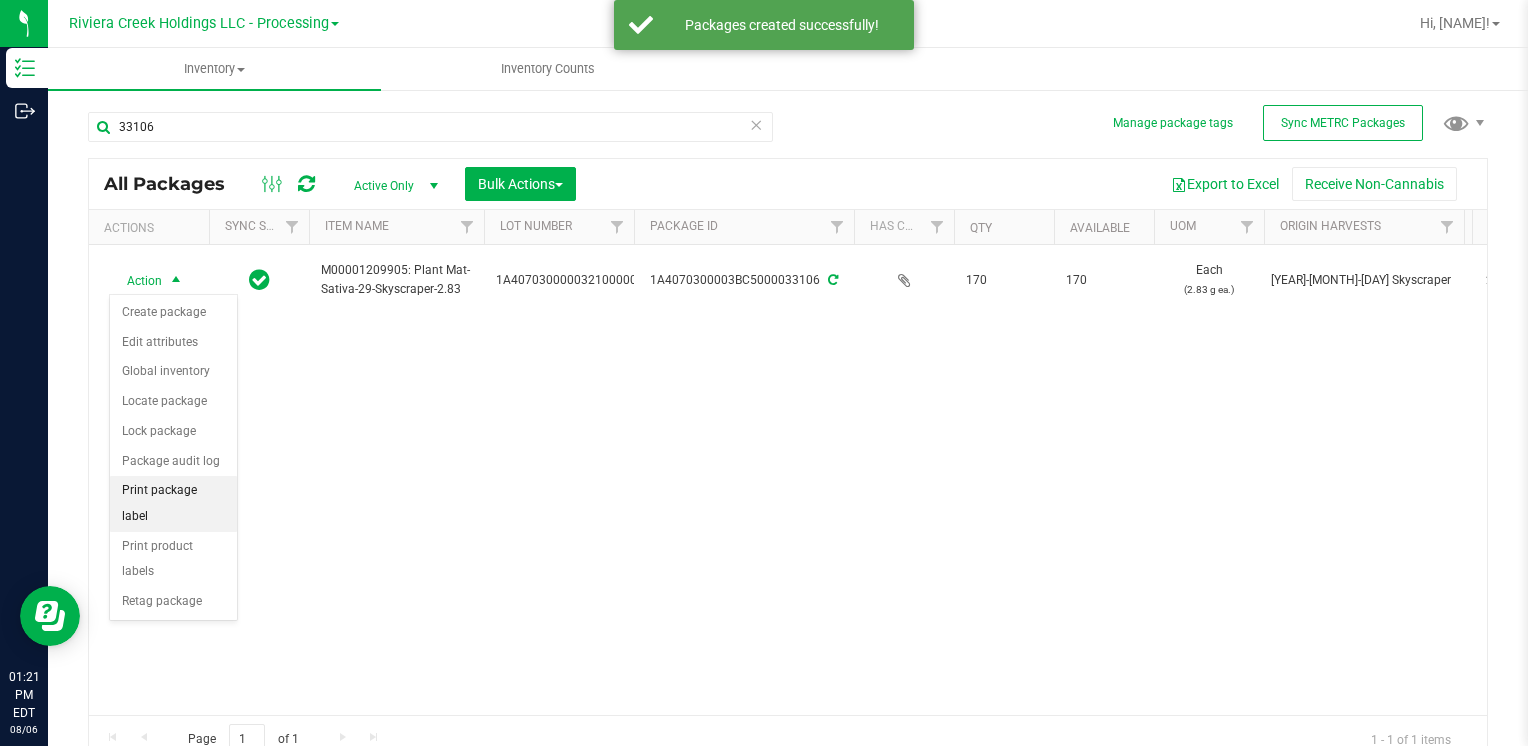 click on "Print package label" at bounding box center (173, 503) 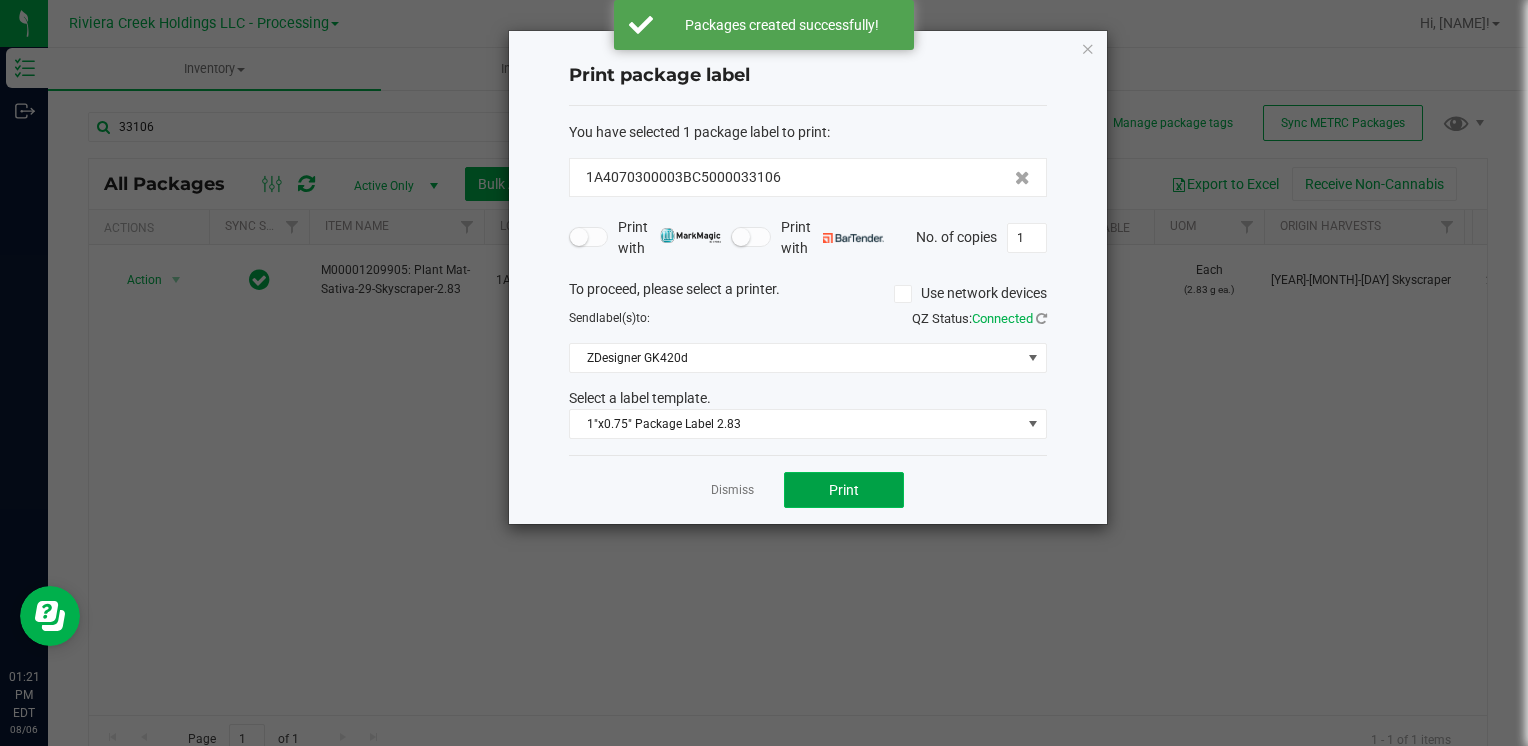 click on "Print" 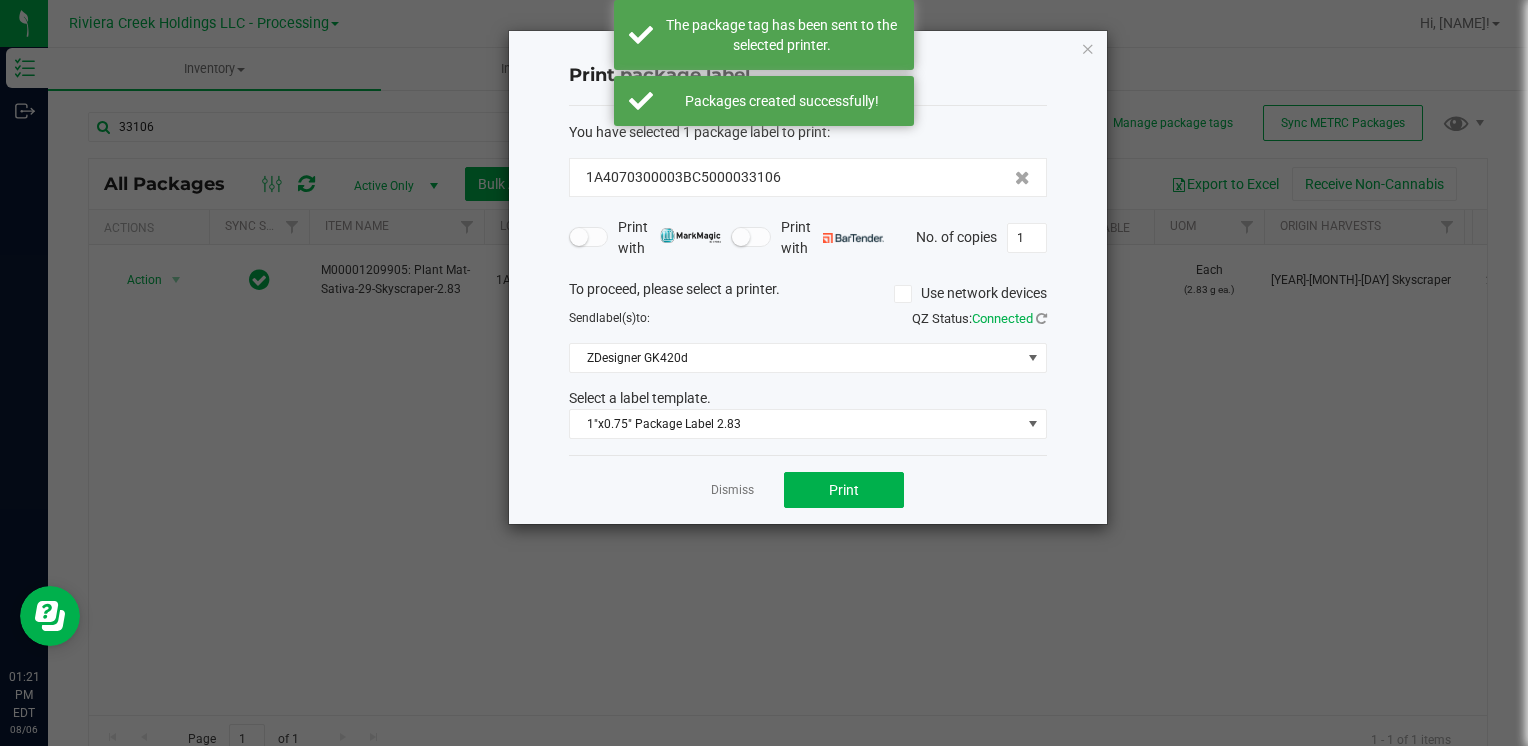 click on "Print package label  You have selected 1 package label to print  :   [TRACKING_ID]   Print with   Print with   No. of copies  1  To proceed, please select a printer.   Use network devices  Send  label(s)  to:  QZ Status:   Connected  ZDesigner GK420d  Select a label template.  1"x0.75" Package Label 2.83  Dismiss   Print" 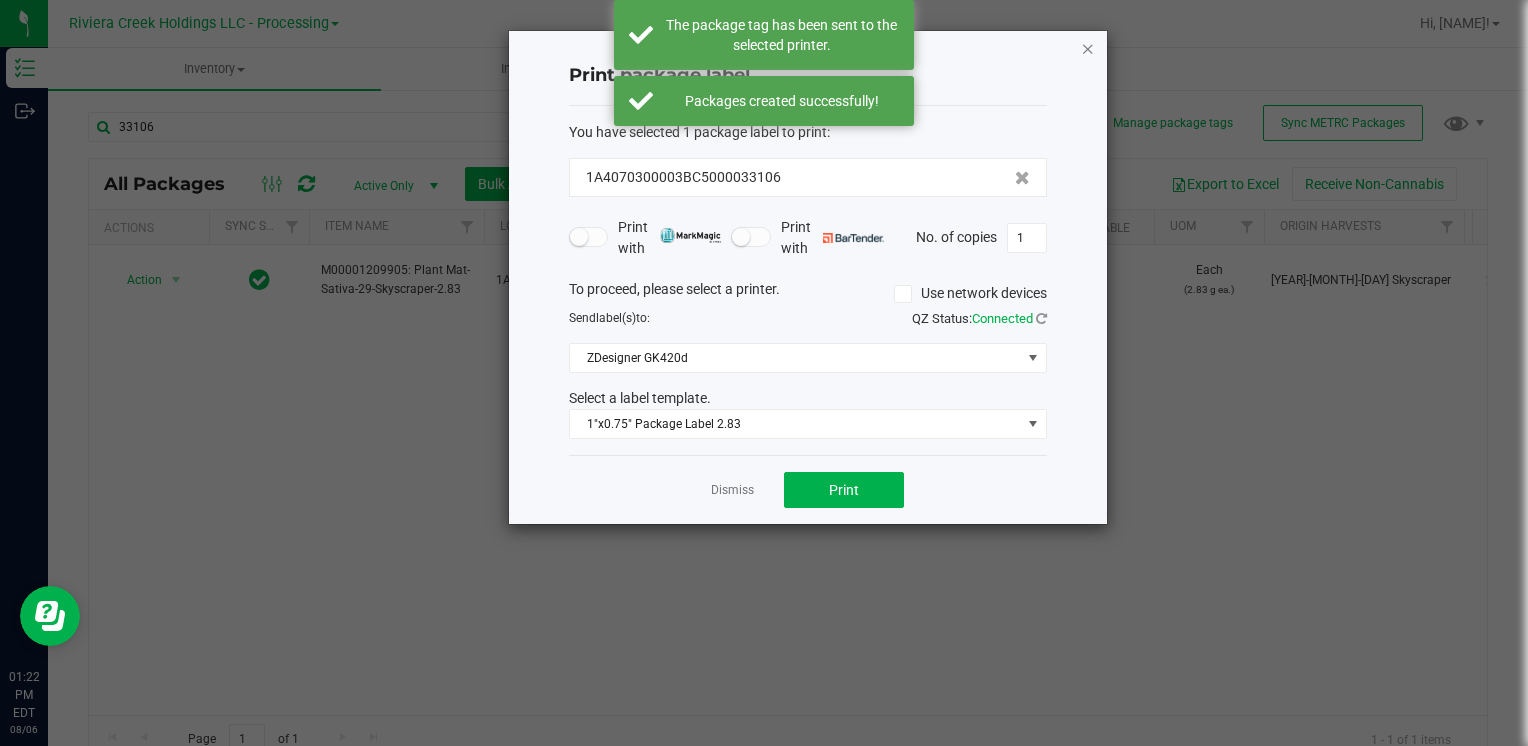 click 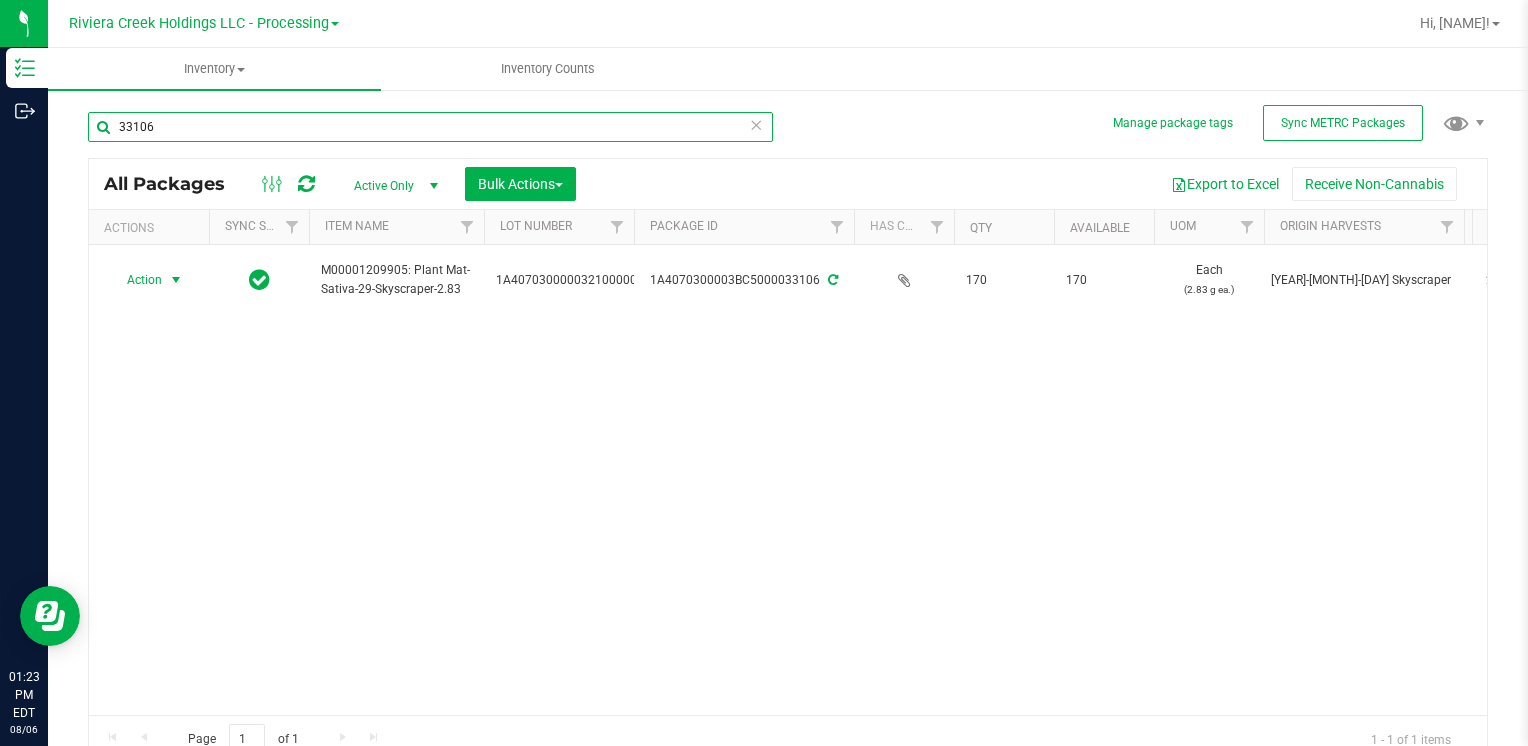 click on "33106" at bounding box center [430, 127] 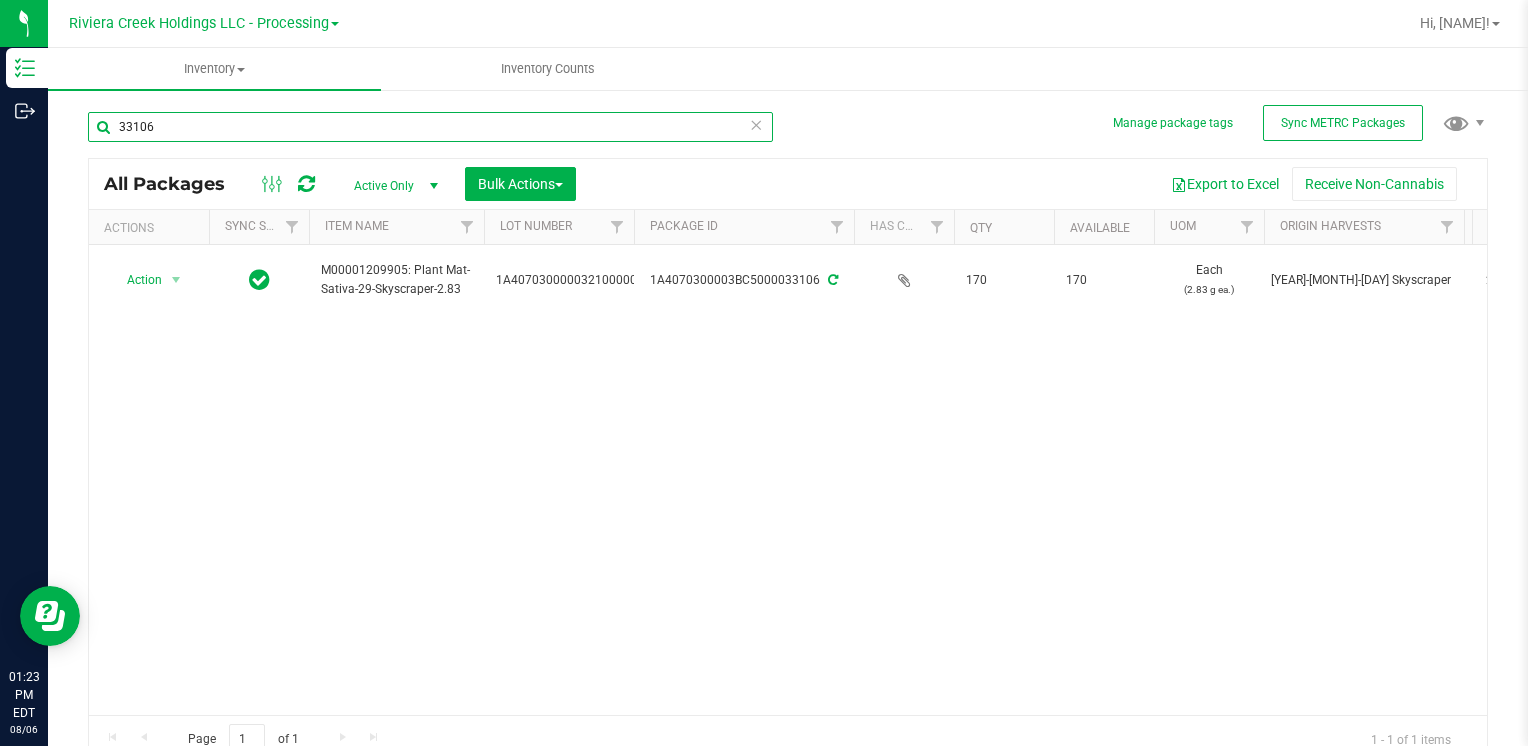 click on "33106" at bounding box center [430, 127] 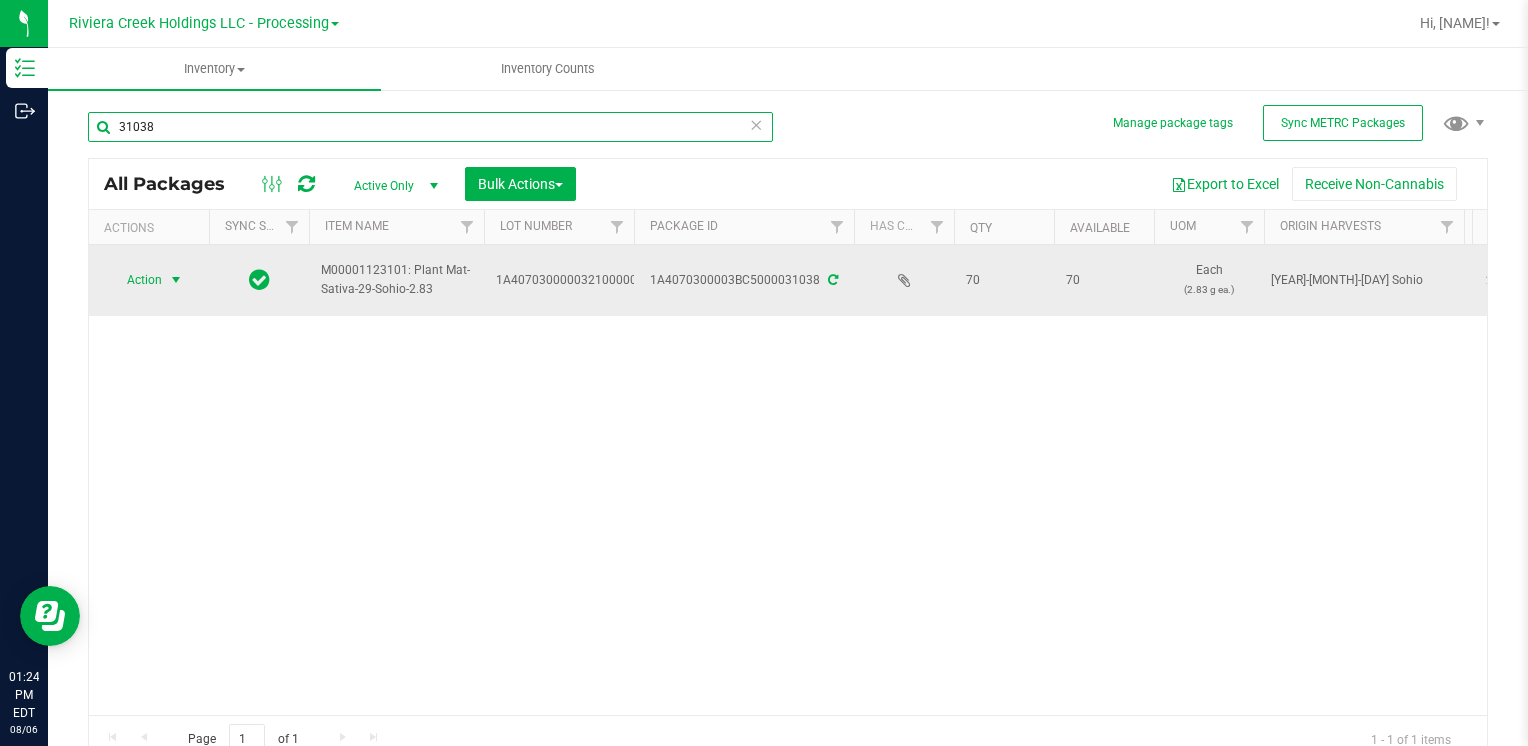 type on "31038" 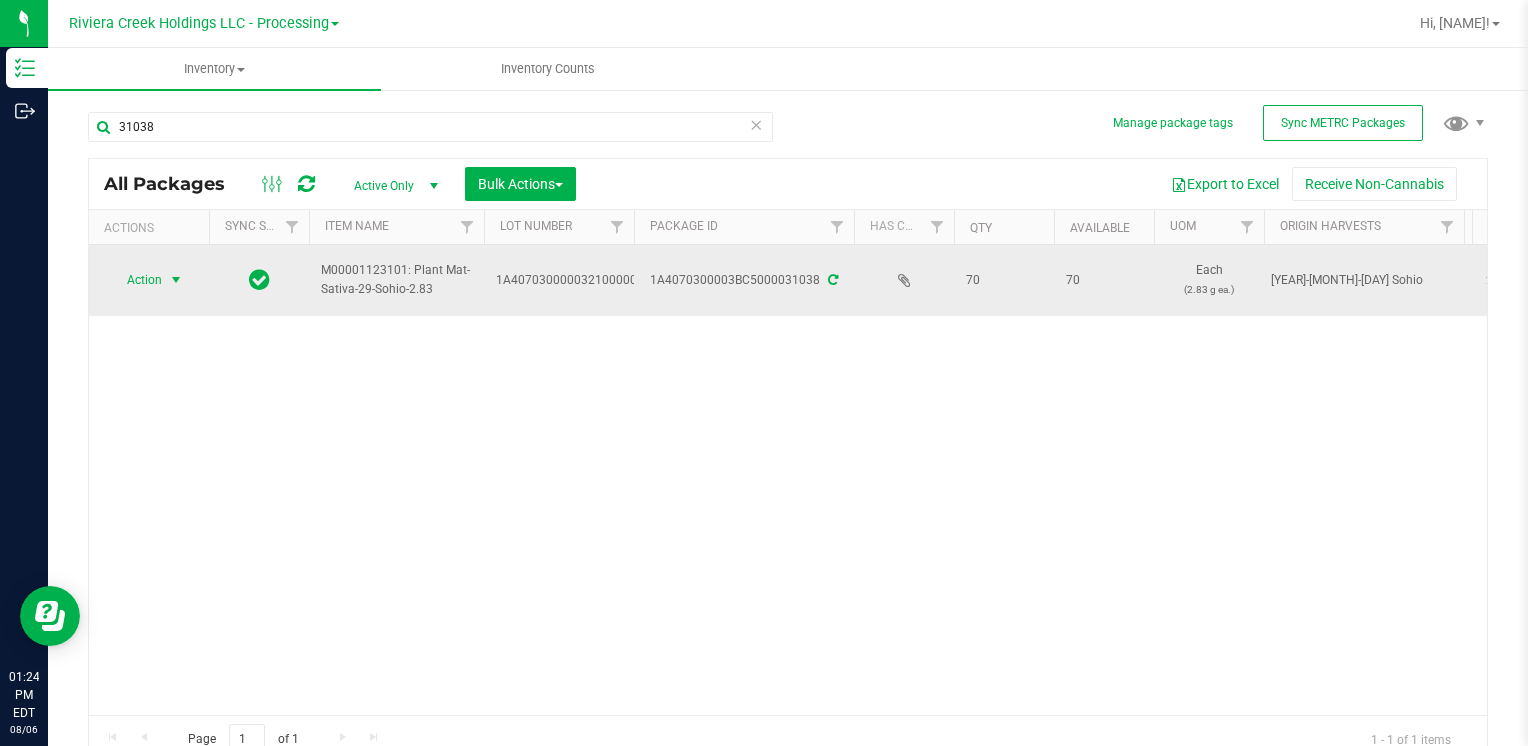 click at bounding box center [176, 280] 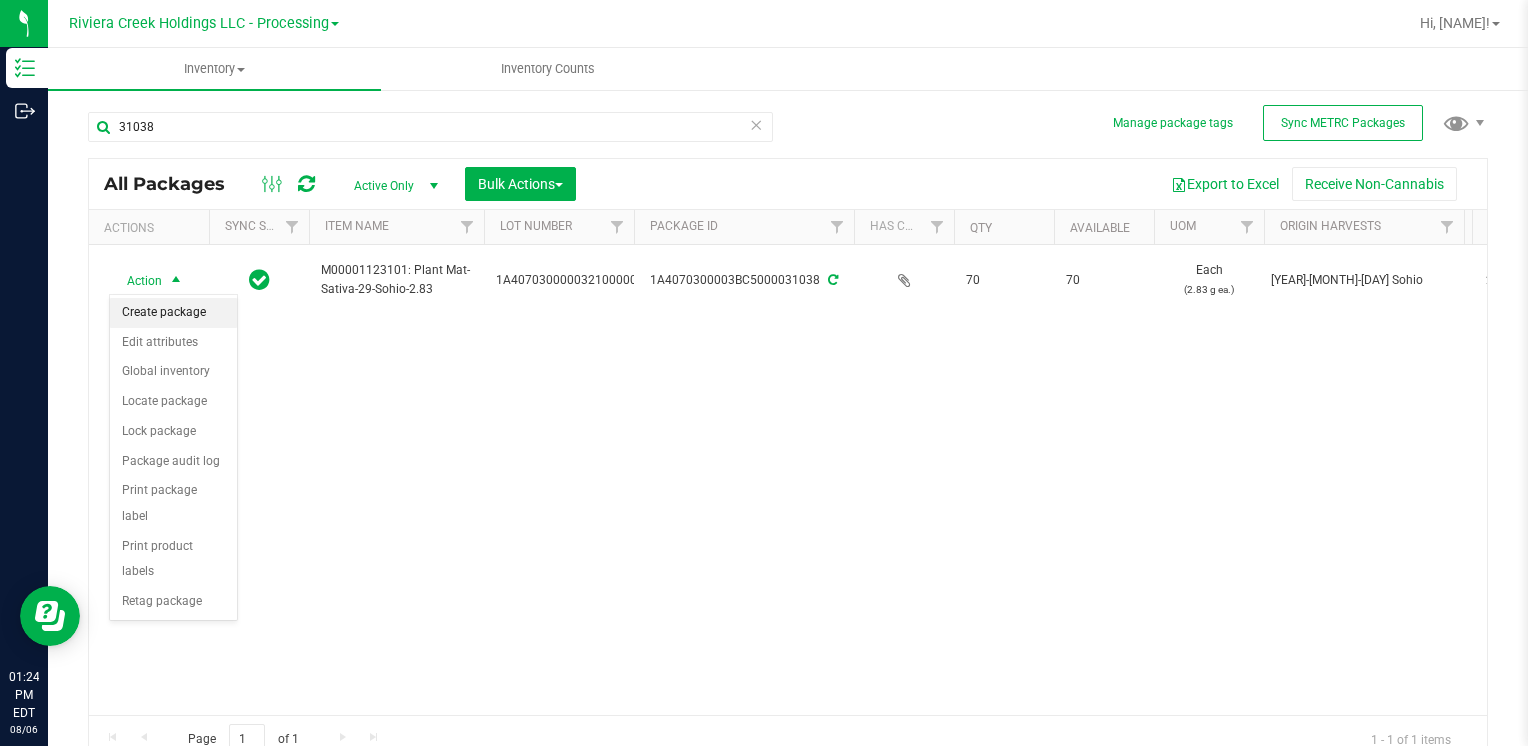 click on "Create package" at bounding box center [173, 313] 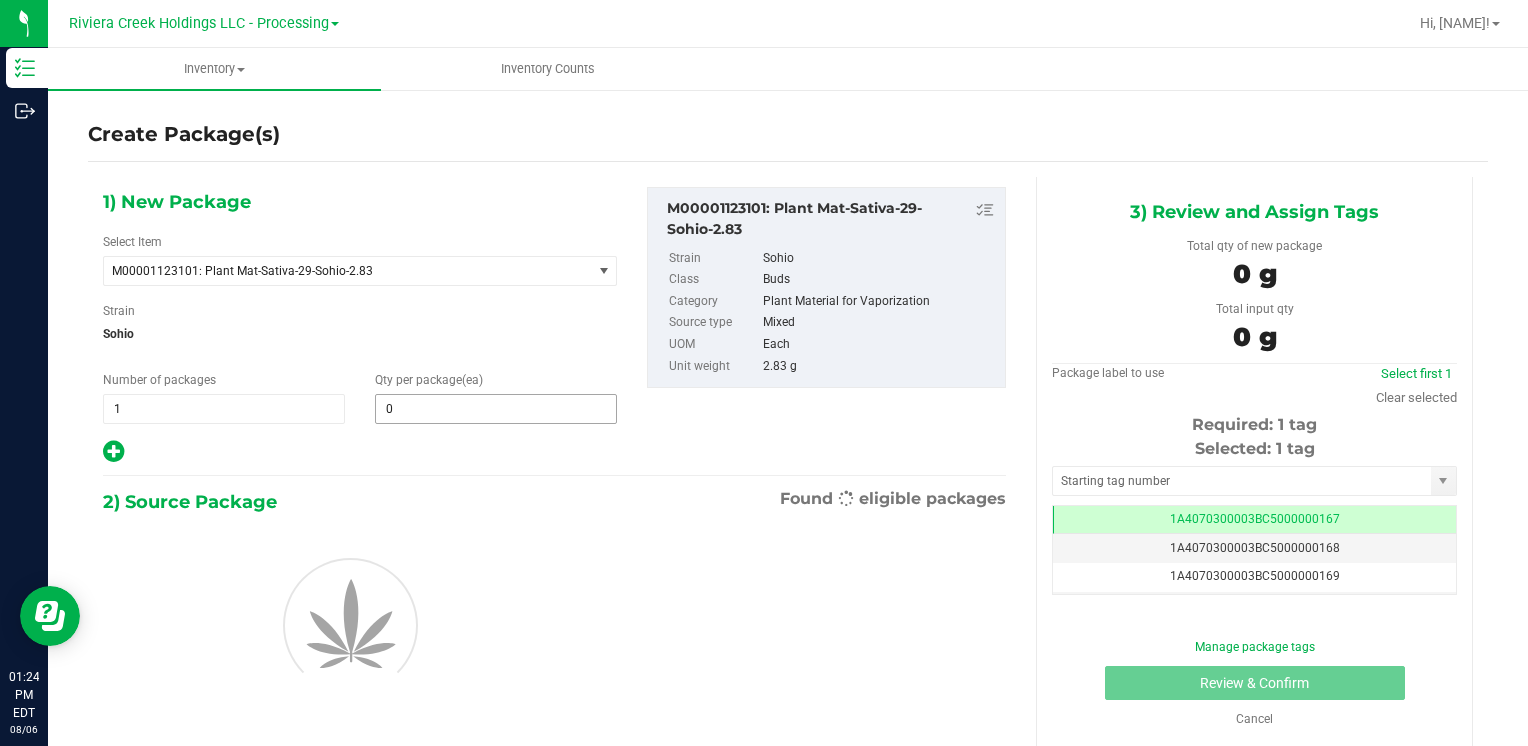 scroll, scrollTop: 0, scrollLeft: 0, axis: both 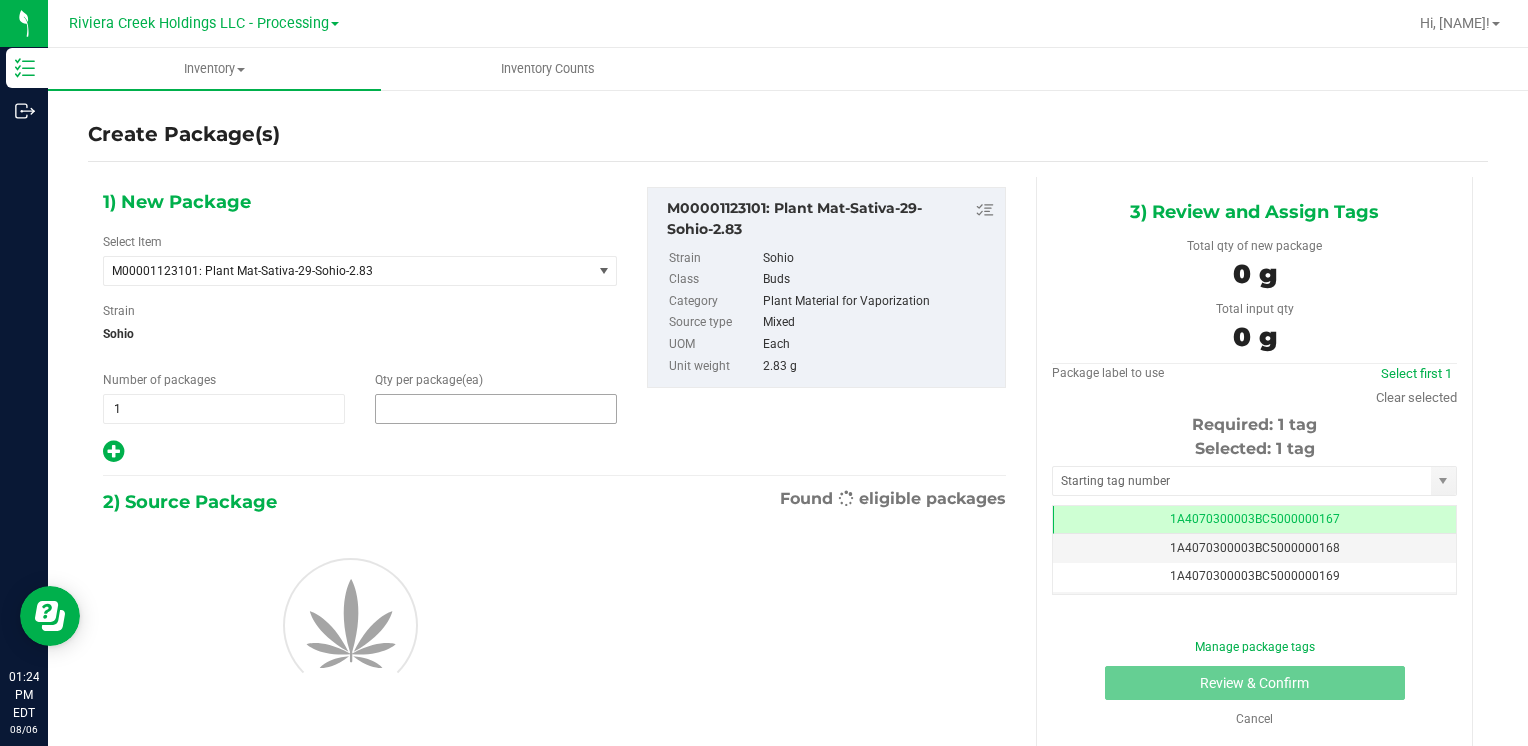 click at bounding box center [496, 409] 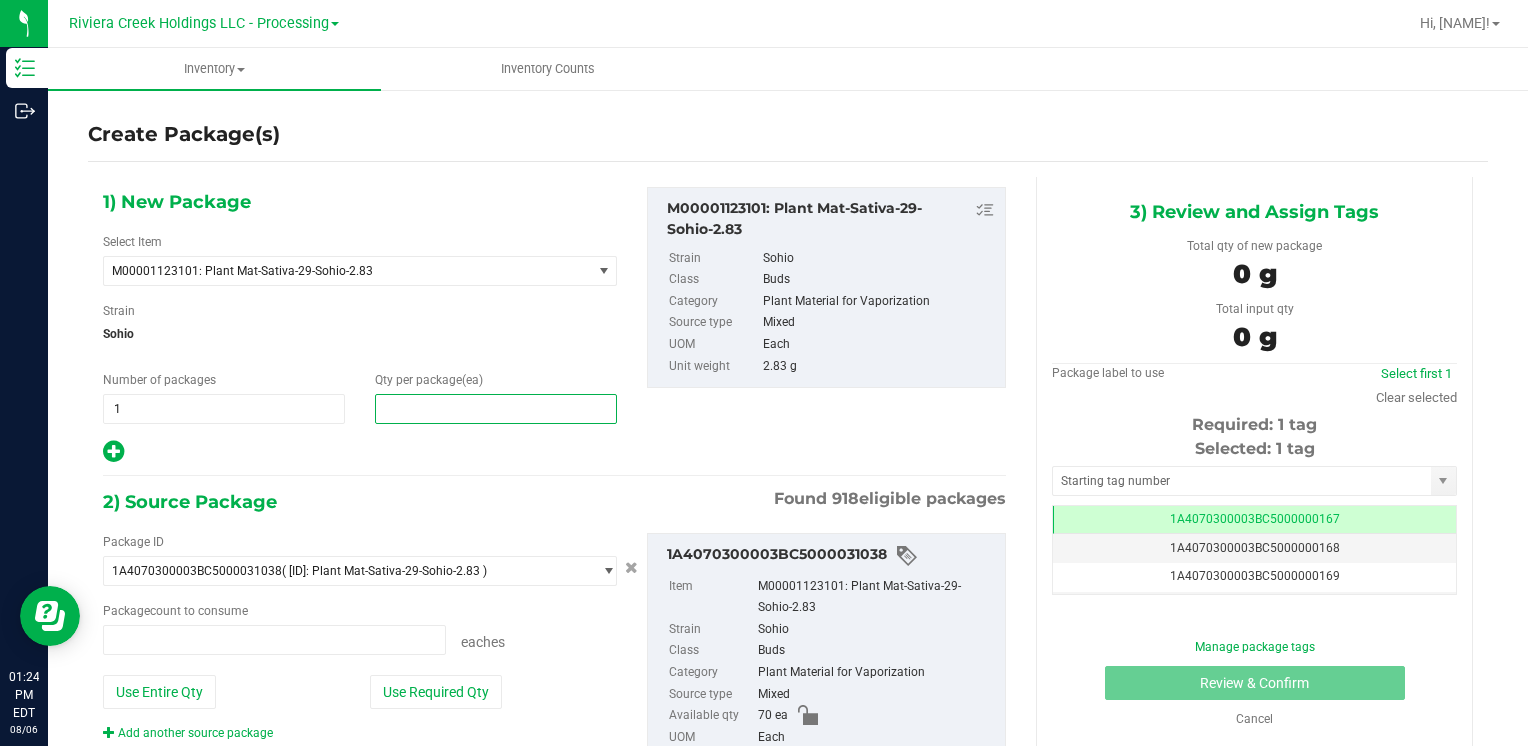 type on "0 ea" 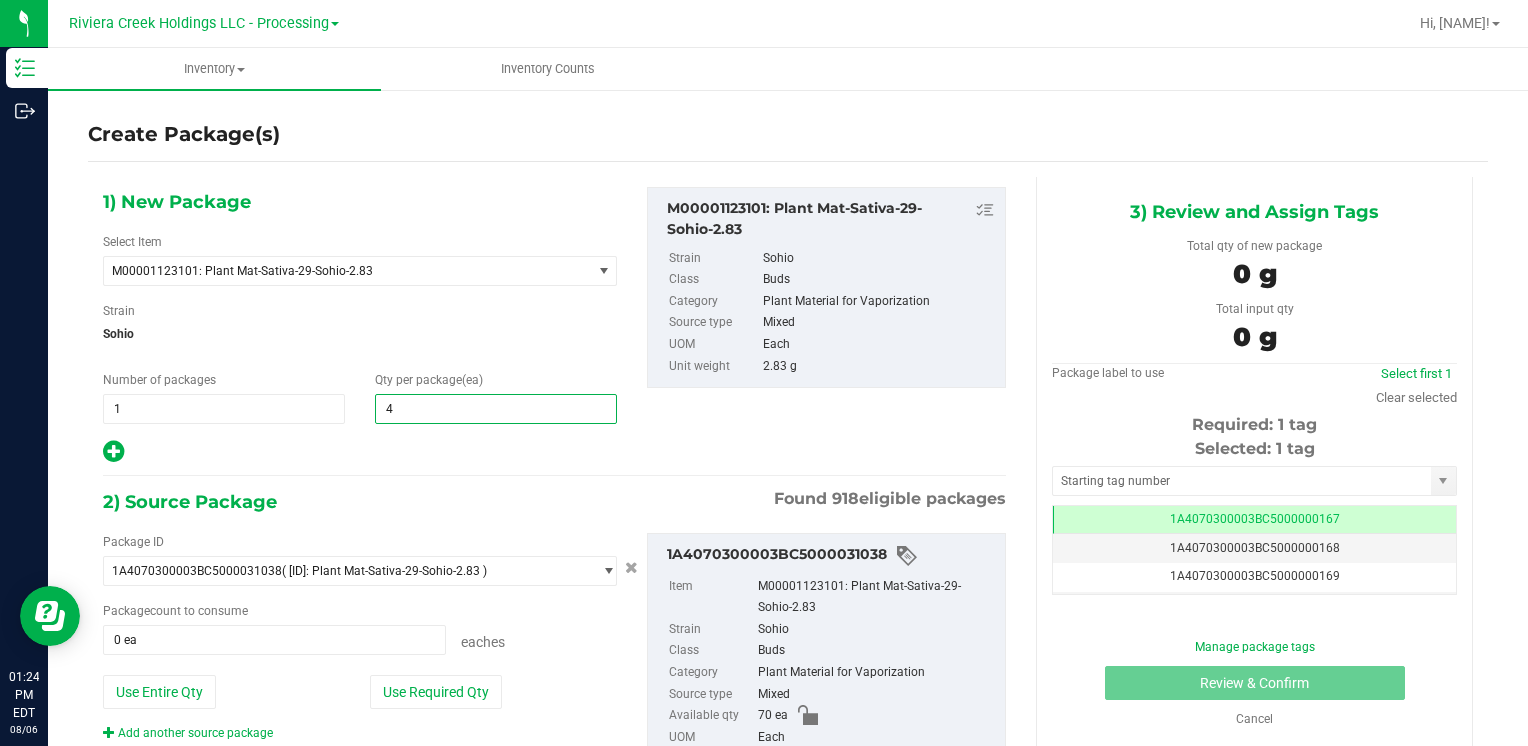 type on "40" 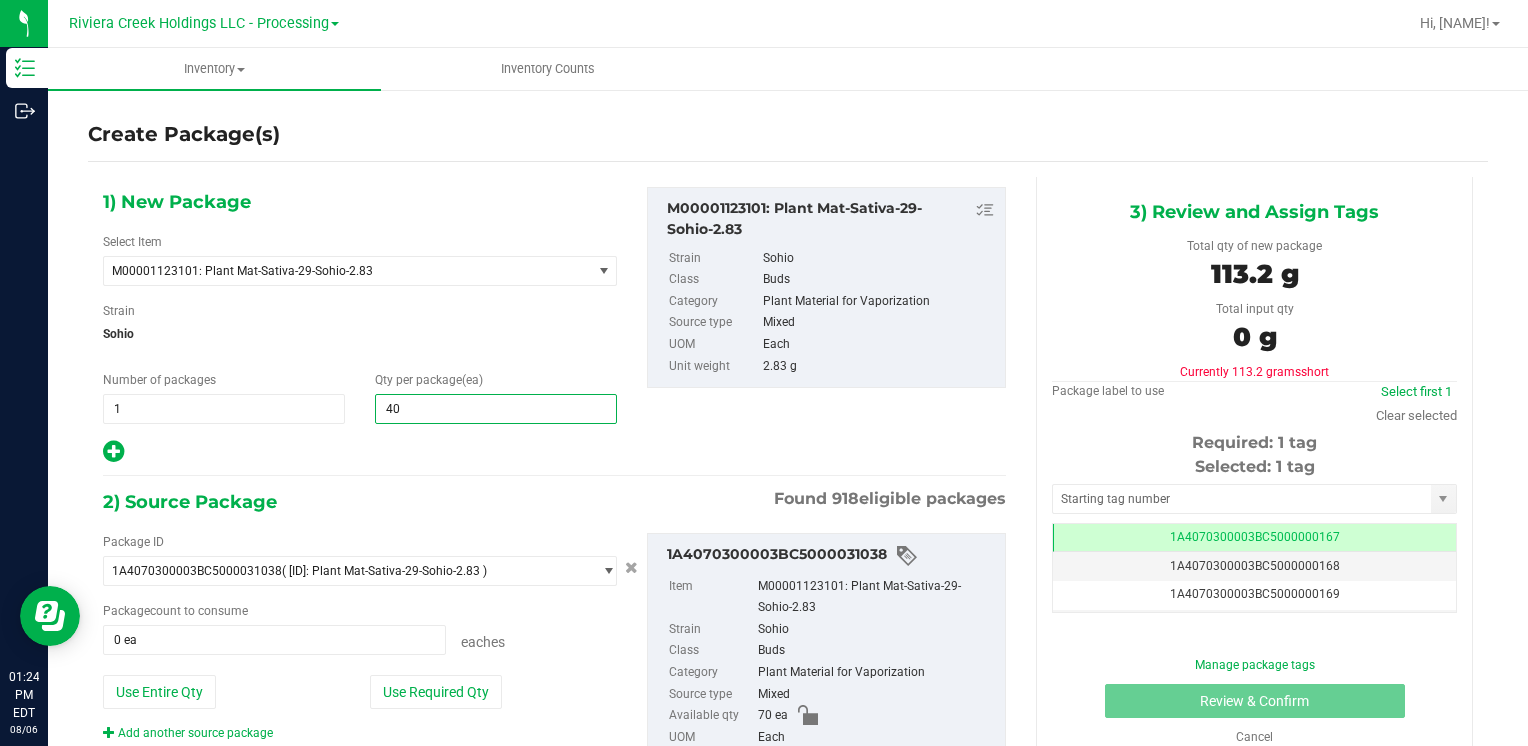 type on "40" 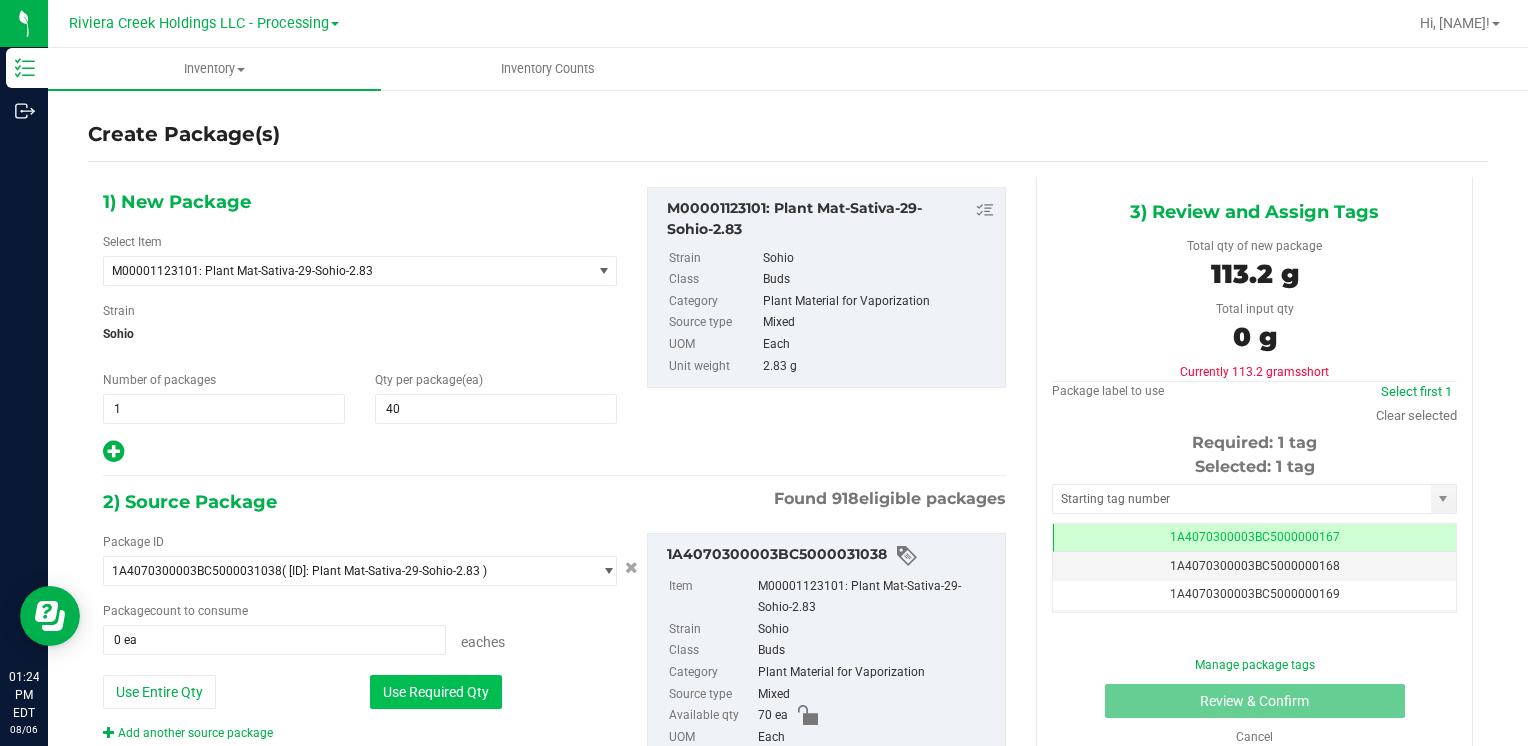 click on "Use Required Qty" at bounding box center [436, 692] 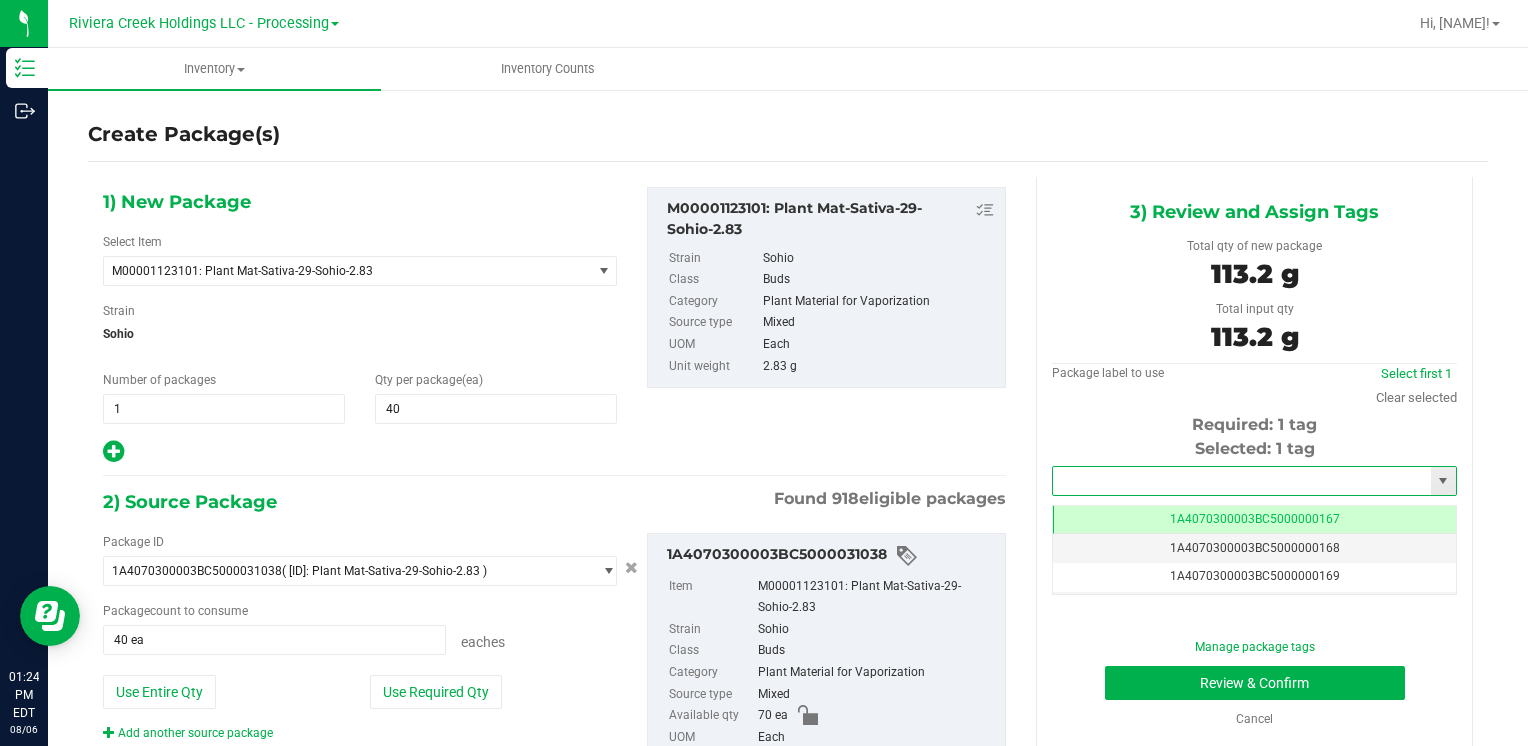 click at bounding box center [1242, 481] 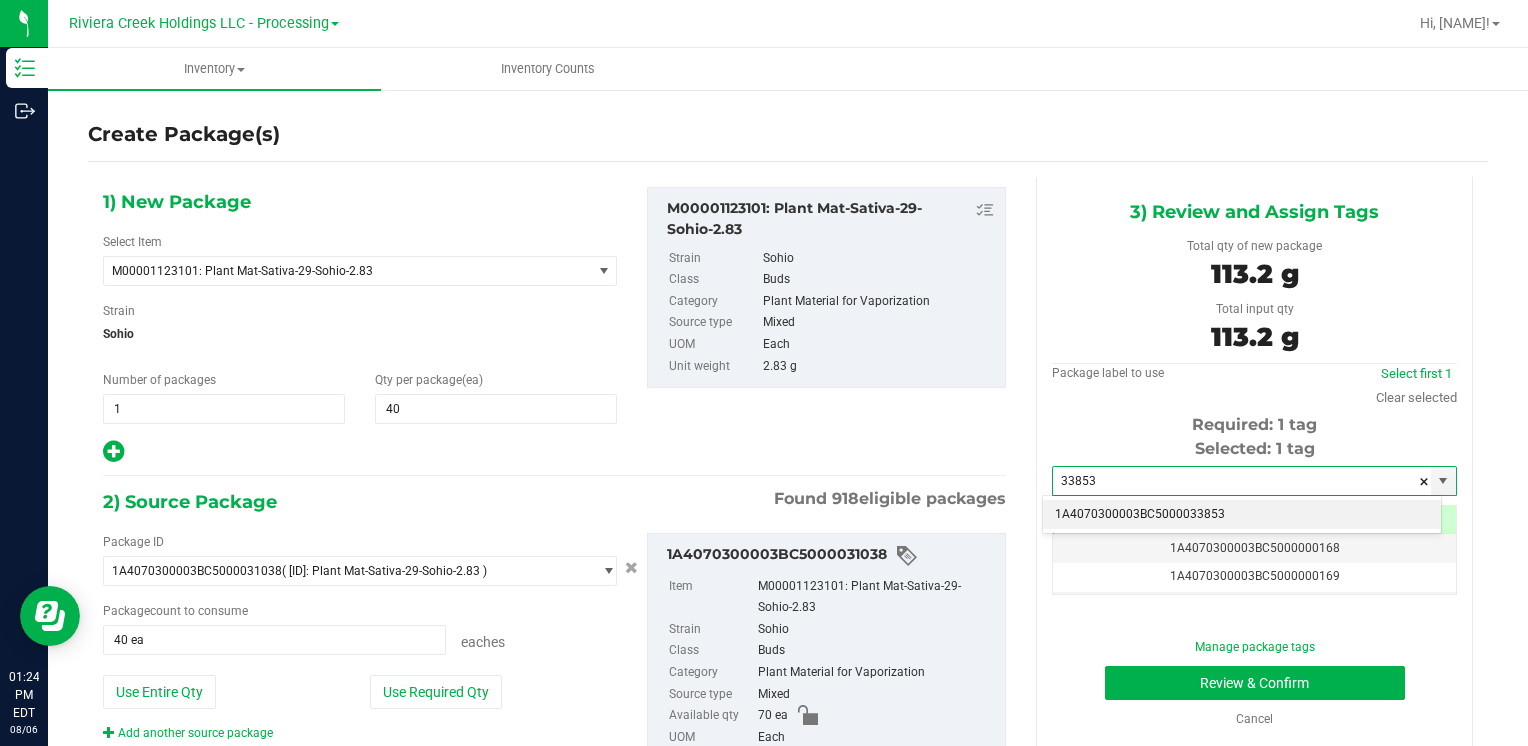 click on "1A4070300003BC5000033853" at bounding box center (1242, 515) 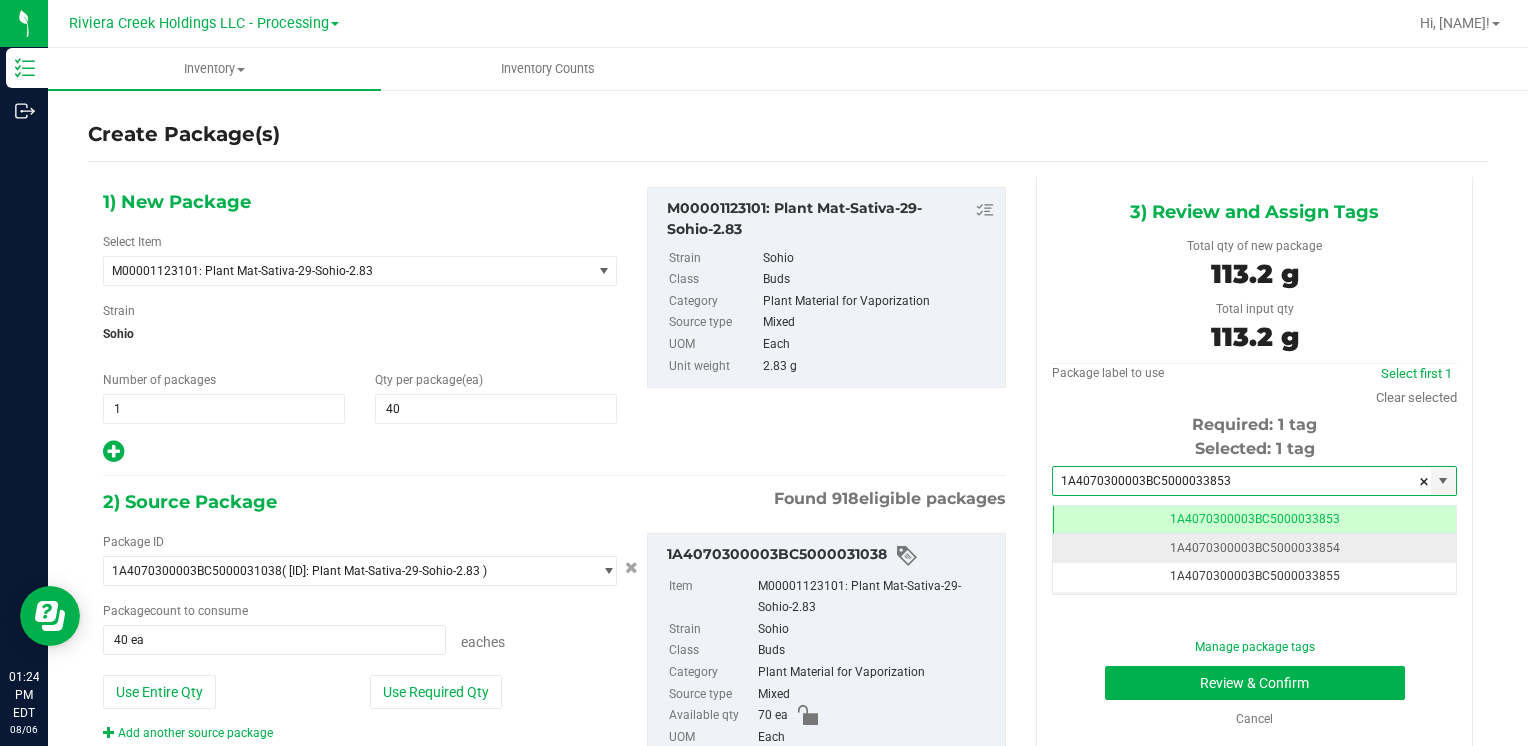 scroll, scrollTop: 0, scrollLeft: 0, axis: both 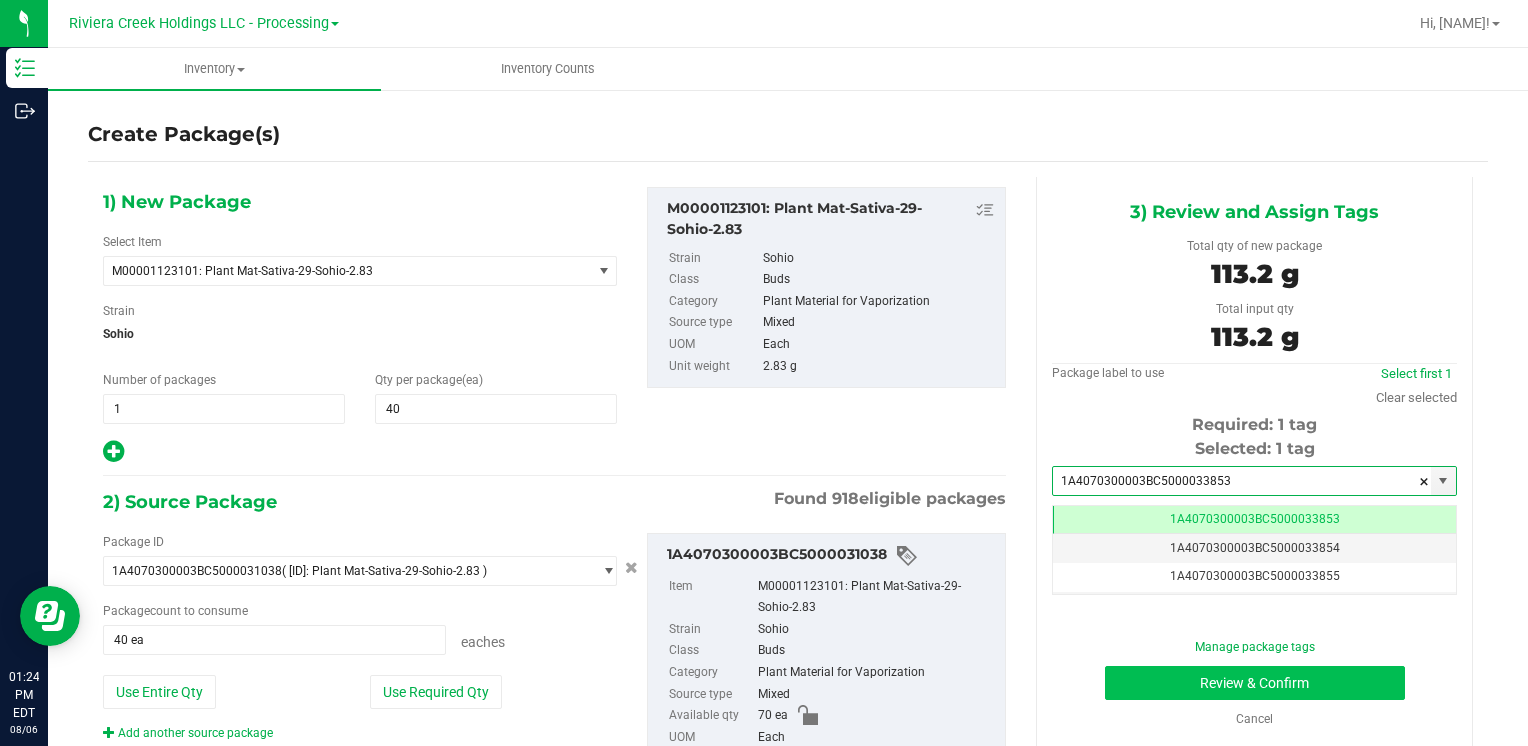 type on "1A4070300003BC5000033853" 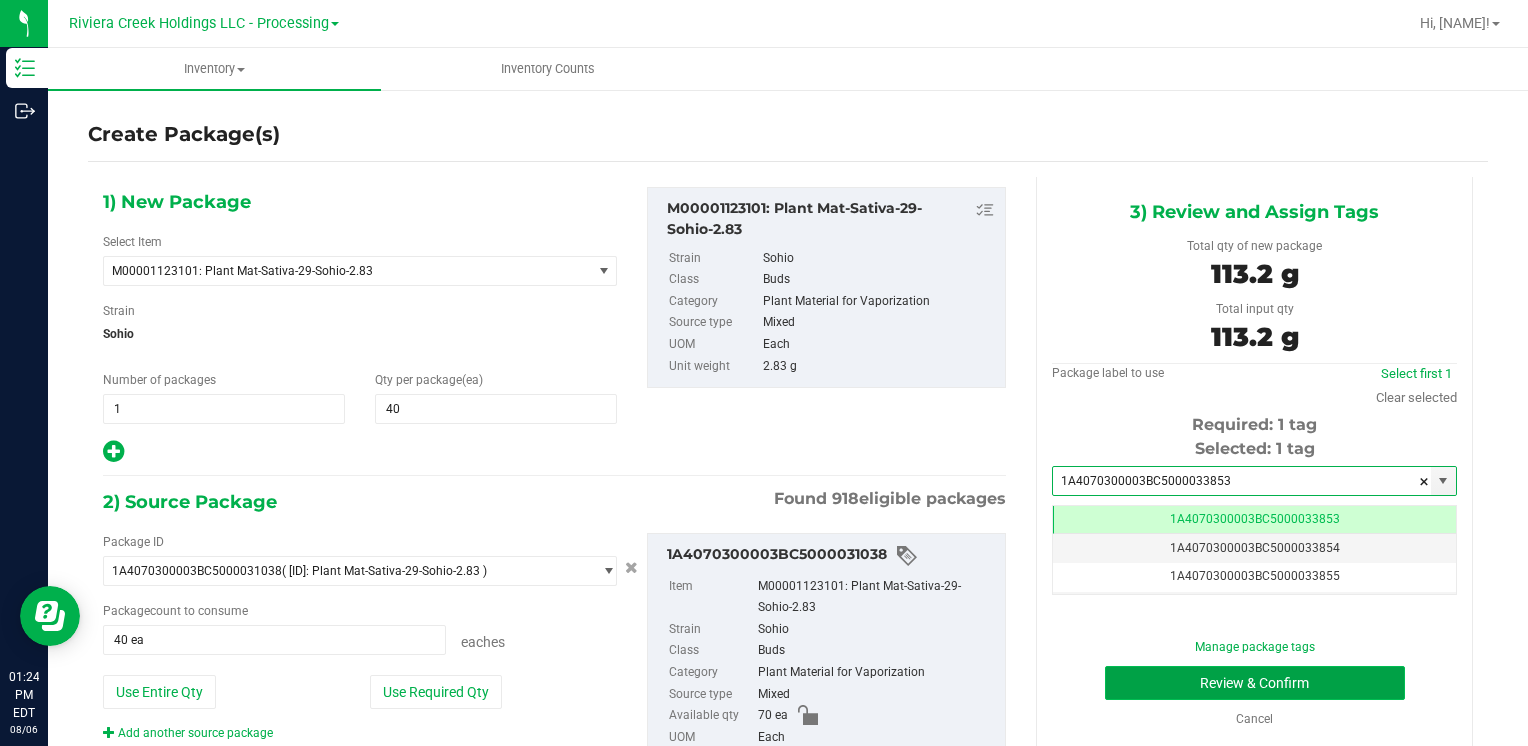 click on "Review & Confirm" at bounding box center [1255, 683] 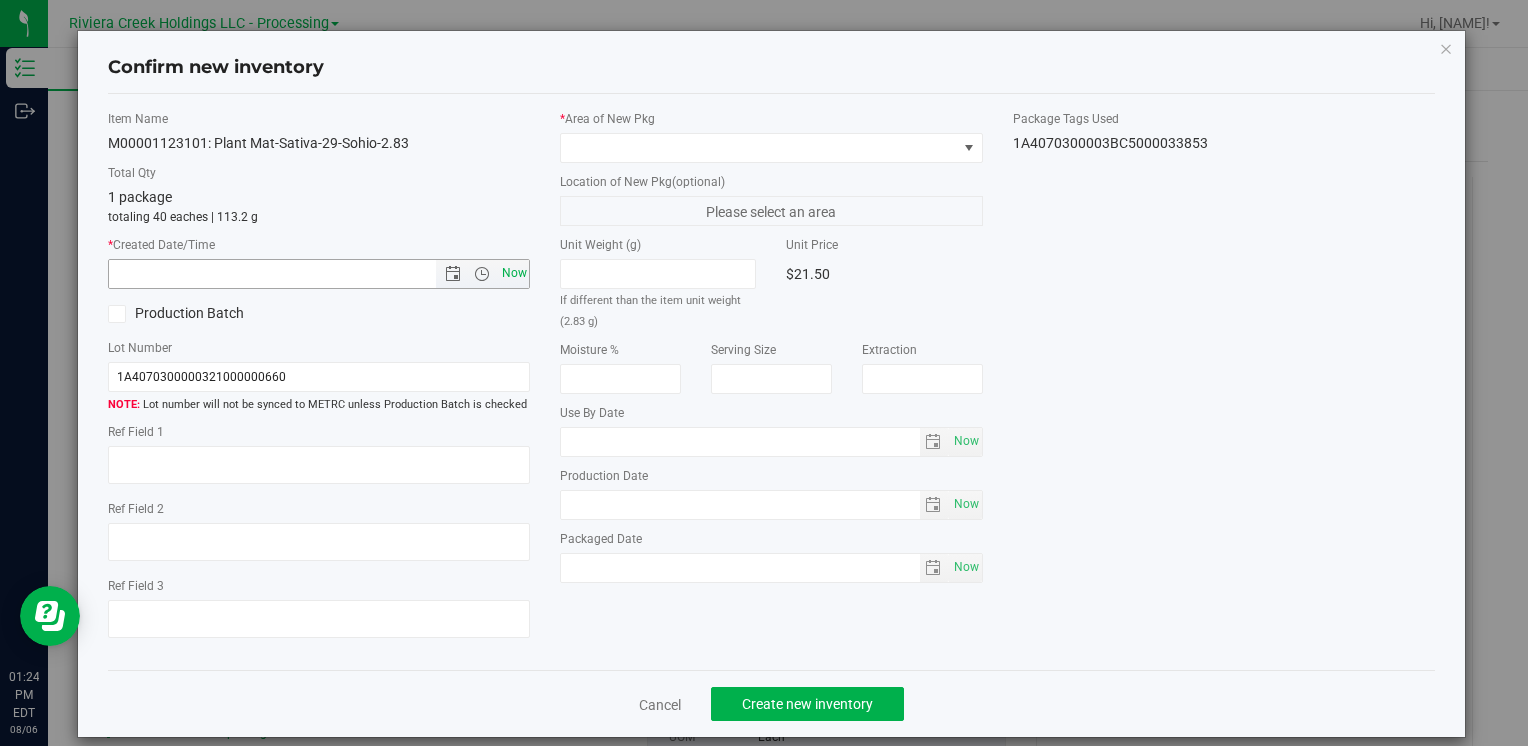 click on "Now" at bounding box center (514, 273) 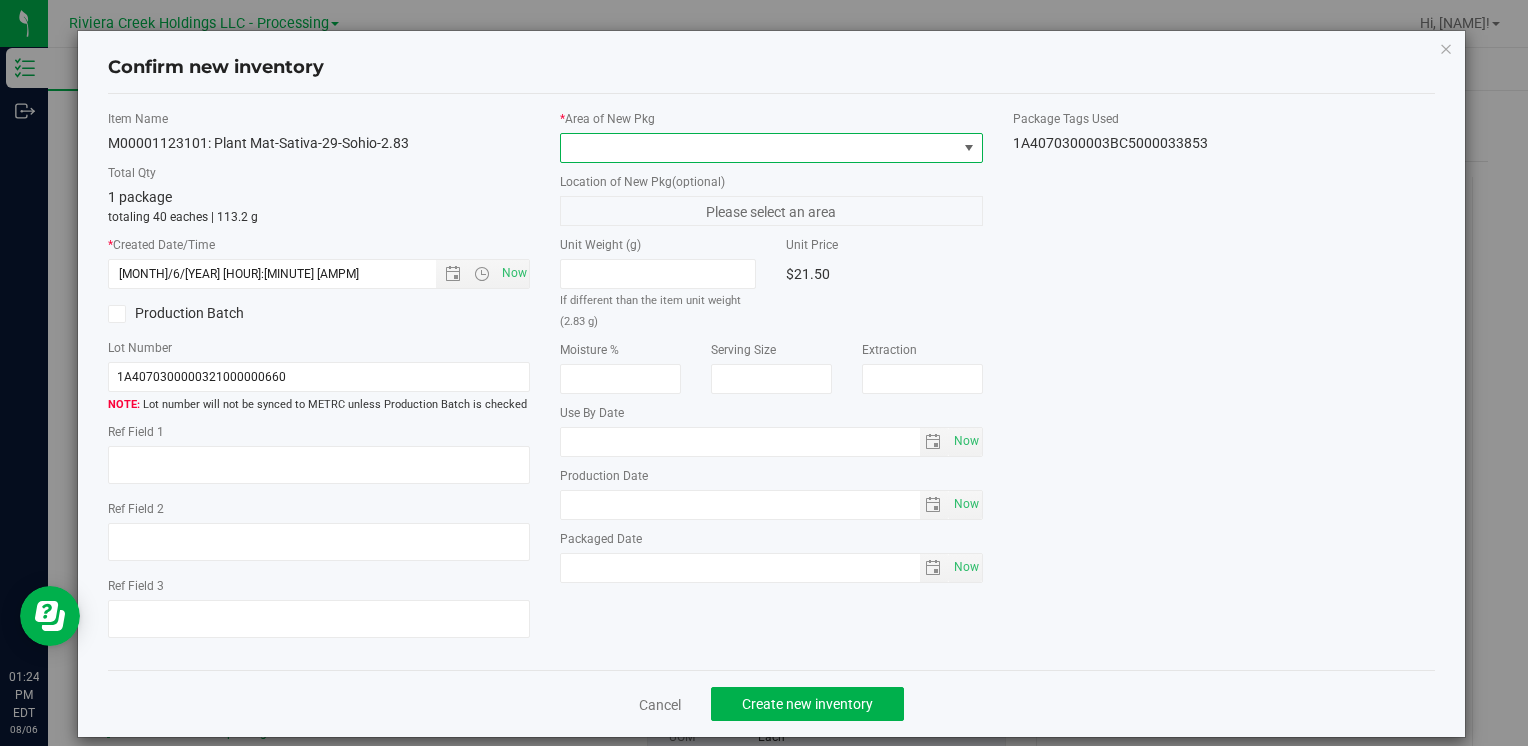 click at bounding box center (758, 148) 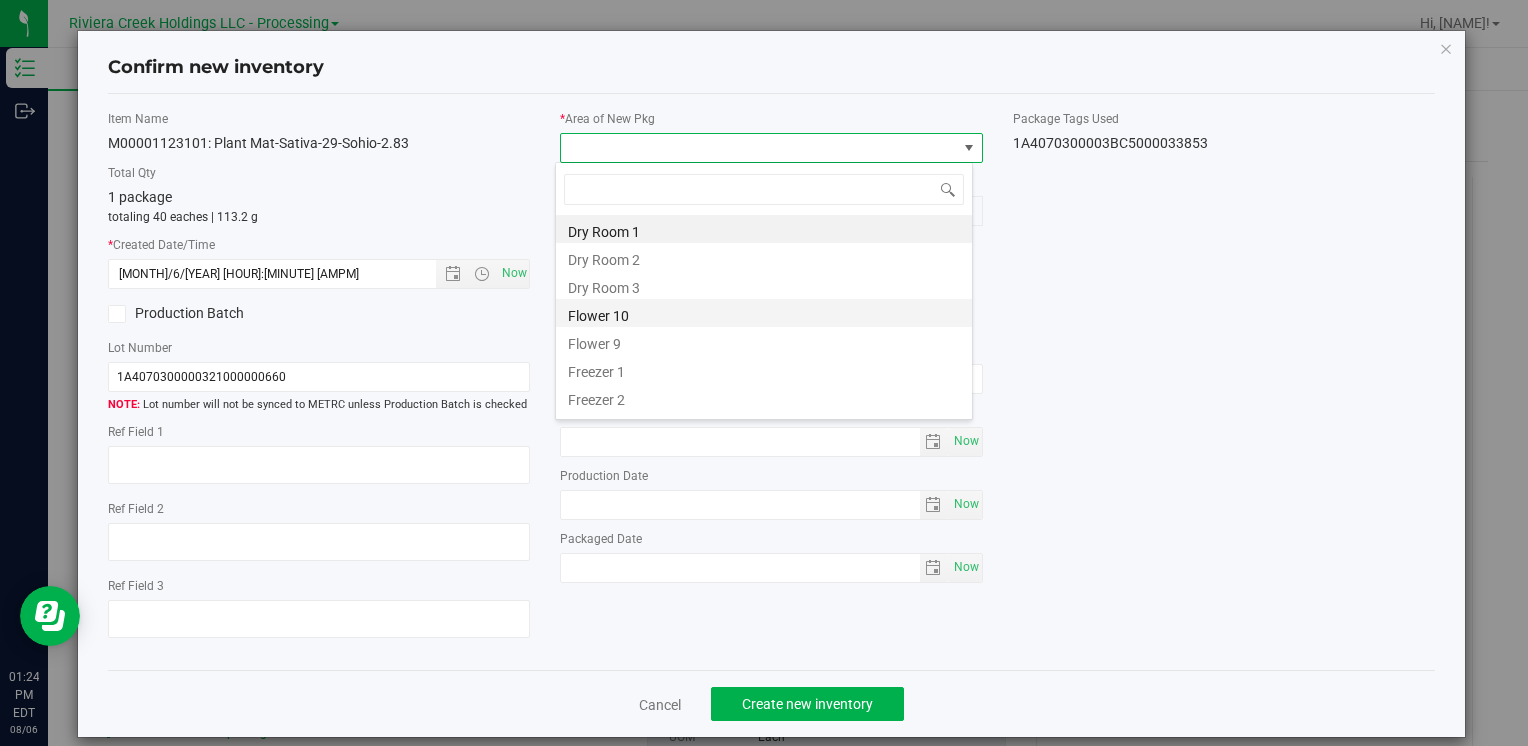 click on "Flower 10" at bounding box center [764, 313] 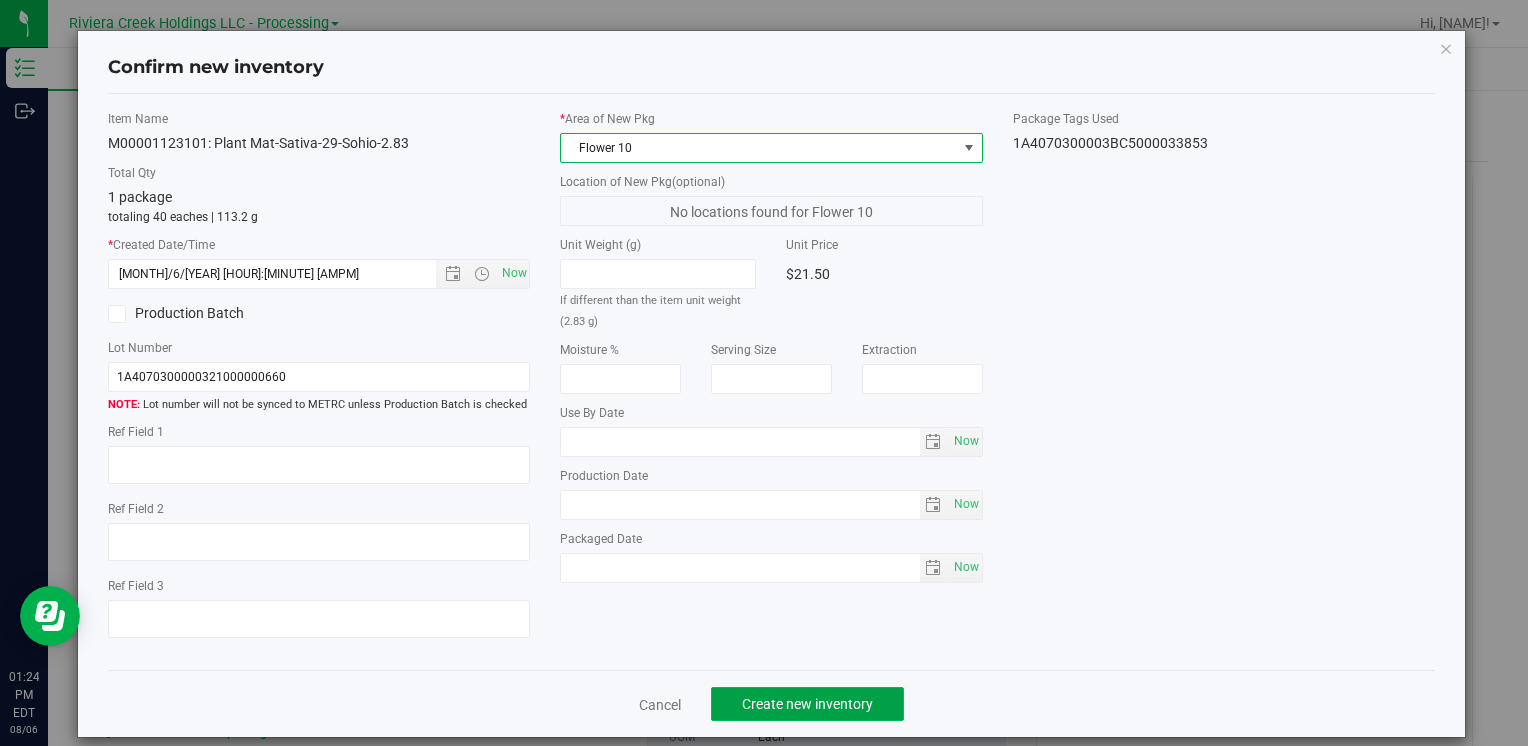 click on "Create new inventory" 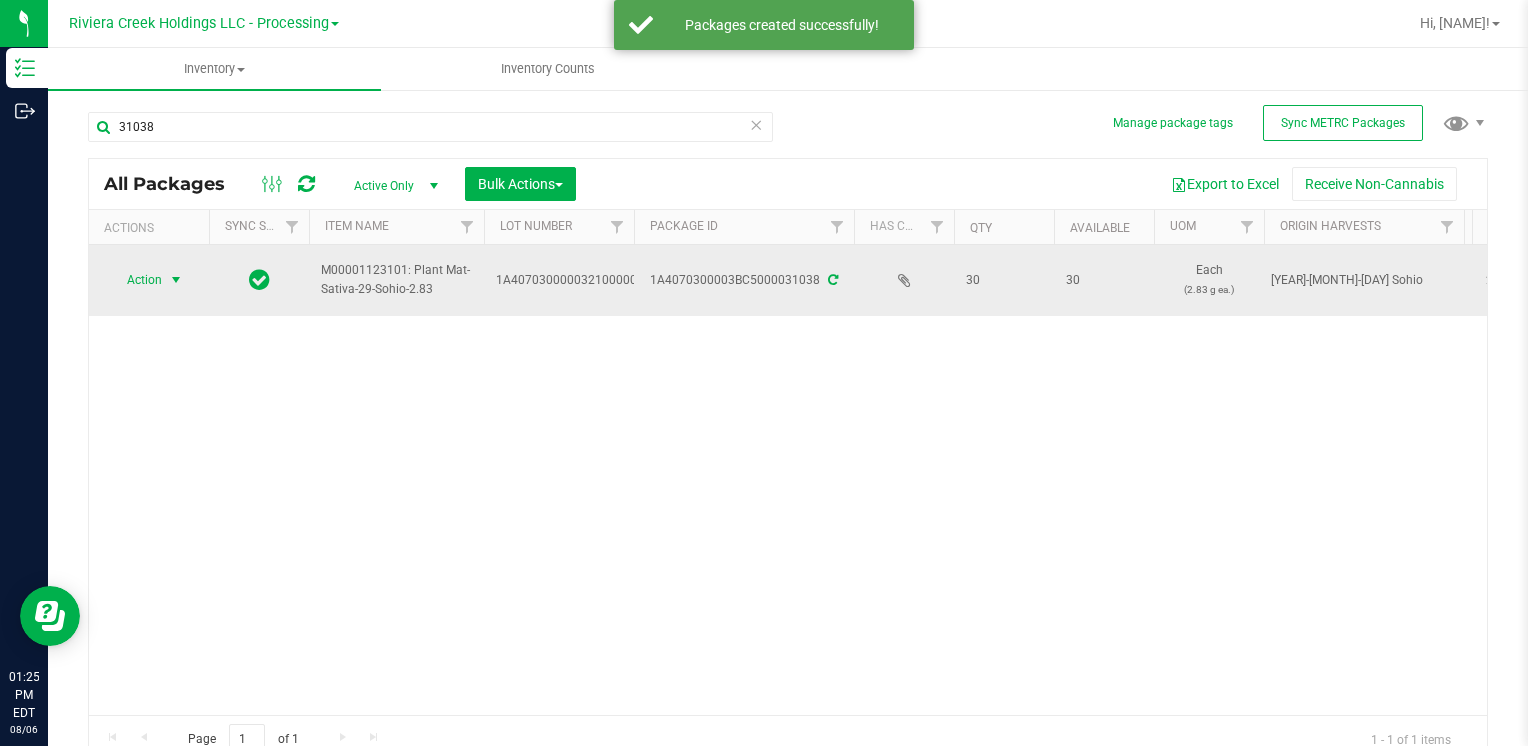 click on "Action" at bounding box center [136, 280] 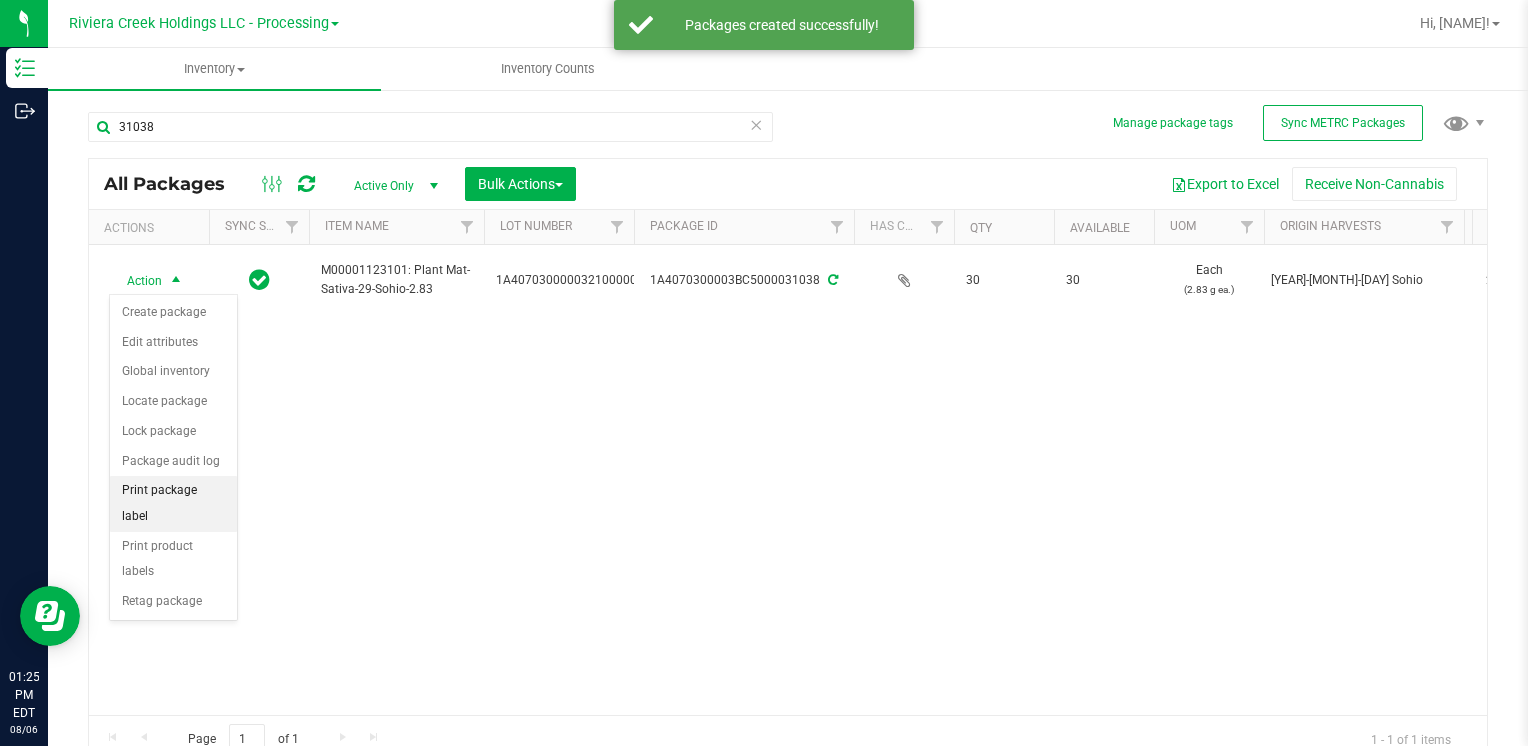 click on "Print package label" at bounding box center [173, 503] 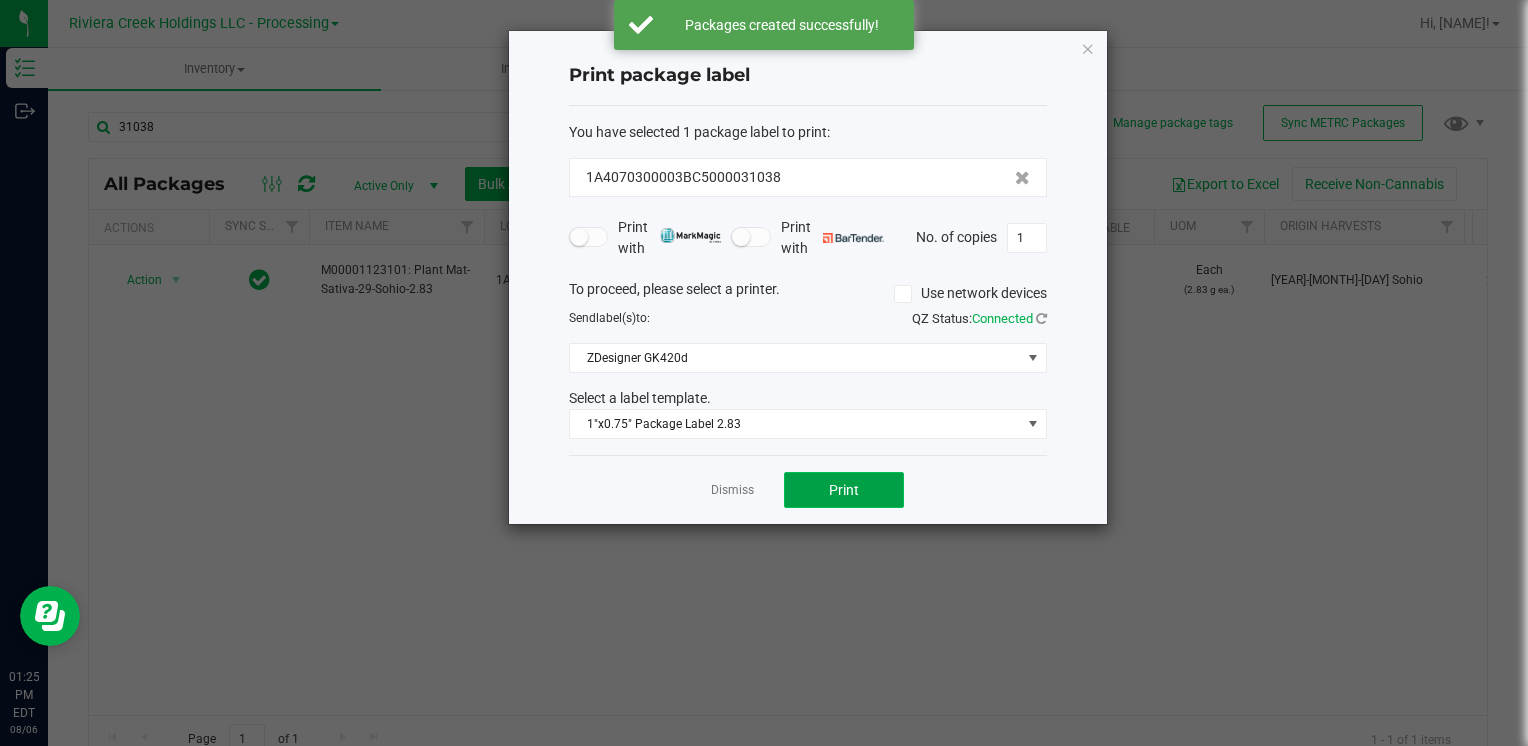 click on "Print" 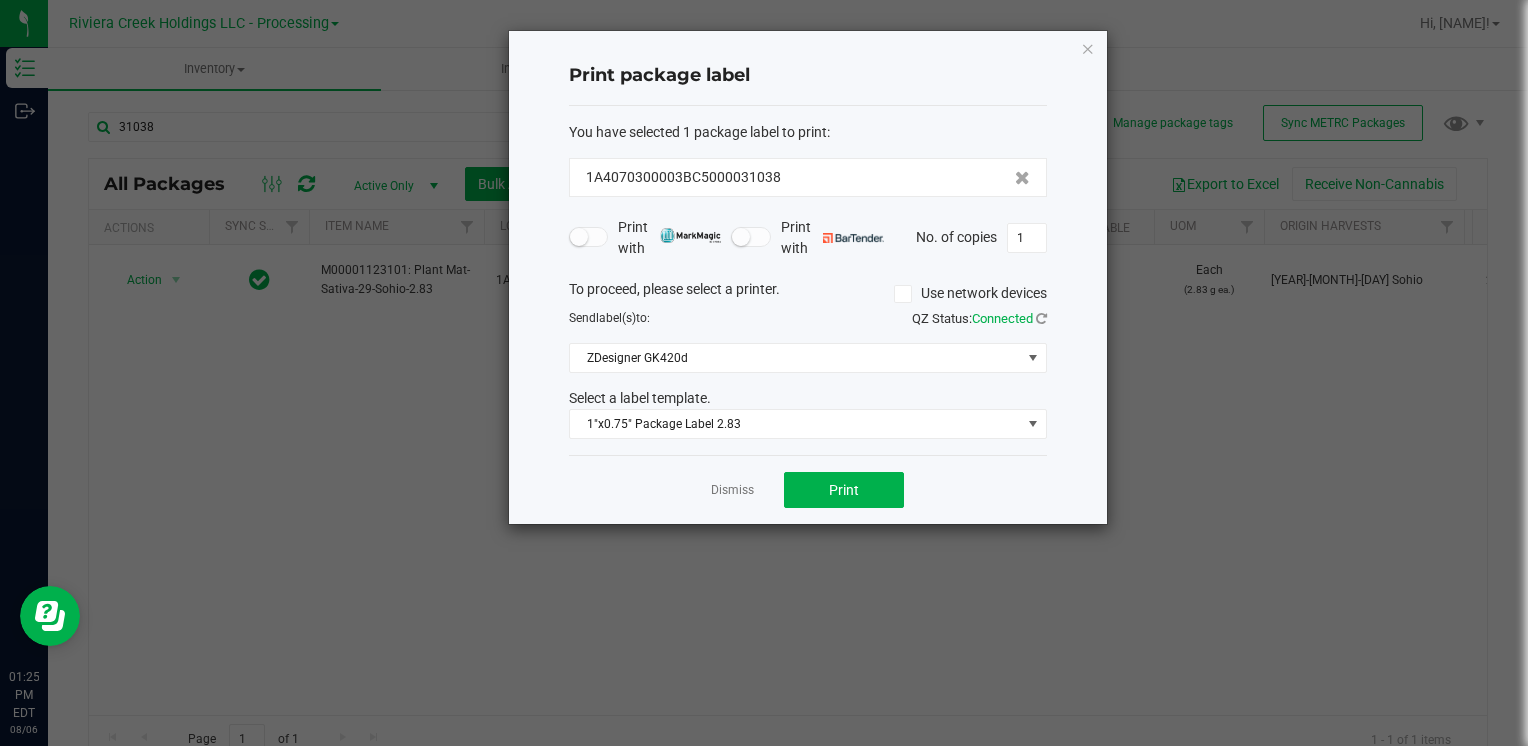 click 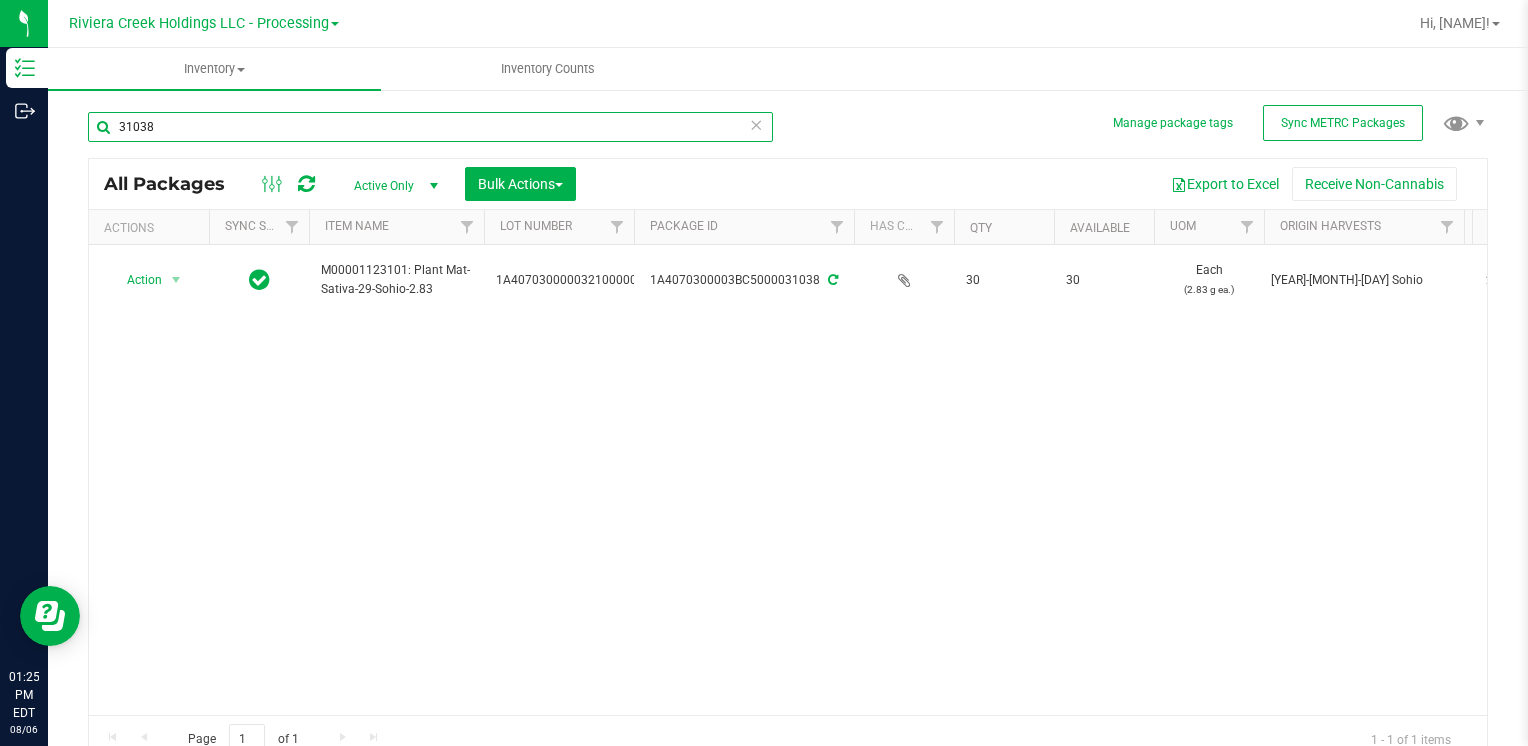 click on "31038" at bounding box center (430, 127) 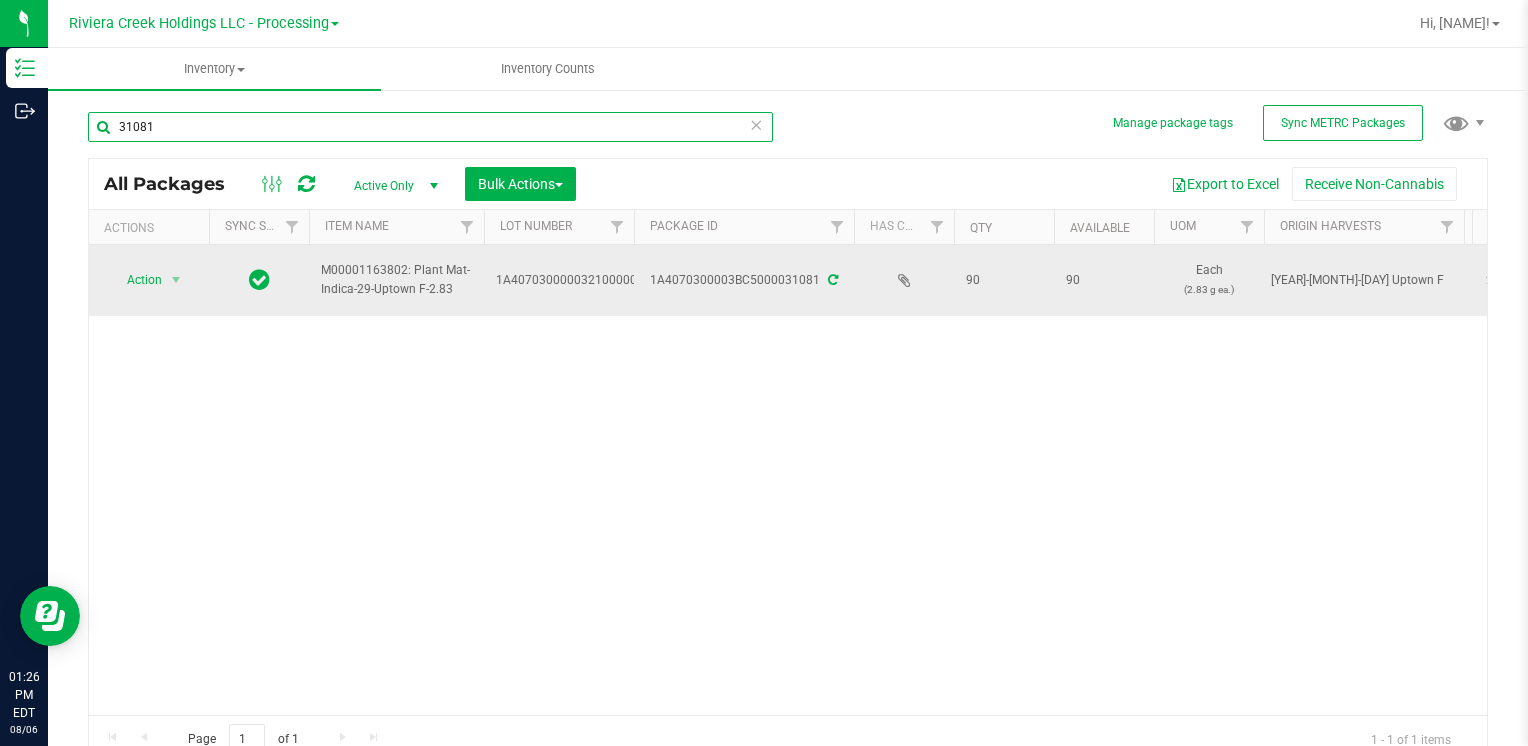 type on "31081" 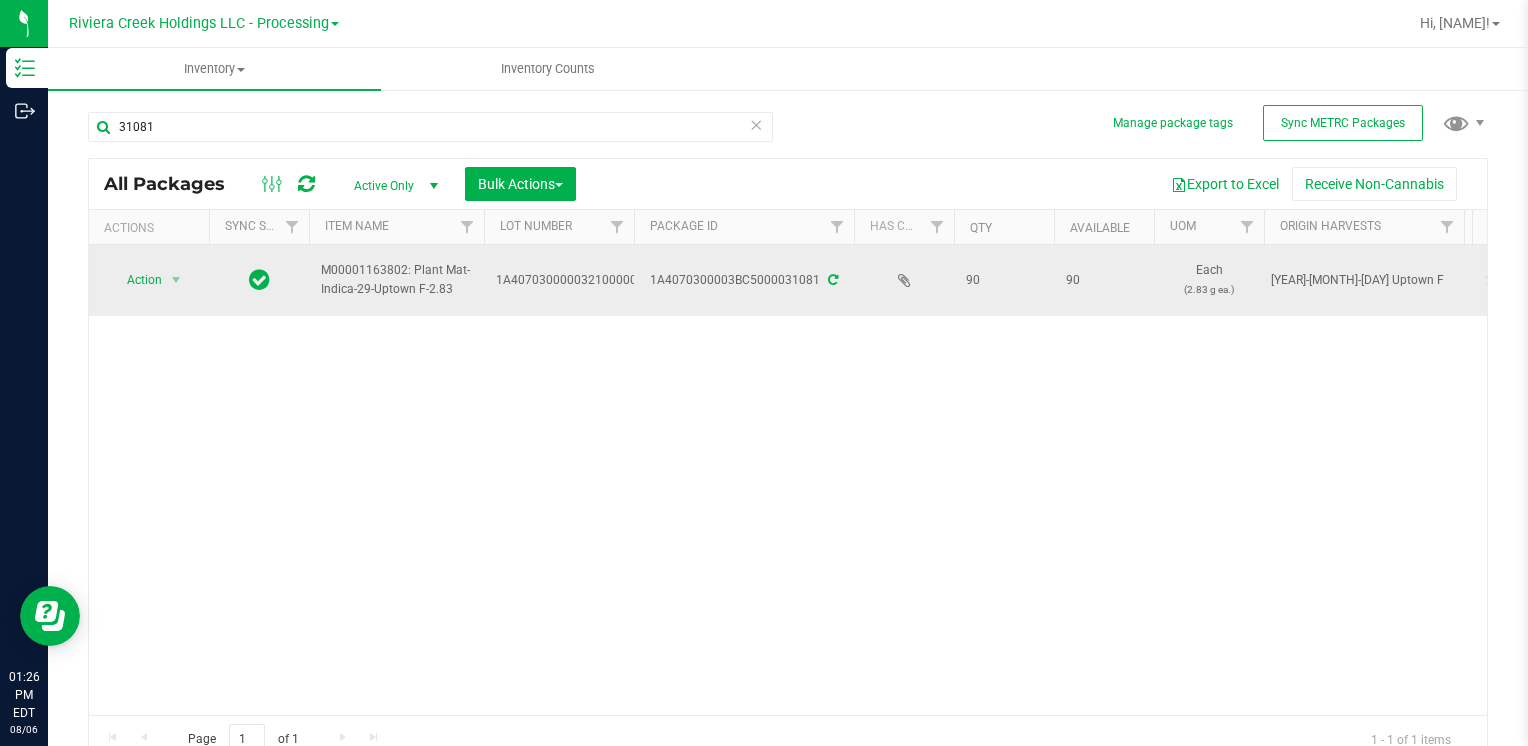 click on "Action" at bounding box center [136, 280] 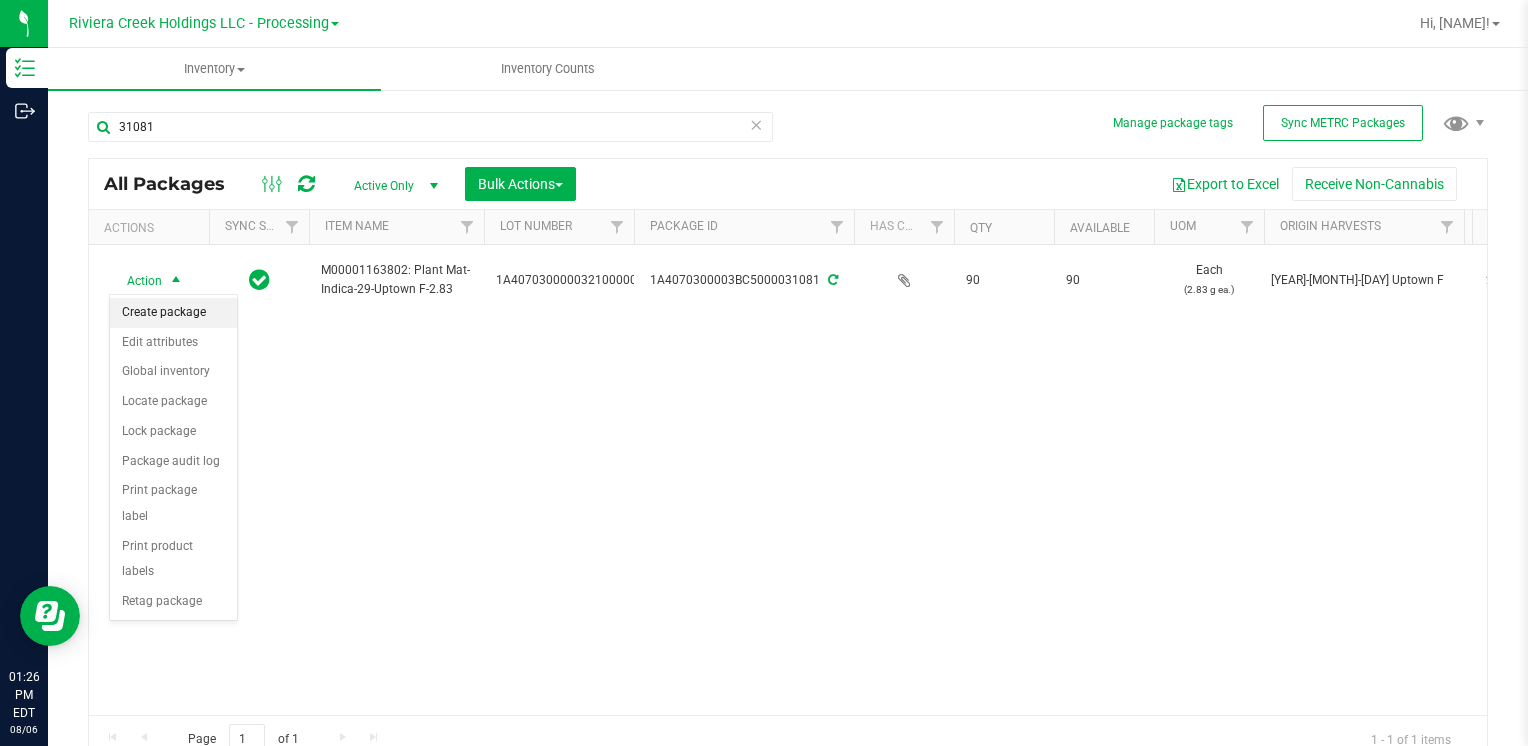 click on "Create package" at bounding box center (173, 313) 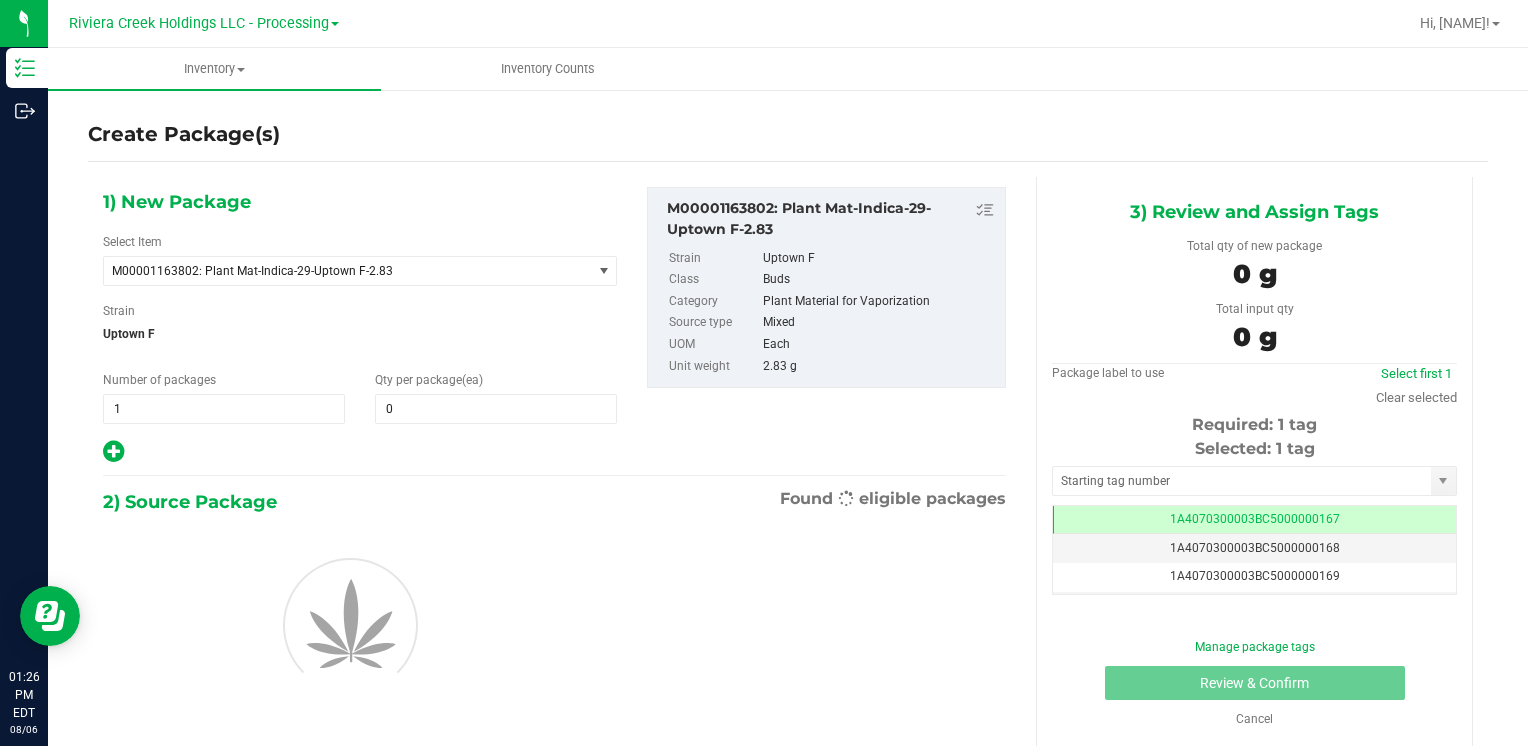 scroll, scrollTop: 0, scrollLeft: 0, axis: both 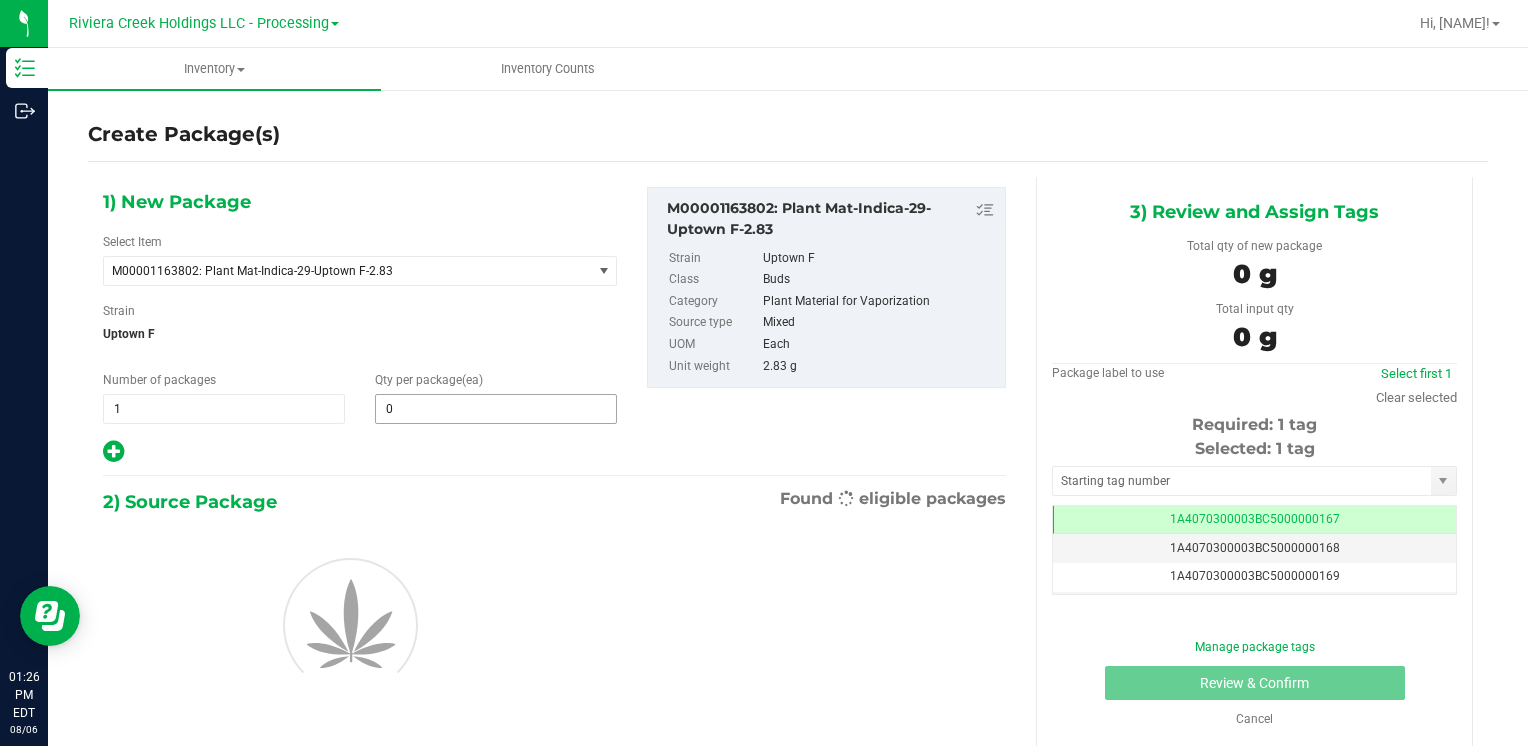 type 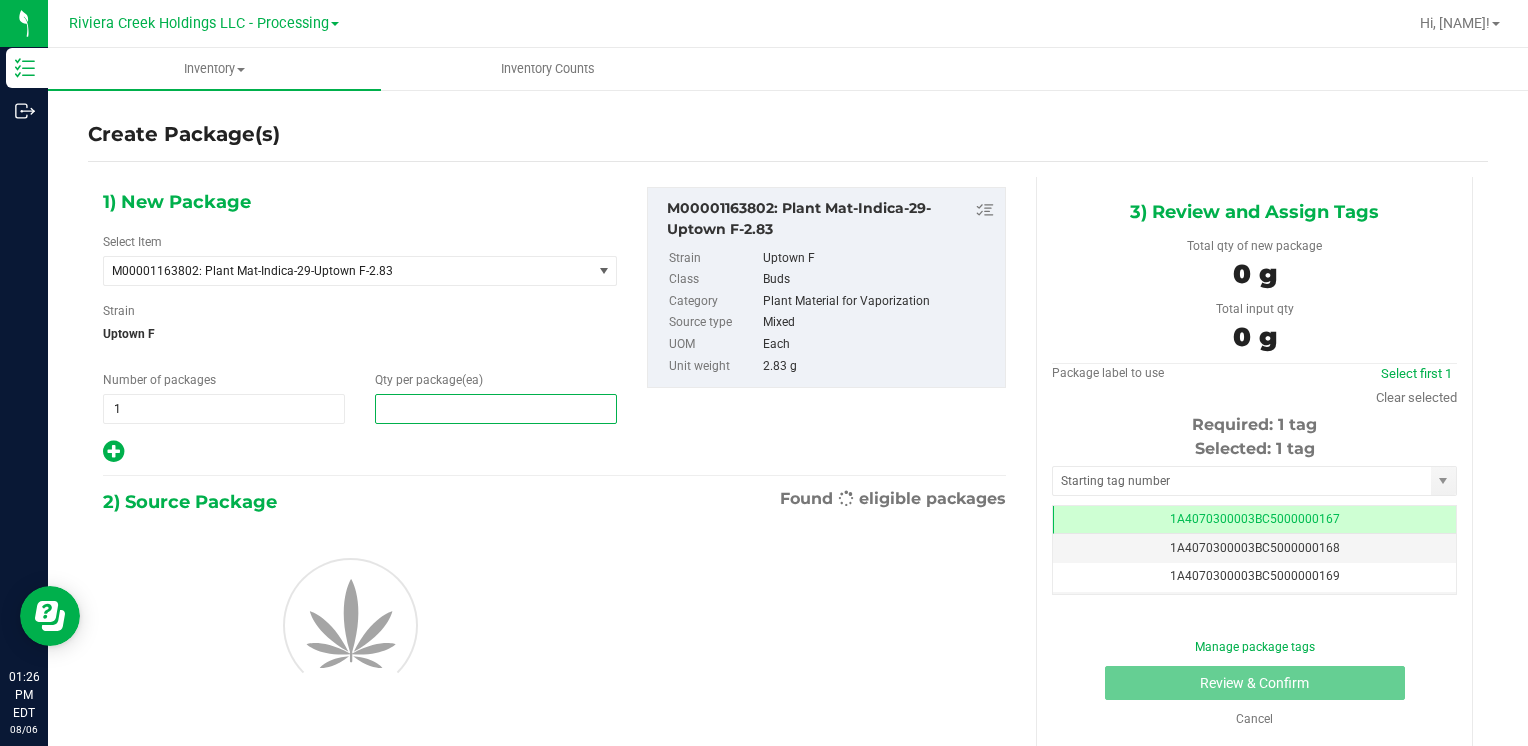 click at bounding box center (496, 409) 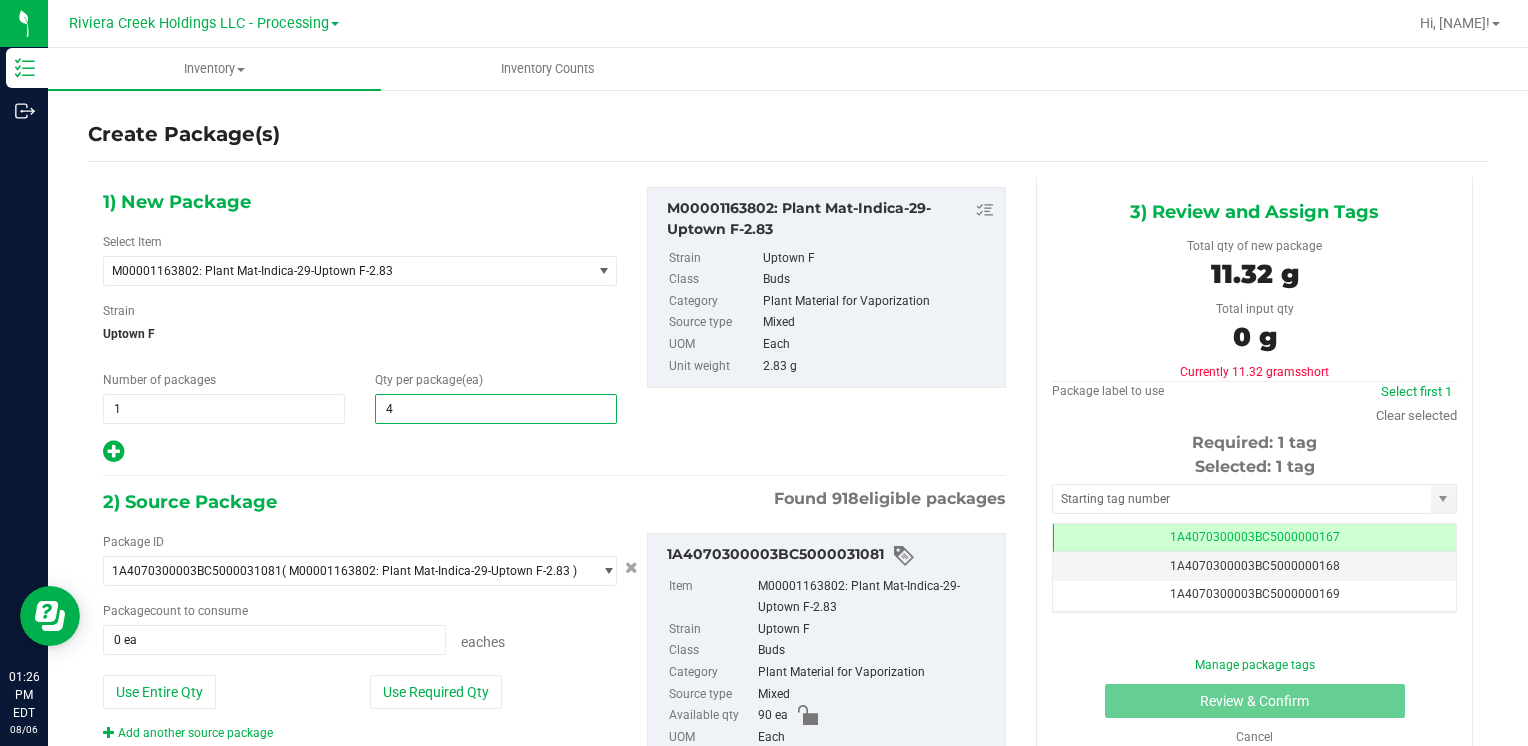 type on "40" 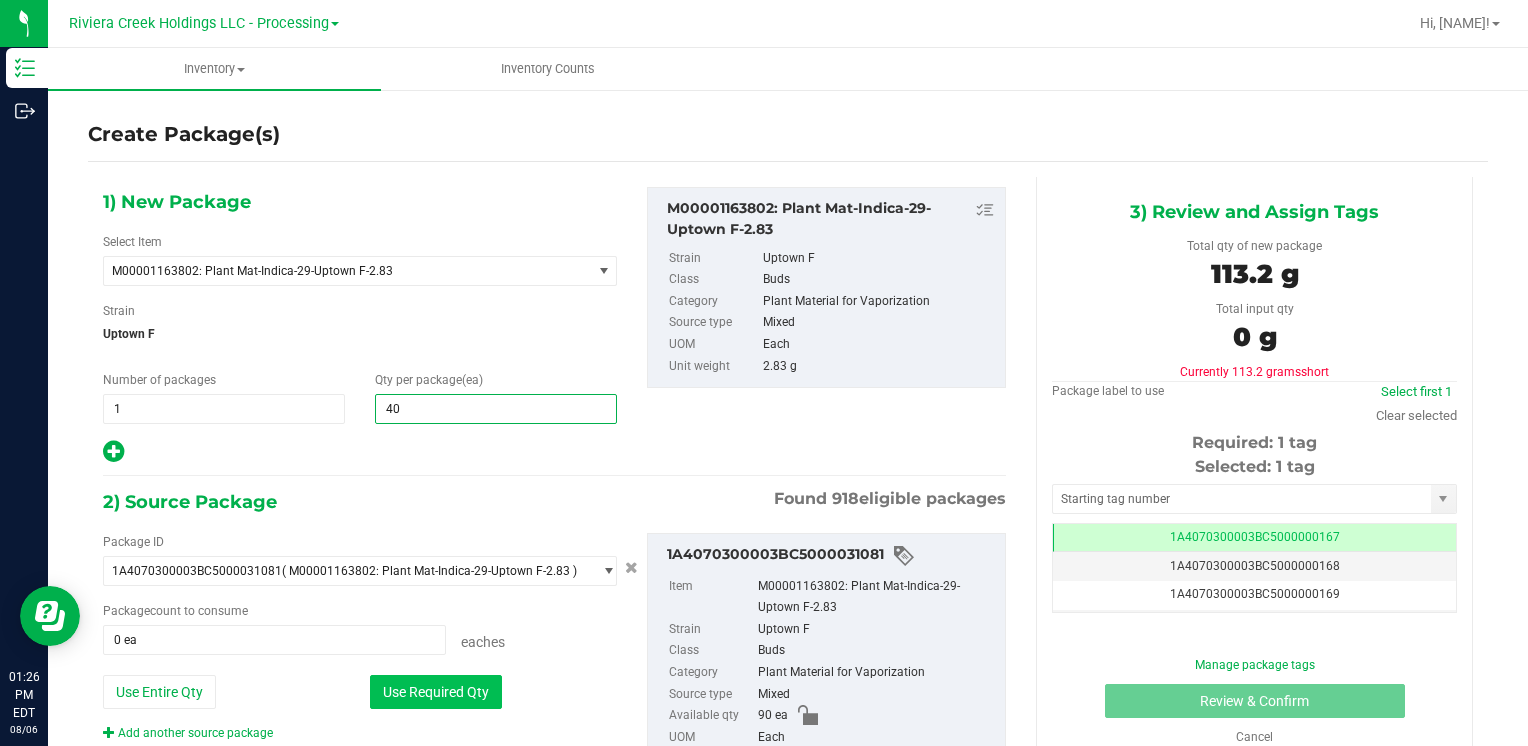 type on "40" 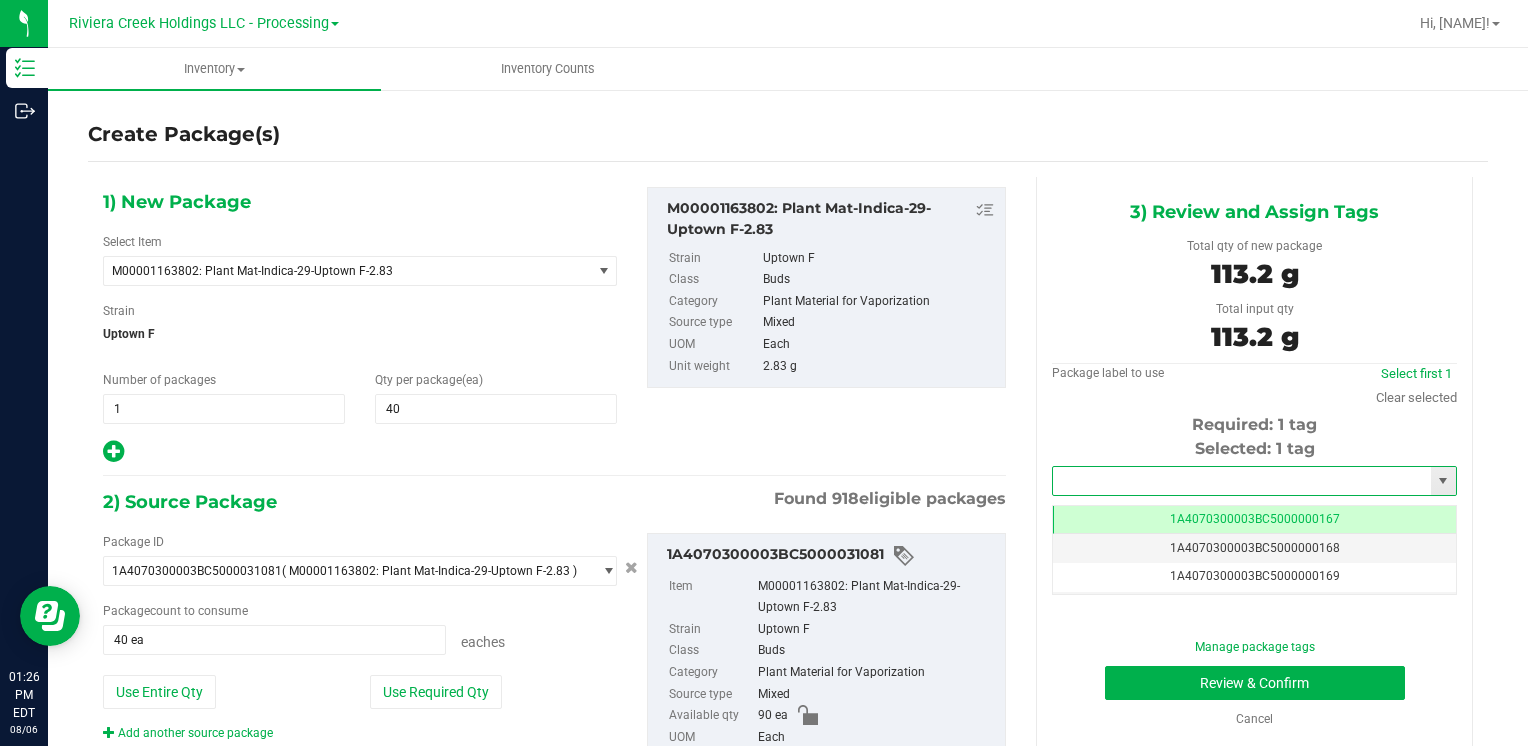 click at bounding box center (1242, 481) 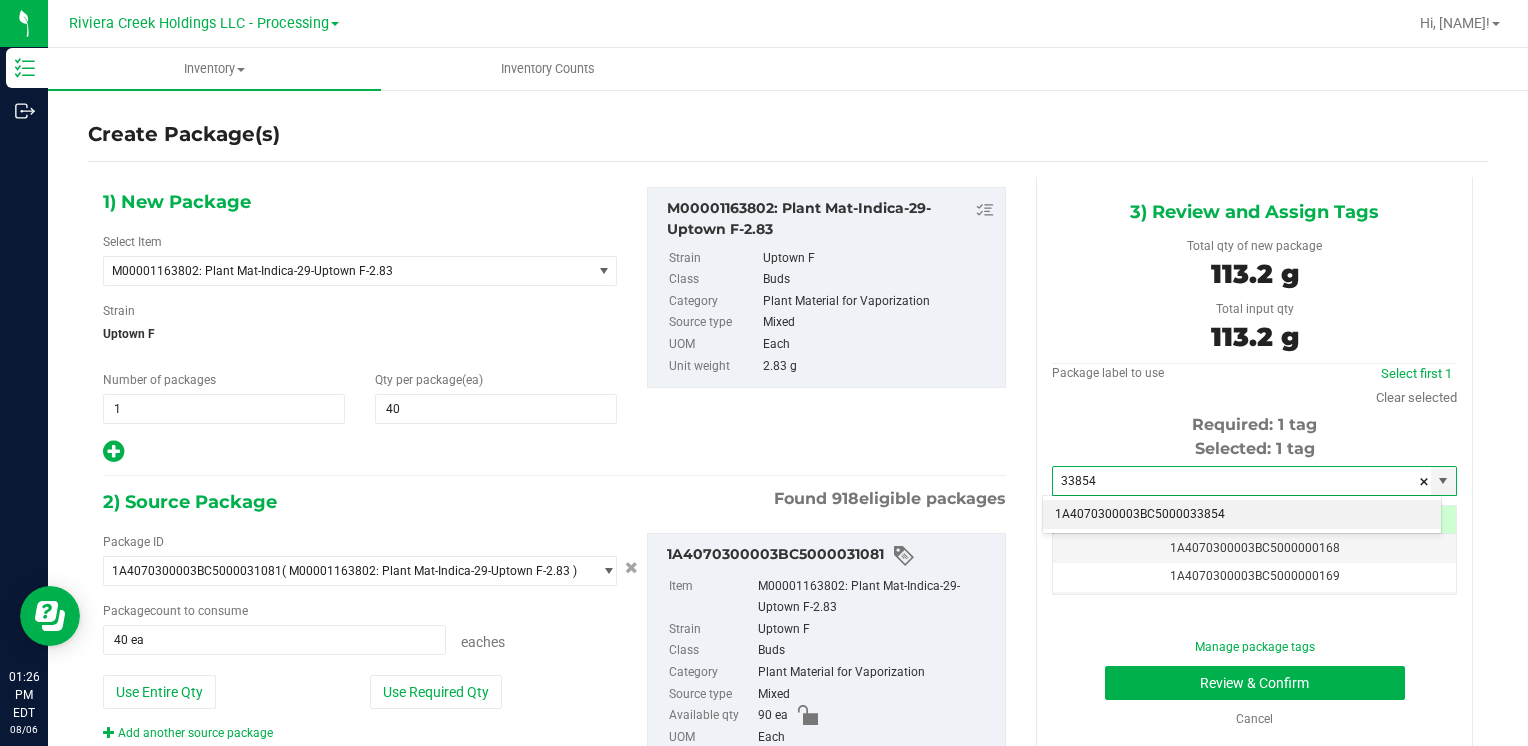 click on "1A4070300003BC5000033854" at bounding box center [1242, 515] 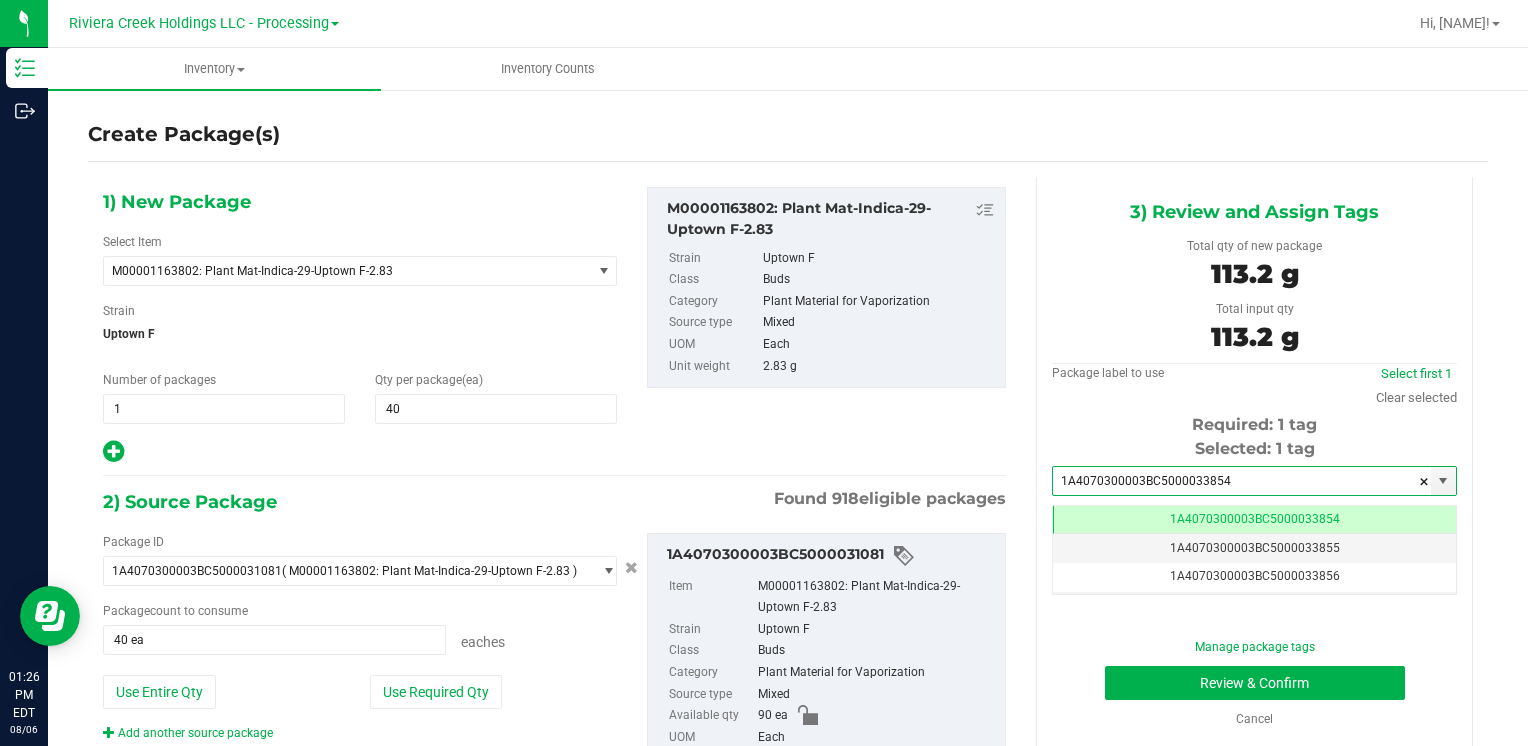 scroll, scrollTop: 0, scrollLeft: 0, axis: both 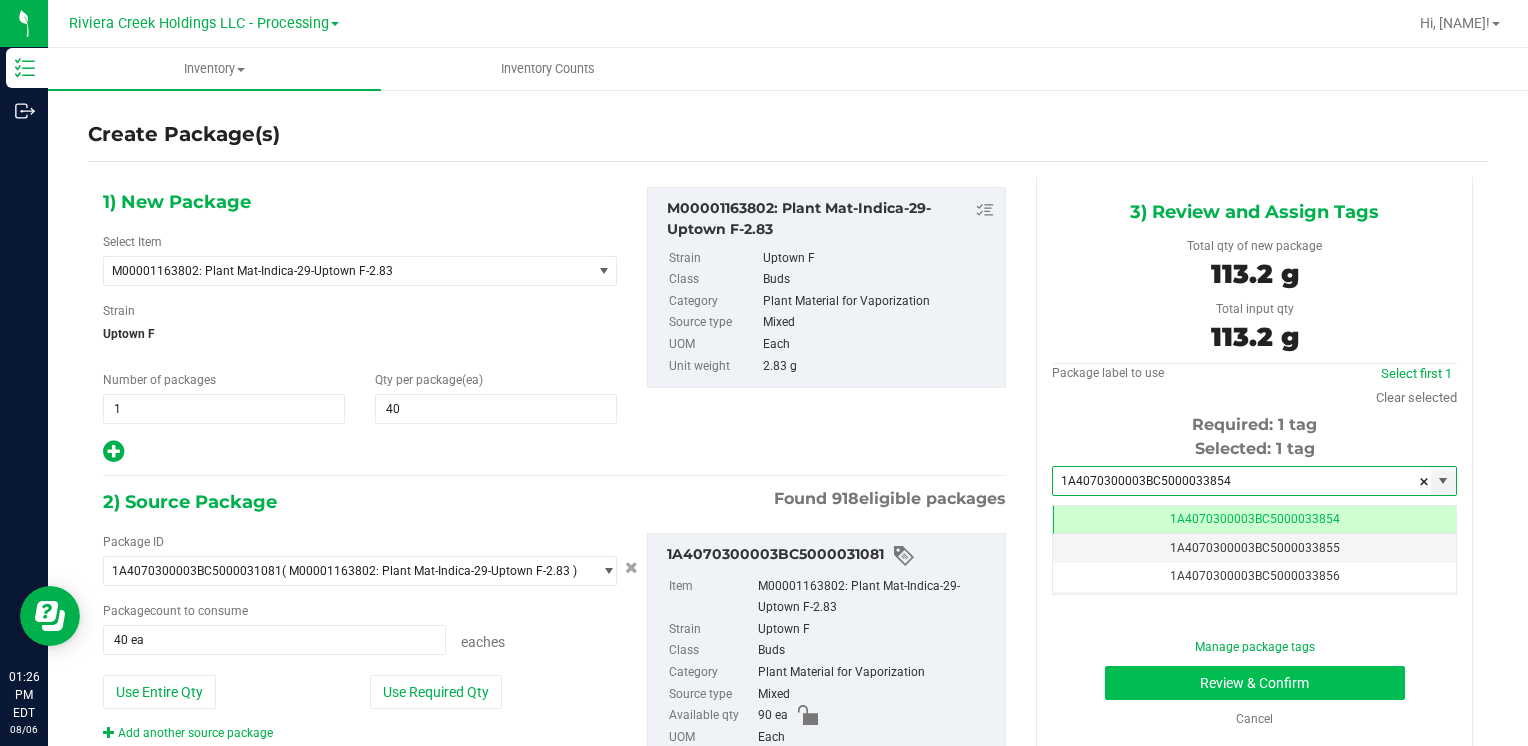 type on "1A4070300003BC5000033854" 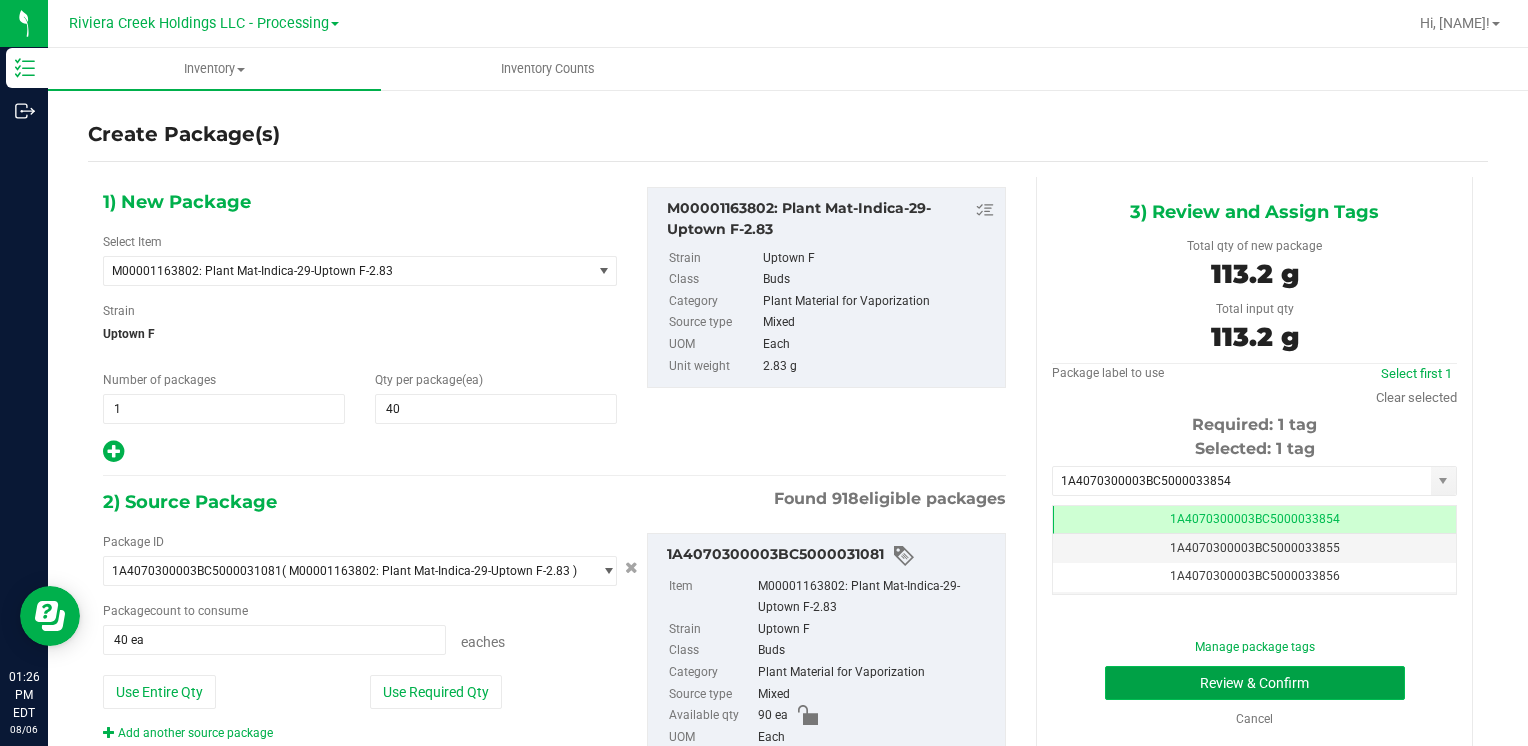 click on "Review & Confirm" at bounding box center [1255, 683] 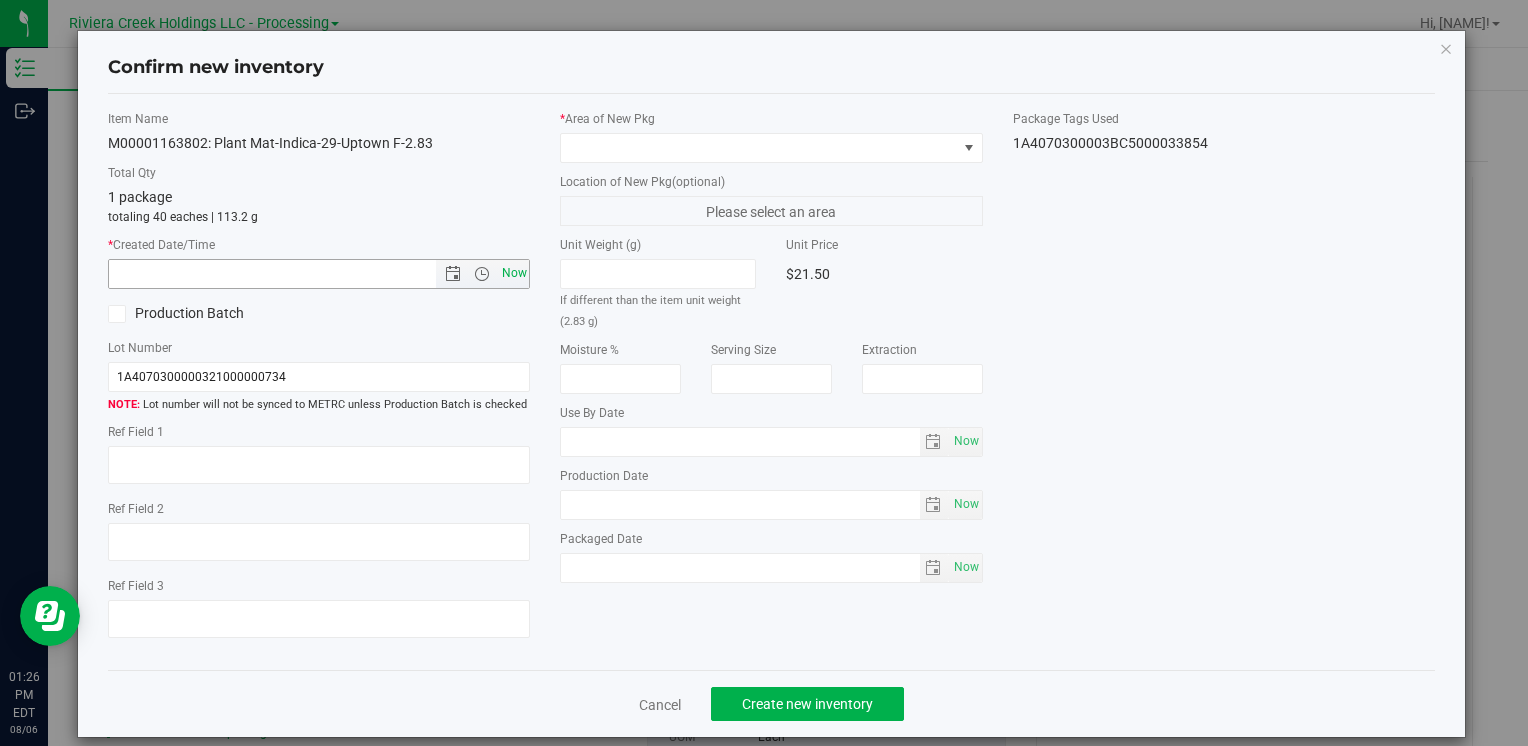 click on "Now" at bounding box center (514, 273) 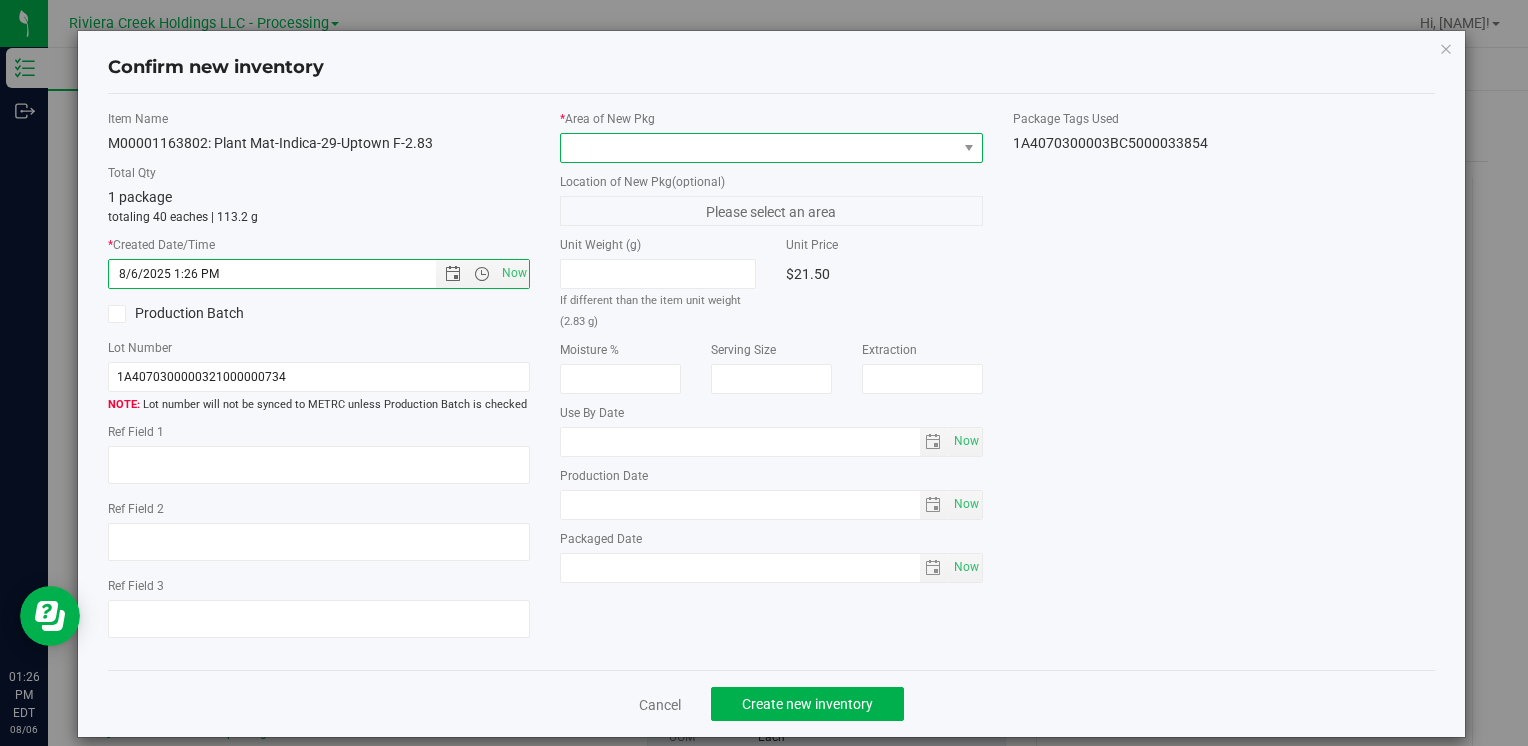 click at bounding box center [758, 148] 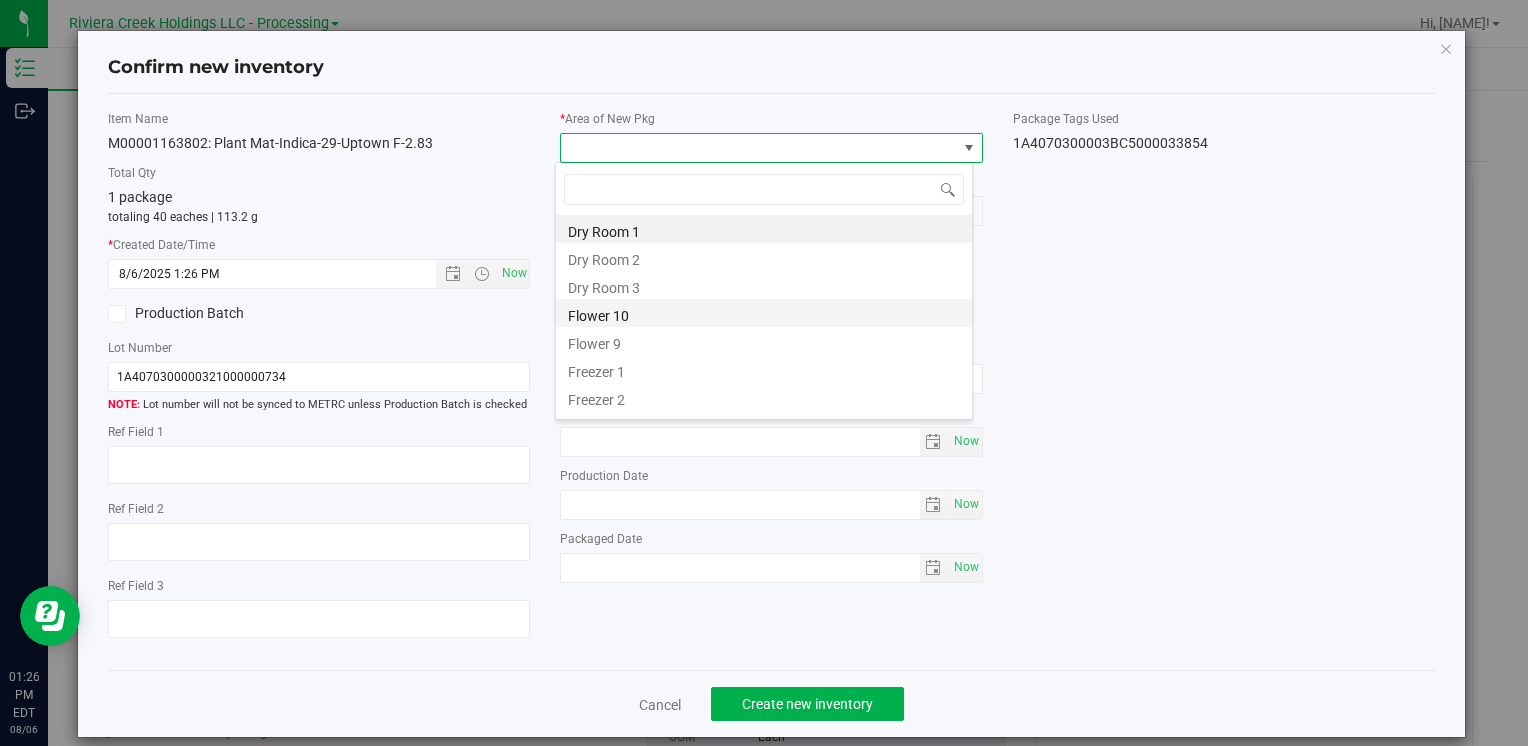 click on "Flower 10" at bounding box center (764, 313) 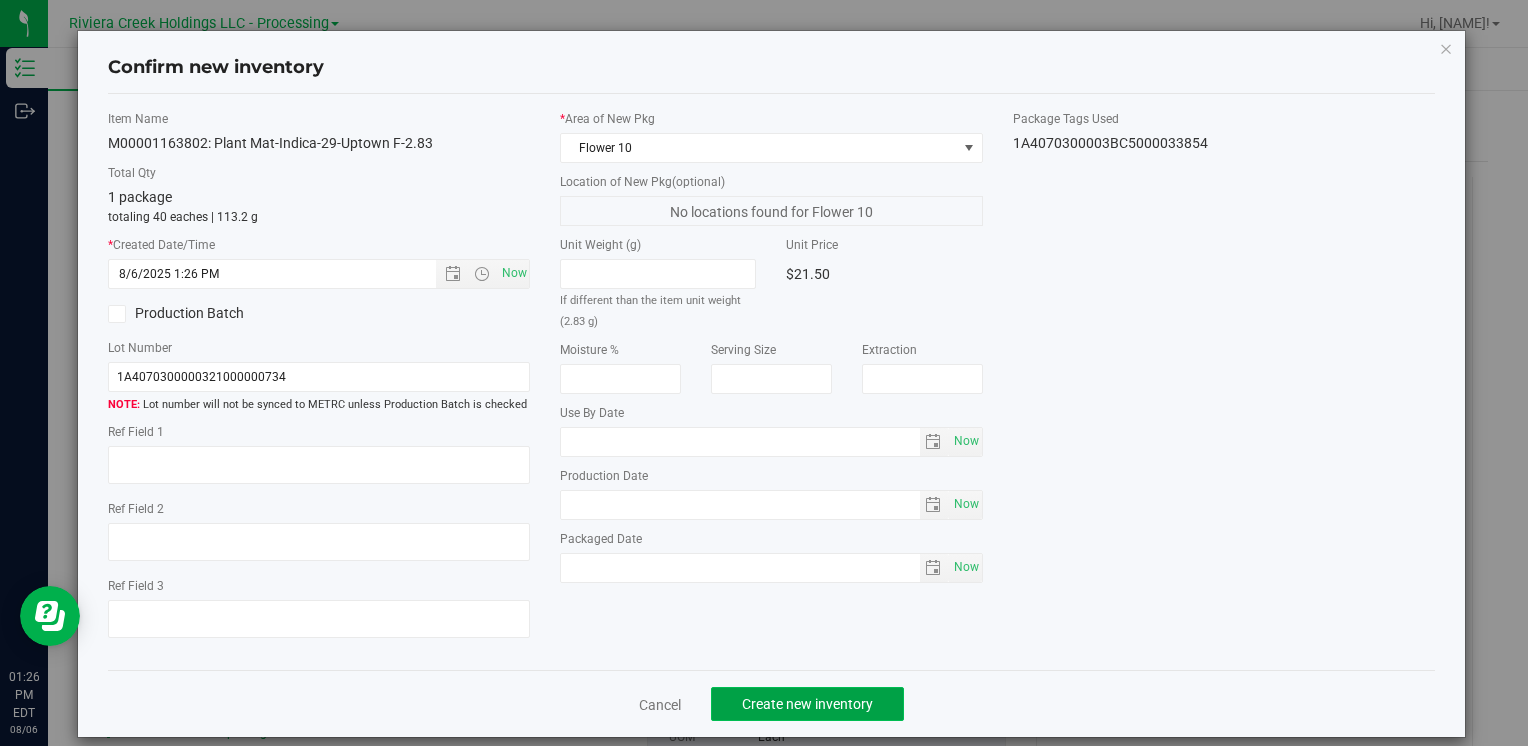 click on "Create new inventory" 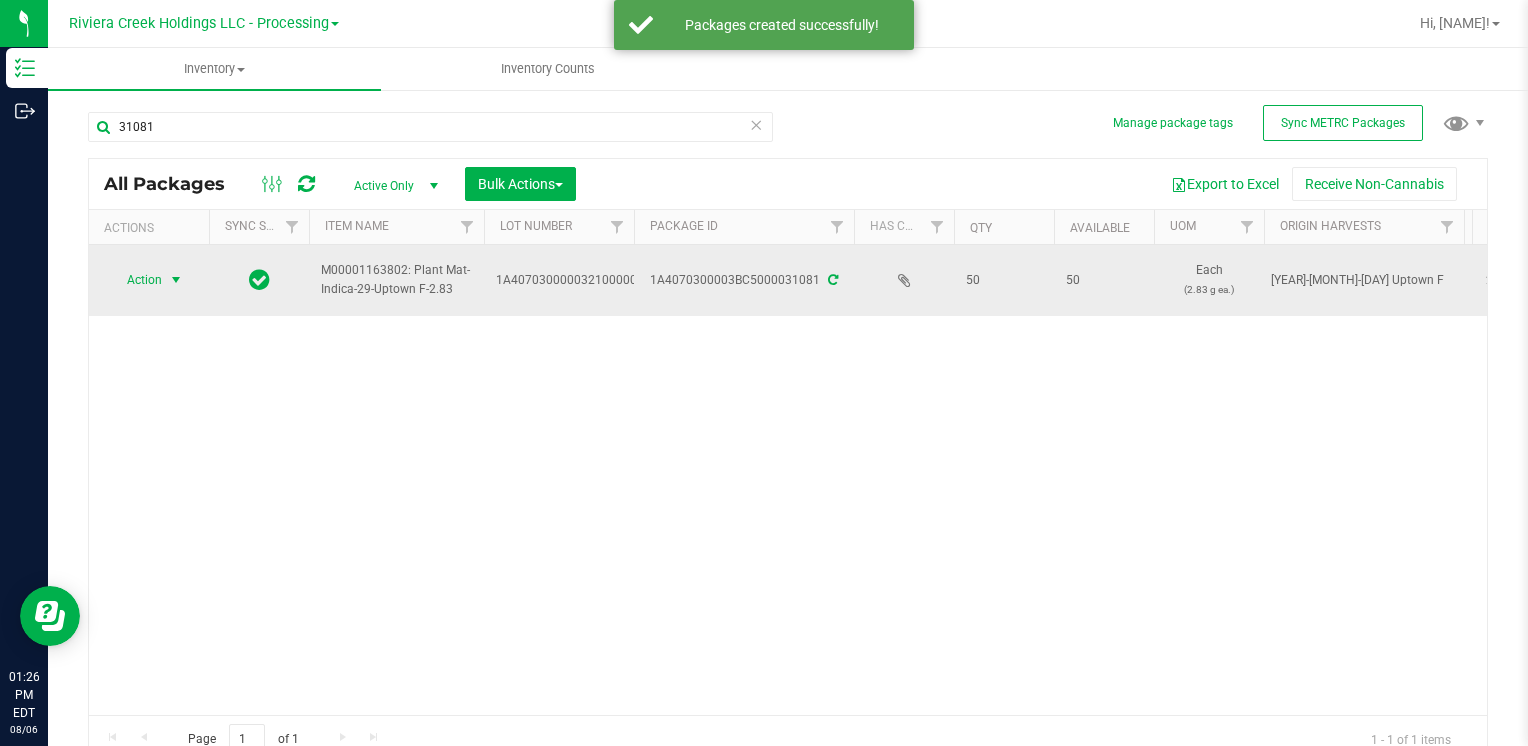 drag, startPoint x: 168, startPoint y: 281, endPoint x: 176, endPoint y: 289, distance: 11.313708 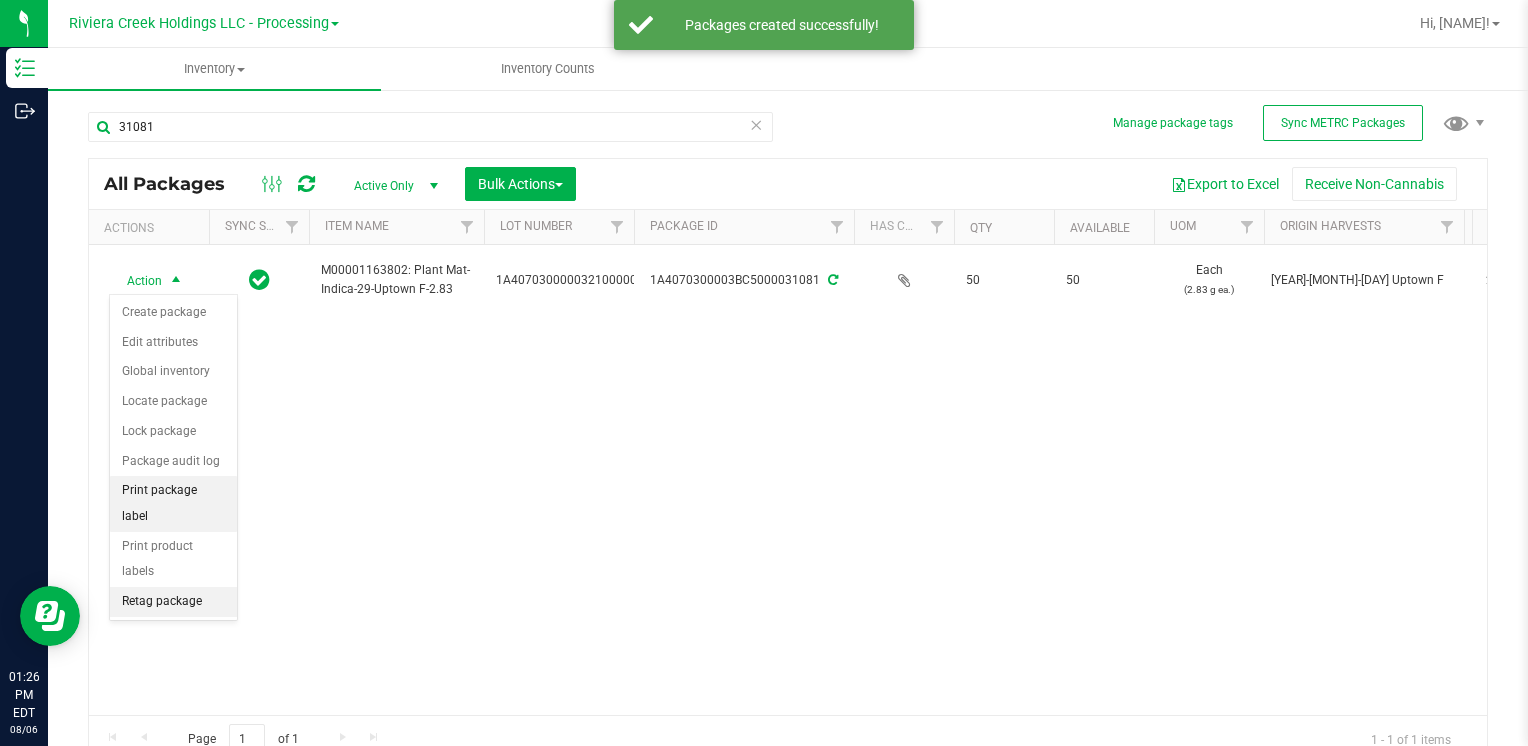 click on "Print package label" at bounding box center [173, 503] 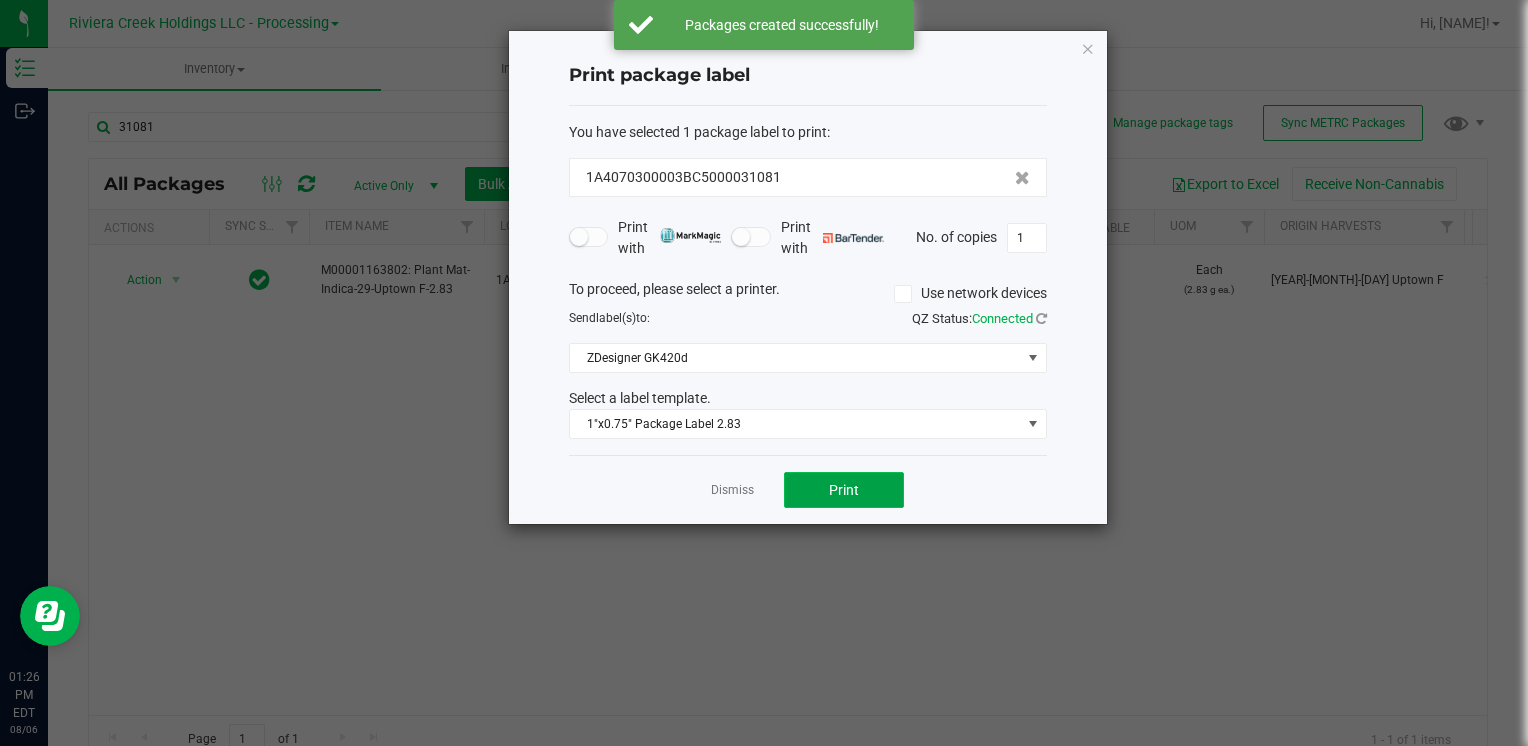 click on "Print" 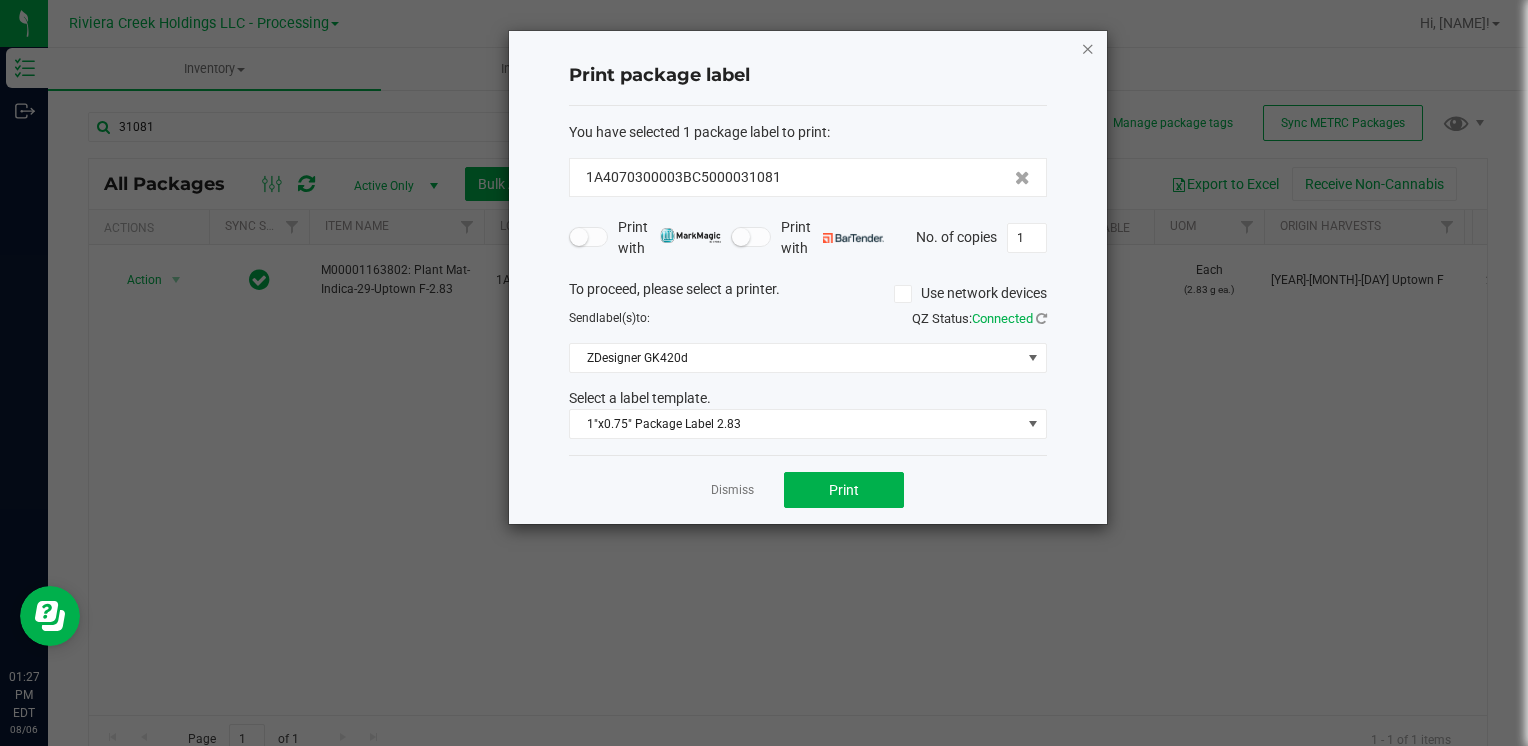 click 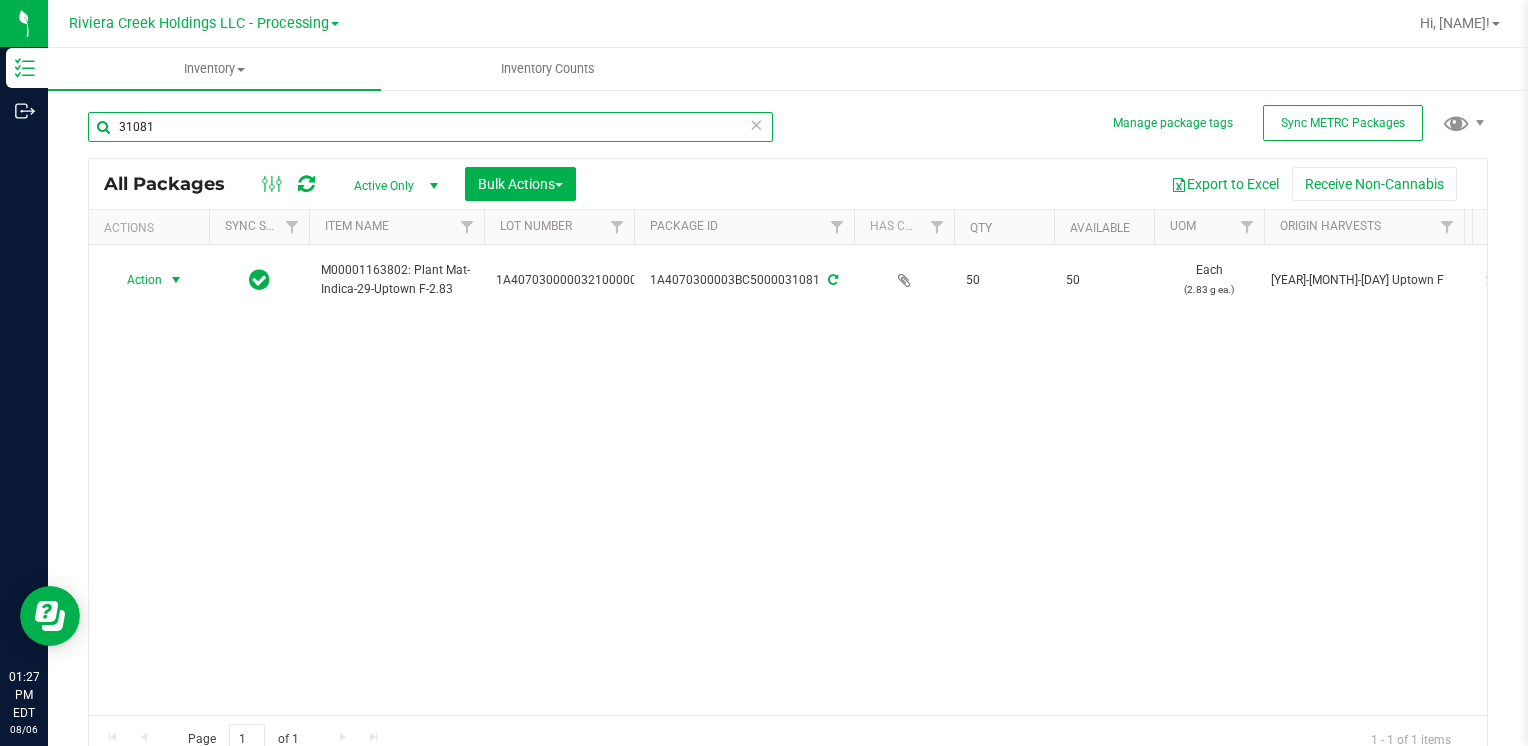 click on "31081" at bounding box center (430, 127) 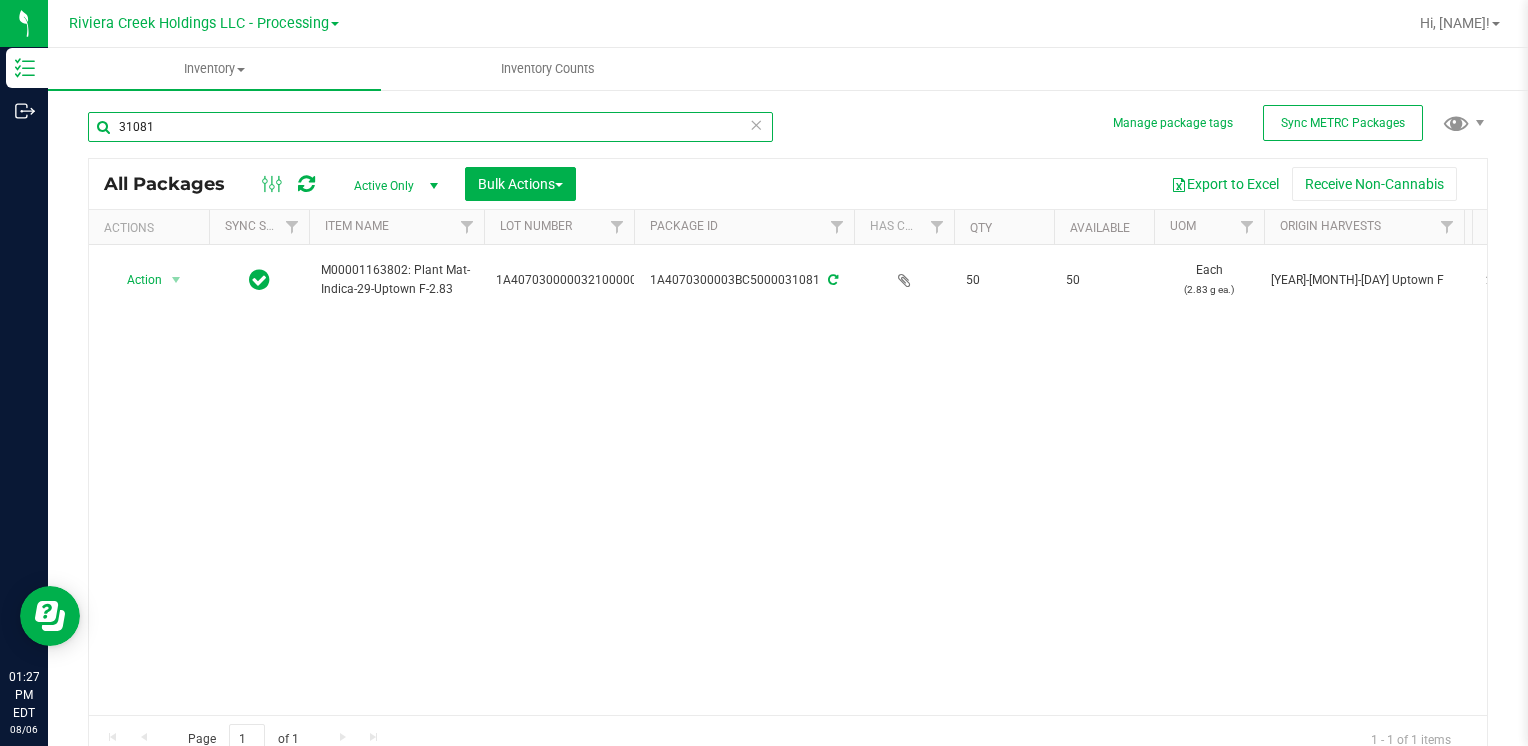 click on "31081" at bounding box center [430, 127] 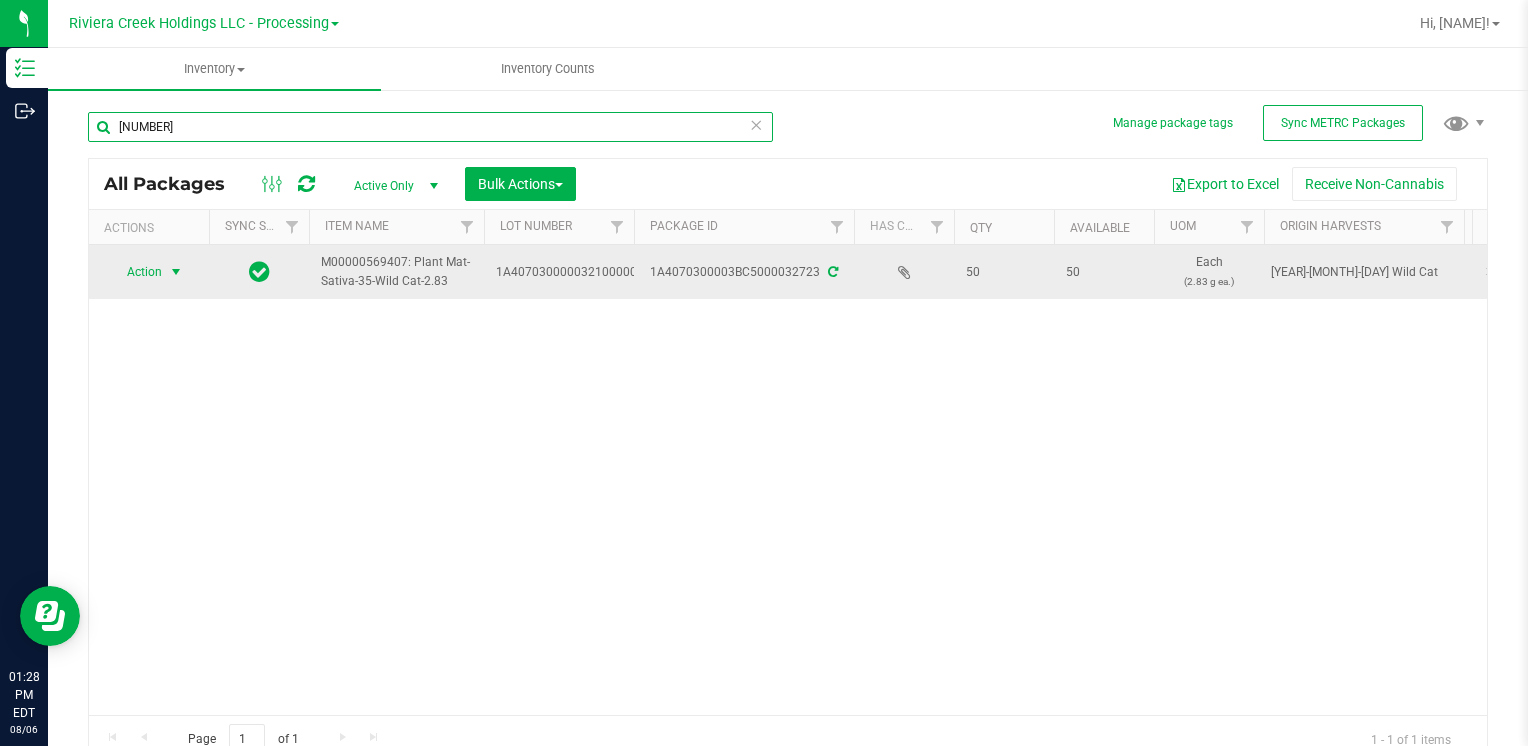 type on "[NUMBER]" 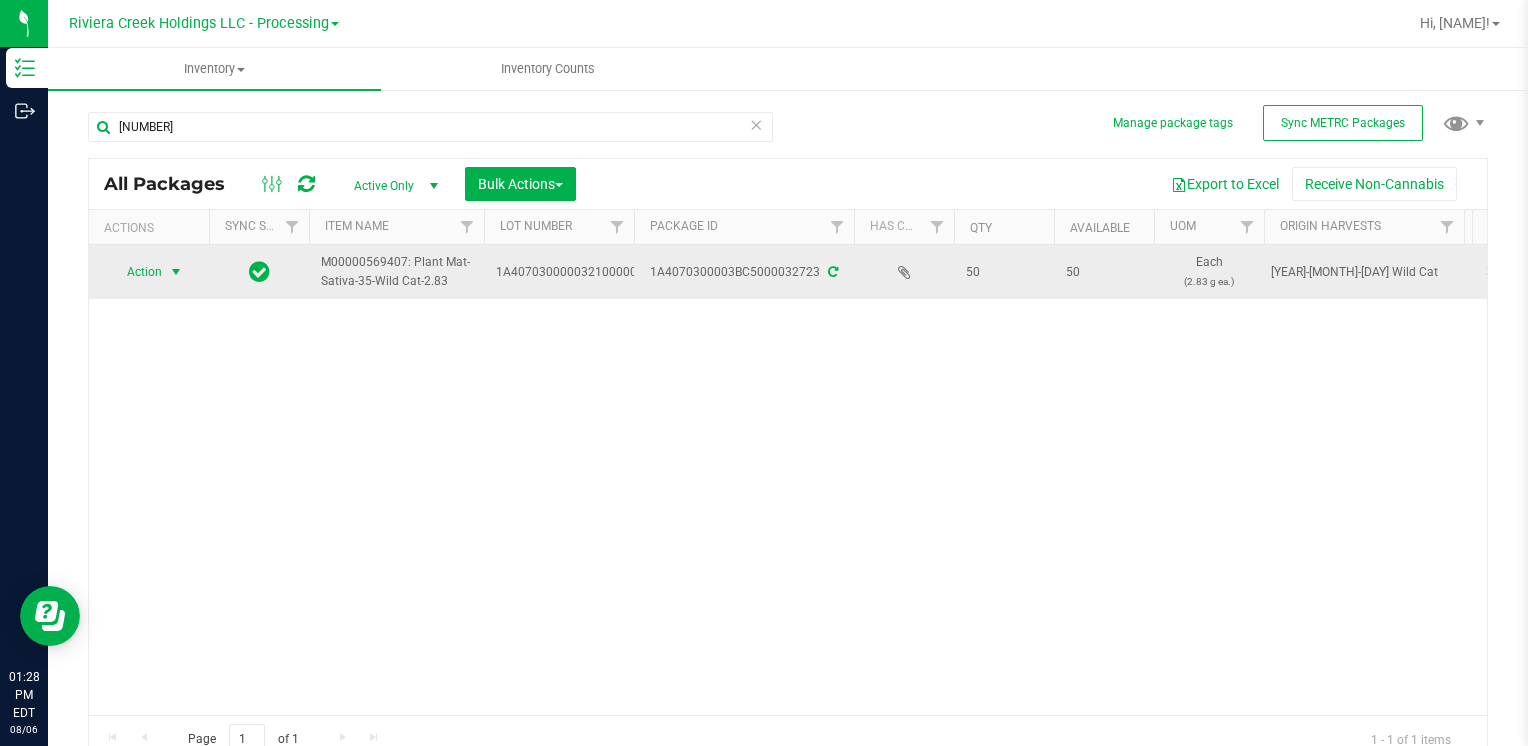 click on "Action" at bounding box center (136, 272) 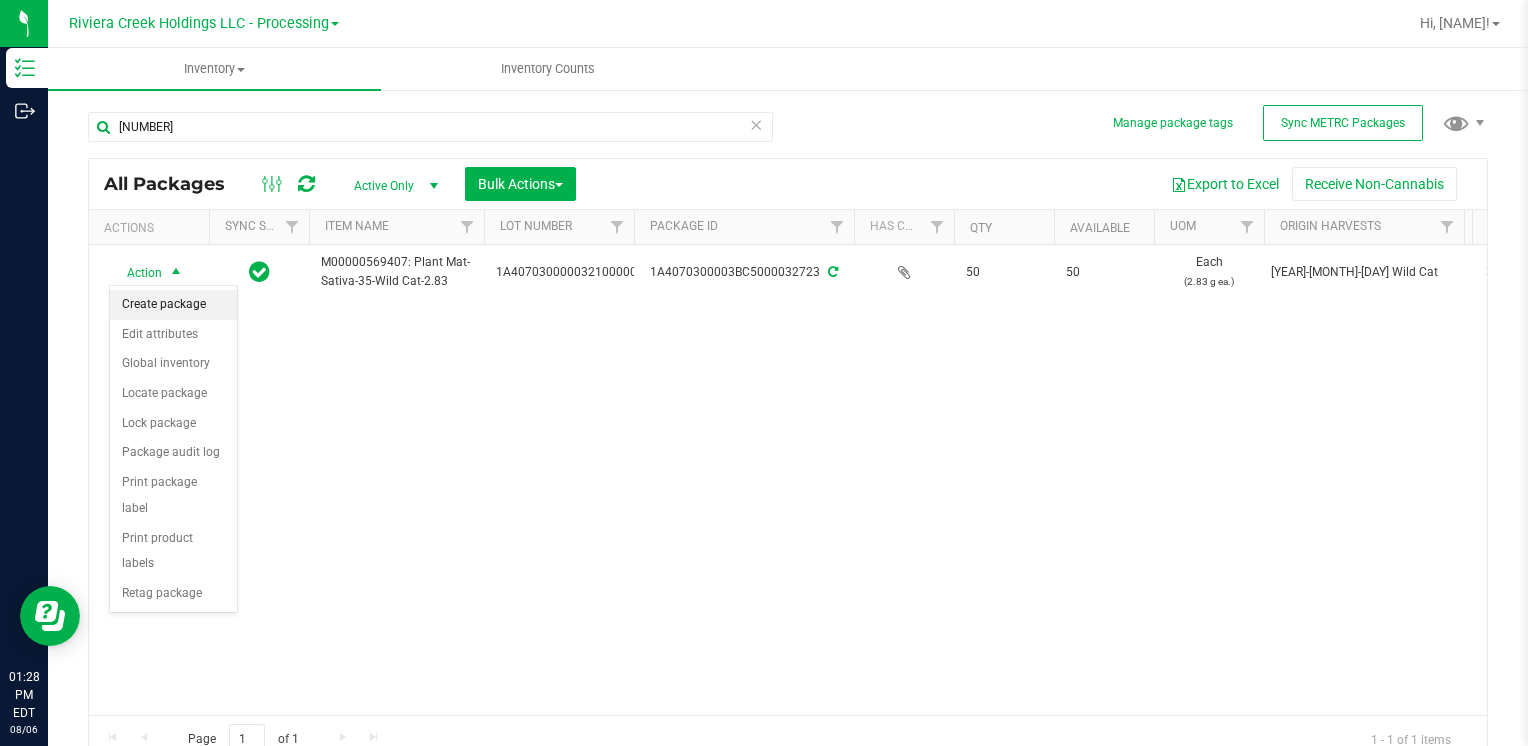 click on "Create package" at bounding box center (173, 305) 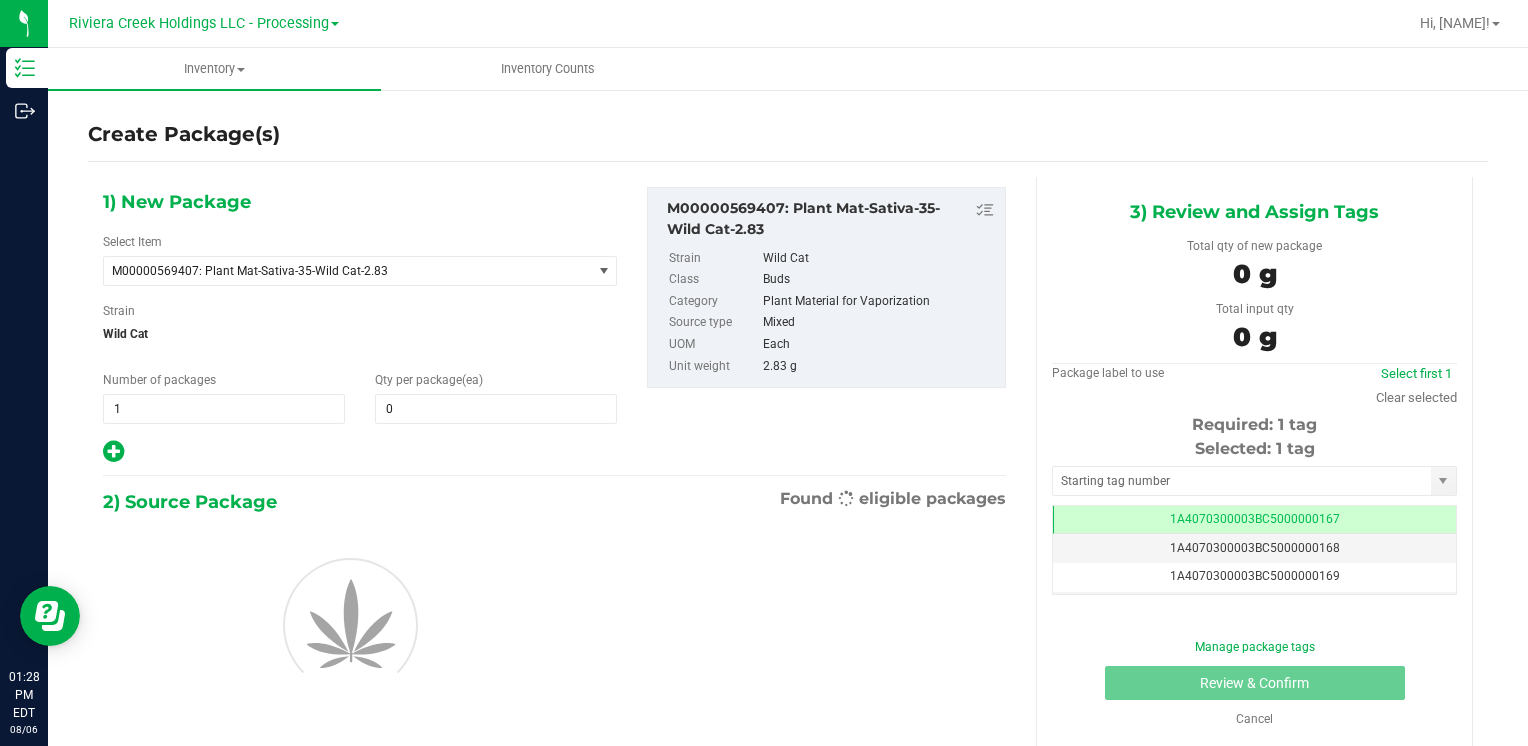 scroll, scrollTop: 0, scrollLeft: 0, axis: both 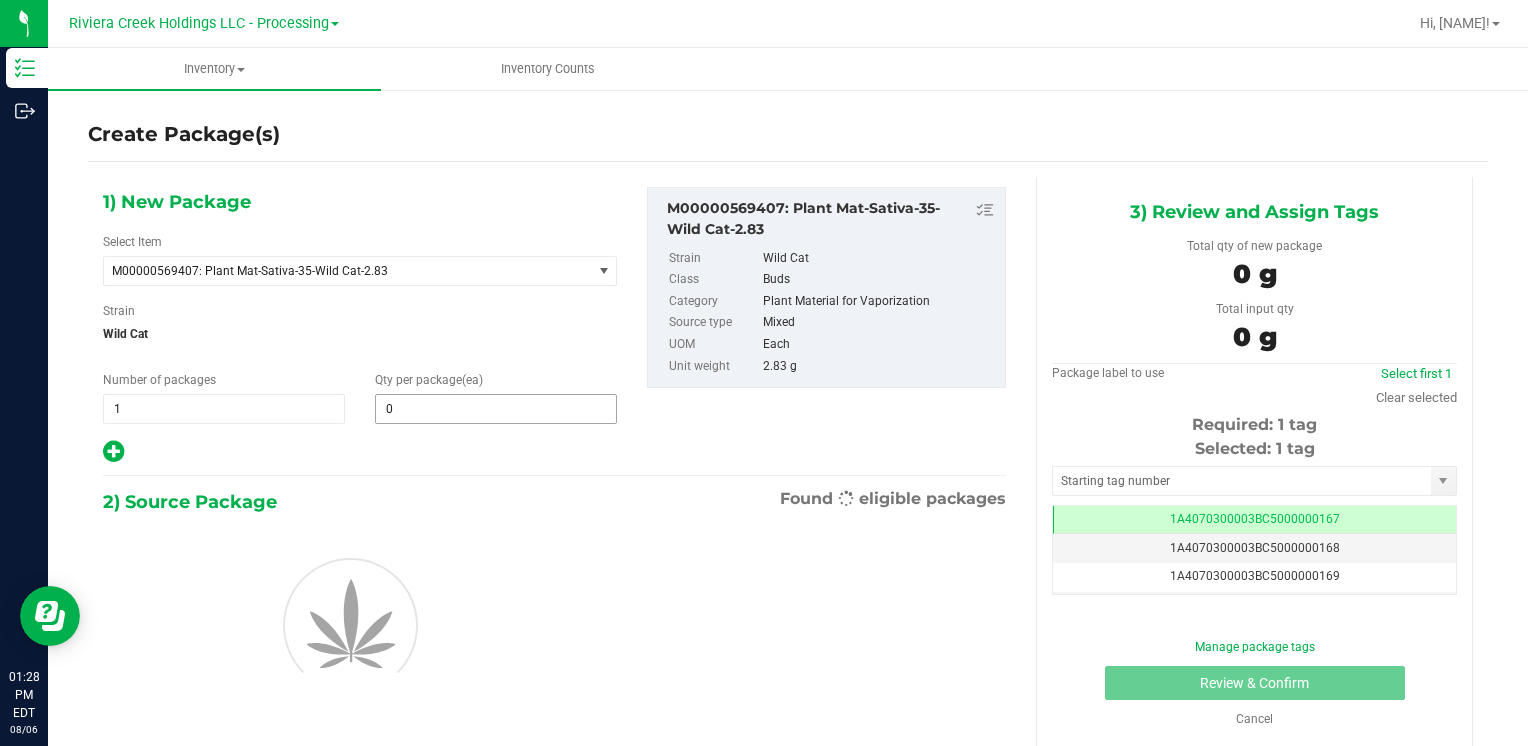 type 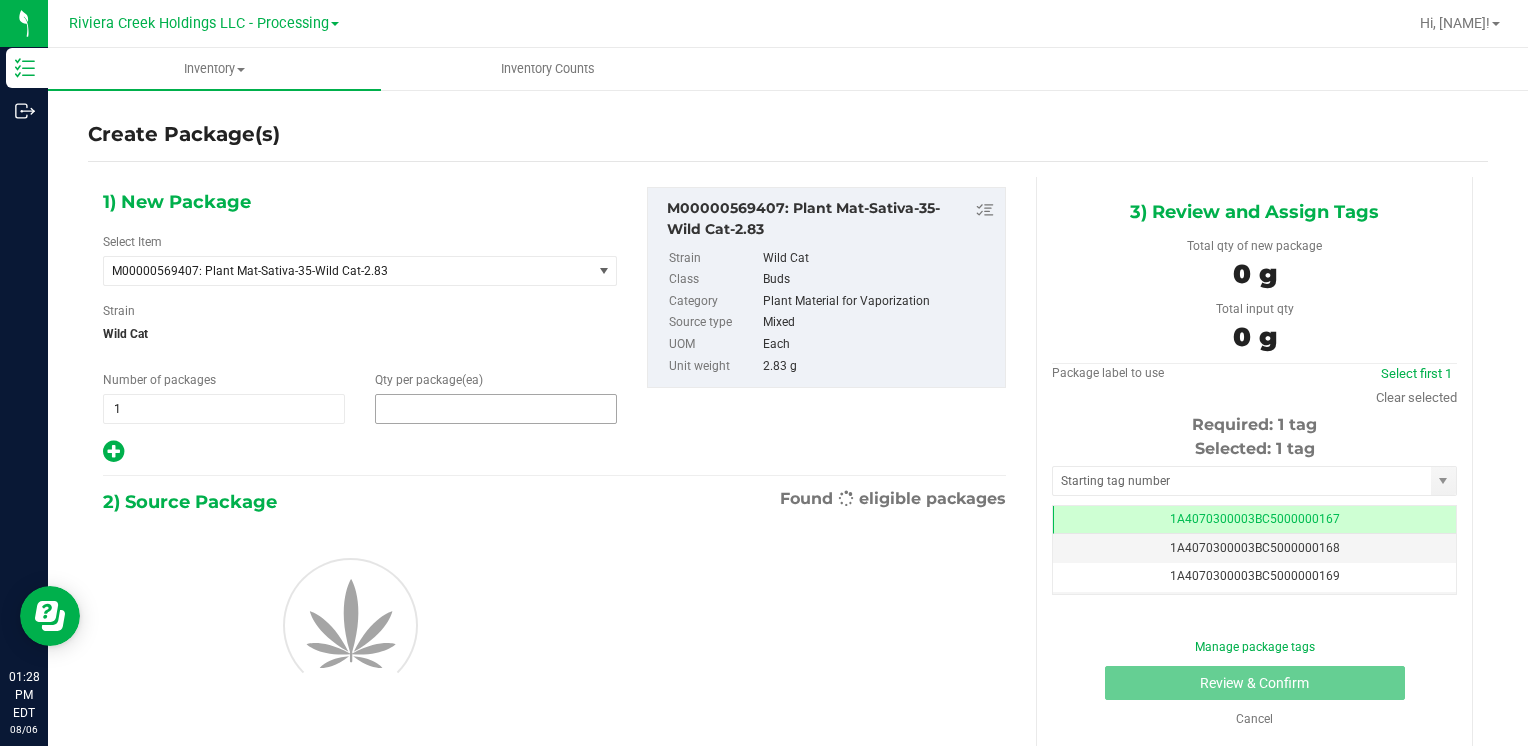 click at bounding box center (496, 409) 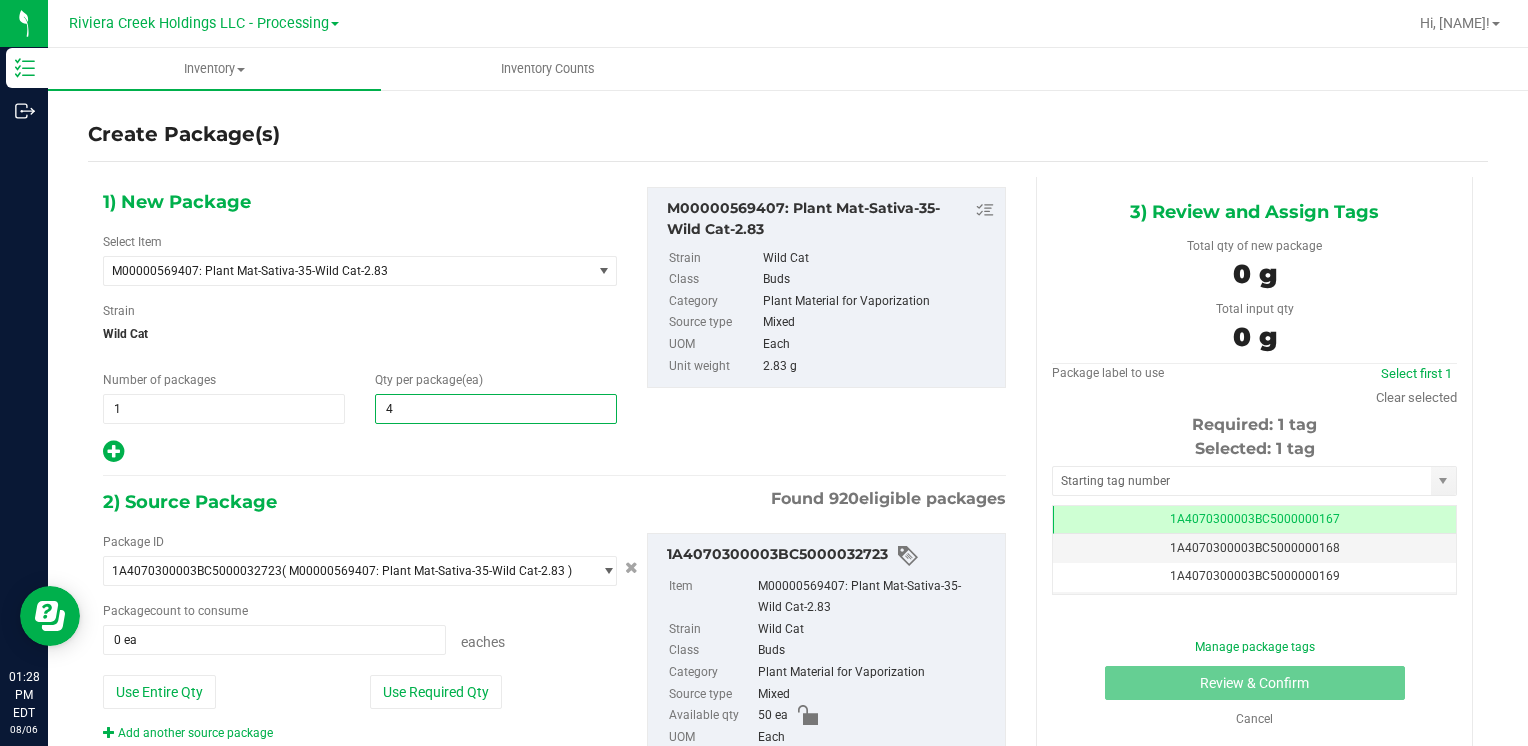 type on "40" 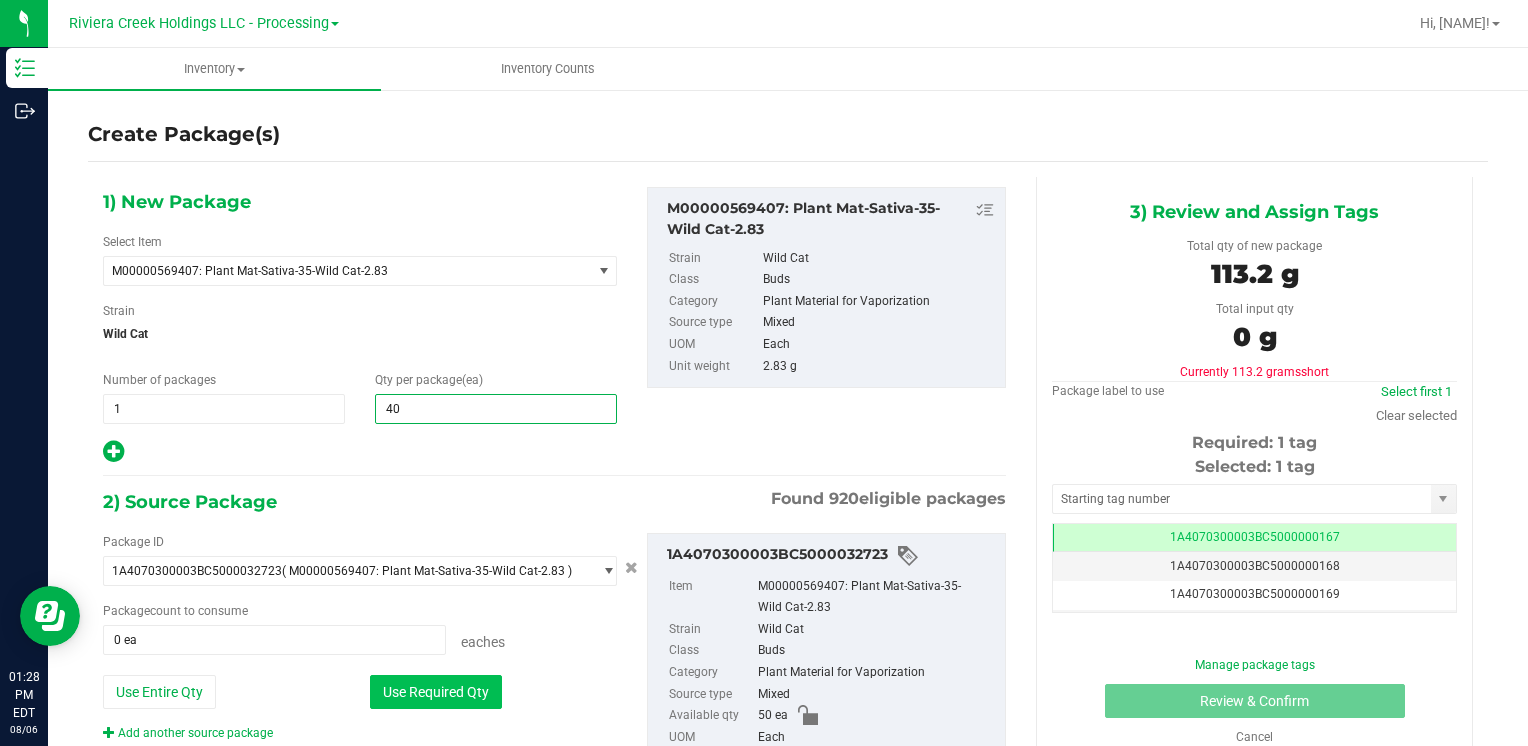 type on "40" 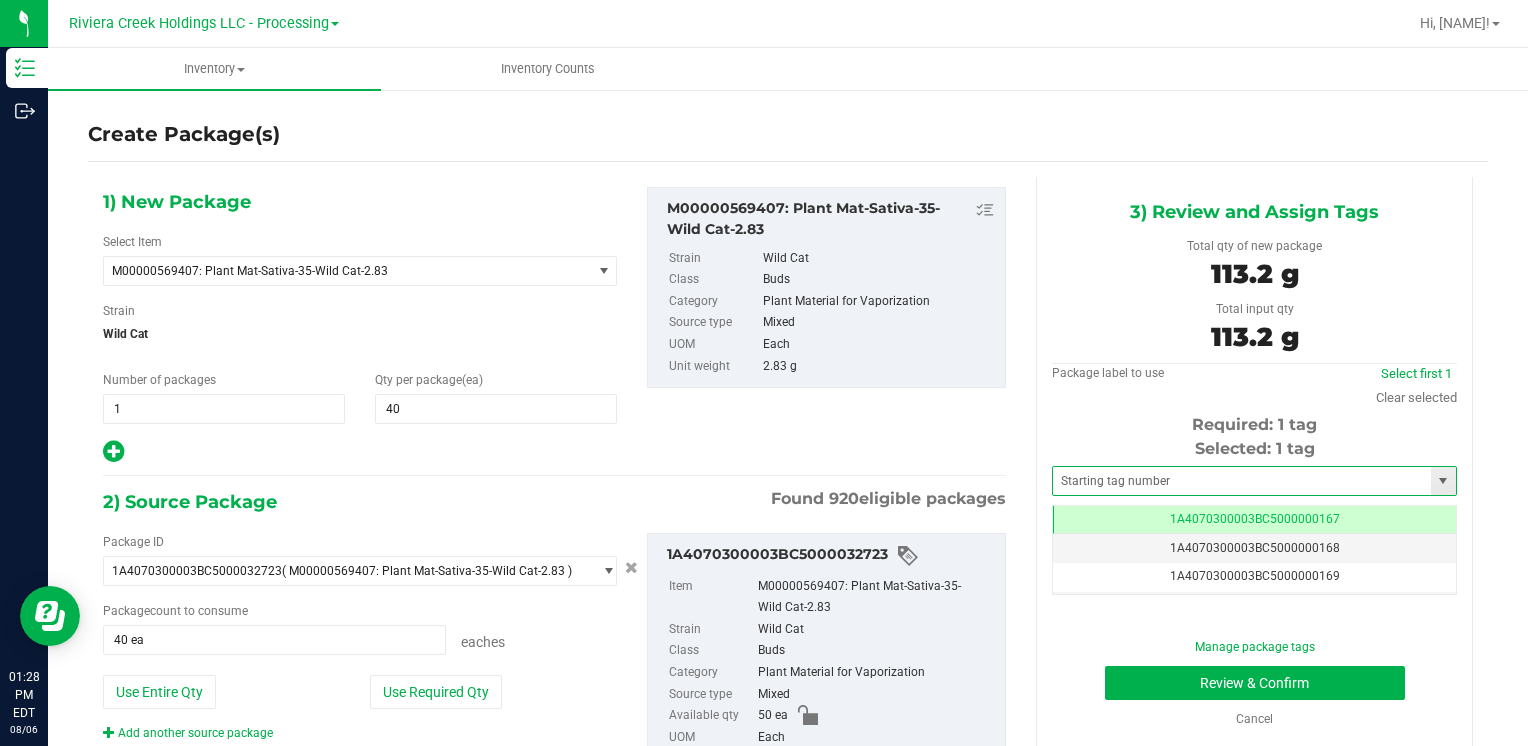 click at bounding box center [1254, 481] 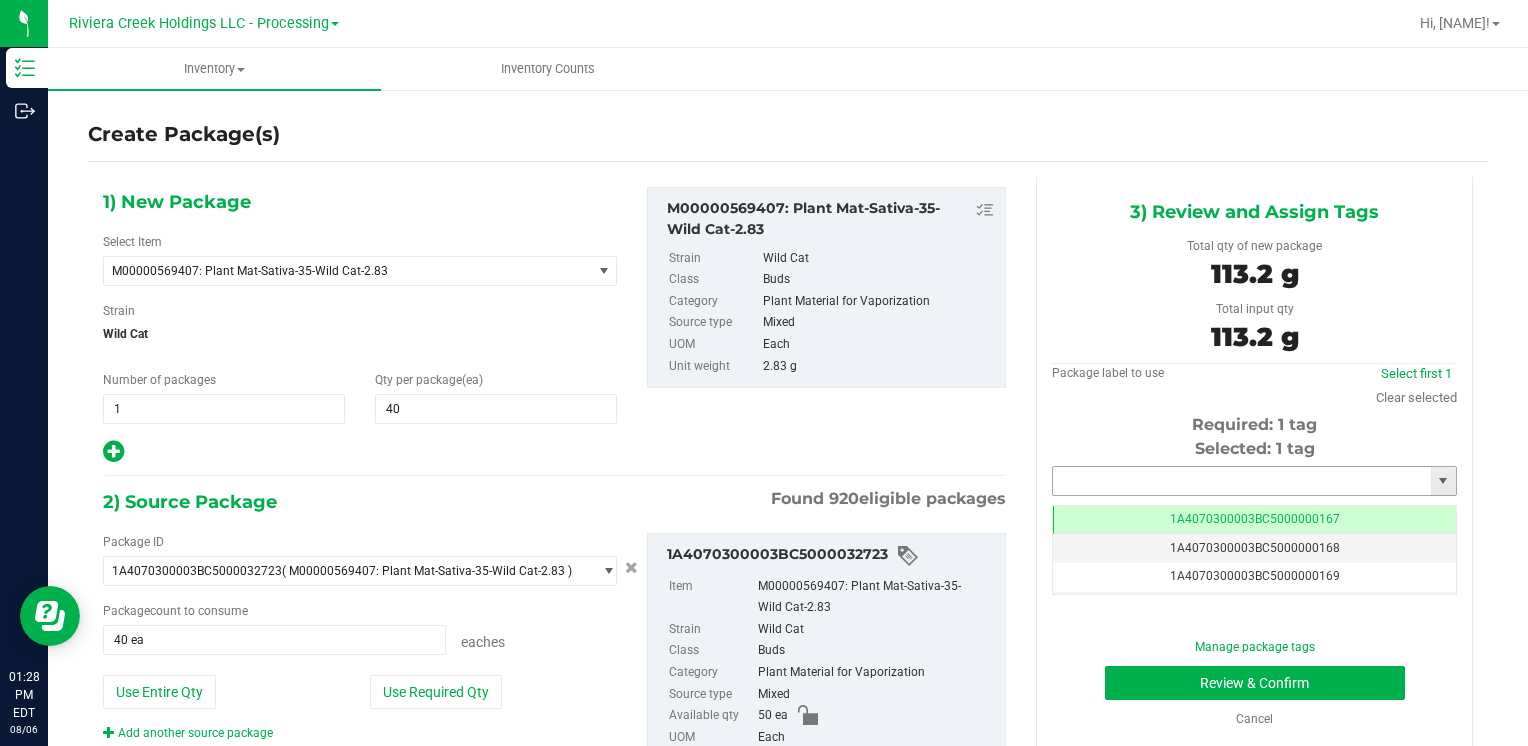click at bounding box center (1242, 481) 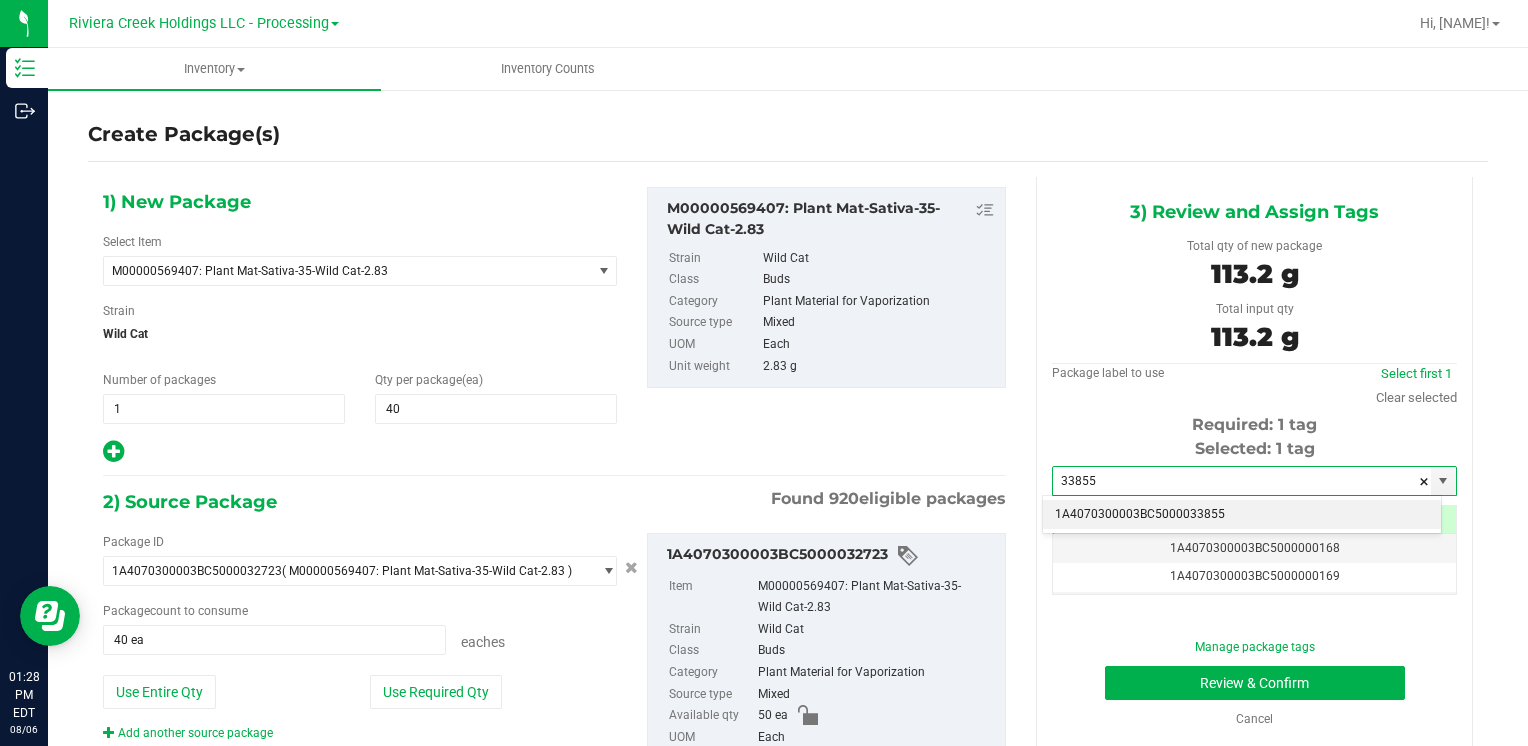 click on "1A4070300003BC5000033855" at bounding box center (1242, 515) 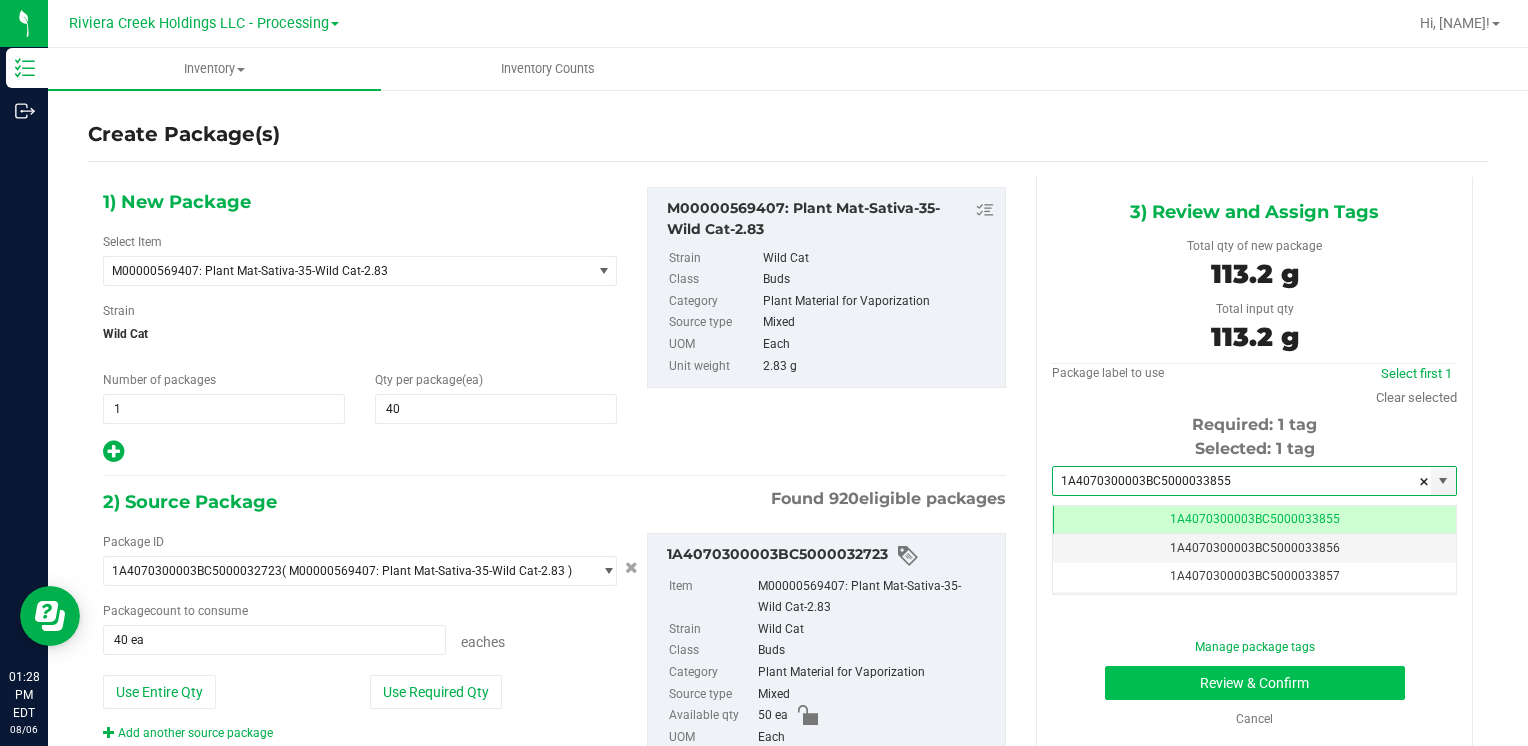 scroll, scrollTop: 0, scrollLeft: 0, axis: both 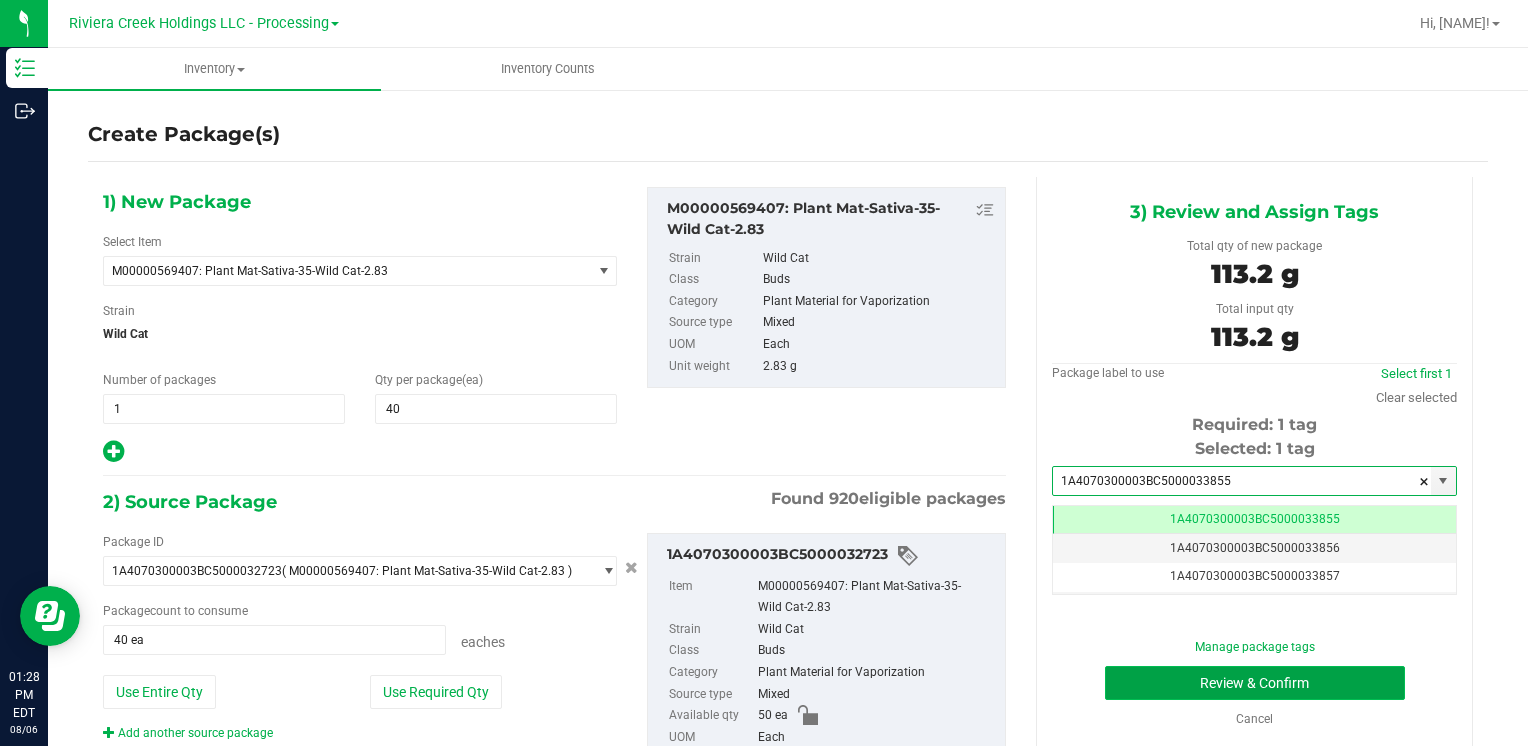 click on "Review & Confirm" at bounding box center (1255, 683) 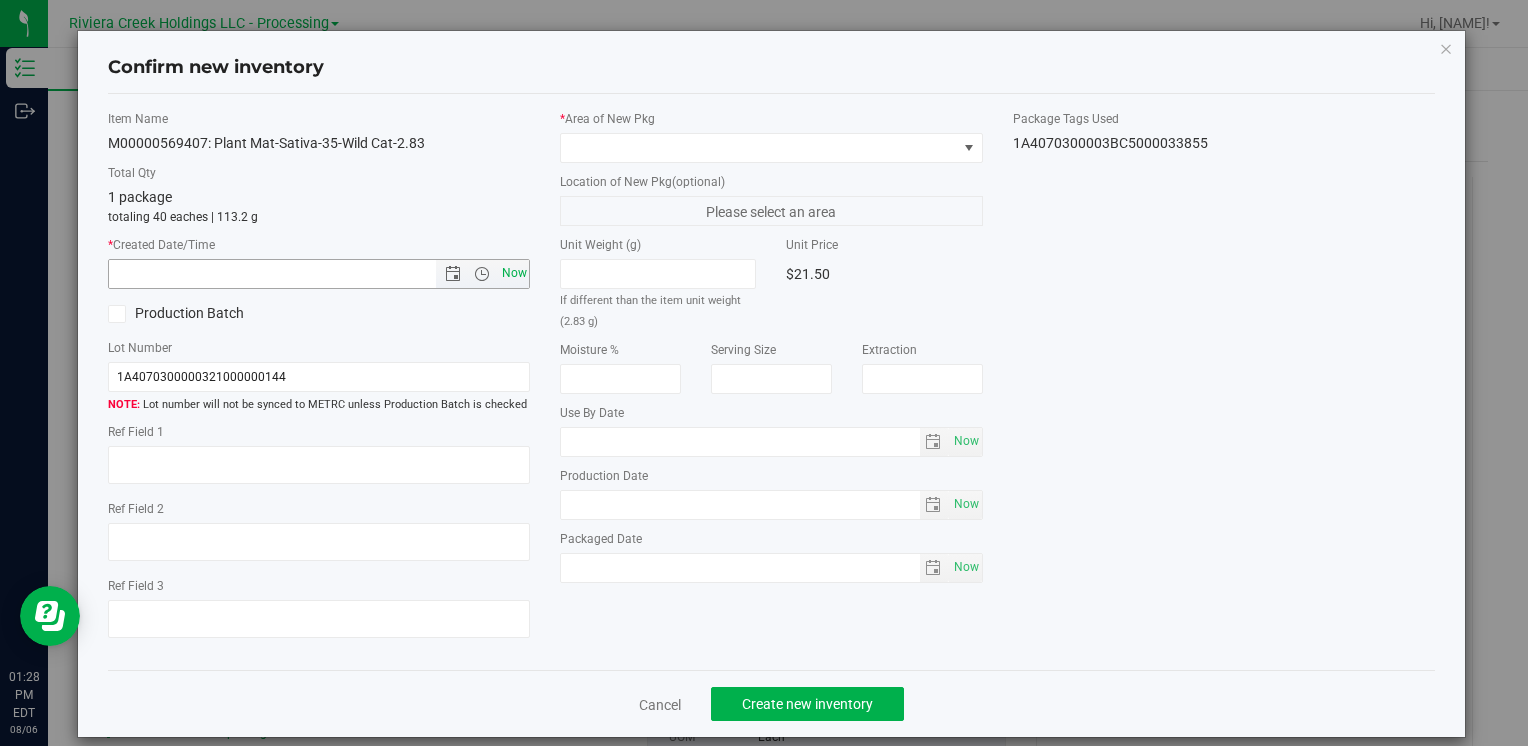 click on "Now" at bounding box center (514, 273) 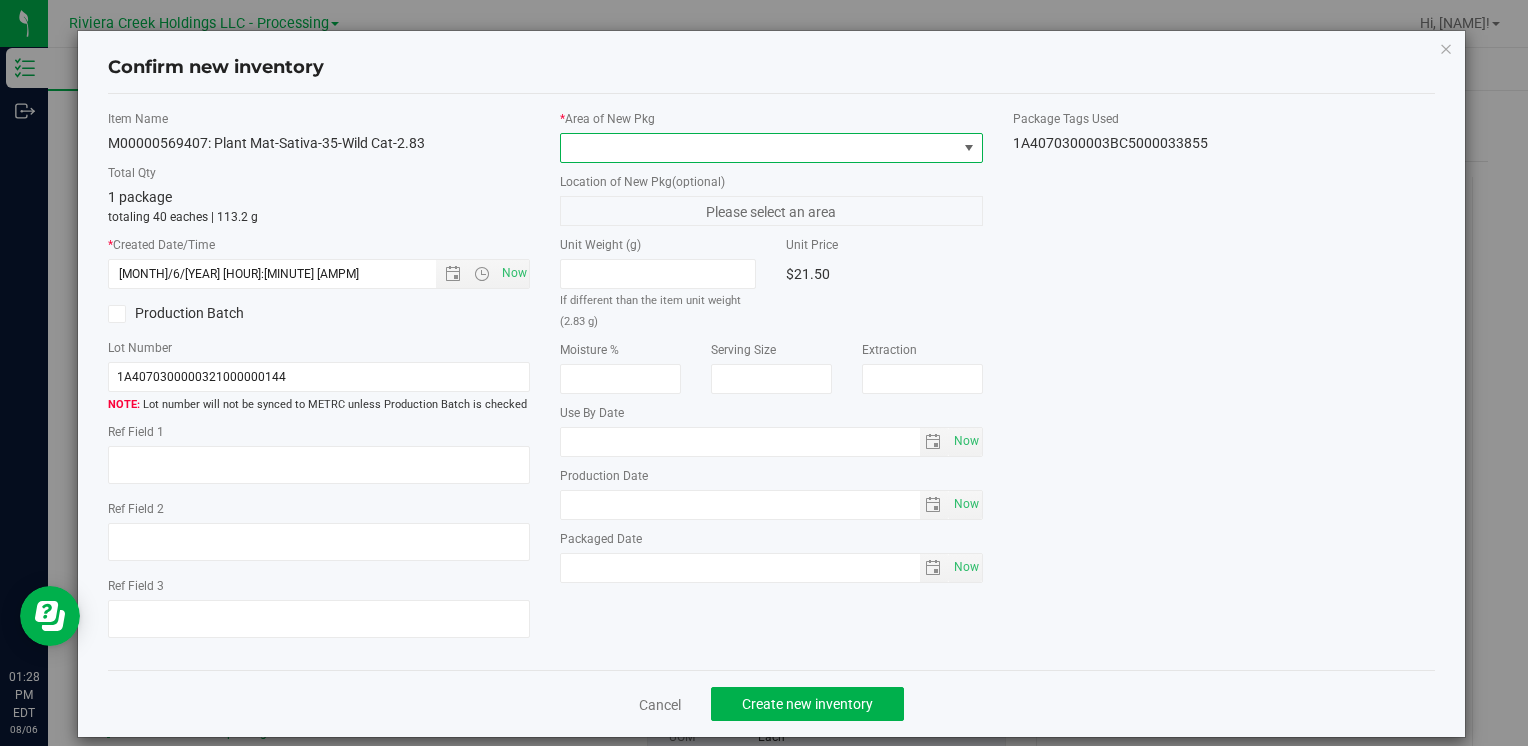 click at bounding box center [758, 148] 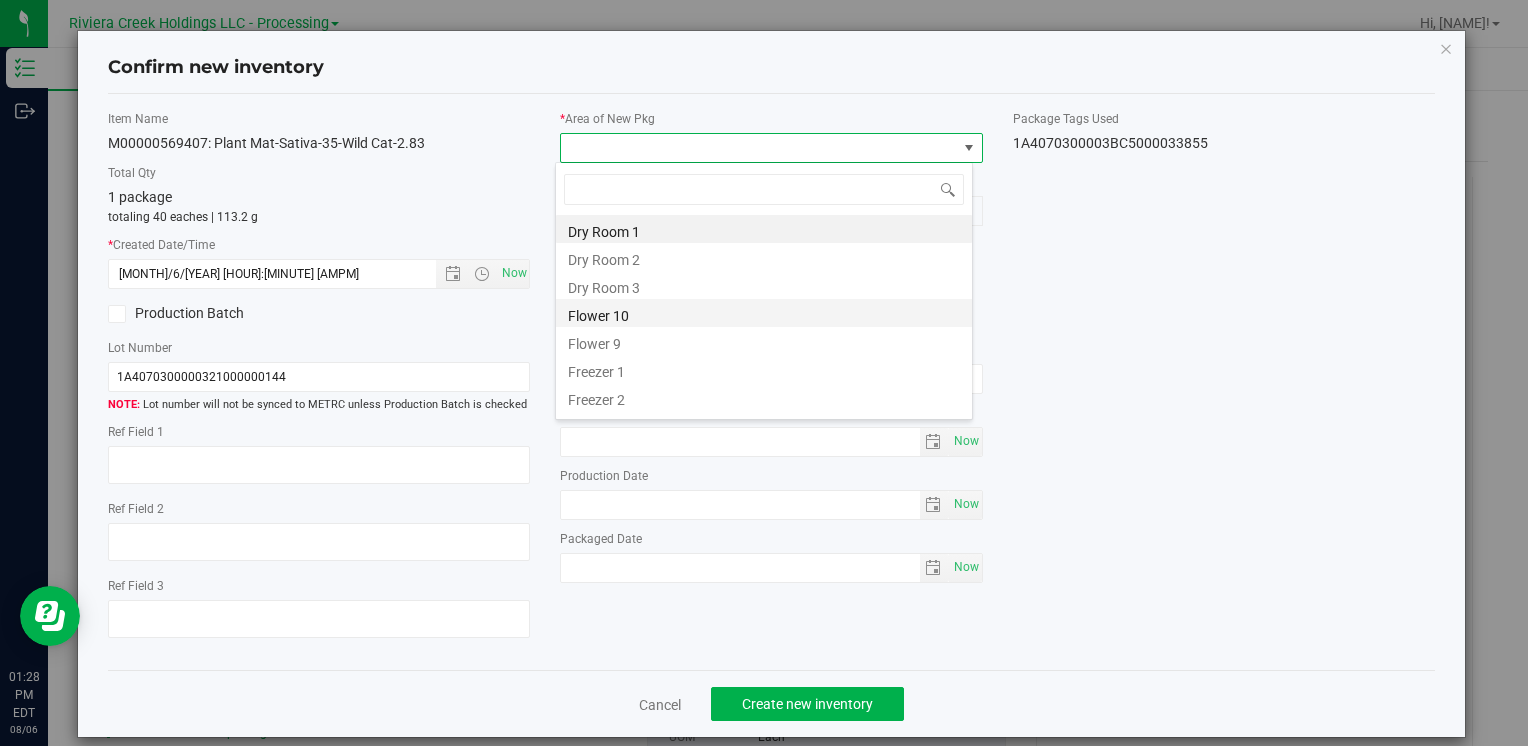 click on "Flower 10" at bounding box center (764, 313) 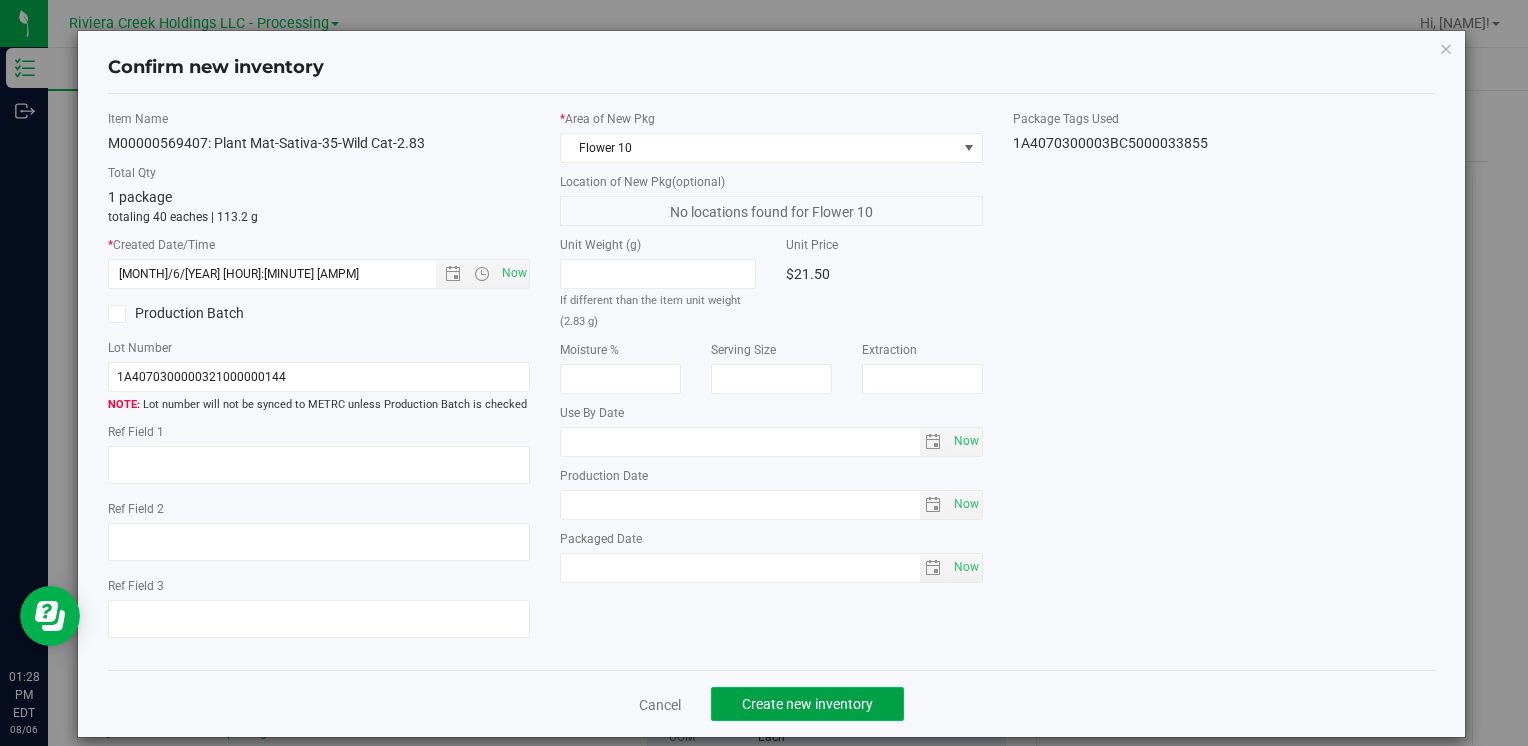click on "Create new inventory" 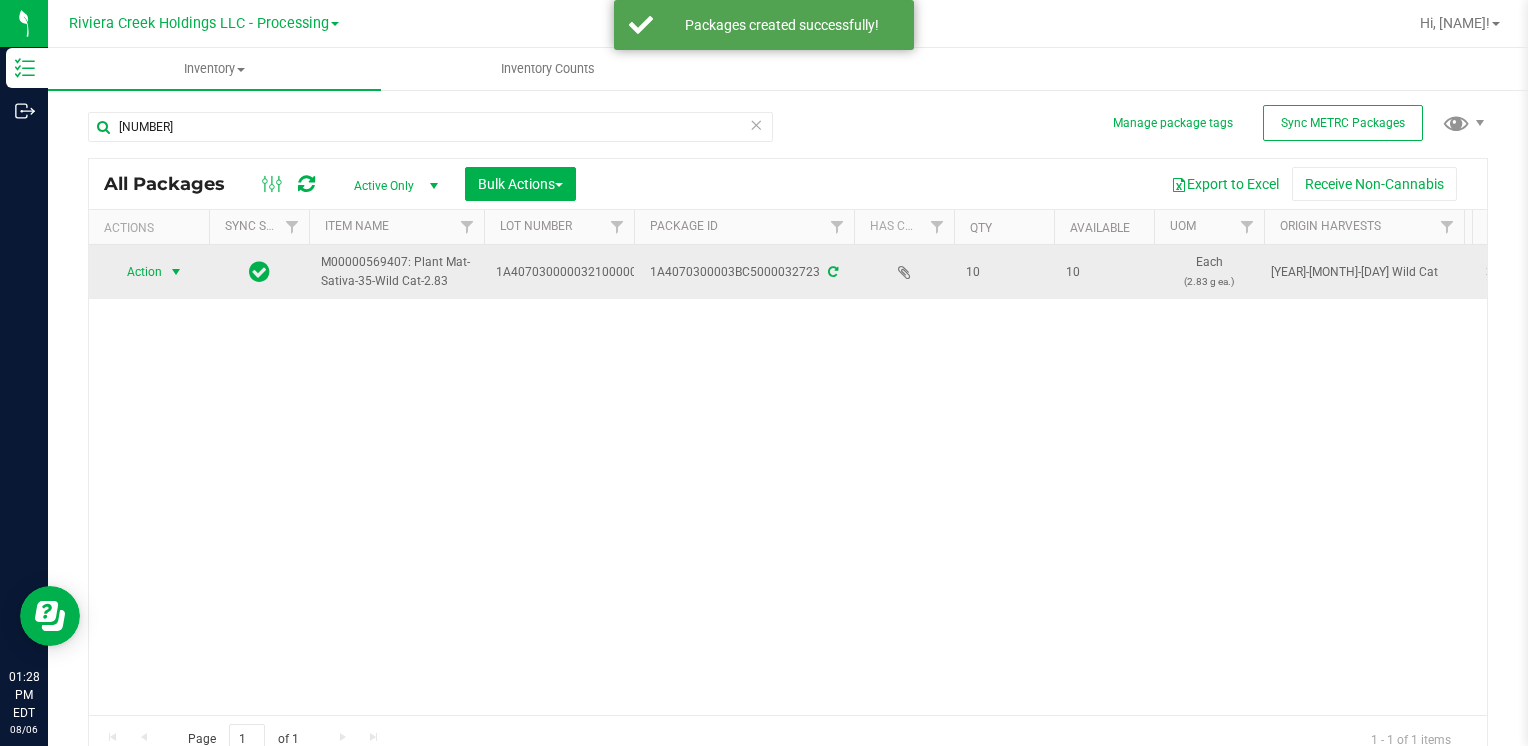 click at bounding box center (176, 272) 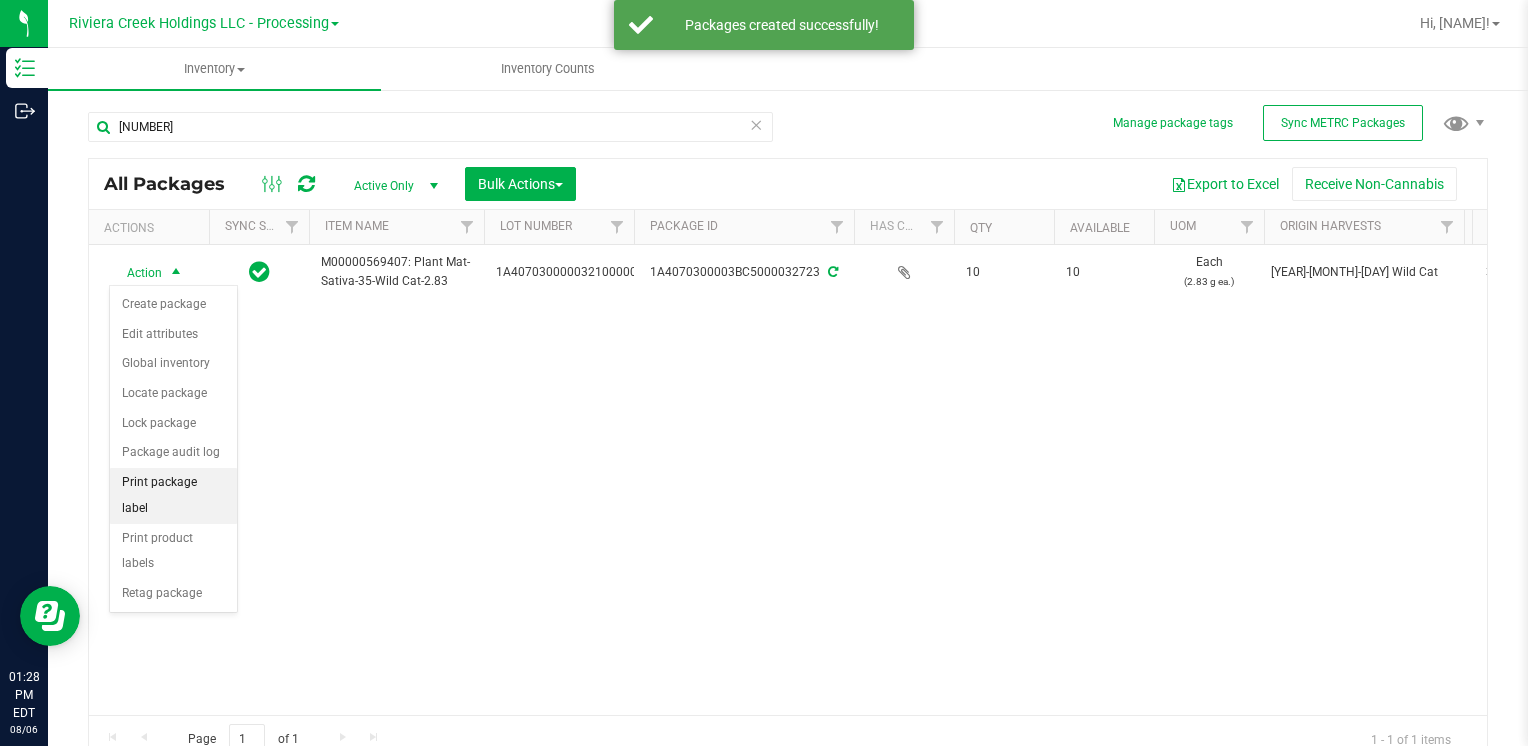 click on "Print package label" at bounding box center [173, 495] 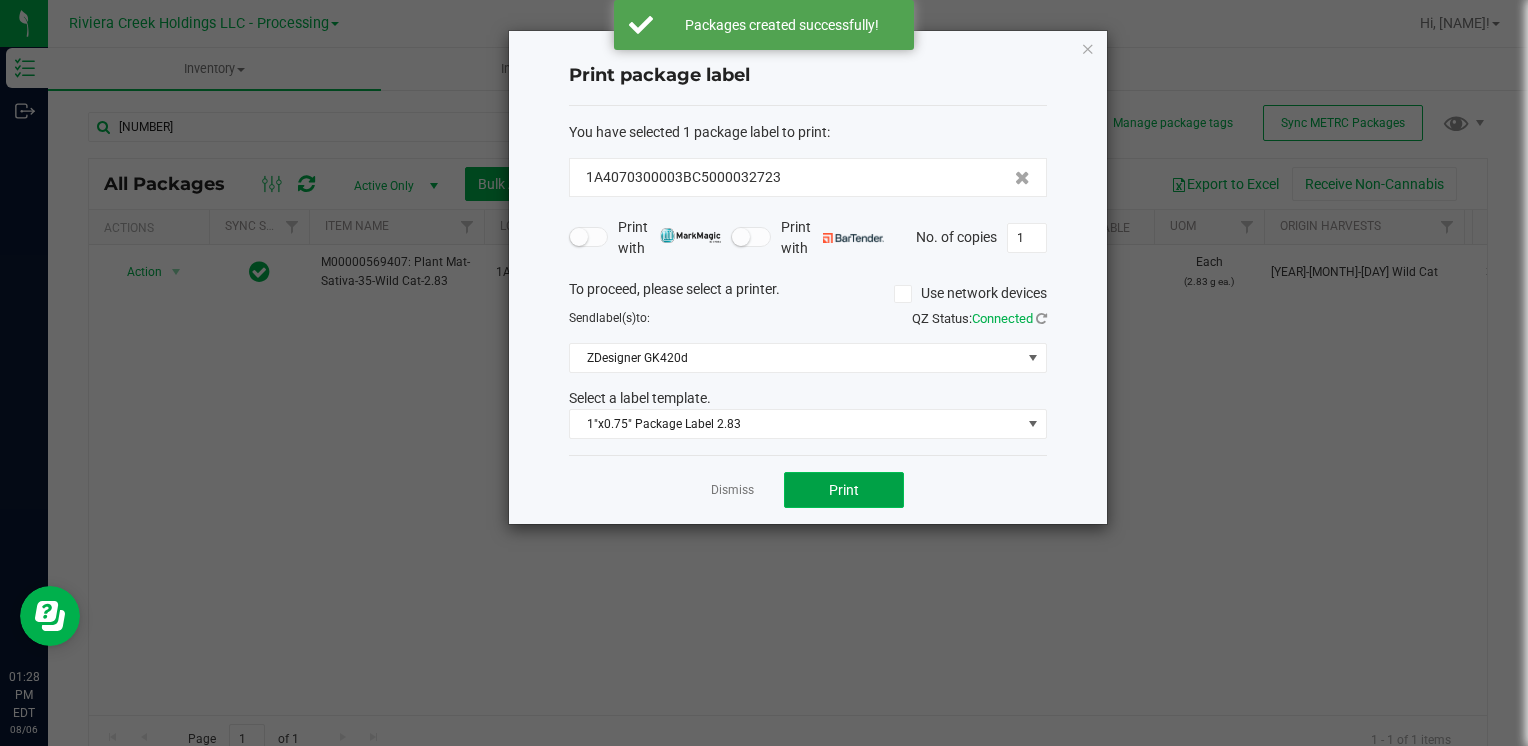 click on "Print" 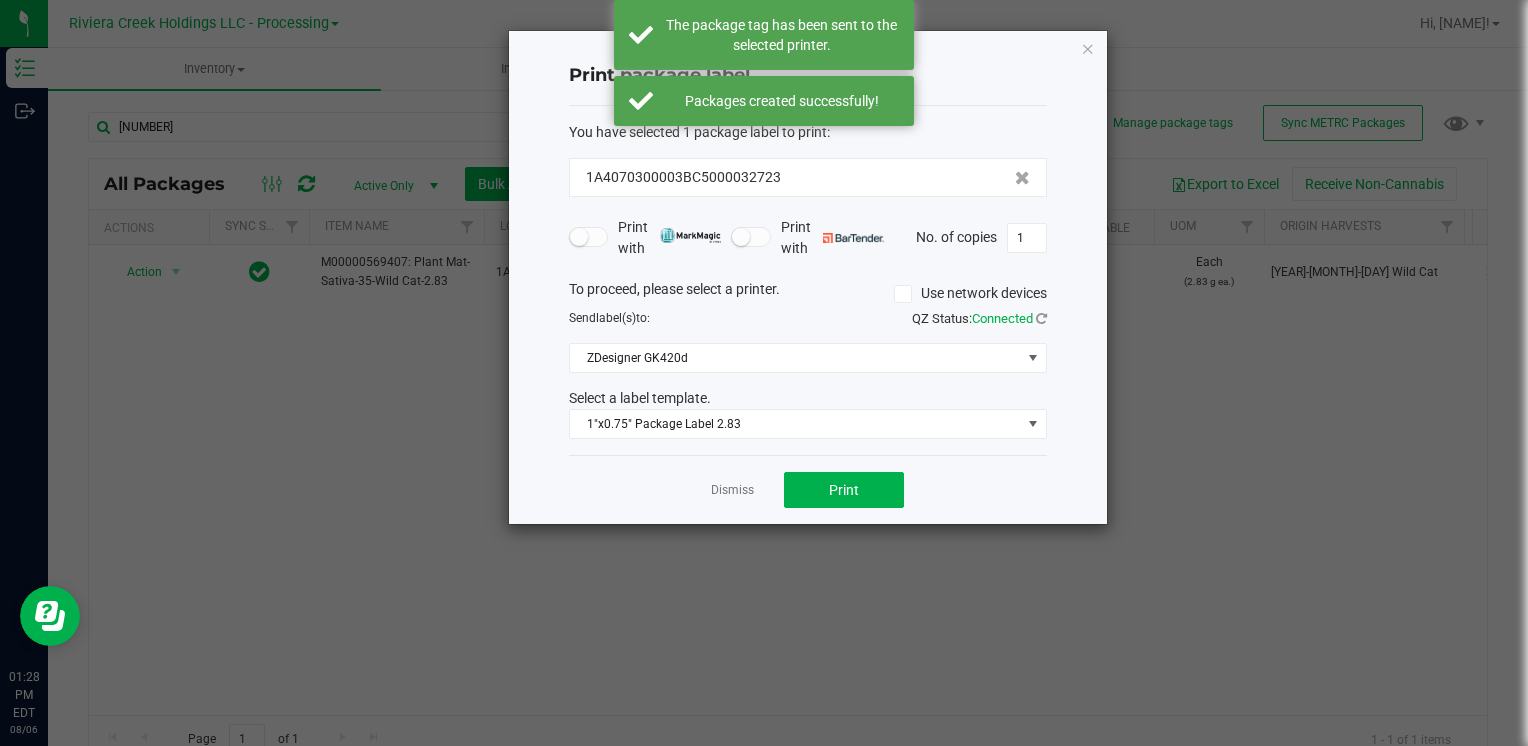 click 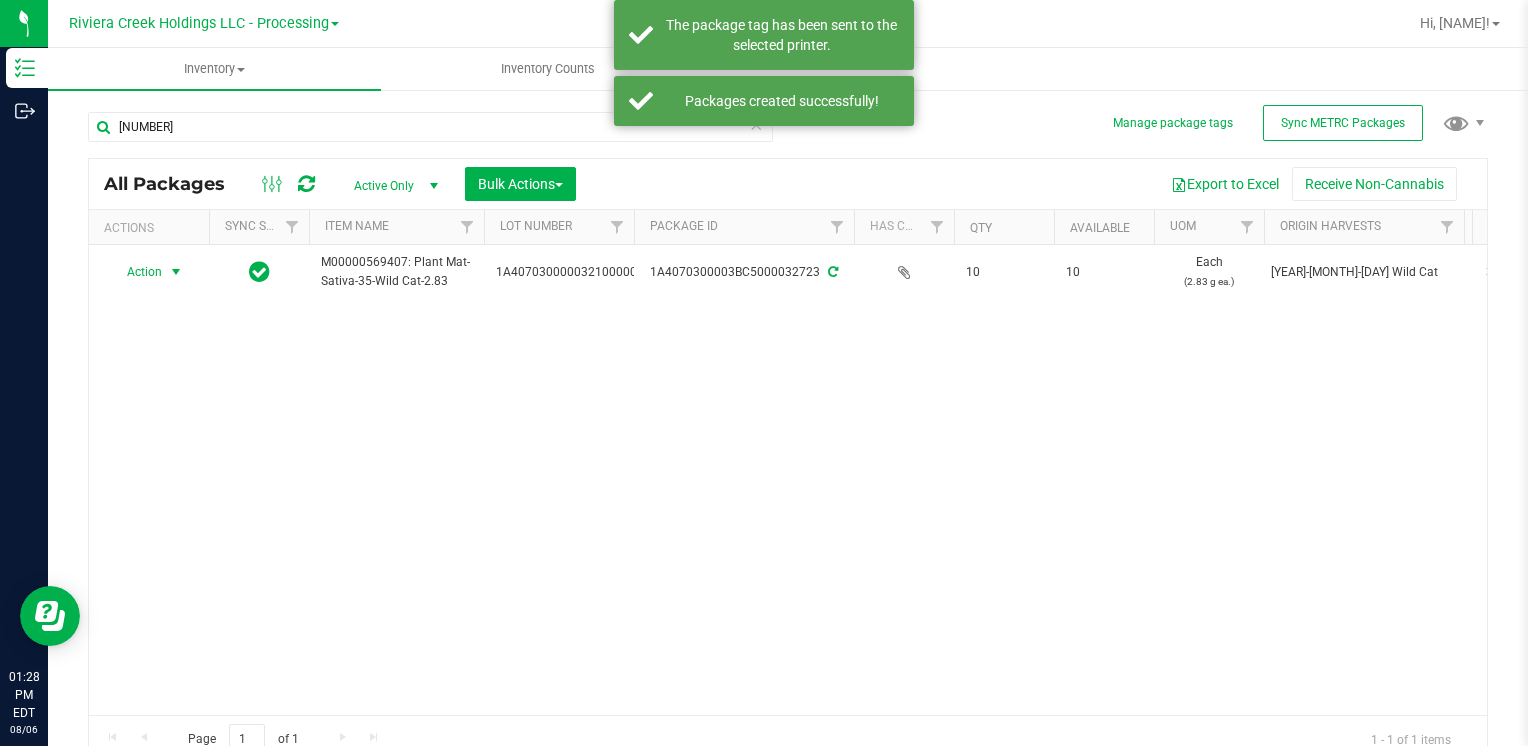 click on "[NUMBER]" at bounding box center [430, 135] 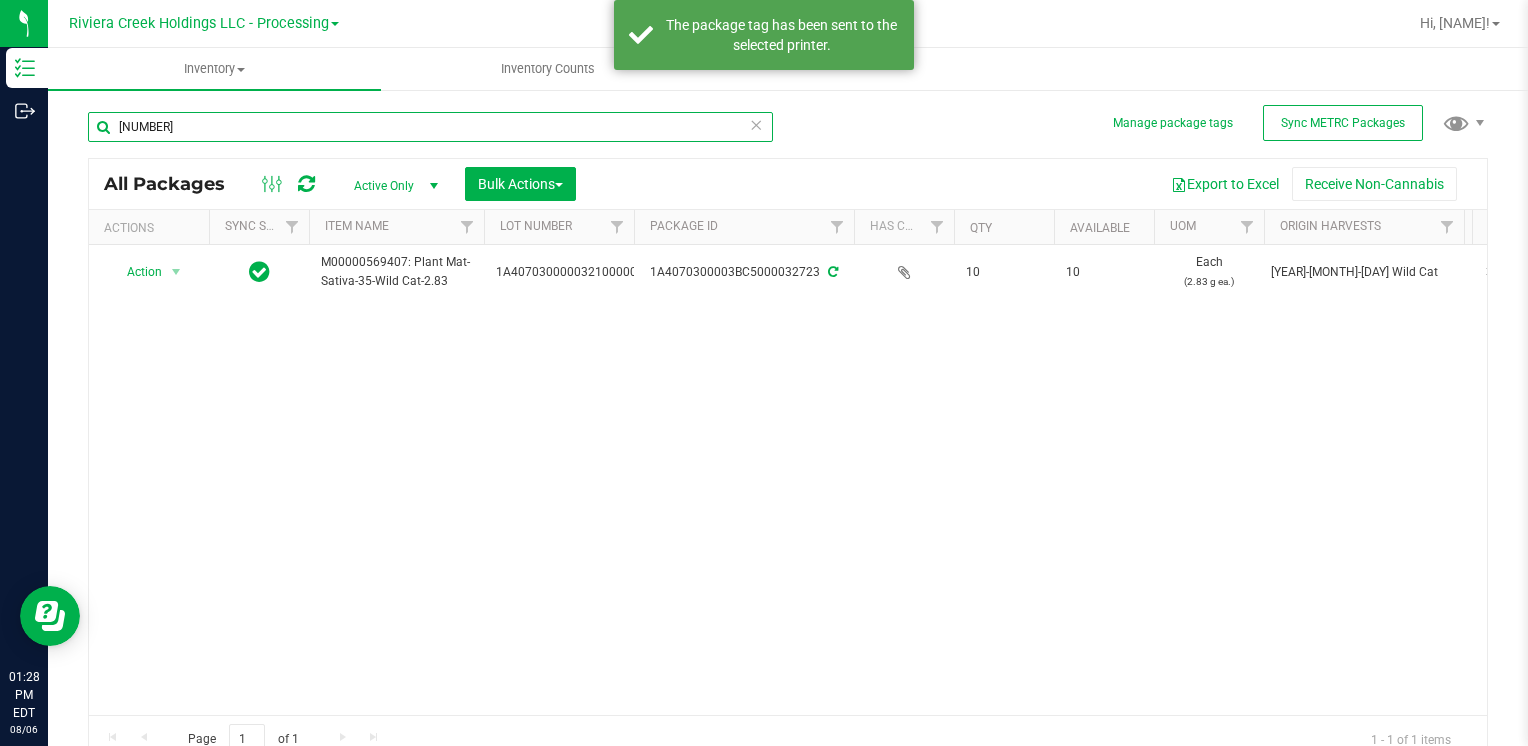 click on "[NUMBER]" at bounding box center [430, 127] 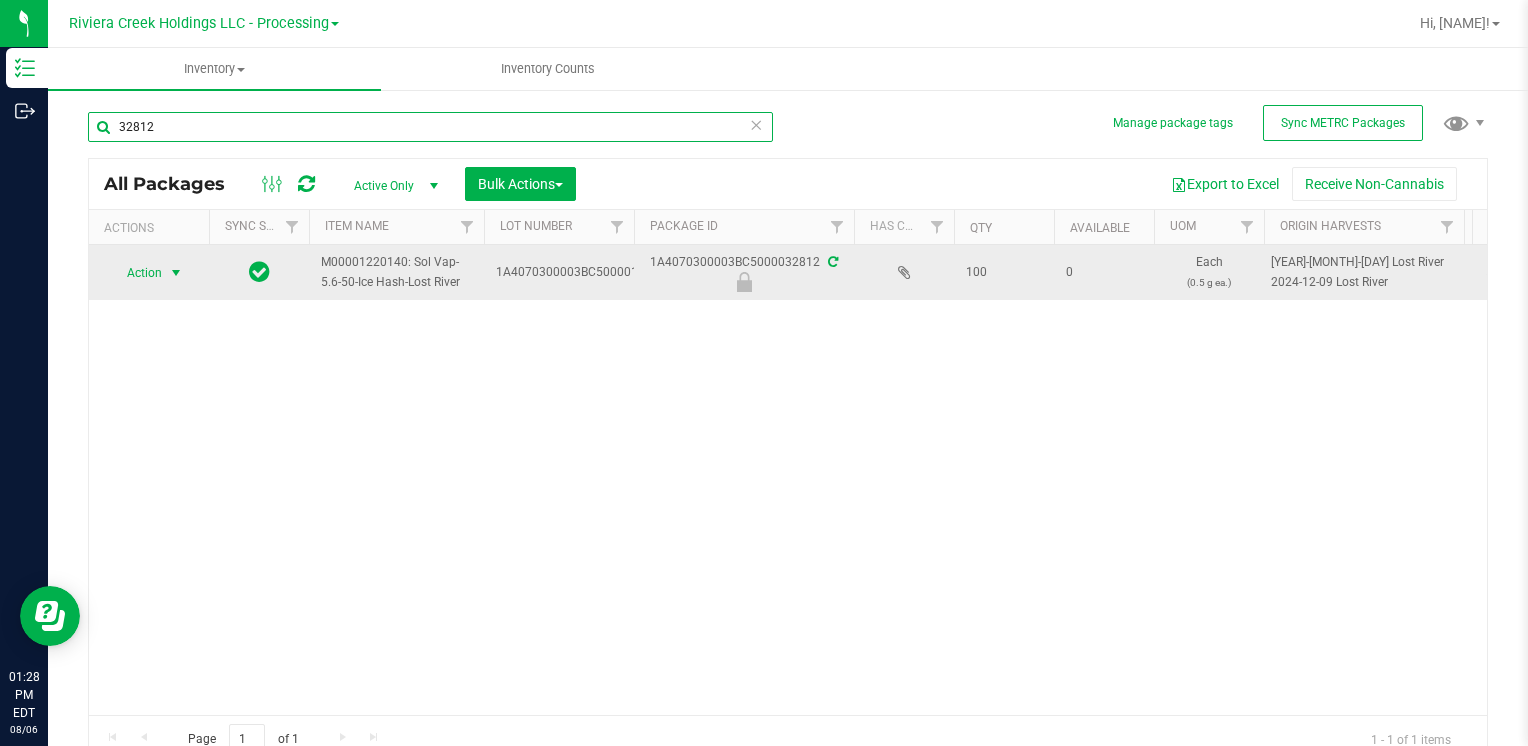 type on "32812" 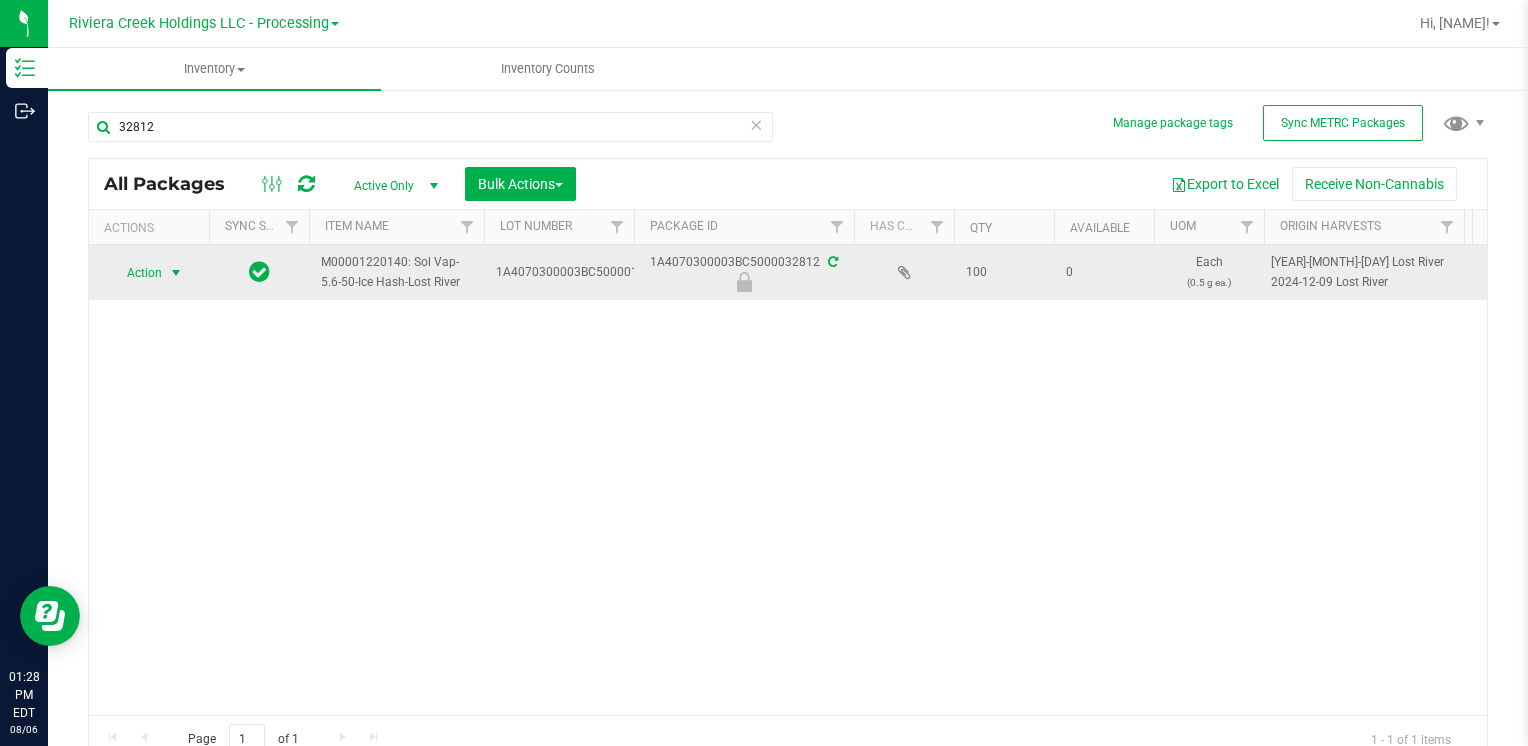 click on "Action" at bounding box center [136, 273] 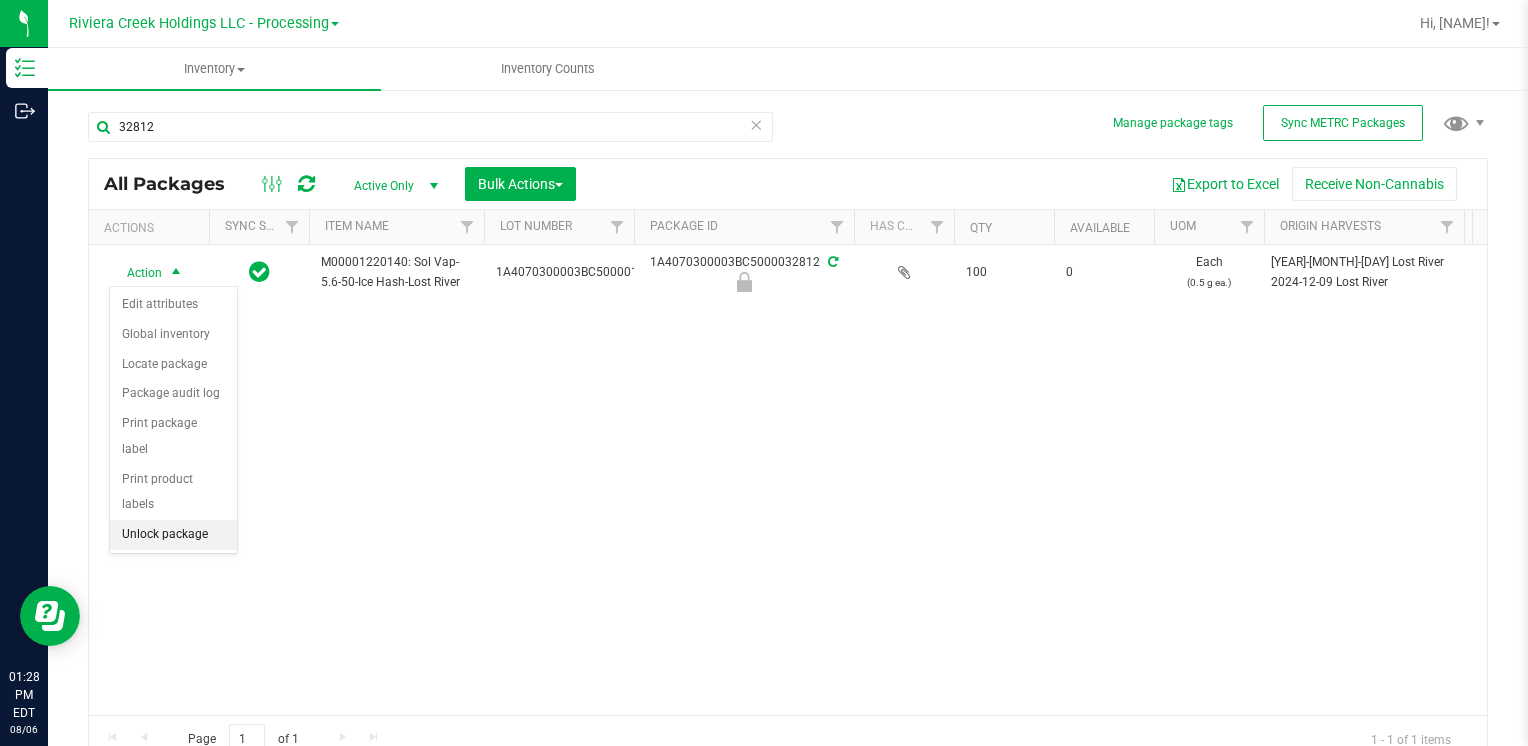click on "Unlock package" at bounding box center (173, 535) 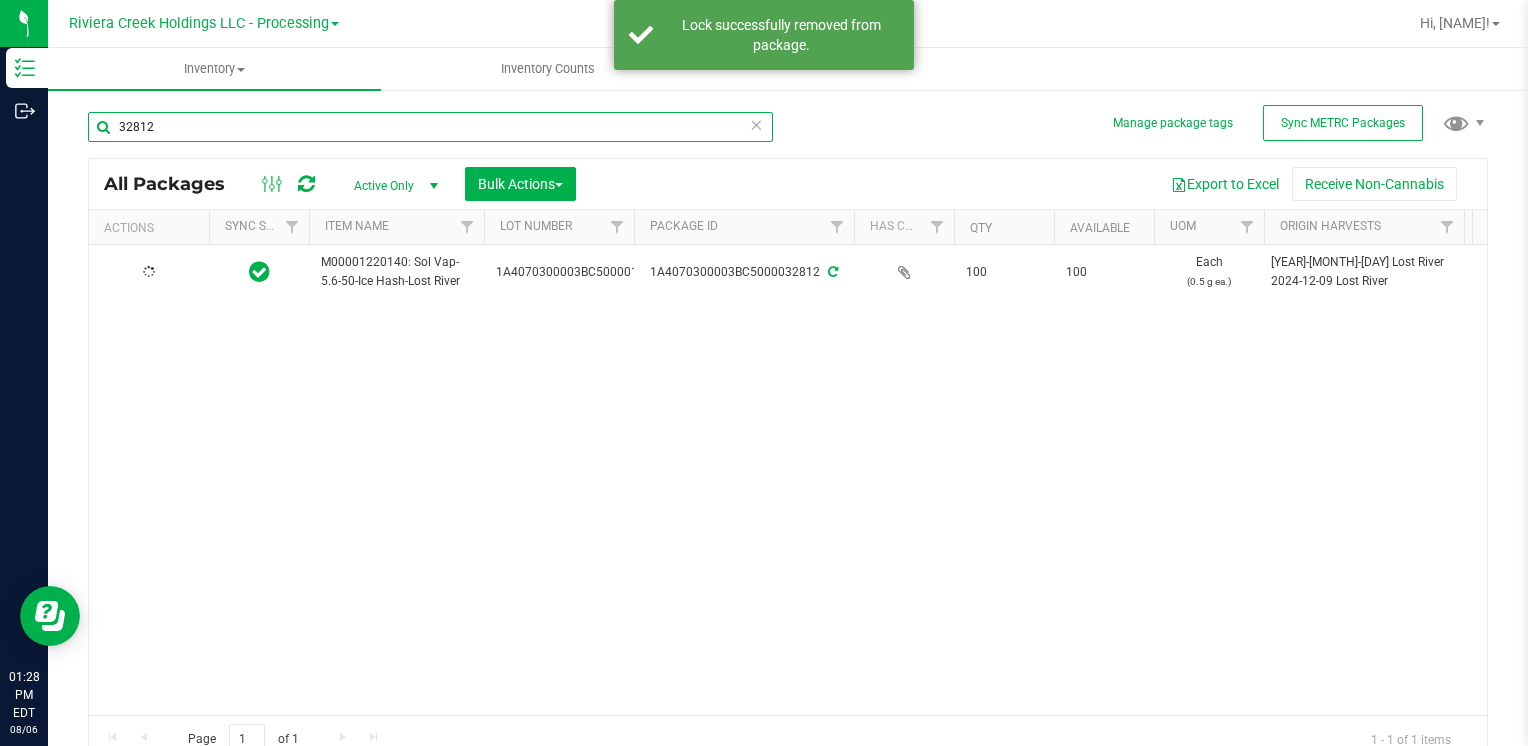 click on "32812" at bounding box center (430, 127) 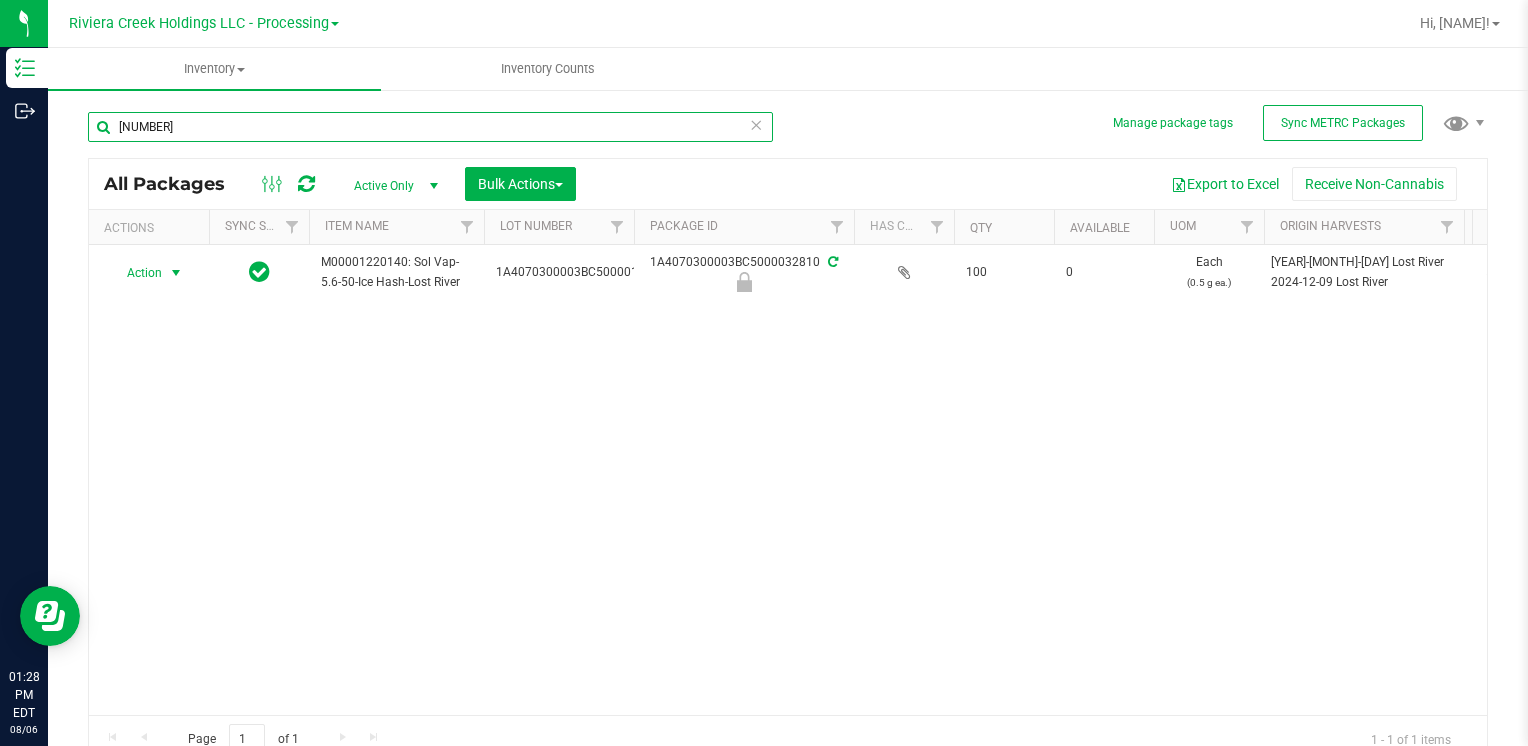 type on "[NUMBER]" 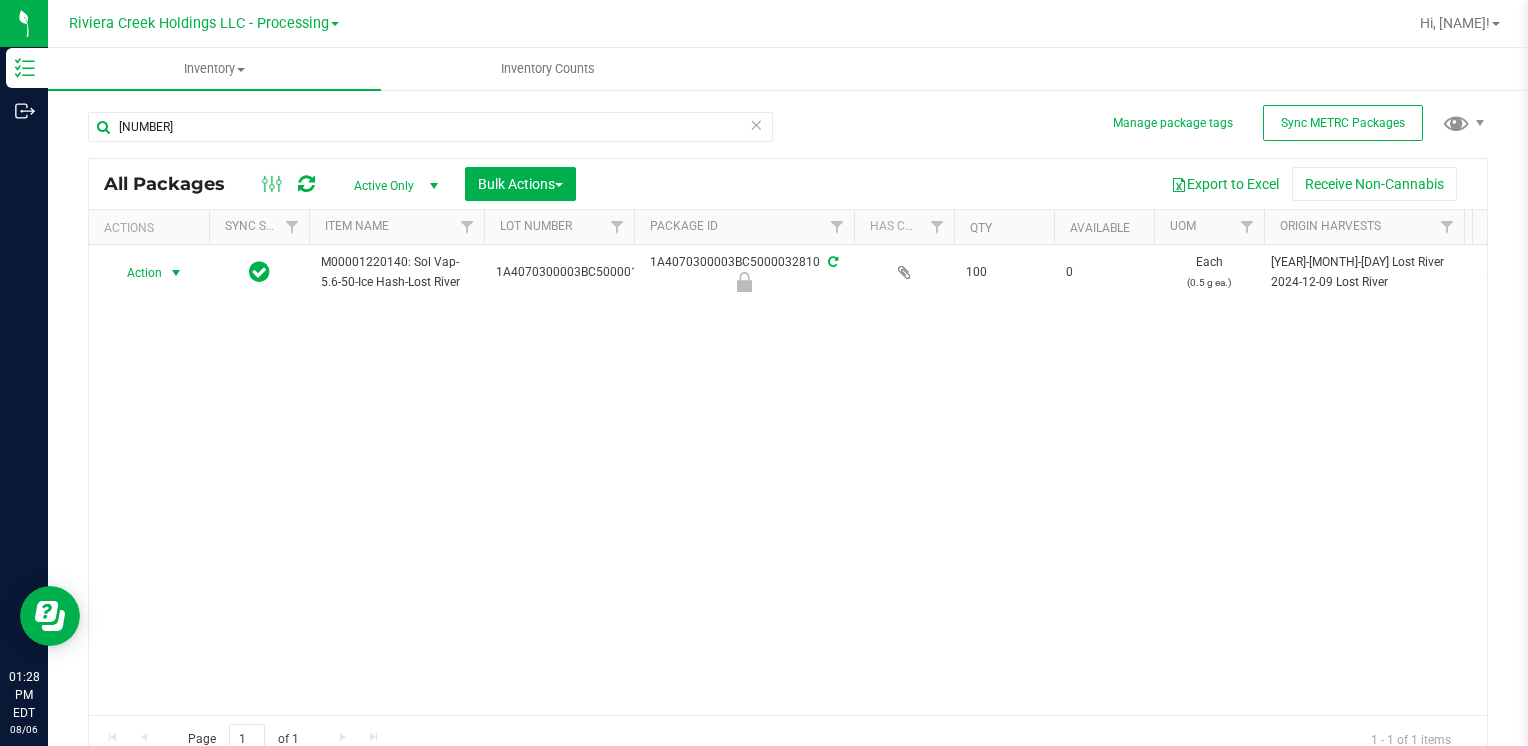 click on "Action" at bounding box center (136, 273) 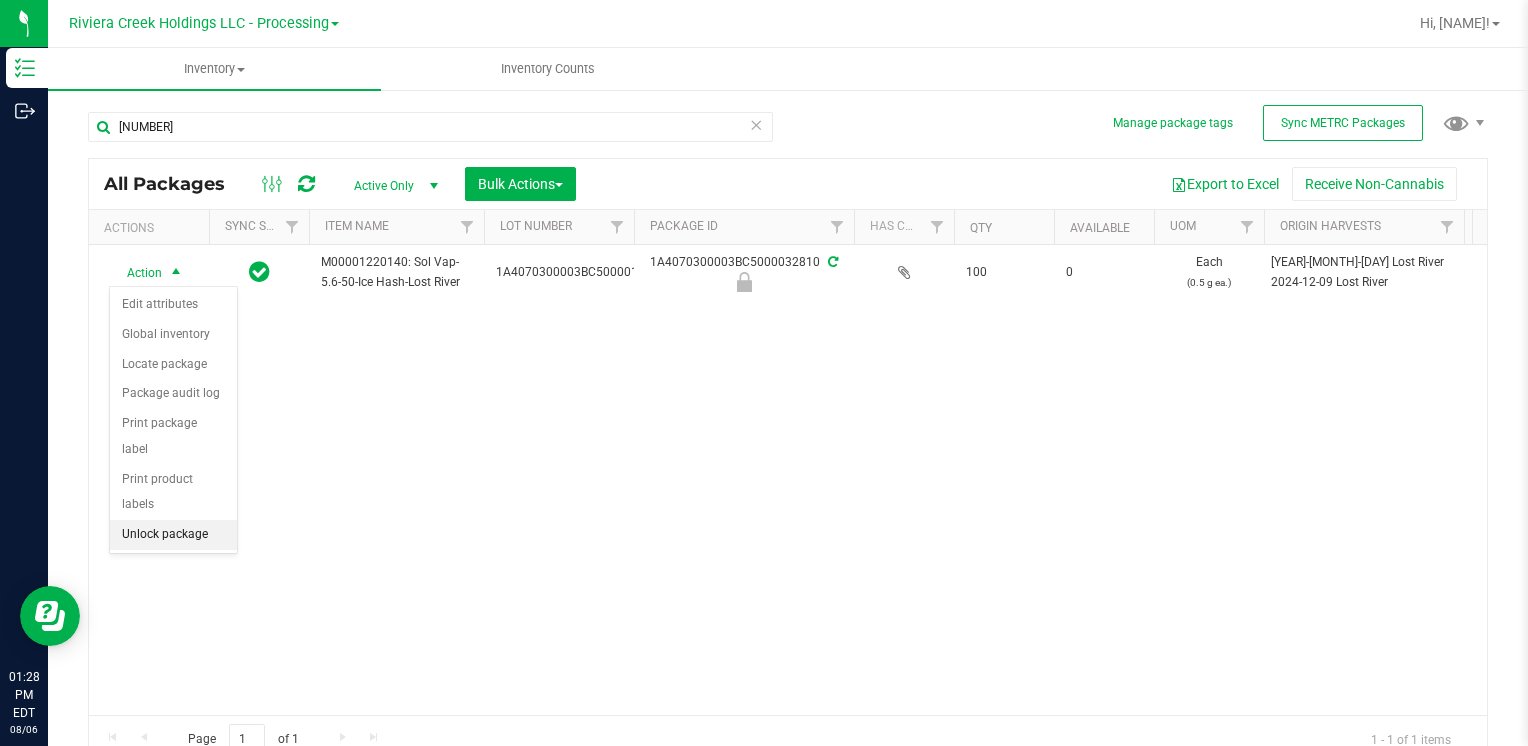 click on "Unlock package" at bounding box center (173, 535) 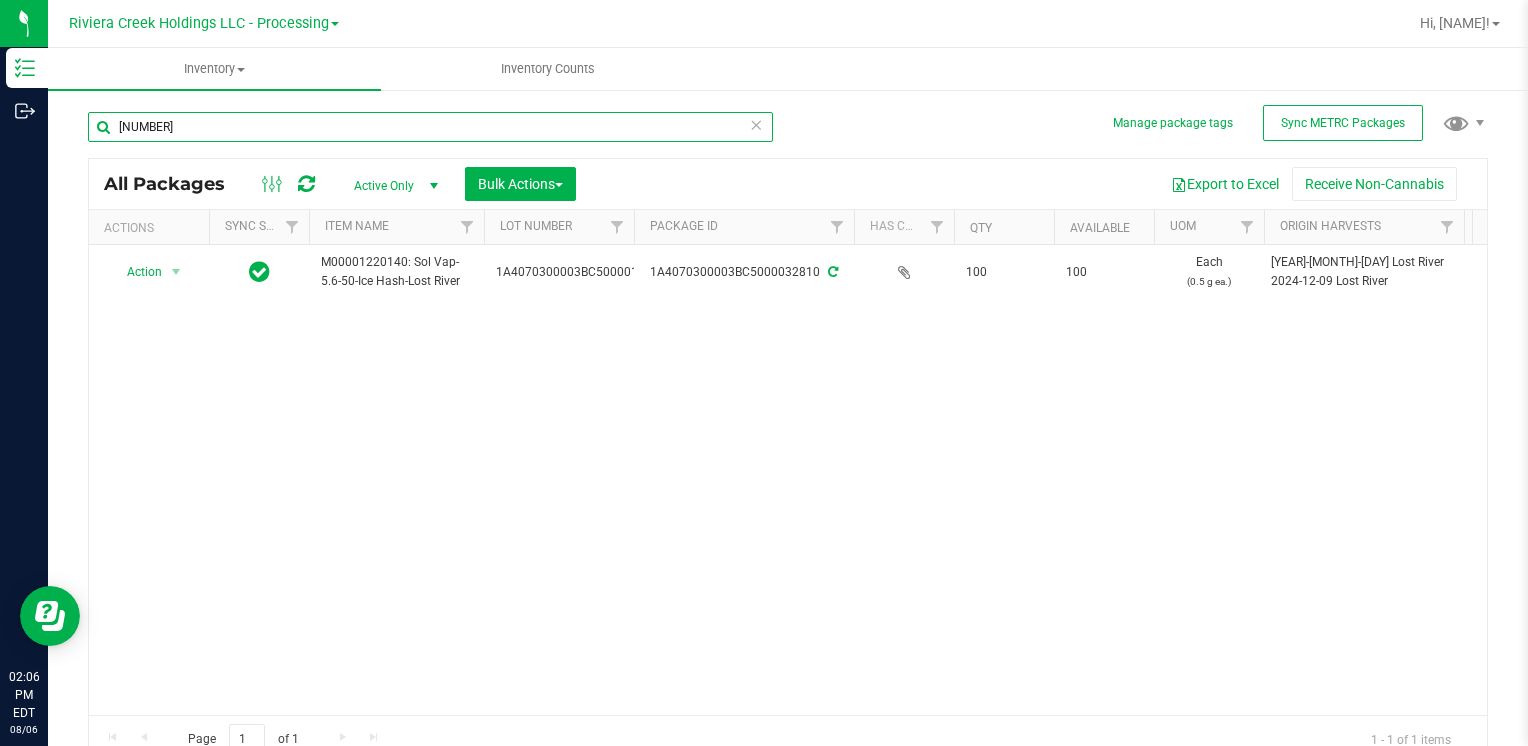click on "[NUMBER]" at bounding box center [430, 127] 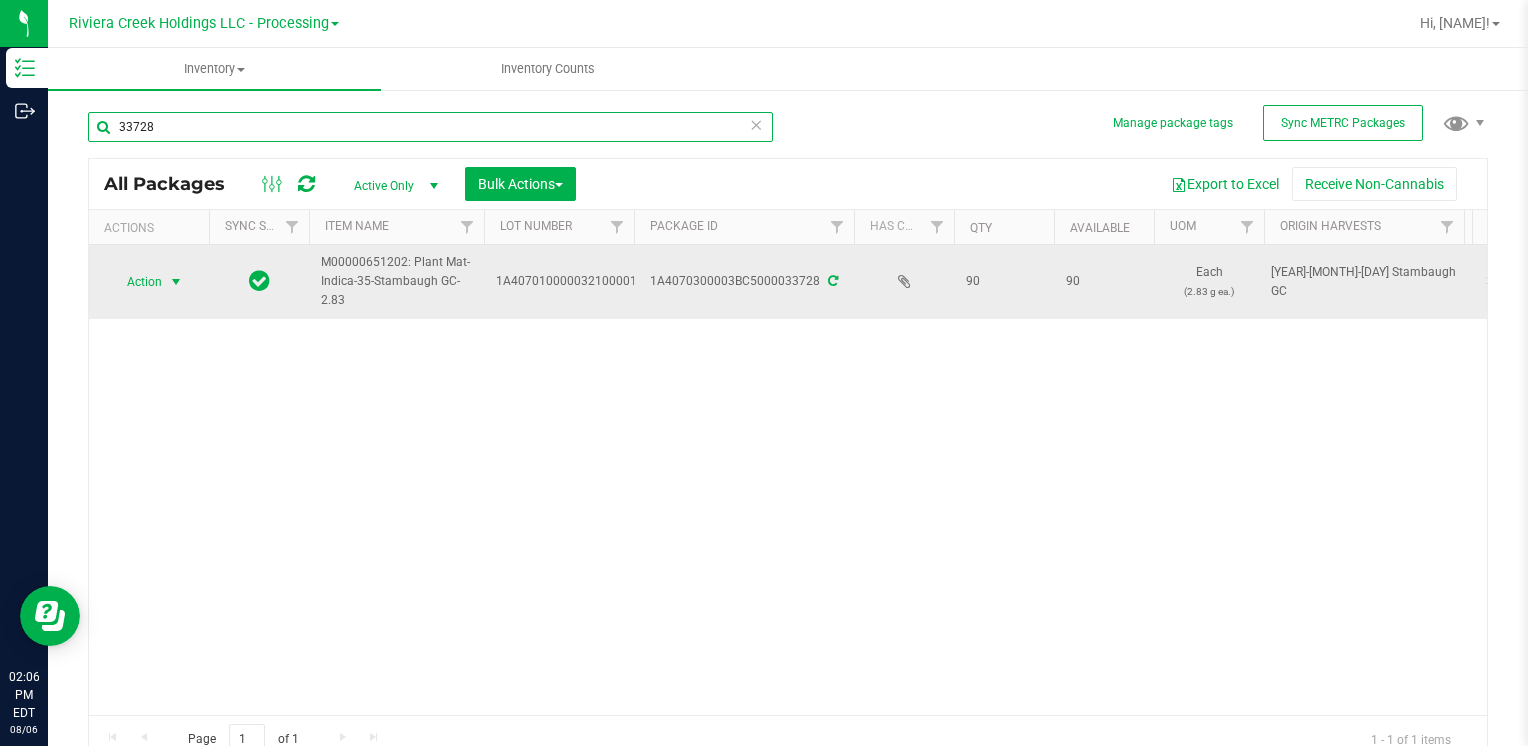 type on "33728" 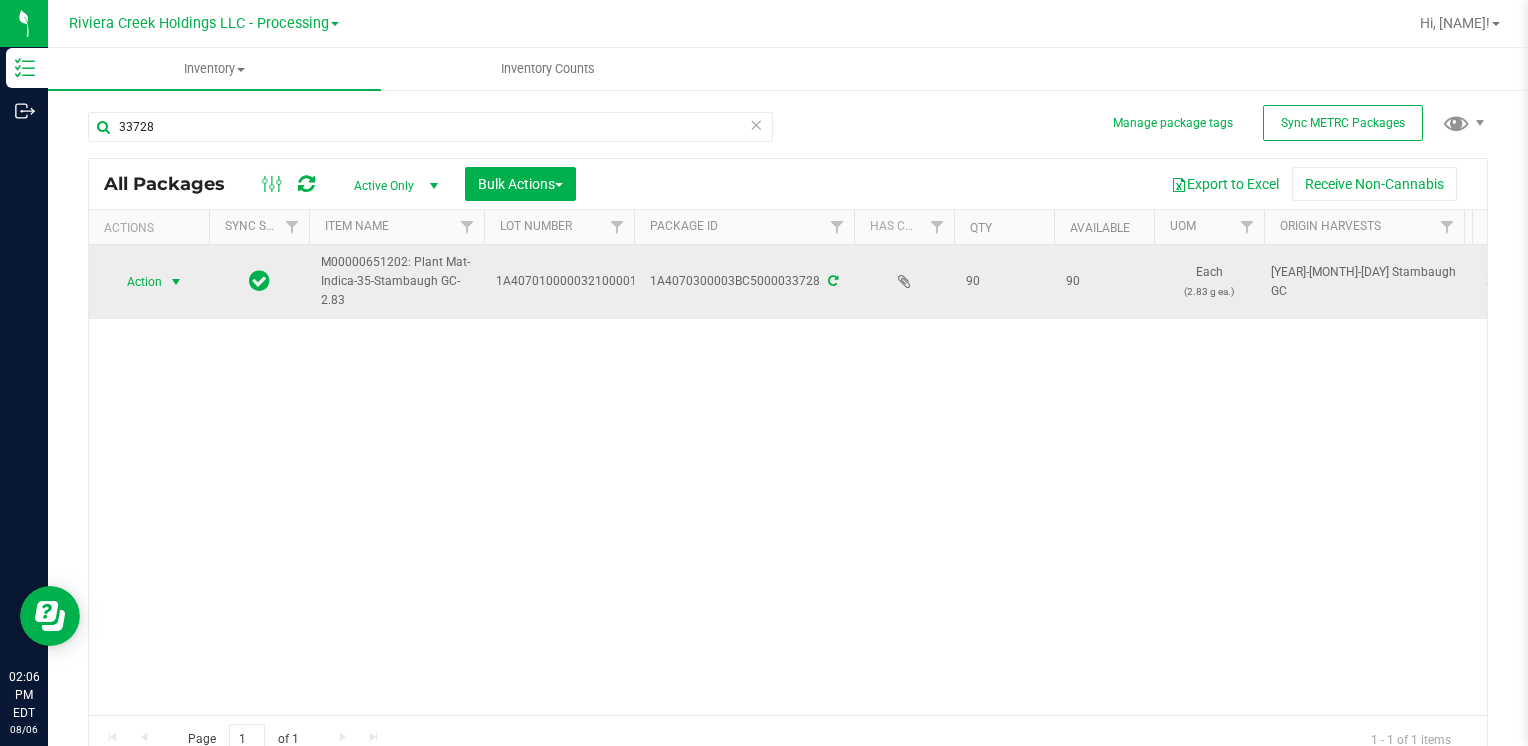 click at bounding box center [176, 282] 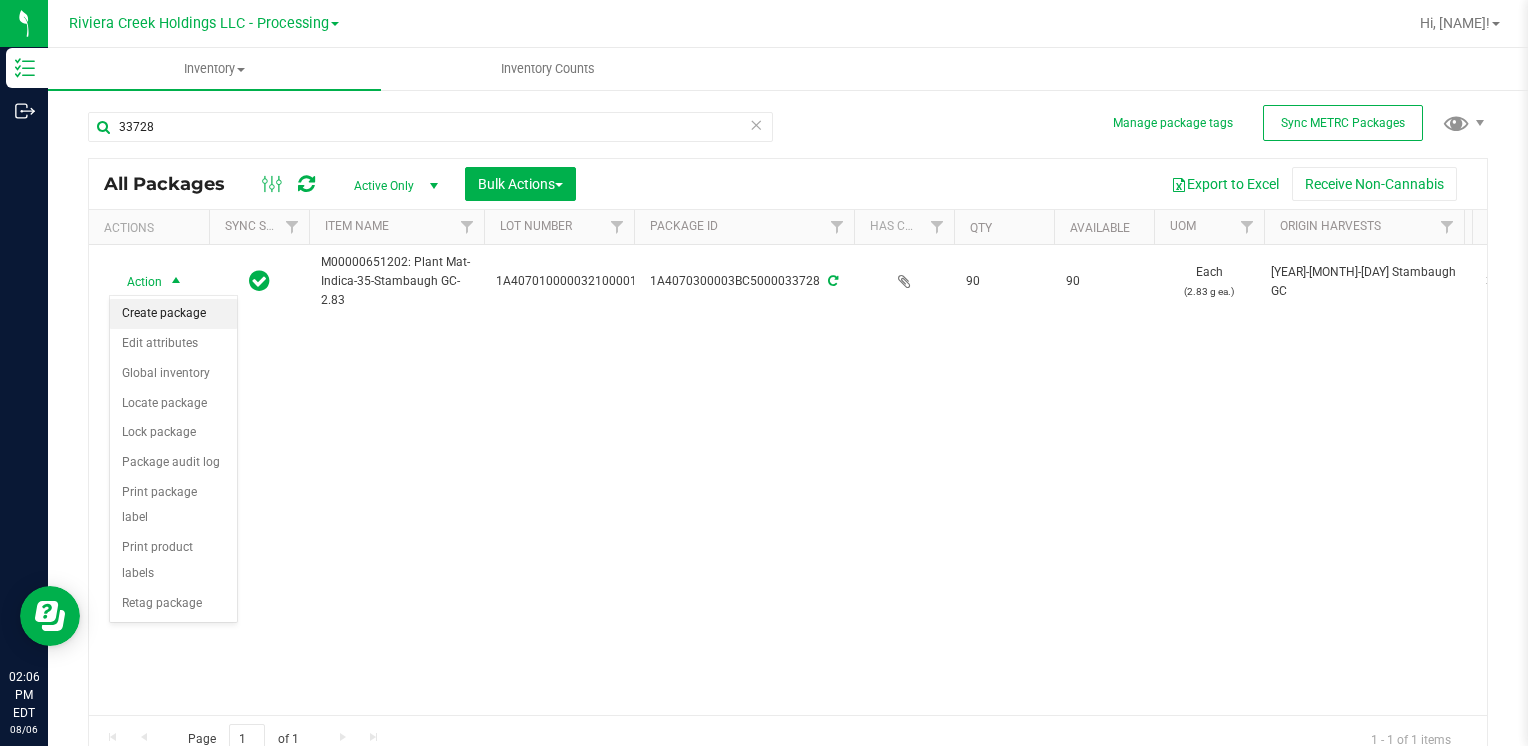 click on "Create package" at bounding box center (173, 314) 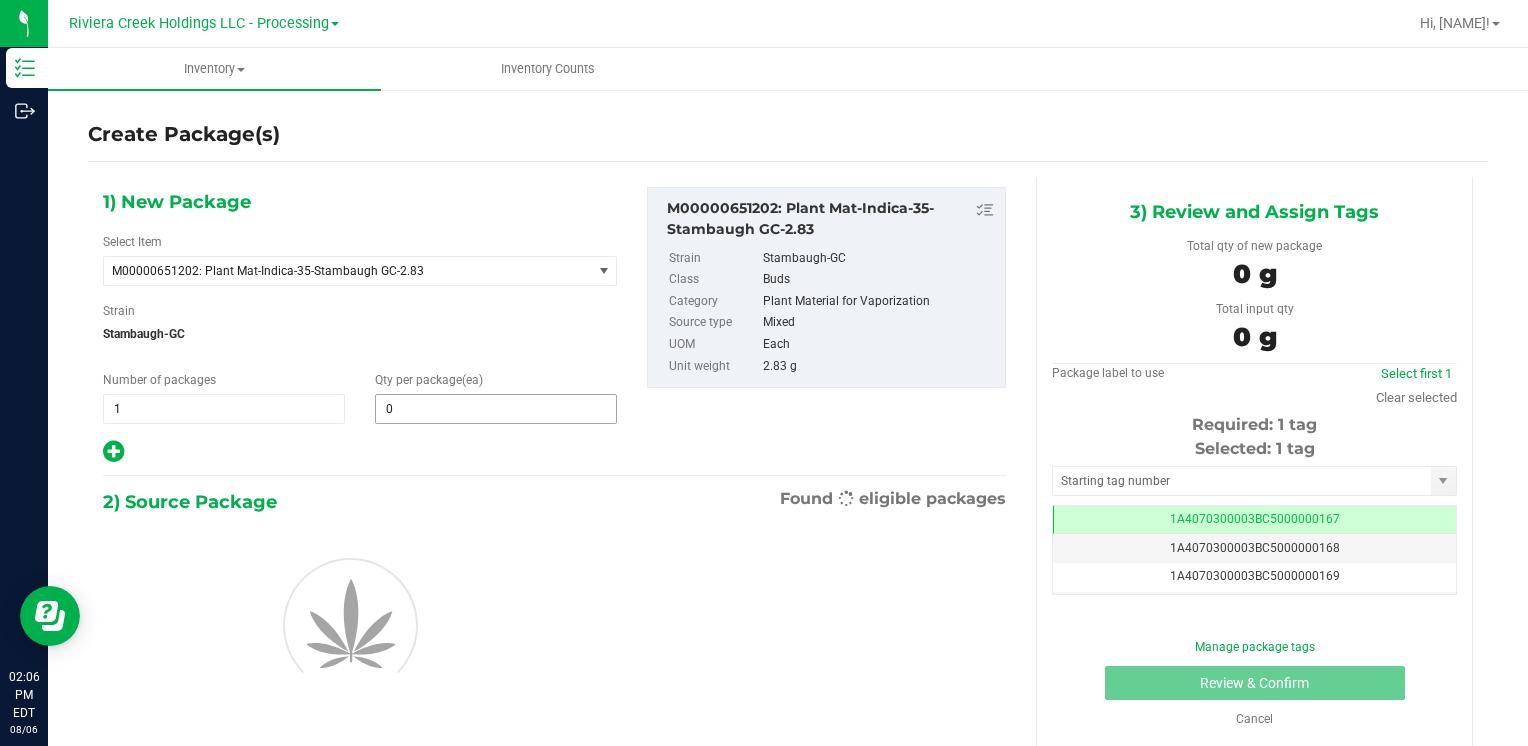 scroll, scrollTop: 0, scrollLeft: 0, axis: both 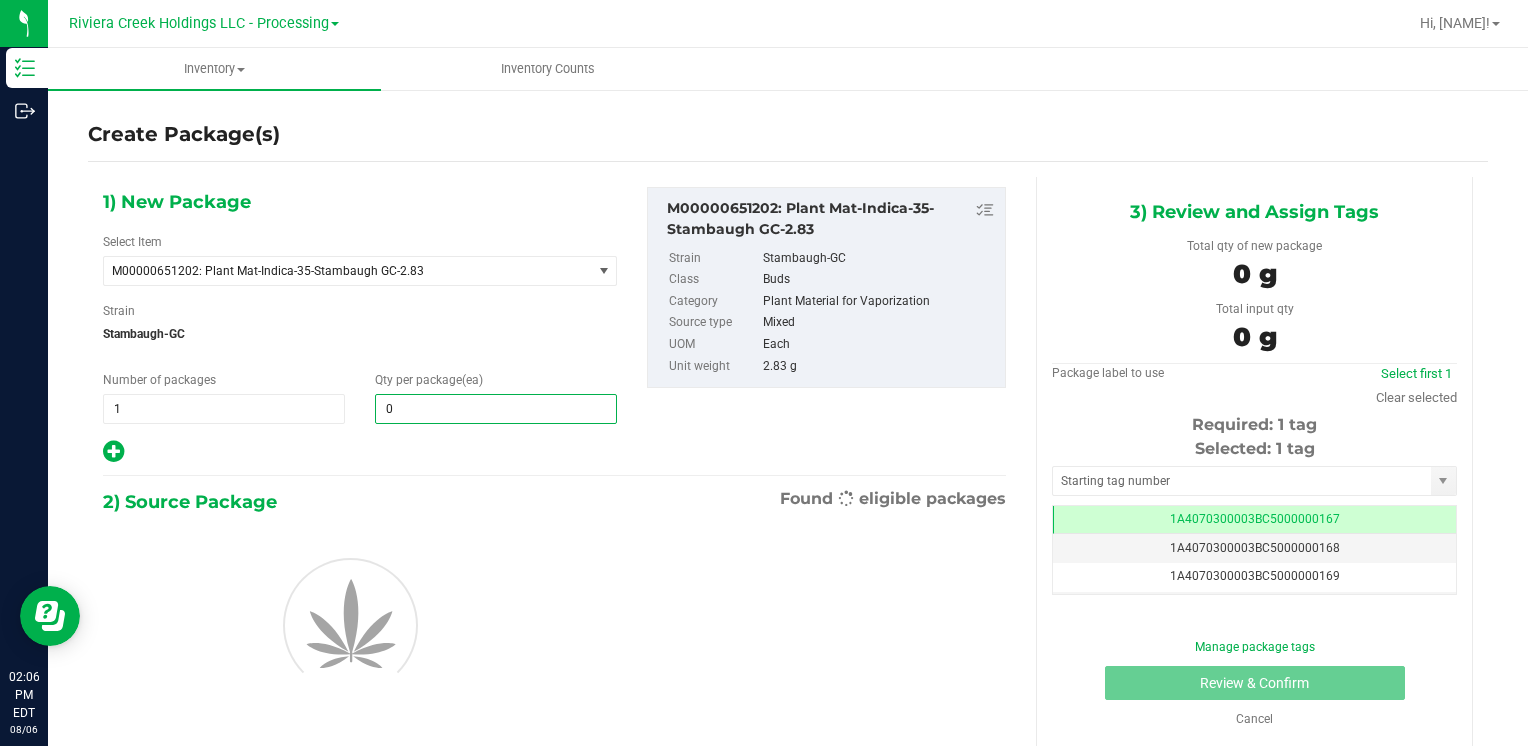 type 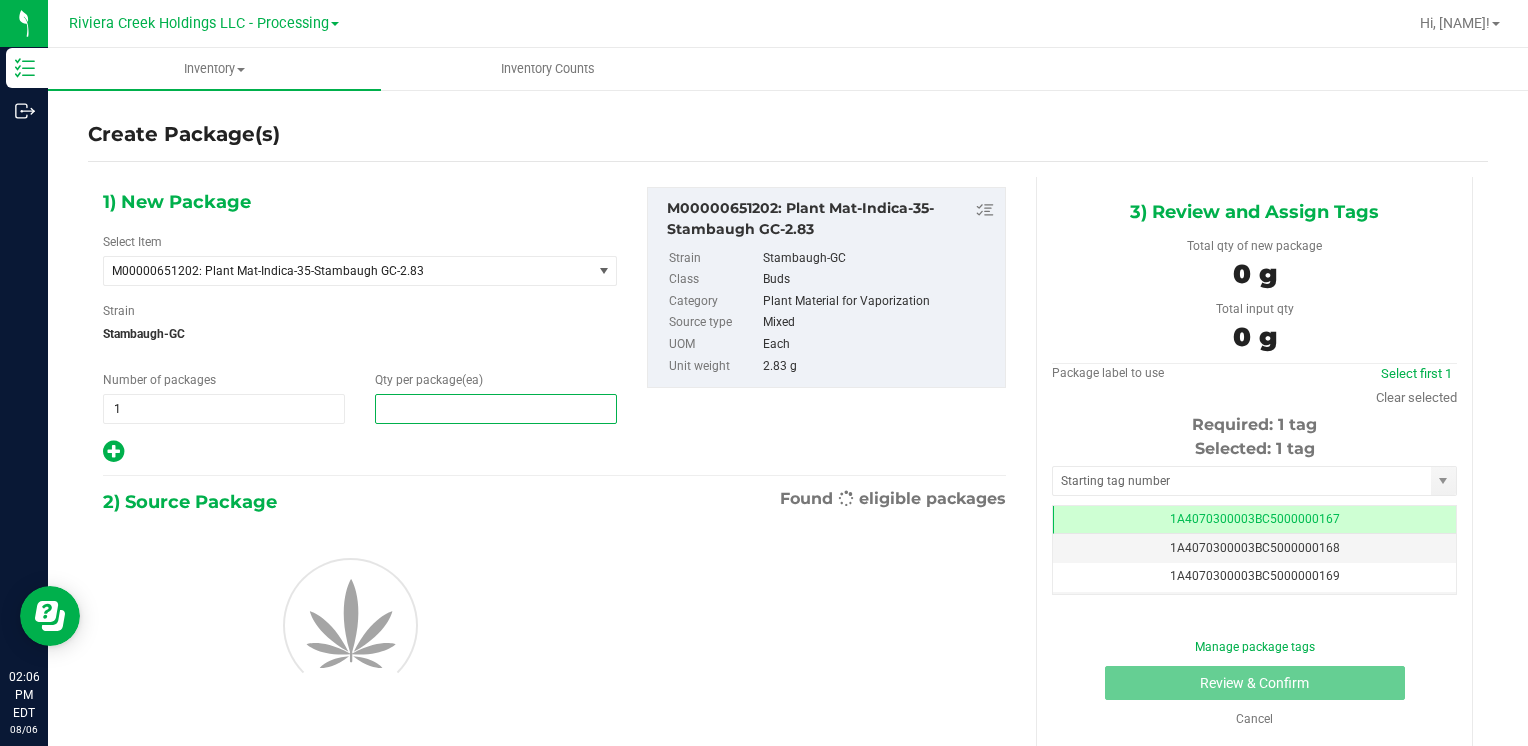 click at bounding box center (496, 409) 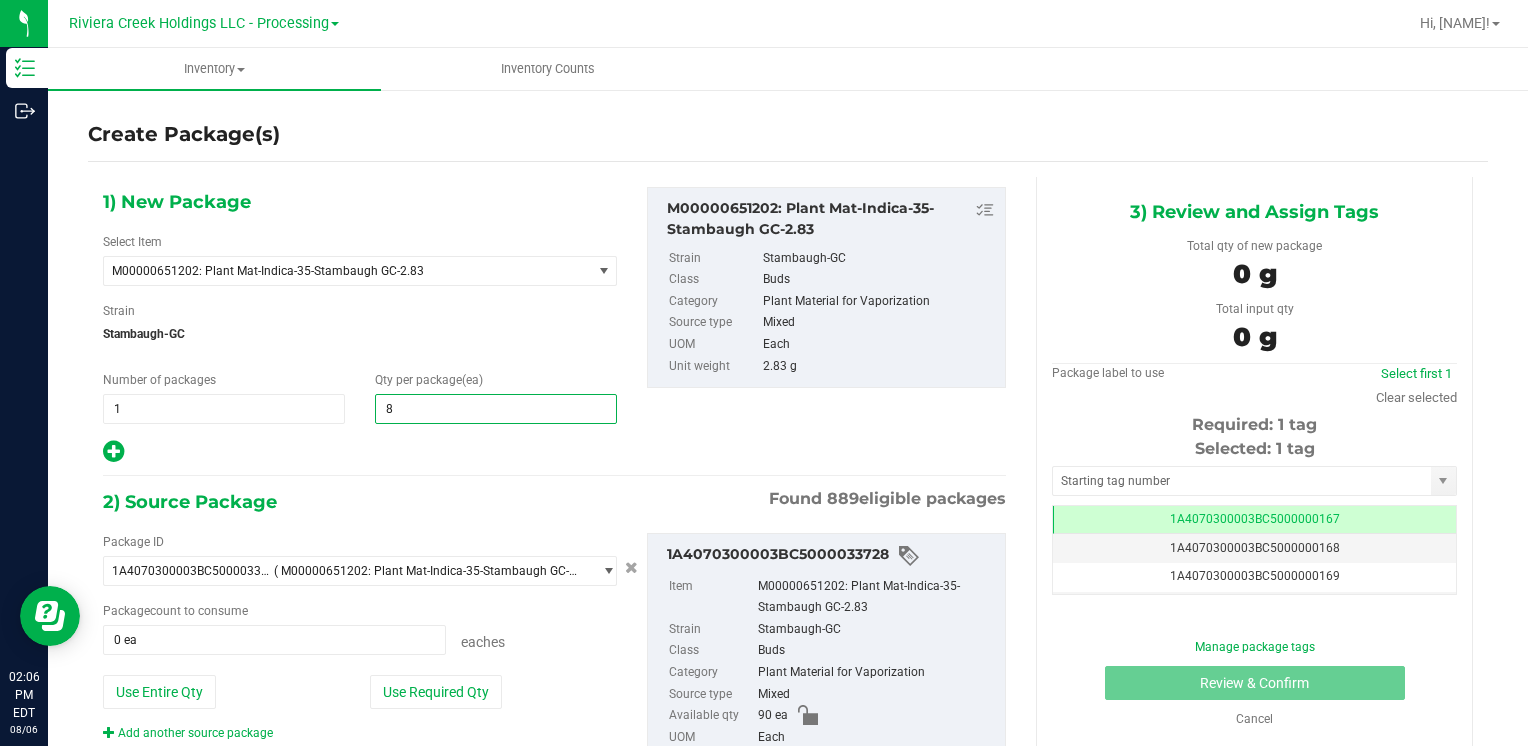 type on "80" 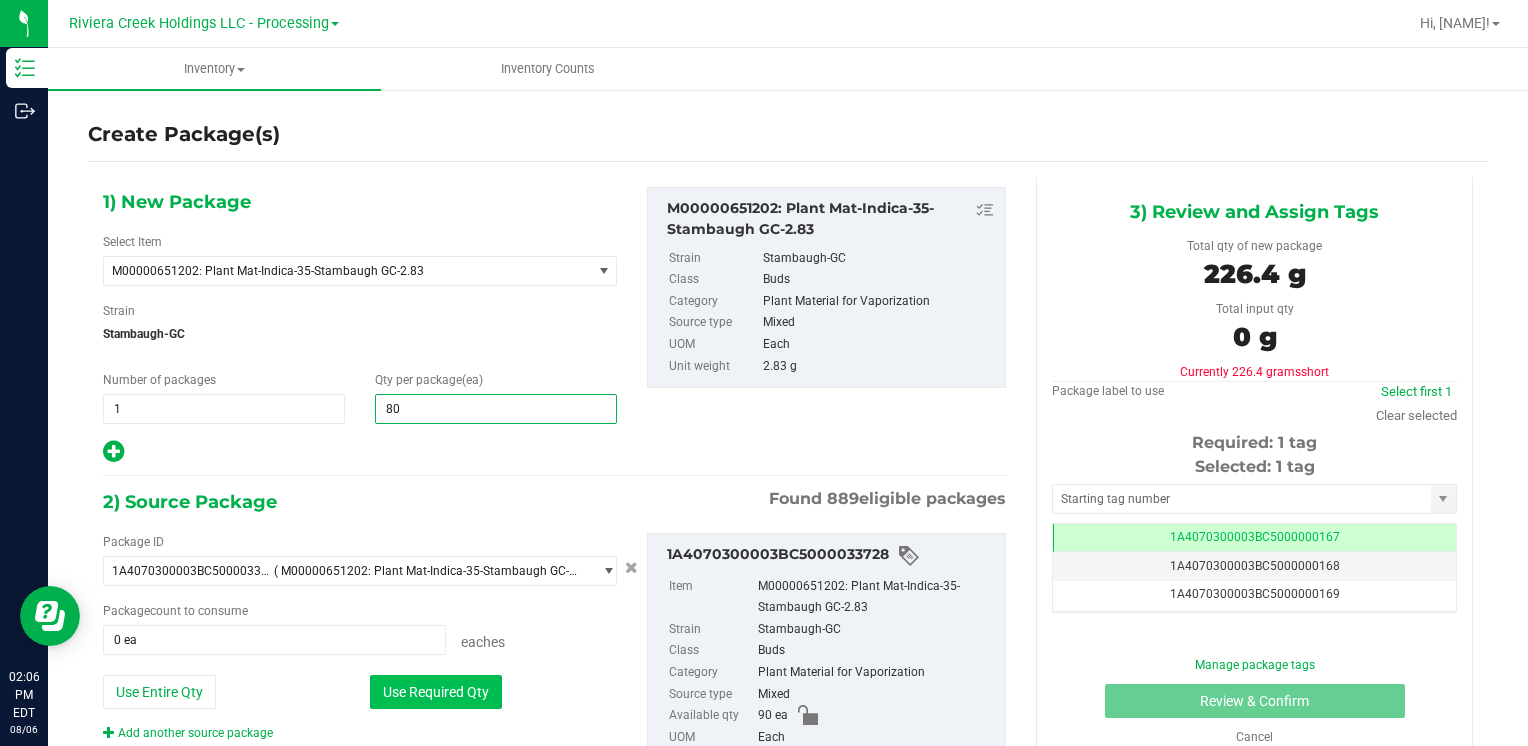 type on "80" 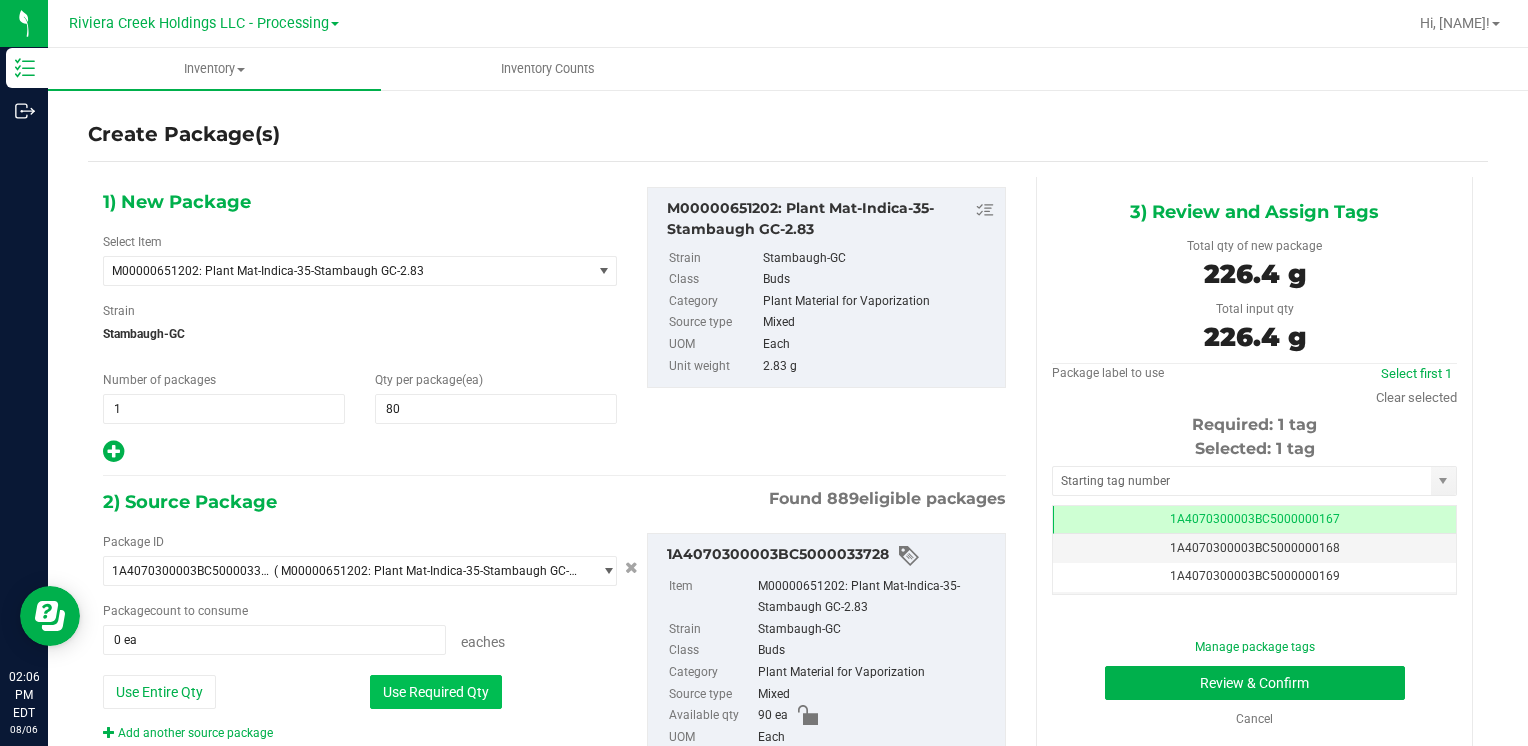 type on "80 ea" 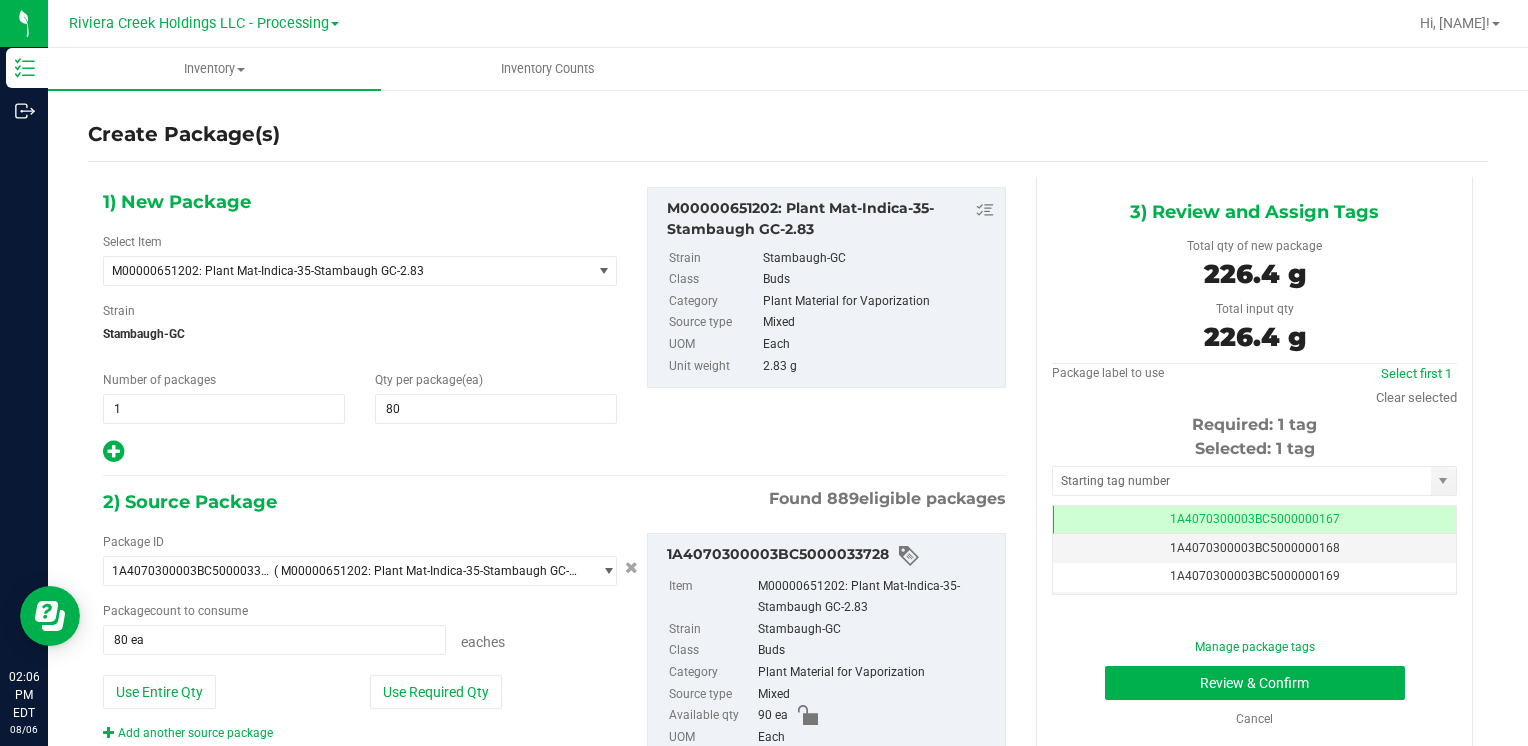 click on "Selected: 1 tag" at bounding box center (1254, 449) 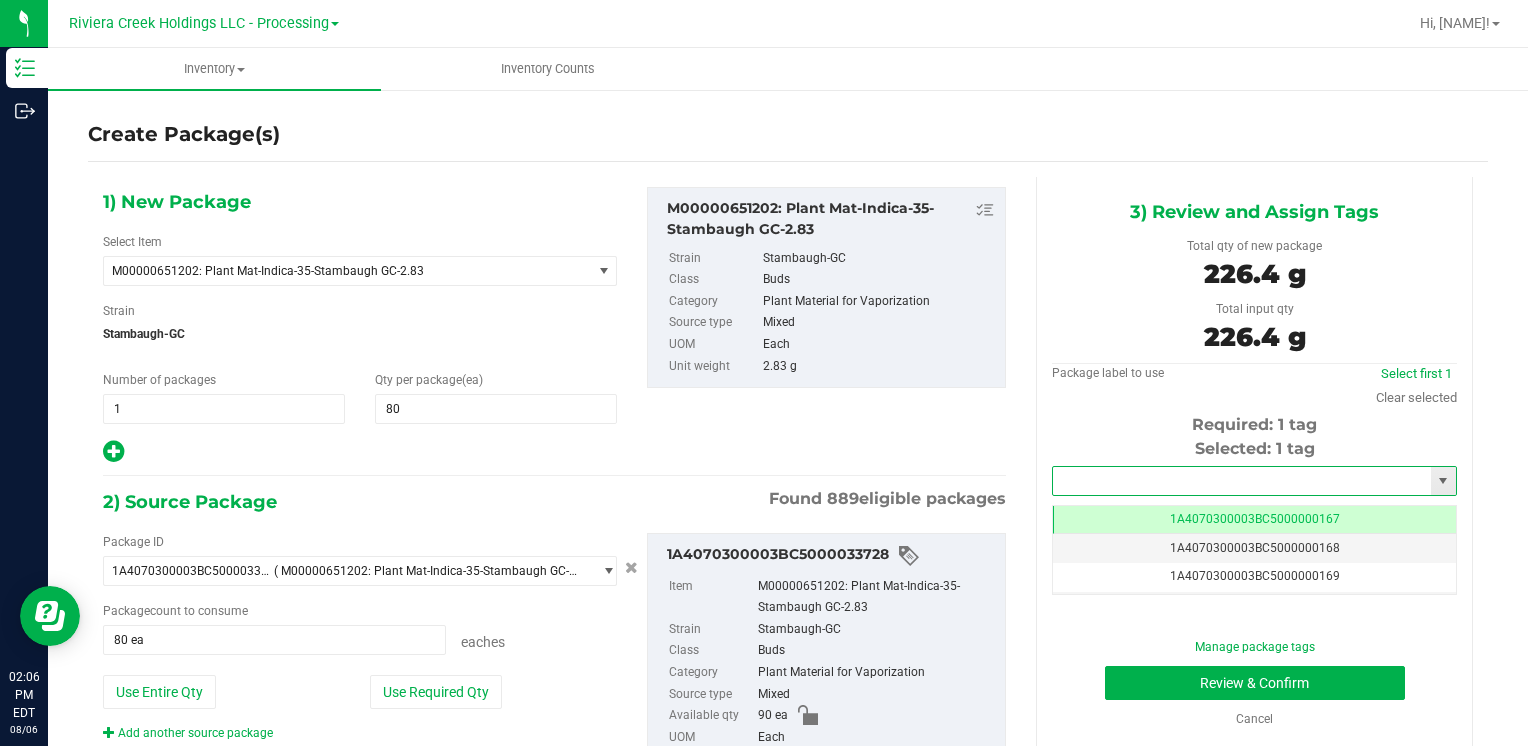 click at bounding box center [1242, 481] 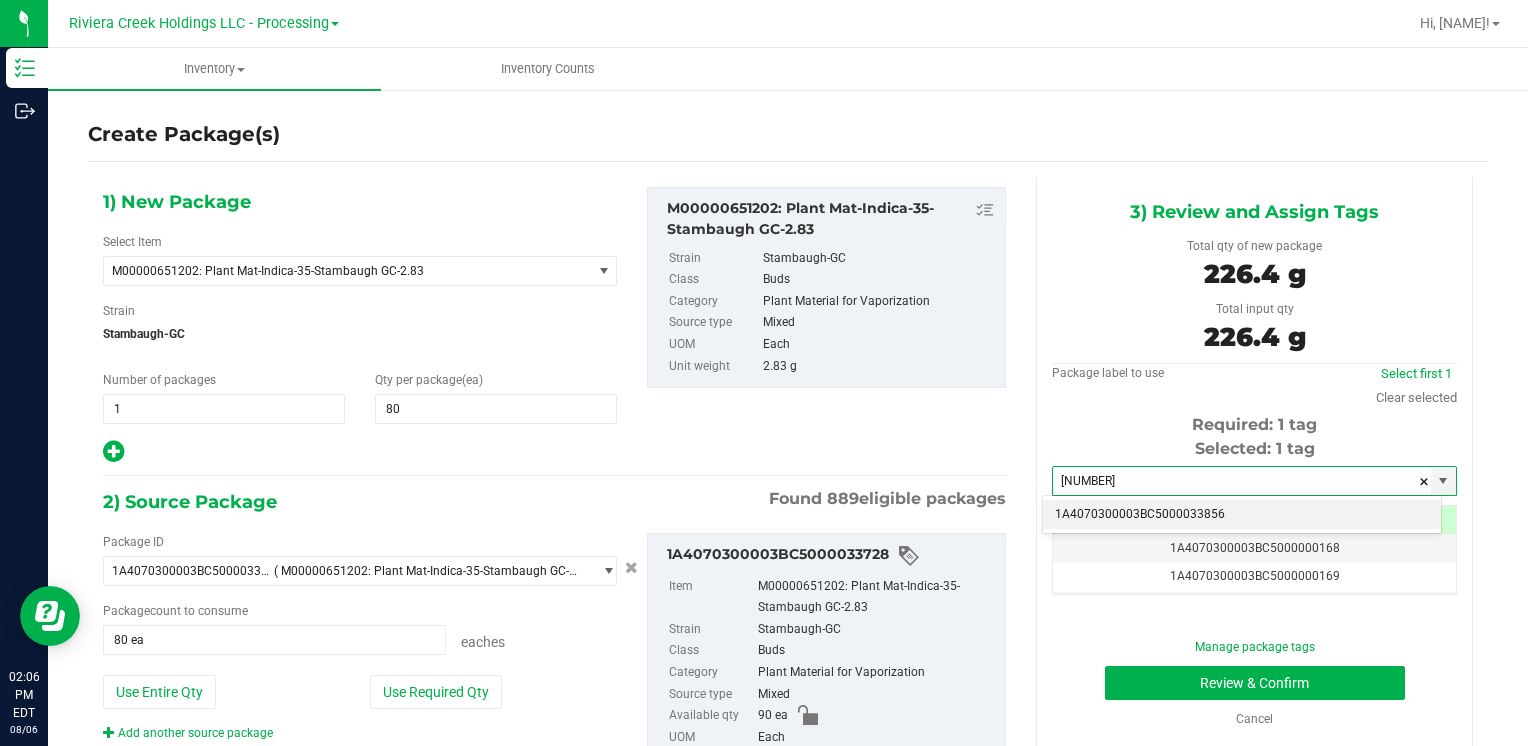 click on "1A4070300003BC5000033856" at bounding box center [1242, 515] 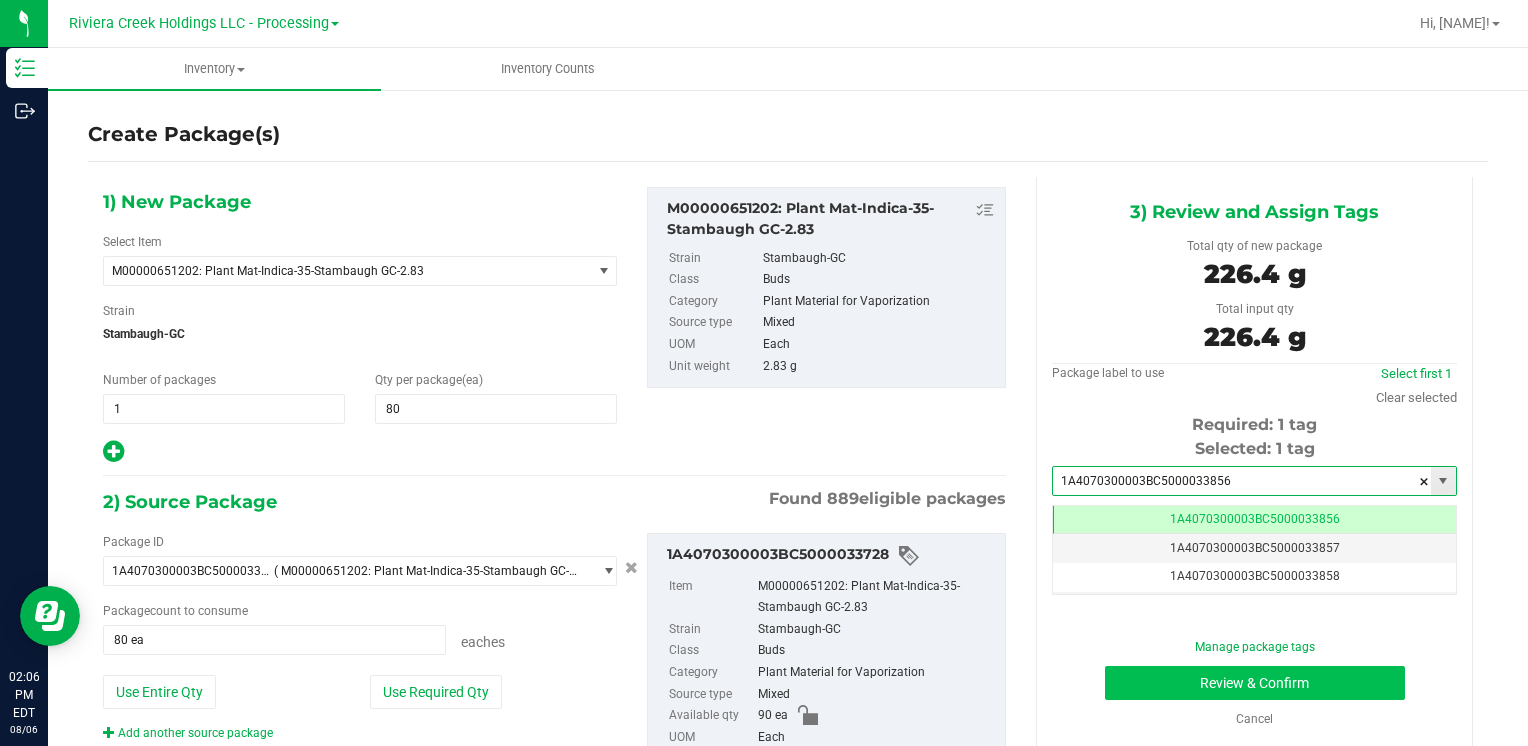 scroll, scrollTop: 0, scrollLeft: 0, axis: both 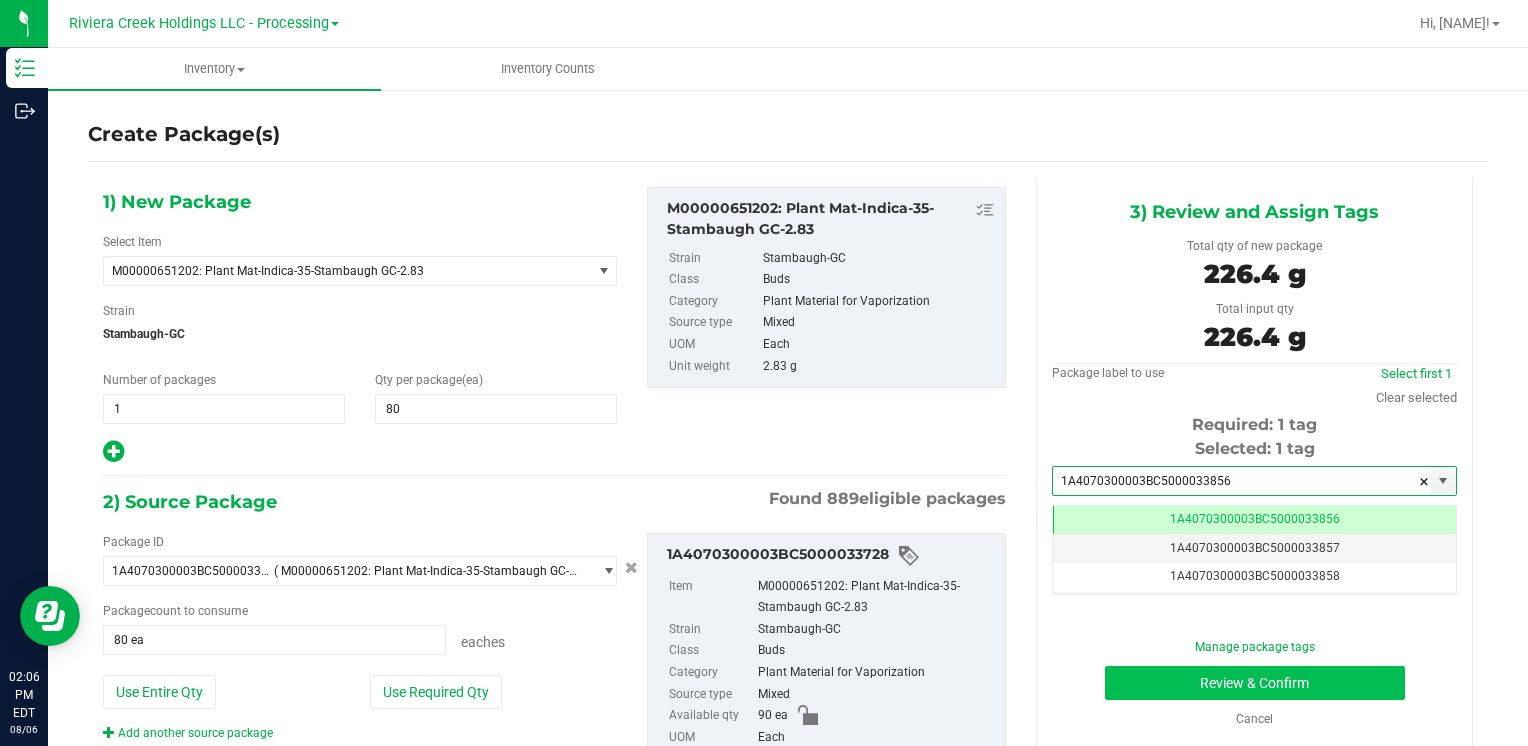 type on "1A4070300003BC5000033856" 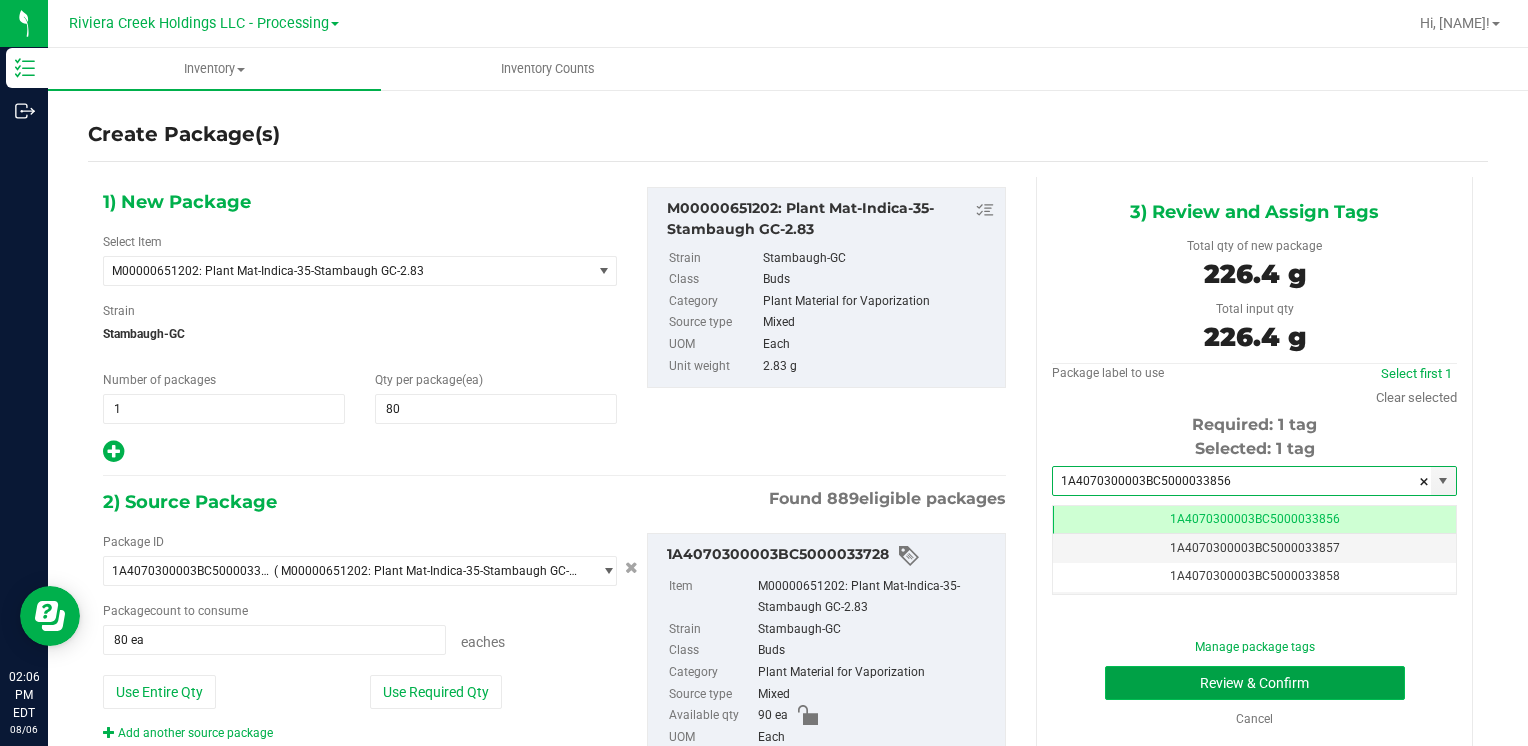 click on "Review & Confirm" at bounding box center [1255, 683] 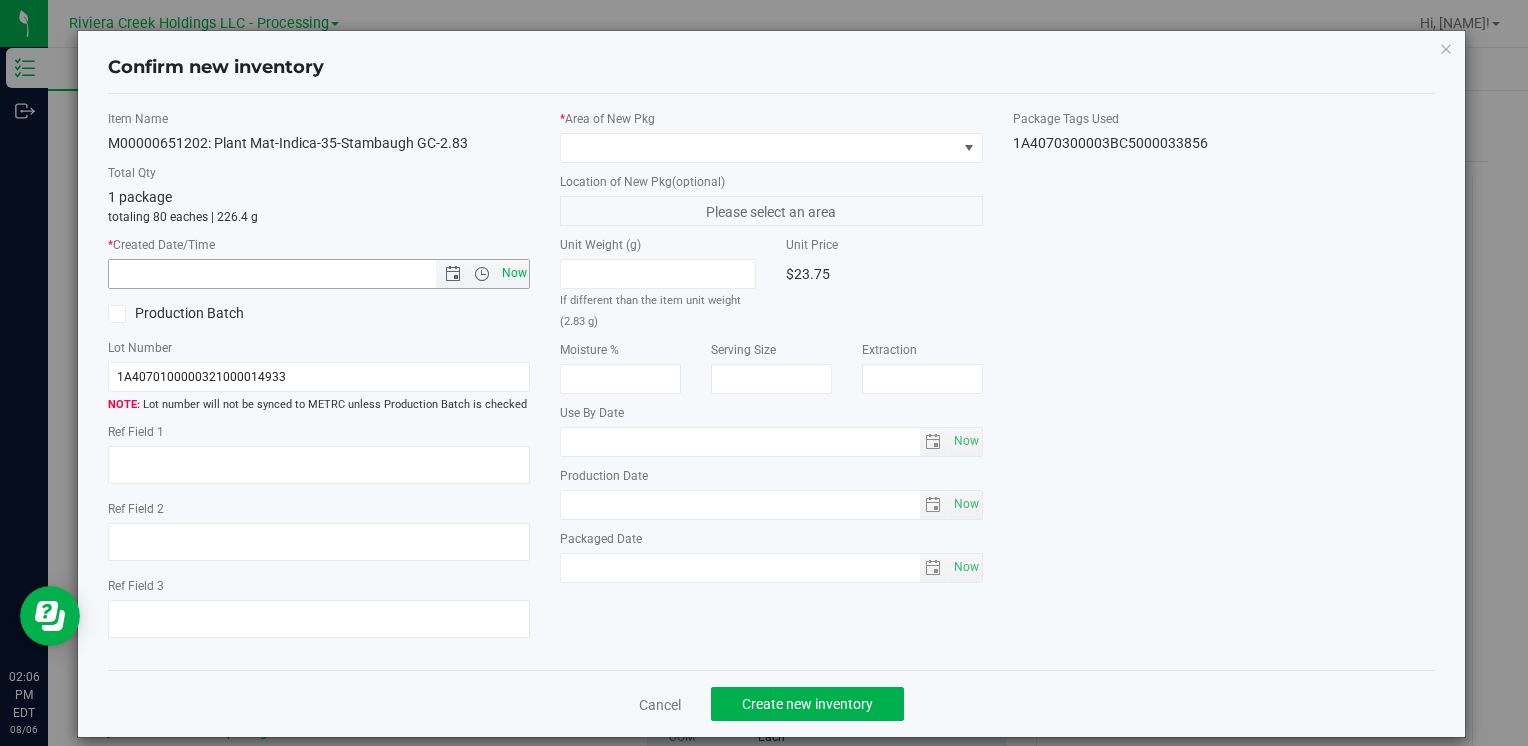 click on "Now" at bounding box center [514, 273] 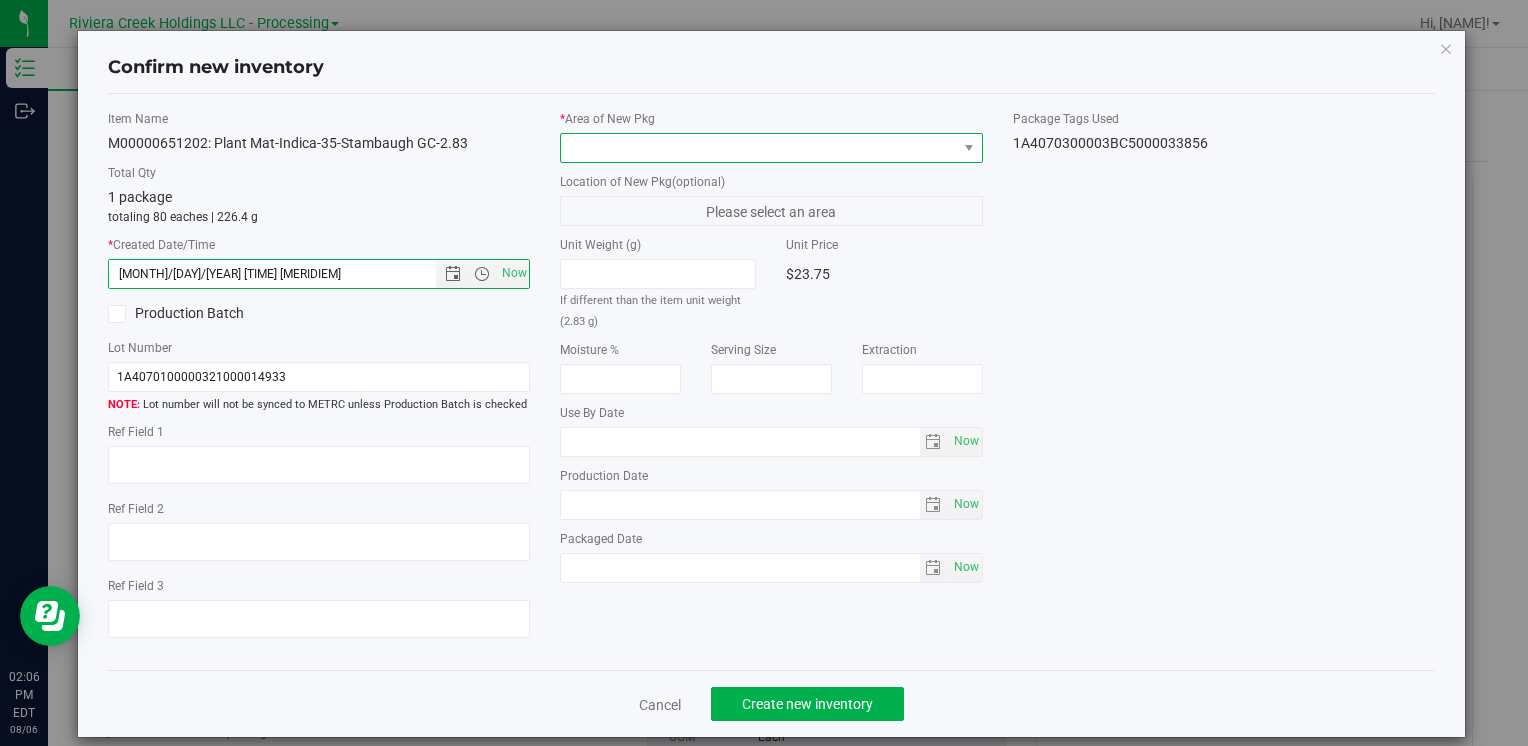 click at bounding box center (758, 148) 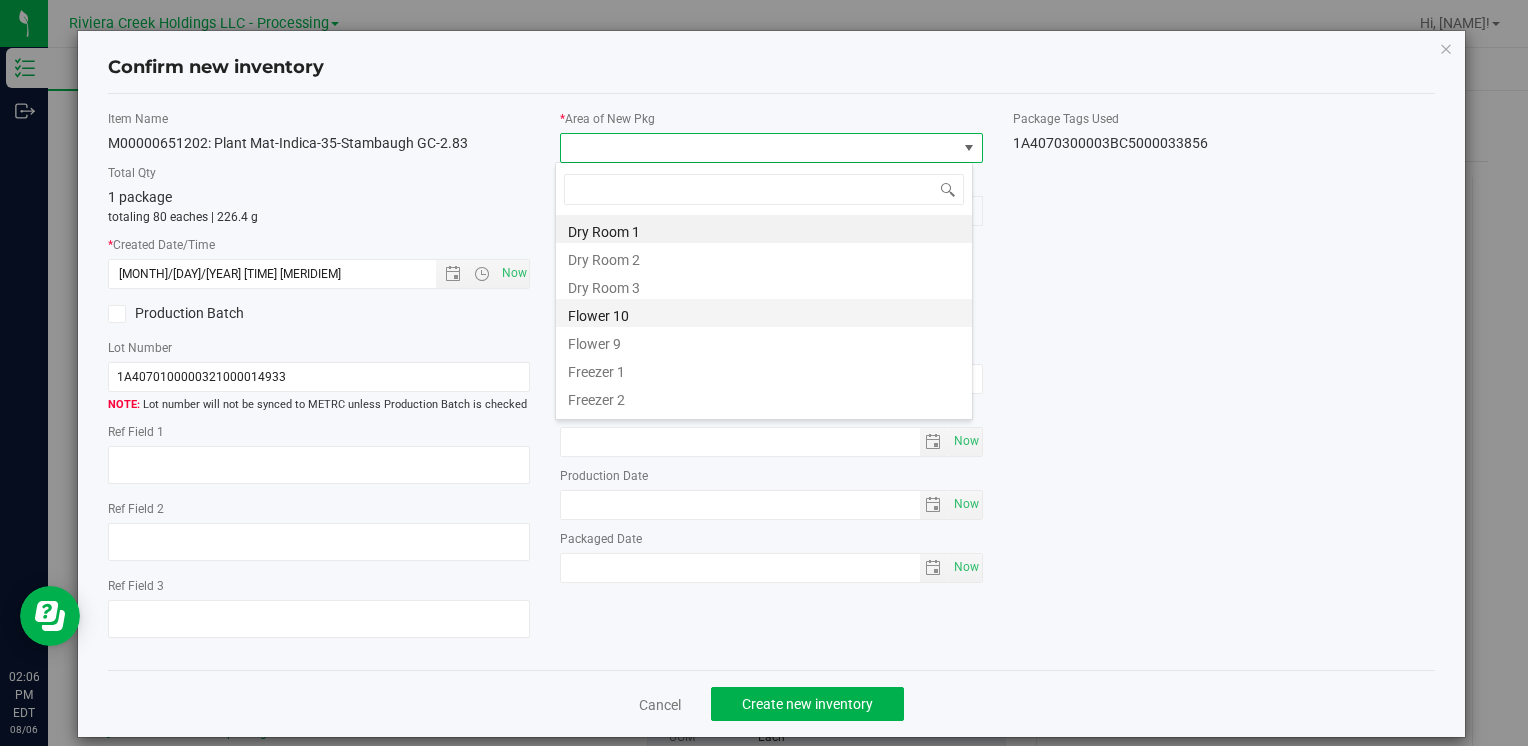 click on "Flower 10" at bounding box center [764, 313] 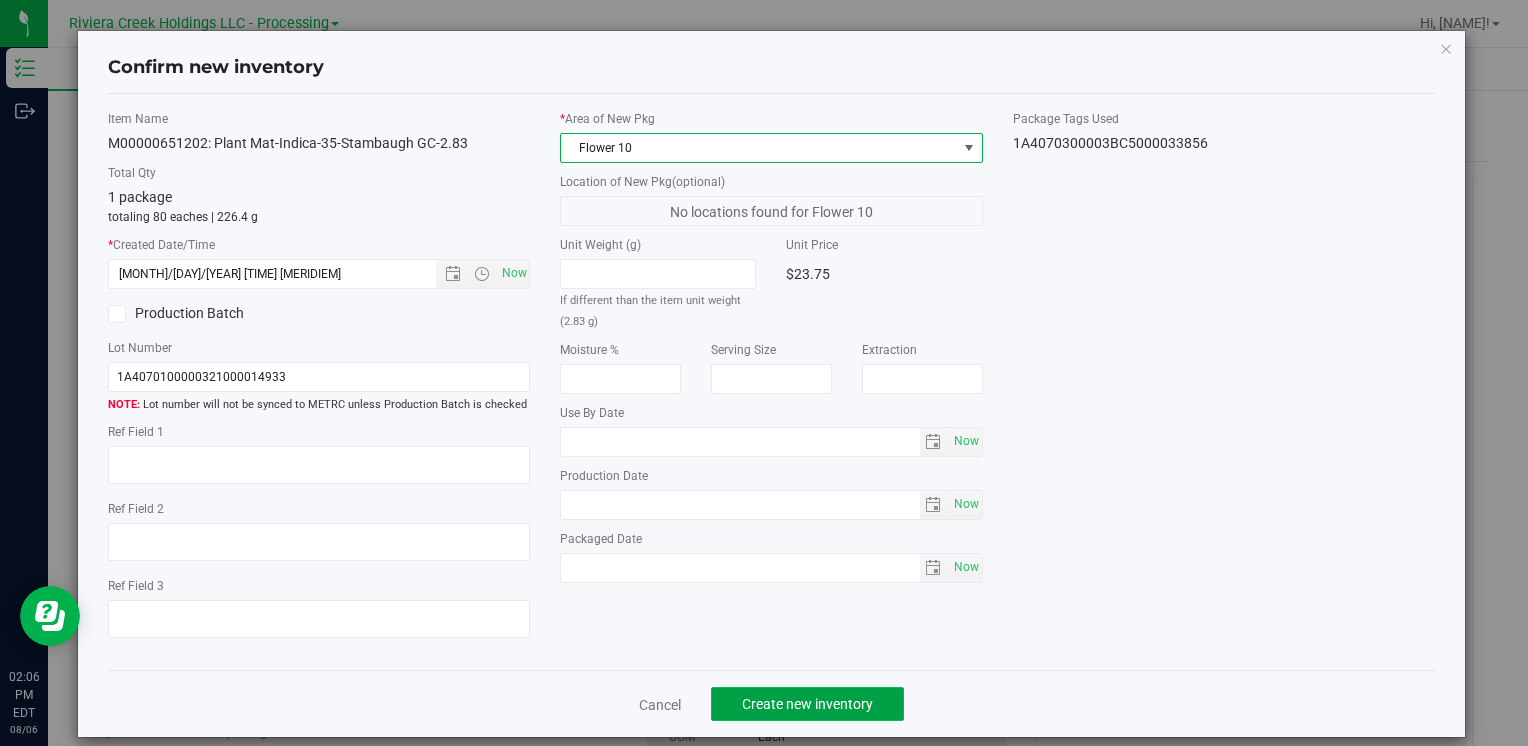 click on "Create new inventory" 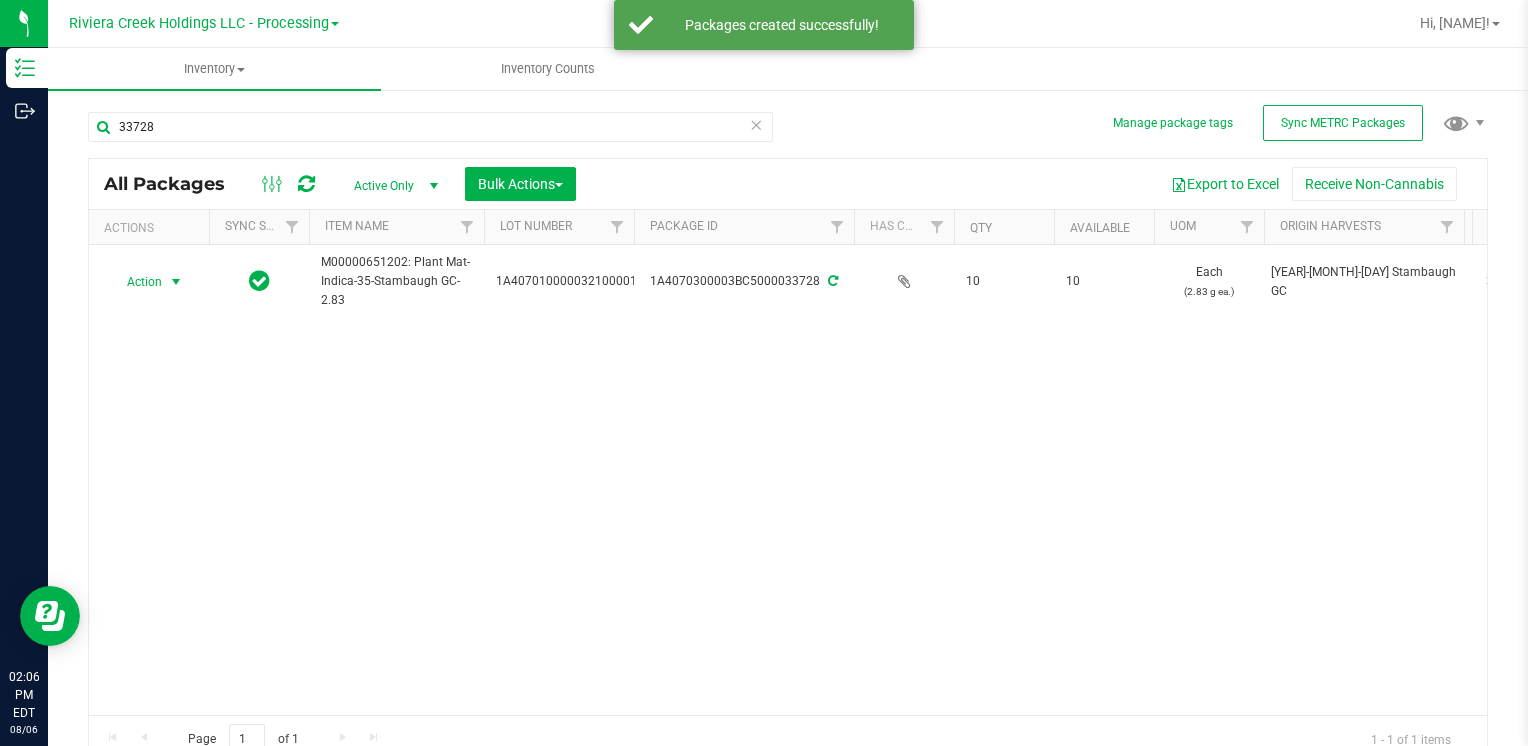 drag, startPoint x: 180, startPoint y: 278, endPoint x: 204, endPoint y: 344, distance: 70.2282 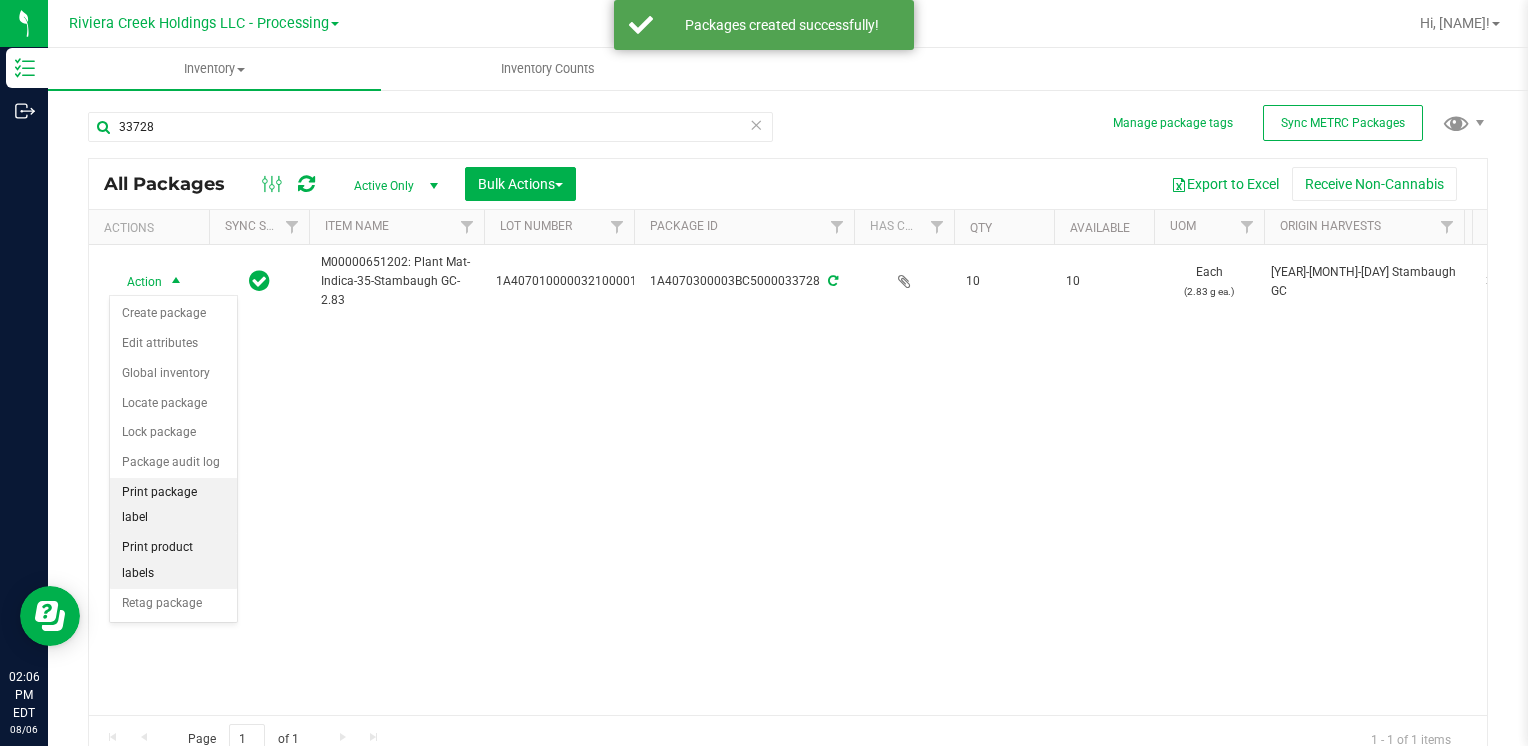 click on "Print package label" at bounding box center [173, 505] 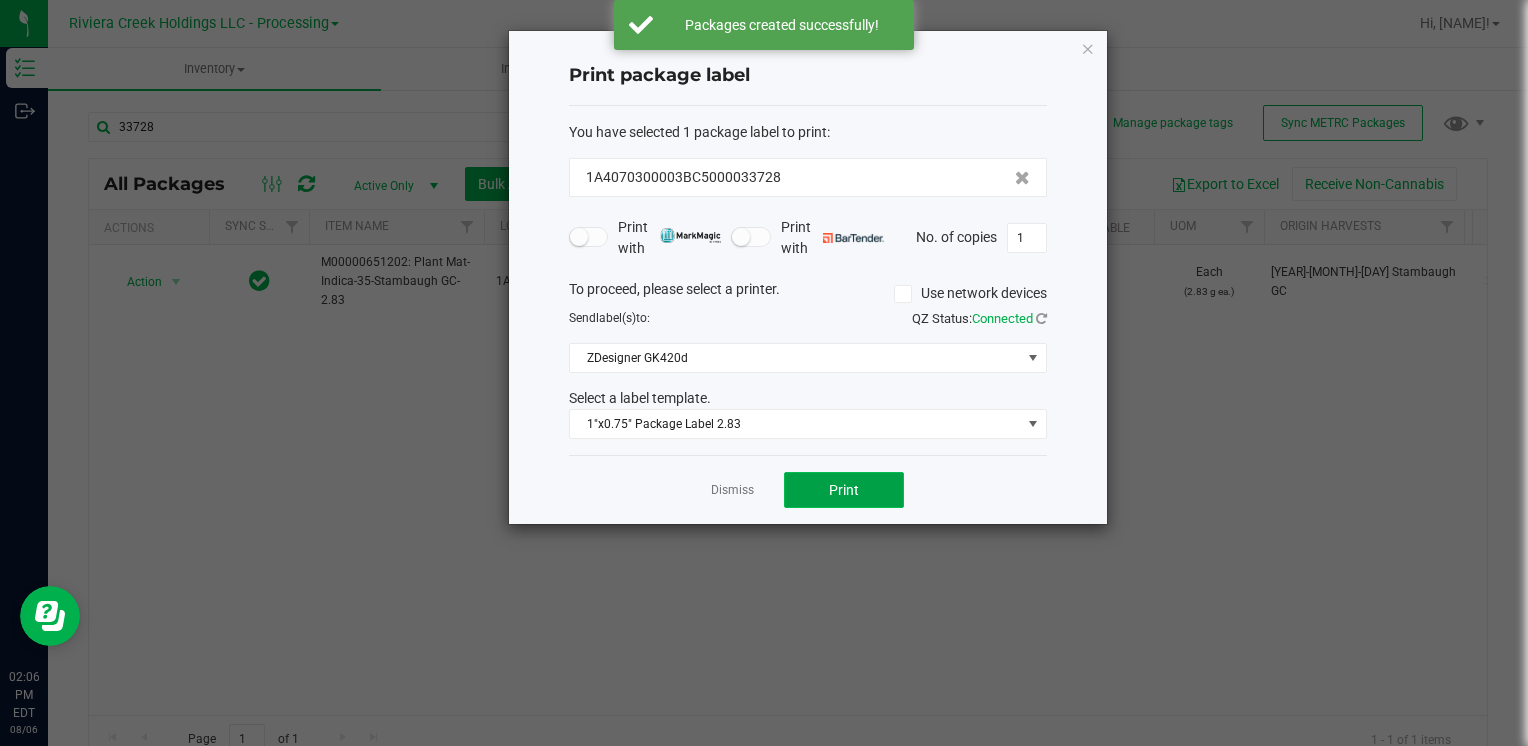 click on "Print" 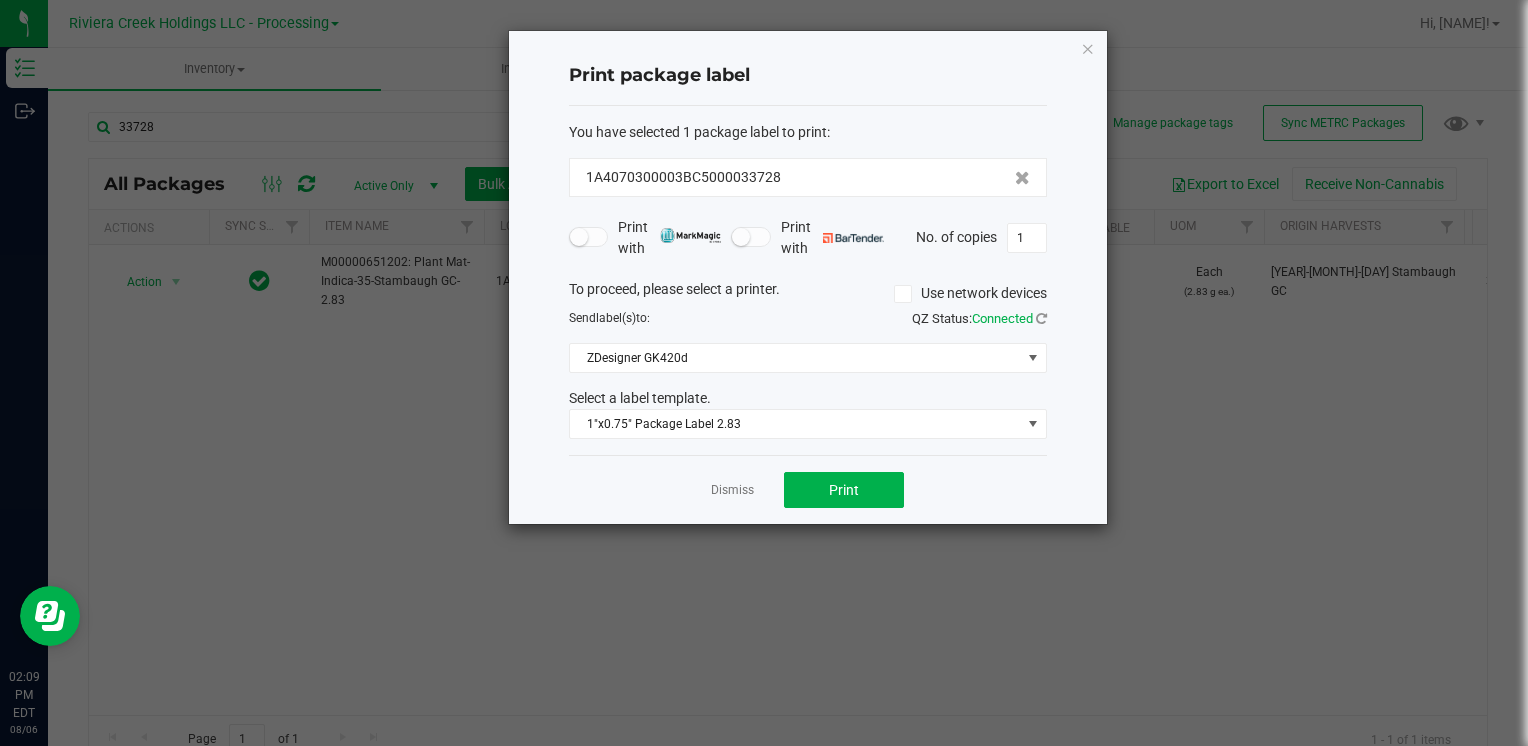 click 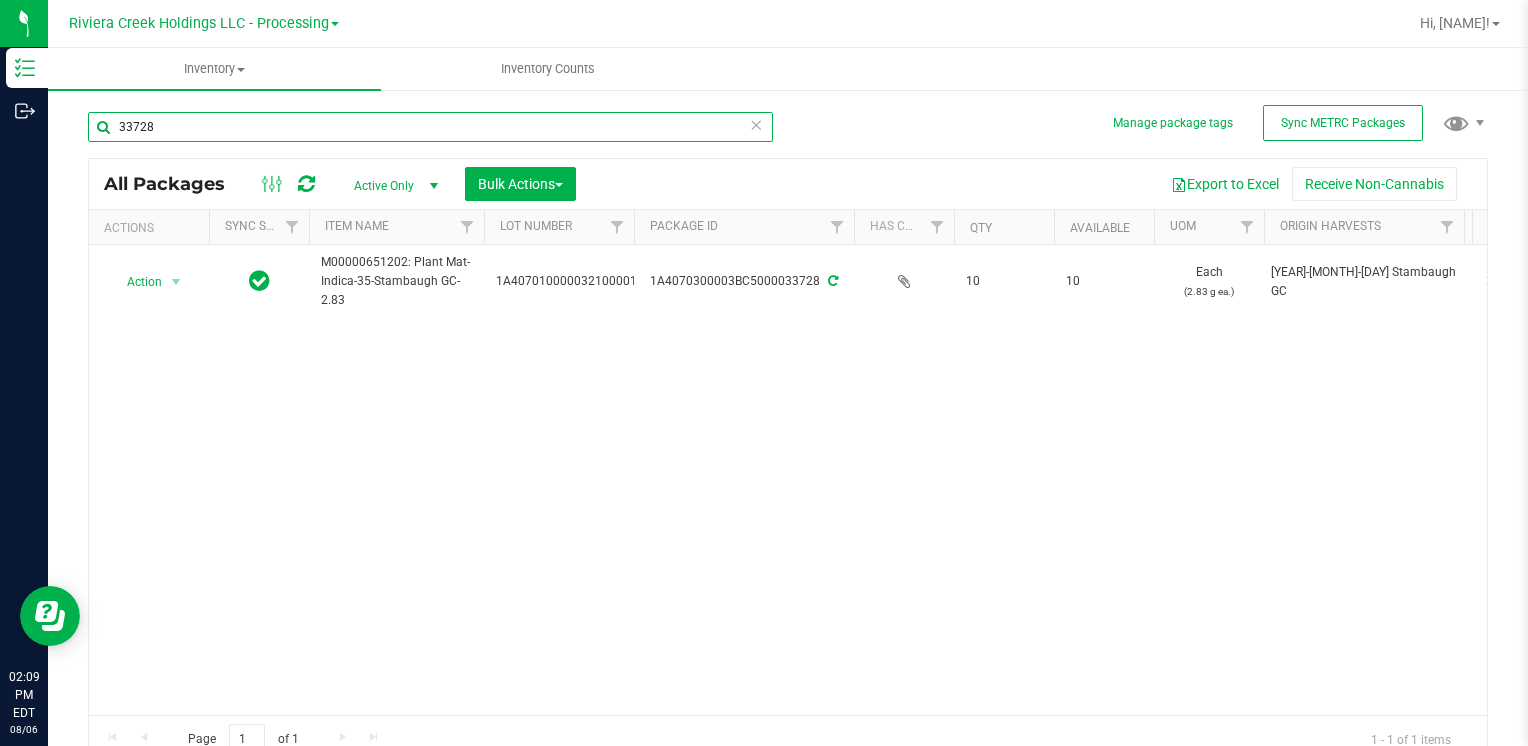 click on "33728" at bounding box center (430, 127) 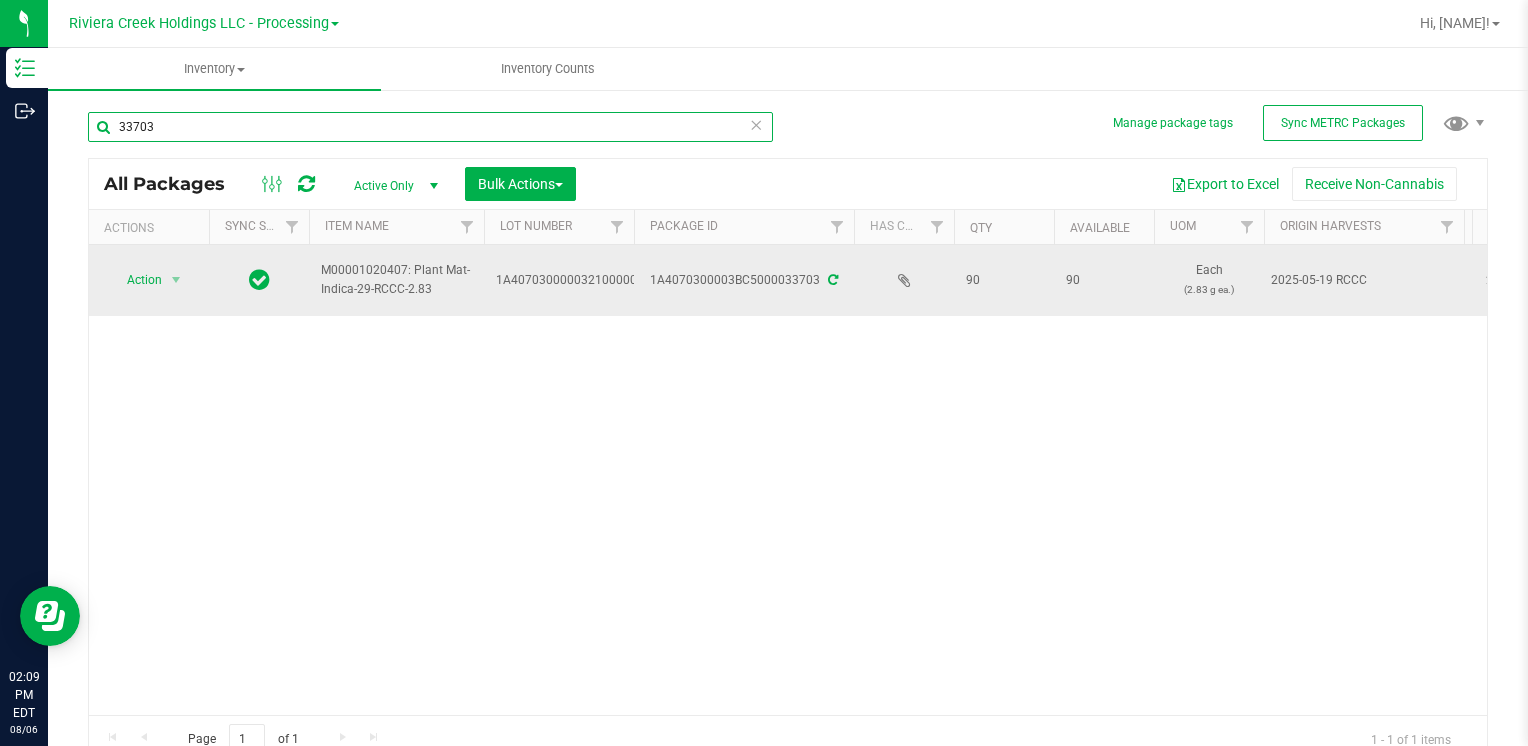 type on "33703" 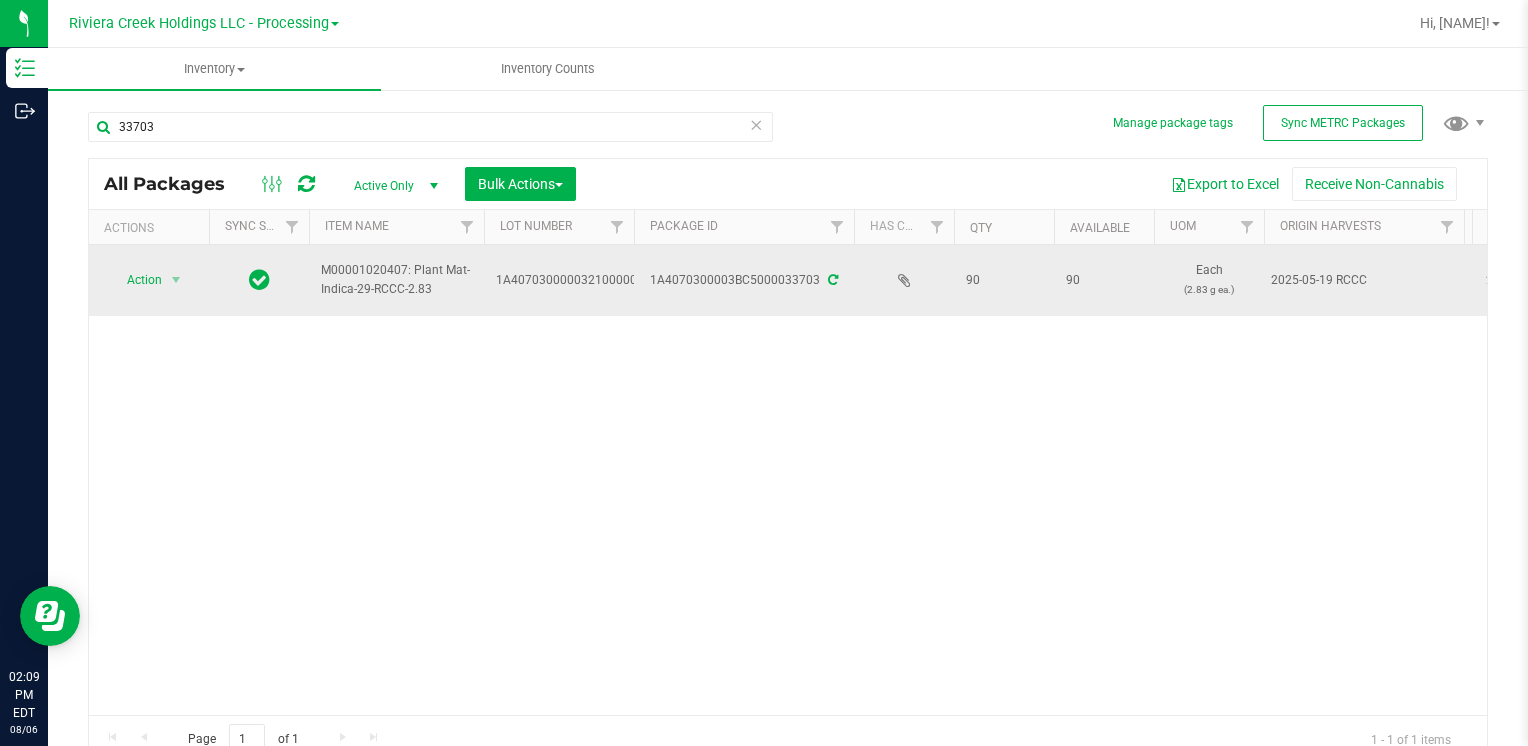 click on "Action" at bounding box center [136, 280] 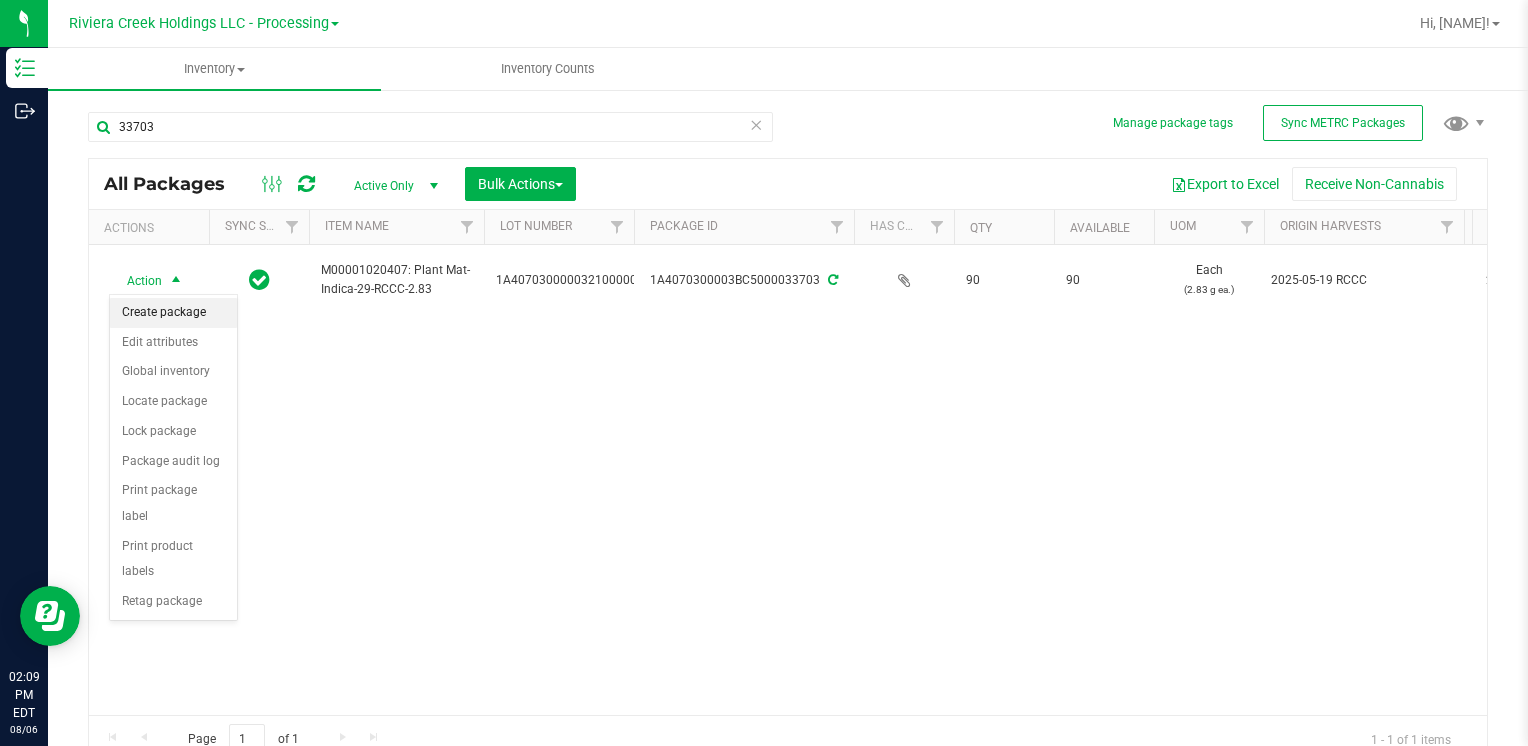 click on "Create package" at bounding box center (173, 313) 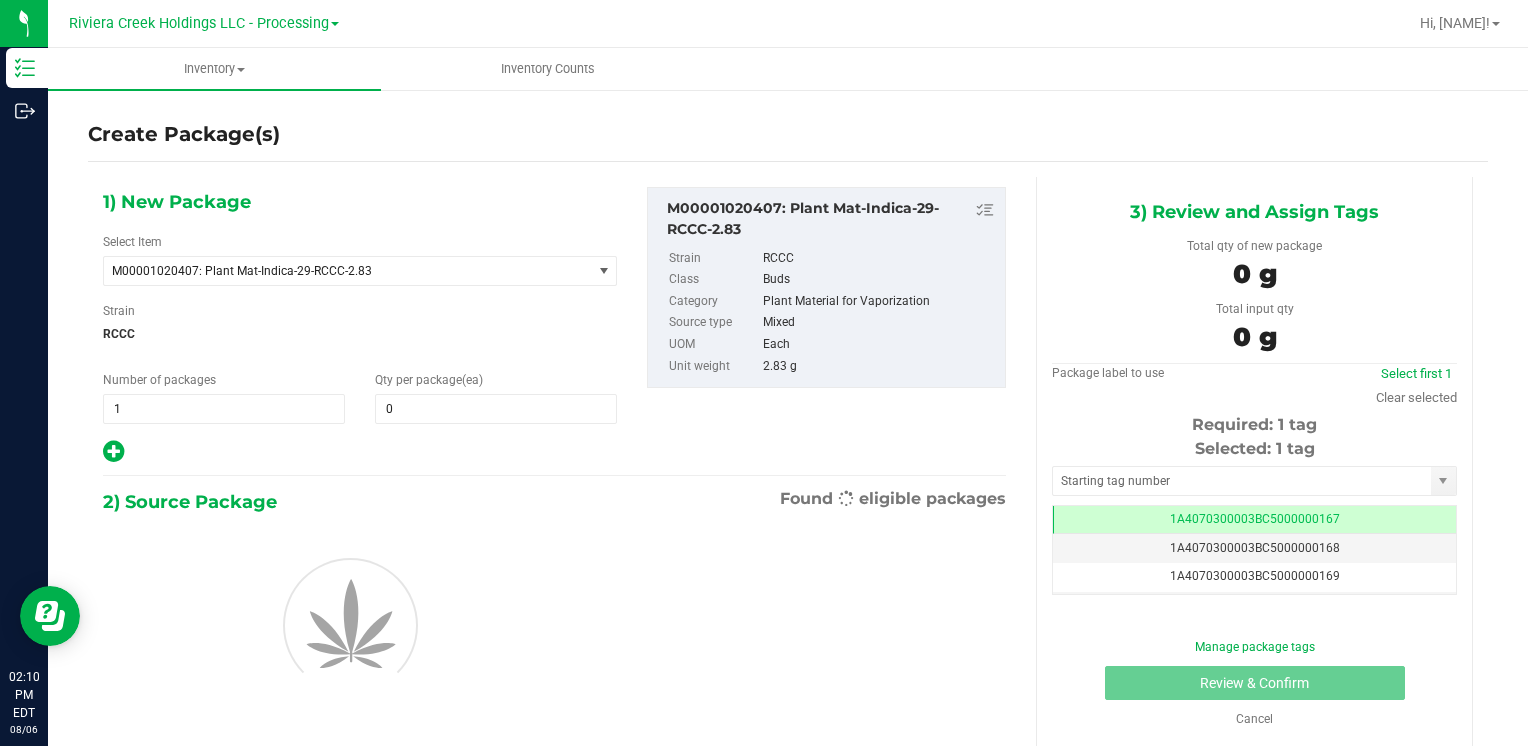 scroll, scrollTop: 0, scrollLeft: 0, axis: both 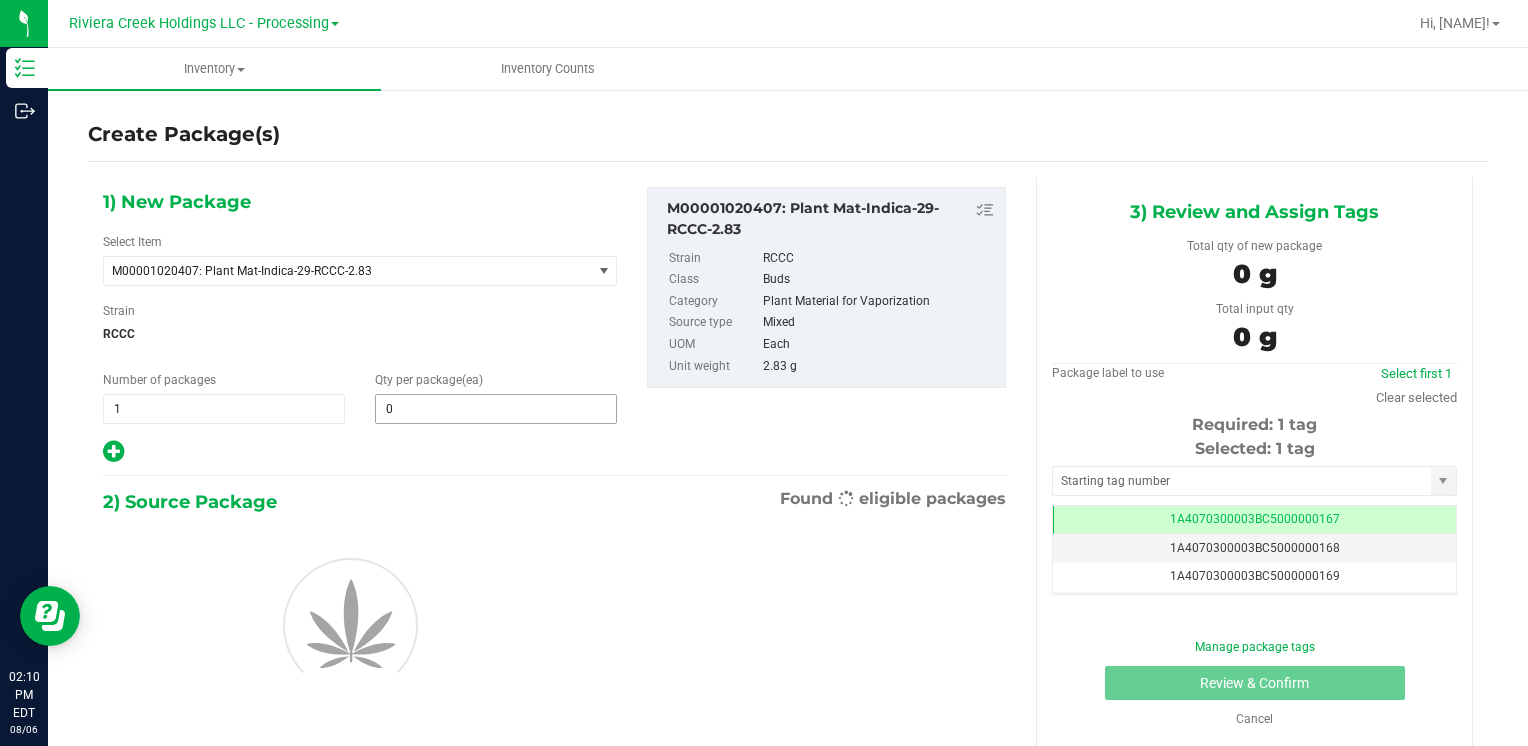 type 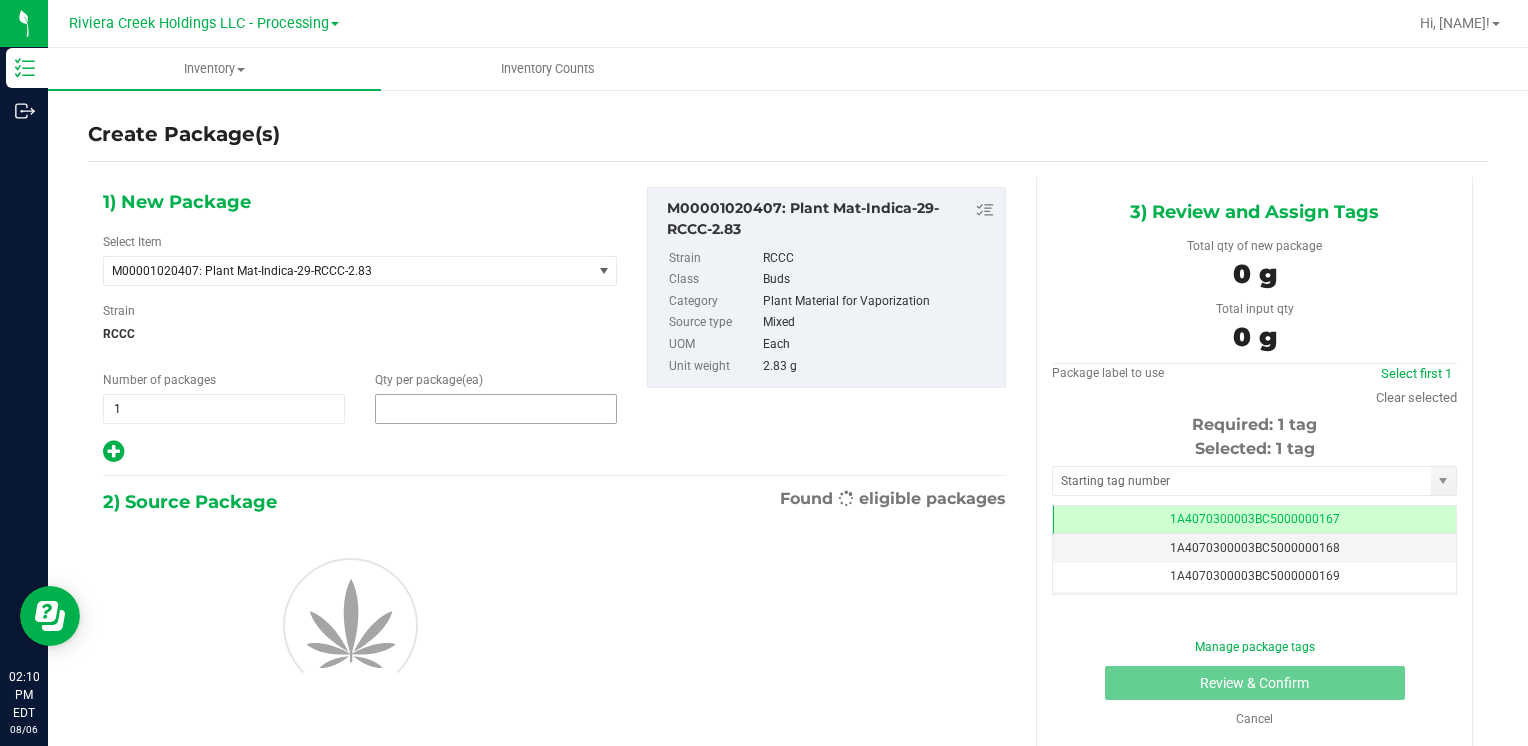 click at bounding box center (496, 409) 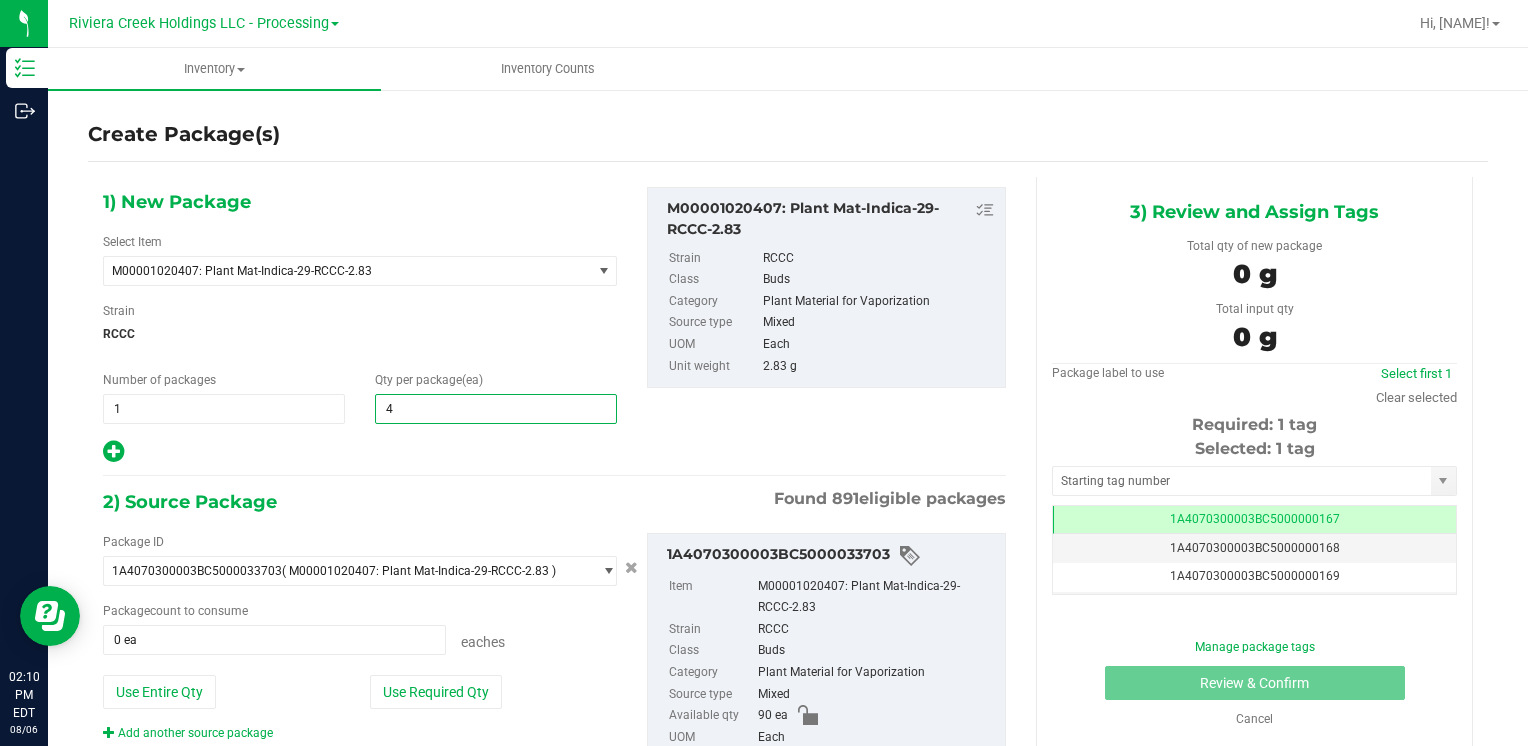 type on "40" 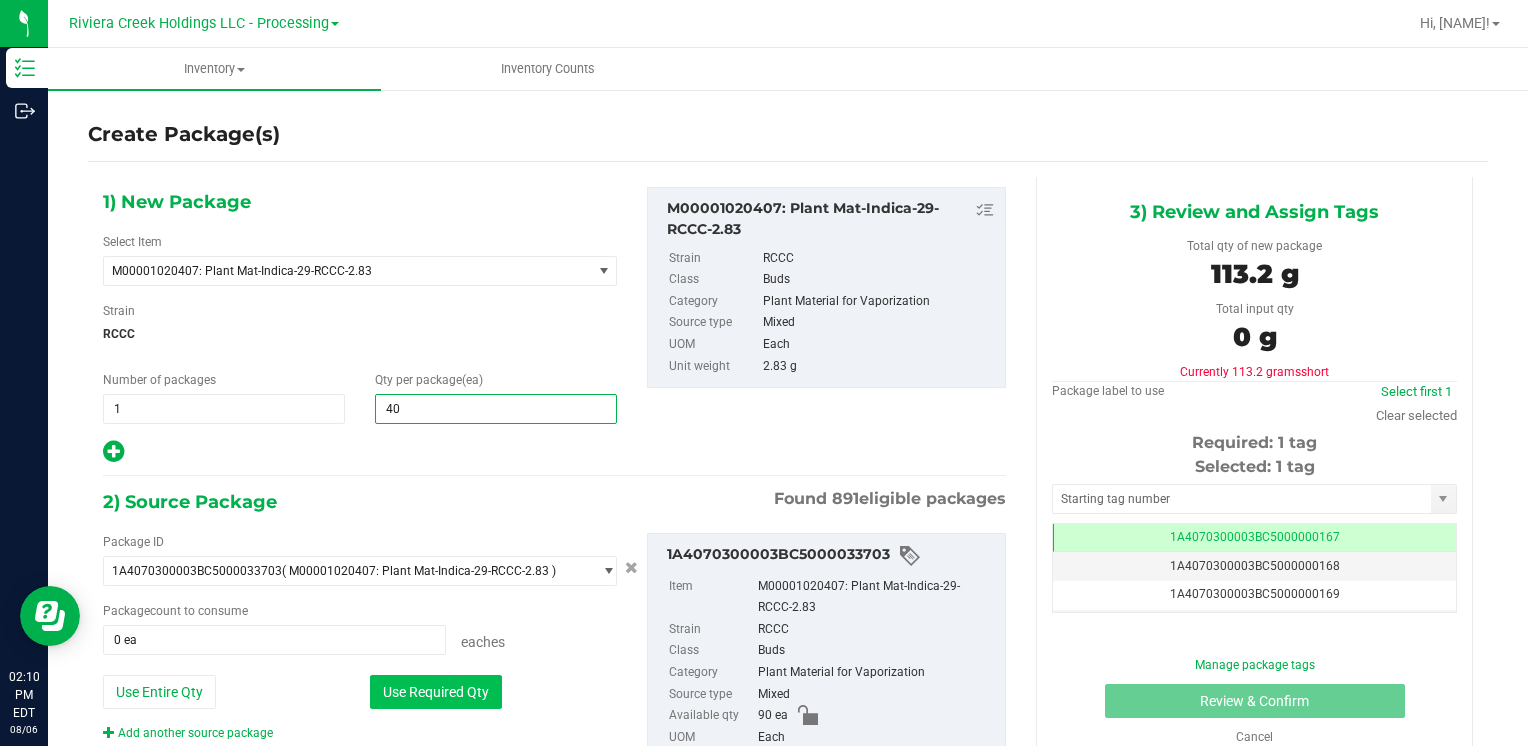 type on "40" 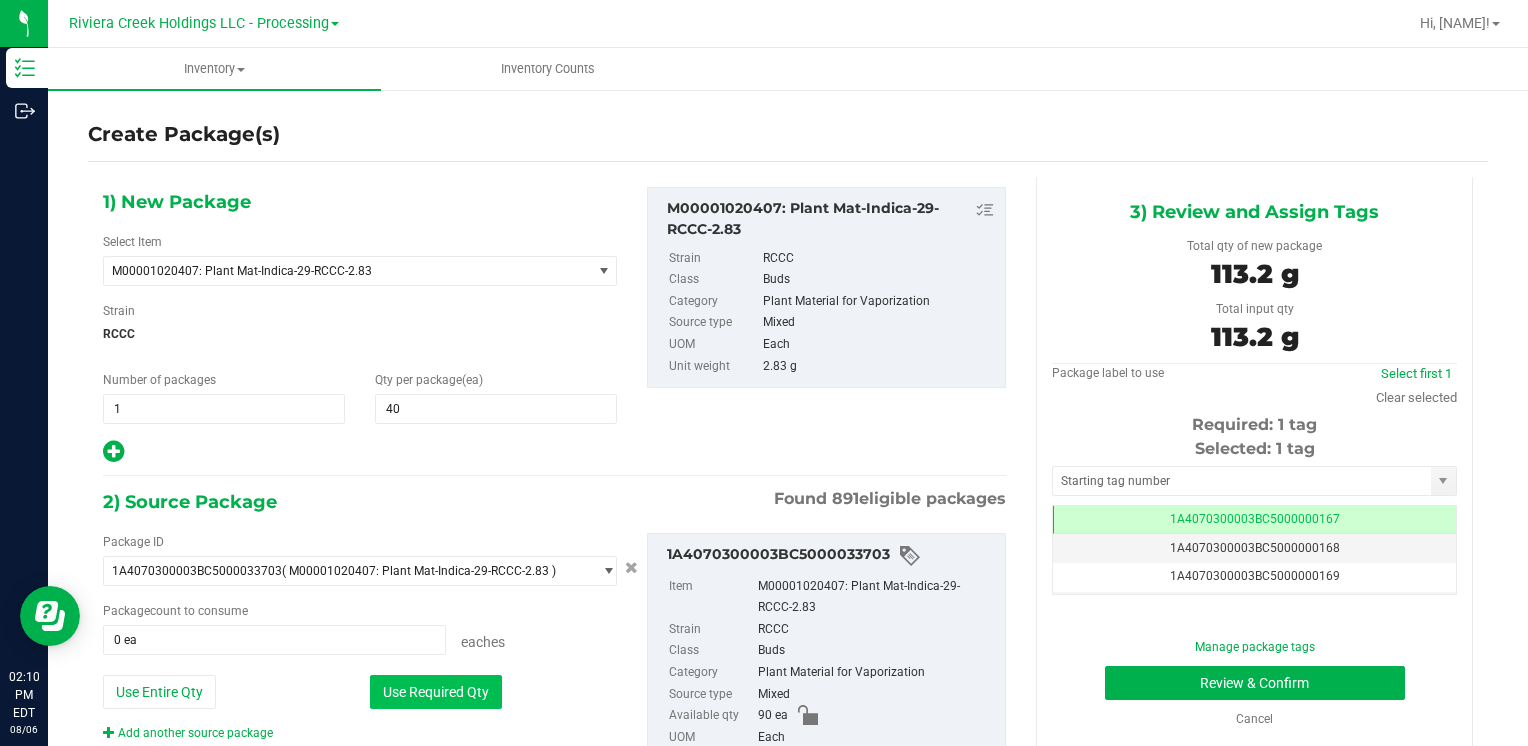 type on "40 ea" 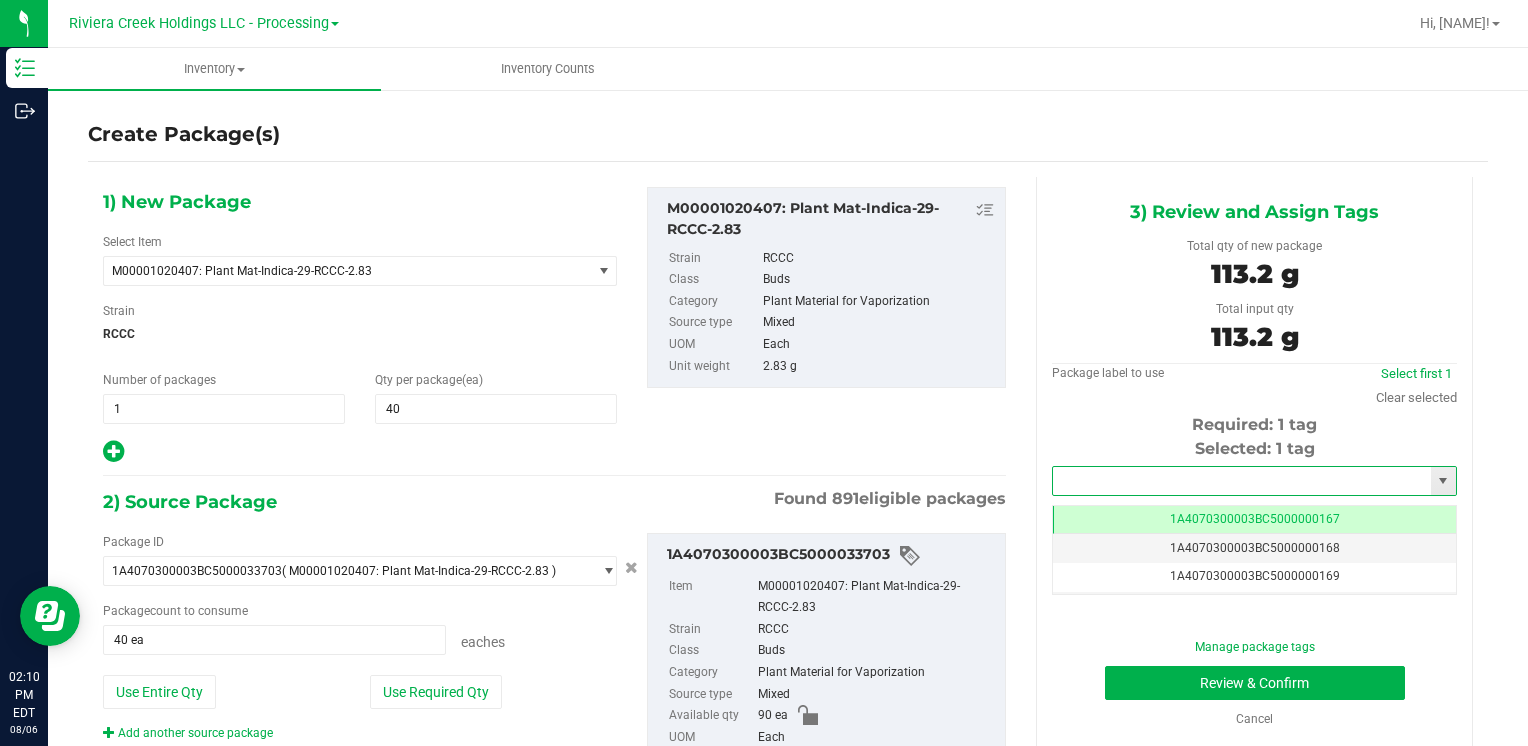 click at bounding box center (1242, 481) 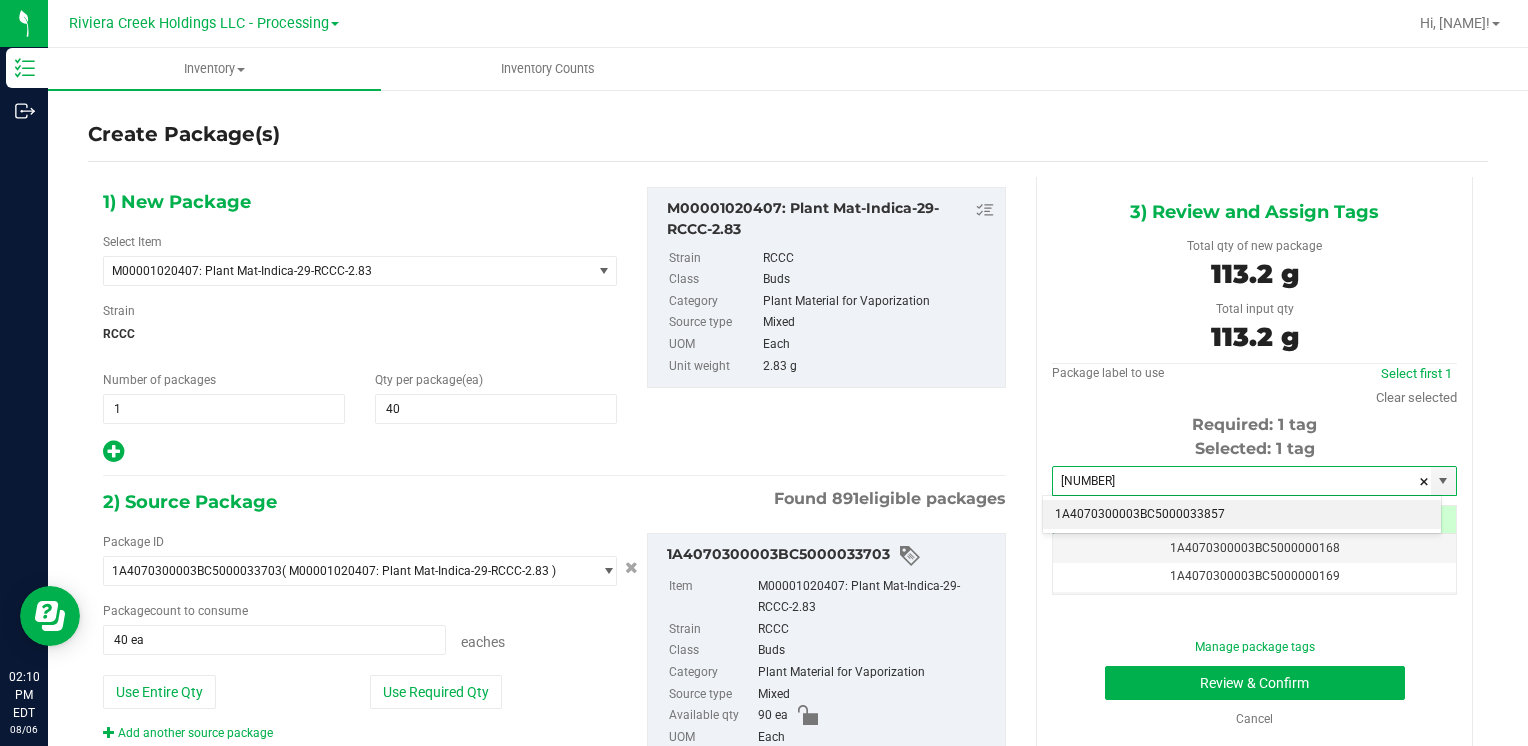 click on "1A4070300003BC5000033857" at bounding box center (1242, 515) 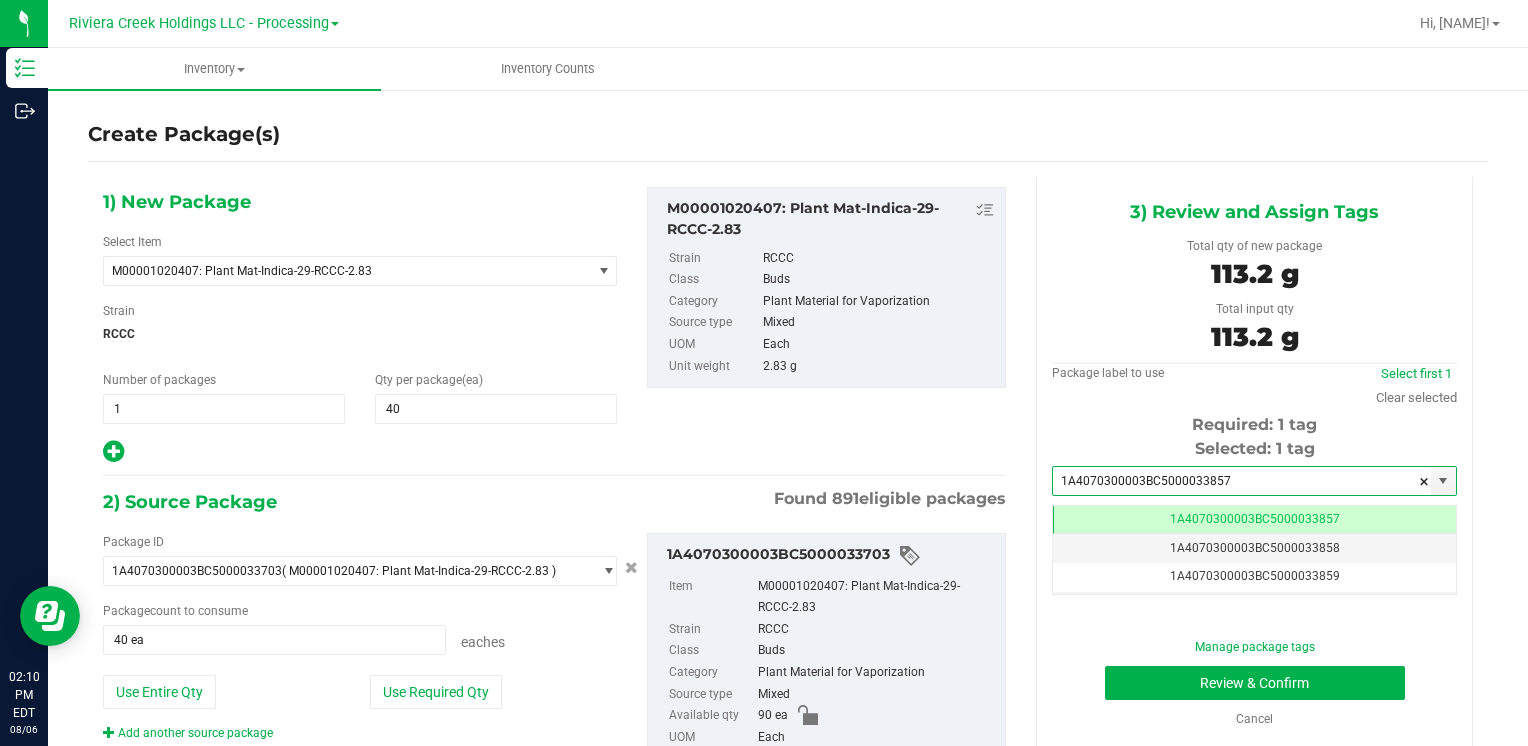 scroll, scrollTop: 0, scrollLeft: 0, axis: both 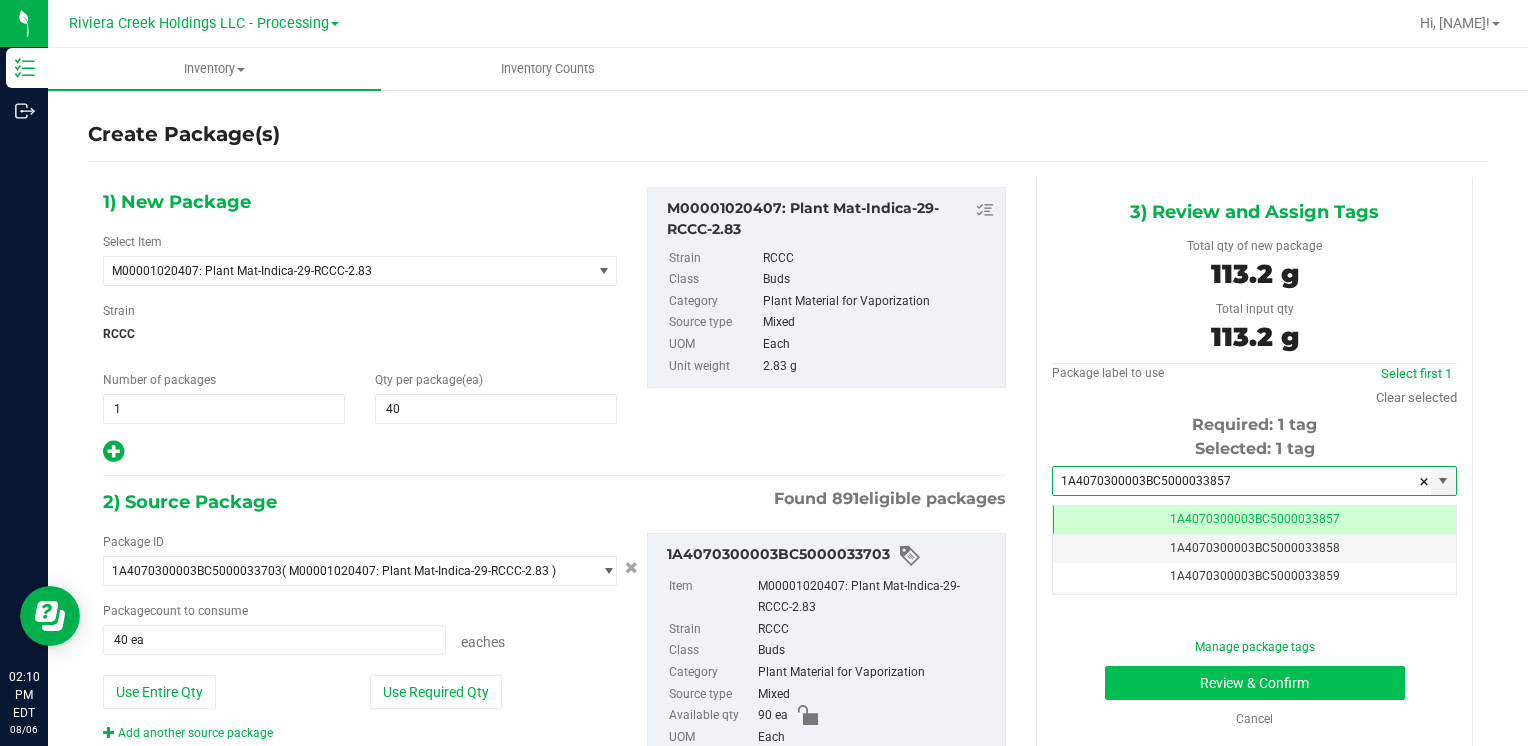 type on "1A4070300003BC5000033857" 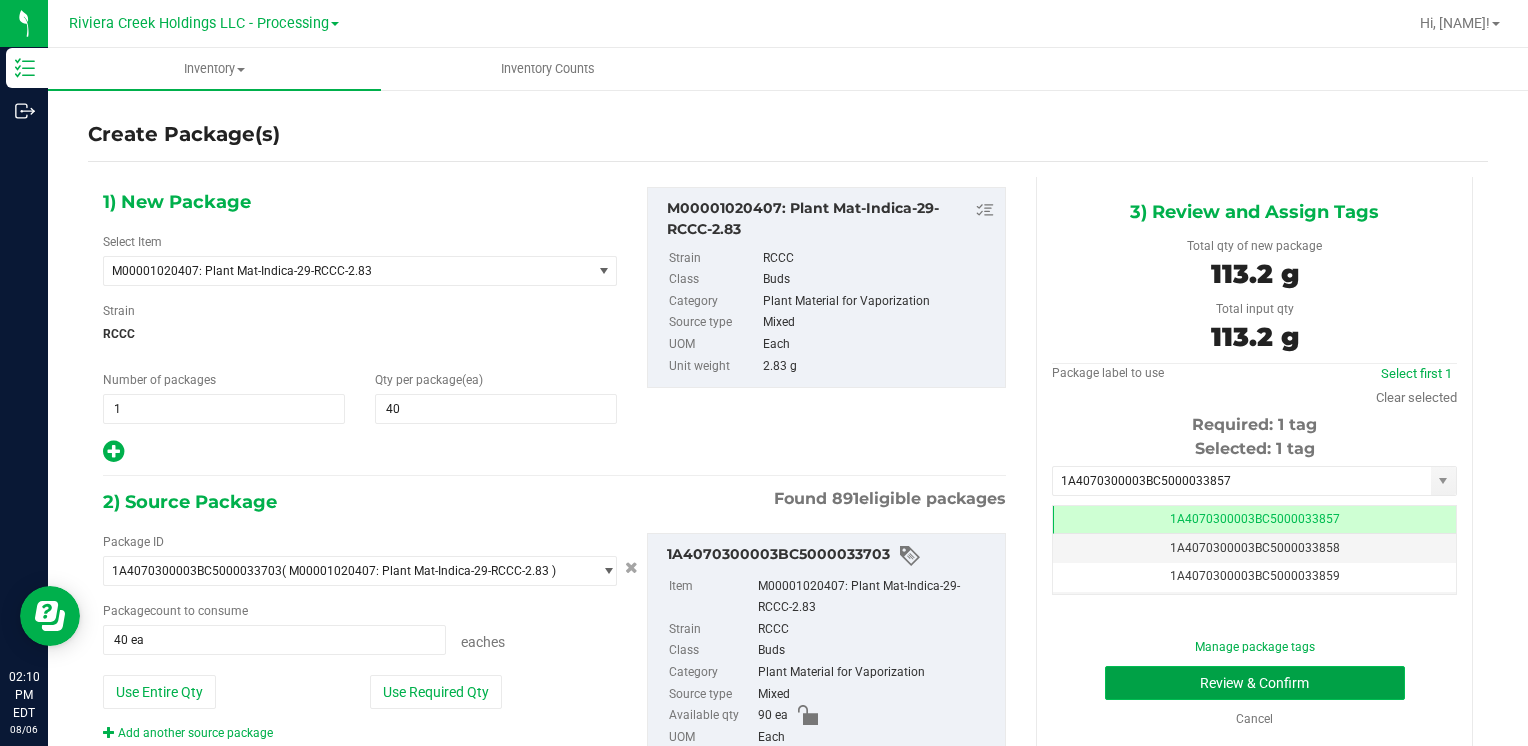 click on "Review & Confirm" at bounding box center (1255, 683) 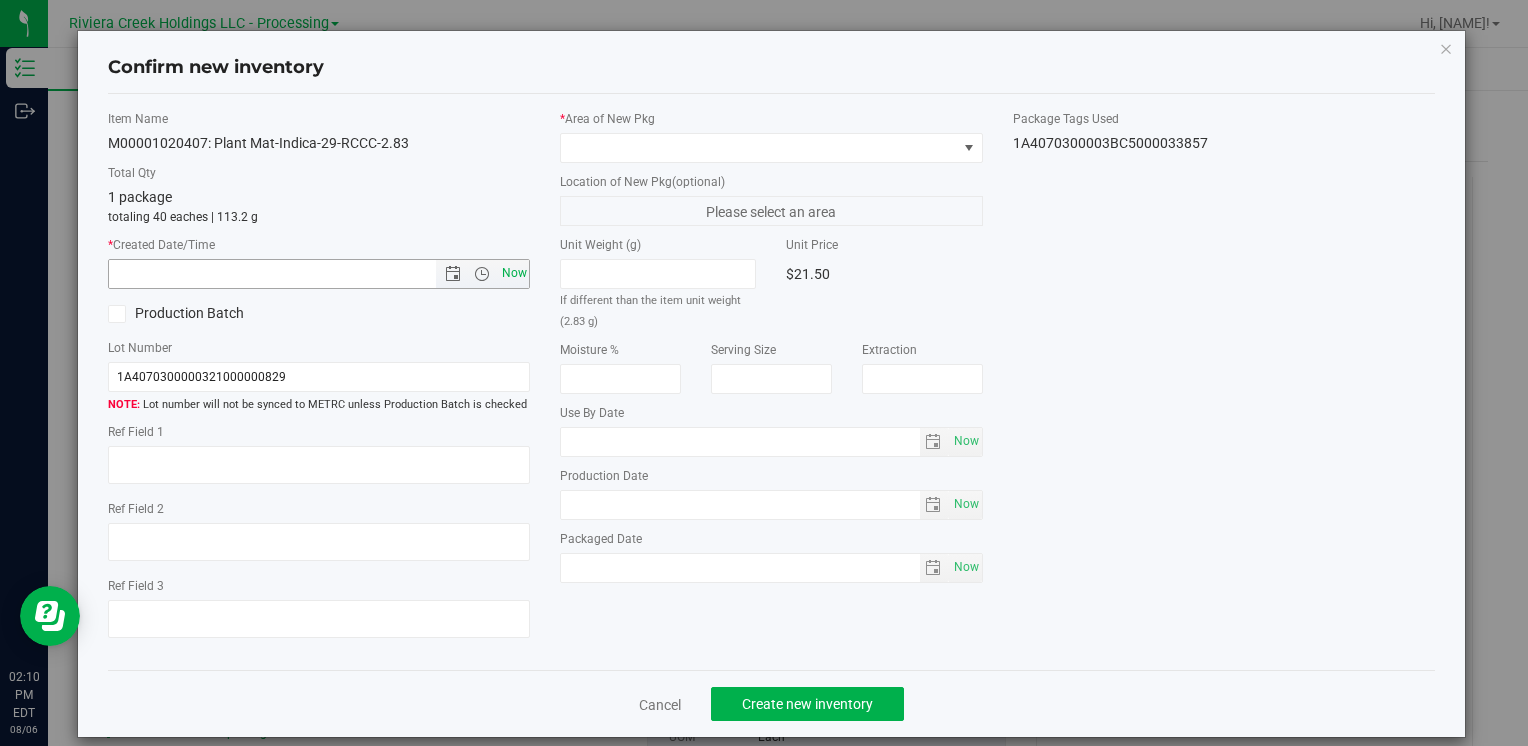 click on "Now" at bounding box center [514, 273] 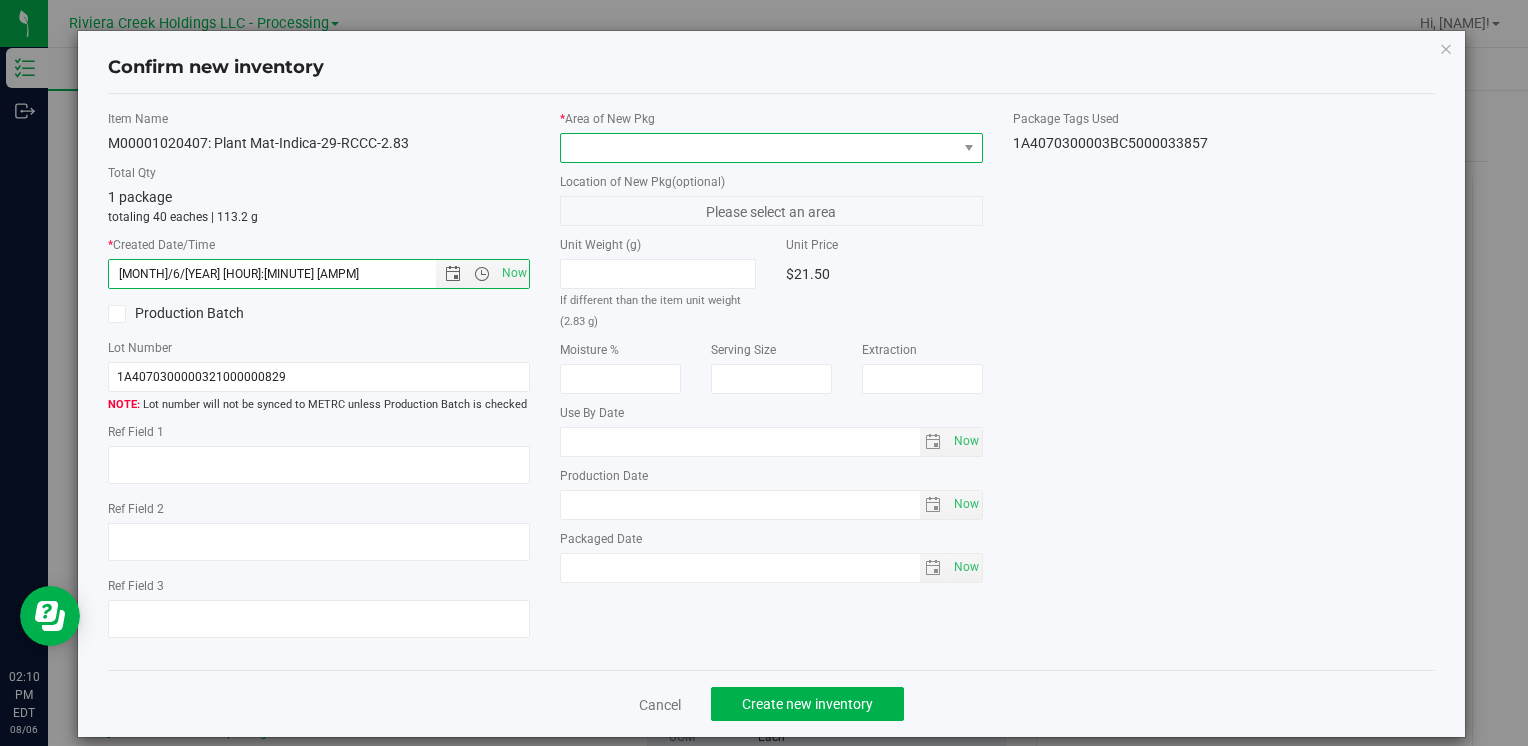 click at bounding box center [758, 148] 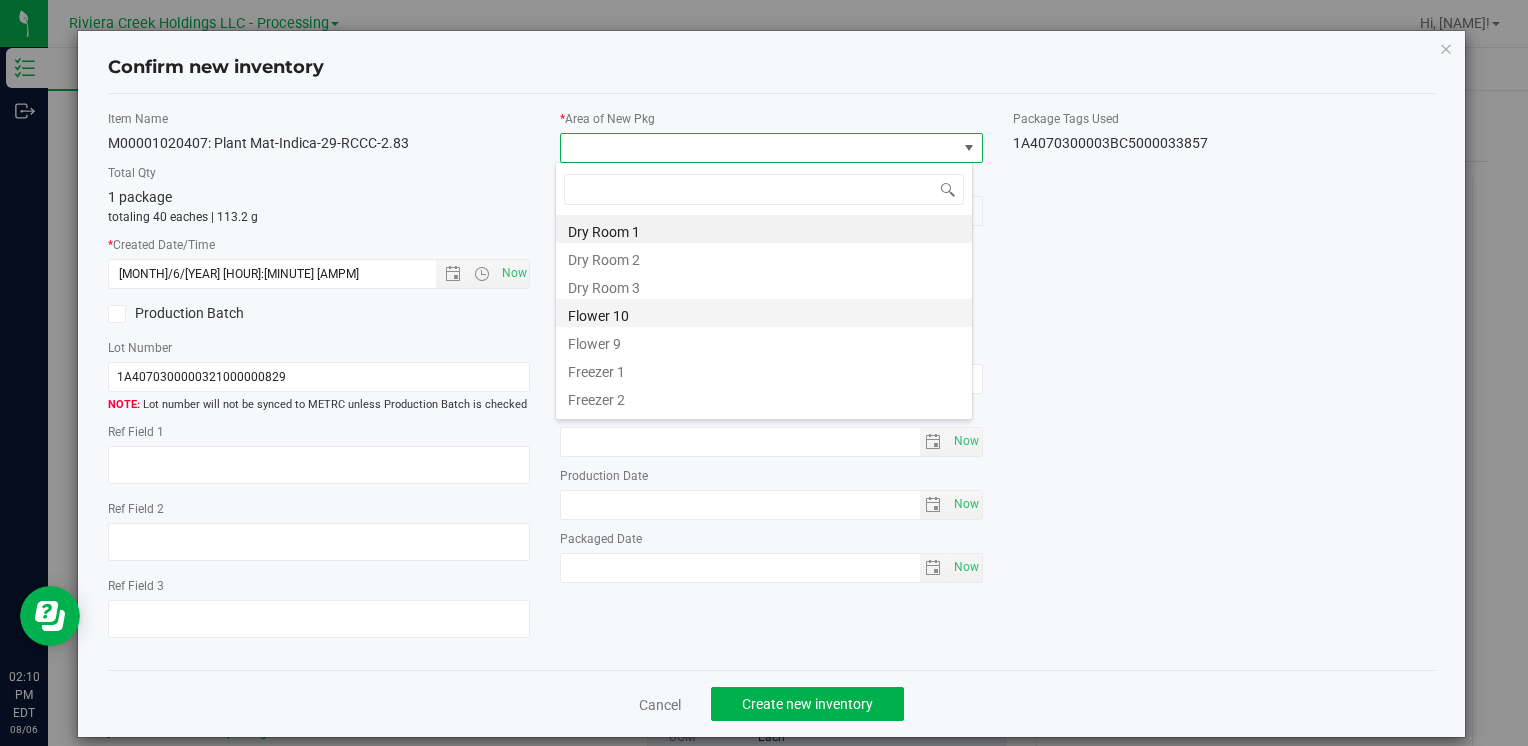 click on "Flower 10" at bounding box center (764, 313) 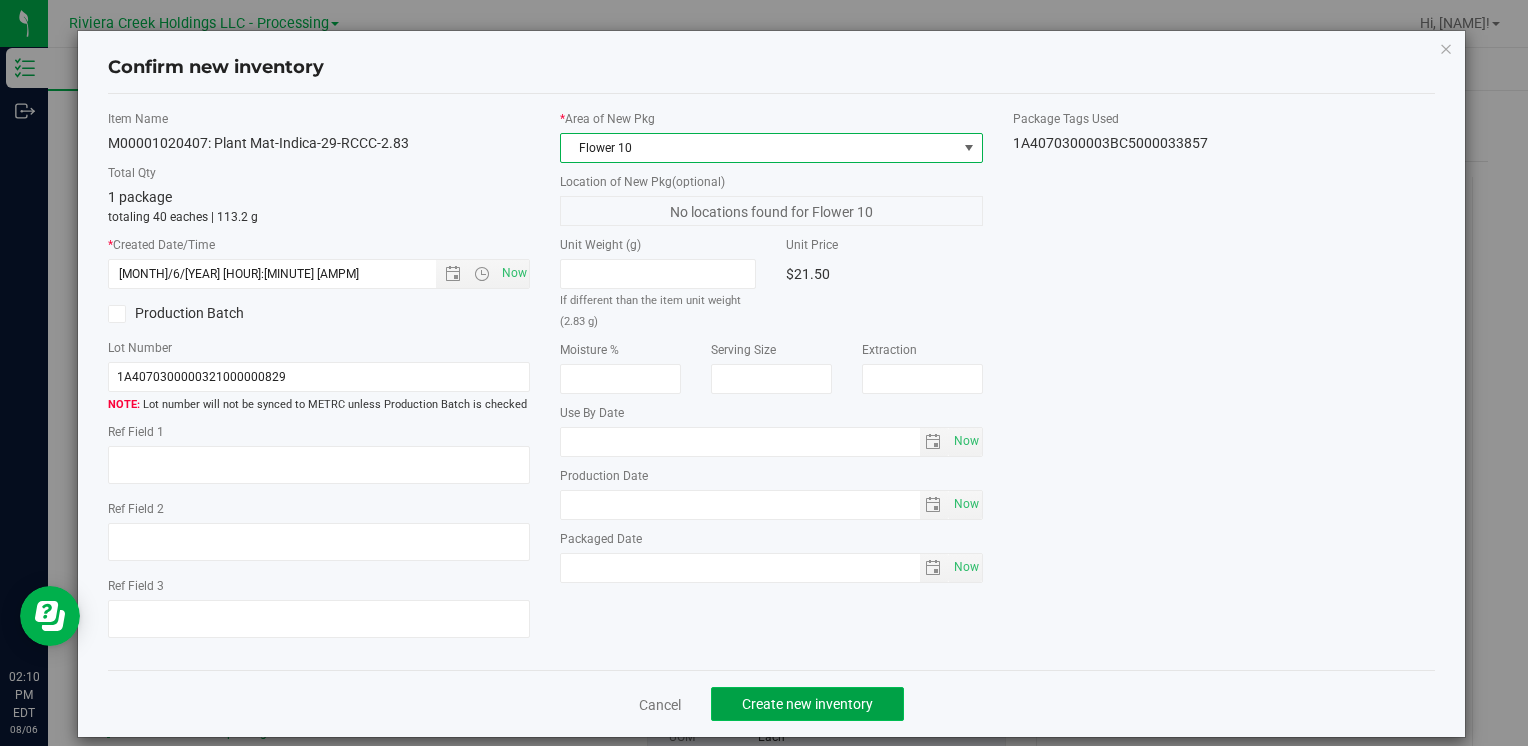 click on "Create new inventory" 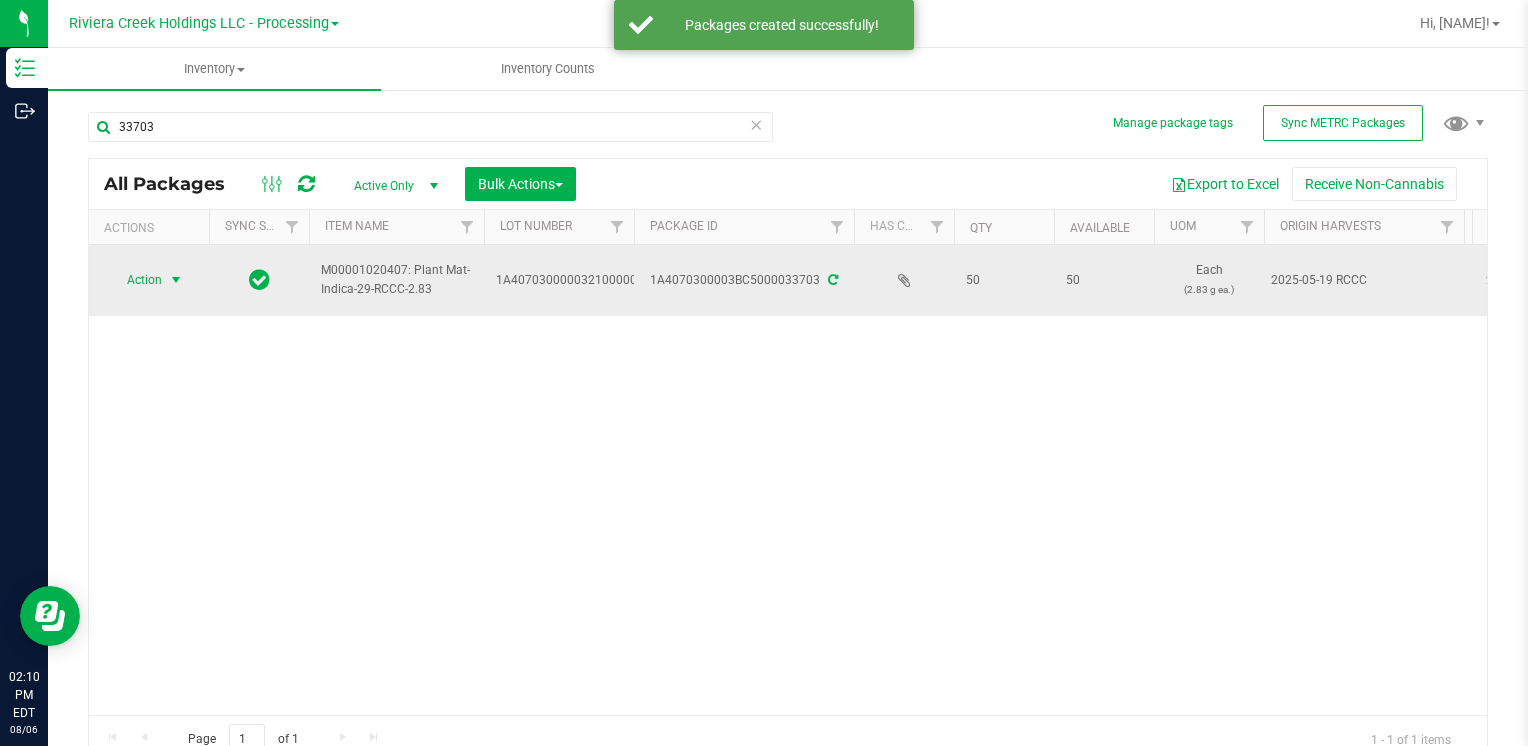 drag, startPoint x: 173, startPoint y: 270, endPoint x: 183, endPoint y: 290, distance: 22.36068 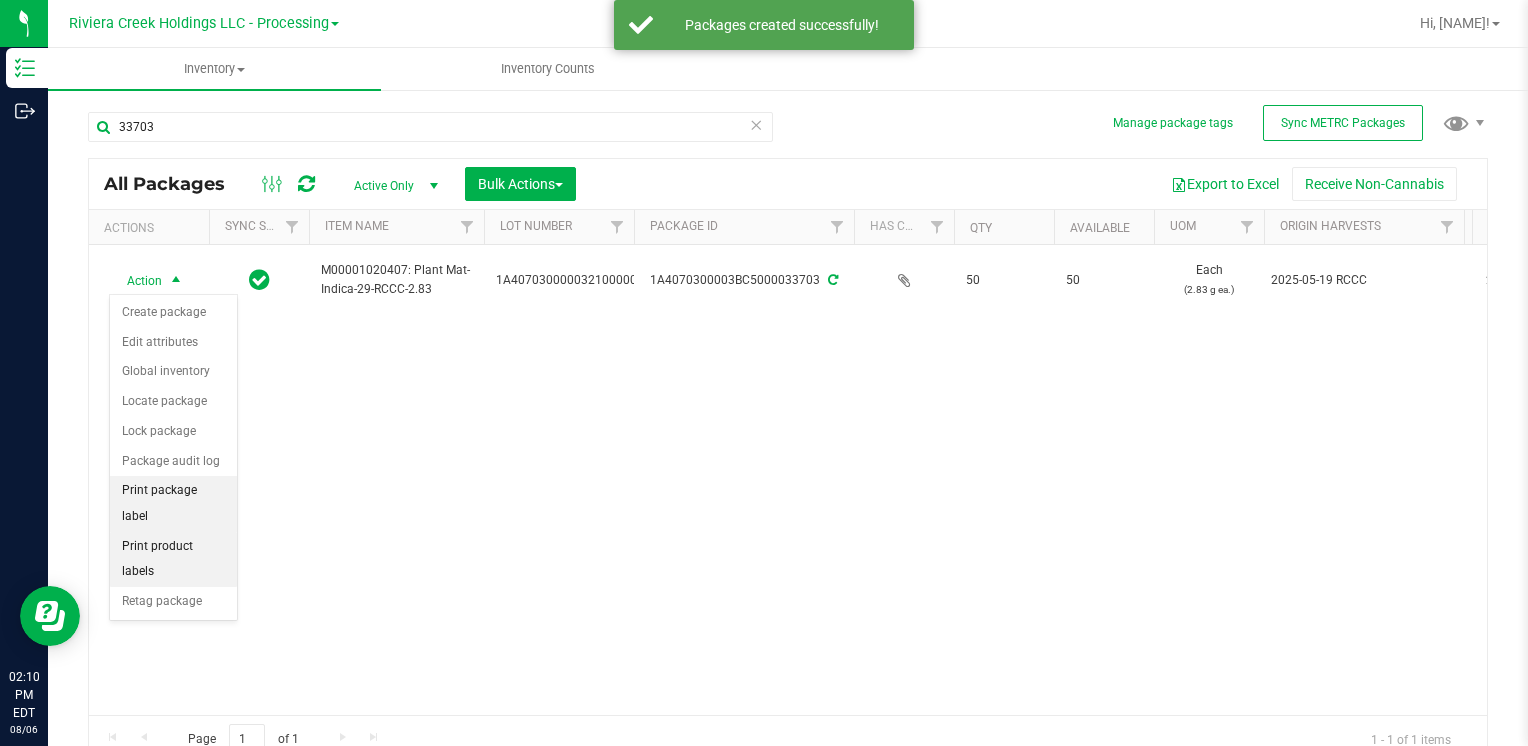click on "Print package label" at bounding box center (173, 503) 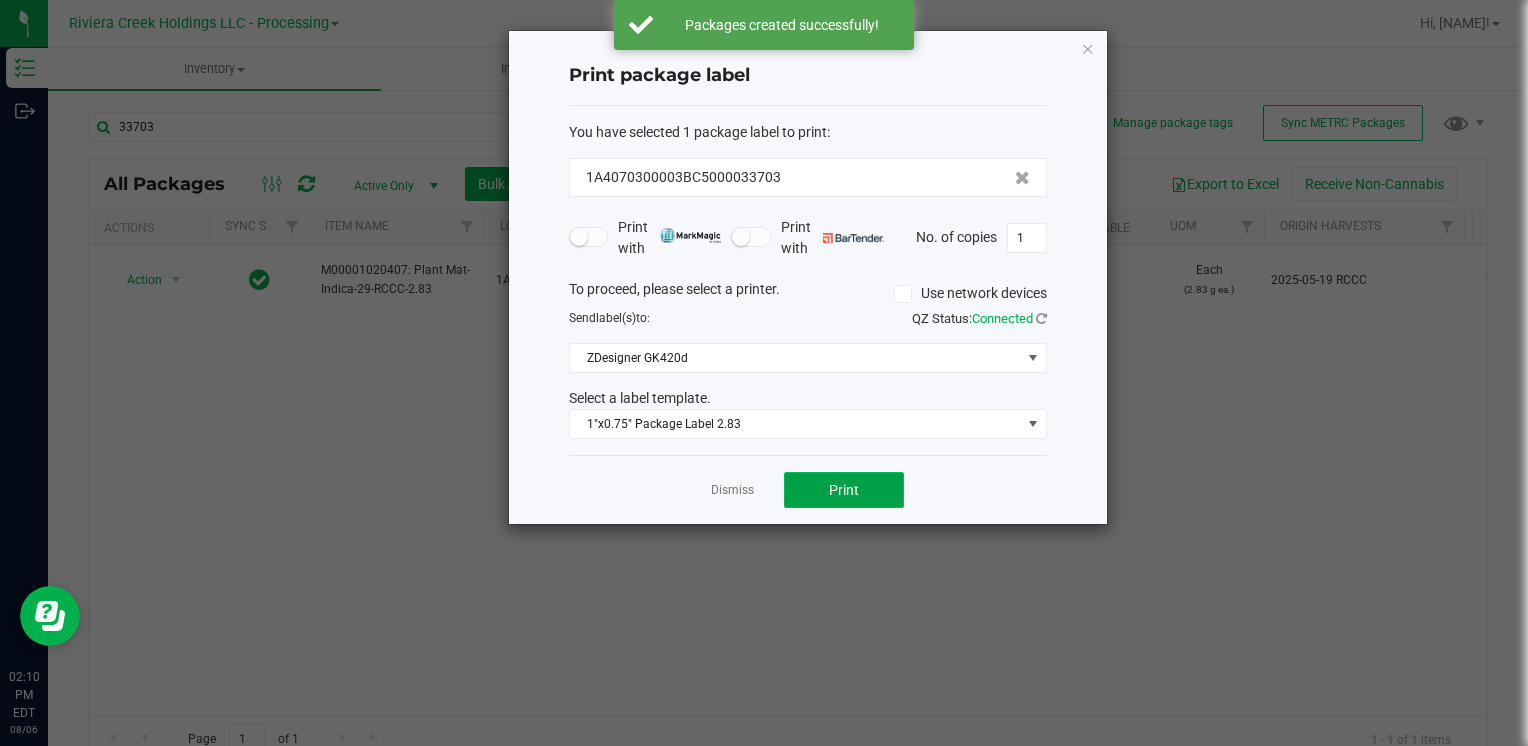 click on "Print" 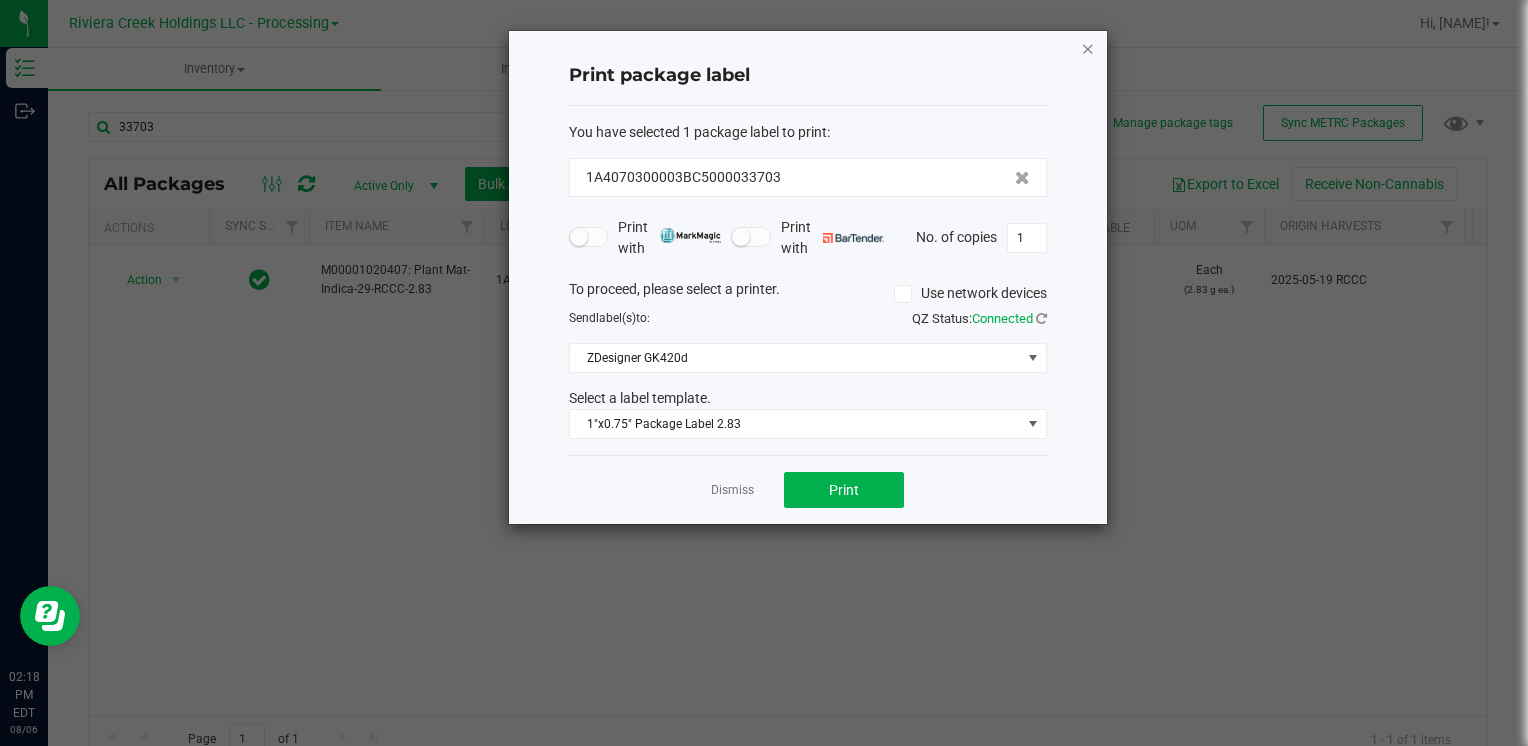 click 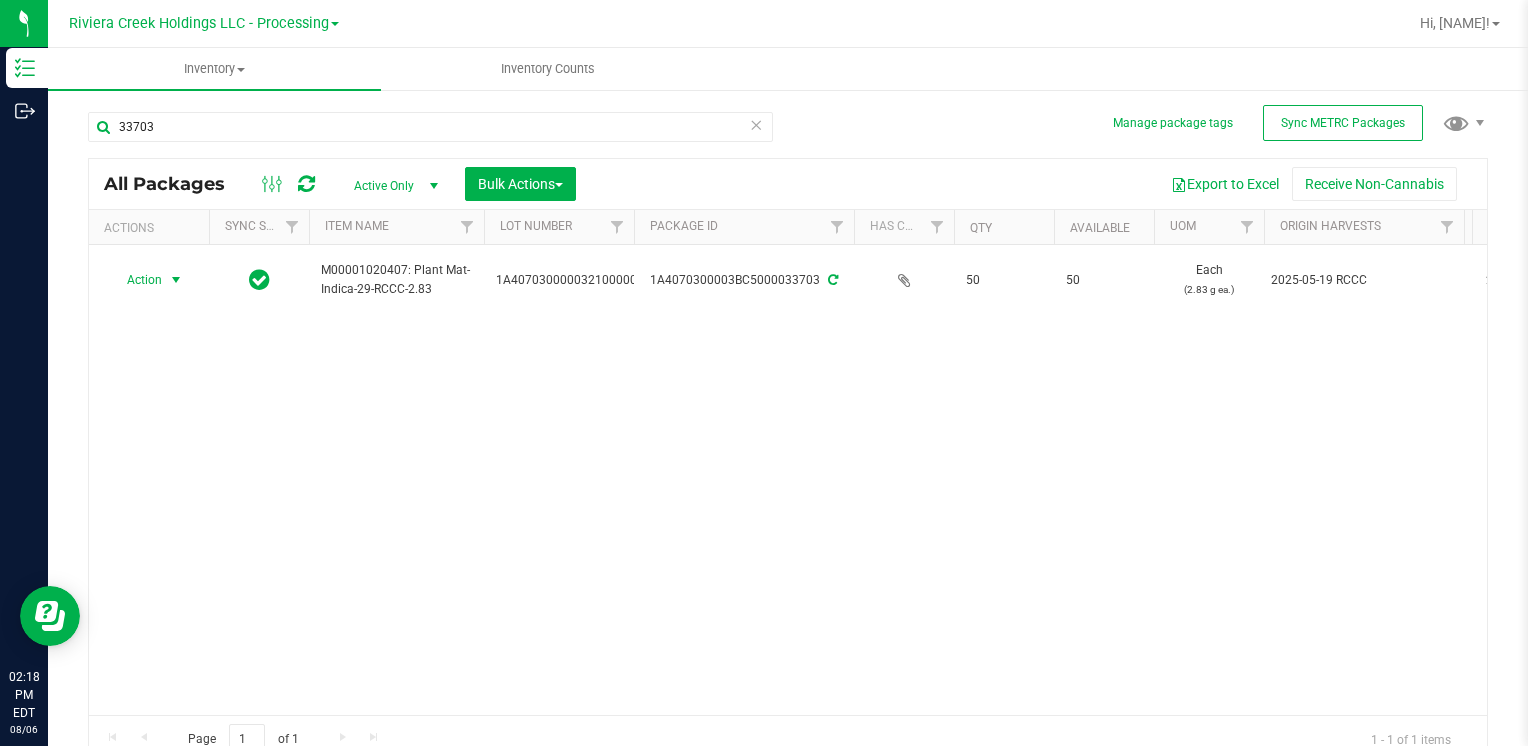 click on "33703" at bounding box center (430, 135) 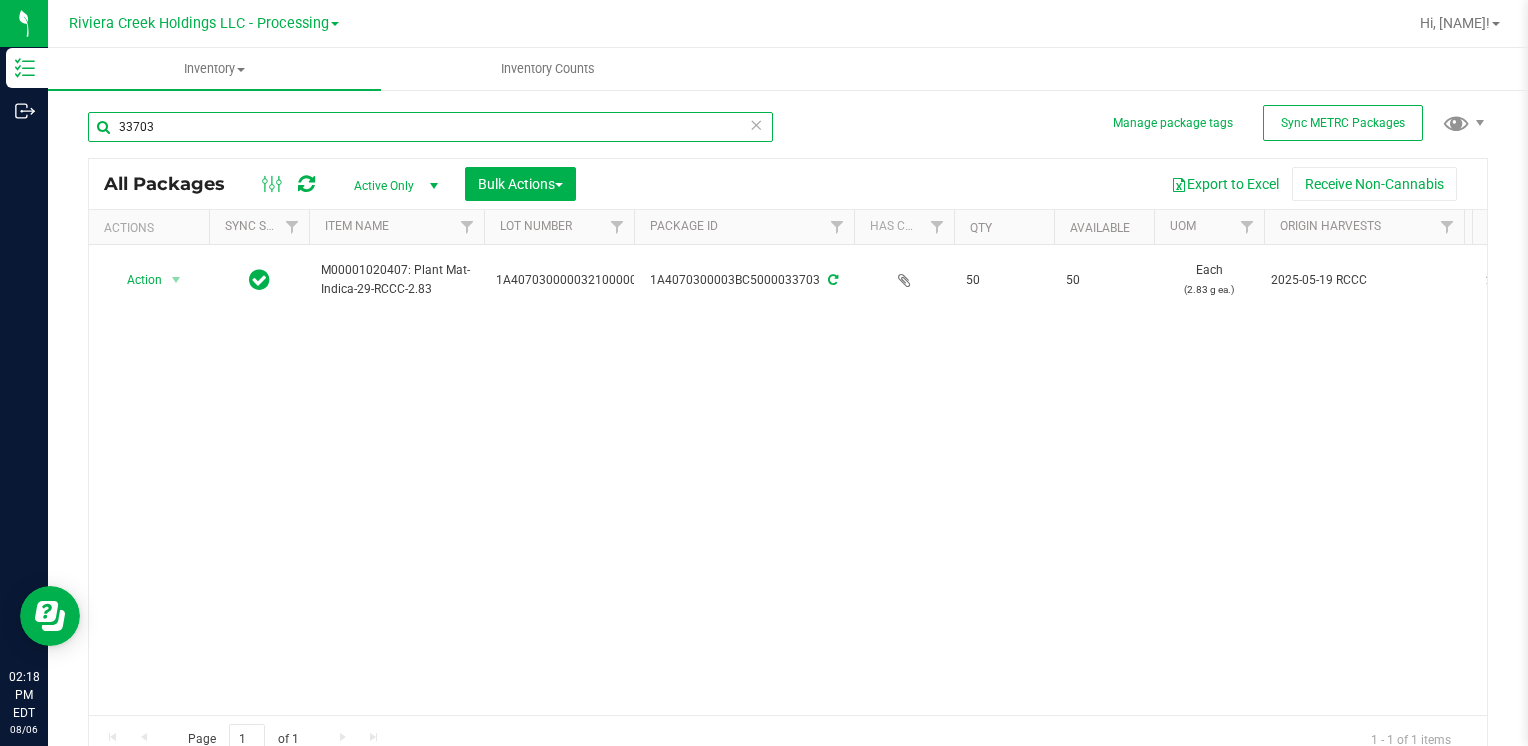 click on "33703" at bounding box center (430, 127) 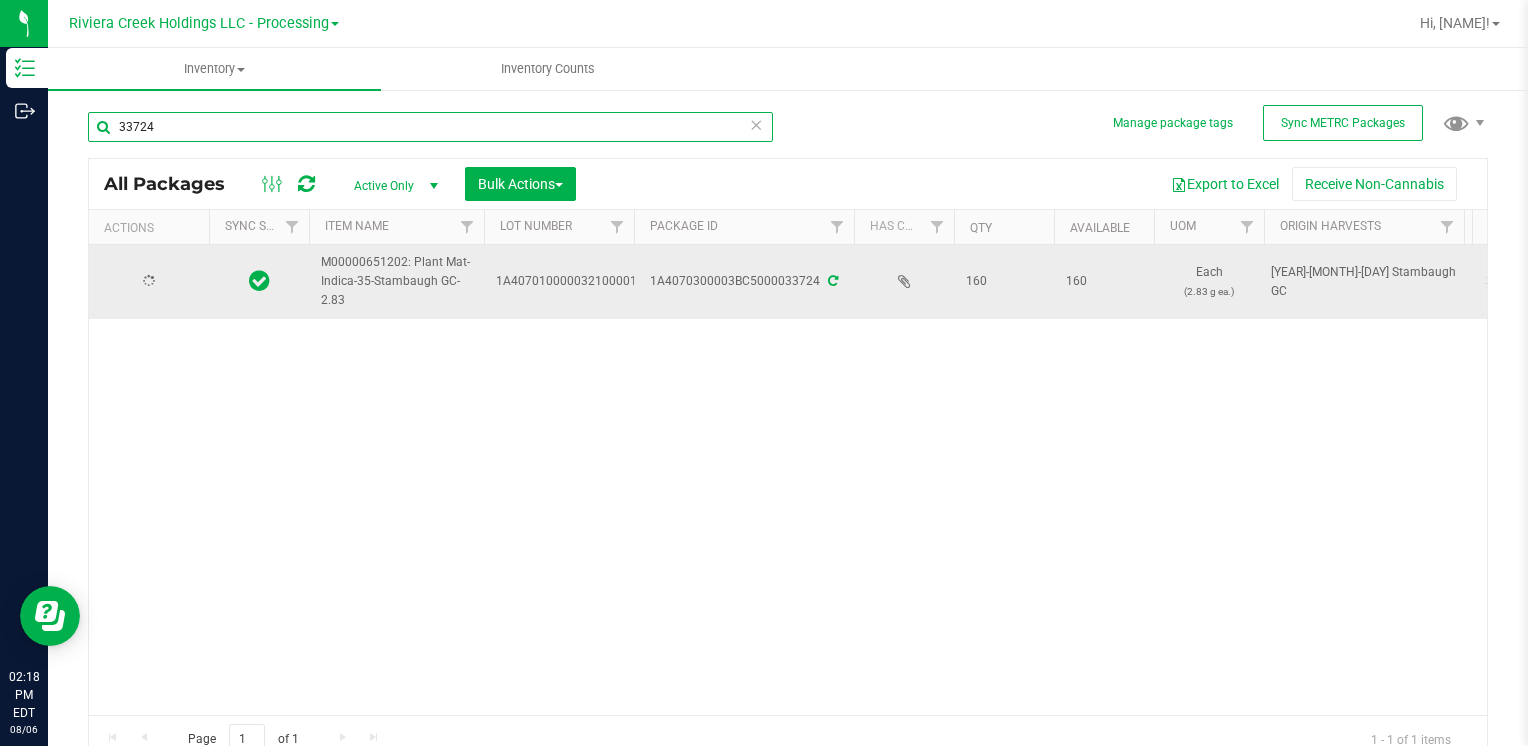 type on "33724" 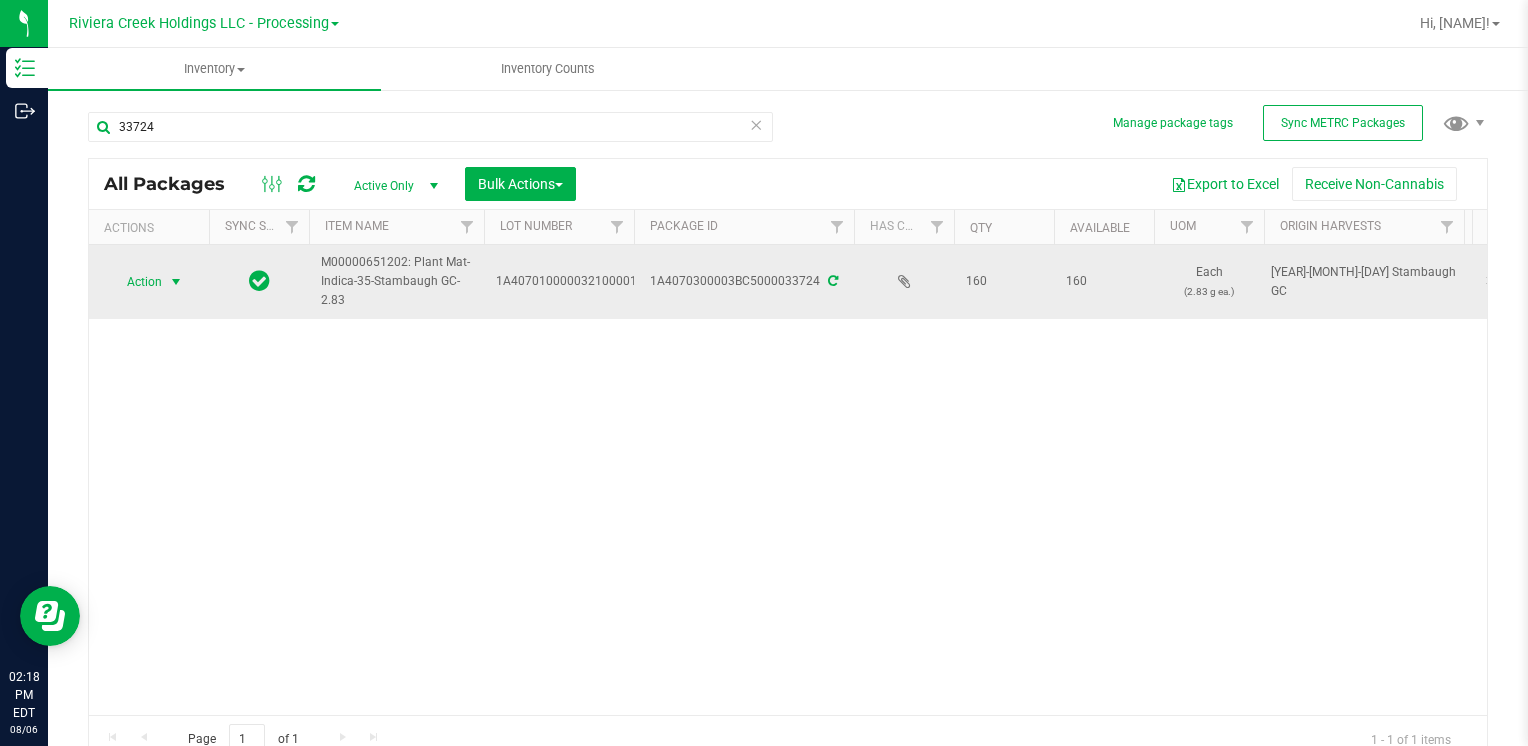 click on "Action" at bounding box center [136, 282] 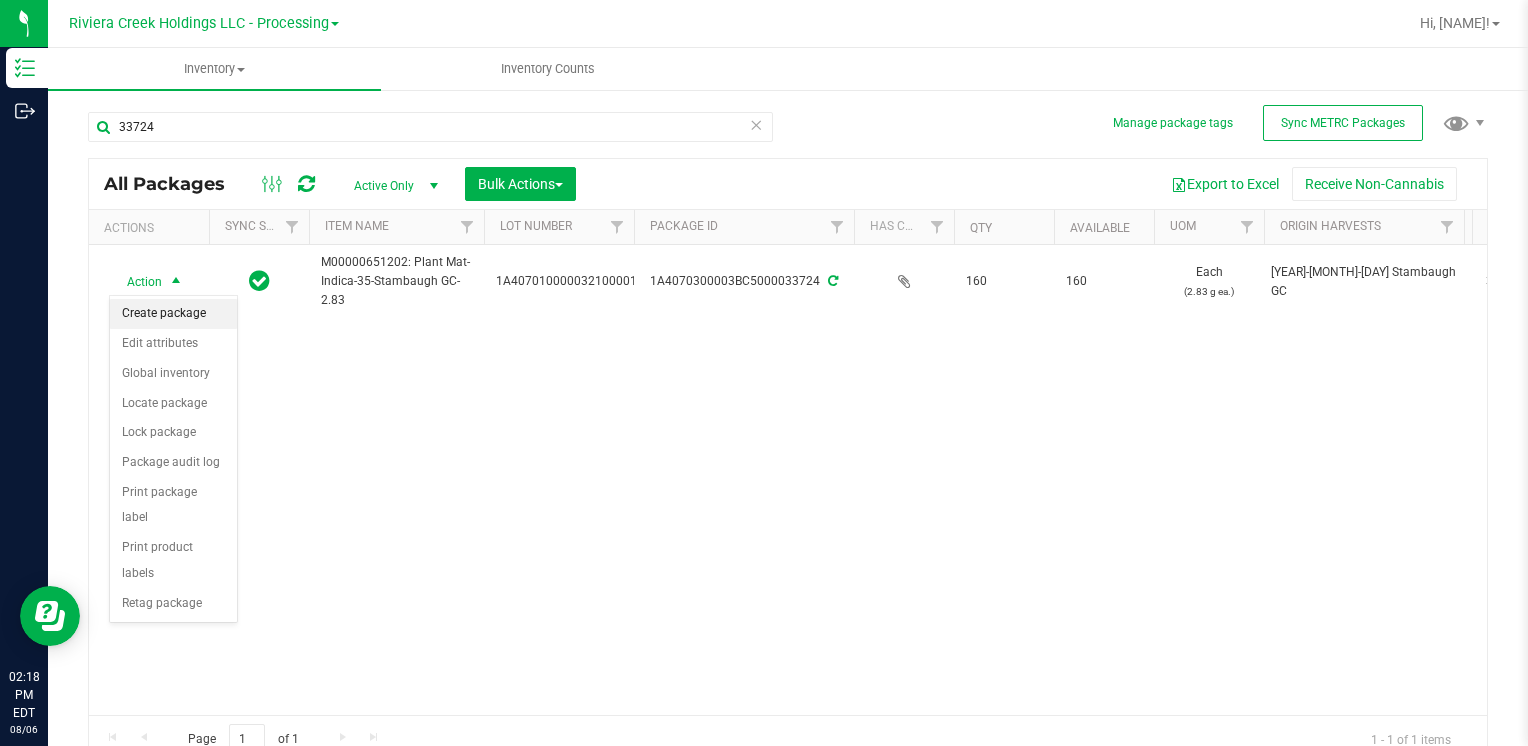 click on "Create package" at bounding box center (173, 314) 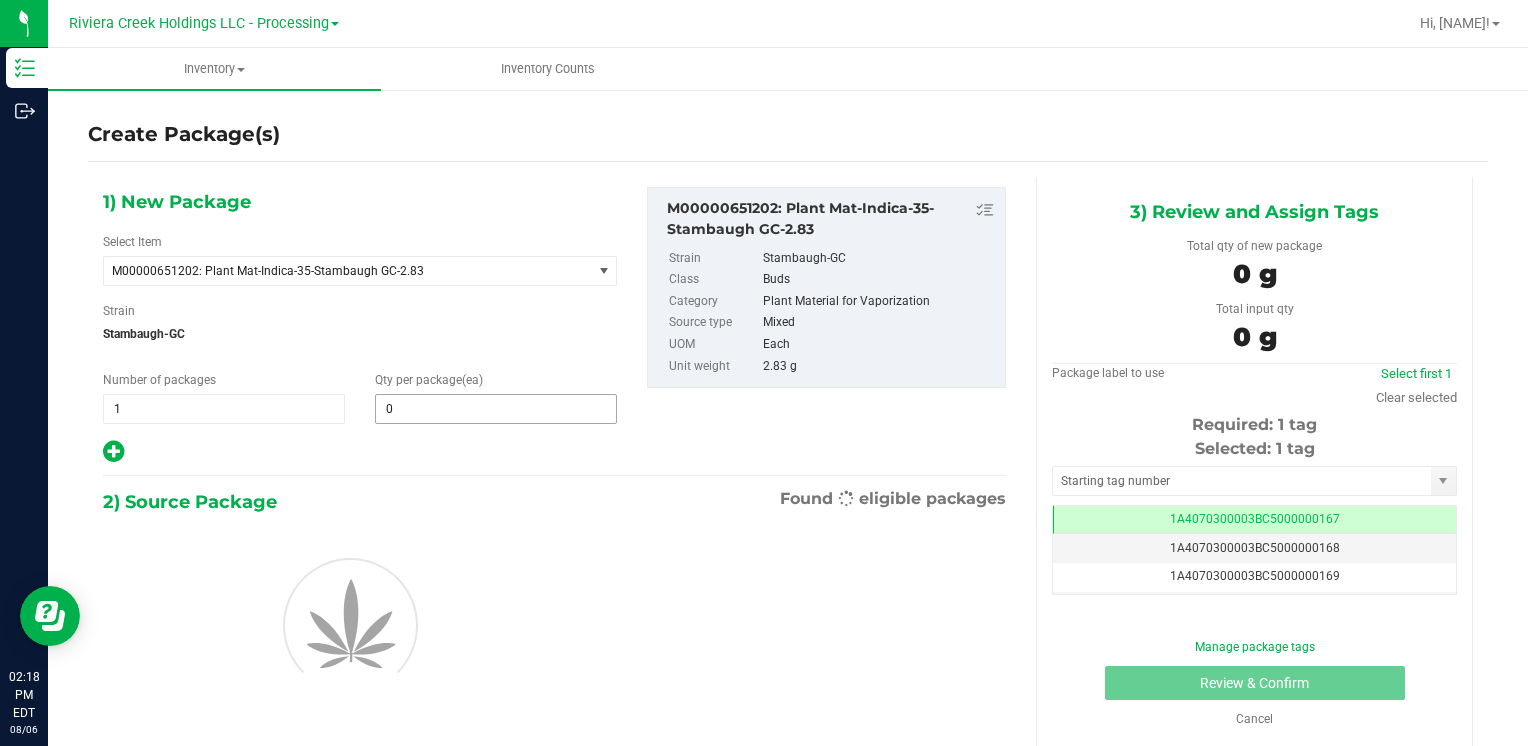 scroll, scrollTop: 0, scrollLeft: 0, axis: both 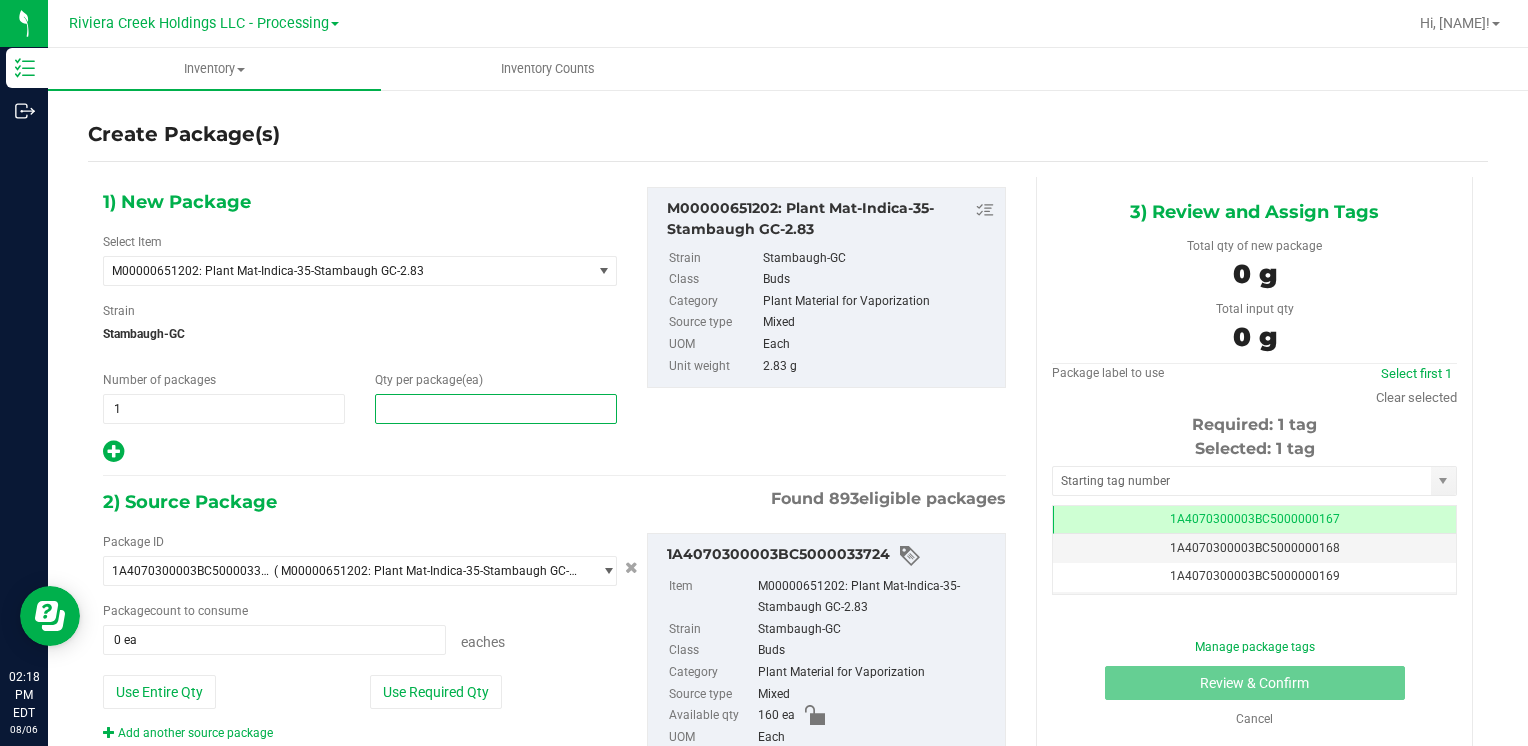 click at bounding box center (496, 409) 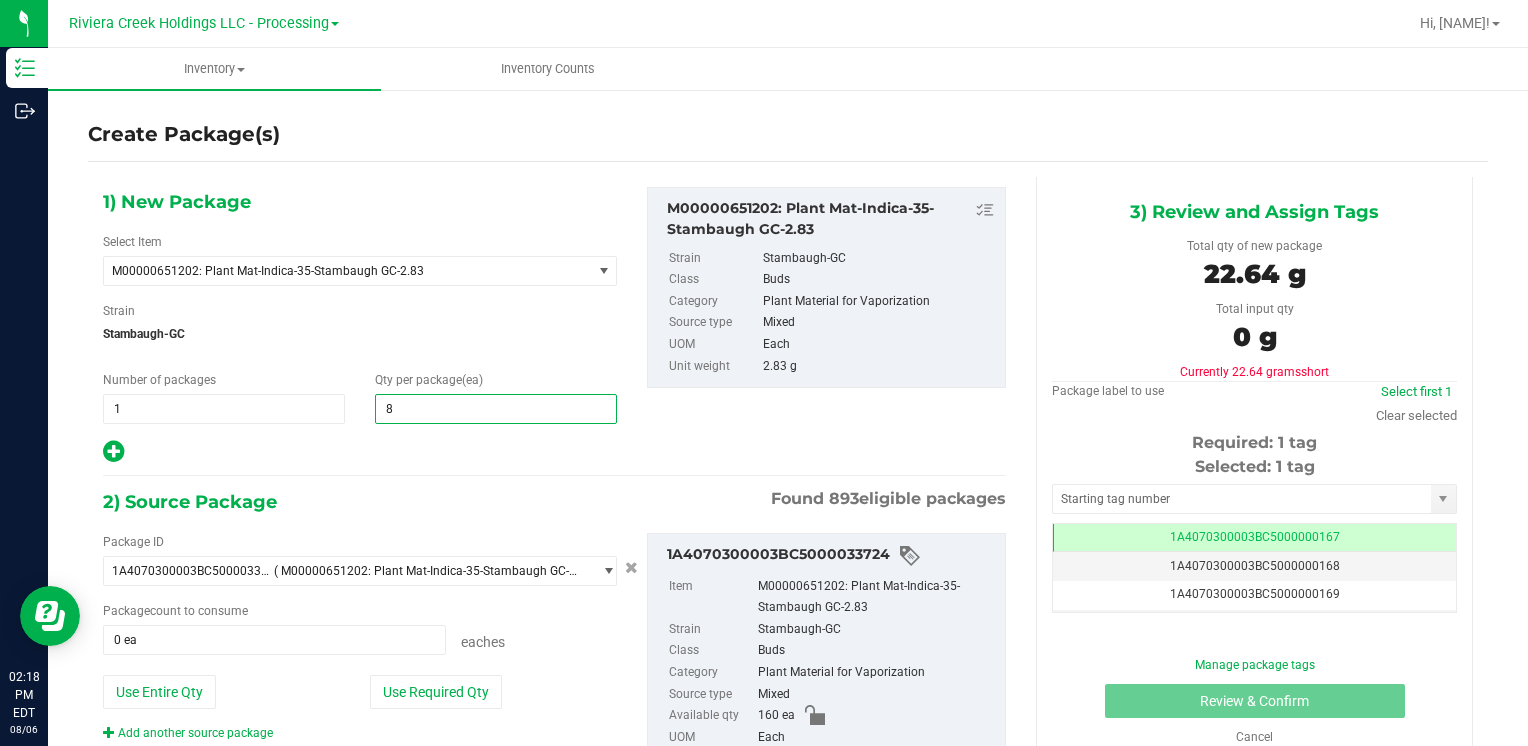 type on "80" 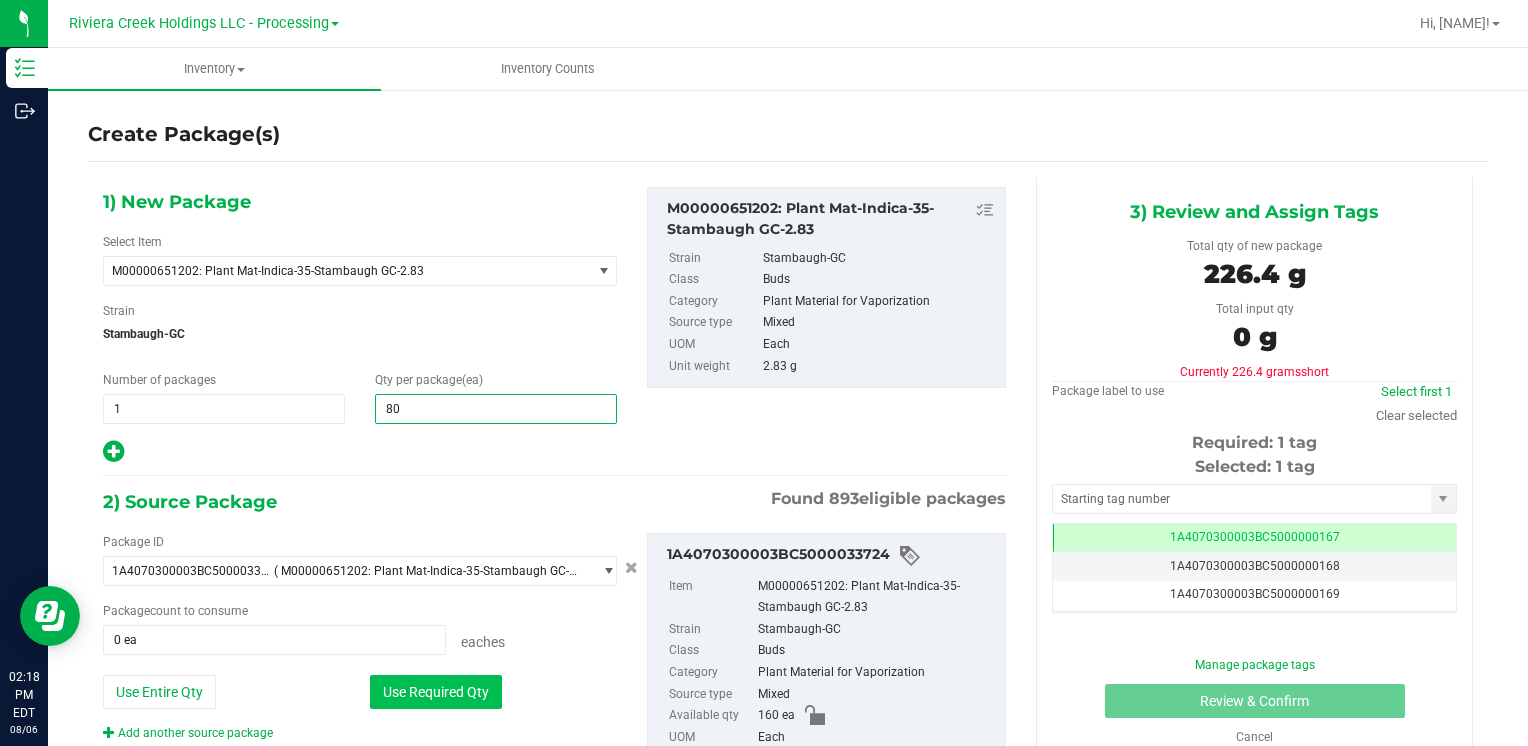 type on "80" 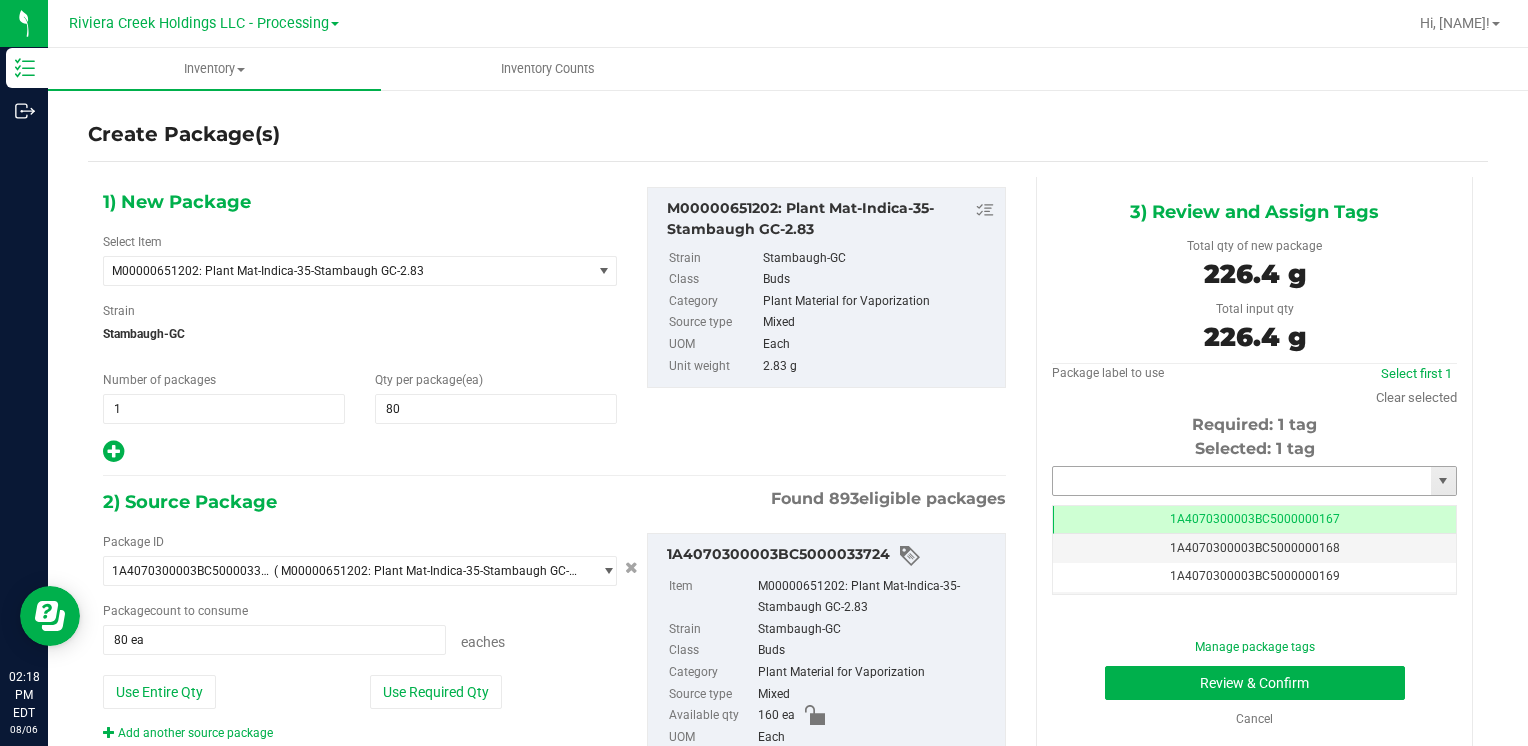 click at bounding box center (1242, 481) 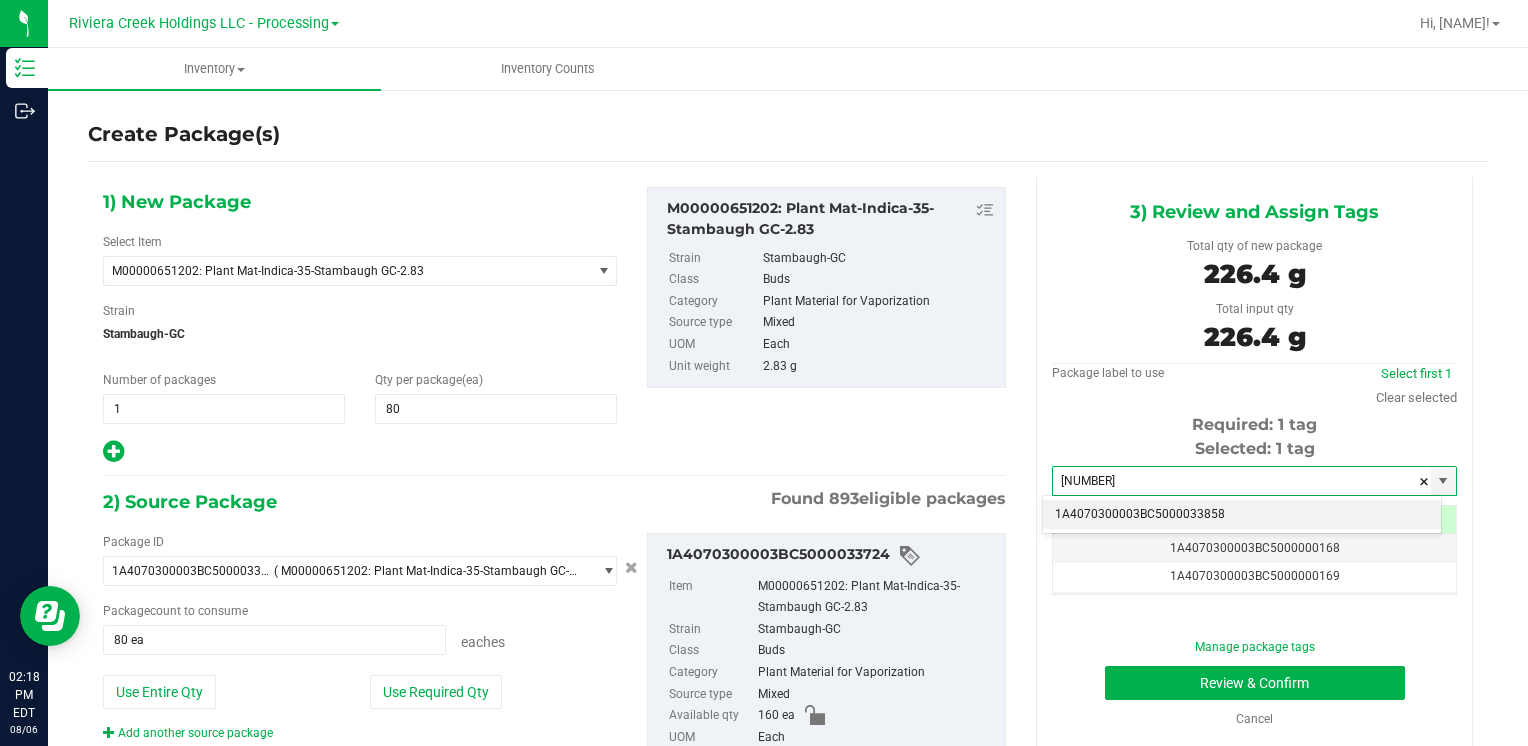 click on "1A4070300003BC5000033858" at bounding box center [1242, 515] 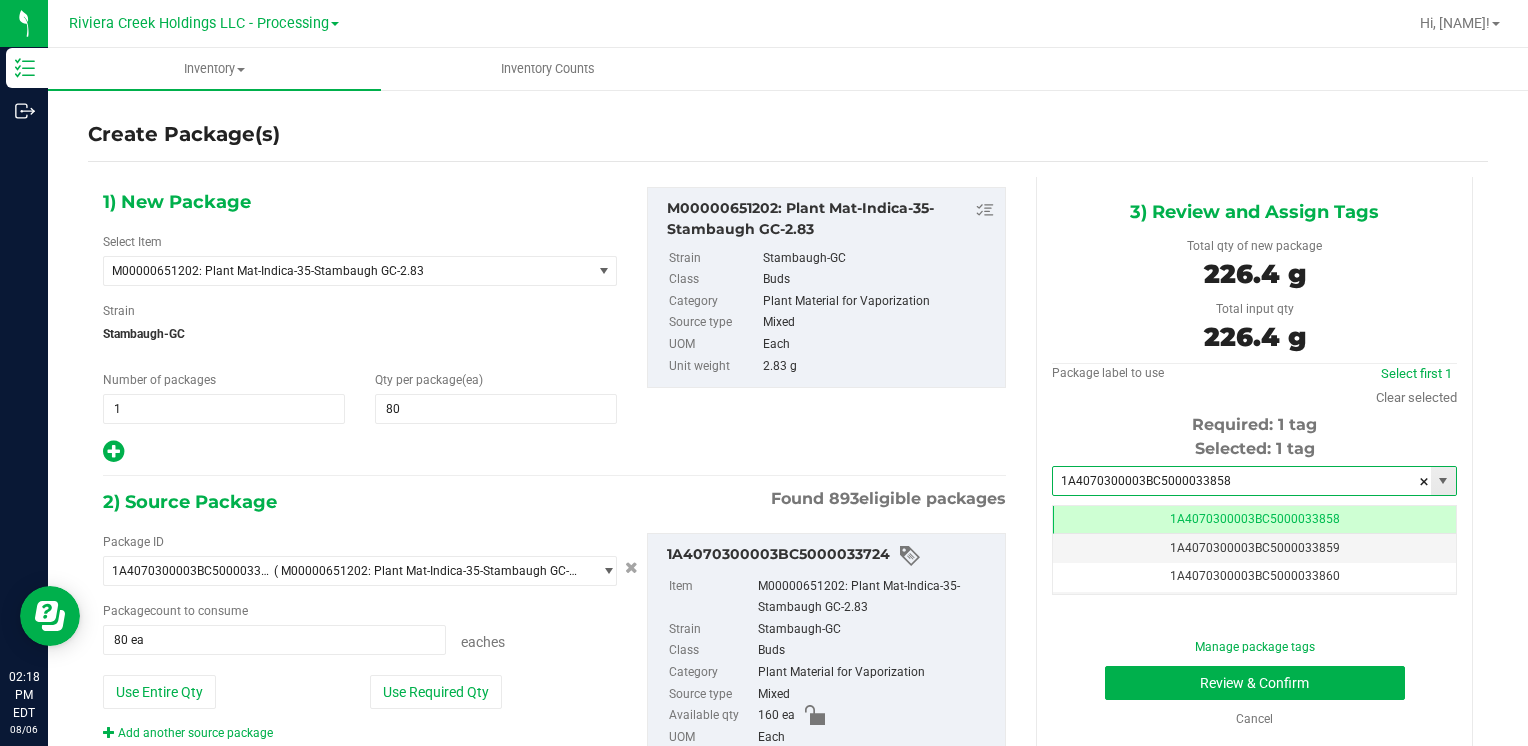 scroll, scrollTop: 0, scrollLeft: 0, axis: both 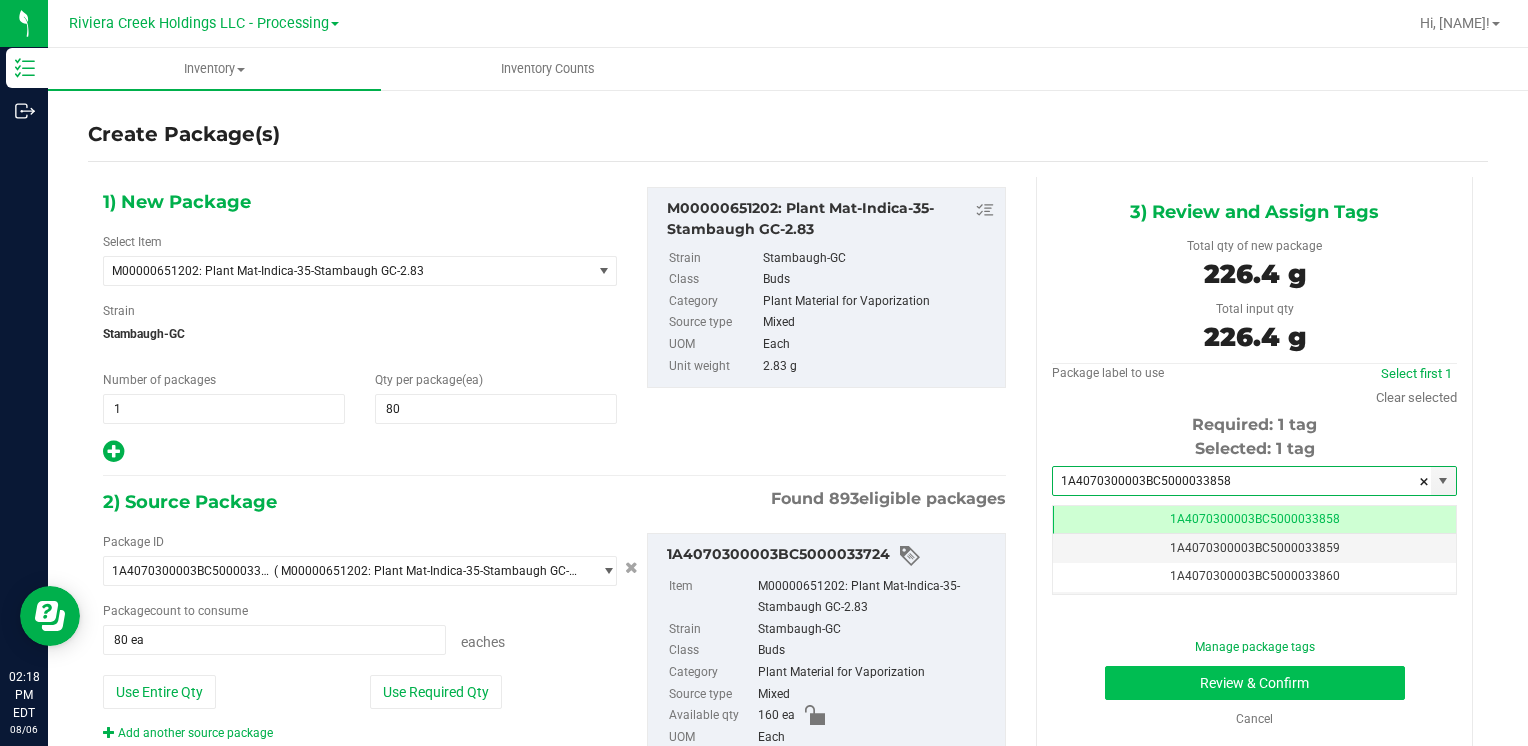 type on "1A4070300003BC5000033858" 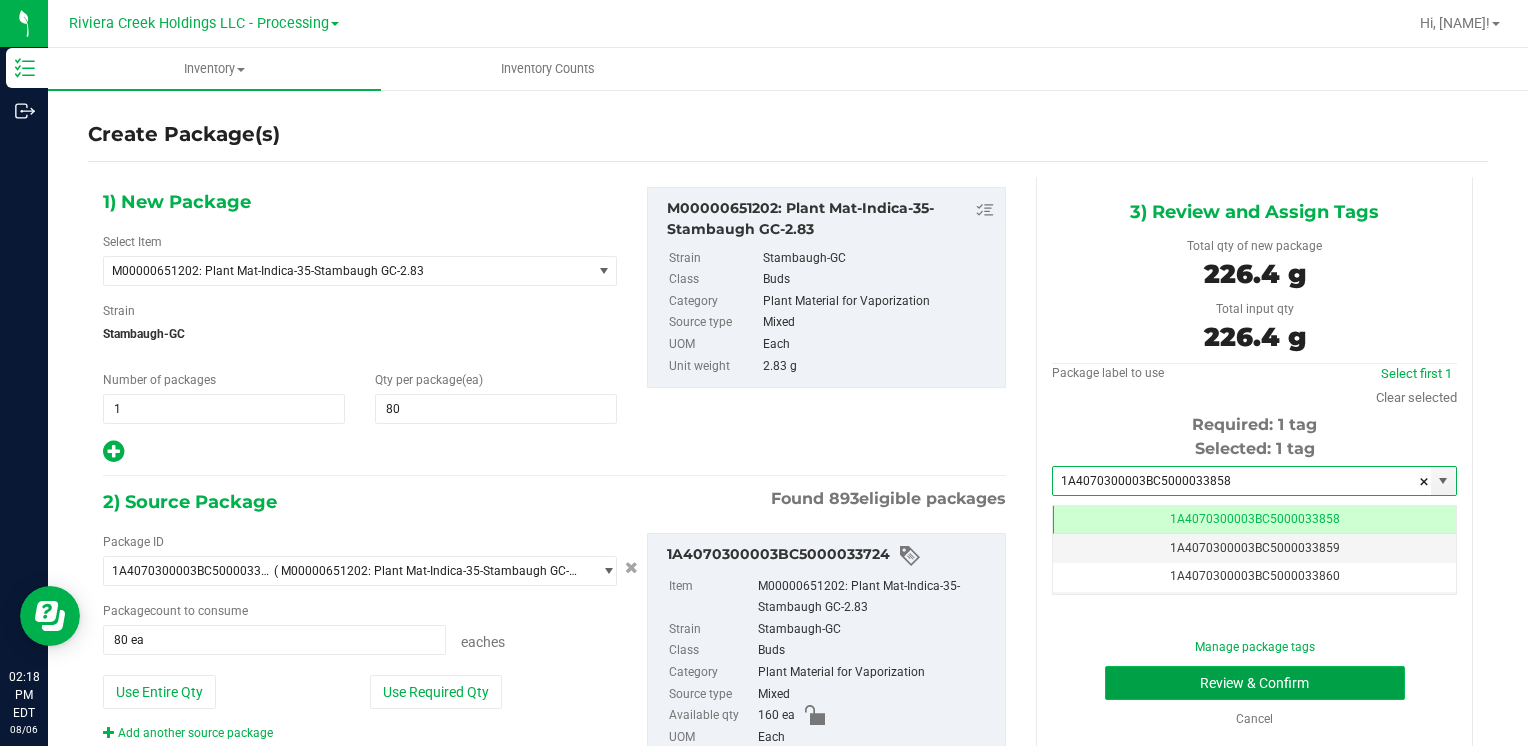 click on "Review & Confirm" at bounding box center [1255, 683] 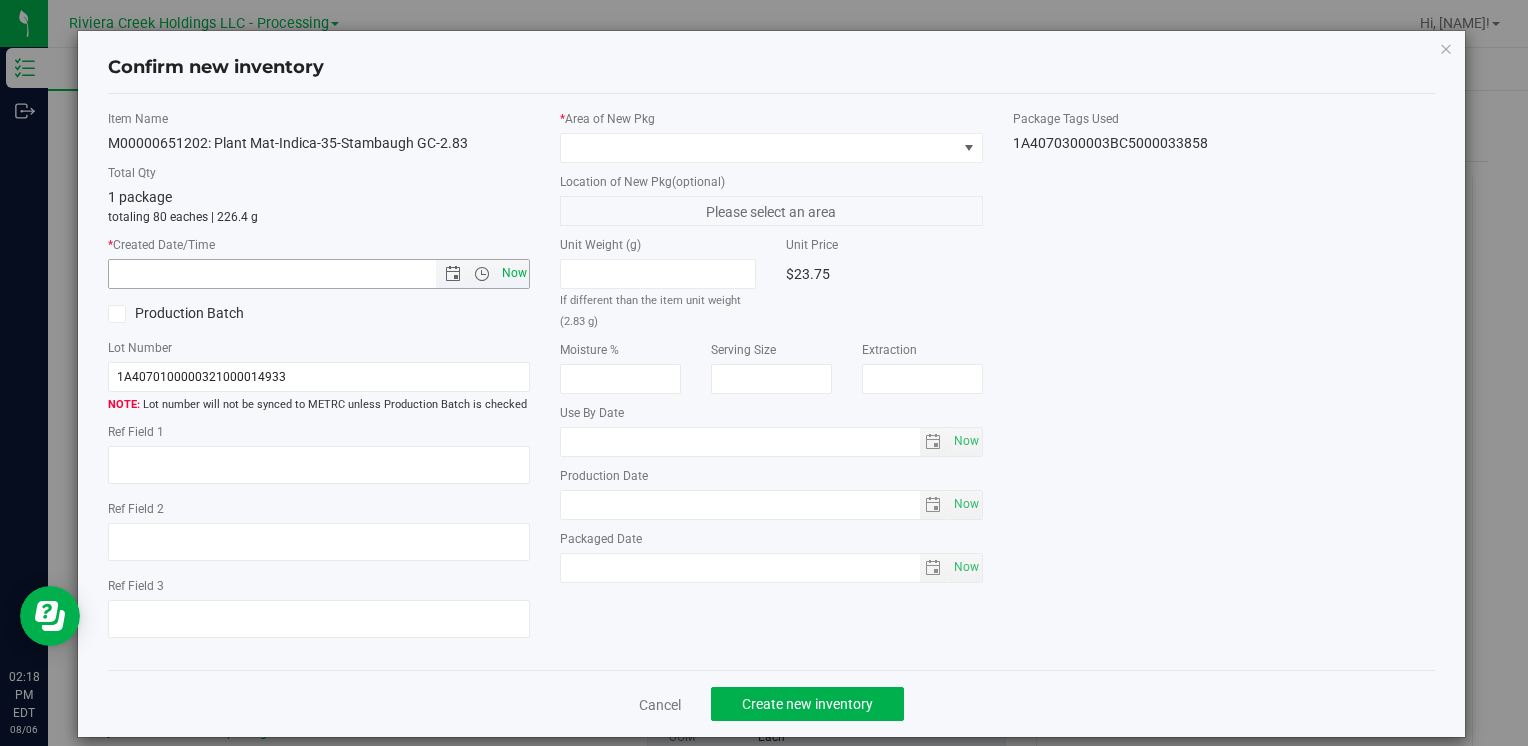 click on "Now" at bounding box center (514, 273) 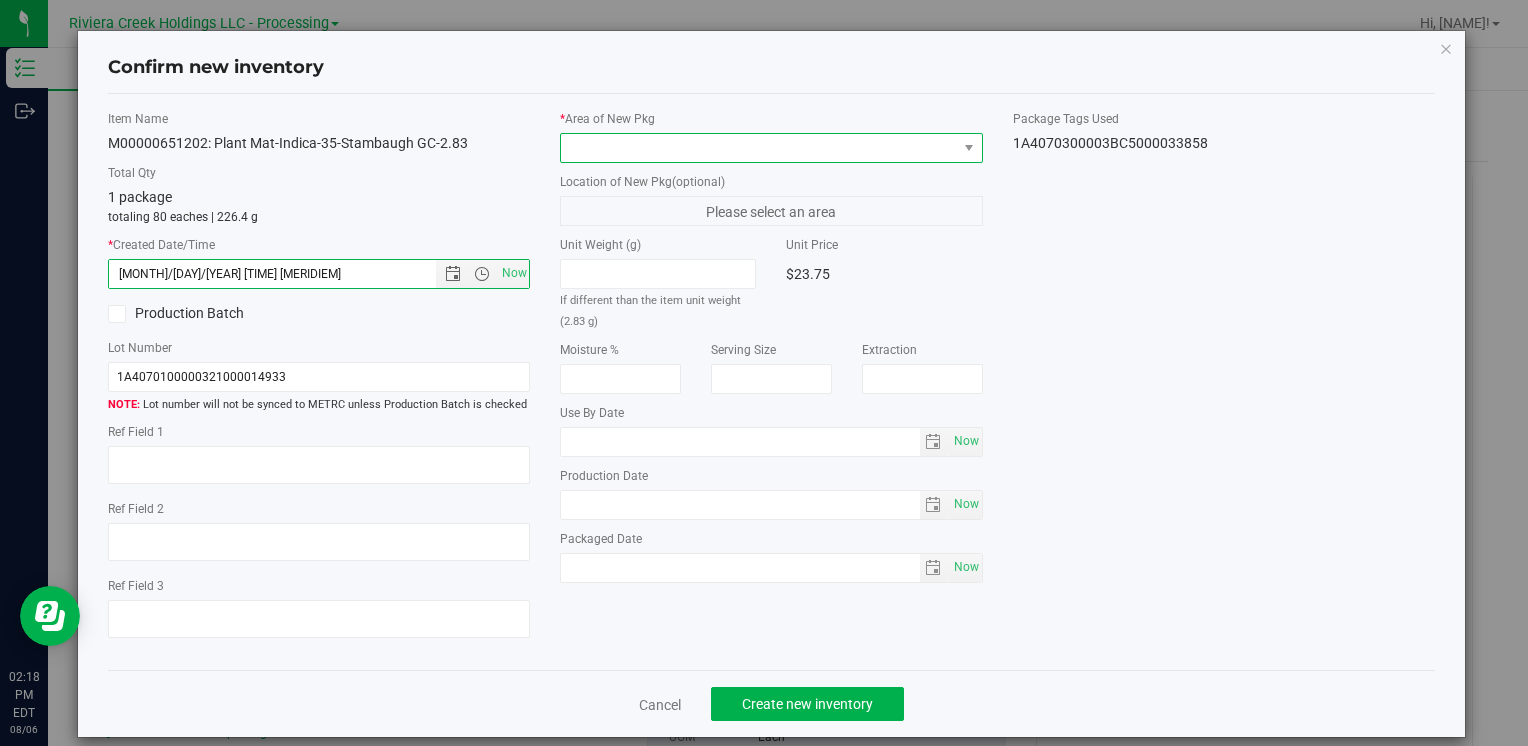 click at bounding box center (758, 148) 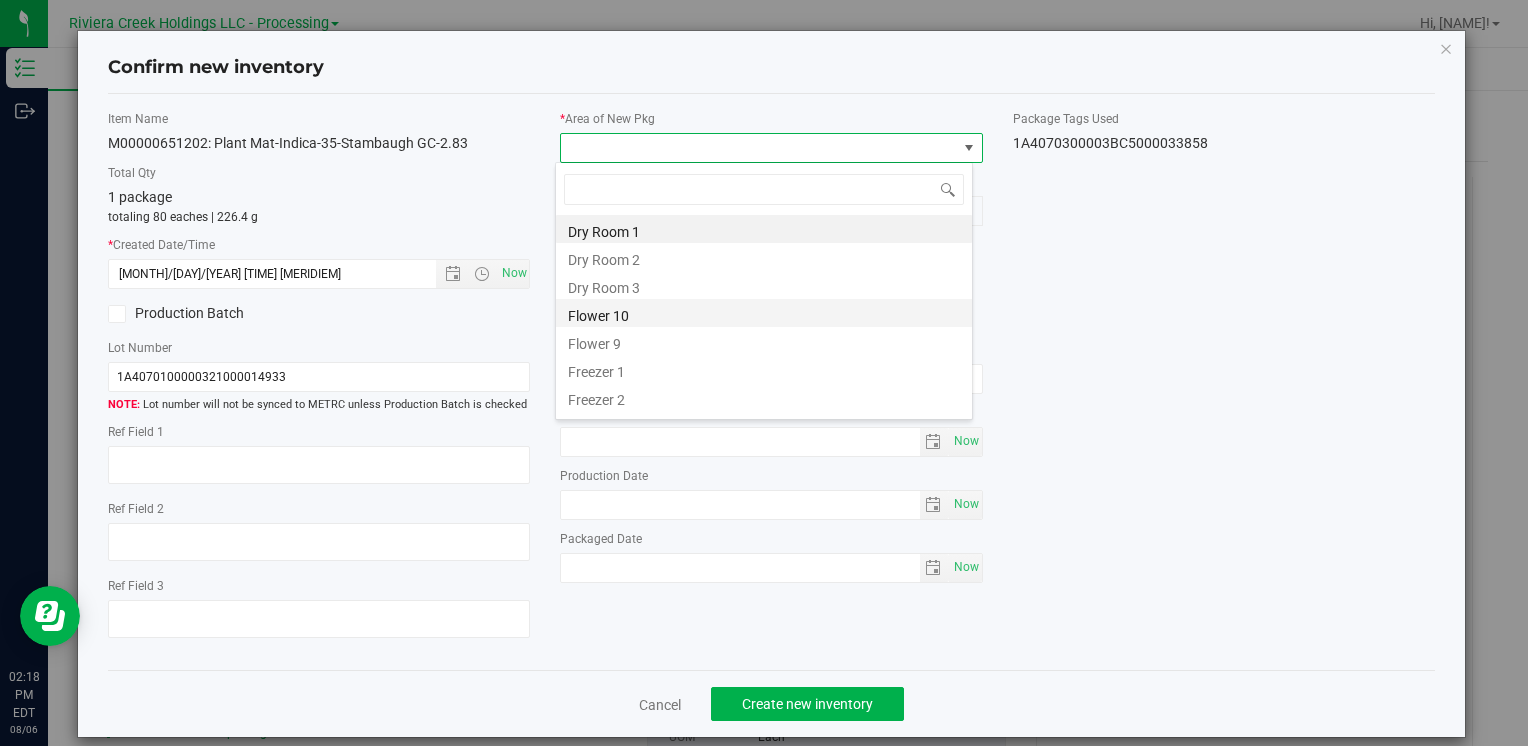 click on "Flower 10" at bounding box center [764, 313] 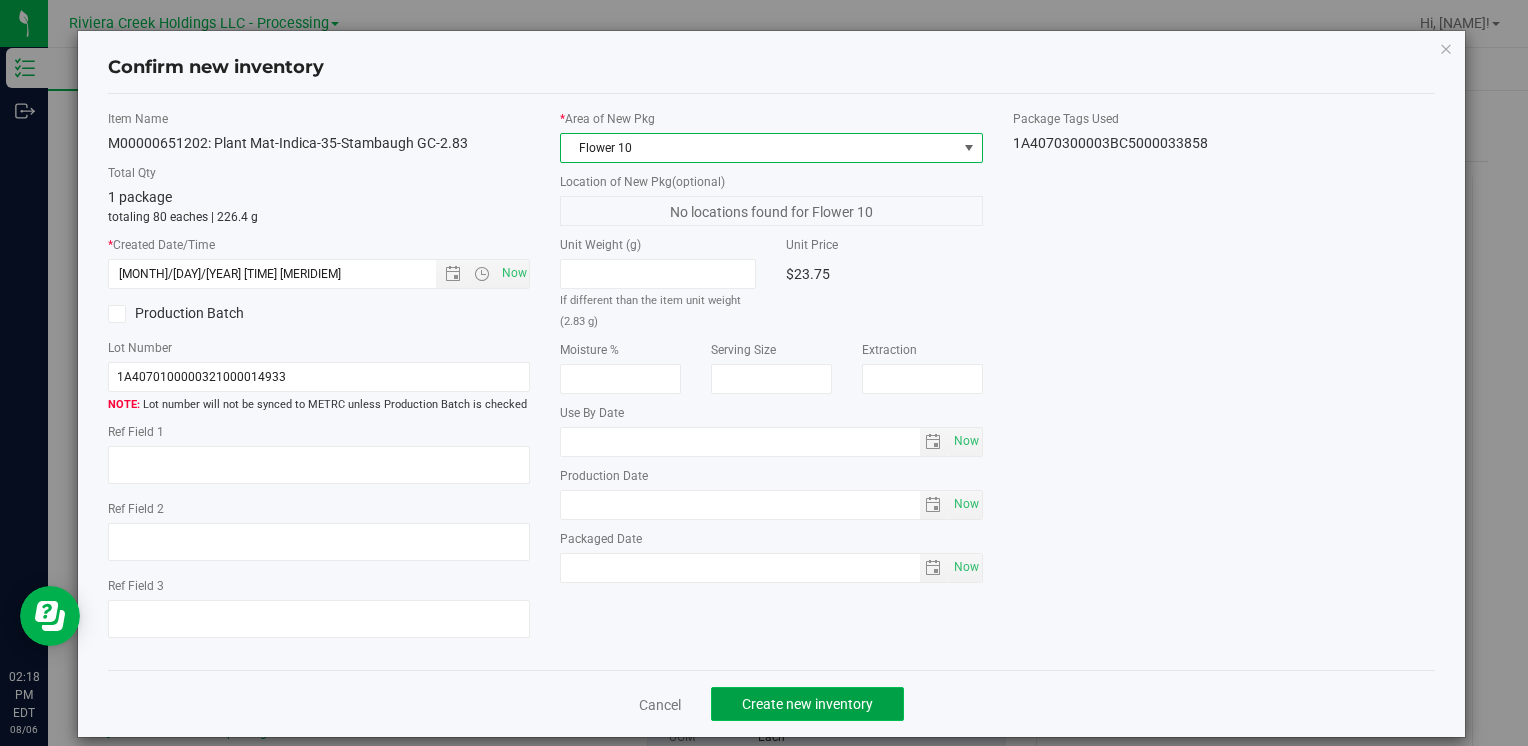 click on "Create new inventory" 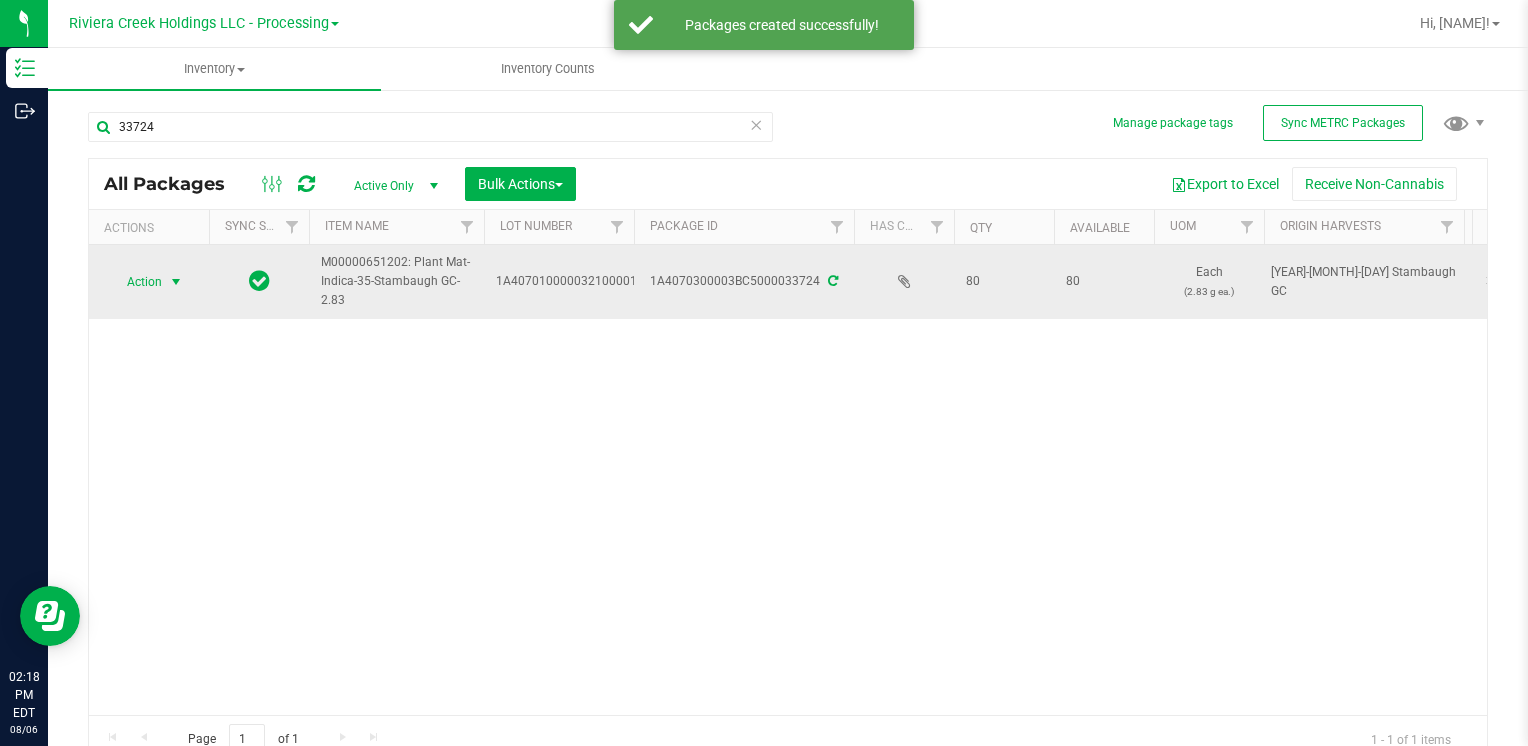 click on "Action" at bounding box center (136, 282) 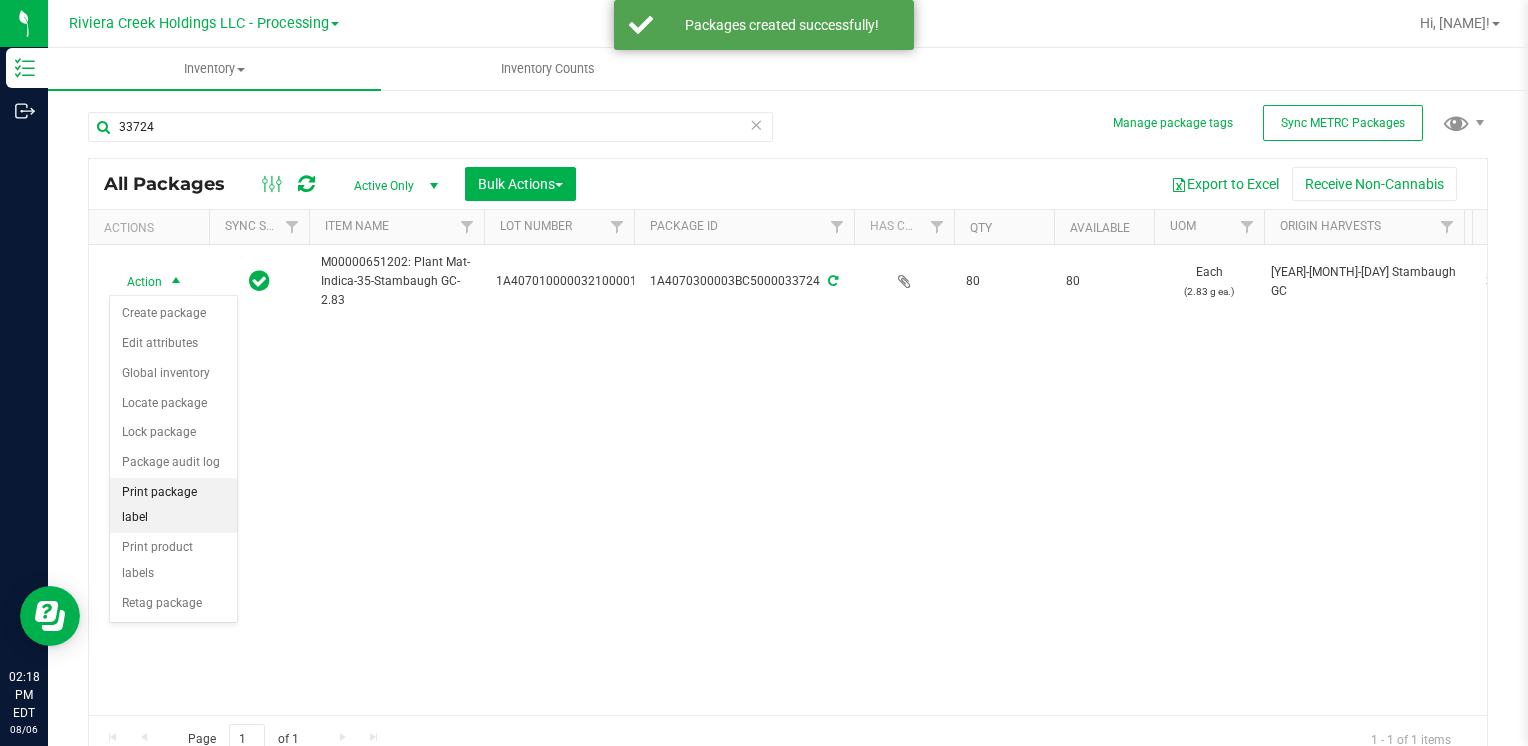 click on "Print package label" at bounding box center [173, 505] 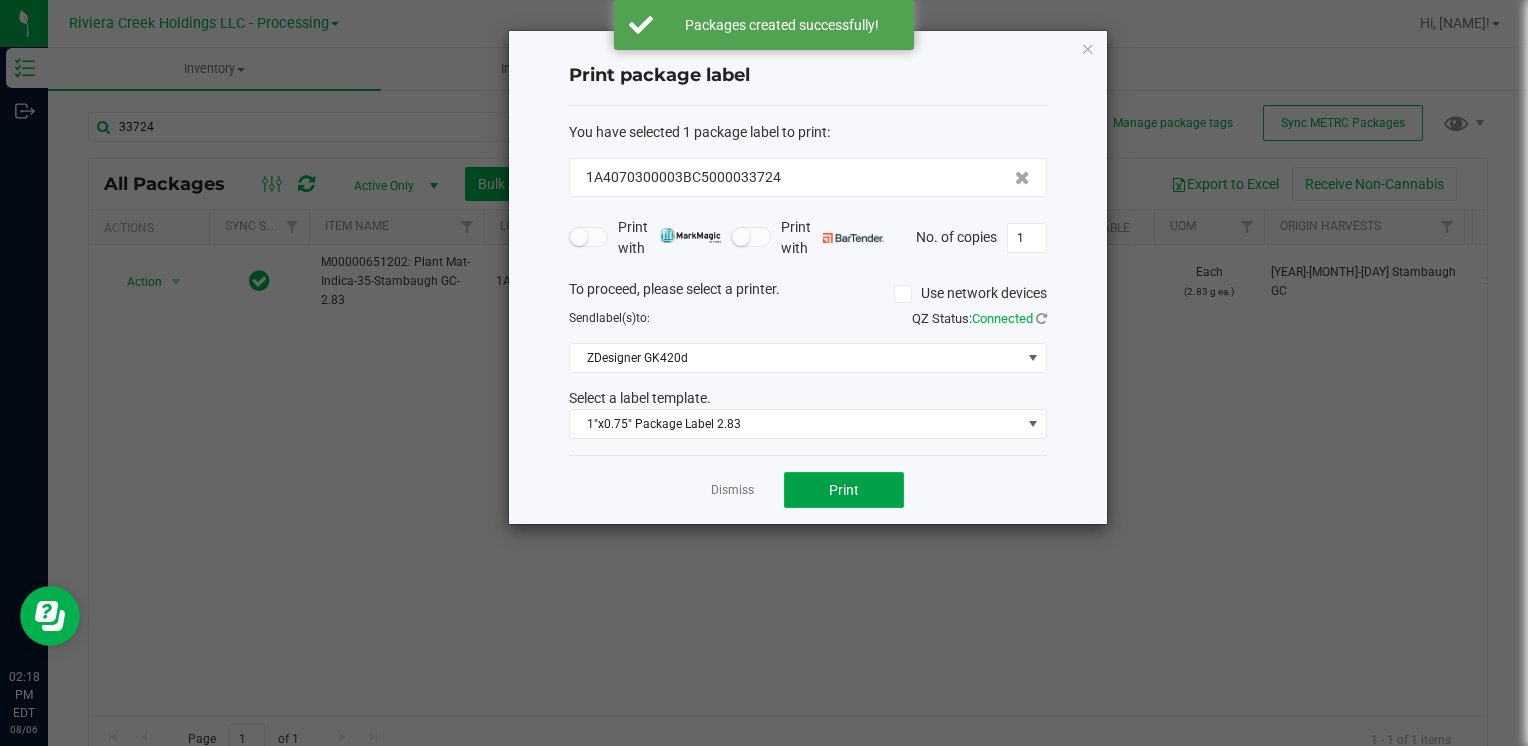 click on "Print" 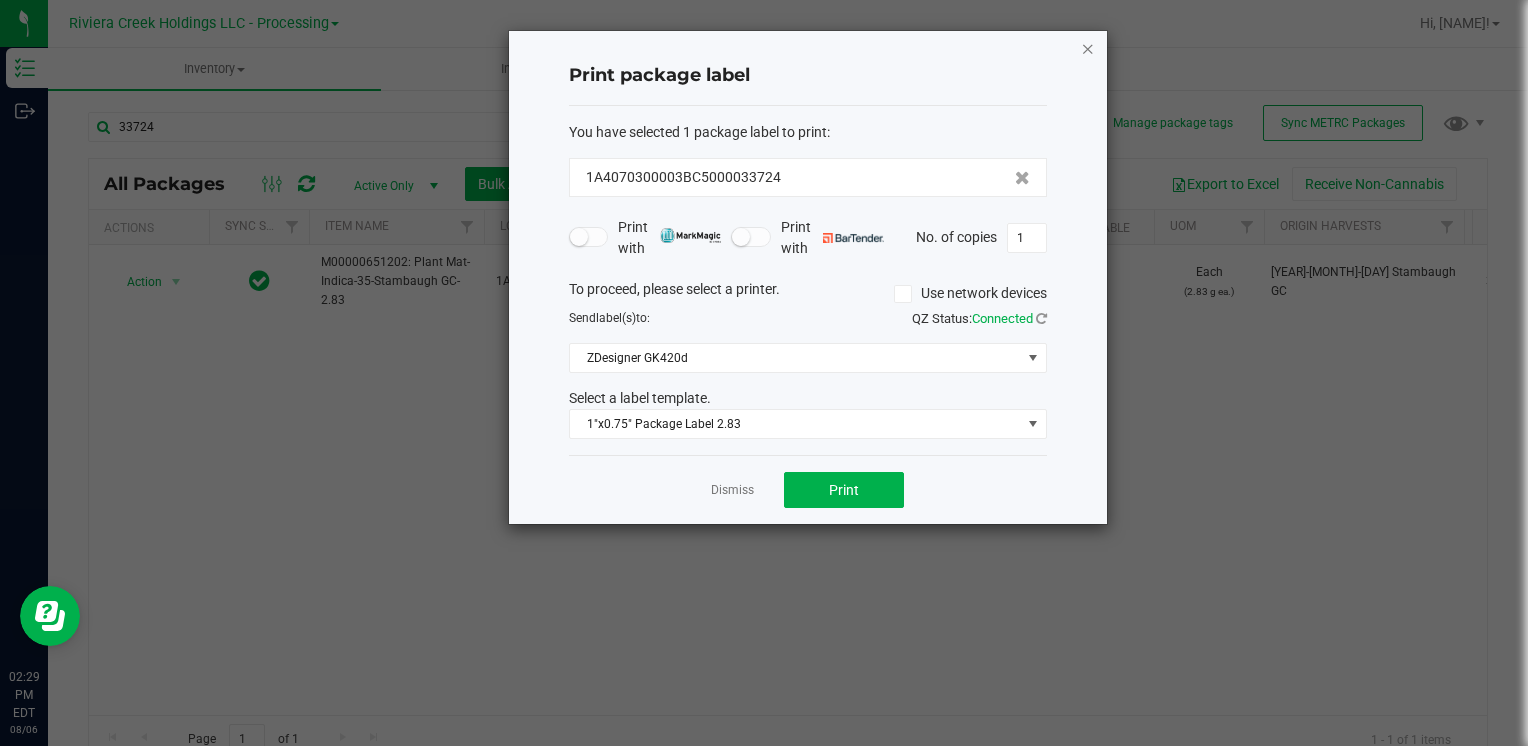 click 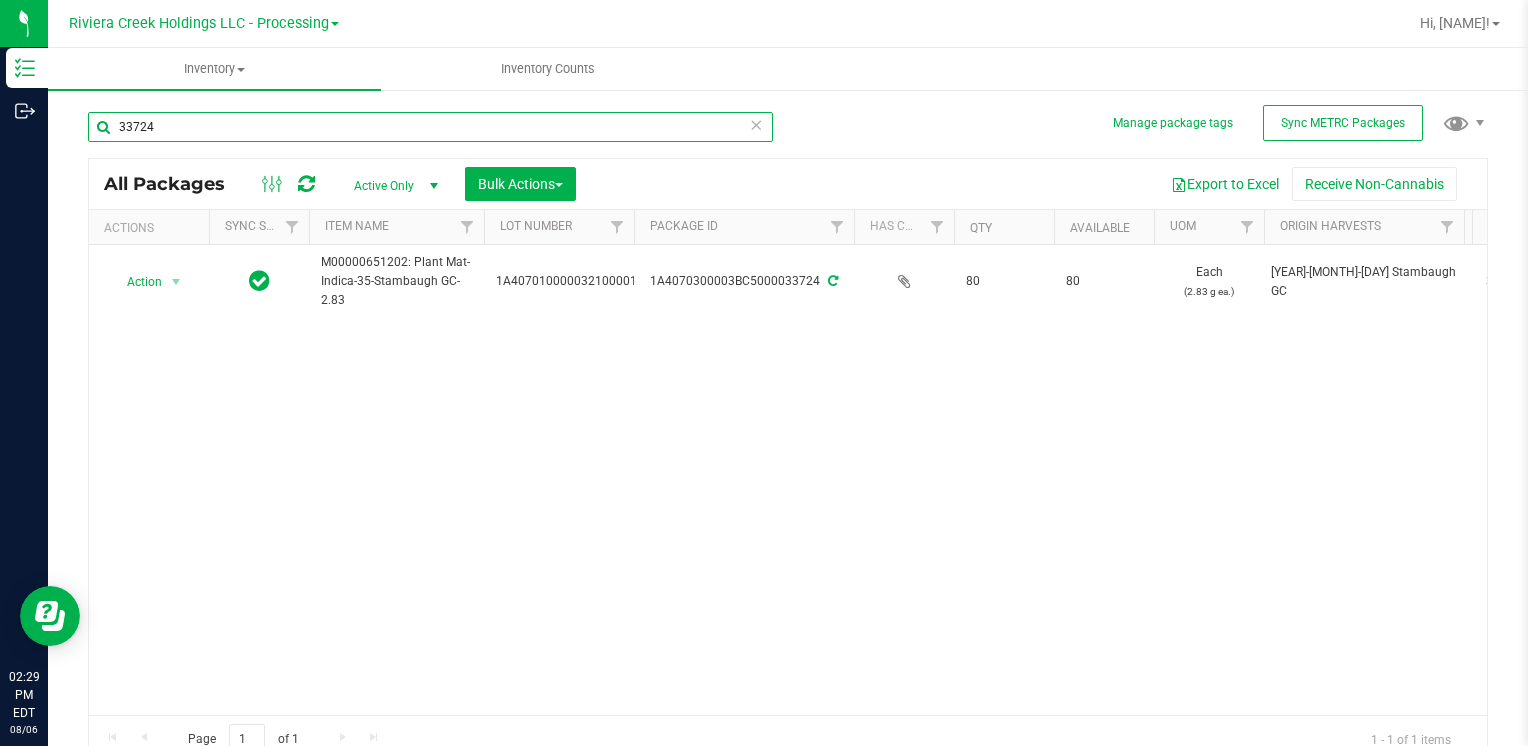 click on "33724" at bounding box center (430, 127) 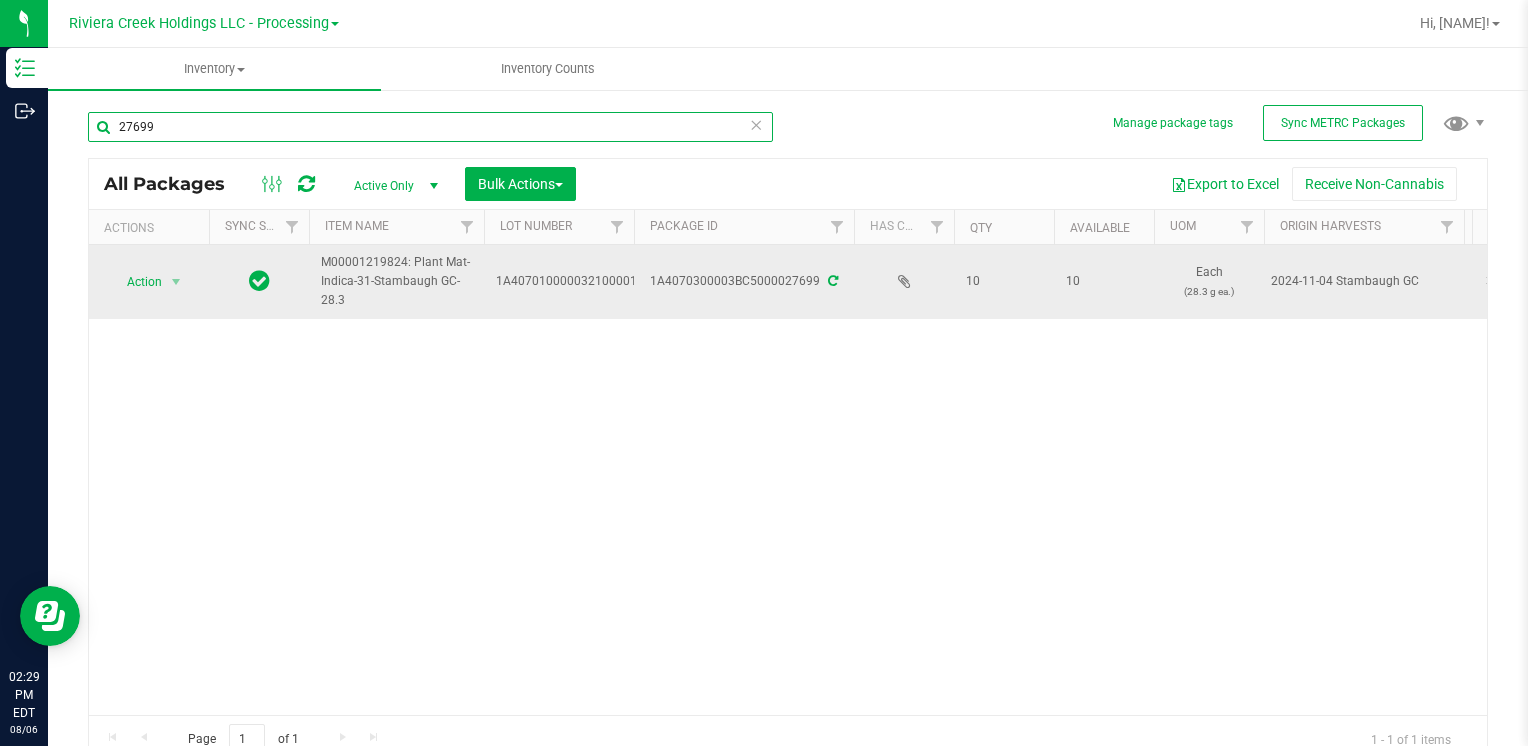 type on "27699" 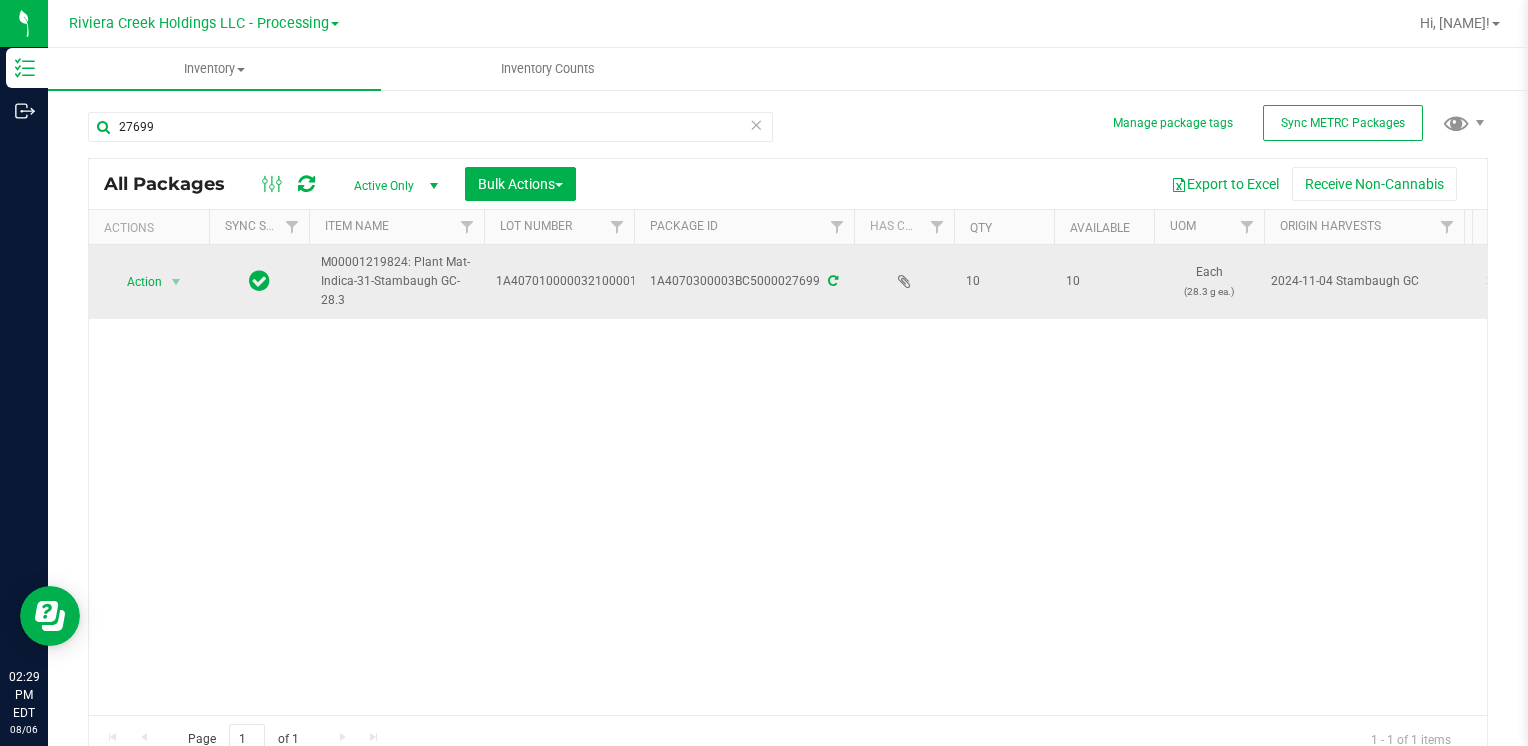 click on "Action" at bounding box center [136, 282] 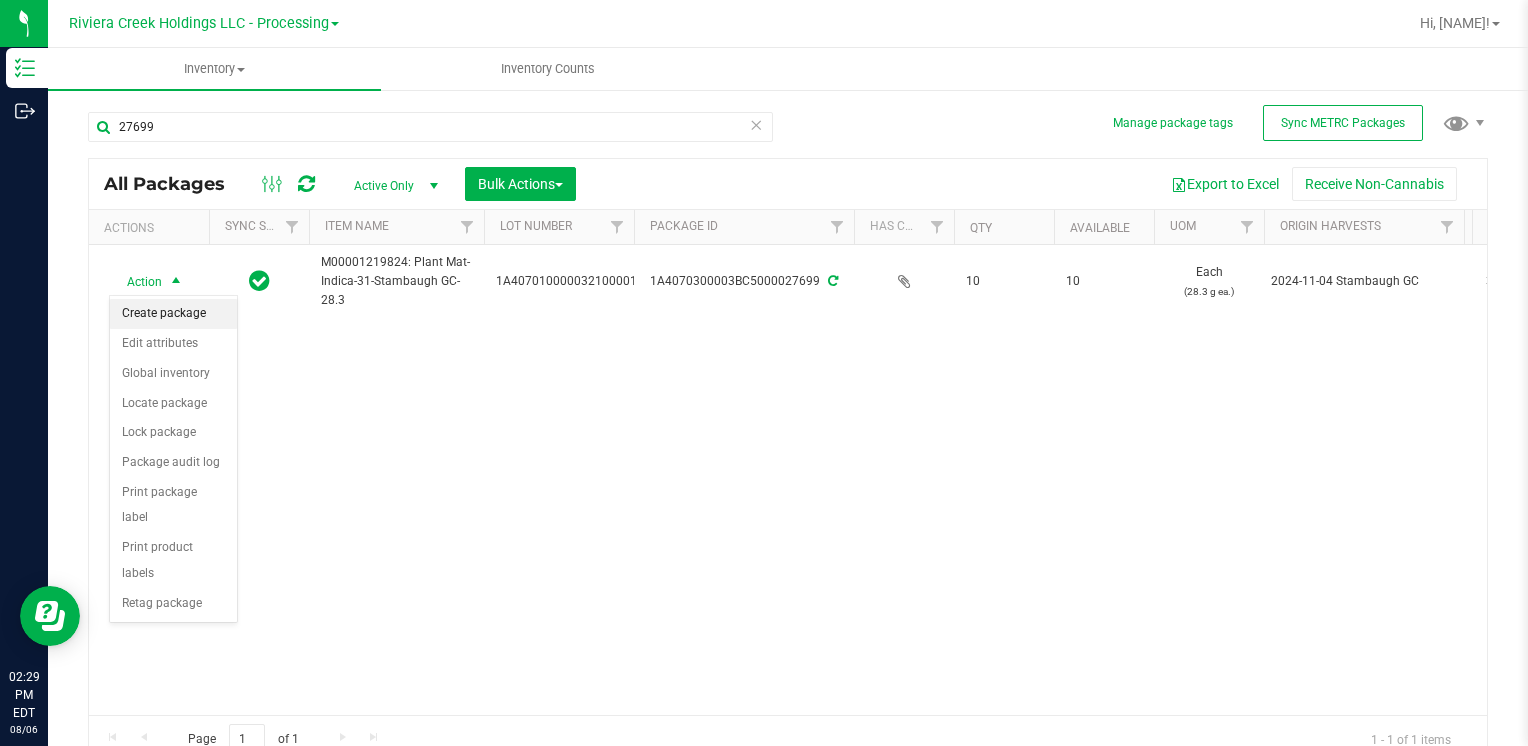 click on "Create package" at bounding box center (173, 314) 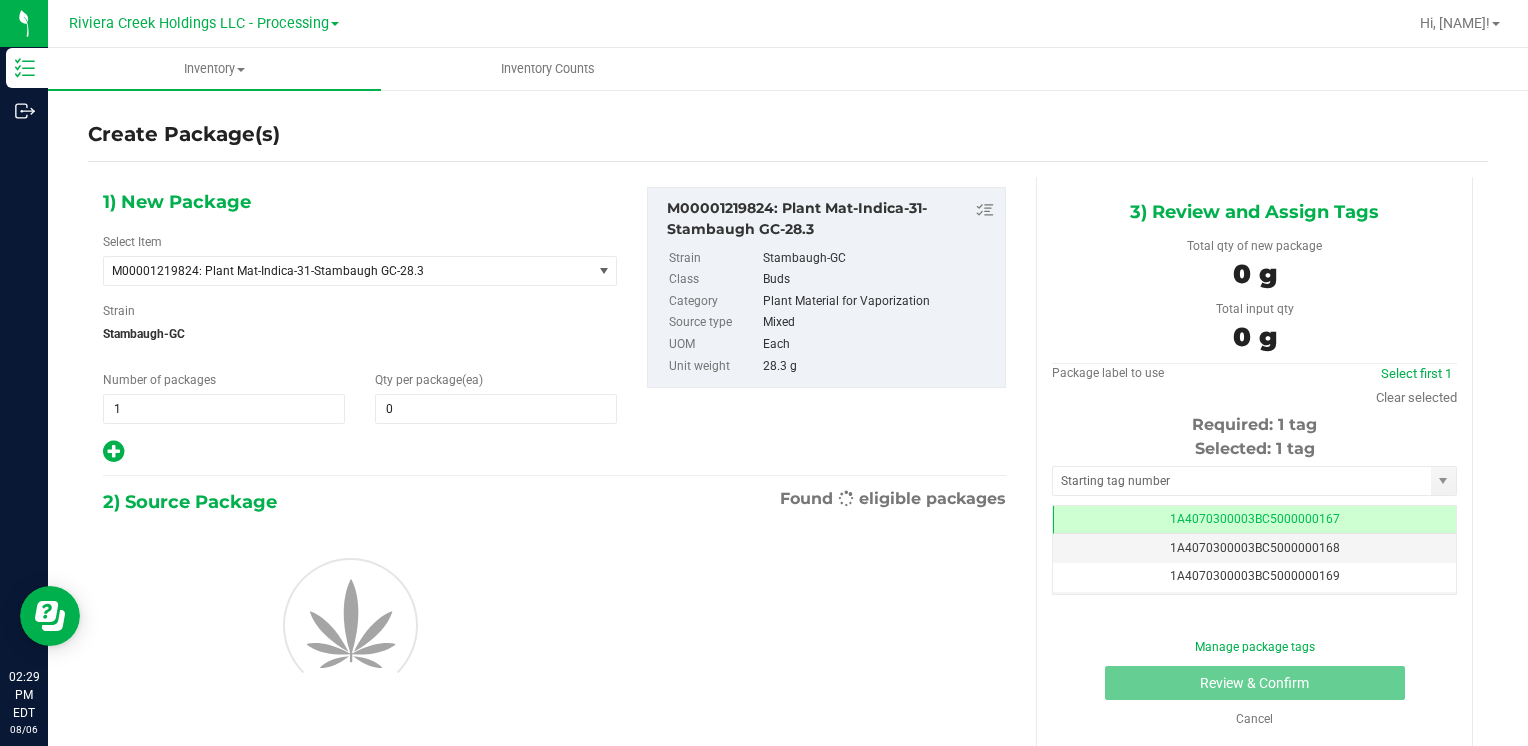 scroll, scrollTop: 0, scrollLeft: 0, axis: both 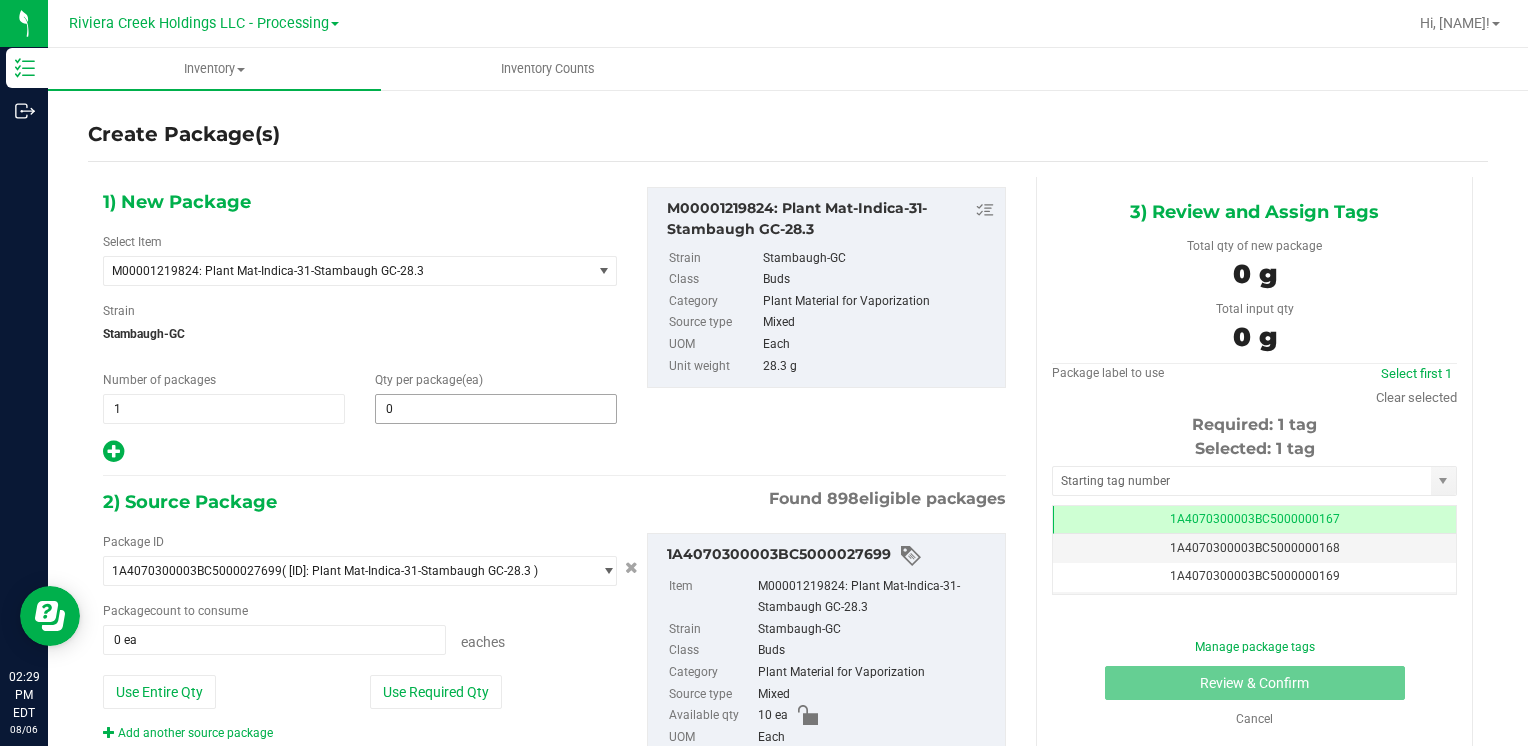 type 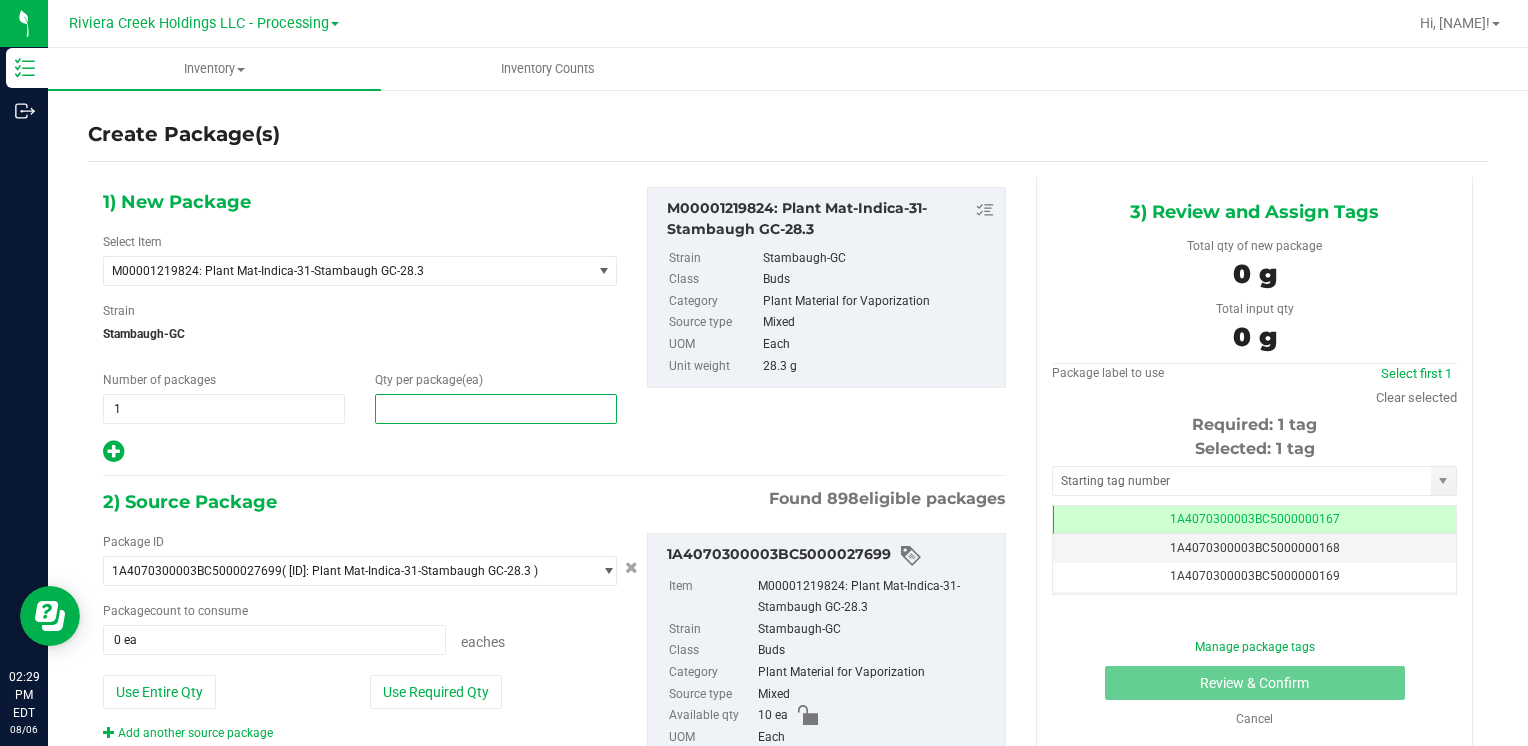 click at bounding box center [496, 409] 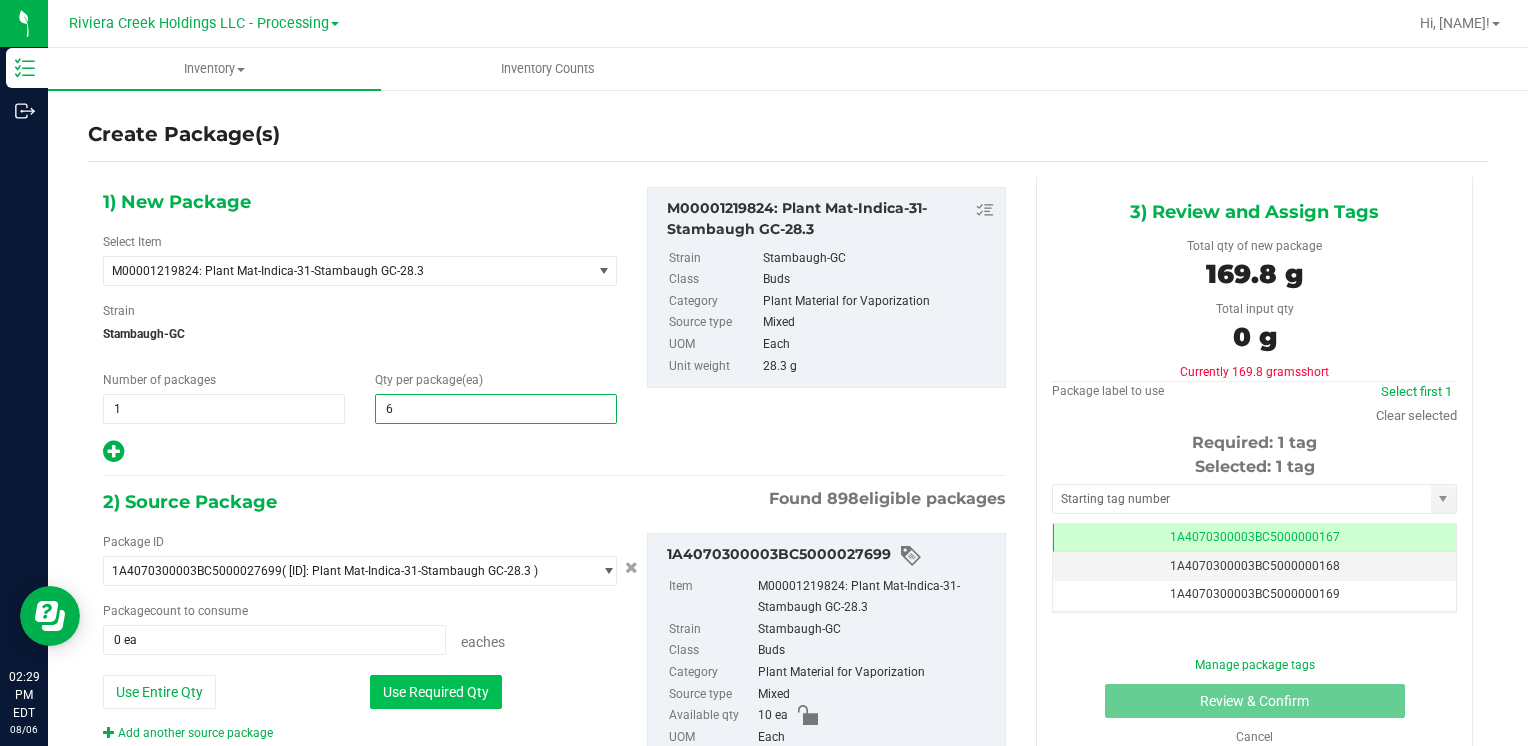 type on "6" 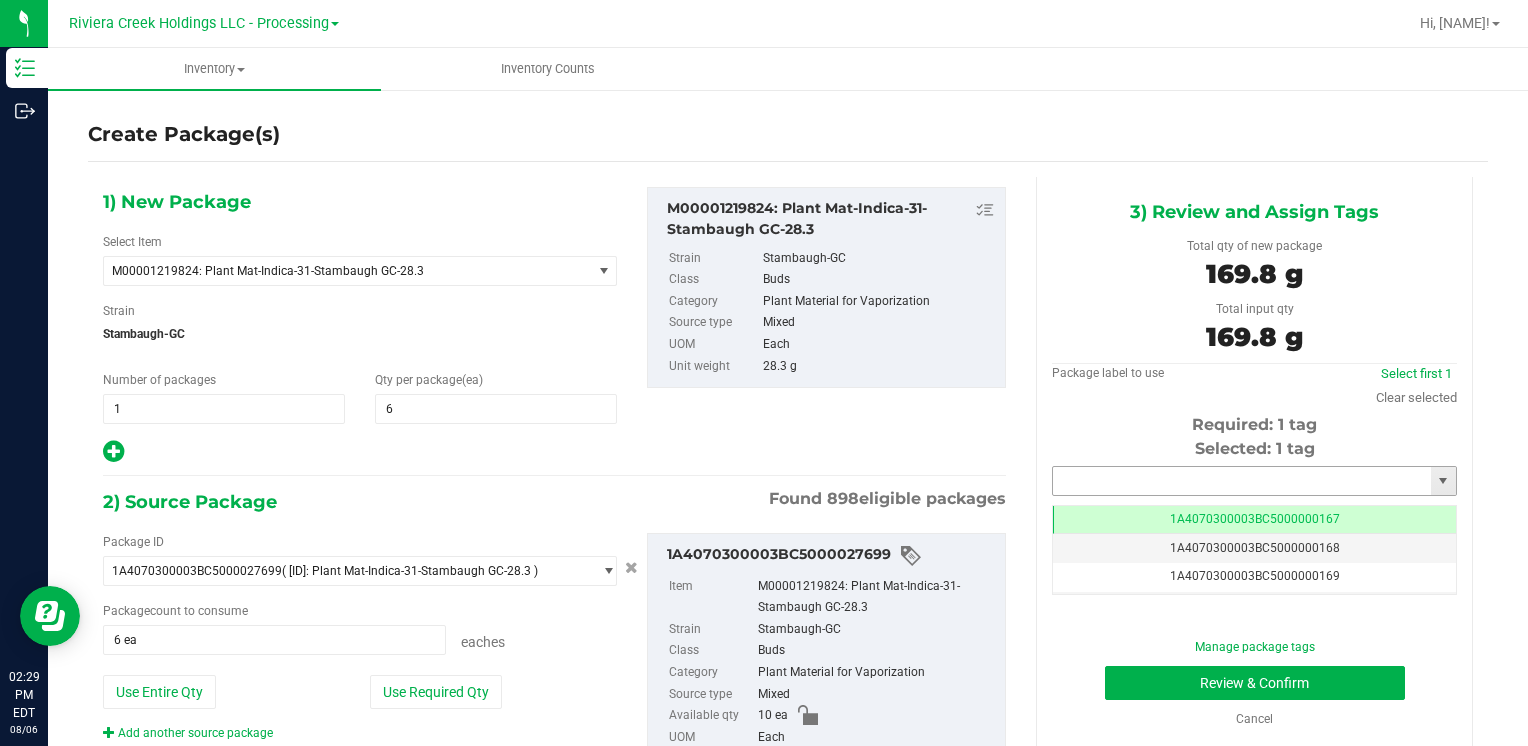 drag, startPoint x: 1077, startPoint y: 480, endPoint x: 1080, endPoint y: 462, distance: 18.248287 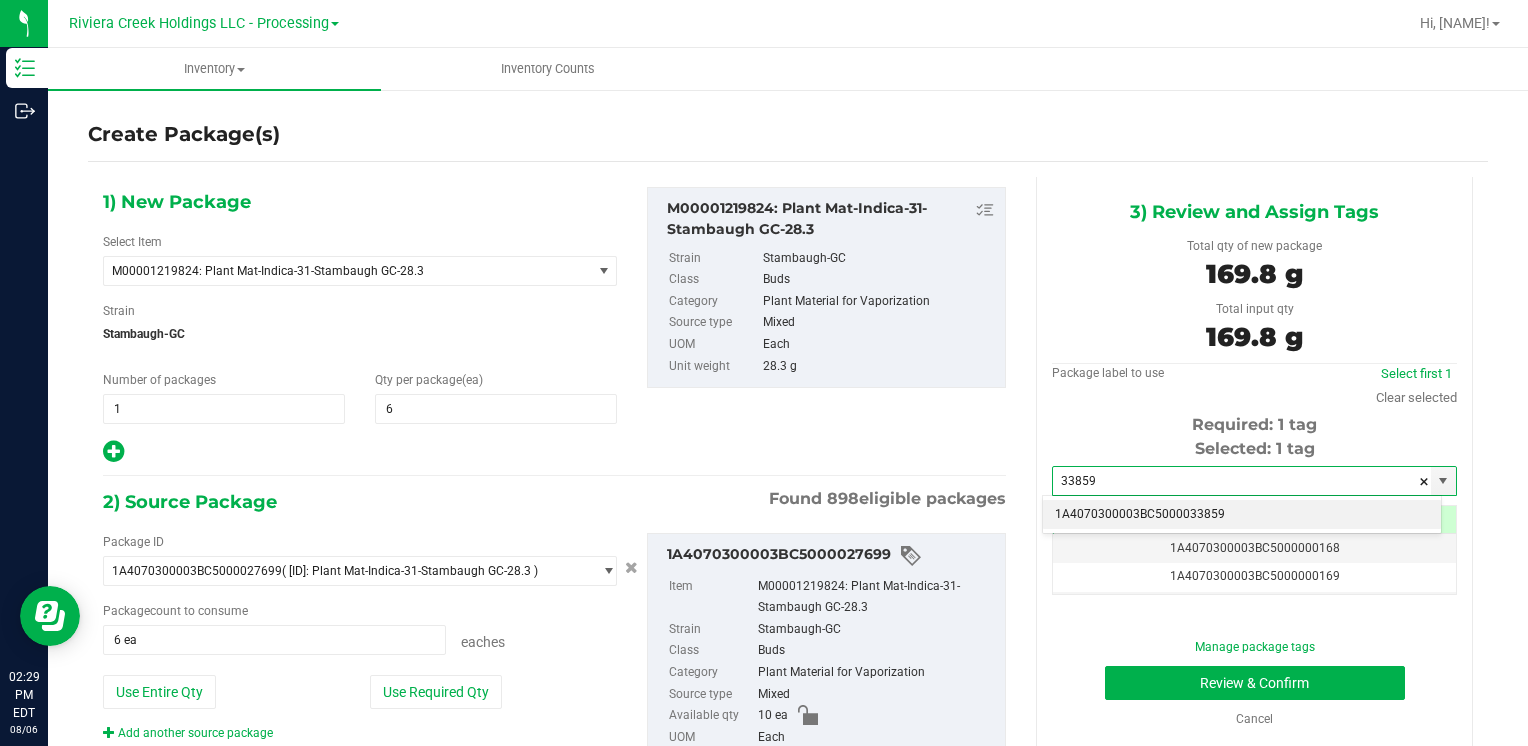 click on "1A4070300003BC5000033859" at bounding box center (1242, 515) 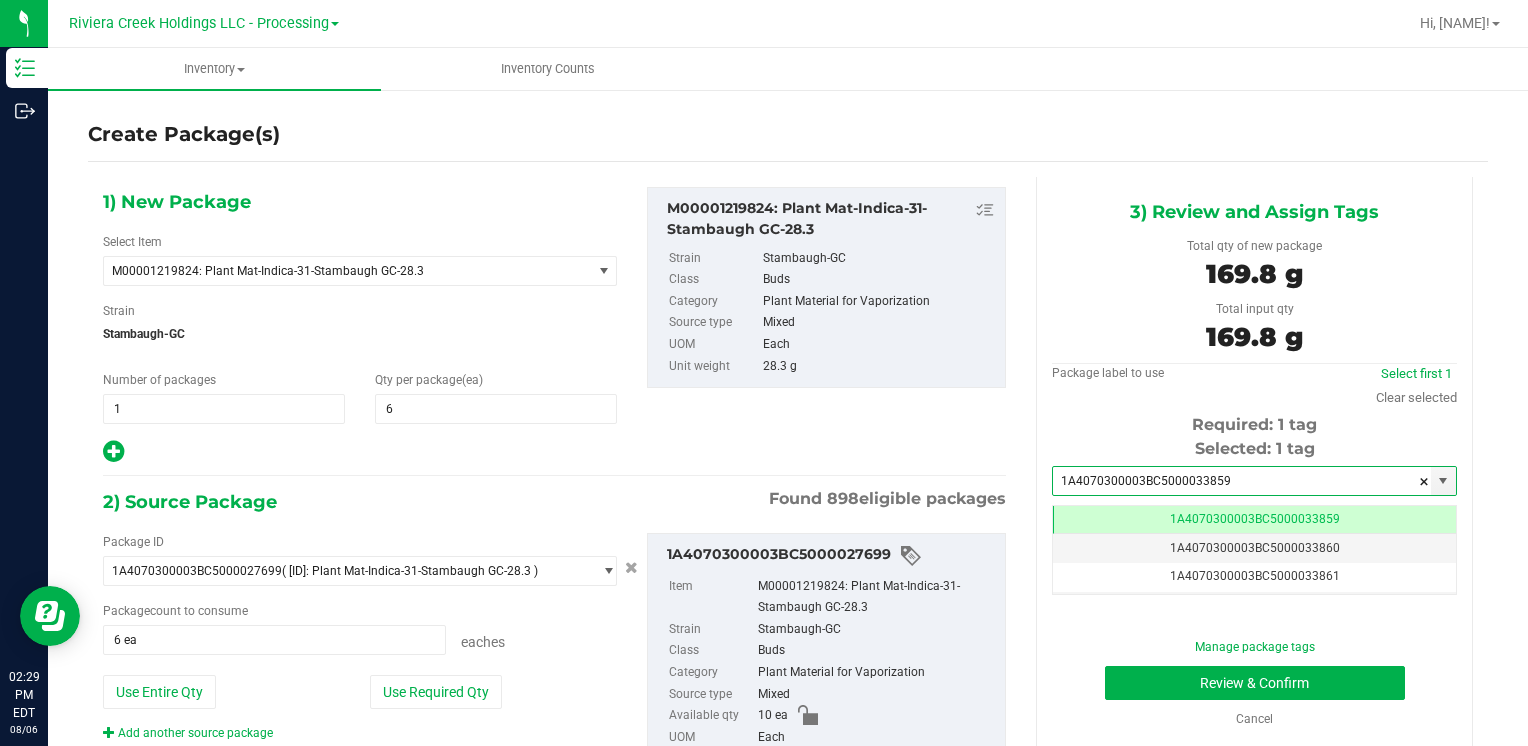 scroll, scrollTop: 0, scrollLeft: 0, axis: both 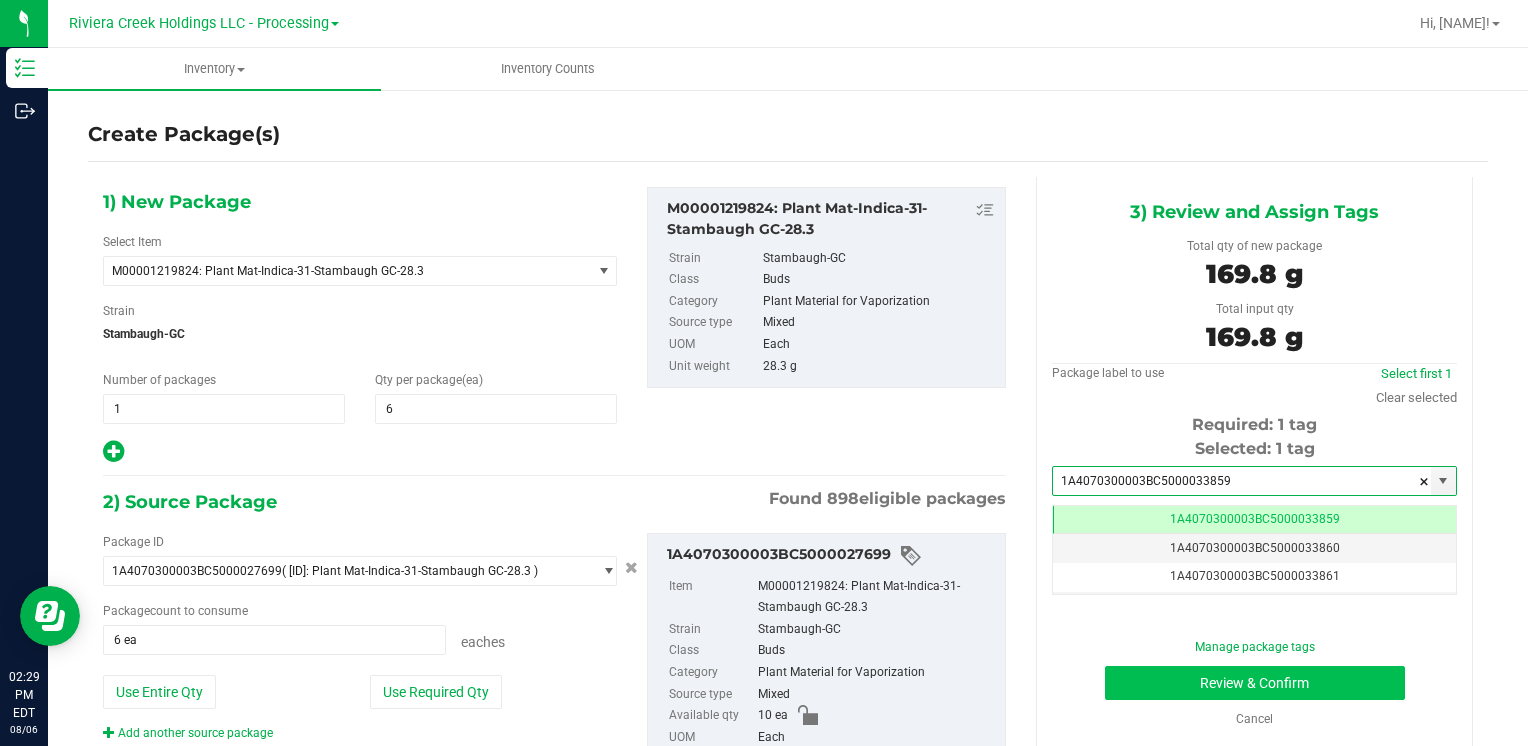 type on "1A4070300003BC5000033859" 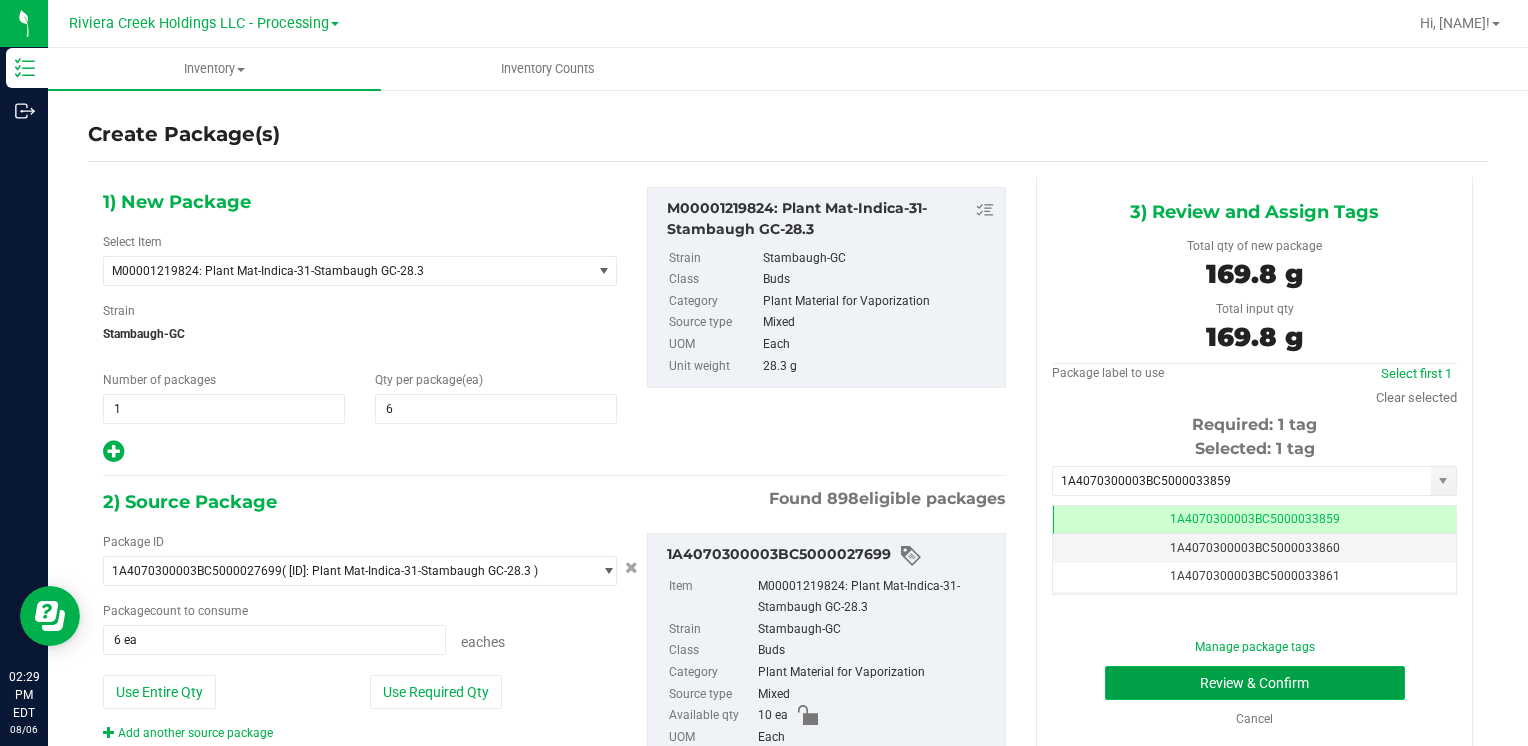 click on "Review & Confirm" at bounding box center [1255, 683] 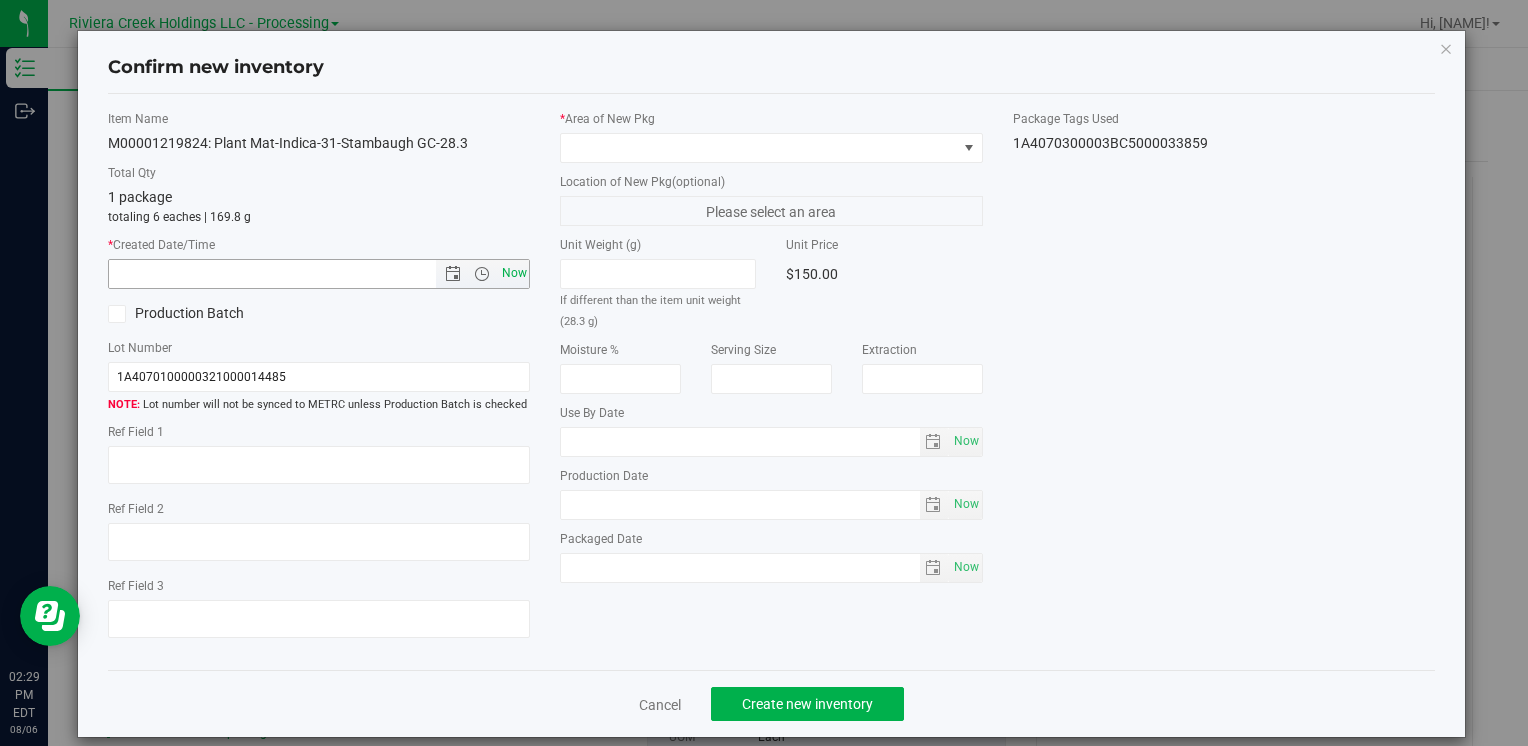 click on "Now" at bounding box center (514, 273) 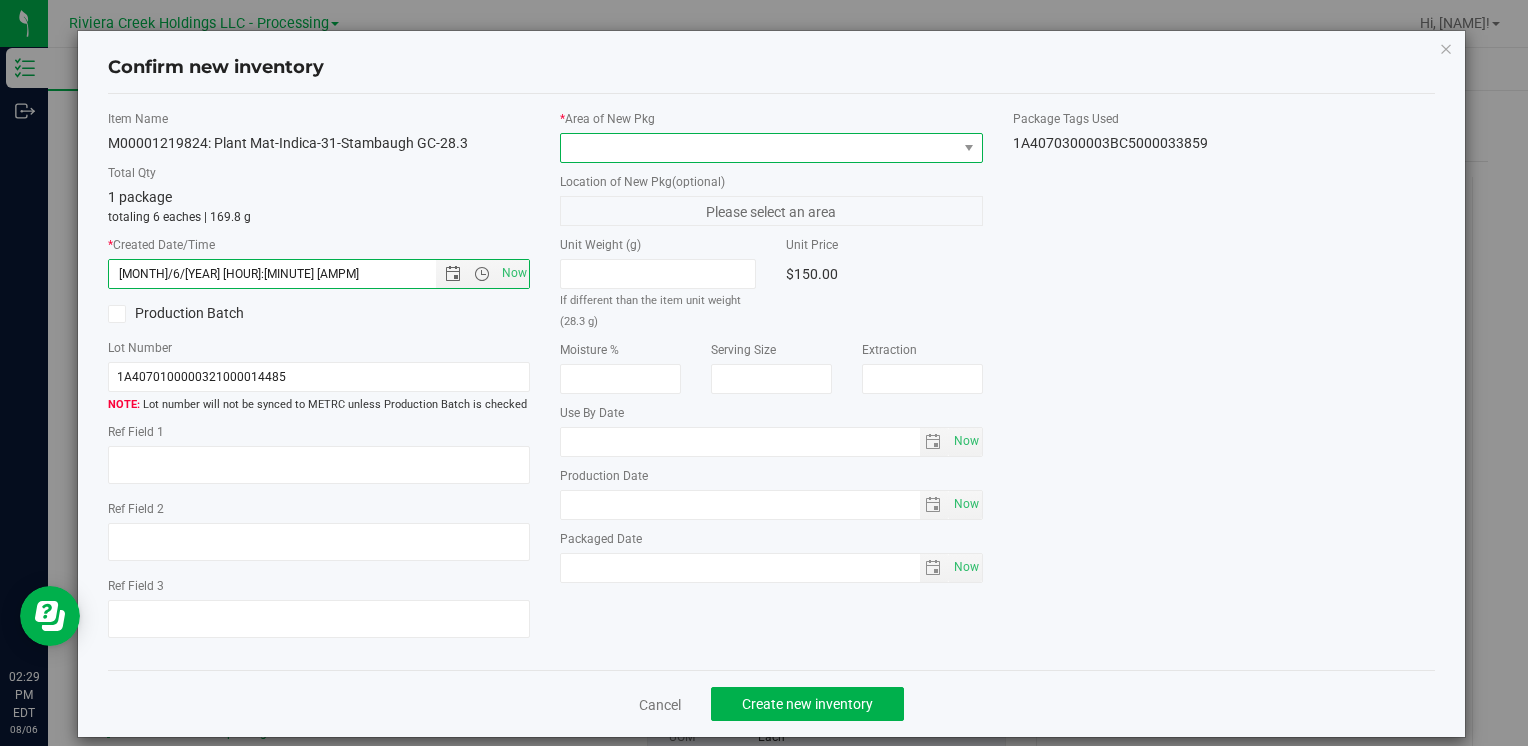 click at bounding box center (758, 148) 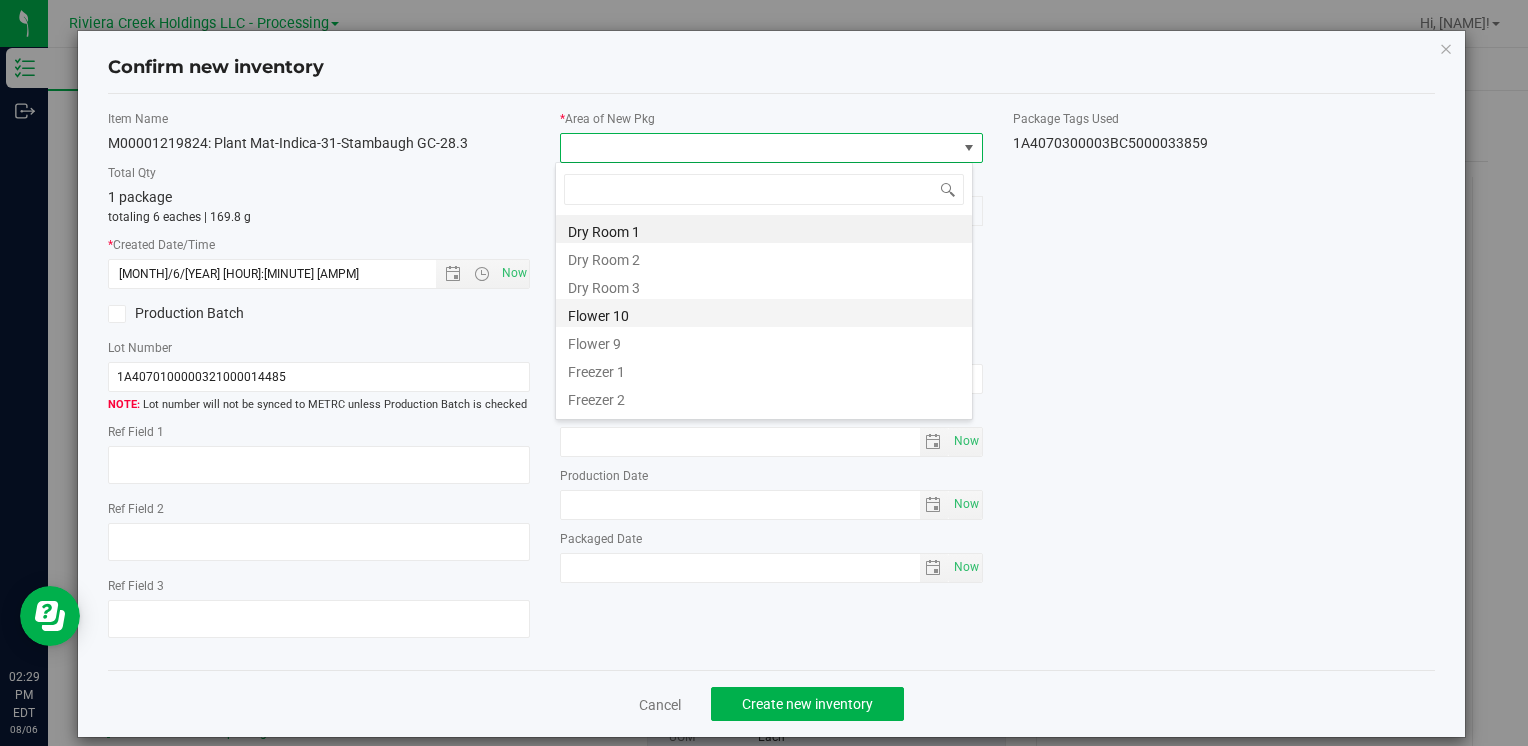 click on "Flower 10" at bounding box center [764, 313] 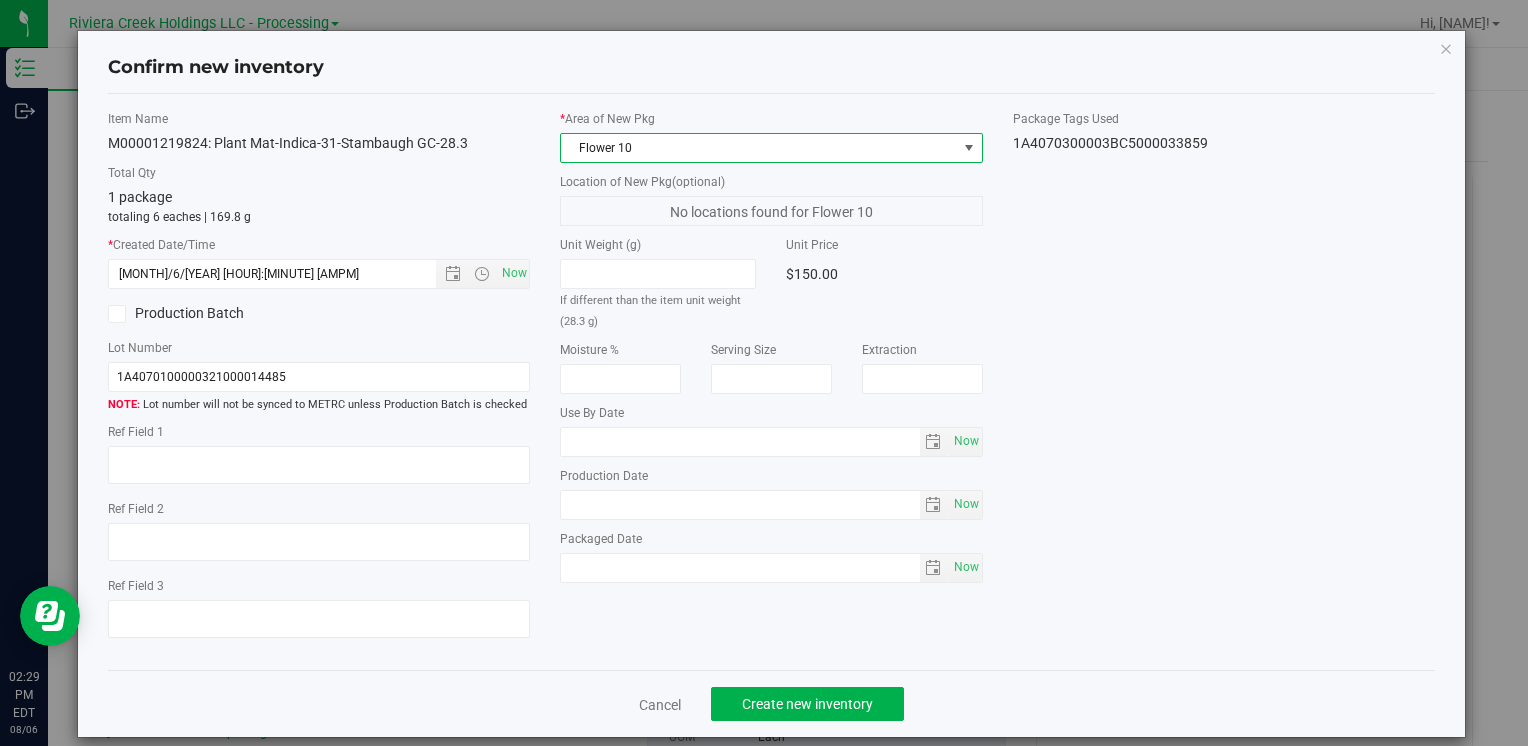drag, startPoint x: 813, startPoint y: 726, endPoint x: 811, endPoint y: 714, distance: 12.165525 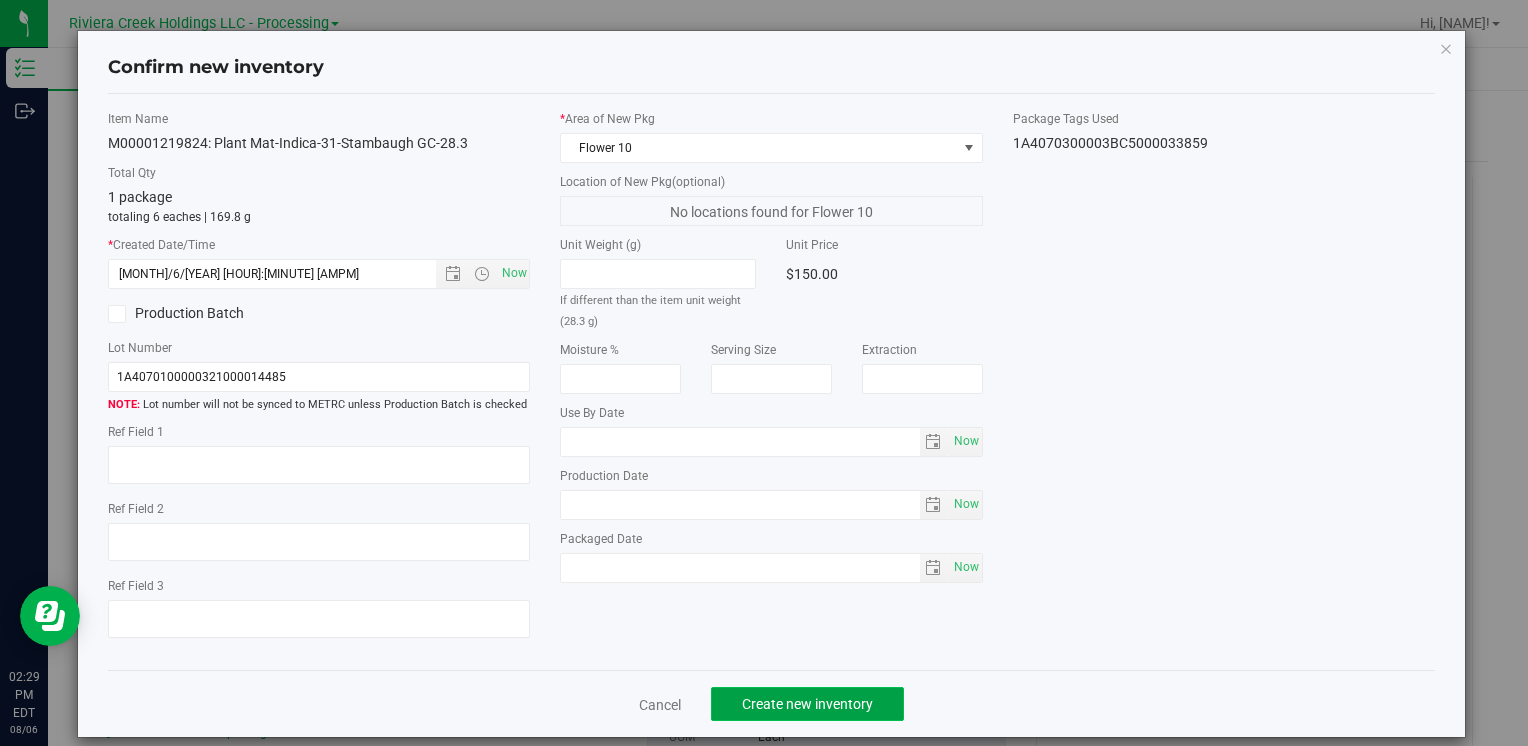 click on "Create new inventory" 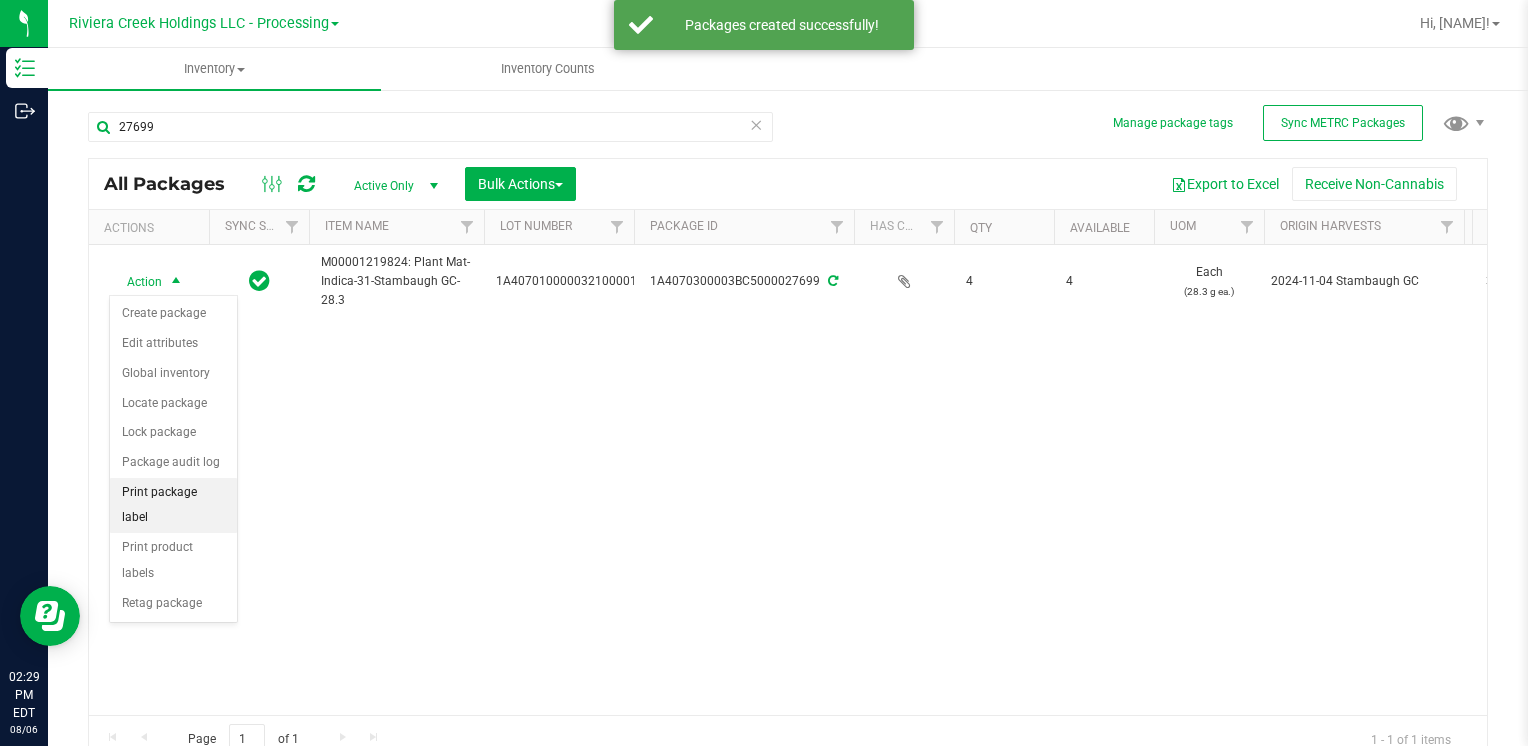 click on "Print package label" at bounding box center (173, 505) 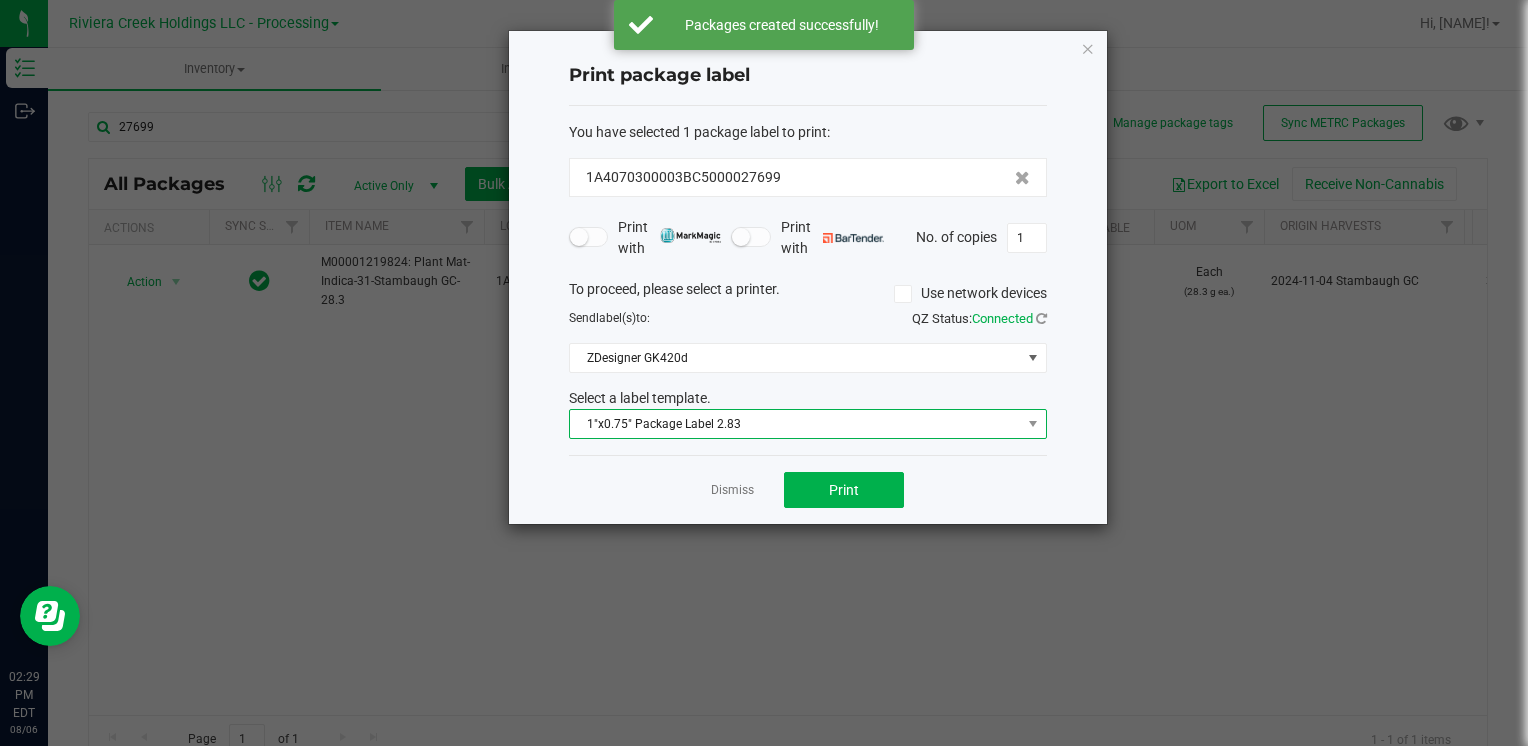 click on "1"x0.75" Package Label 2.83" at bounding box center (795, 424) 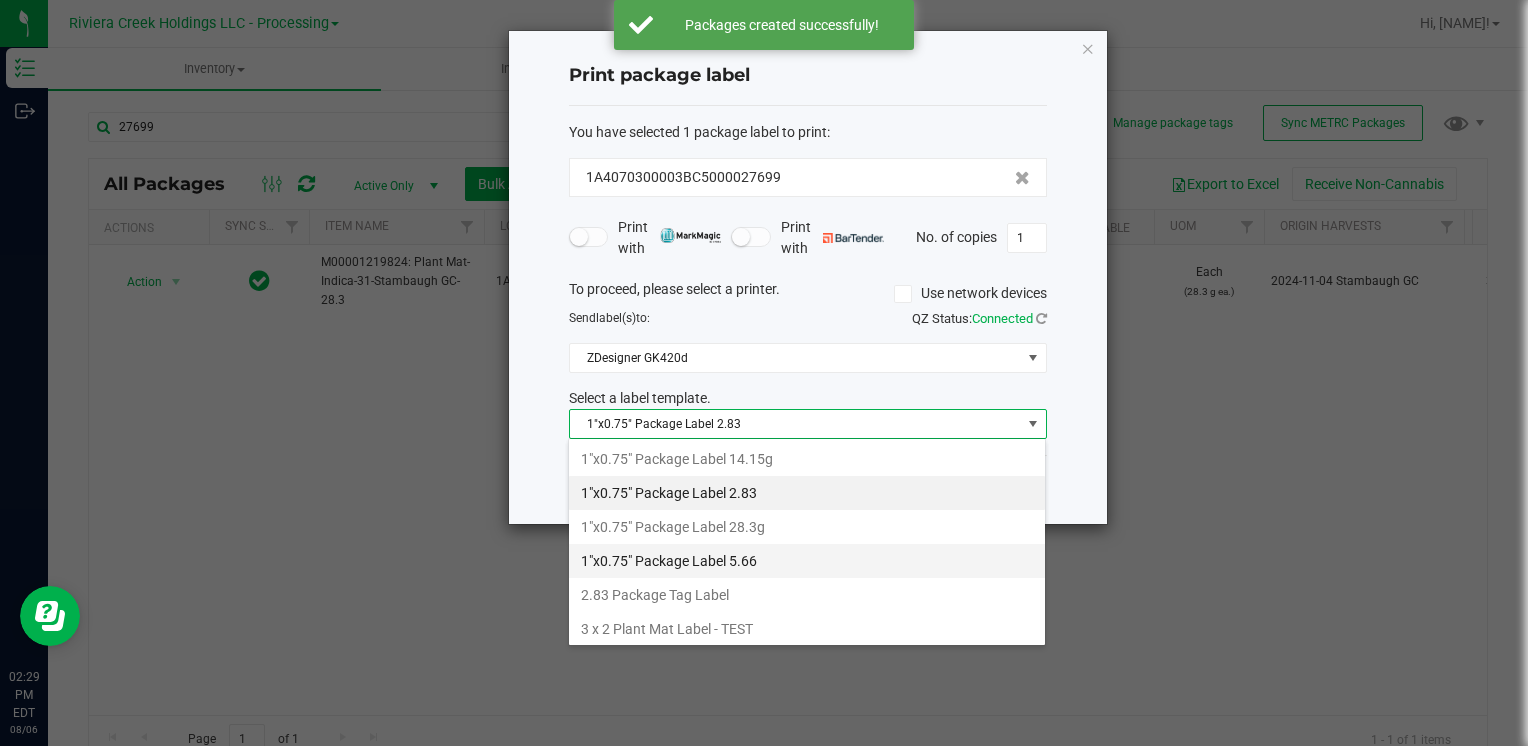 click on "1"x0.75" Package Label 5.66" at bounding box center [807, 561] 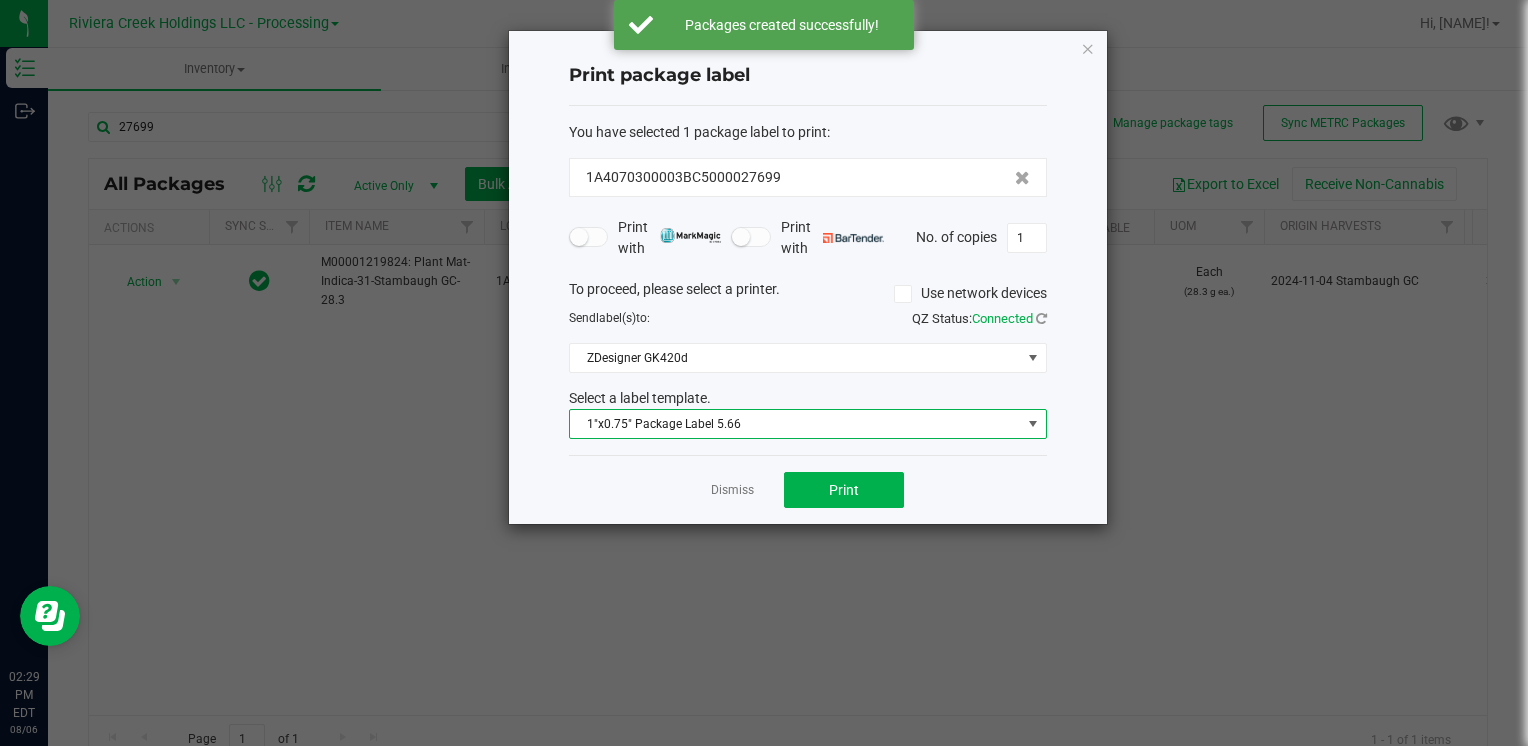 click on "1"x0.75" Package Label 5.66" at bounding box center [795, 424] 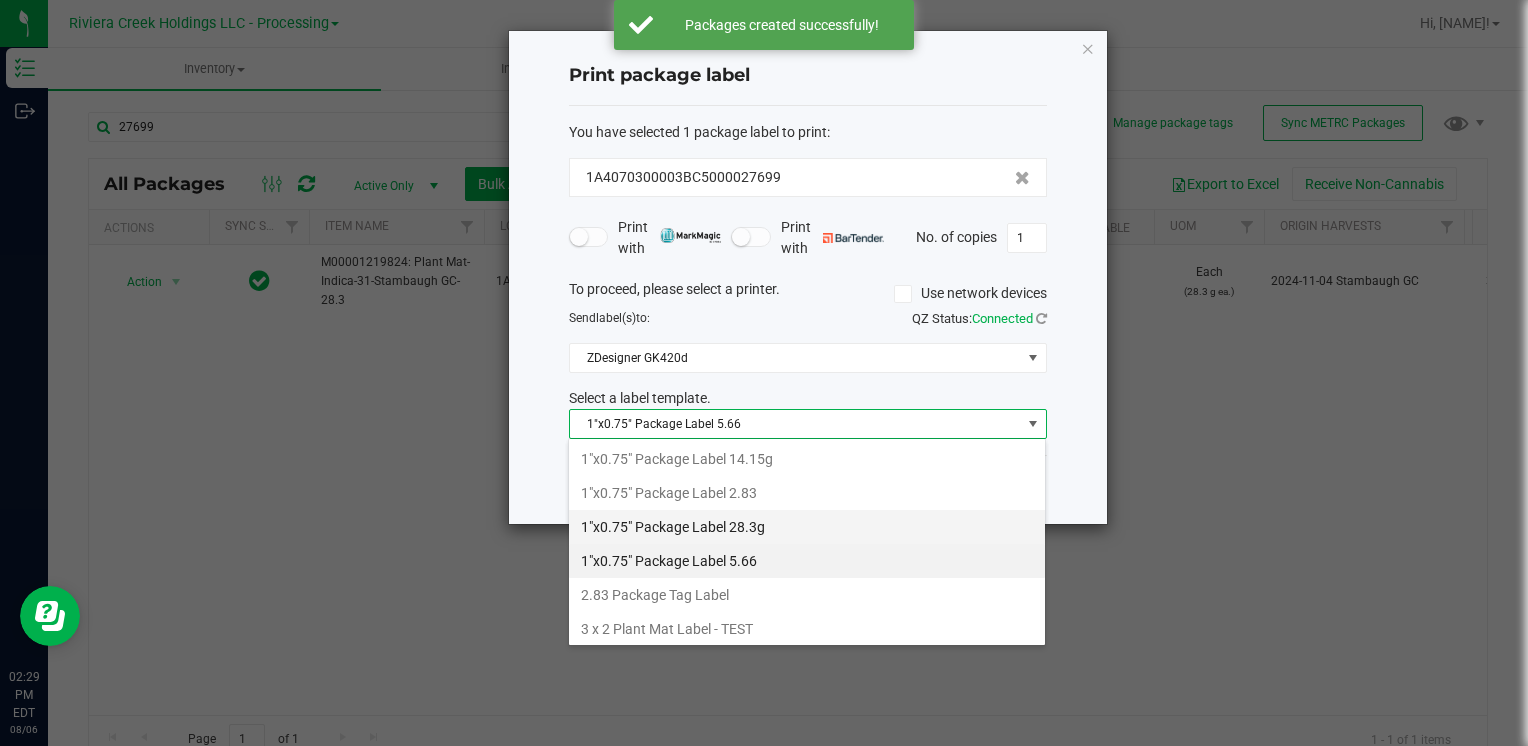 click on "1"x0.75" Package Label 28.3g" at bounding box center (807, 527) 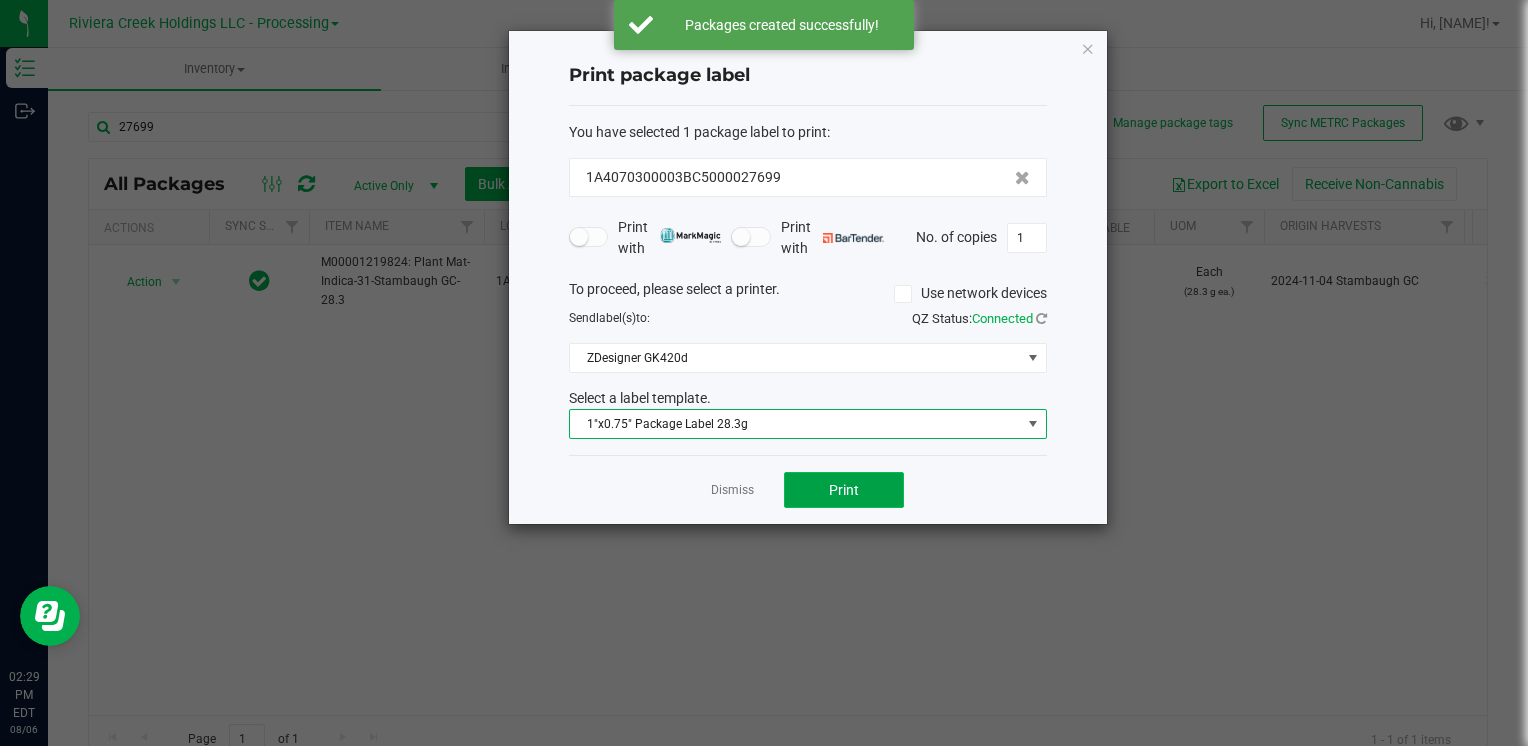 click on "Print" 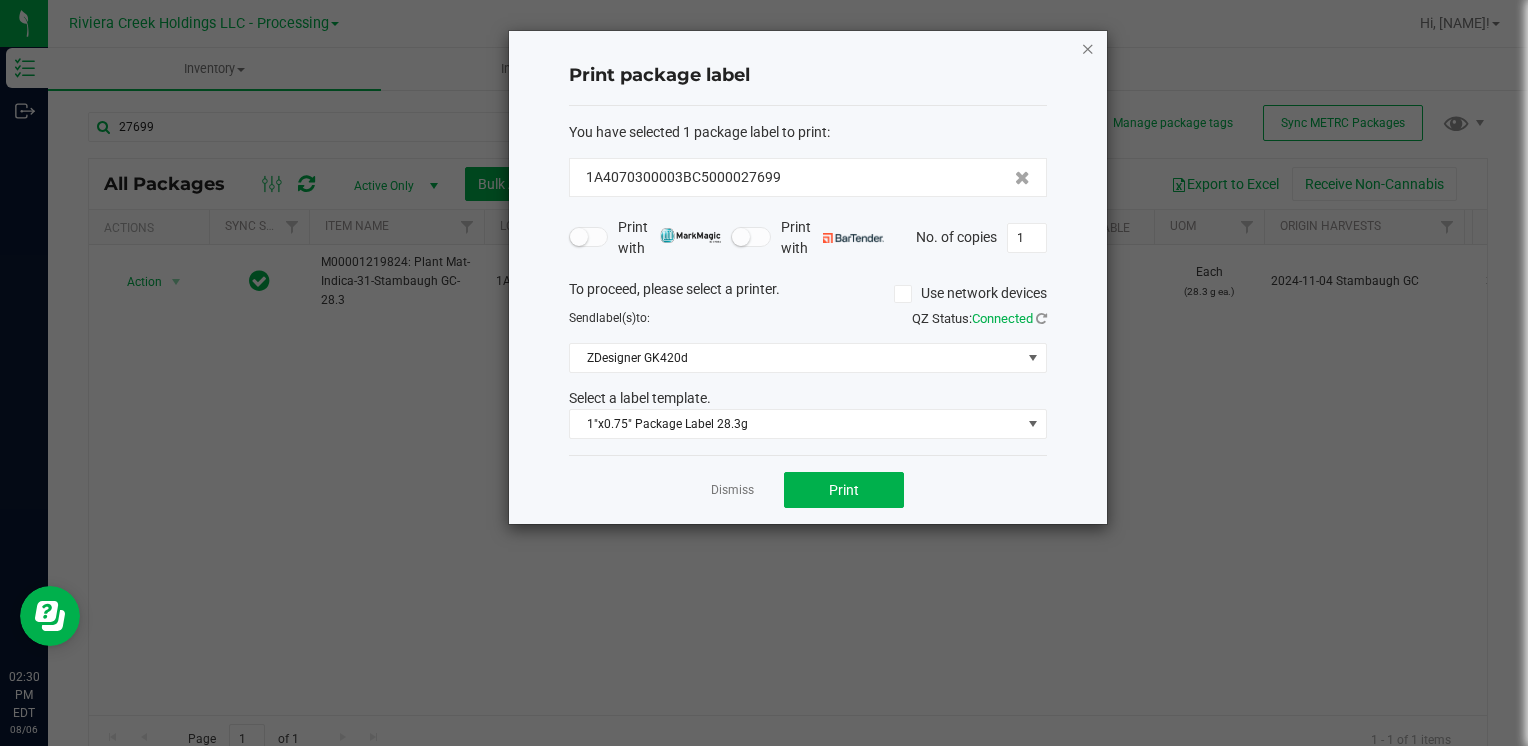click 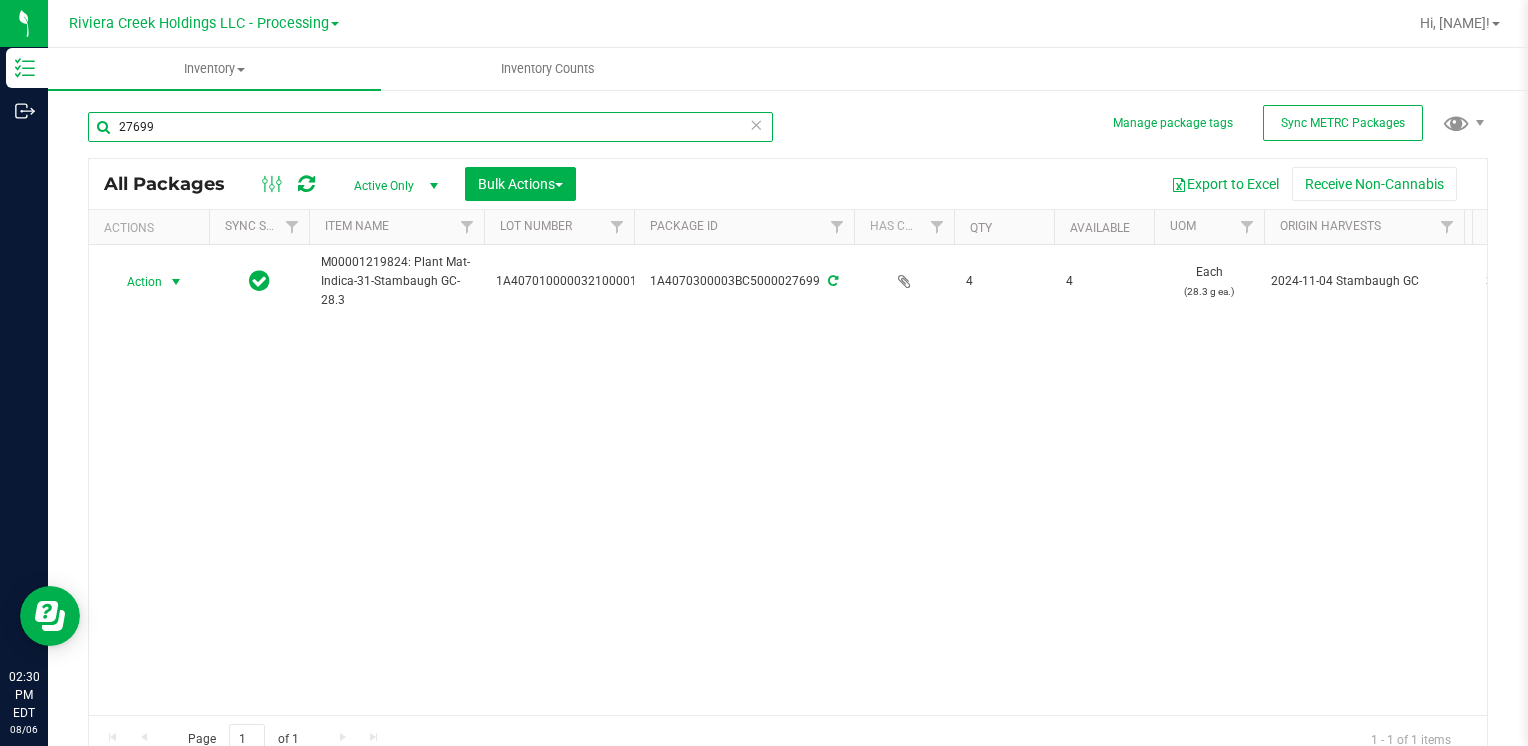 click on "27699" at bounding box center (430, 127) 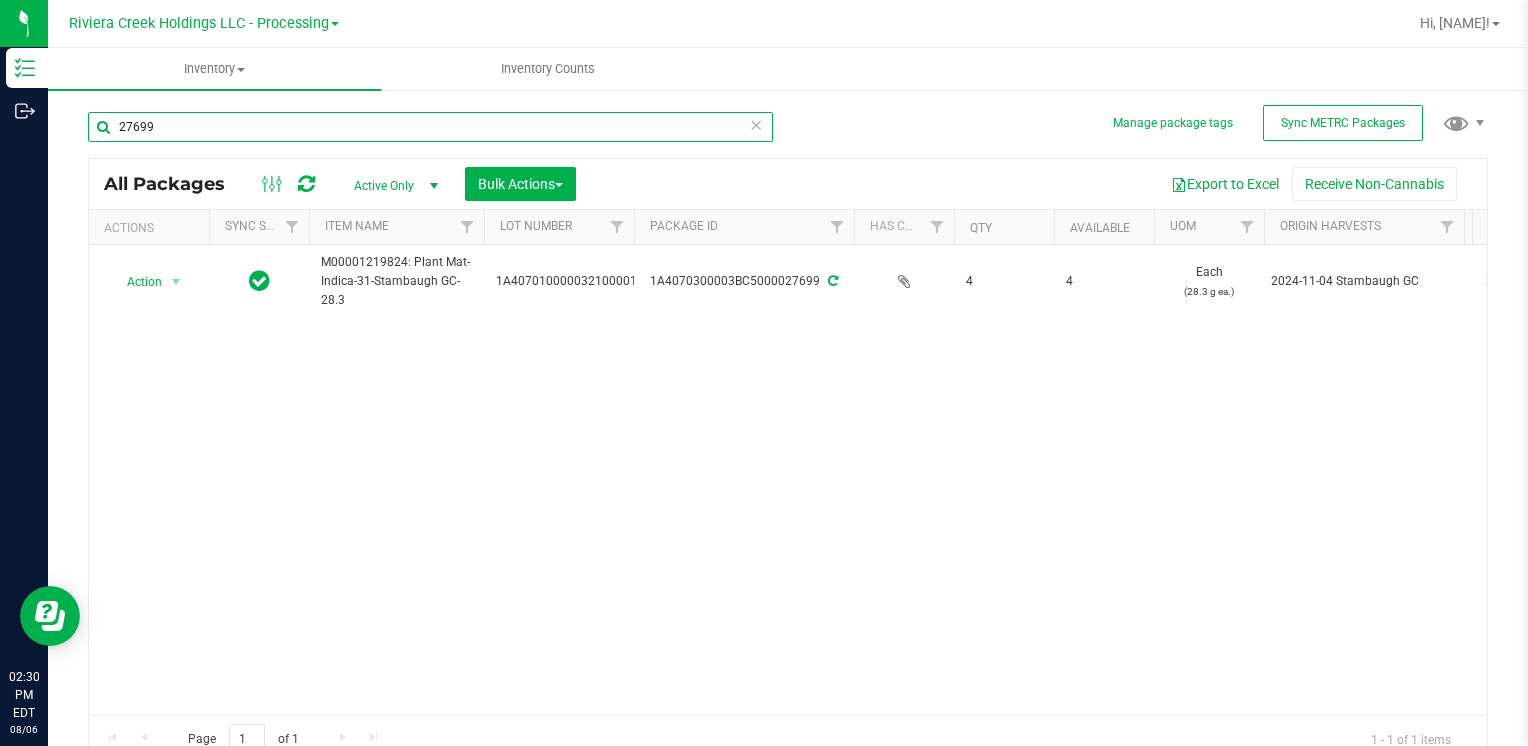 click on "27699" at bounding box center (430, 127) 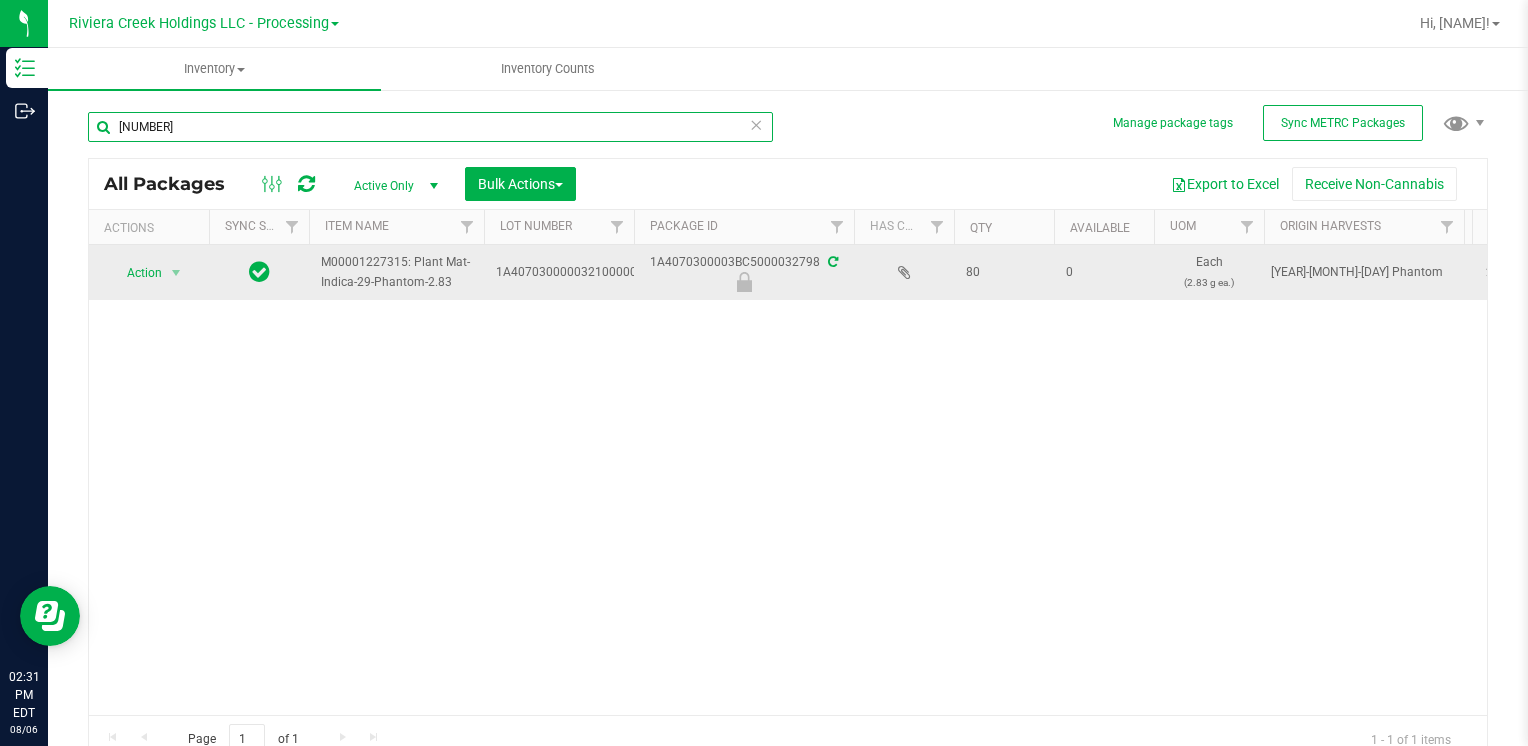 type on "[NUMBER]" 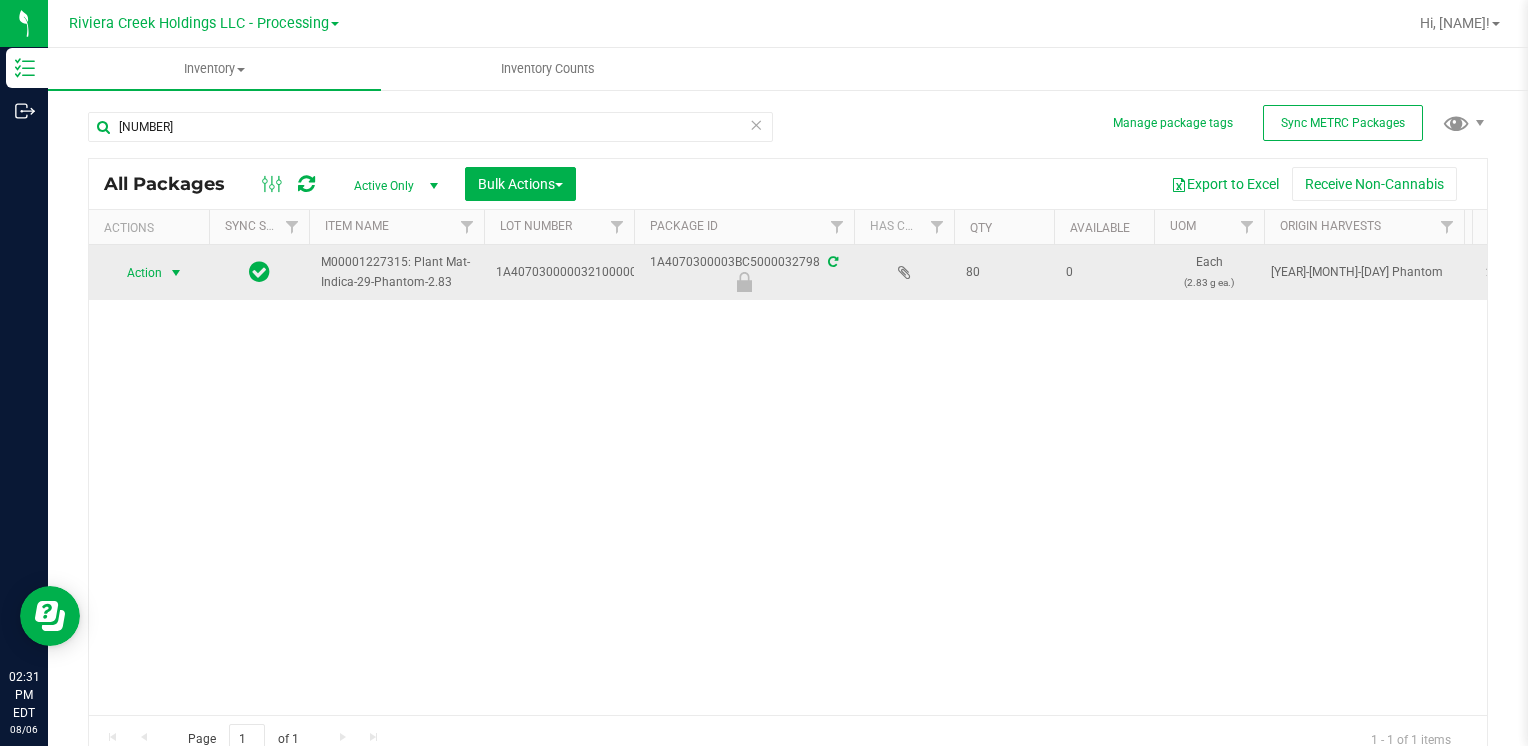 click on "Action" at bounding box center [136, 273] 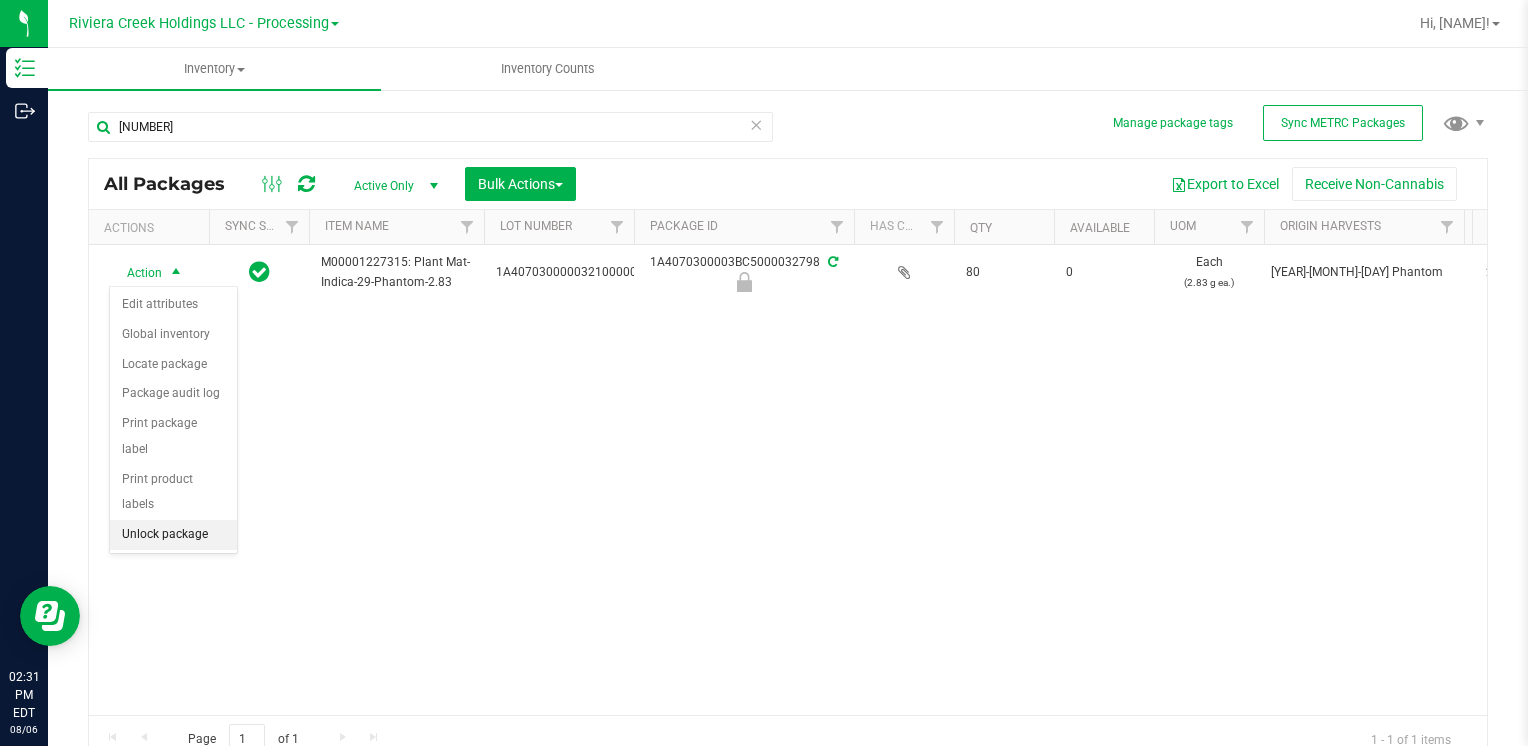 click on "Unlock package" at bounding box center (173, 535) 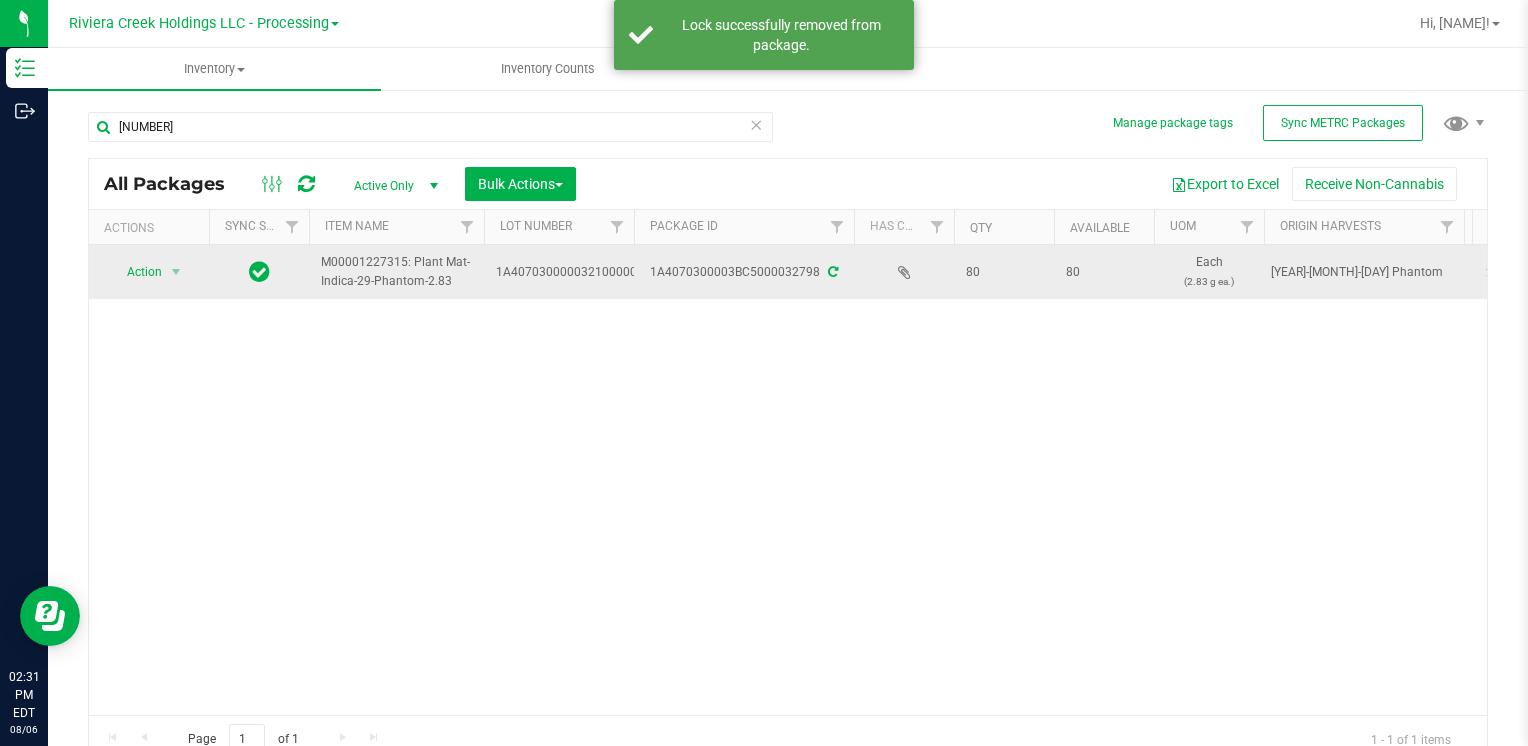 click at bounding box center [176, 272] 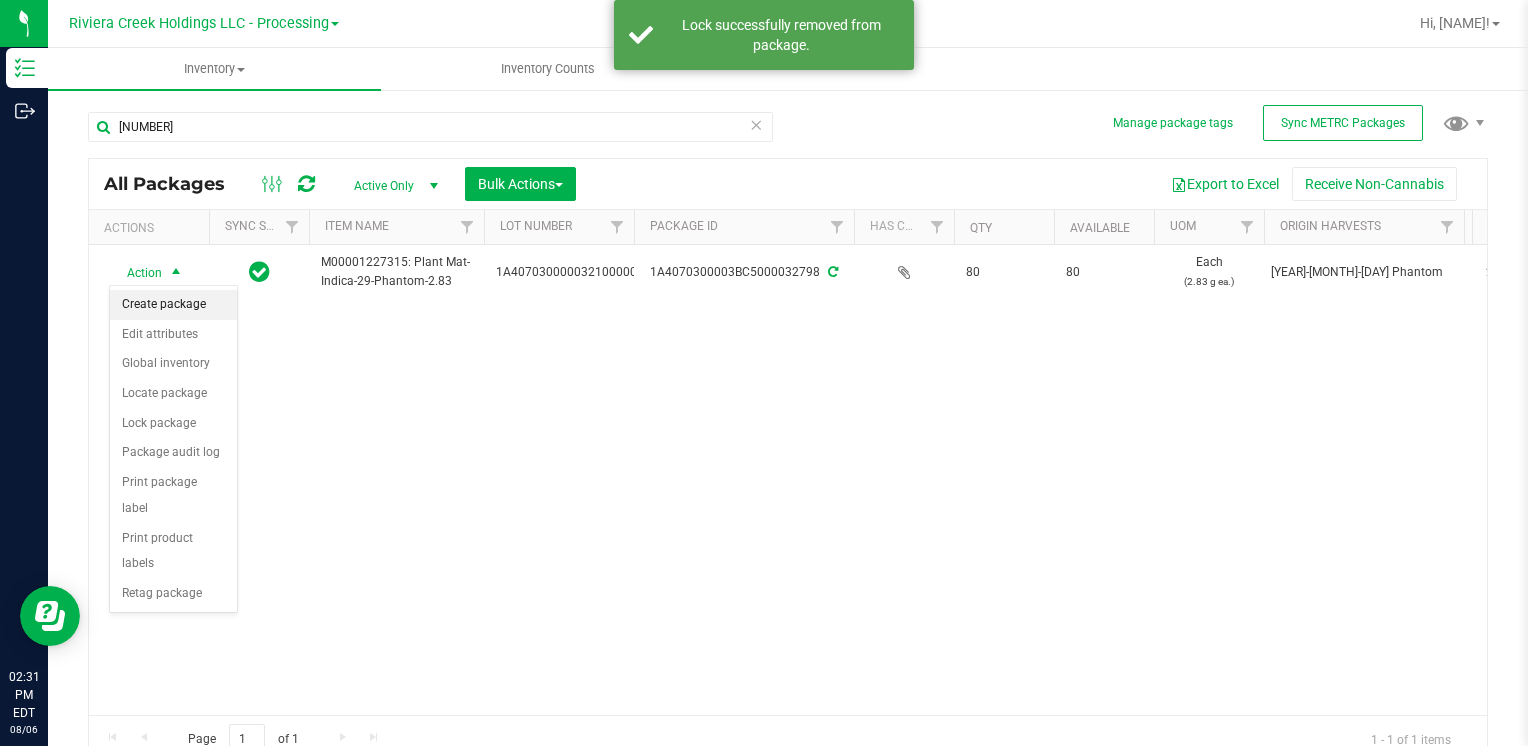 click on "Create package" at bounding box center (173, 305) 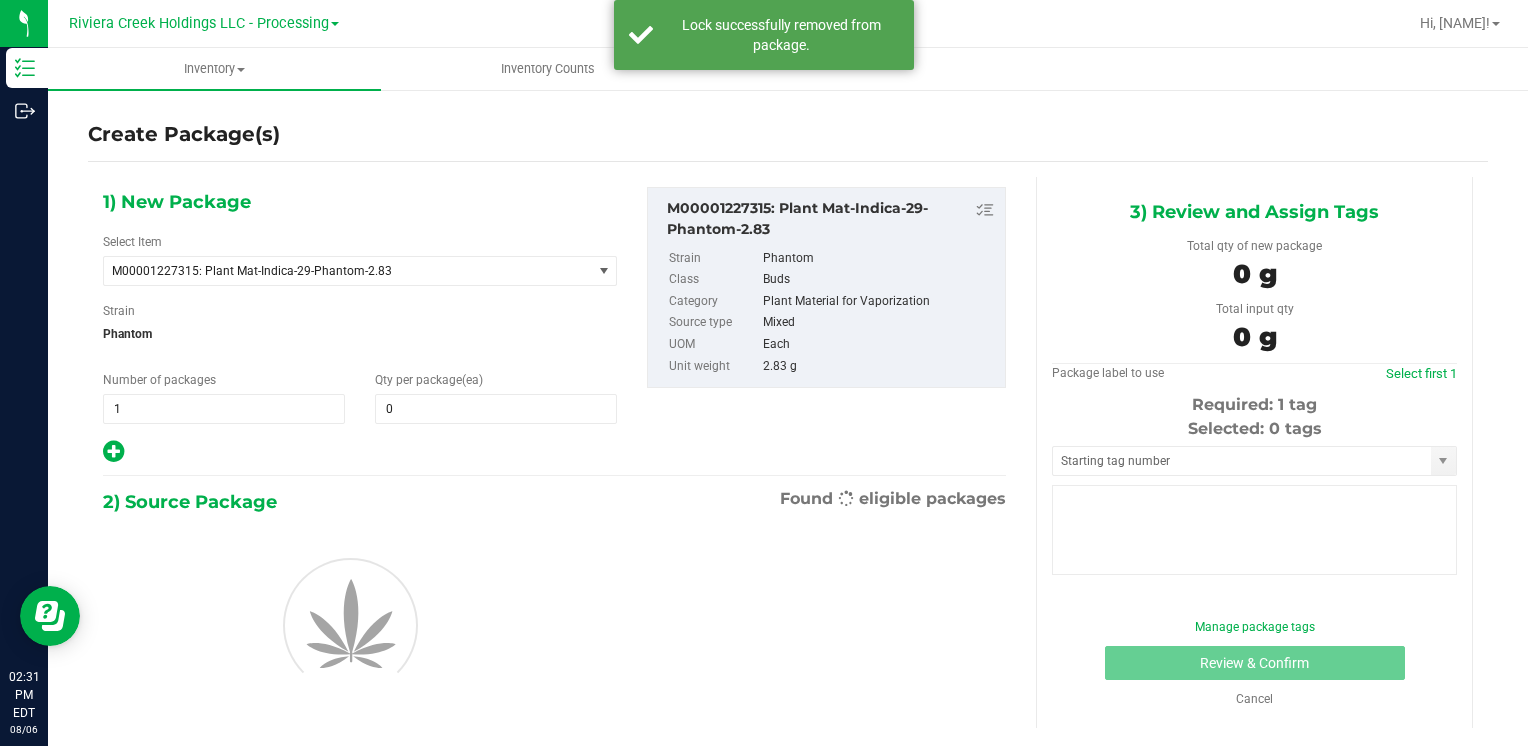 type on "0" 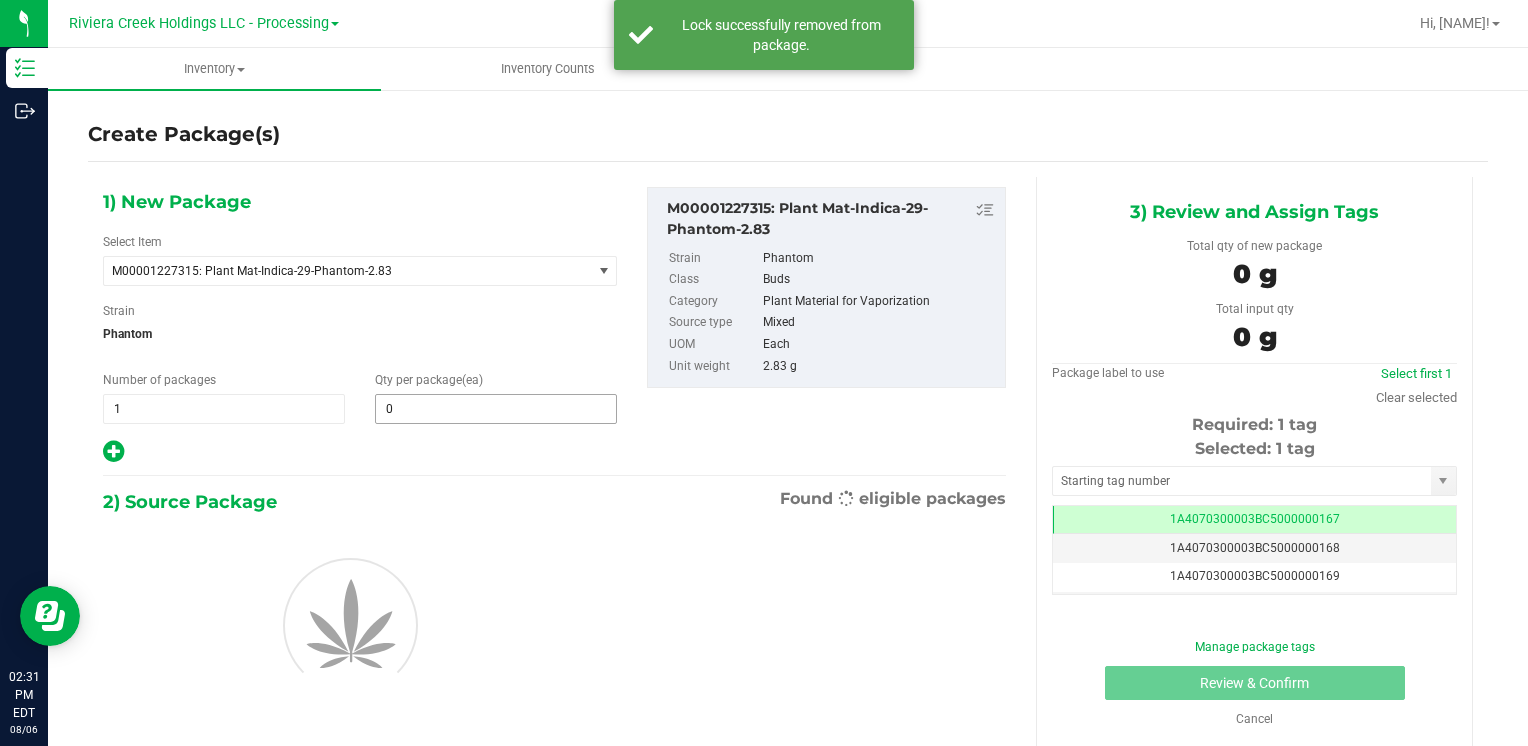 scroll, scrollTop: 0, scrollLeft: 0, axis: both 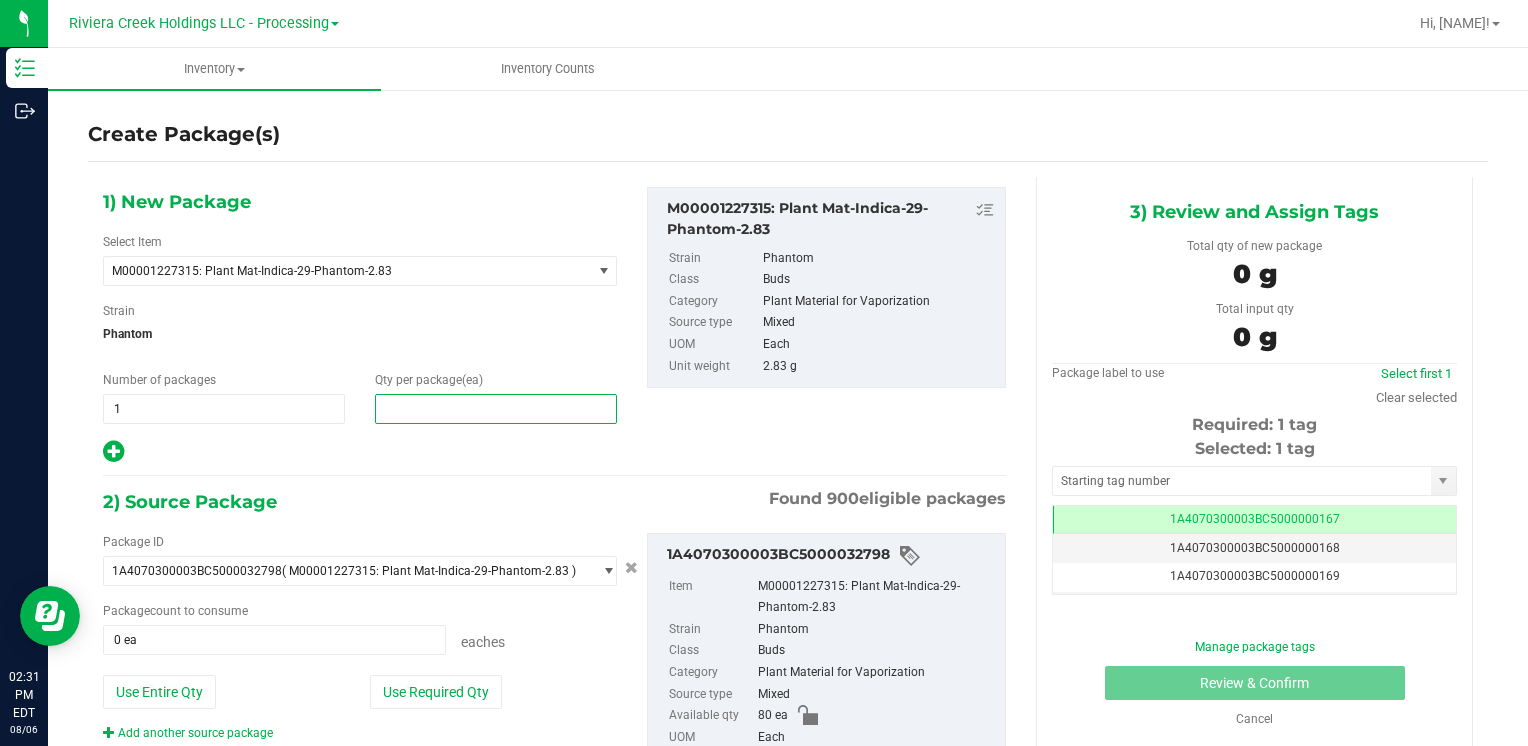 click at bounding box center [496, 409] 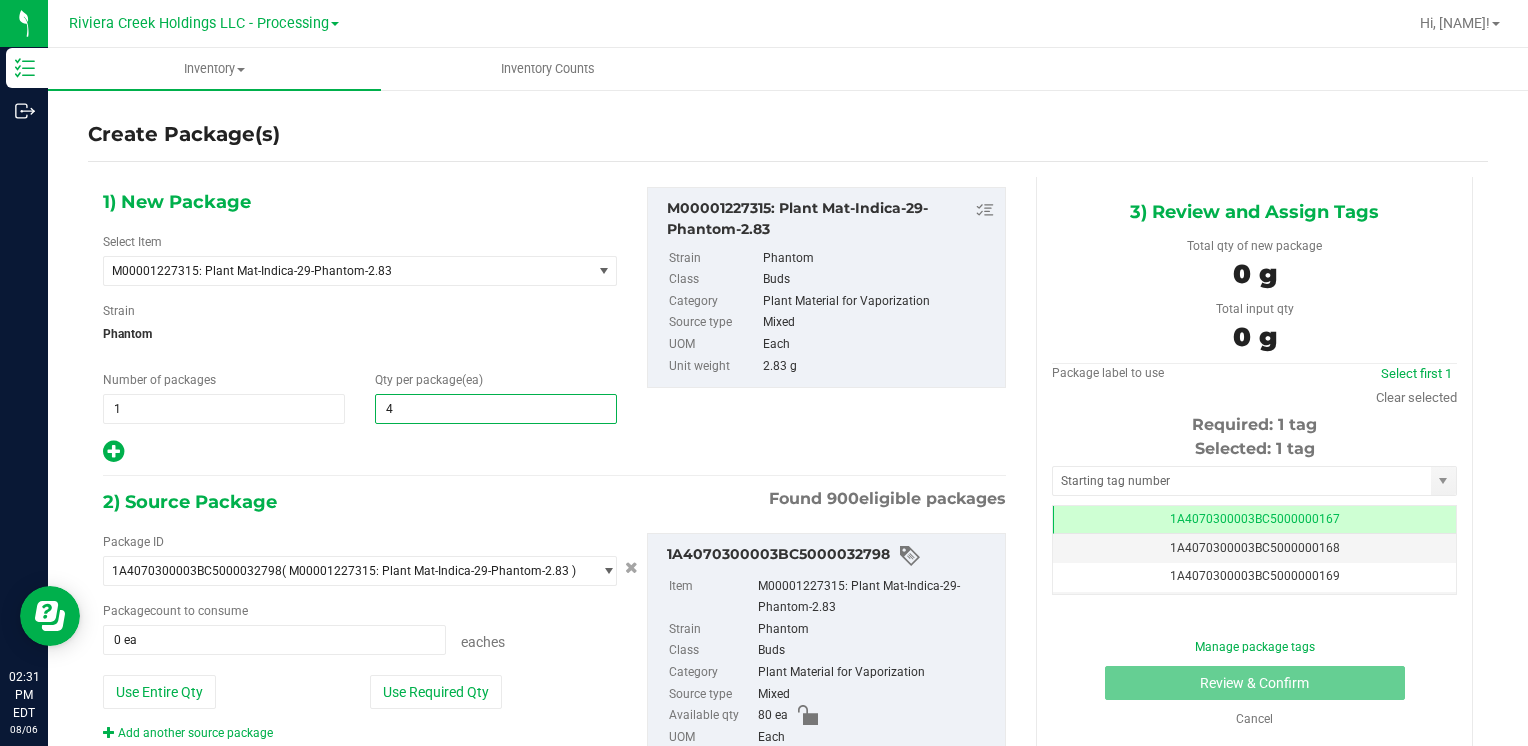 type on "40" 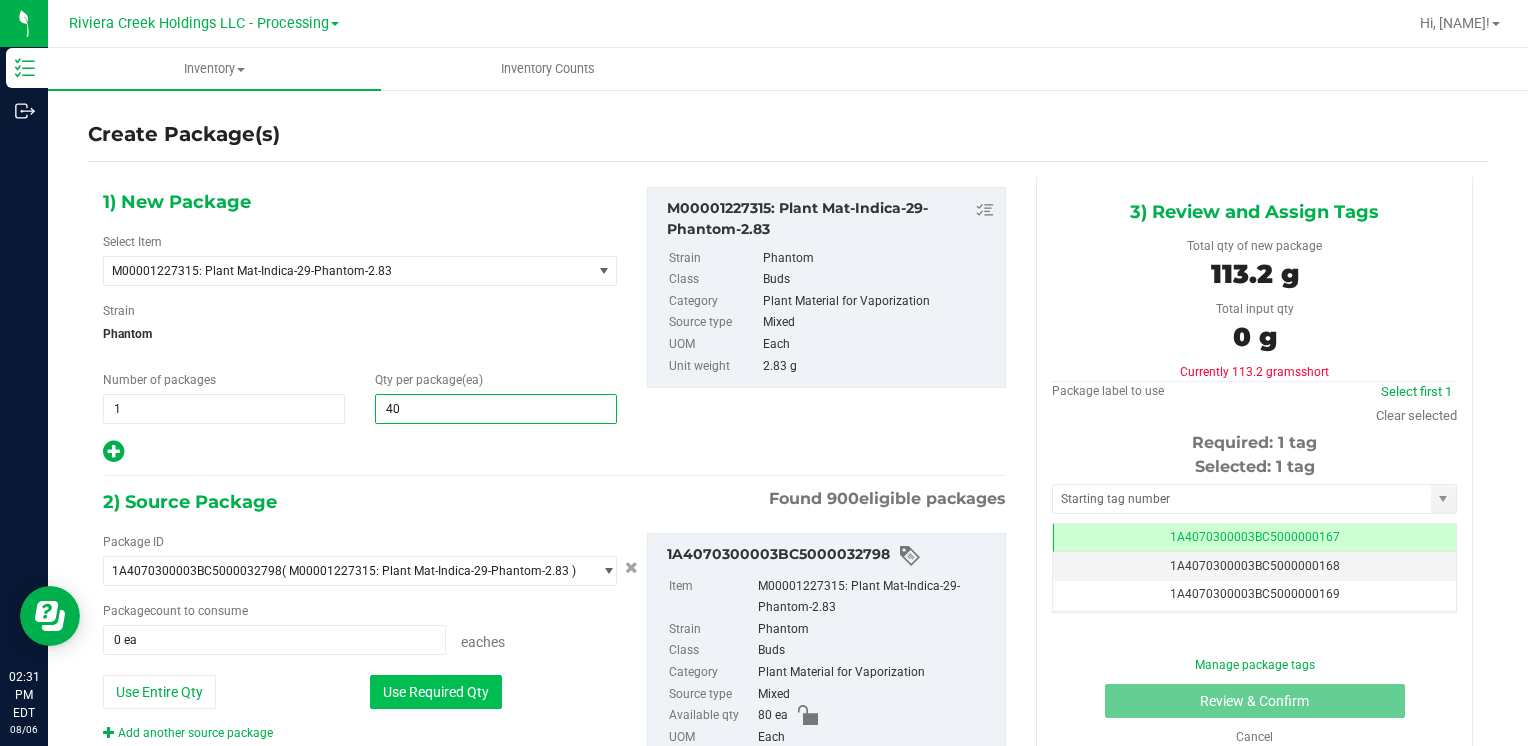 type on "40" 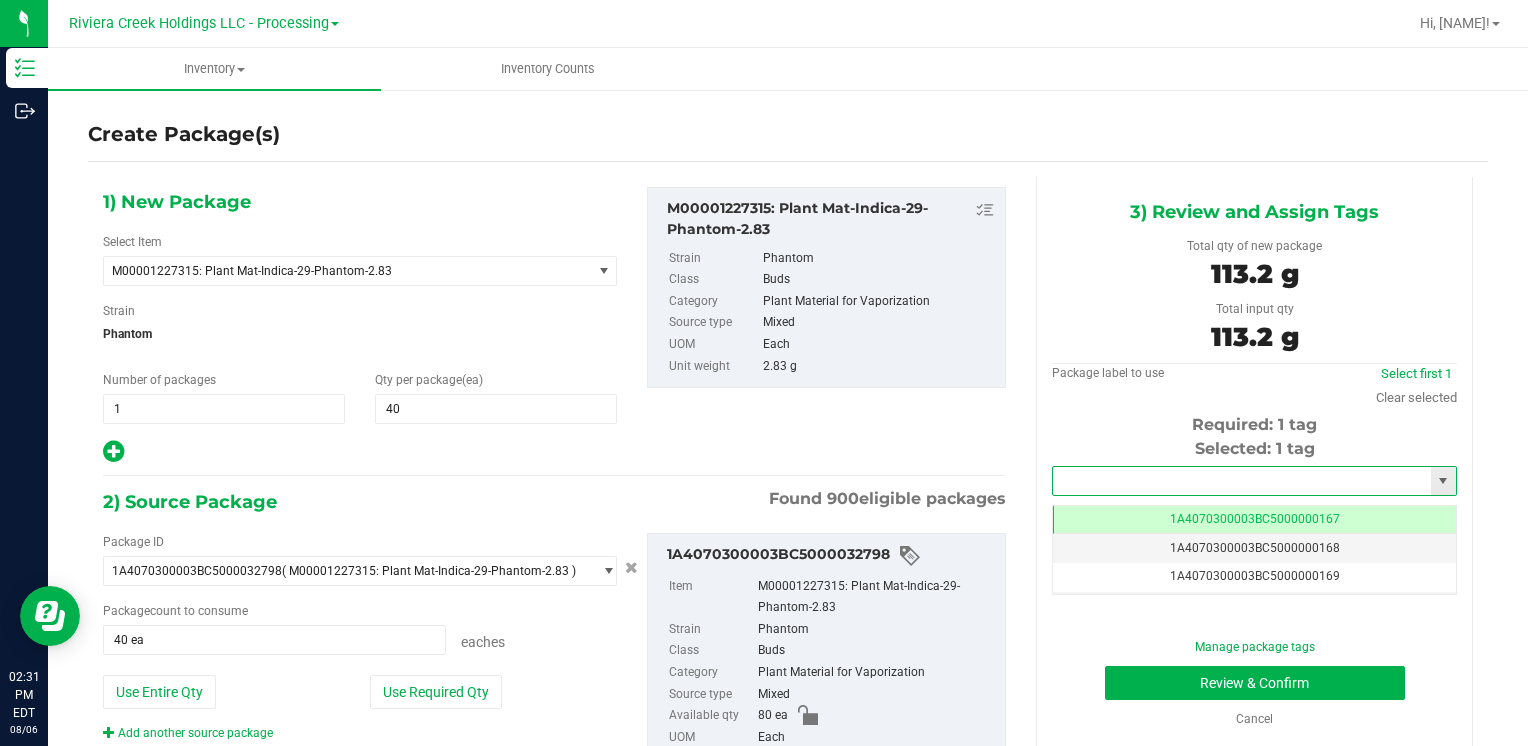 click at bounding box center (1242, 481) 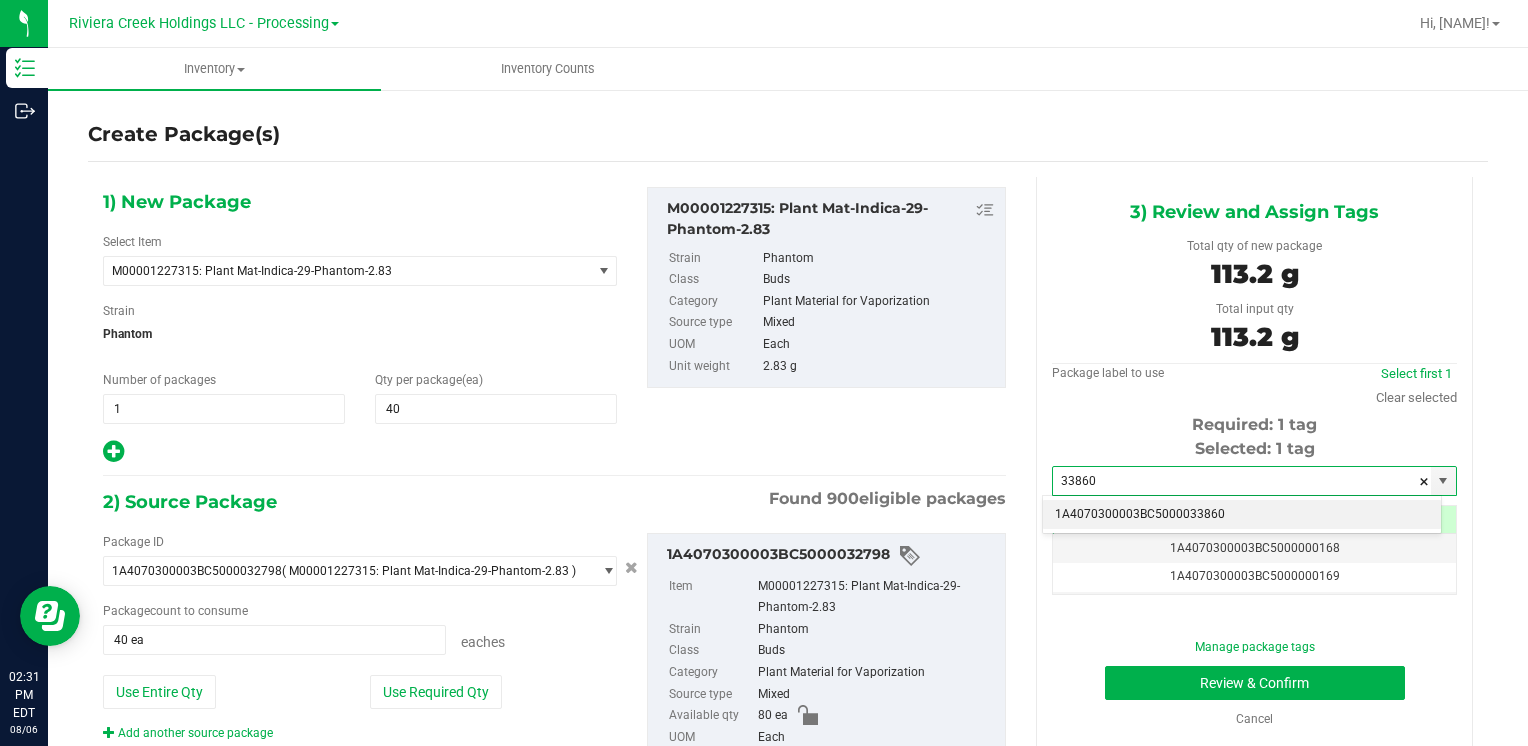 click on "1A4070300003BC5000033860" at bounding box center [1242, 515] 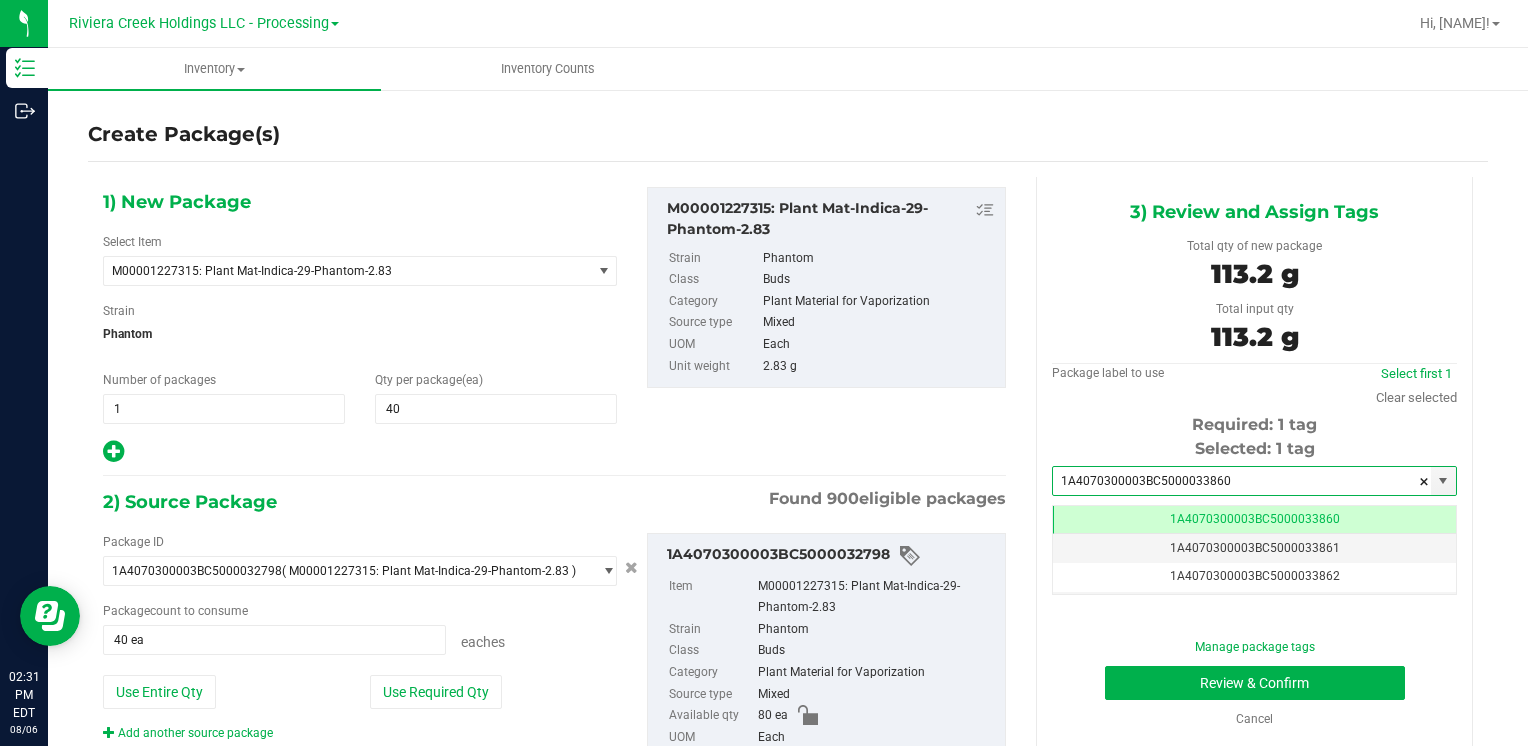 scroll, scrollTop: 0, scrollLeft: 0, axis: both 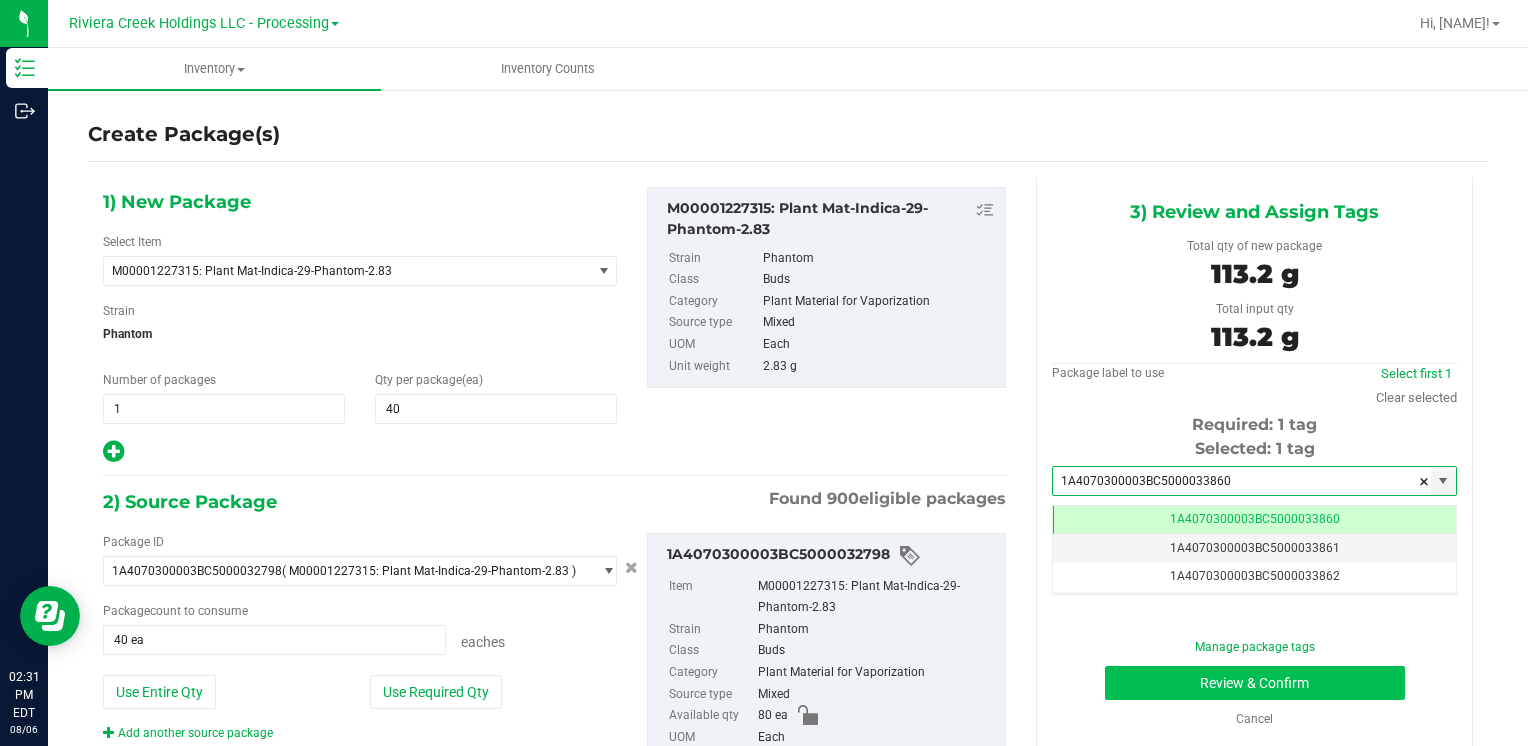 type on "1A4070300003BC5000033860" 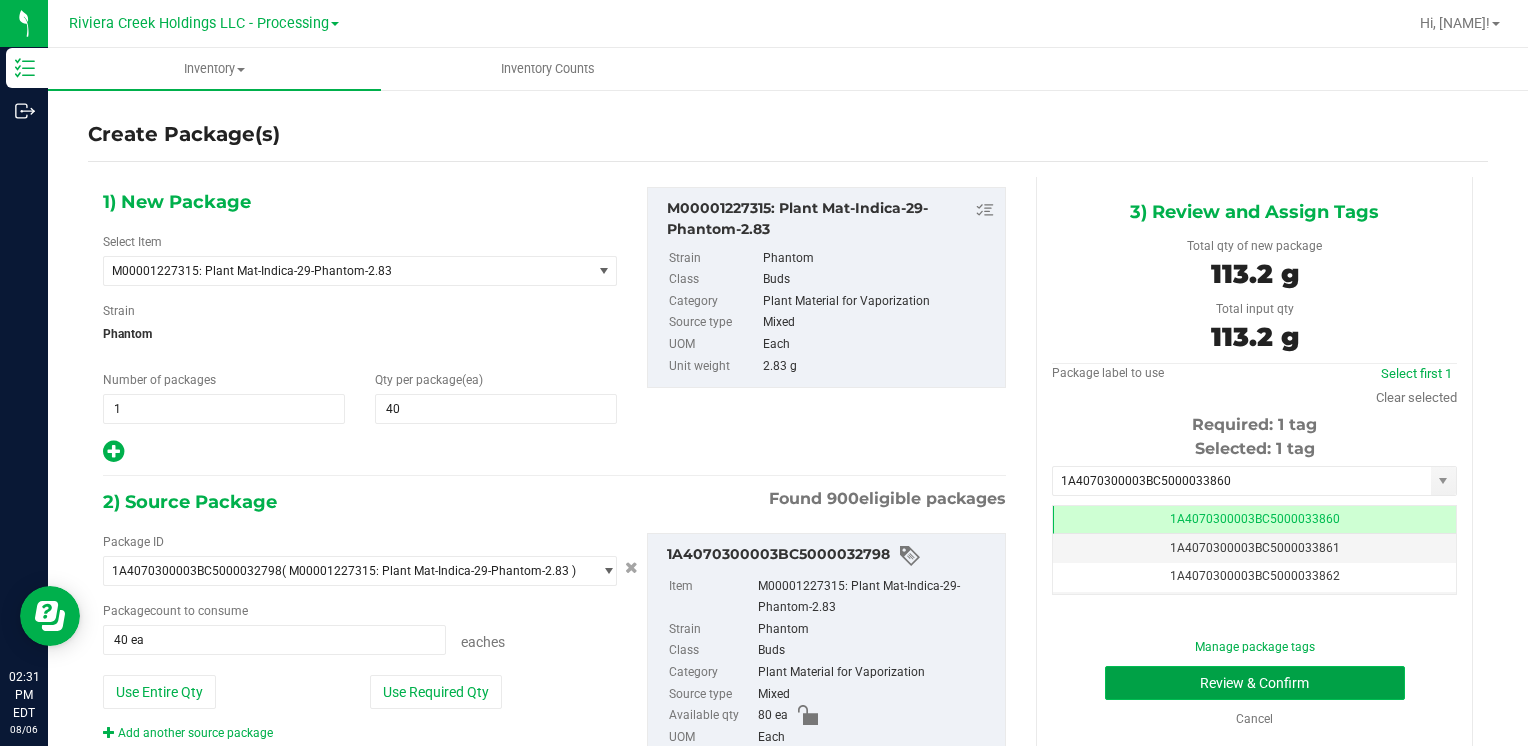 click on "Review & Confirm" at bounding box center [1255, 683] 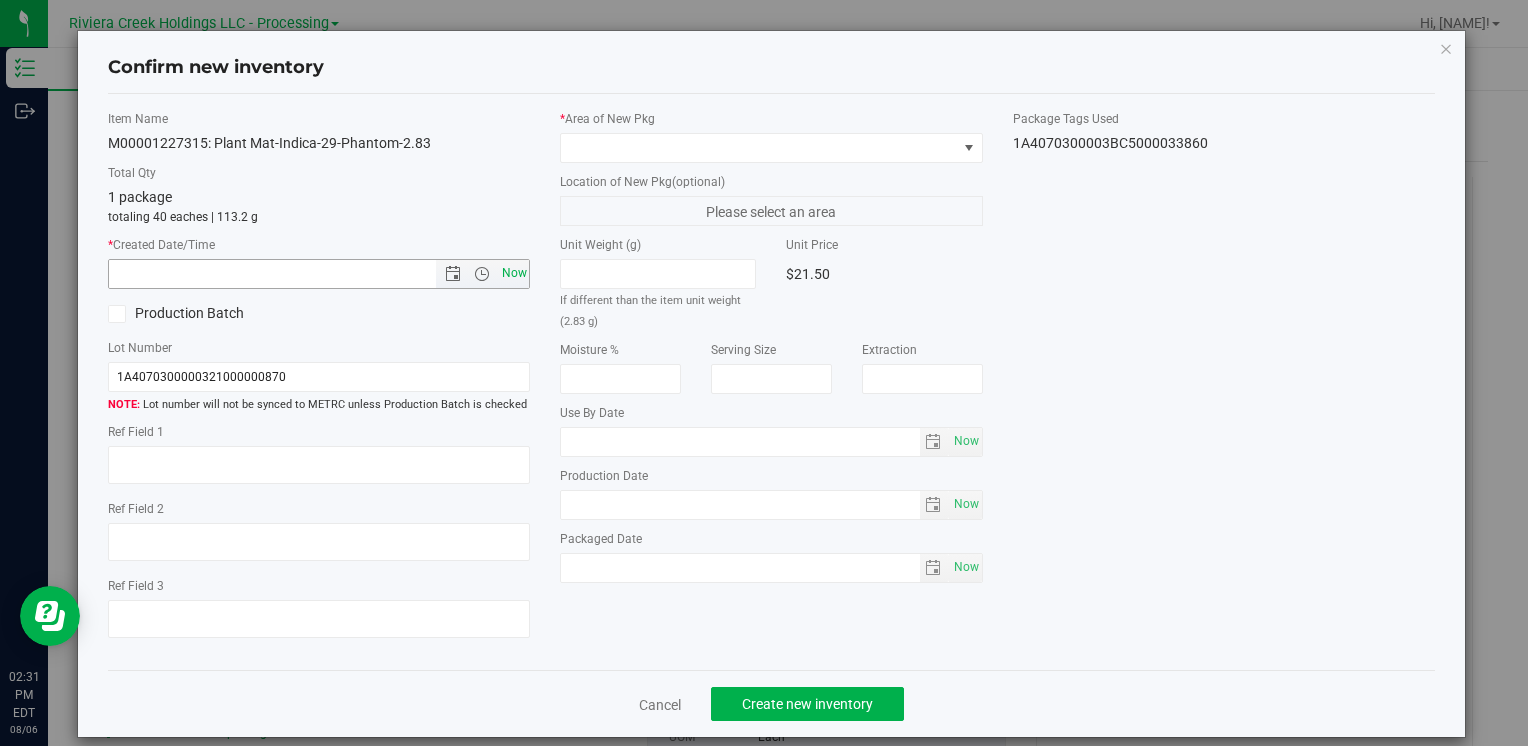 click on "Now" at bounding box center (514, 273) 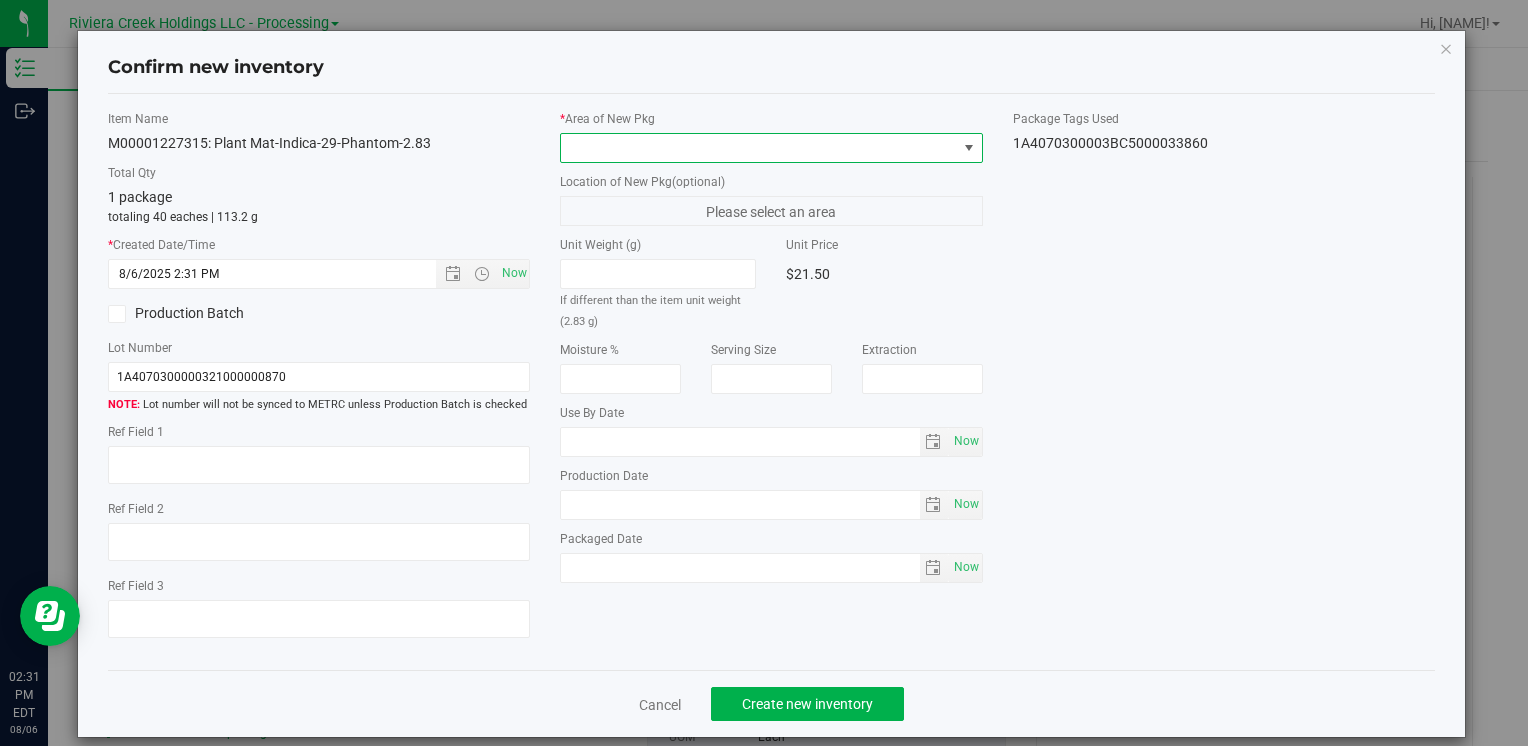 click at bounding box center [758, 148] 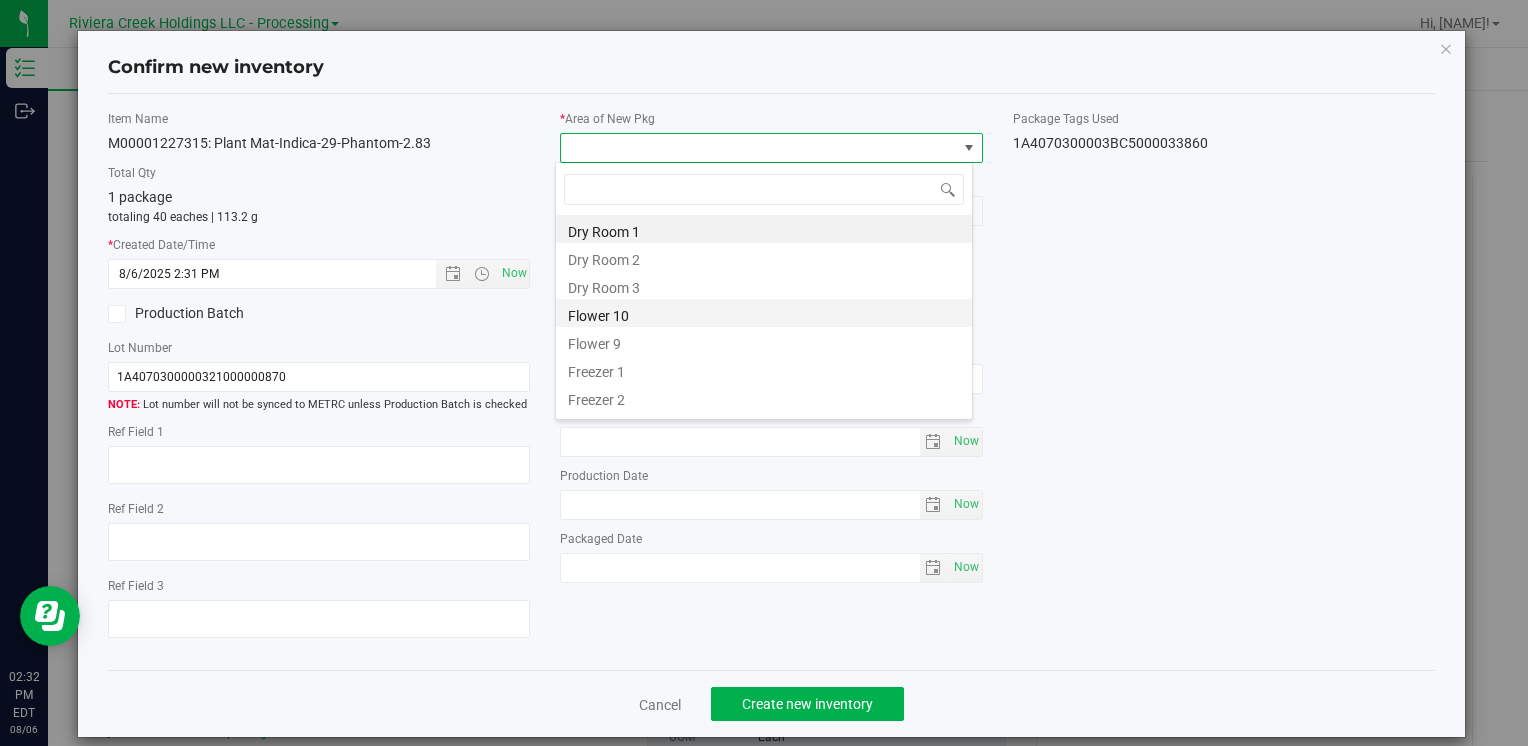 click on "Flower 10" at bounding box center [764, 313] 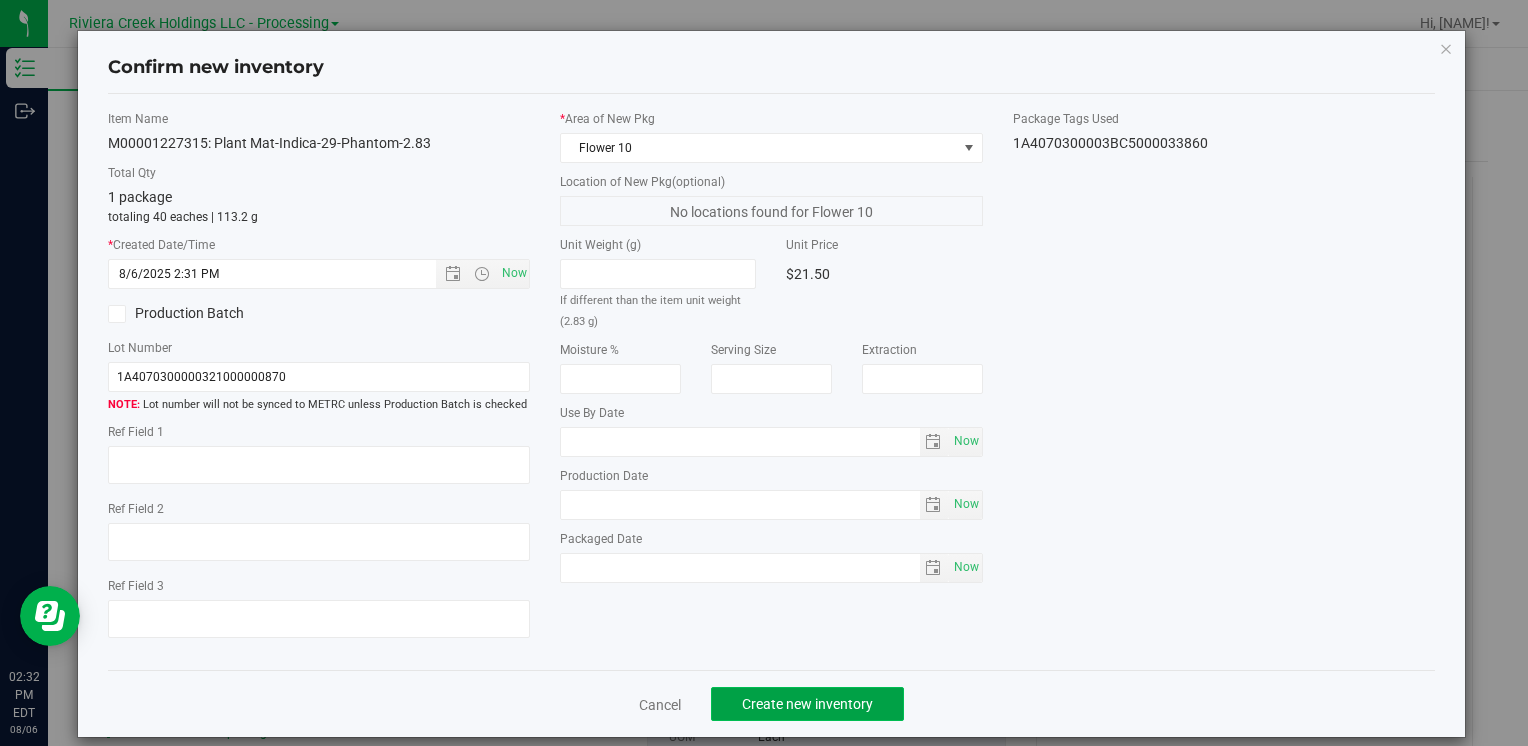 click on "Create new inventory" 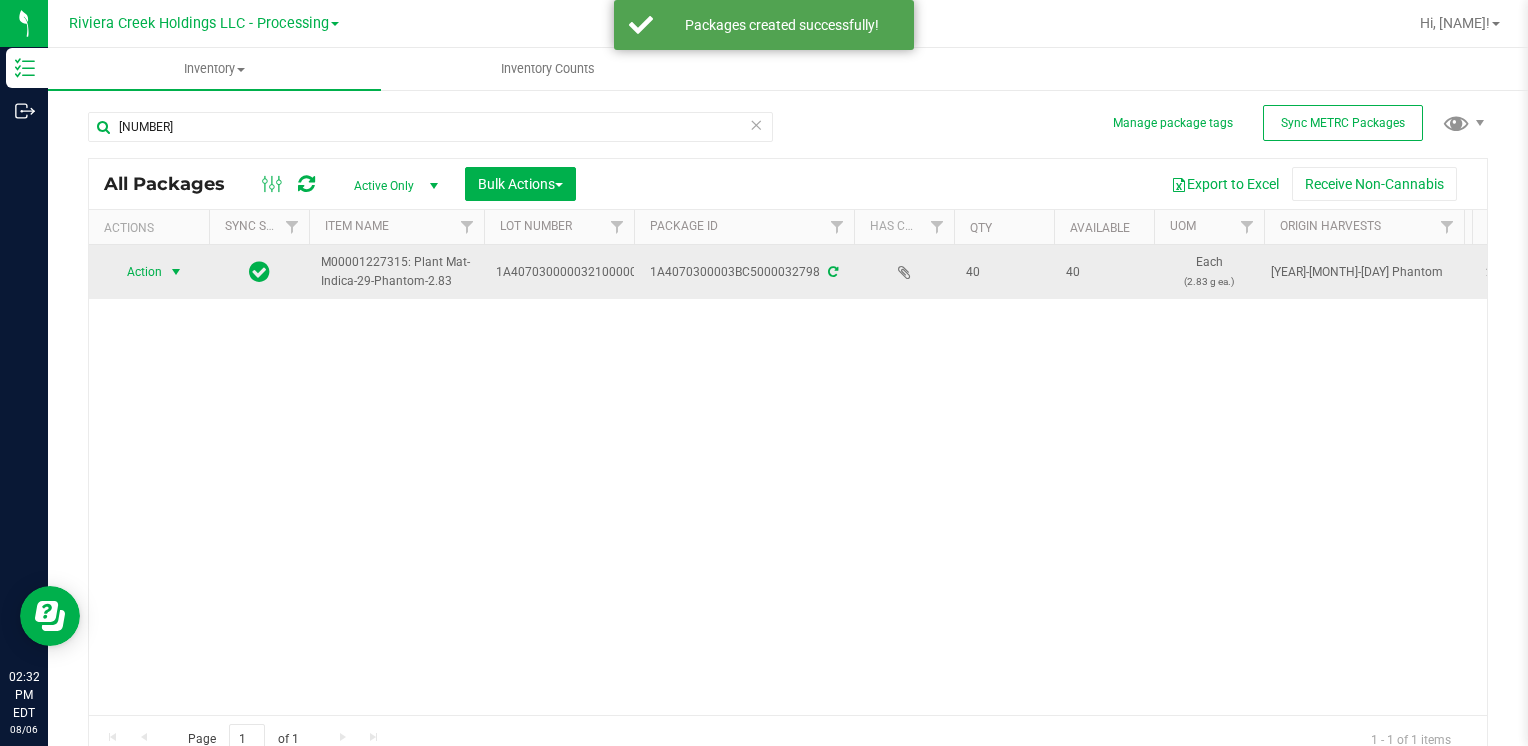 click on "Action" at bounding box center (136, 272) 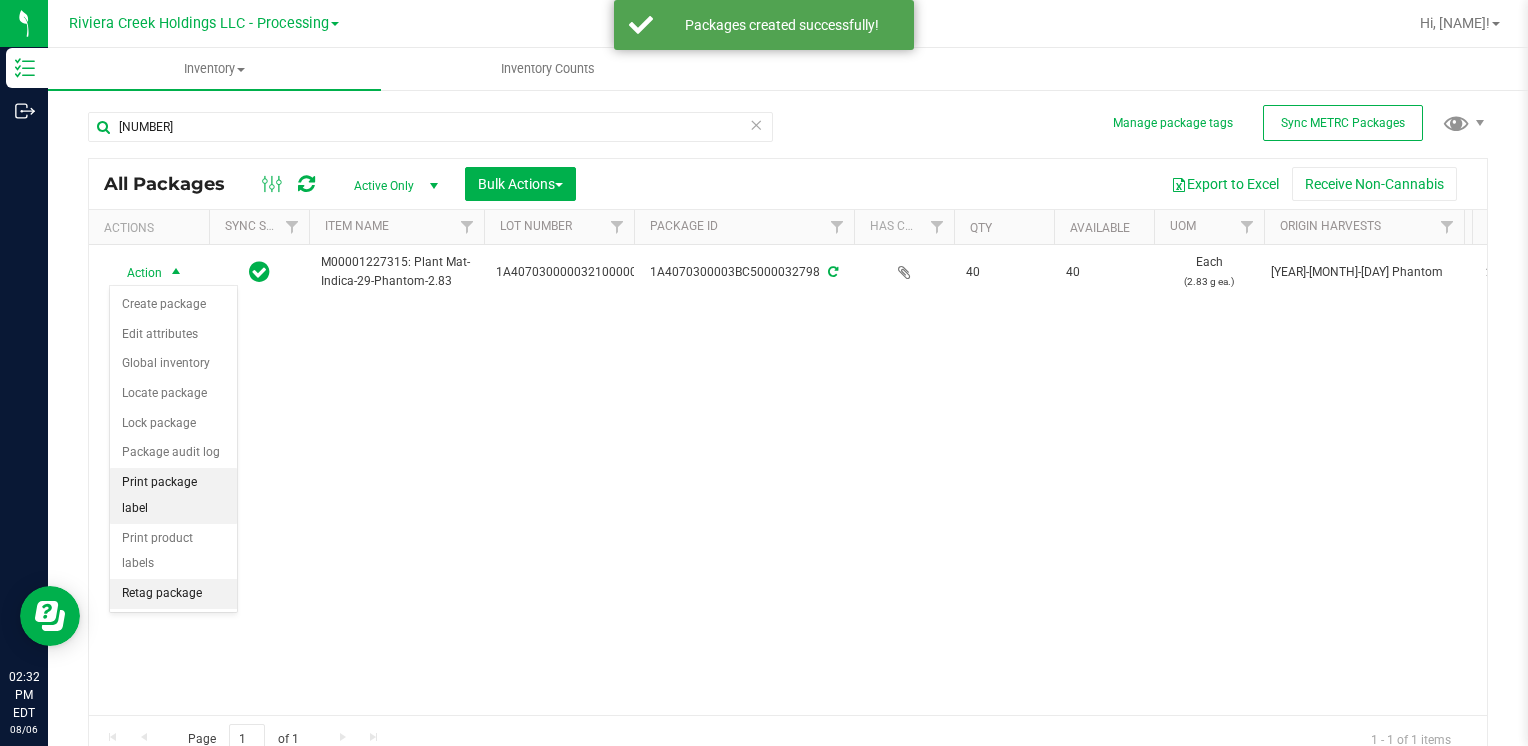 click on "Print package label" at bounding box center [173, 495] 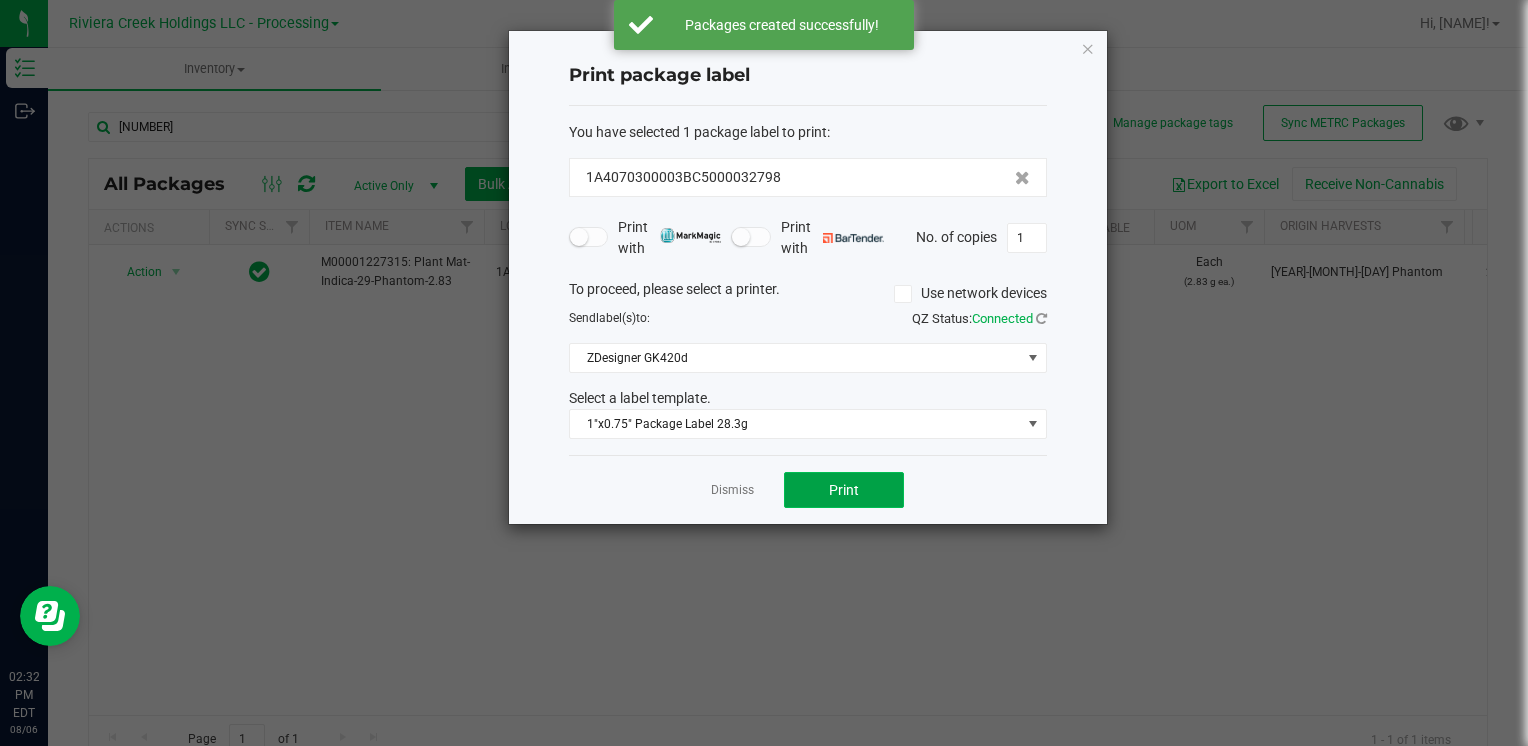 click on "Print" 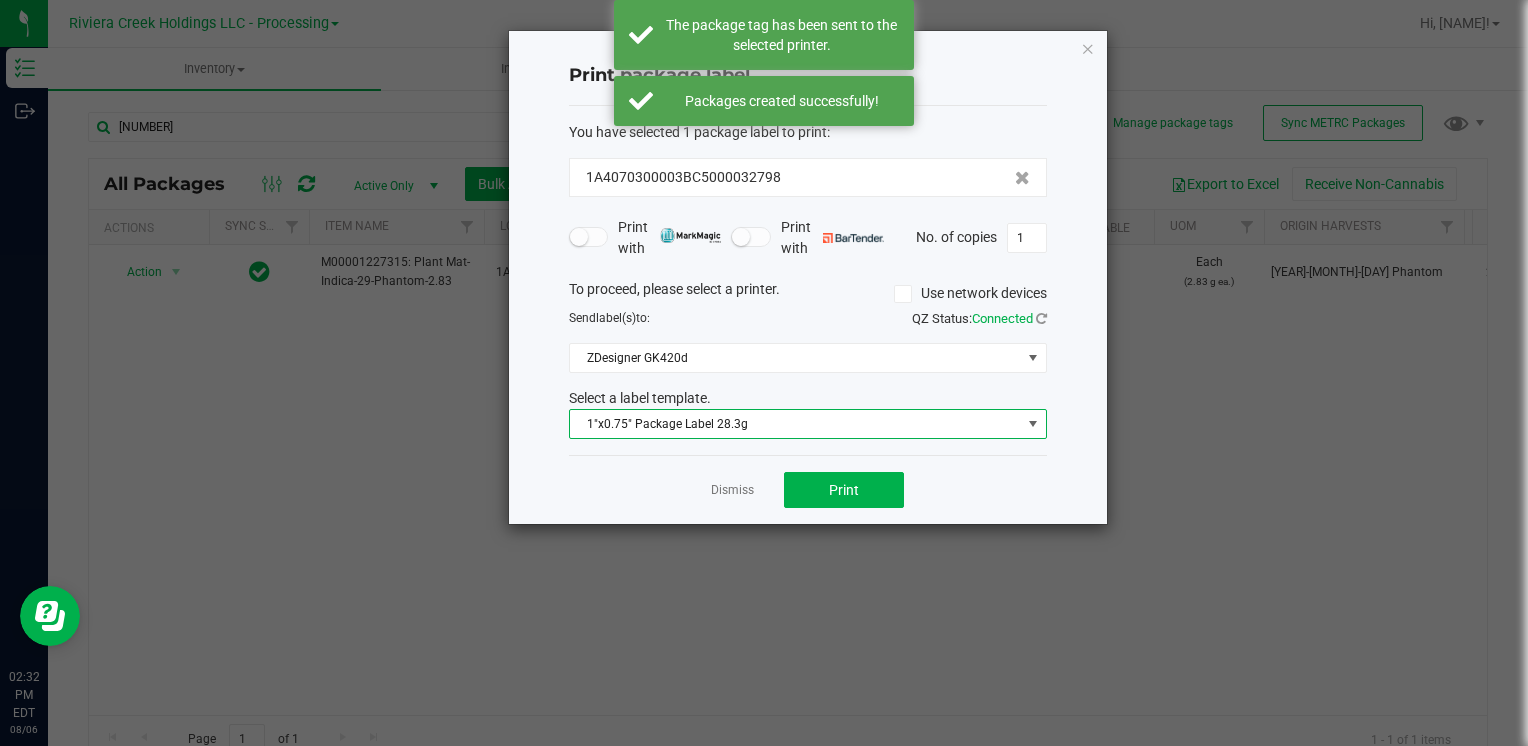 click on "1"x0.75" Package Label 28.3g" at bounding box center (795, 424) 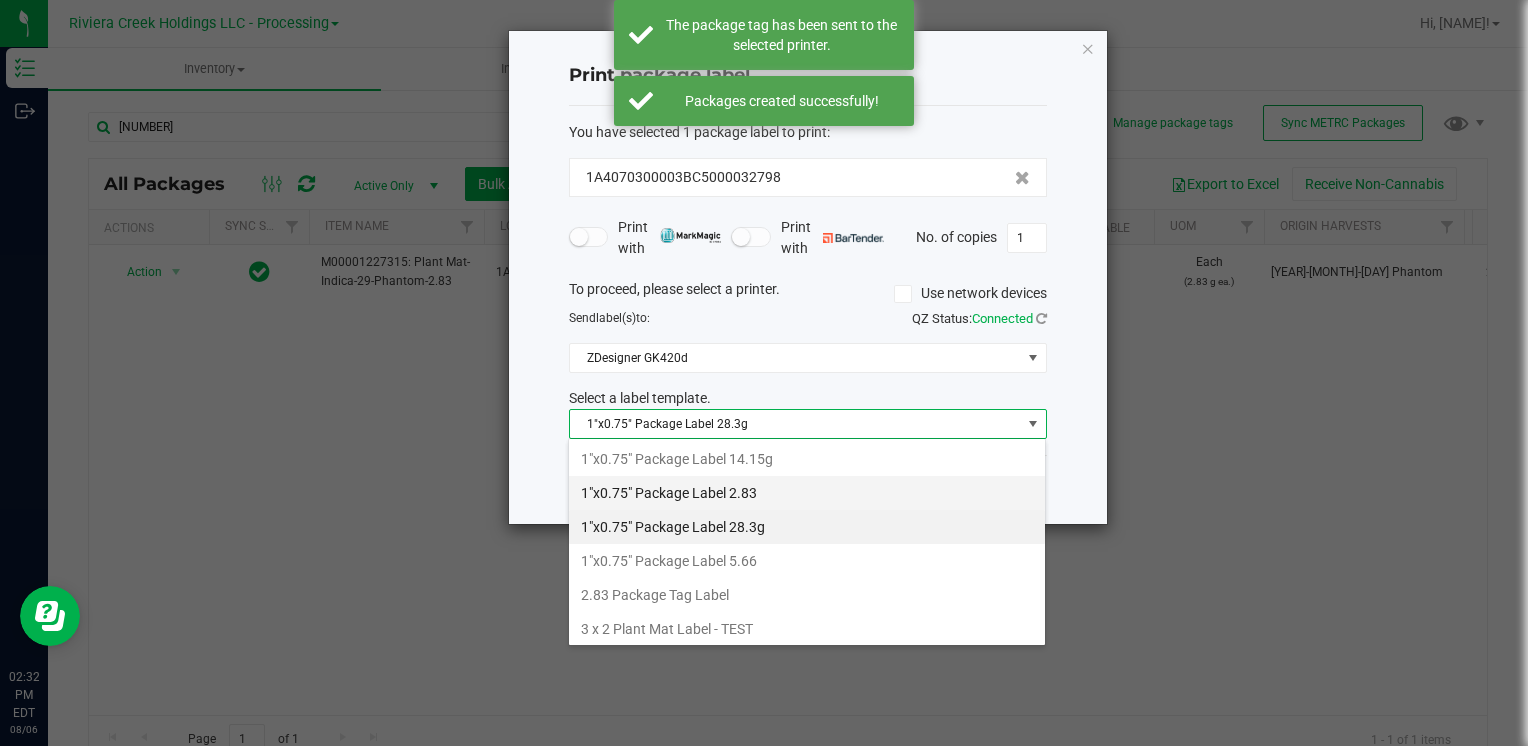 click on "1"x0.75" Package Label 2.83" at bounding box center [807, 493] 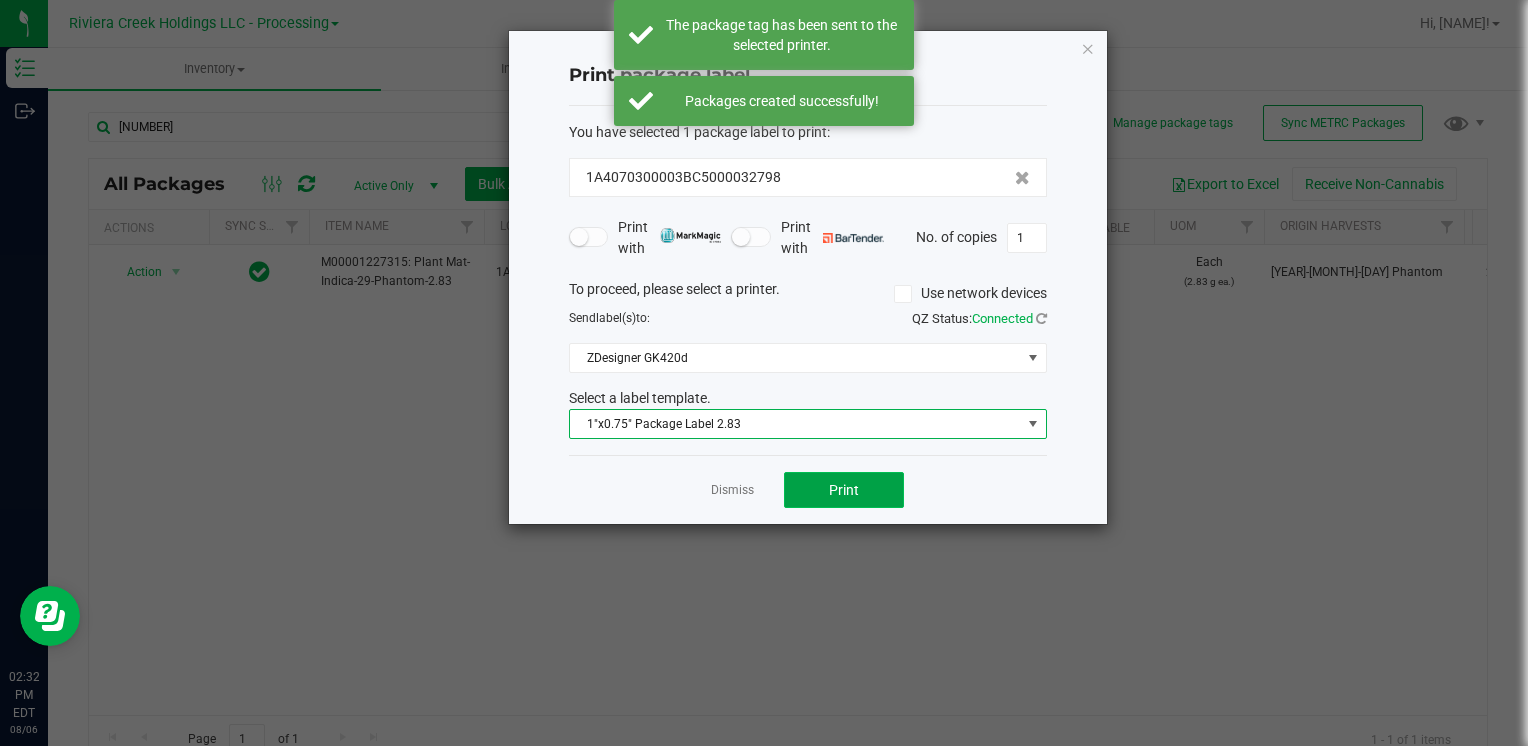 click on "Print" 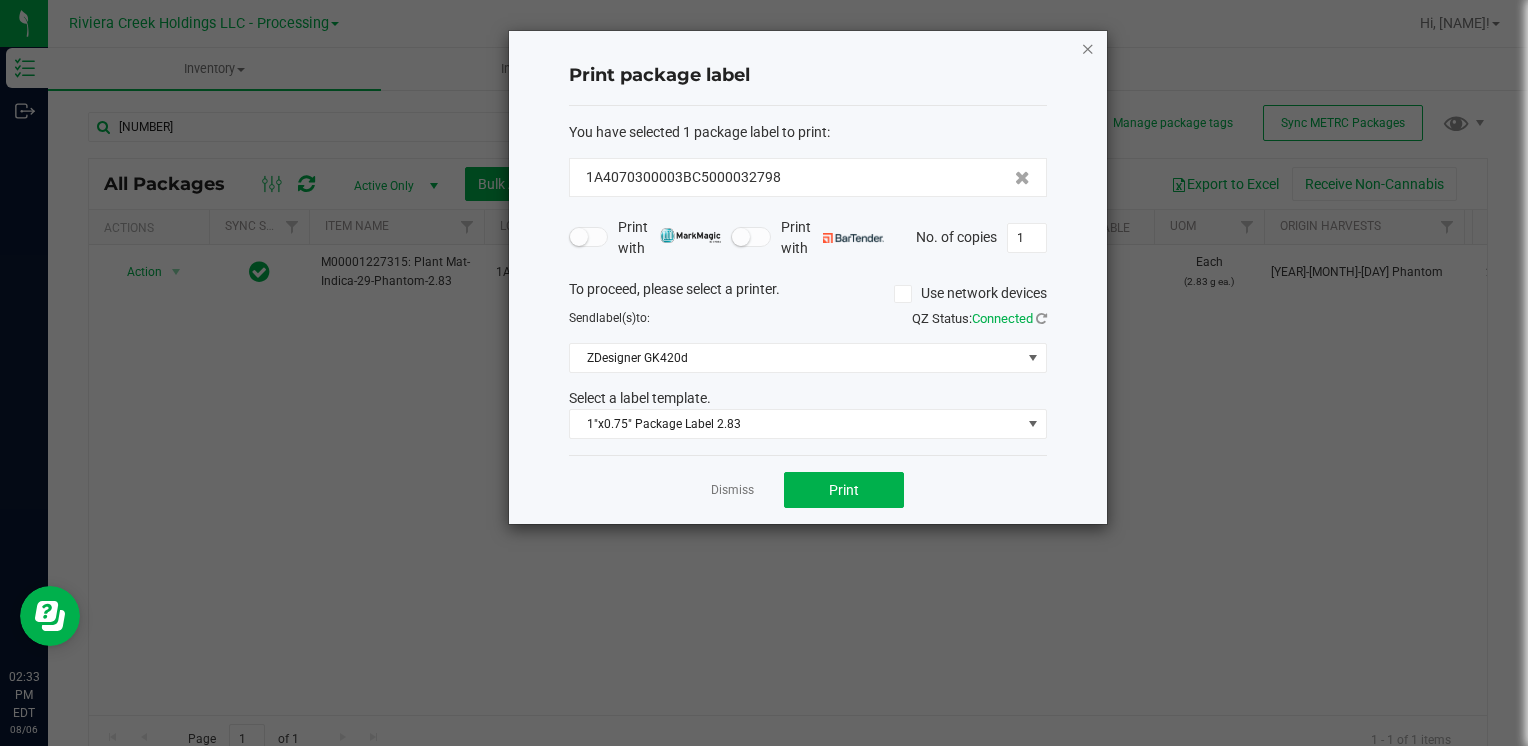 click 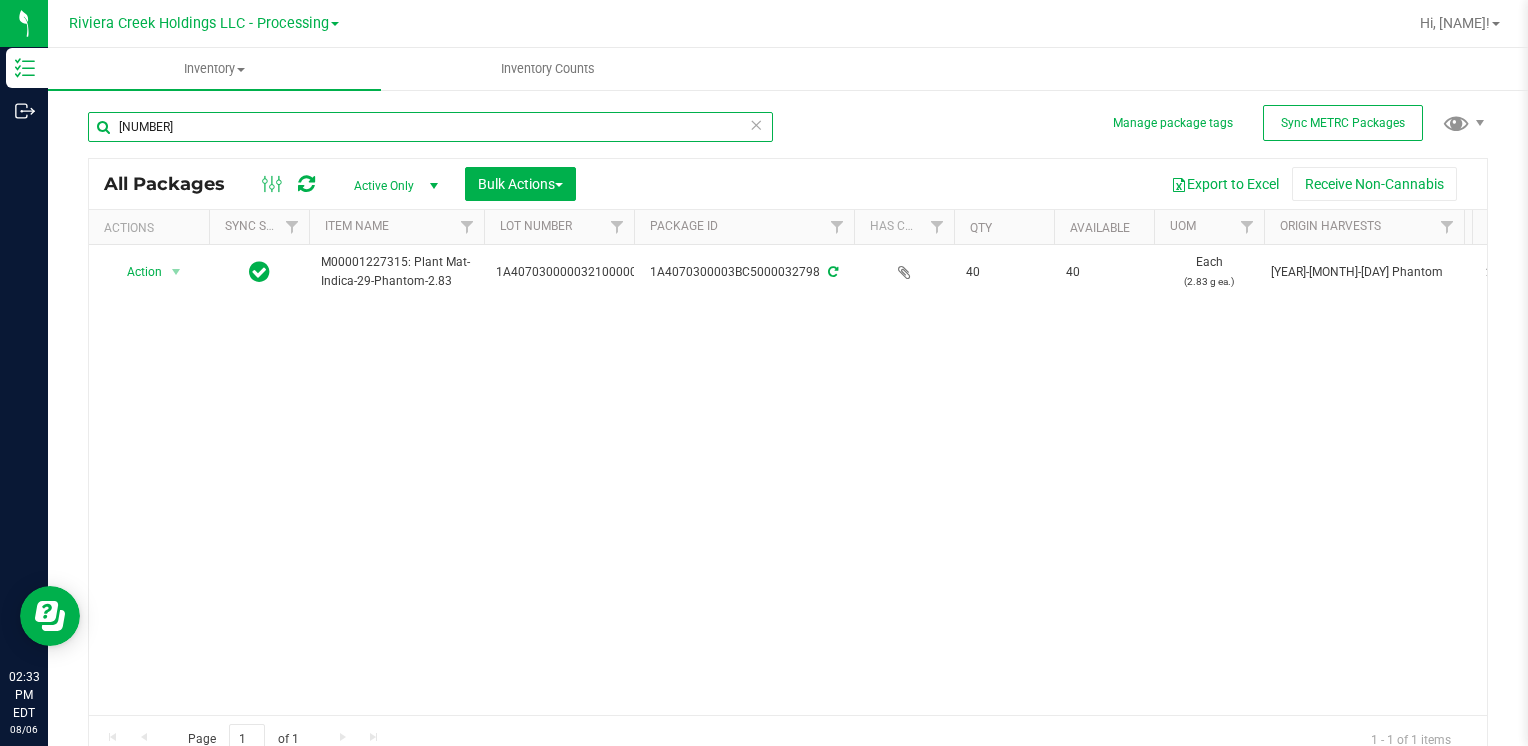 click on "[NUMBER]" at bounding box center (430, 127) 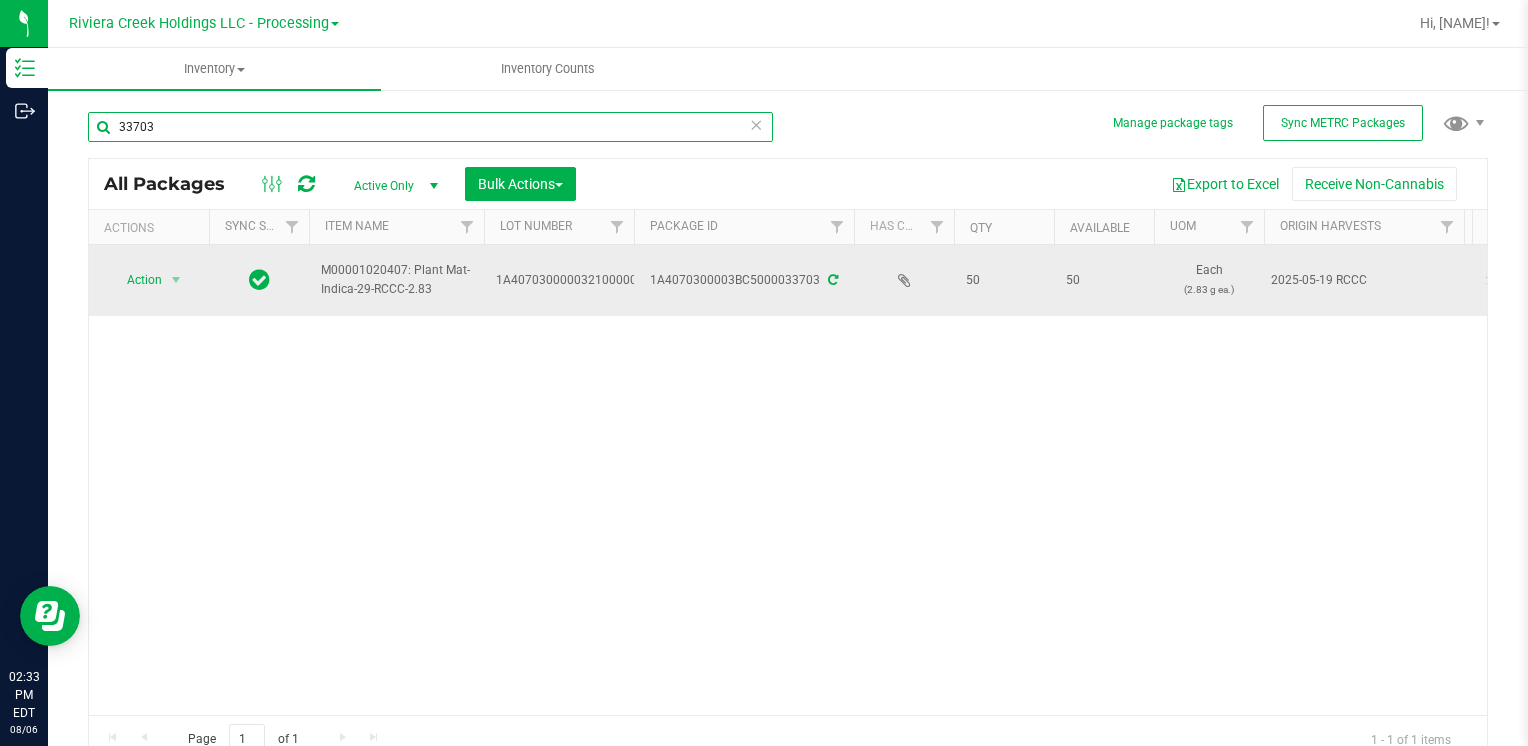 type on "33703" 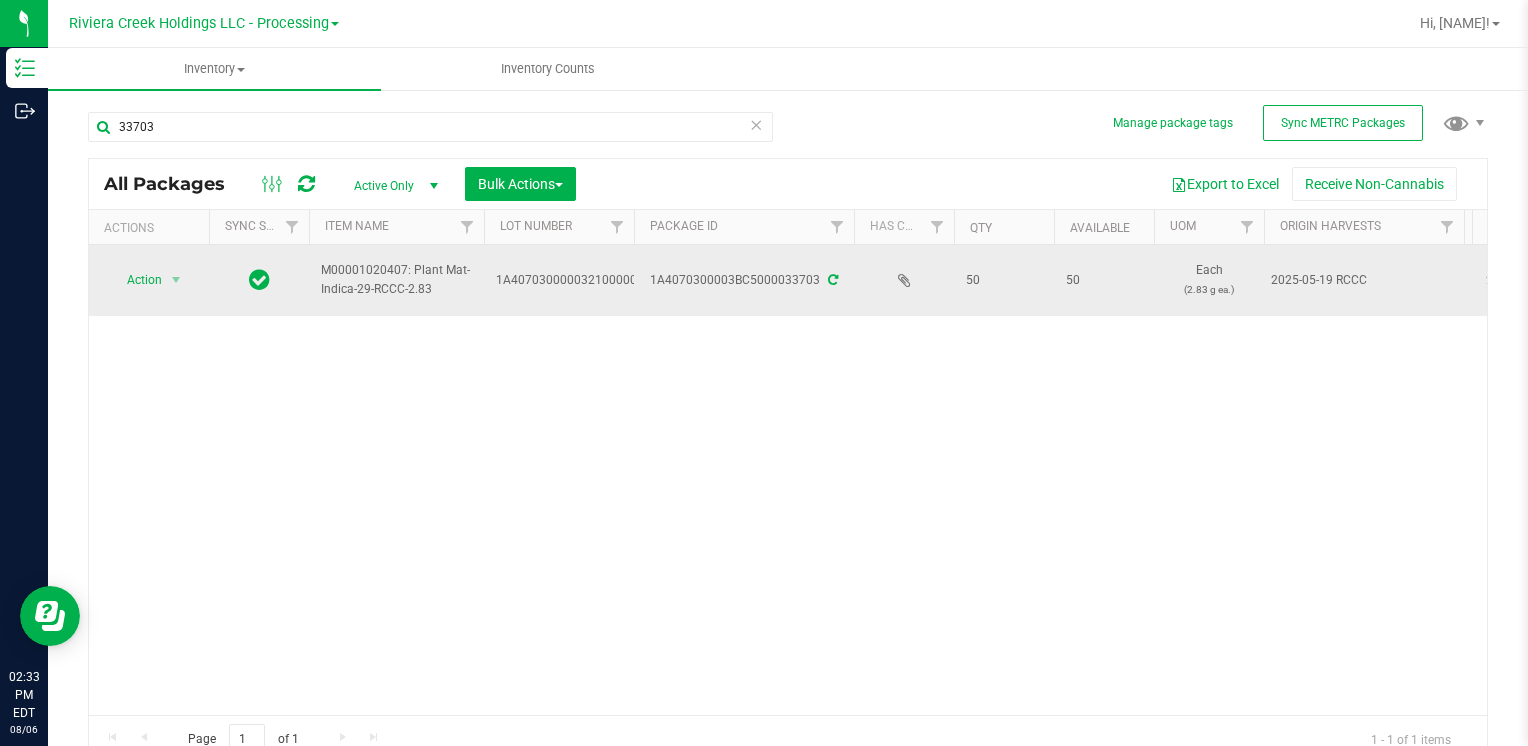 click on "Action Action Create package Edit attributes Global inventory Locate package Lock package Package audit log Print package label Print product labels Retag package" at bounding box center [149, 280] 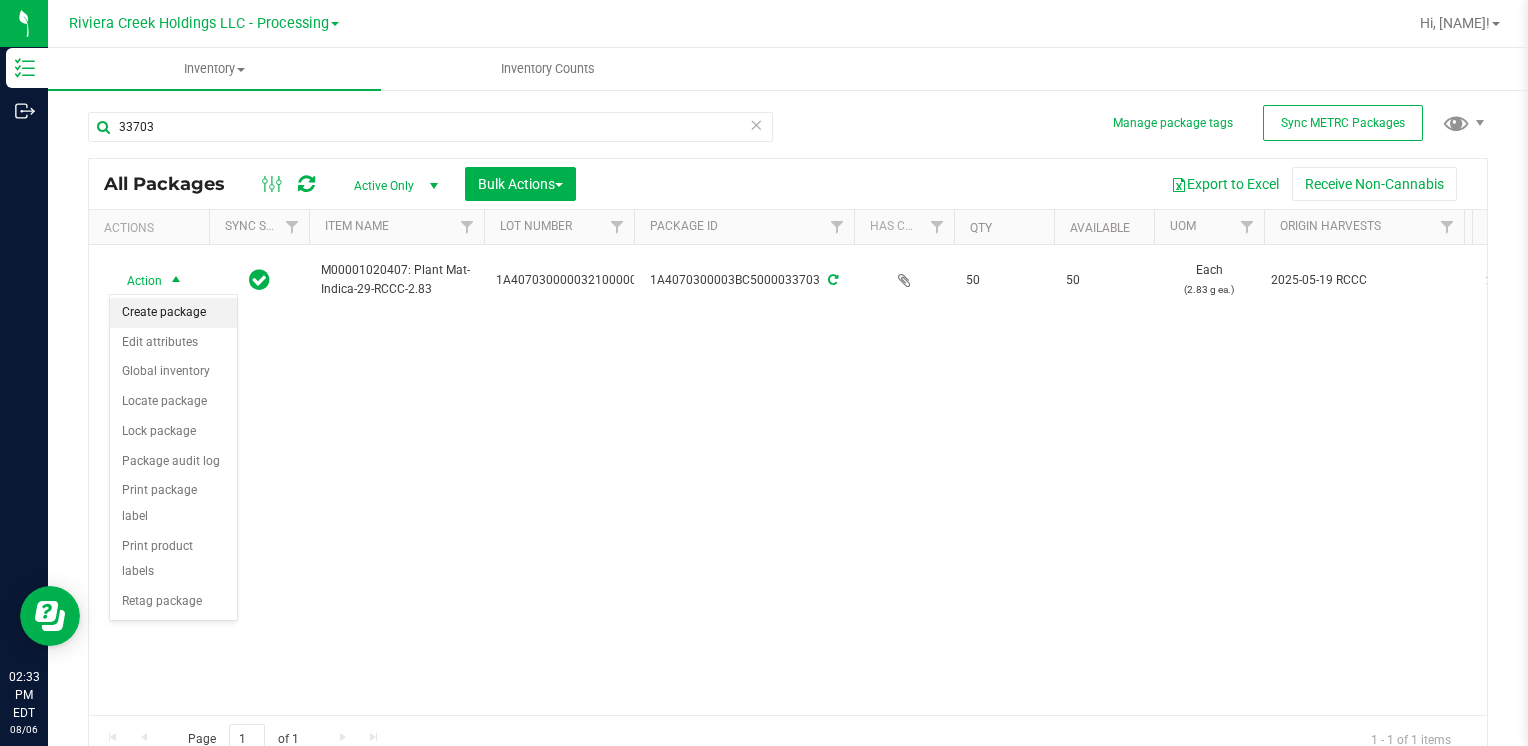 click on "Create package" at bounding box center [173, 313] 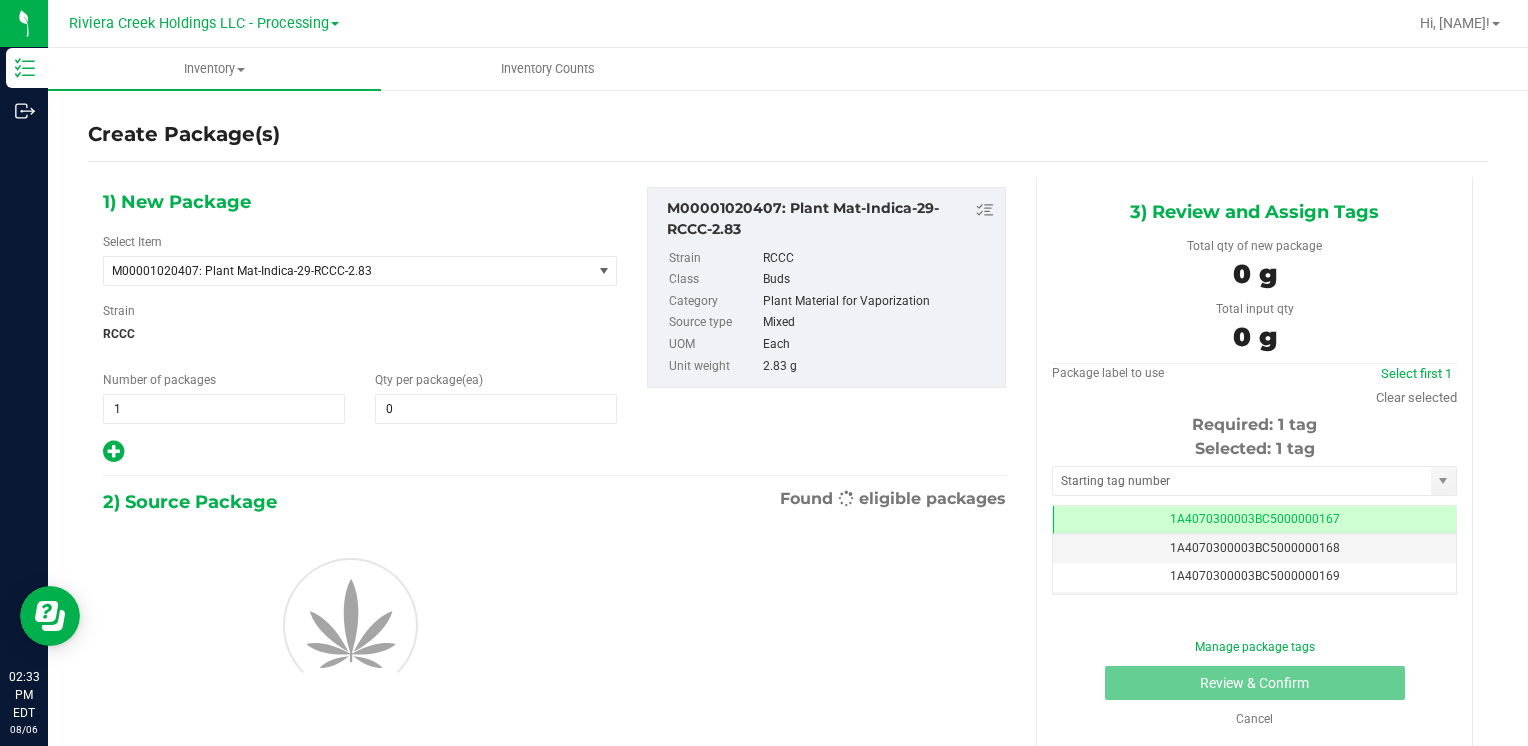 scroll, scrollTop: 0, scrollLeft: 0, axis: both 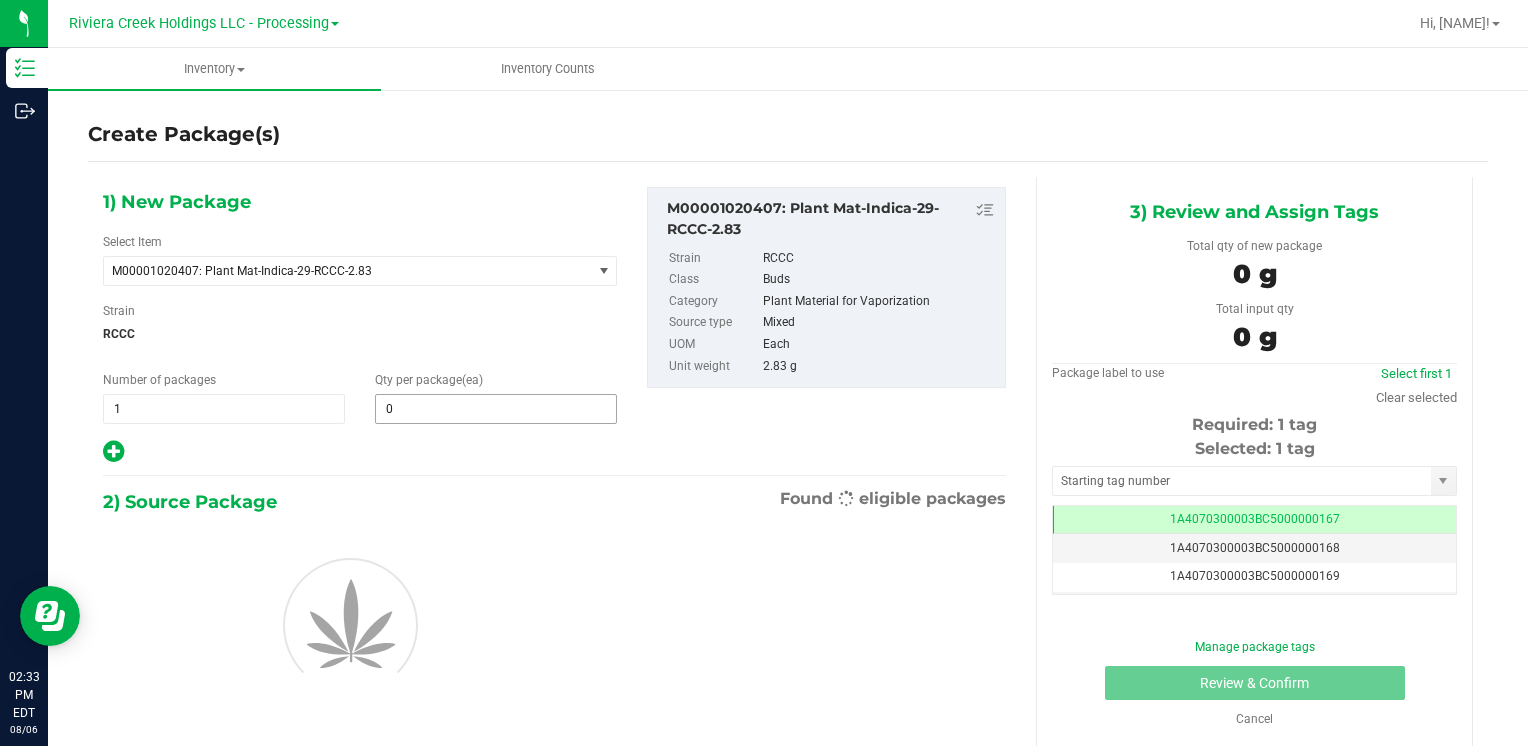 type 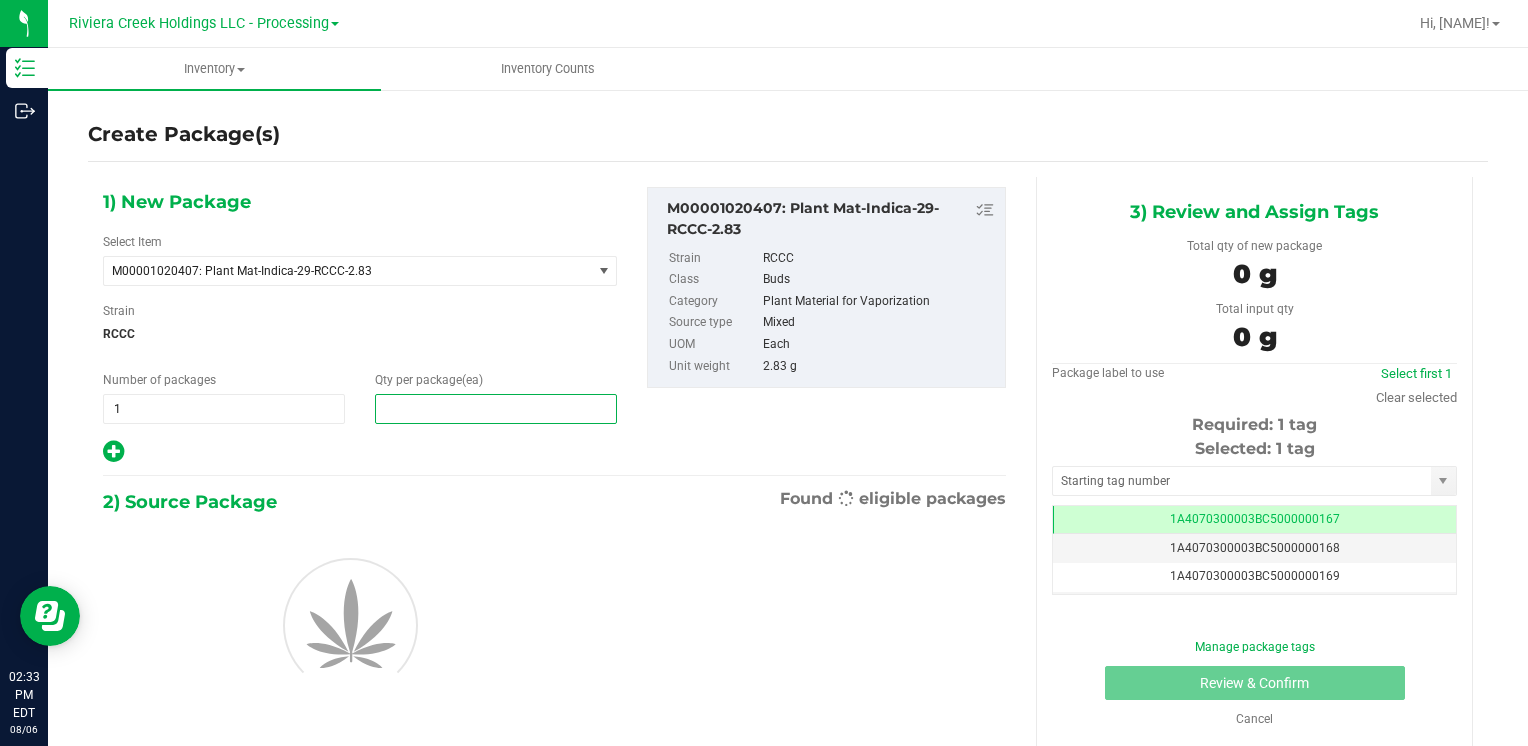 click at bounding box center [496, 409] 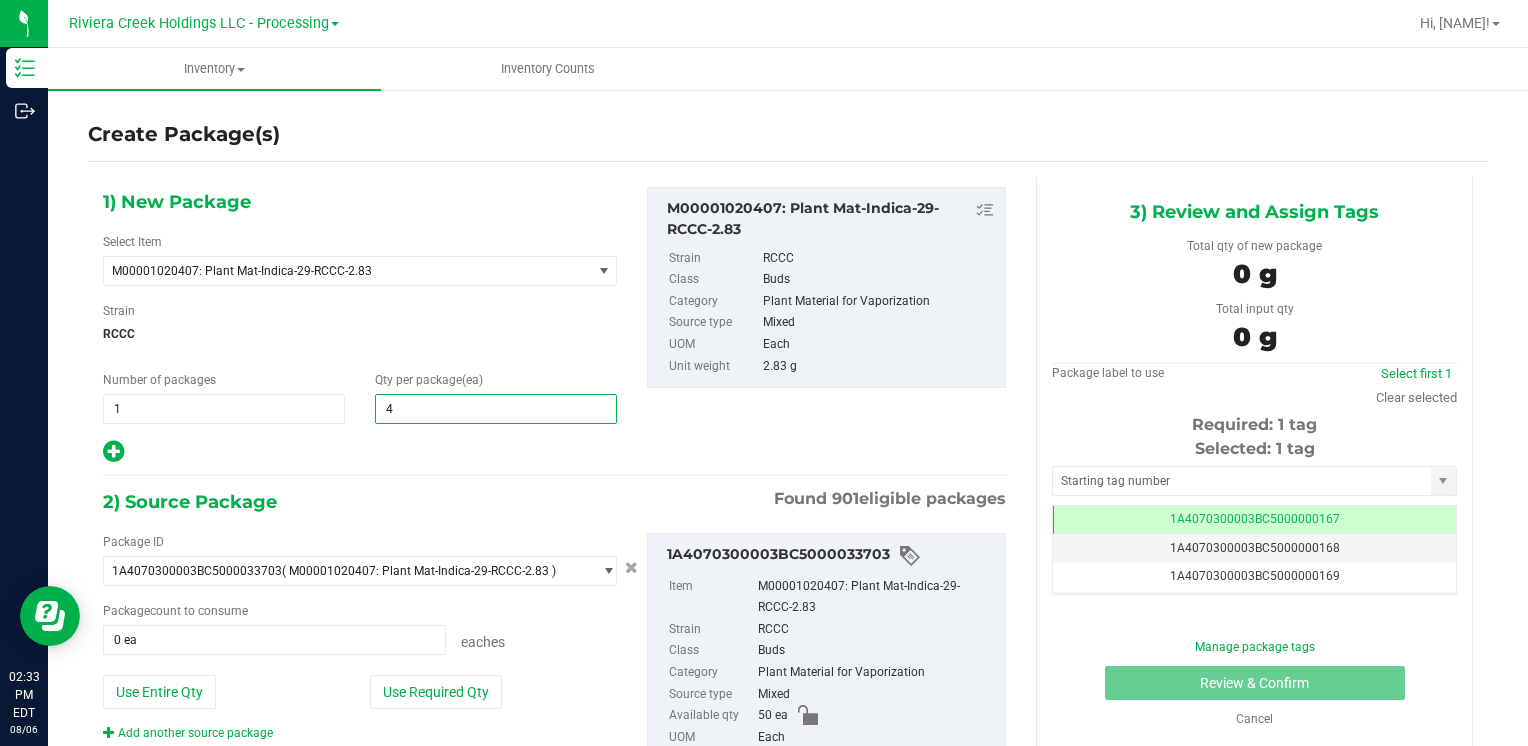 type on "40" 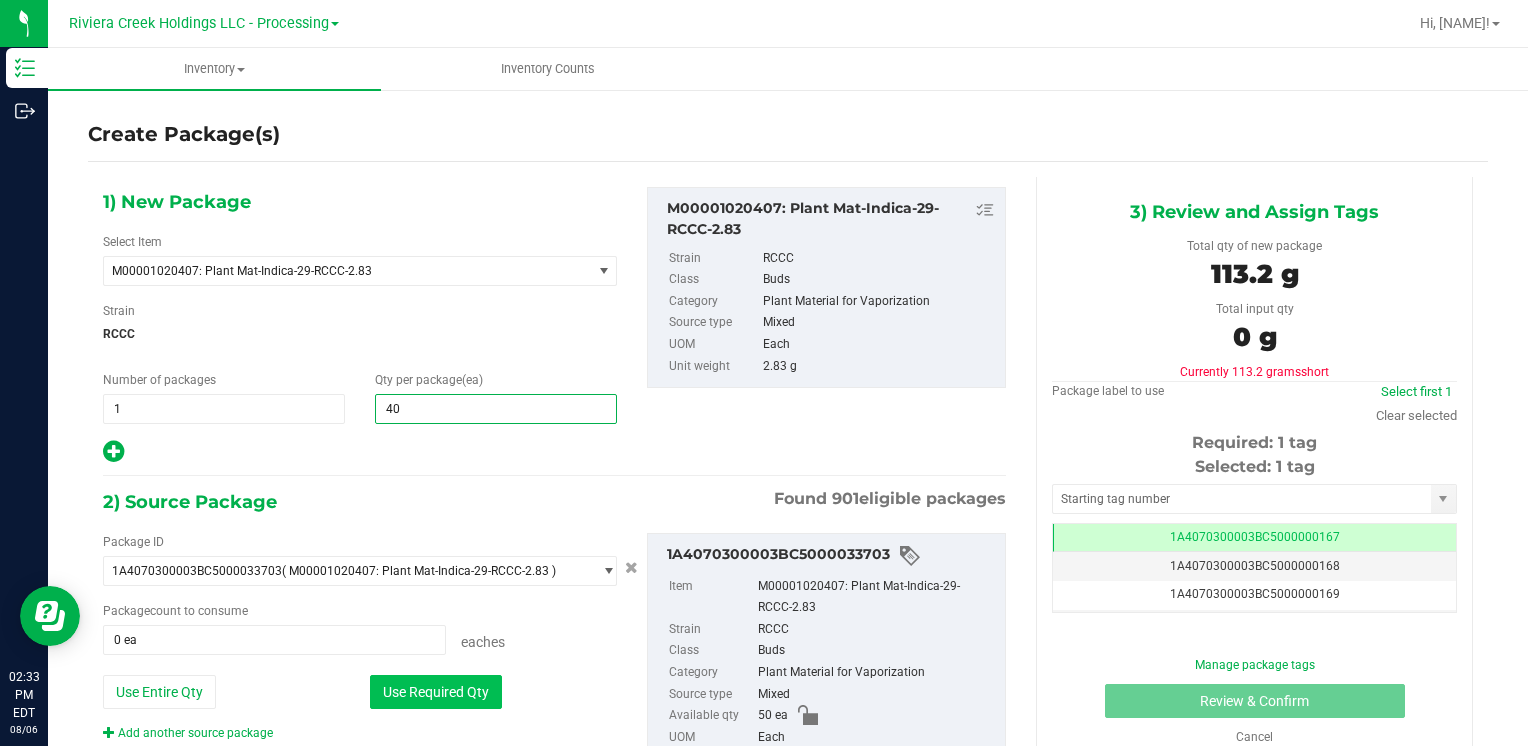 type on "40" 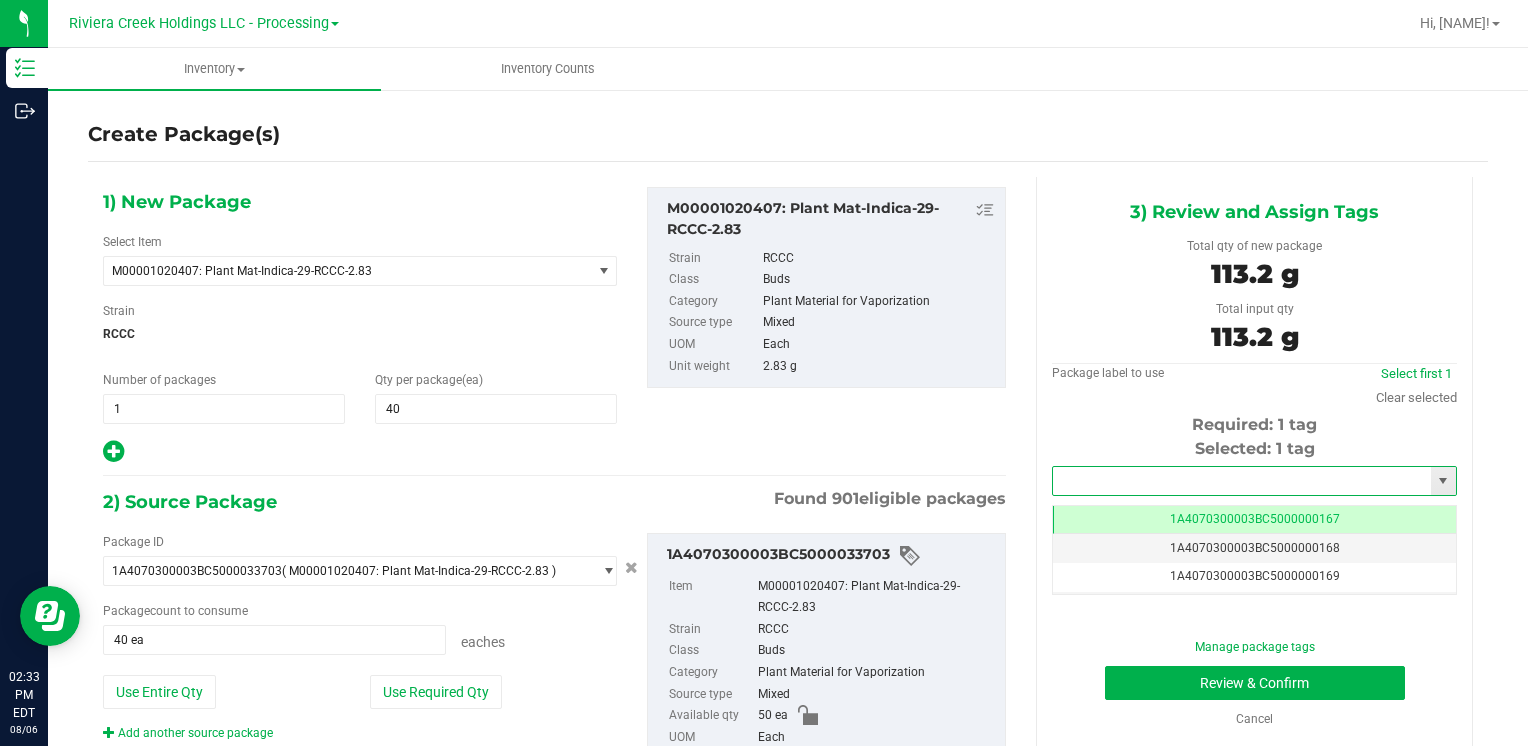 click at bounding box center [1242, 481] 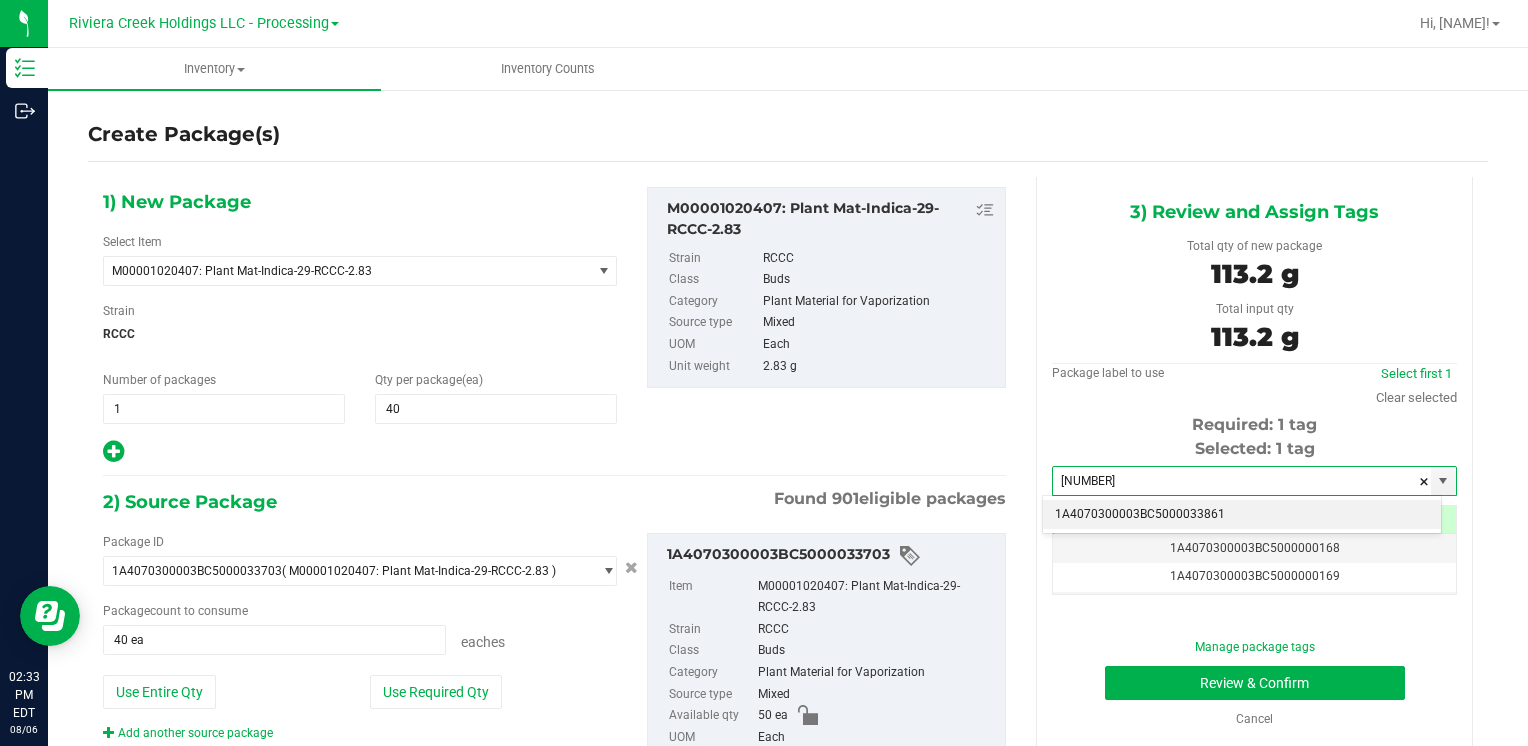 click on "1A4070300003BC5000033861" at bounding box center (1242, 515) 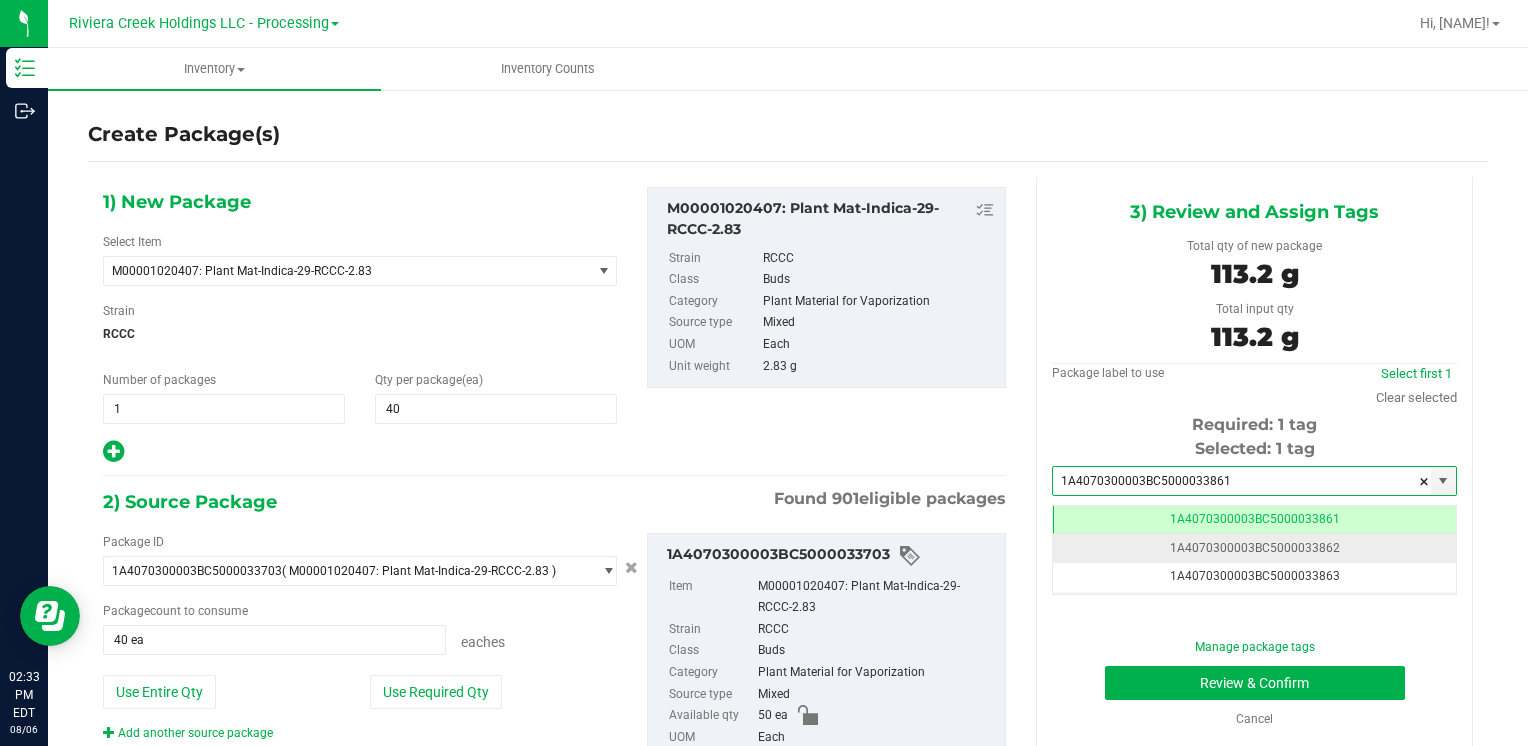 scroll, scrollTop: 0, scrollLeft: 0, axis: both 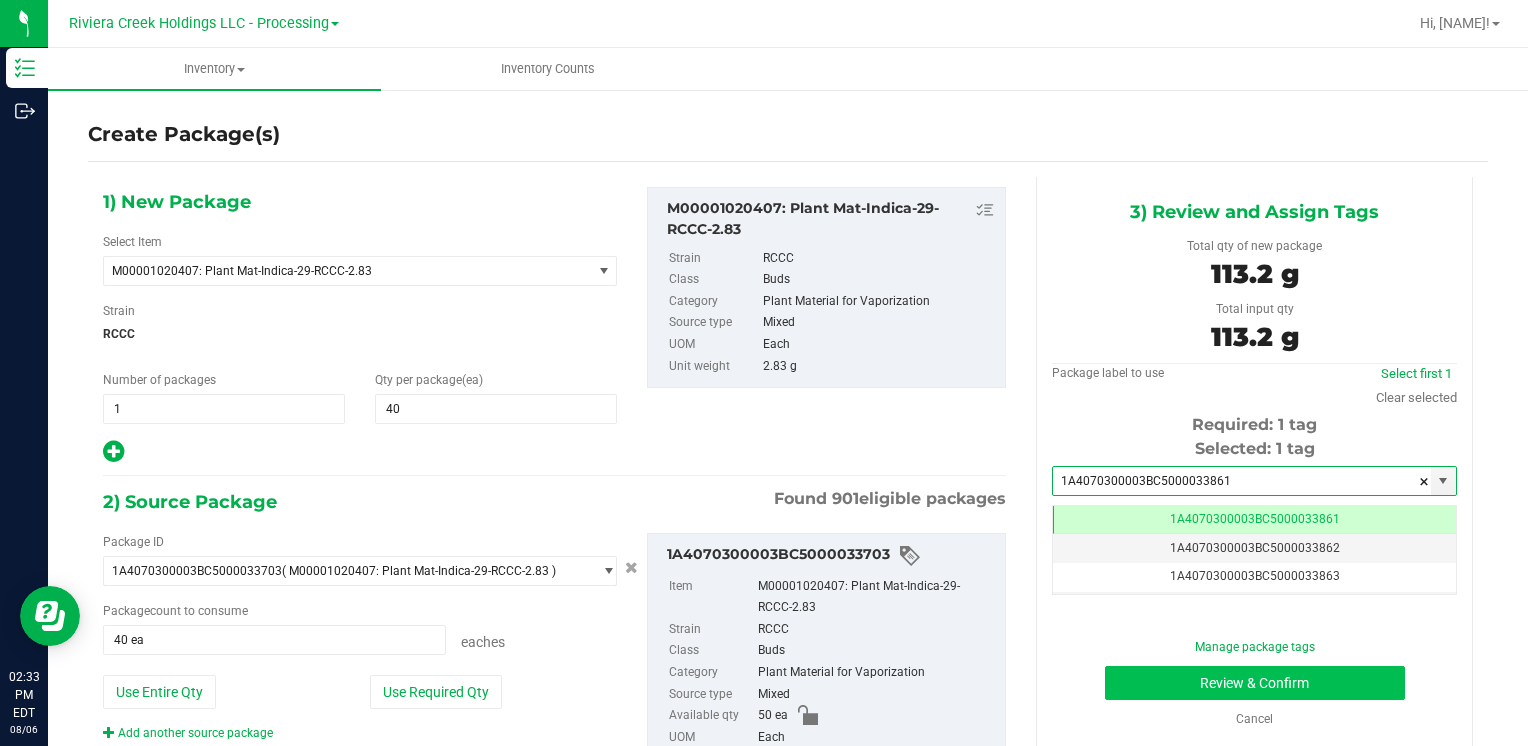 type on "1A4070300003BC5000033861" 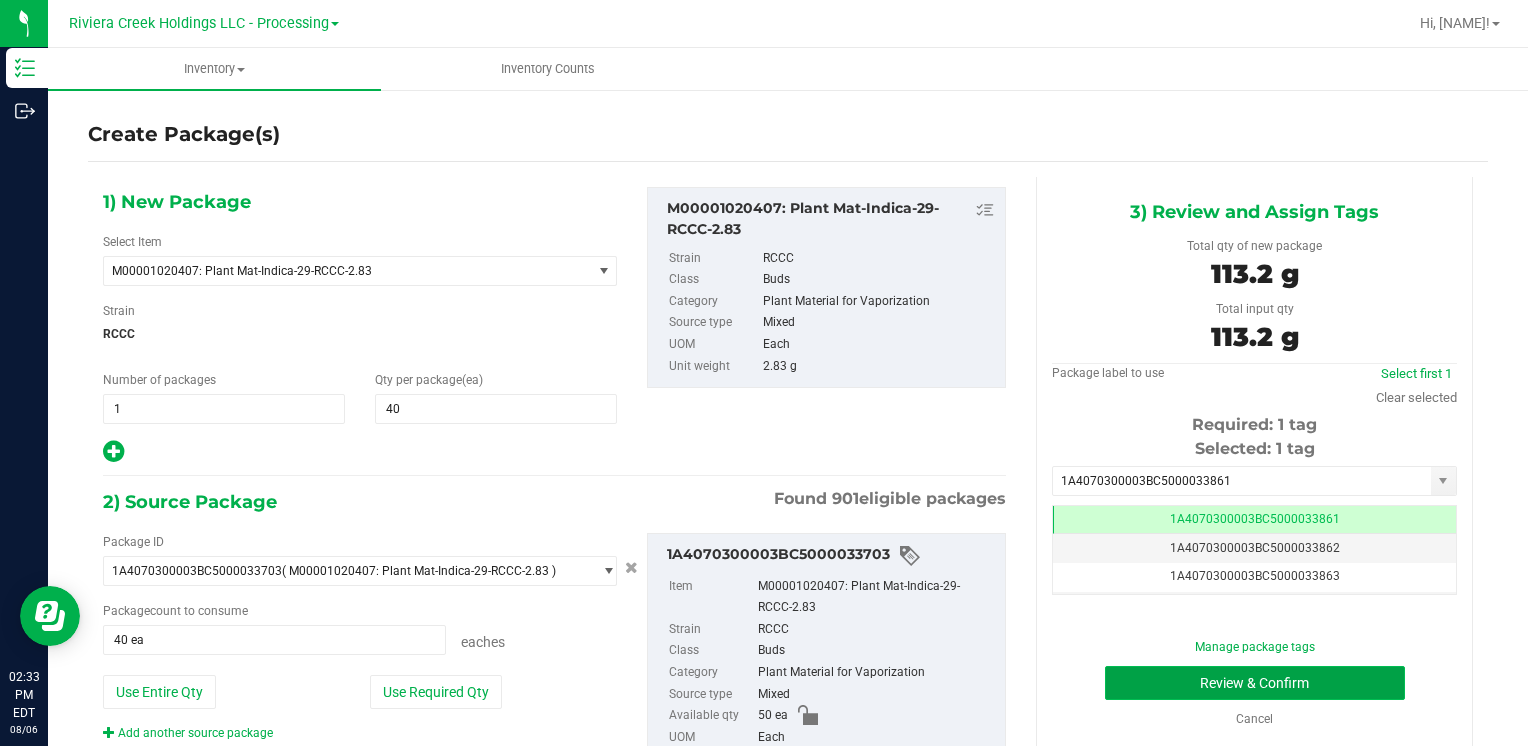 click on "Review & Confirm" at bounding box center [1255, 683] 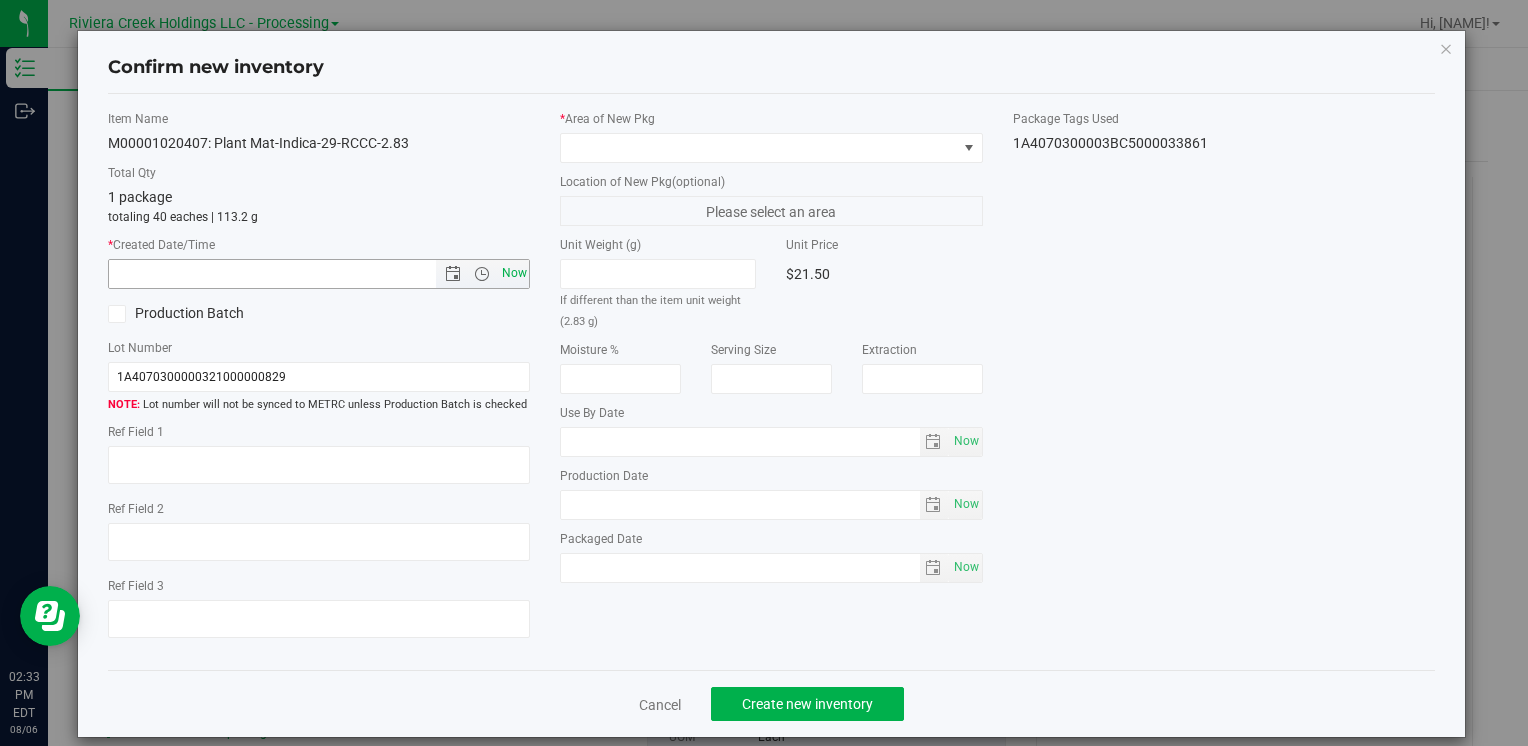 click on "Now" at bounding box center [514, 273] 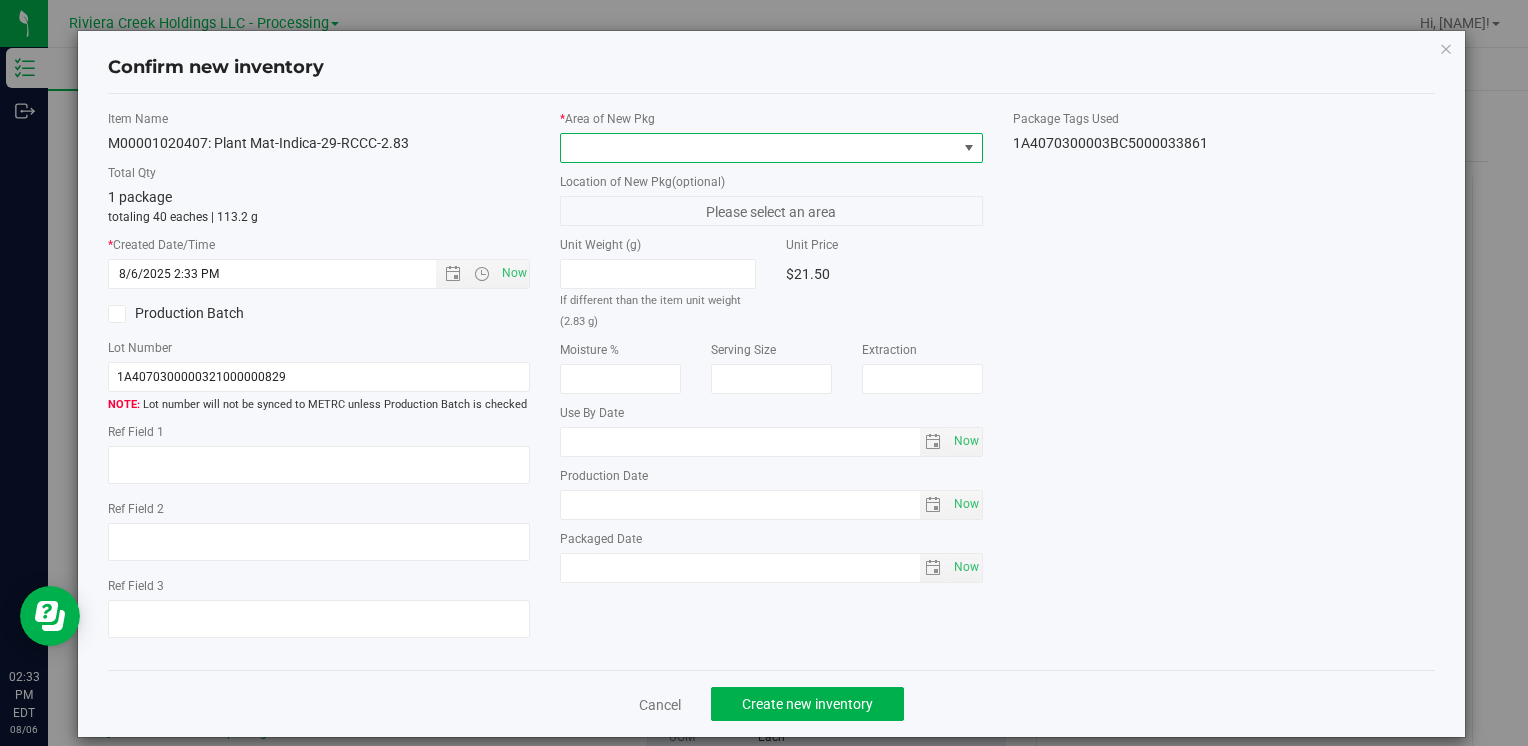 click at bounding box center (758, 148) 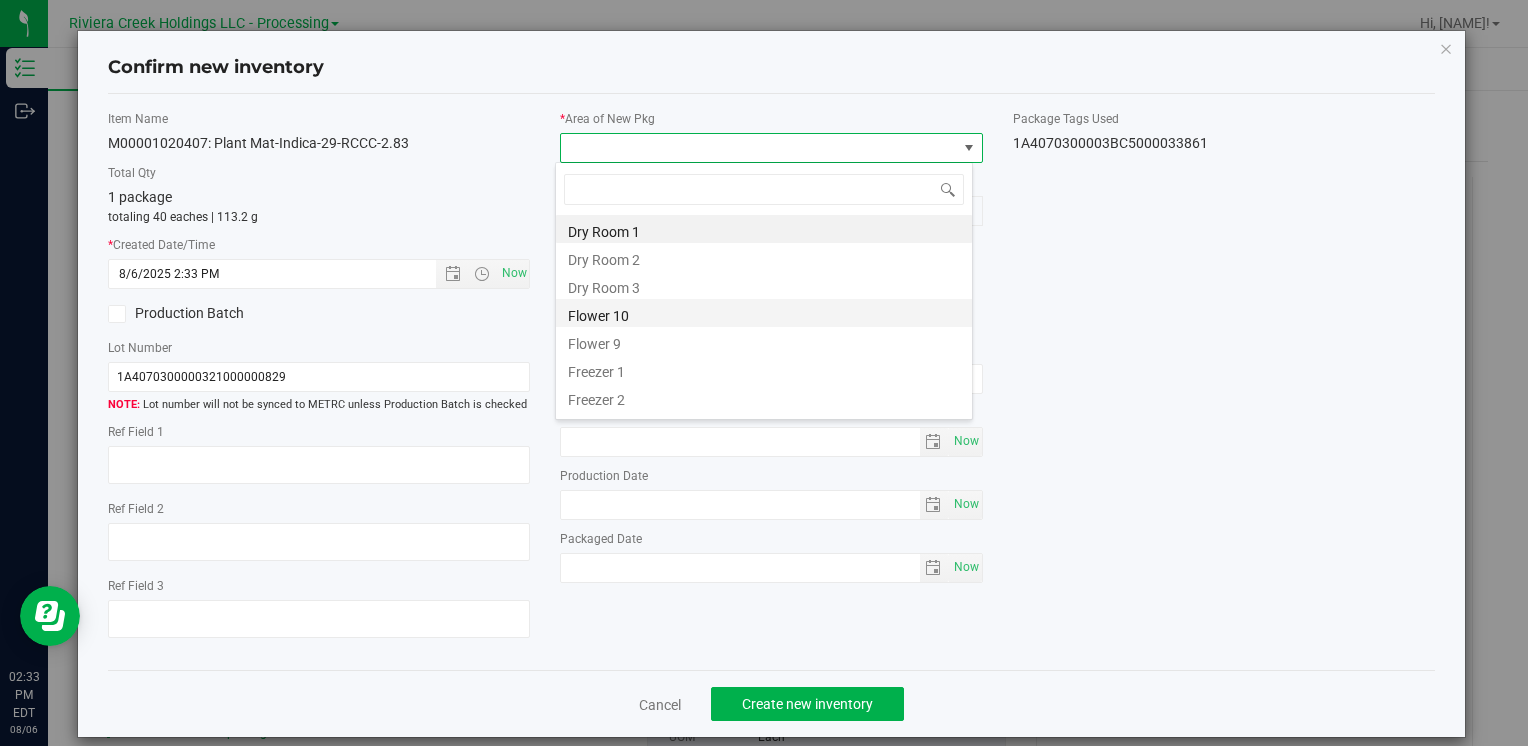 click on "Flower 10" at bounding box center [764, 313] 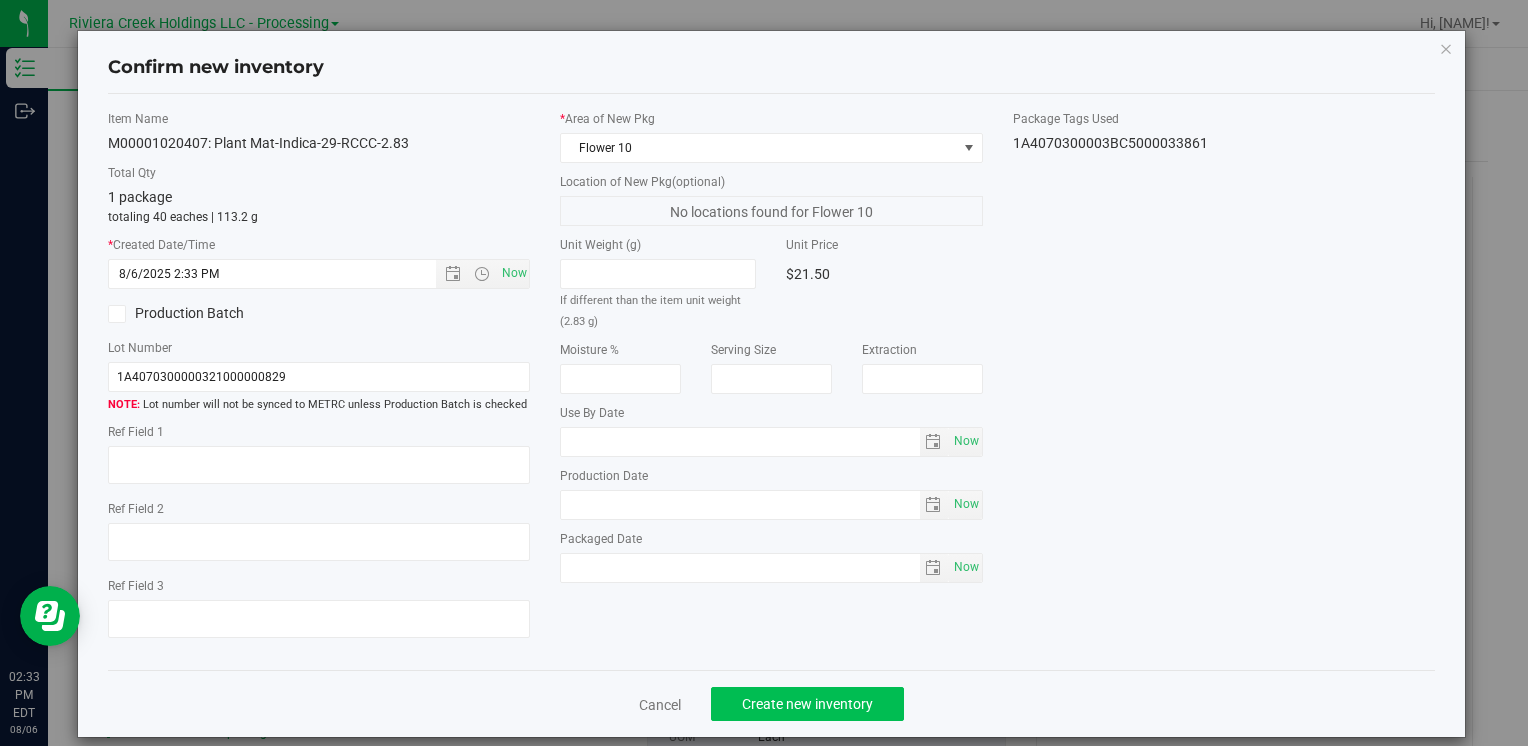 click on "Cancel
Create new inventory" at bounding box center [771, 703] 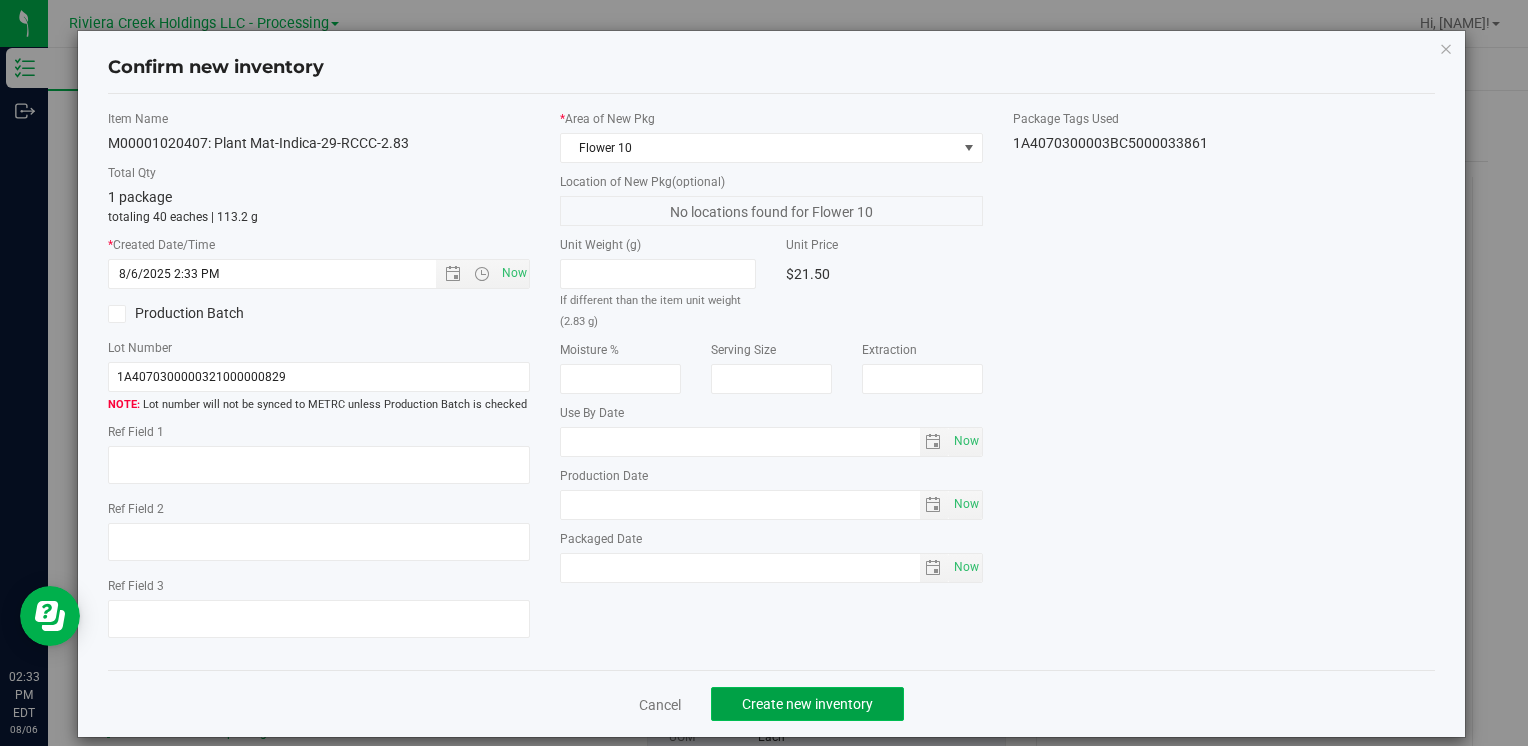 click on "Create new inventory" 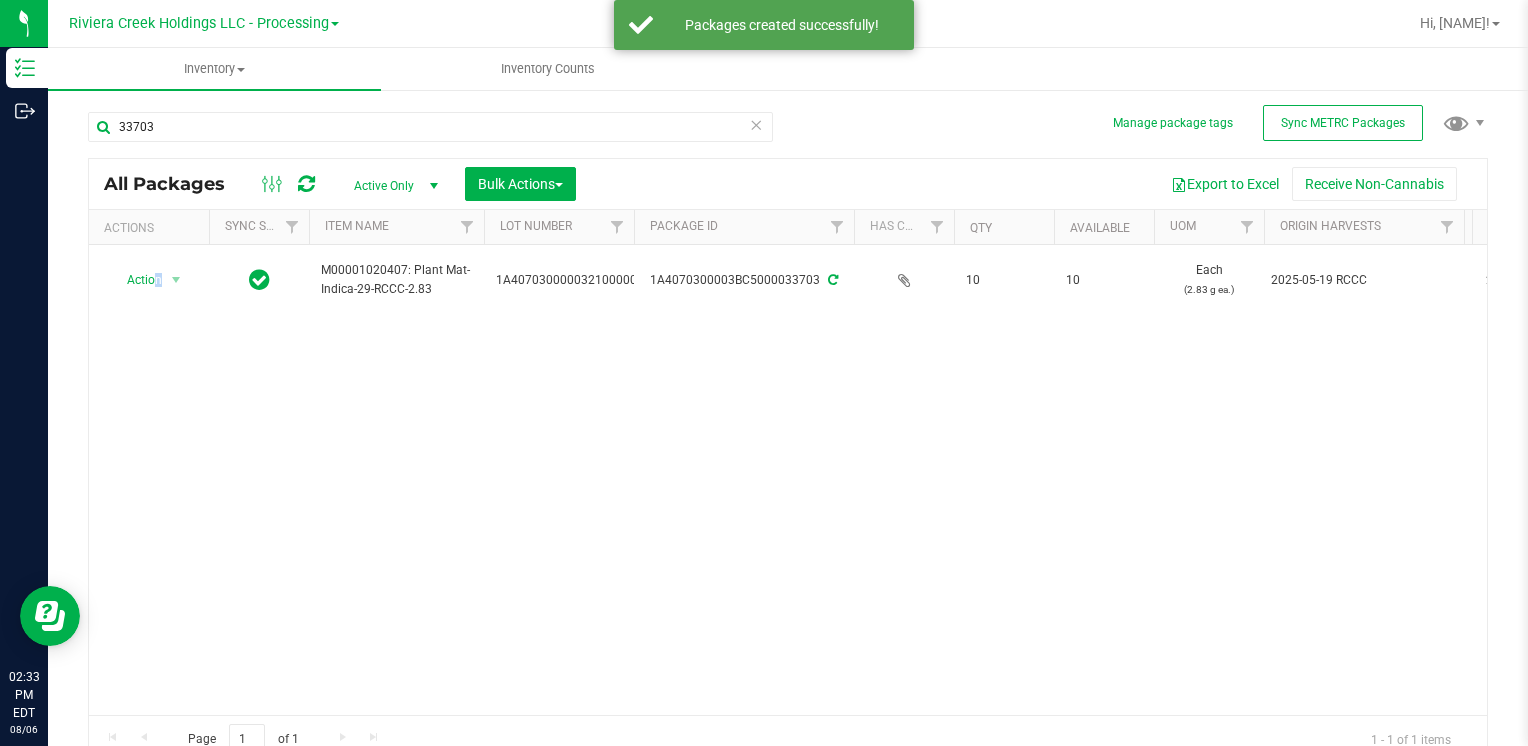 click on "Action" at bounding box center [136, 280] 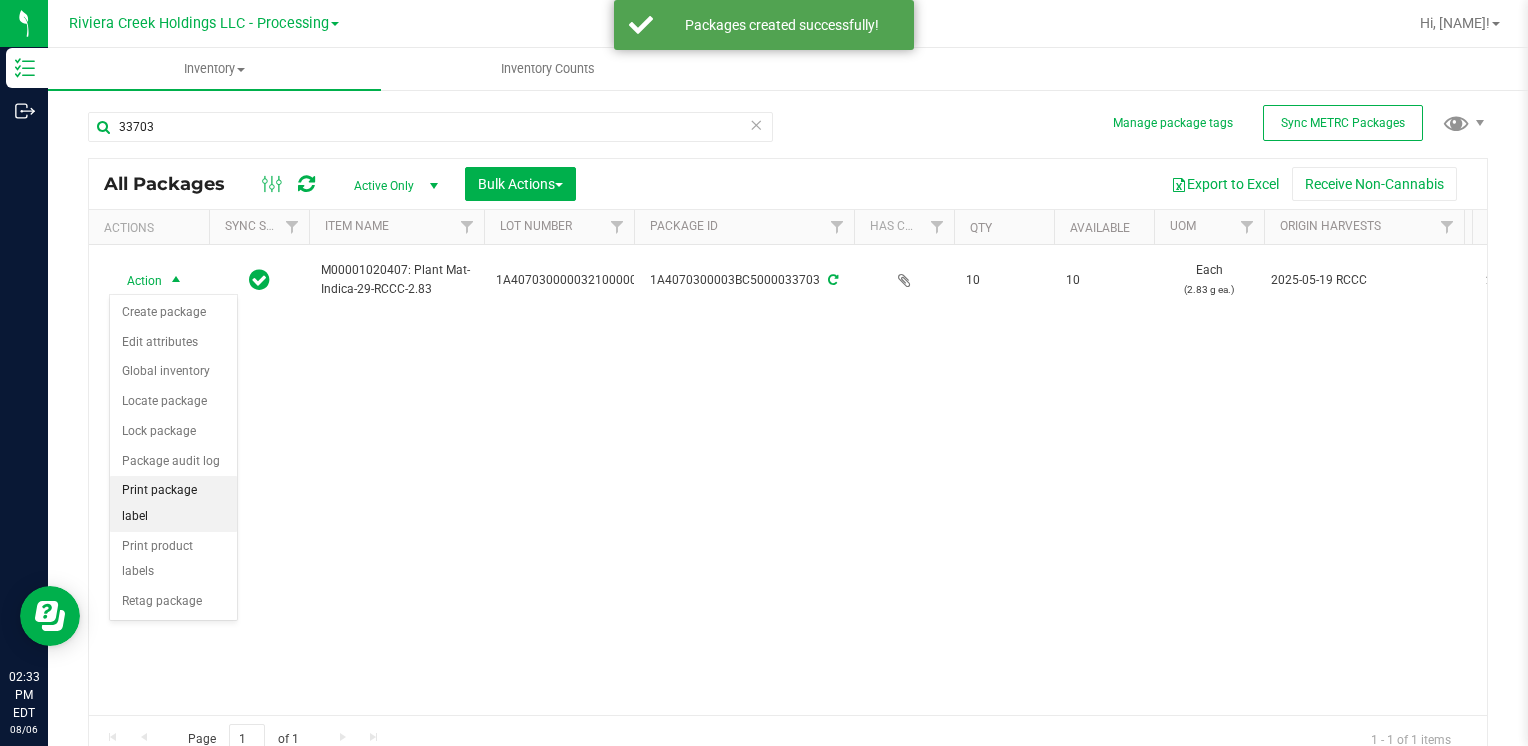 click on "Print package label" at bounding box center (173, 503) 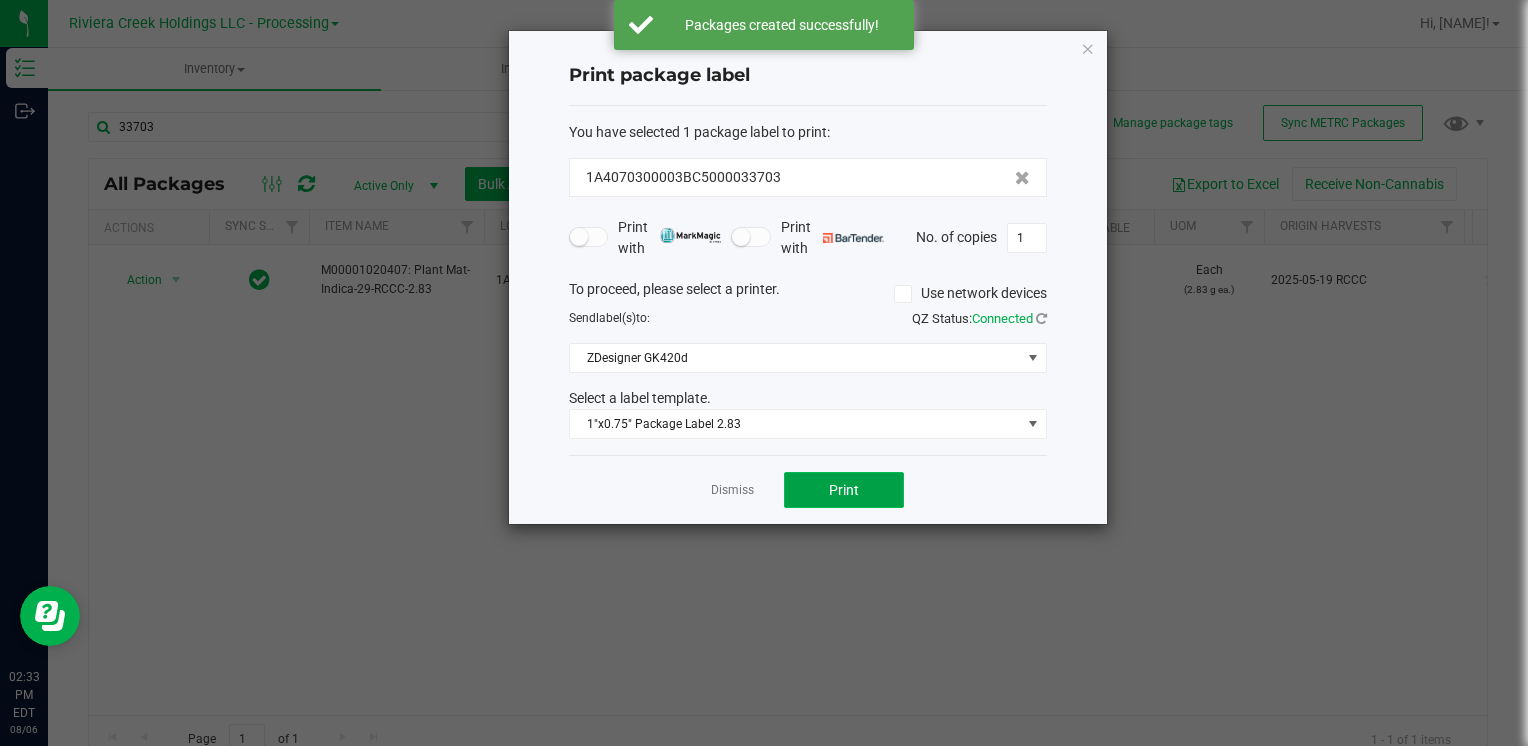 click on "Print" 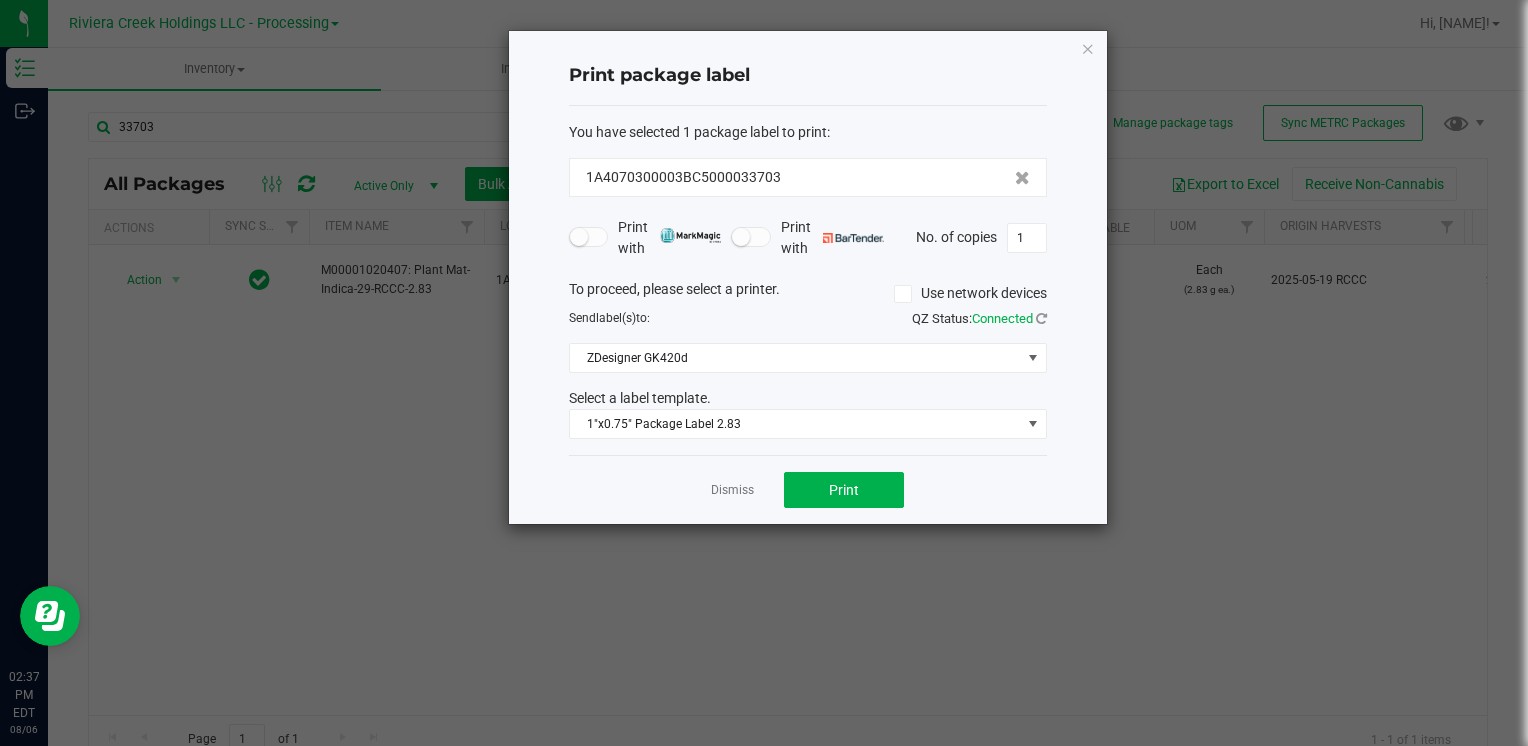 click 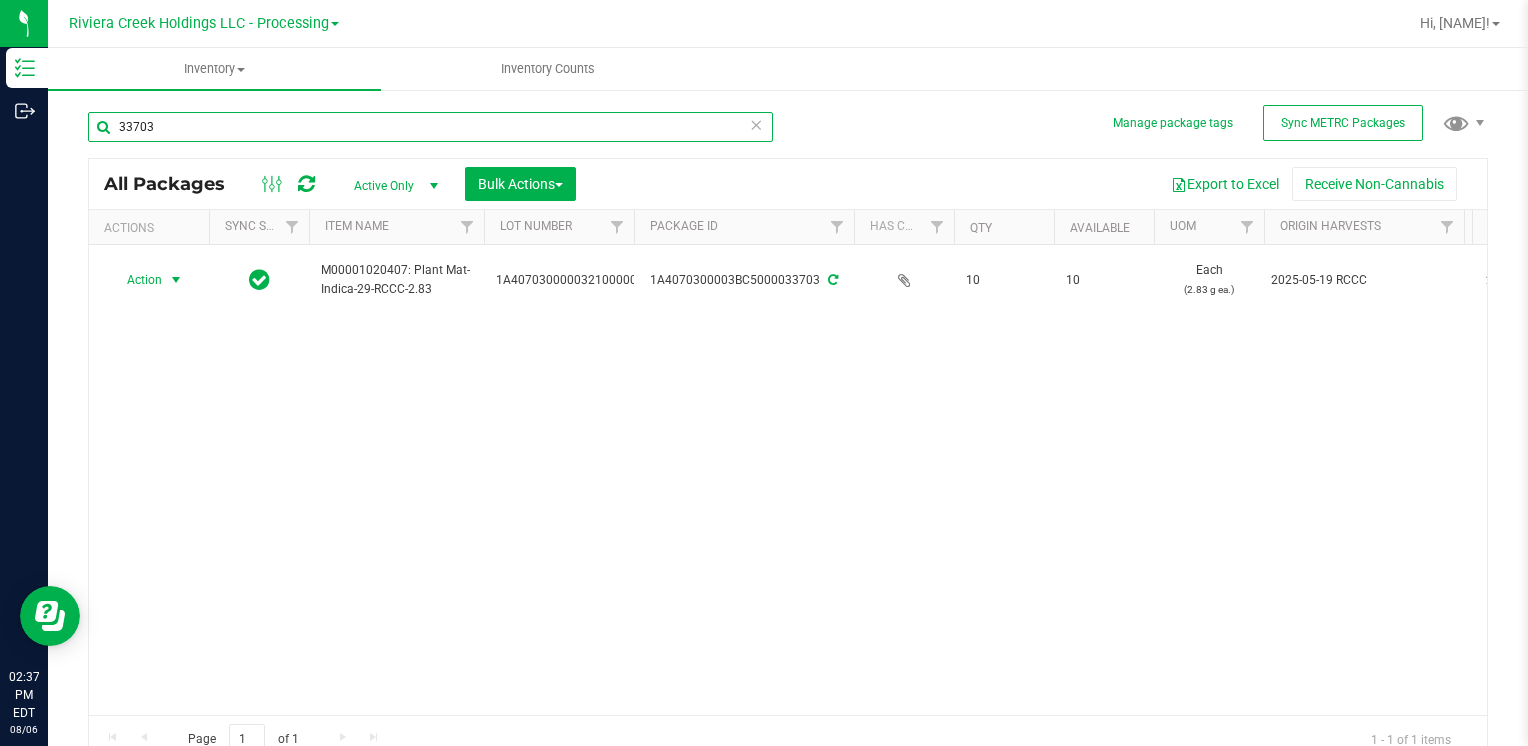 click on "33703" at bounding box center (430, 127) 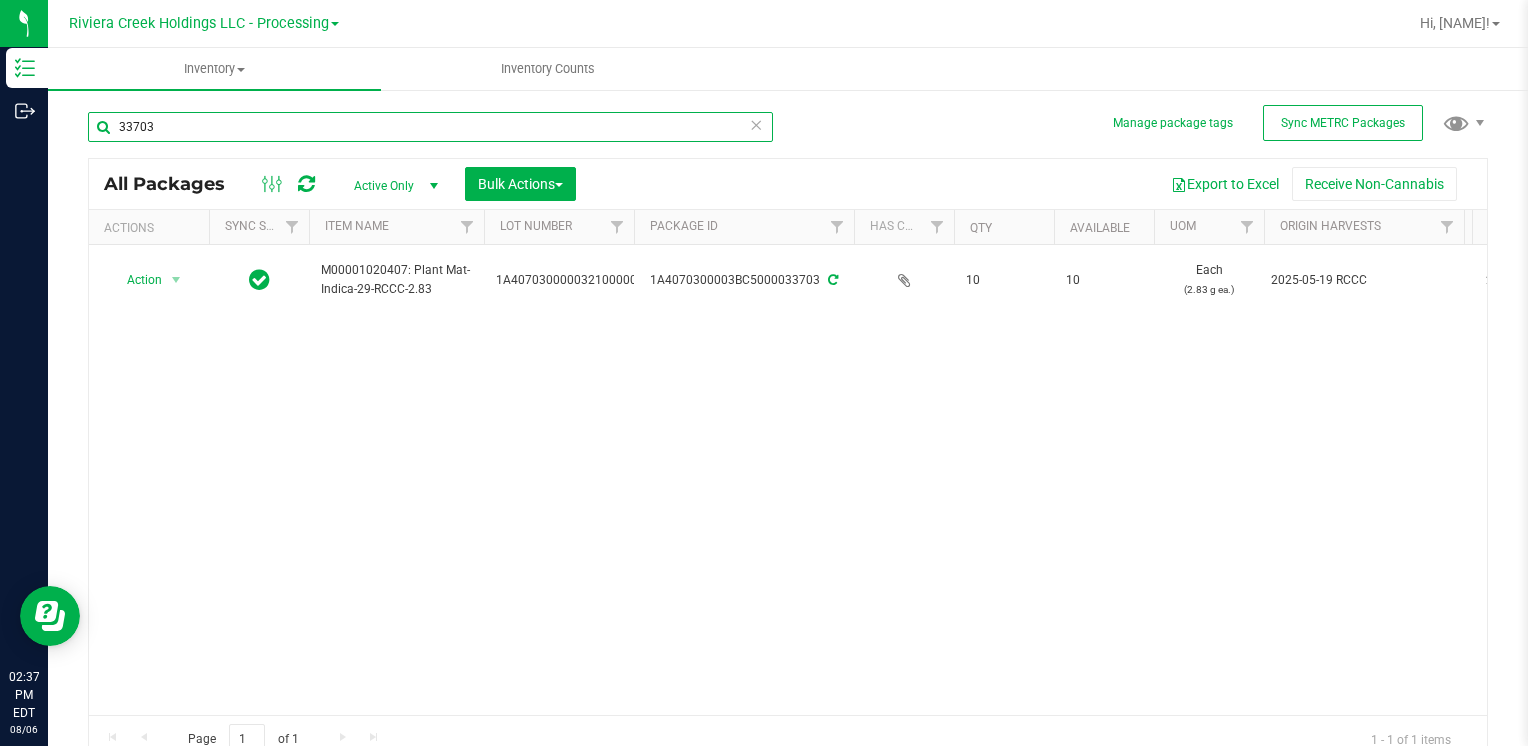 click on "33703" at bounding box center [430, 127] 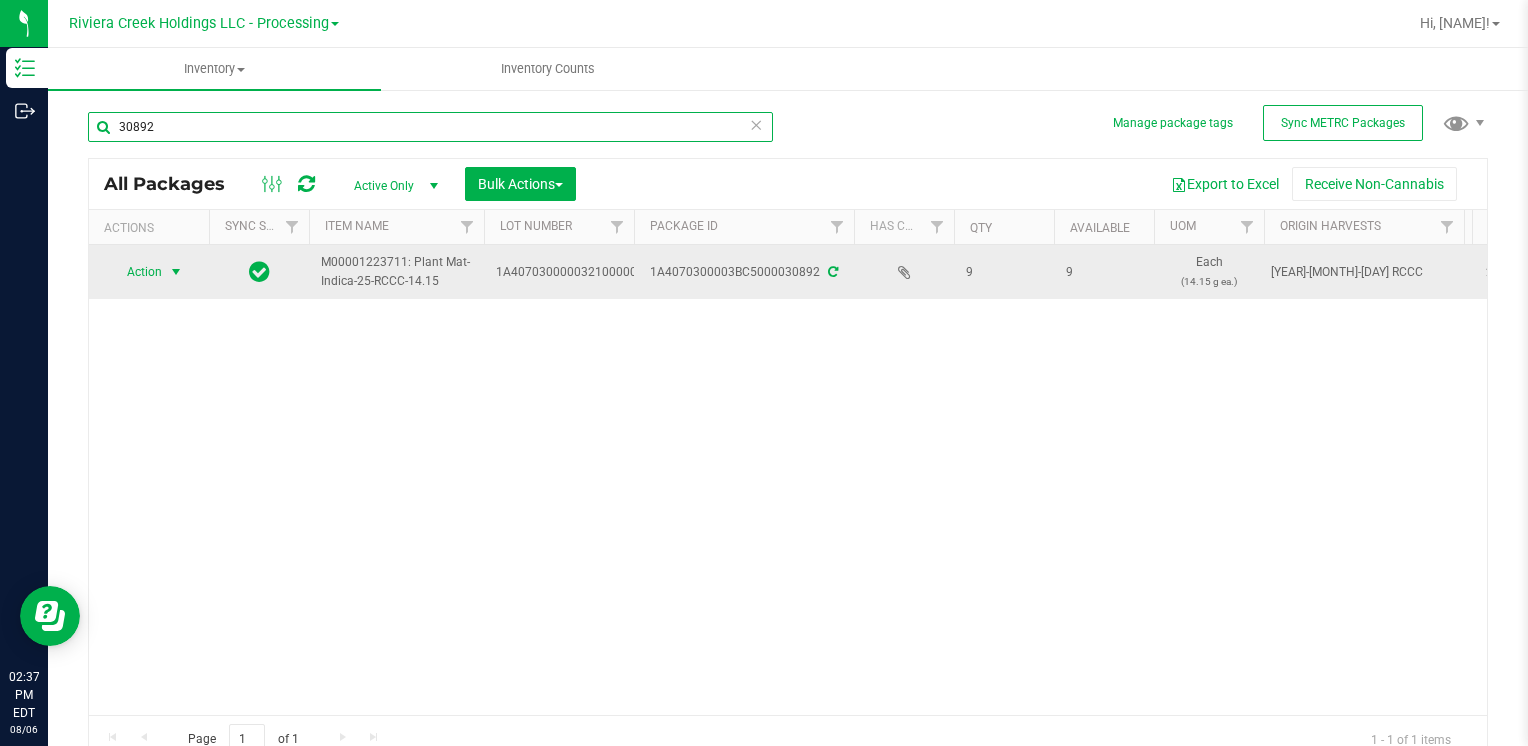 type on "30892" 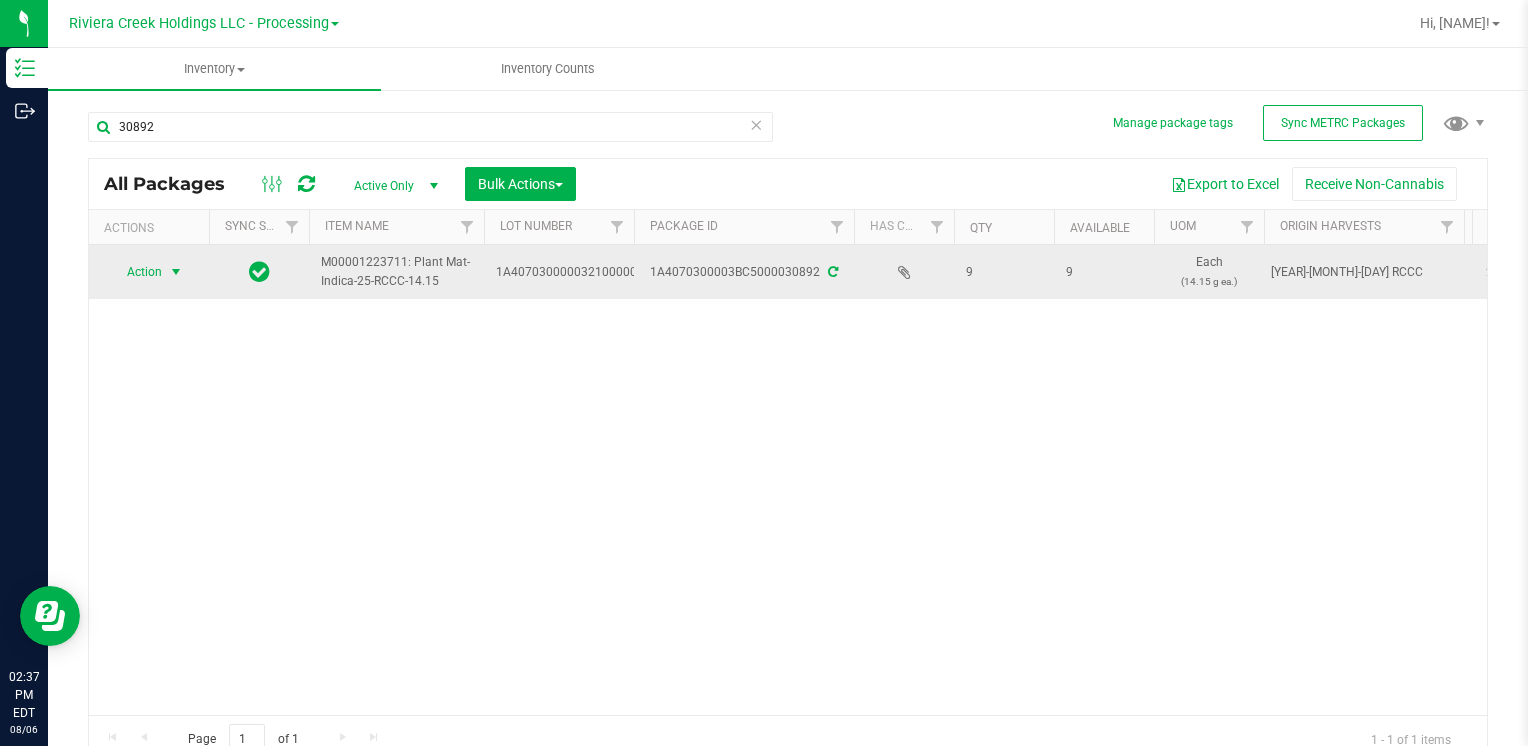 click at bounding box center [176, 272] 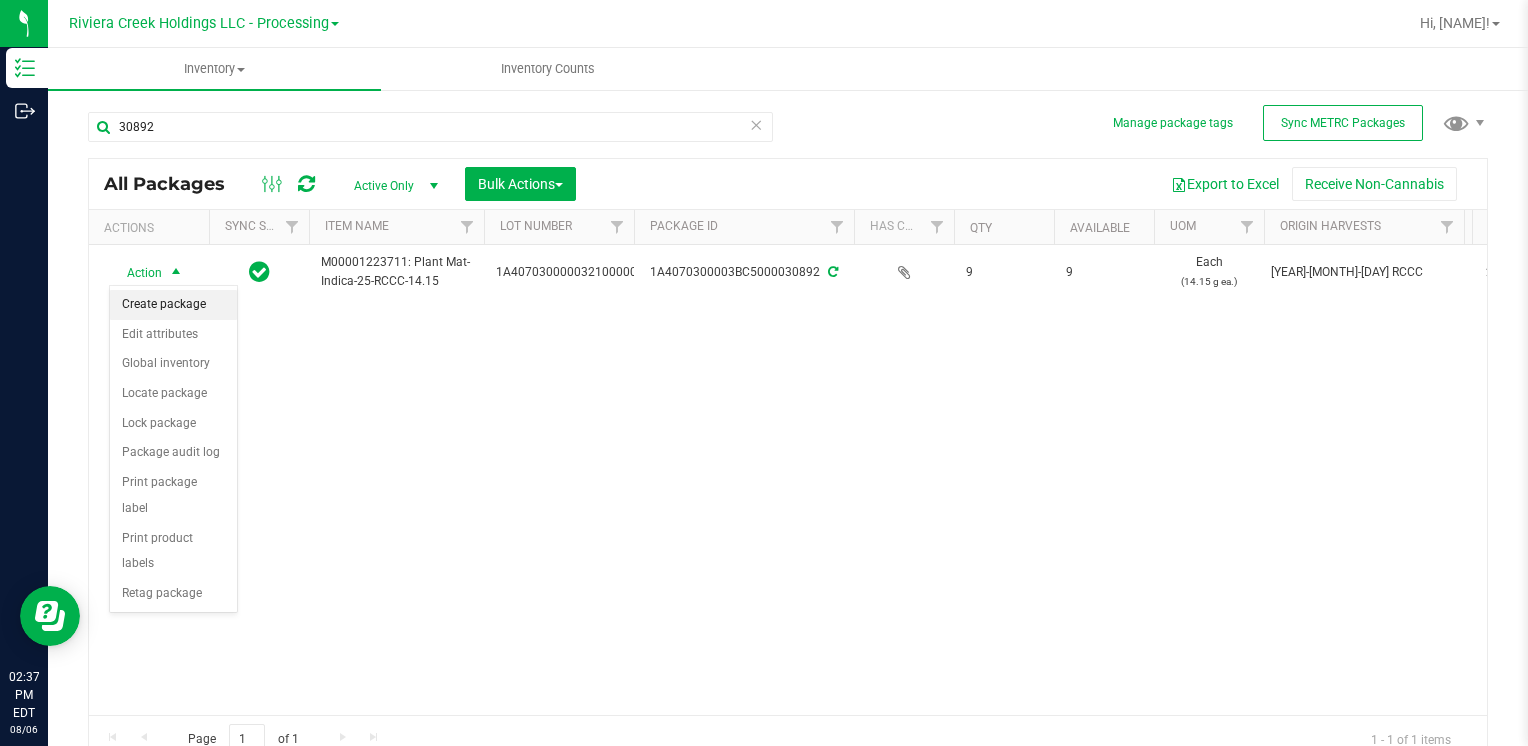 click on "Create package" at bounding box center (173, 305) 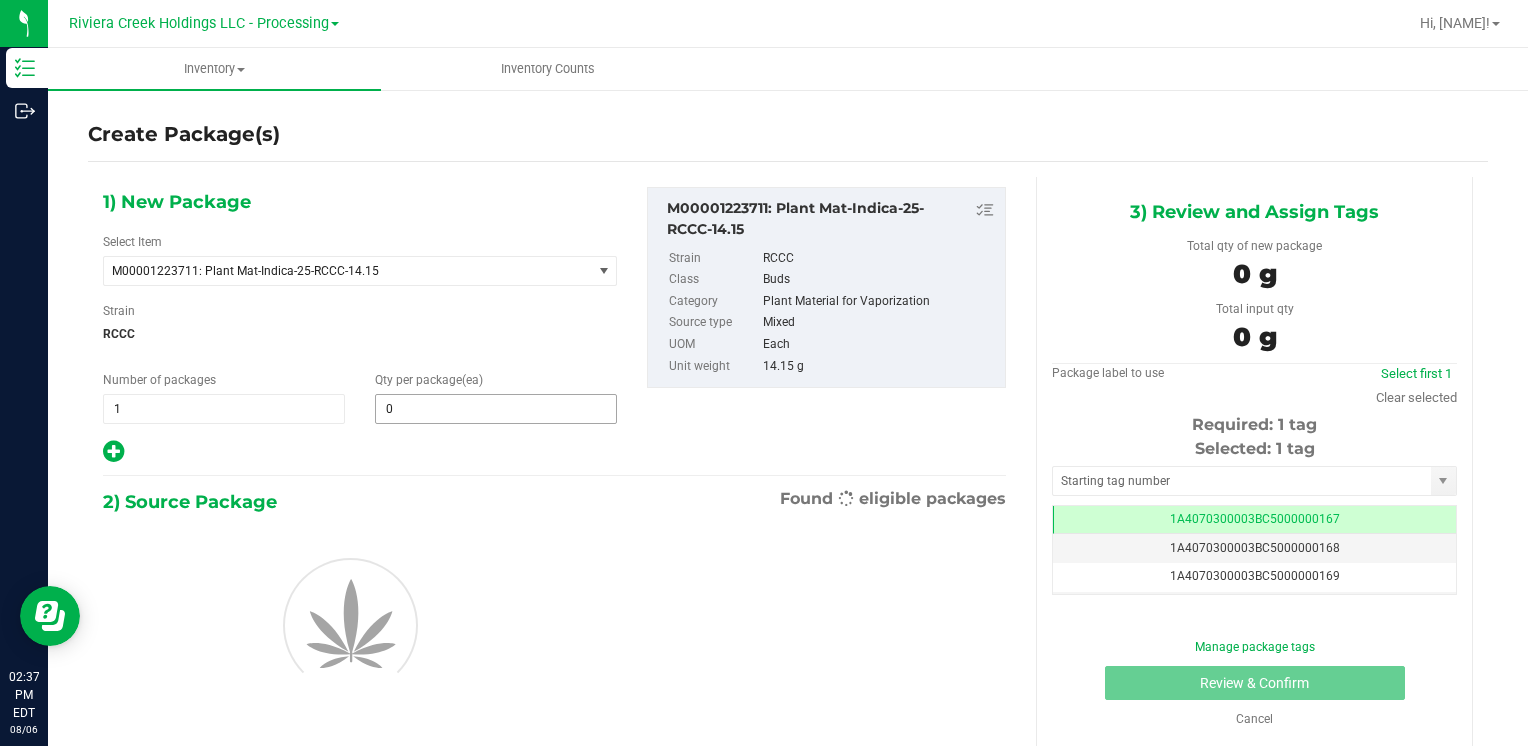 scroll, scrollTop: 0, scrollLeft: 0, axis: both 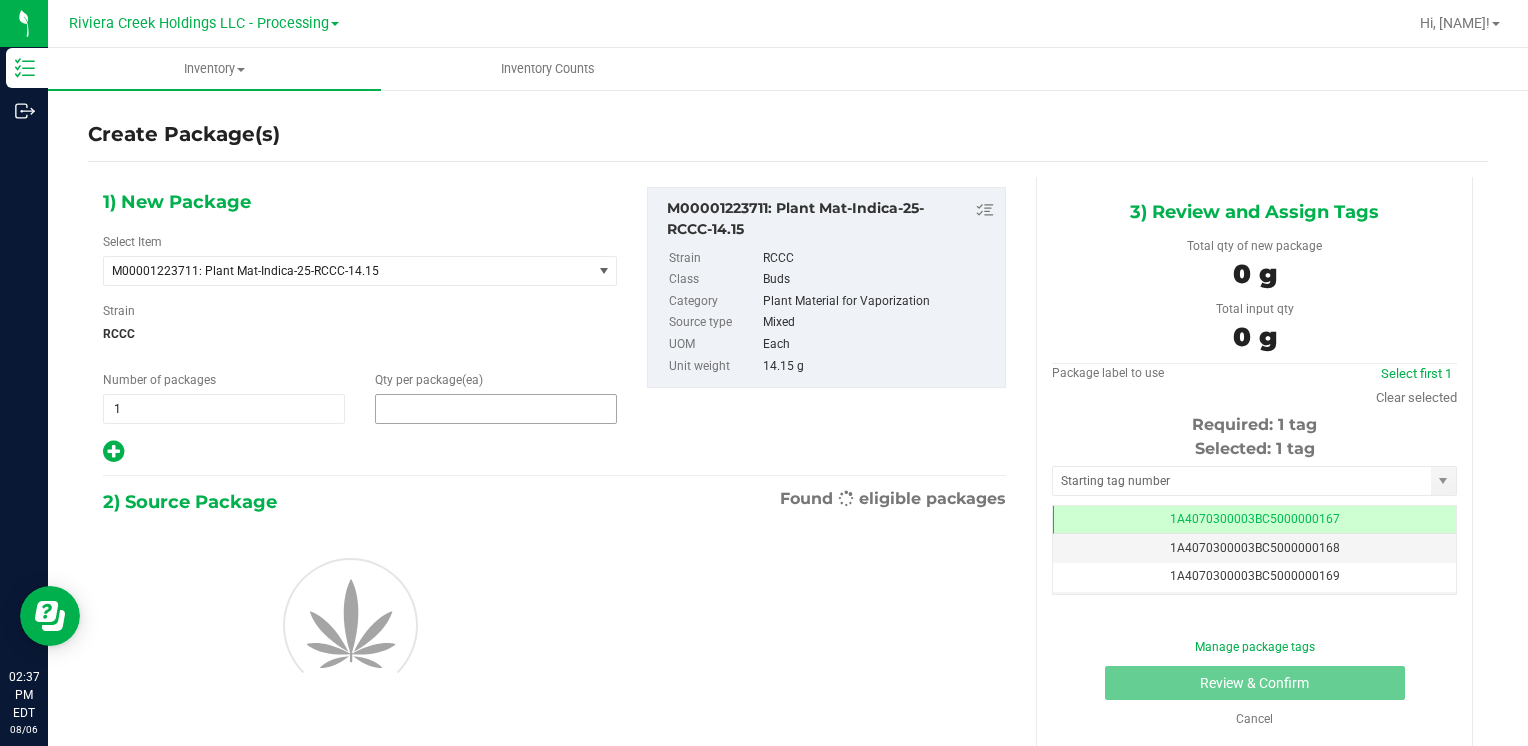 click at bounding box center (496, 409) 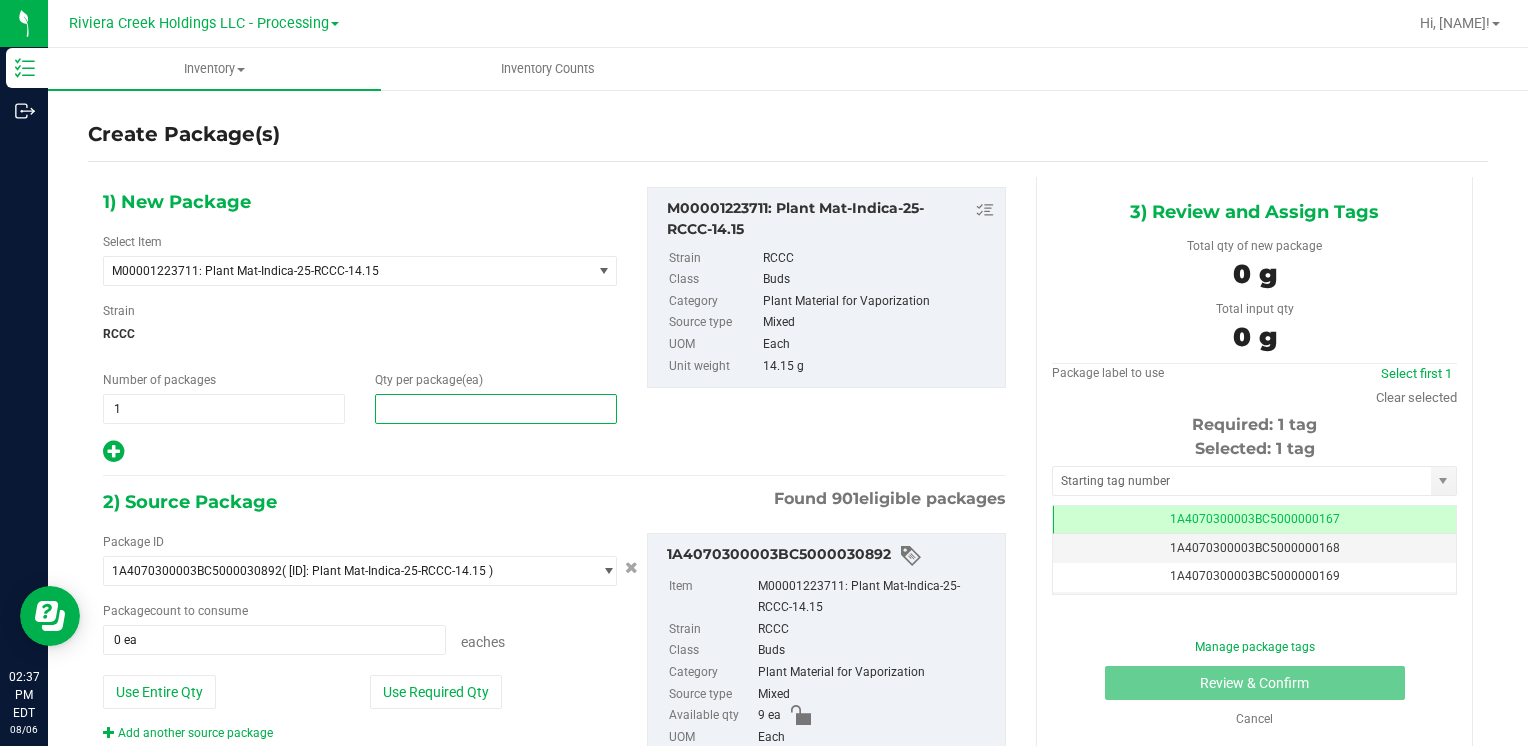 type on "2" 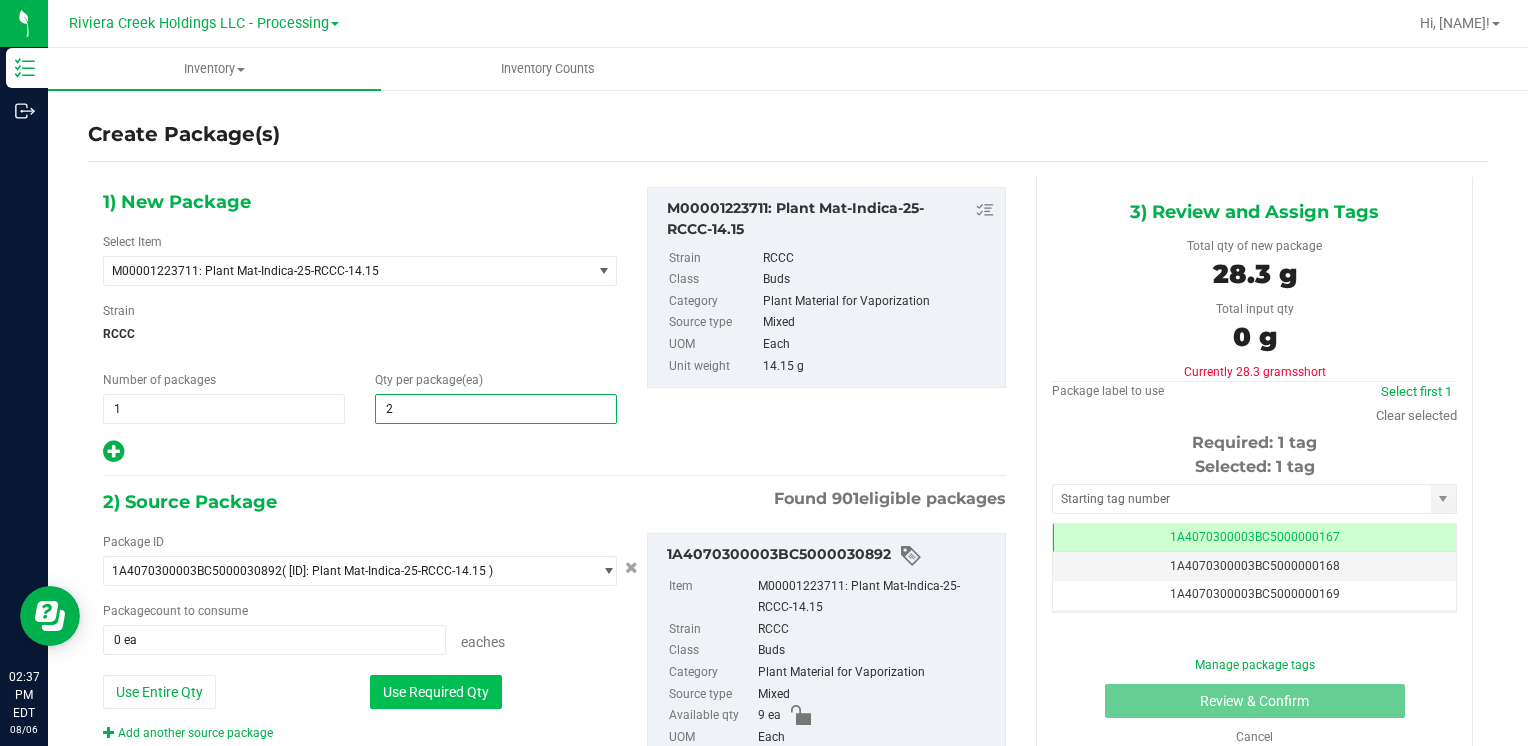 type on "2" 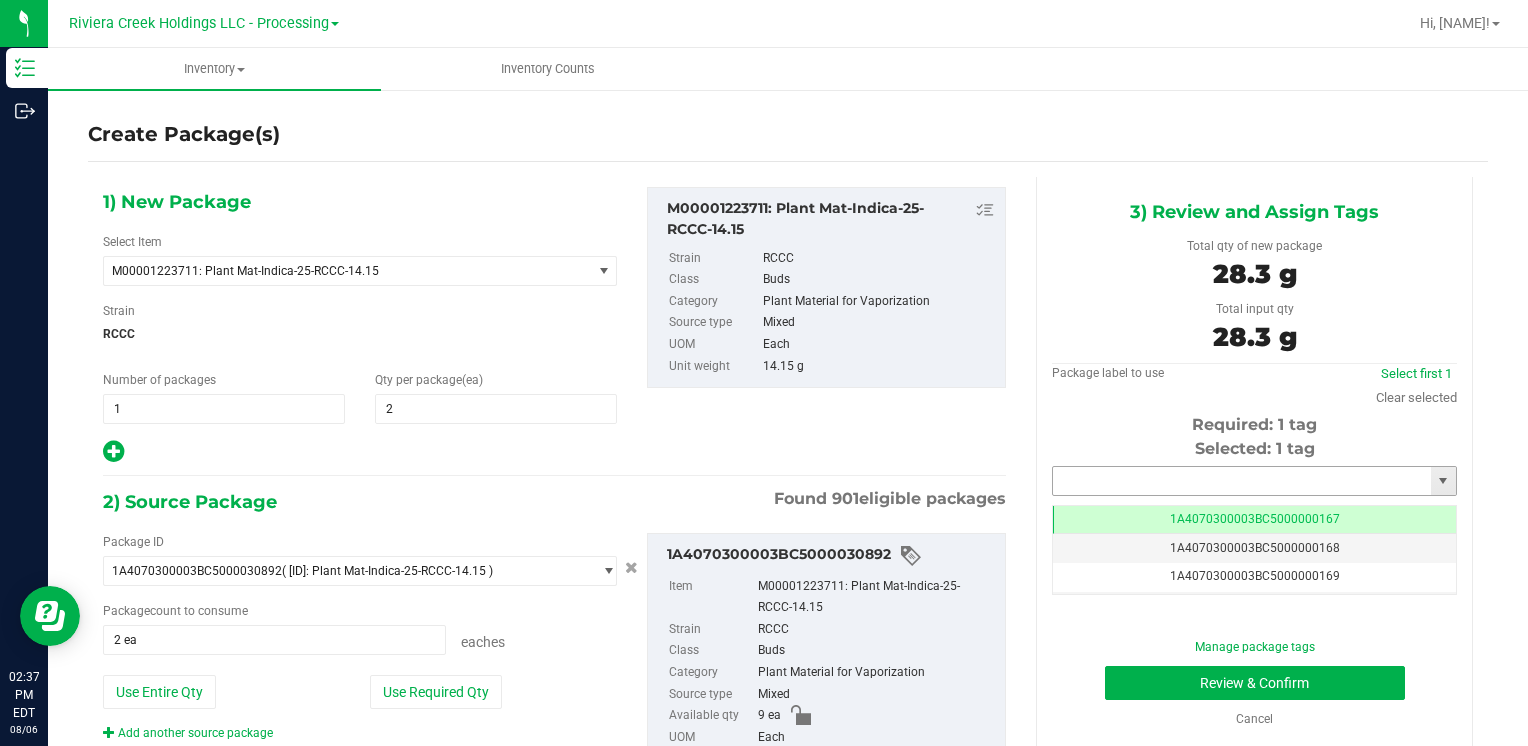 click at bounding box center [1242, 481] 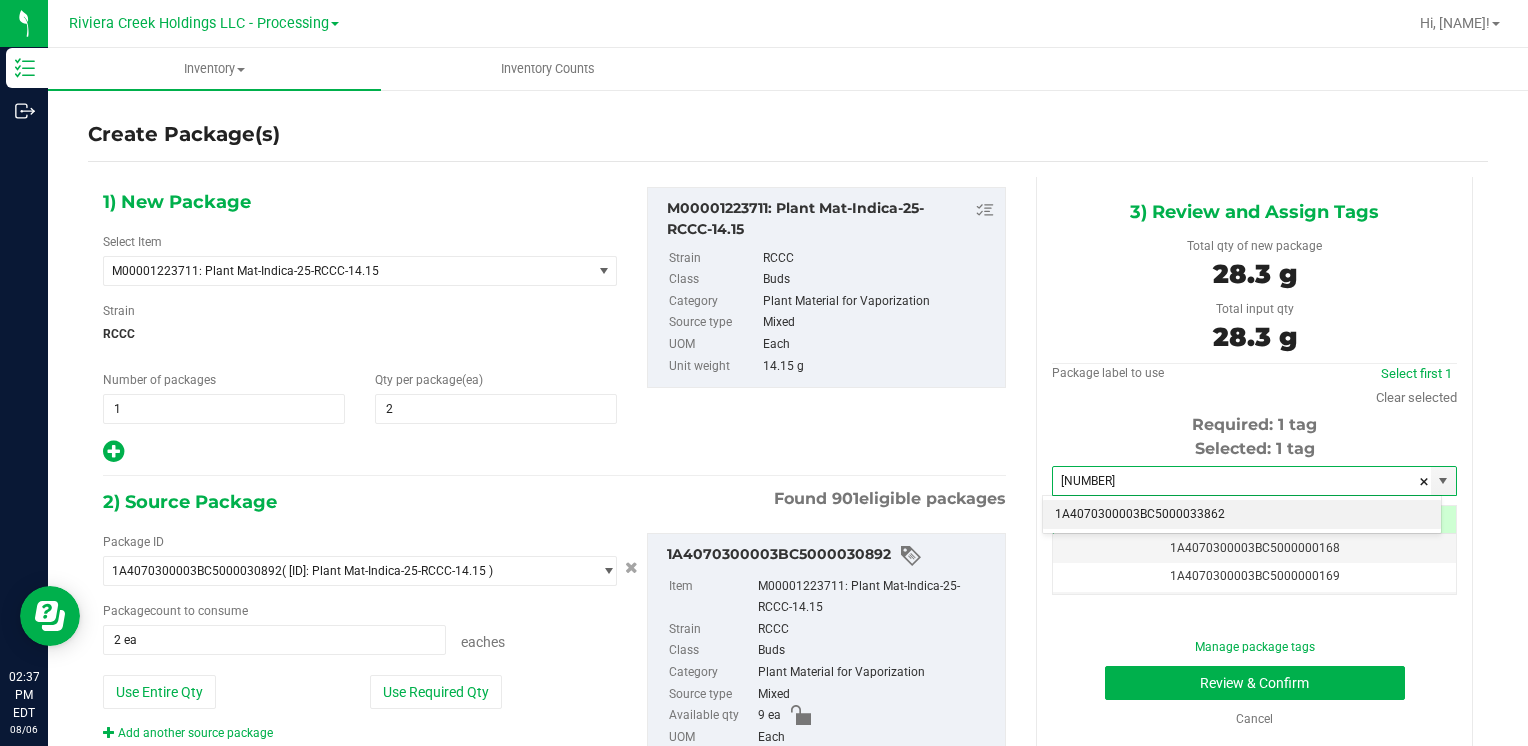 click on "1A4070300003BC5000033862" at bounding box center [1242, 515] 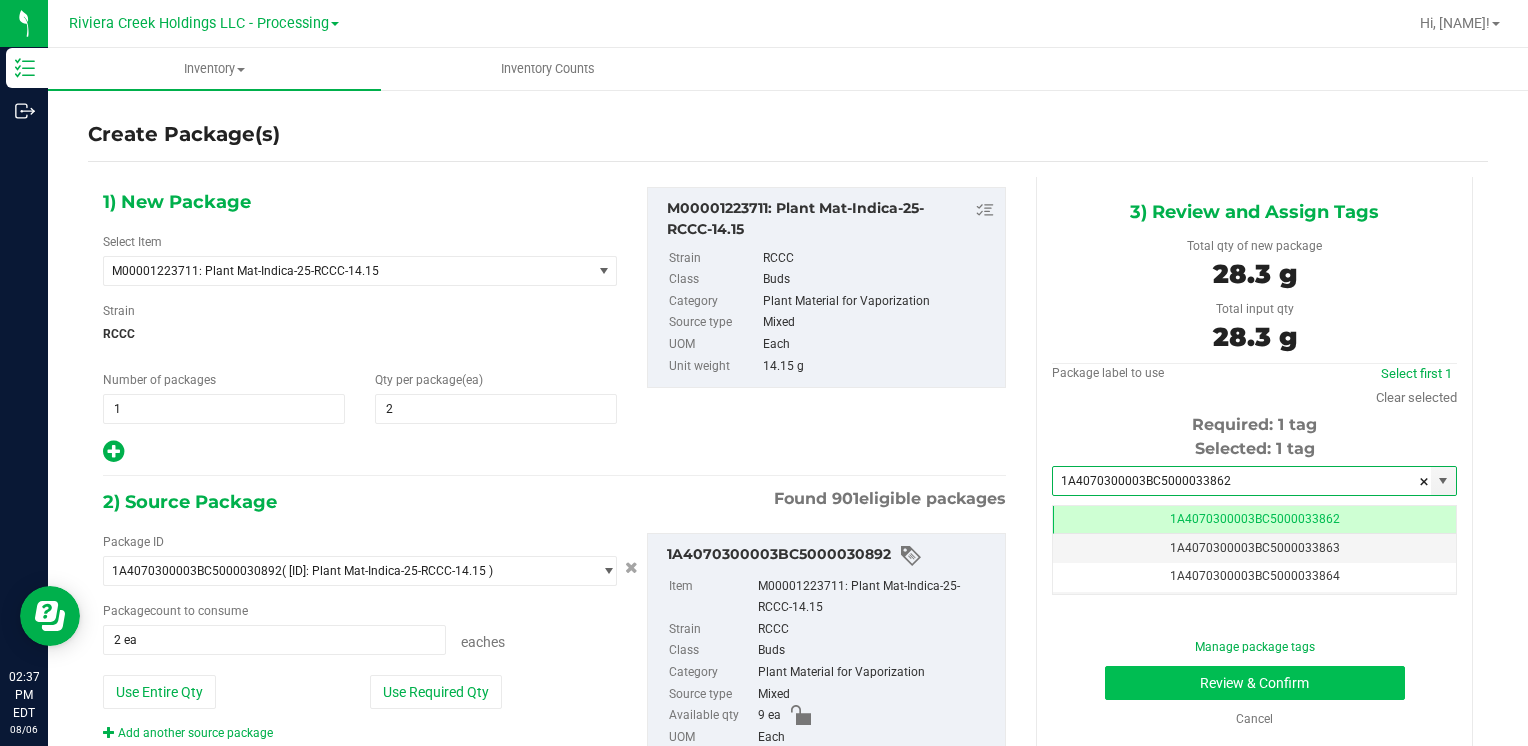 scroll, scrollTop: 0, scrollLeft: 0, axis: both 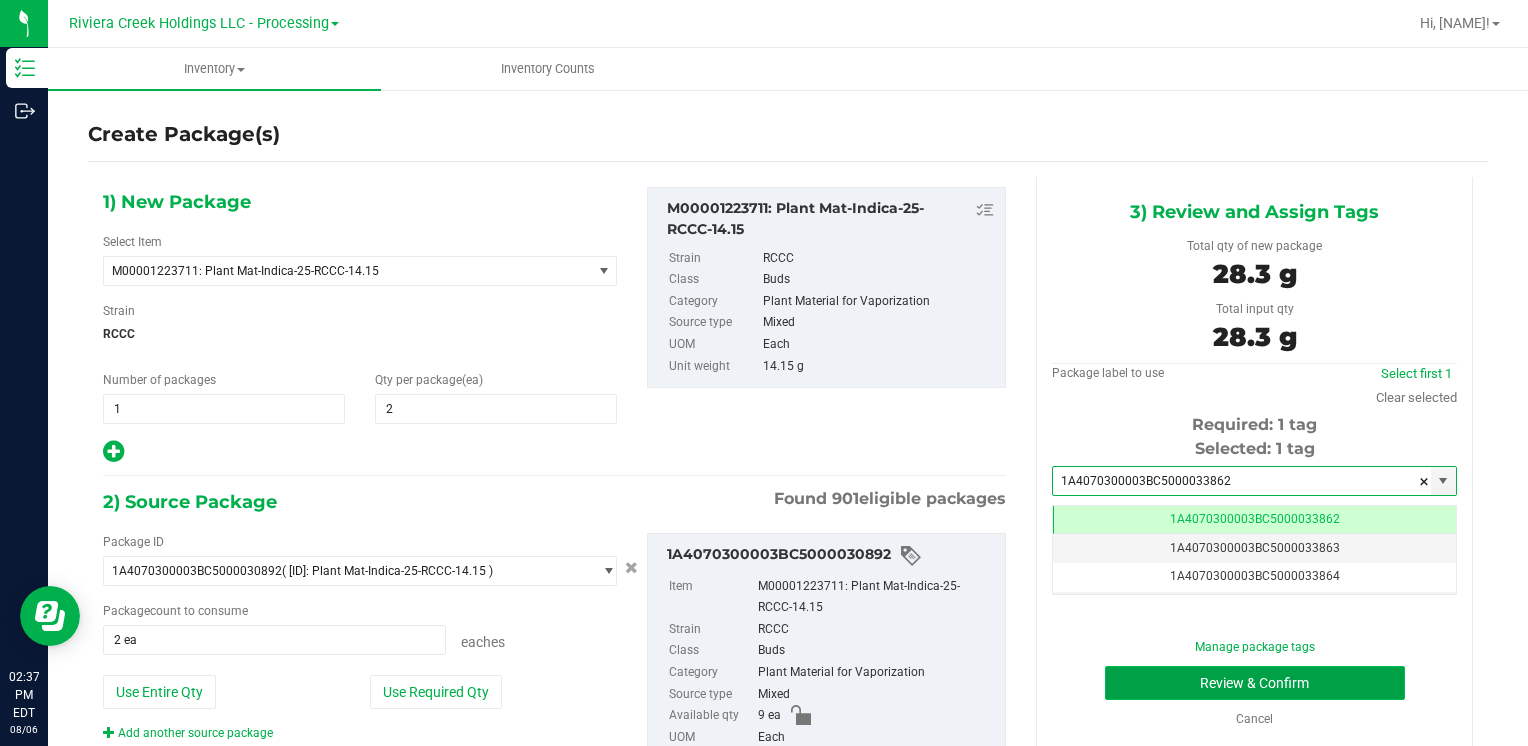 click on "Review & Confirm" at bounding box center (1255, 683) 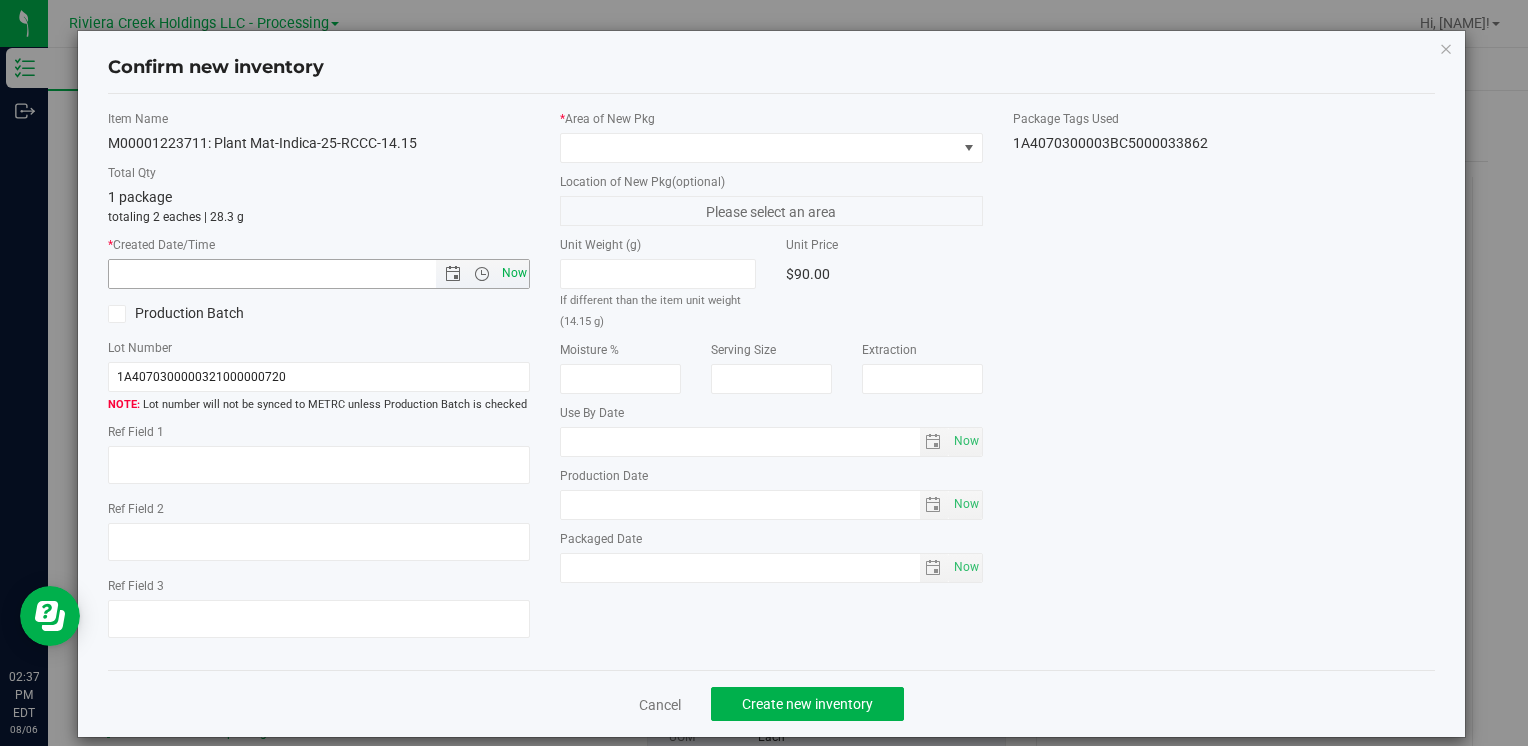 click on "Now" at bounding box center [514, 273] 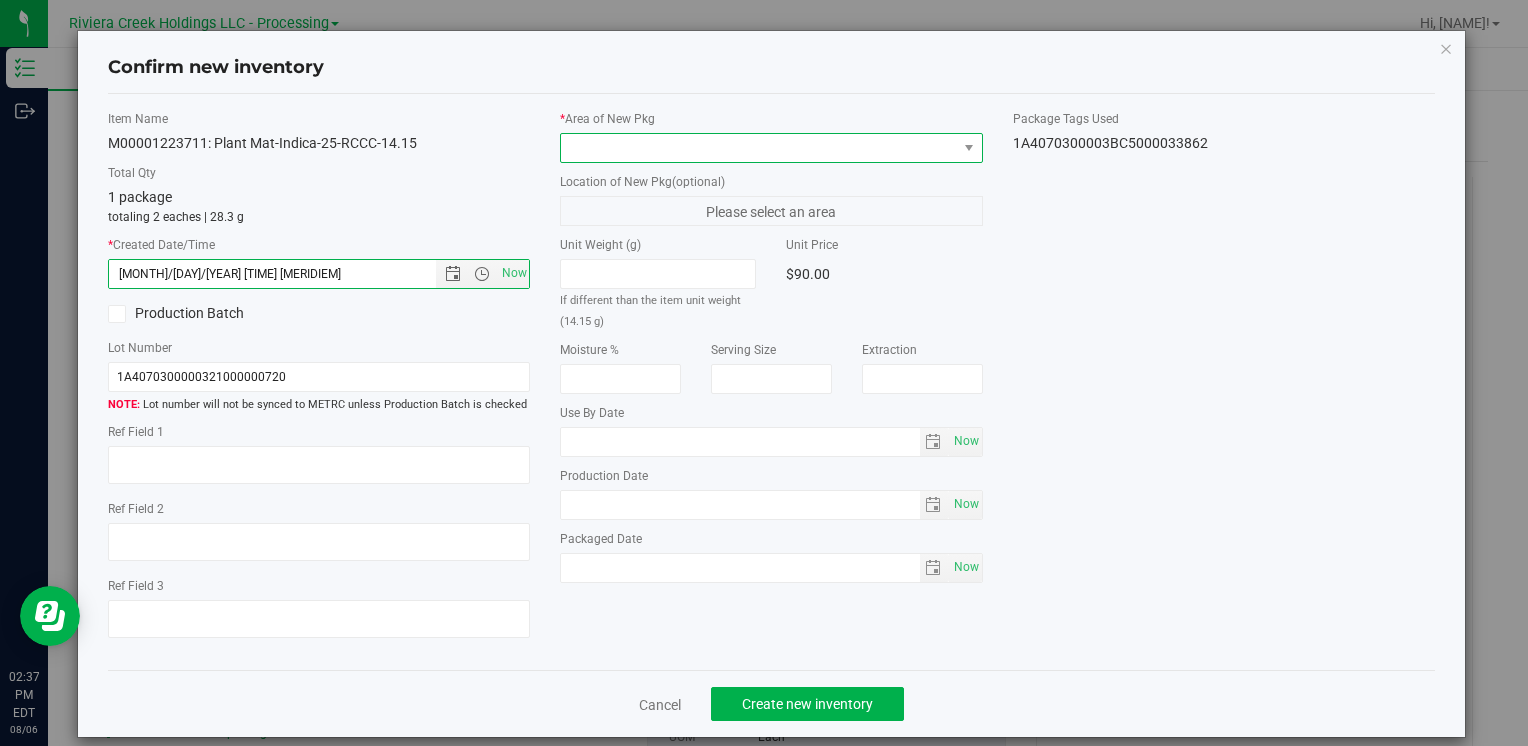 click at bounding box center [758, 148] 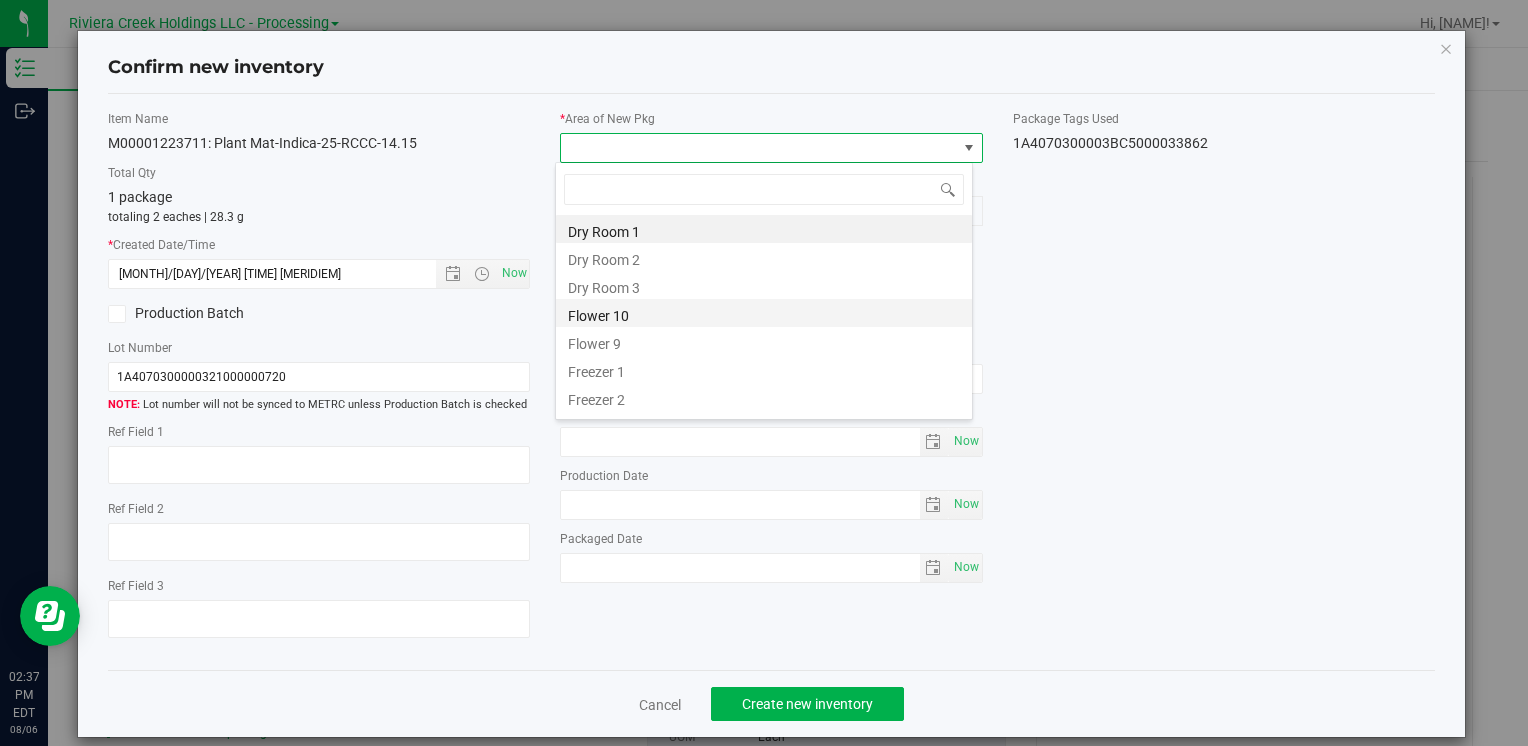 click on "Flower 10" at bounding box center [764, 313] 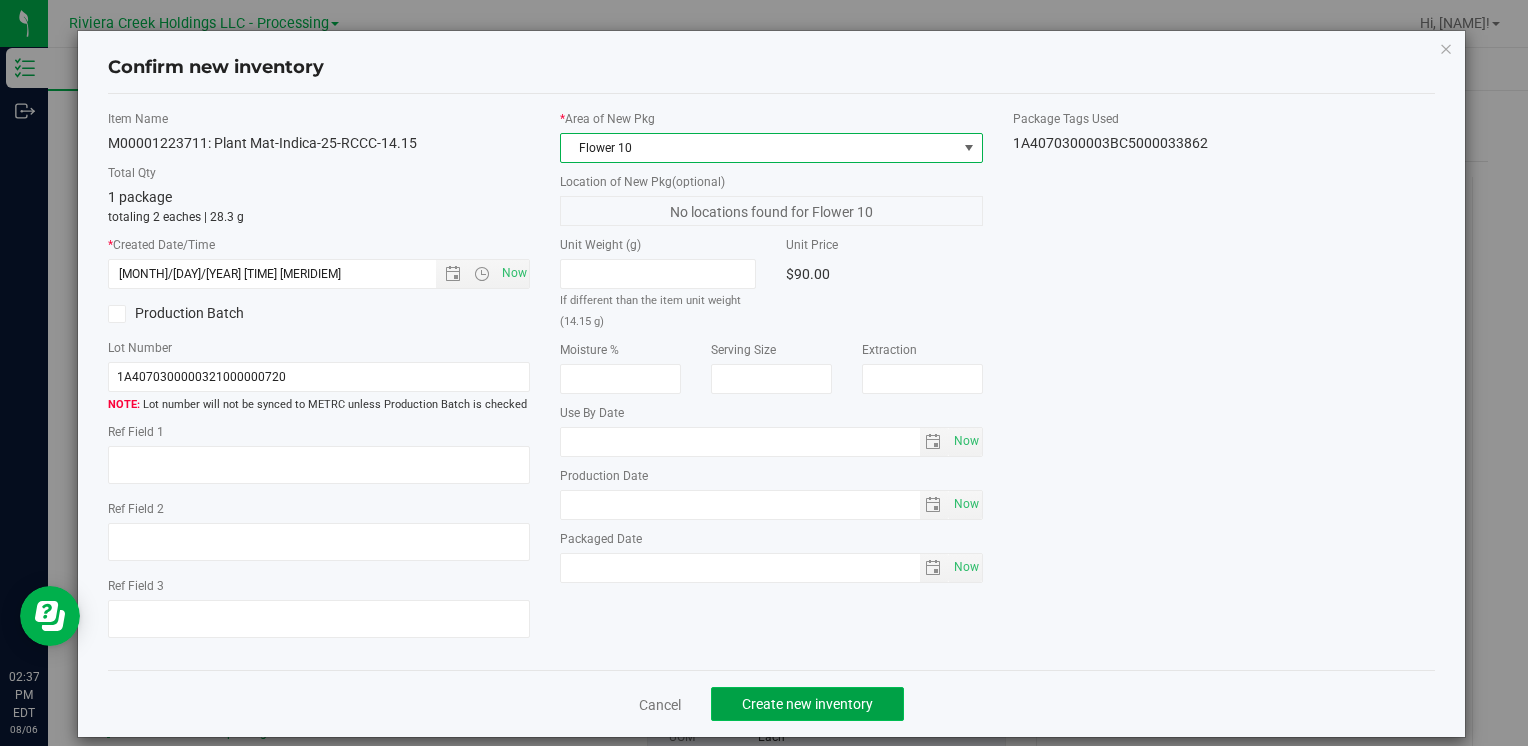 click on "Create new inventory" 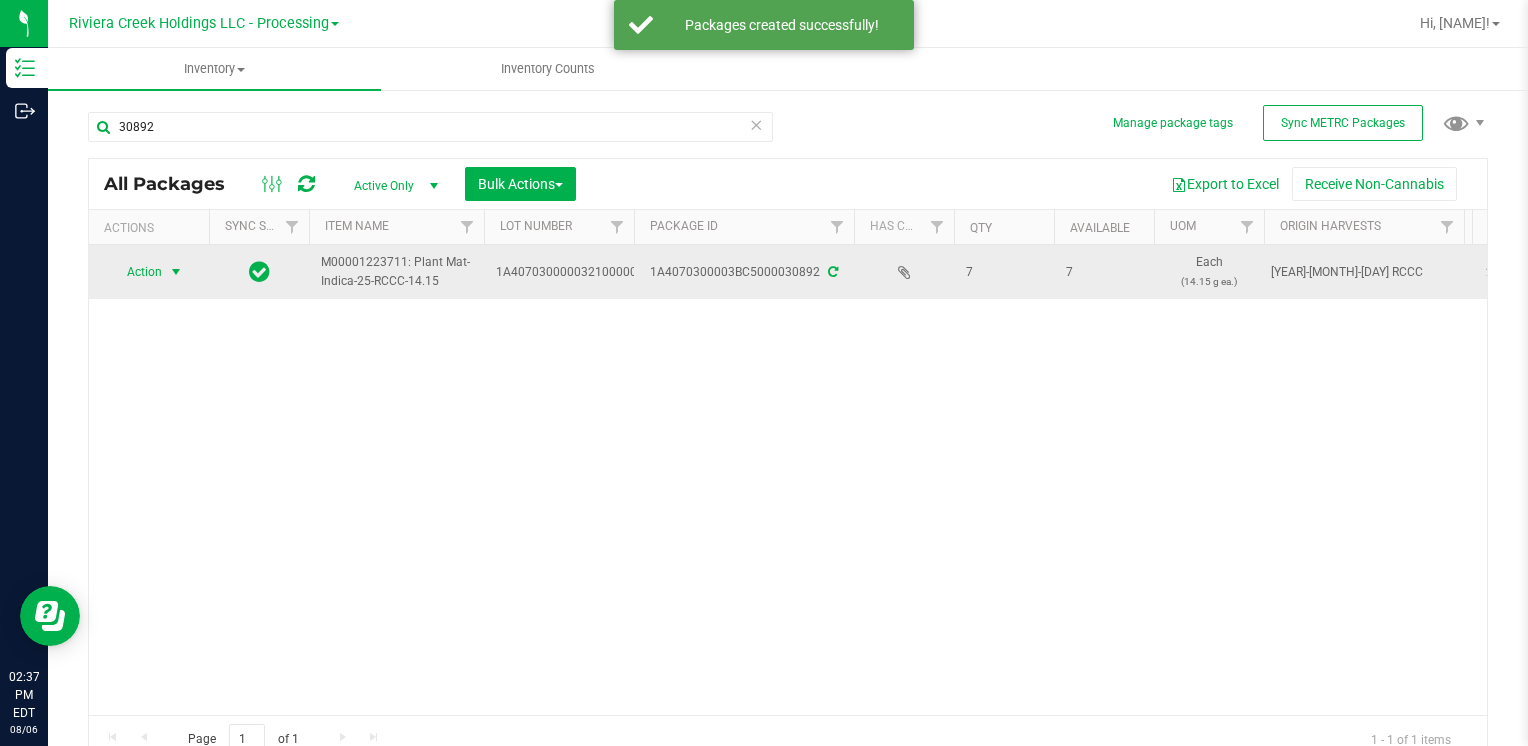 click at bounding box center [176, 272] 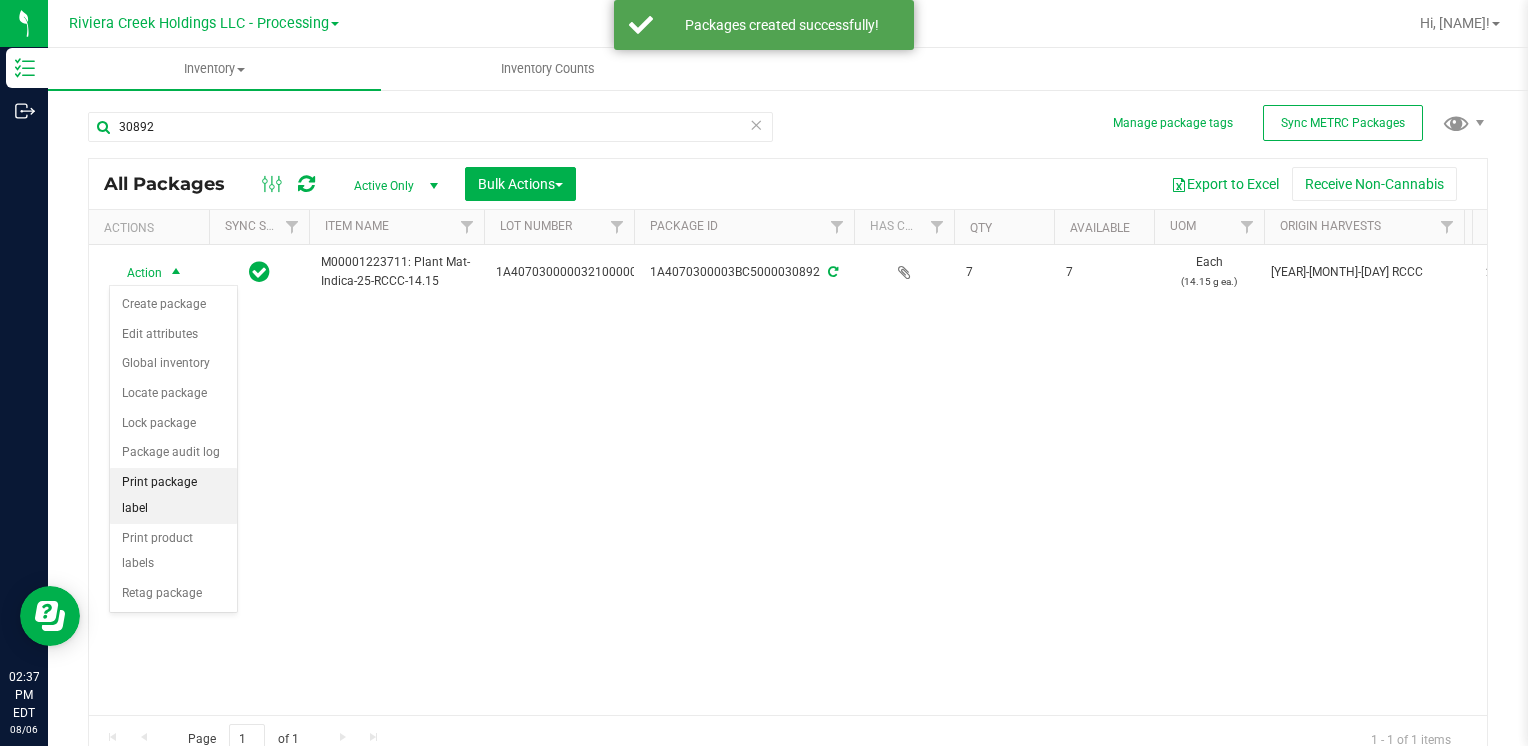 click on "Print package label" at bounding box center (173, 495) 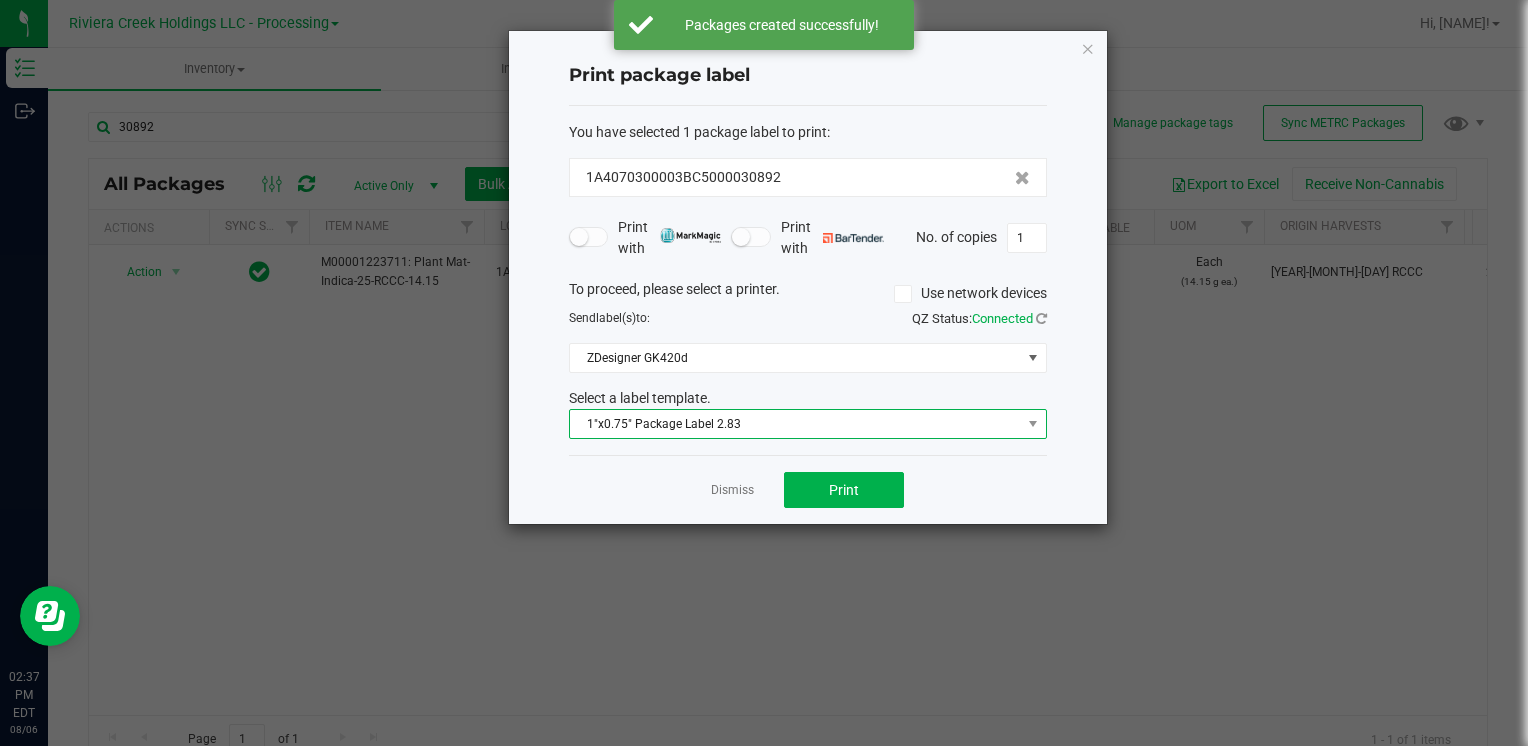 click on "1"x0.75" Package Label 2.83" at bounding box center [795, 424] 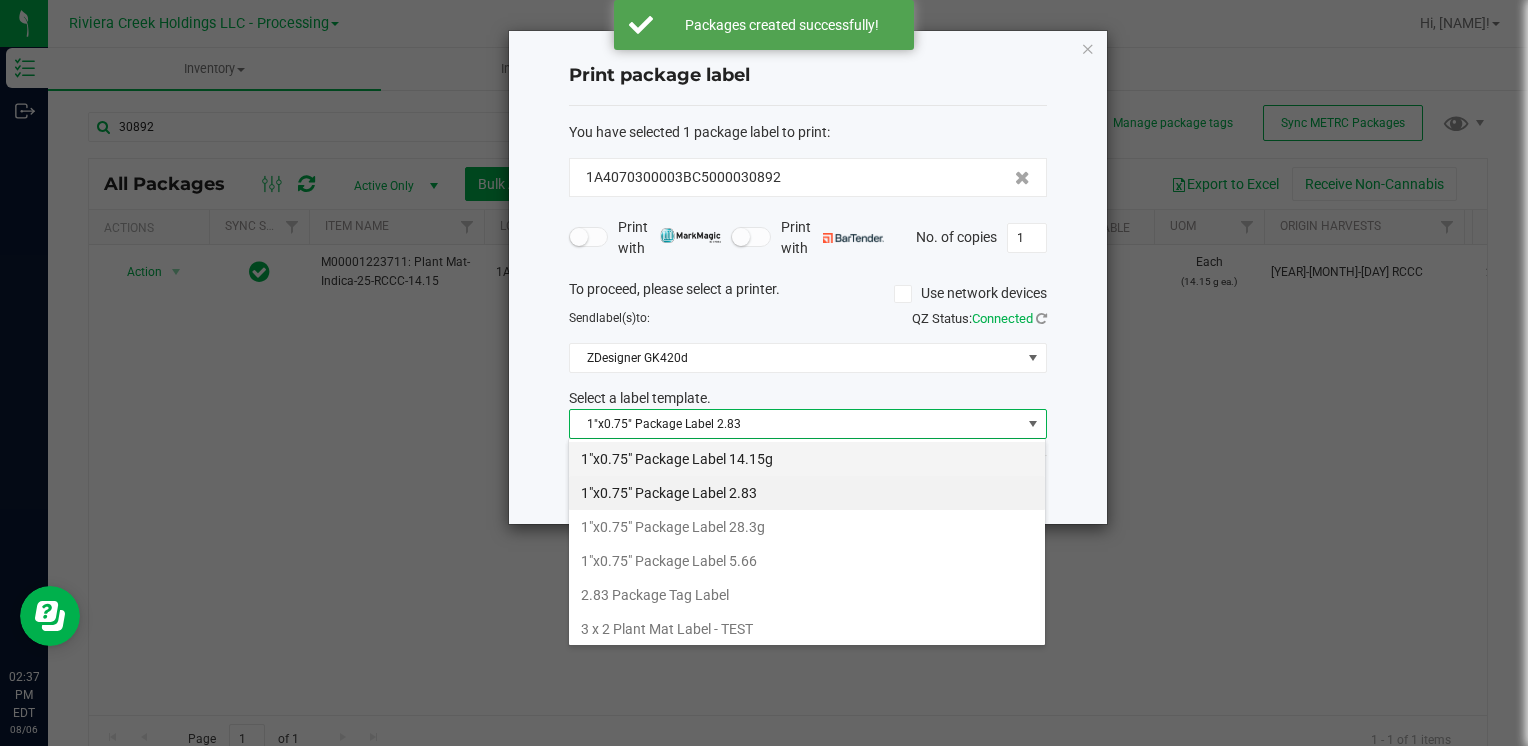 click on "1"x0.75" Package Label 14.15g" at bounding box center [807, 459] 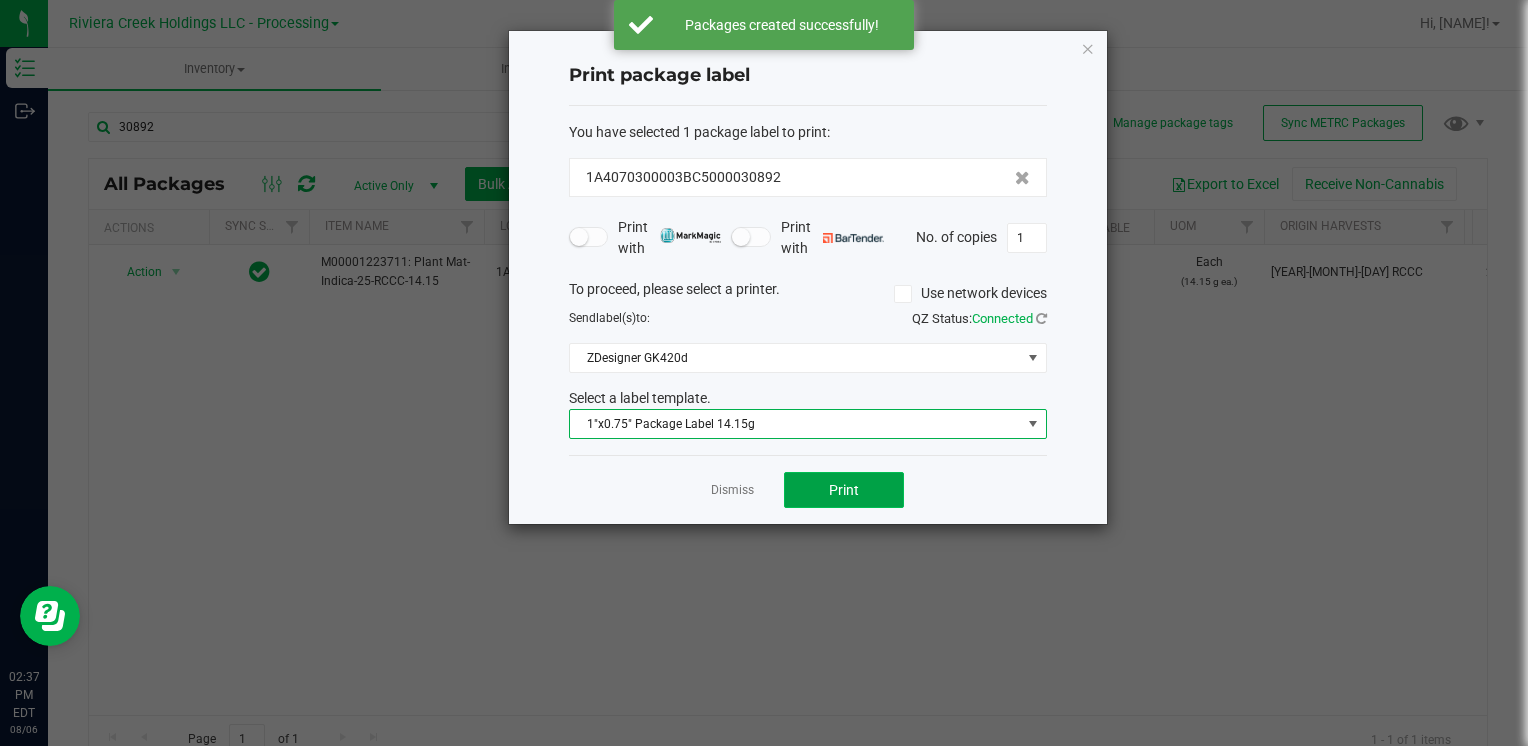 click on "Print" 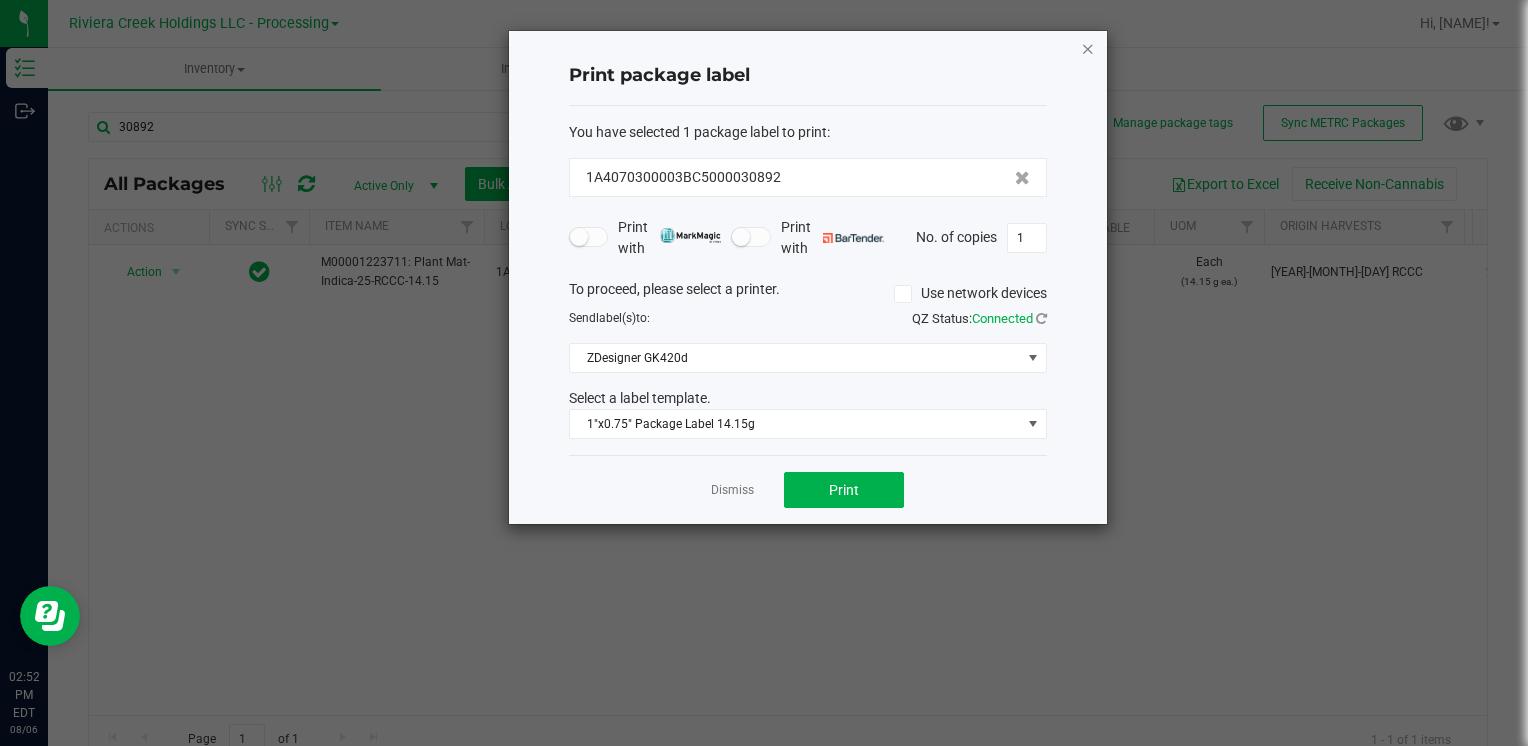 click 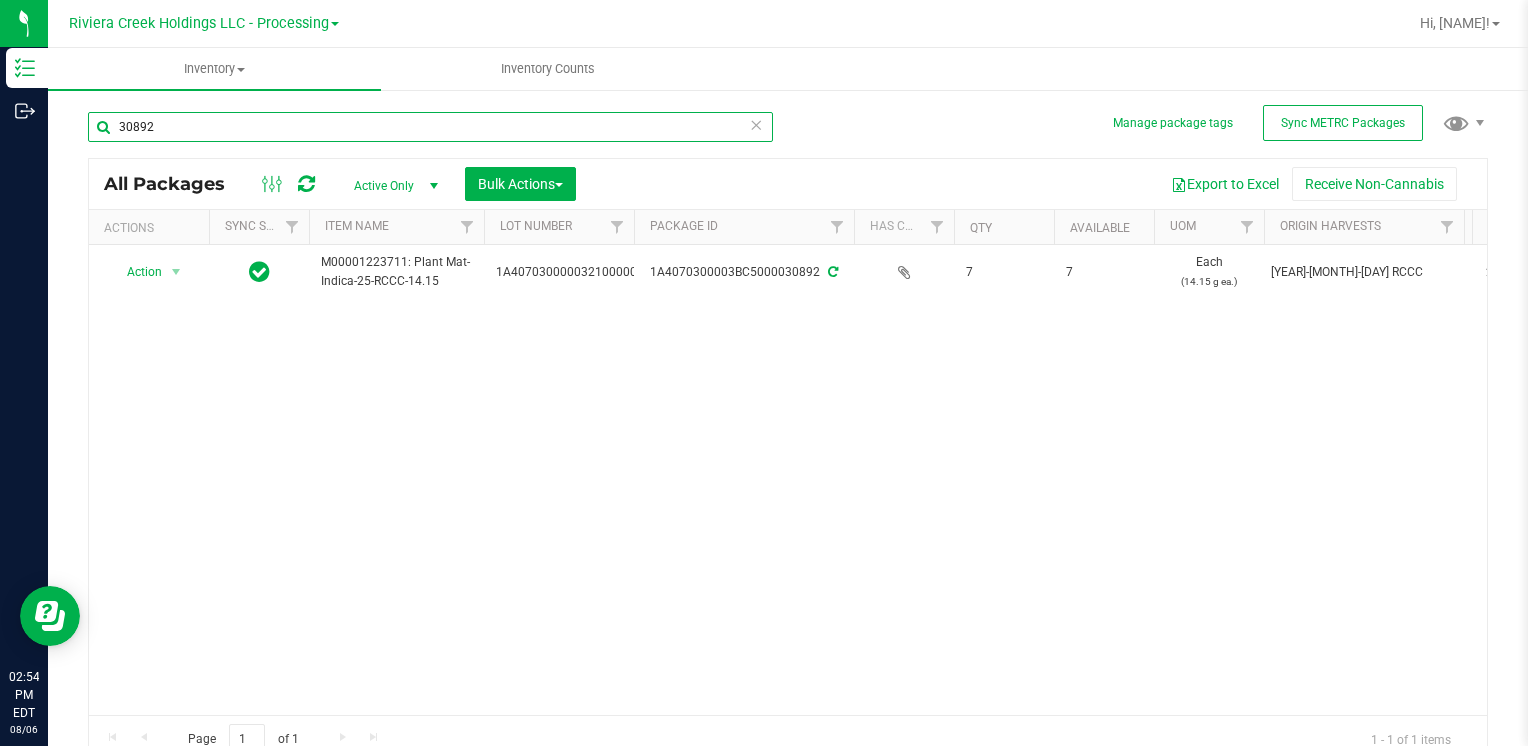 click on "30892" at bounding box center [430, 127] 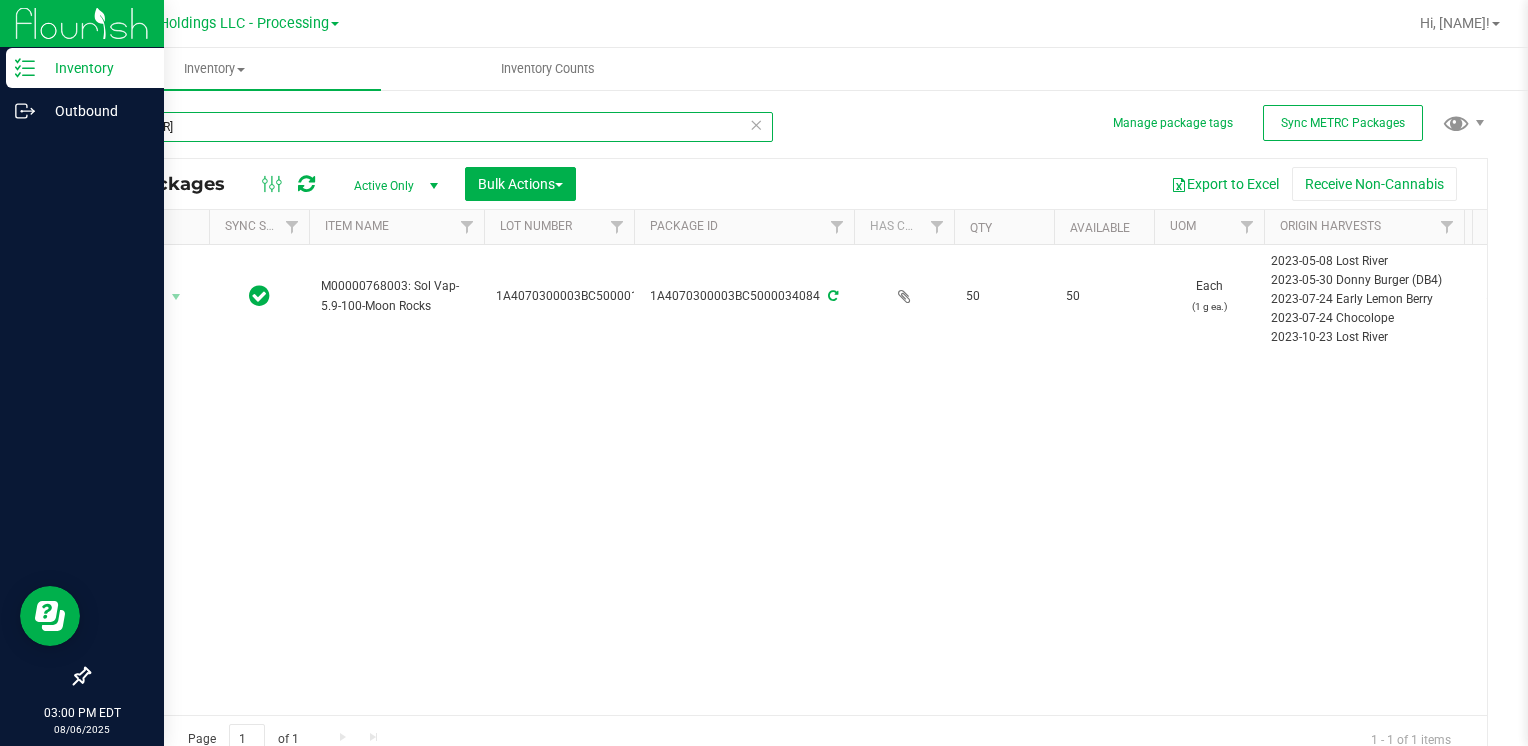 drag, startPoint x: 252, startPoint y: 126, endPoint x: 32, endPoint y: 204, distance: 233.41808 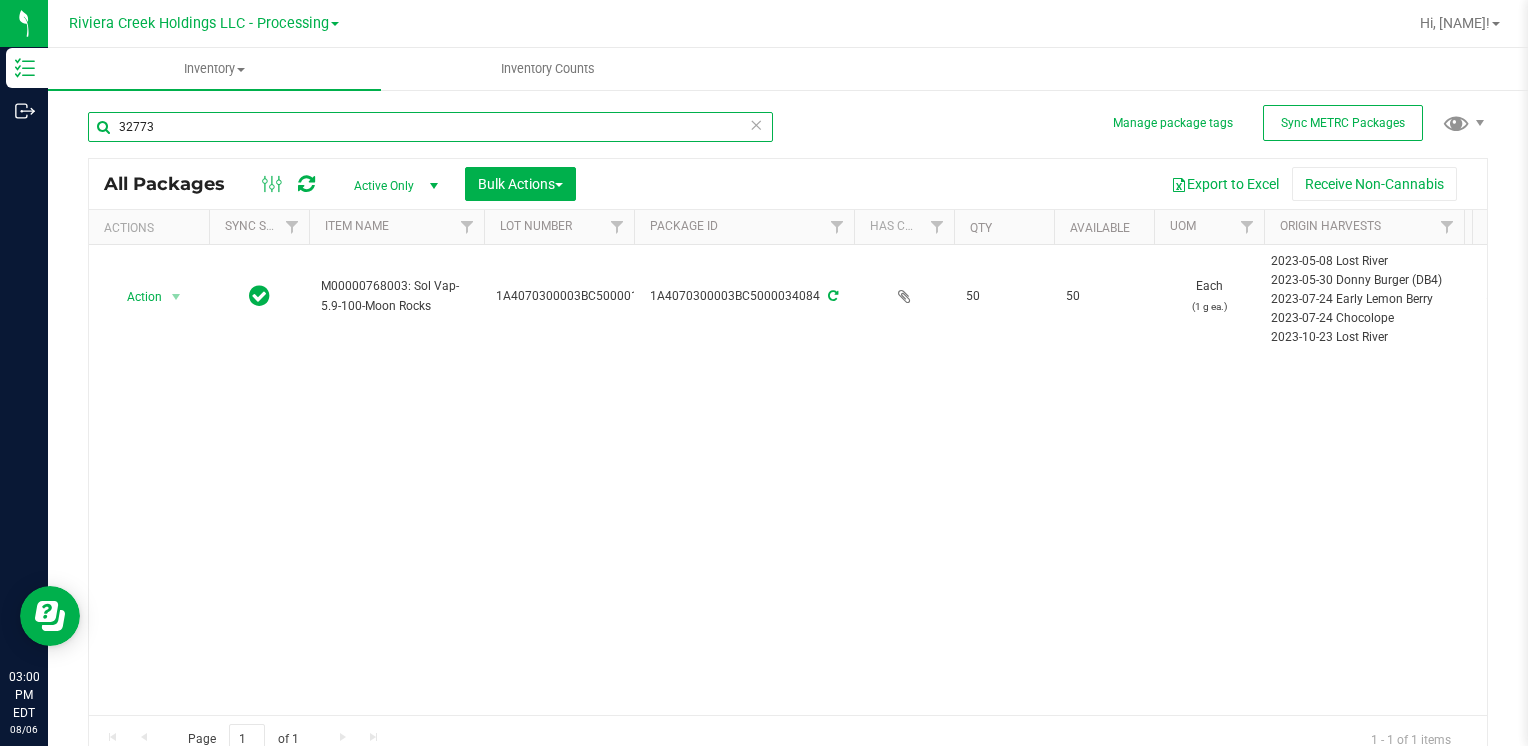 type on "32773" 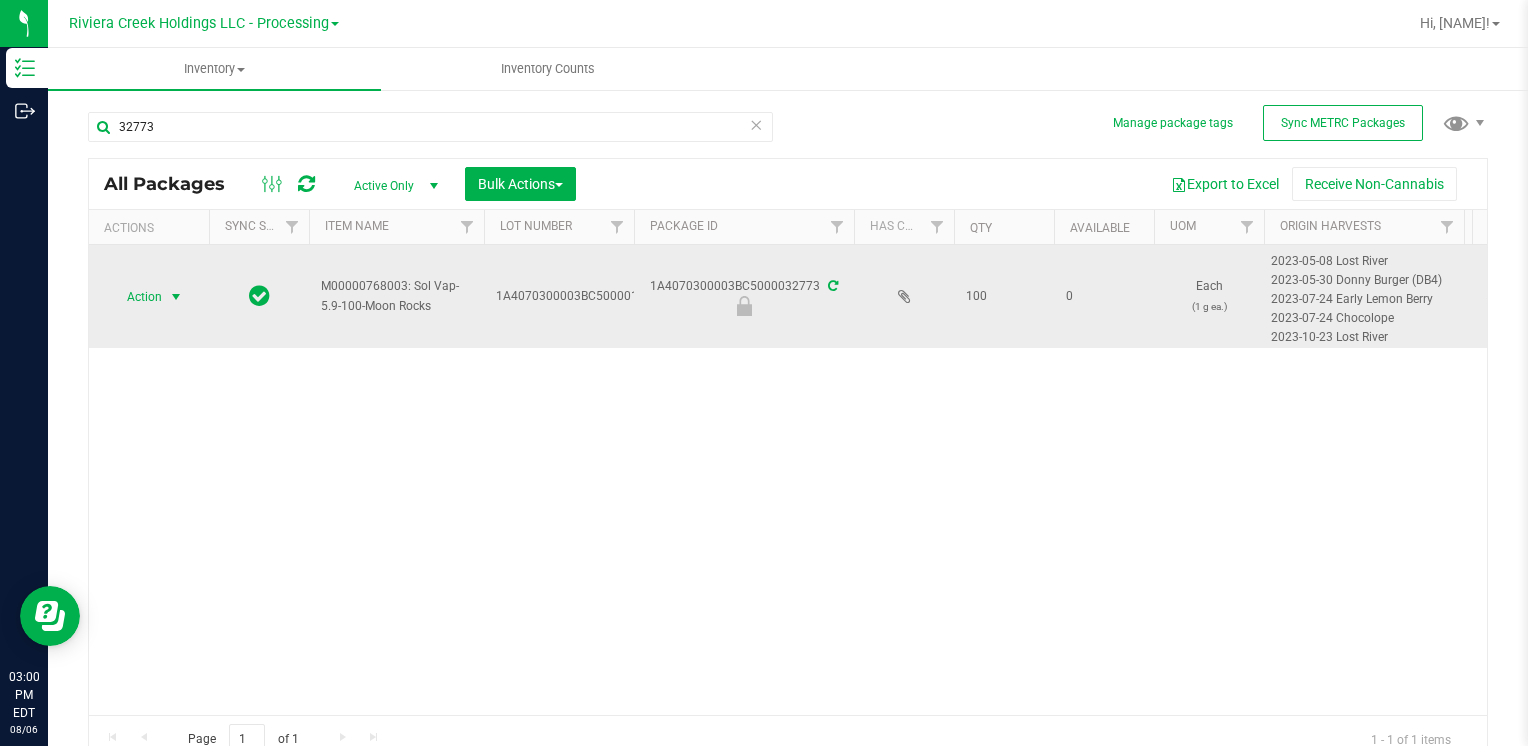 click on "Action" at bounding box center [136, 297] 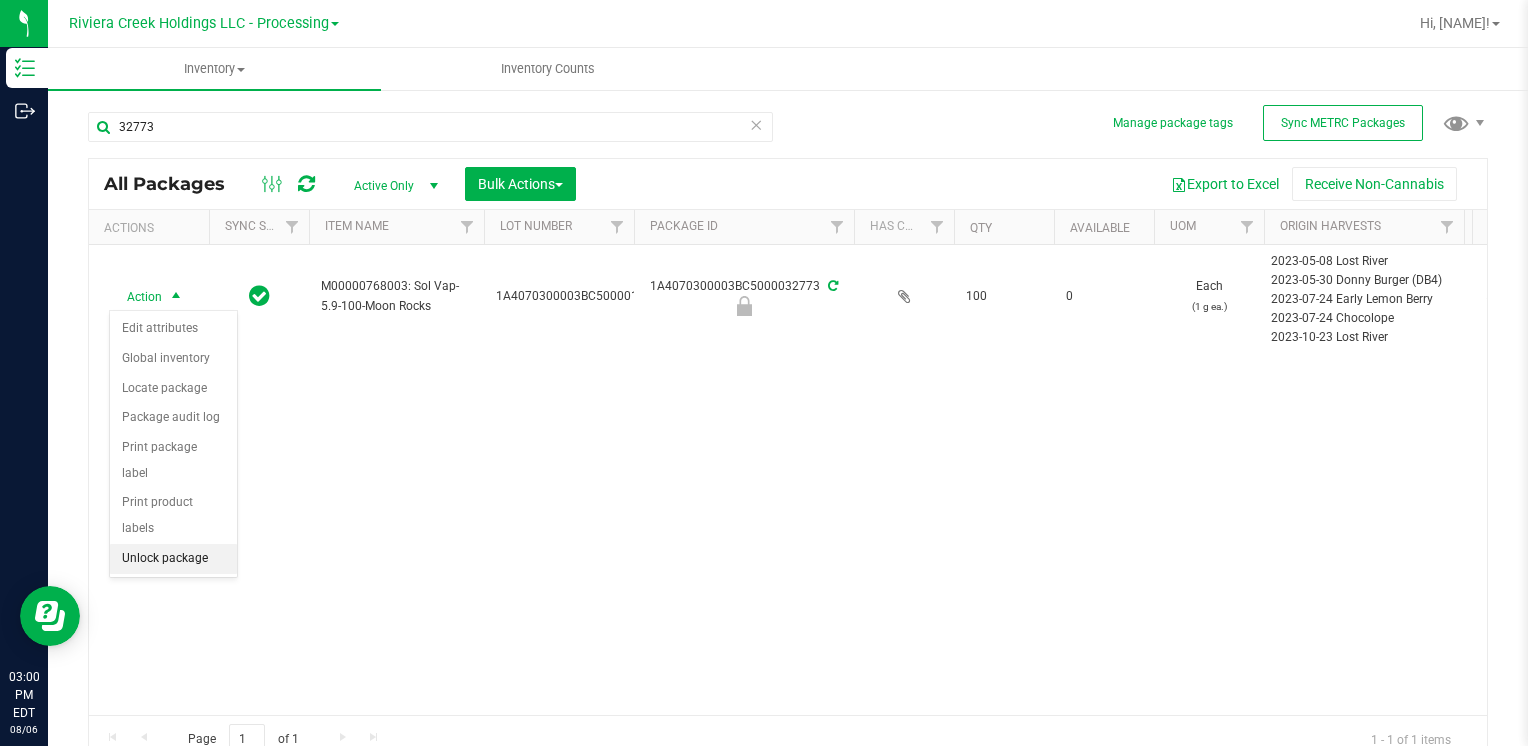 click on "Unlock package" at bounding box center [173, 559] 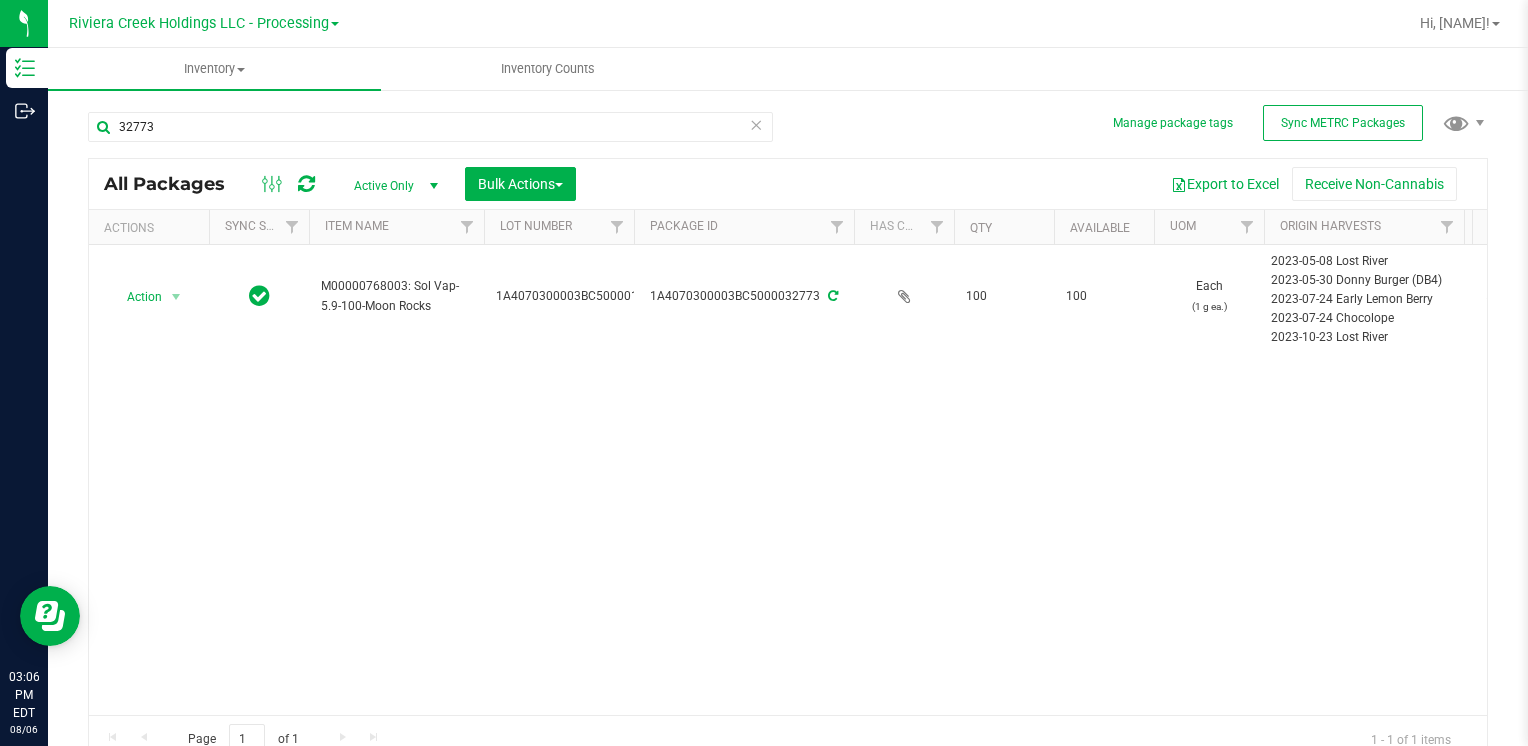 click on "32773" at bounding box center (438, 126) 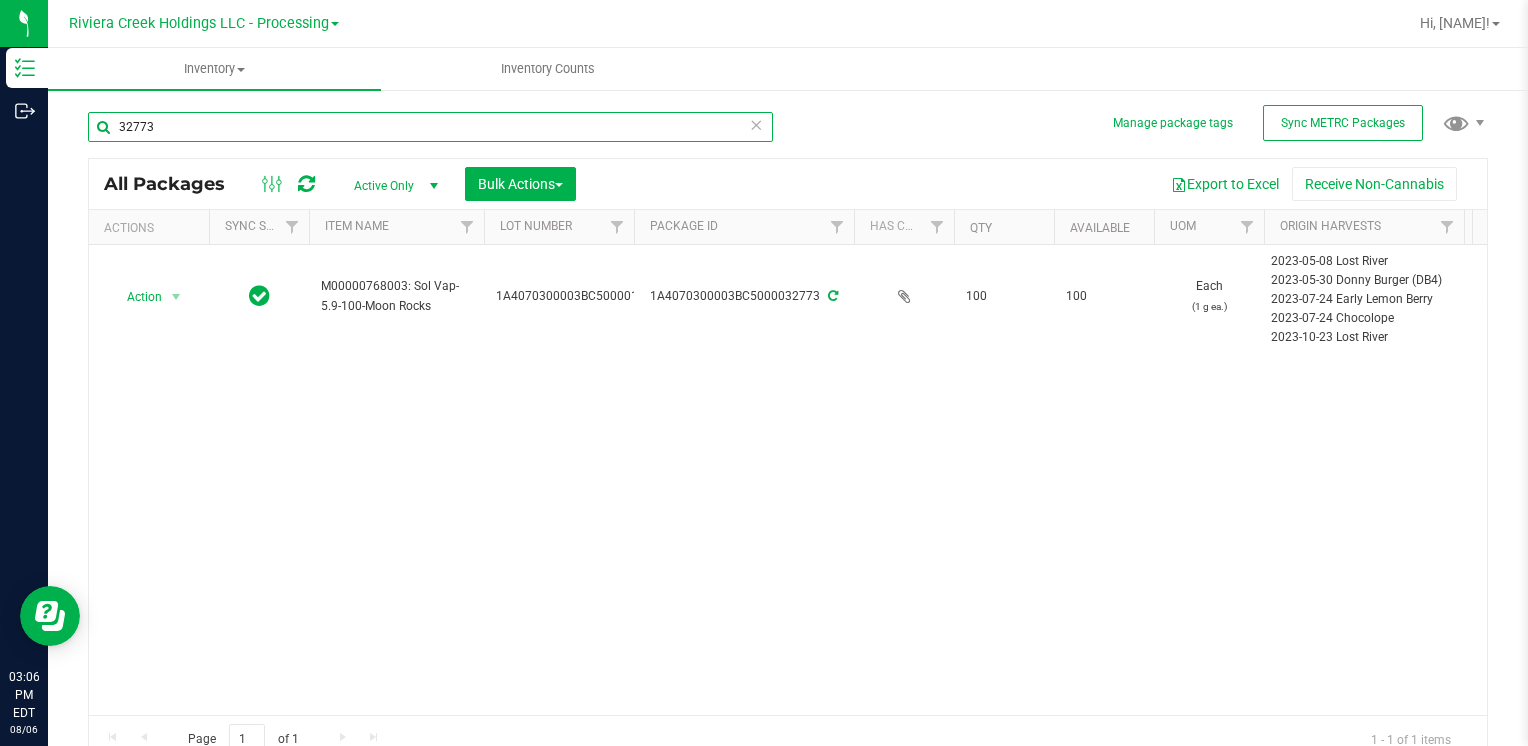 click on "32773" at bounding box center [430, 127] 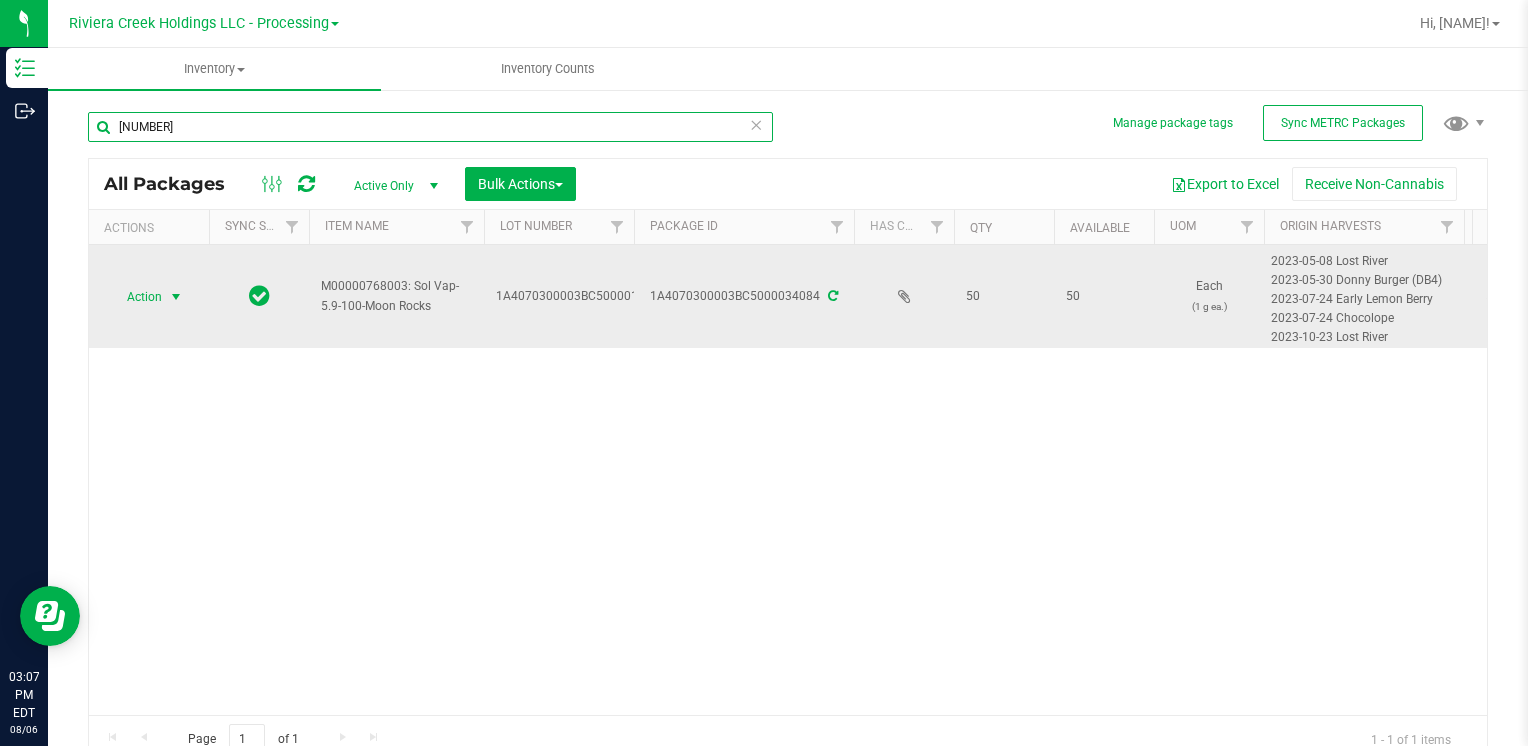type on "[NUMBER]" 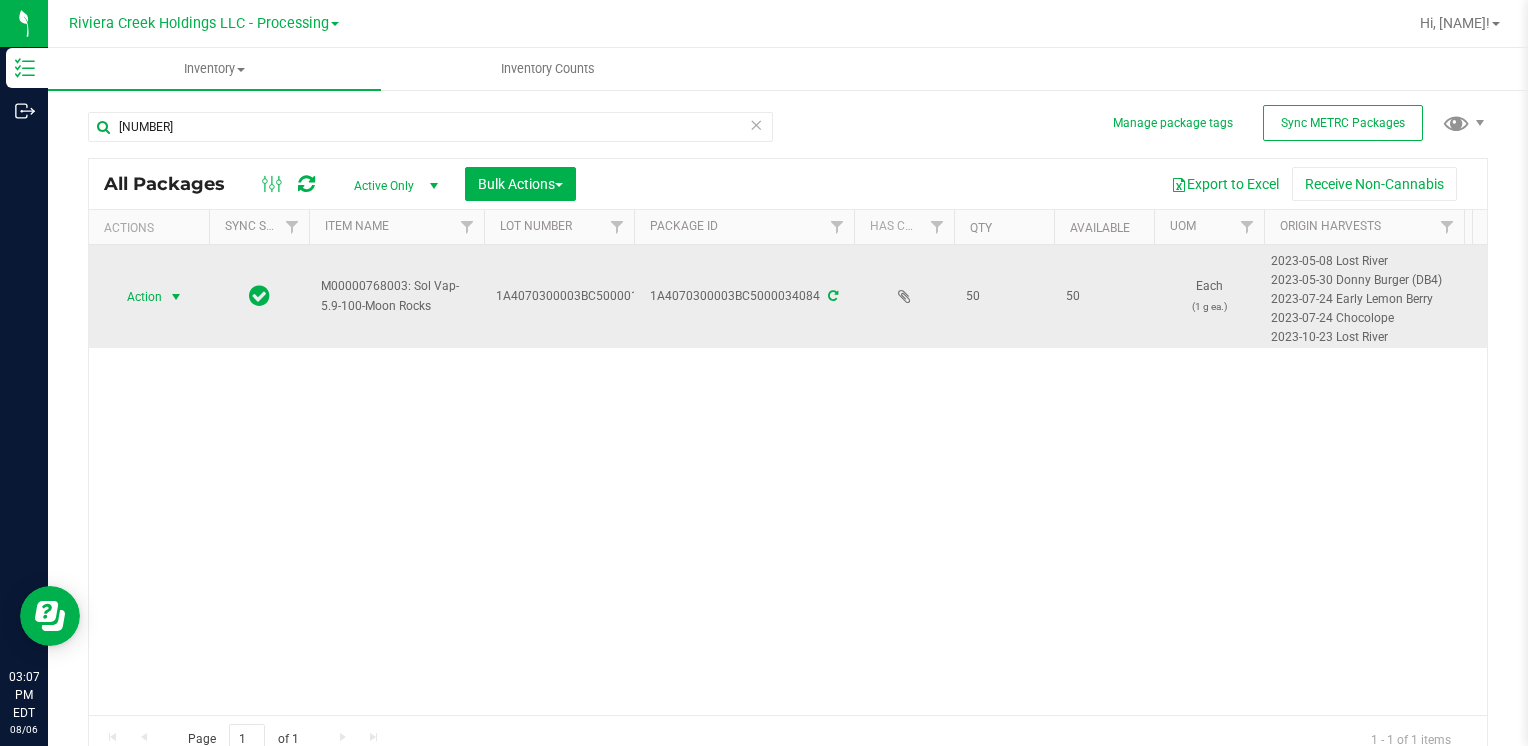 click on "Action" at bounding box center (136, 297) 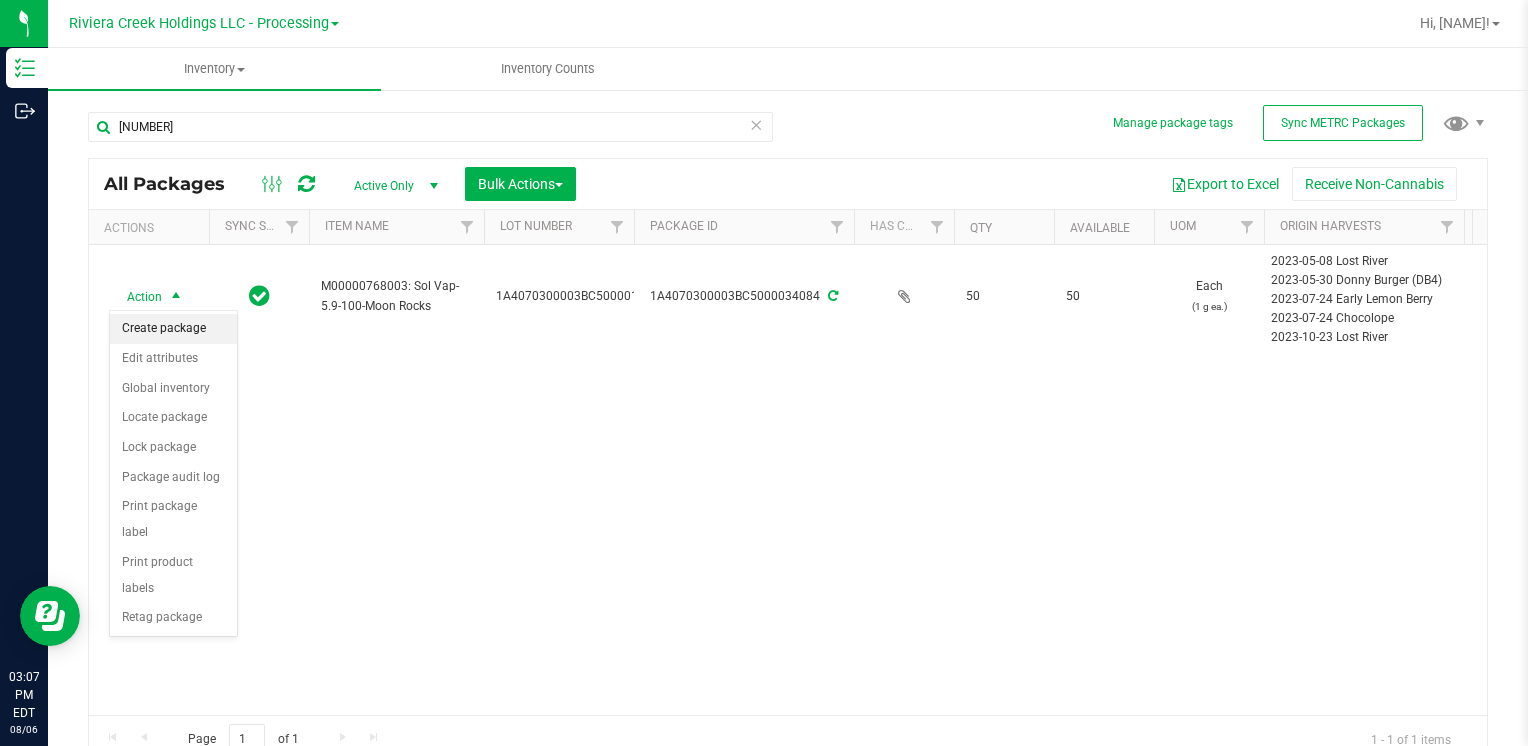 click on "Create package" at bounding box center (173, 329) 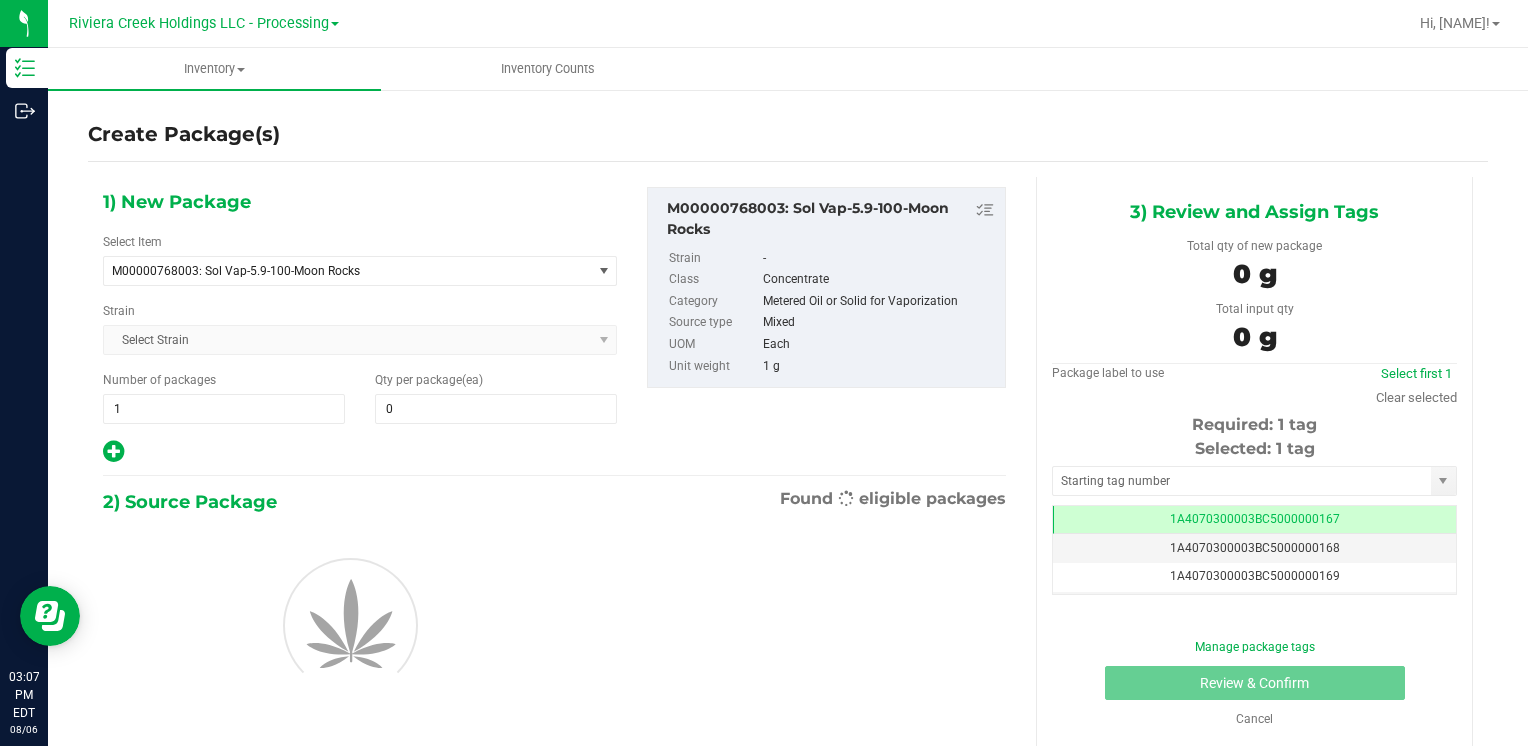 scroll, scrollTop: 0, scrollLeft: 0, axis: both 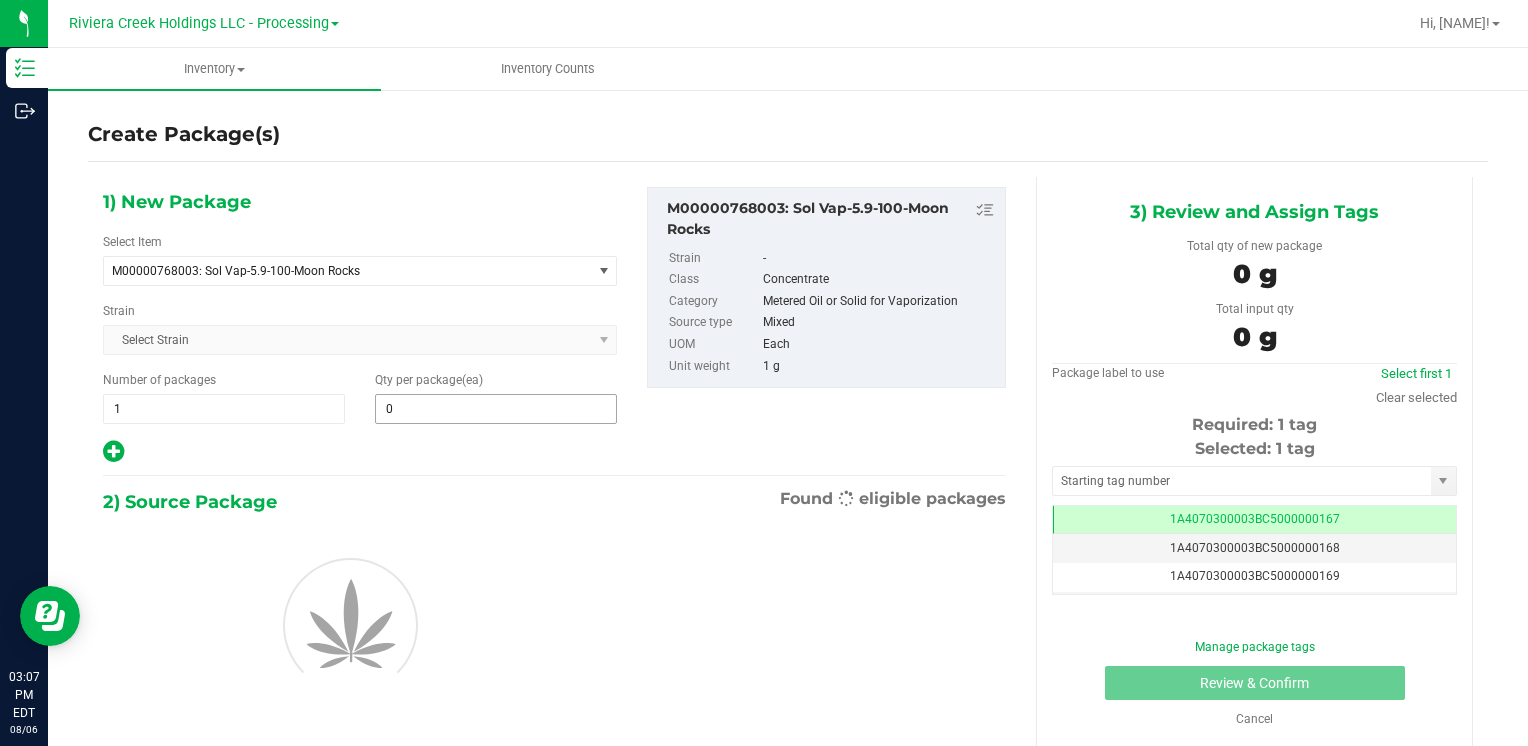 type 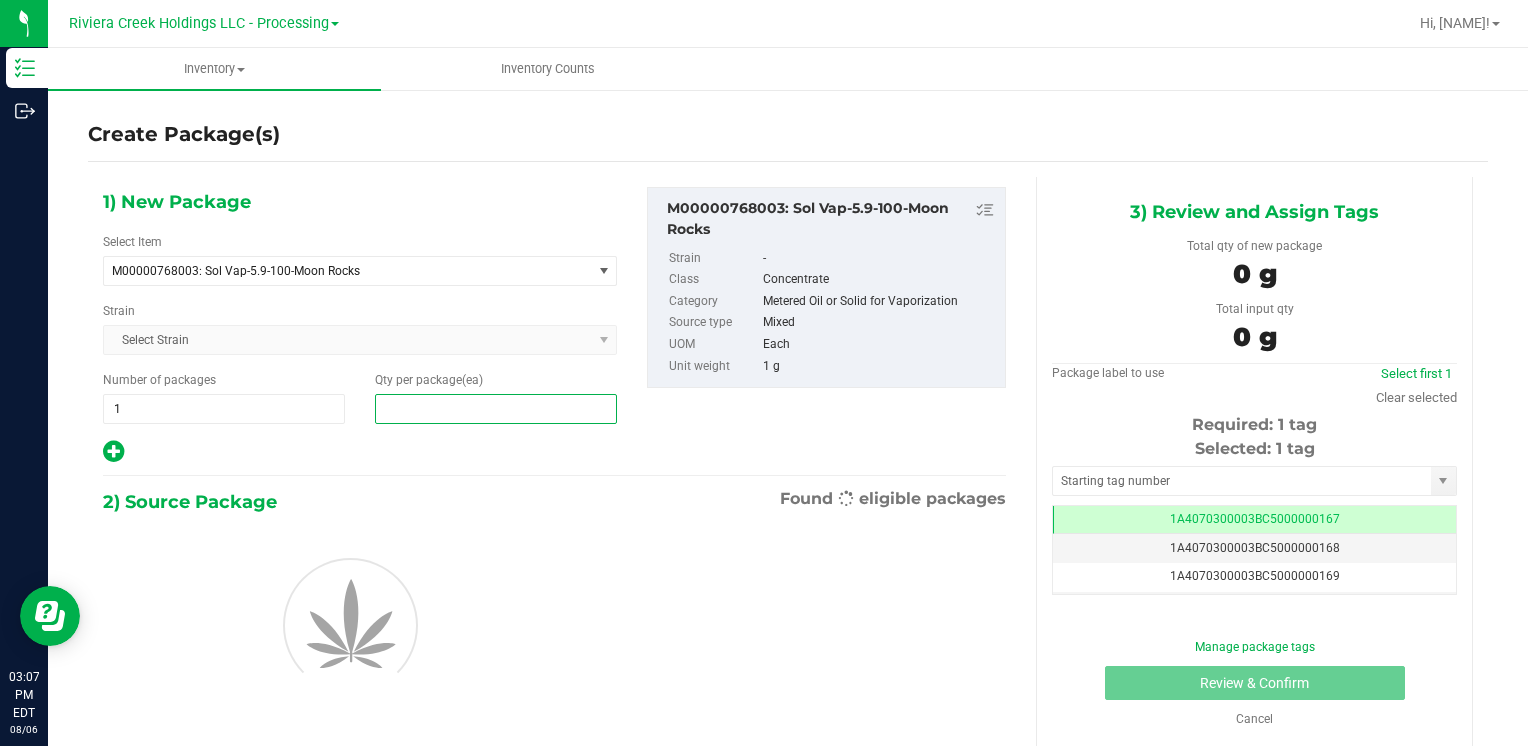 click at bounding box center (496, 409) 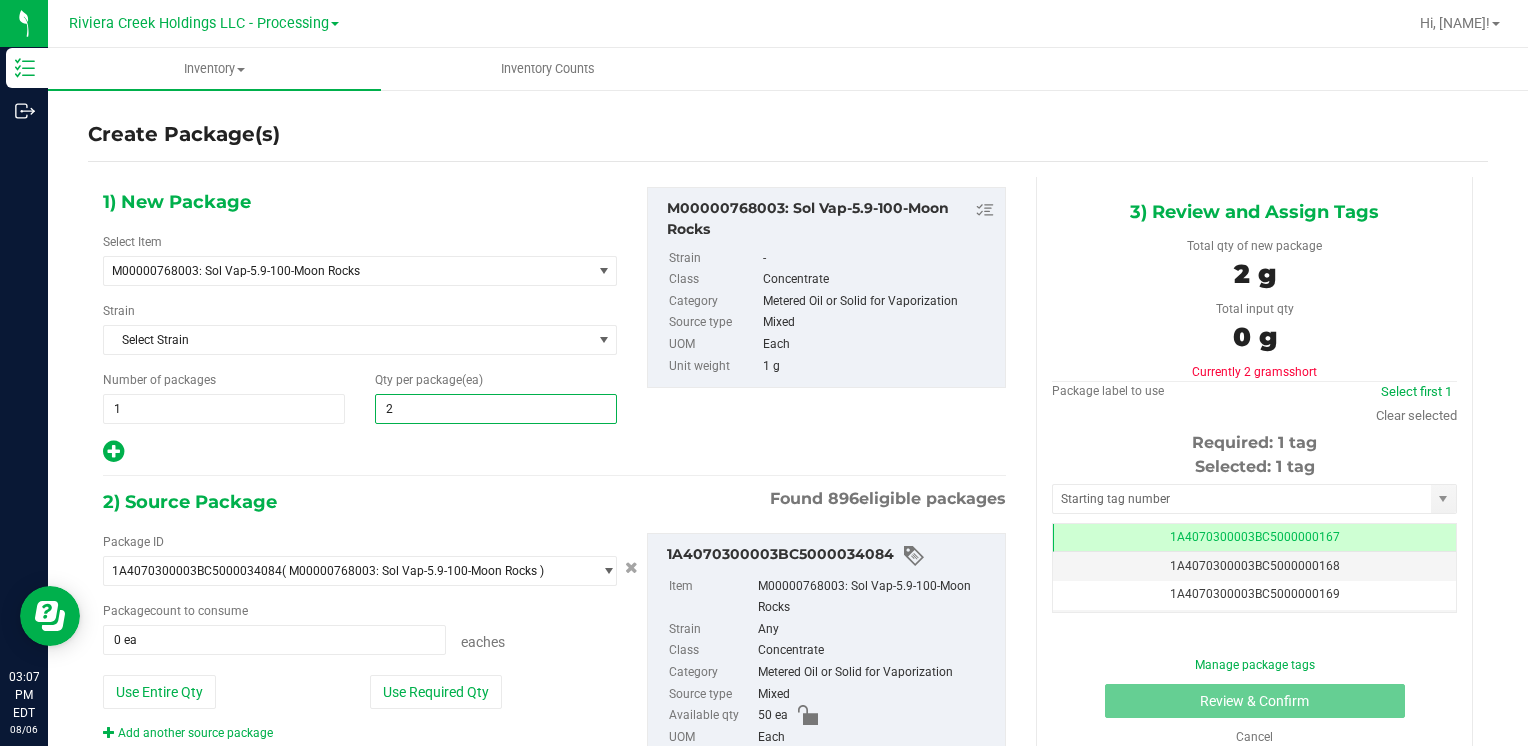 type on "25" 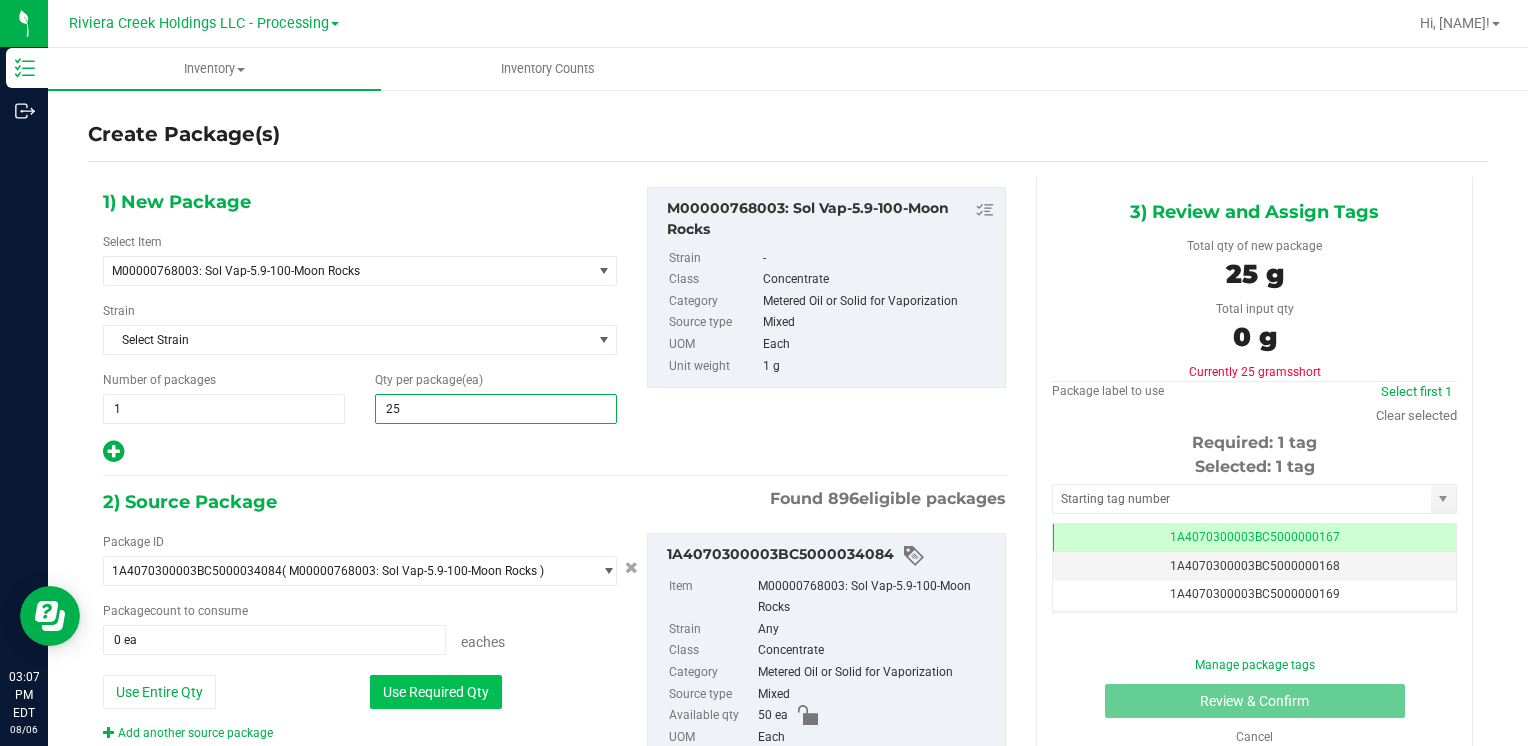 type on "25" 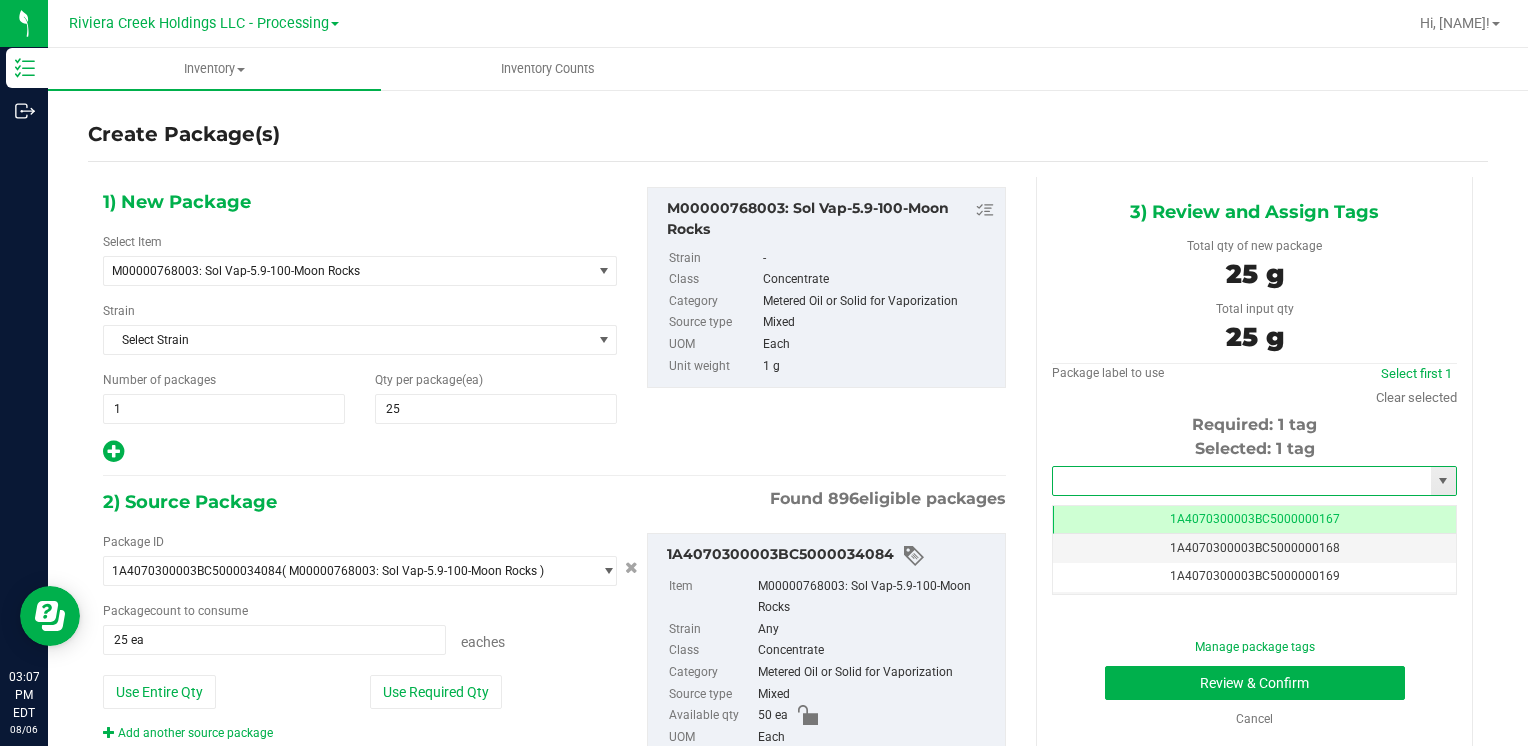 click at bounding box center (1242, 481) 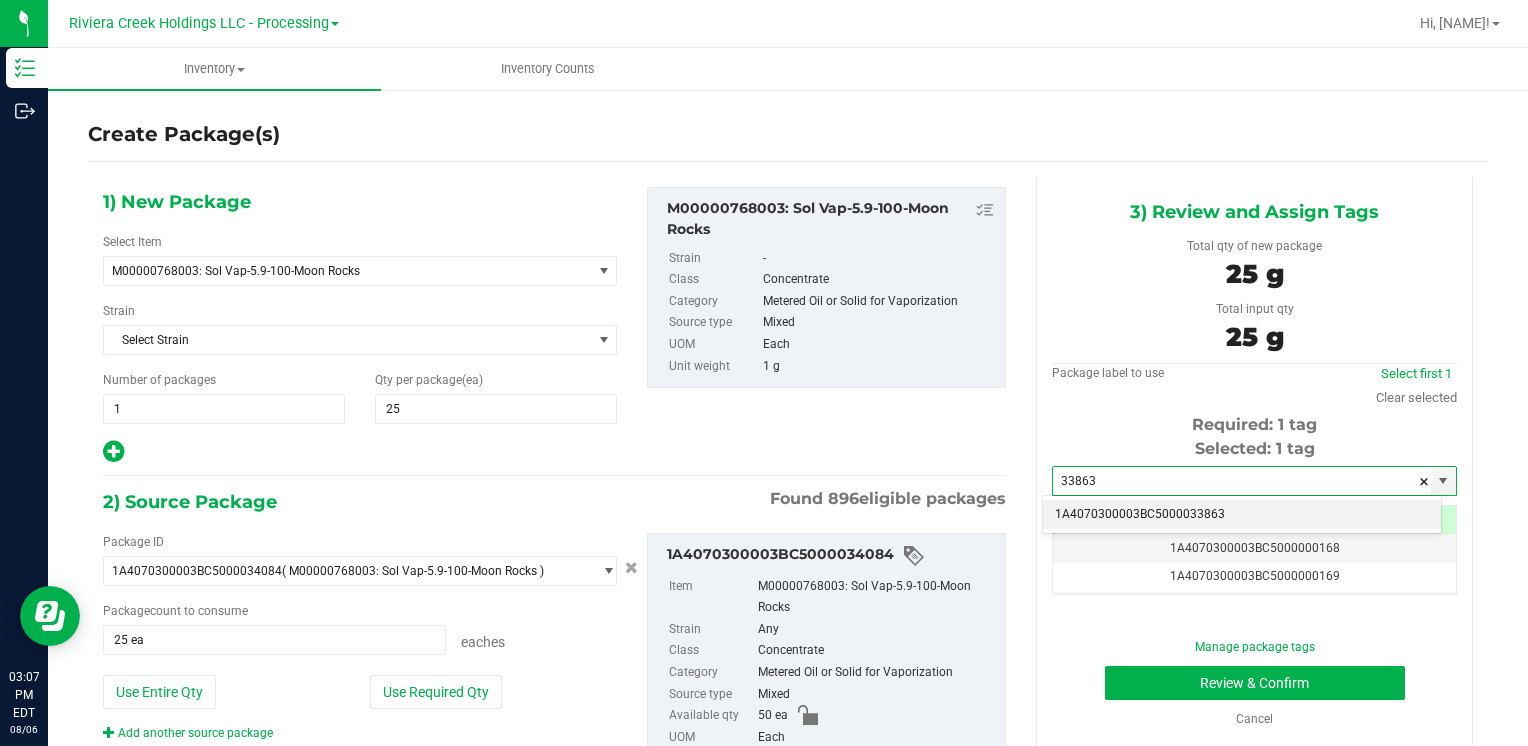 click on "1A4070300003BC5000033863" at bounding box center [1242, 515] 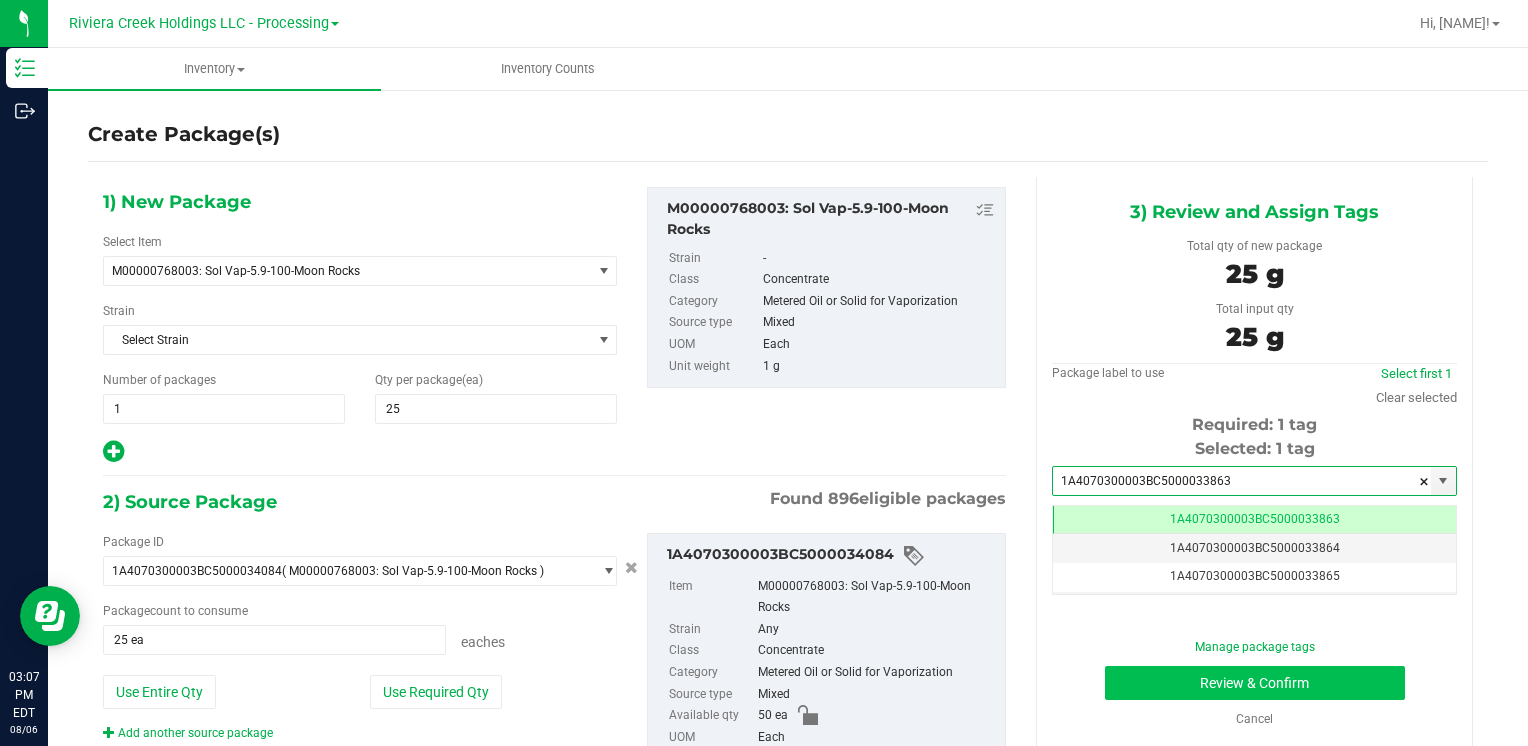 scroll, scrollTop: 0, scrollLeft: 0, axis: both 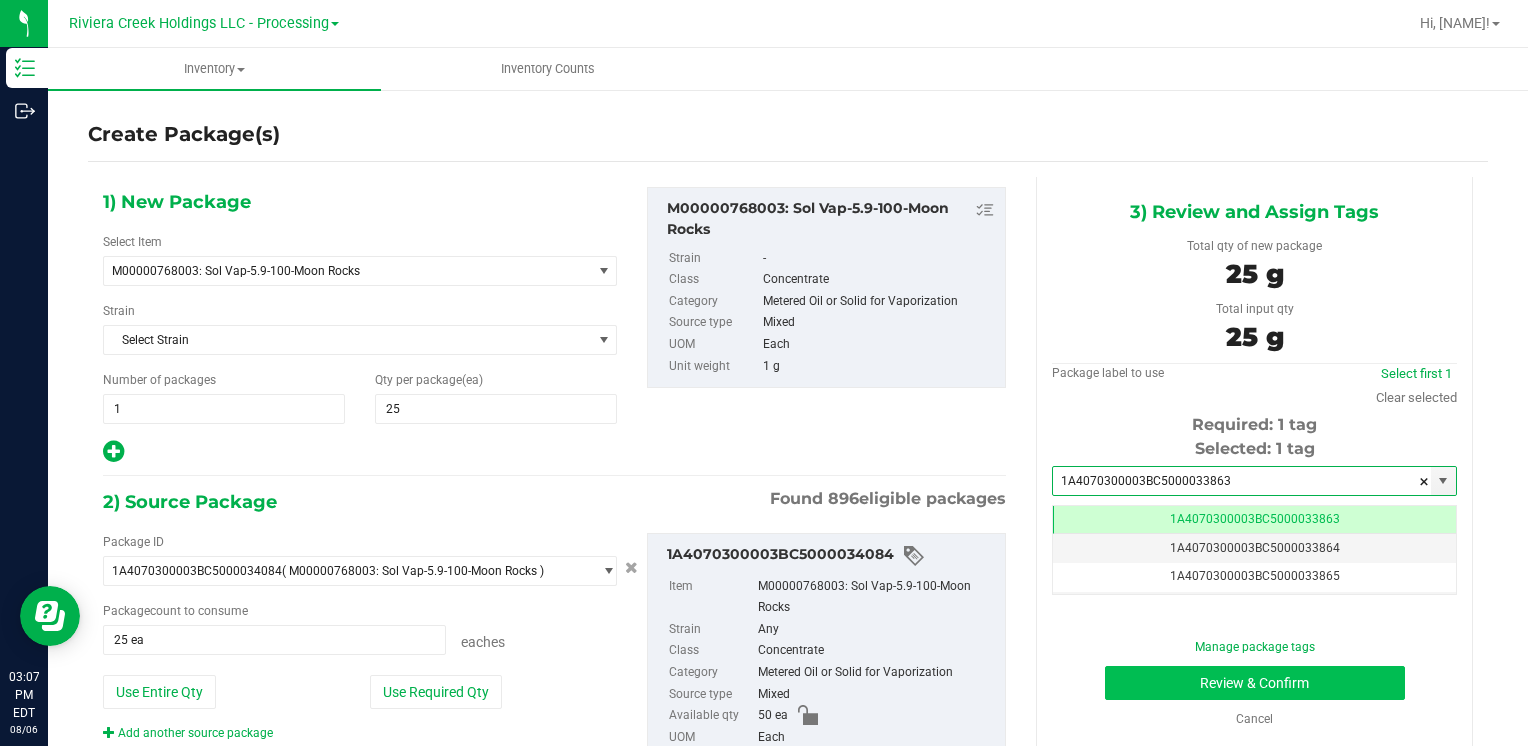 type on "1A4070300003BC5000033863" 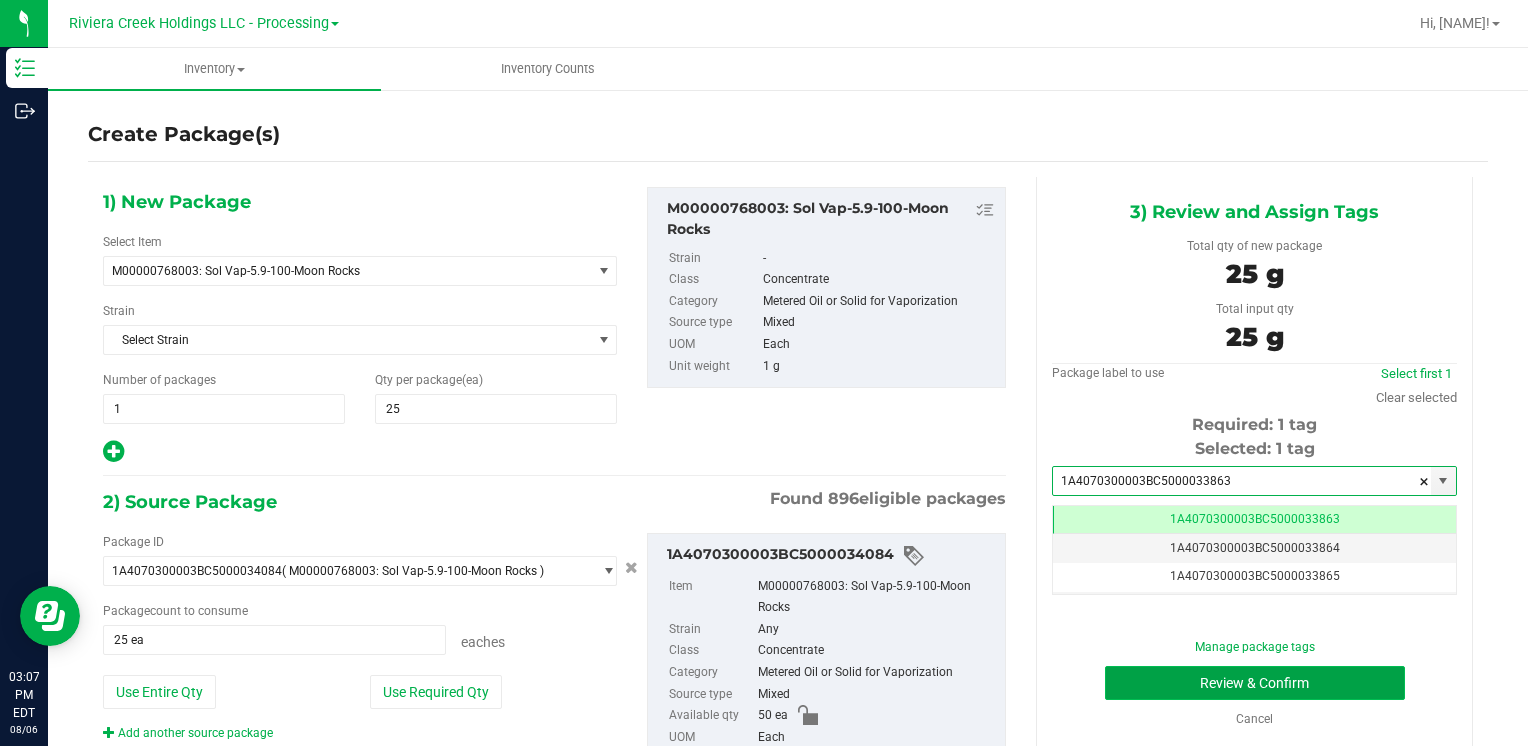 click on "Review & Confirm" at bounding box center (1255, 683) 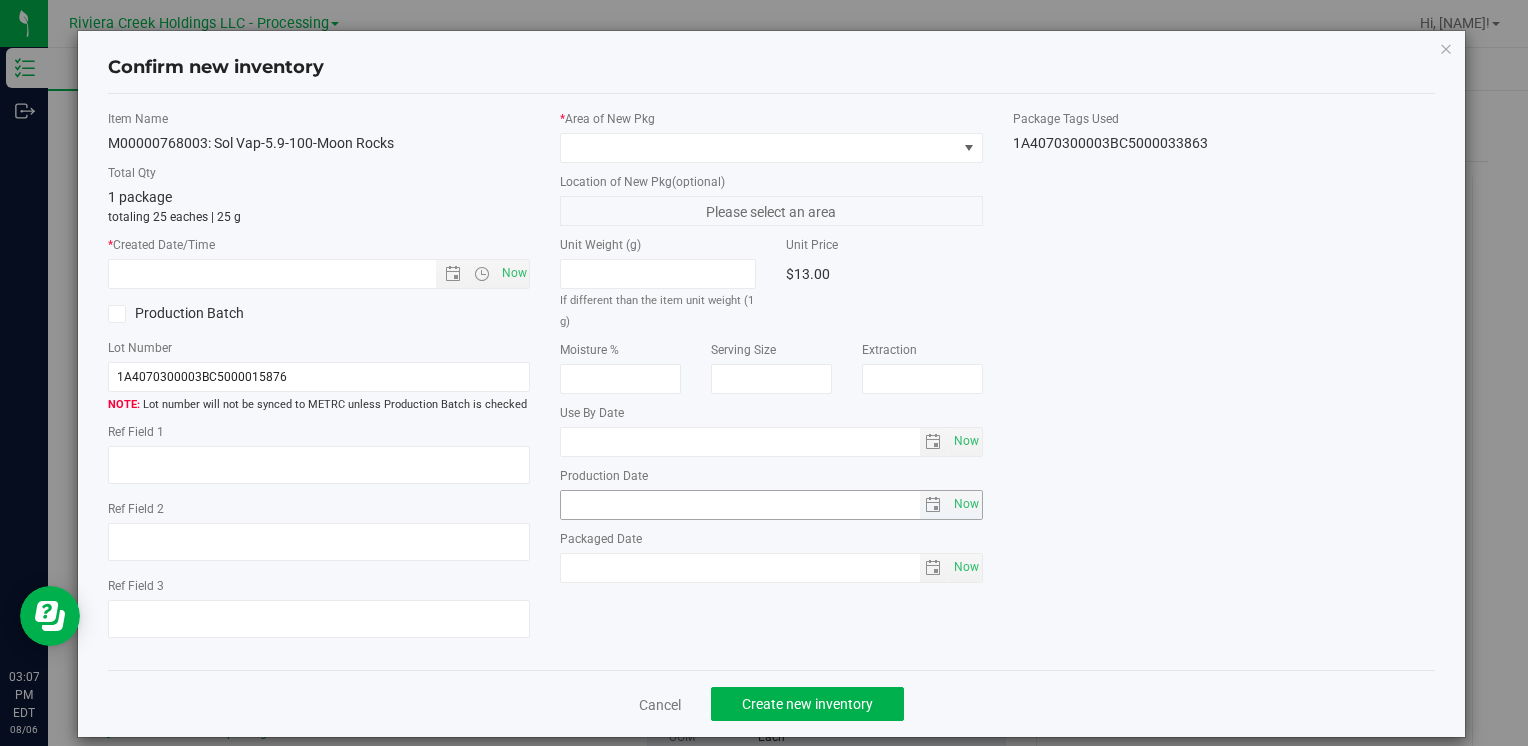 type on "2026-06-26" 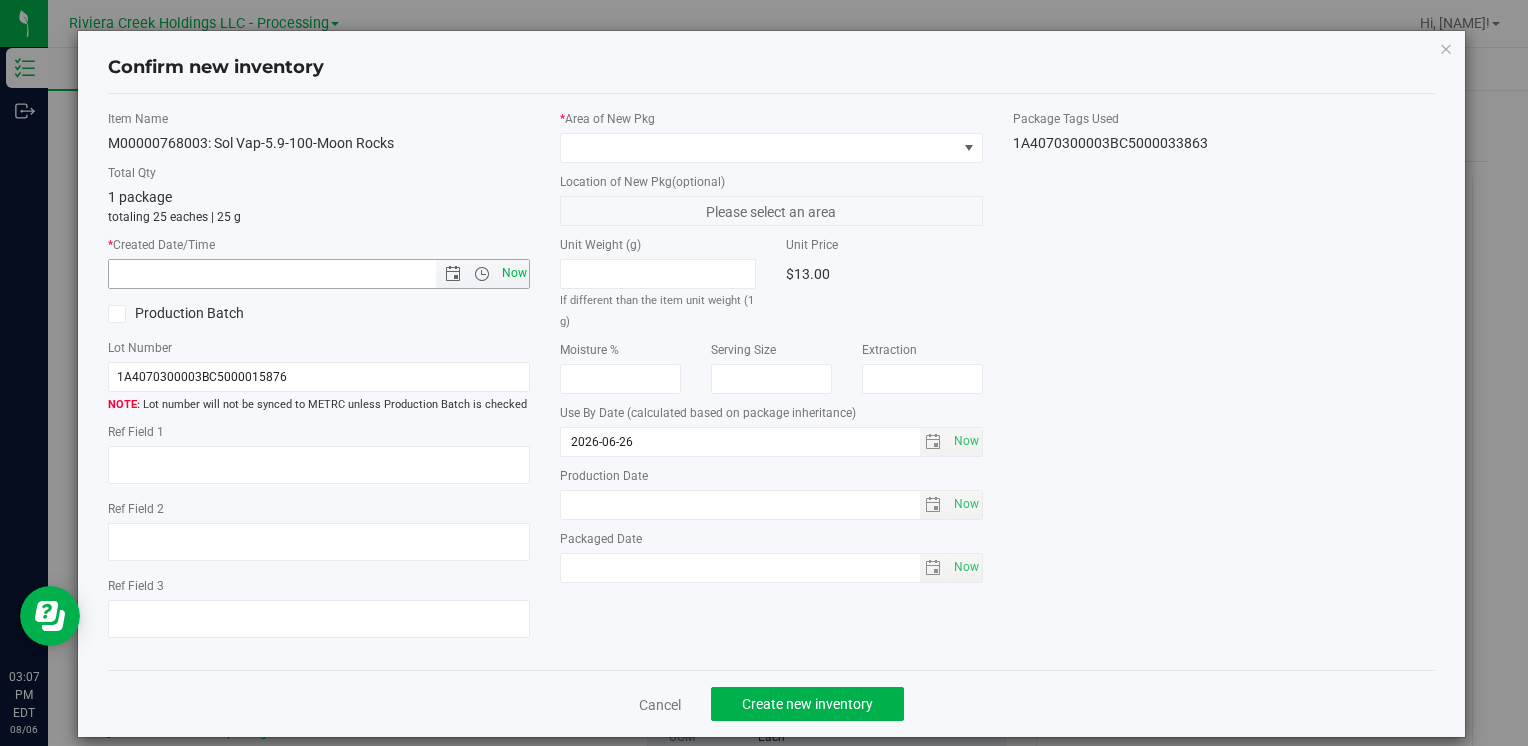 click on "Now" at bounding box center (514, 273) 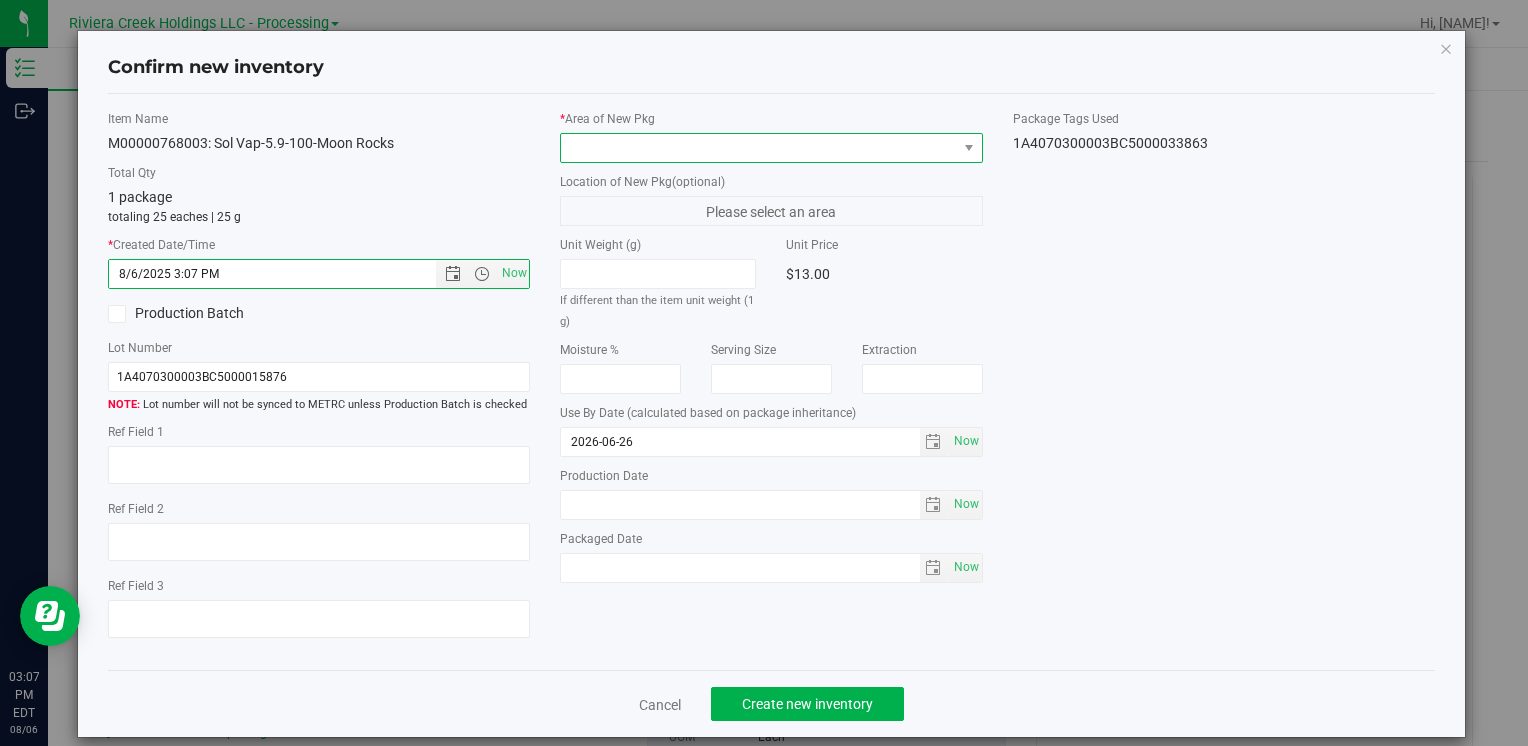 click at bounding box center [758, 148] 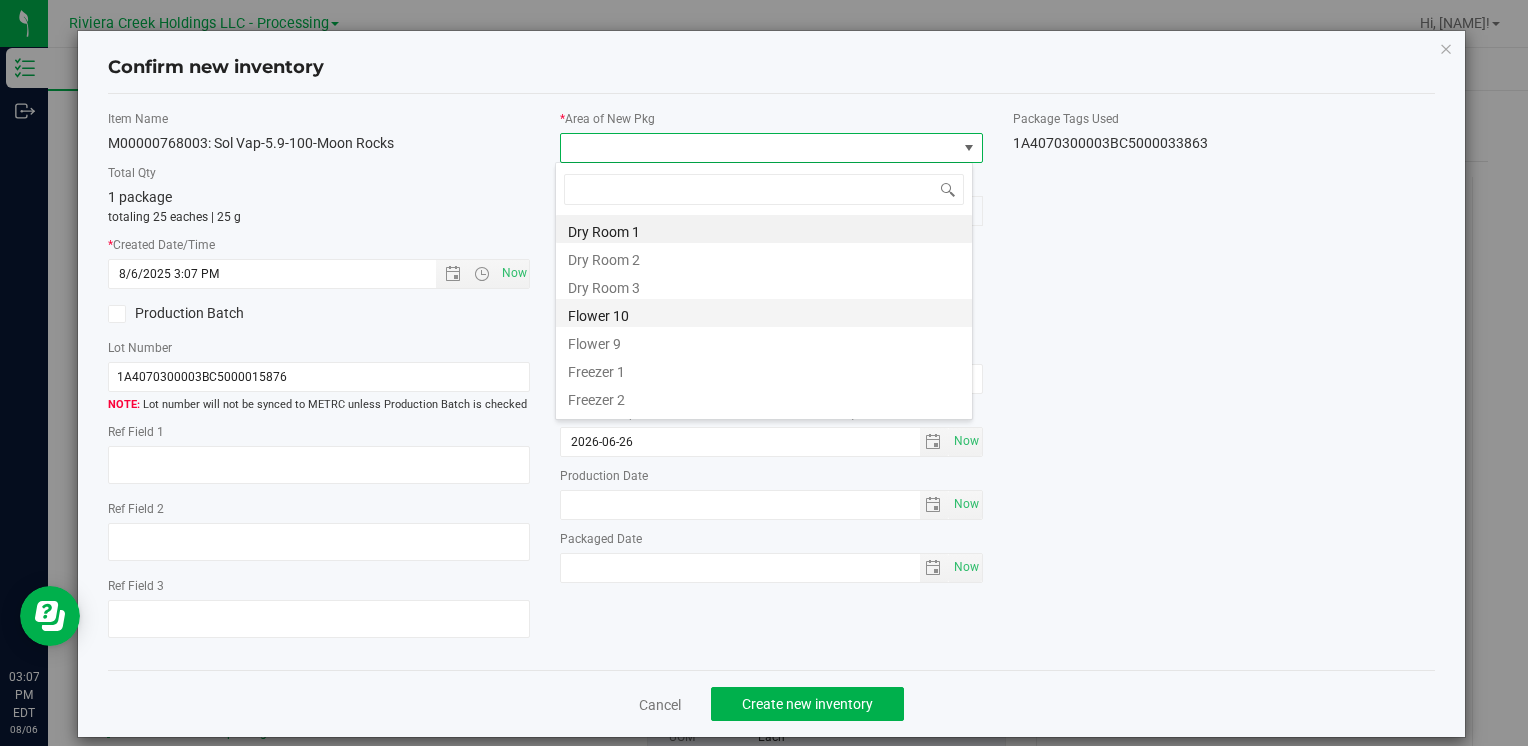 click on "Flower 10" at bounding box center (764, 313) 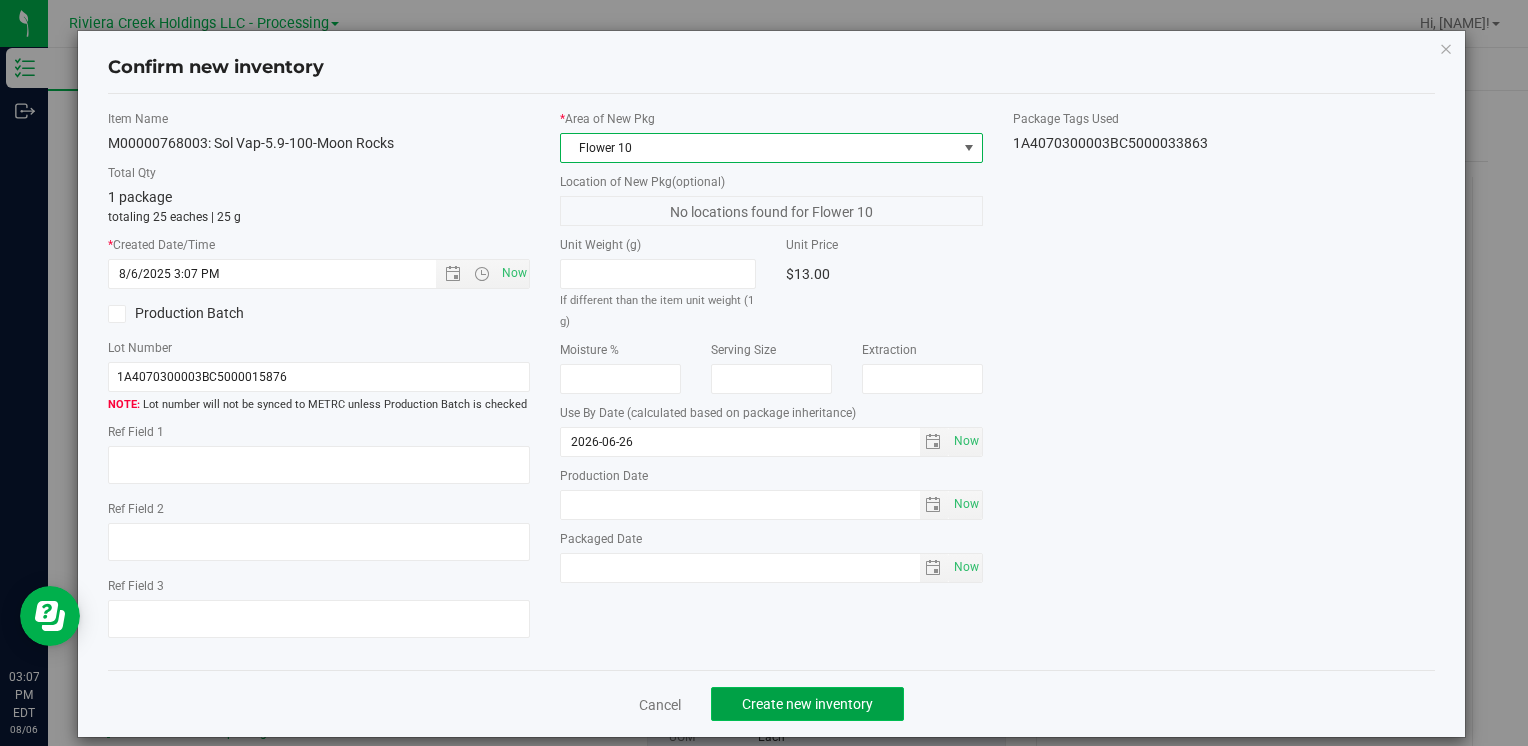 click on "Create new inventory" 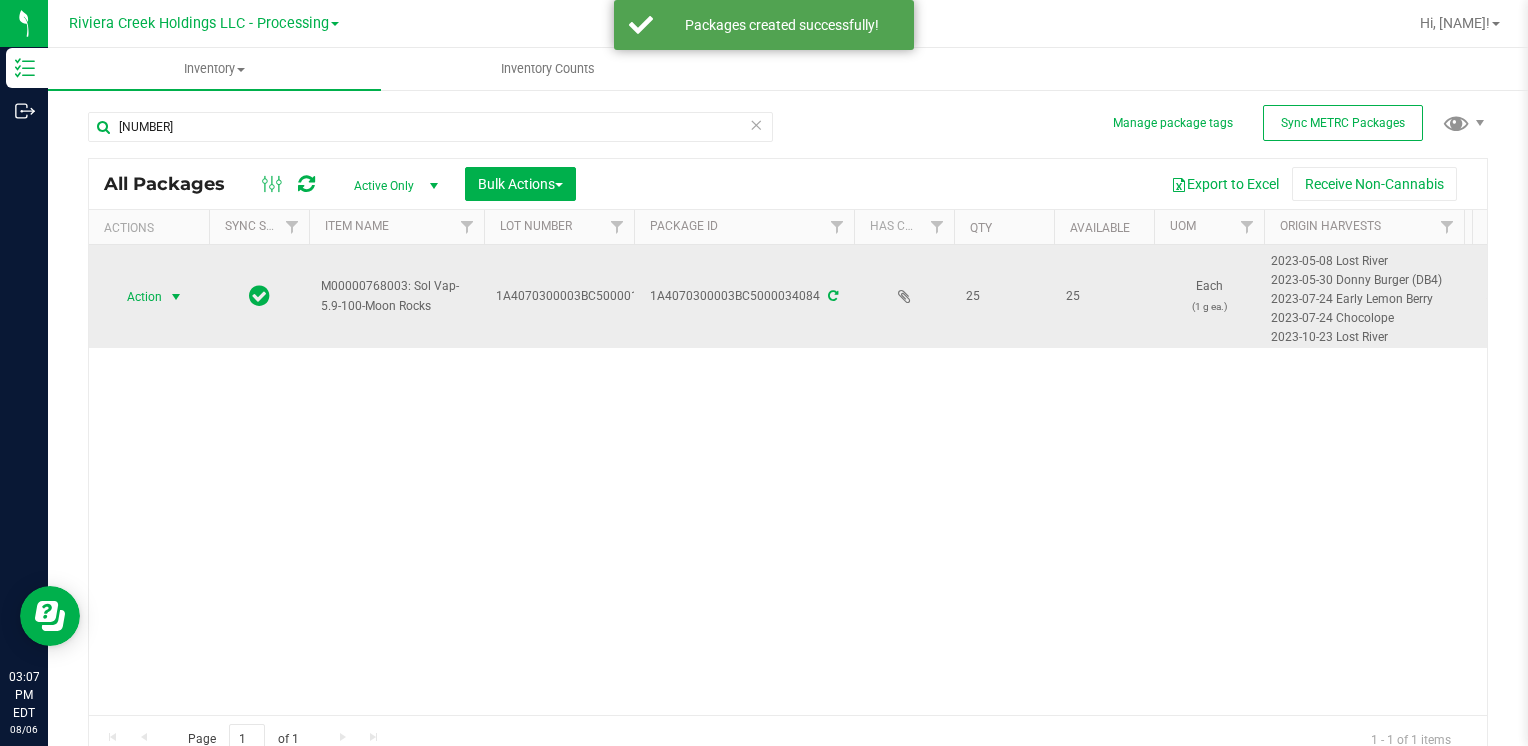 click on "Action" at bounding box center (149, 297) 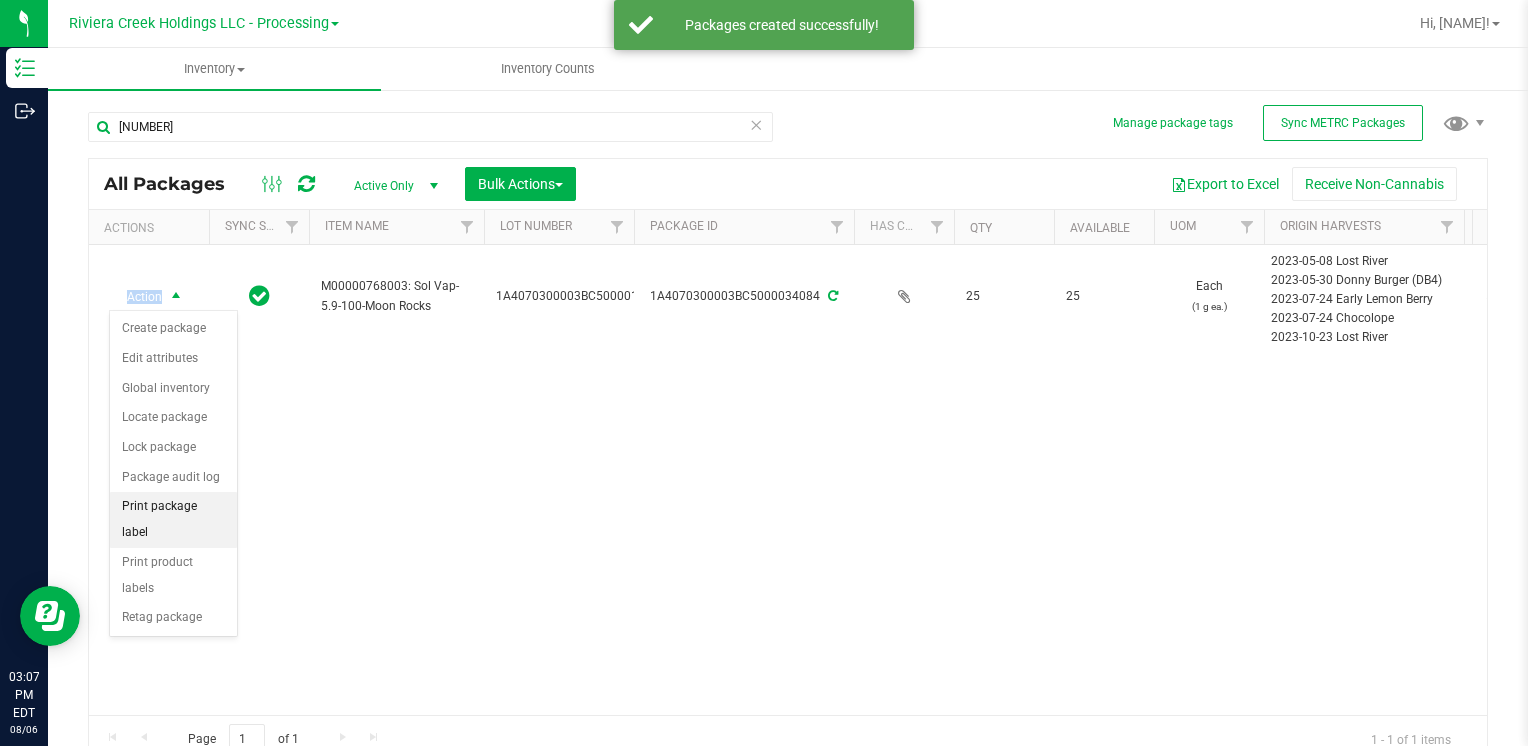 click on "Print package label" at bounding box center (173, 519) 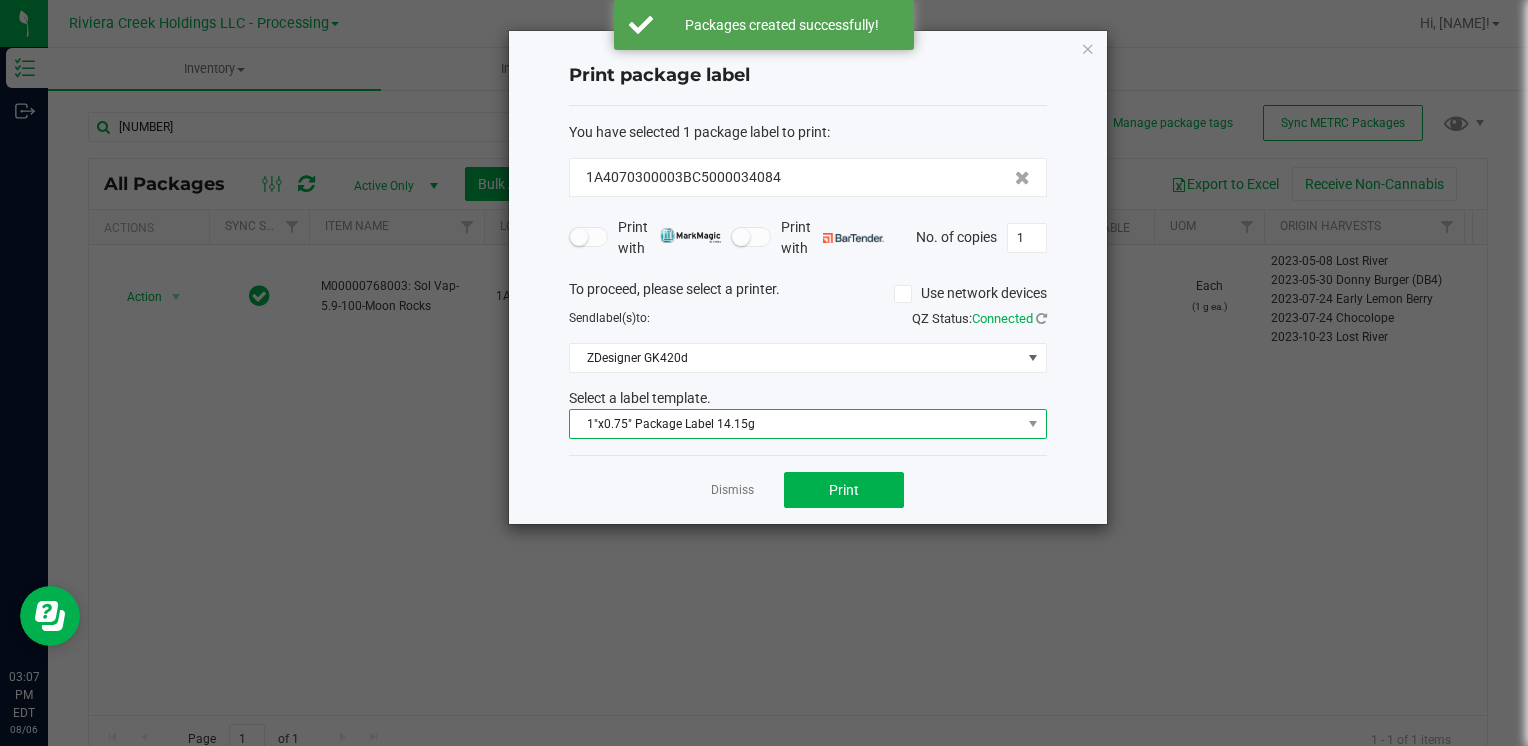 click on "1"x0.75" Package Label 14.15g" at bounding box center [795, 424] 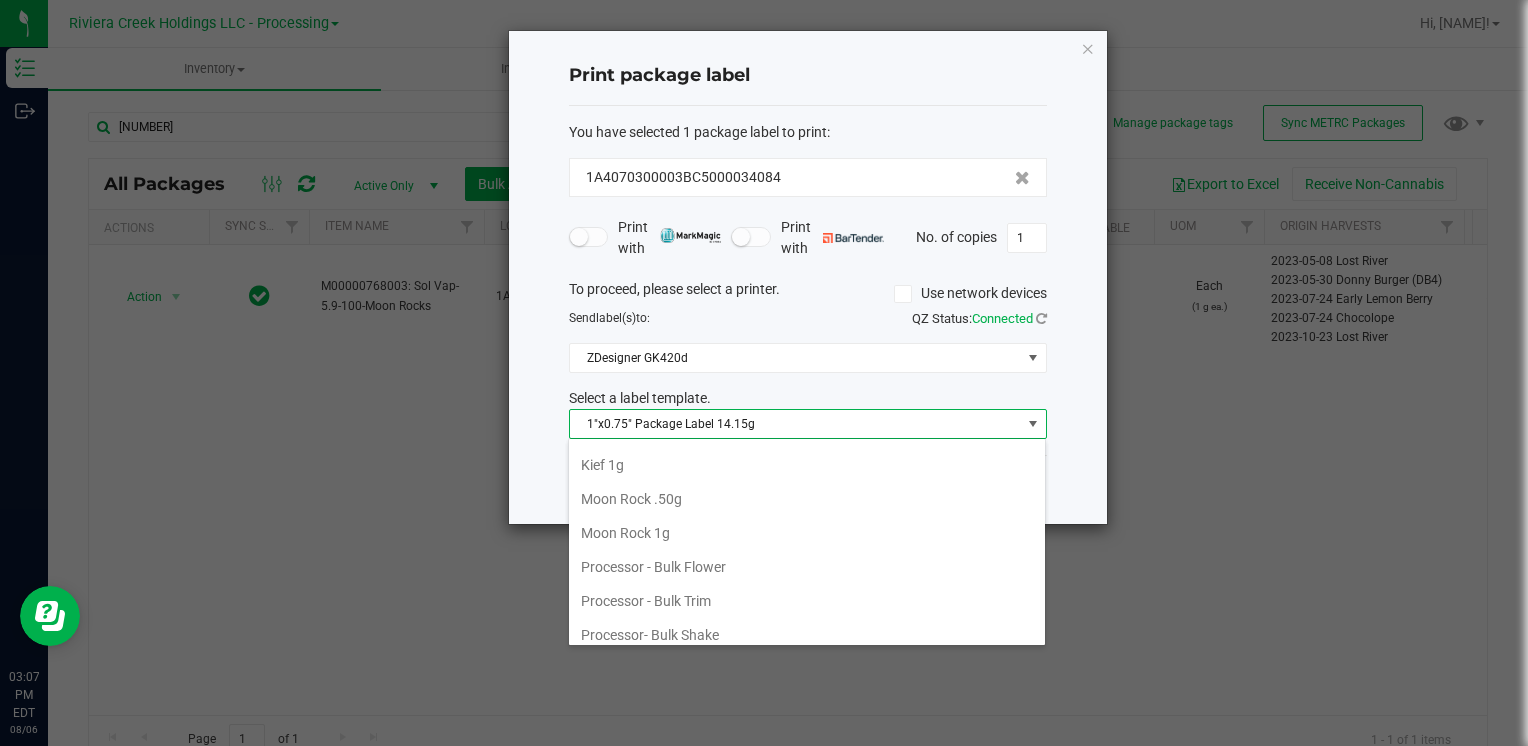 click on "Moon Rock 1g" at bounding box center [807, 533] 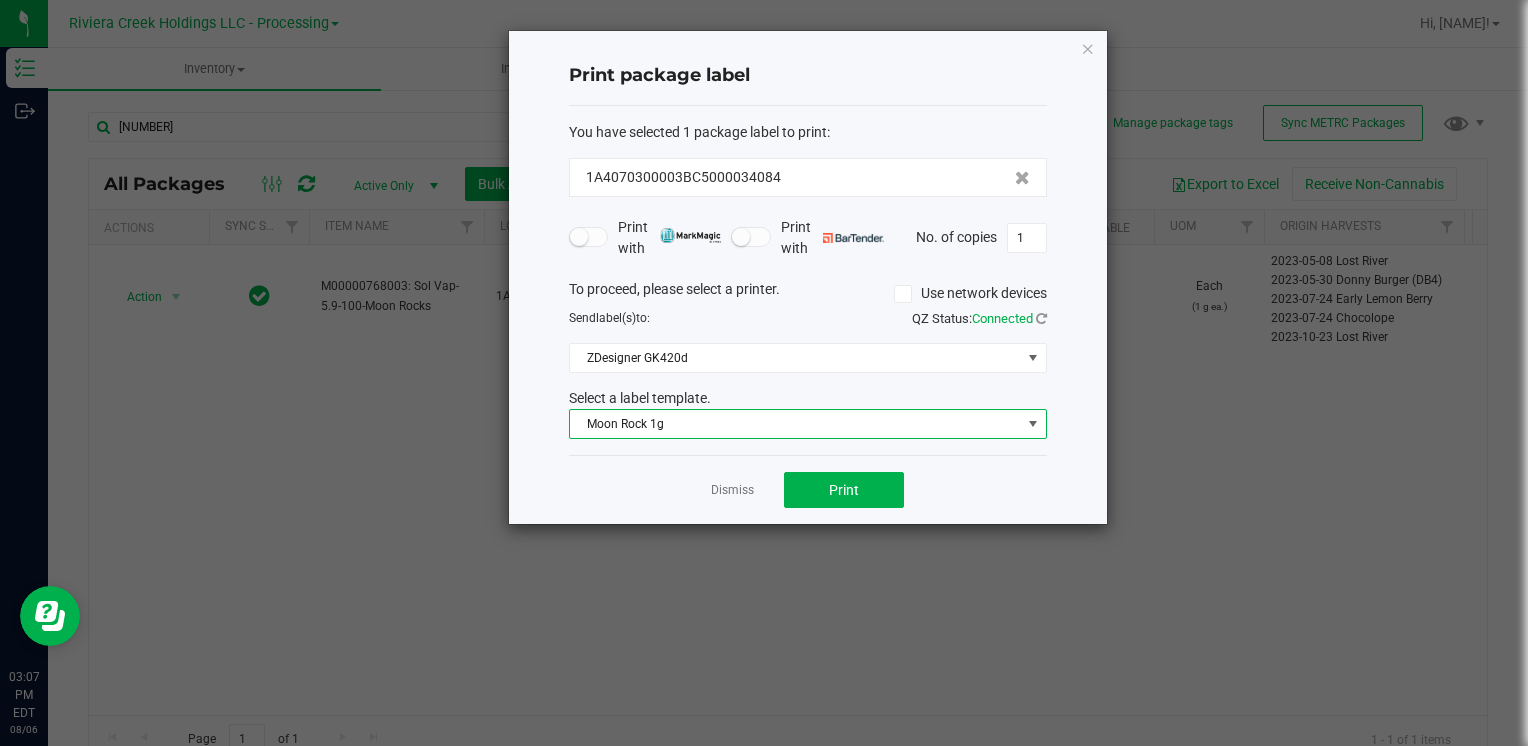 click on "Dismiss   Print" 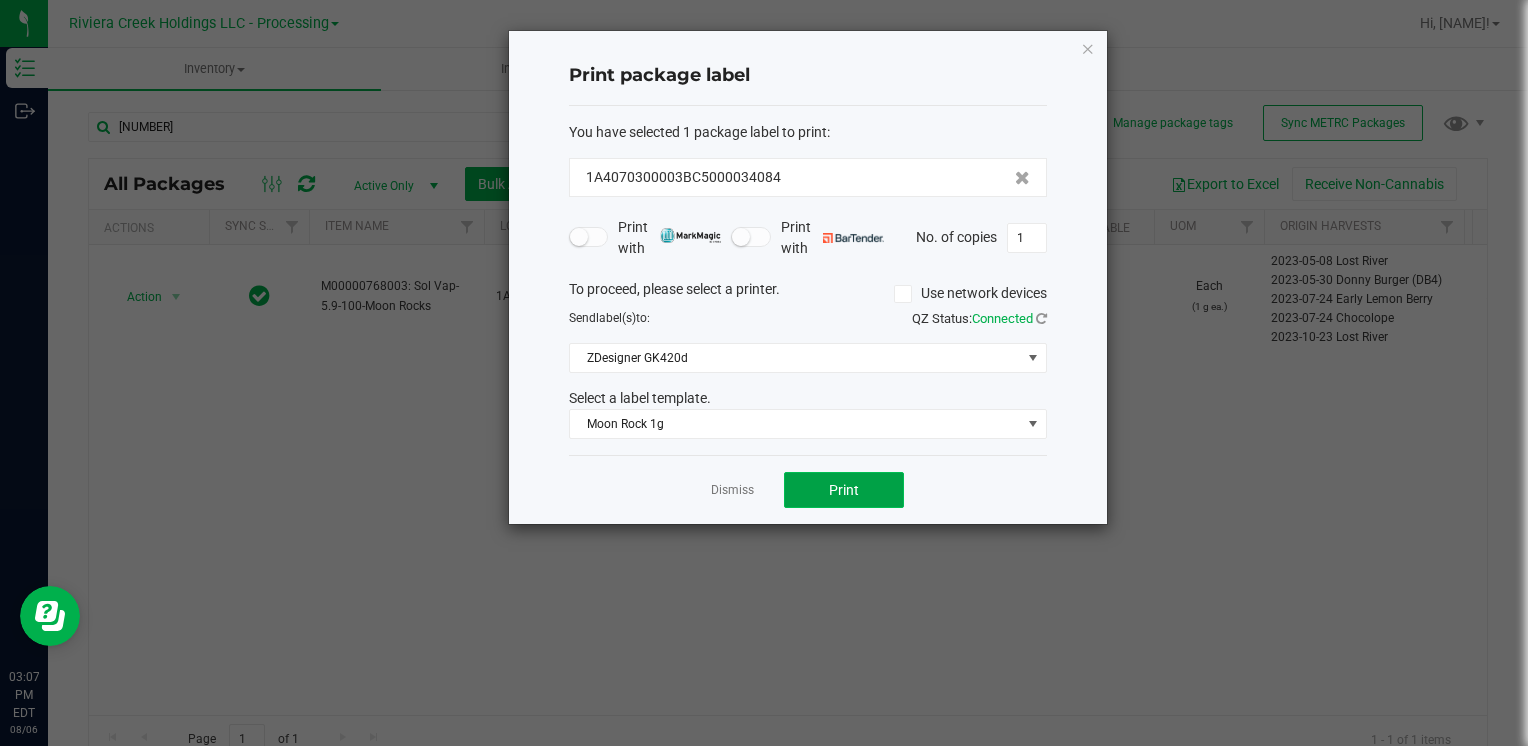 click on "Print" 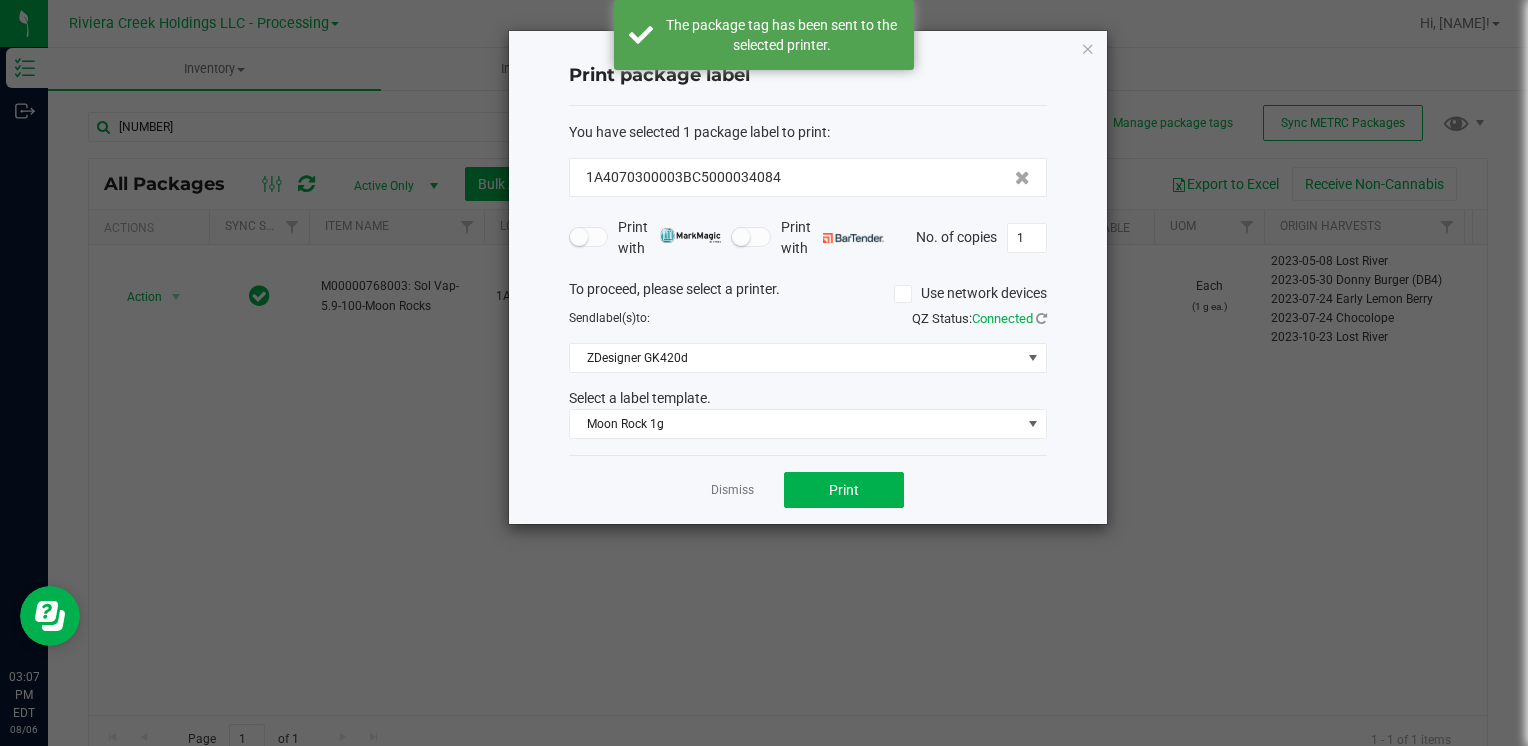 click 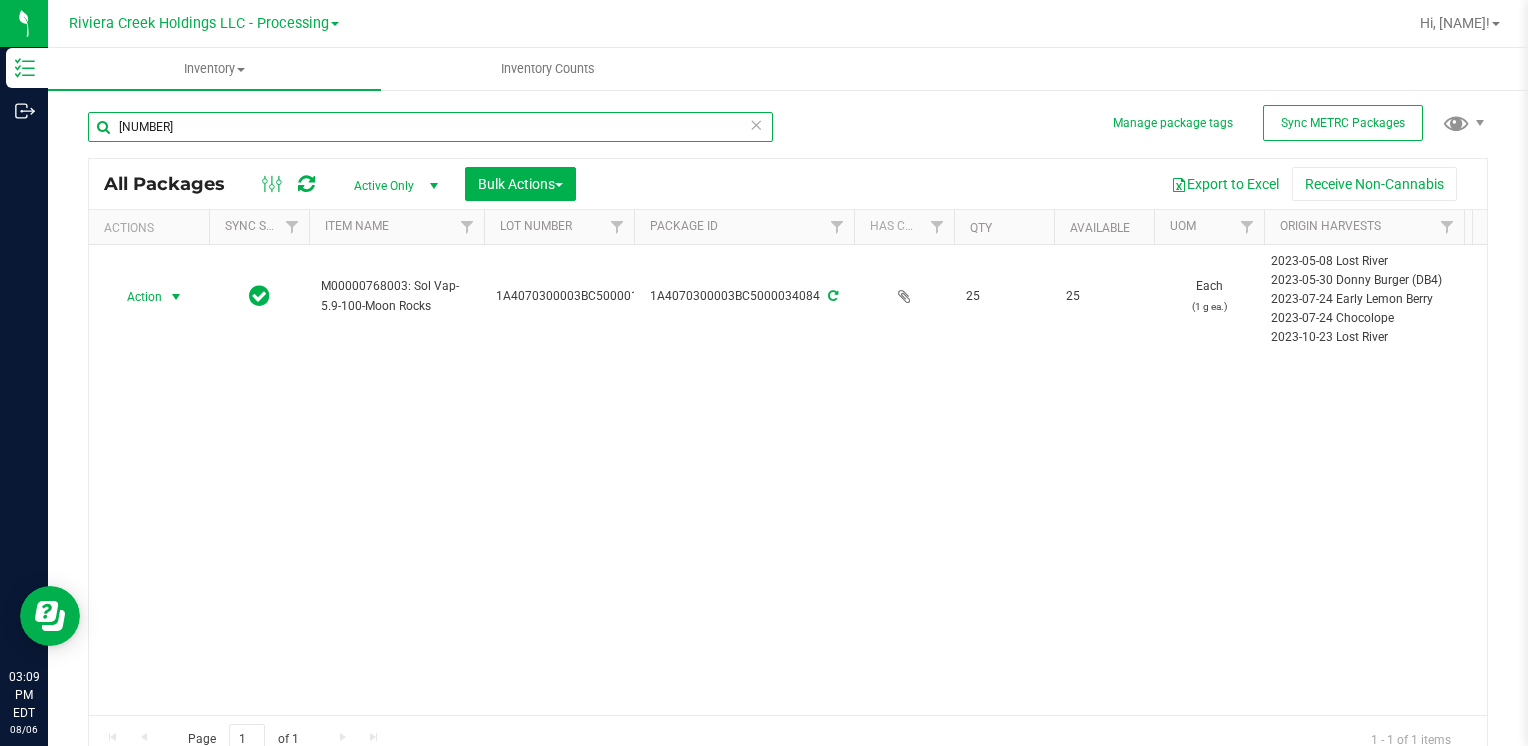 click on "[NUMBER]" at bounding box center (430, 127) 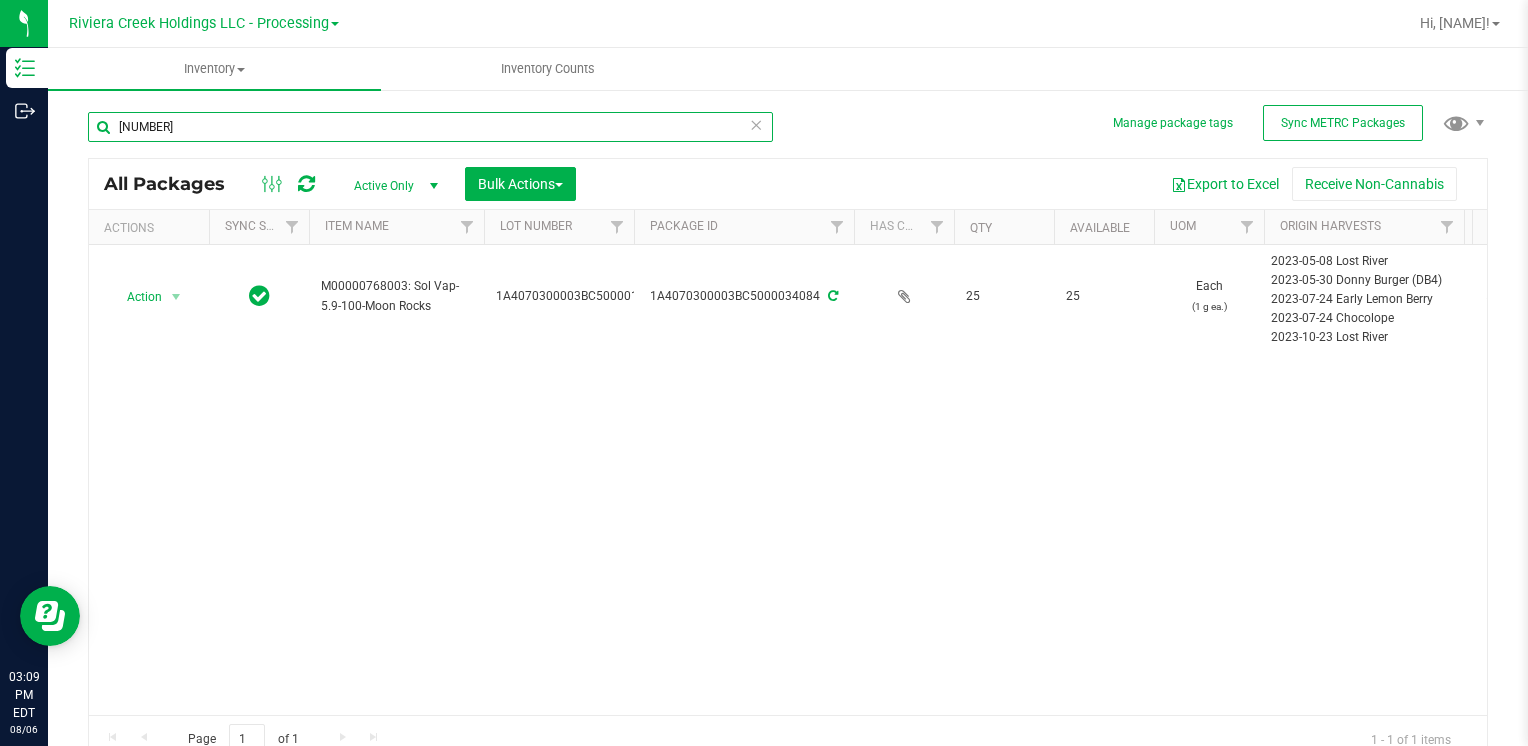 click on "[NUMBER]" at bounding box center (430, 127) 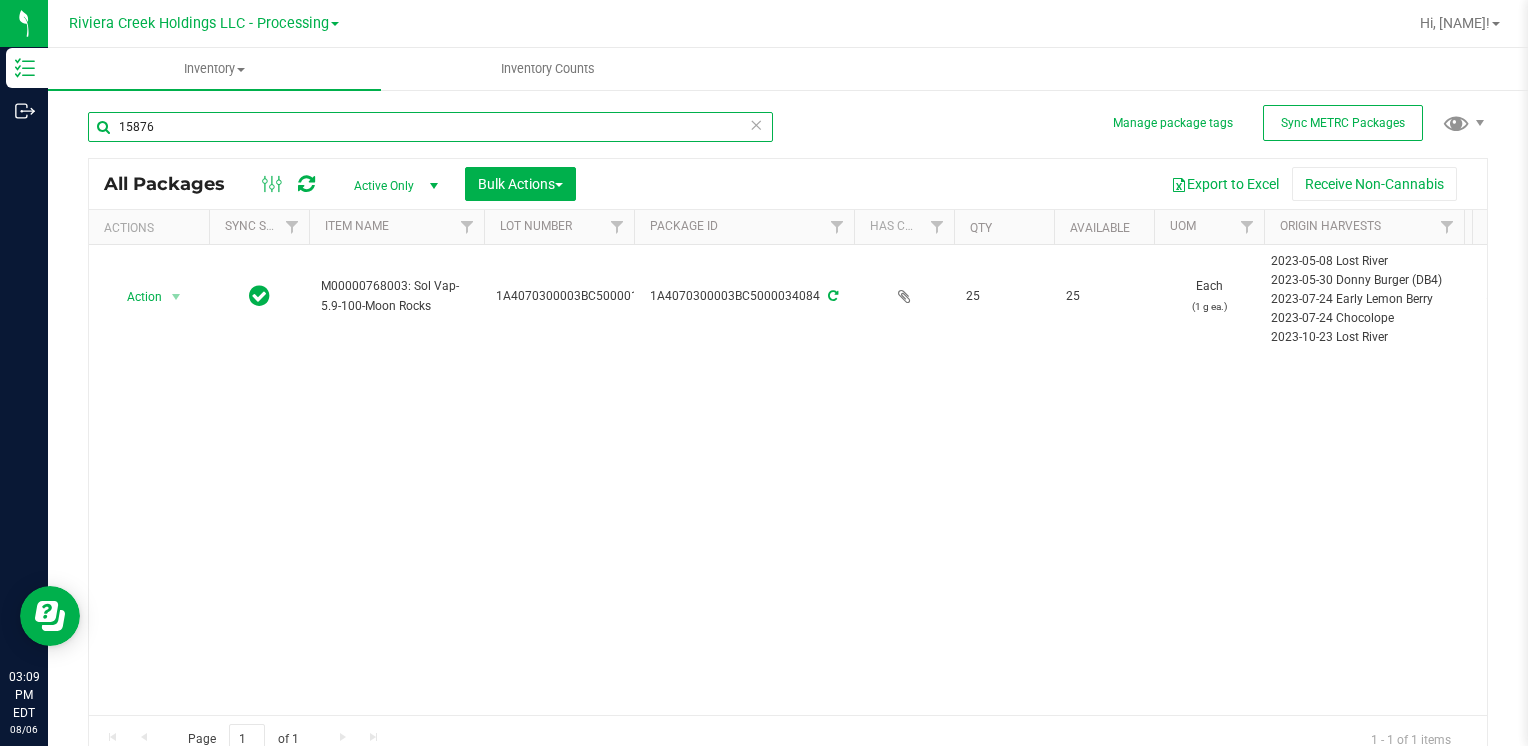 scroll, scrollTop: 16, scrollLeft: 0, axis: vertical 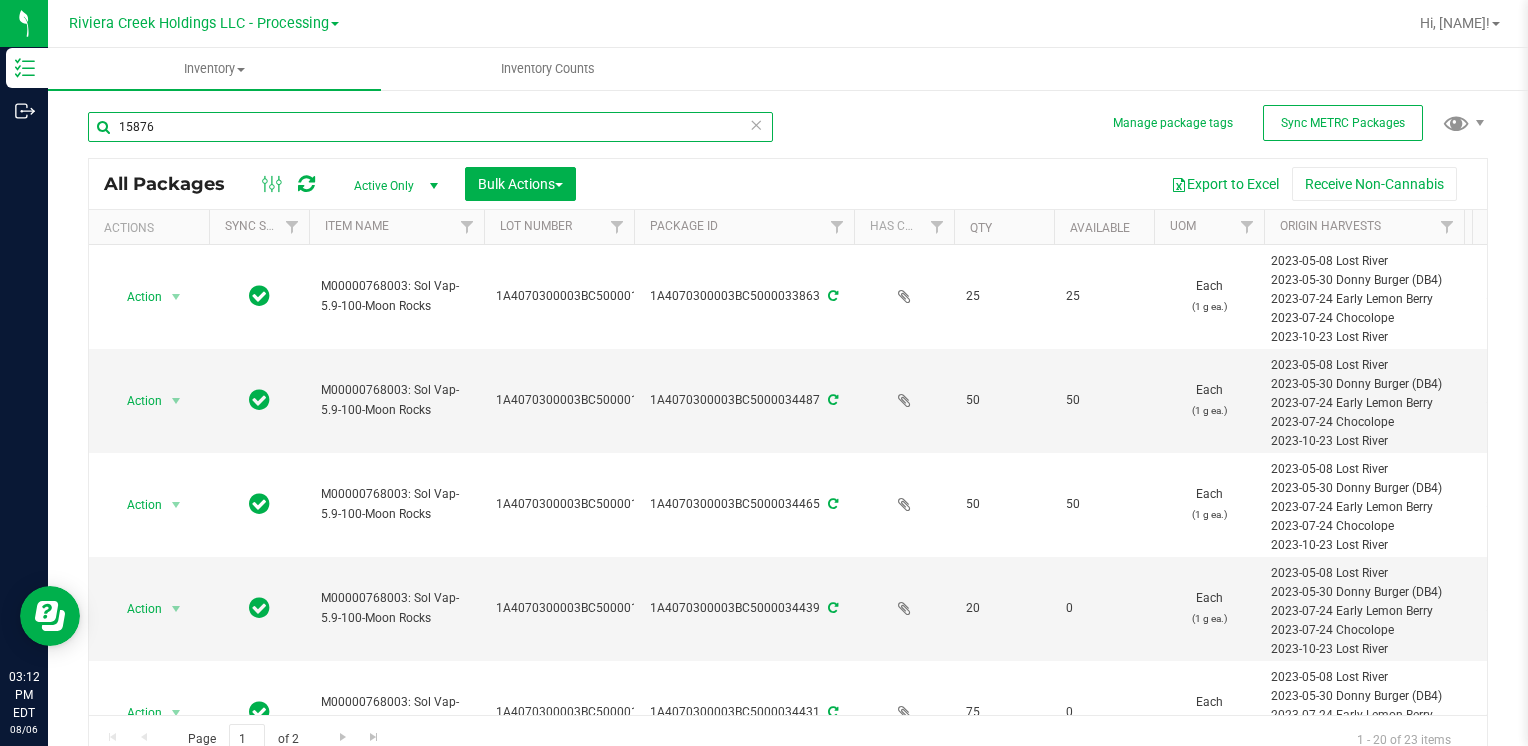 click on "15876" at bounding box center [430, 127] 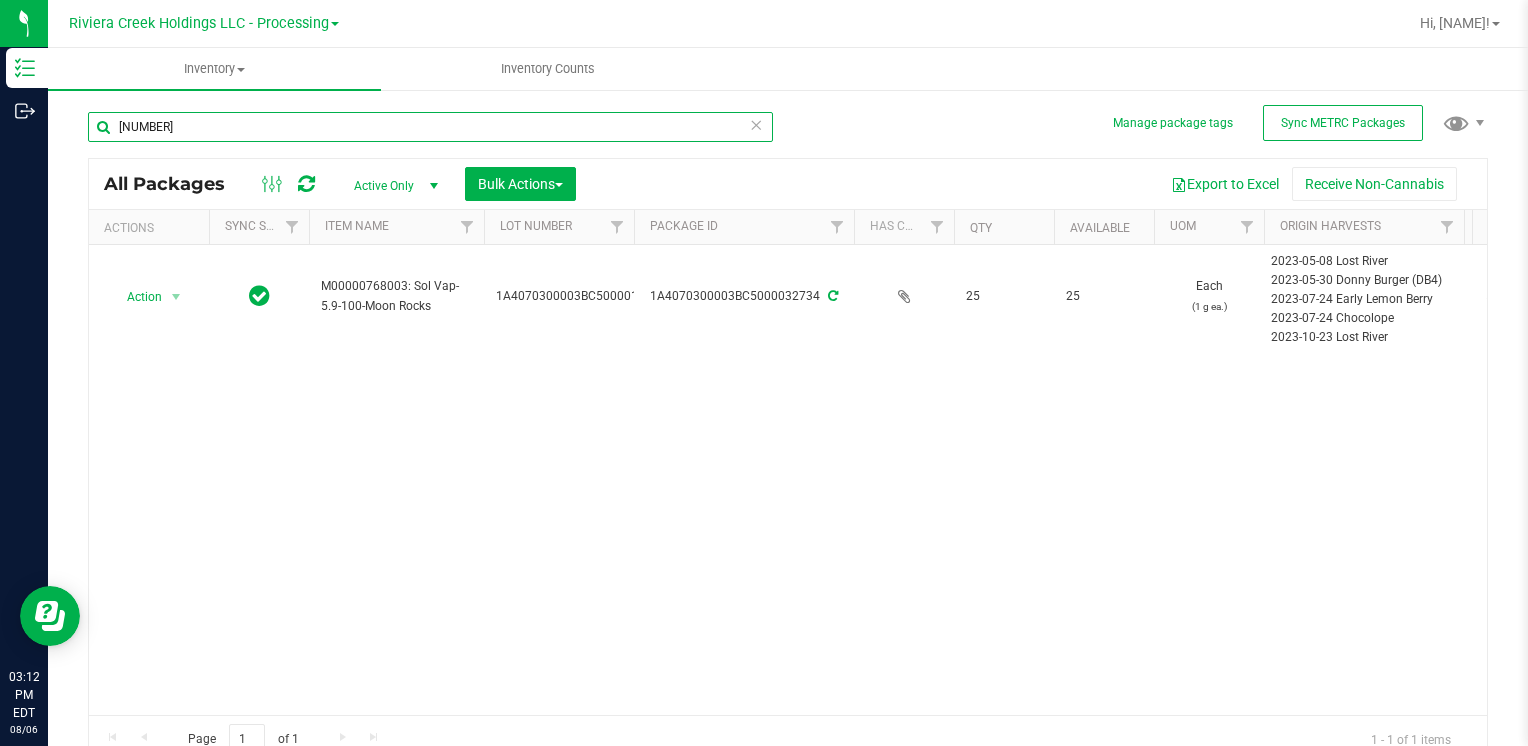 scroll, scrollTop: 0, scrollLeft: 309, axis: horizontal 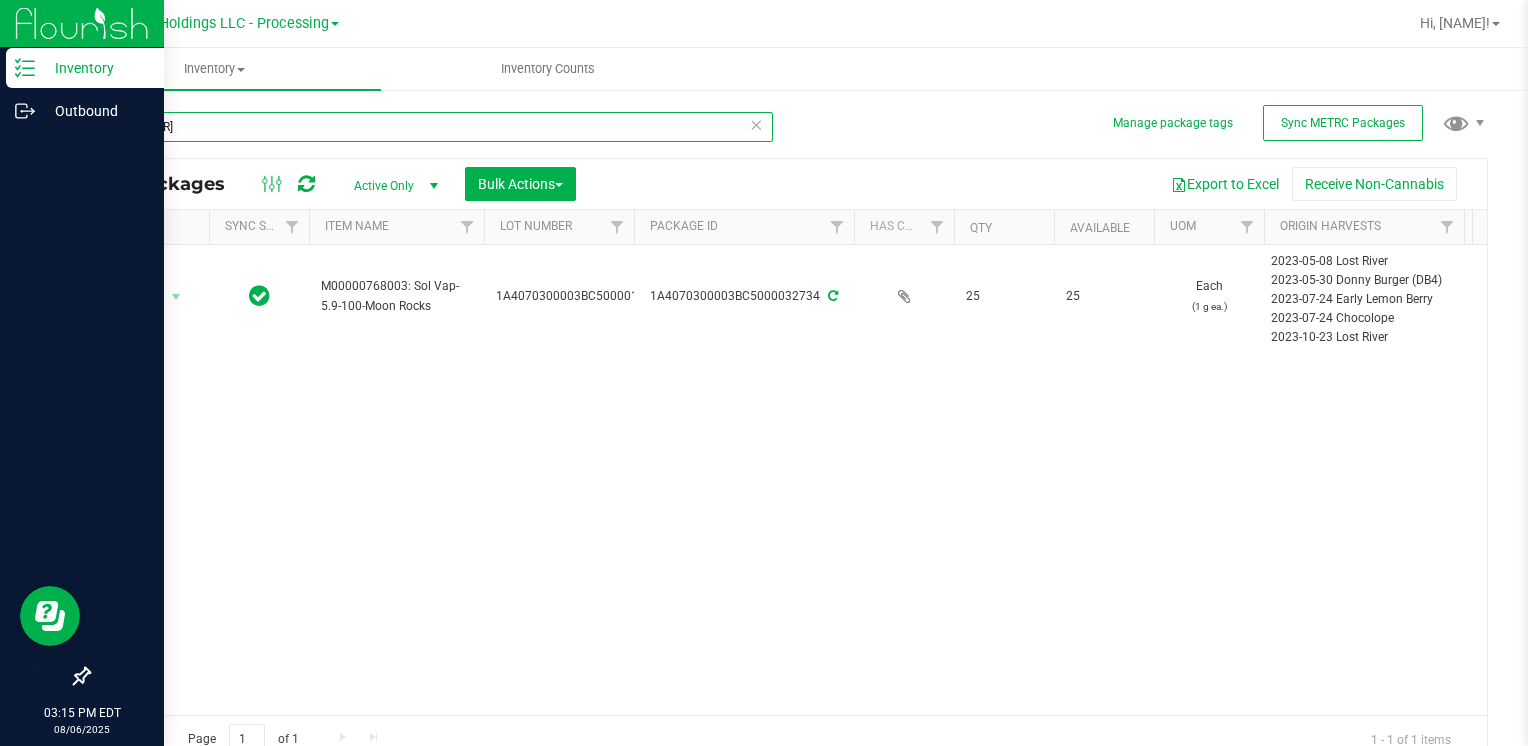 type on "[NUMBER]" 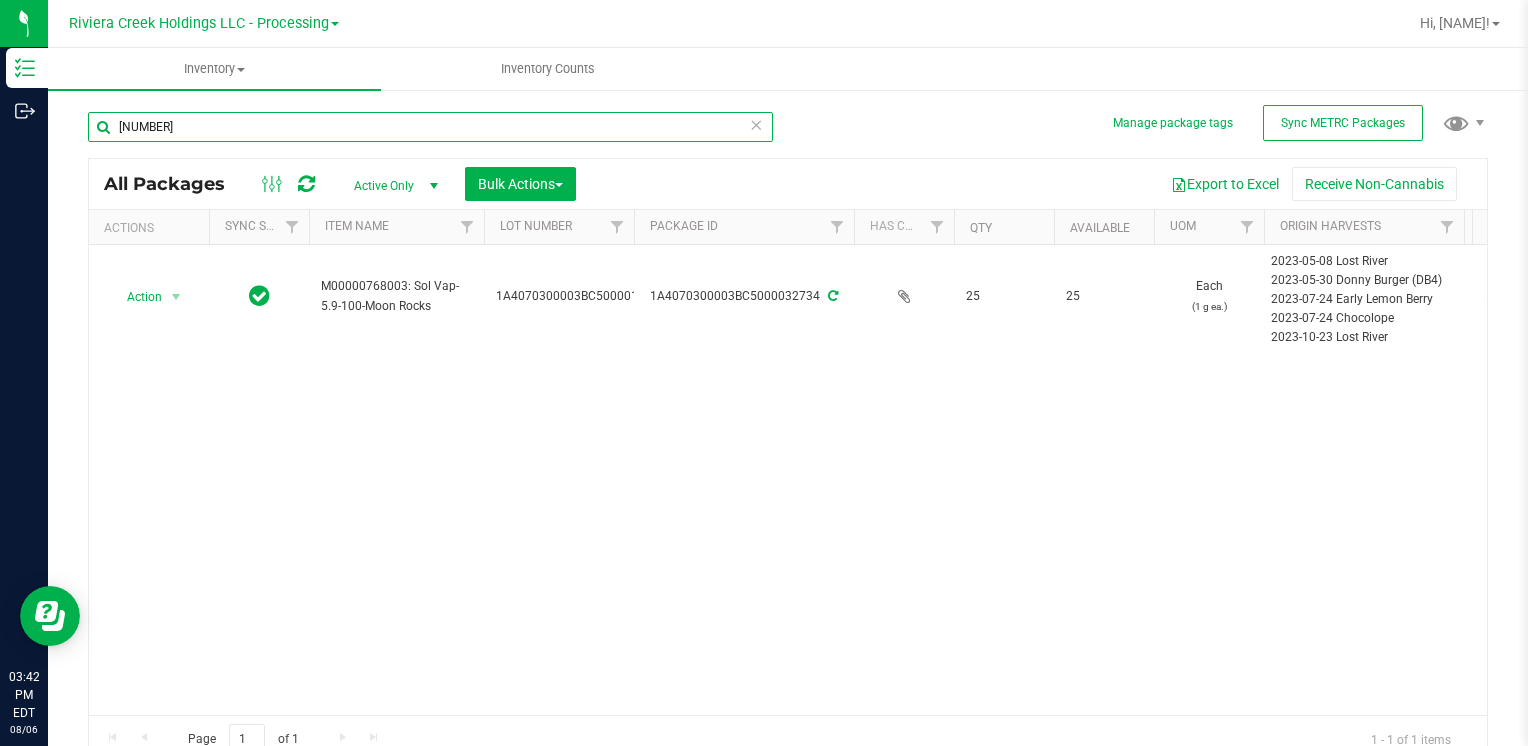 click on "[NUMBER]" at bounding box center (430, 127) 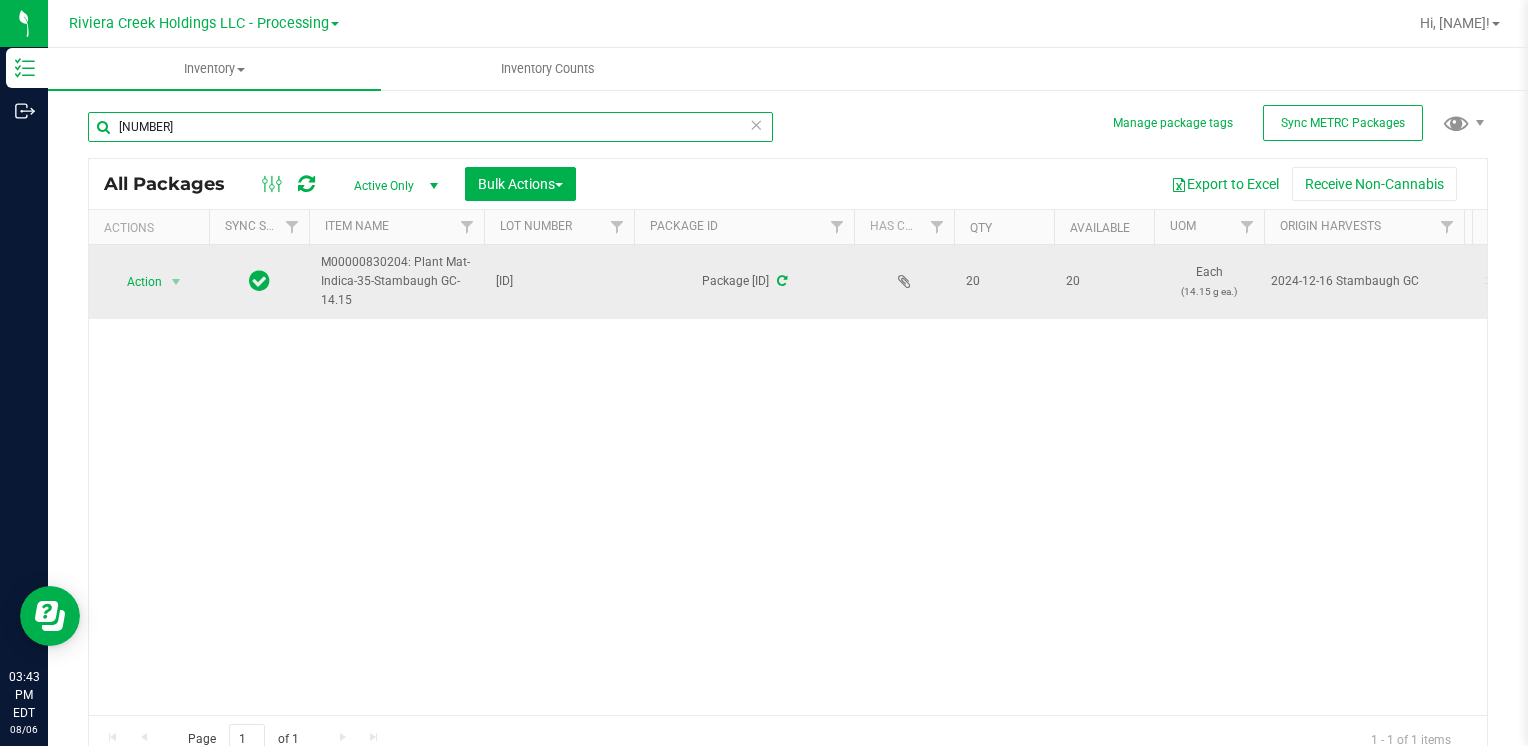 type on "[NUMBER]" 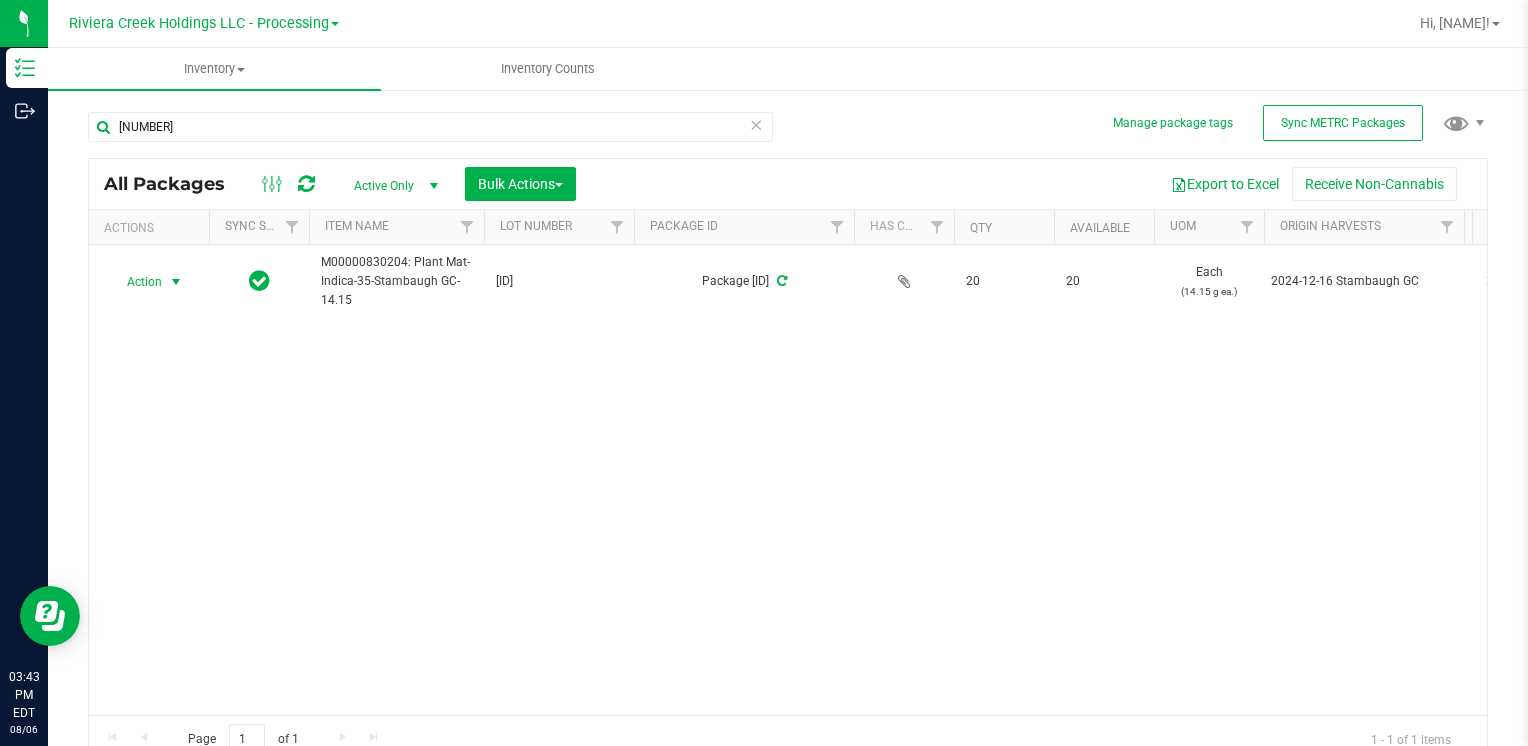 drag, startPoint x: 162, startPoint y: 284, endPoint x: 164, endPoint y: 318, distance: 34.058773 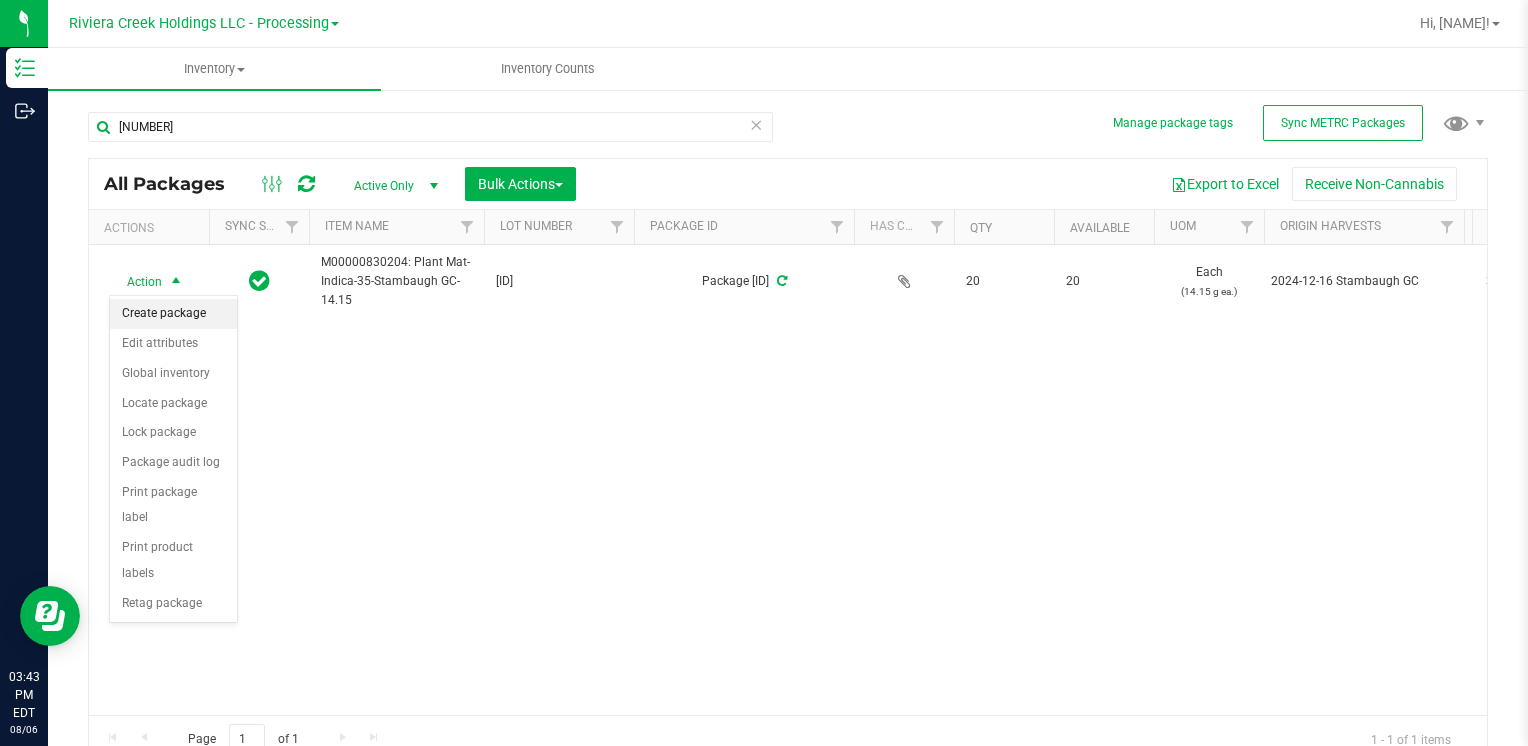 click on "Create package" at bounding box center (173, 314) 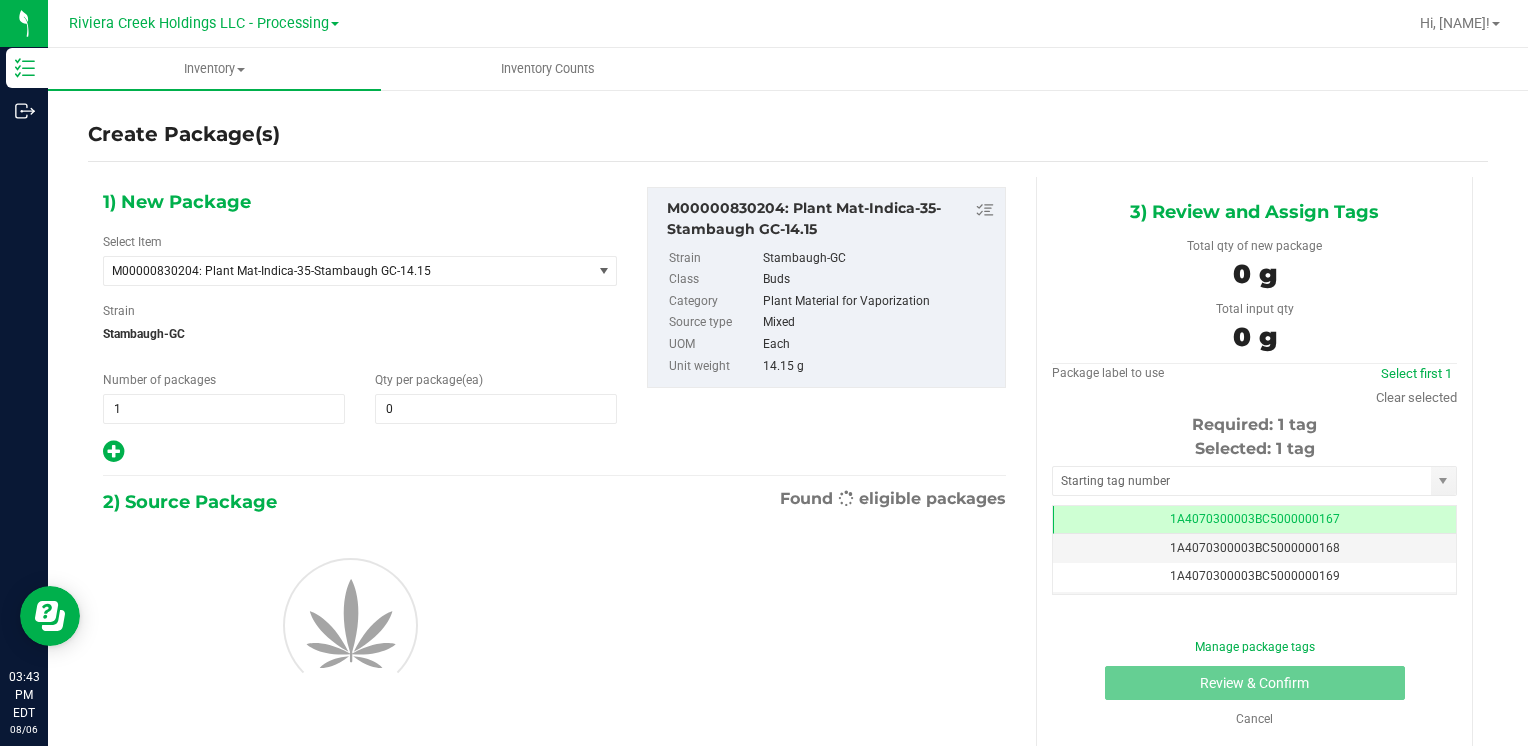 scroll, scrollTop: 0, scrollLeft: 0, axis: both 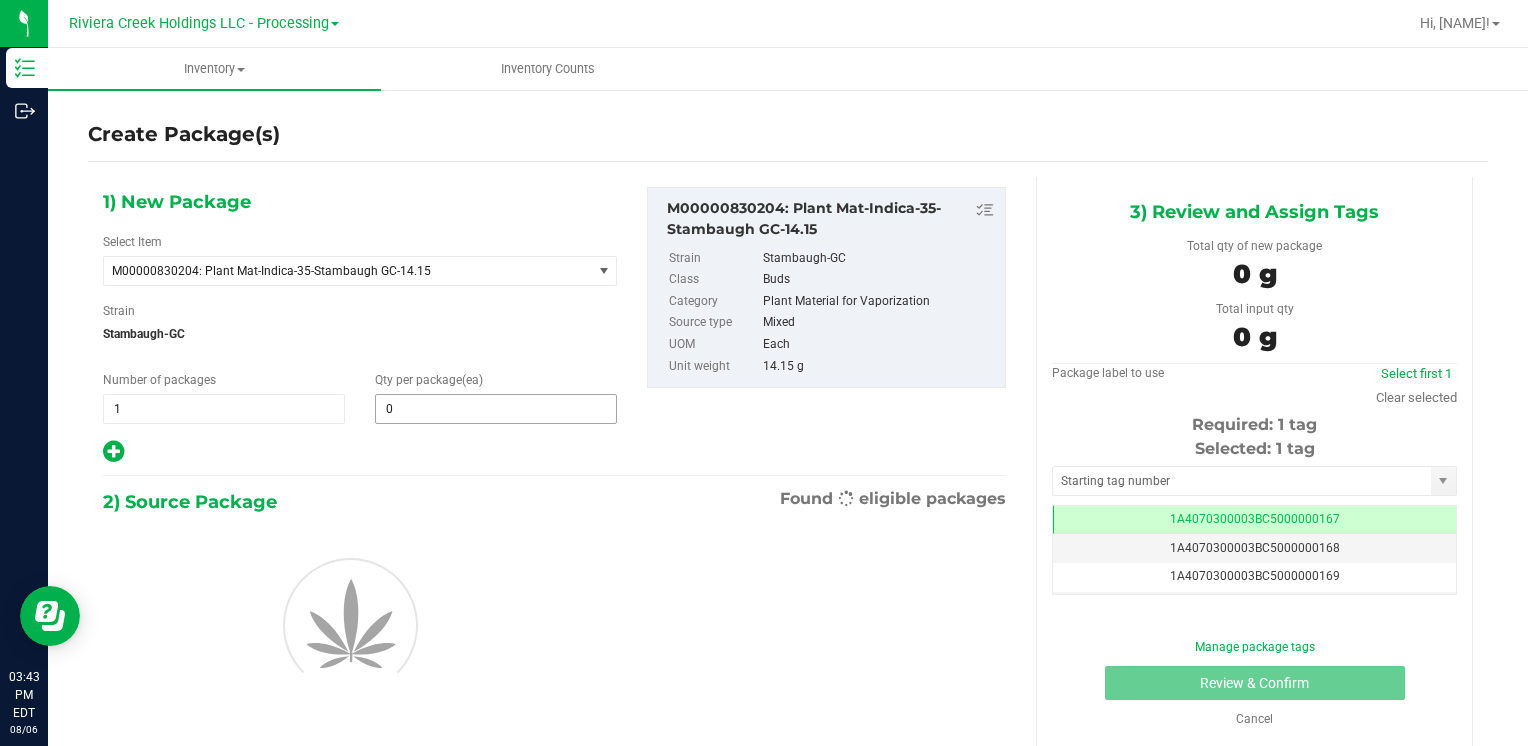 click on "0" at bounding box center (496, 409) 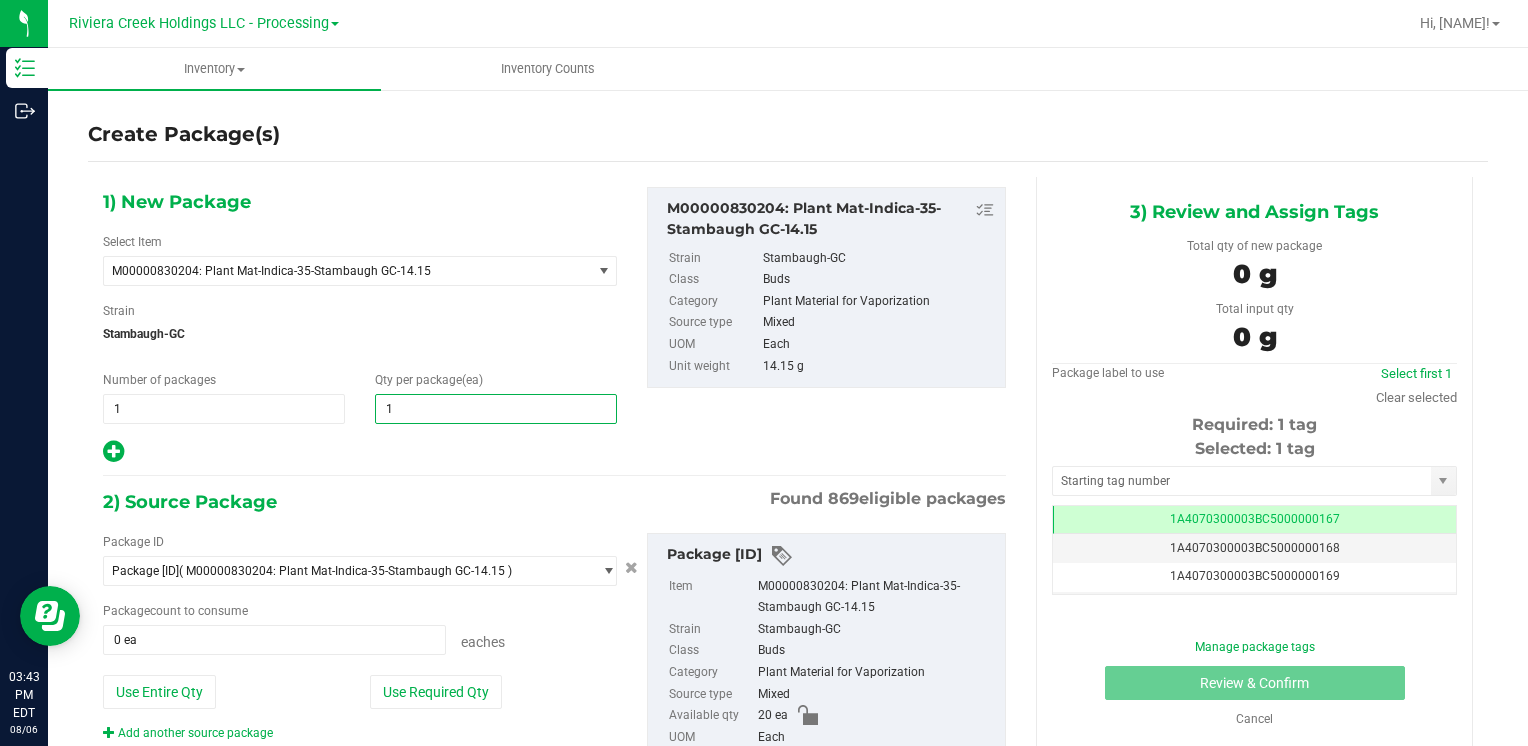 type on "10" 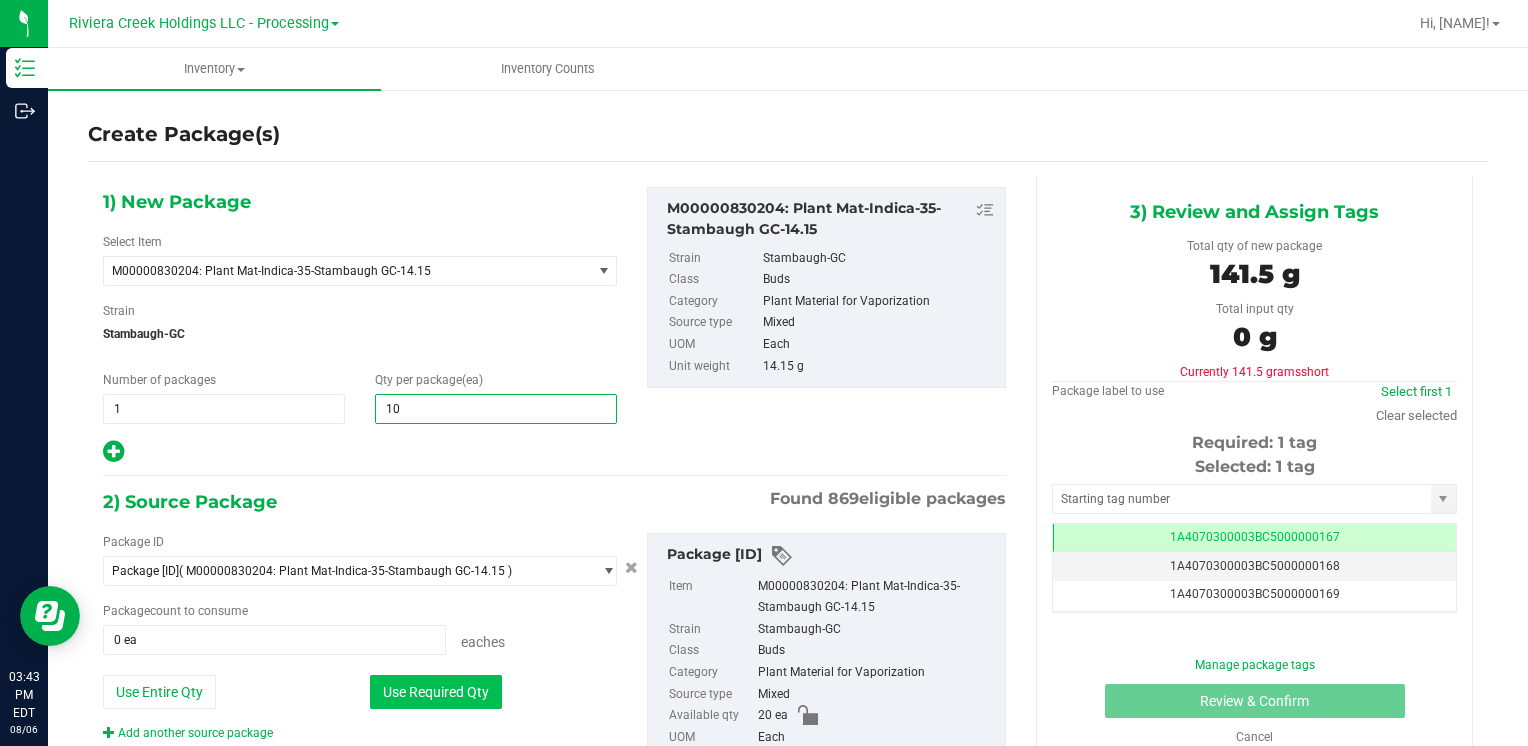 type on "10" 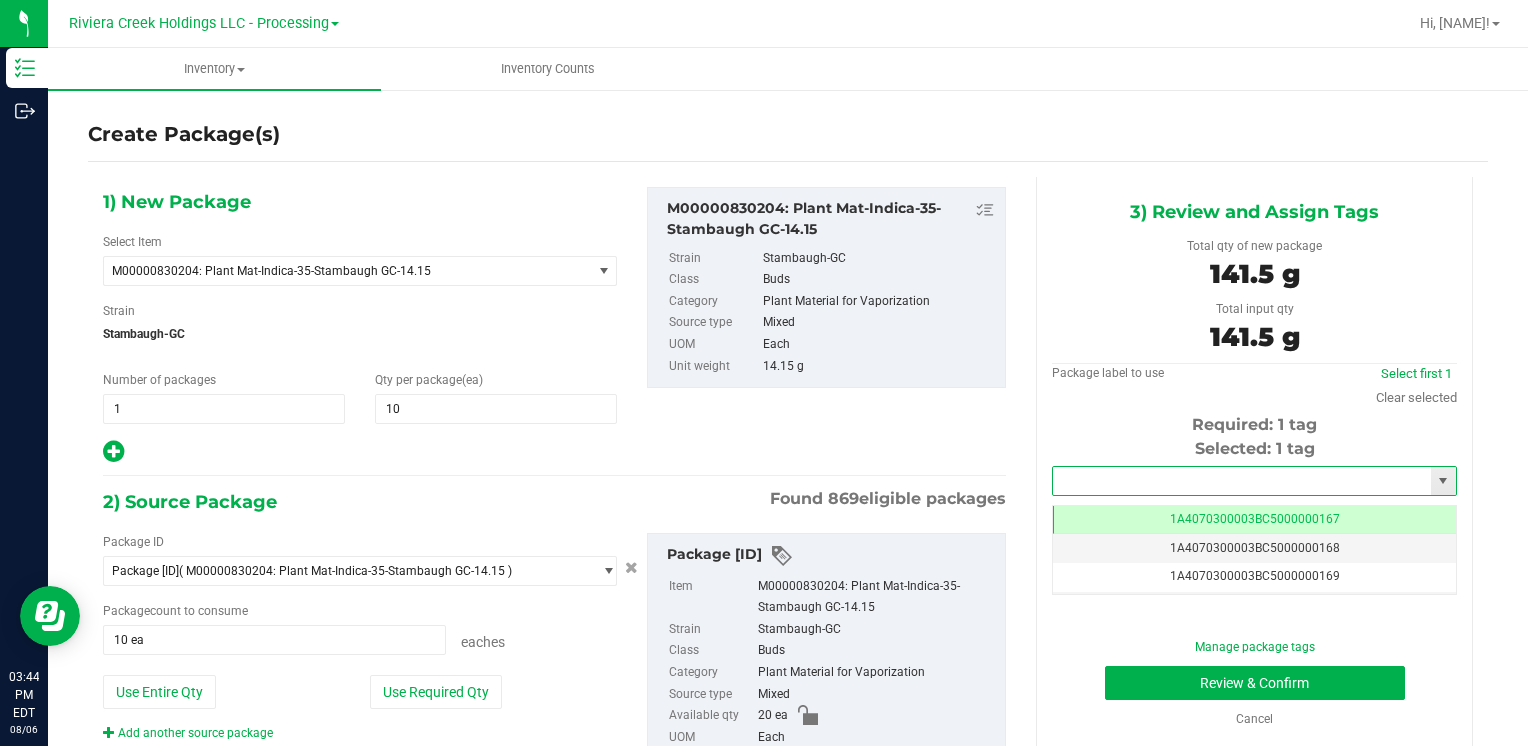 click at bounding box center [1242, 481] 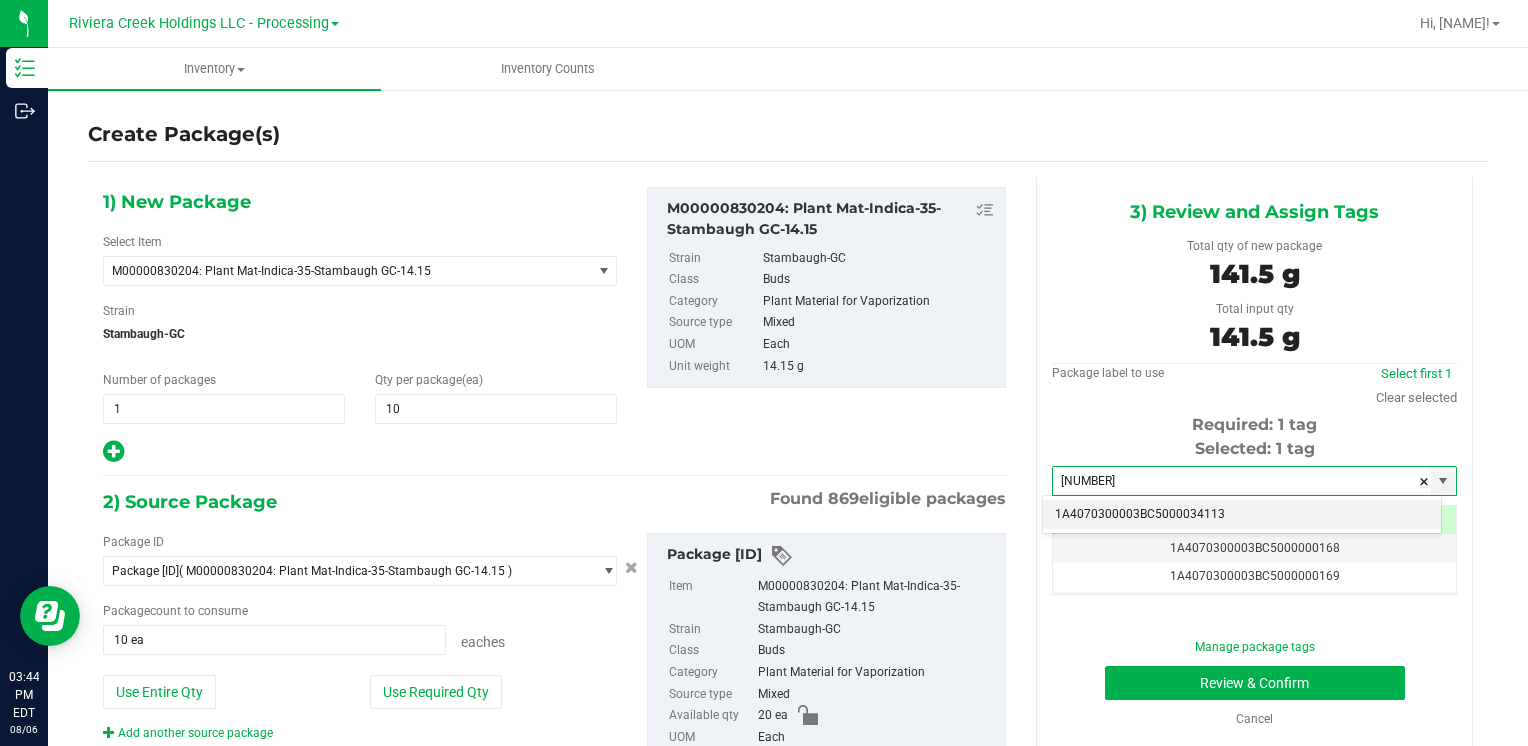 click on "1A4070300003BC5000034113" at bounding box center (1242, 515) 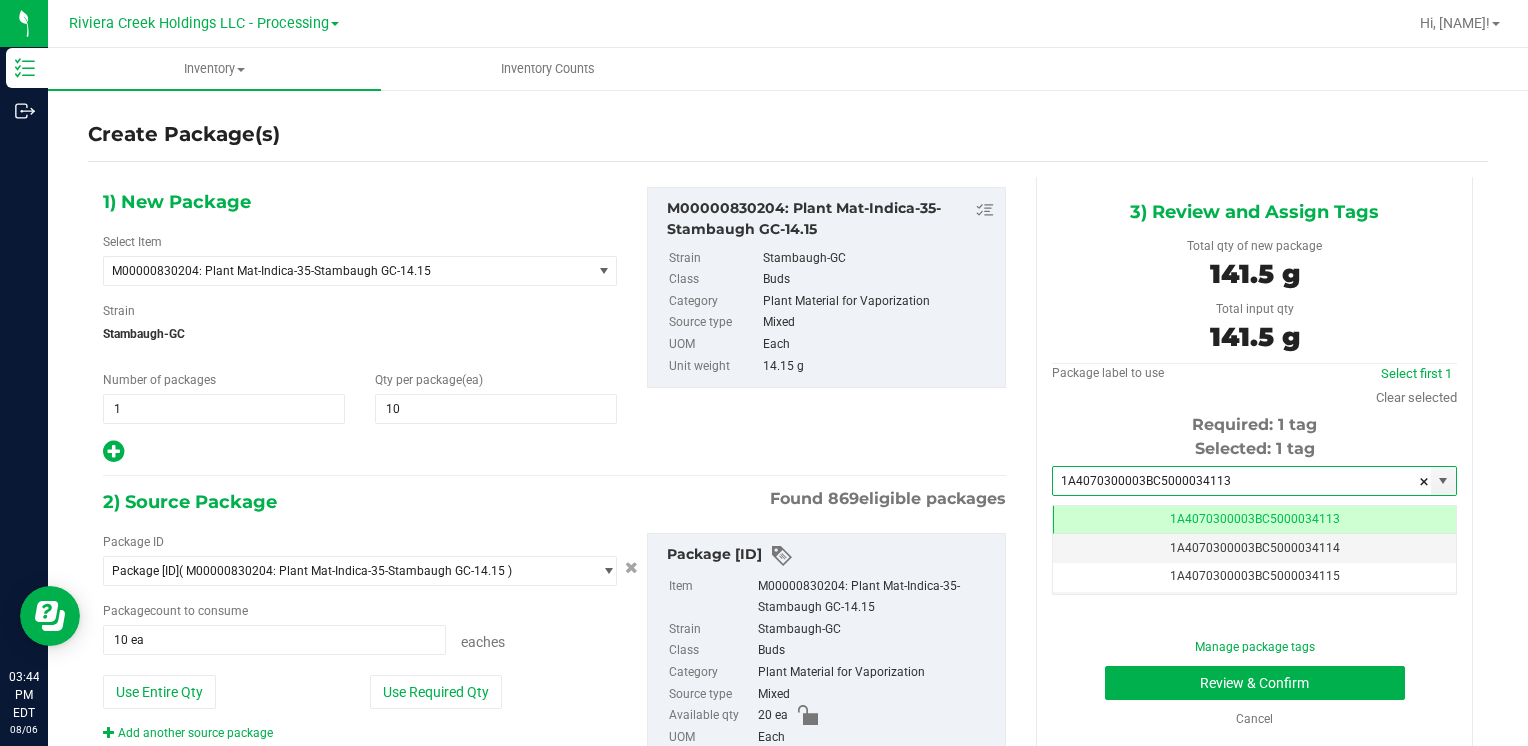 scroll, scrollTop: 0, scrollLeft: 0, axis: both 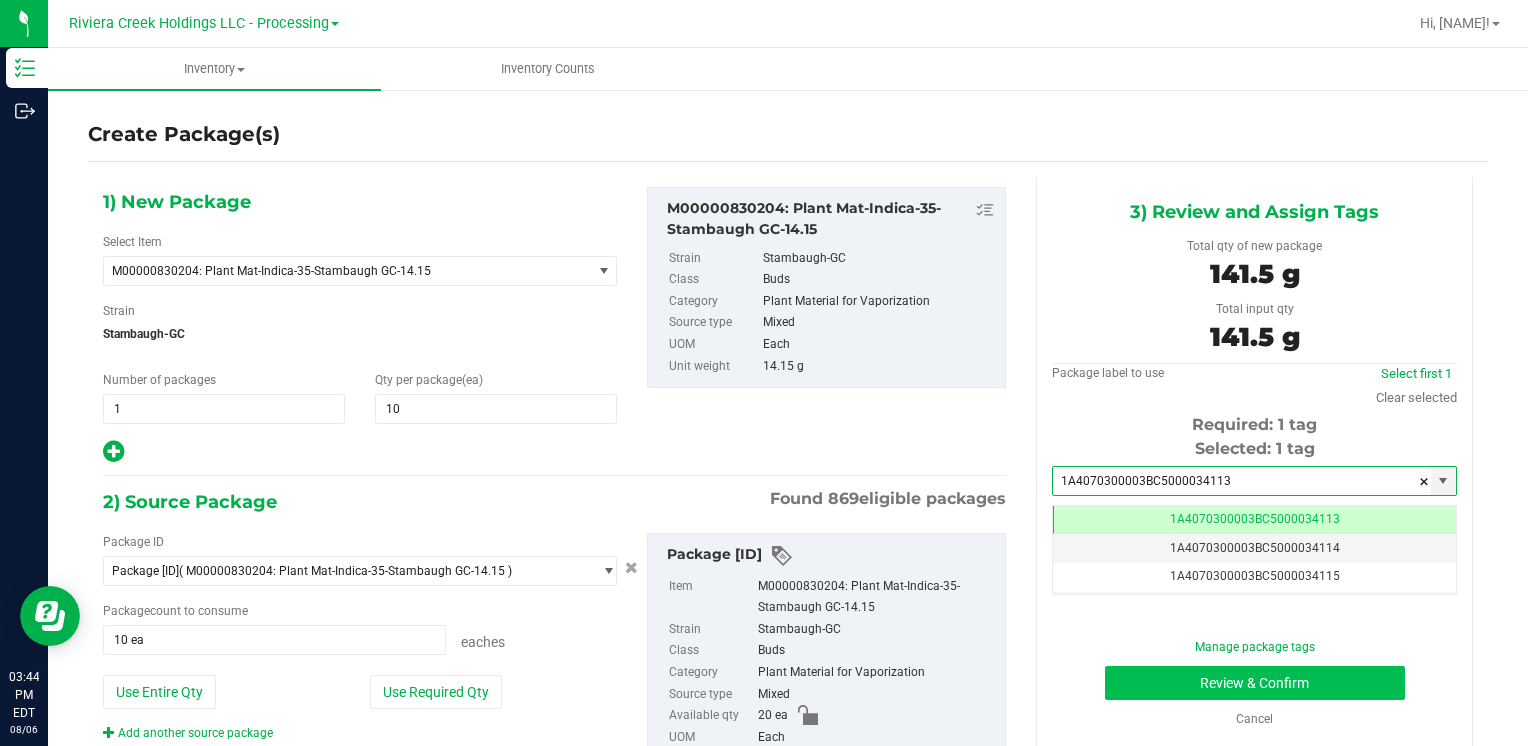 type on "1A4070300003BC5000034113" 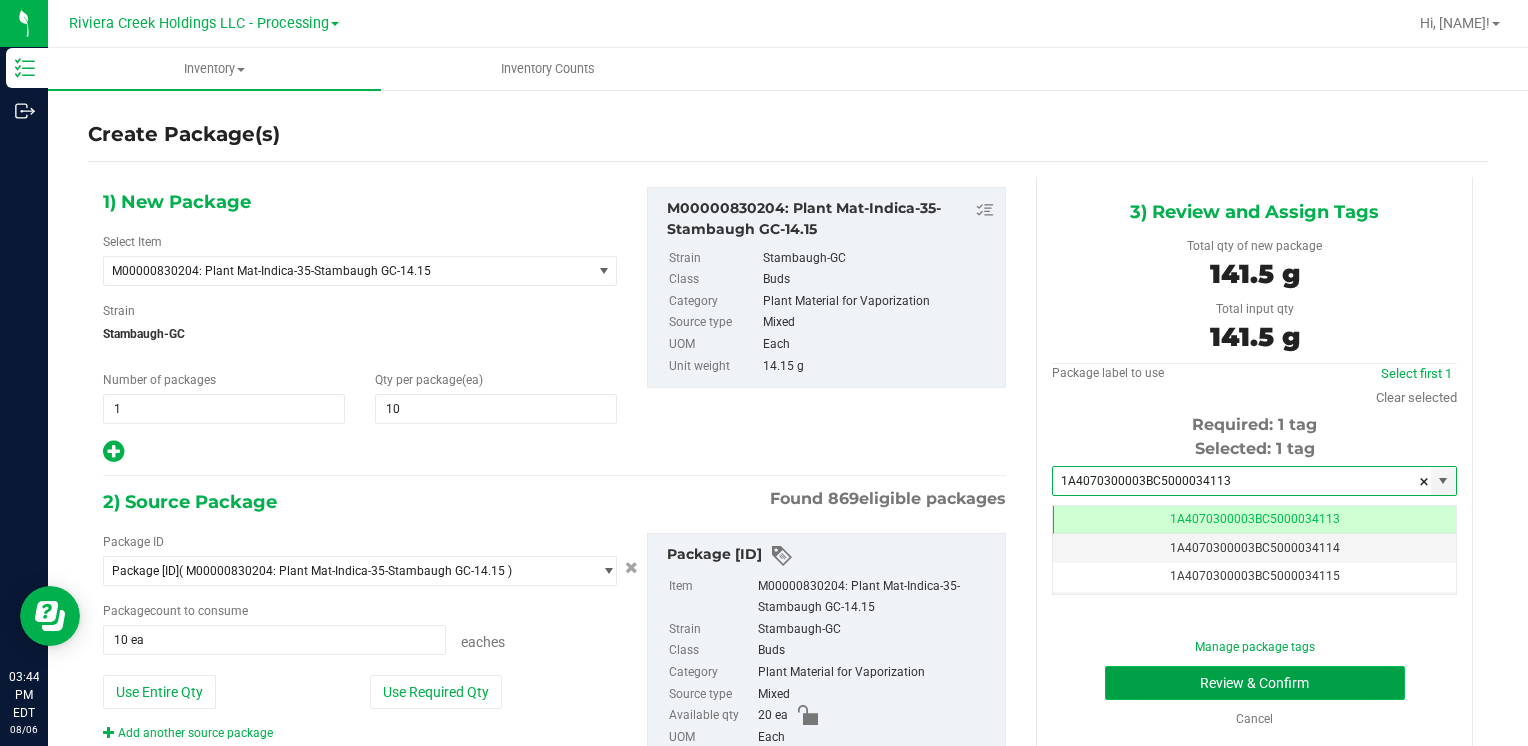 click on "Review & Confirm" at bounding box center (1255, 683) 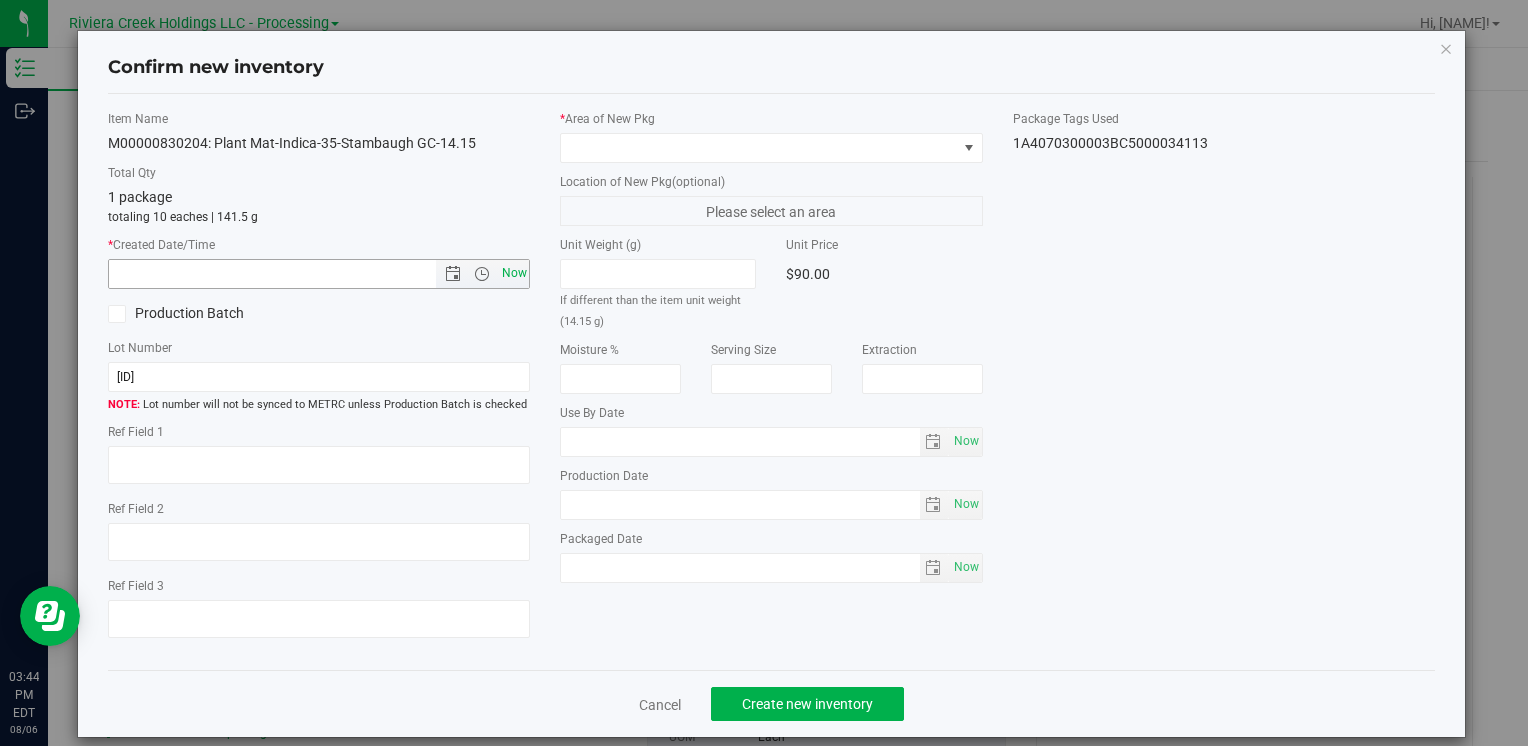 click on "Now" at bounding box center [514, 273] 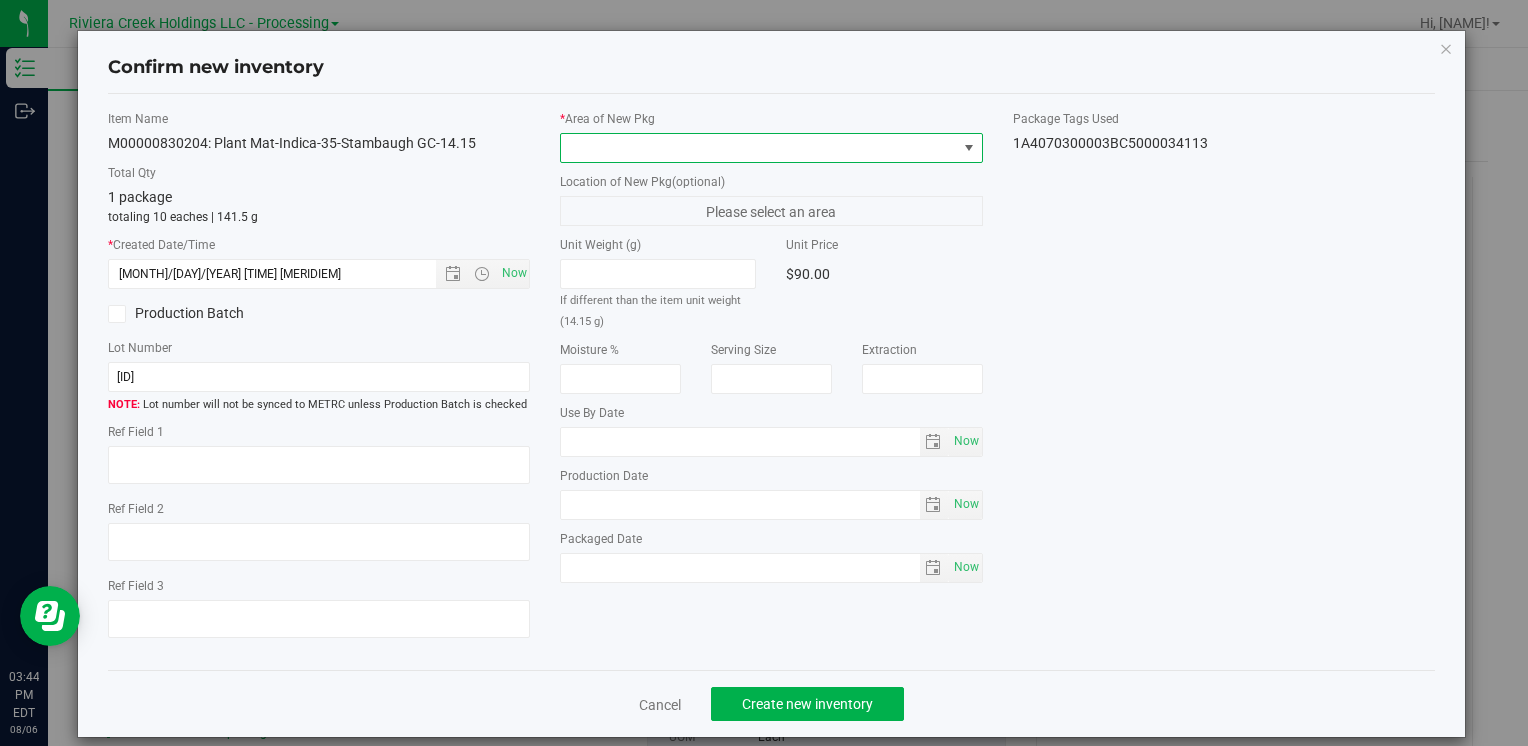click at bounding box center [758, 148] 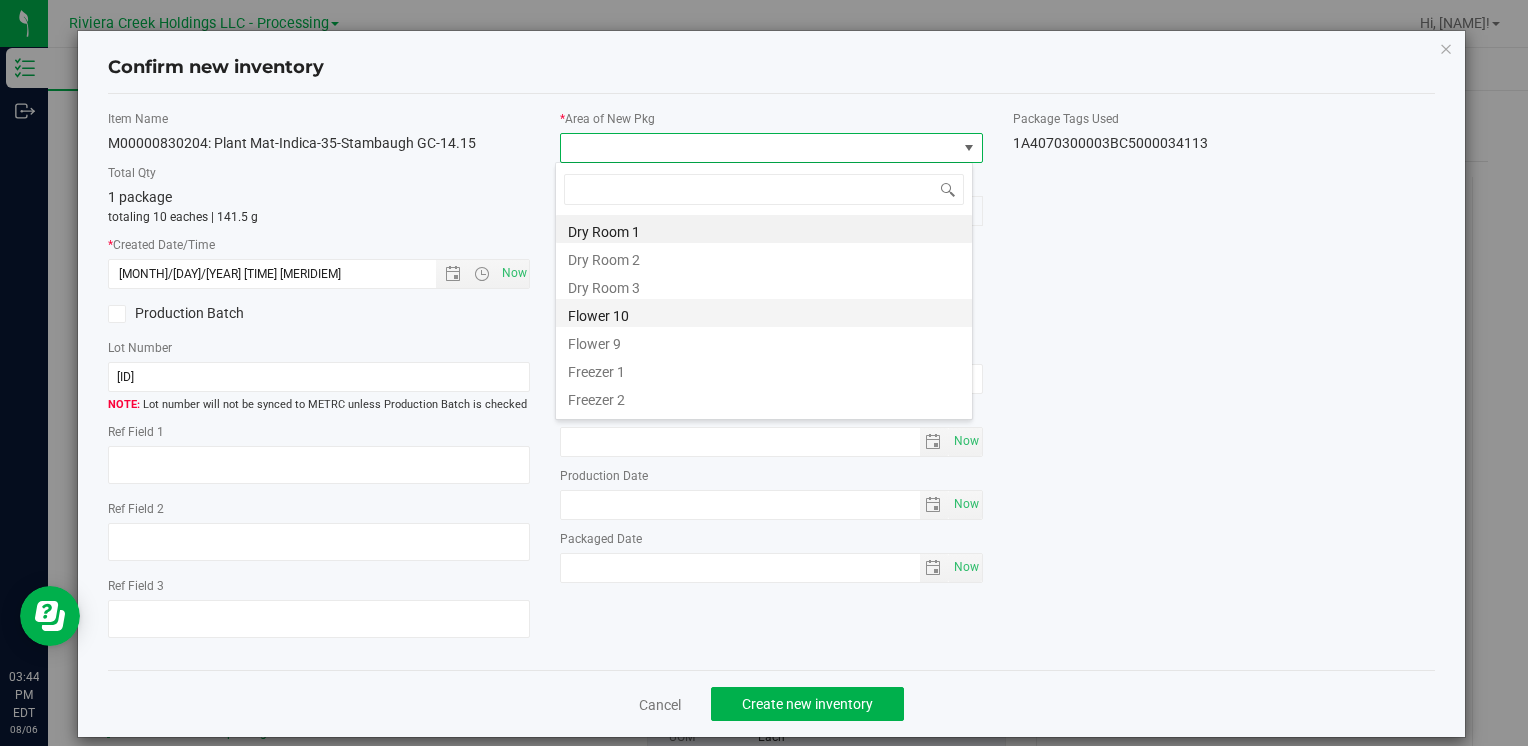 click on "Flower 10" at bounding box center (764, 313) 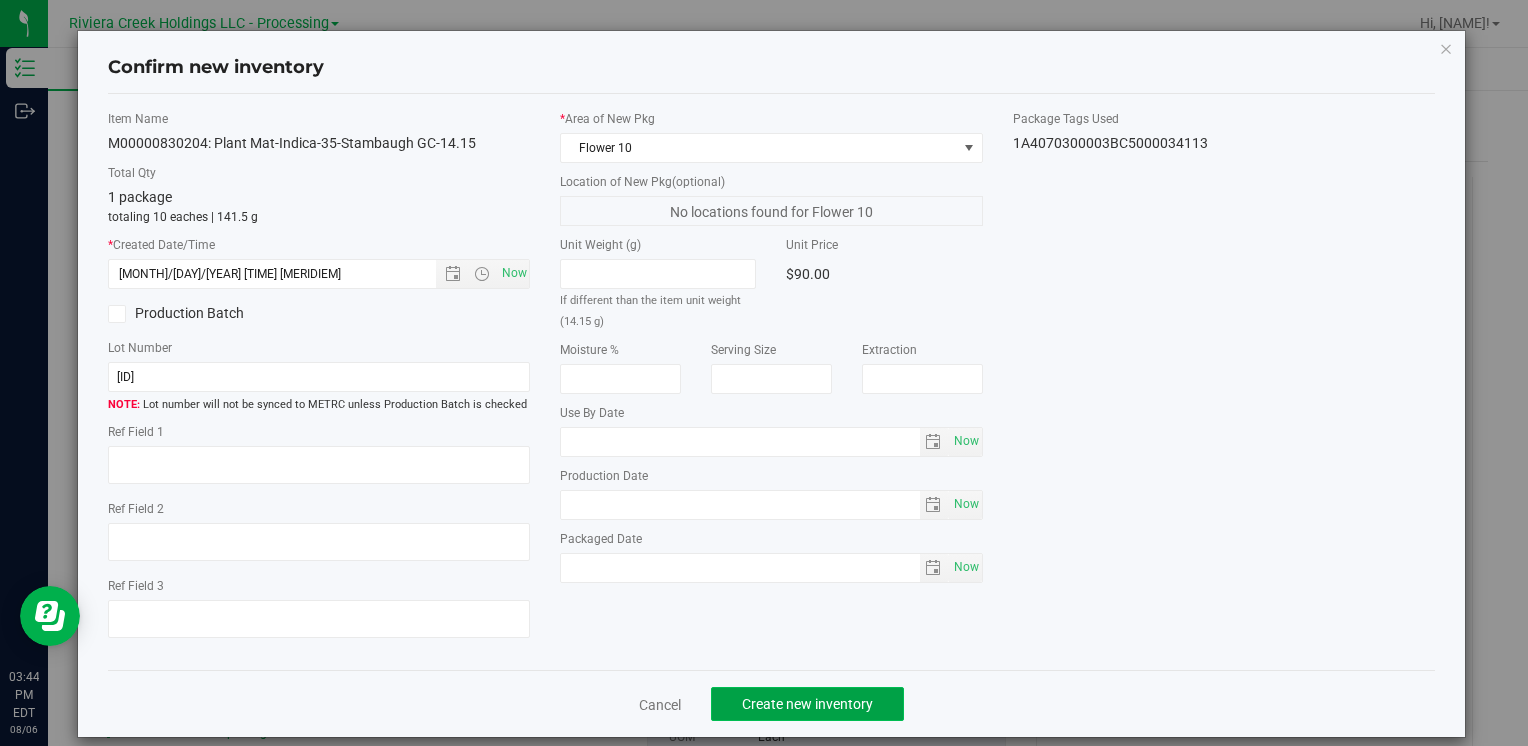 click on "Create new inventory" 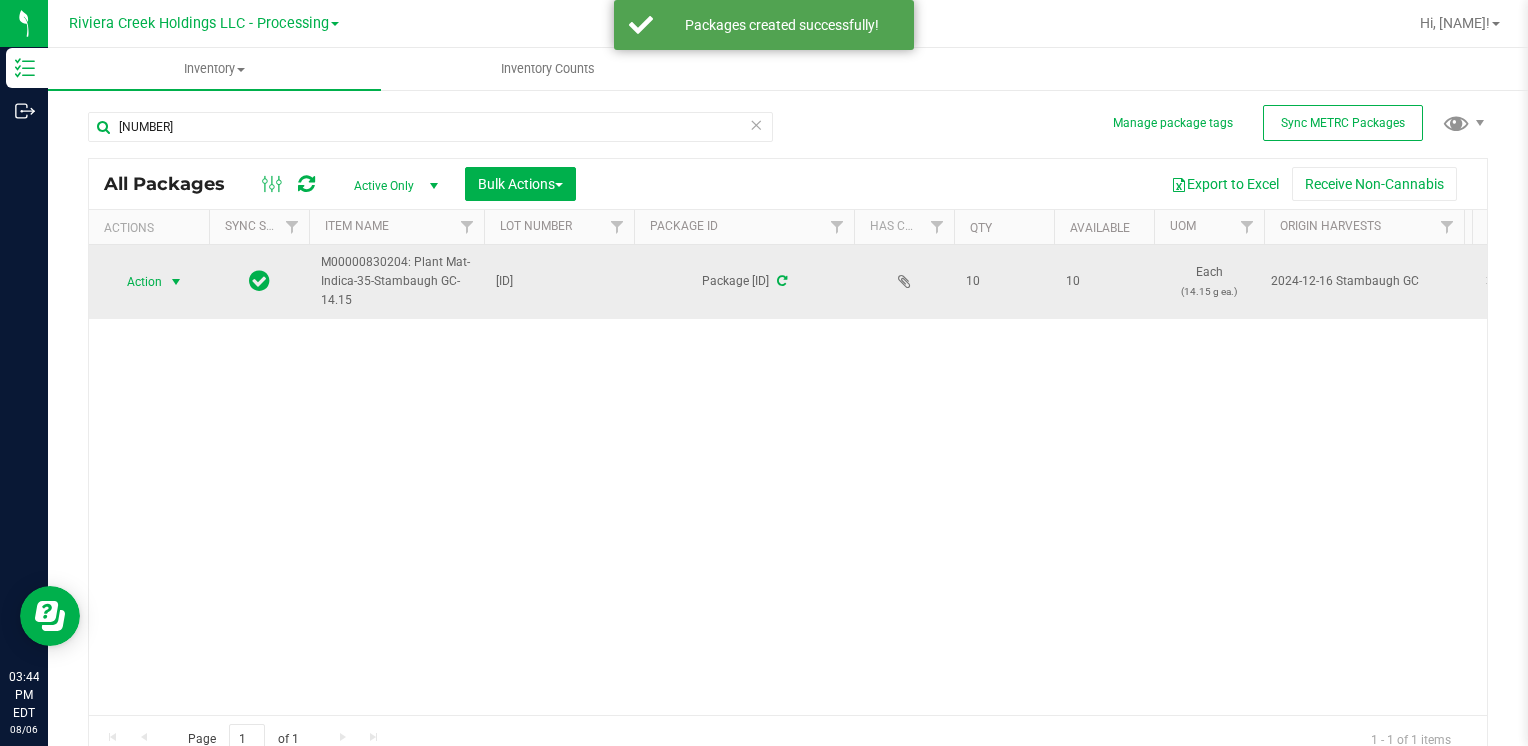 click on "Action" at bounding box center (136, 282) 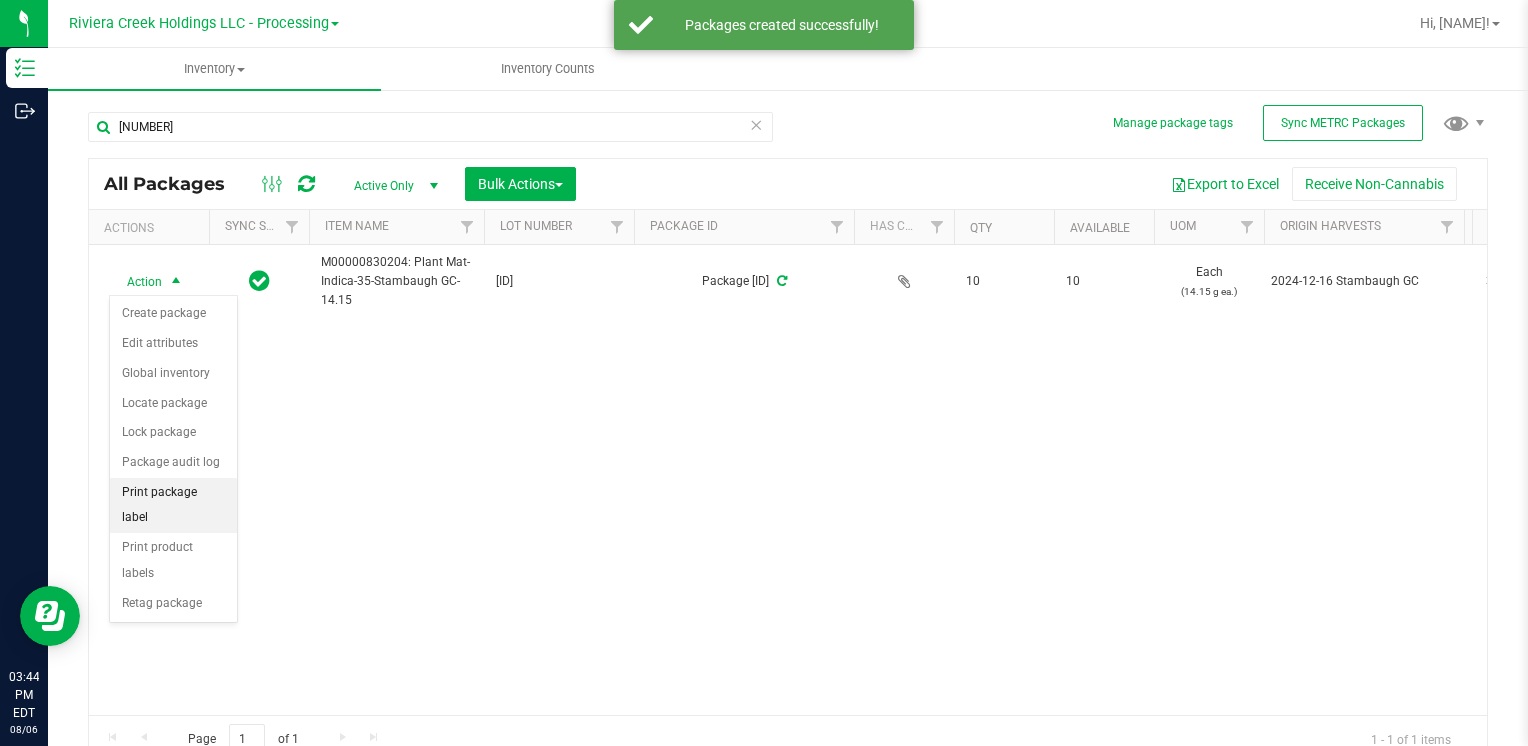 click on "Print package label" at bounding box center (173, 505) 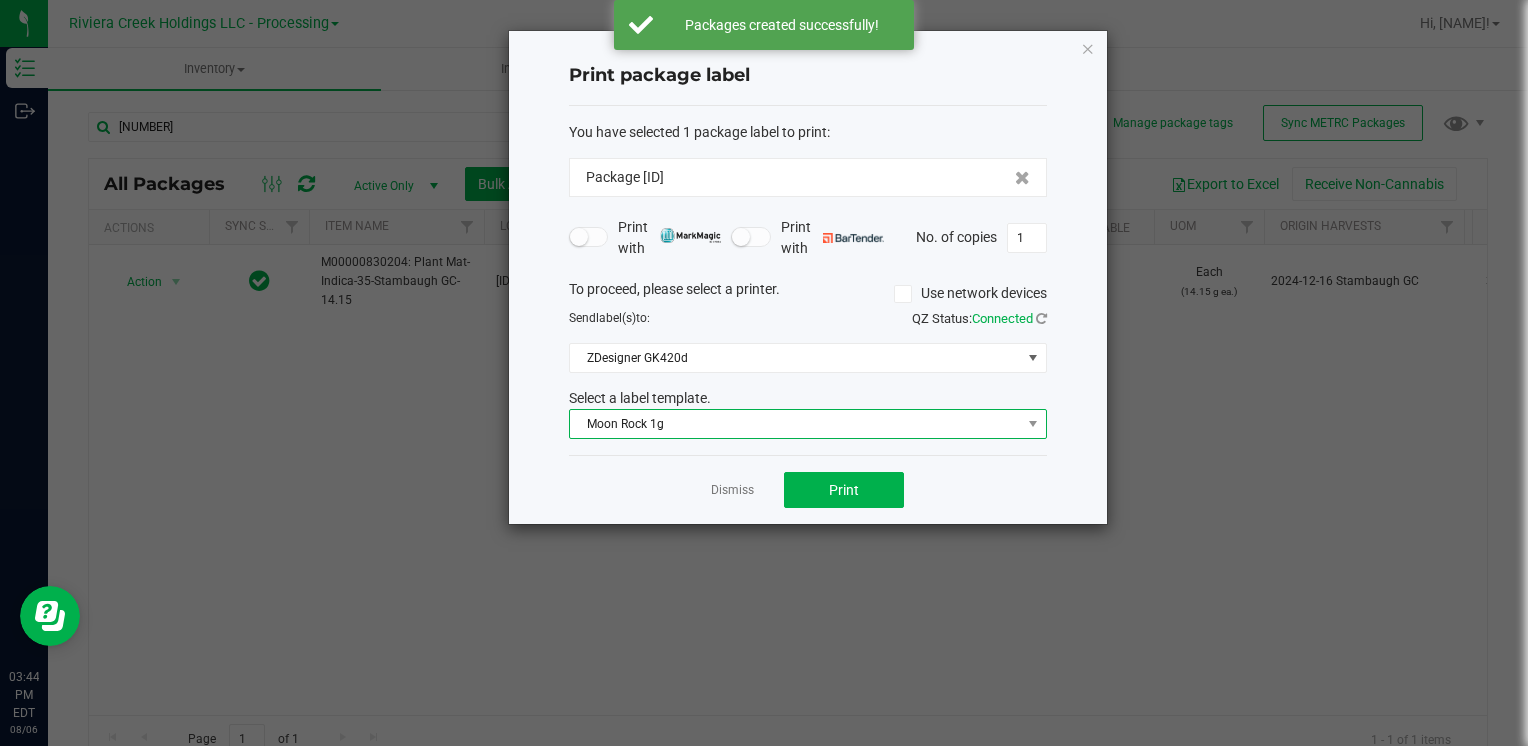 click on "Moon Rock 1g" at bounding box center [795, 424] 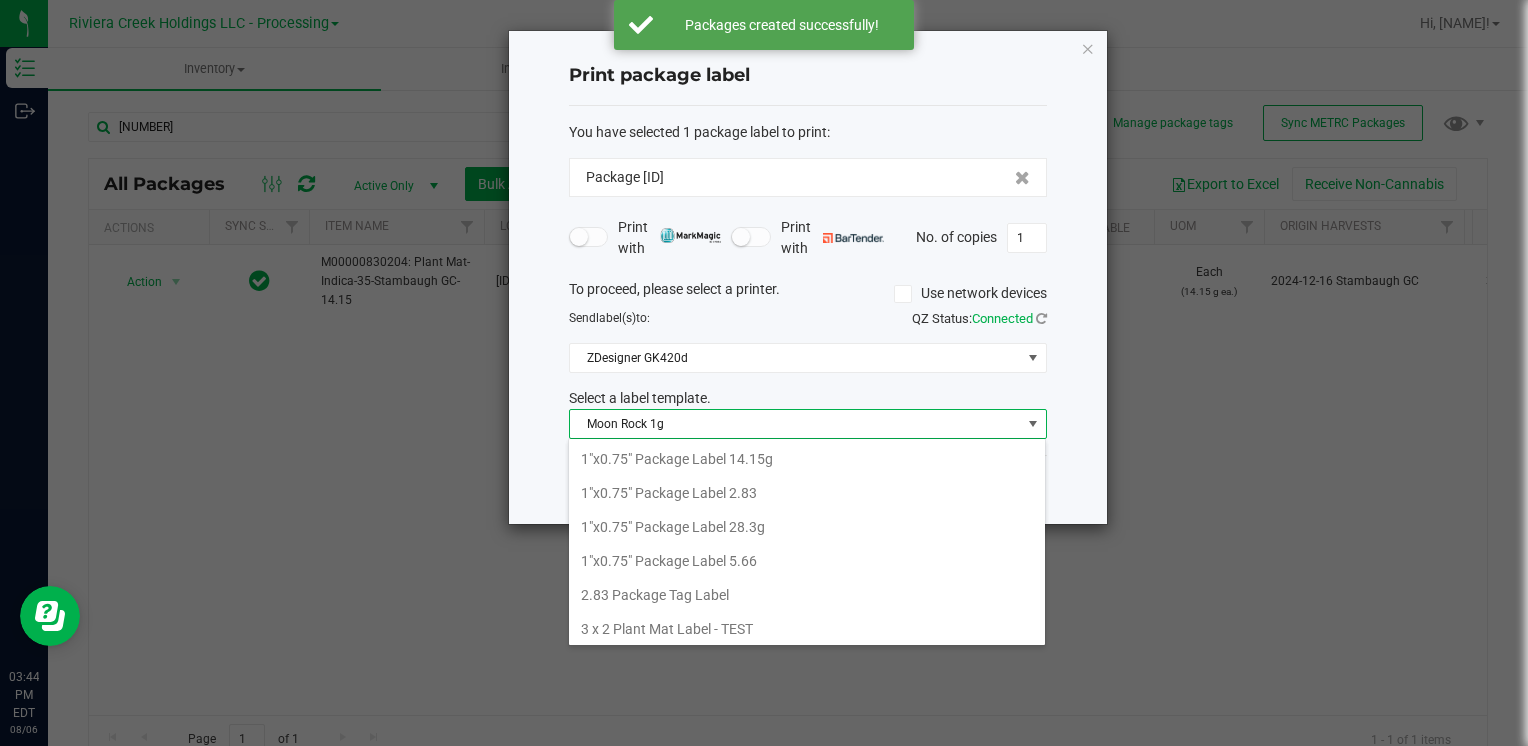 drag, startPoint x: 760, startPoint y: 466, endPoint x: 788, endPoint y: 484, distance: 33.286633 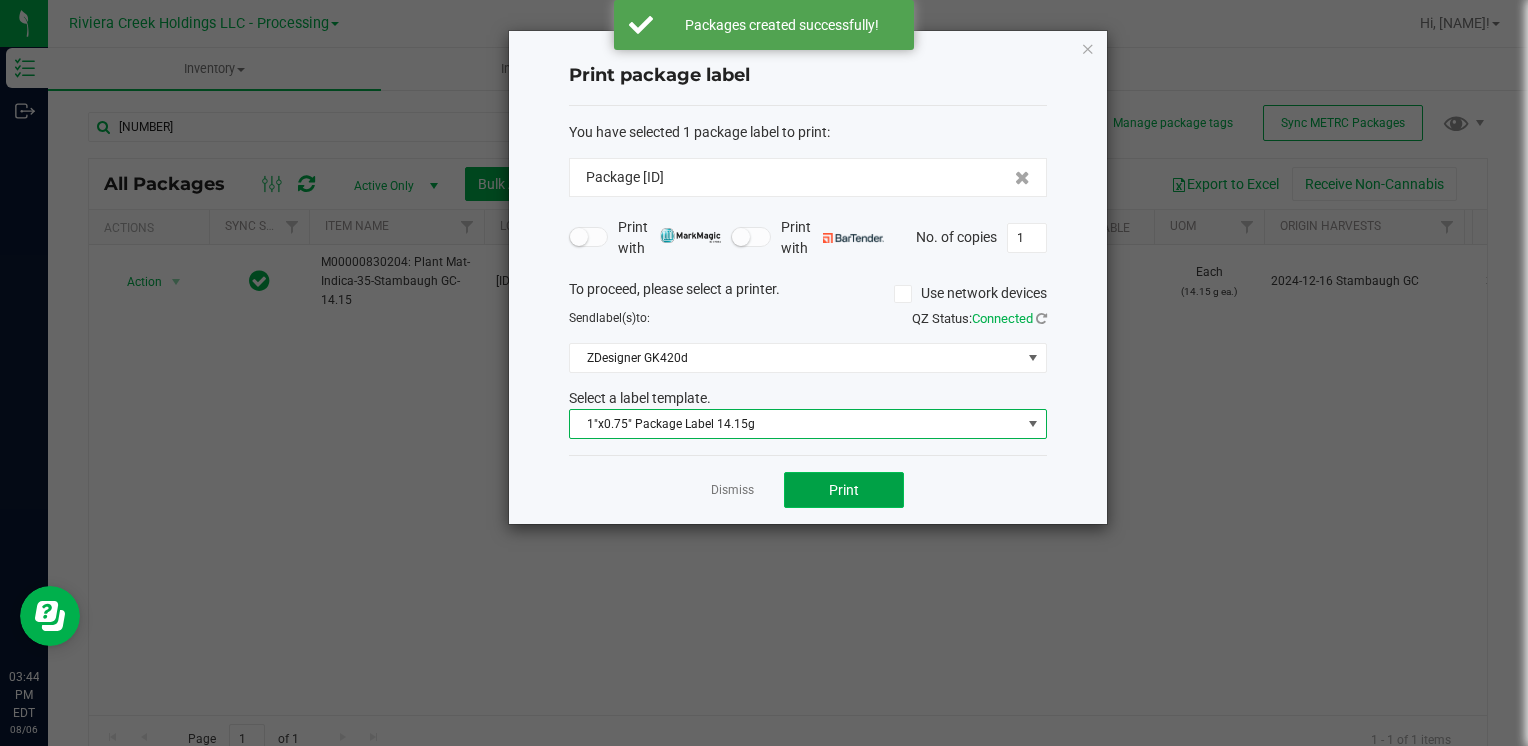 click on "Print" 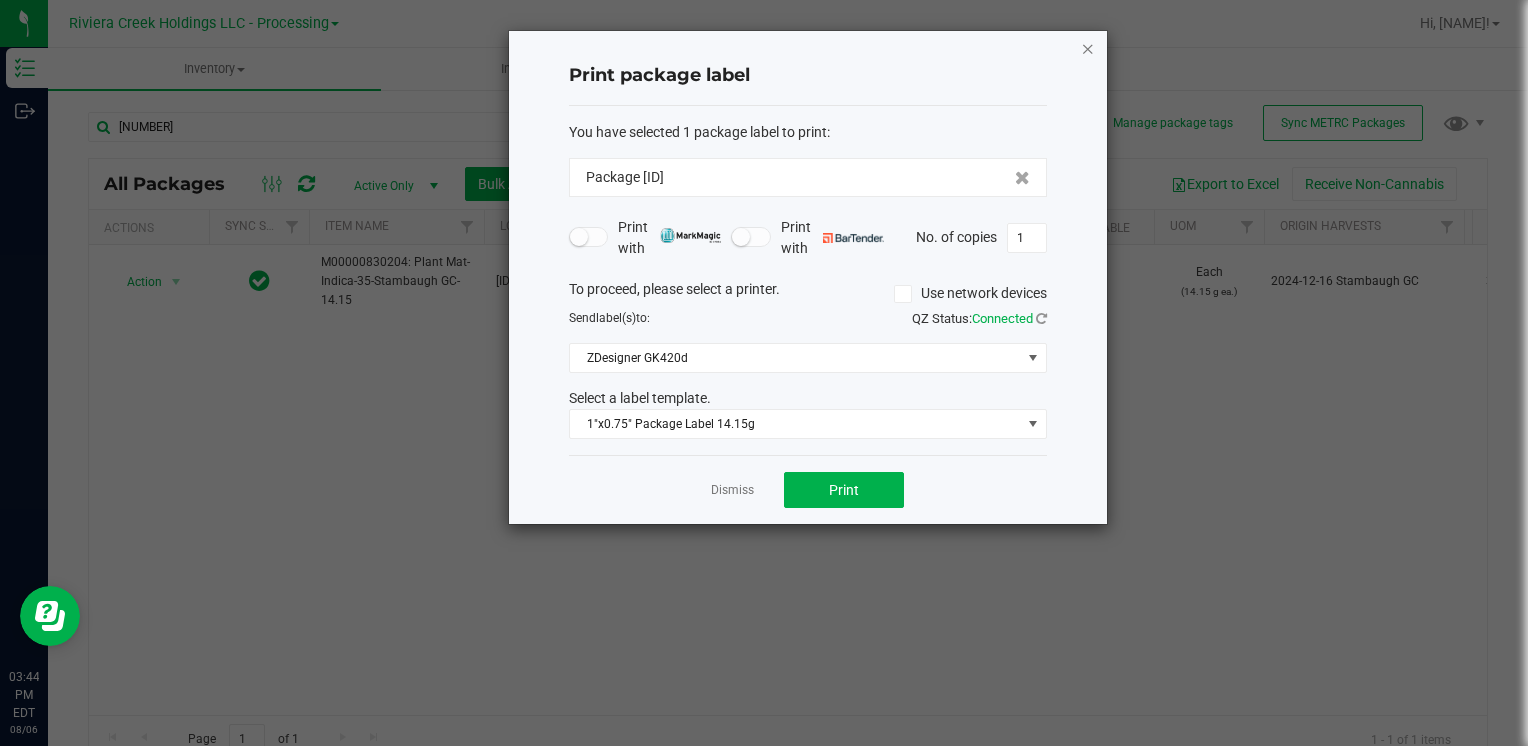 click 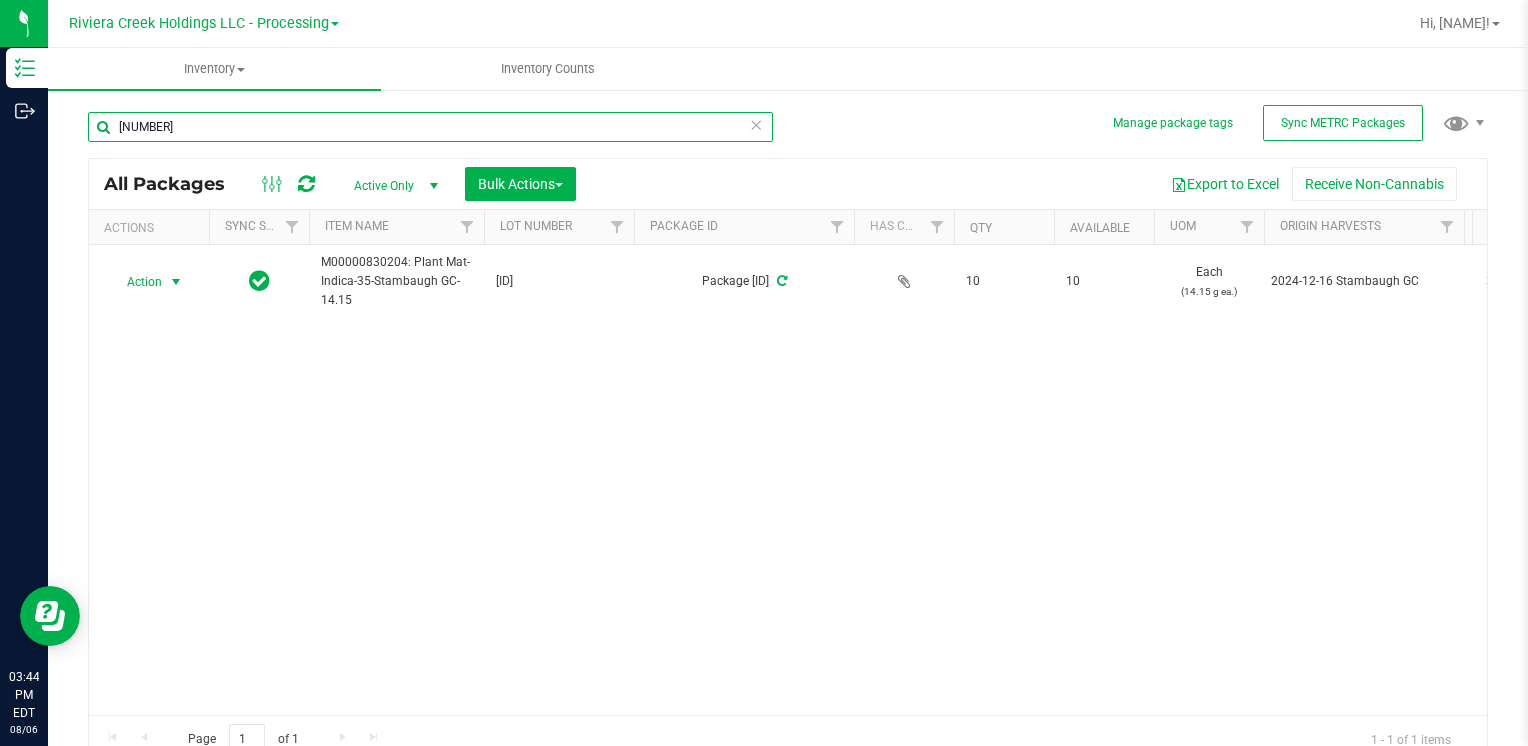 click on "[NUMBER]" at bounding box center (430, 127) 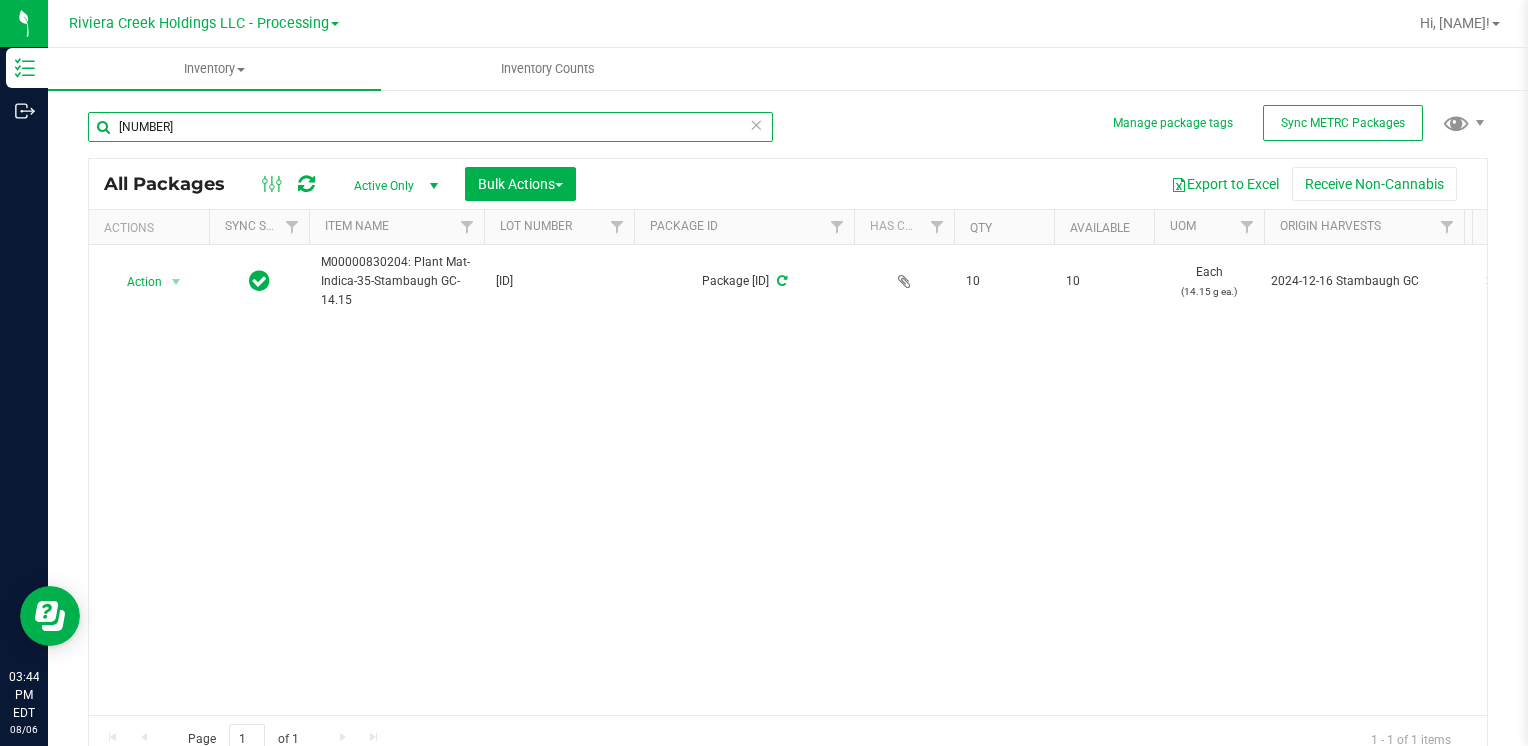 click on "[NUMBER]" at bounding box center (430, 127) 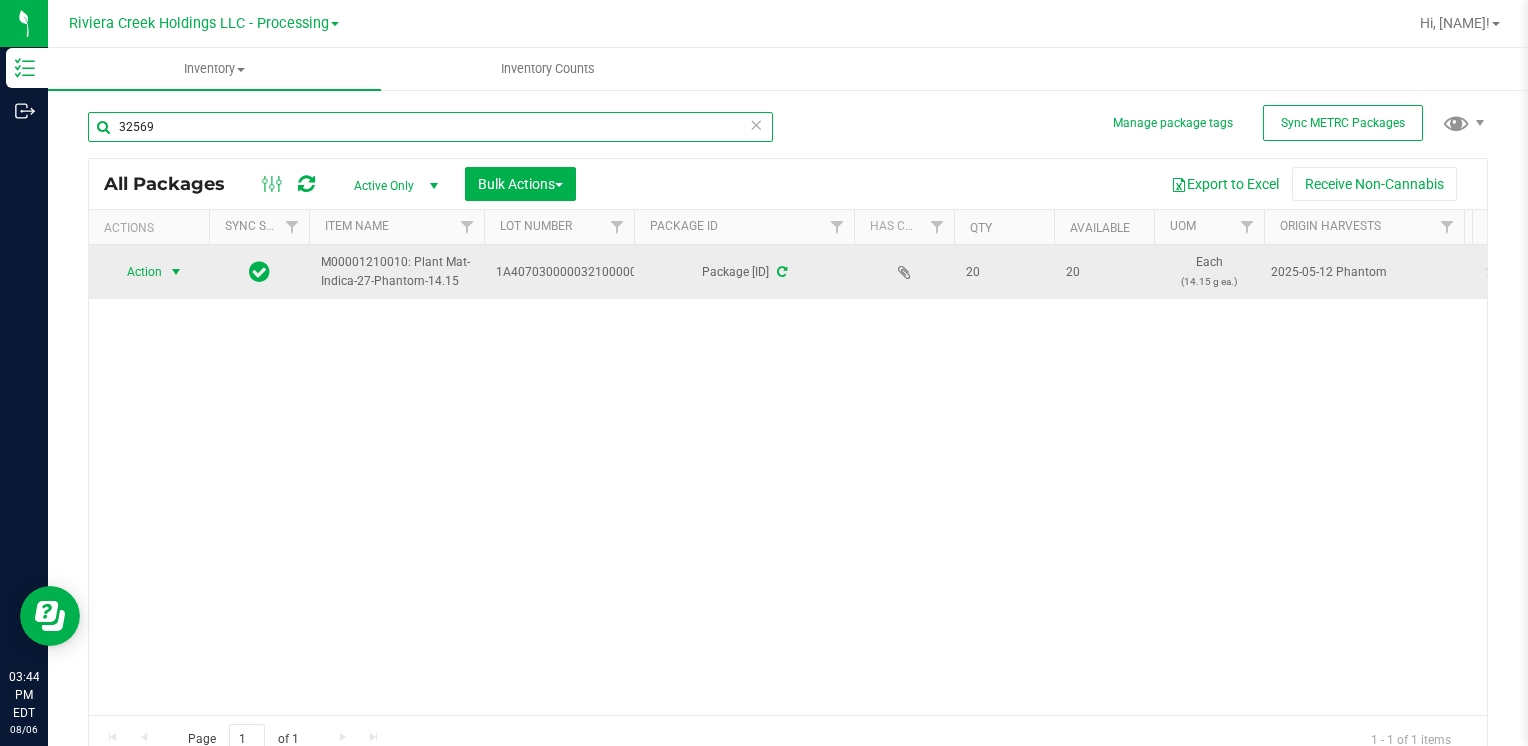 type on "32569" 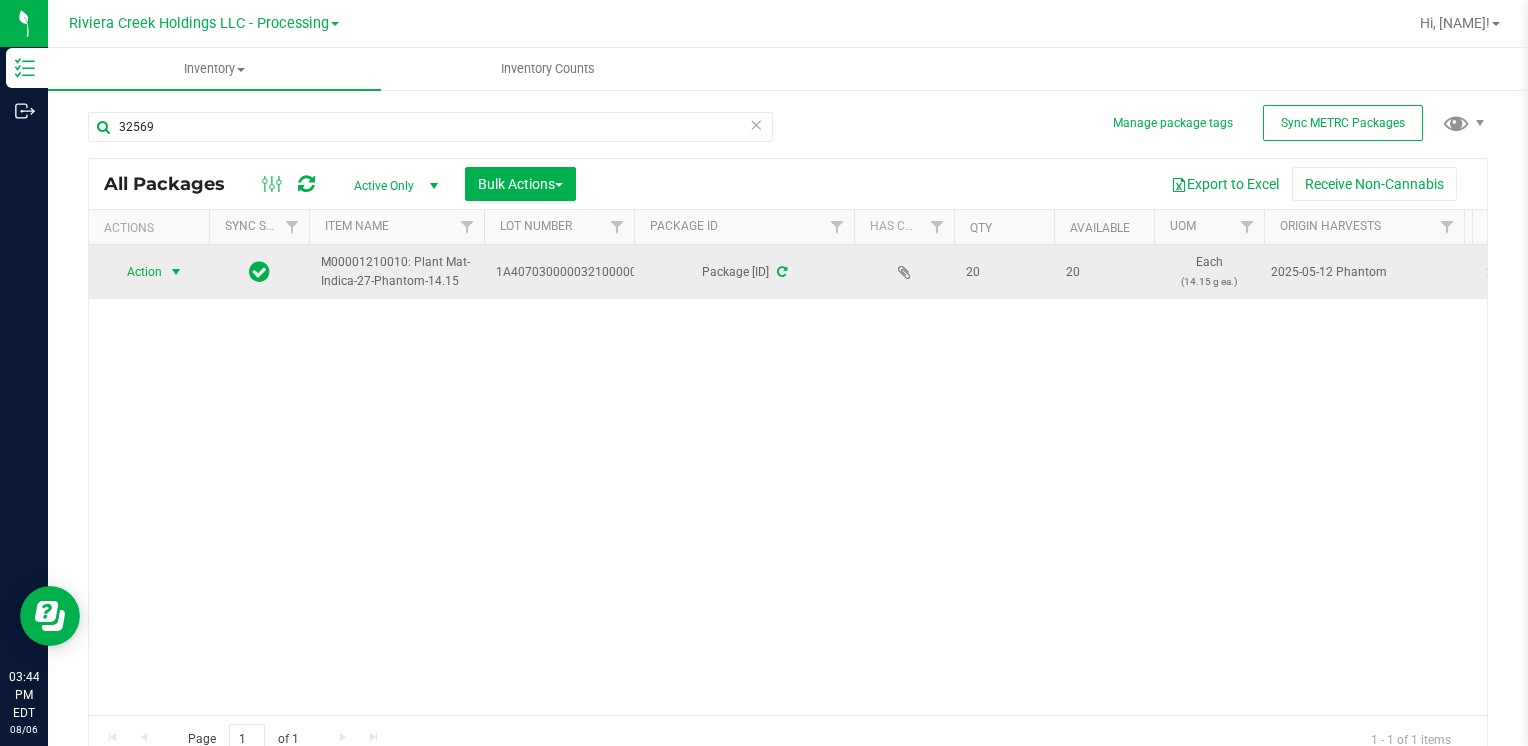 click at bounding box center [176, 272] 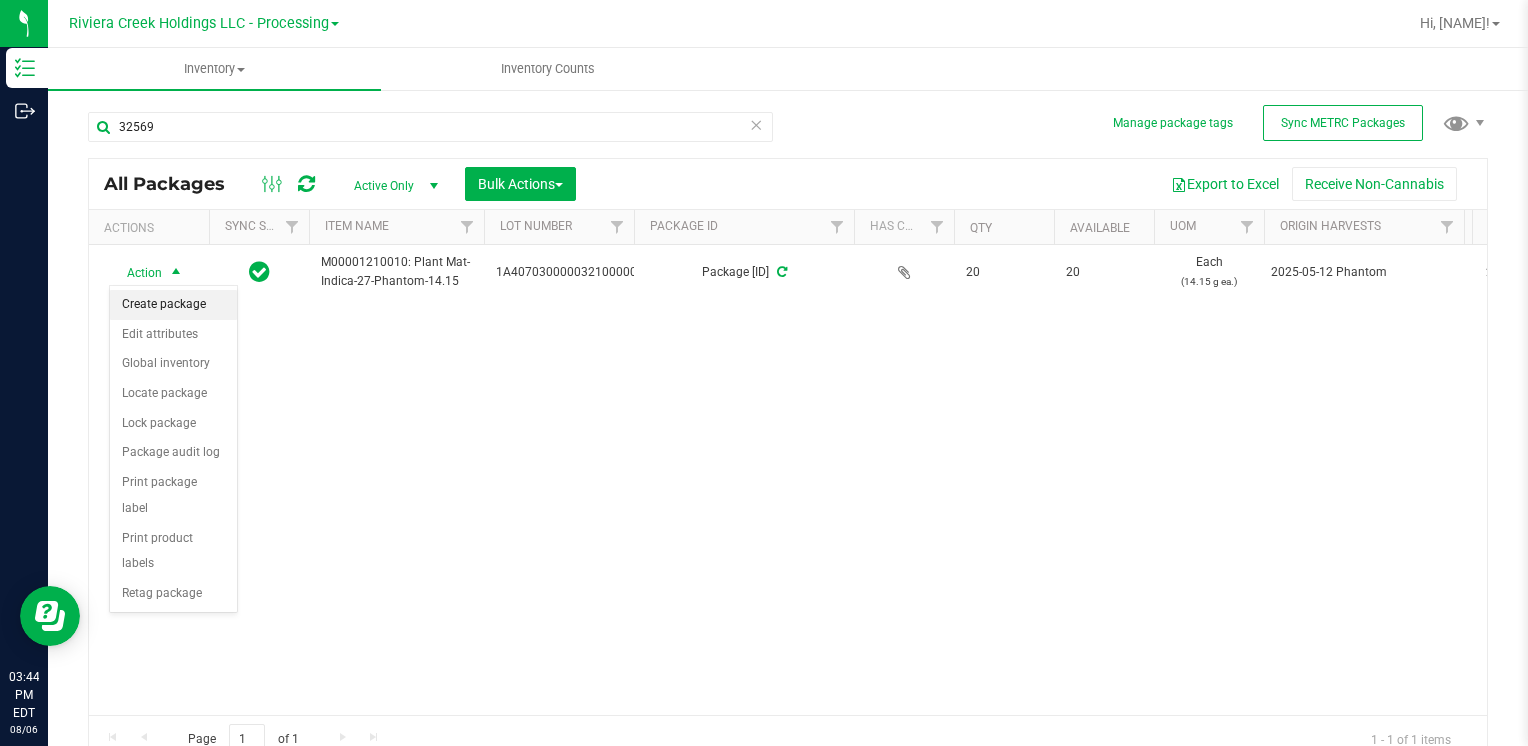 click on "Create package" at bounding box center [173, 305] 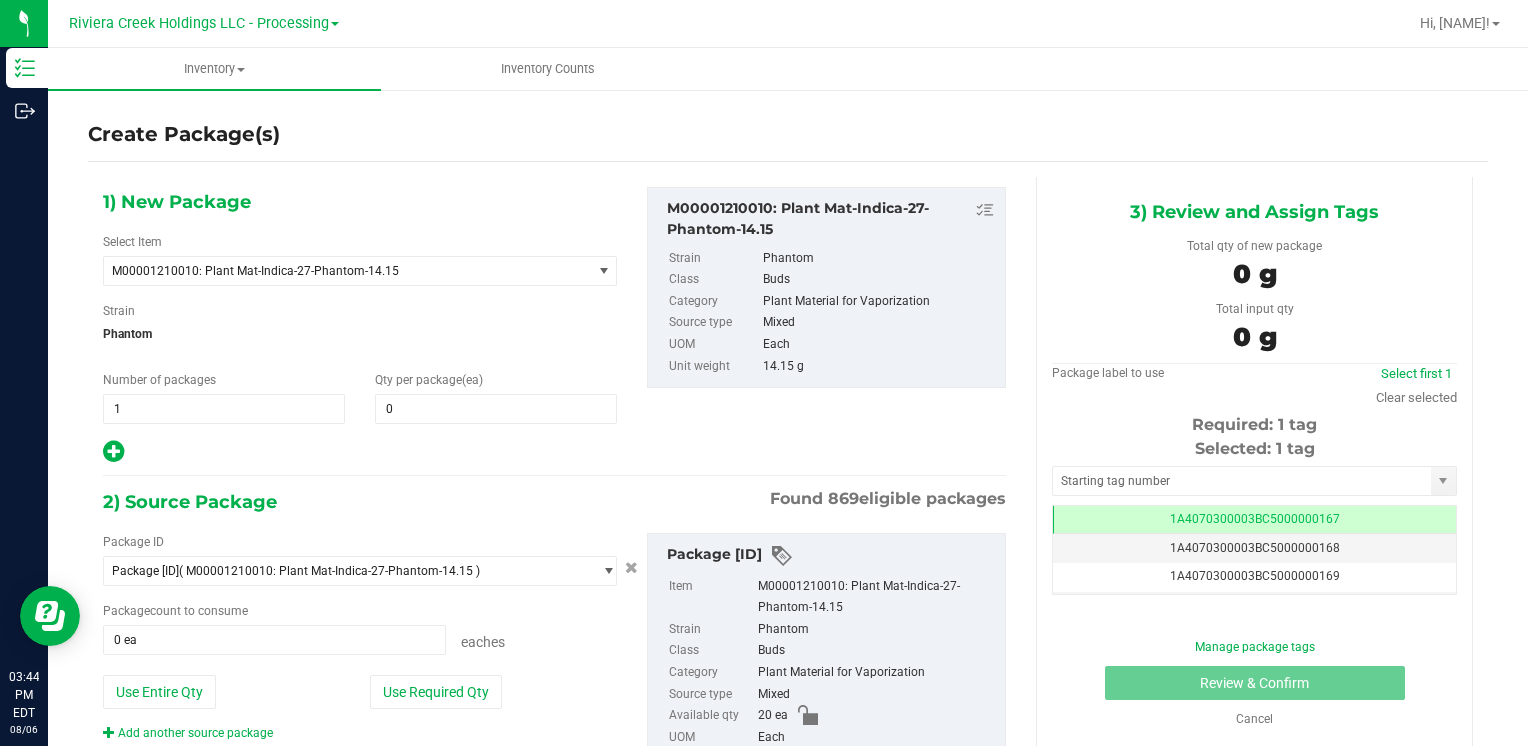 click on "Qty per package
(ea)
0 0" at bounding box center (496, 397) 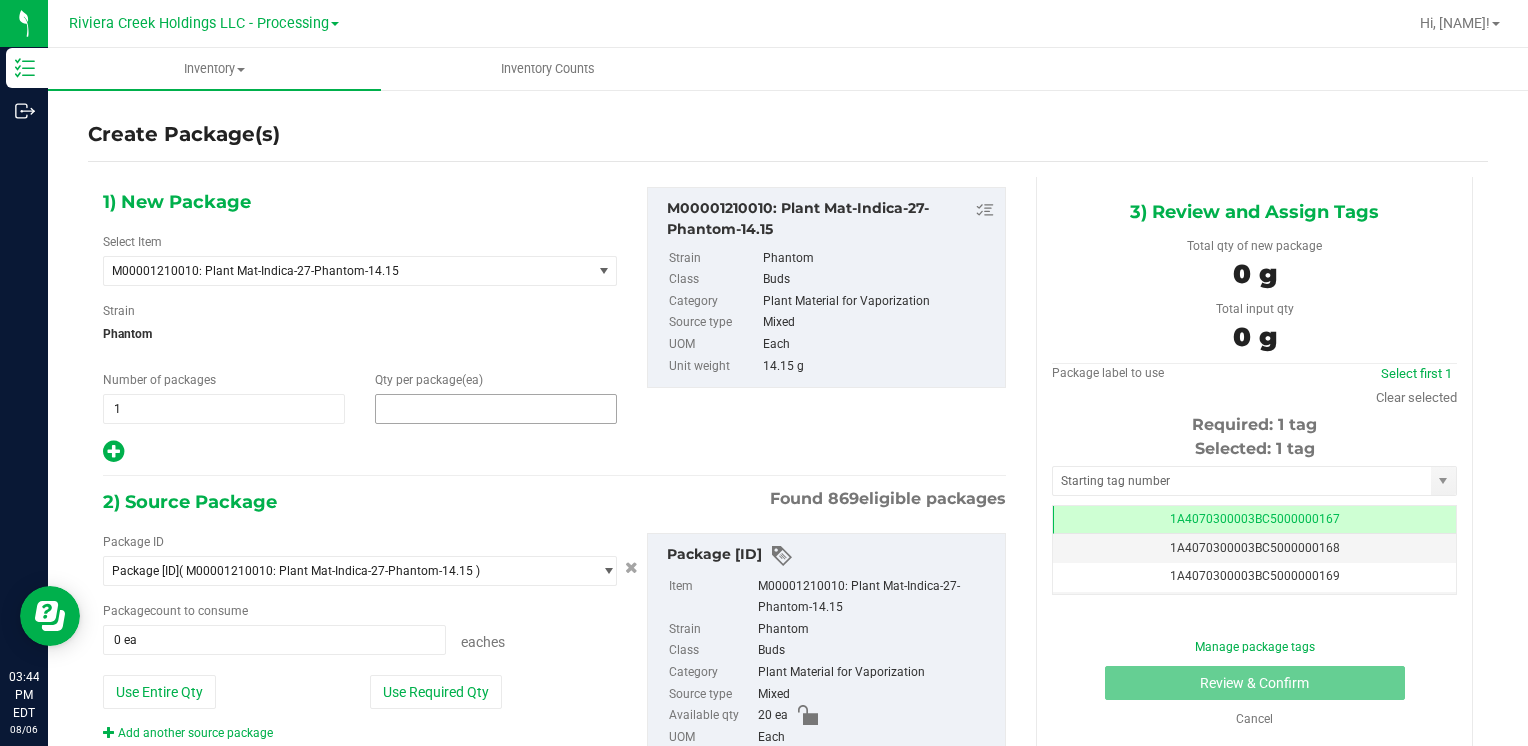 click at bounding box center (496, 409) 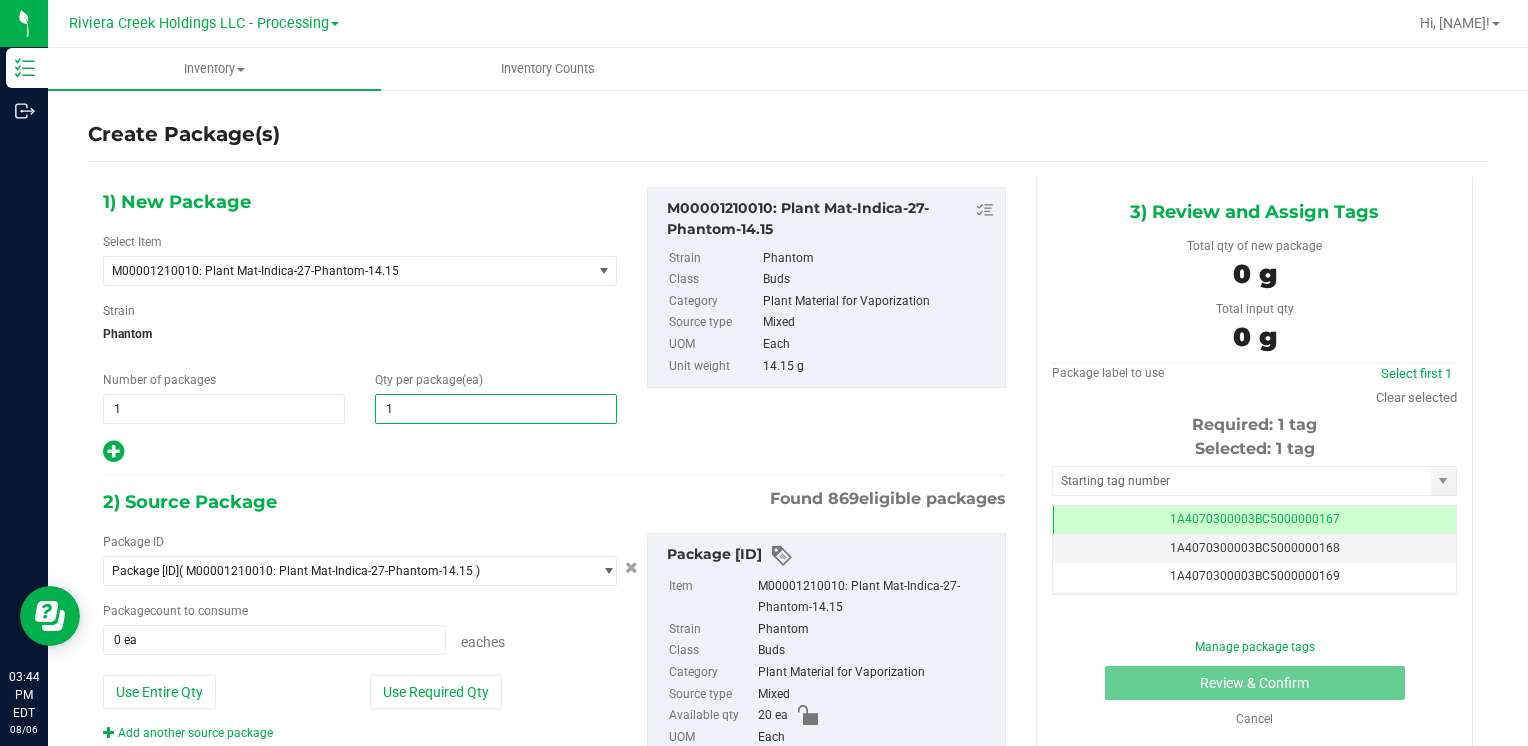 type on "10" 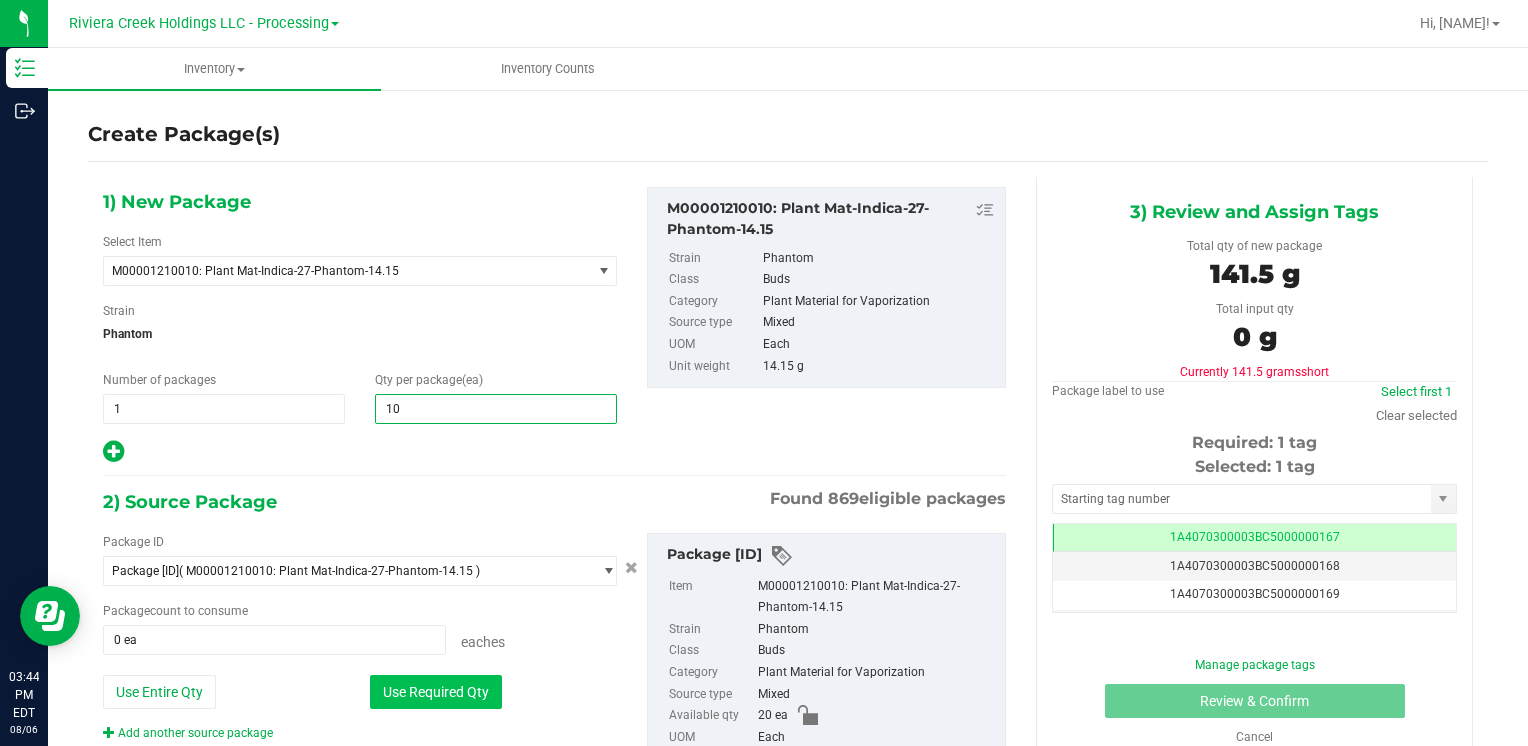 type on "10" 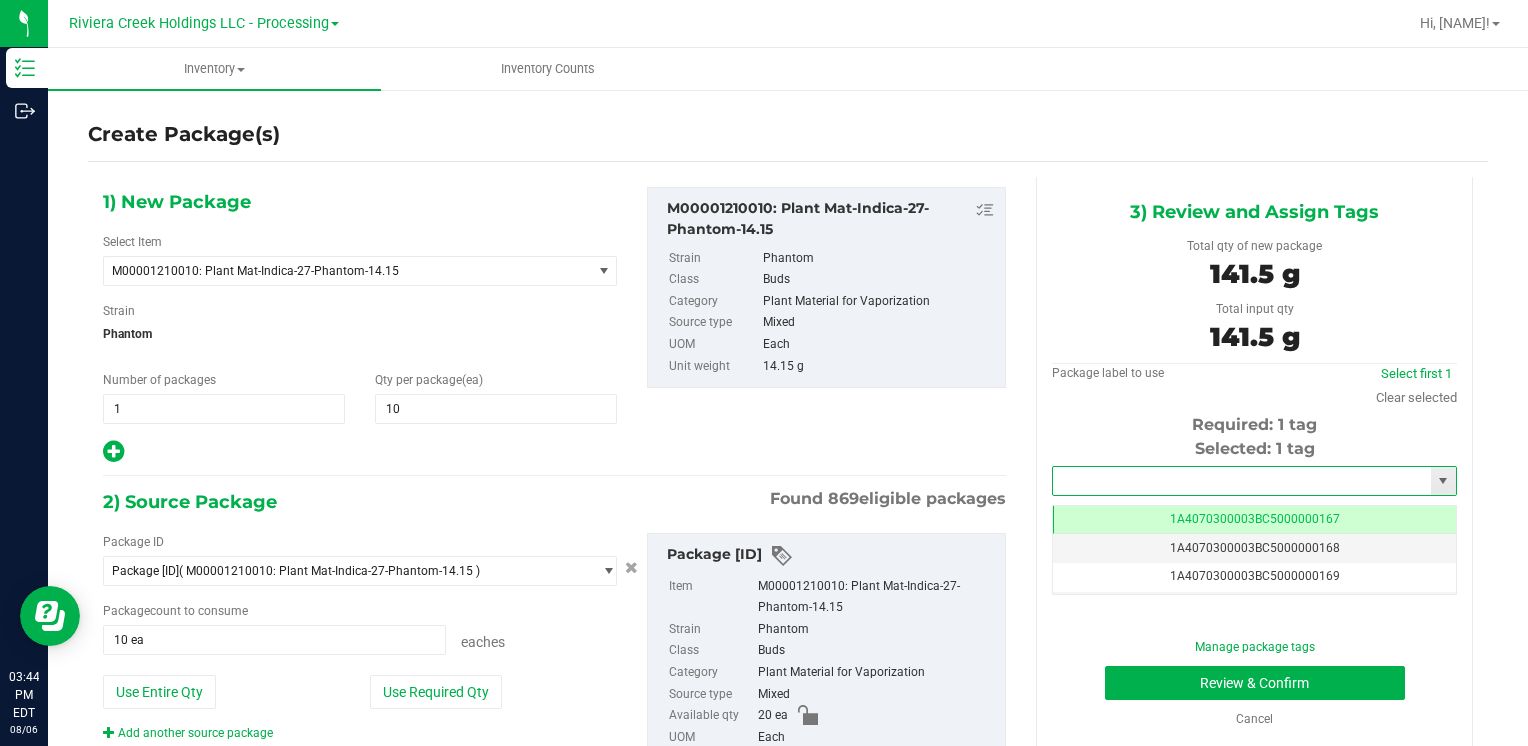 click at bounding box center (1242, 481) 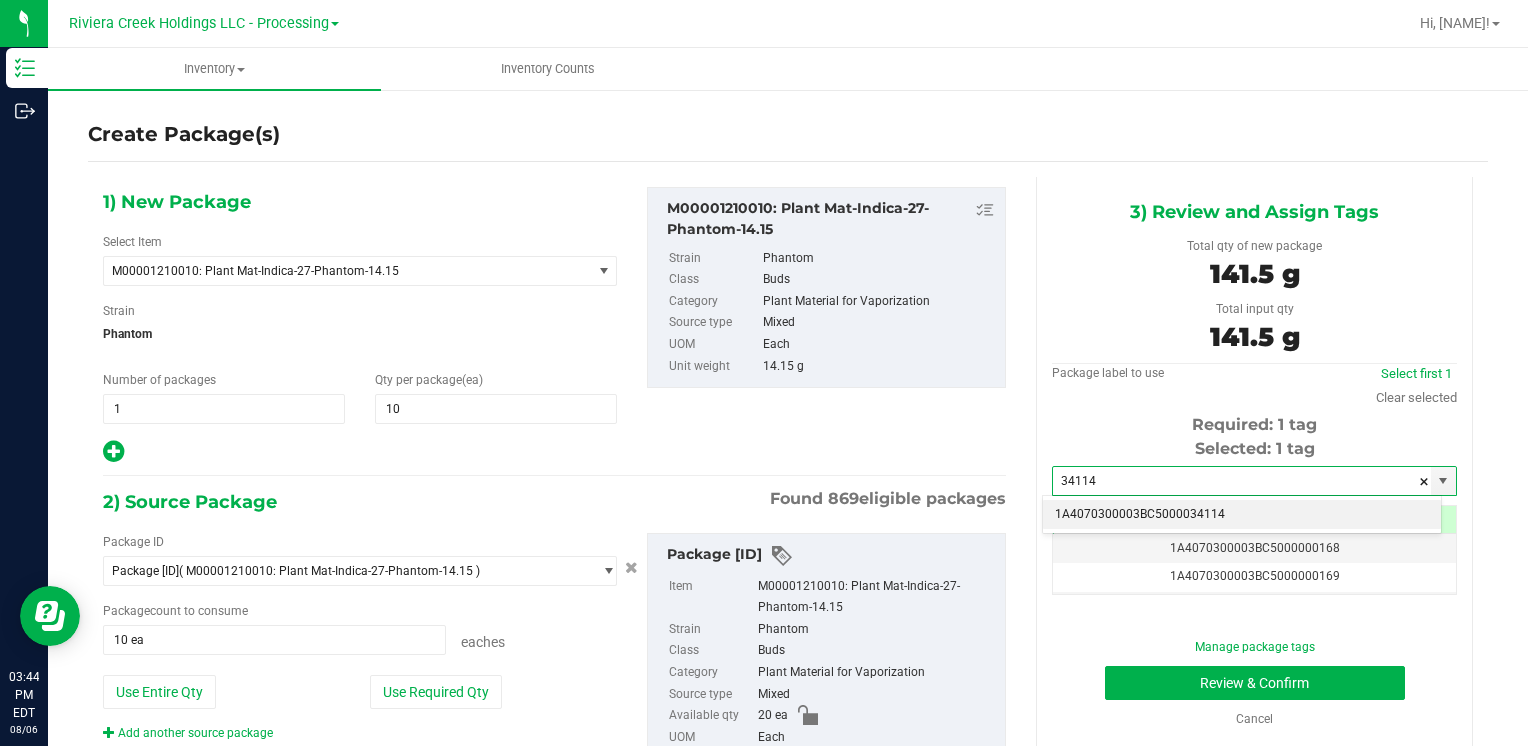 click on "1A4070300003BC5000034114" at bounding box center (1242, 515) 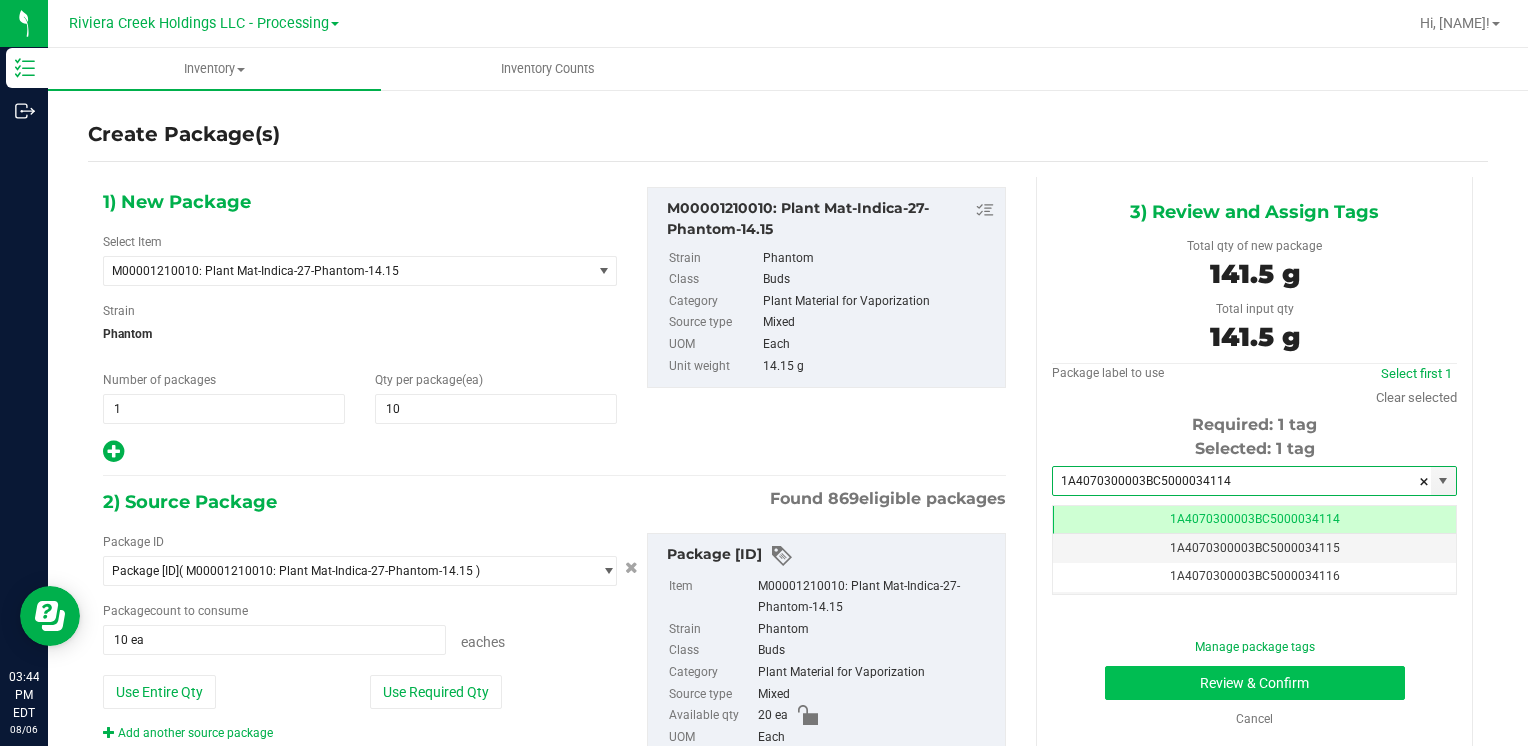 type on "1A4070300003BC5000034114" 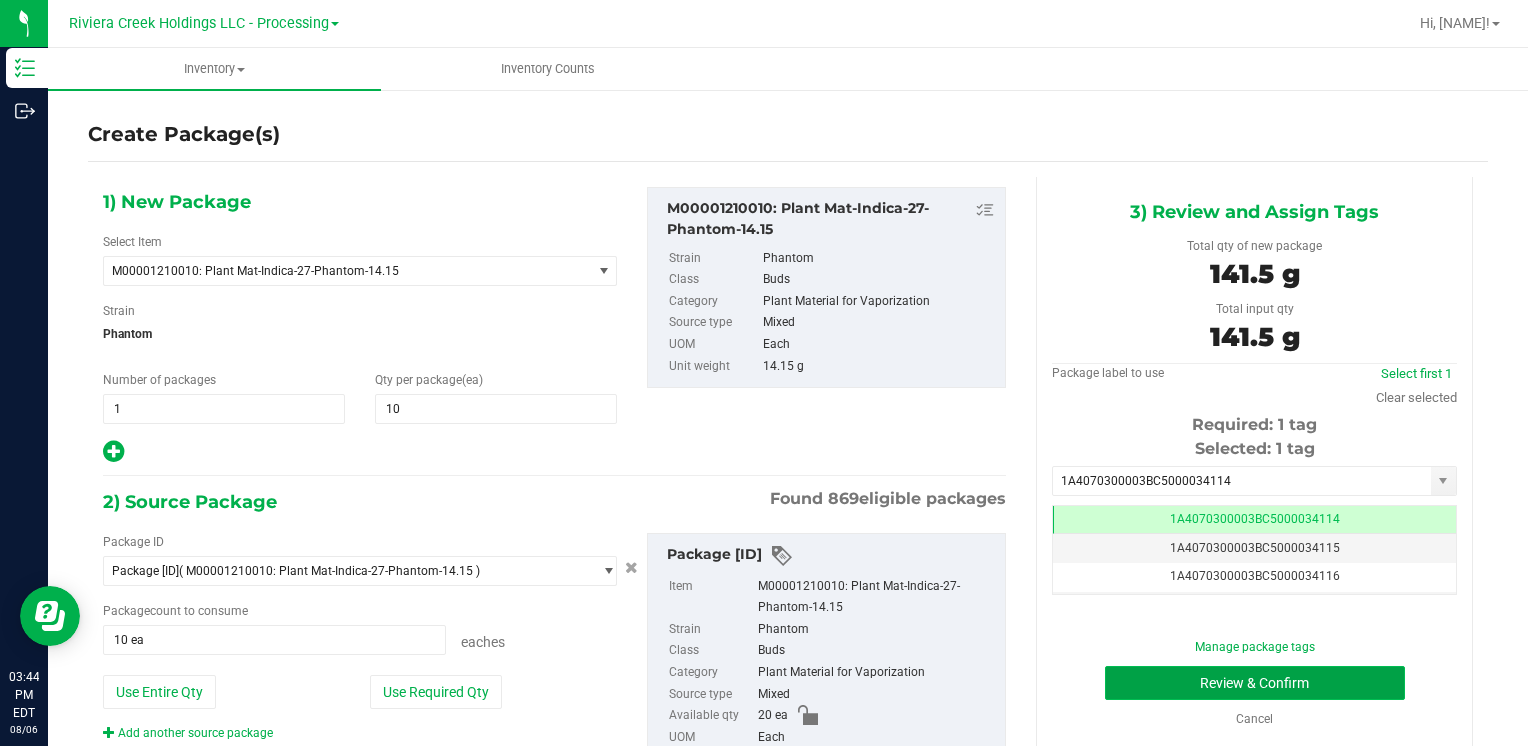 click on "Review & Confirm" at bounding box center (1255, 683) 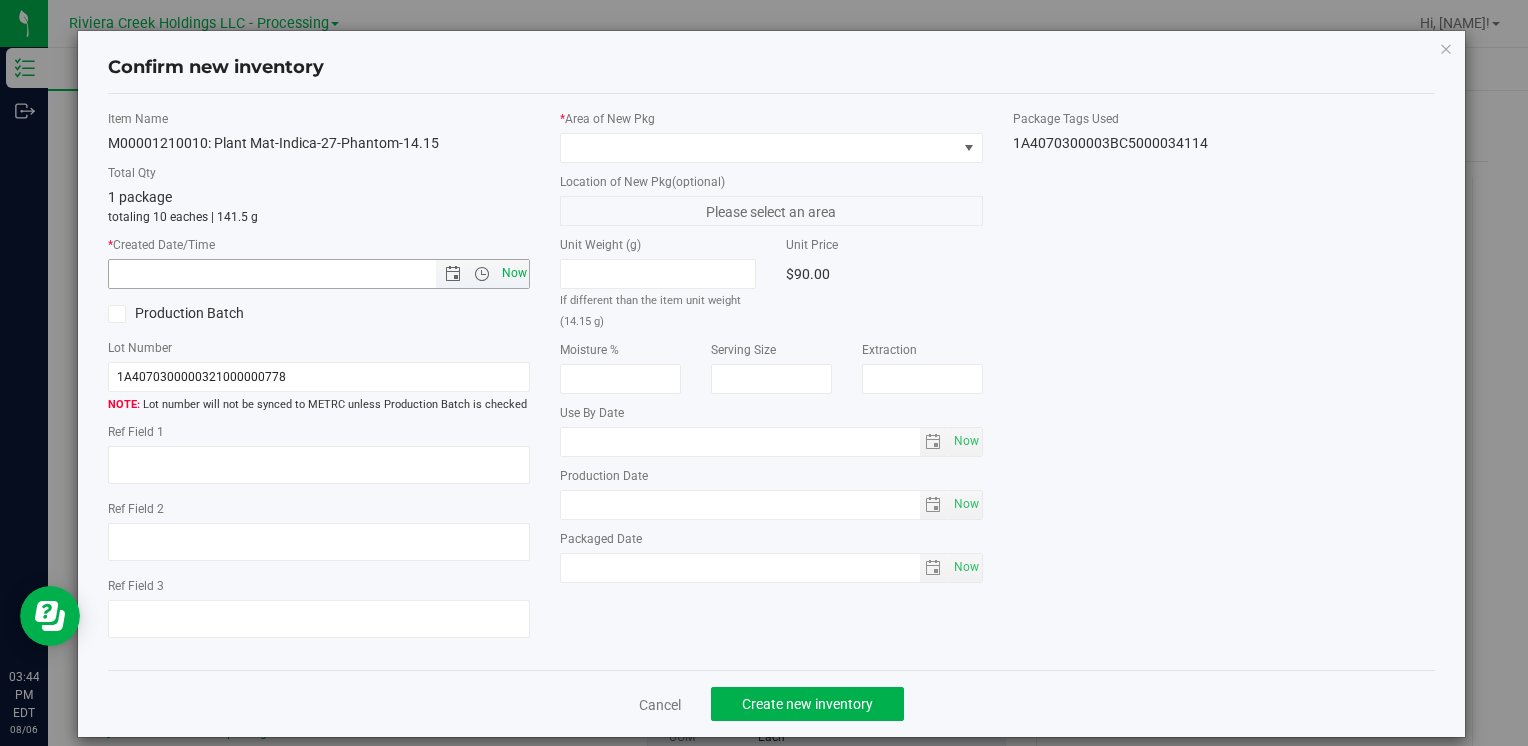 click on "Now" at bounding box center (514, 273) 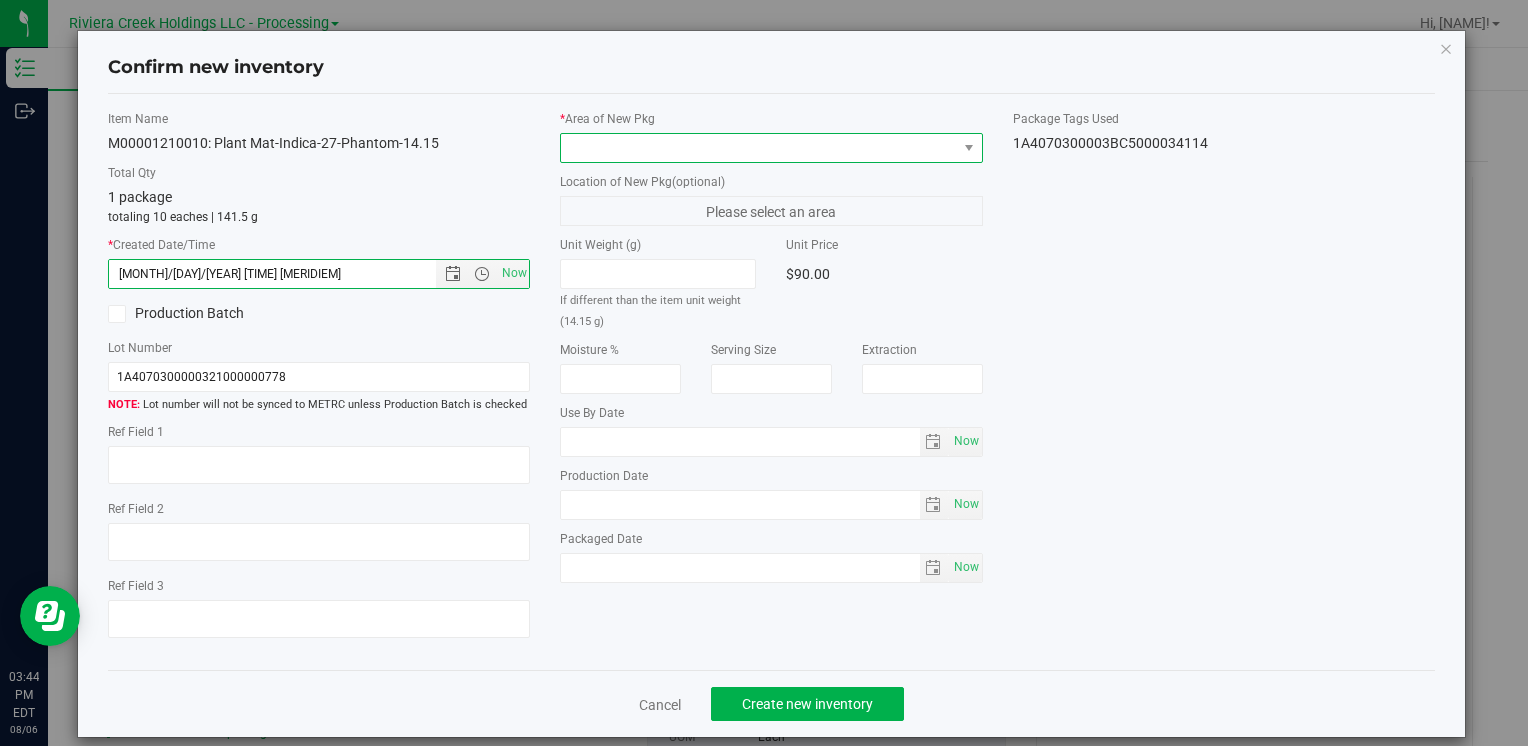 click at bounding box center (758, 148) 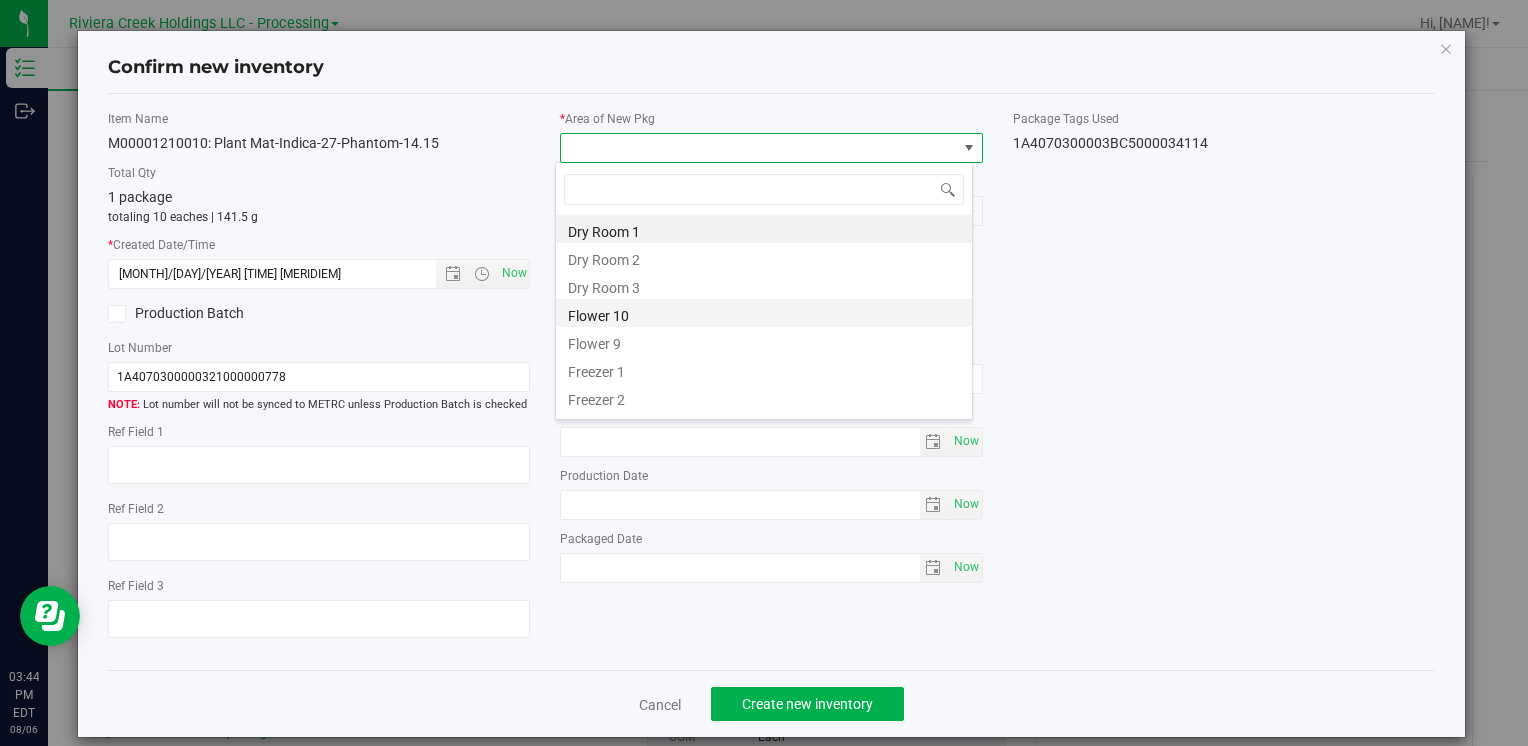 click on "Flower 10" at bounding box center [764, 313] 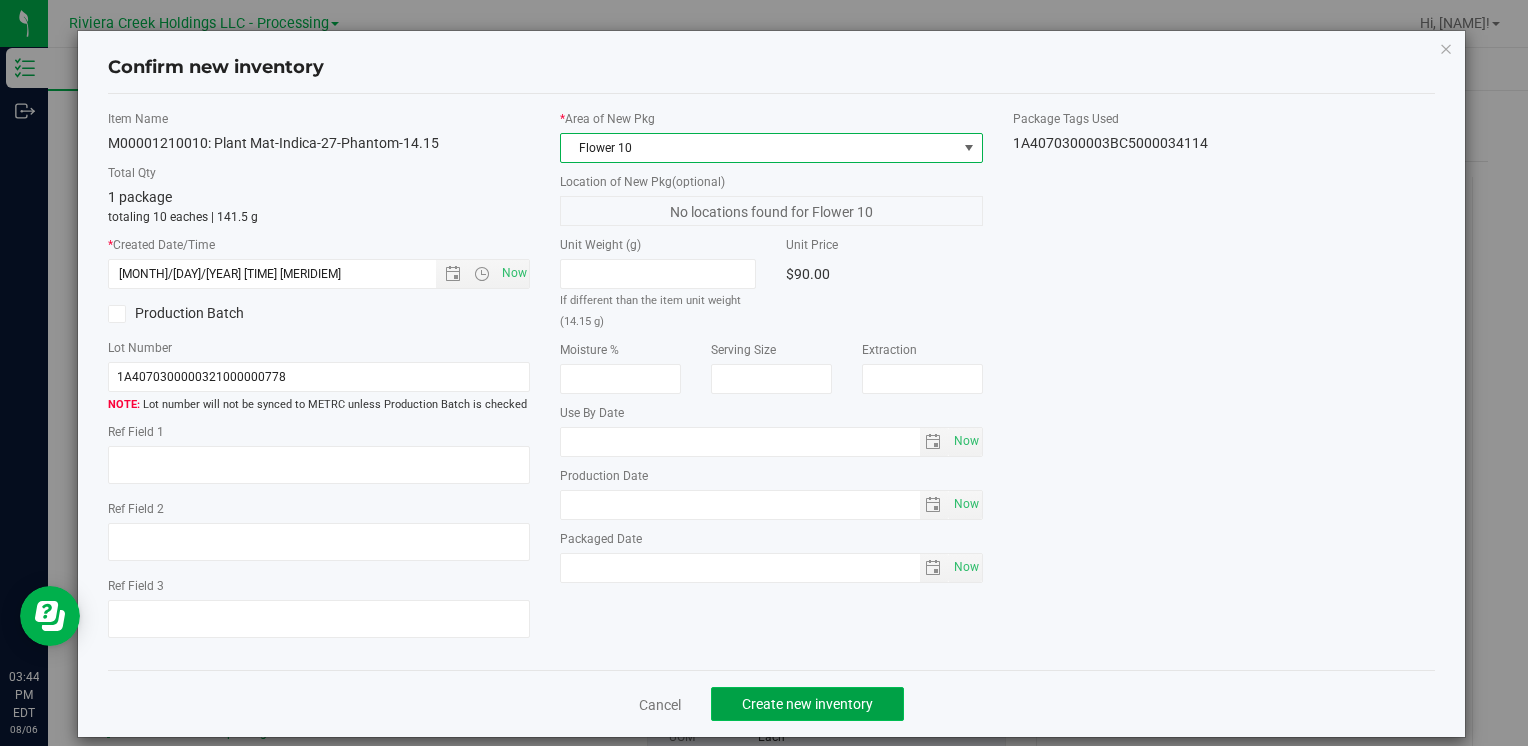 click on "Create new inventory" 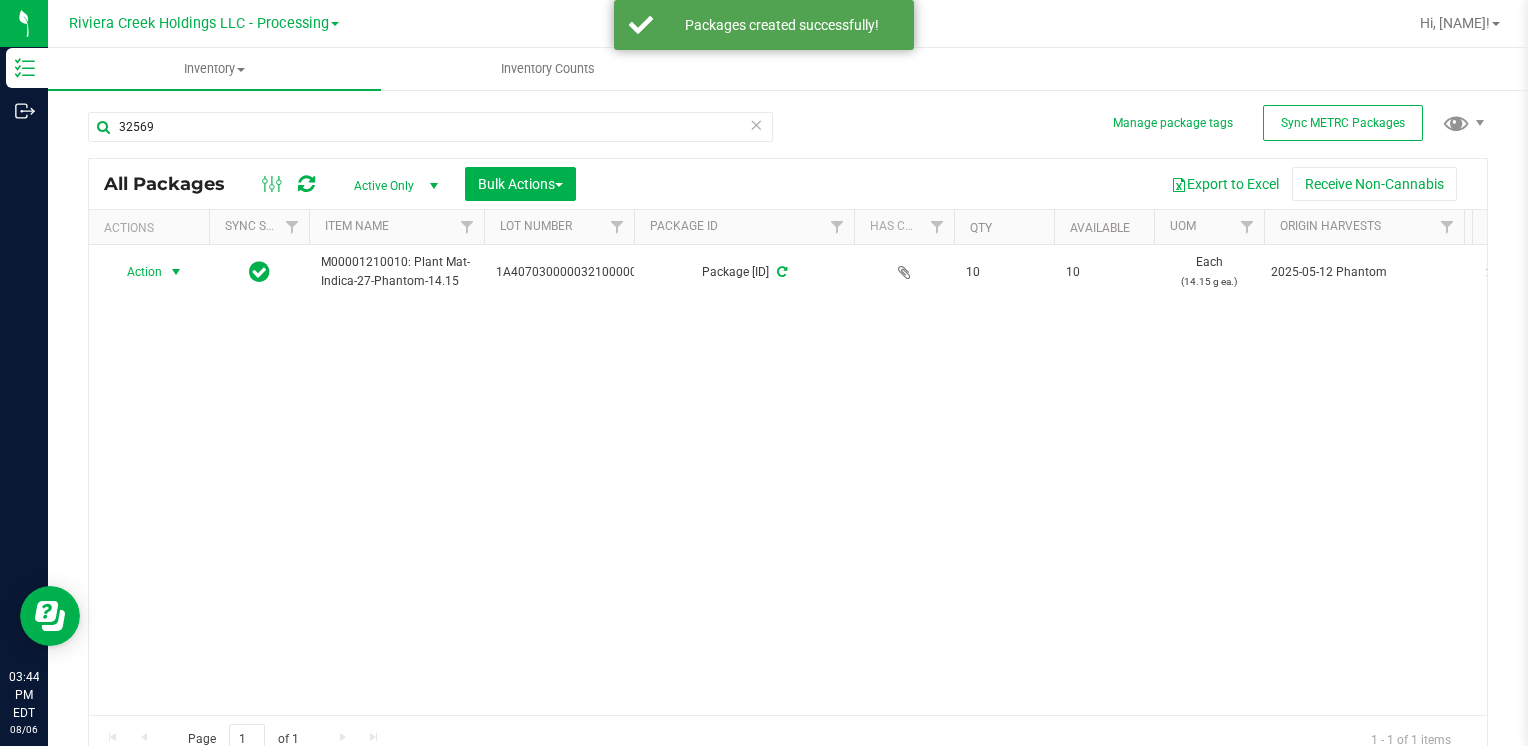drag, startPoint x: 124, startPoint y: 287, endPoint x: 266, endPoint y: 508, distance: 262.68802 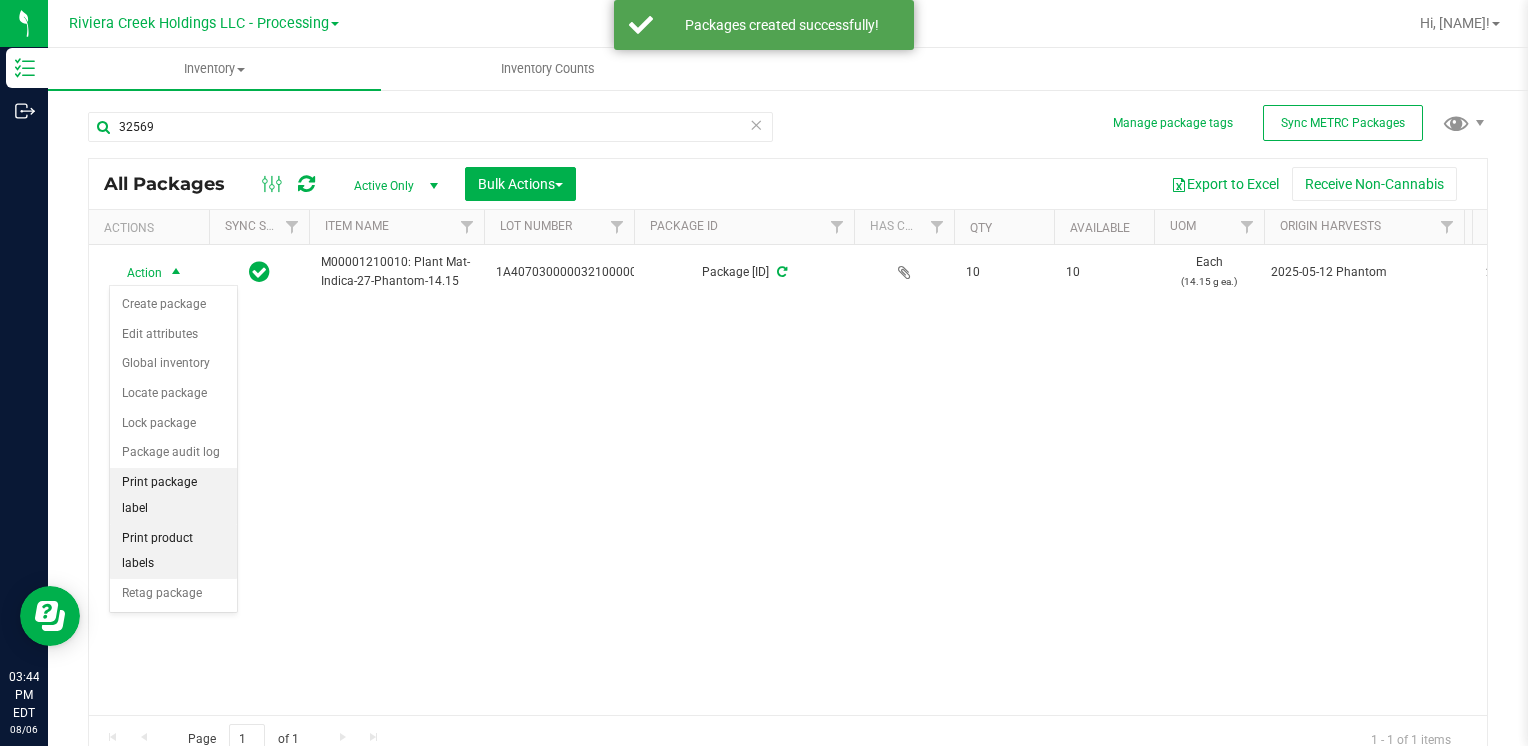click on "Print package label" at bounding box center [173, 495] 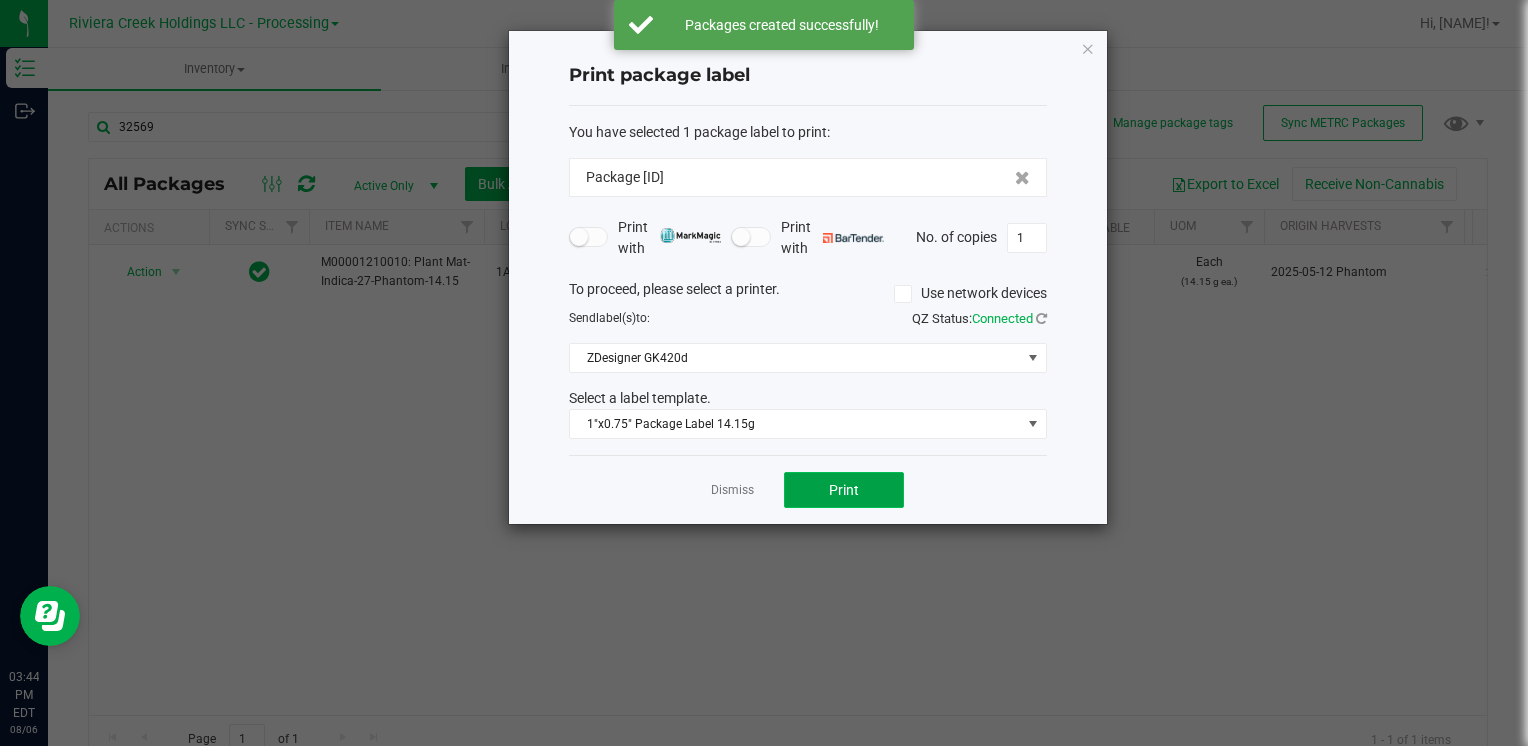 click on "Print" 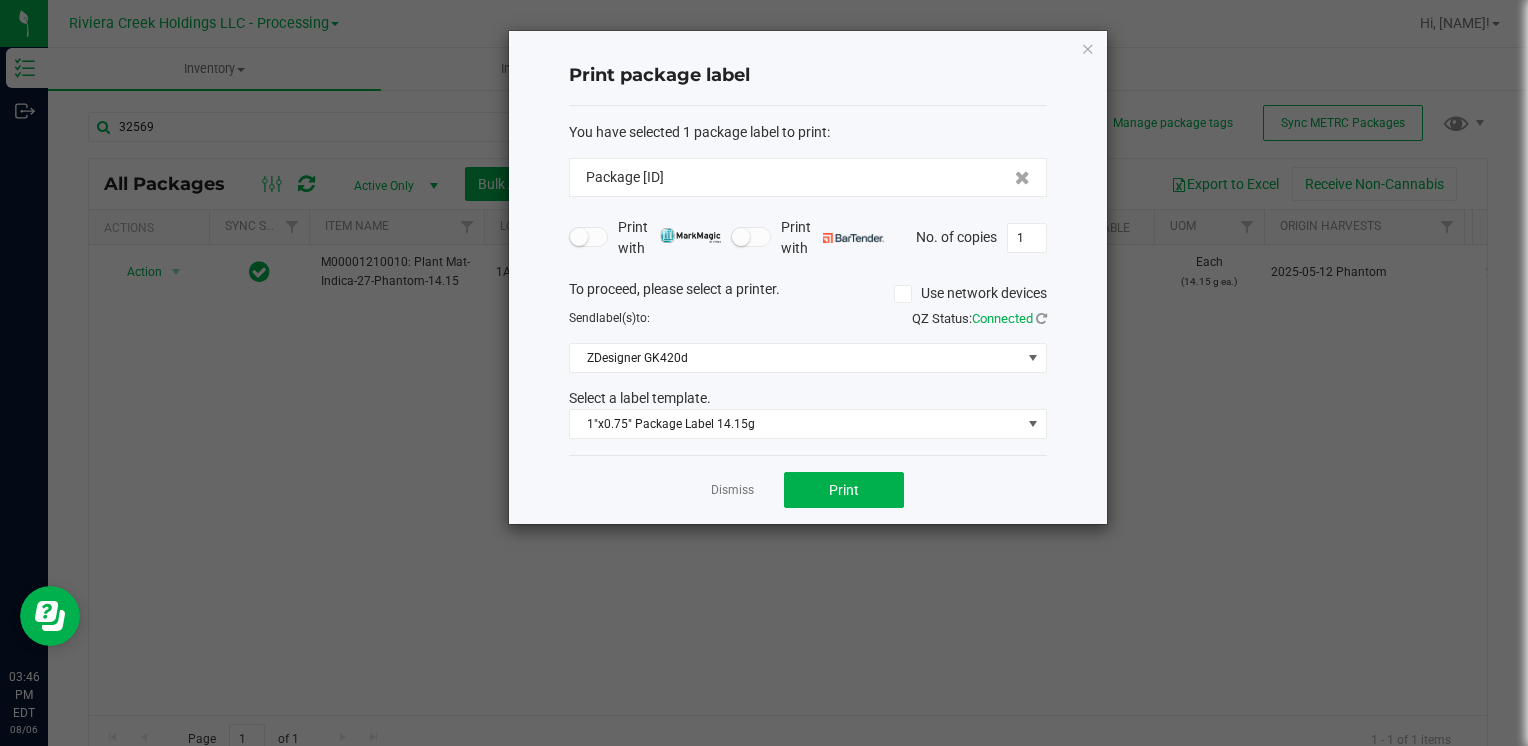 click 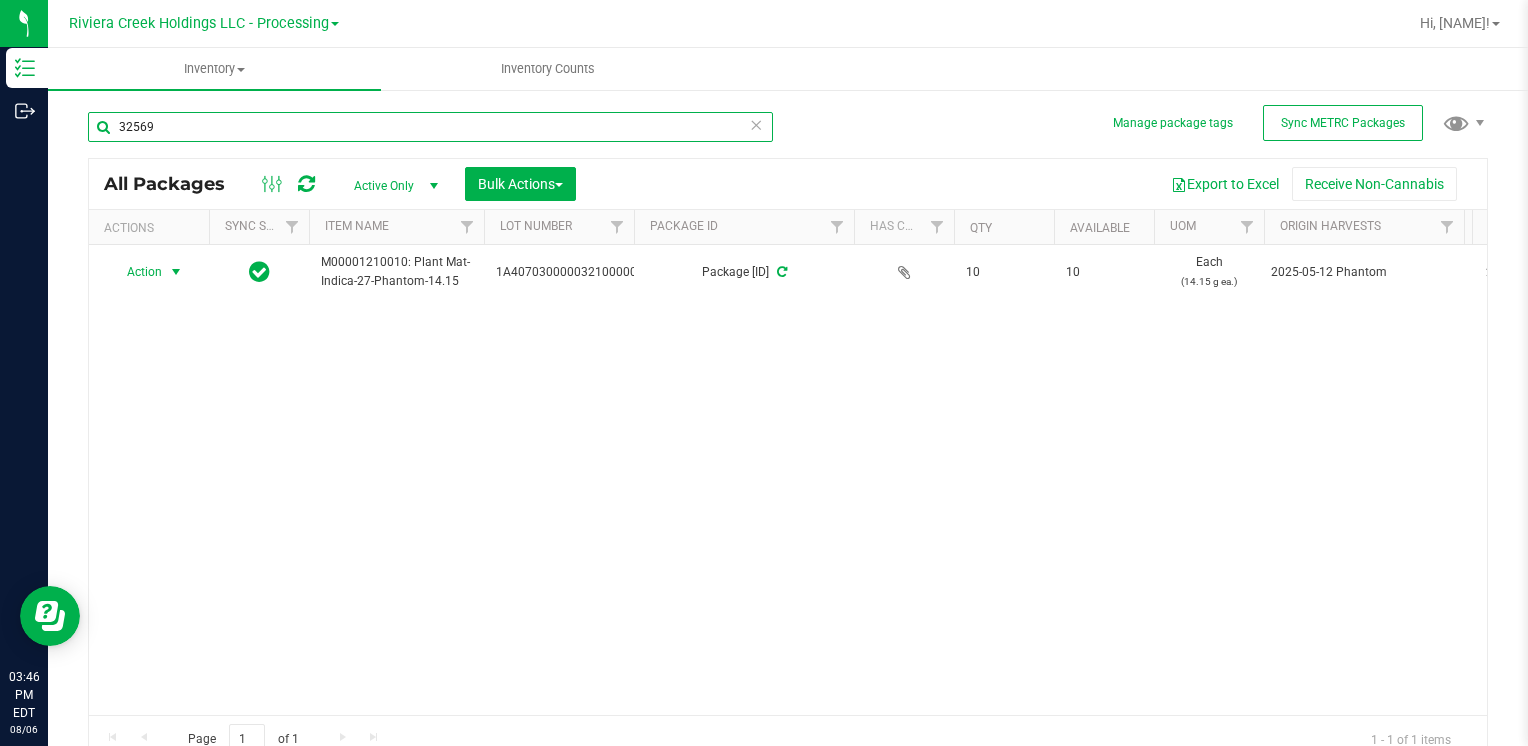 click on "32569" at bounding box center [430, 127] 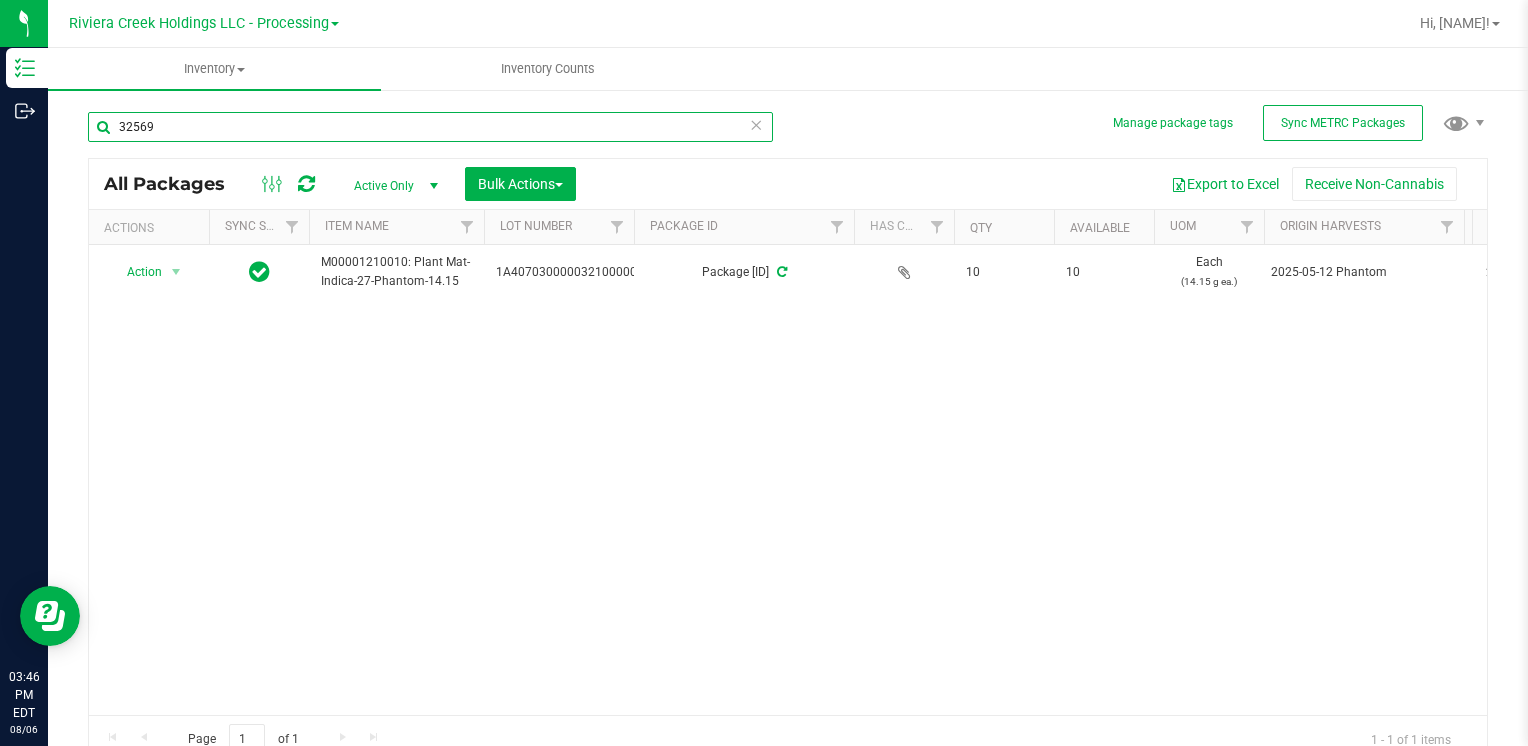 click on "32569" at bounding box center [430, 127] 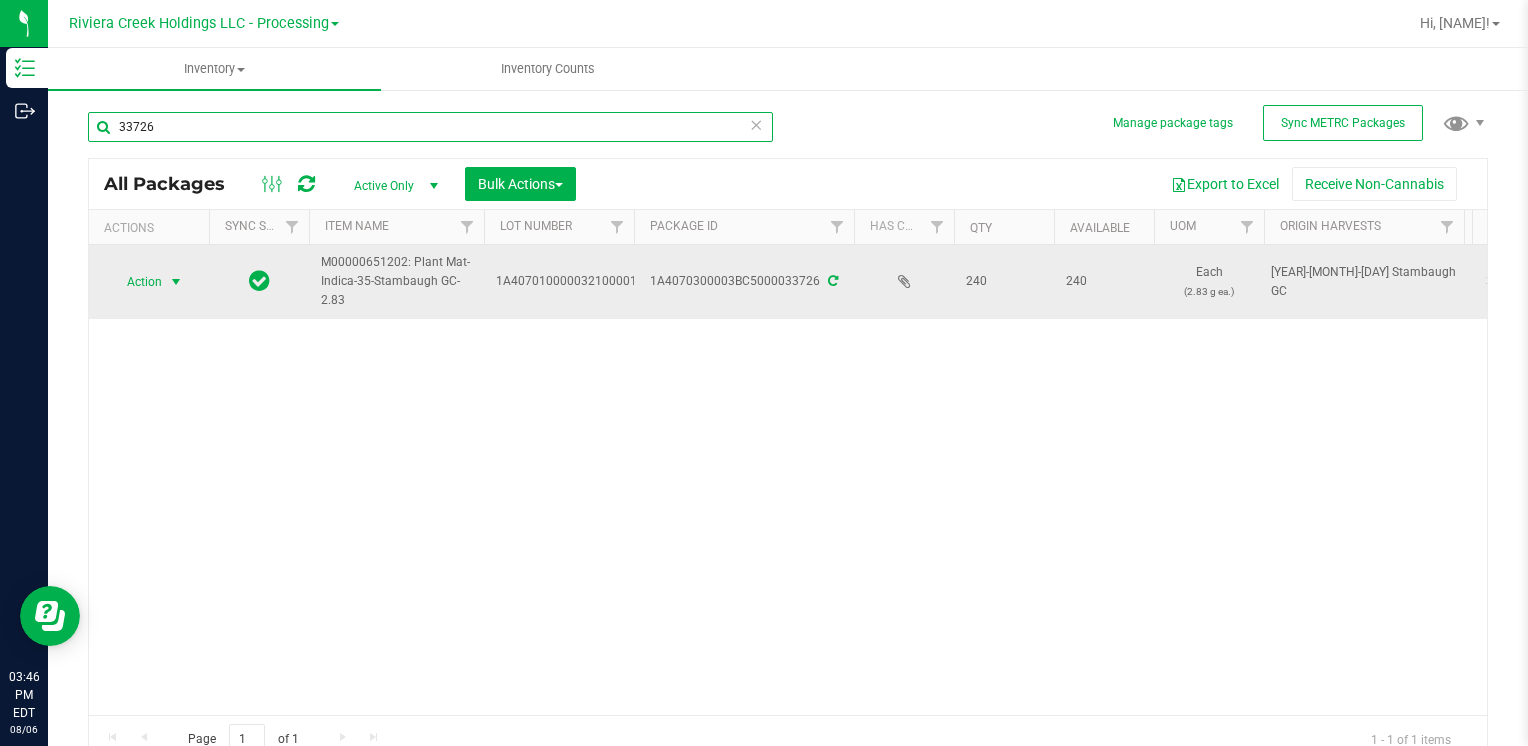 type on "33726" 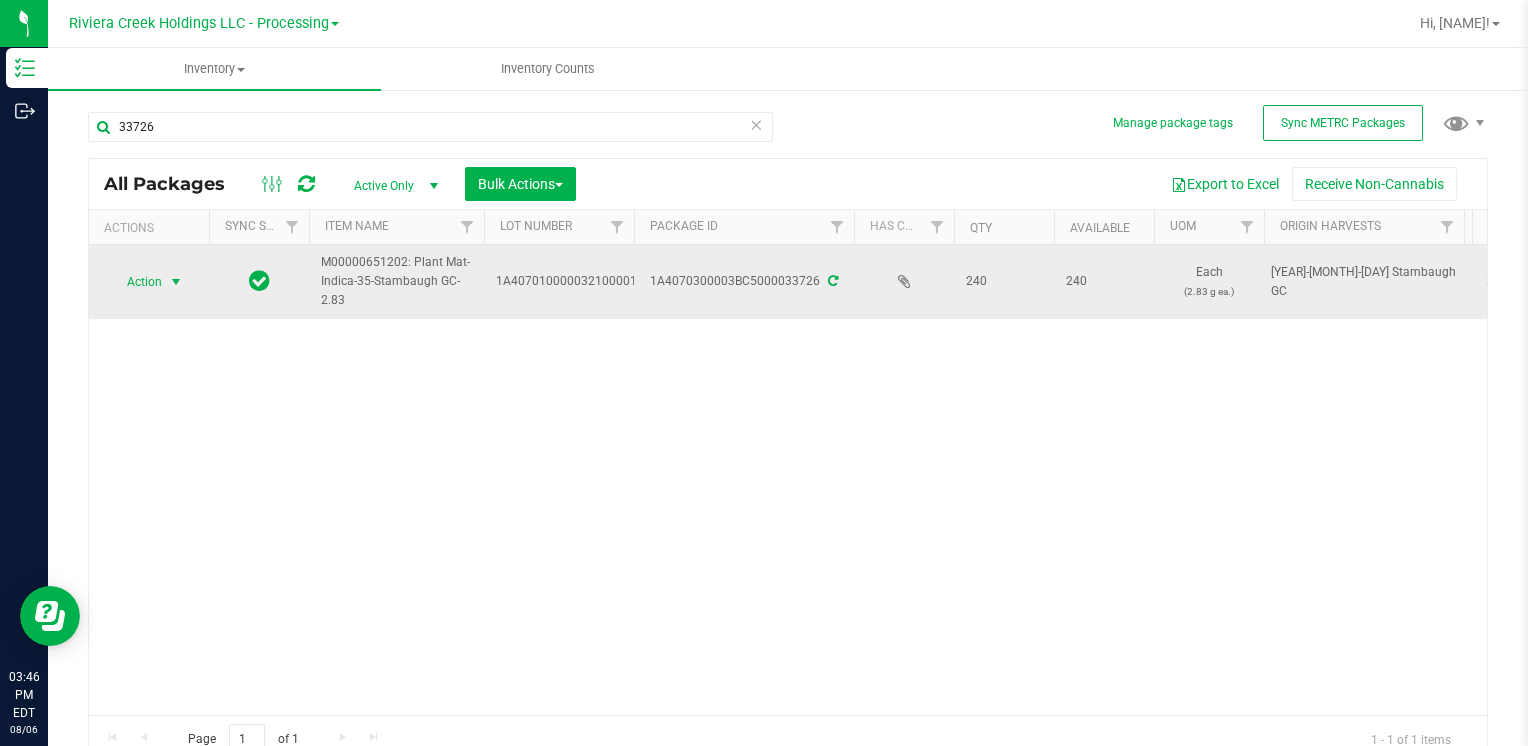 click on "Action" at bounding box center (136, 282) 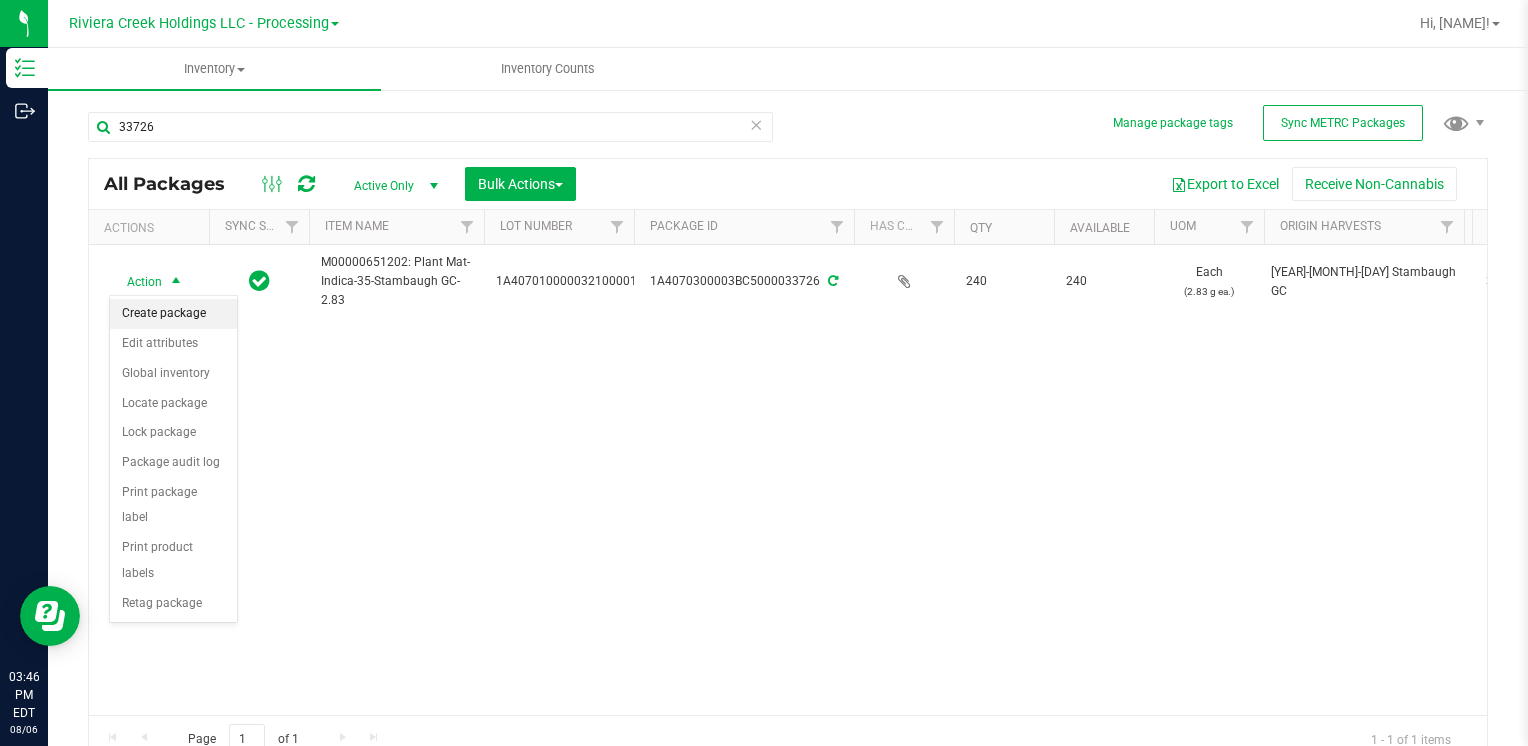 click on "Create package" at bounding box center (173, 314) 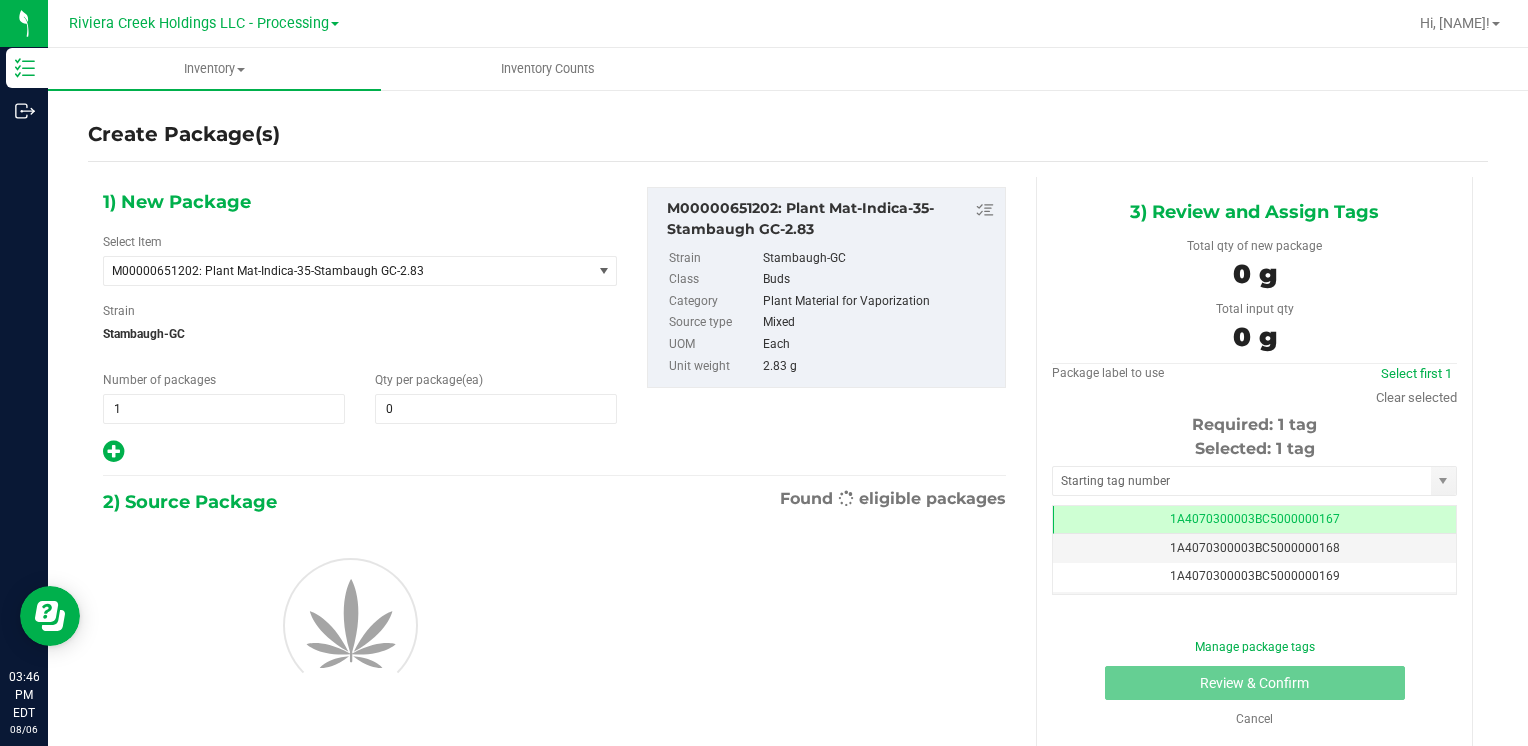 scroll, scrollTop: 0, scrollLeft: 0, axis: both 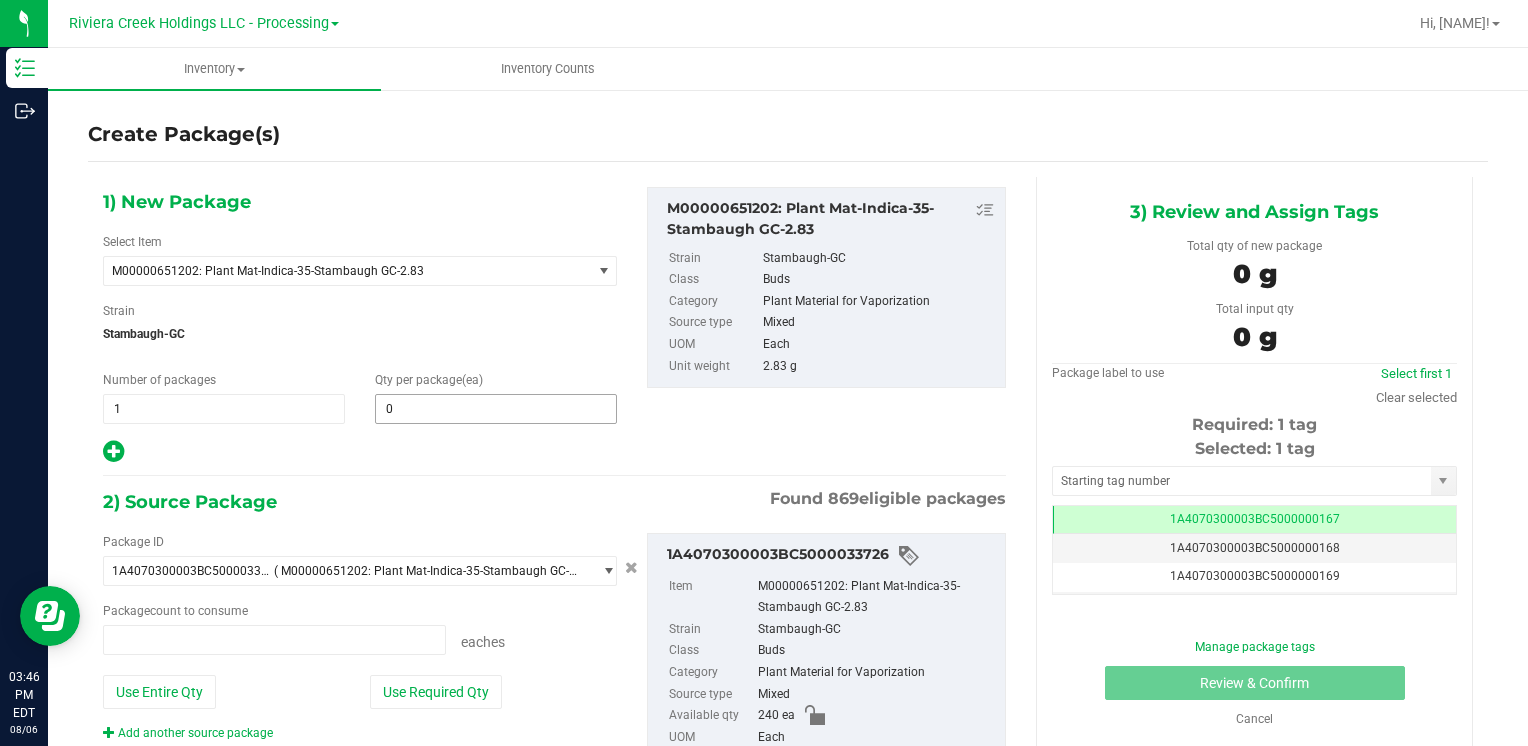 click on "0 0" at bounding box center (496, 409) 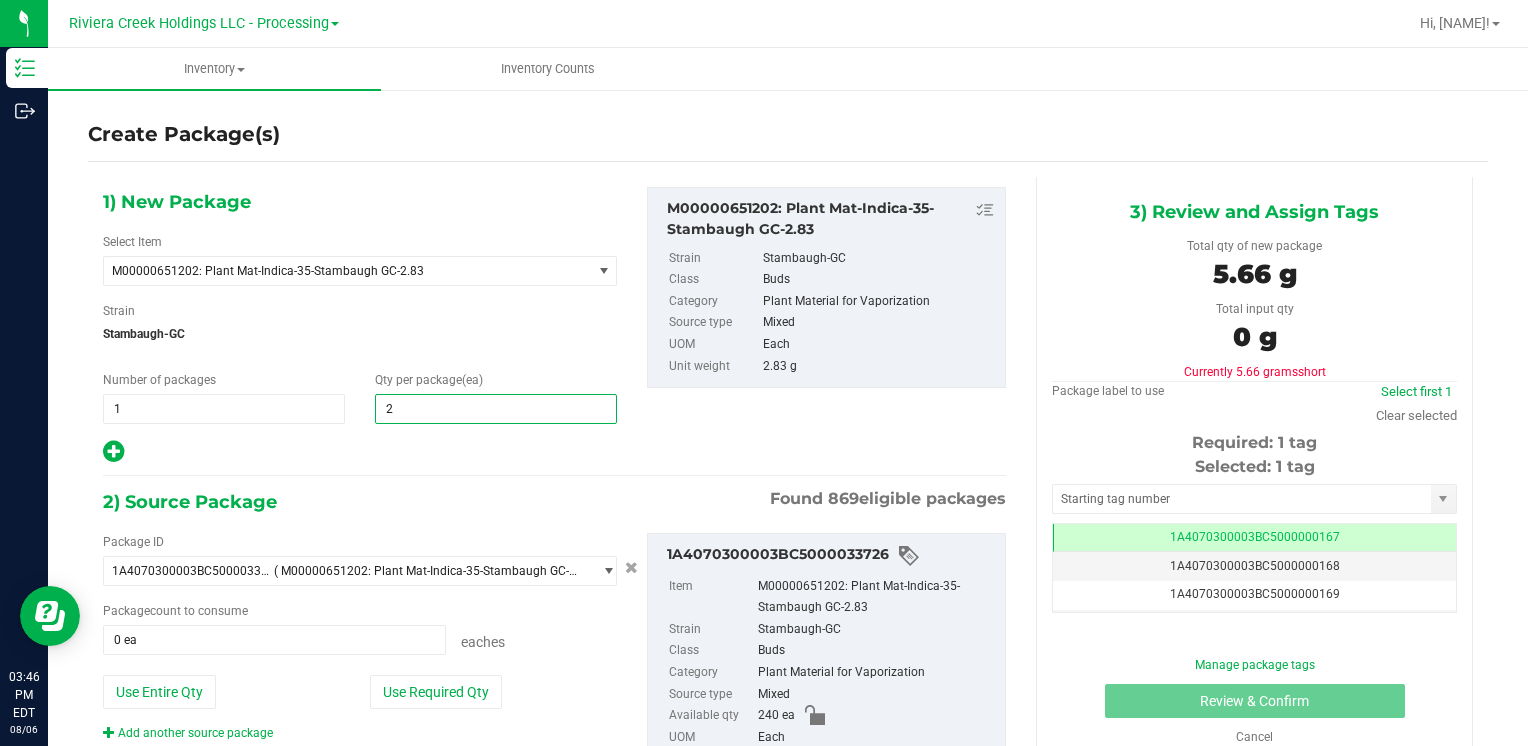 type on "20" 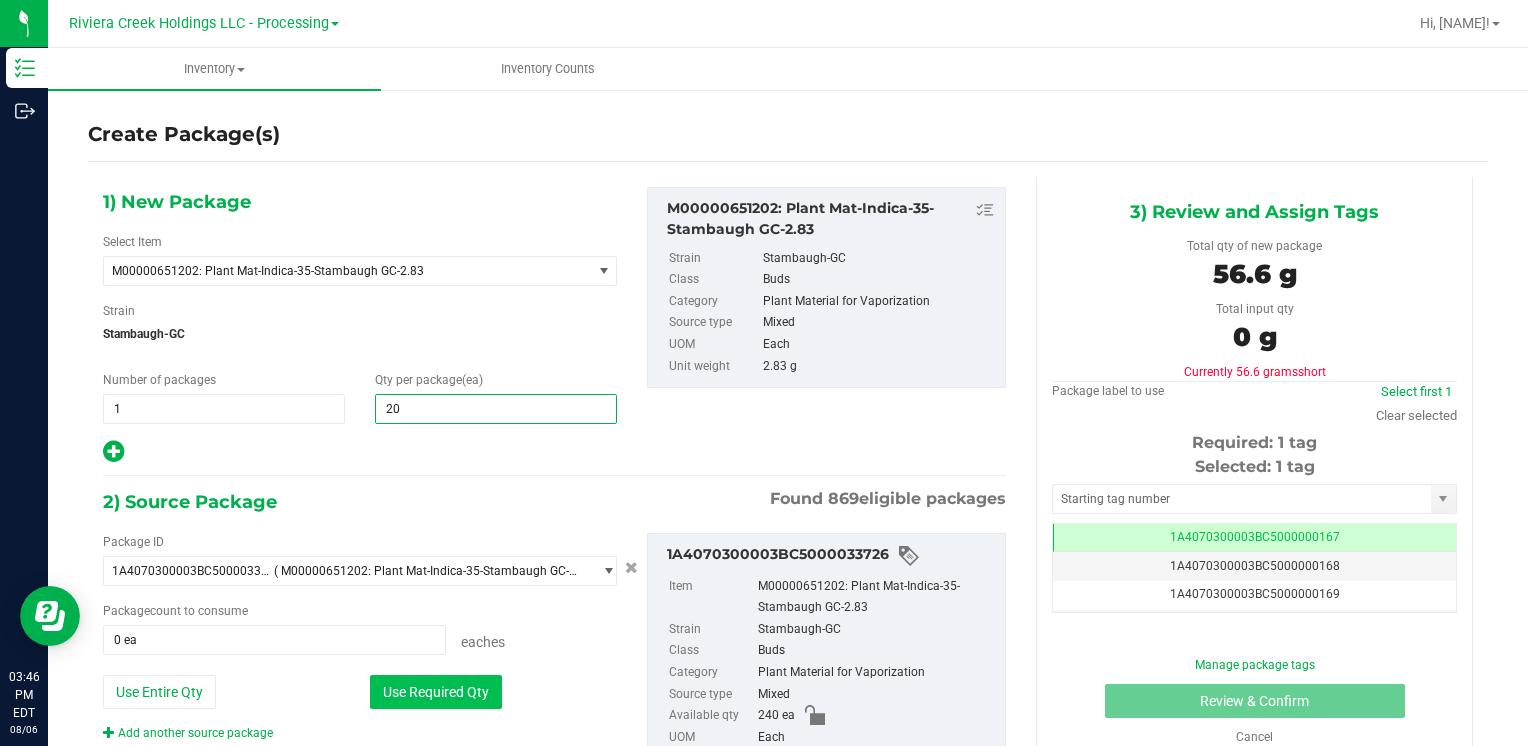 type on "20" 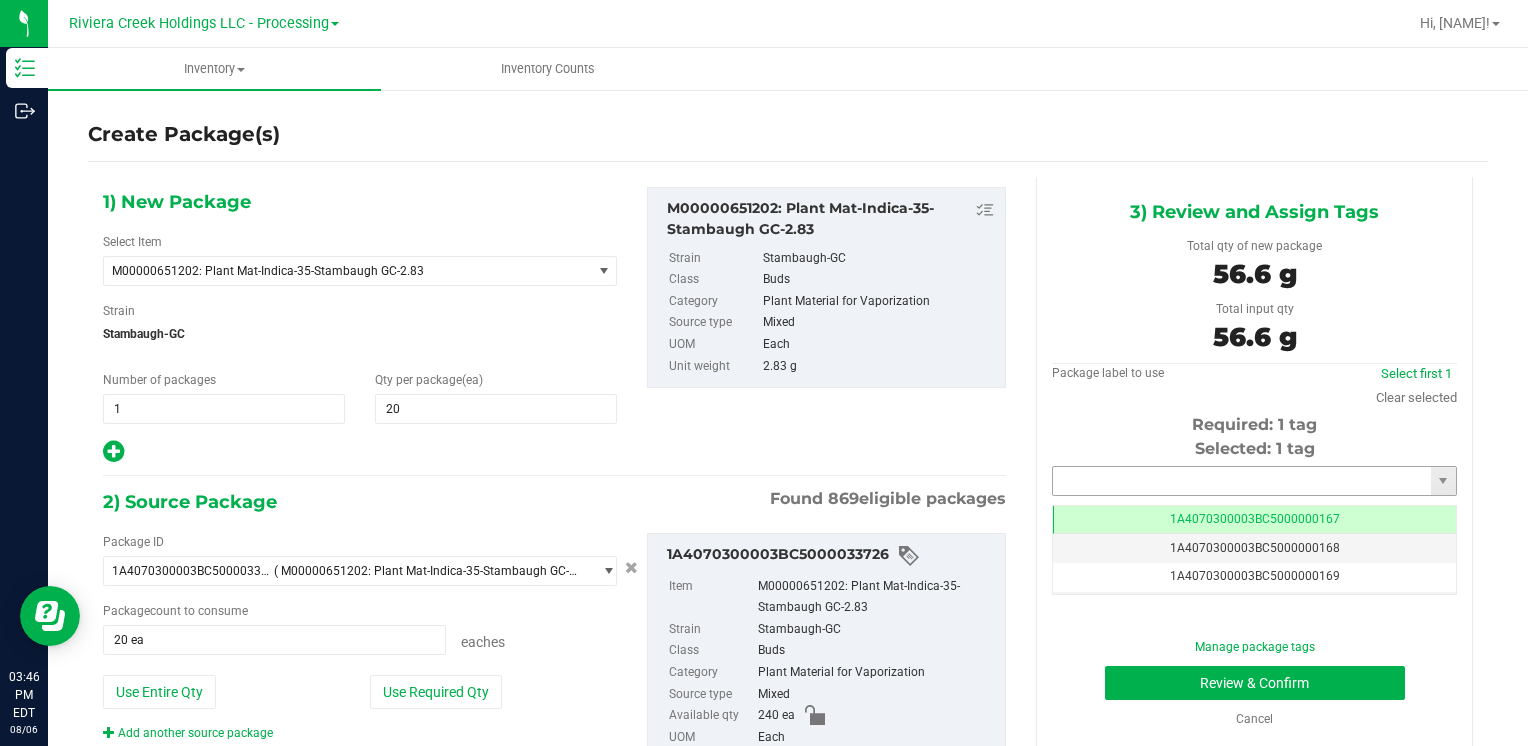 click at bounding box center (1242, 481) 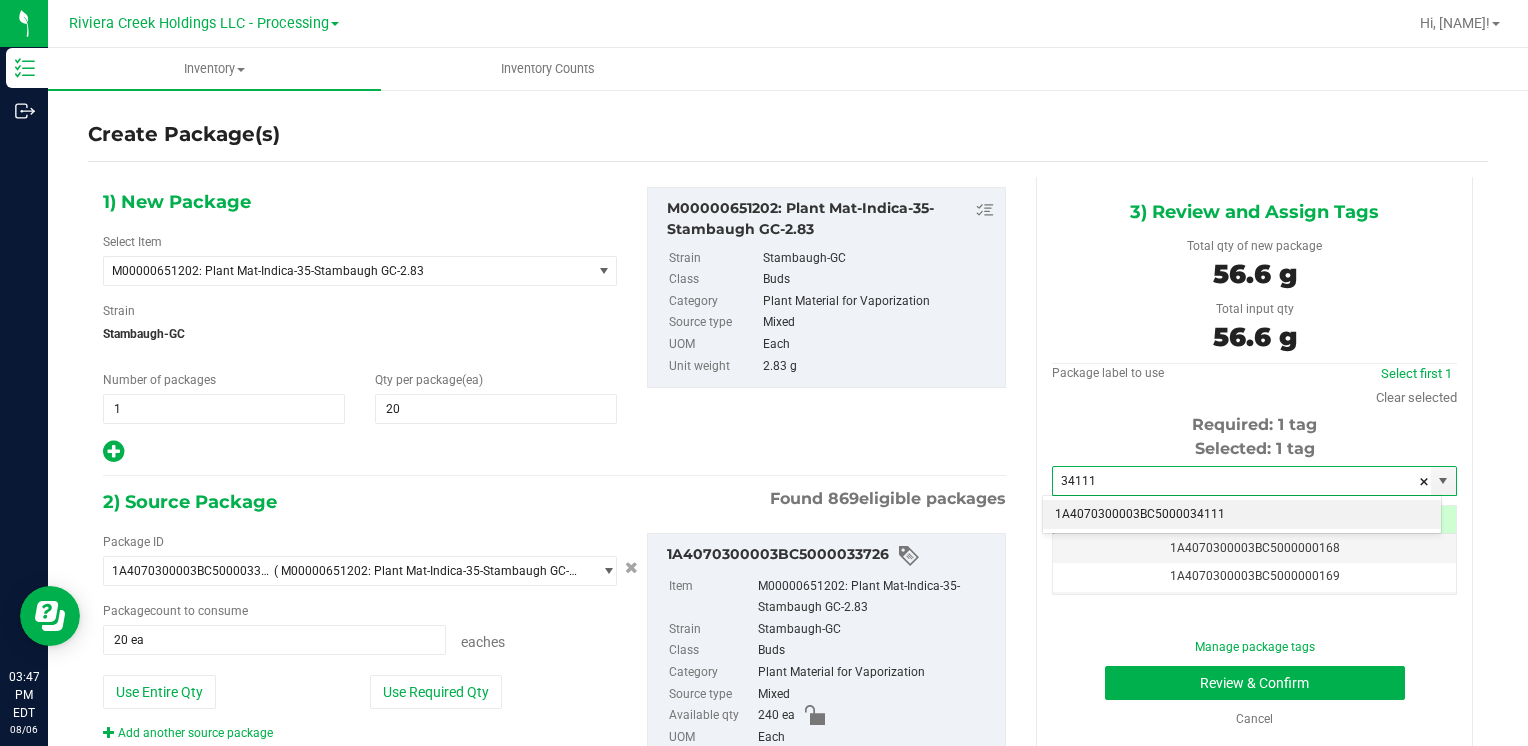 click on "1A4070300003BC5000034111" at bounding box center [1242, 515] 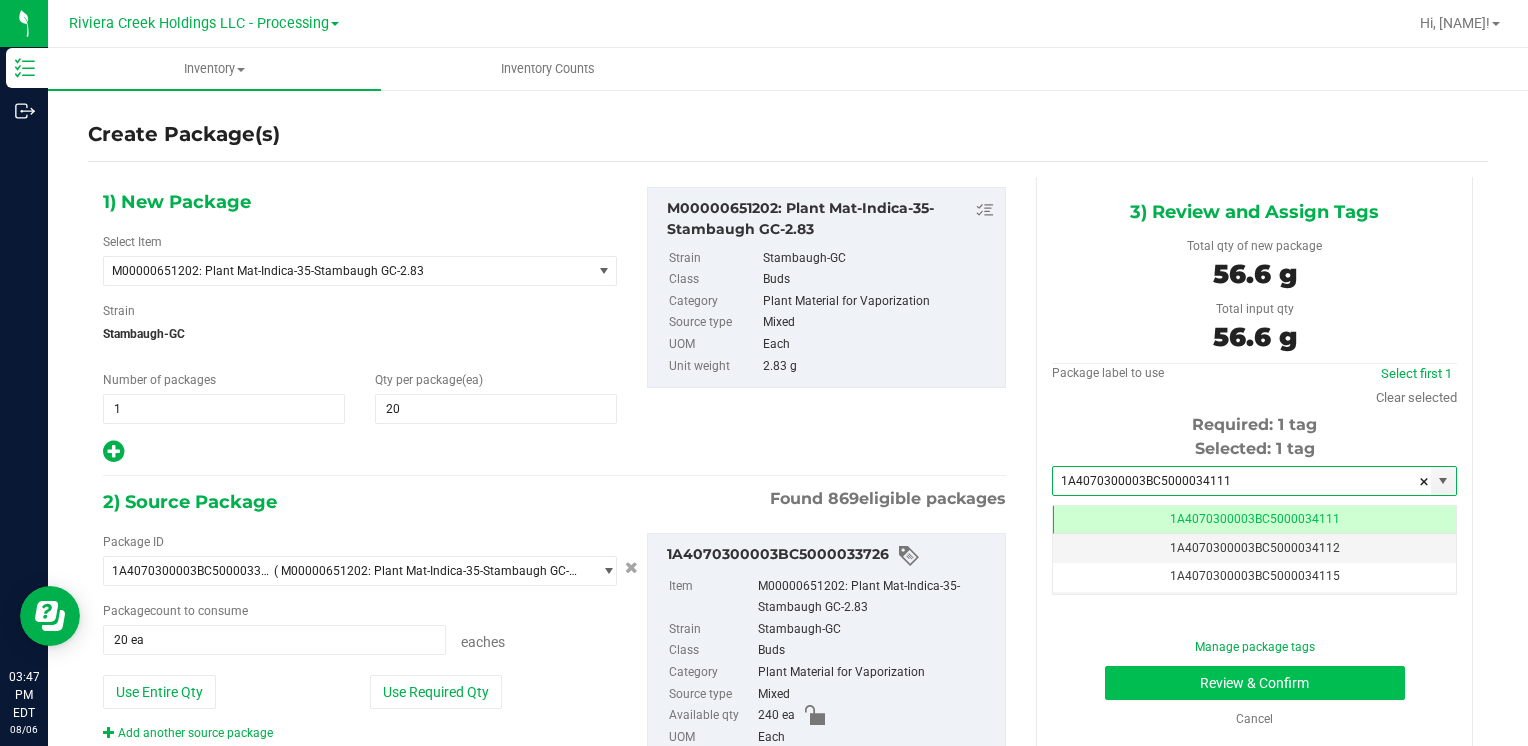 scroll, scrollTop: 0, scrollLeft: 0, axis: both 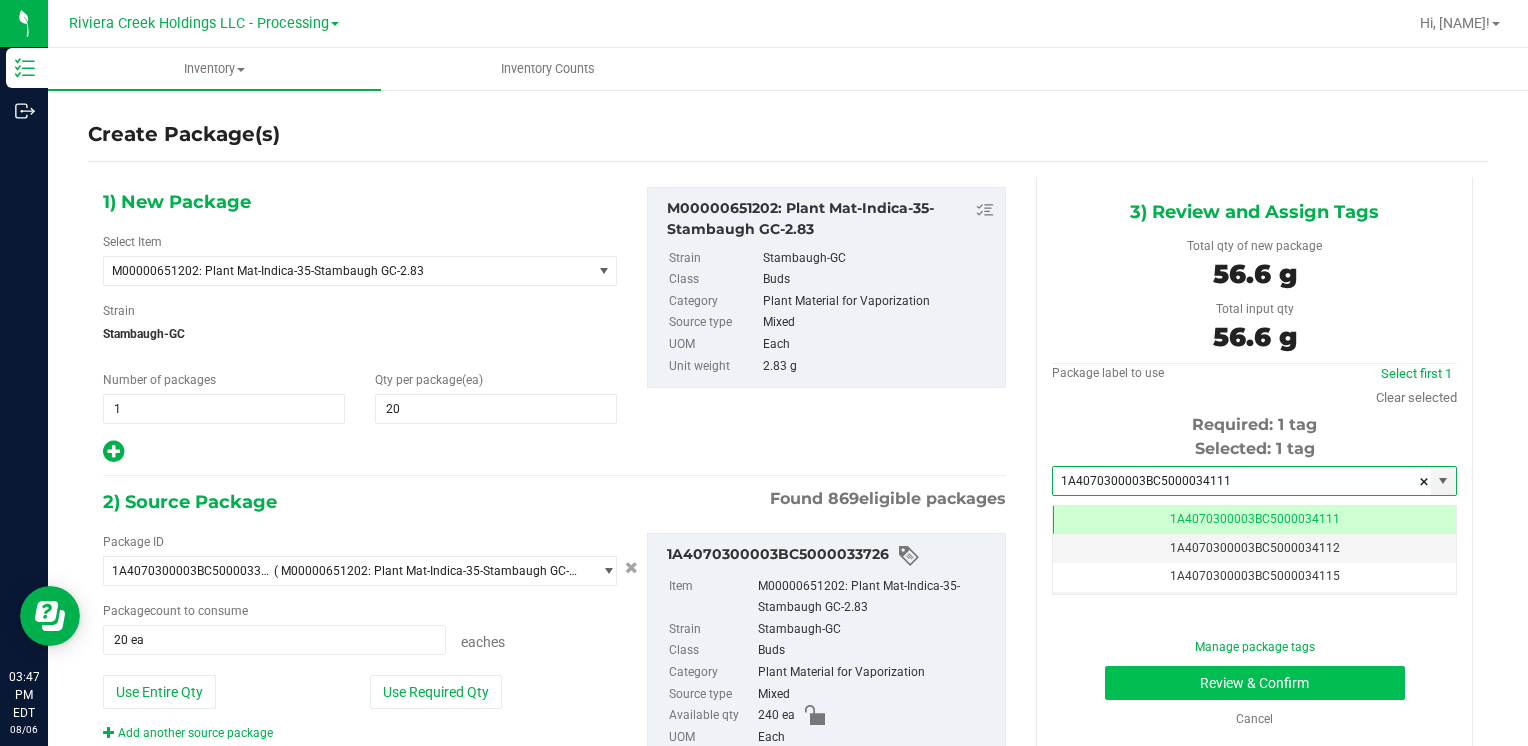type on "1A4070300003BC5000034111" 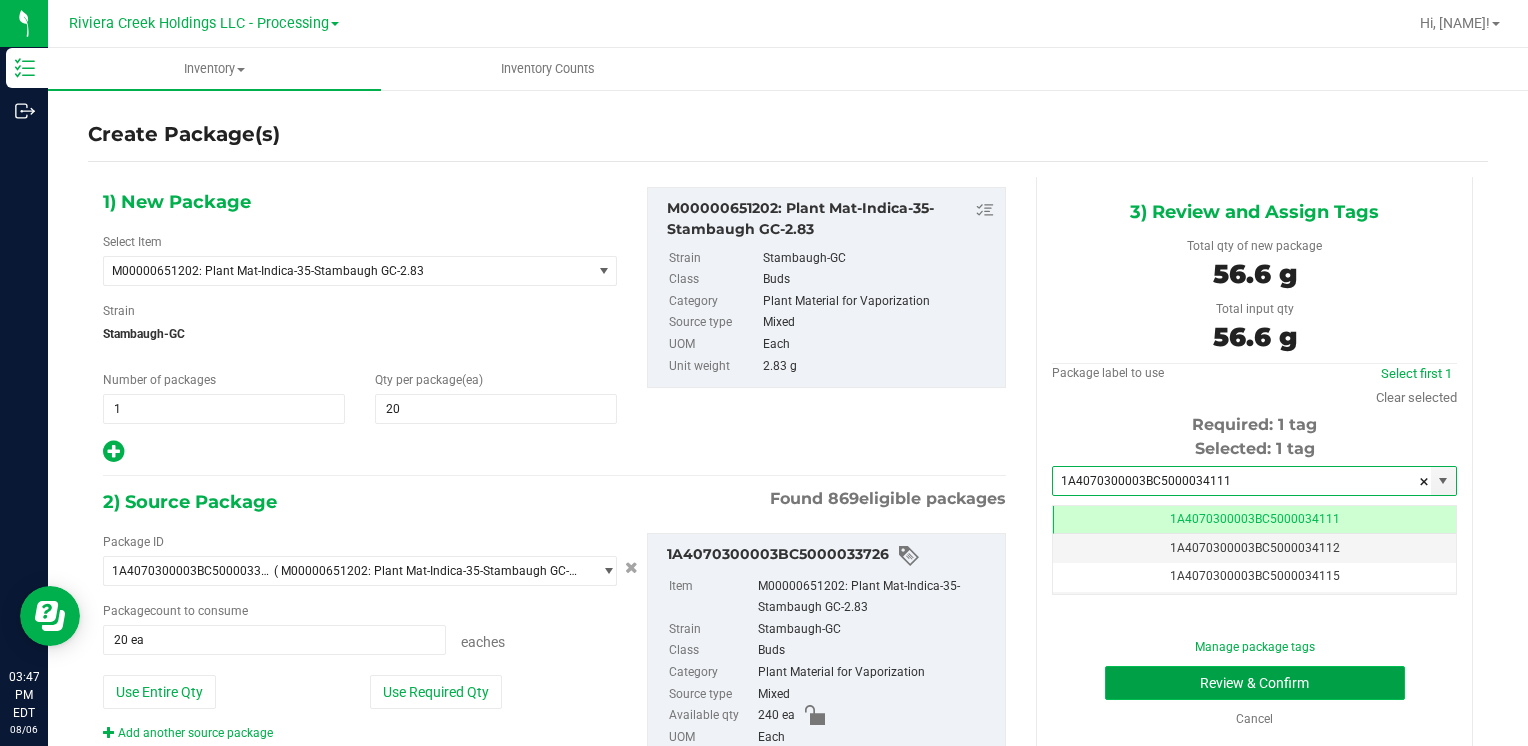 click on "Review & Confirm" at bounding box center [1255, 683] 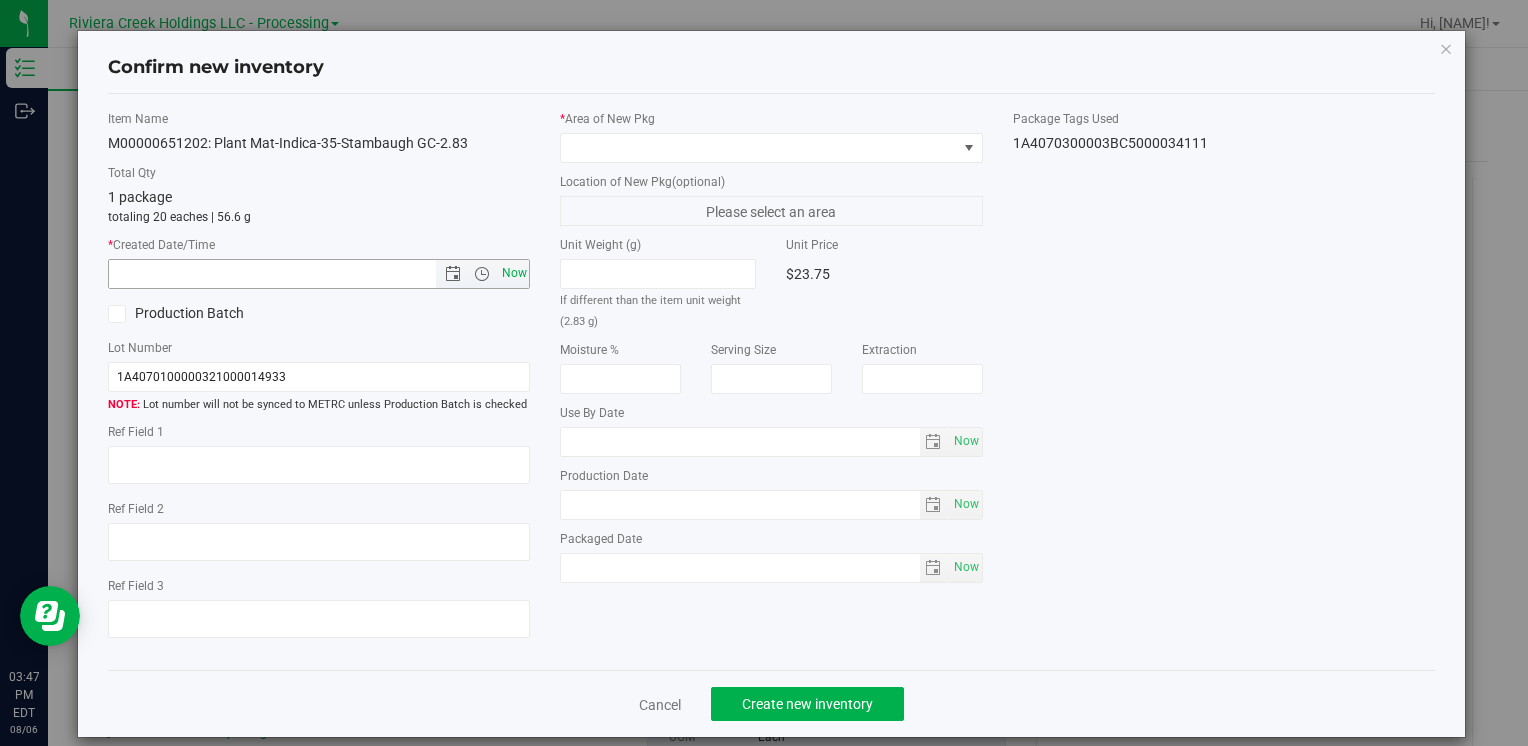 click on "Now" at bounding box center [514, 273] 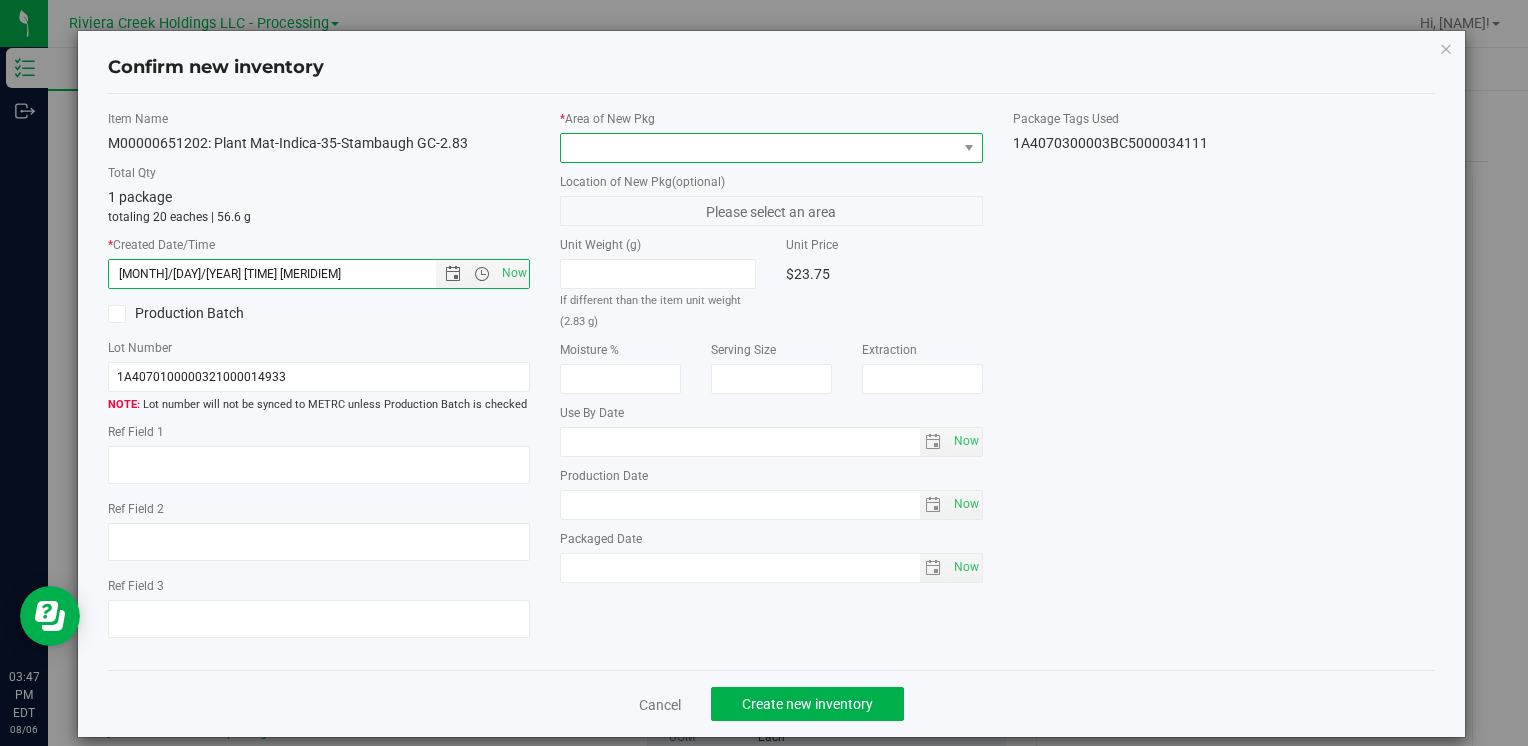 click at bounding box center [758, 148] 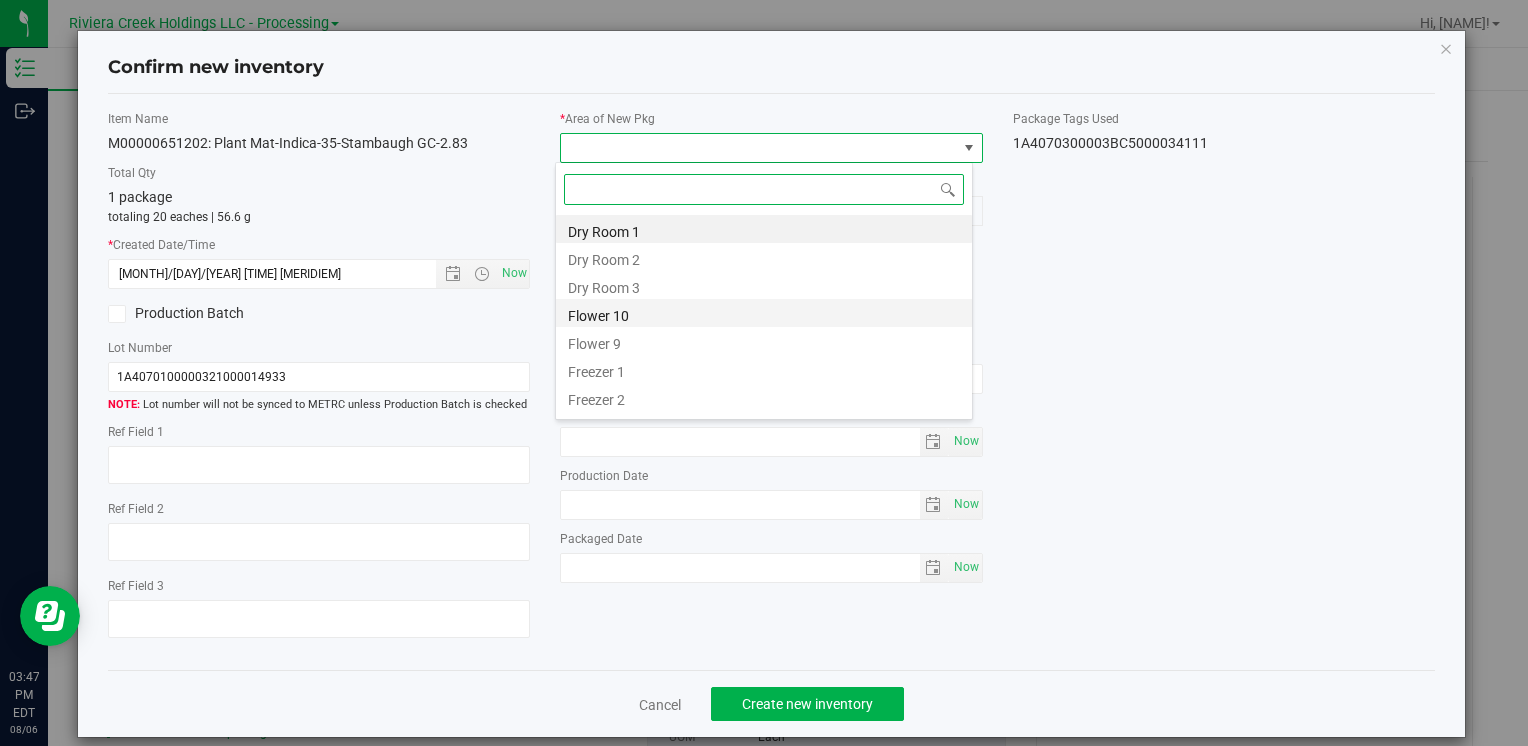 click on "Flower 10" at bounding box center [764, 313] 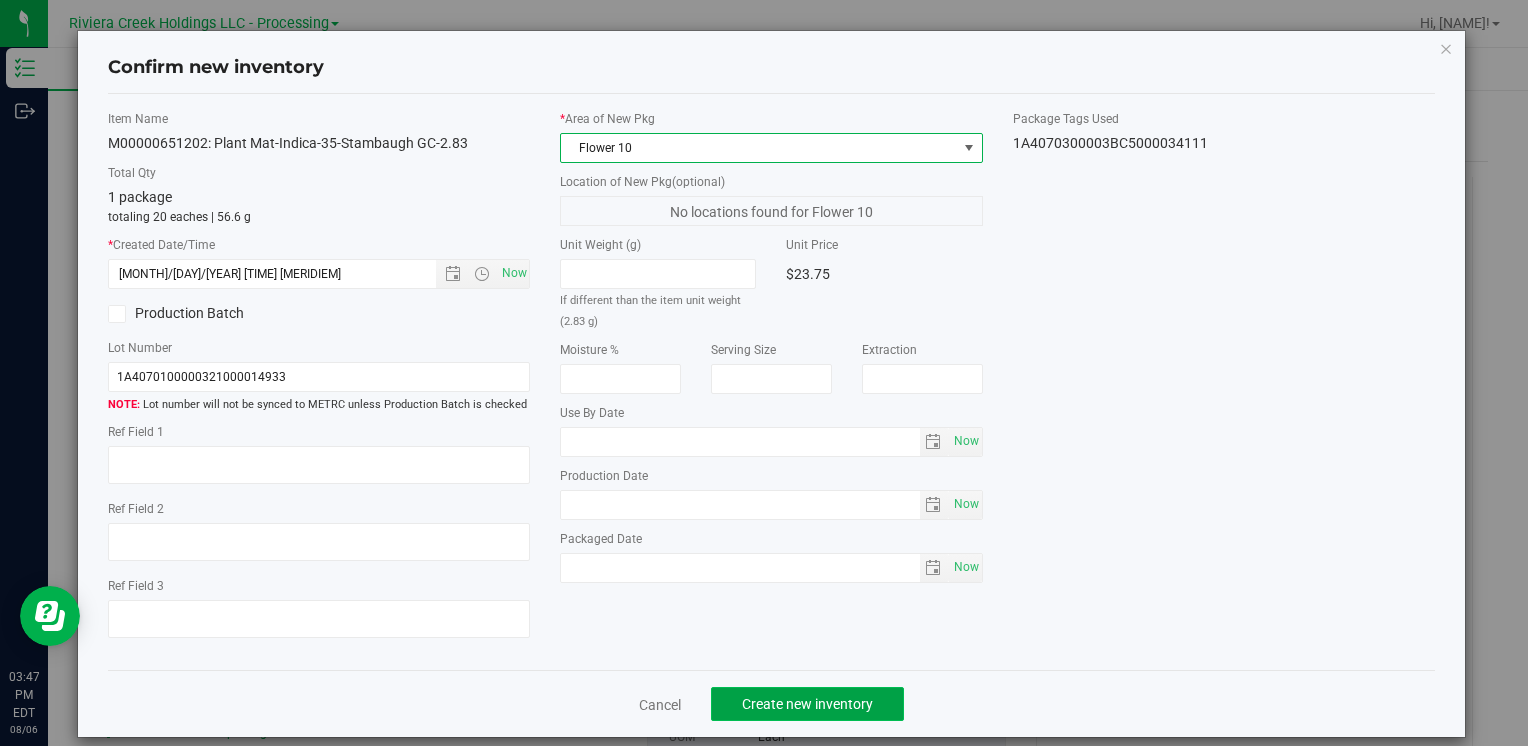 click on "Create new inventory" 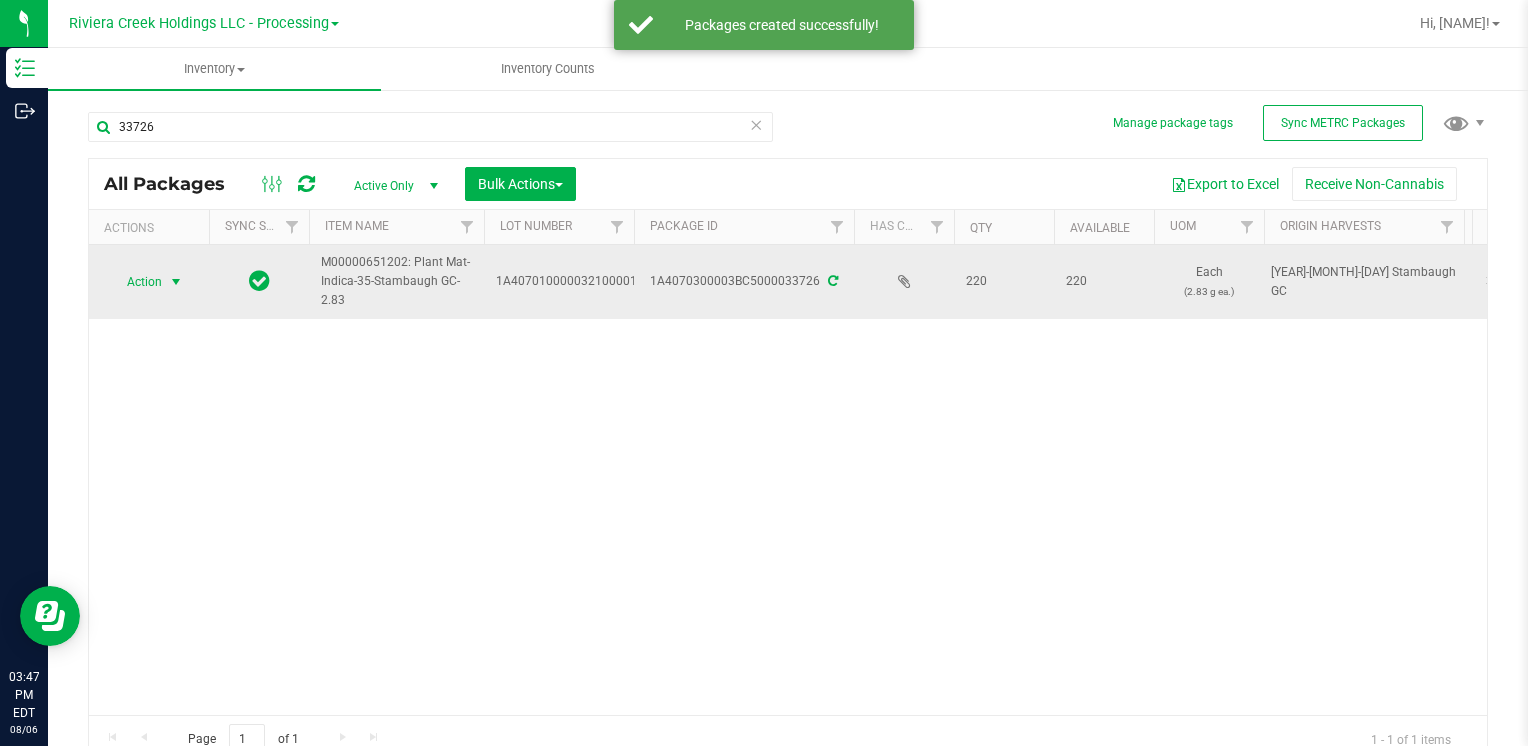 click on "Action" at bounding box center (136, 282) 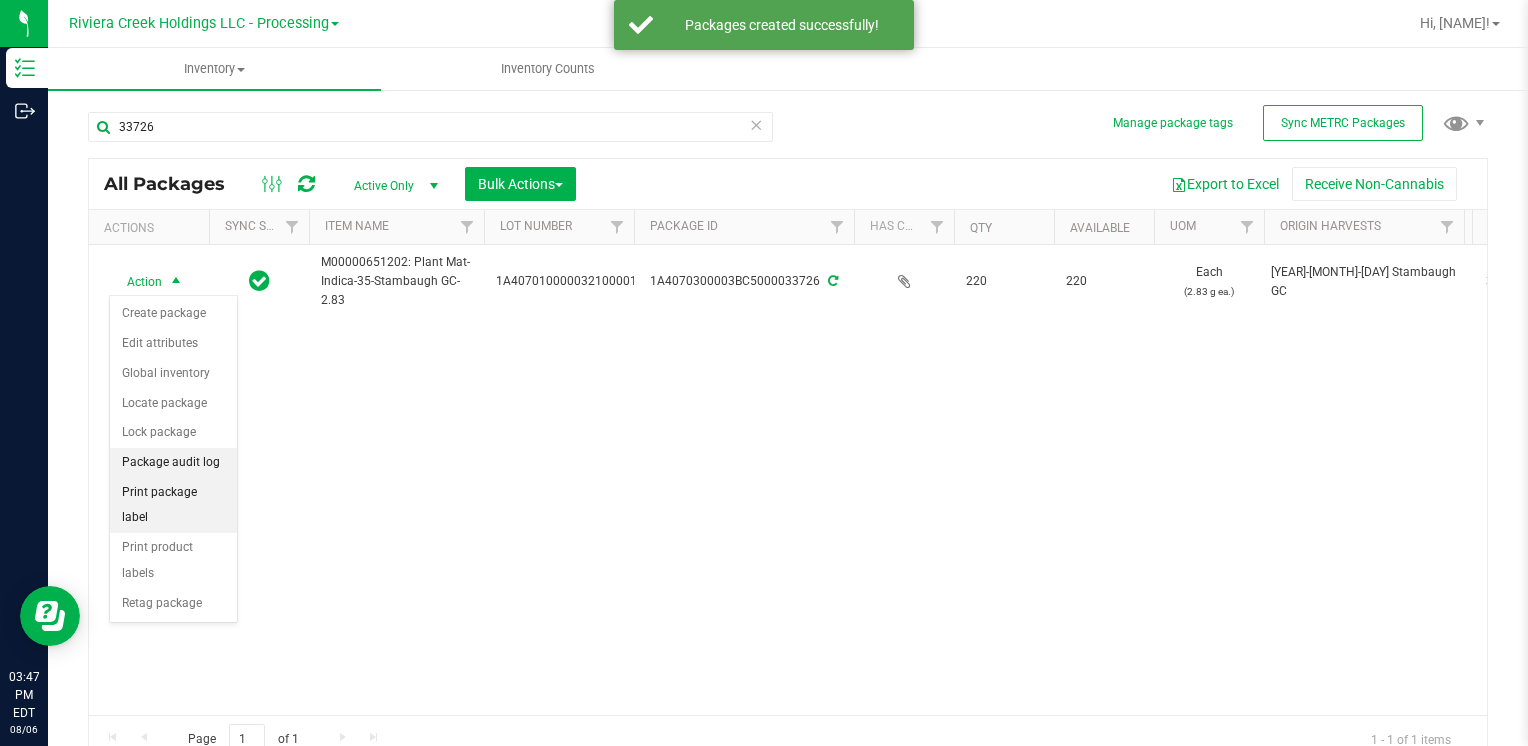 click on "Package audit log" at bounding box center [173, 463] 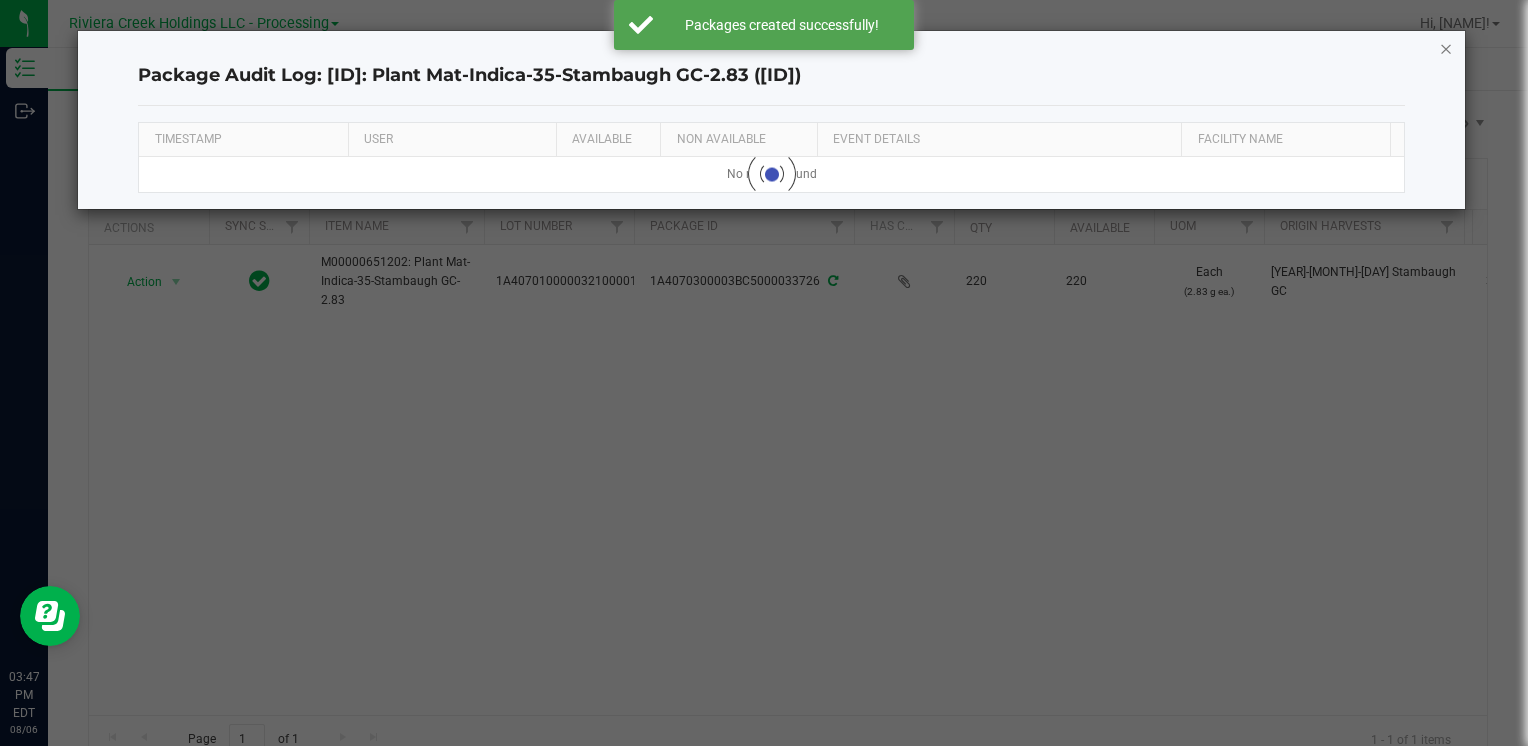 click 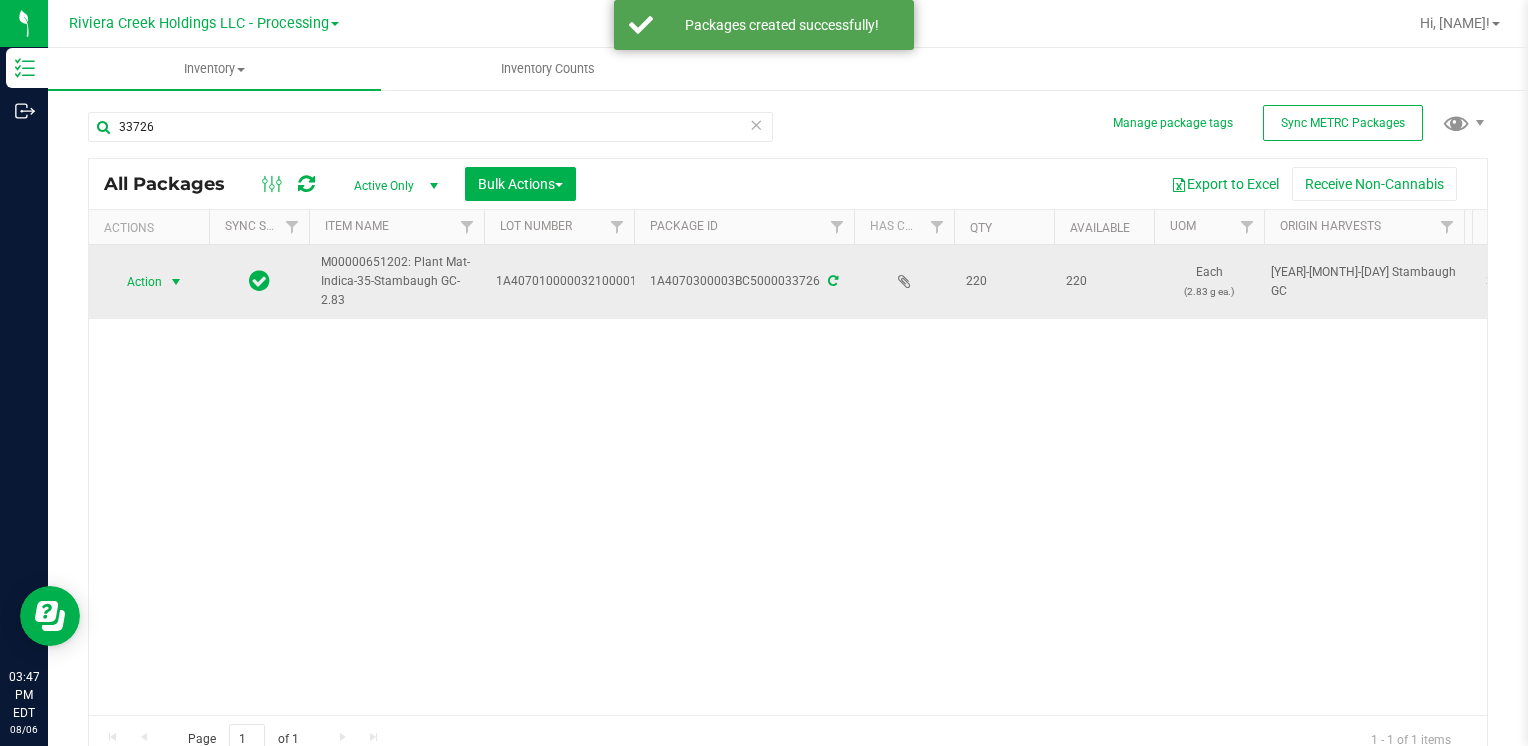 click on "Action Action Create package Edit attributes Global inventory Locate package Lock package Package audit log Print package label Print product labels Retag package" at bounding box center [149, 282] 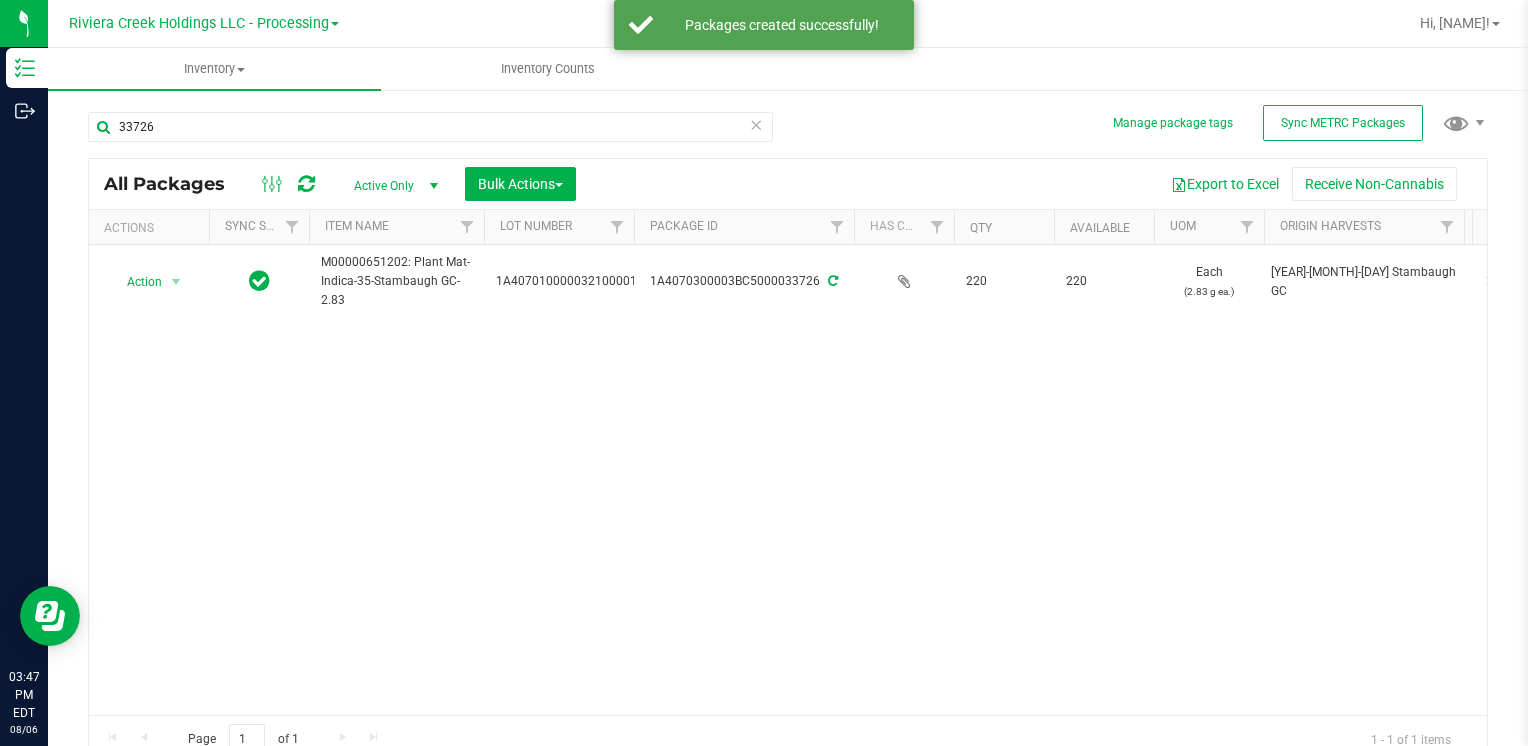 click on "Action Action Create package Edit attributes Global inventory Locate package Lock package Package audit log Print package label Print product labels Retag package
[ID]: Plant Mat-Indica-35-Stambaugh GC-2.83
[ID]
[ID]
220
220
Each
(2.83 g ea.)
[YEAR]-[MONTH]-[DAY] Stambaugh GC 38.1130
Flower 10
Pass
Now
Plant Material for Vaporization
Stambaugh-GC" at bounding box center [788, 480] 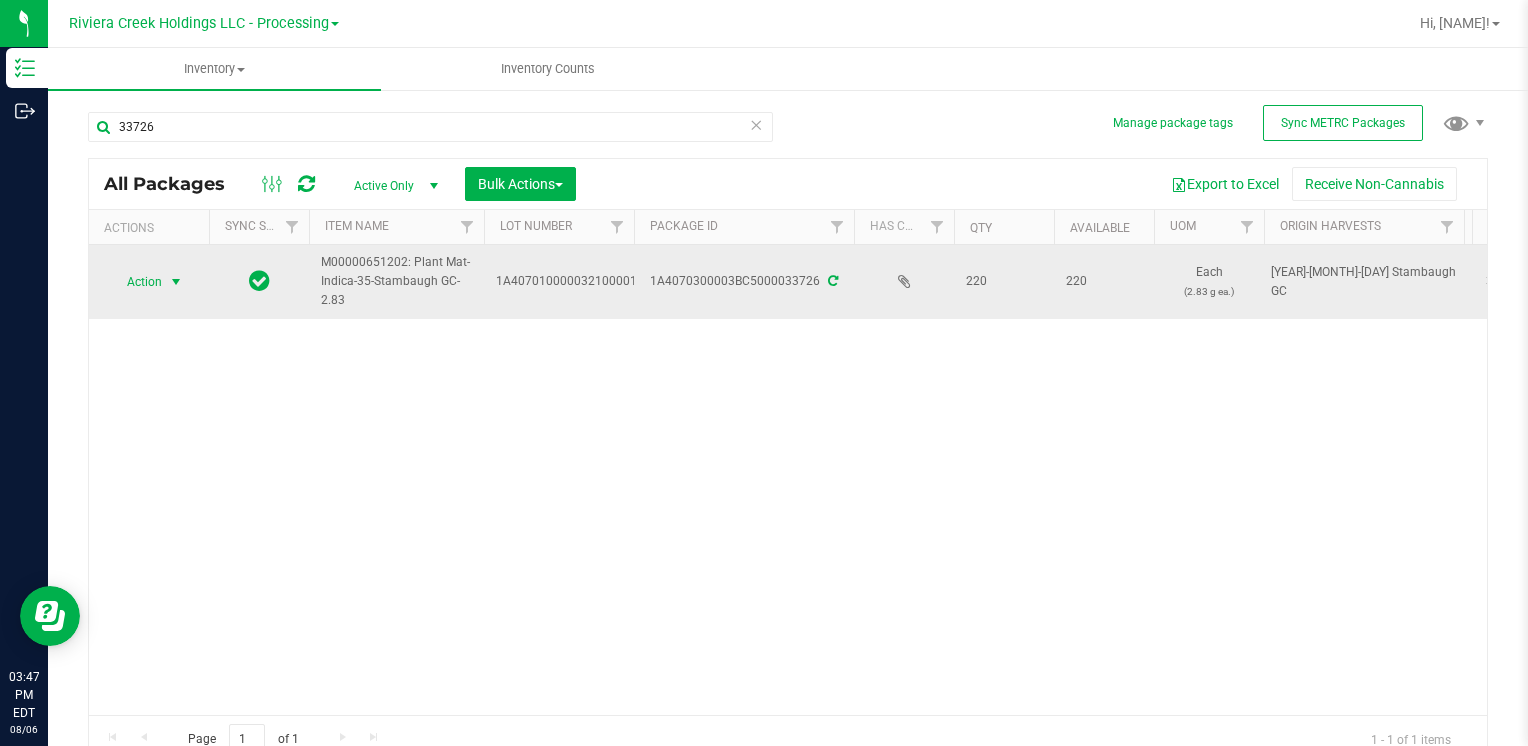click on "Action" at bounding box center [136, 282] 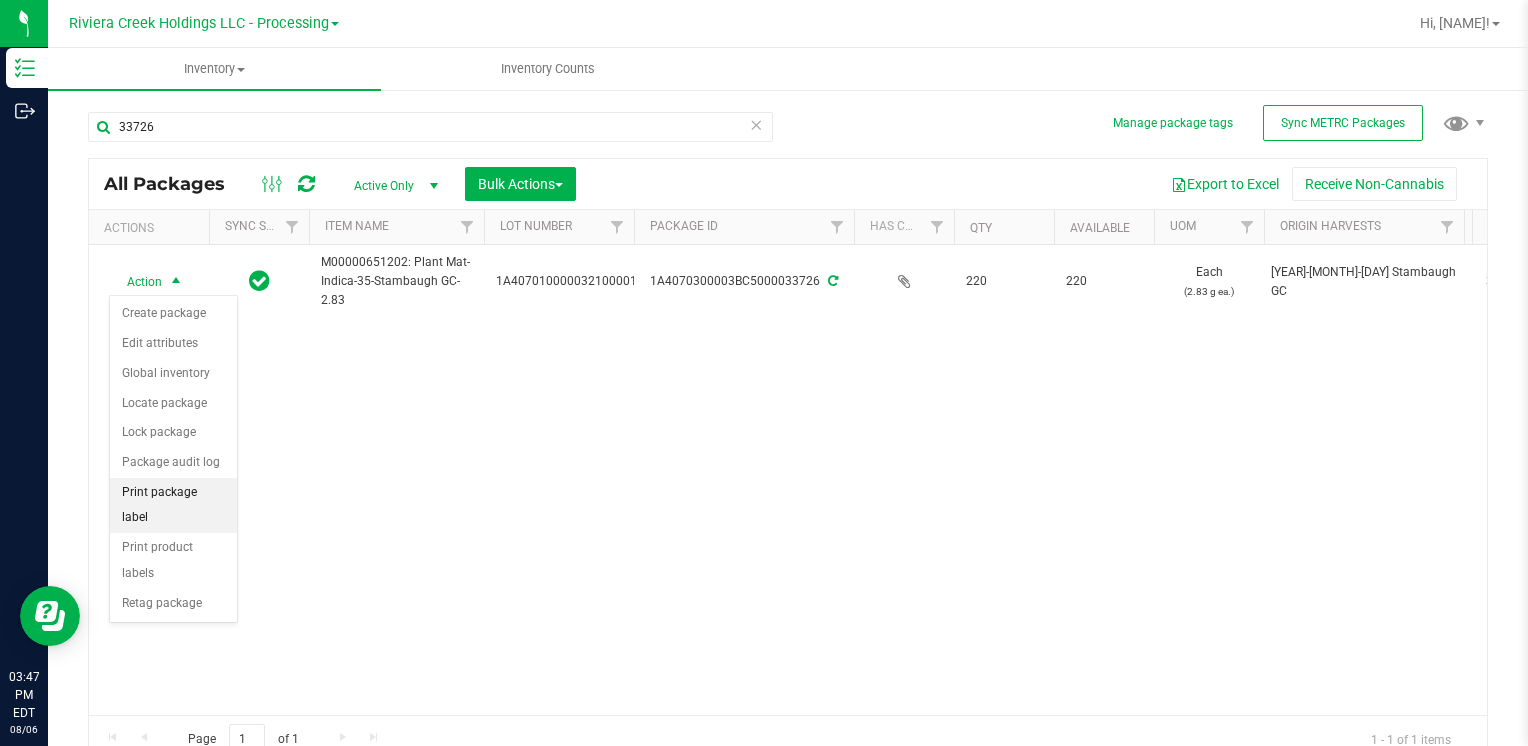 click on "Print package label" at bounding box center [173, 505] 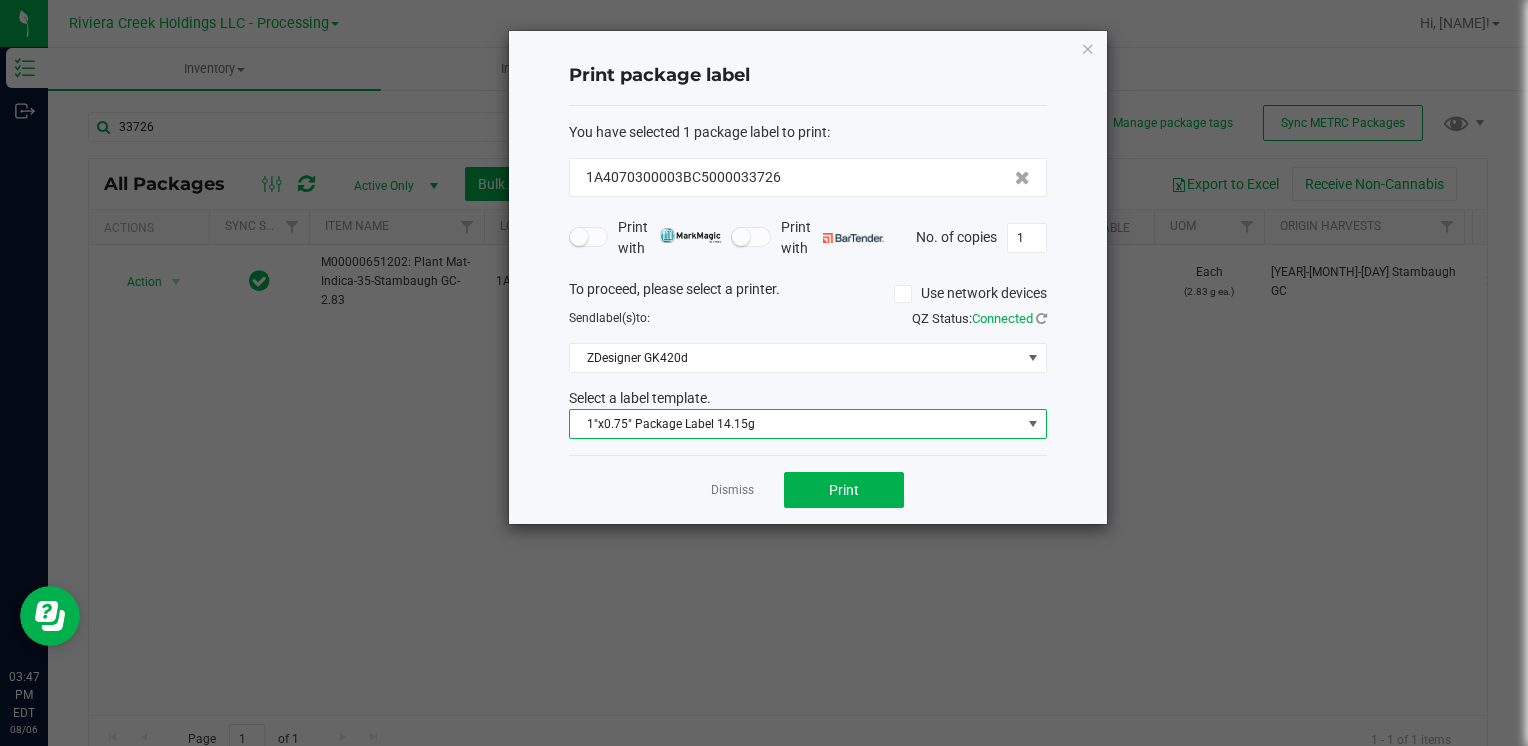 click on "1"x0.75" Package Label 14.15g" at bounding box center [795, 424] 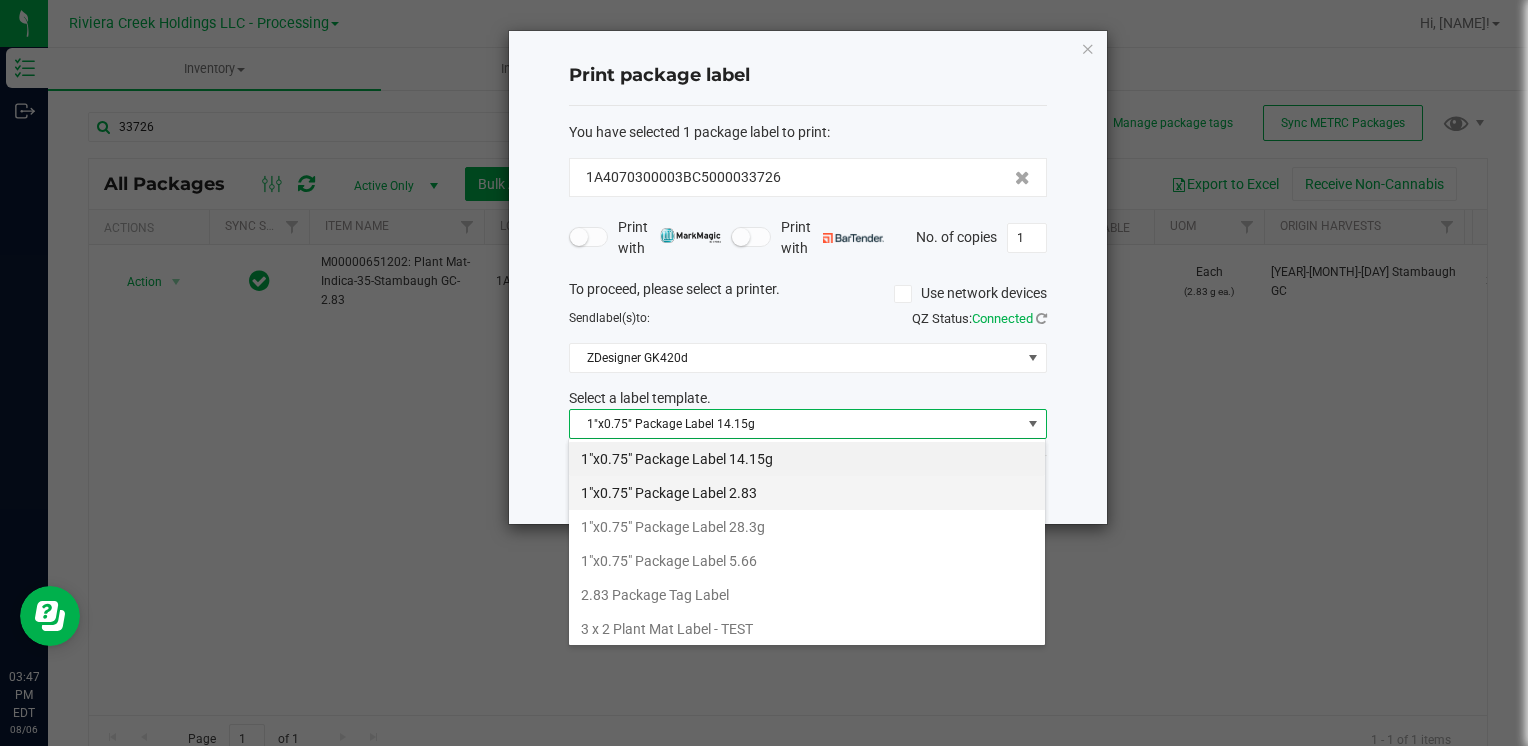 click on "1"x0.75" Package Label 2.83" at bounding box center [807, 493] 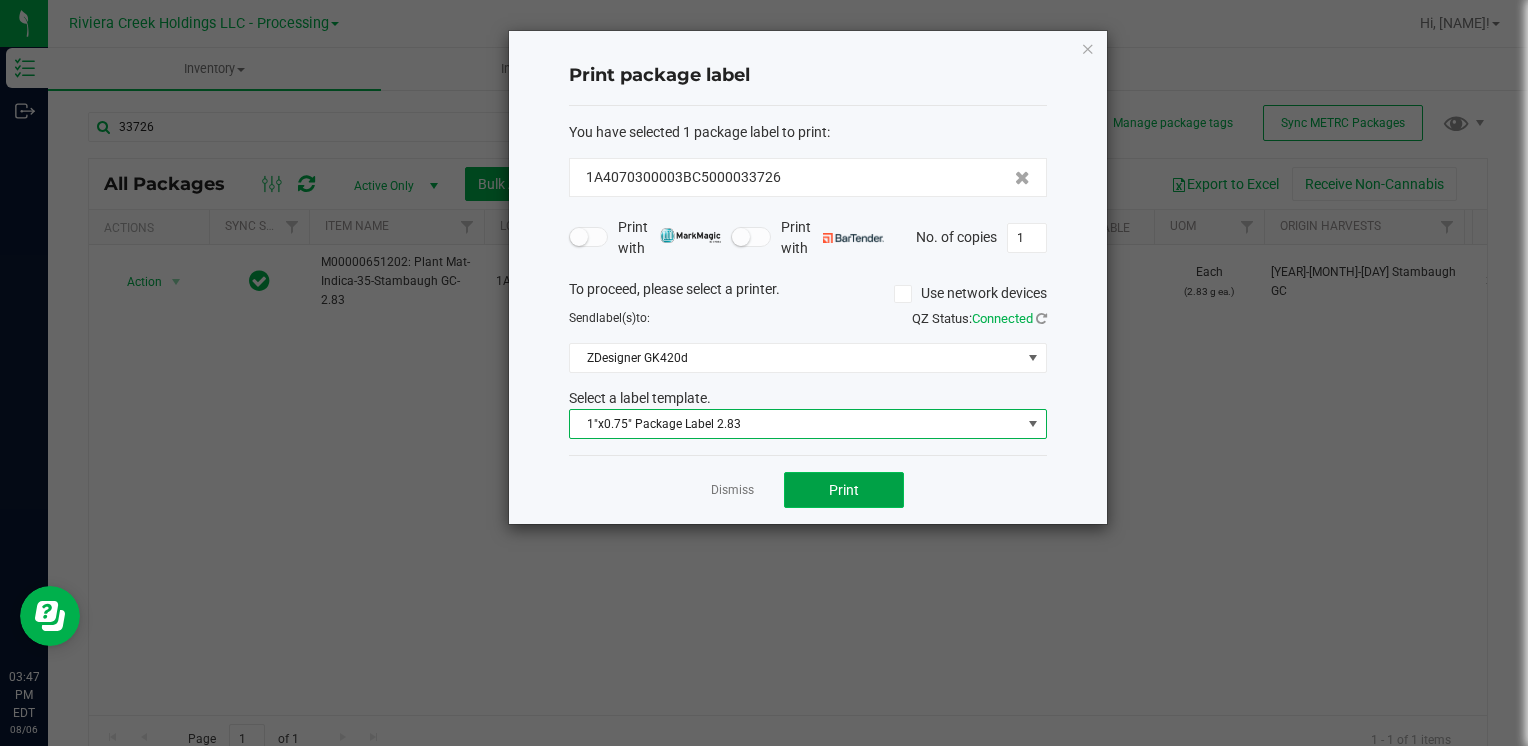click on "Print" 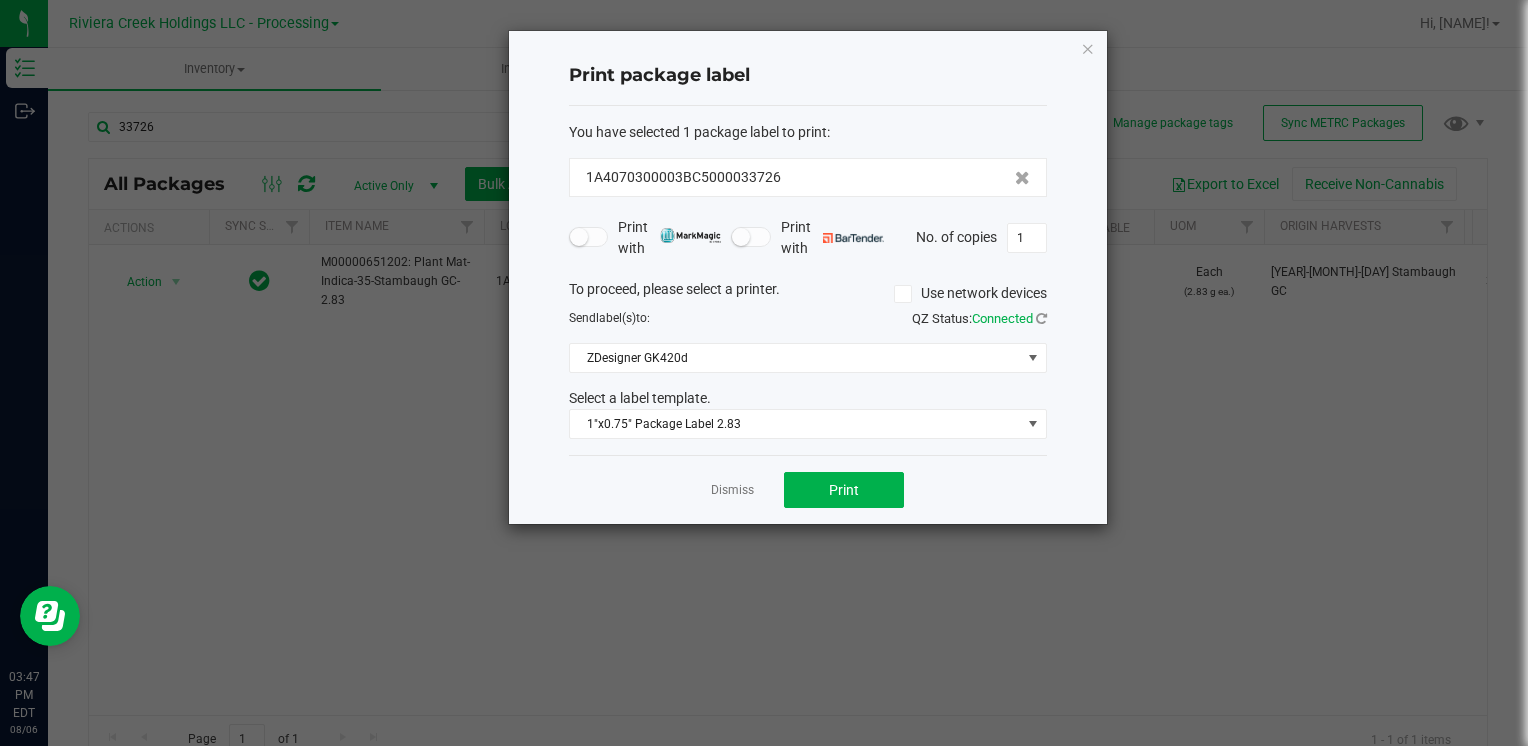 click on "Print package label  You have selected 1 package label to print  :   [TRACKING_ID]   Print with   Print with   No. of copies  1  To proceed, please select a printer.   Use network devices  Send  label(s)  to:  QZ Status:   Connected  ZDesigner GK420d  Select a label template.  1"x0.75" Package Label 2.83  Dismiss   Print" 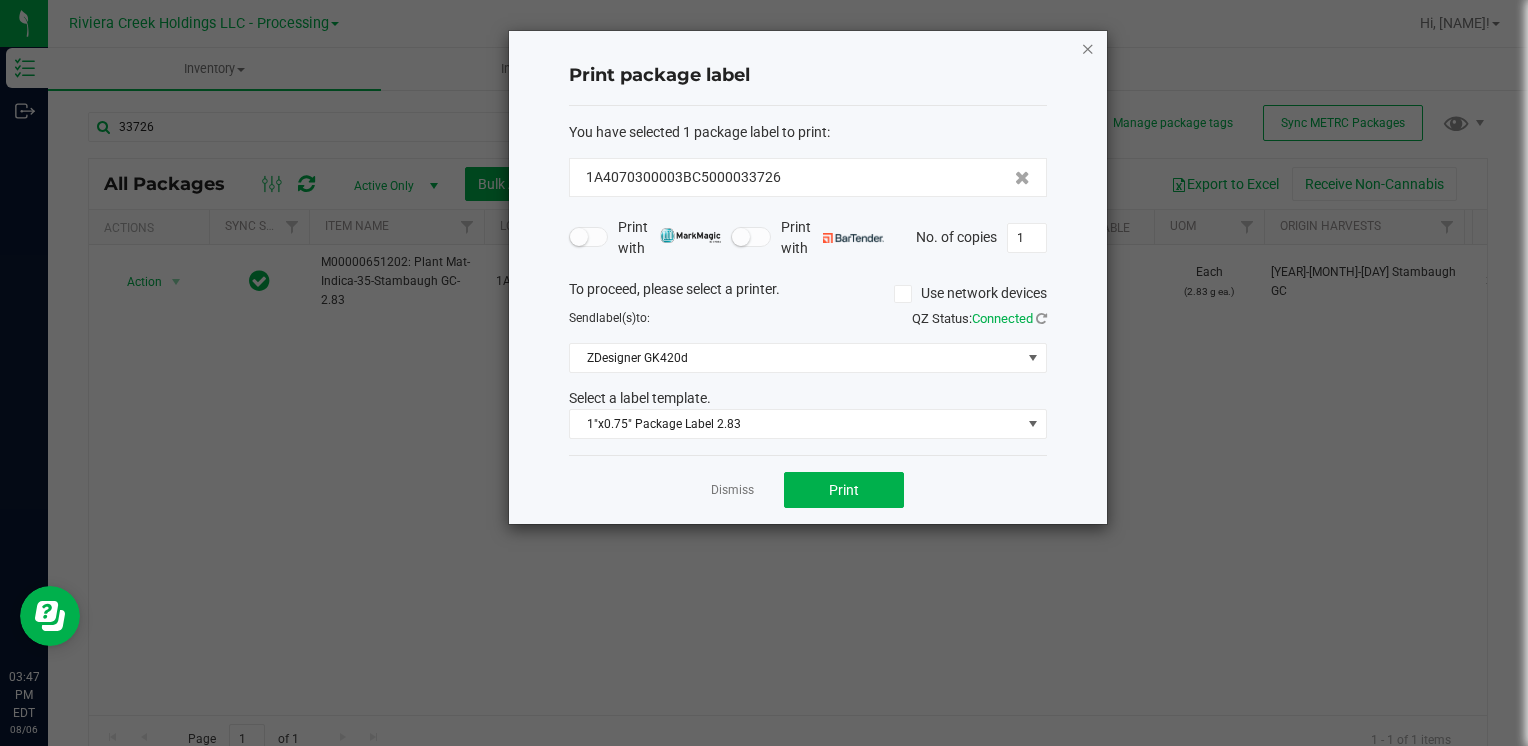 click 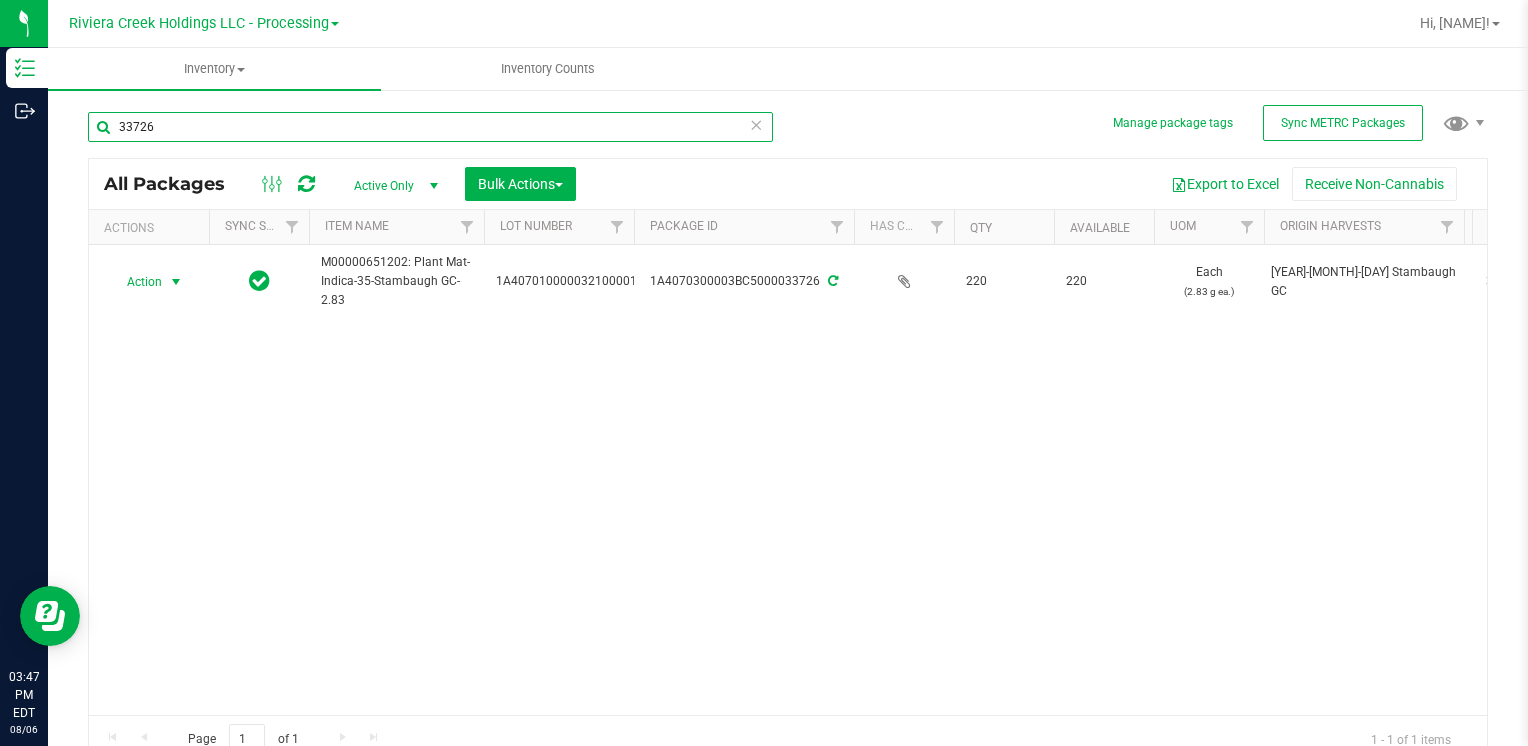 click on "33726" at bounding box center [430, 127] 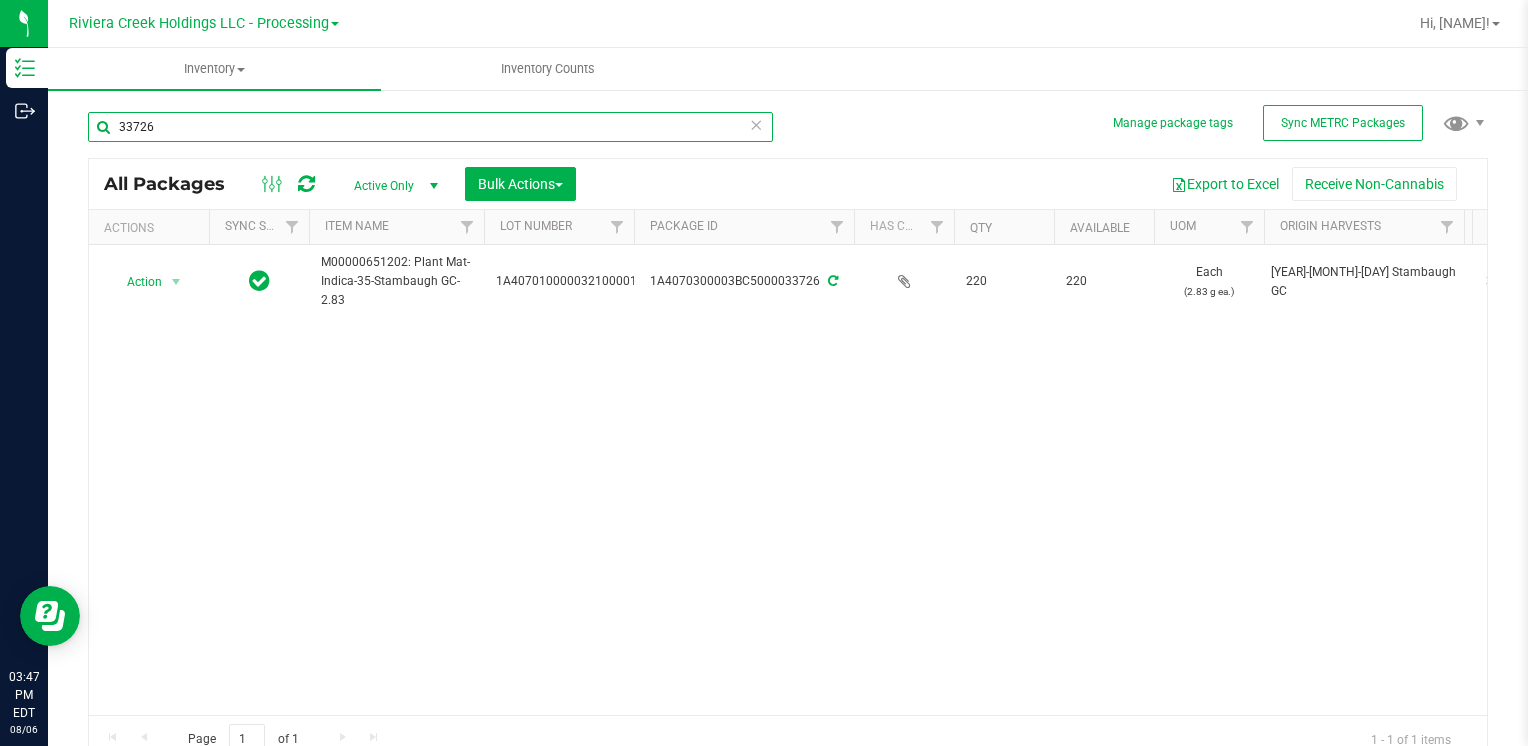 click on "33726" at bounding box center (430, 127) 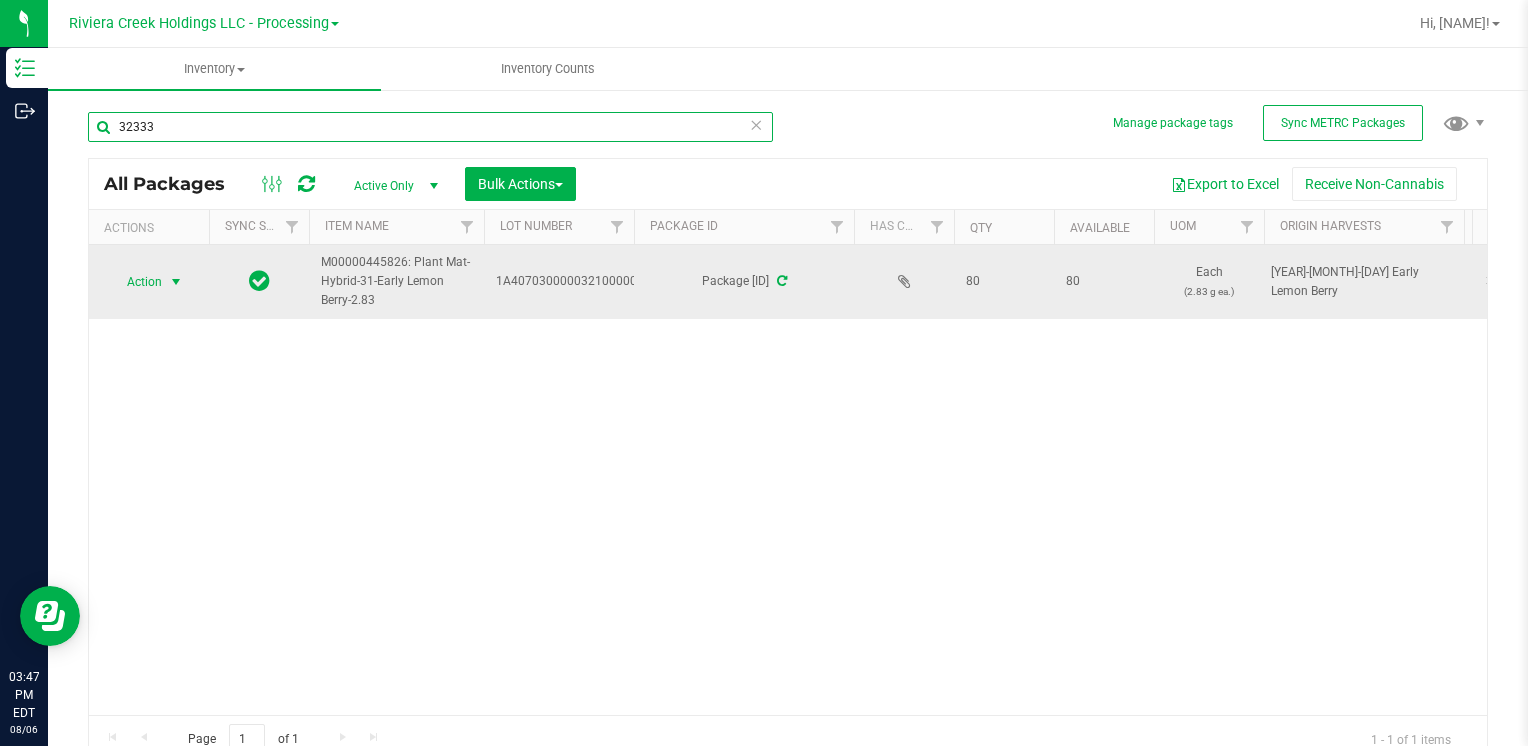 type on "32333" 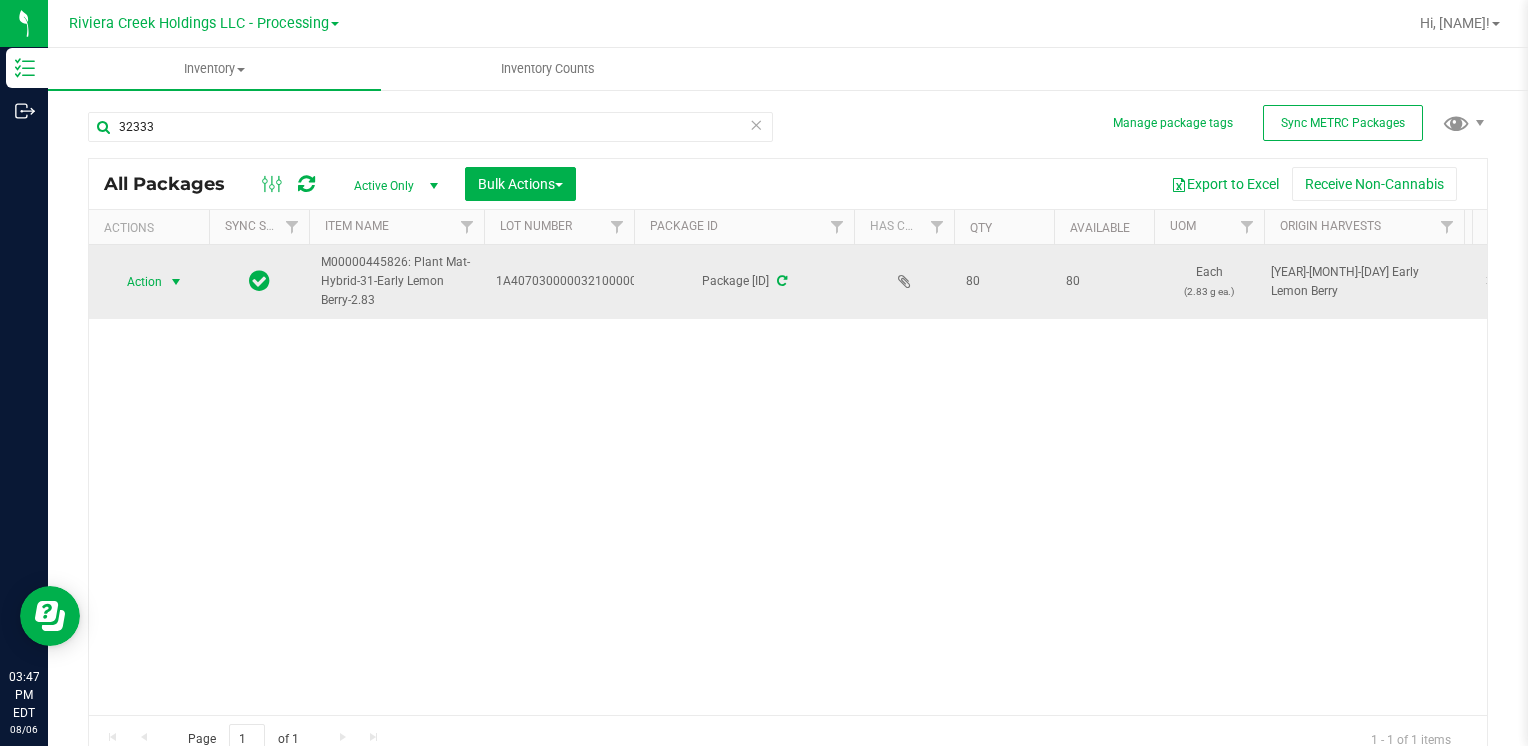 click on "Action" at bounding box center (136, 282) 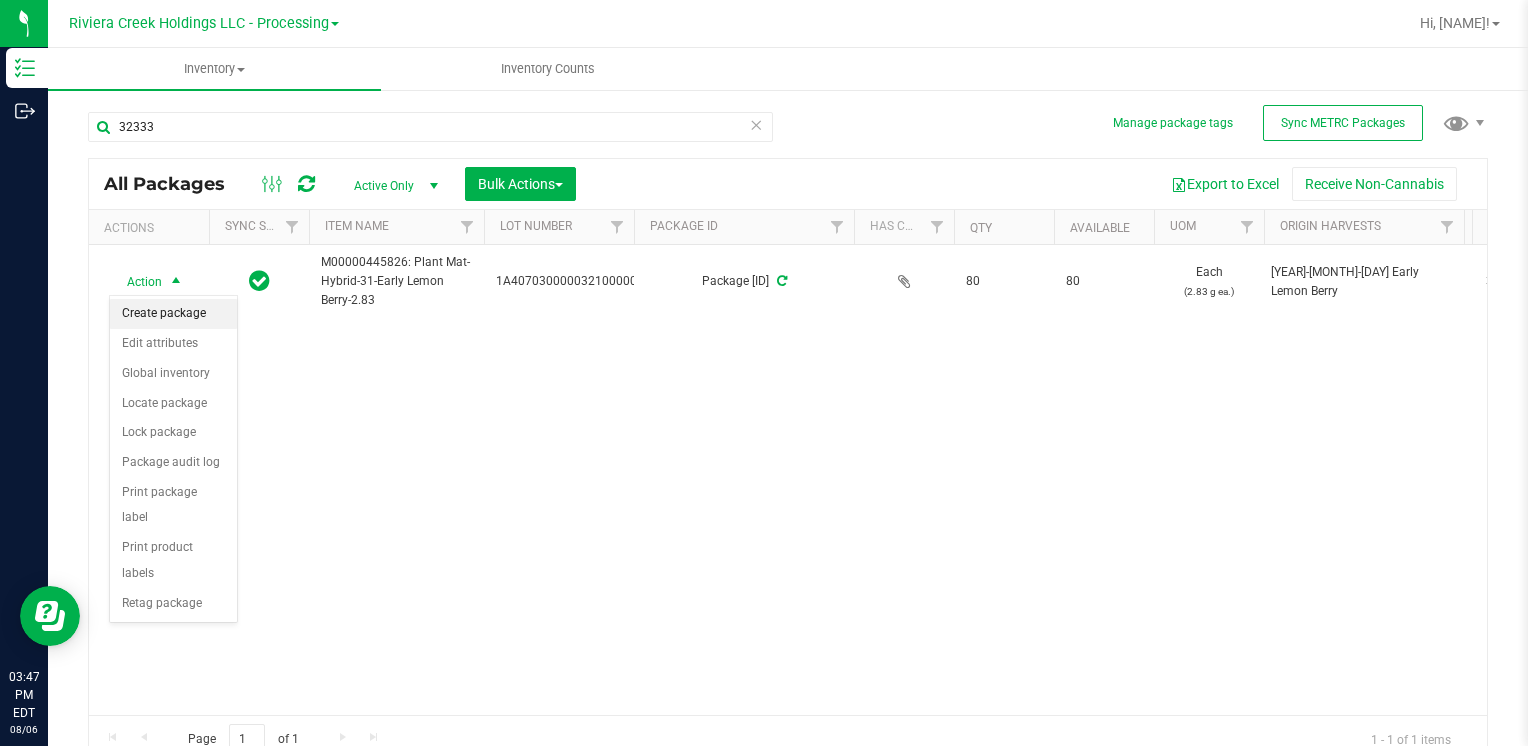click on "Create package" at bounding box center [173, 314] 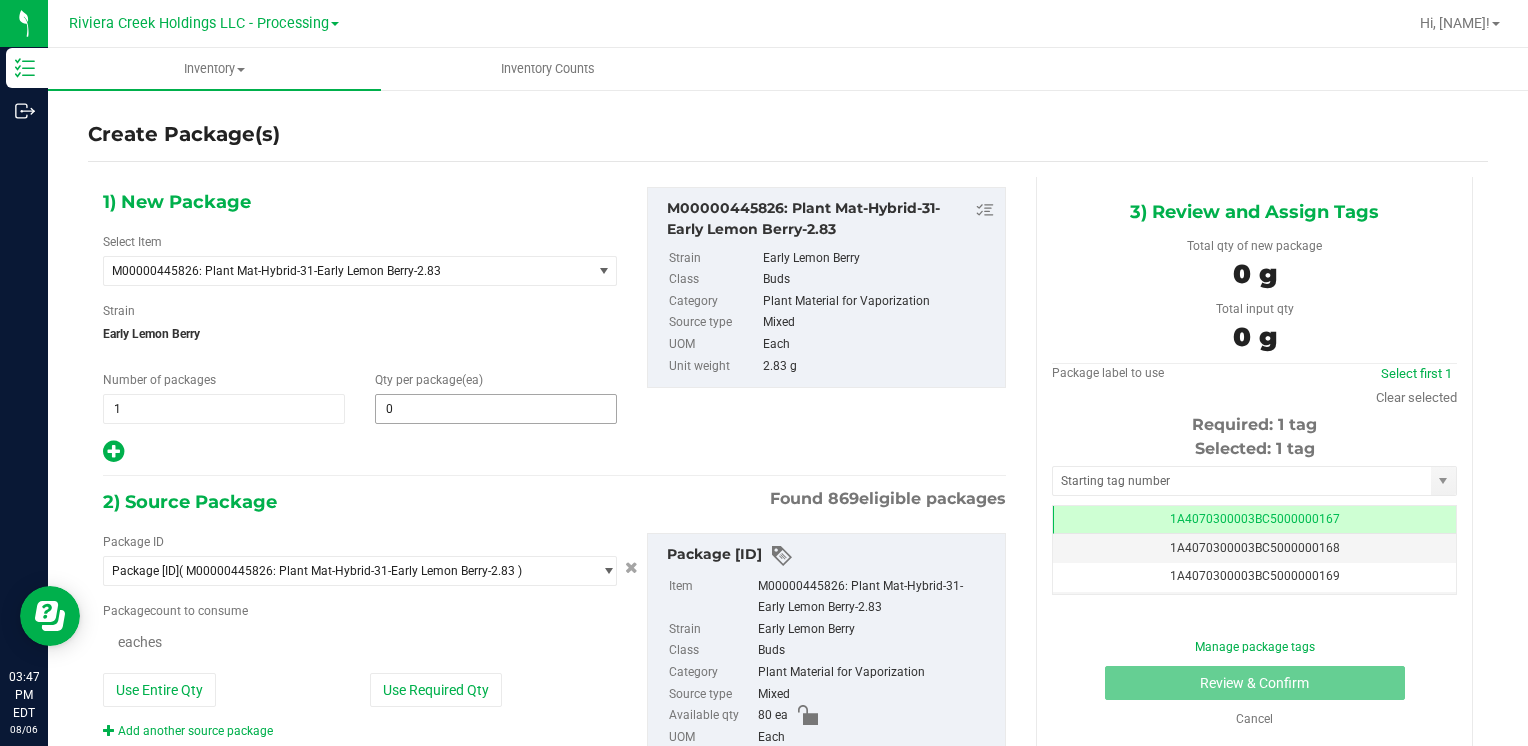 click on "0 0" at bounding box center (496, 409) 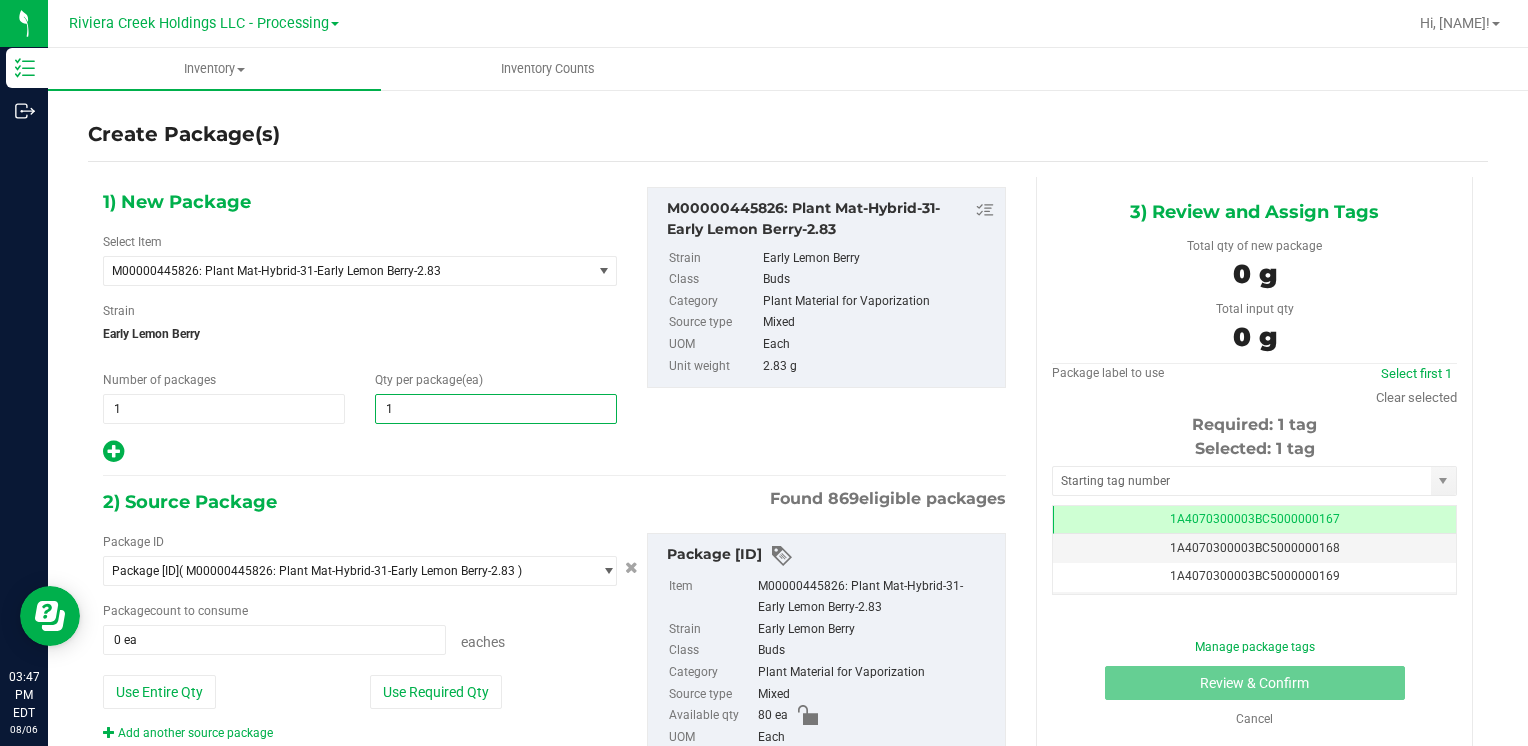 type on "10" 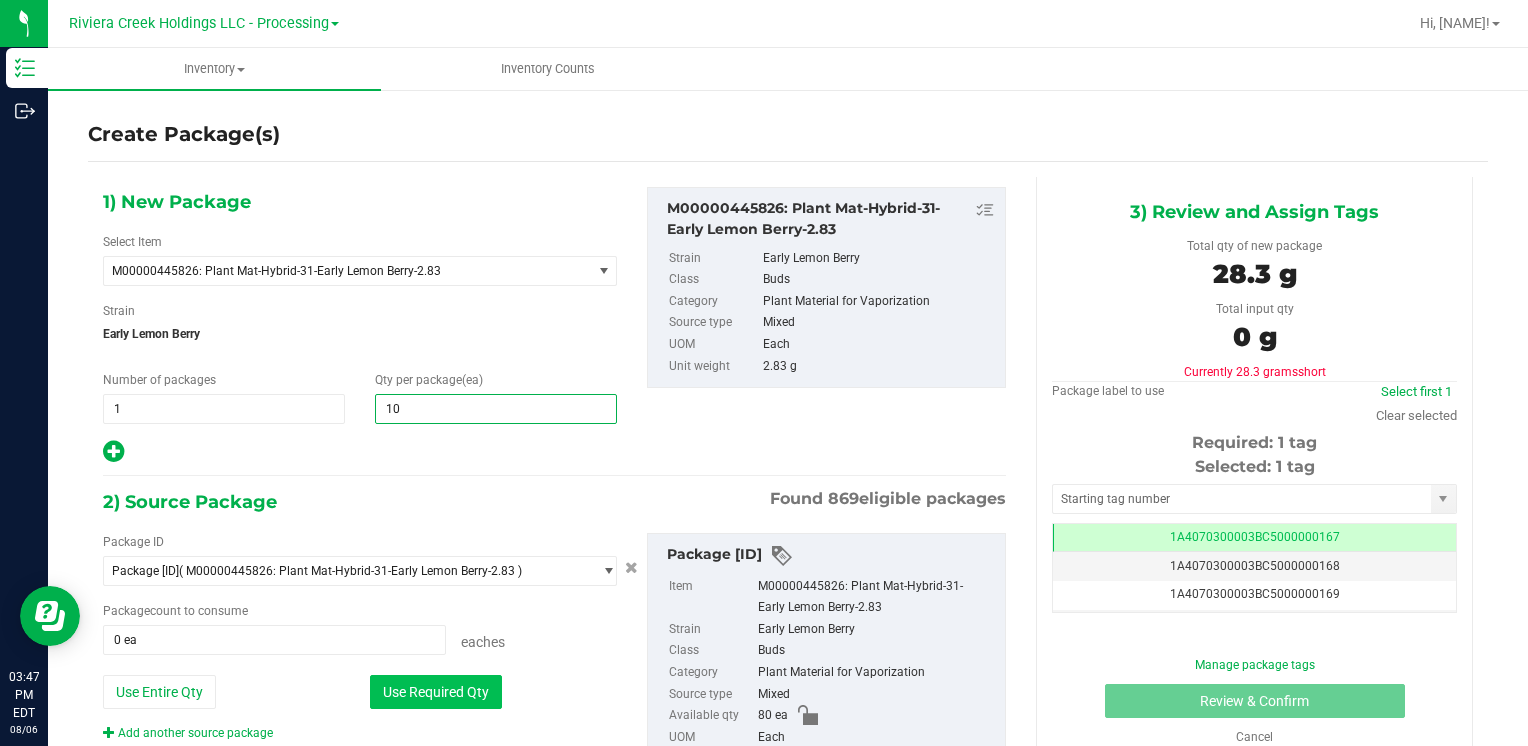 type on "10" 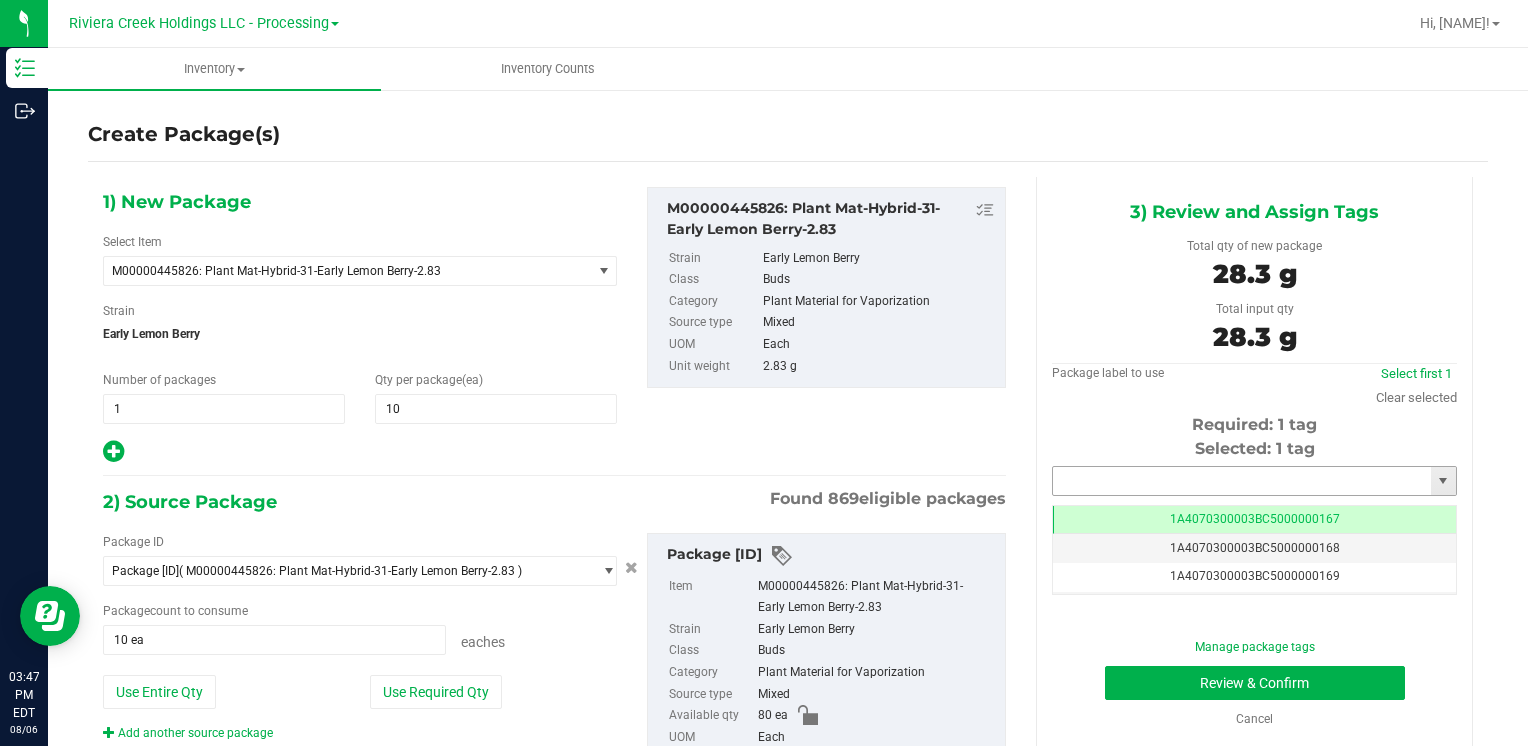 click at bounding box center (1242, 481) 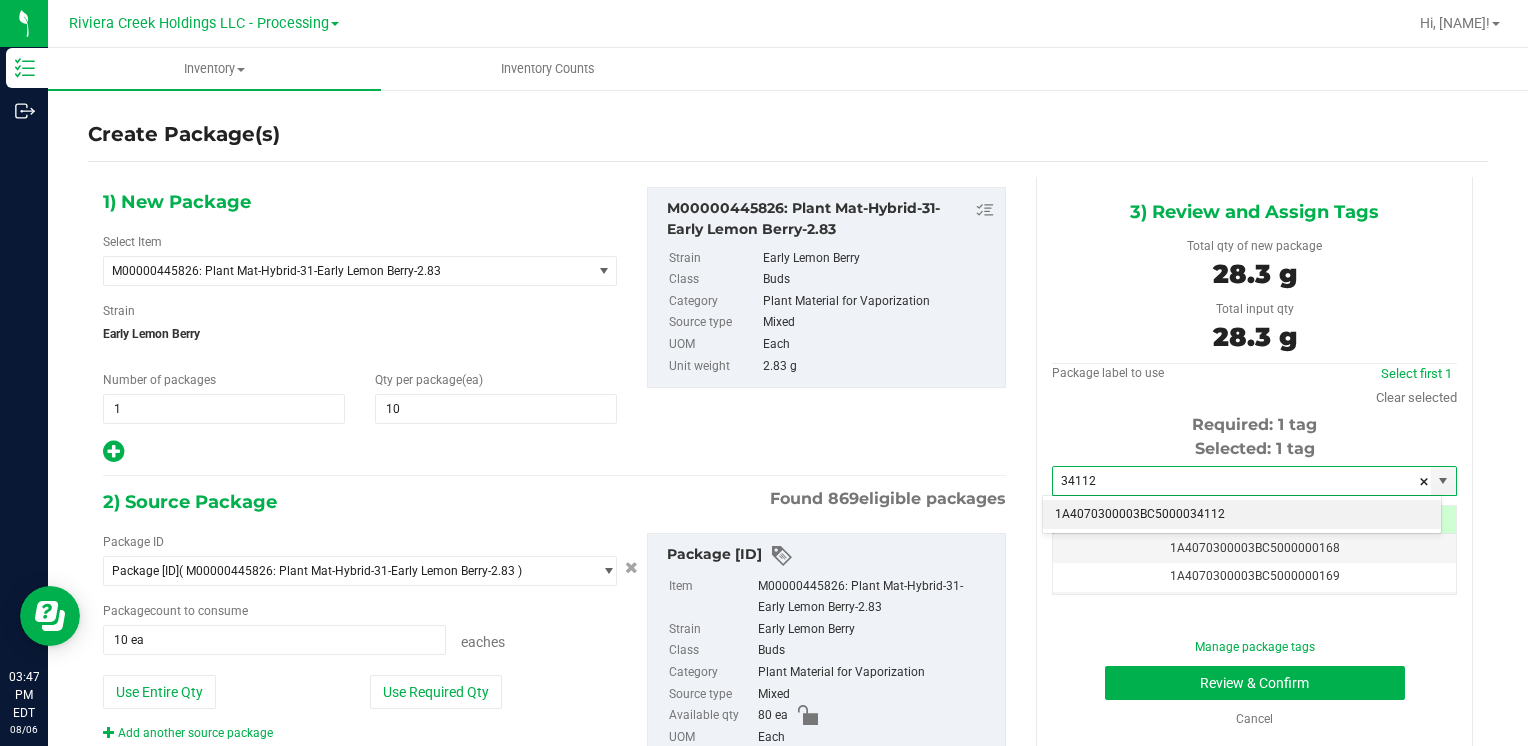 click on "1A4070300003BC5000034112" at bounding box center (1242, 515) 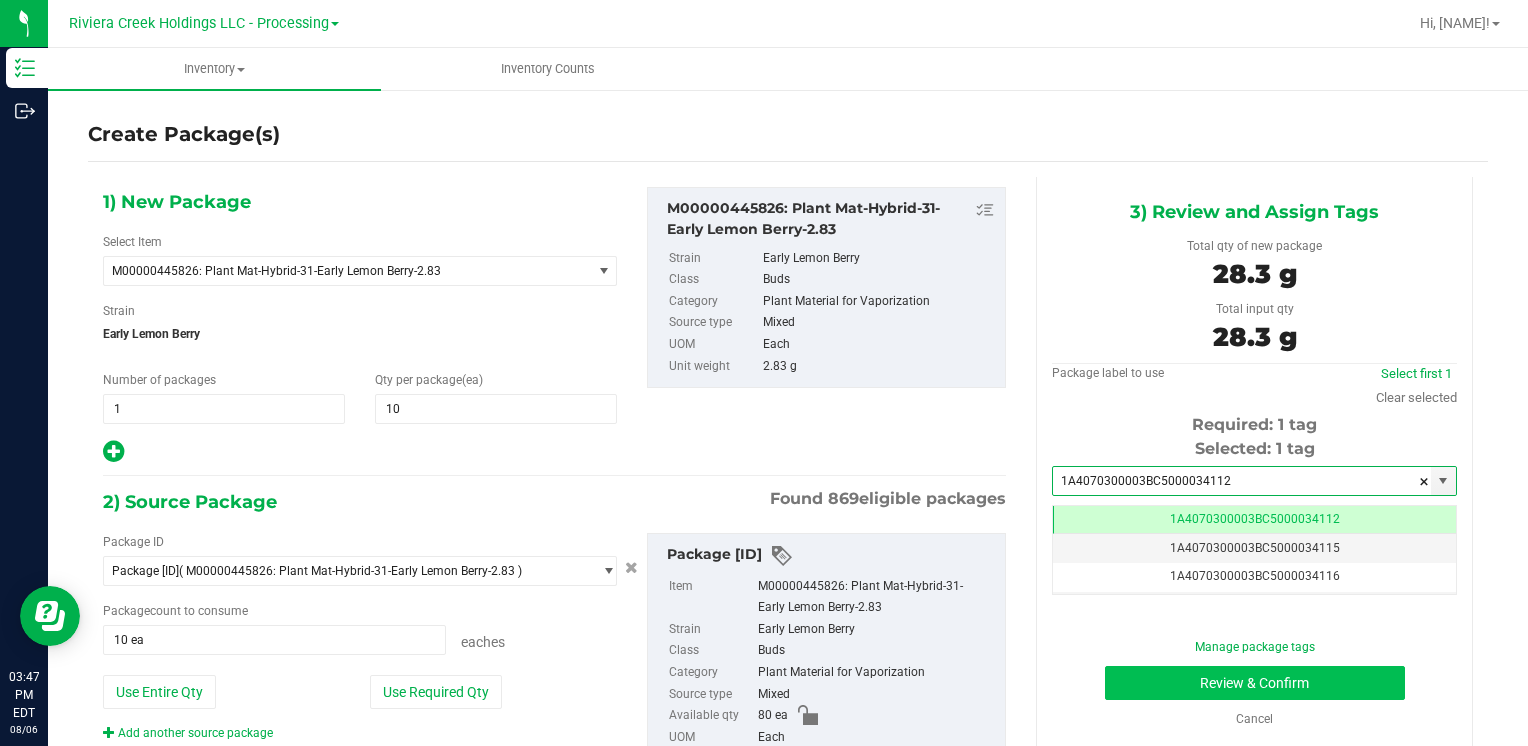 type on "1A4070300003BC5000034112" 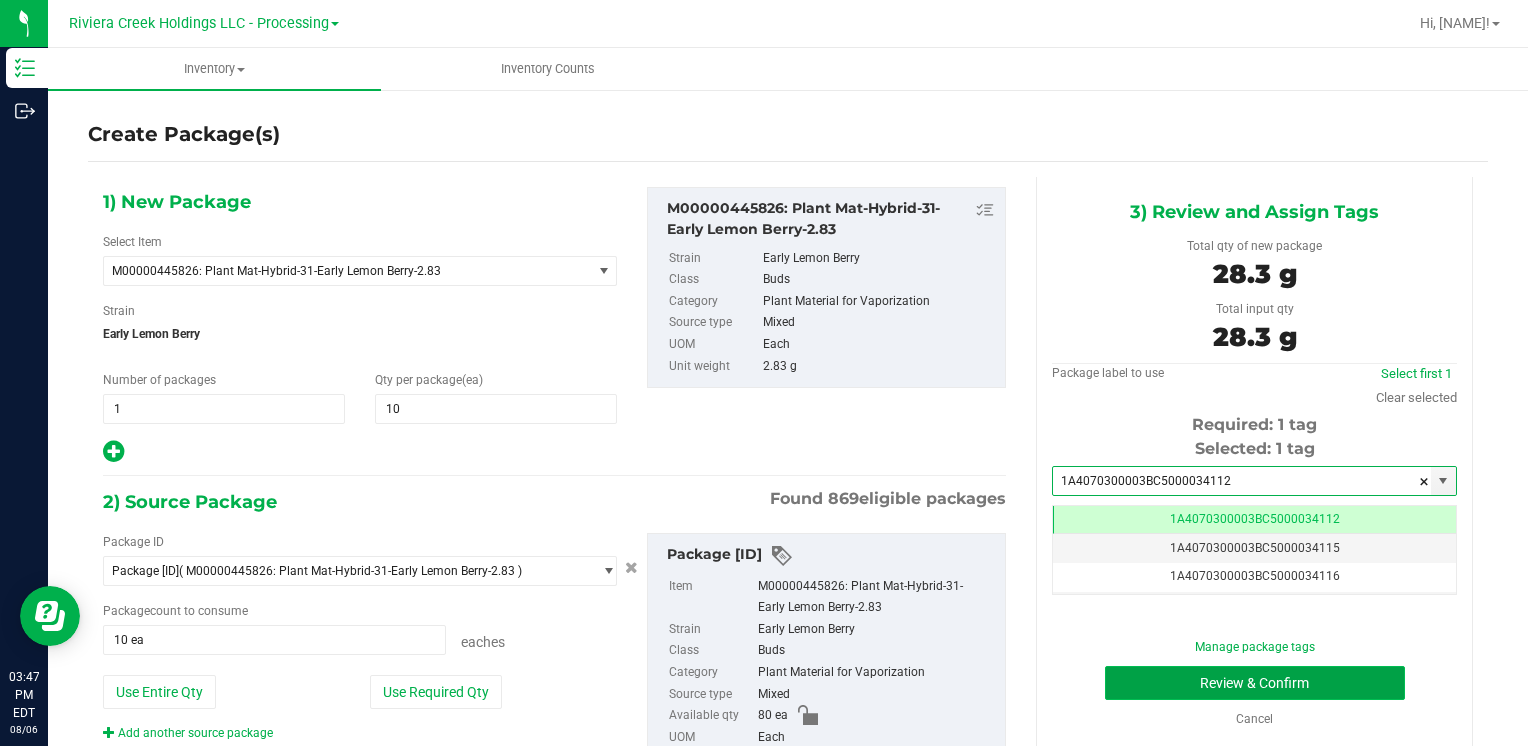 click on "Review & Confirm" at bounding box center [1255, 683] 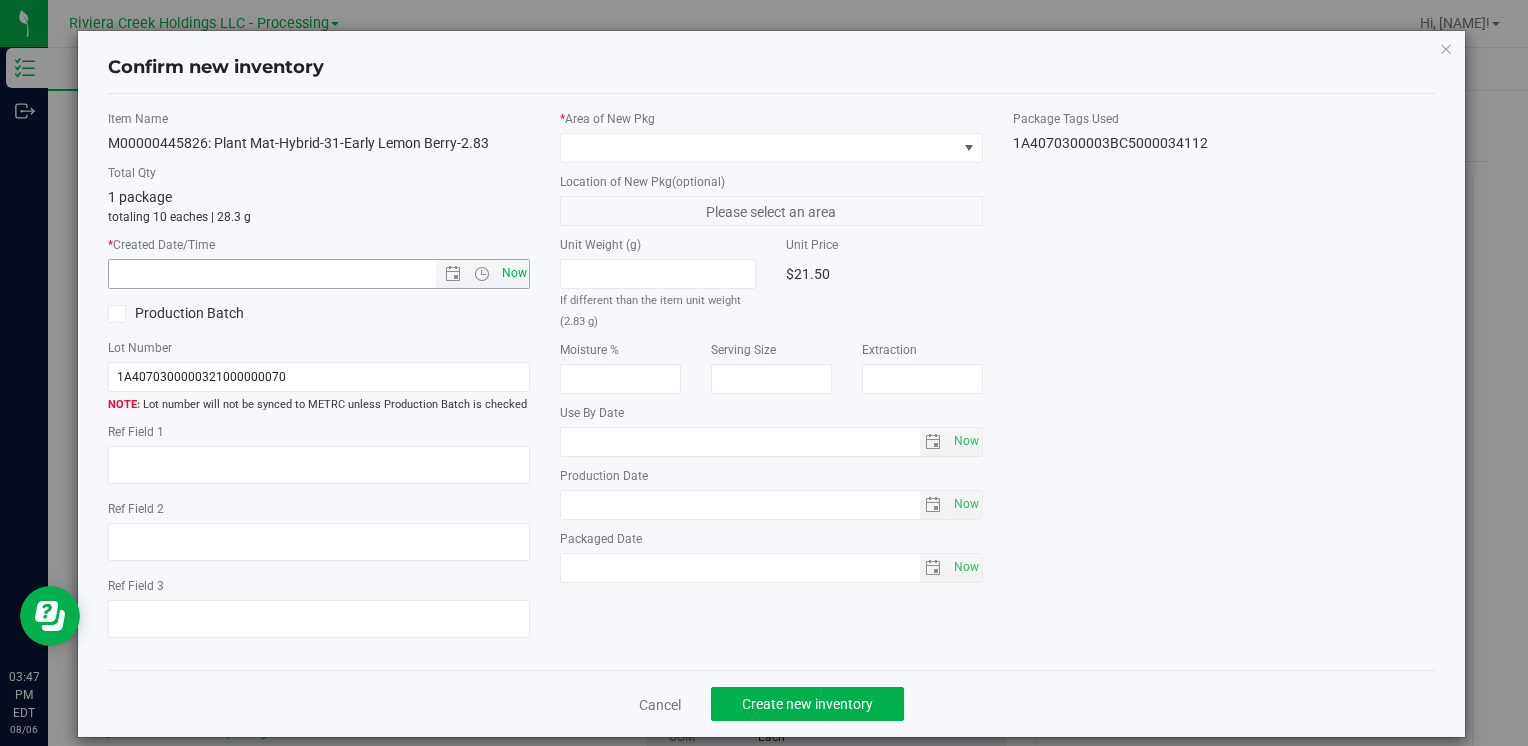 click on "Now" at bounding box center (514, 273) 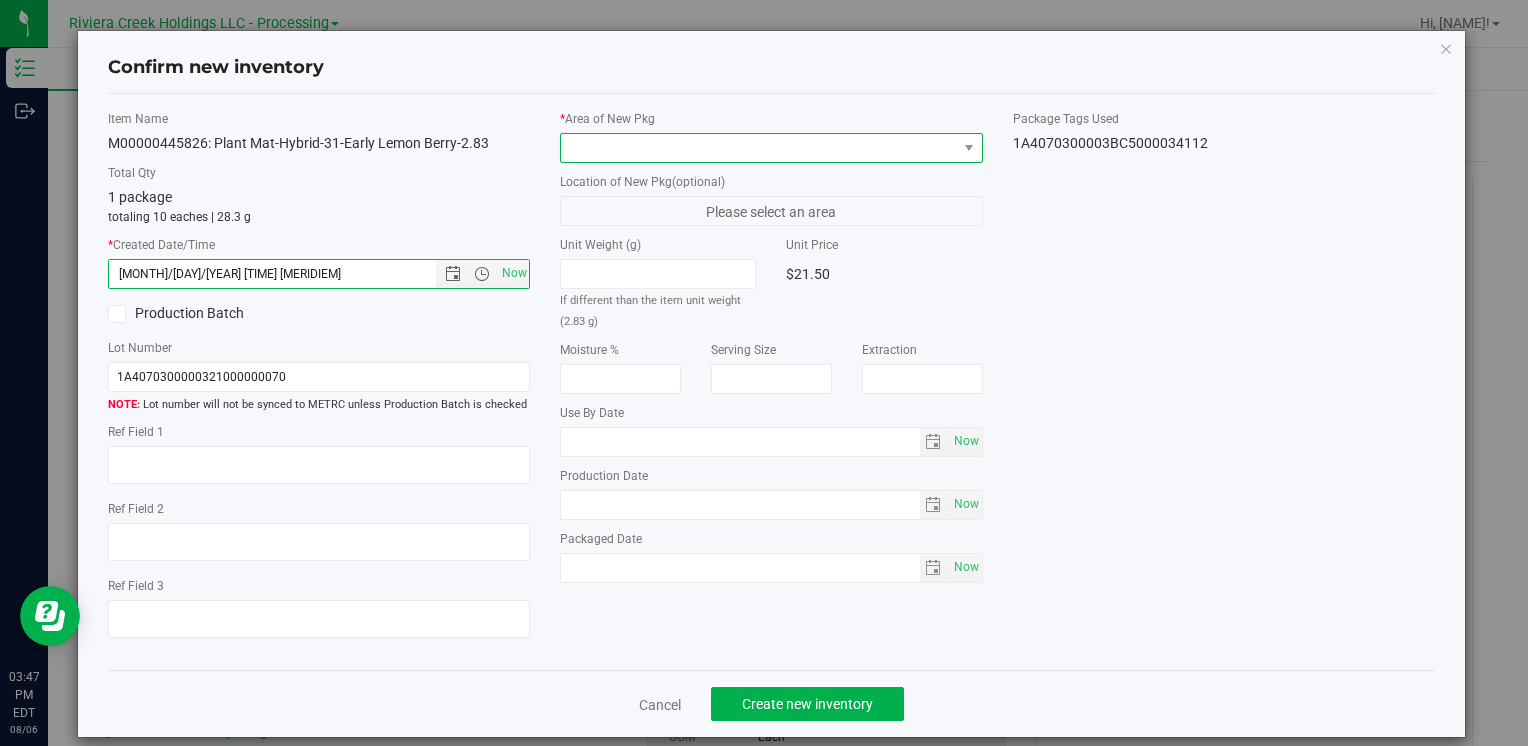 click at bounding box center [758, 148] 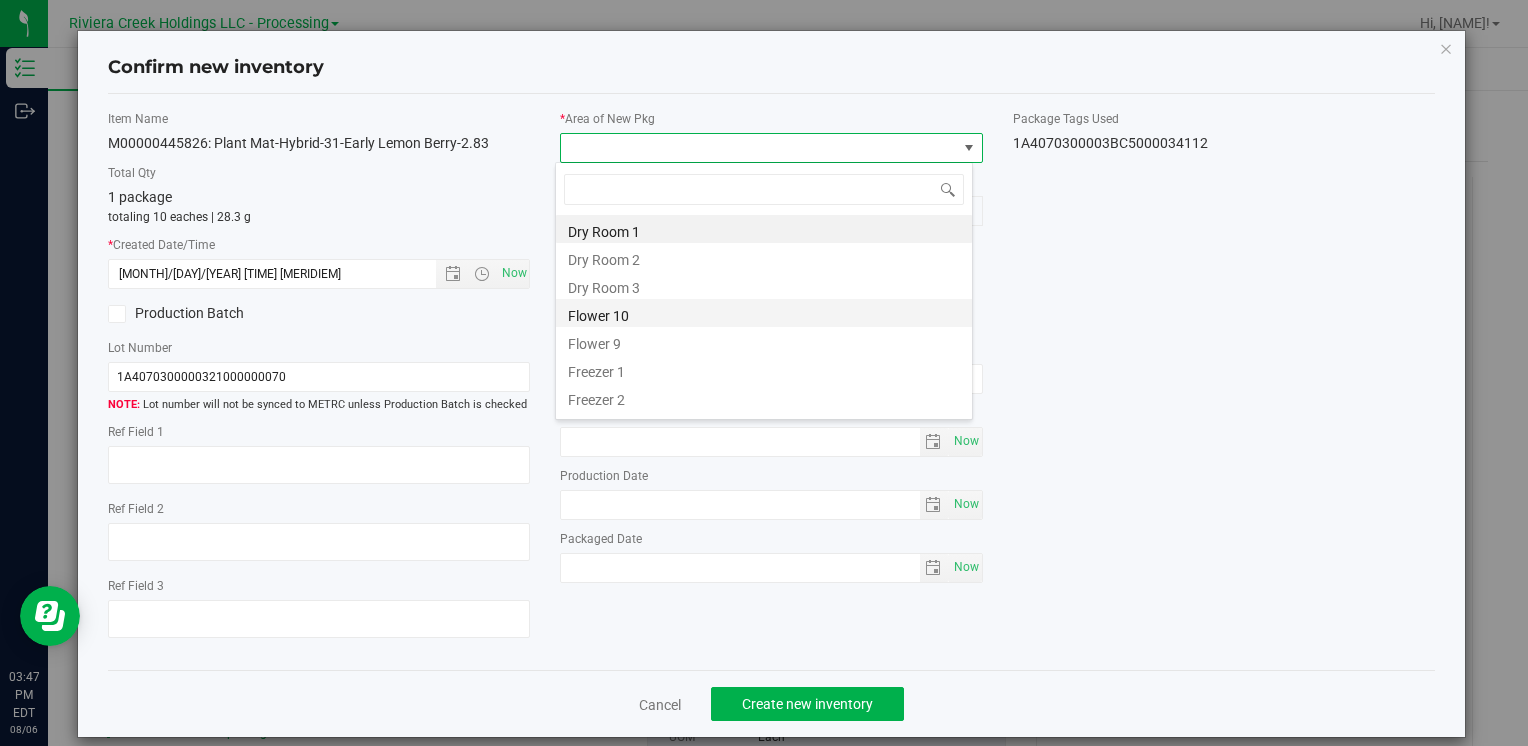 click on "Flower 10" at bounding box center [764, 313] 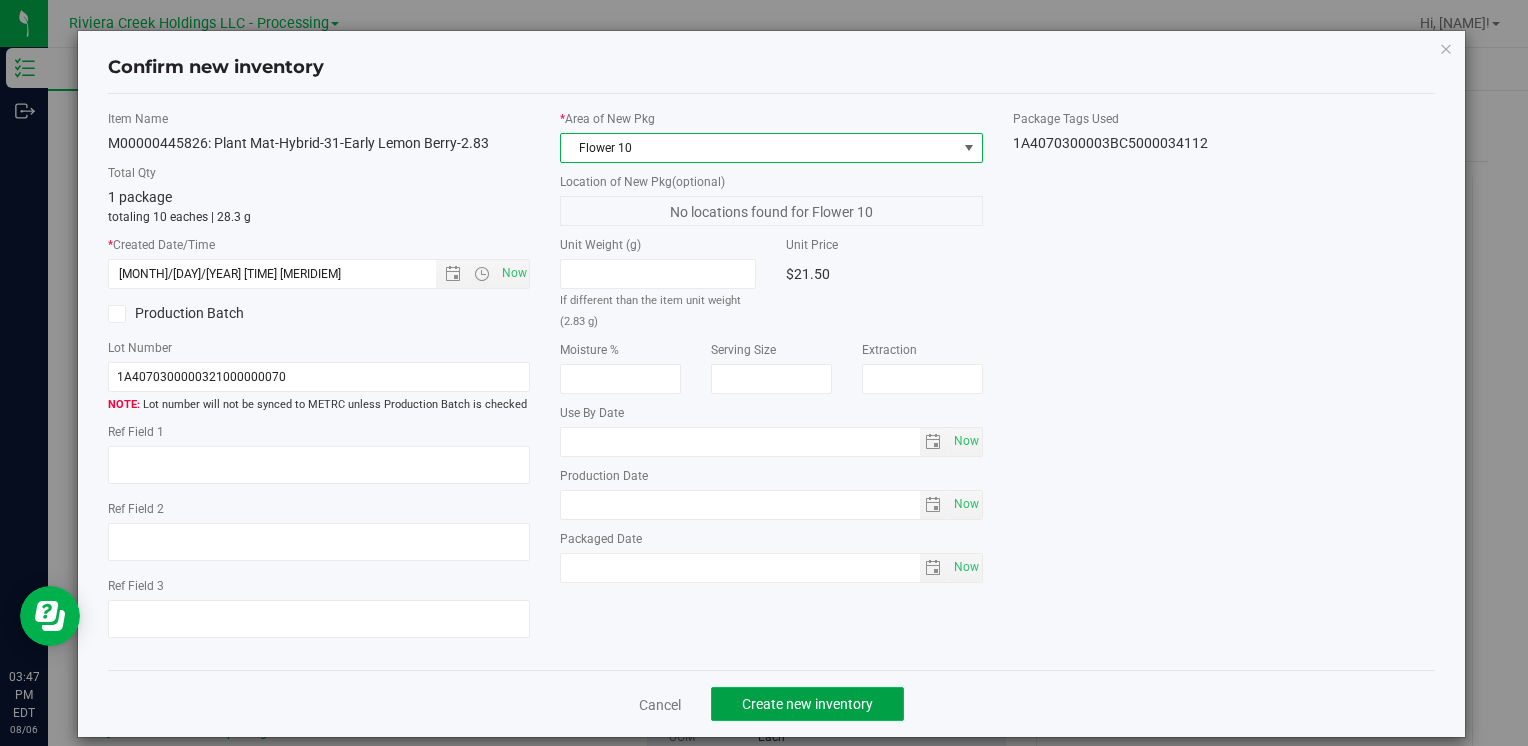 click on "Create new inventory" 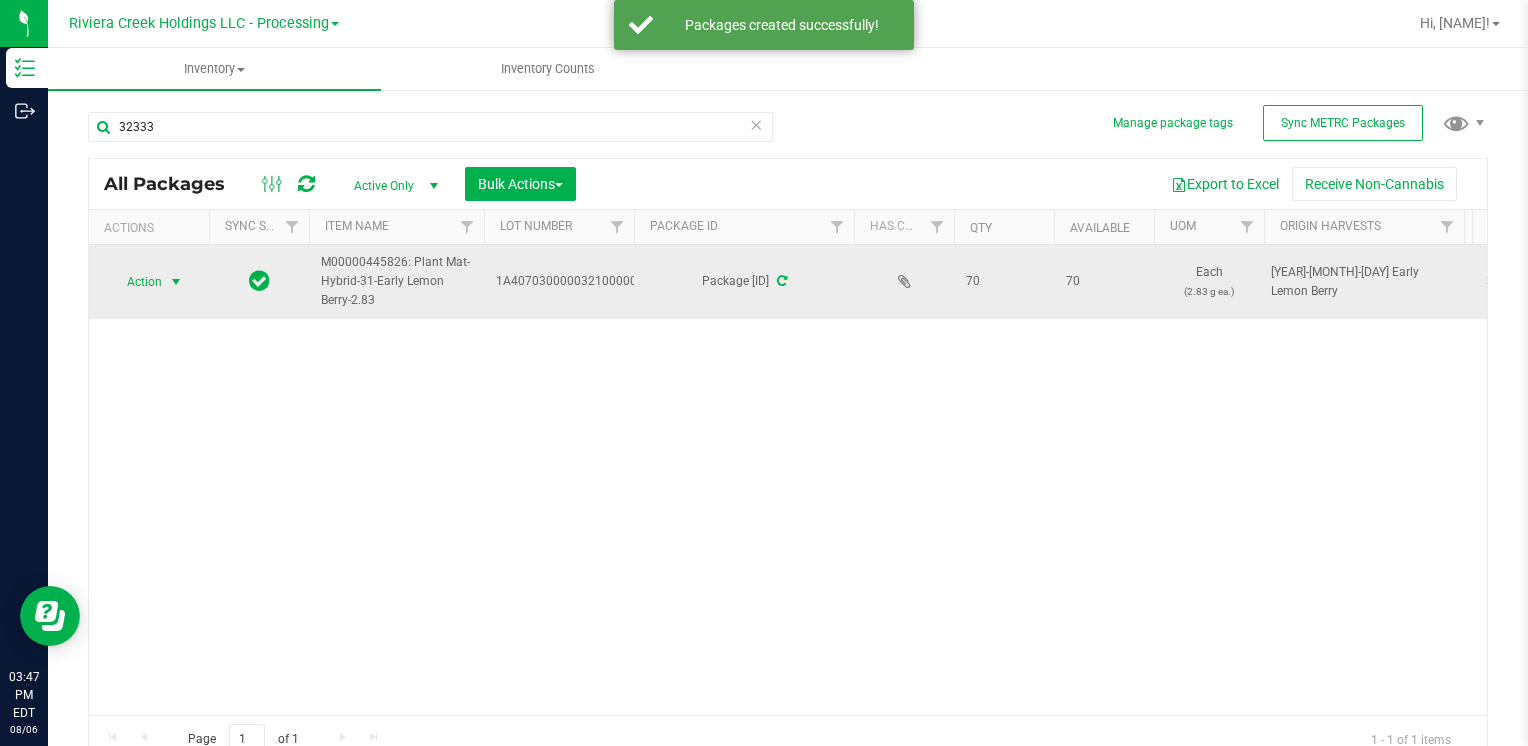 click on "Action" at bounding box center (136, 282) 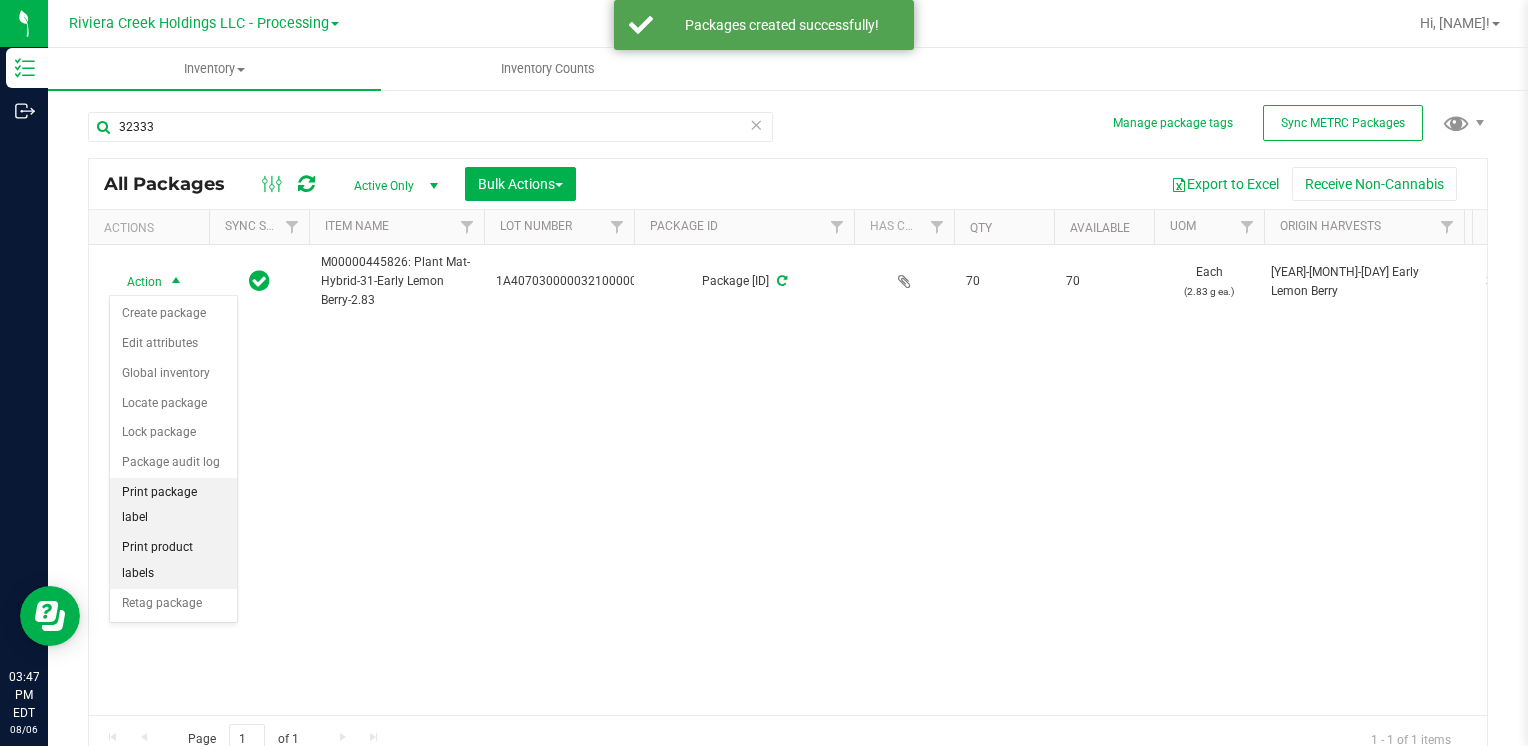 click on "Print package label" at bounding box center (173, 505) 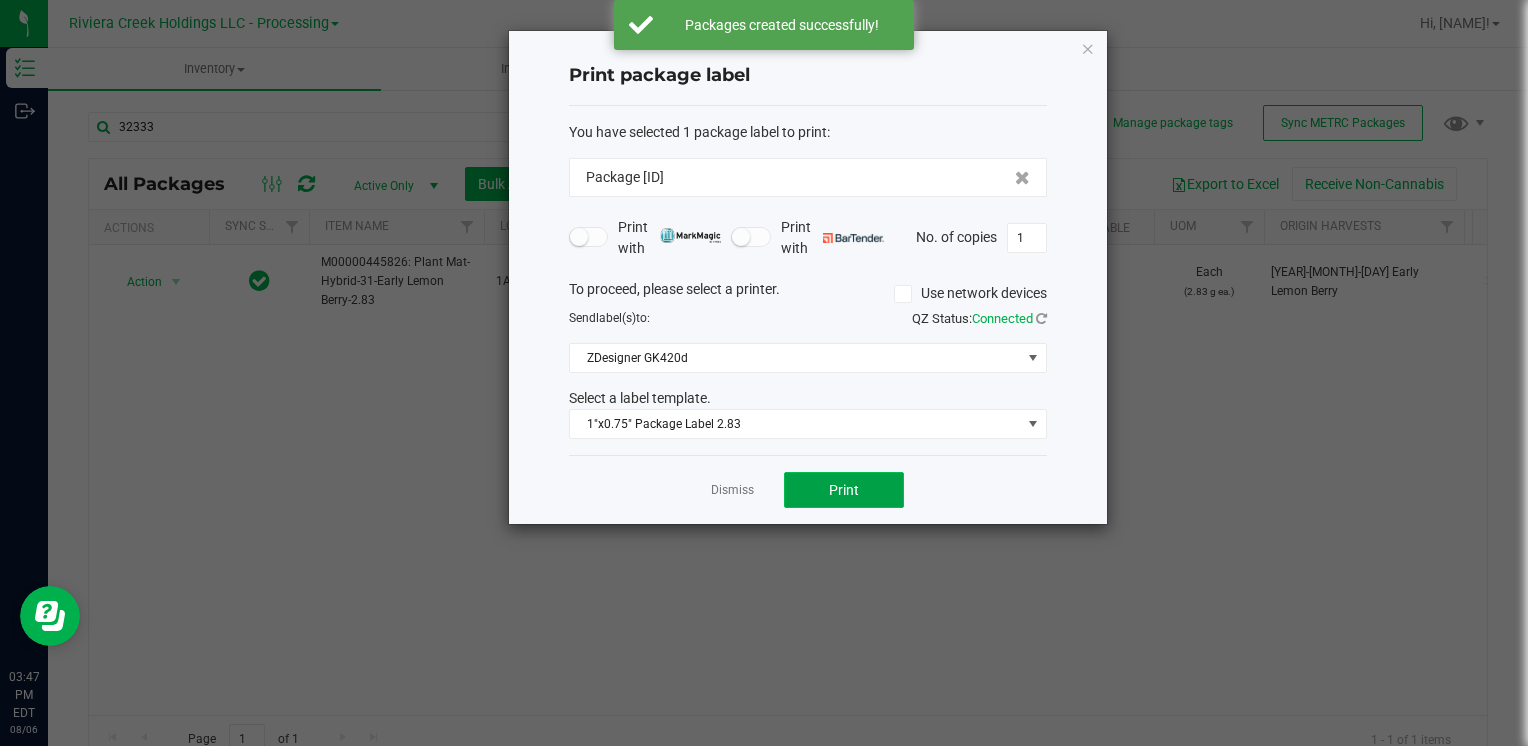 click on "Print" 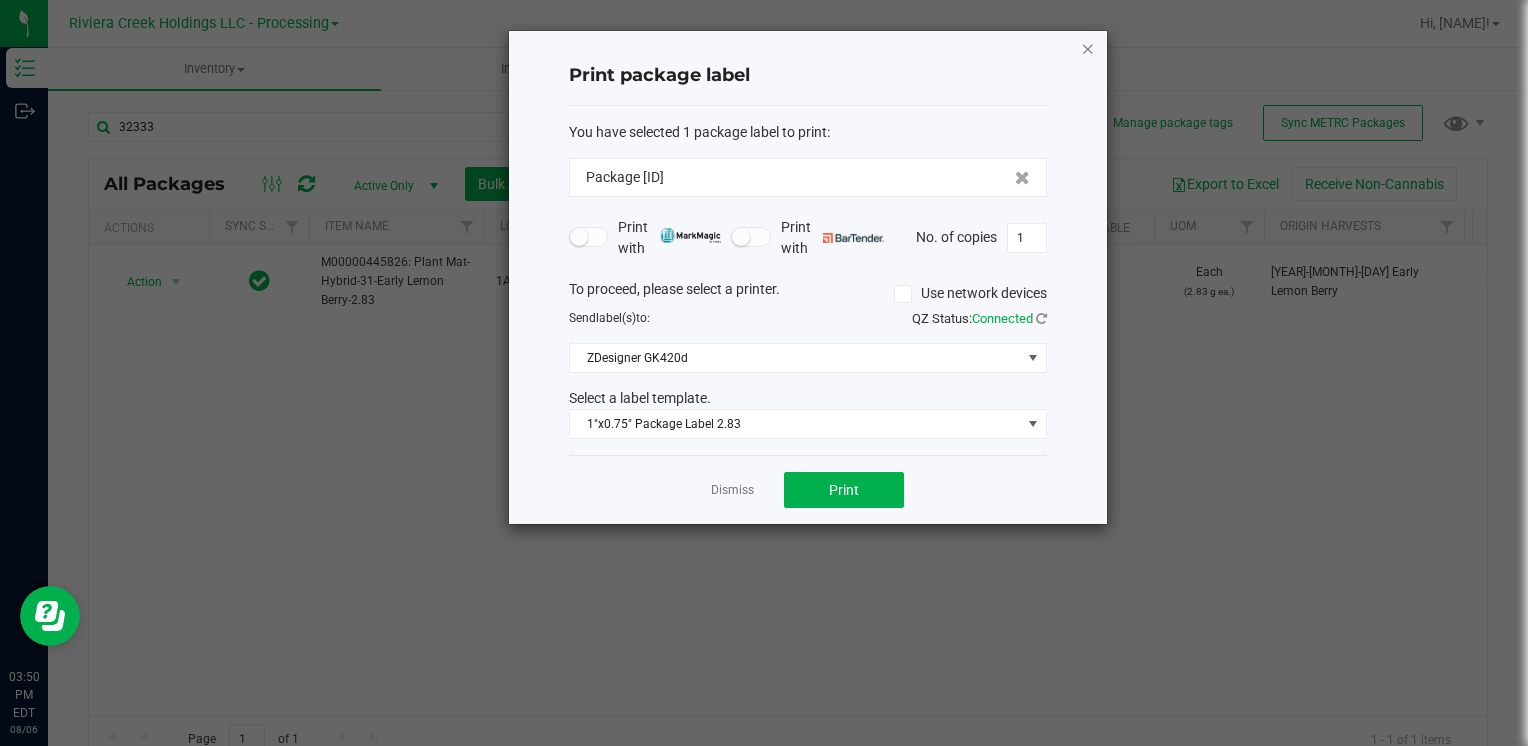 click 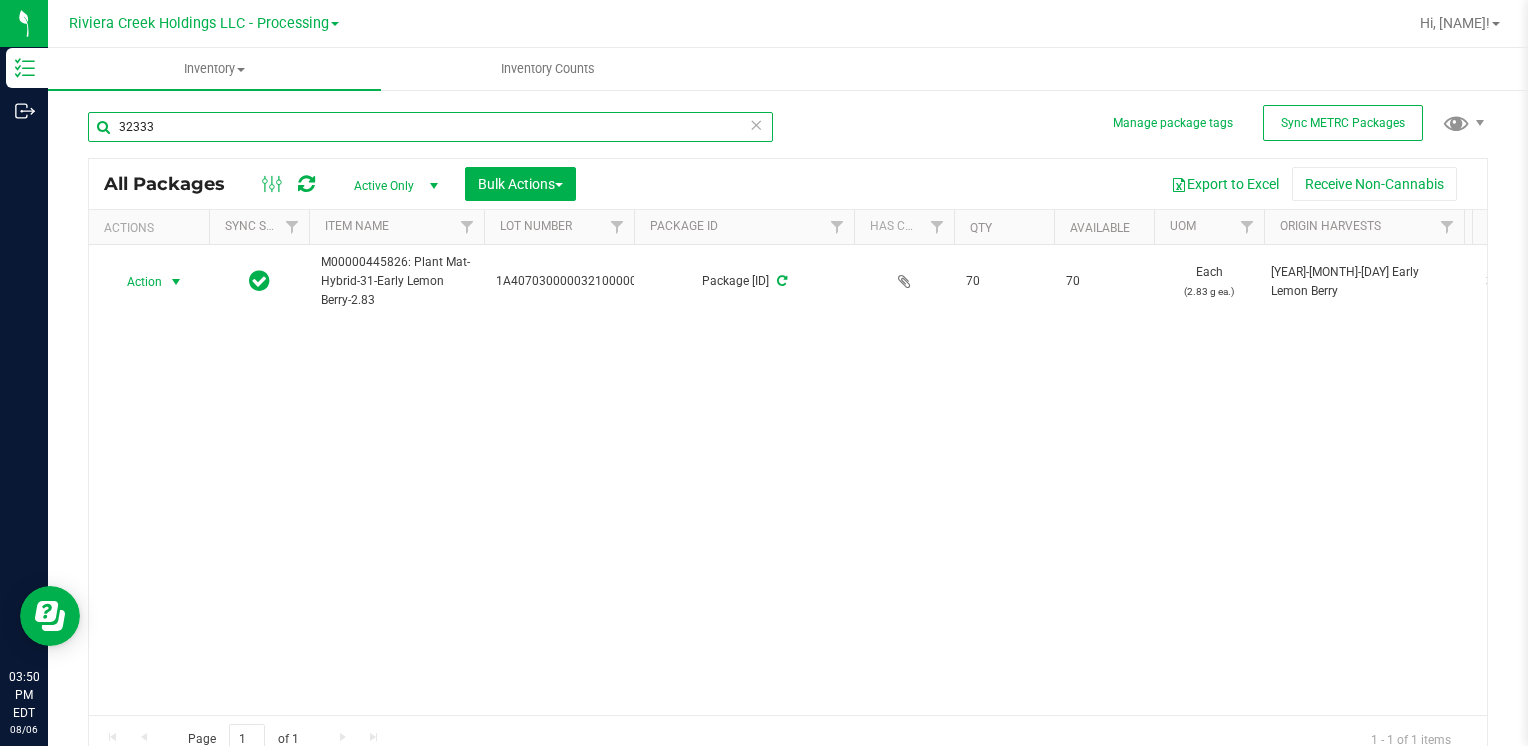 click on "32333" at bounding box center [430, 127] 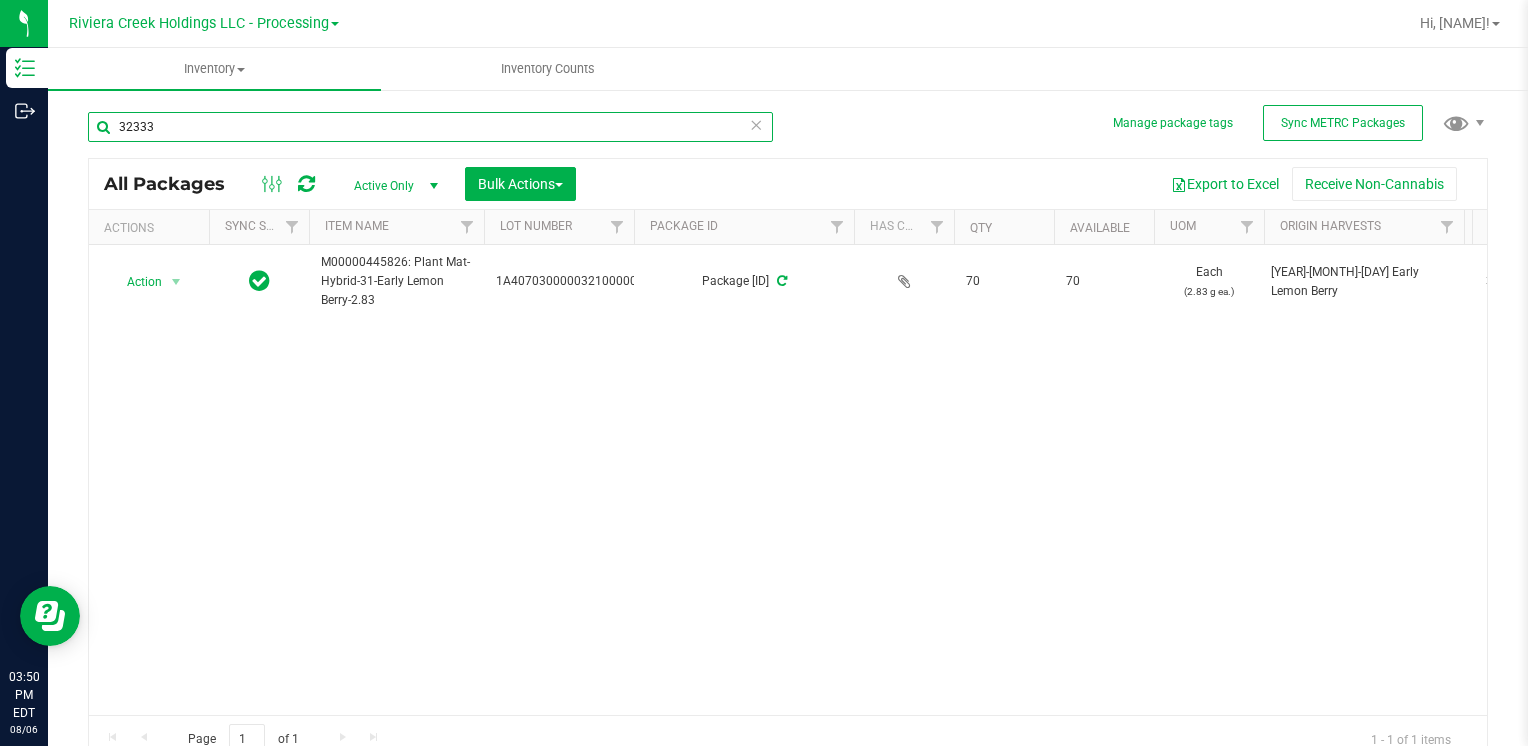 click on "32333" at bounding box center (430, 127) 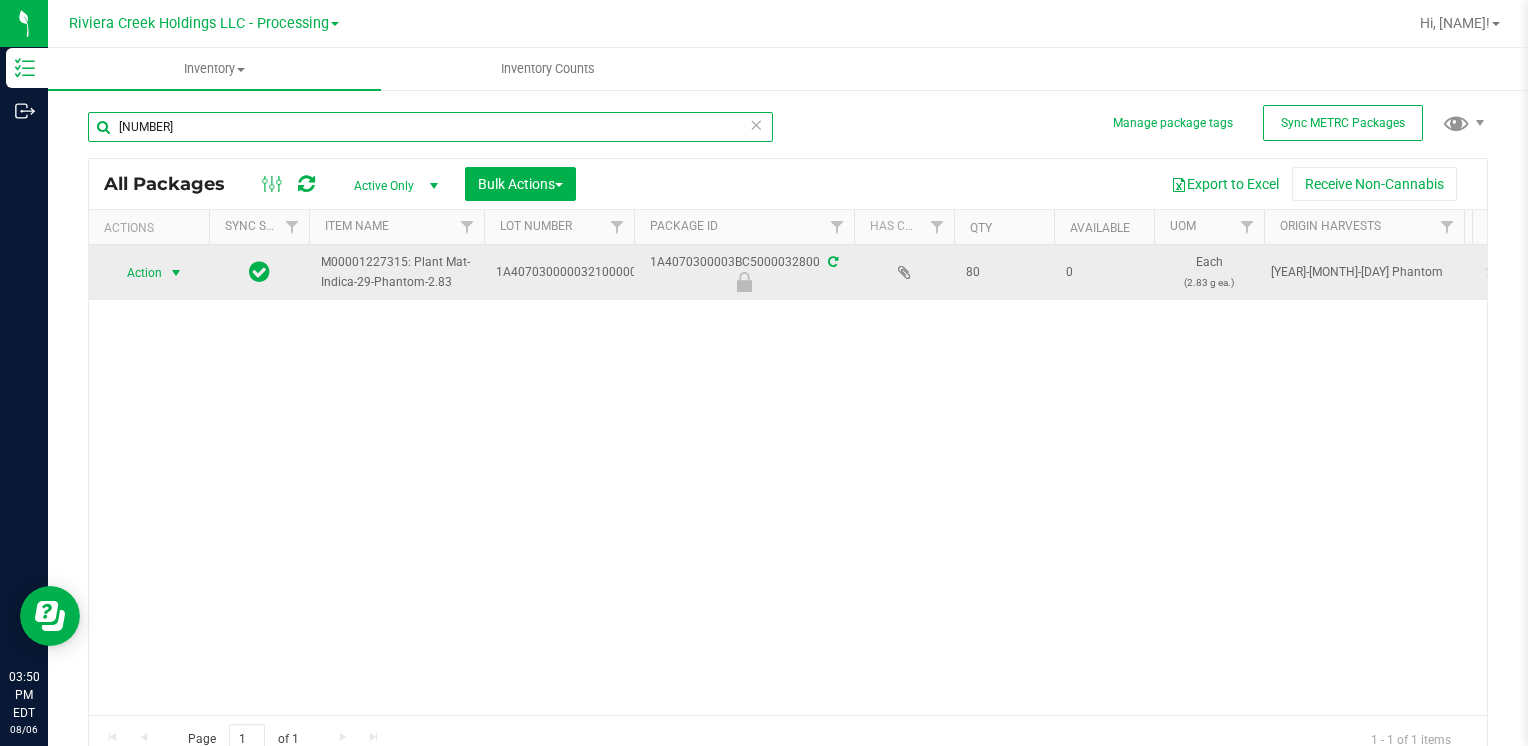 type on "[NUMBER]" 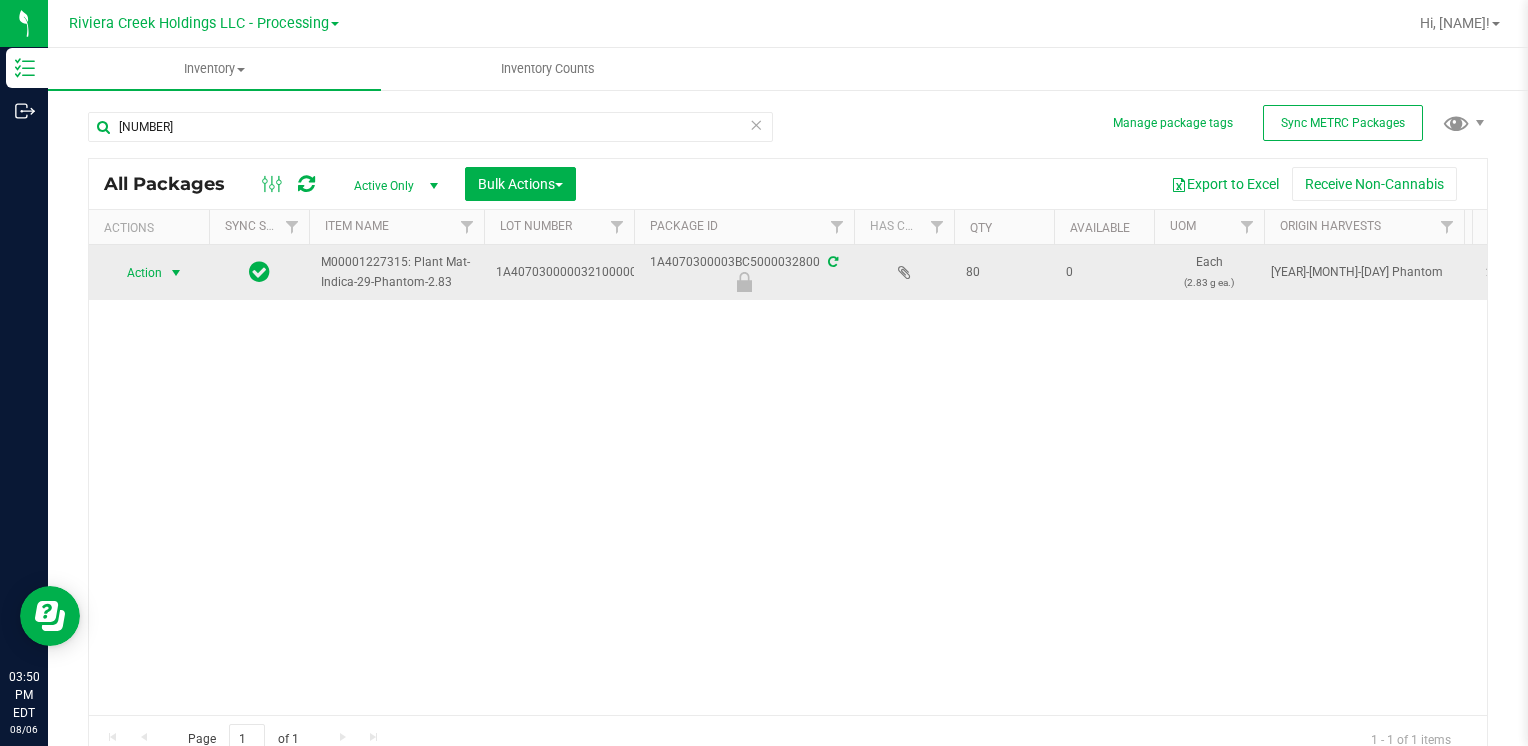 click on "Action" at bounding box center [136, 273] 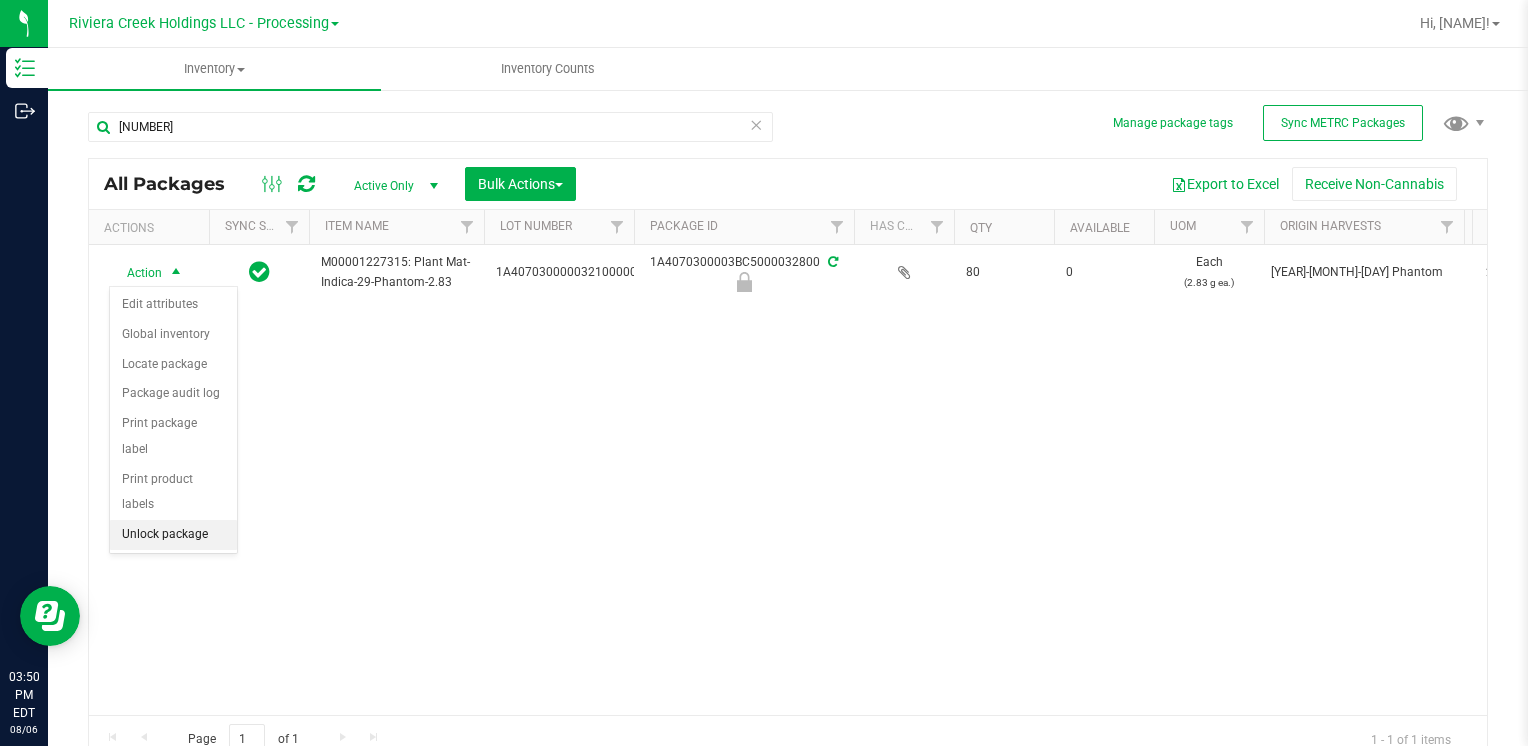 click on "Unlock package" at bounding box center (173, 535) 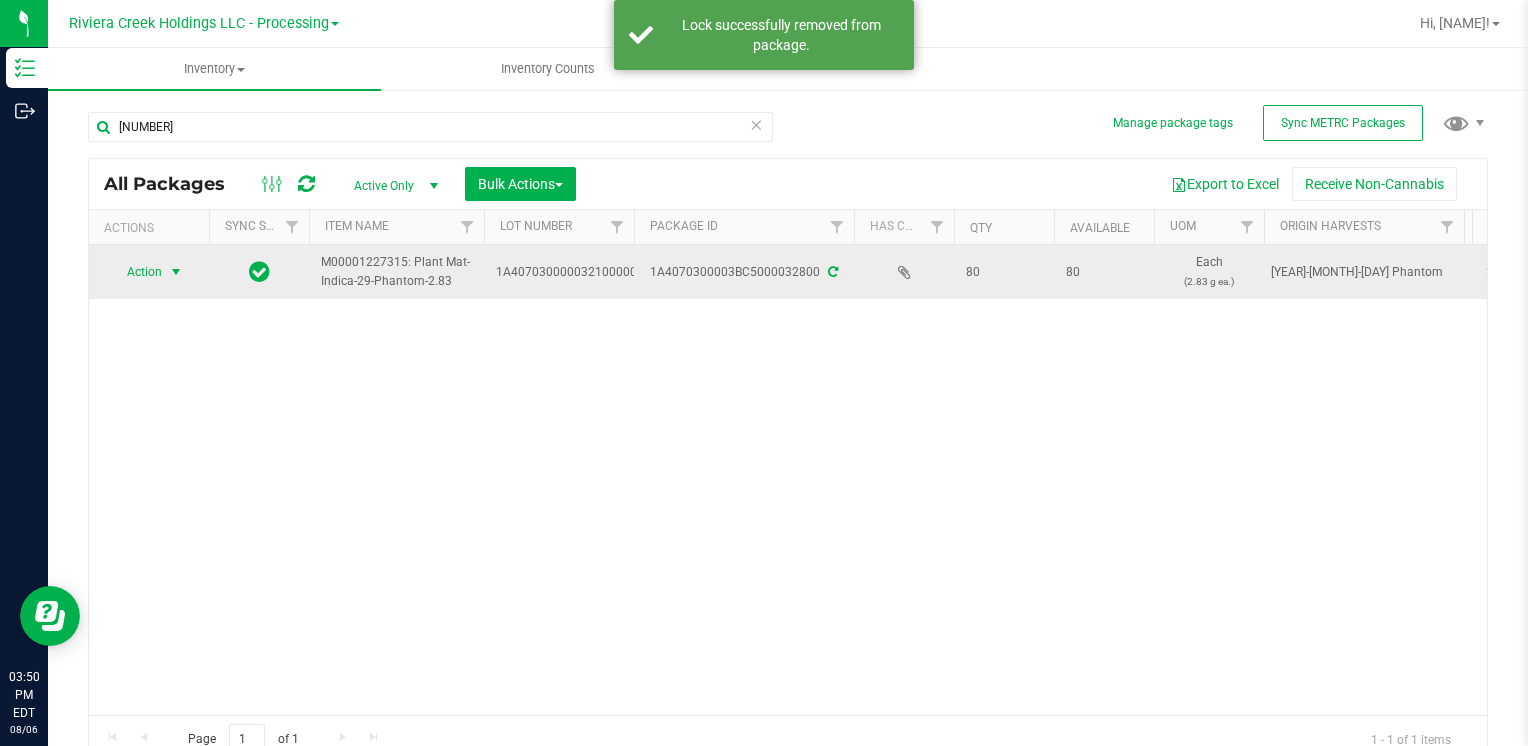 click on "Action" at bounding box center (136, 272) 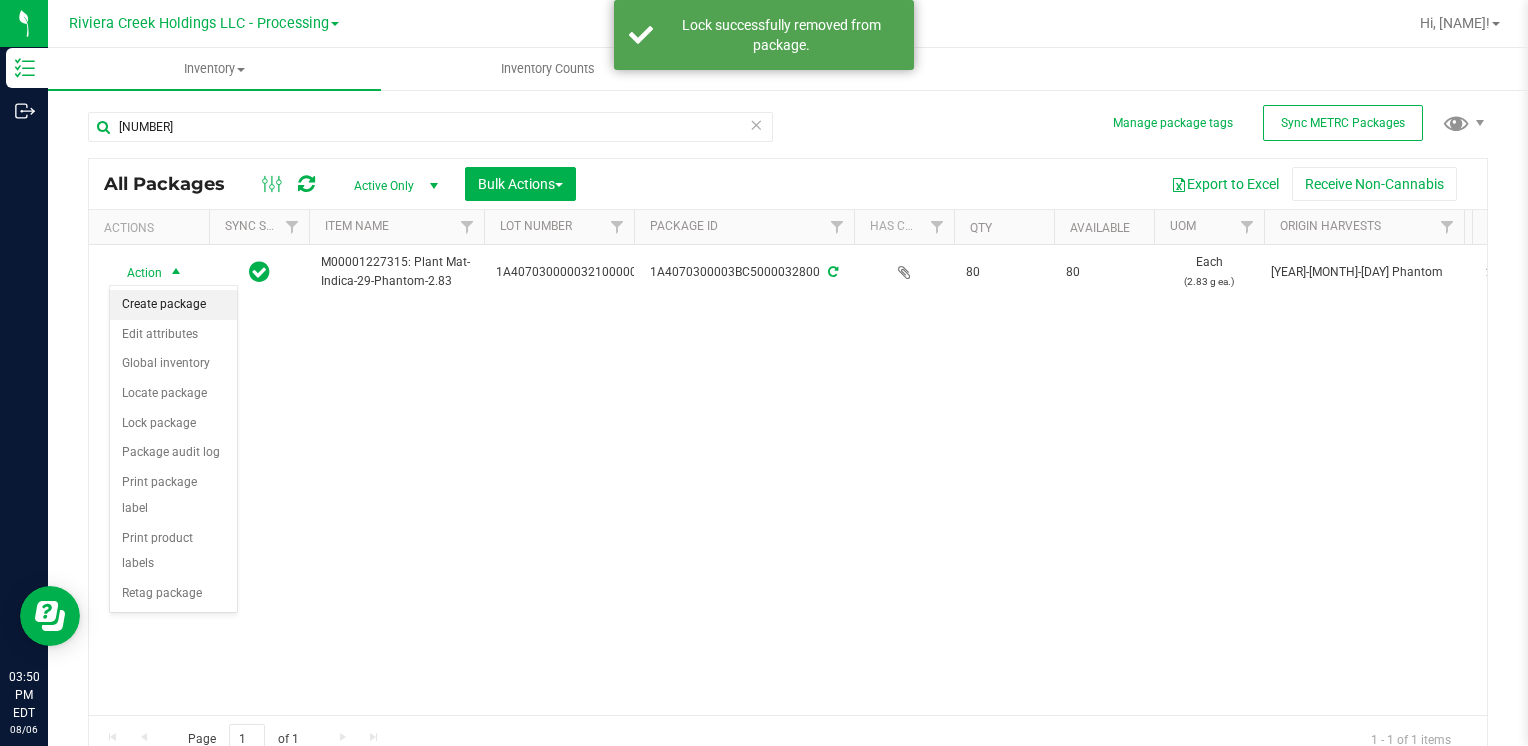click on "Create package" at bounding box center [173, 305] 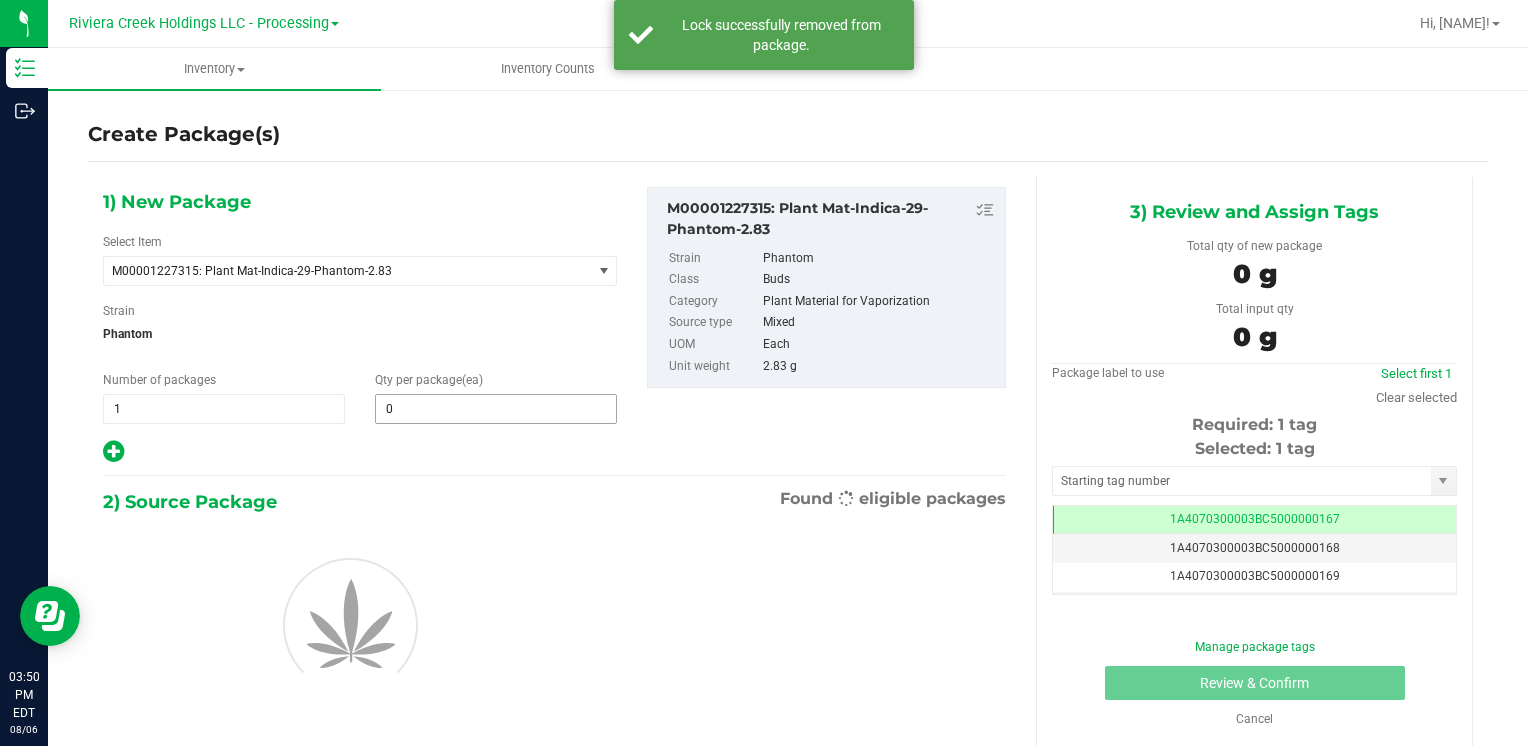 scroll, scrollTop: 0, scrollLeft: 0, axis: both 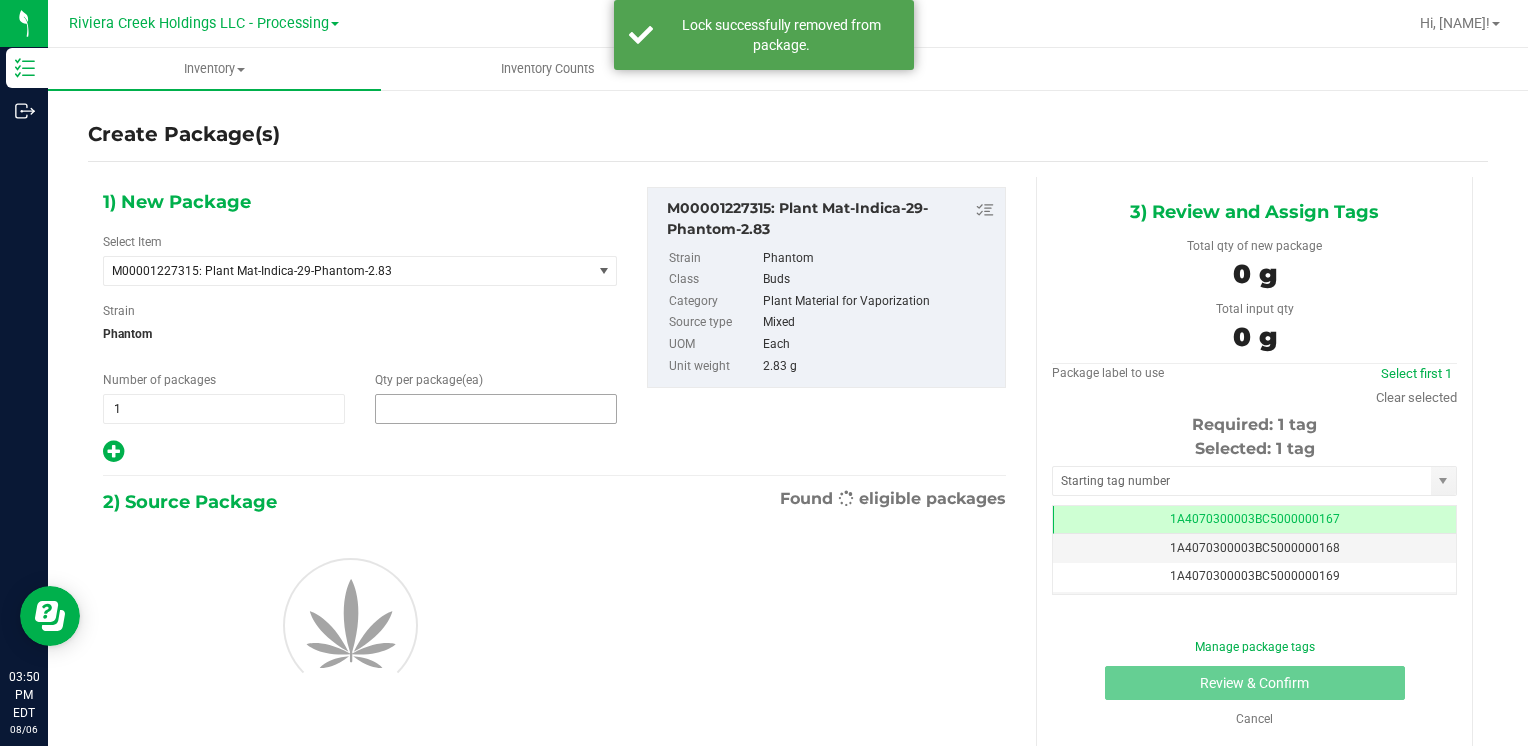 click at bounding box center (496, 409) 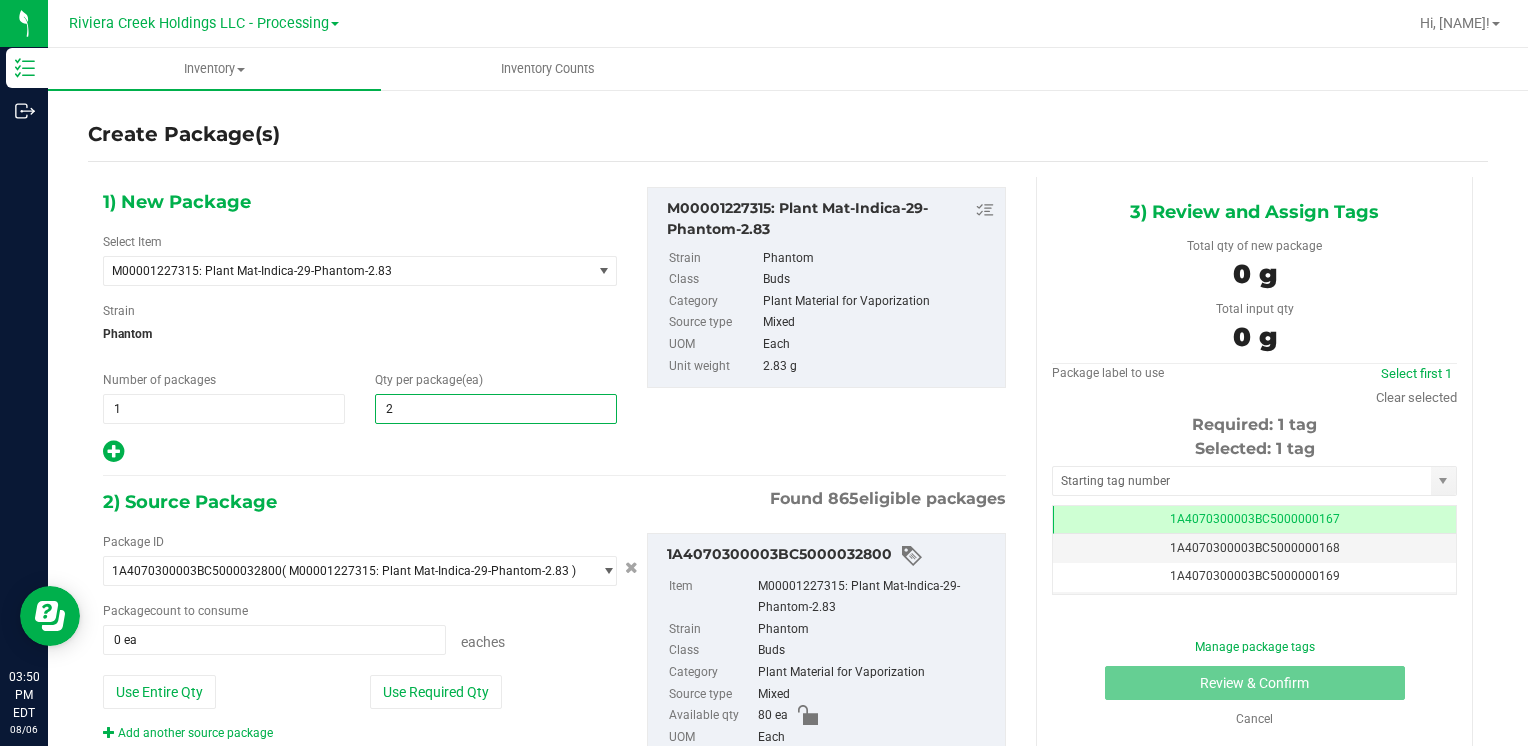 type on "20" 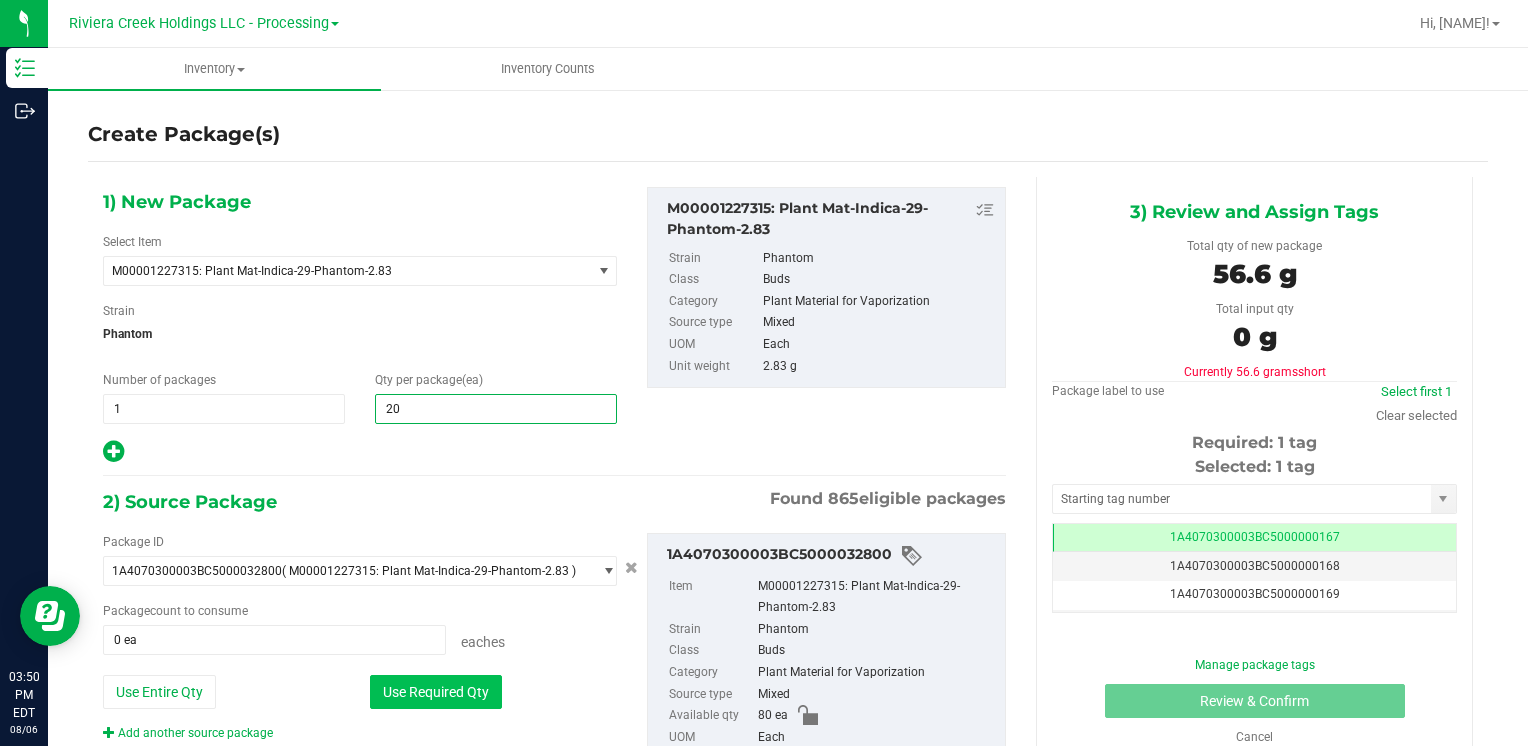 type on "20" 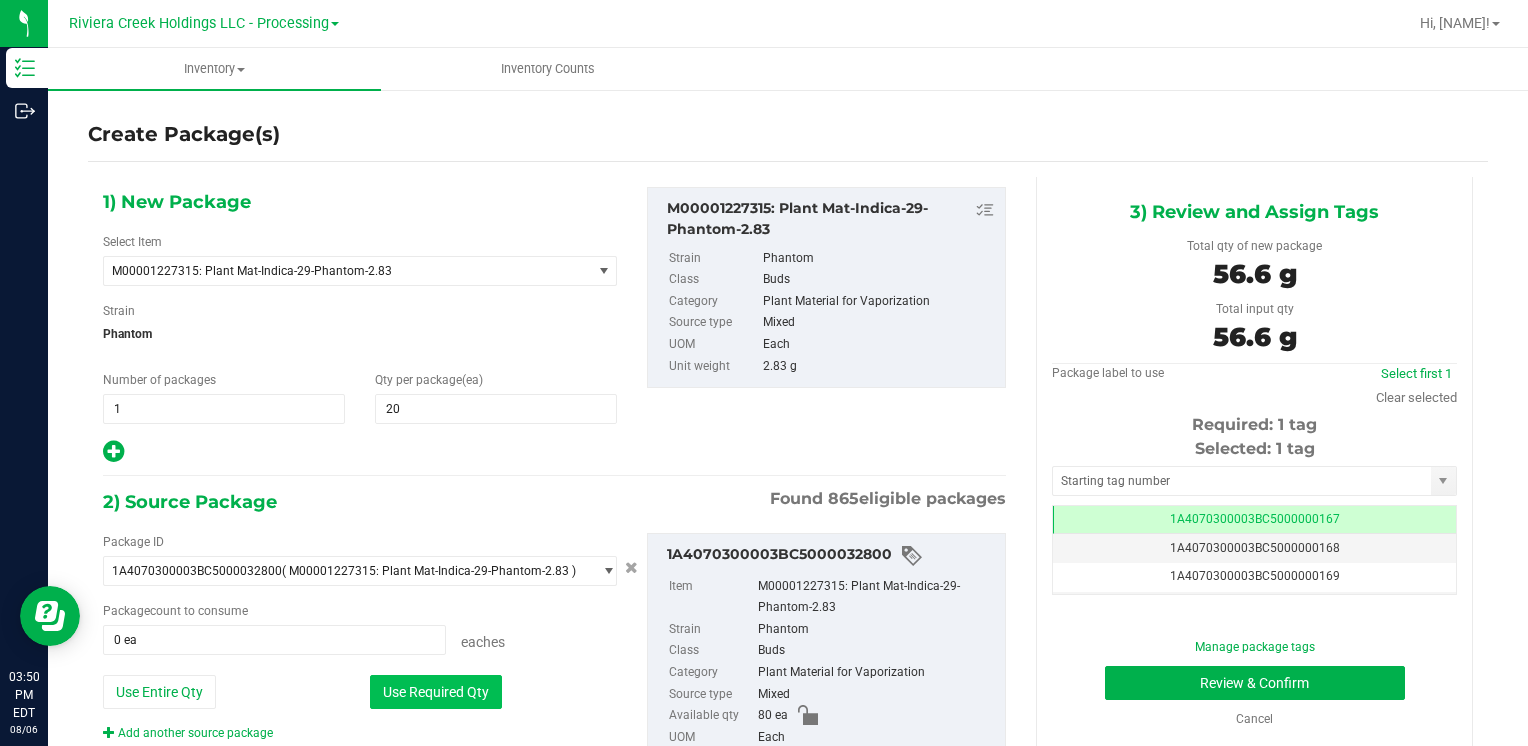 type on "20 ea" 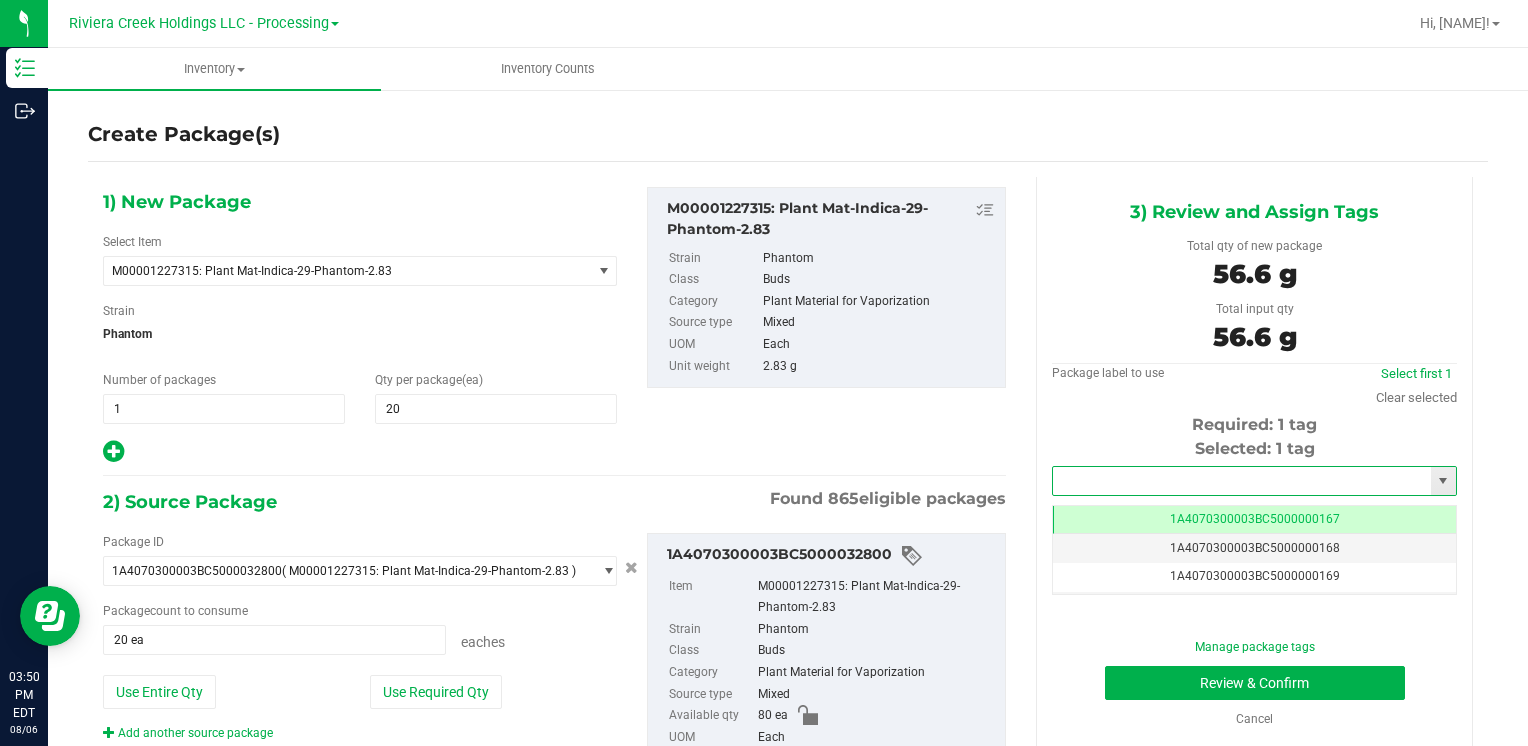 click at bounding box center (1242, 481) 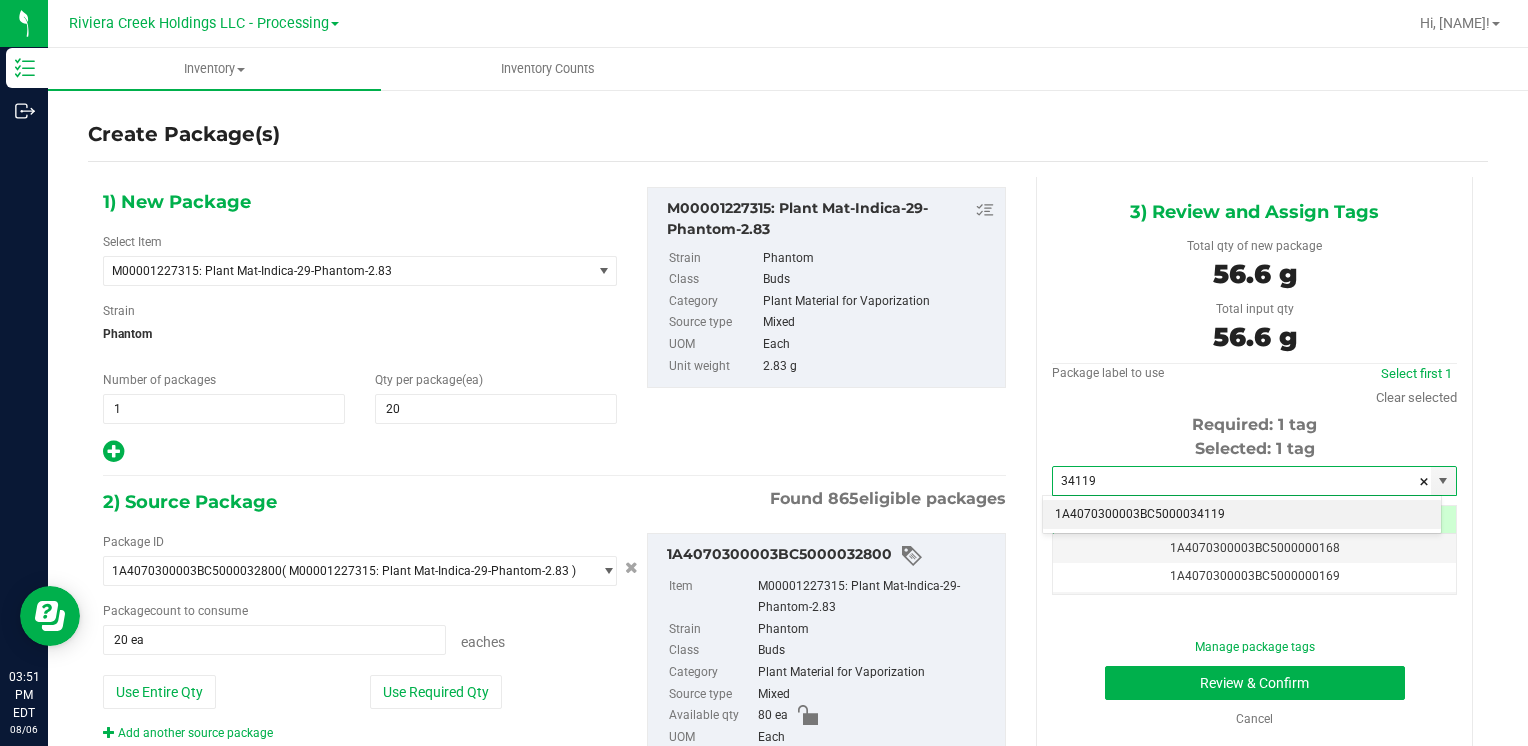 click on "1A4070300003BC5000034119" at bounding box center [1242, 515] 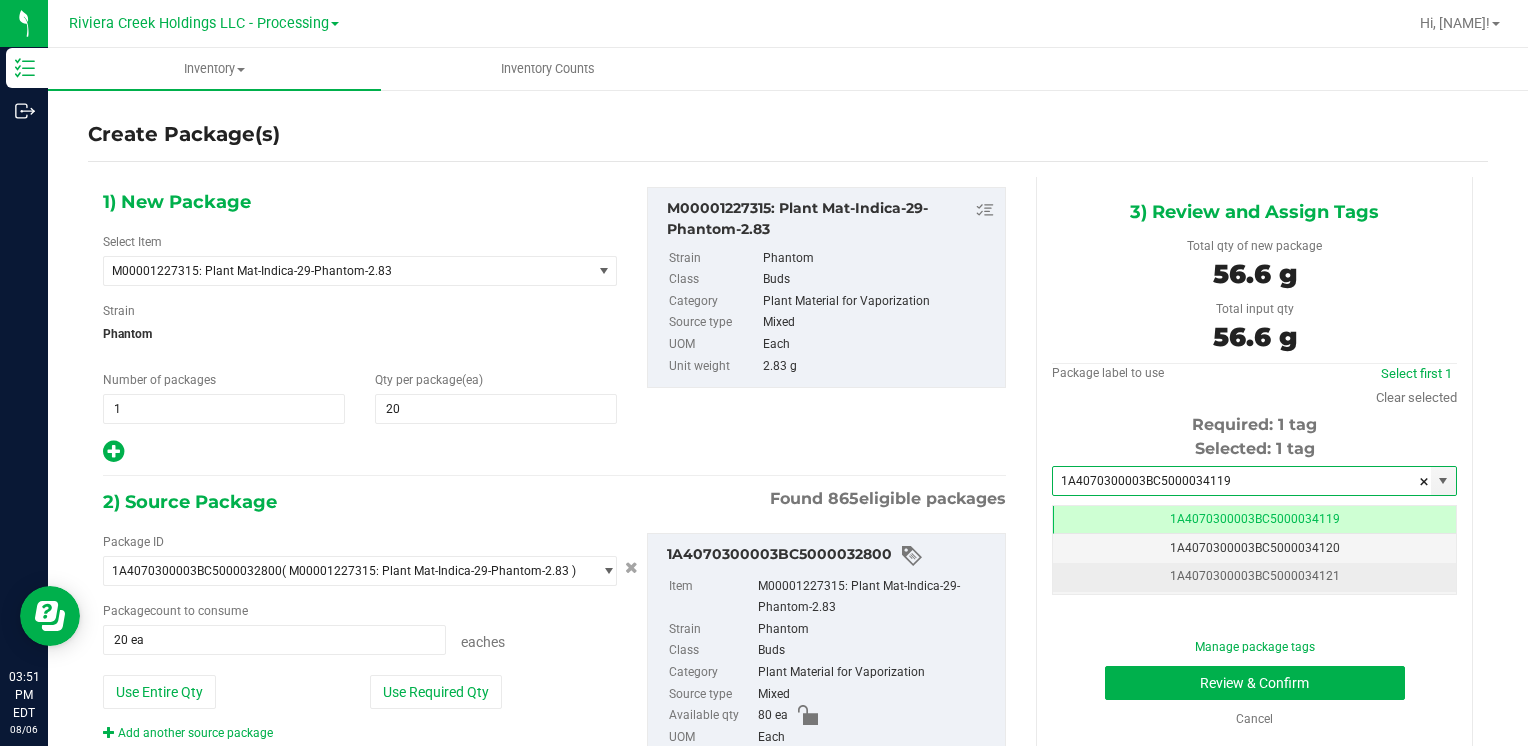scroll, scrollTop: 0, scrollLeft: 0, axis: both 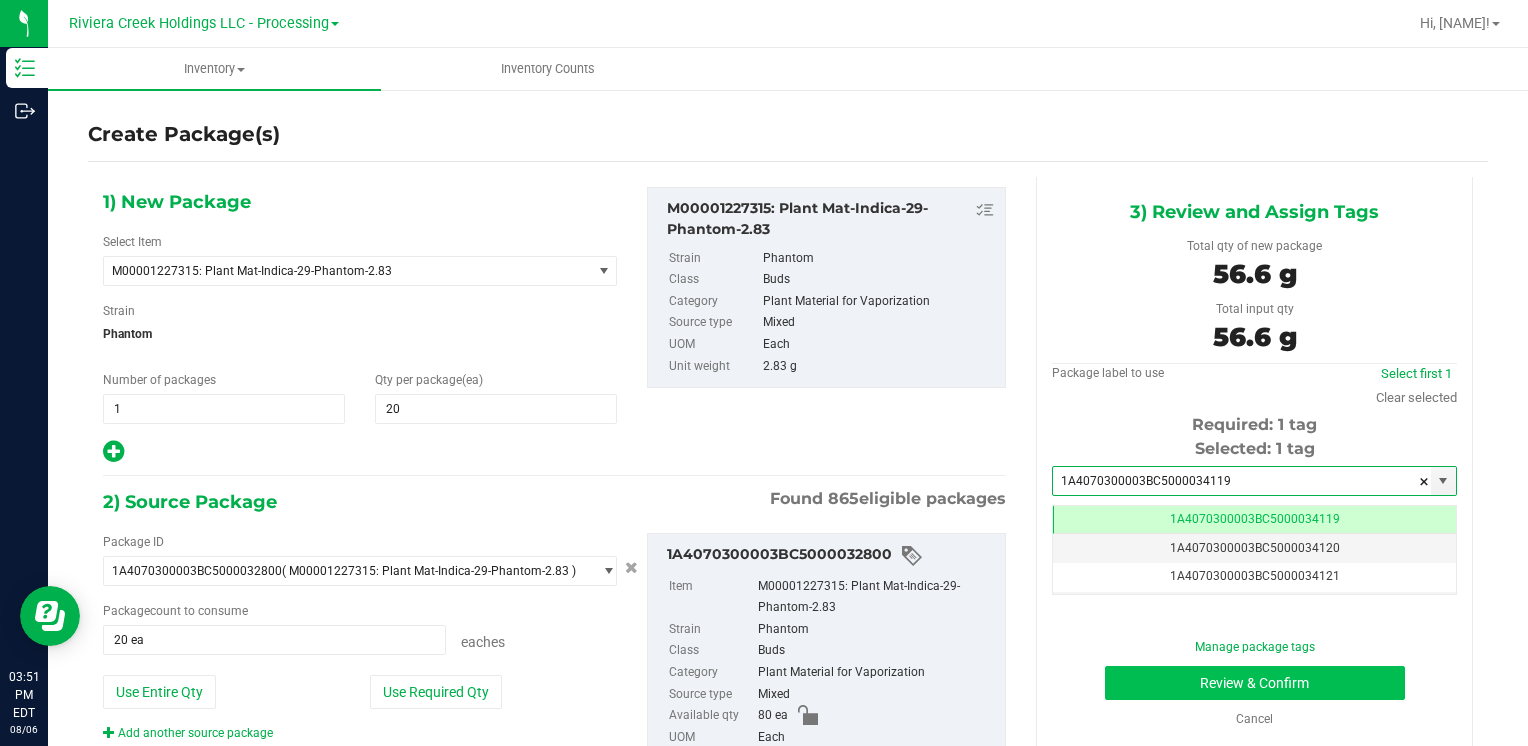 type on "1A4070300003BC5000034119" 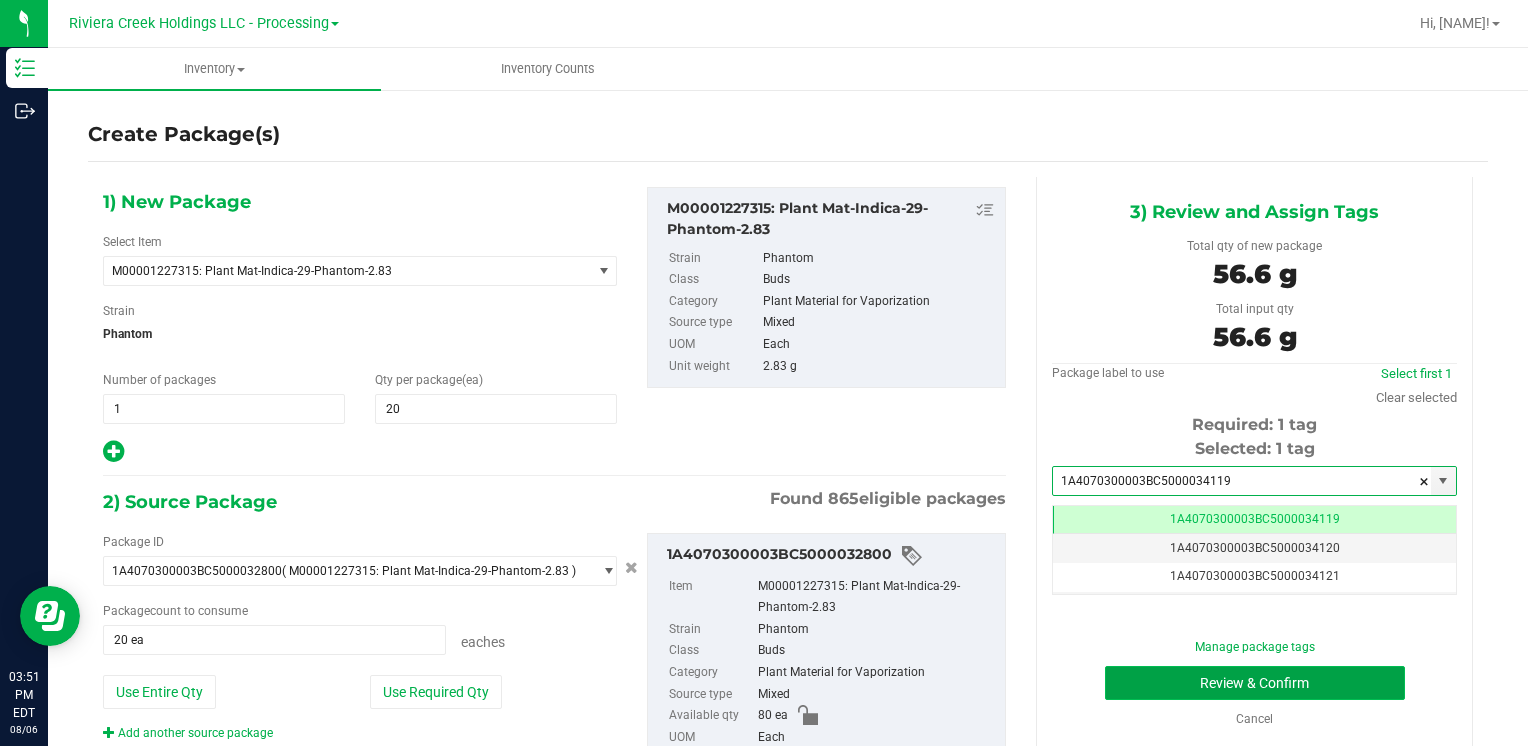 click on "Review & Confirm" at bounding box center [1255, 683] 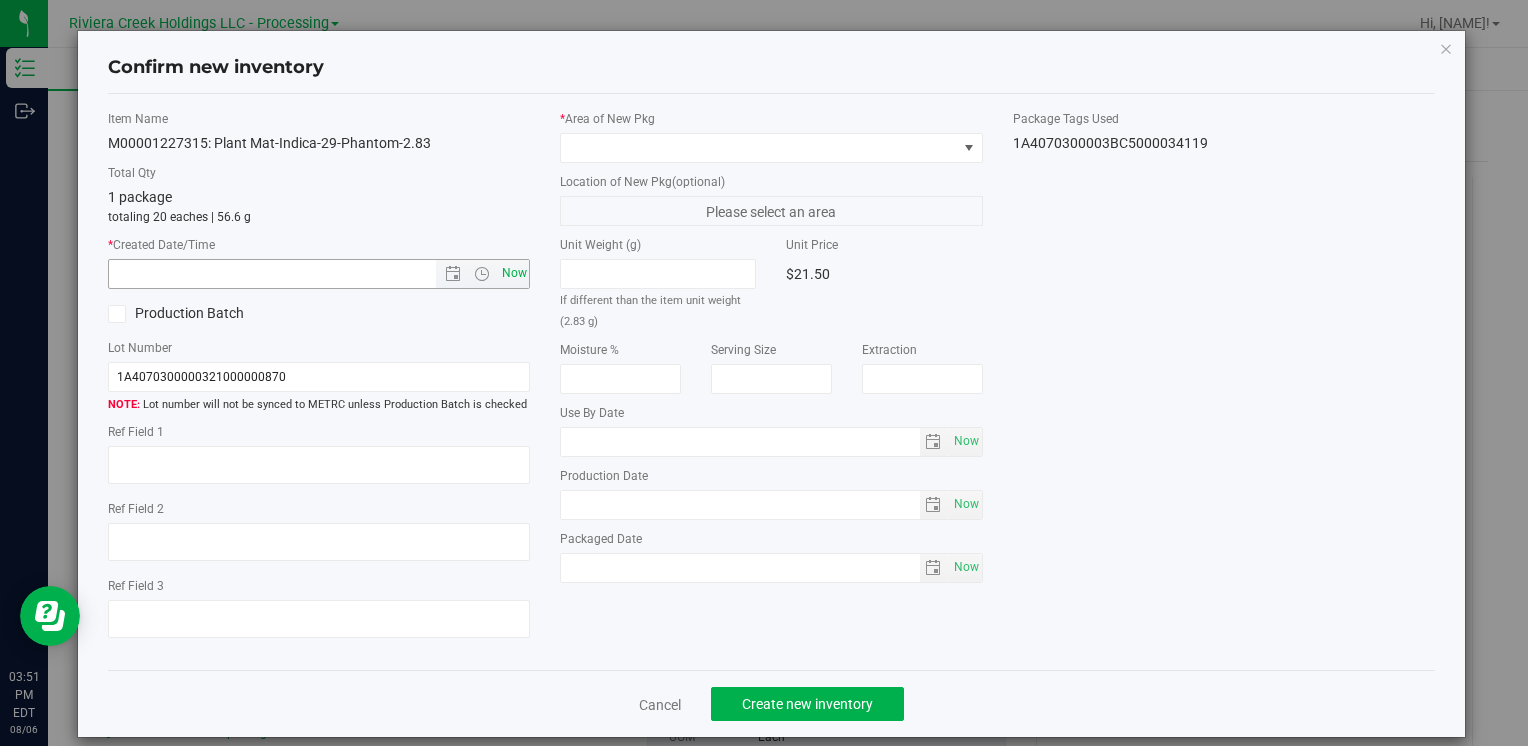 click on "Now" at bounding box center (514, 273) 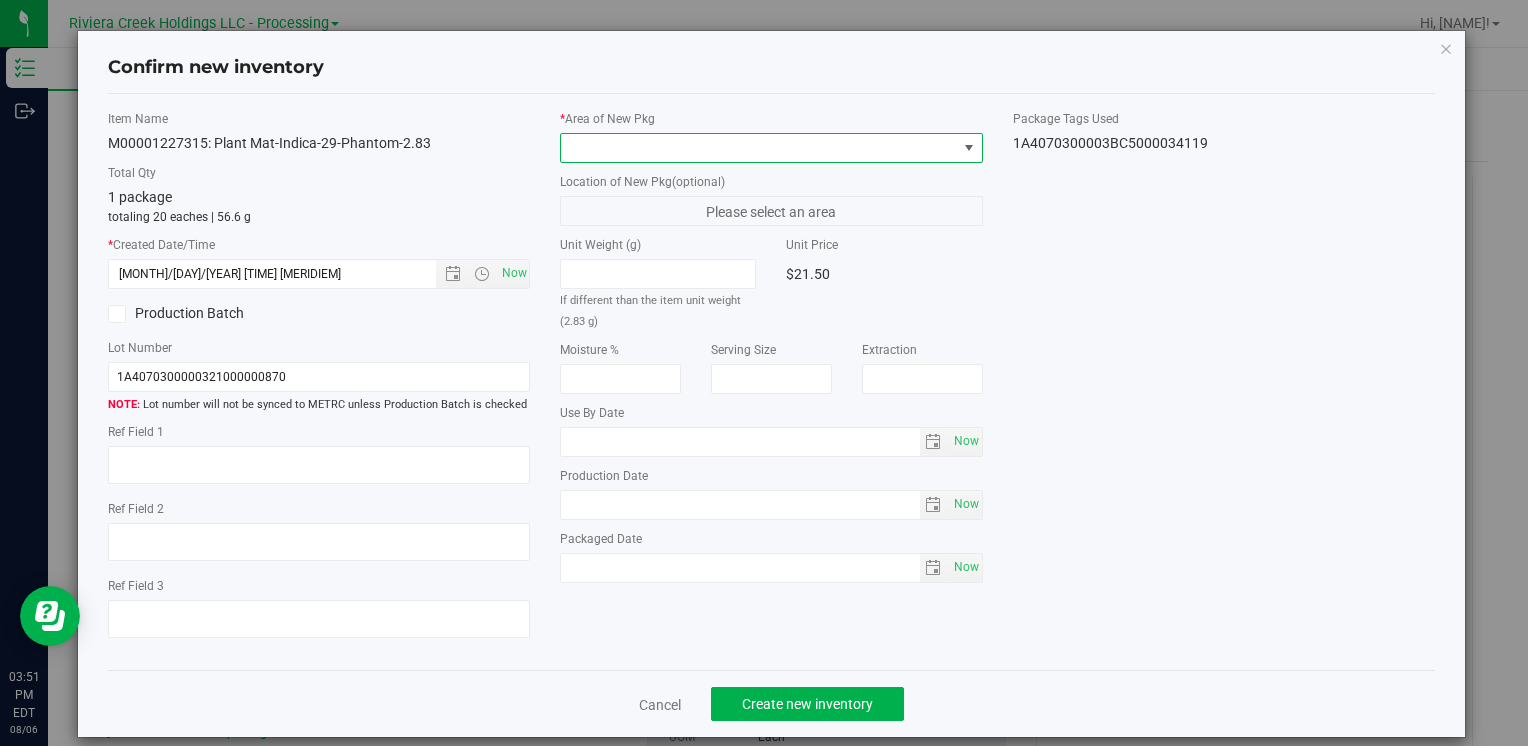 click at bounding box center (758, 148) 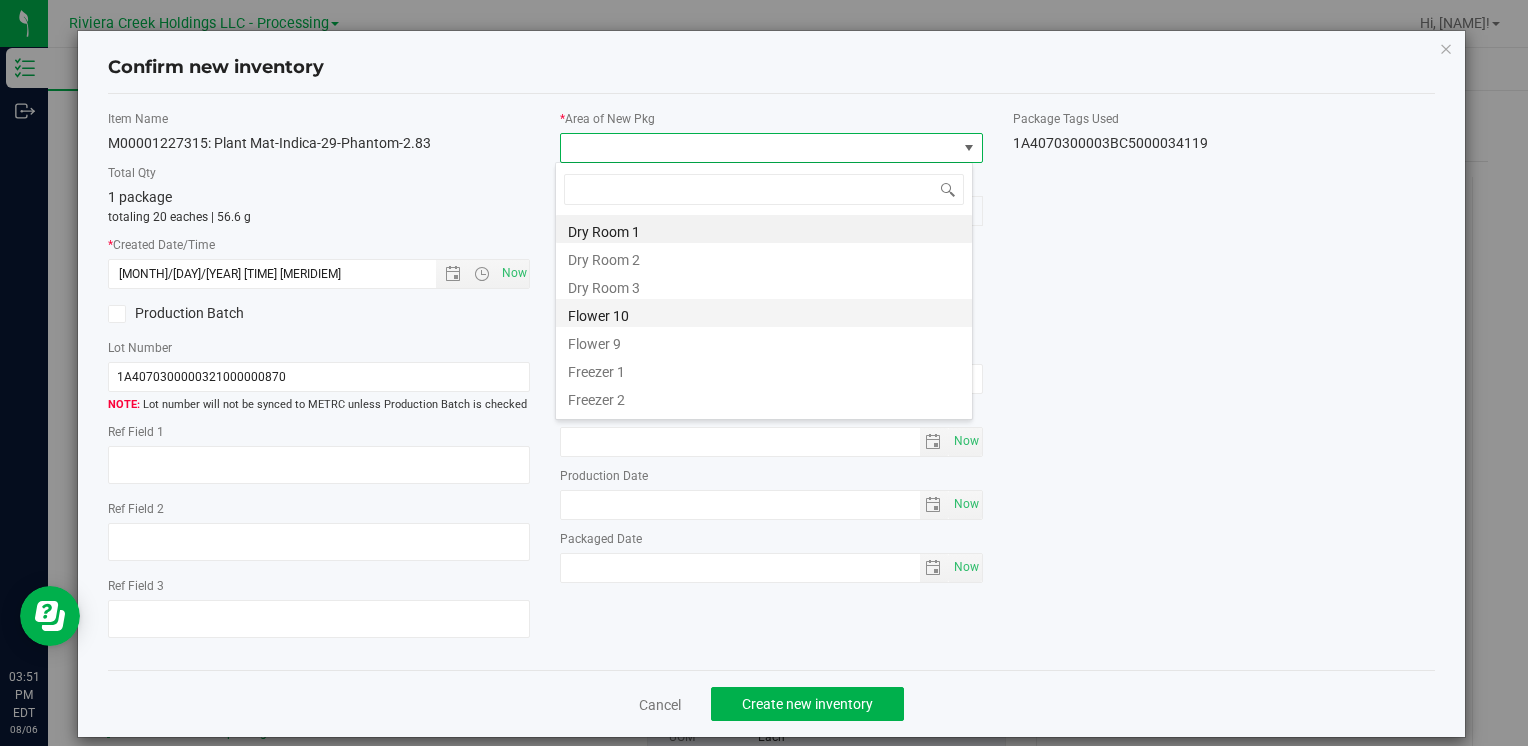 click on "Flower 10" at bounding box center (764, 313) 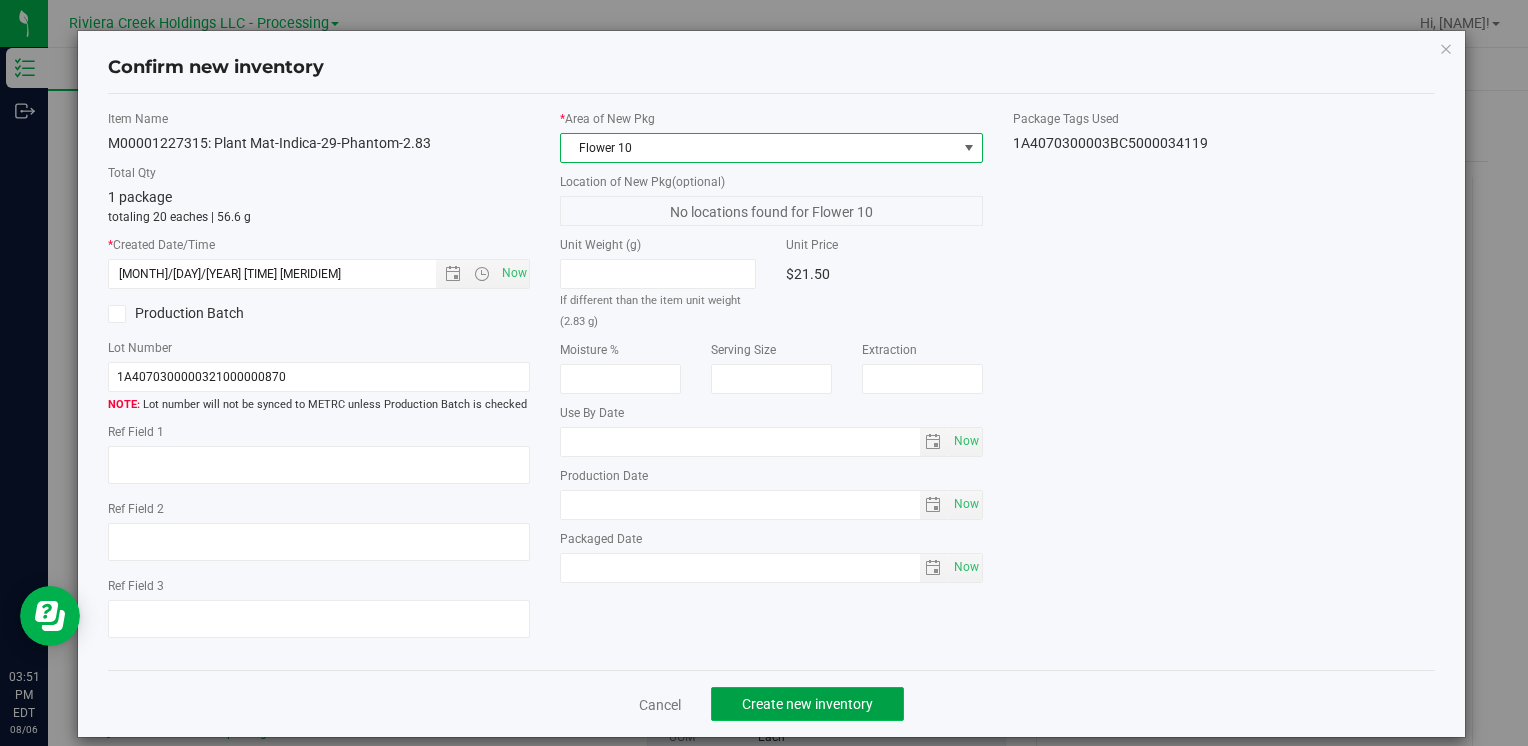 click on "Create new inventory" 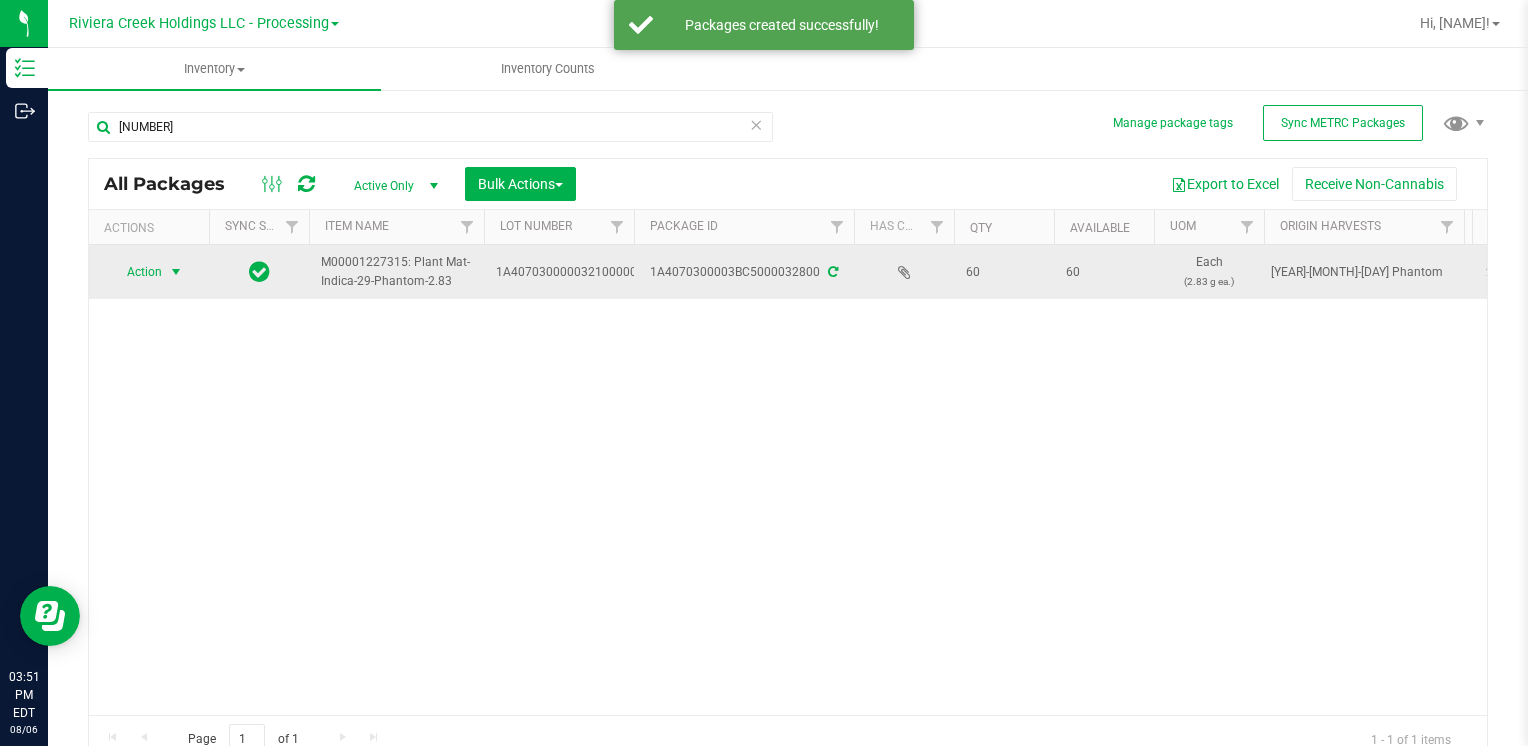 click on "Action" at bounding box center [136, 272] 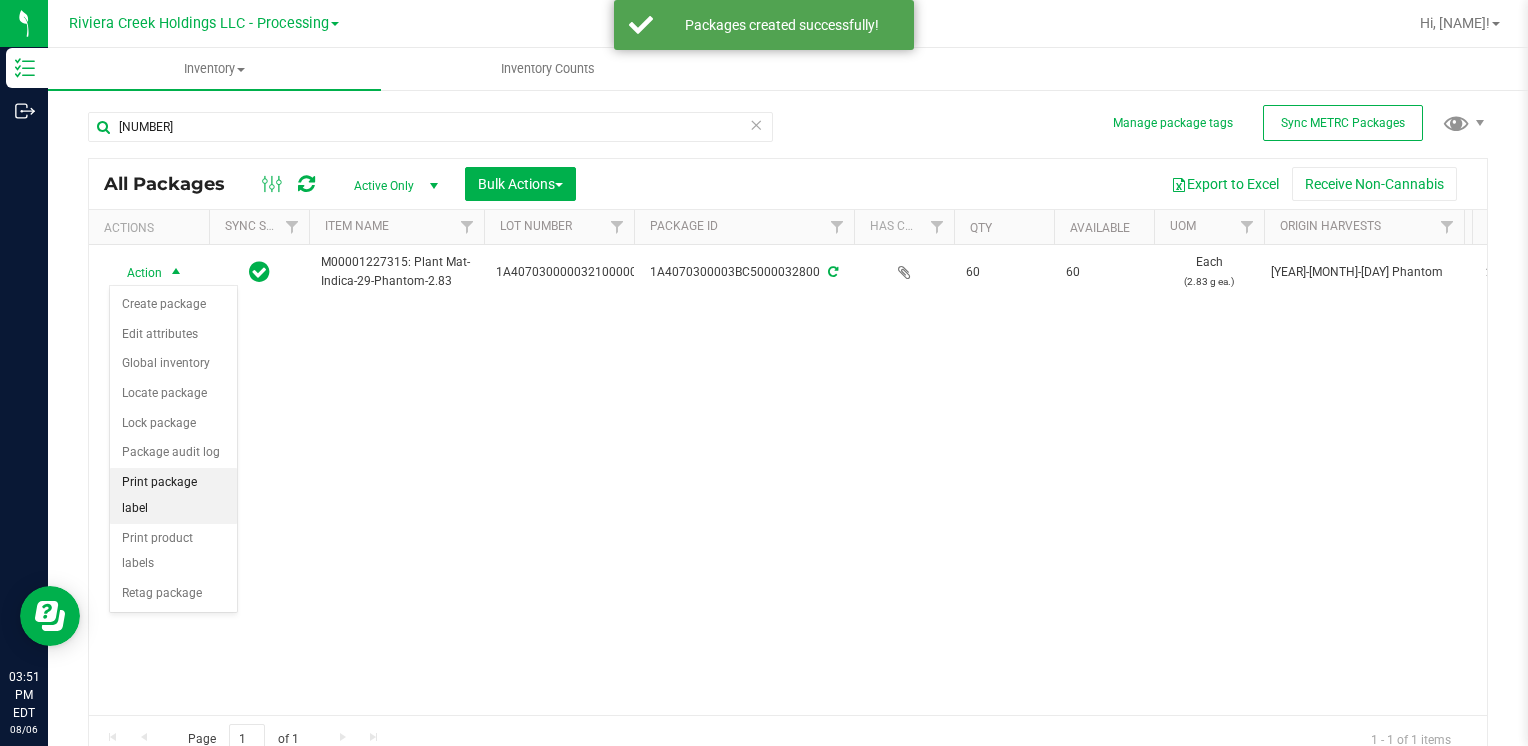 click on "Print package label" at bounding box center (173, 495) 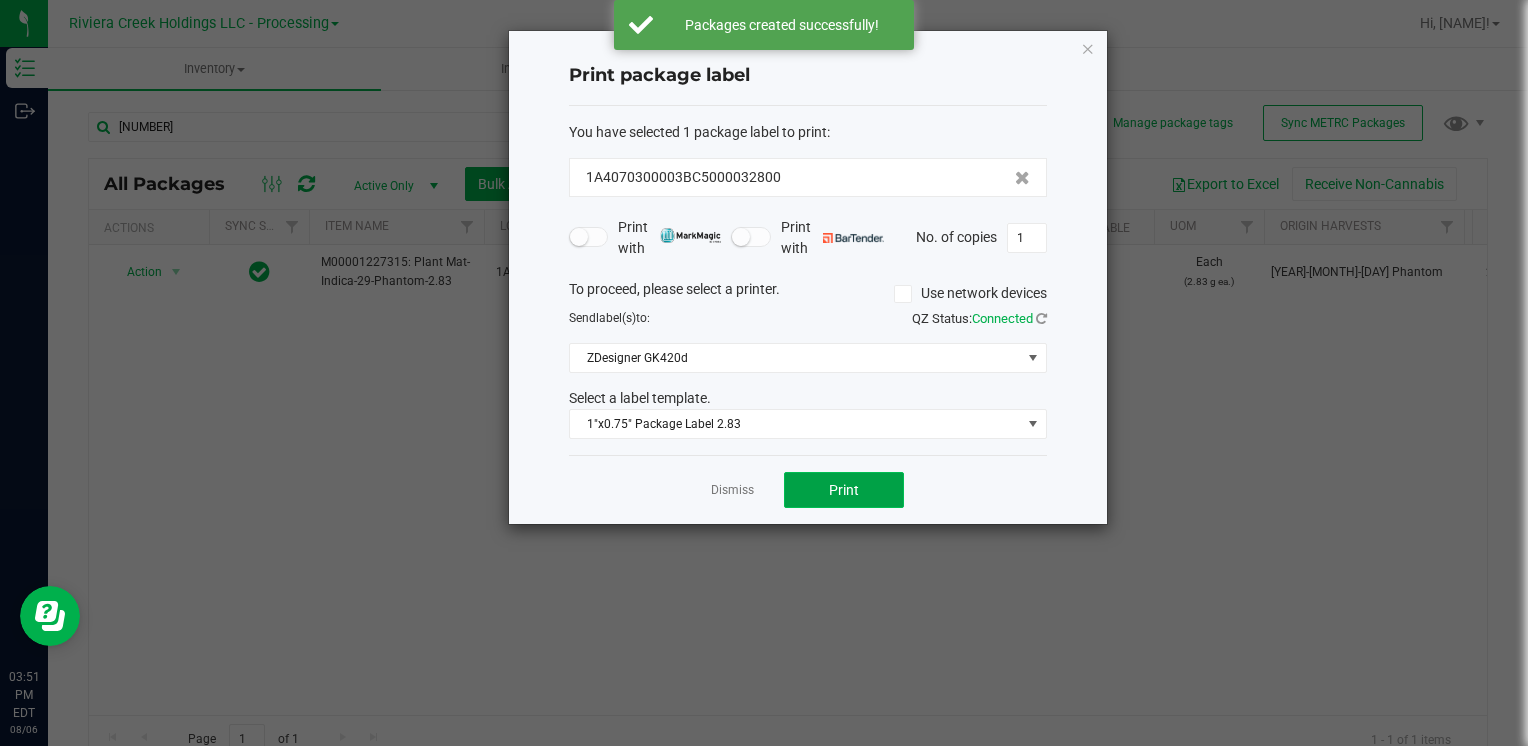 click on "Print" 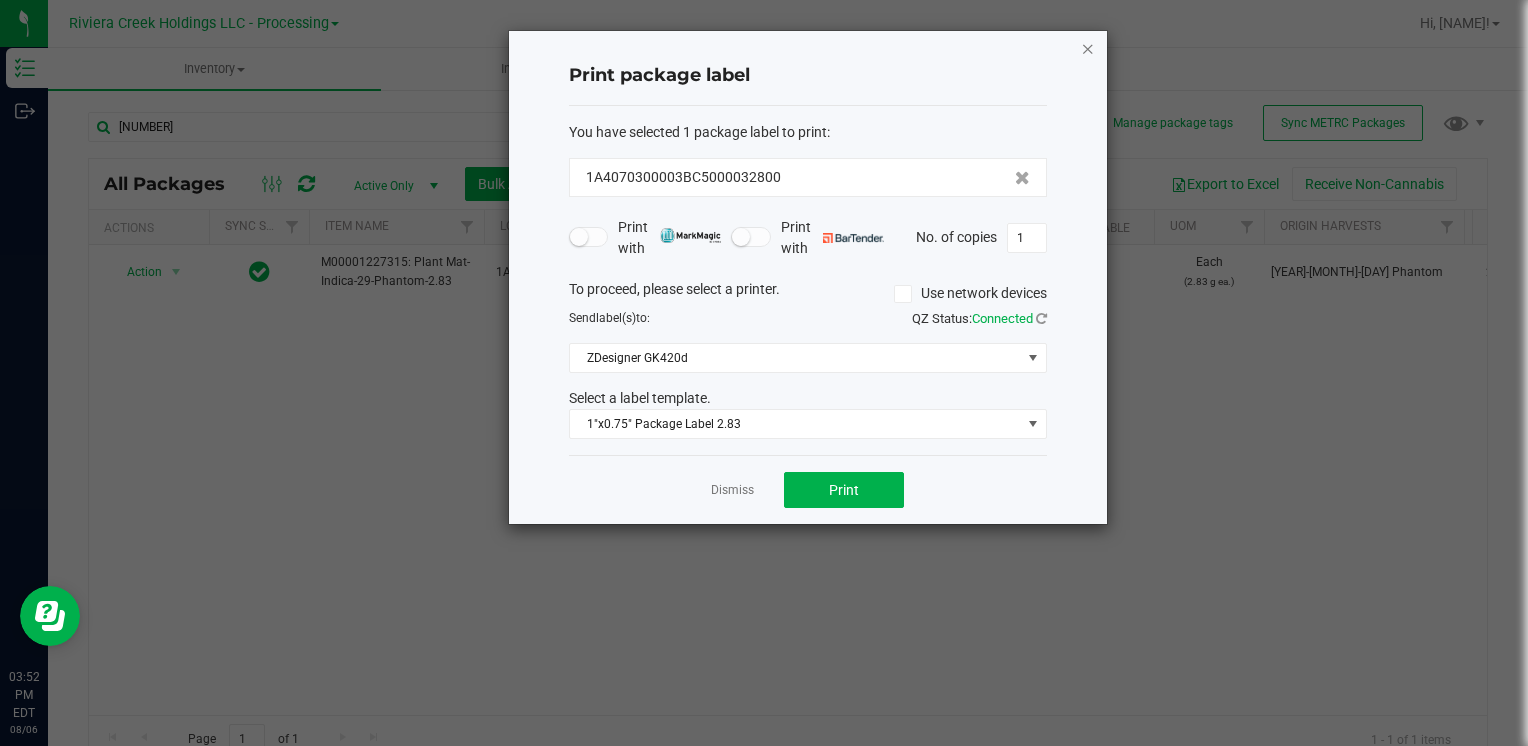 click 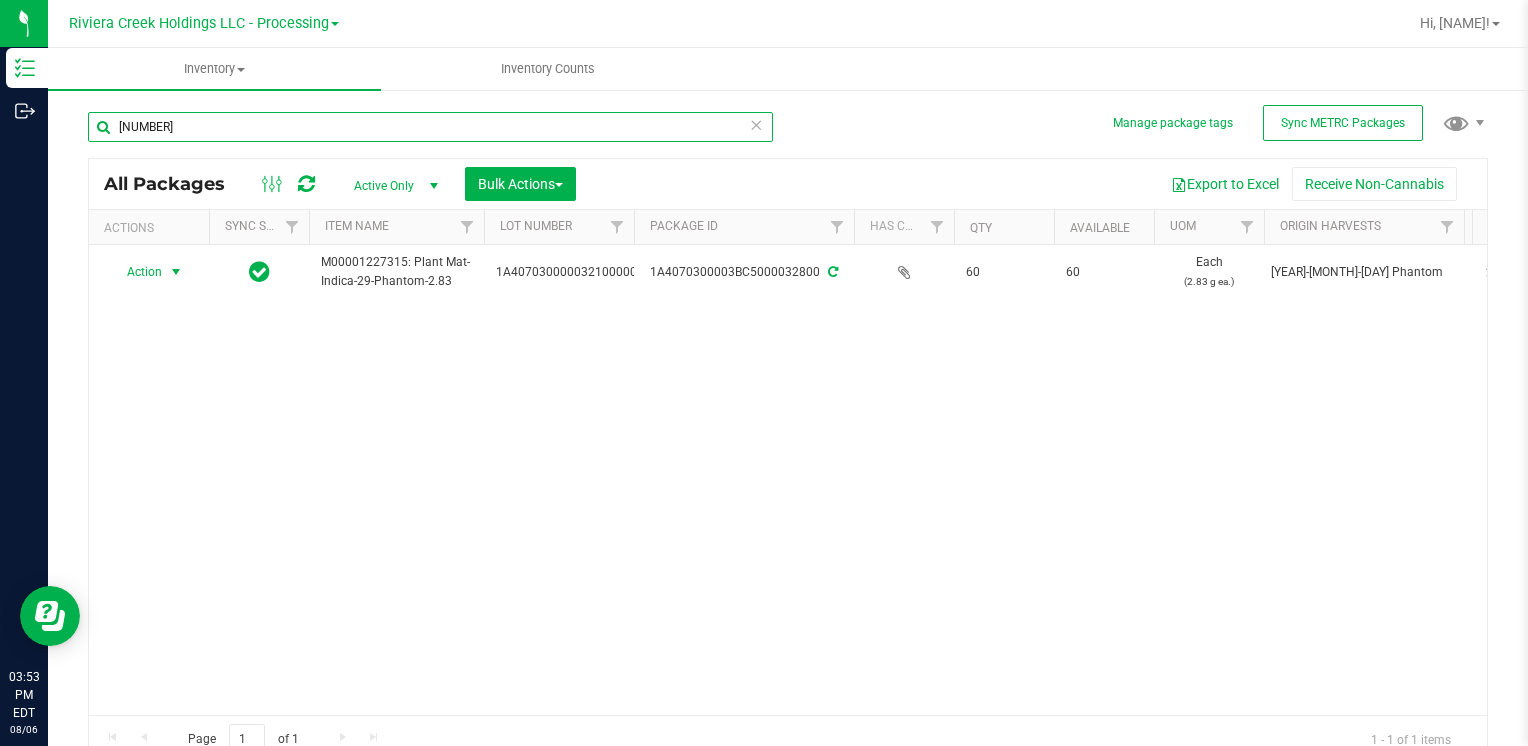 click on "[NUMBER]" at bounding box center [430, 127] 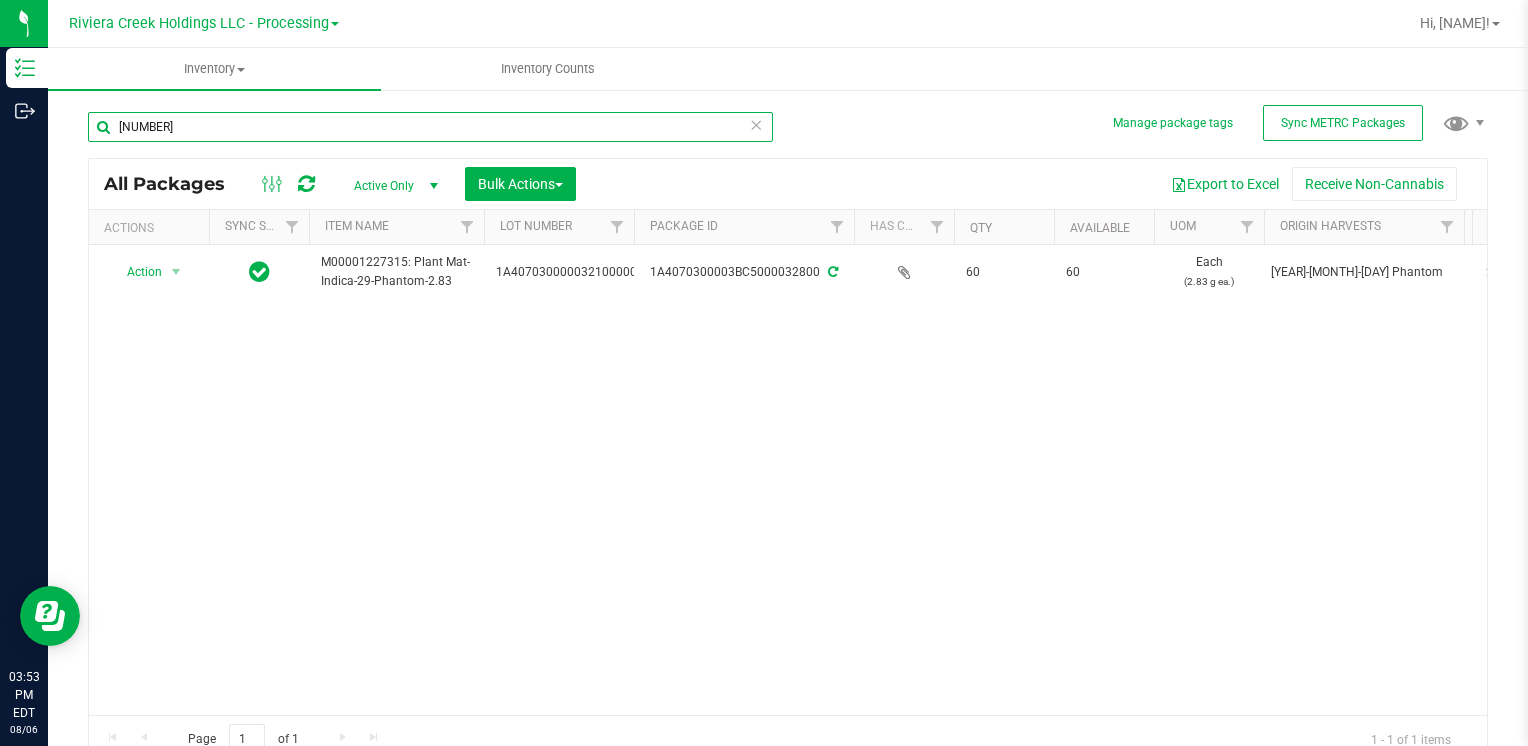 click on "[NUMBER]" at bounding box center (430, 127) 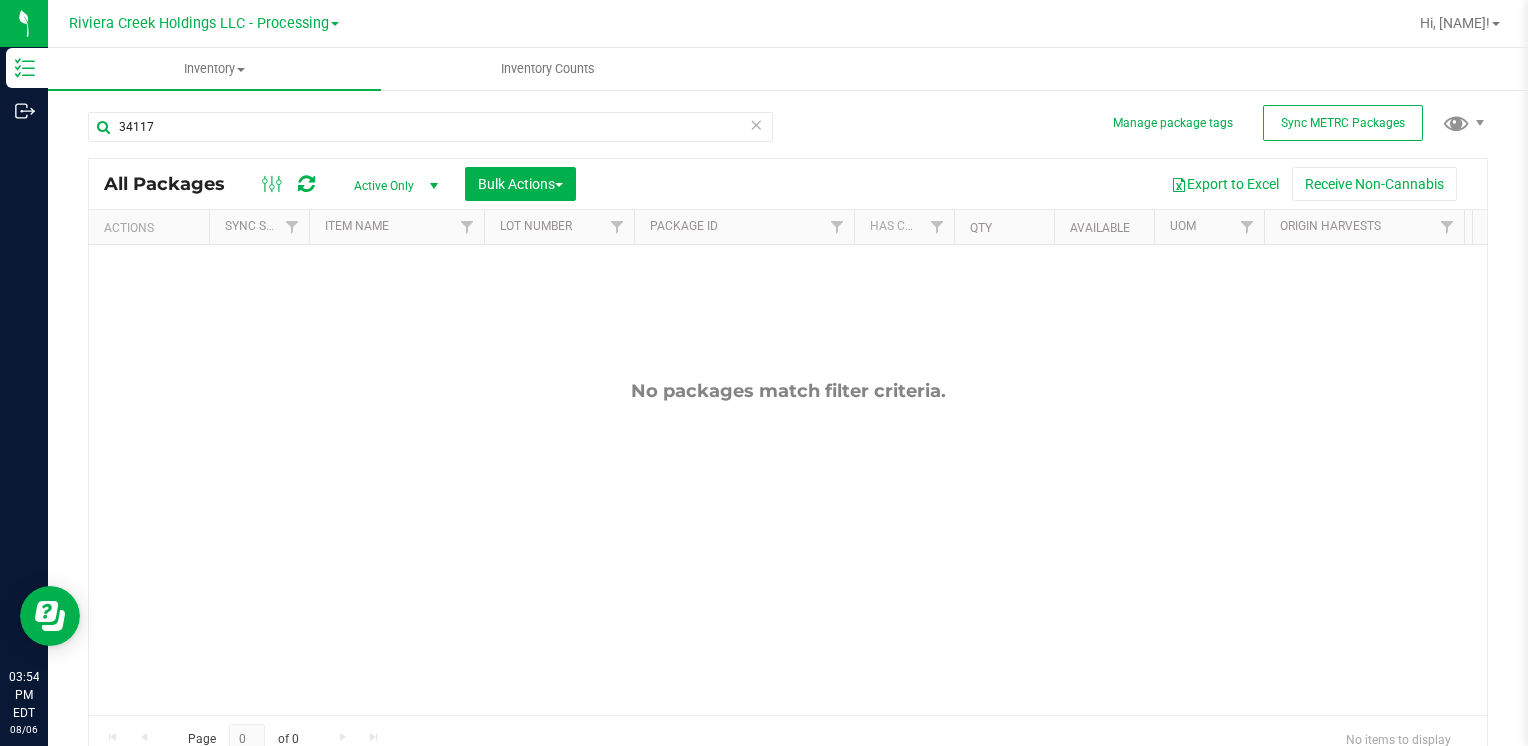 click on "34117" at bounding box center (430, 135) 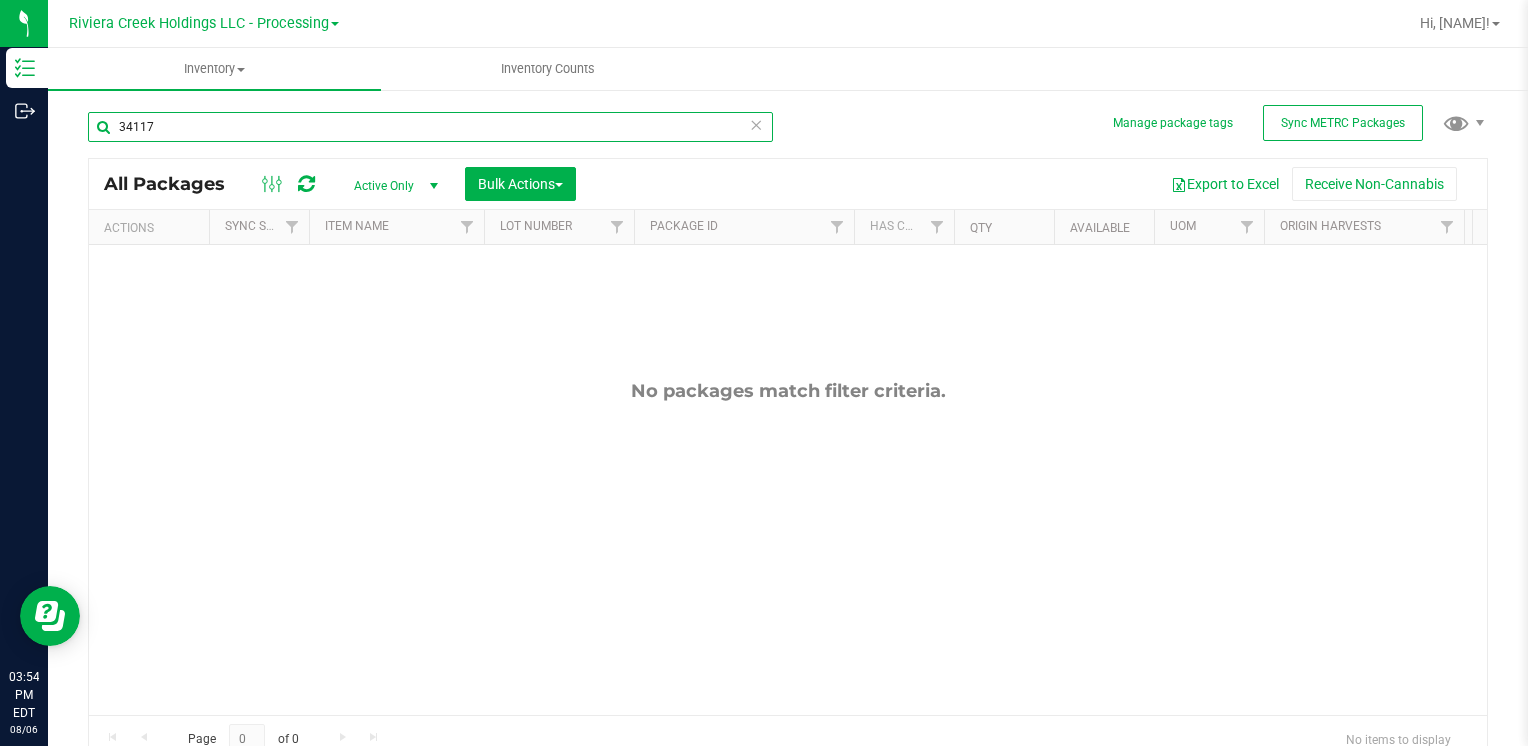 click on "34117" at bounding box center (430, 127) 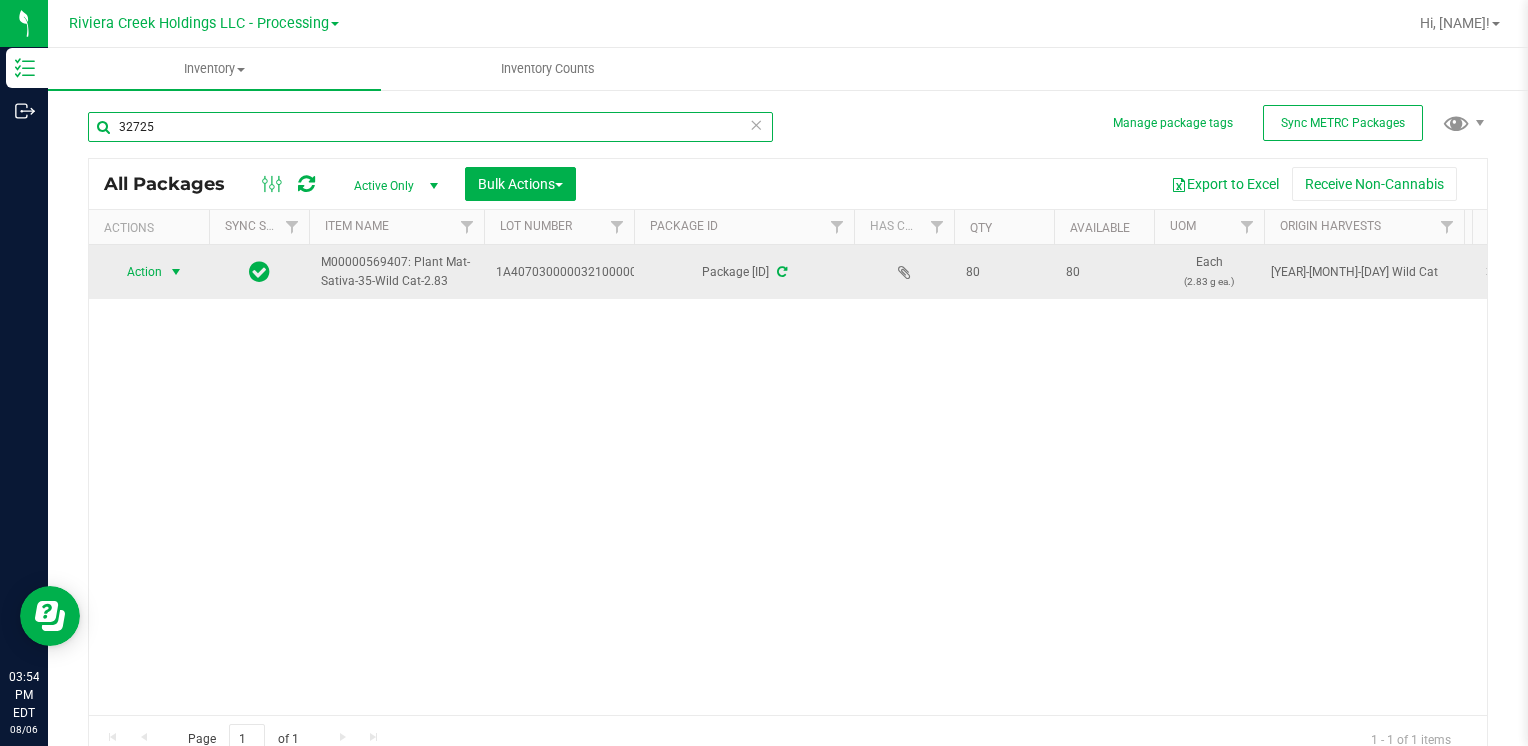 type on "32725" 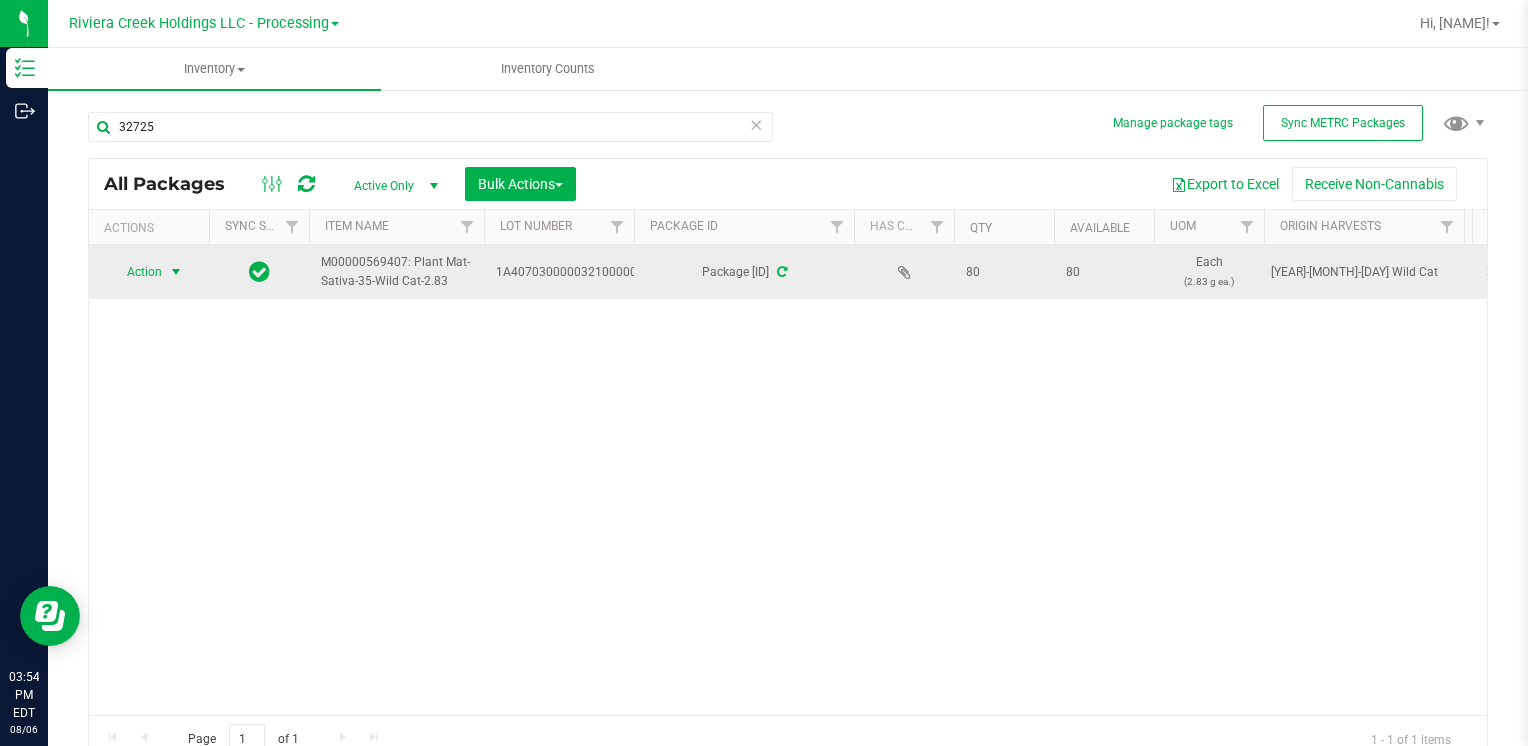 click on "Action" at bounding box center (136, 272) 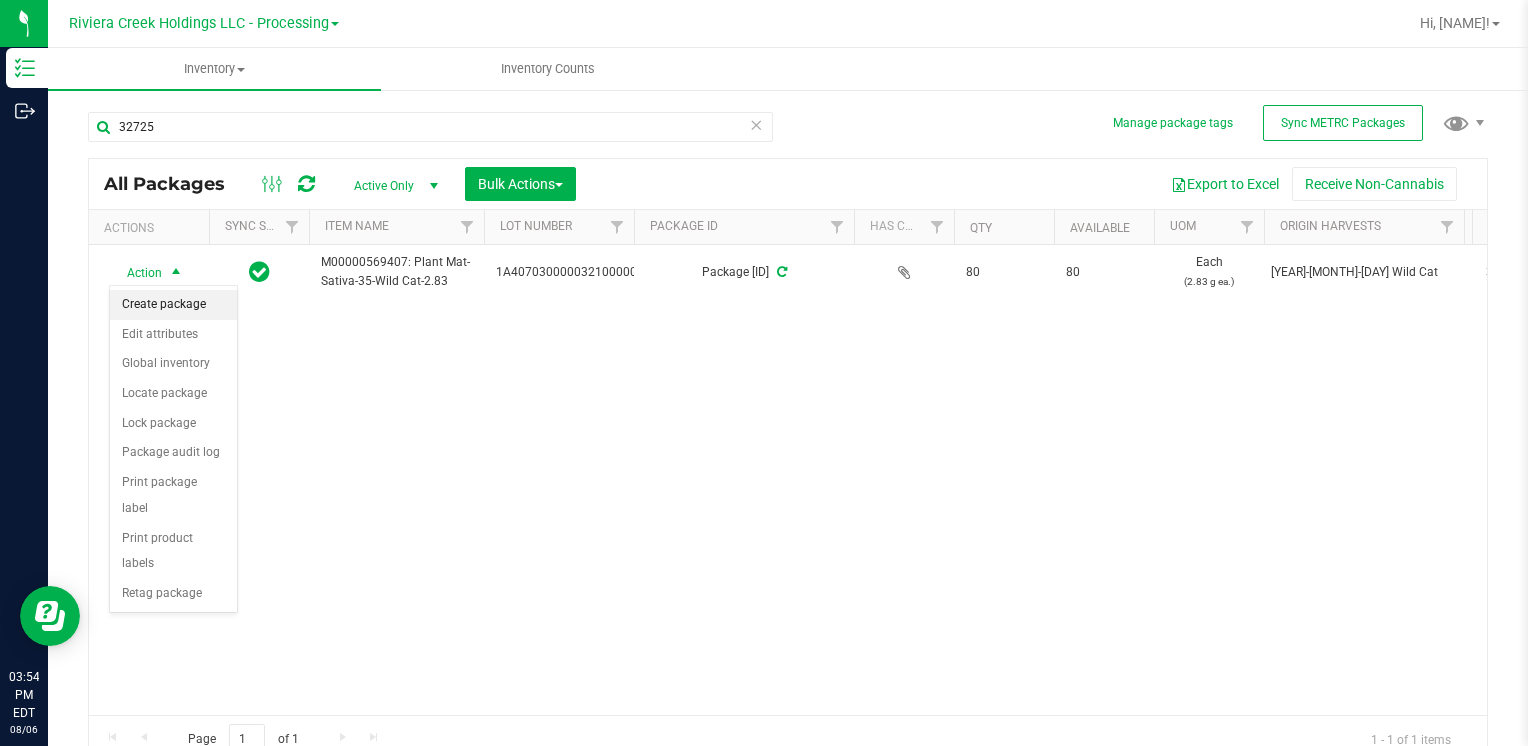 click on "Create package" at bounding box center (173, 305) 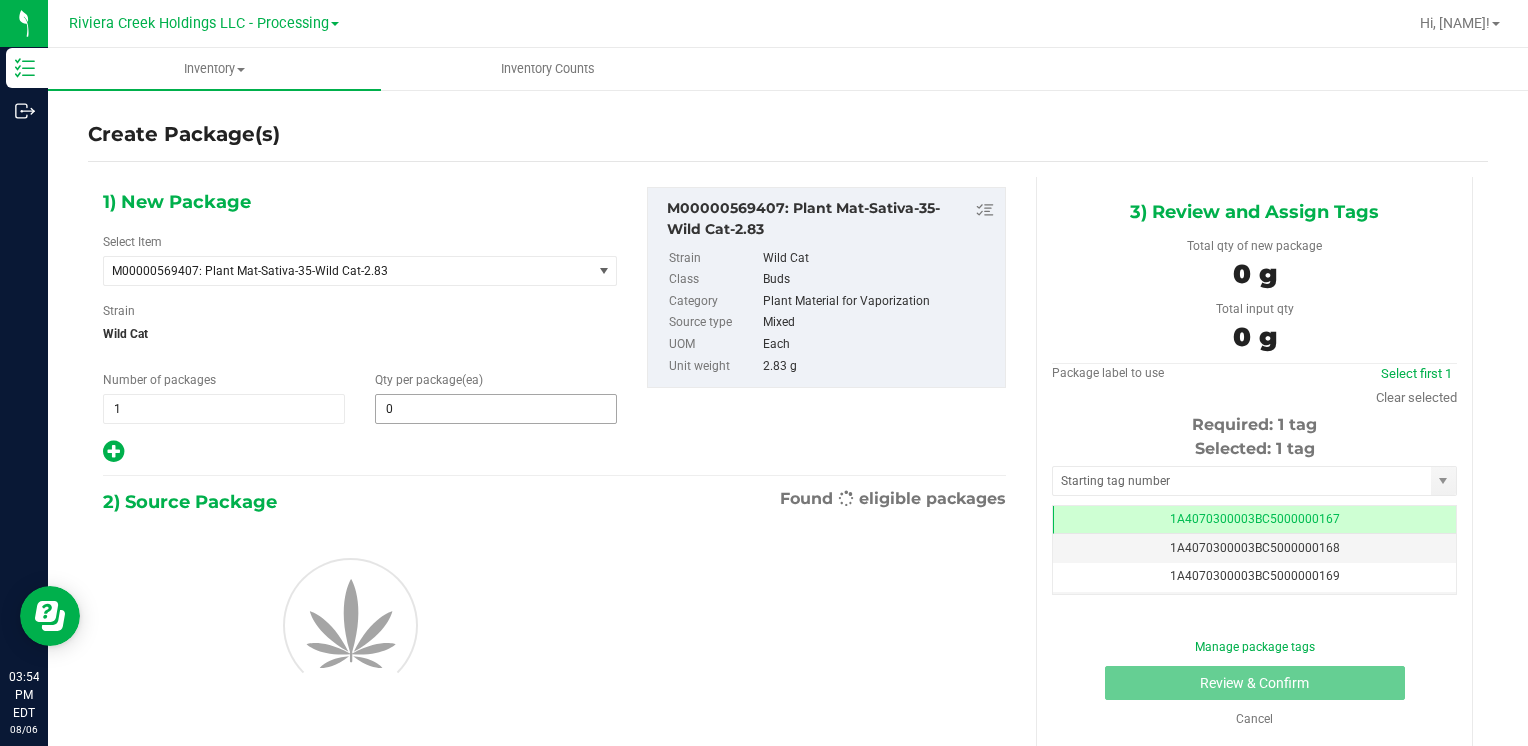 scroll, scrollTop: 0, scrollLeft: 0, axis: both 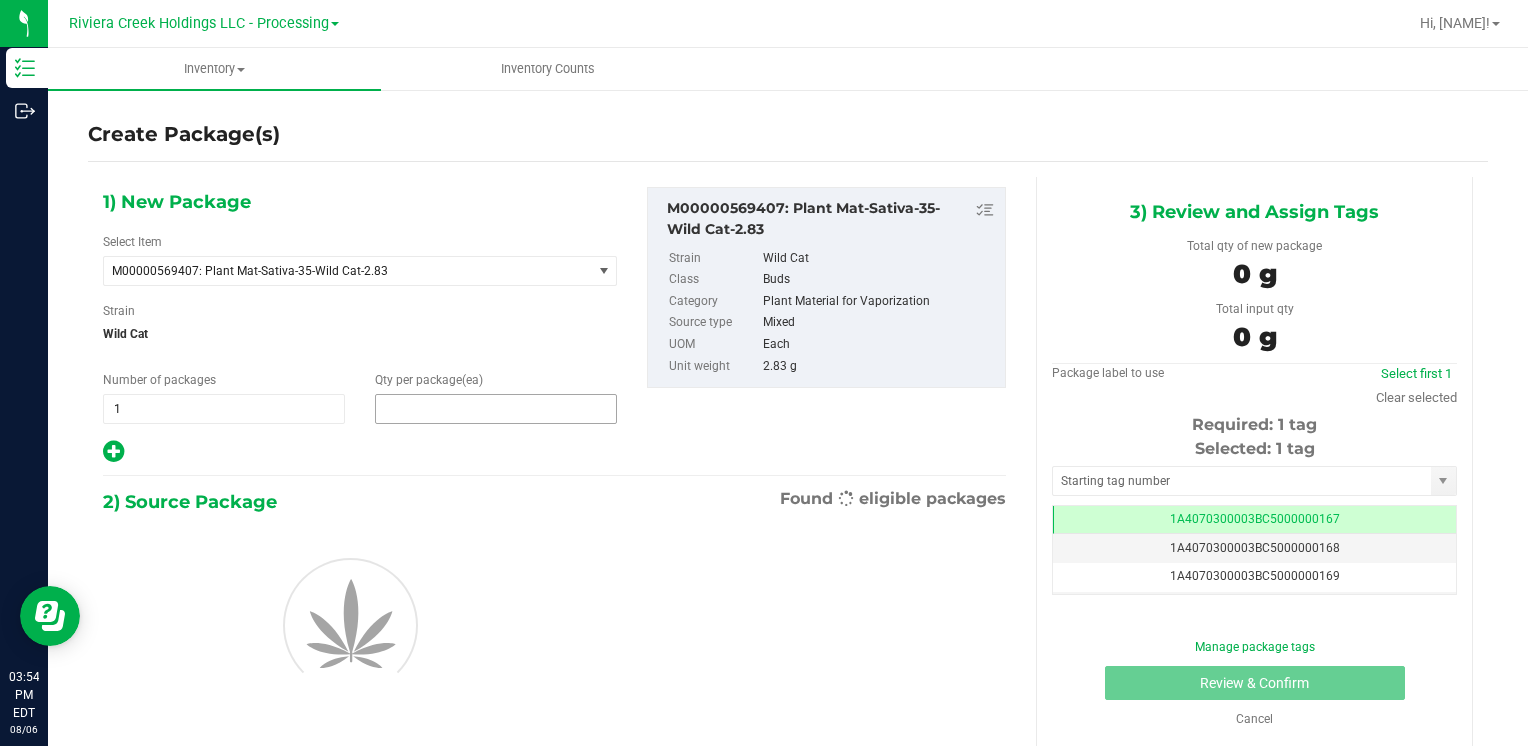 click at bounding box center (496, 409) 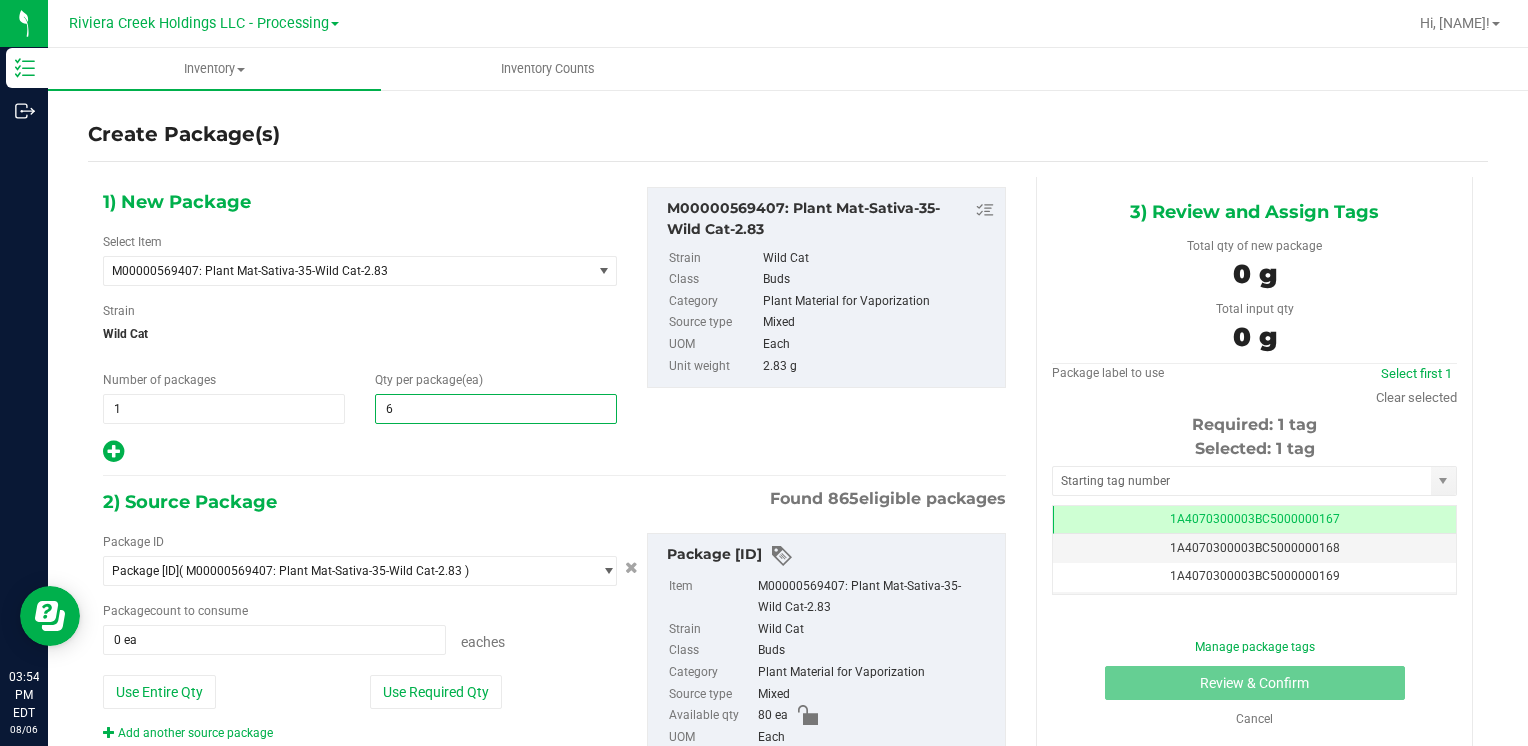 type on "60" 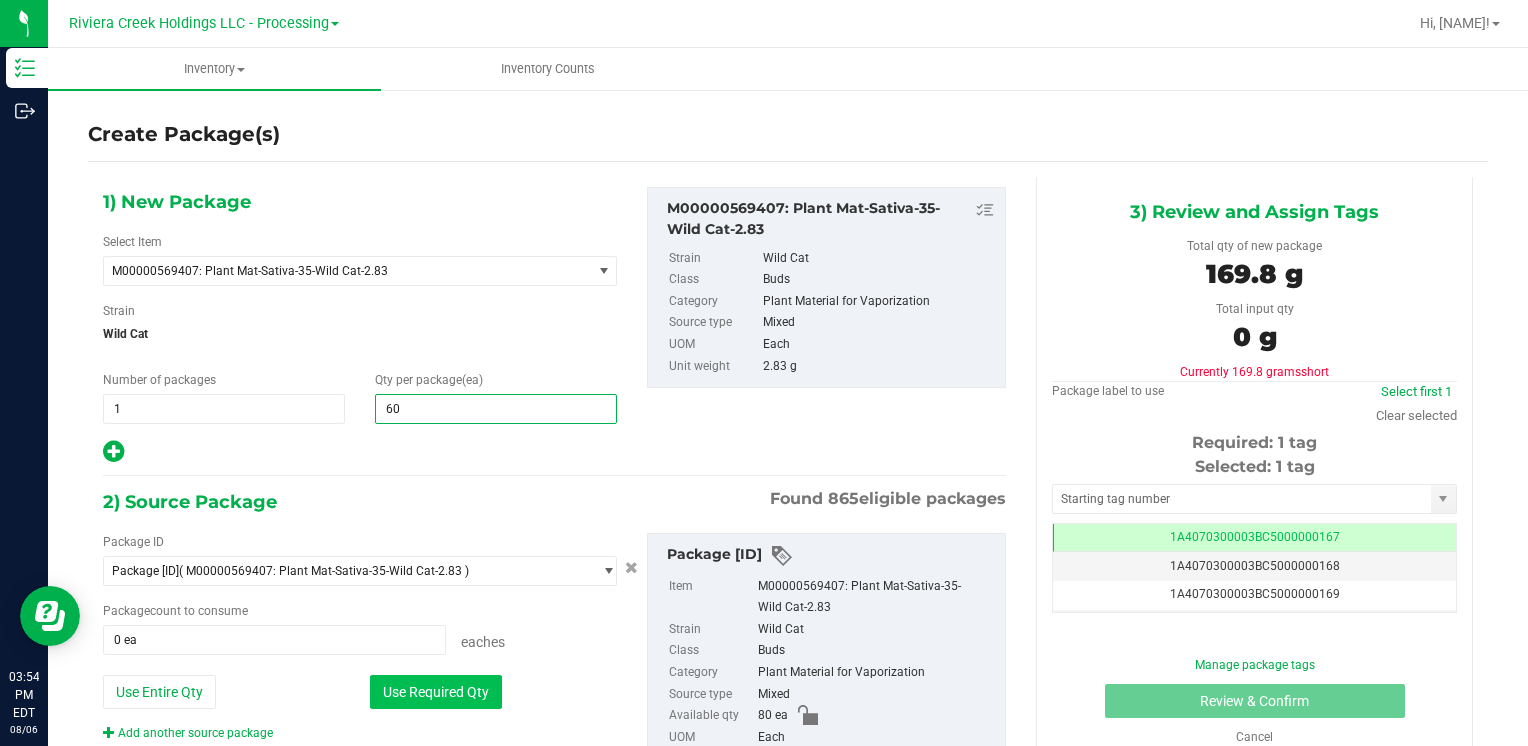 type on "60" 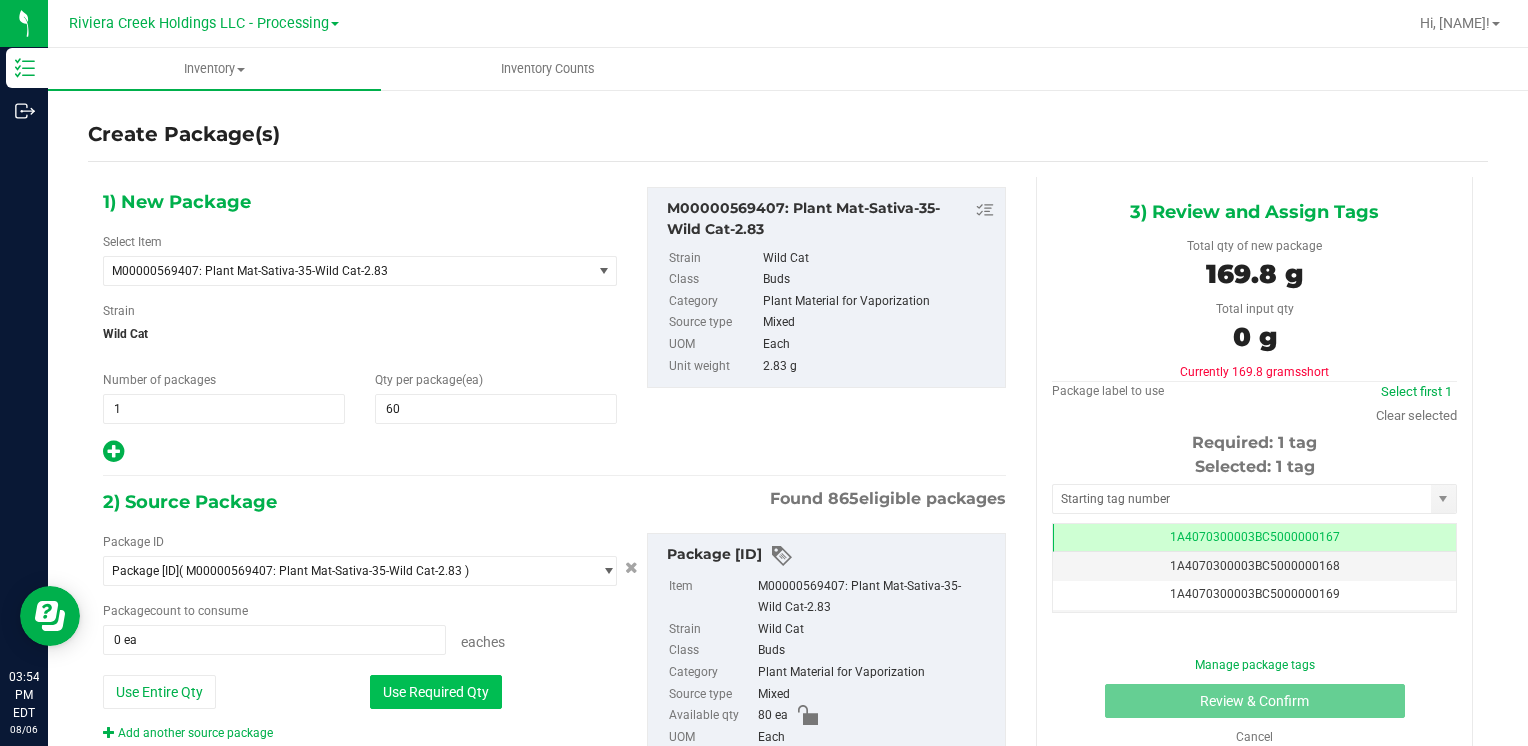 click on "Use Required Qty" at bounding box center (436, 692) 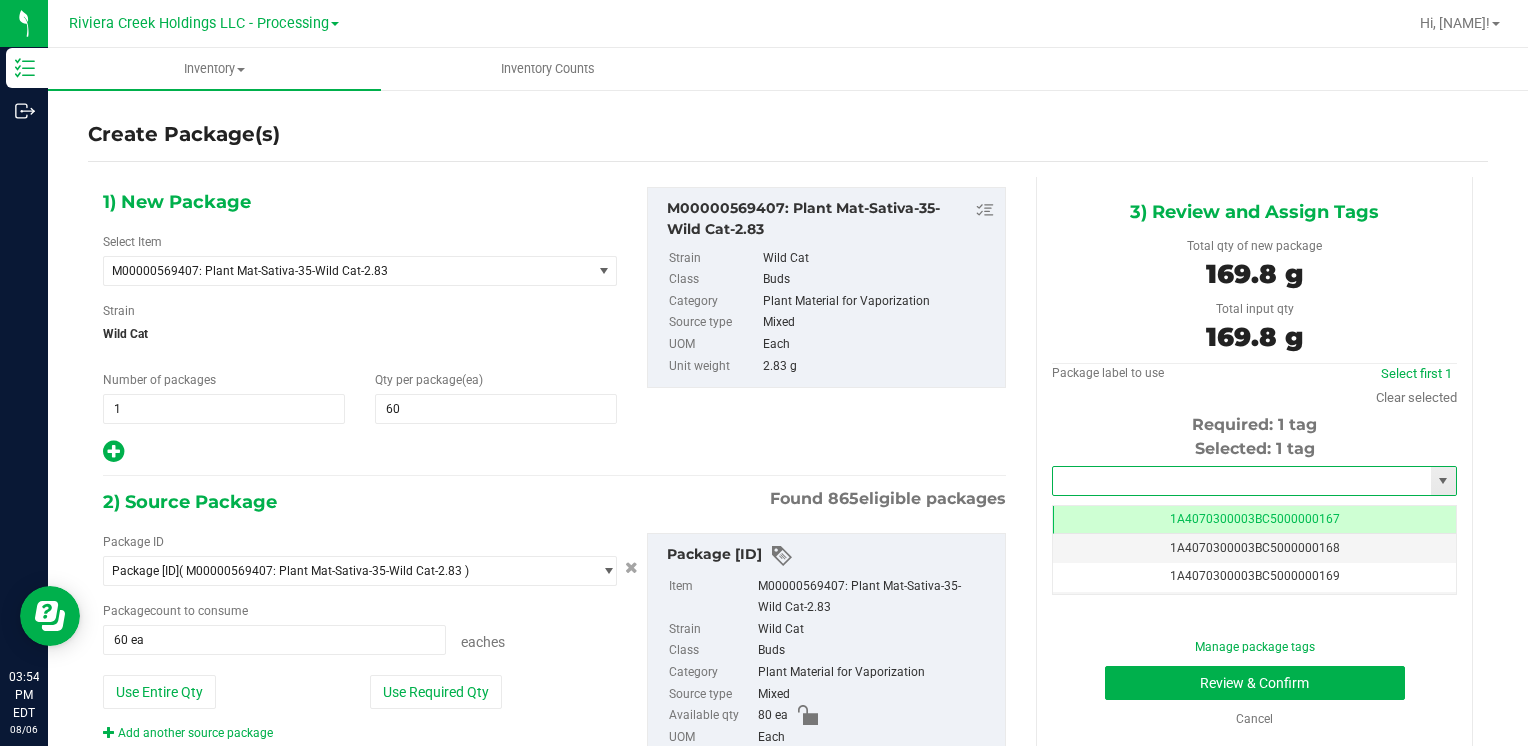 click at bounding box center [1242, 481] 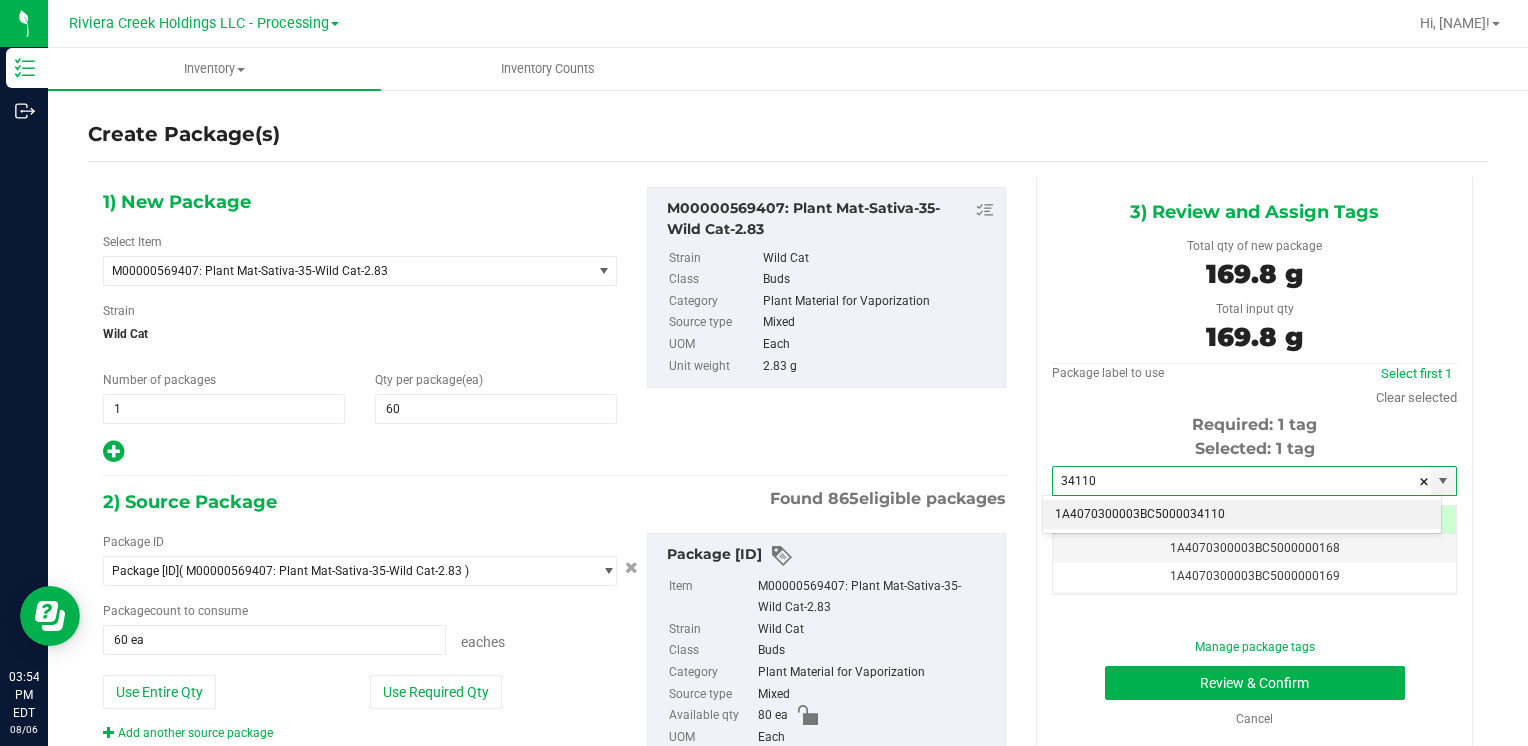 click on "1A4070300003BC5000034110" at bounding box center [1242, 515] 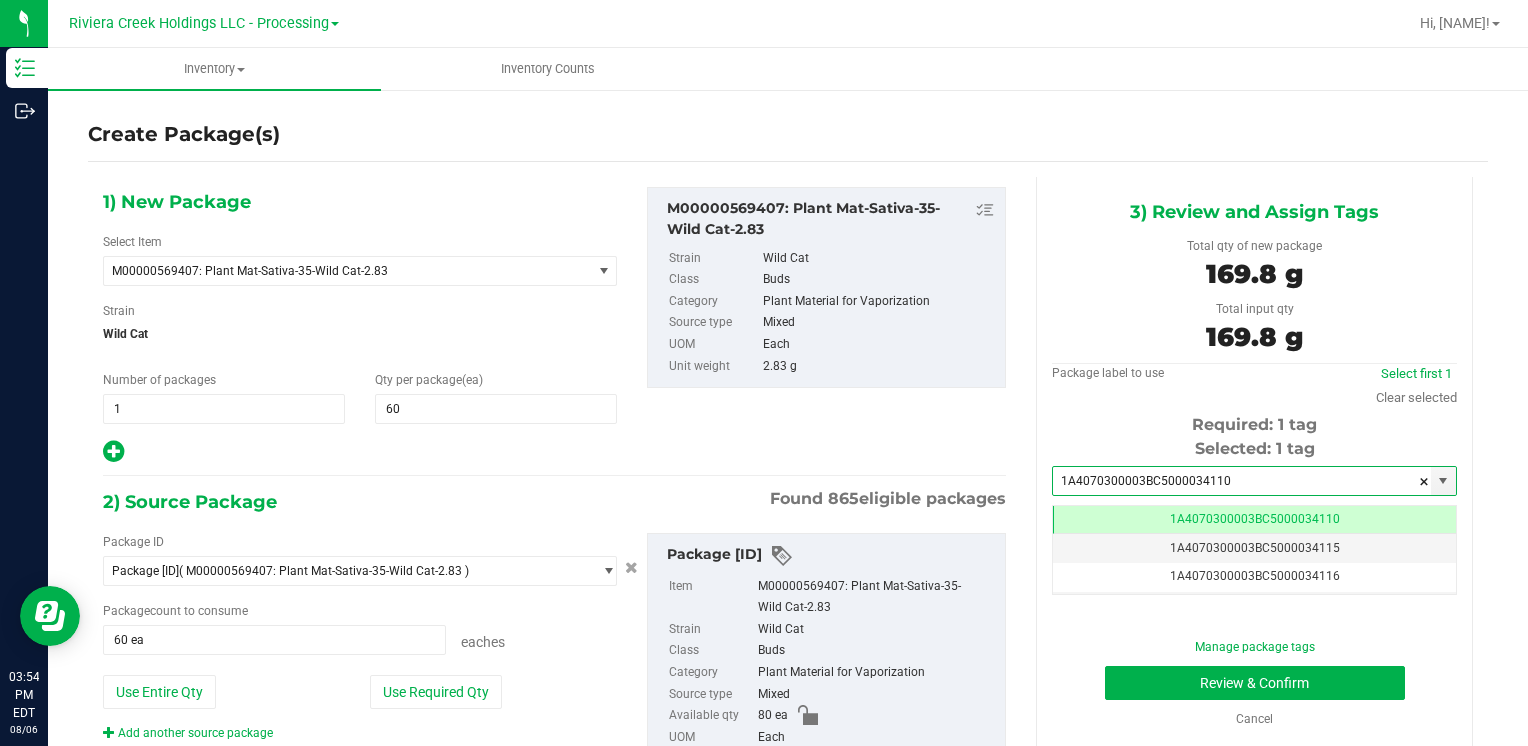 scroll, scrollTop: 0, scrollLeft: 0, axis: both 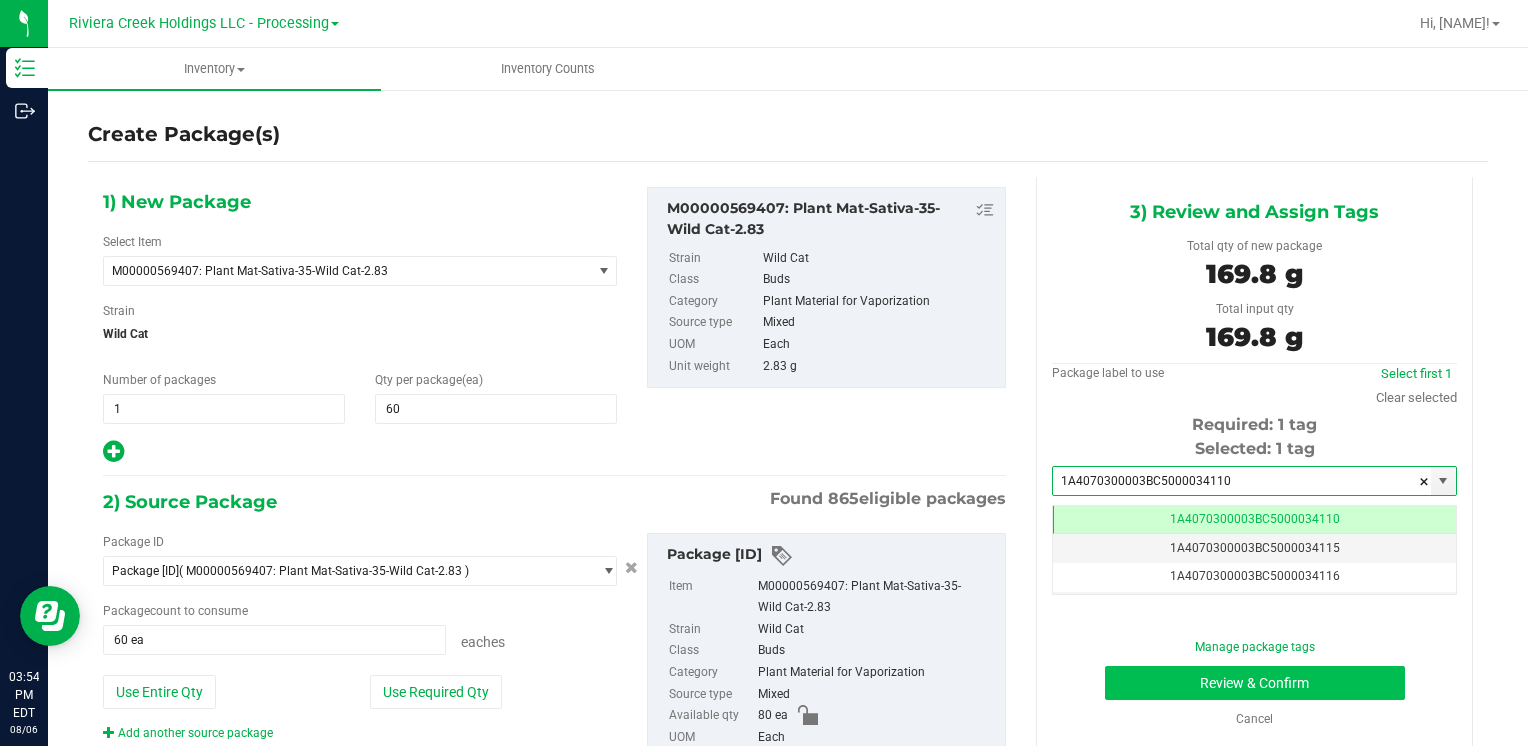 type on "1A4070300003BC5000034110" 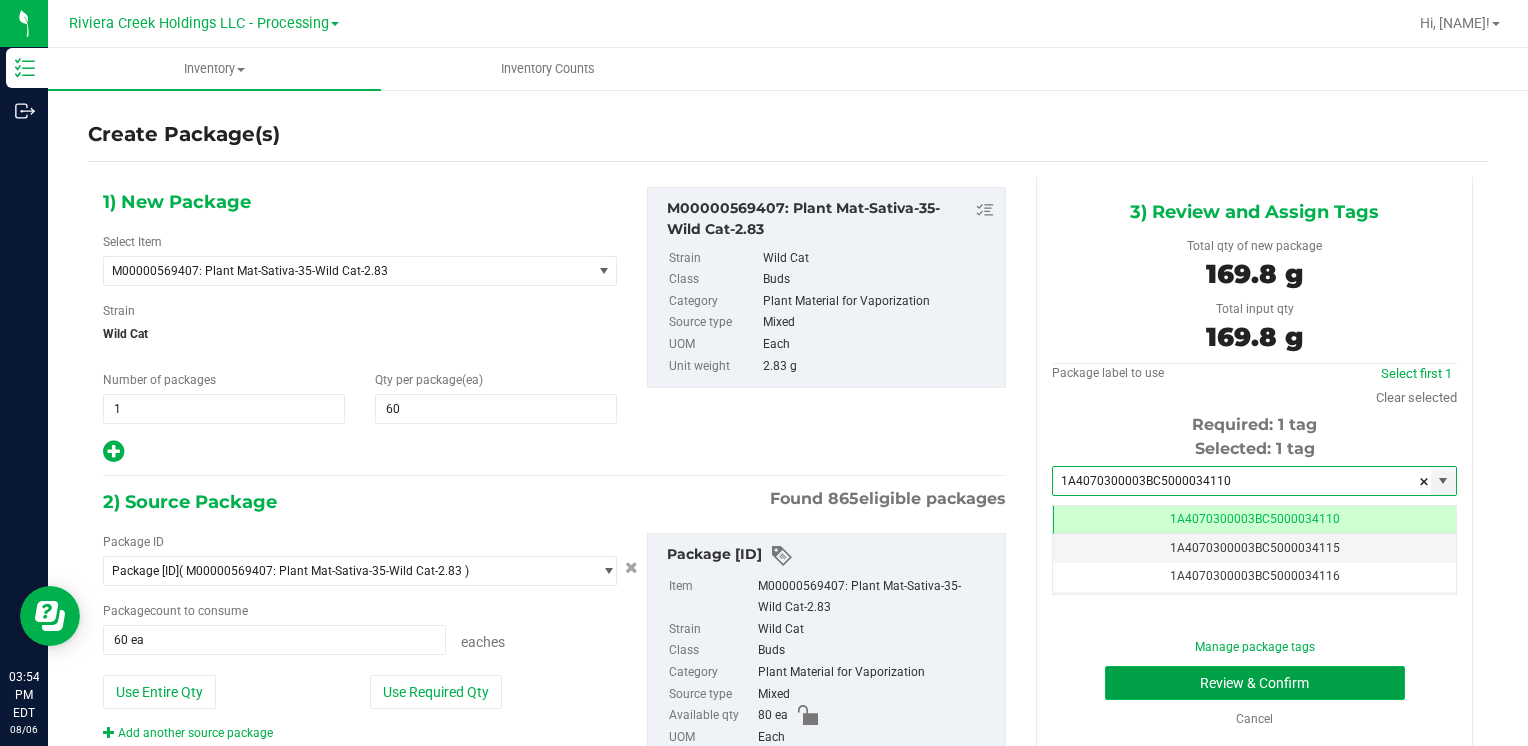 click on "Review & Confirm" at bounding box center (1255, 683) 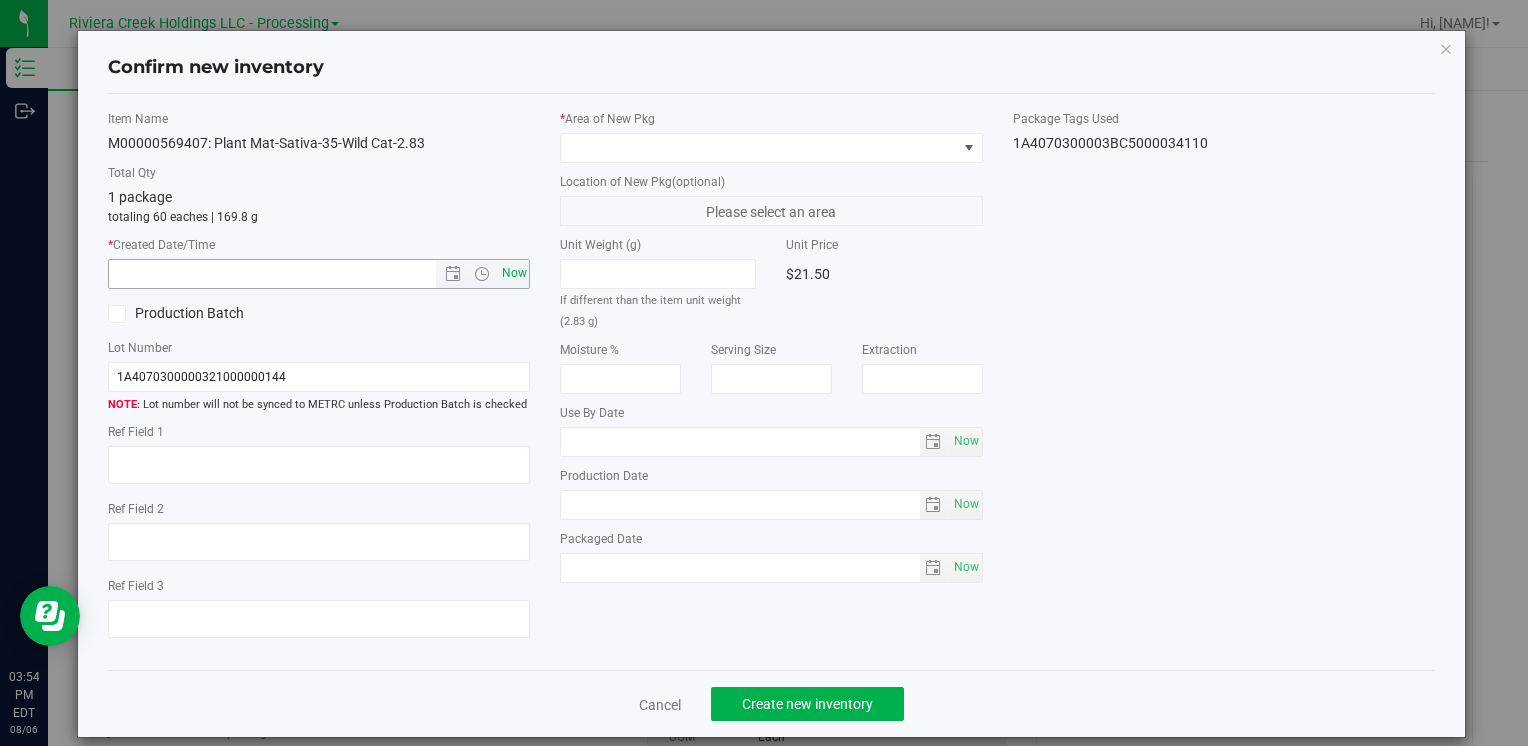 click on "Now" at bounding box center (514, 273) 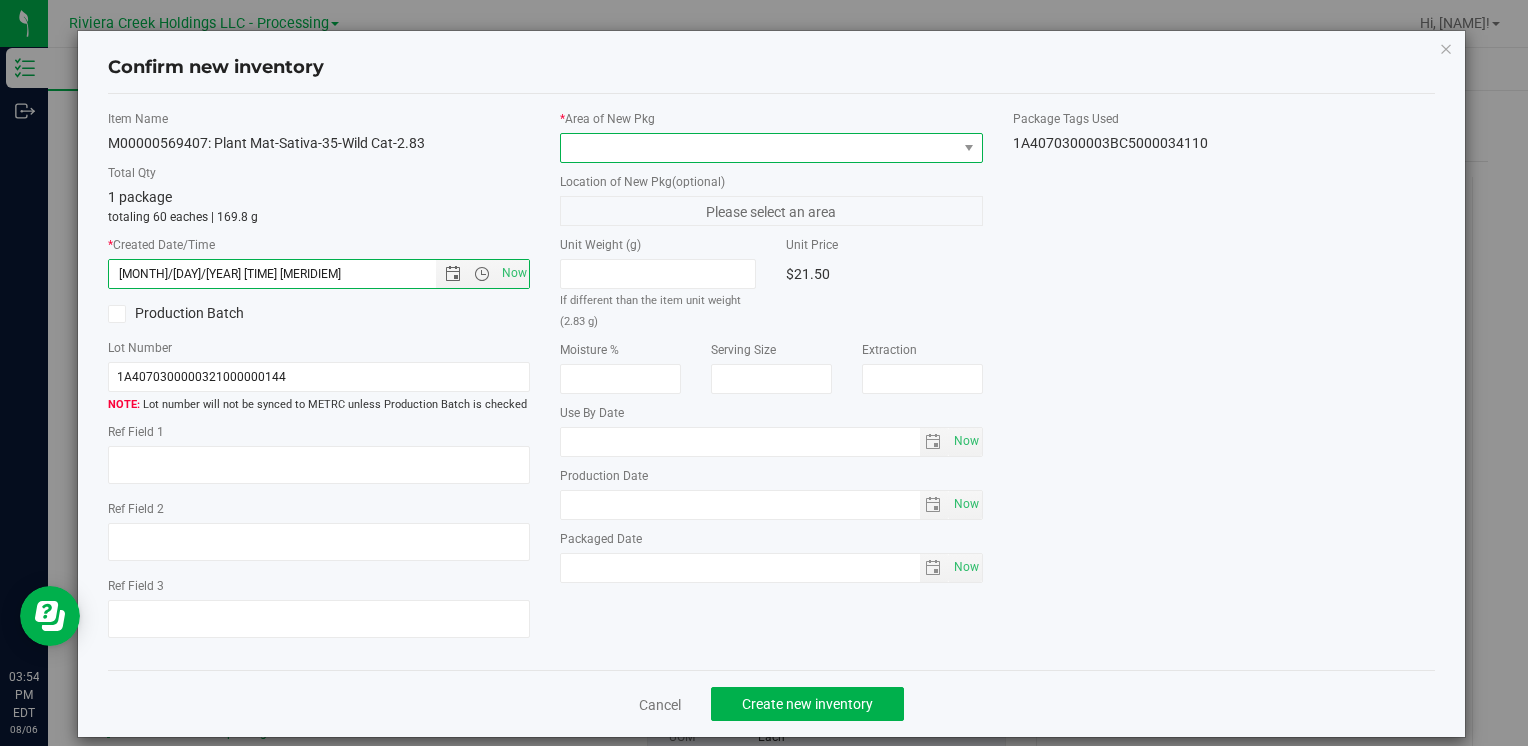 click at bounding box center (758, 148) 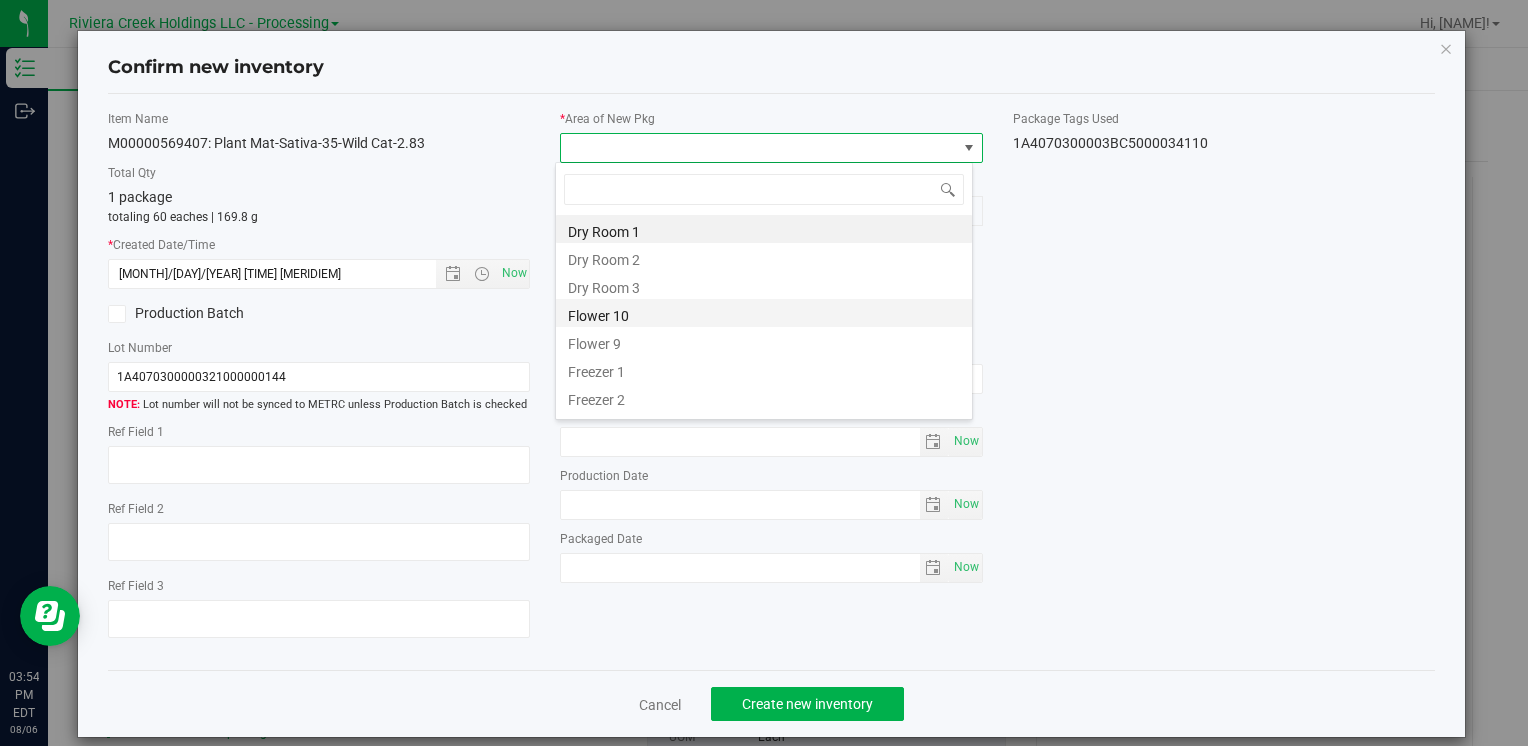 click on "Flower 10" at bounding box center (764, 313) 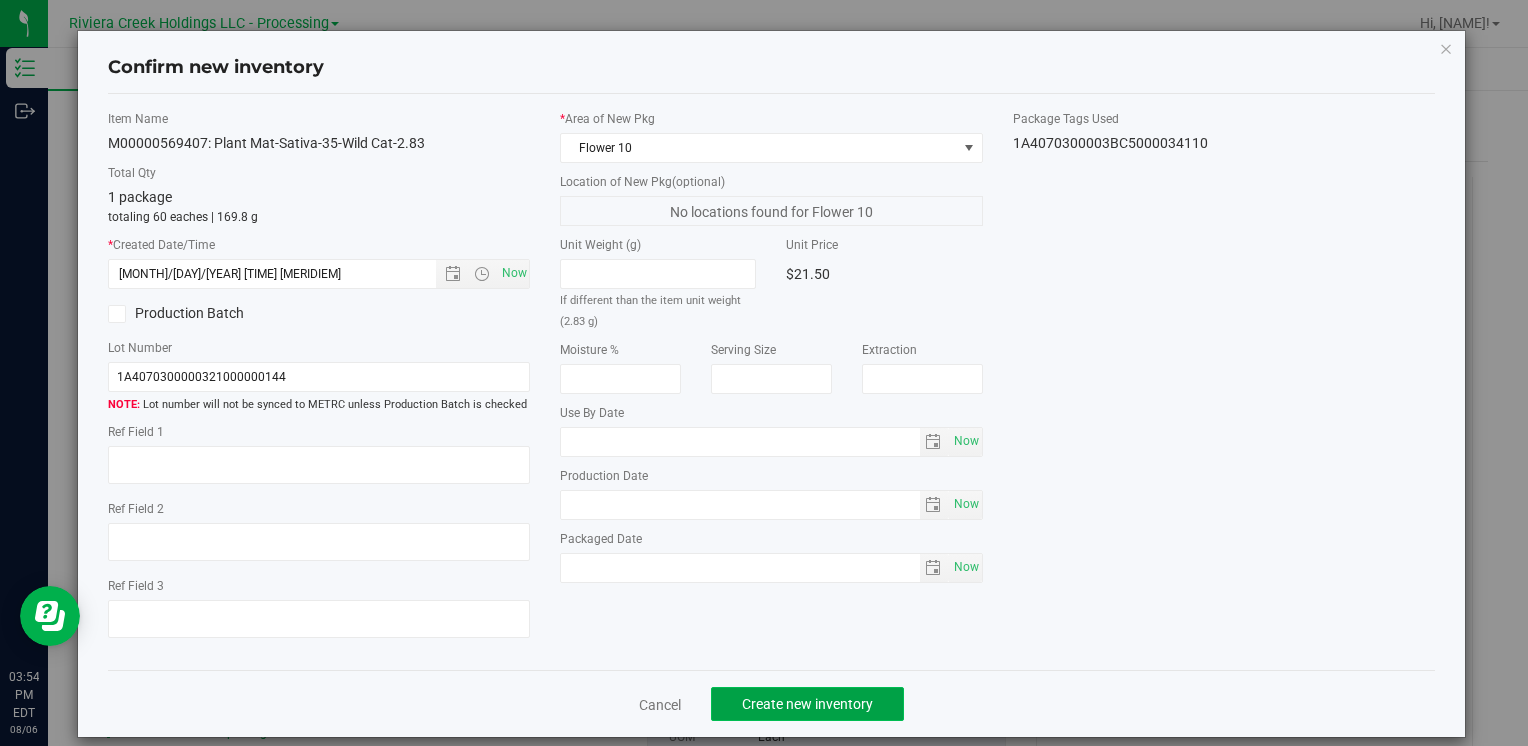 click on "Create new inventory" 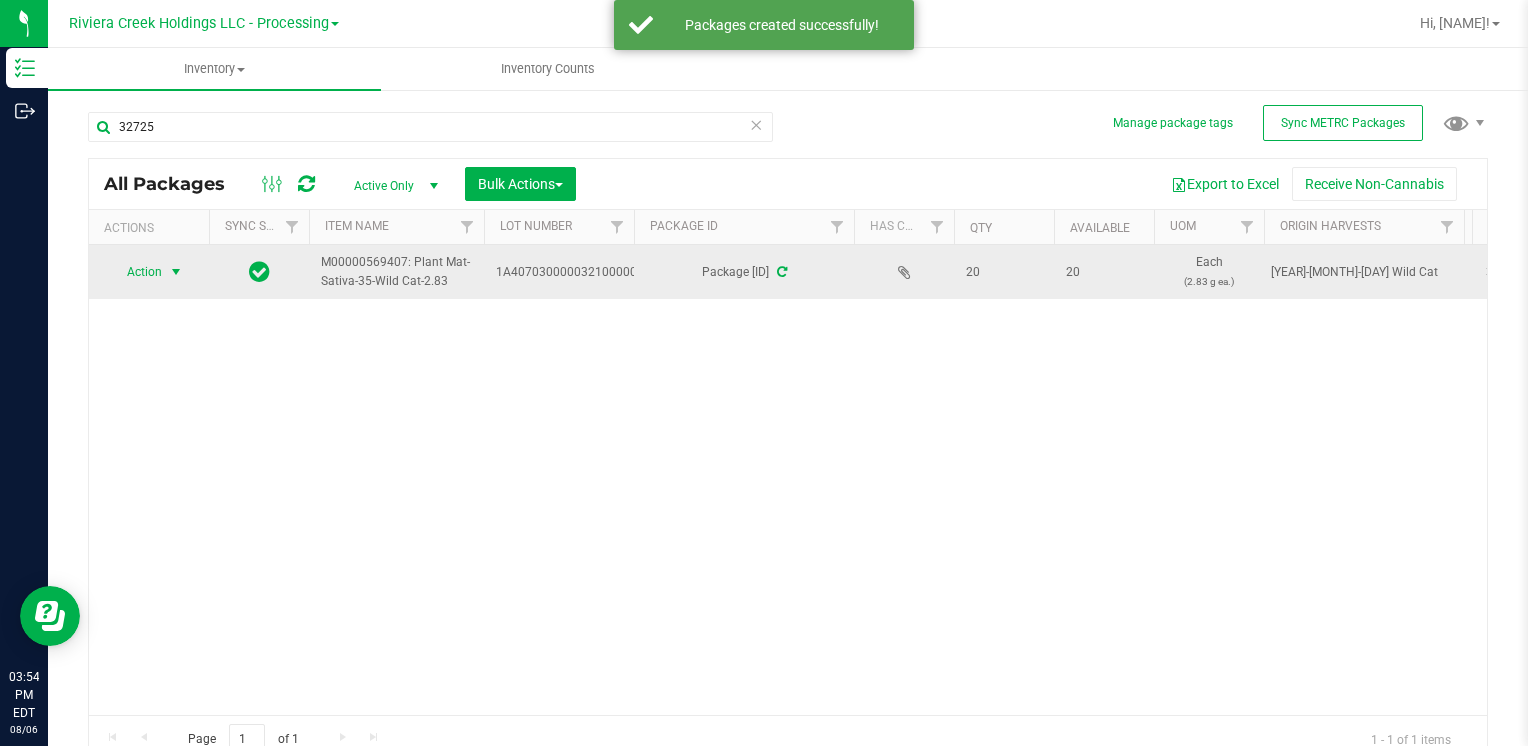 click on "Action" at bounding box center (136, 272) 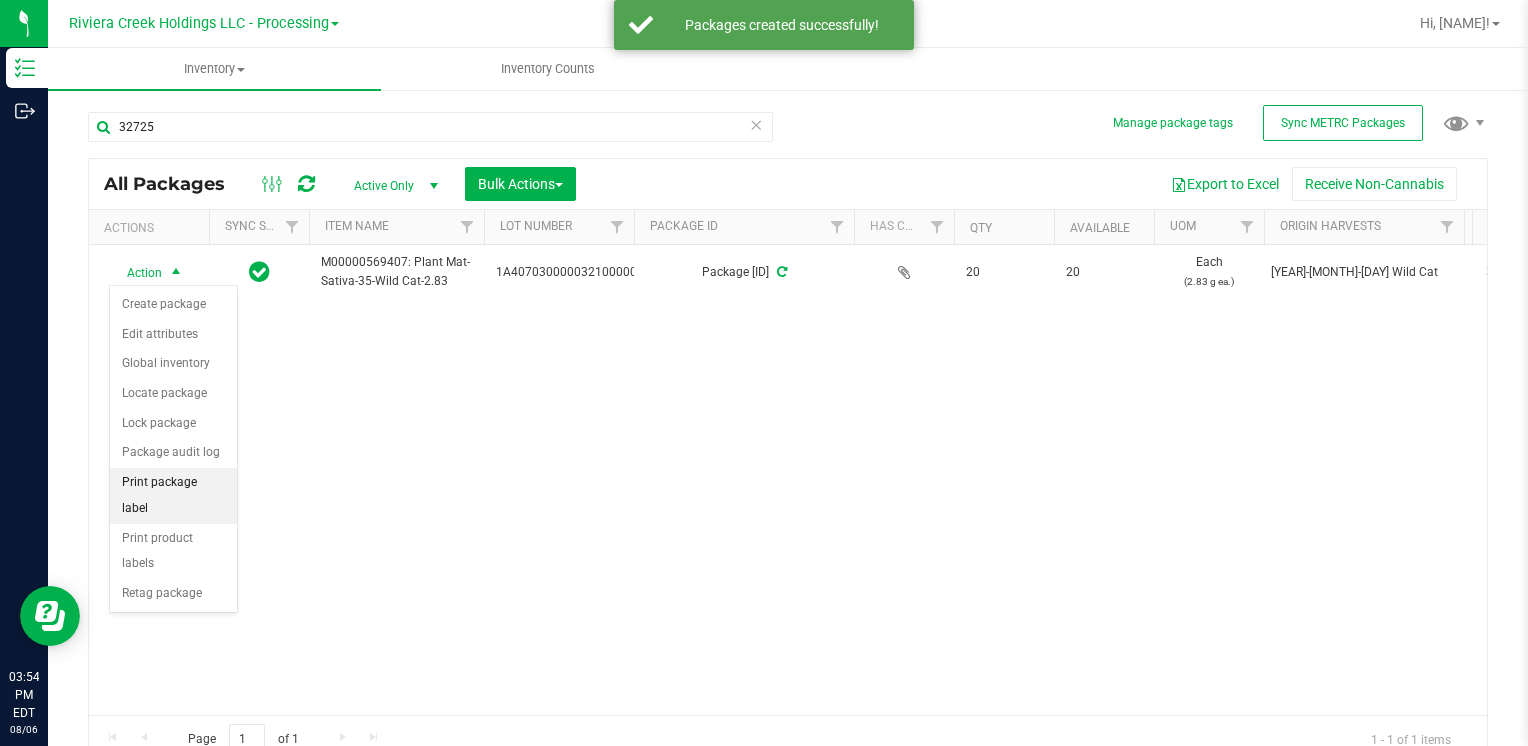 click on "Print package label" at bounding box center [173, 495] 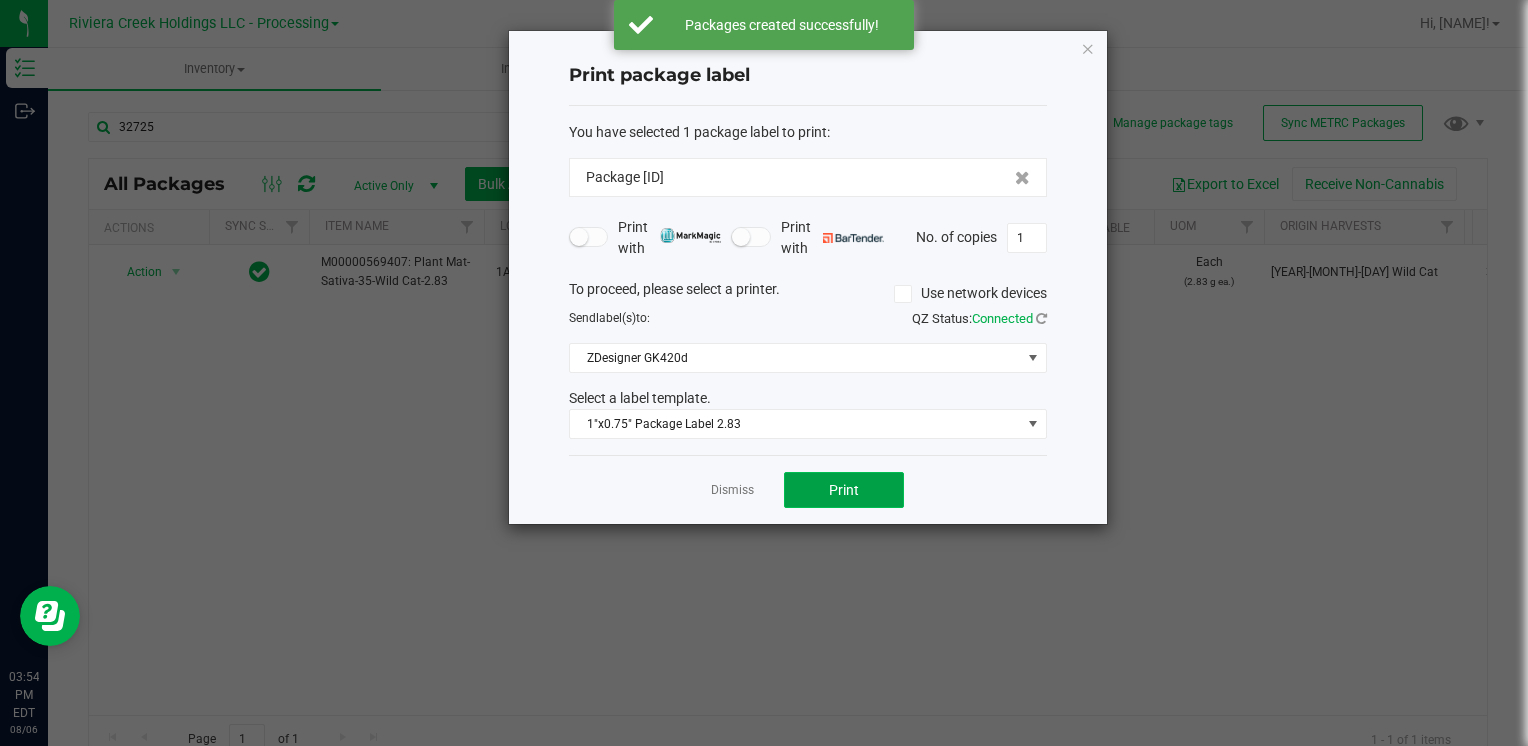 click on "Print" 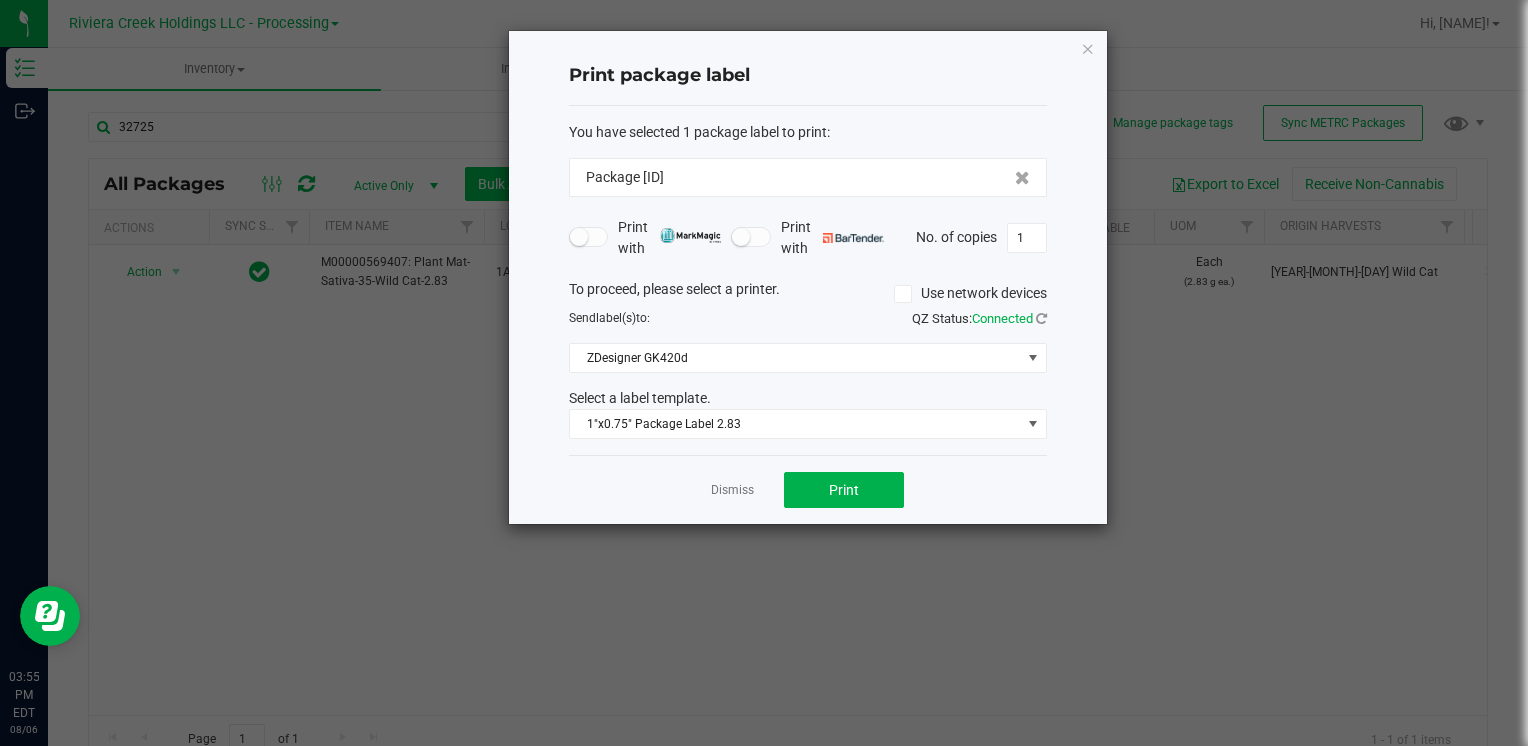 drag, startPoint x: 1090, startPoint y: 41, endPoint x: 486, endPoint y: 193, distance: 622.8322 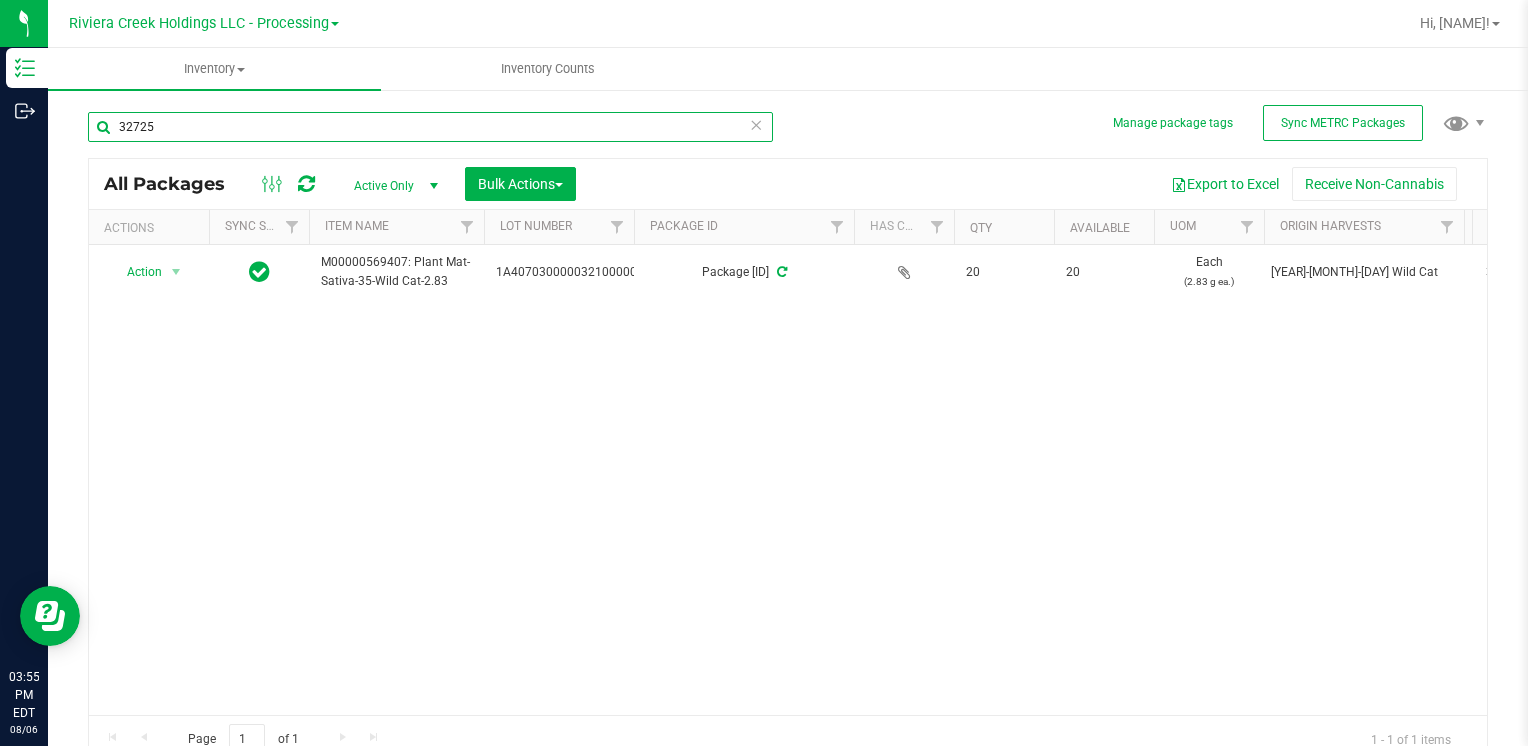 click on "32725" at bounding box center [430, 127] 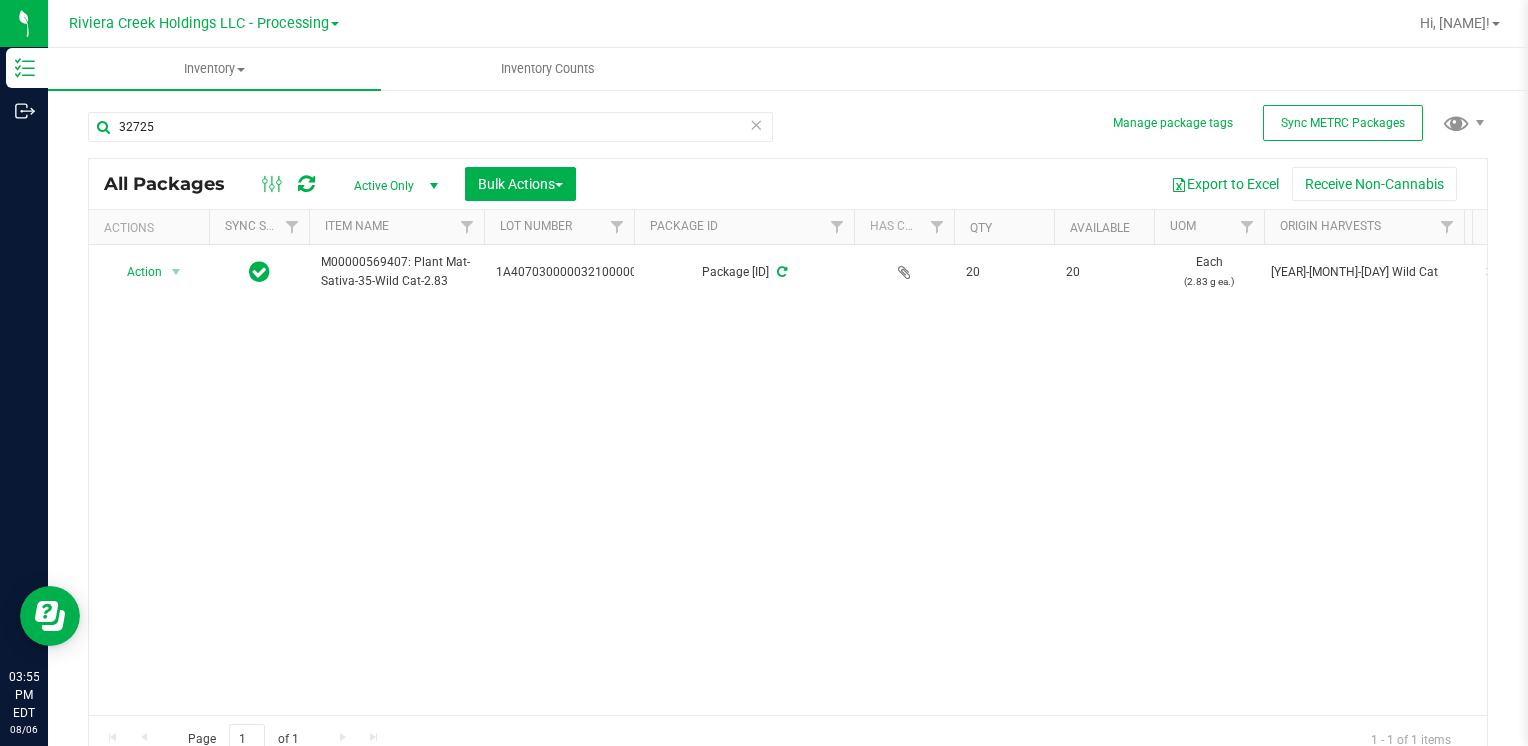 click on "Action Action Create package Edit attributes Global inventory Locate package Lock package Package audit log Print package label Print product labels Retag package
M00000569407: Plant Mat-Sativa-35-Wild Cat-2.83
[LICENSE]
[LICENSE]
20
20
Each
(2.83 g ea.)
[DATE] Wild Cat 35.2480
Flower 10
Pass
Now
Plant Material for Vaporization
Wild Cat" at bounding box center (788, 480) 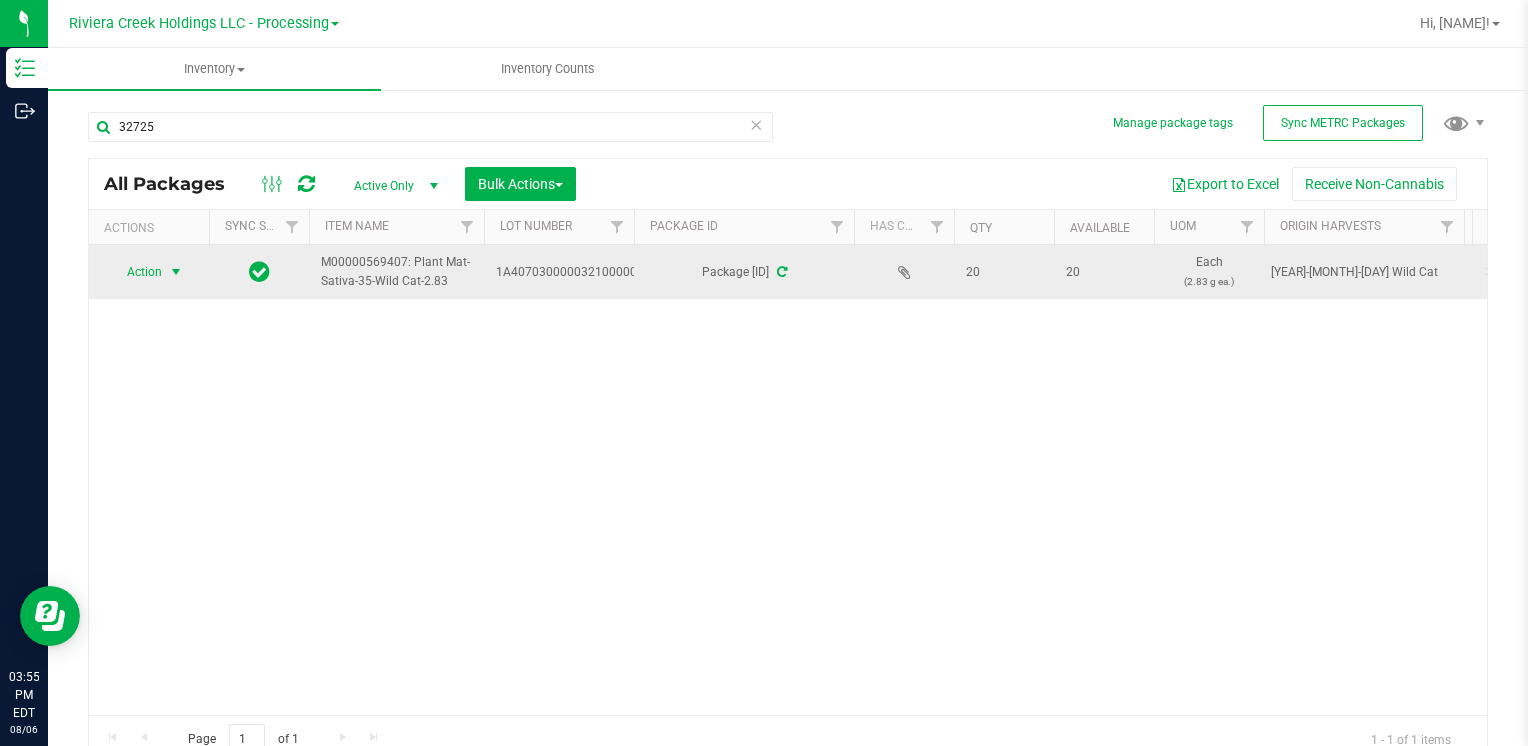 click on "Action" at bounding box center (136, 272) 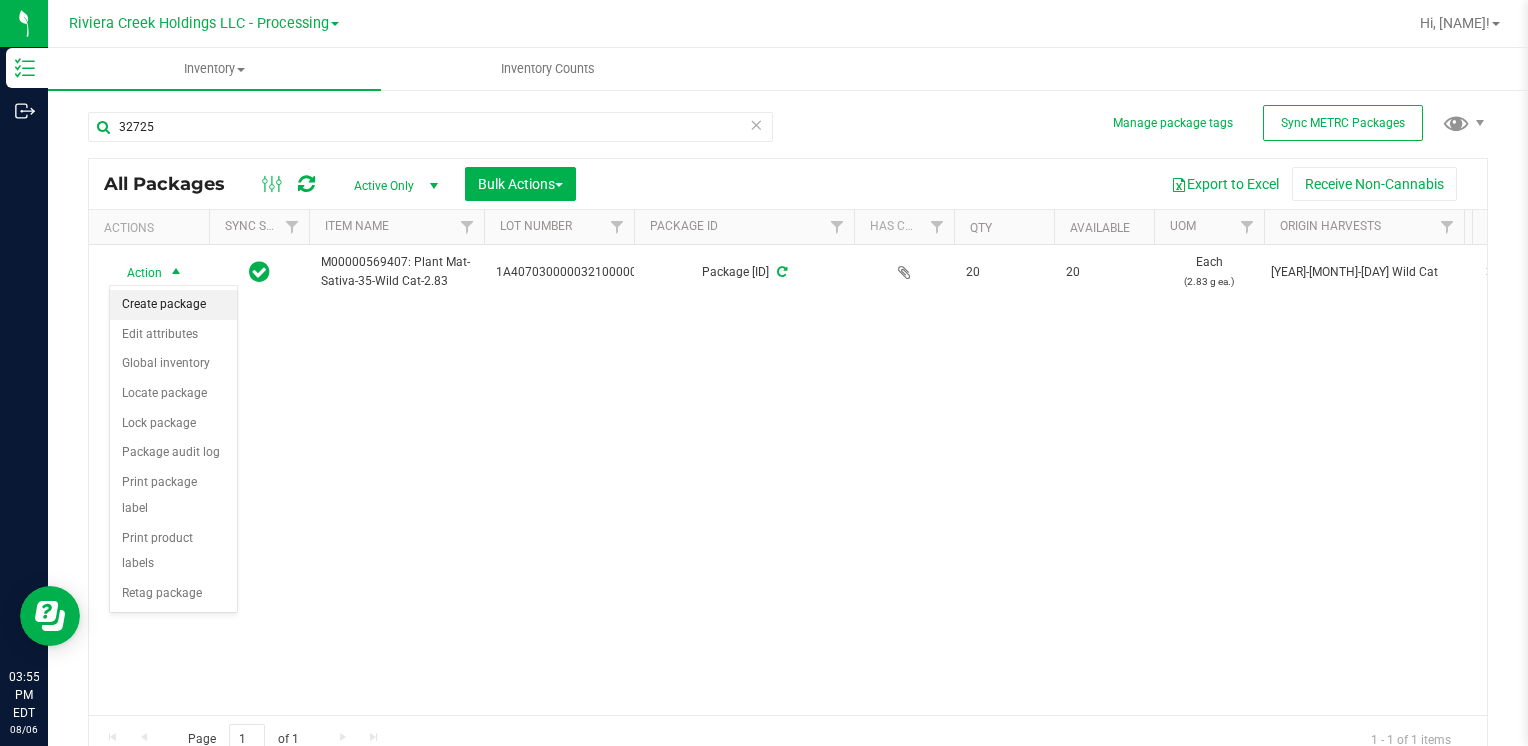 click on "Create package" at bounding box center [173, 305] 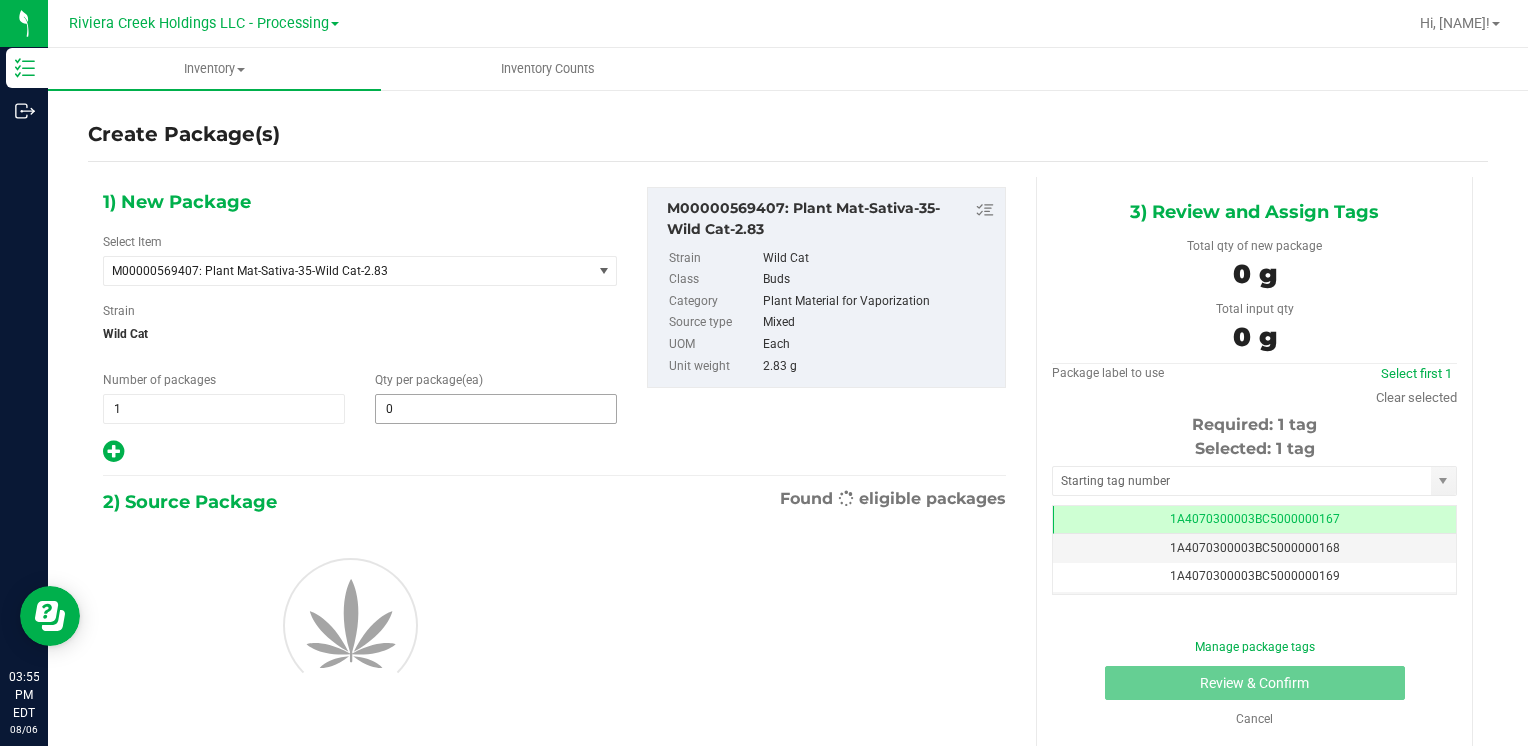 click on "0 0" at bounding box center [496, 409] 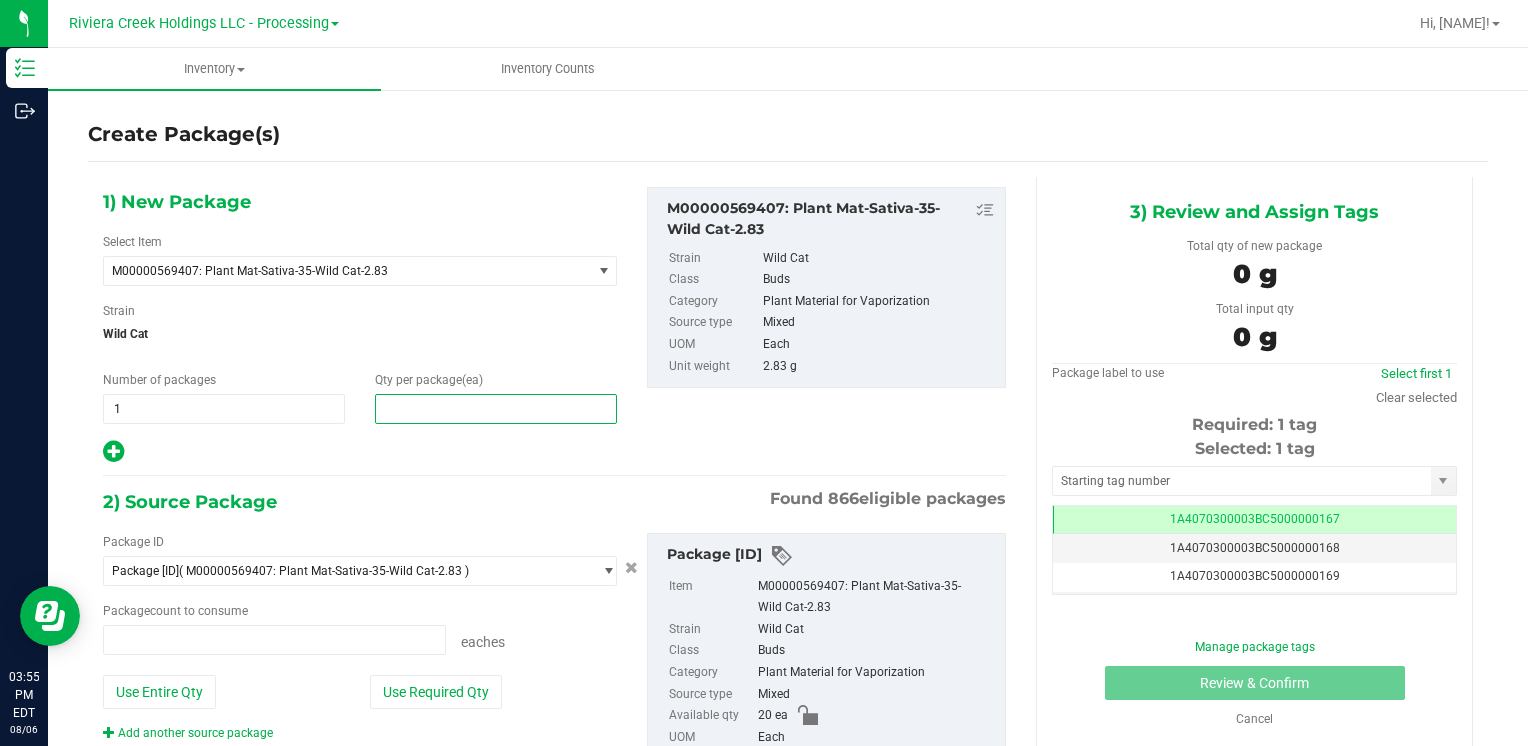 type on "0 ea" 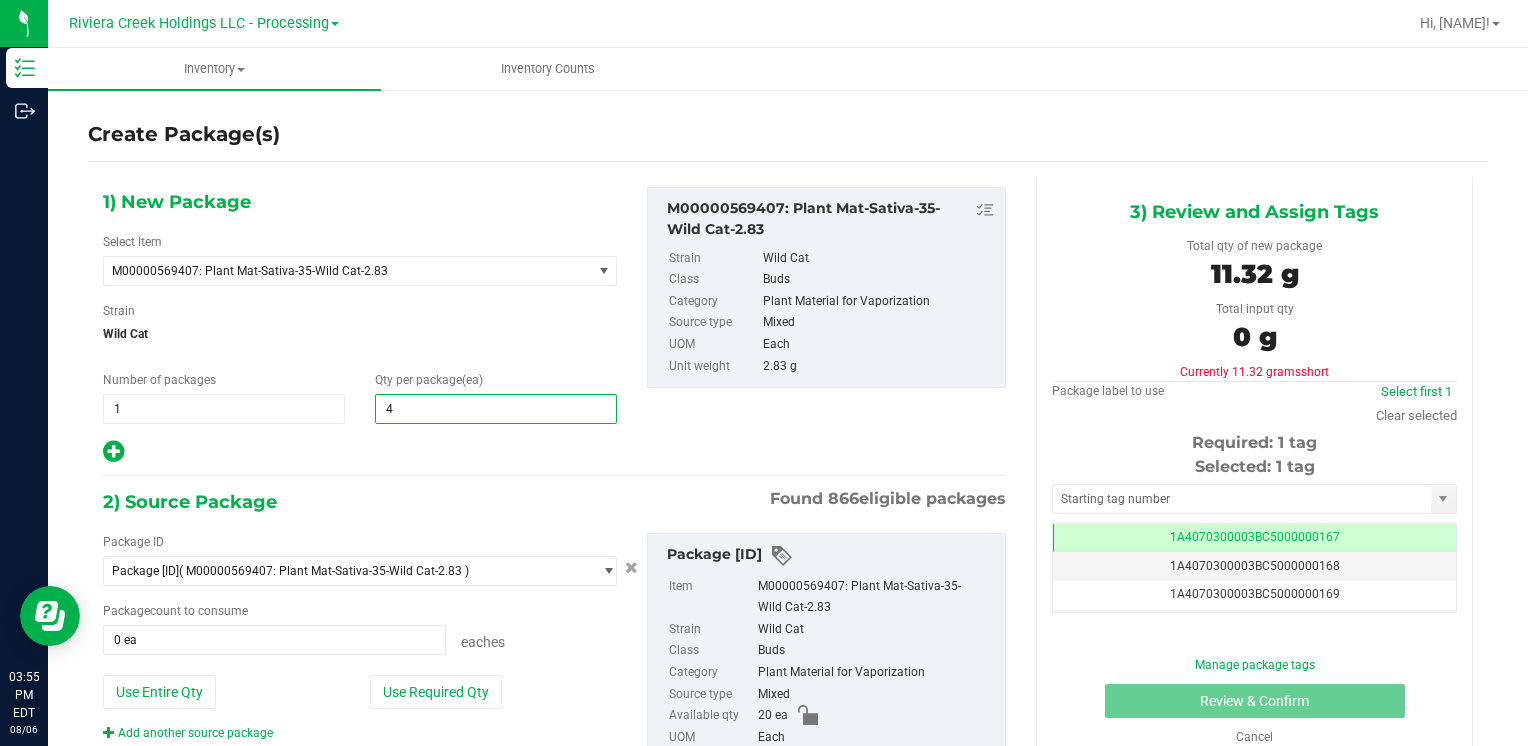 type on "40" 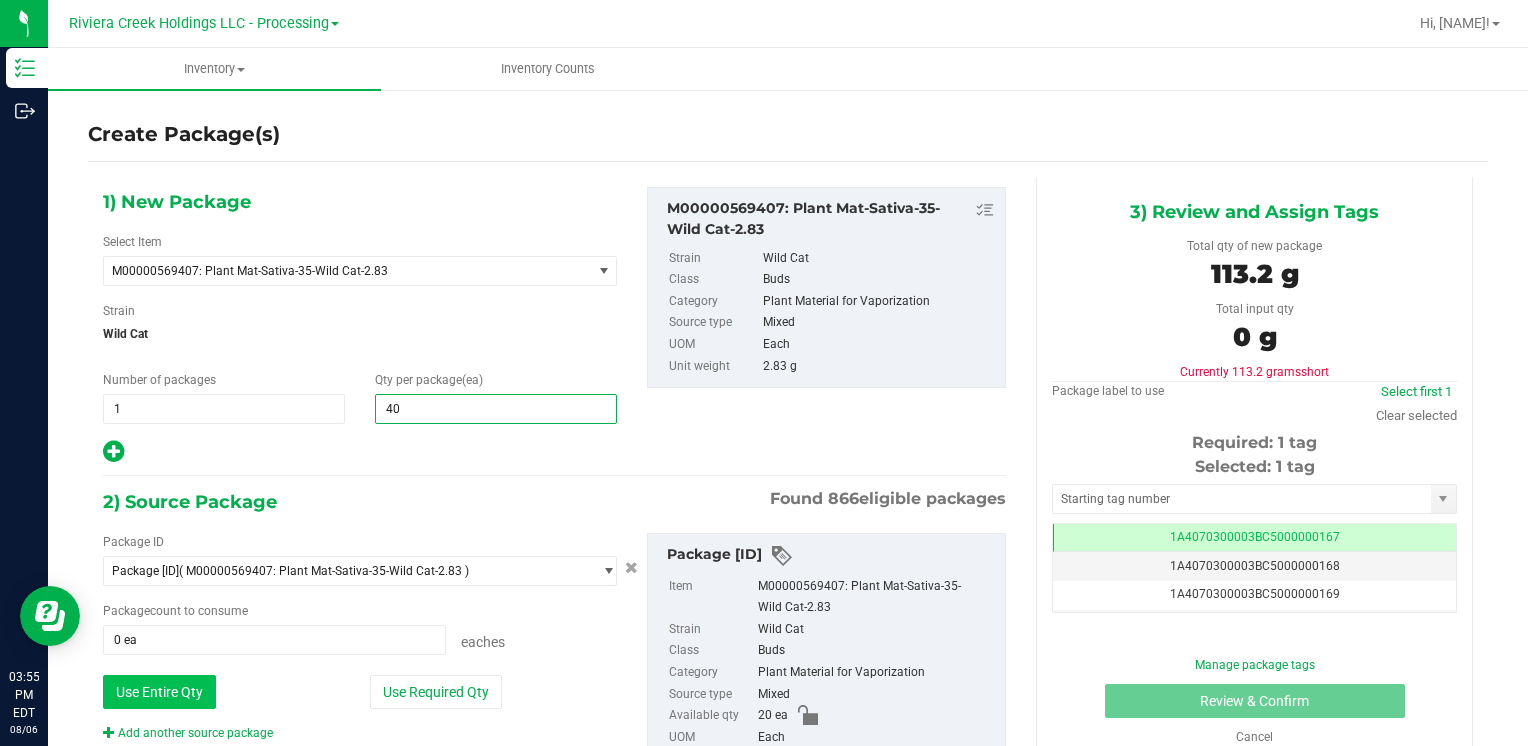 type on "40" 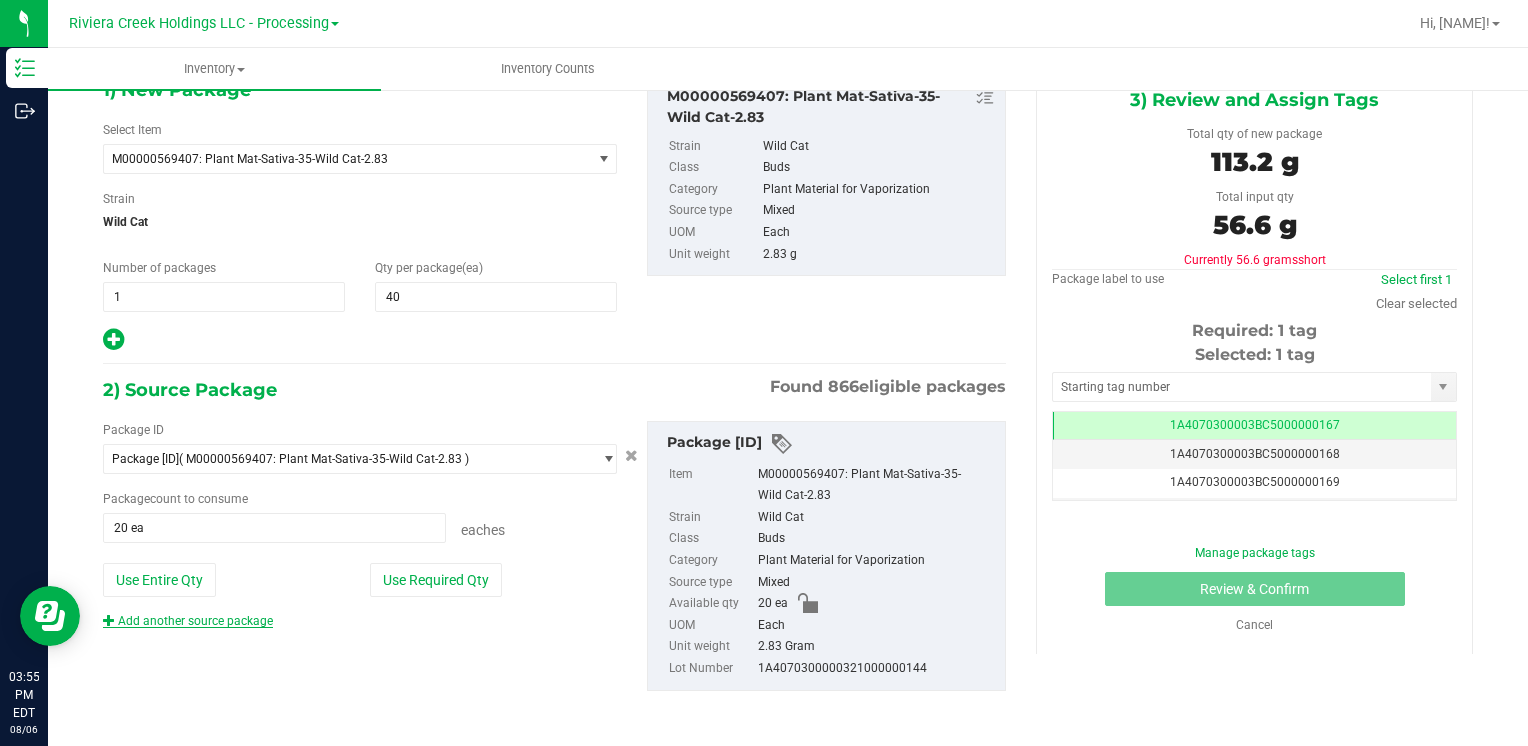 click on "Package ID
[TRACKING_ID]
(
M00000569407: Plant Mat-Sativa-35-Wild Cat-2.83
)
[TRACKING_ID] [TRACKING_ID] [TRACKING_ID] [TRACKING_ID] [TRACKING_ID] [TRACKING_ID] [TRACKING_ID] [TRACKING_ID] [TRACKING_ID] [TRACKING_ID] [TRACKING_ID] [TRACKING_ID] [TRACKING_ID] [TRACKING_ID] [TRACKING_ID] [TRACKING_ID] [TRACKING_ID] [TRACKING_ID] [TRACKING_ID] [TRACKING_ID] [TRACKING_ID] [TRACKING_ID] [TRACKING_ID] [TRACKING_ID] [TRACKING_ID] [TRACKING_ID] [TRACKING_ID] [TRACKING_ID] [TRACKING_ID] [TRACKING_ID] [TRACKING_ID]" at bounding box center (360, 525) 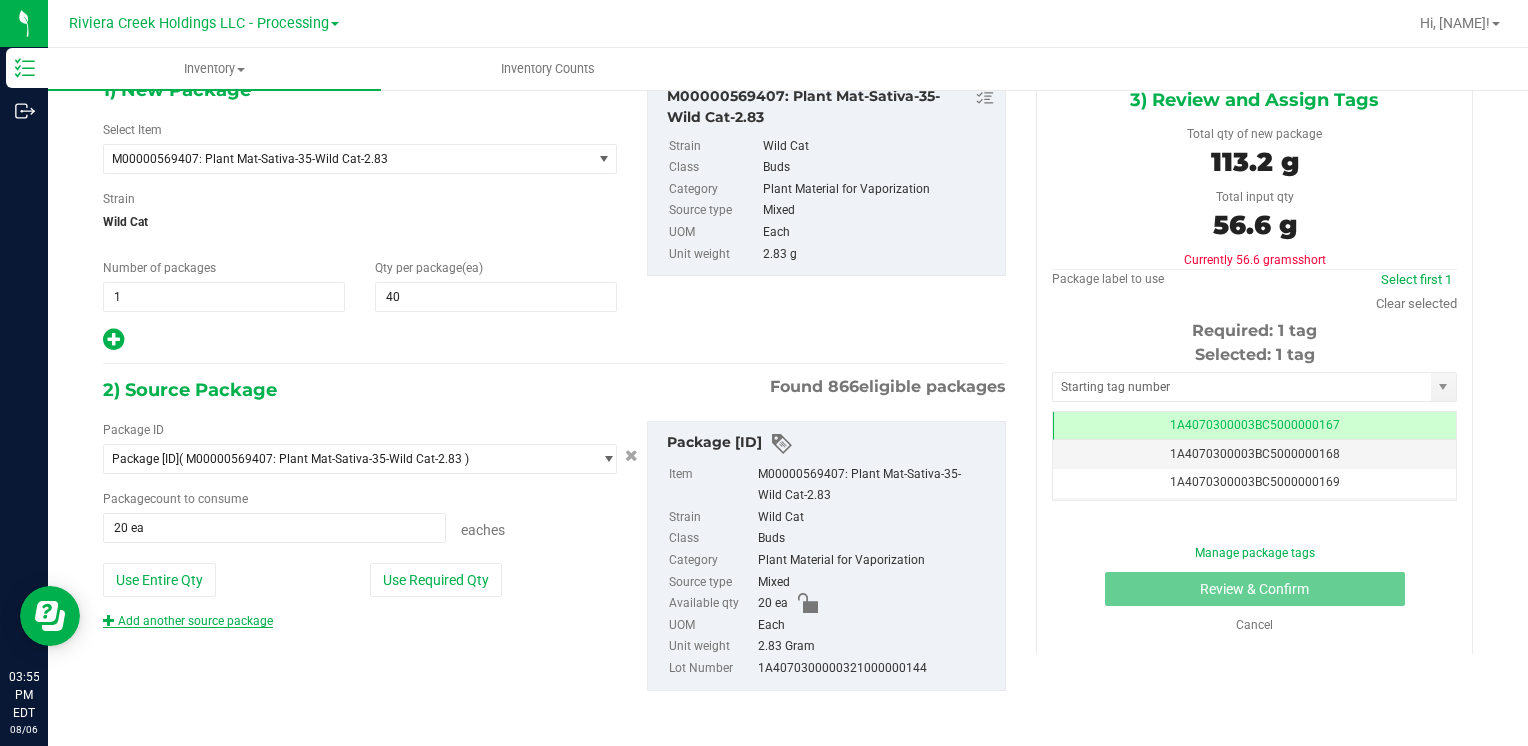 click on "Add another source package" at bounding box center (188, 621) 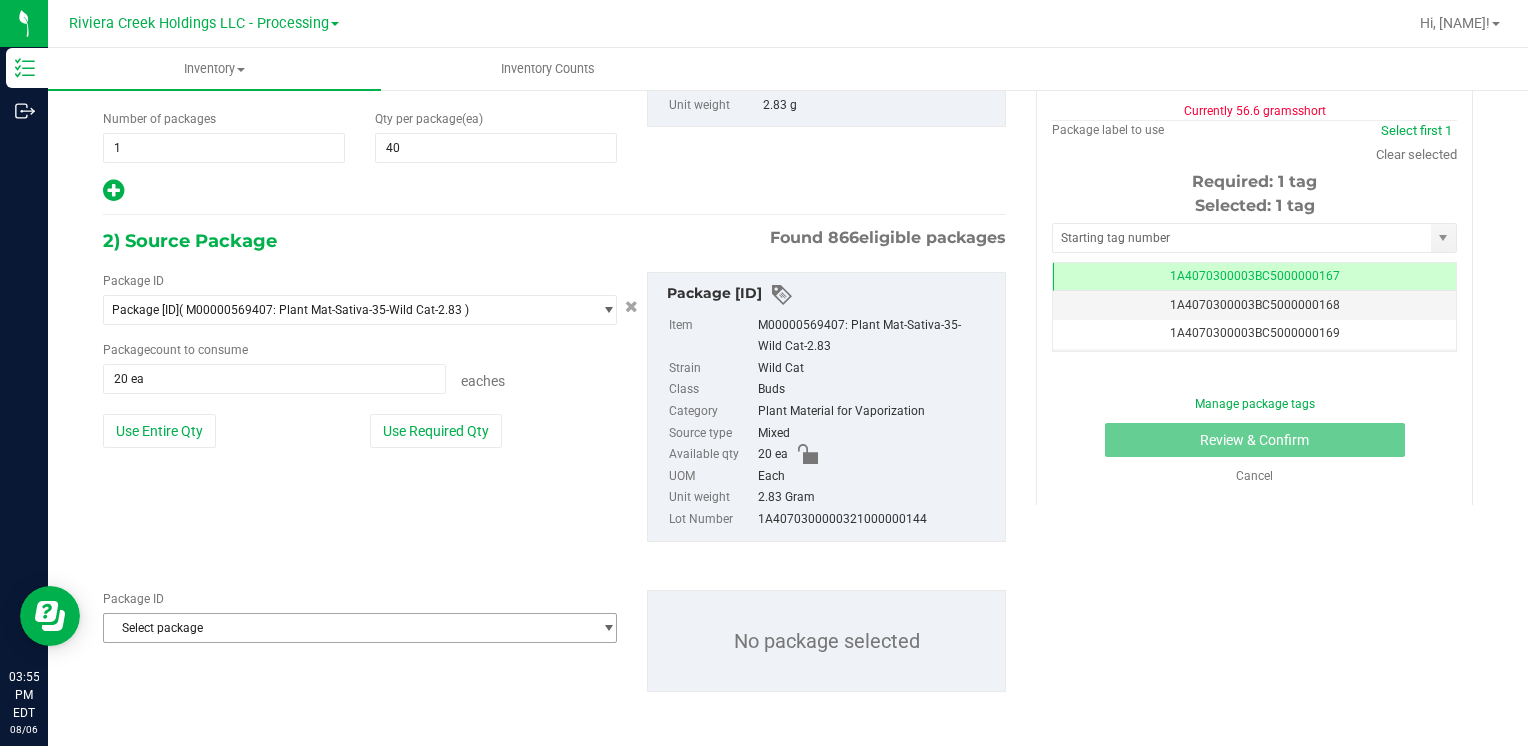 click on "Select package" at bounding box center [347, 628] 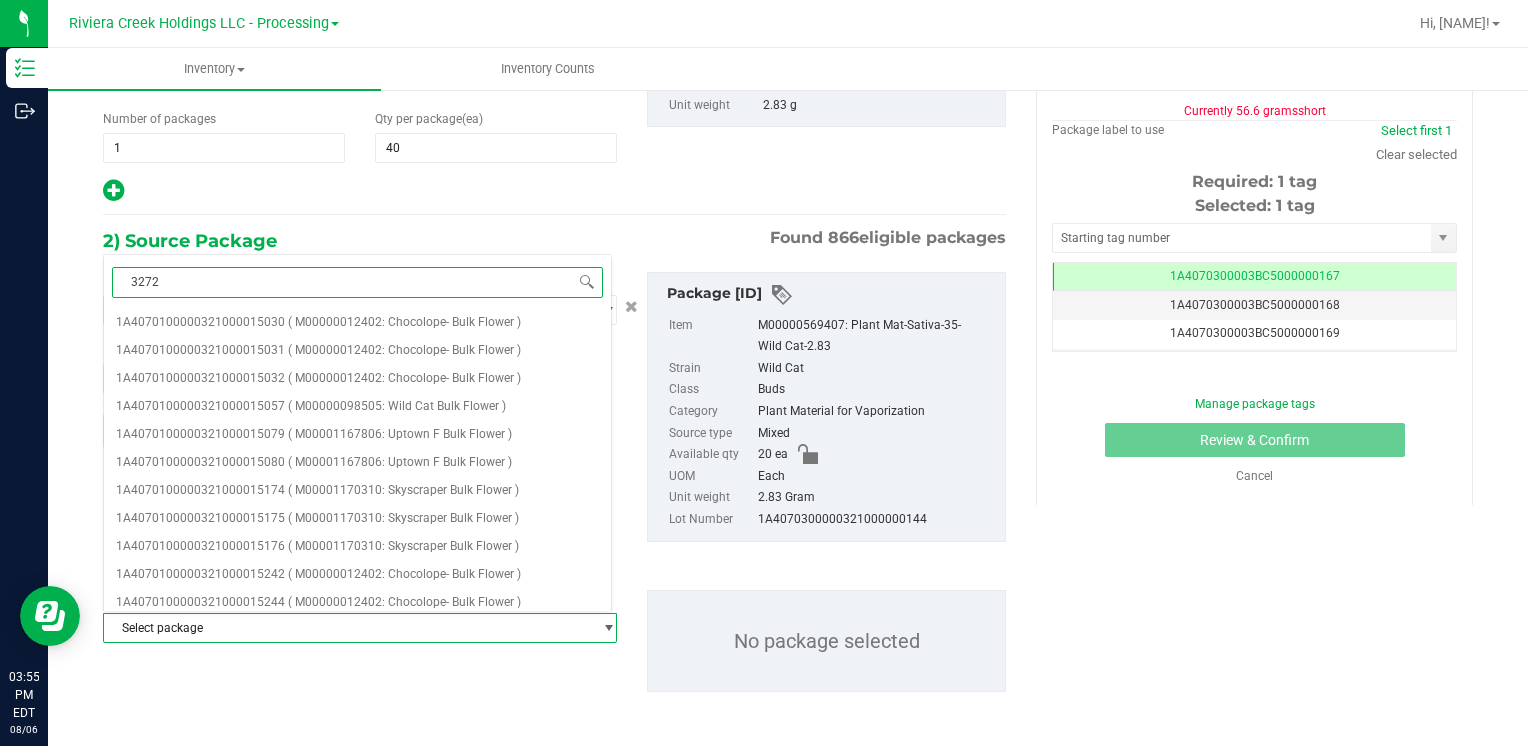 type on "32724" 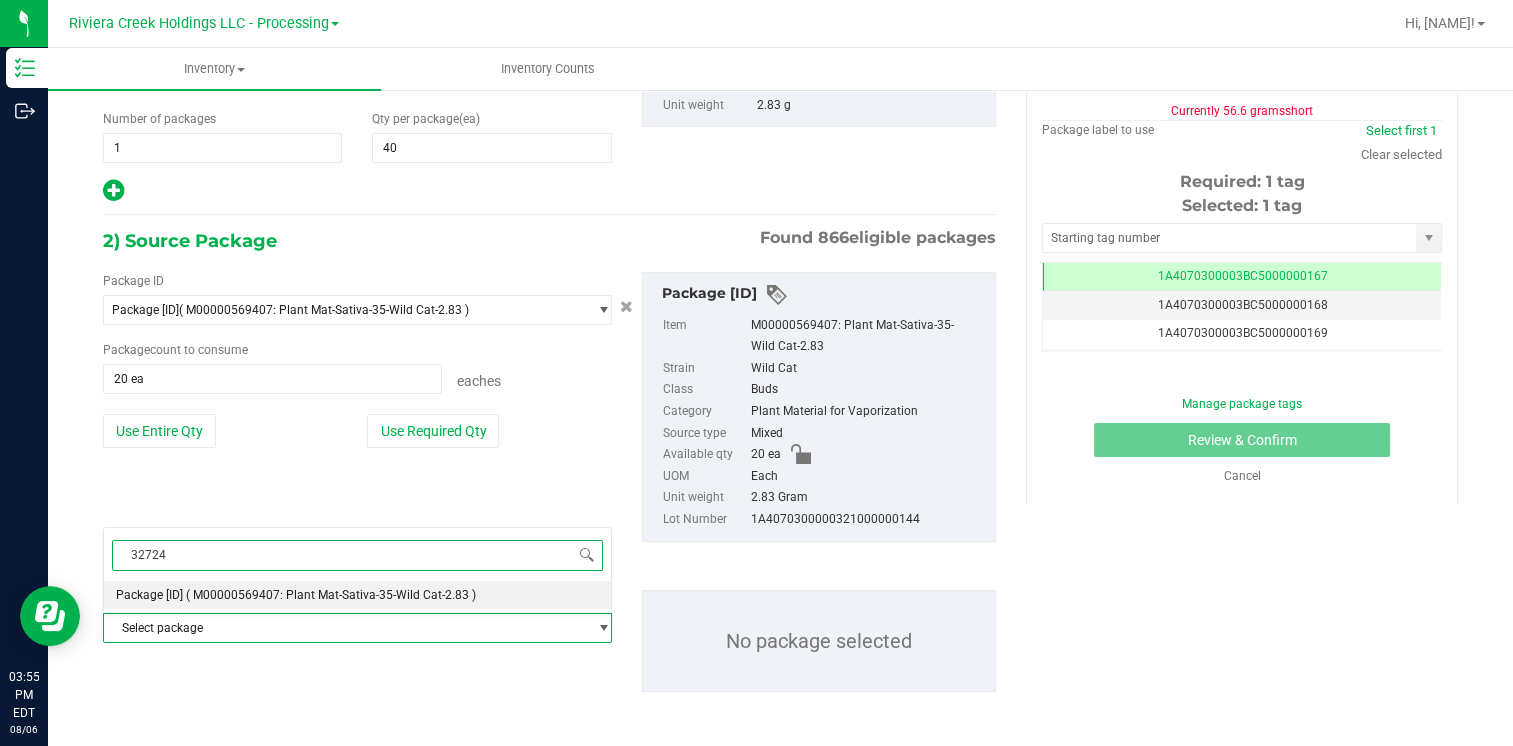 click on "Package [ID]" at bounding box center (149, 595) 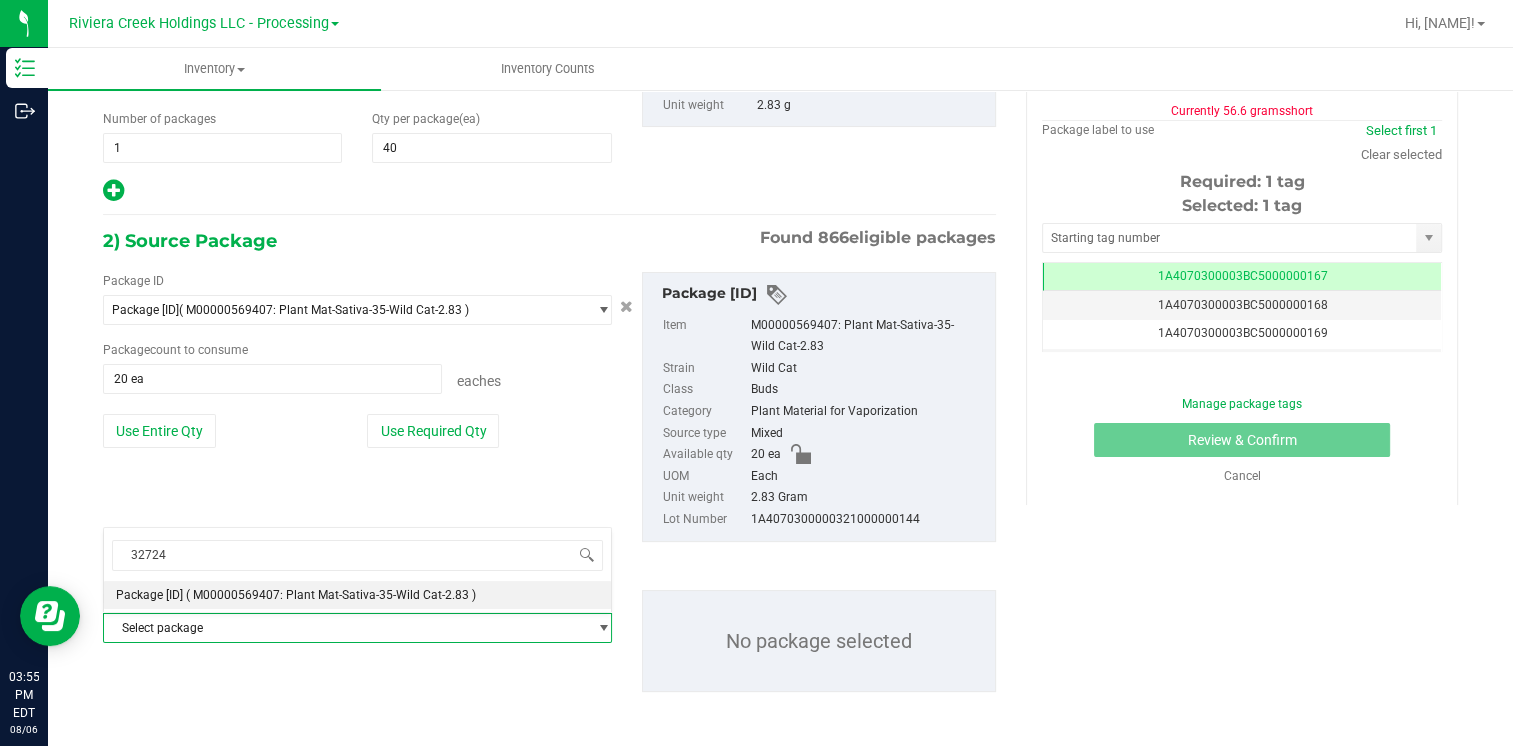 type 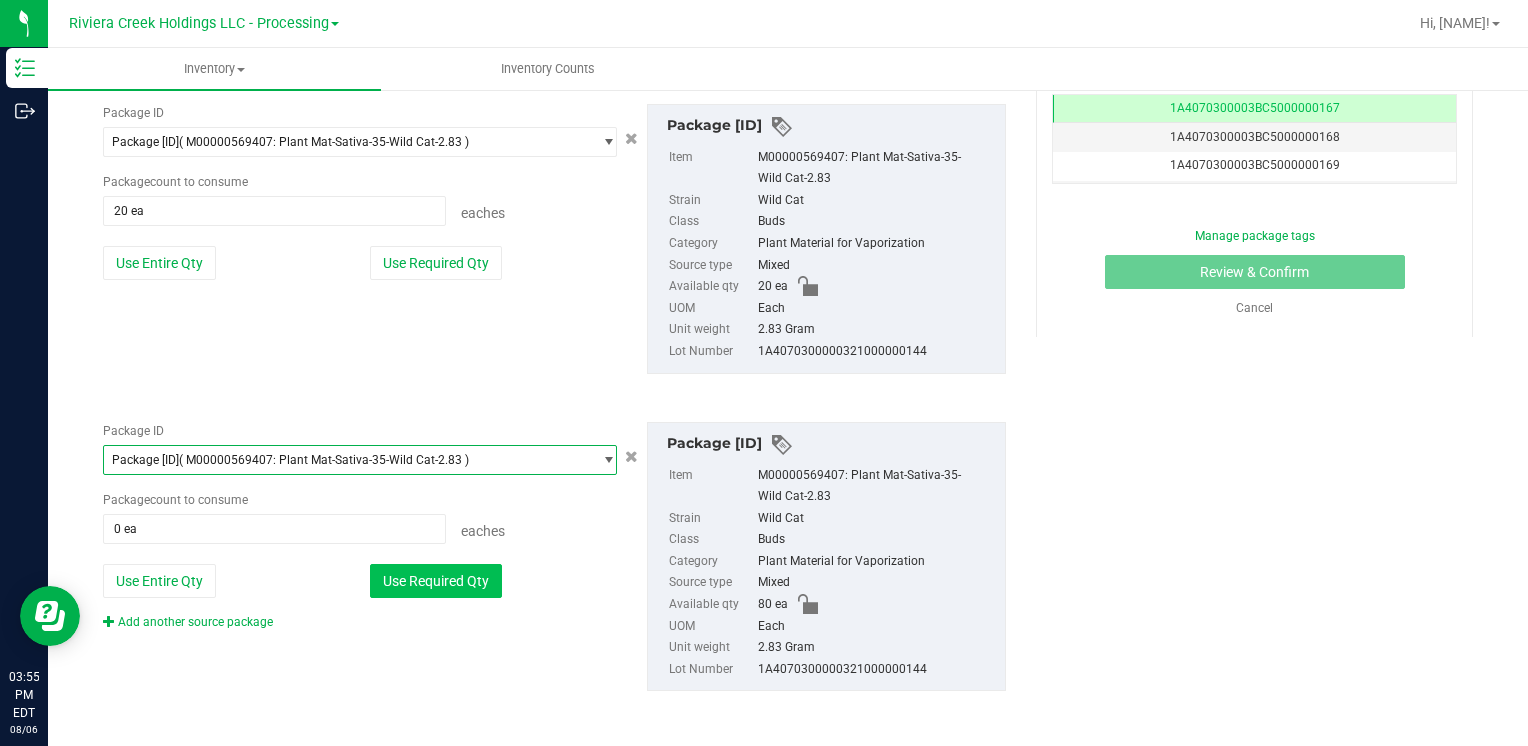 click on "Use Required Qty" at bounding box center (436, 581) 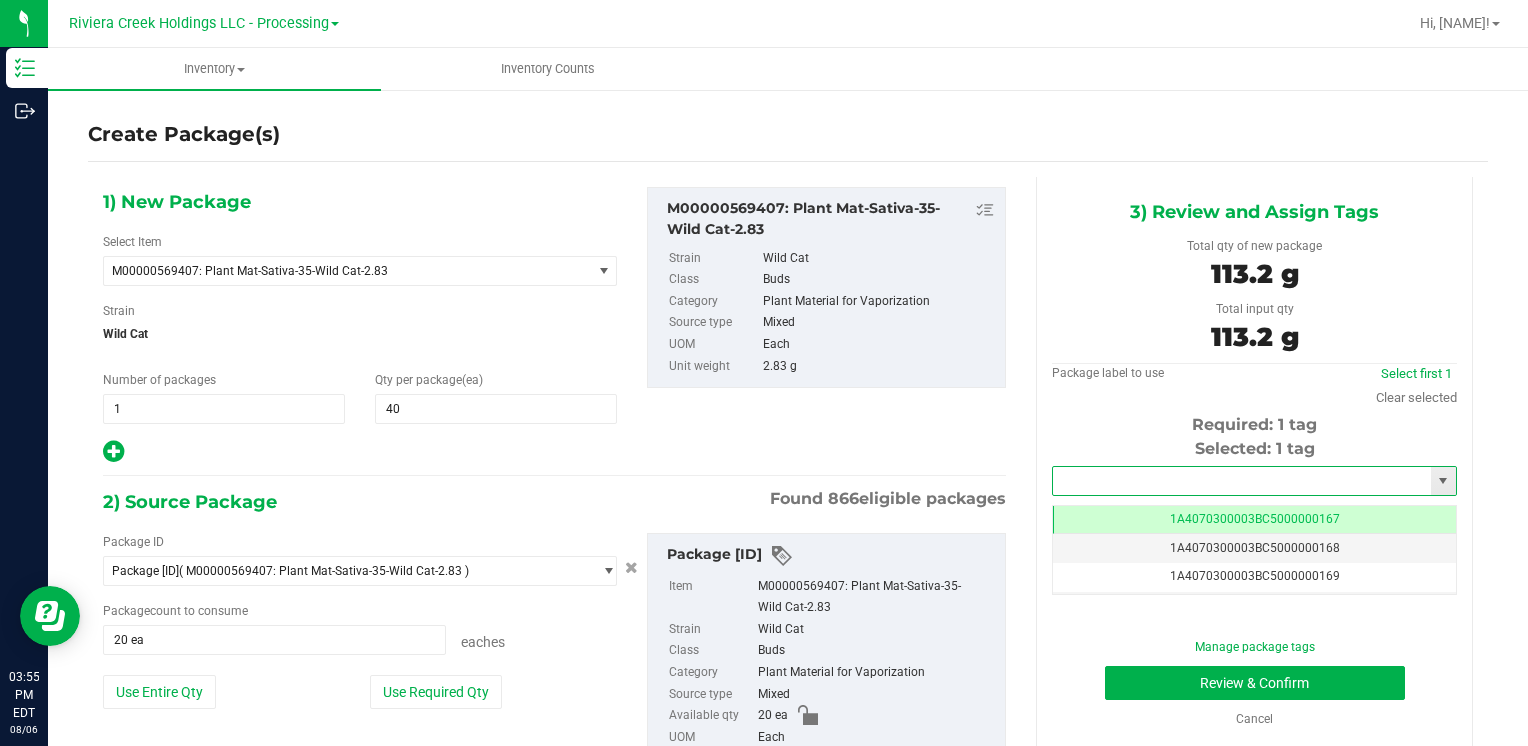 click at bounding box center (1242, 481) 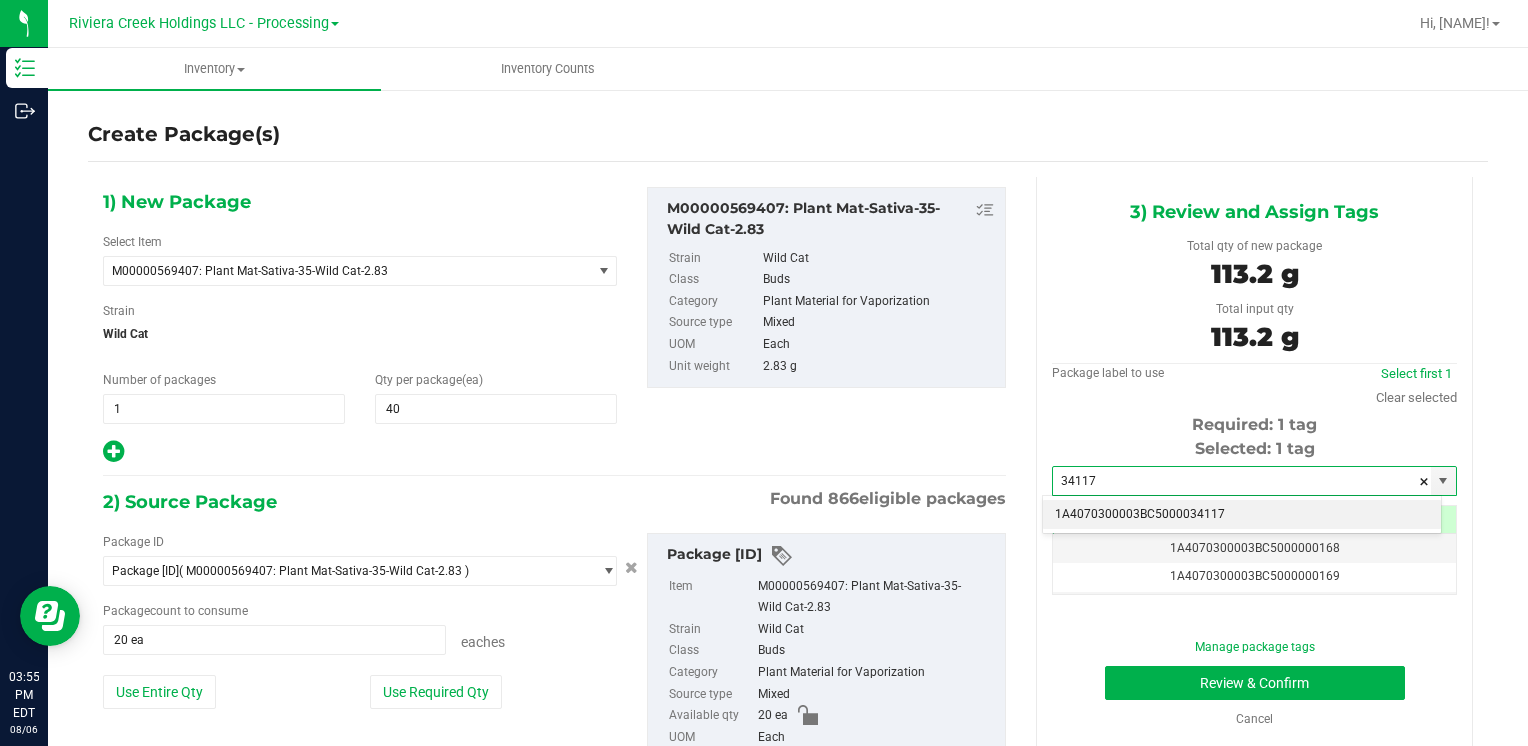 click on "1A4070300003BC5000034117" at bounding box center (1242, 515) 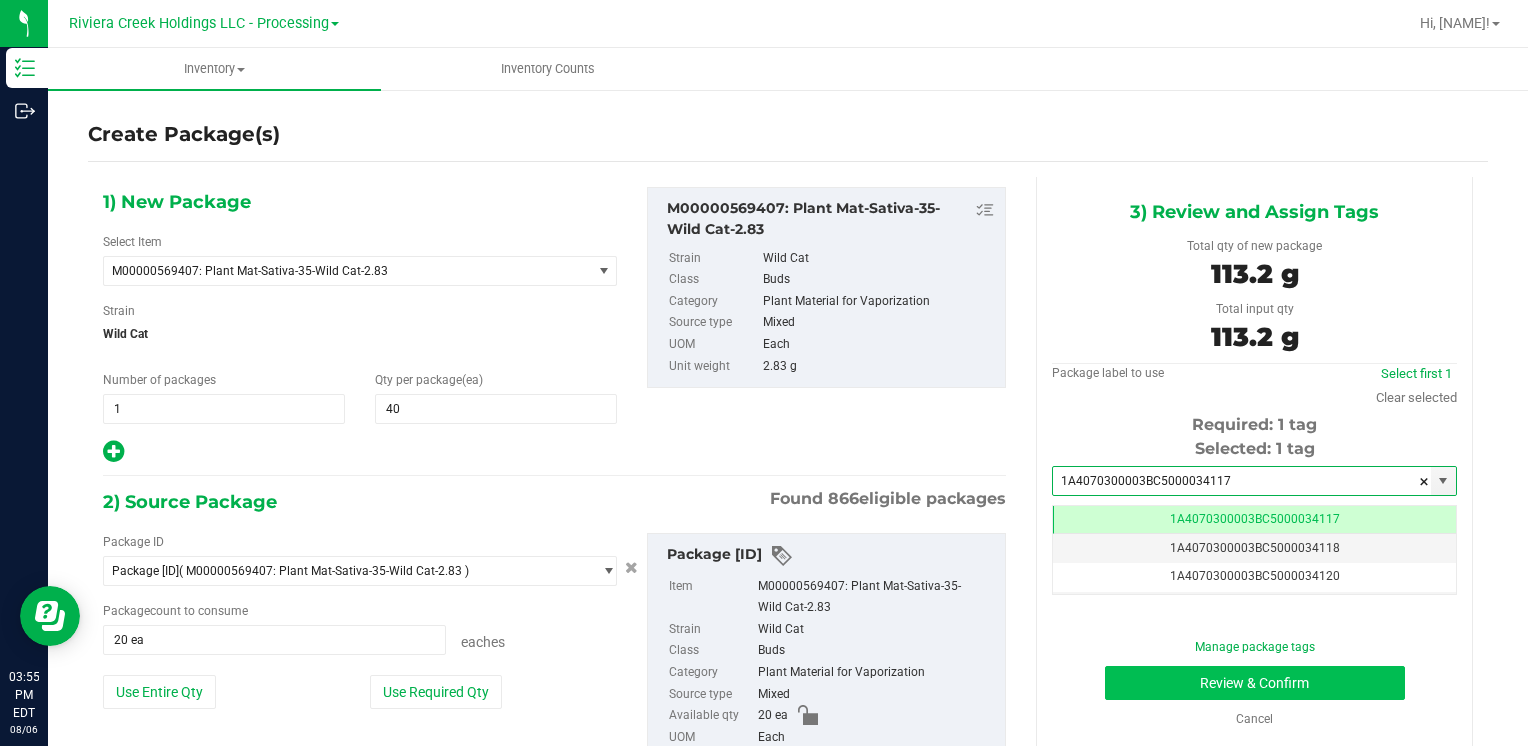 type on "1A4070300003BC5000034117" 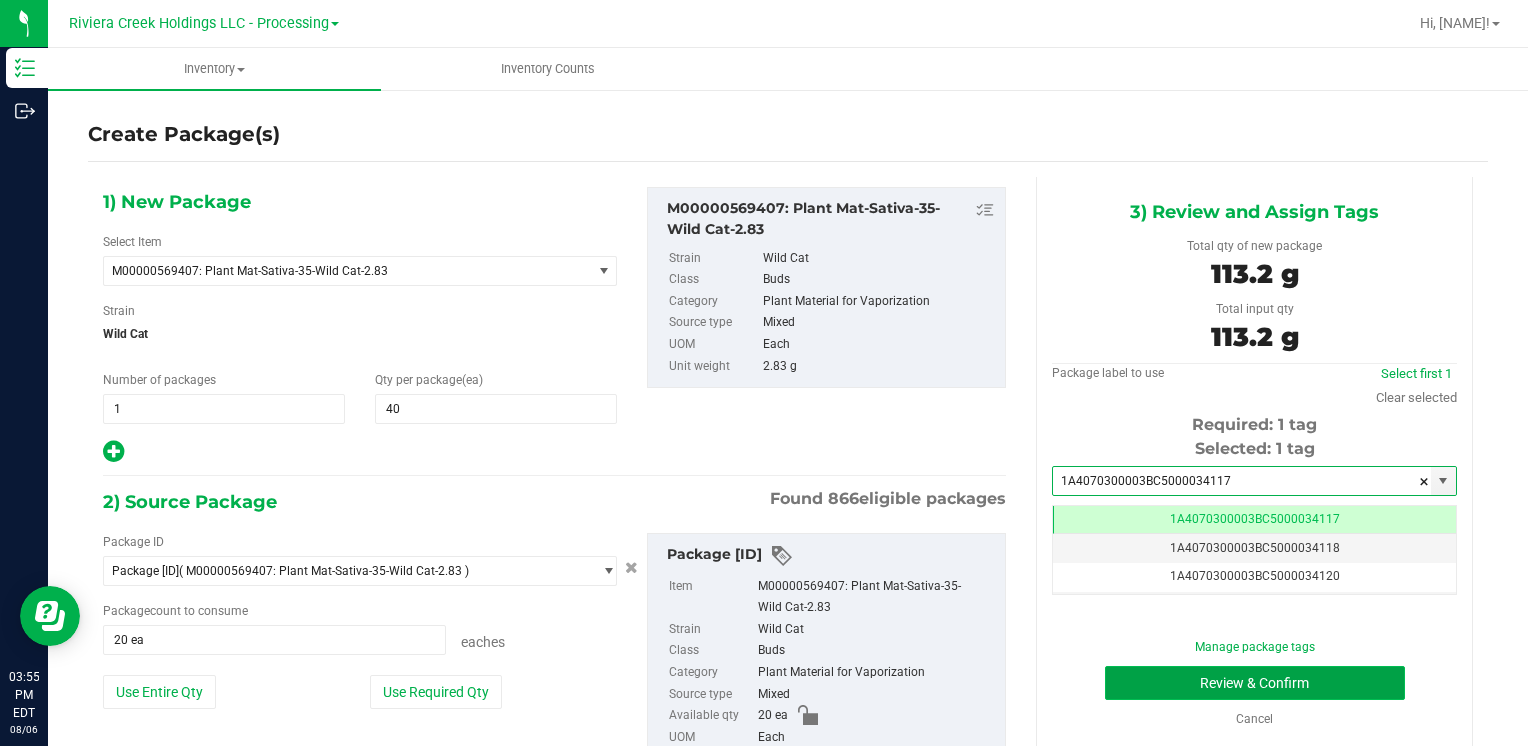 click on "Review & Confirm" at bounding box center (1255, 683) 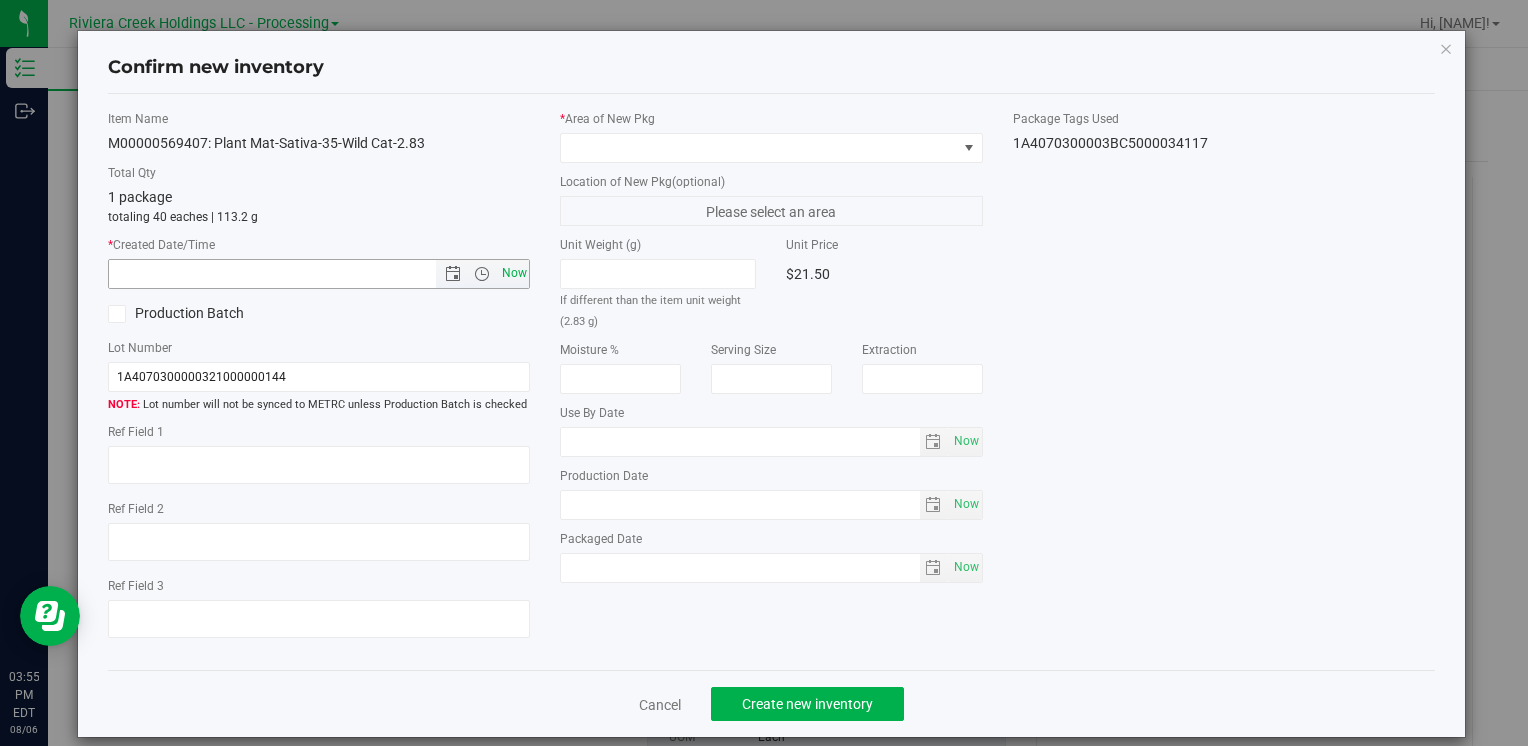 click on "Now" at bounding box center [514, 273] 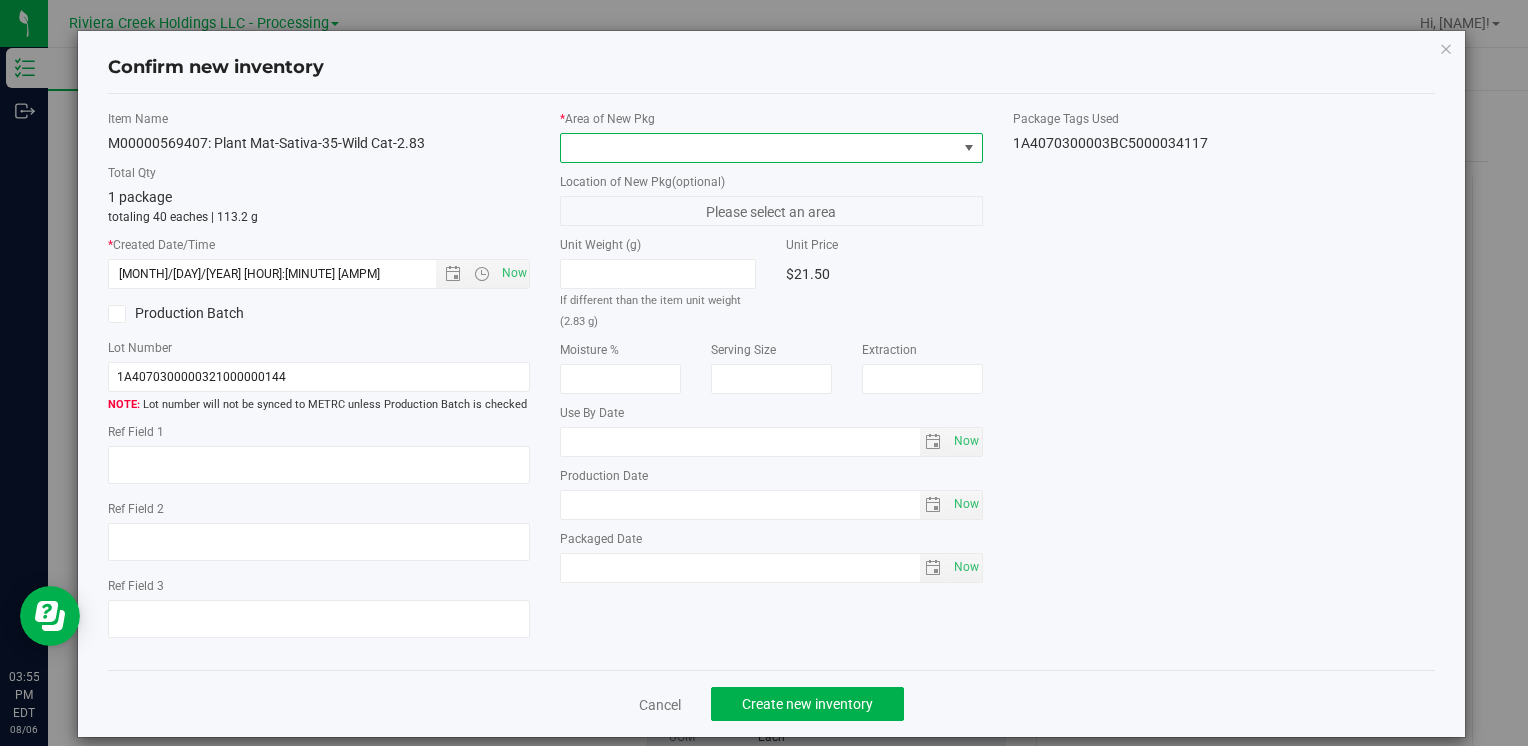 click at bounding box center [758, 148] 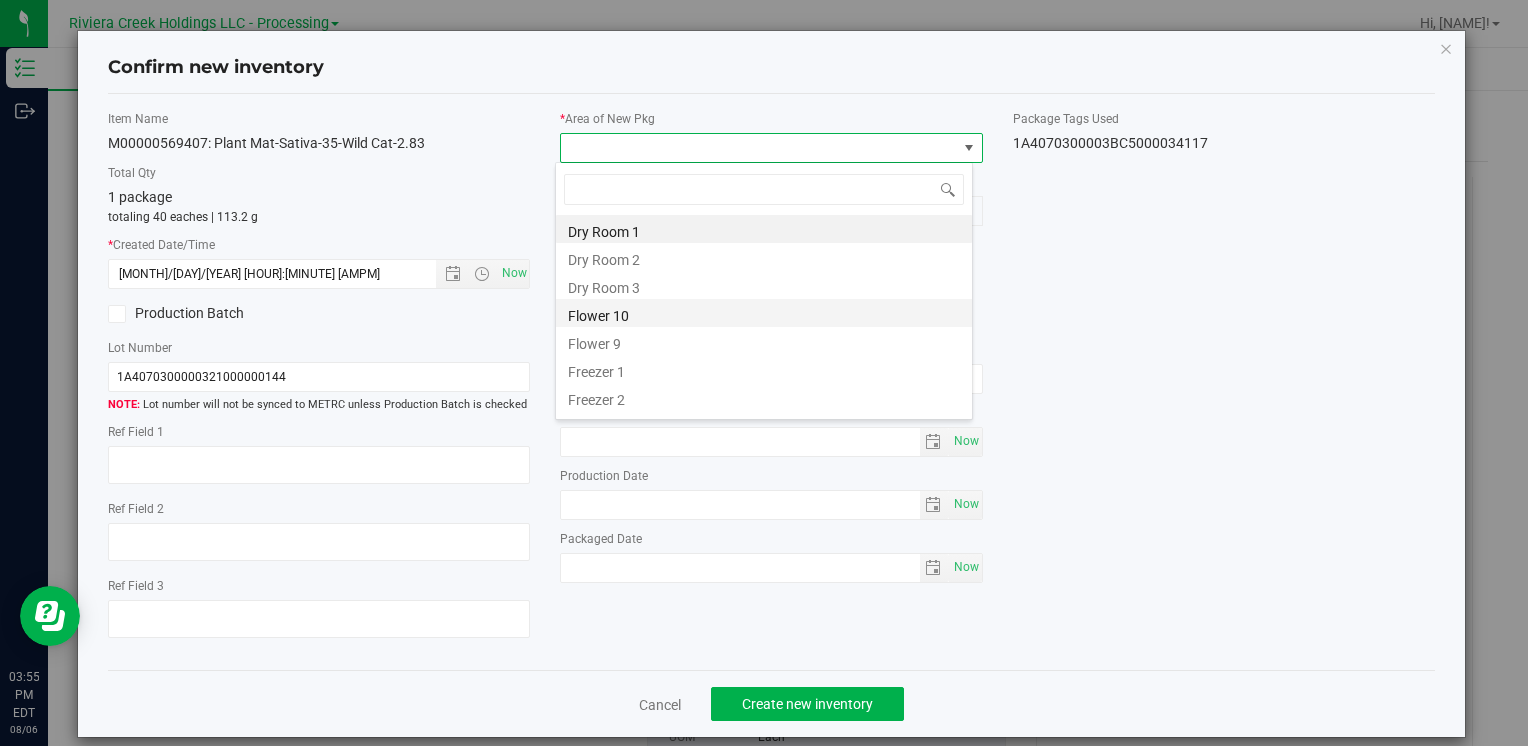 click on "Flower 10" at bounding box center [764, 313] 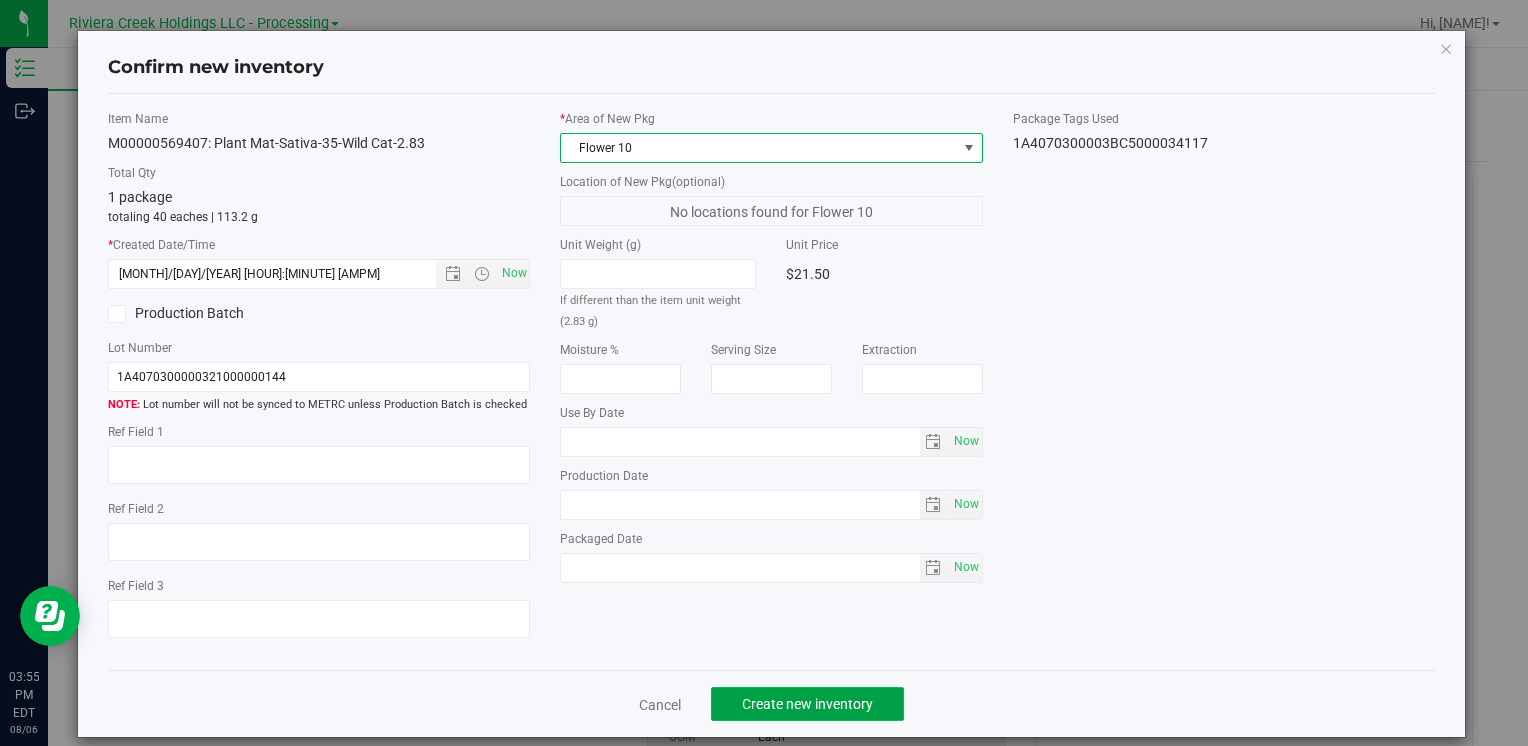 click on "Create new inventory" 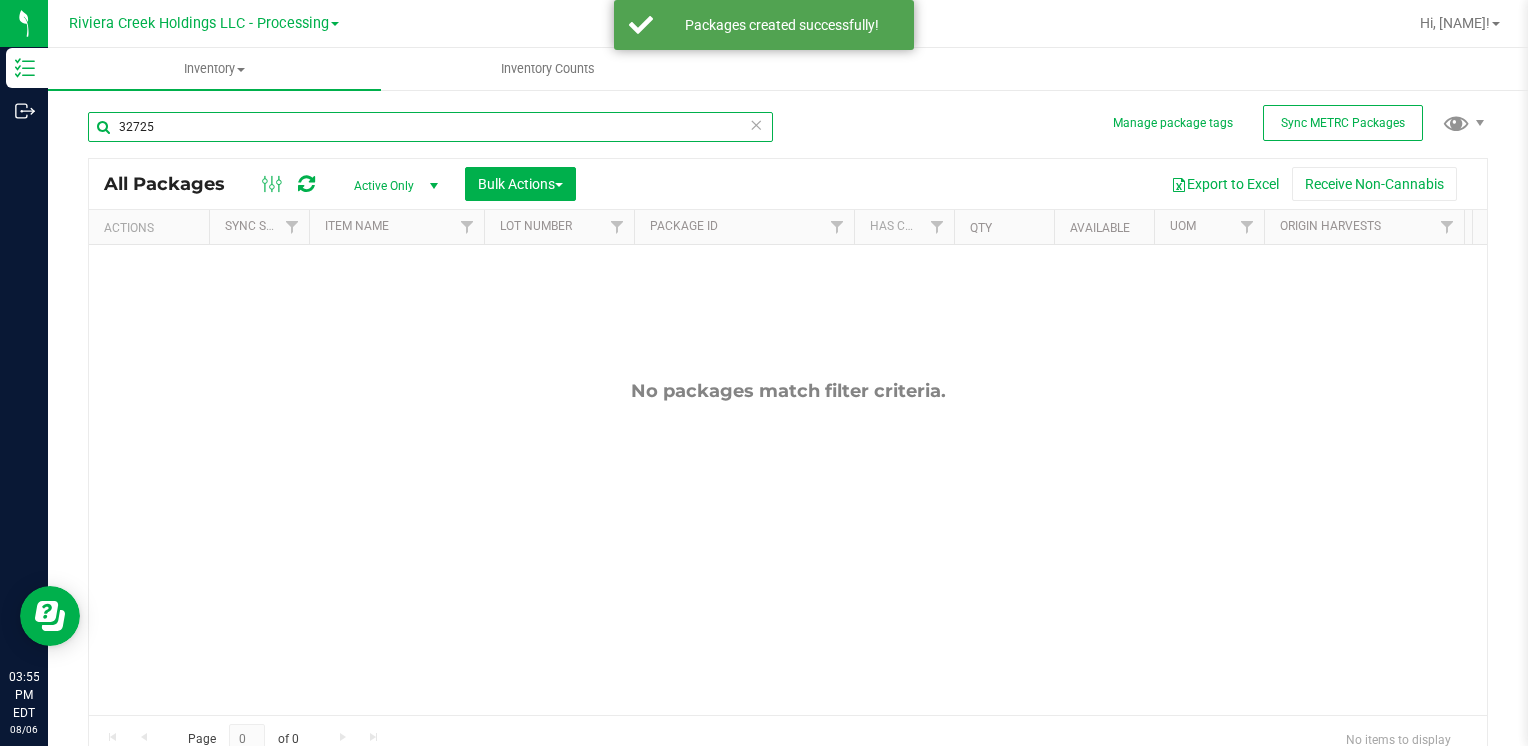 click on "32725" at bounding box center [430, 127] 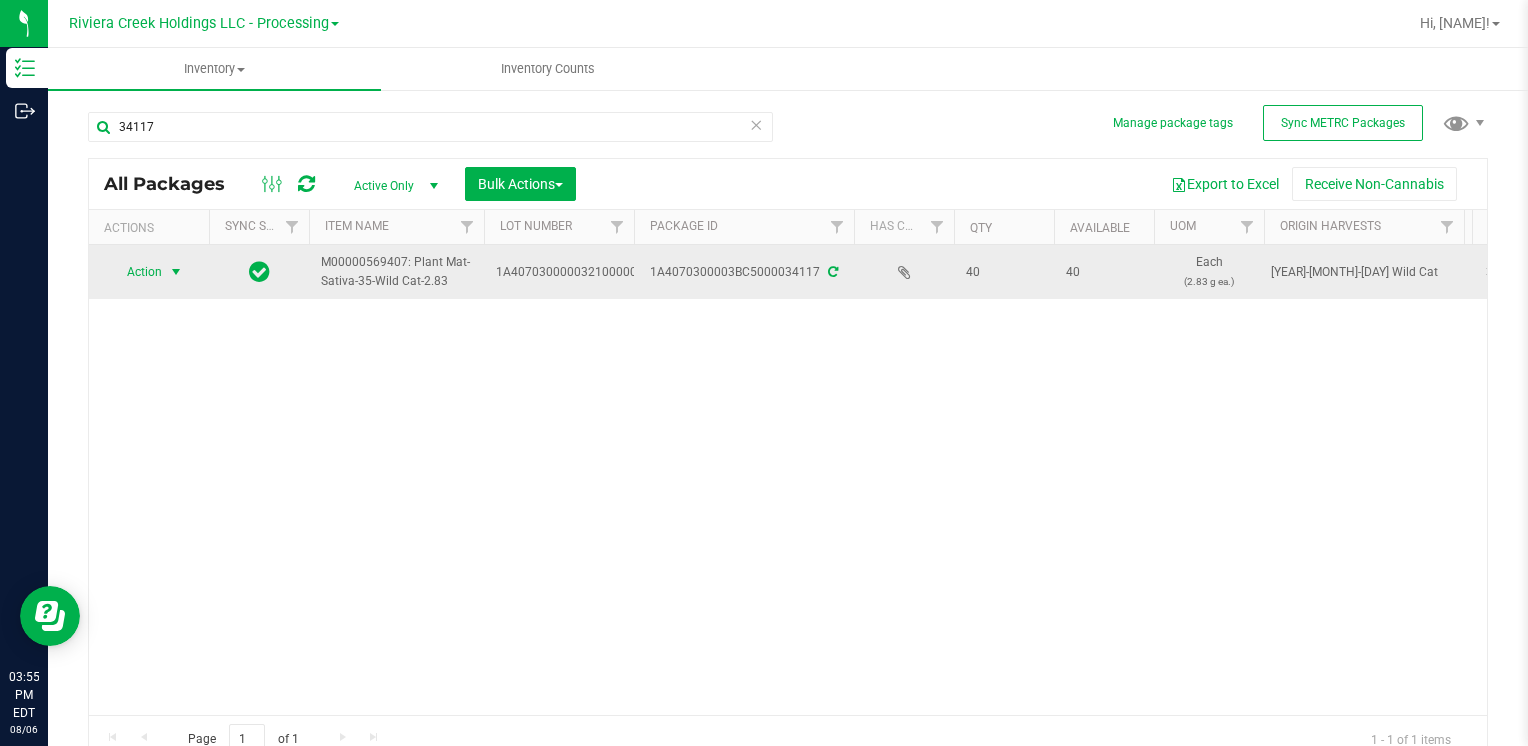 click at bounding box center (176, 272) 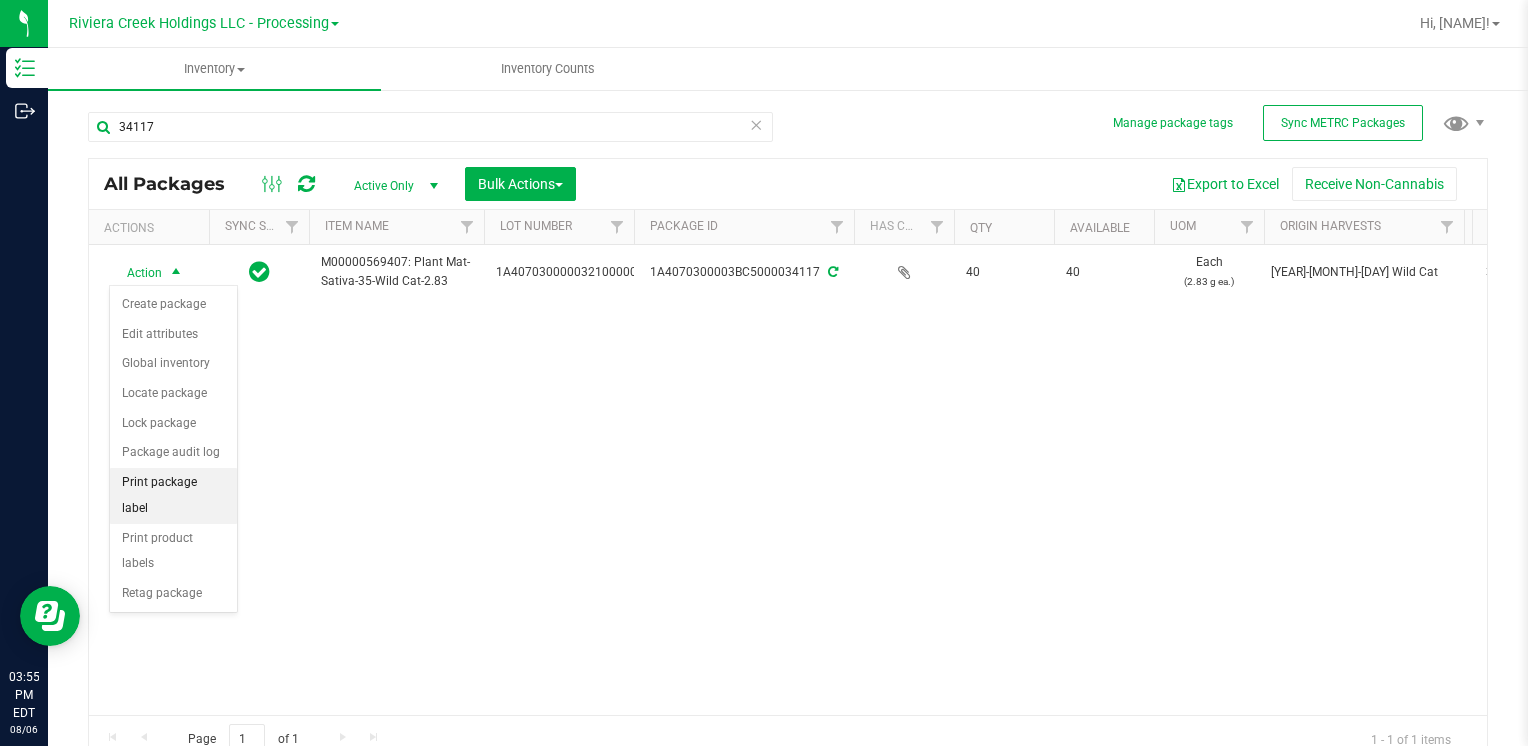 click on "Print package label" at bounding box center (173, 495) 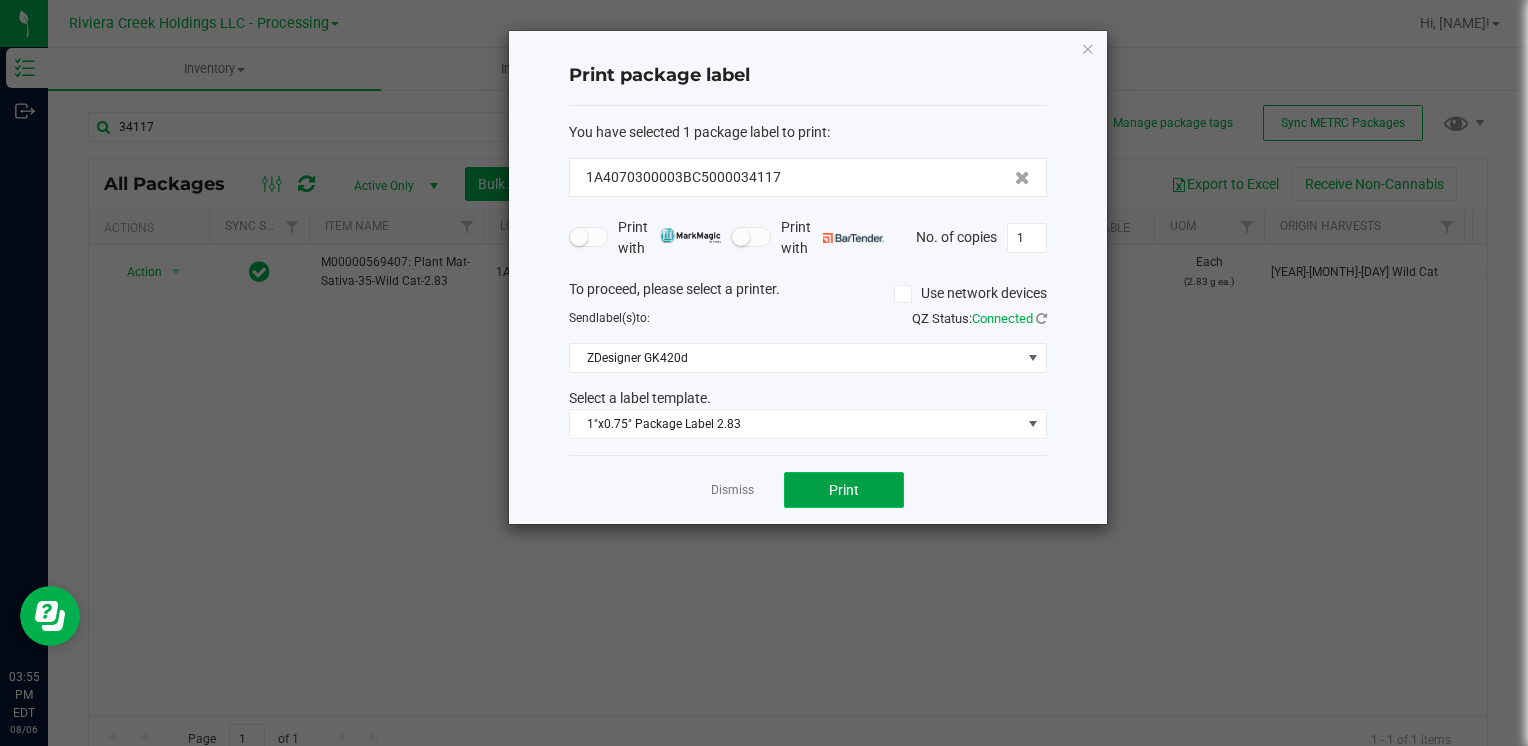 click on "Print" 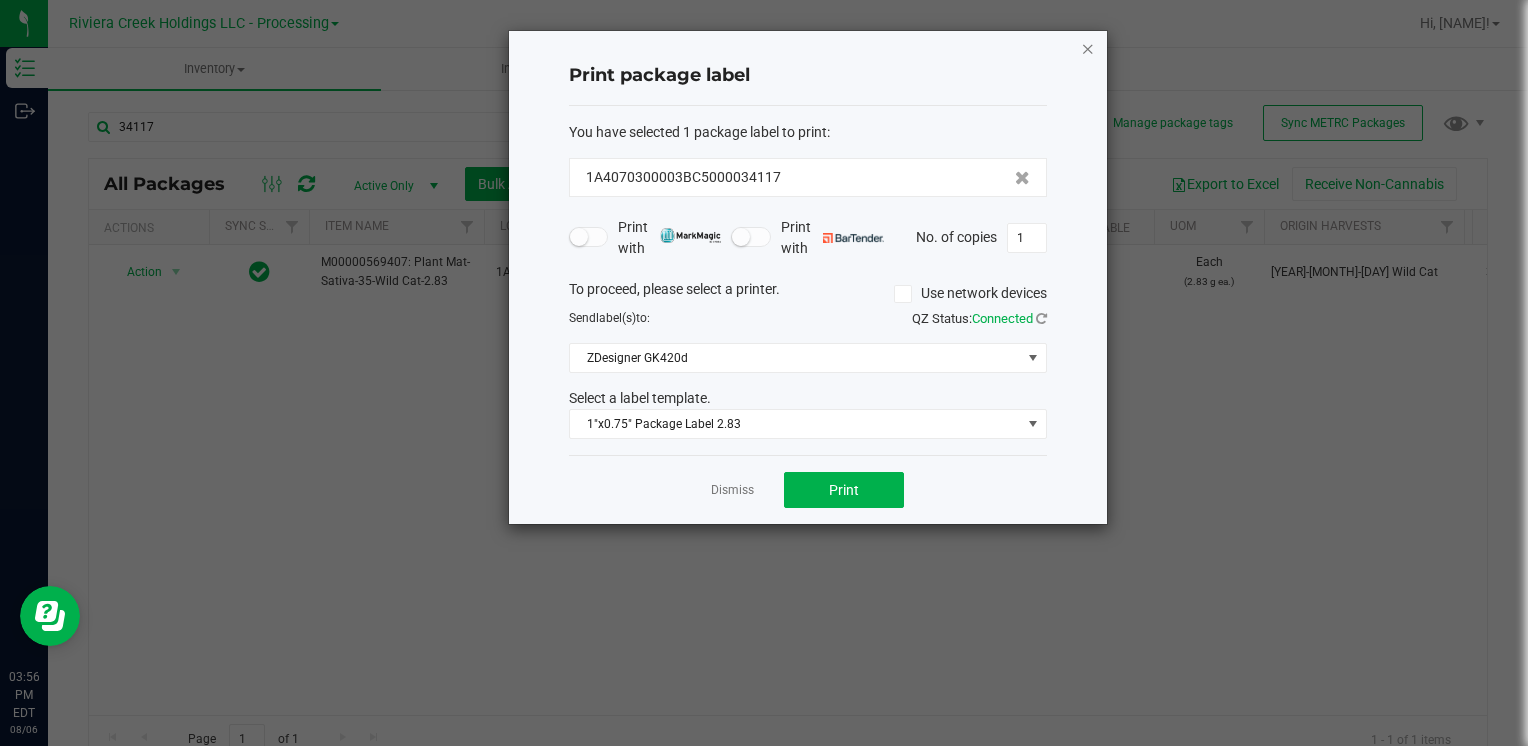 click 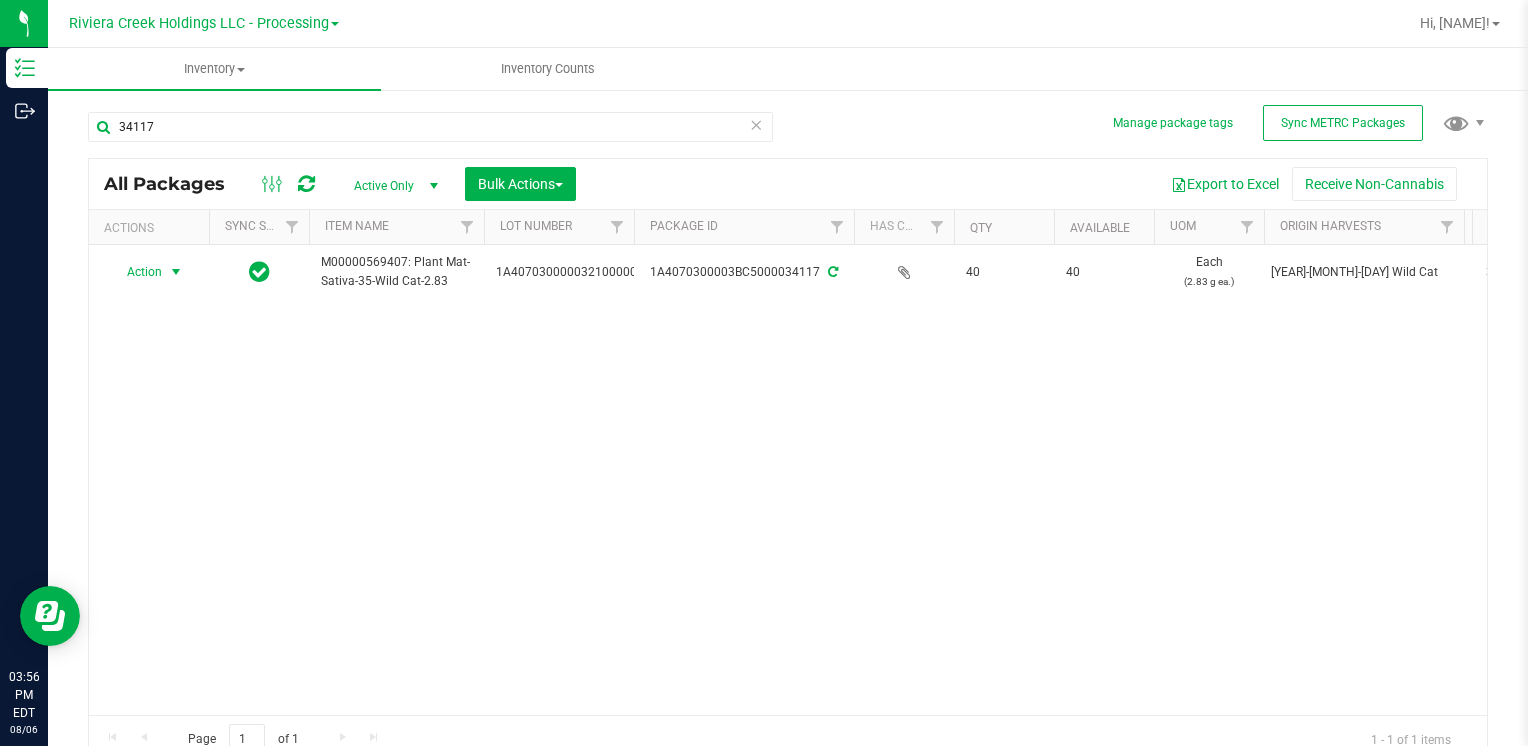 click on "34117" at bounding box center [430, 135] 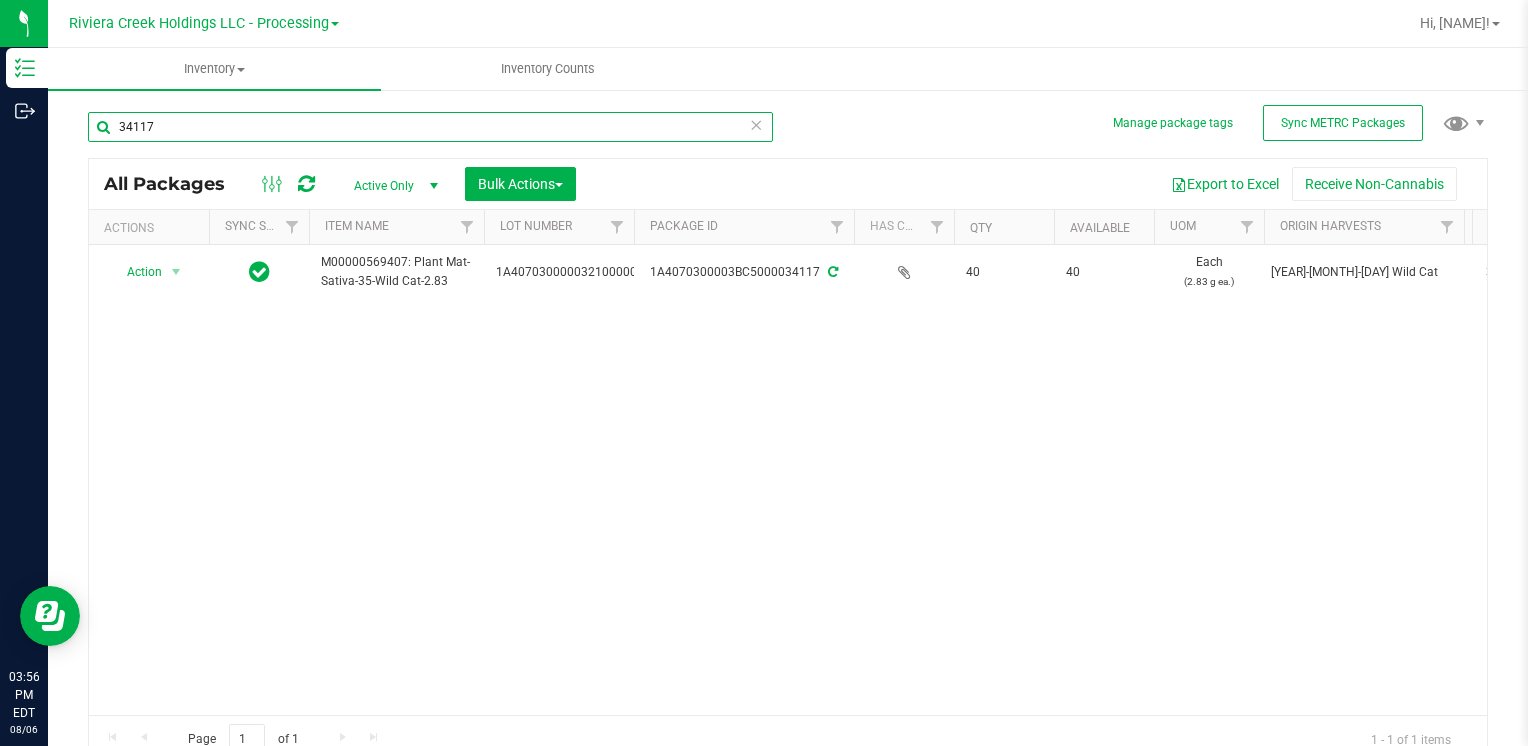 click on "34117" at bounding box center [430, 127] 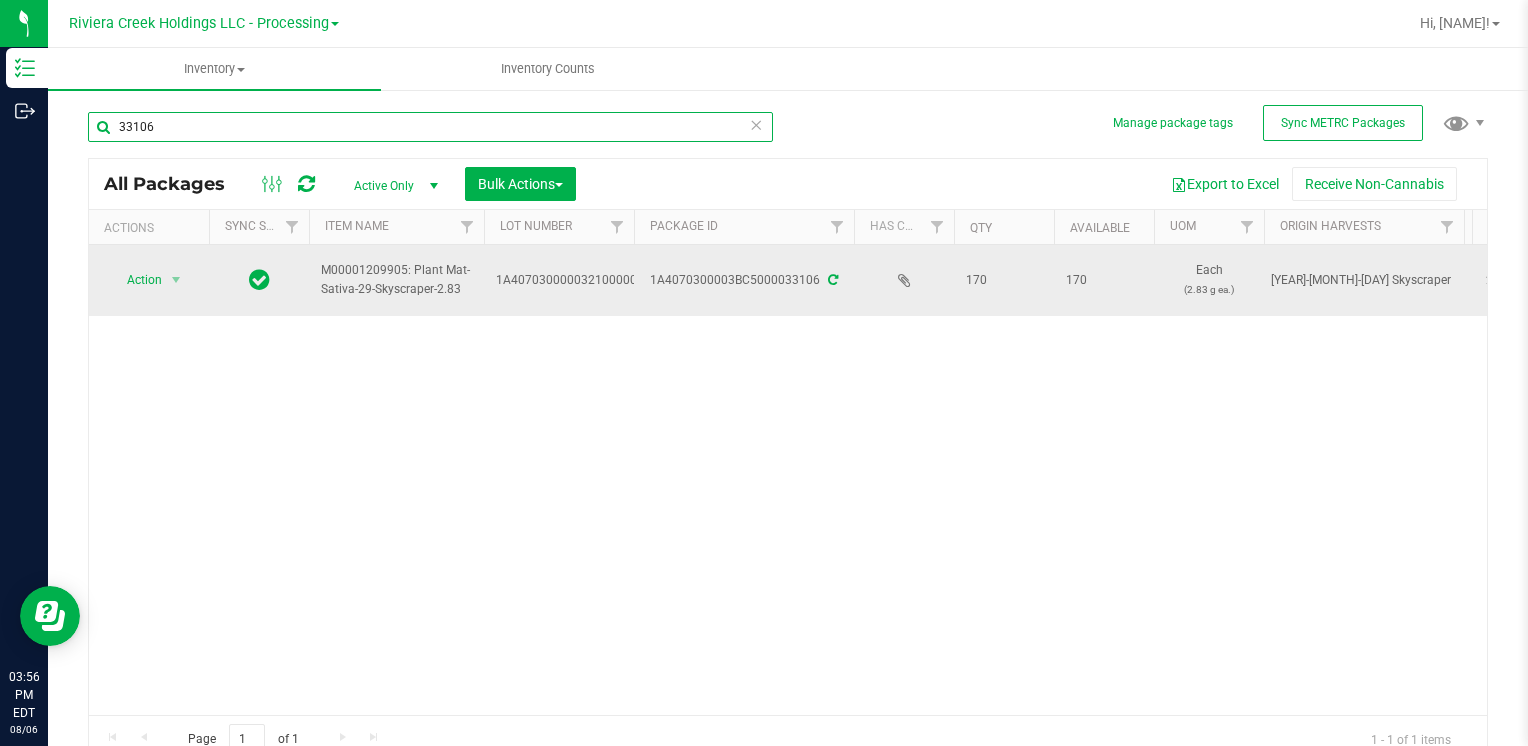 type on "33106" 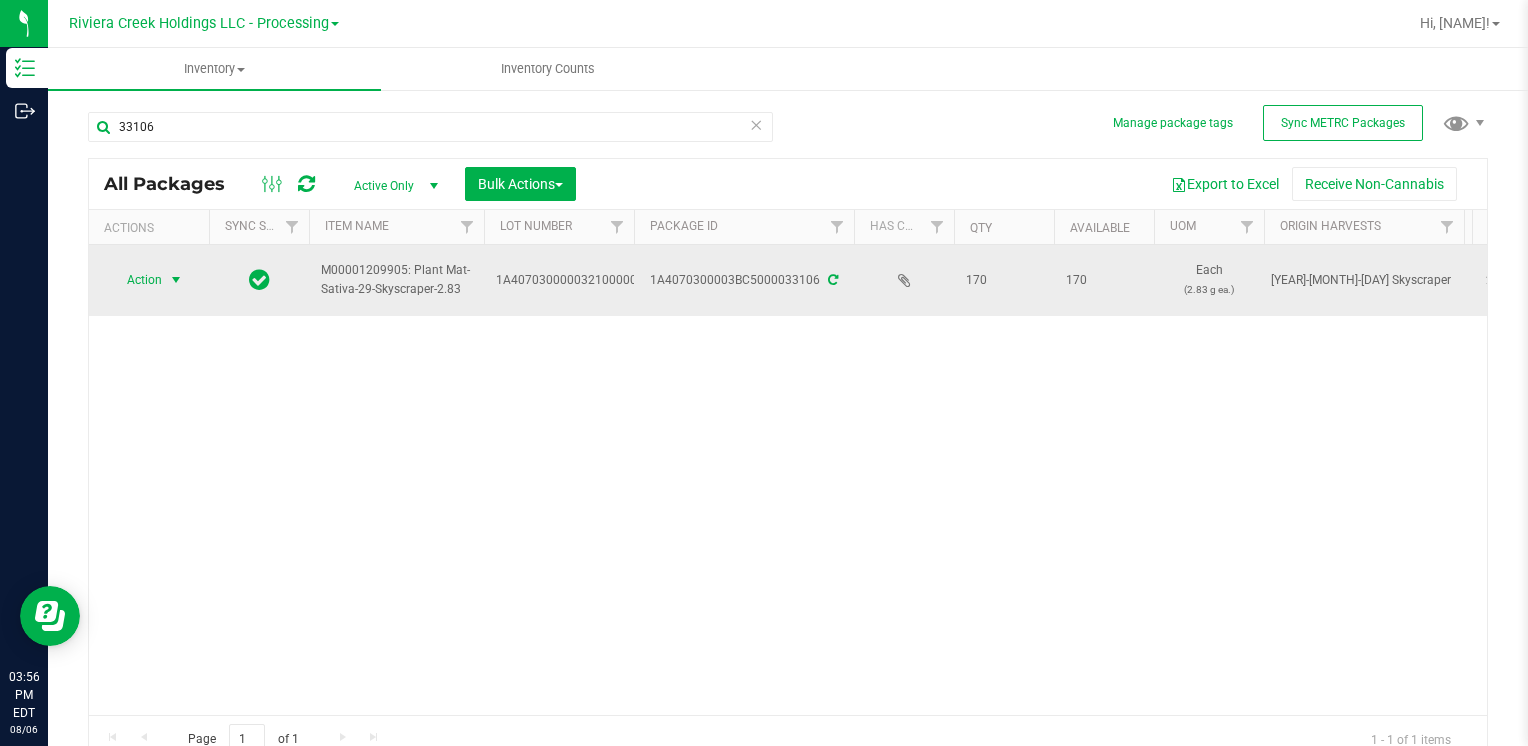 click on "Action" at bounding box center (136, 280) 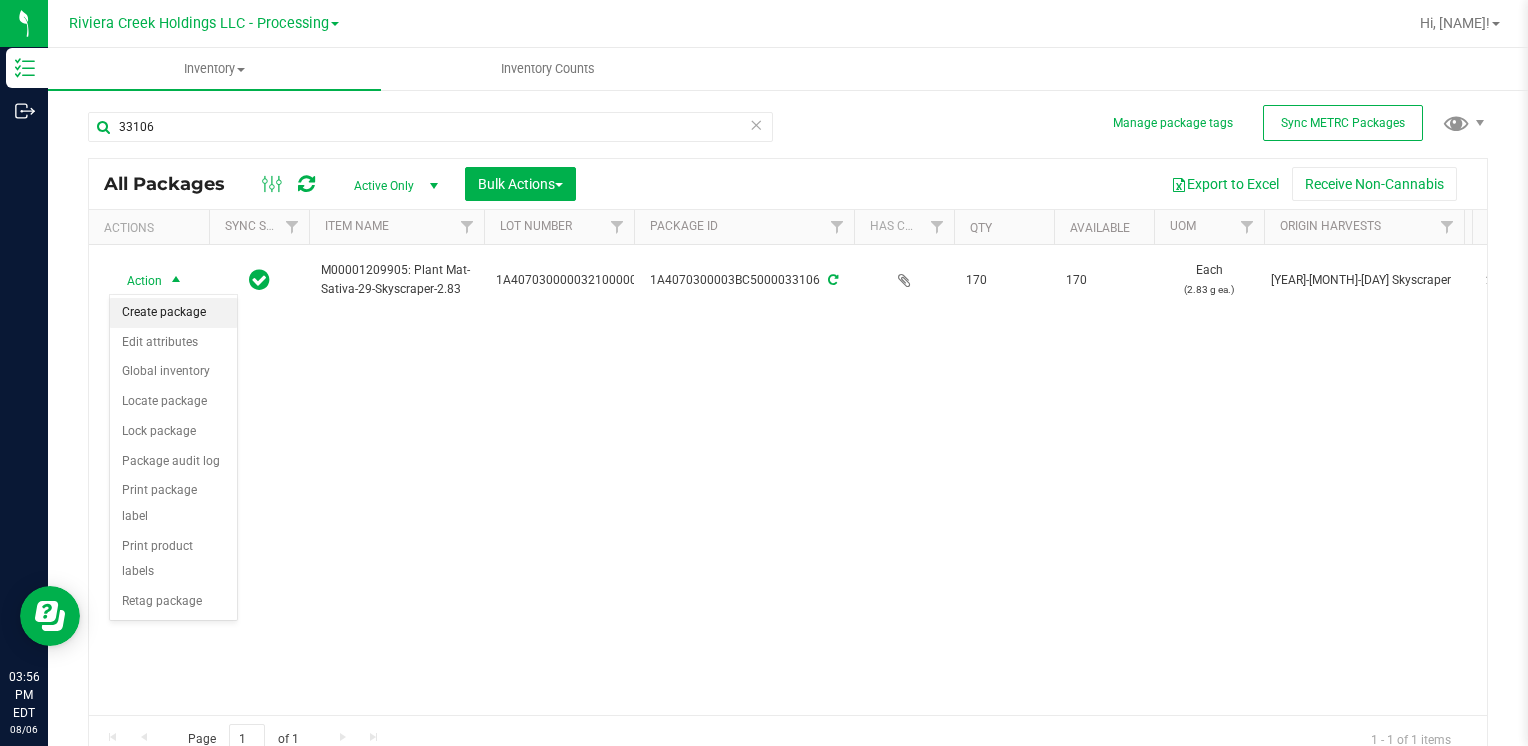 click on "Create package" at bounding box center [173, 313] 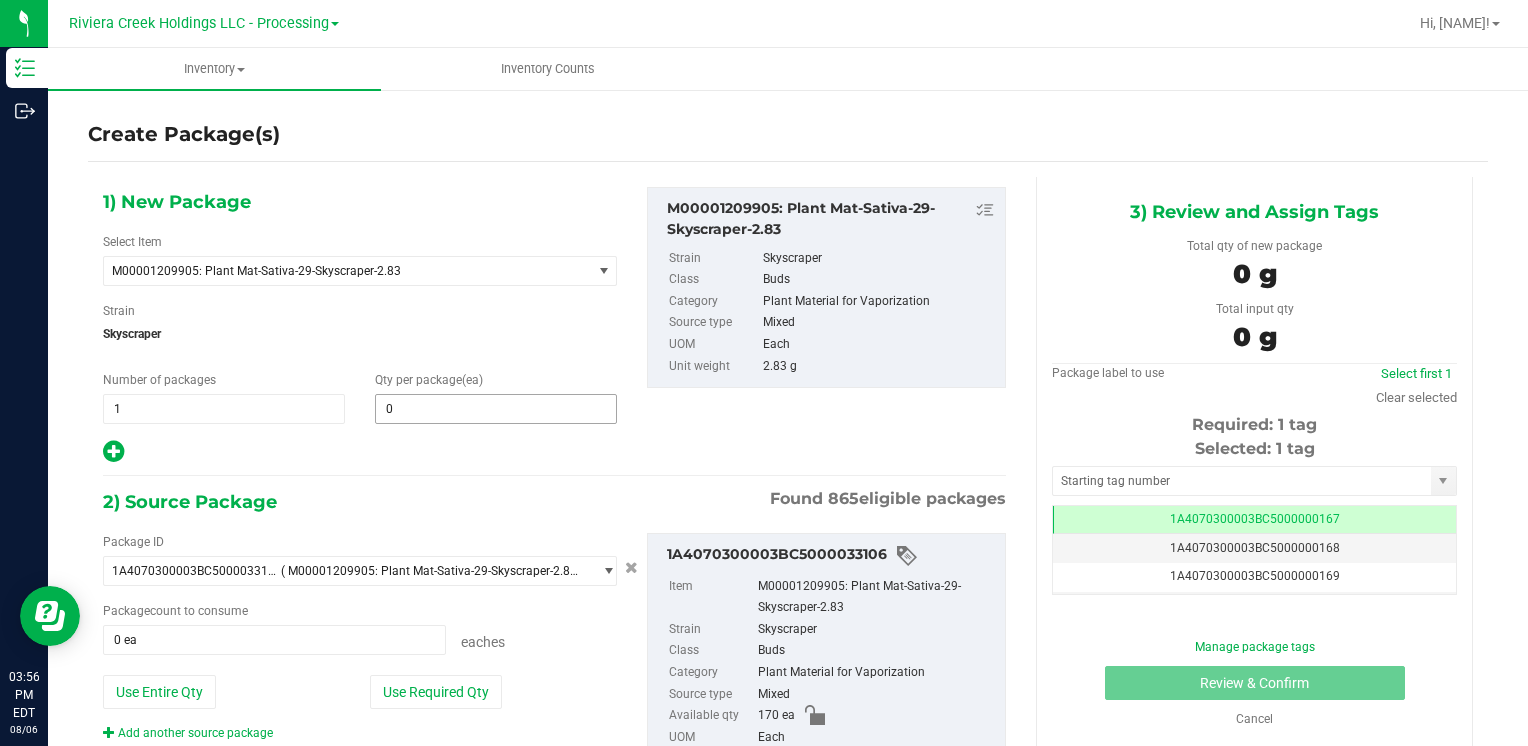 type 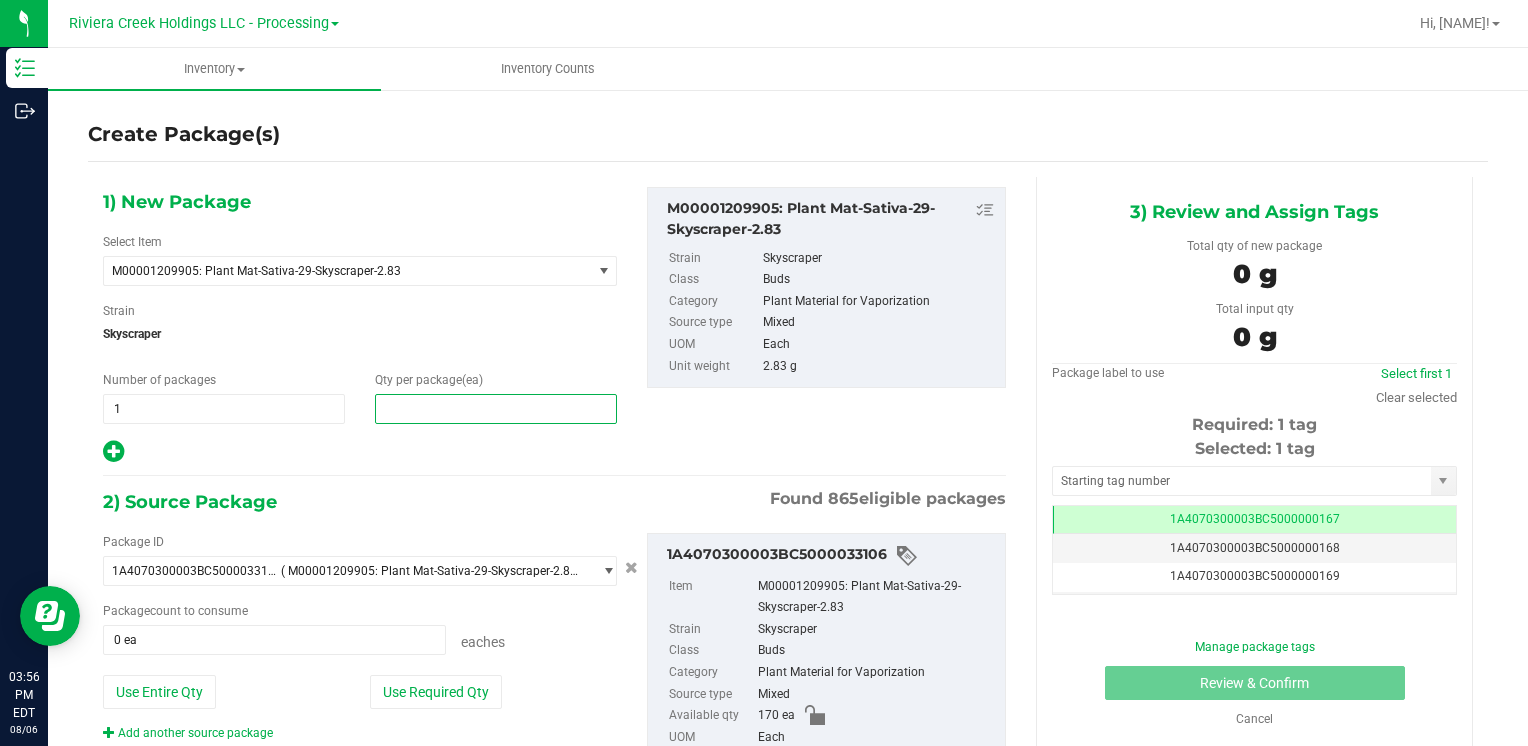 click at bounding box center [496, 409] 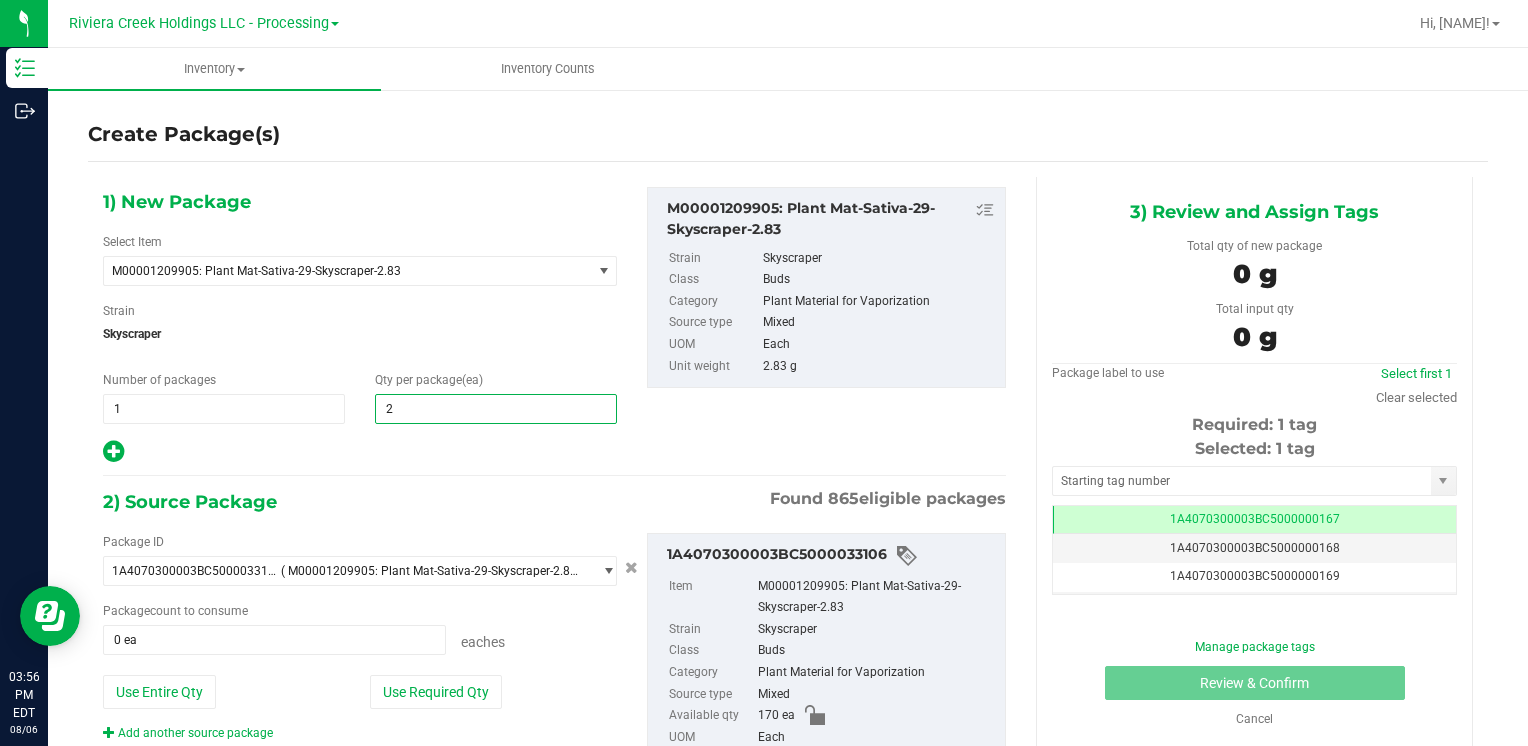 type on "20" 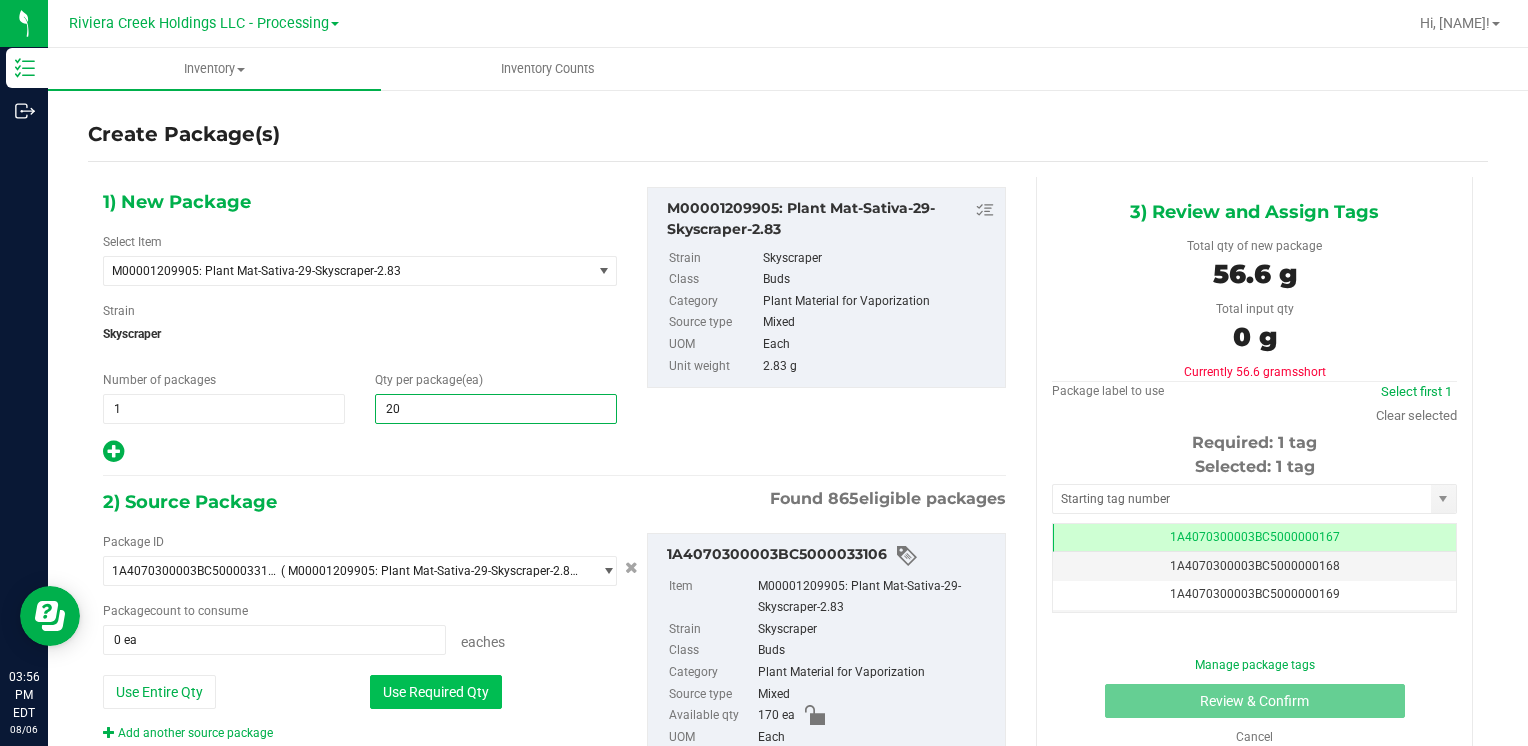 type 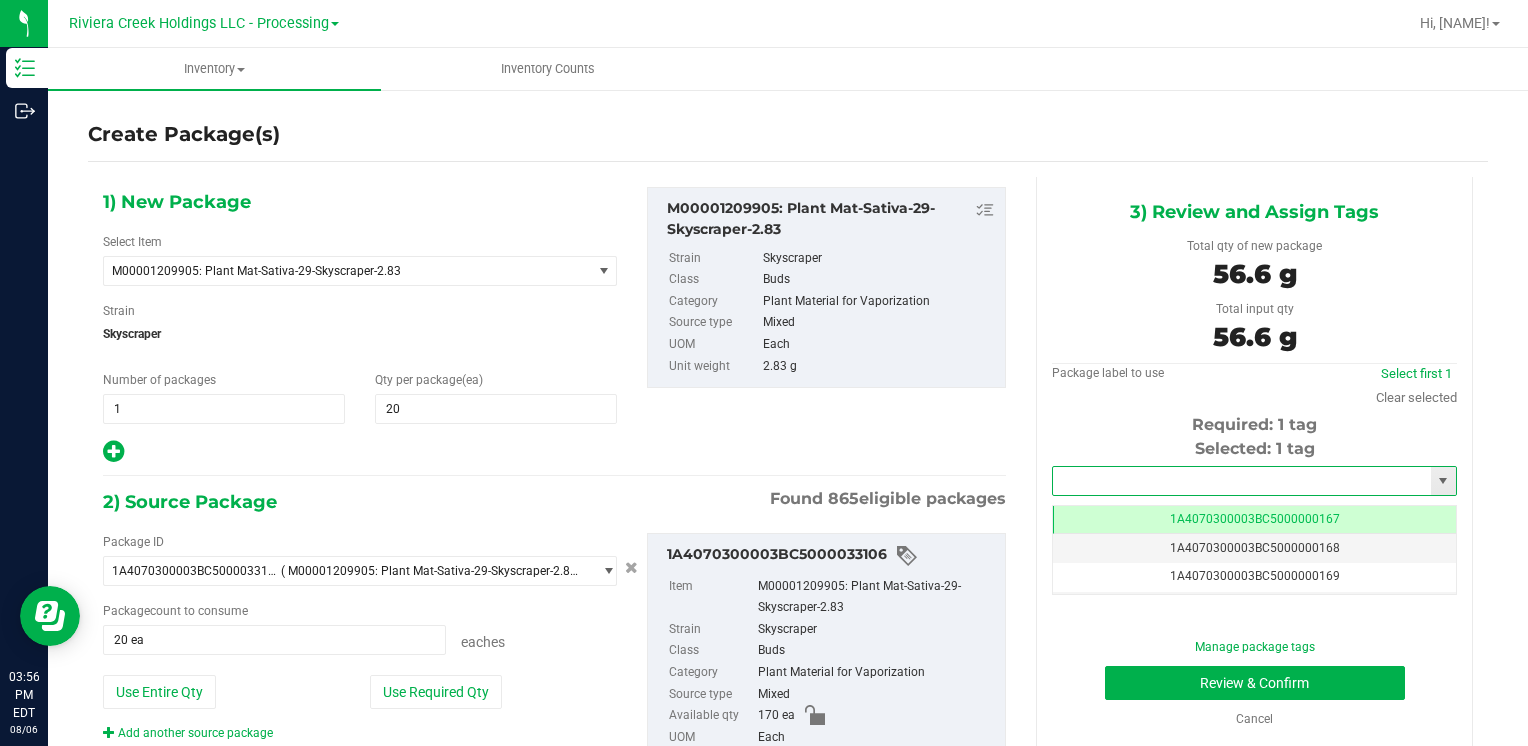 click at bounding box center [1242, 481] 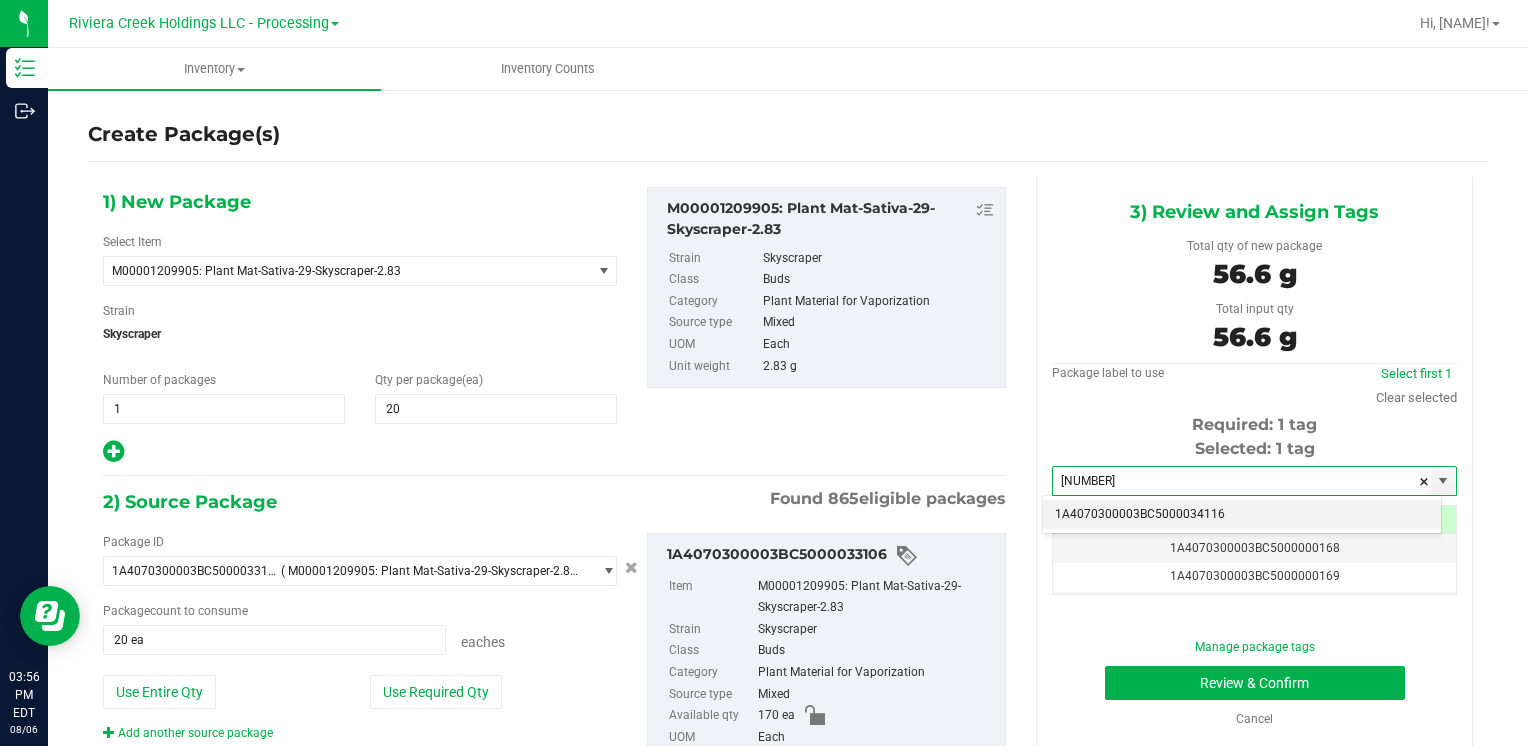 click on "1A4070300003BC5000034116" at bounding box center [1242, 515] 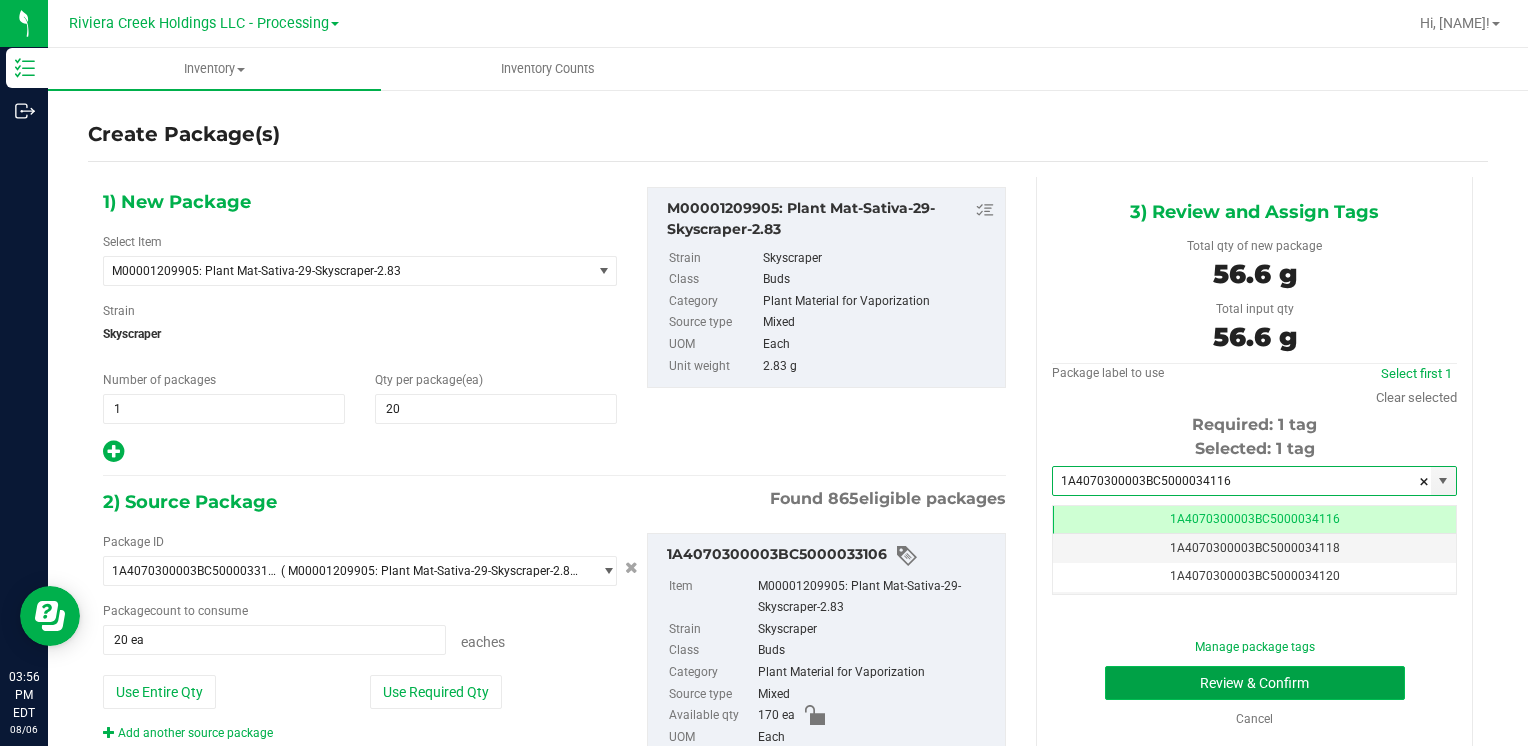 click on "Review & Confirm" at bounding box center [1255, 683] 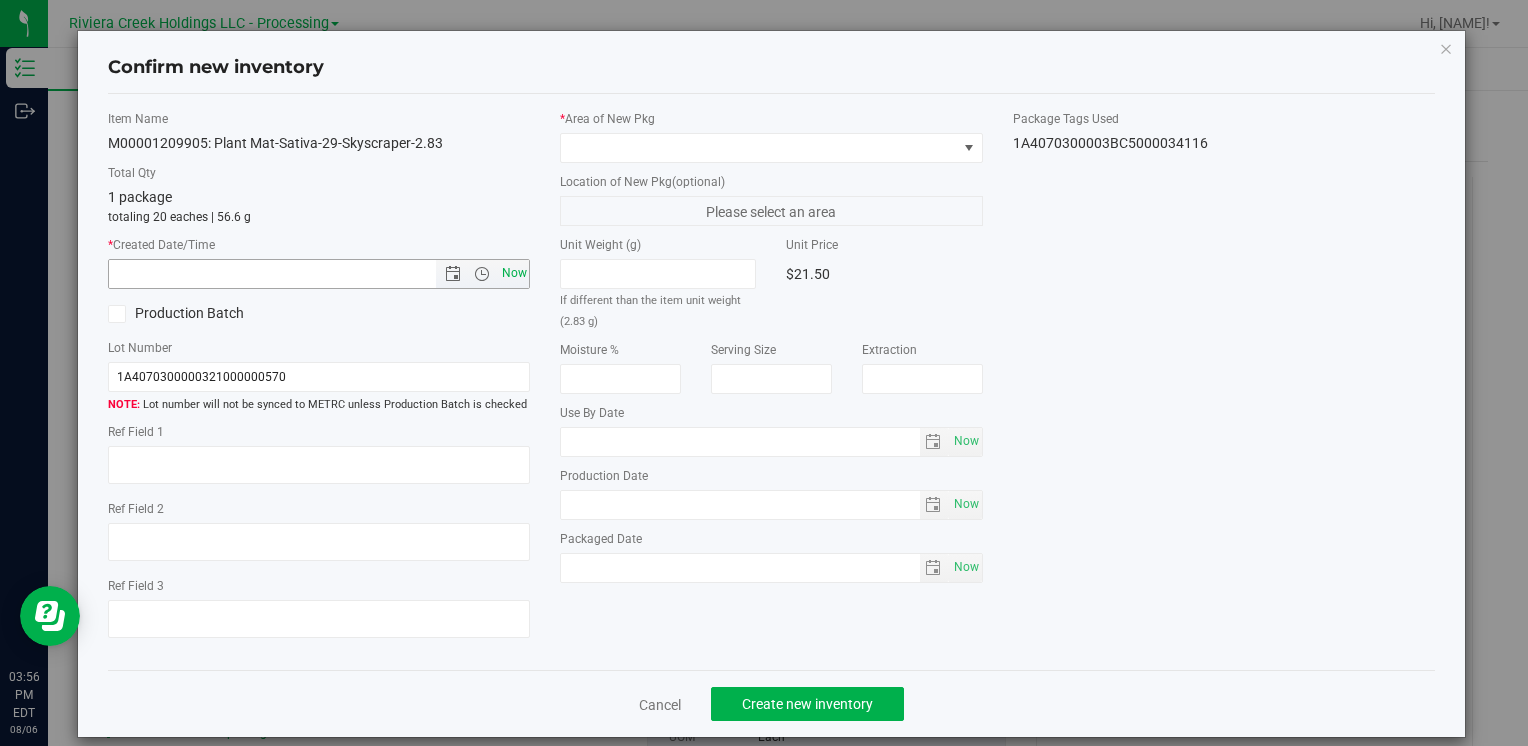 click on "Now" at bounding box center (514, 273) 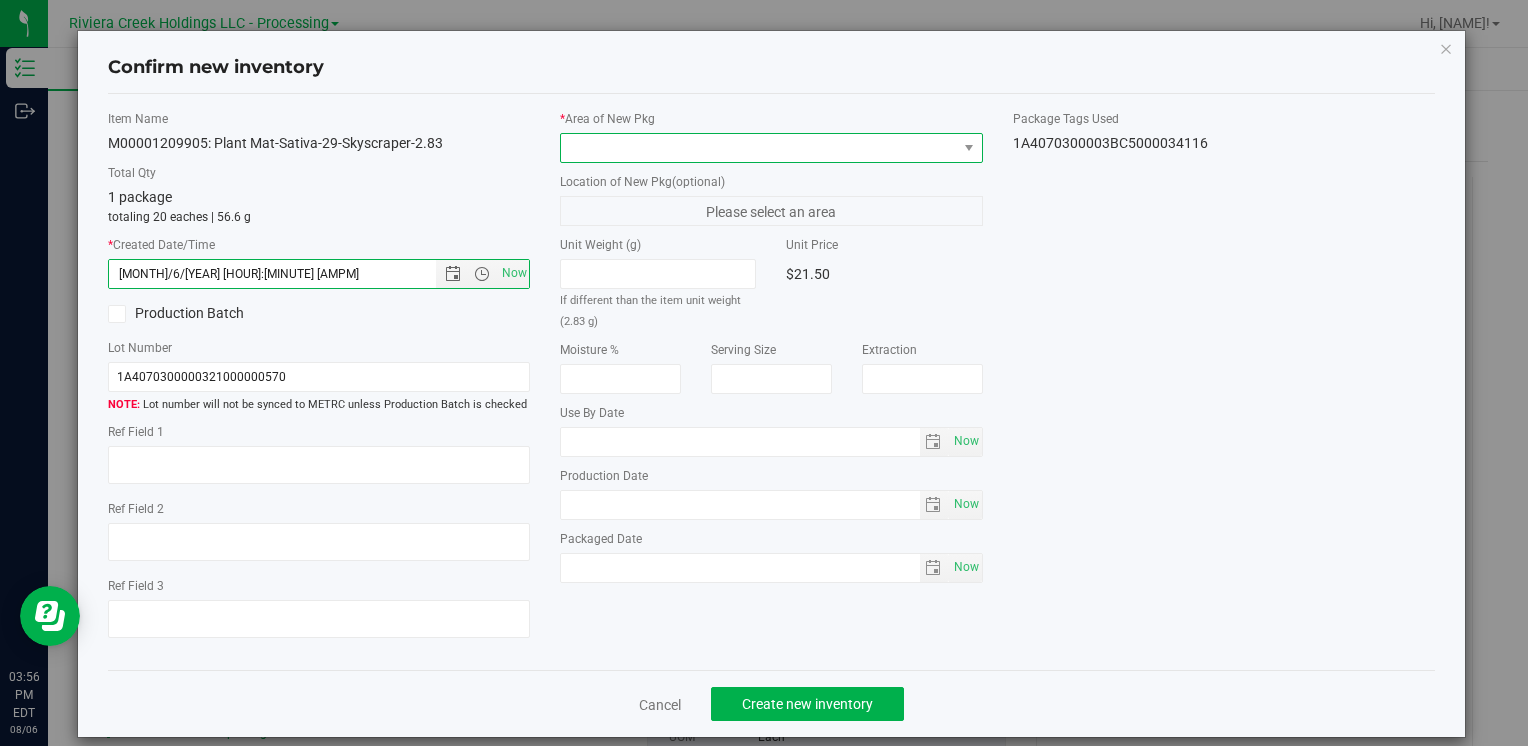 click at bounding box center [758, 148] 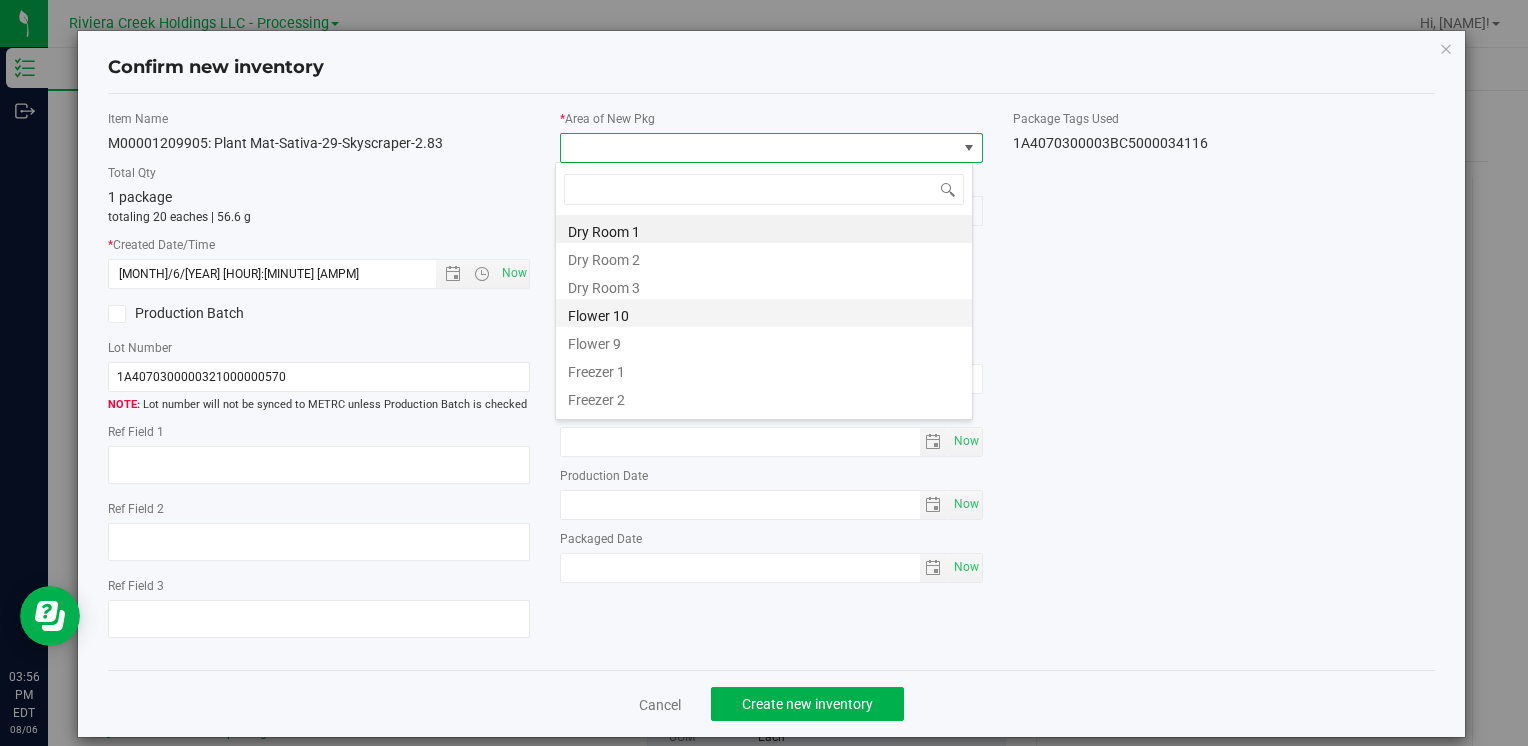 click on "Flower 10" at bounding box center [764, 313] 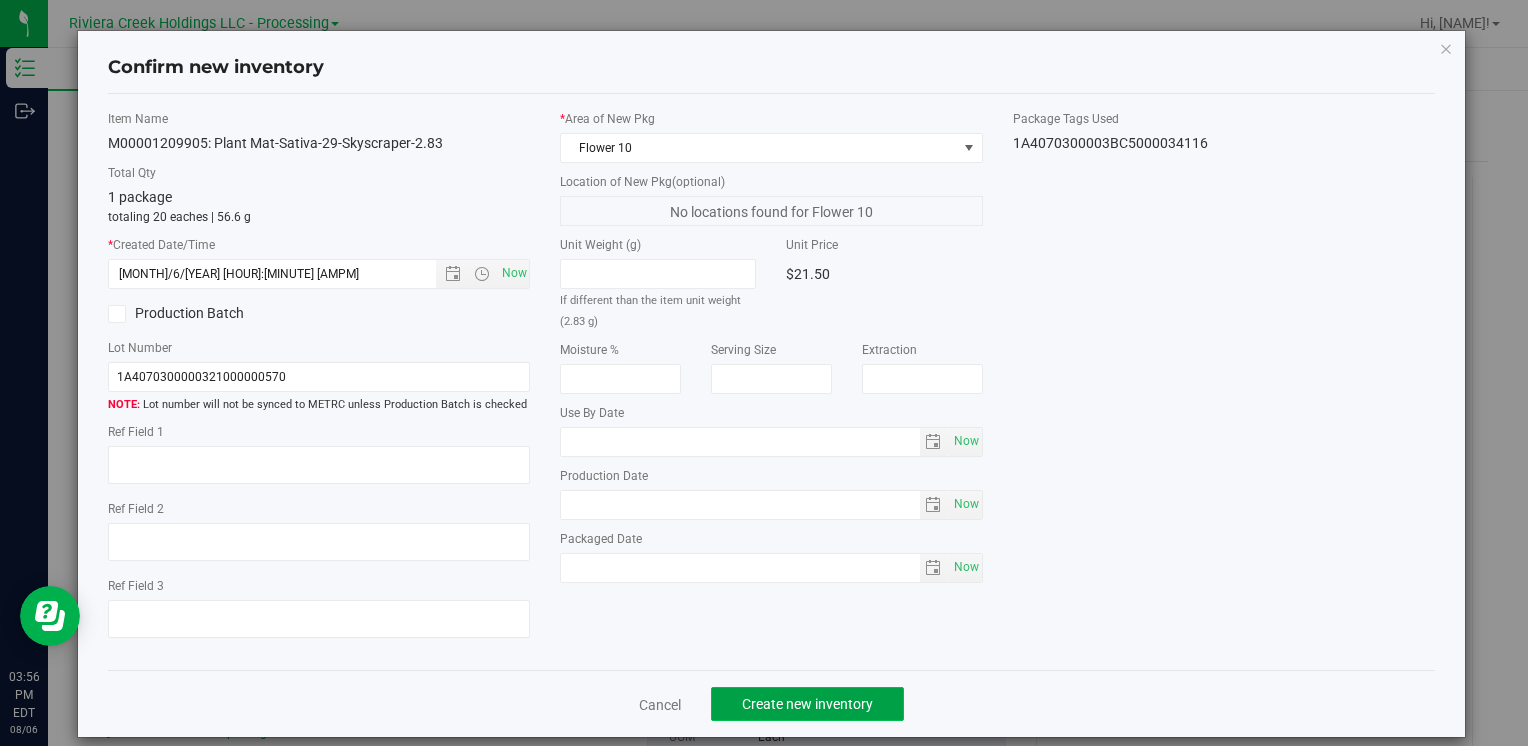 click on "Create new inventory" 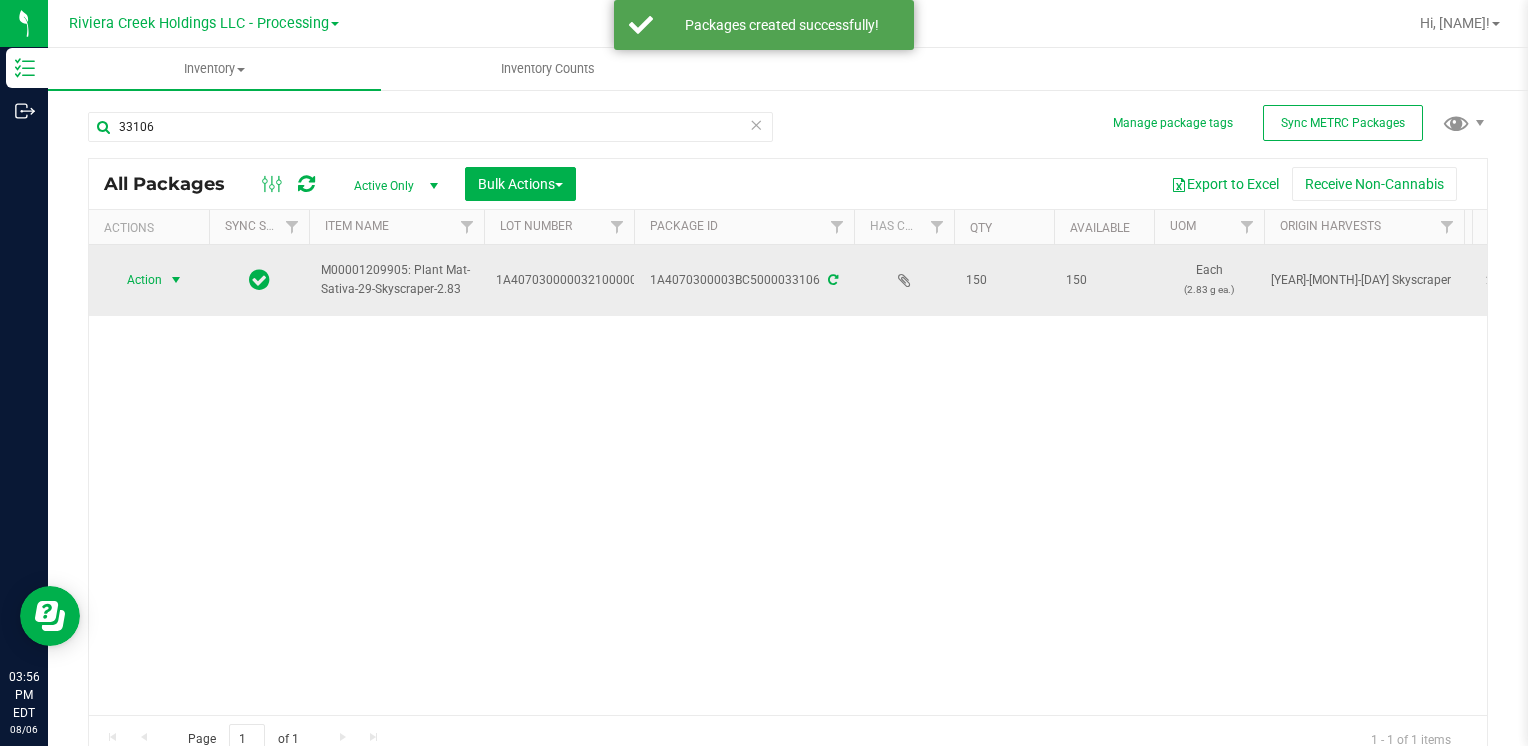 click on "Action" at bounding box center [136, 280] 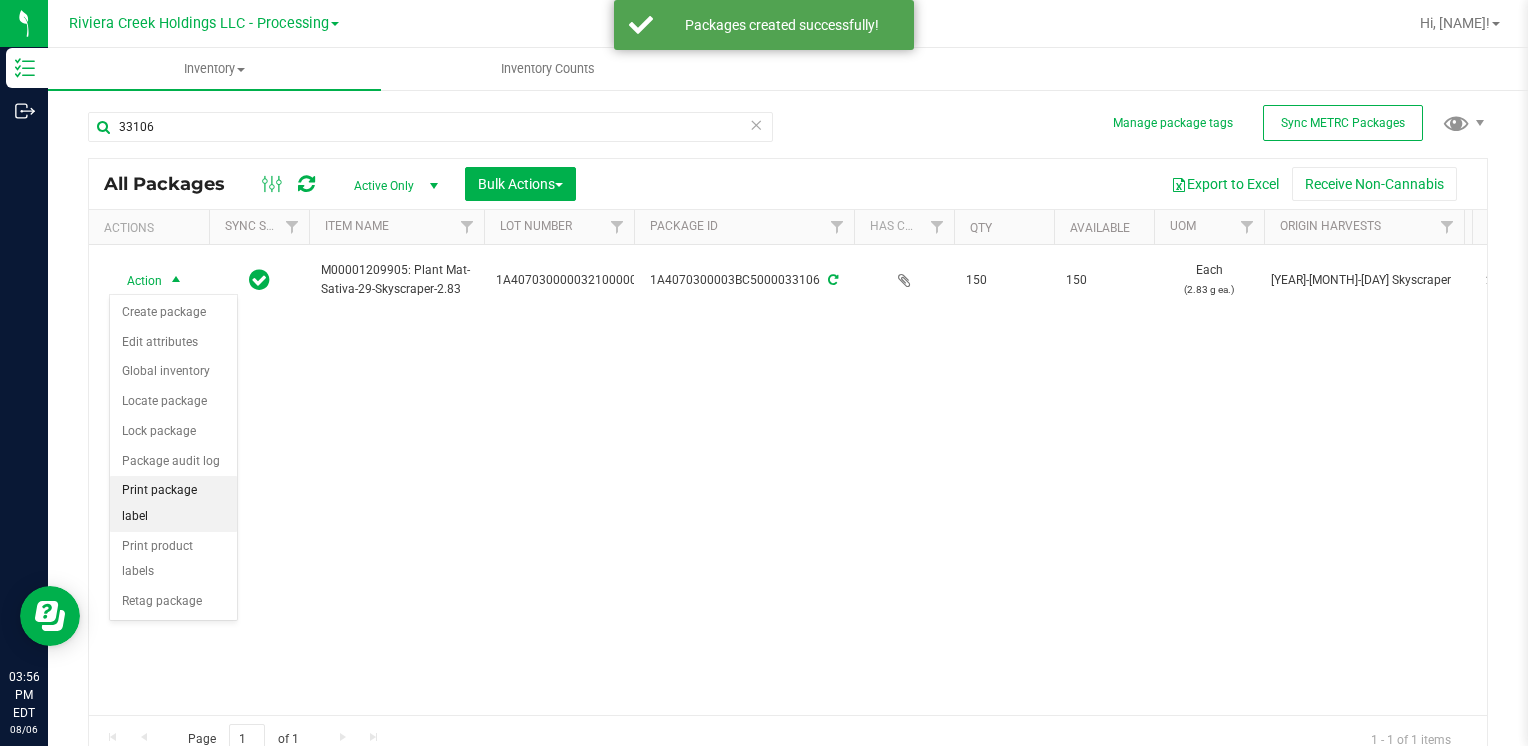 click on "Print package label" at bounding box center [173, 503] 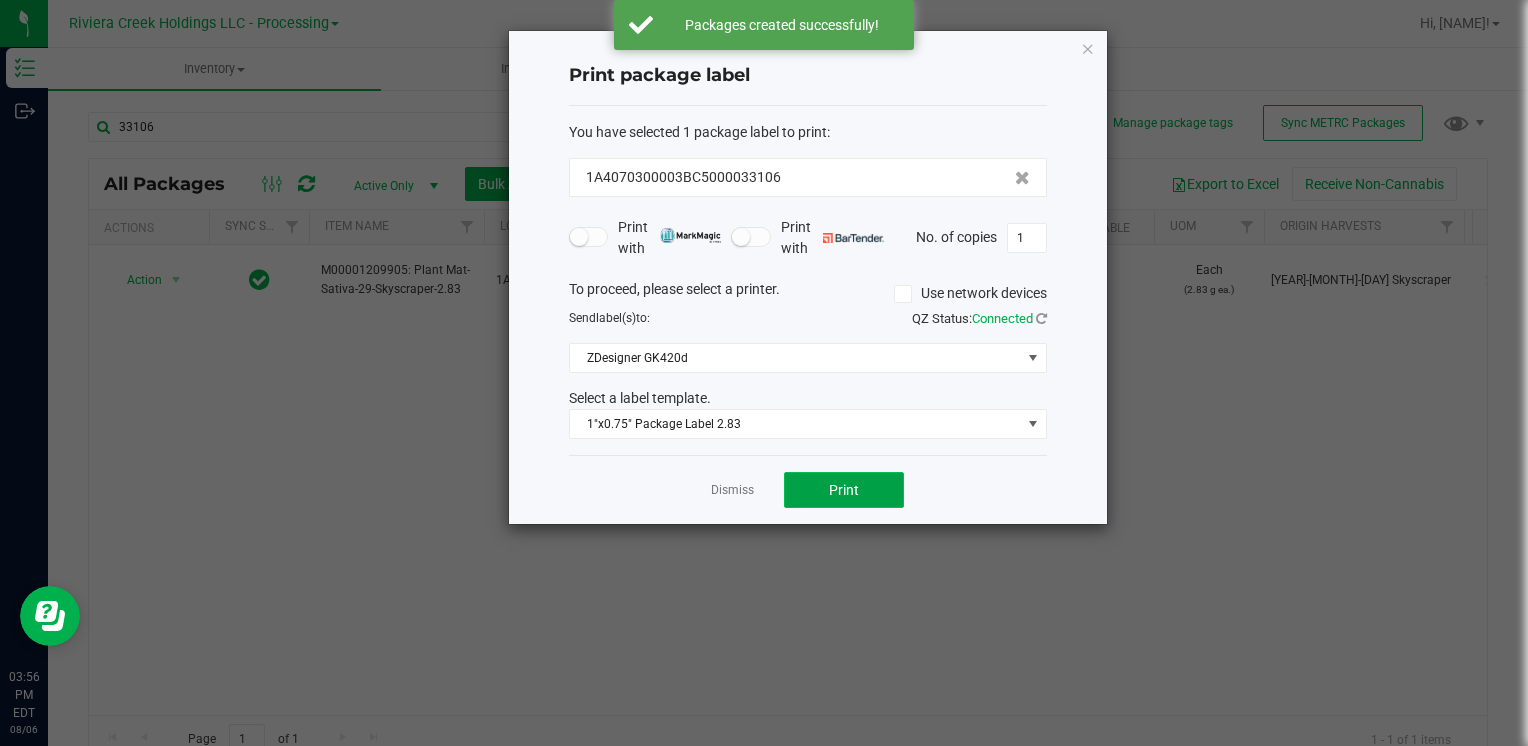 click on "Print" 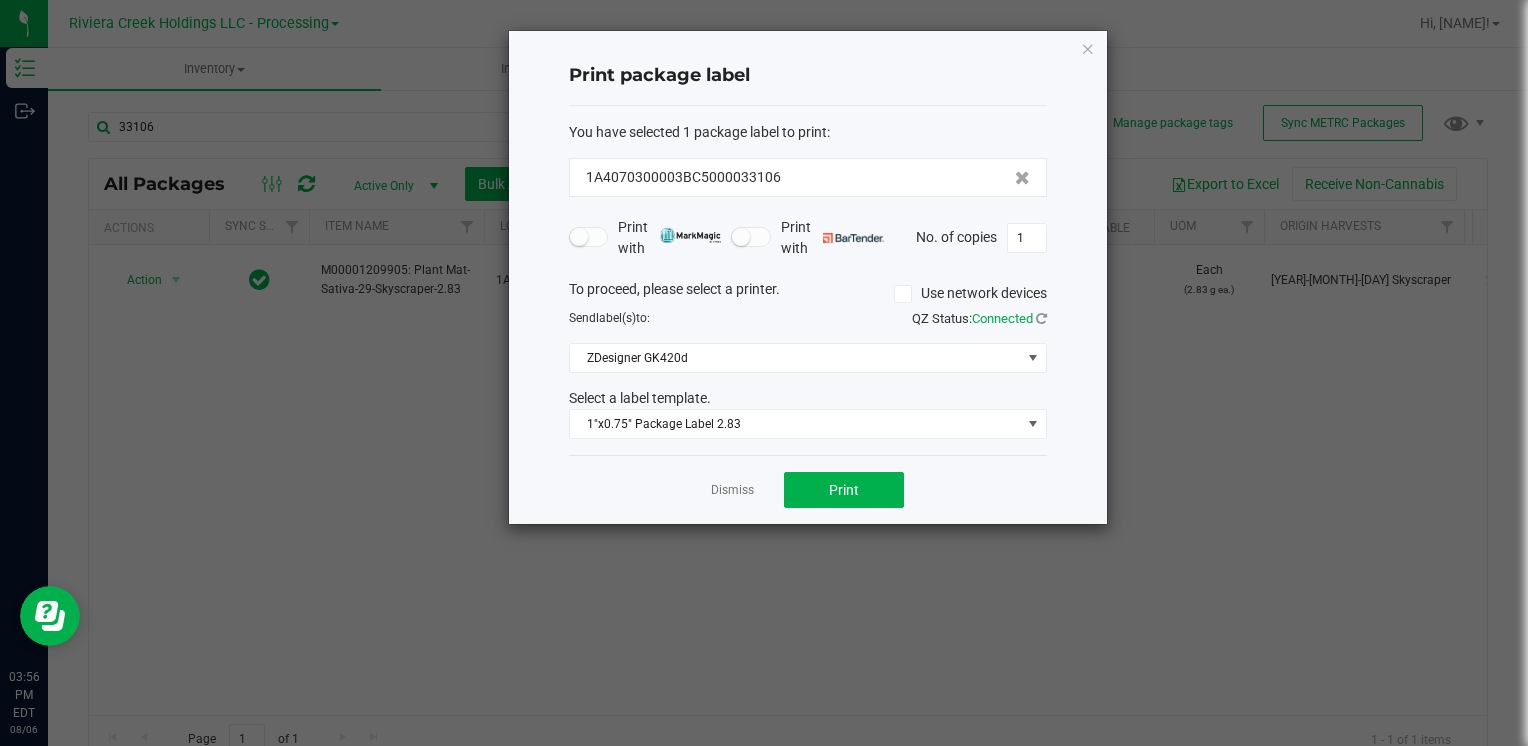 click 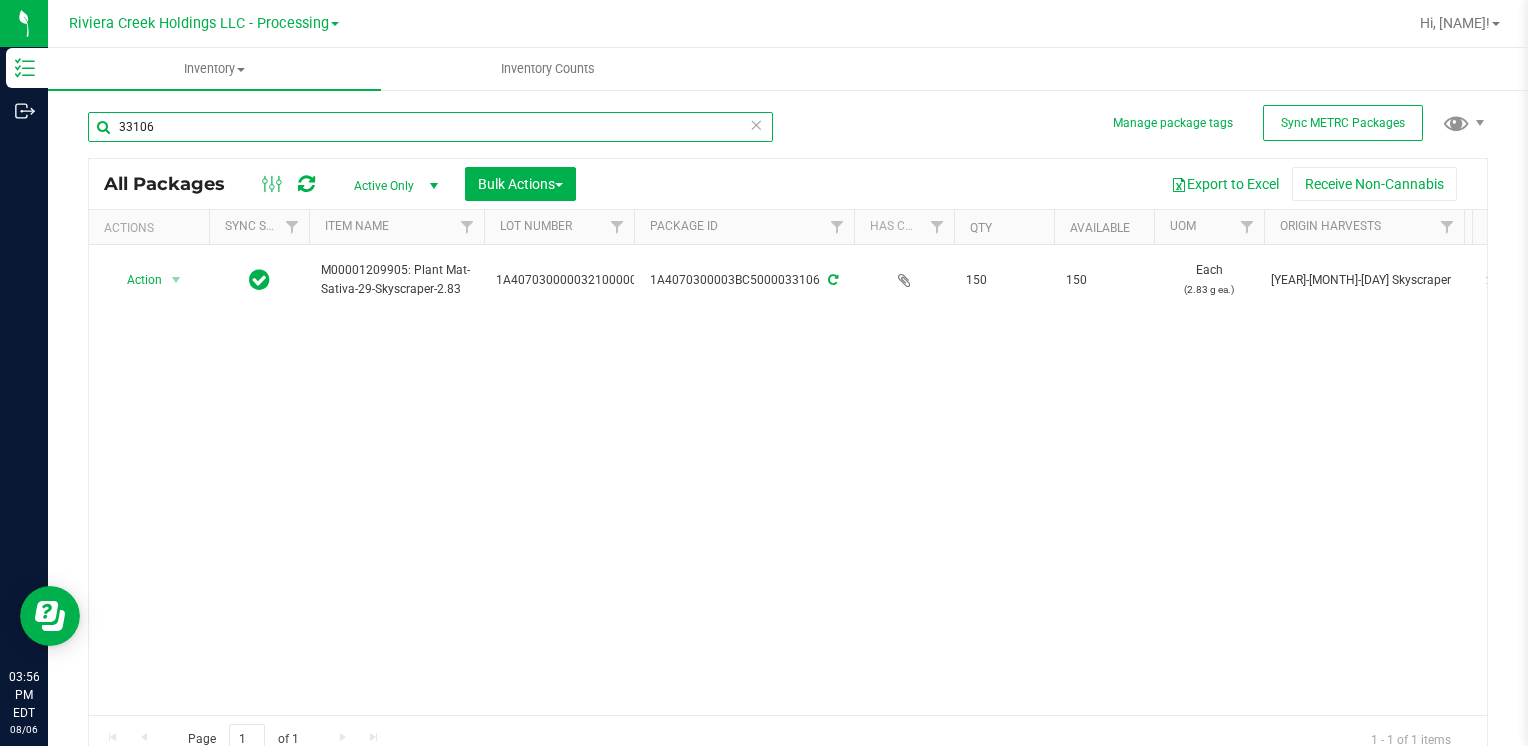 click on "33106" at bounding box center [430, 127] 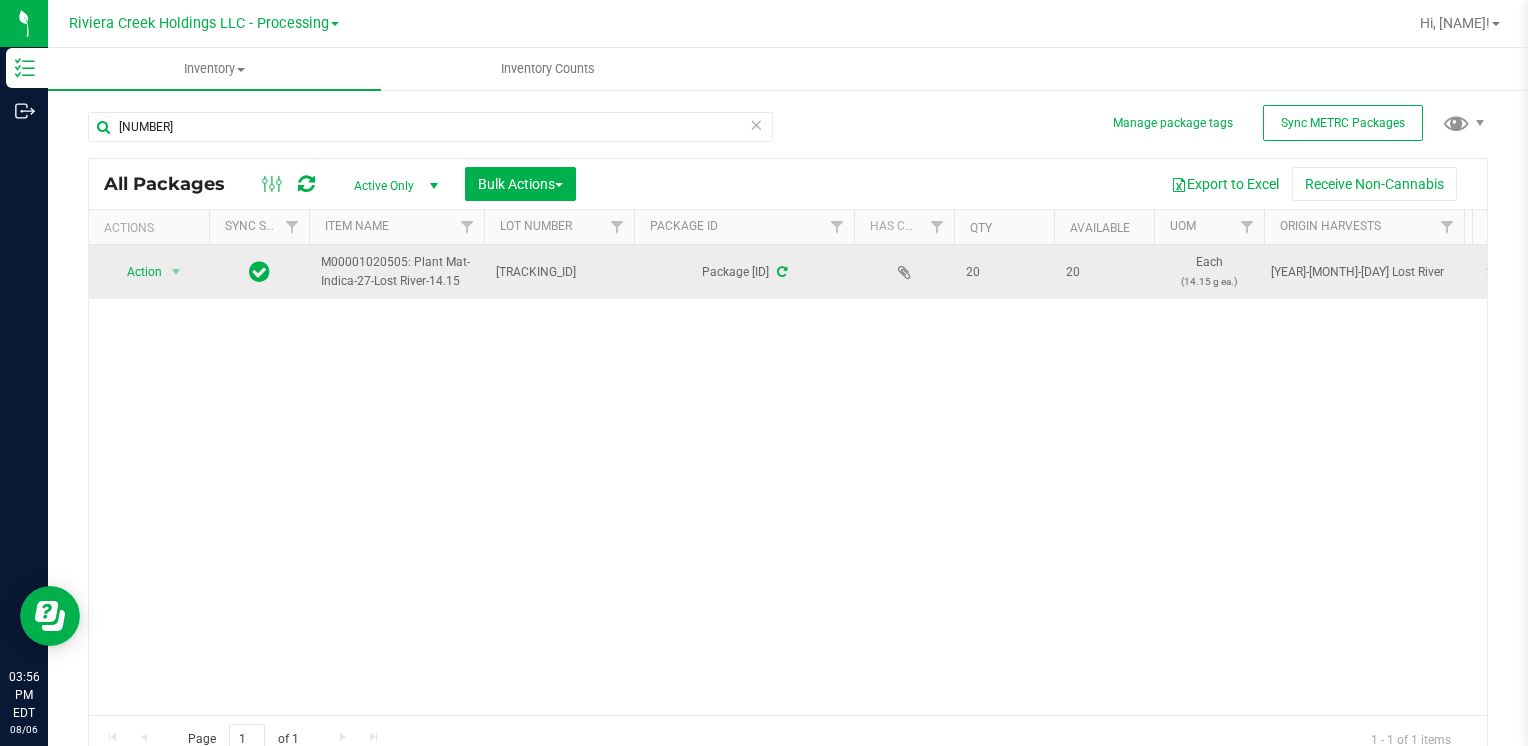 click at bounding box center (176, 272) 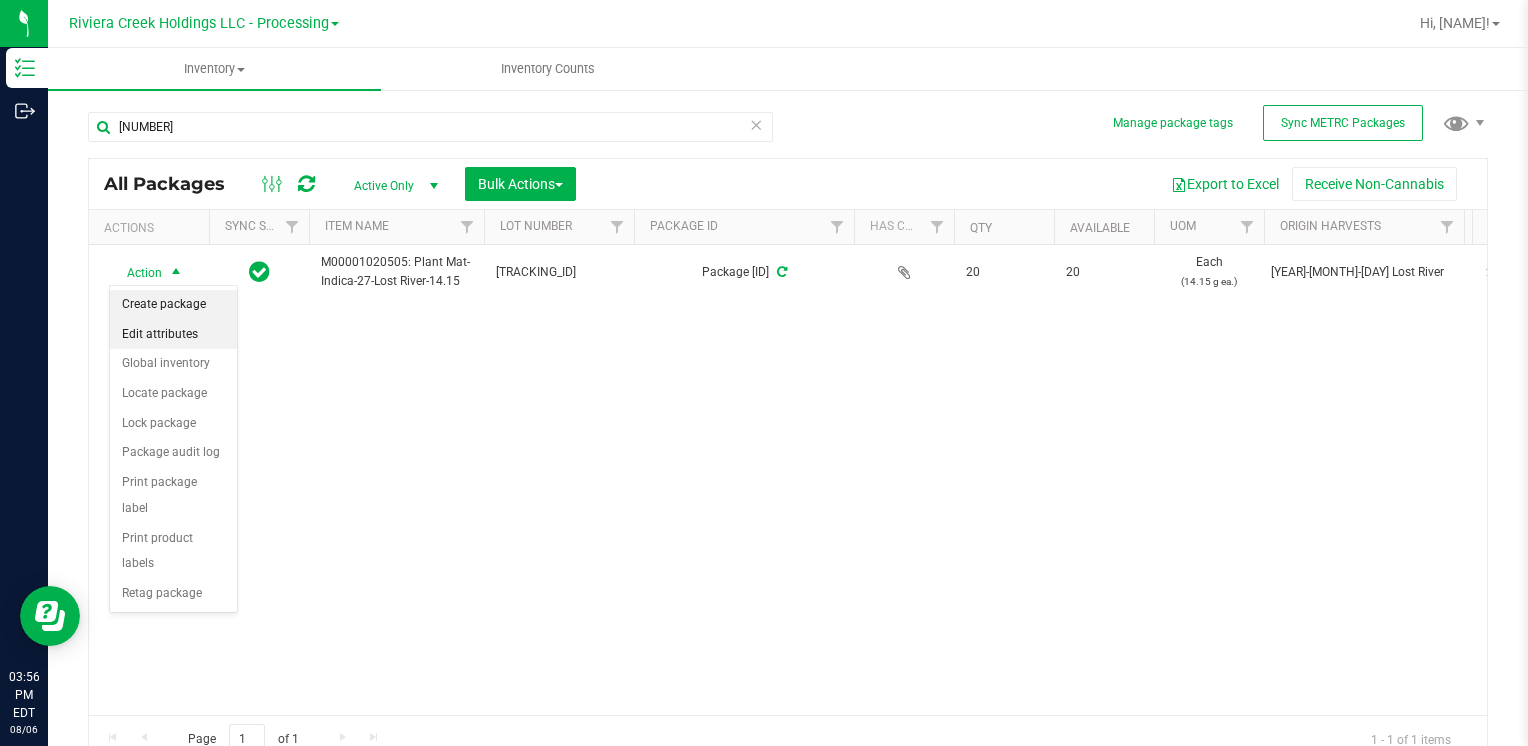 click on "Create package" at bounding box center (173, 305) 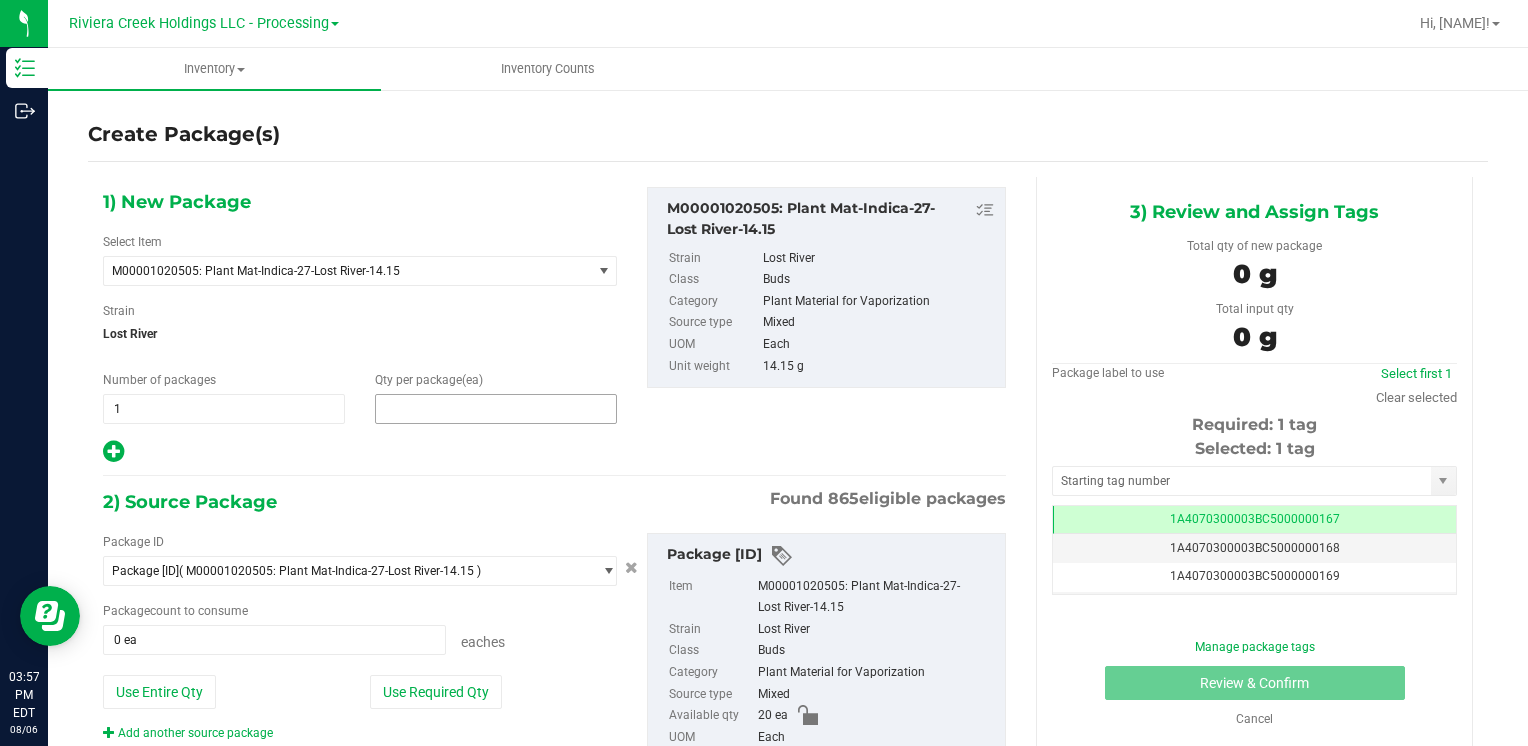 click at bounding box center (496, 409) 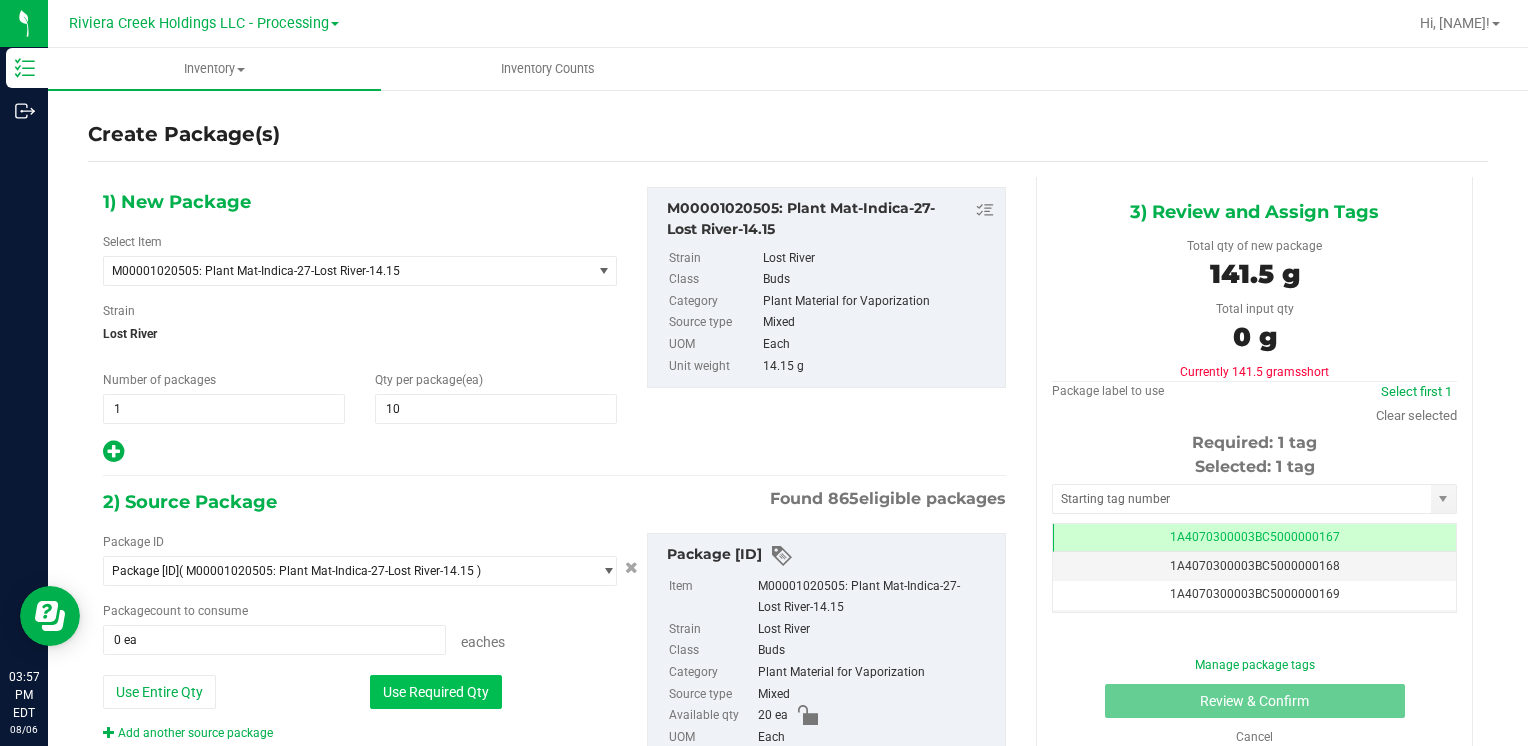 click on "Use Required Qty" at bounding box center [436, 692] 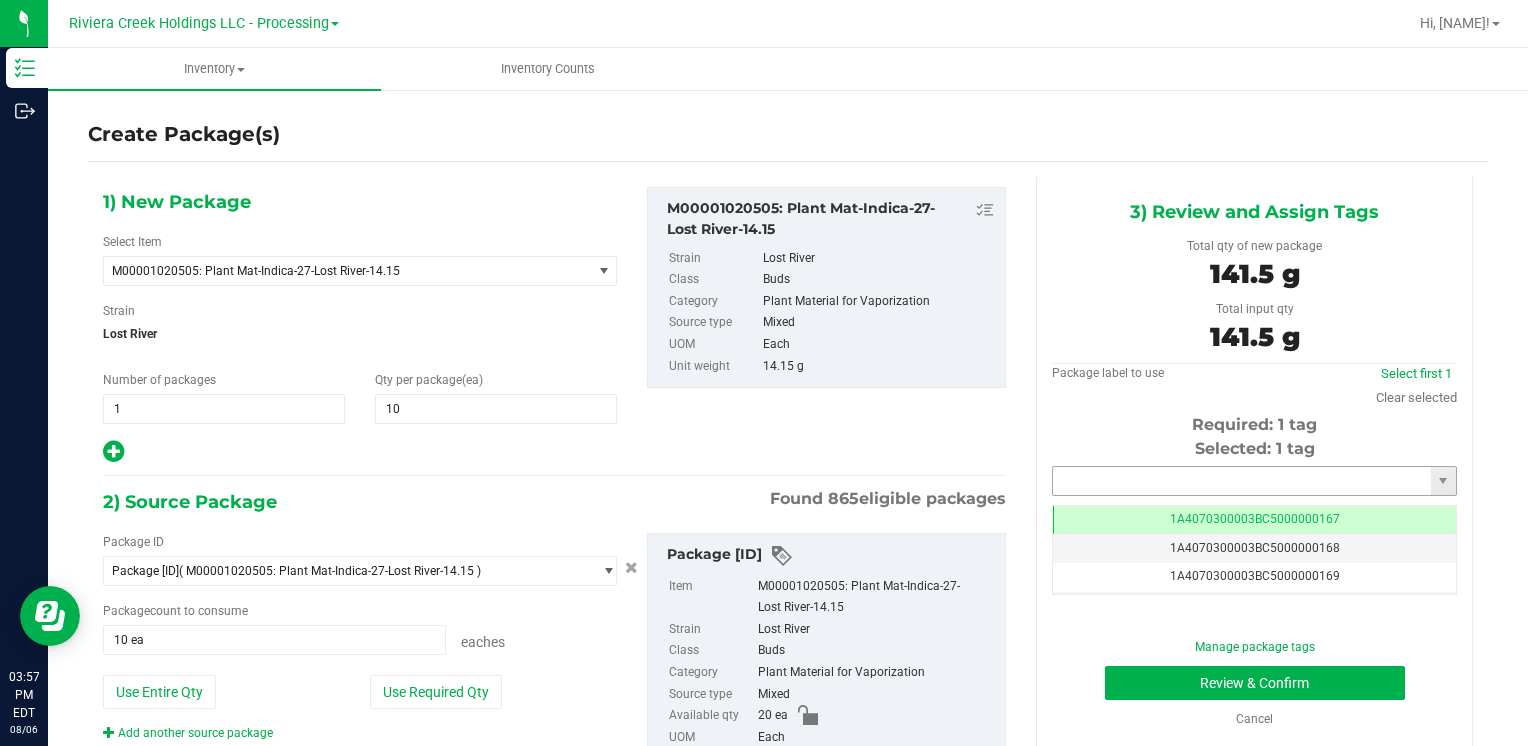 click at bounding box center [1242, 481] 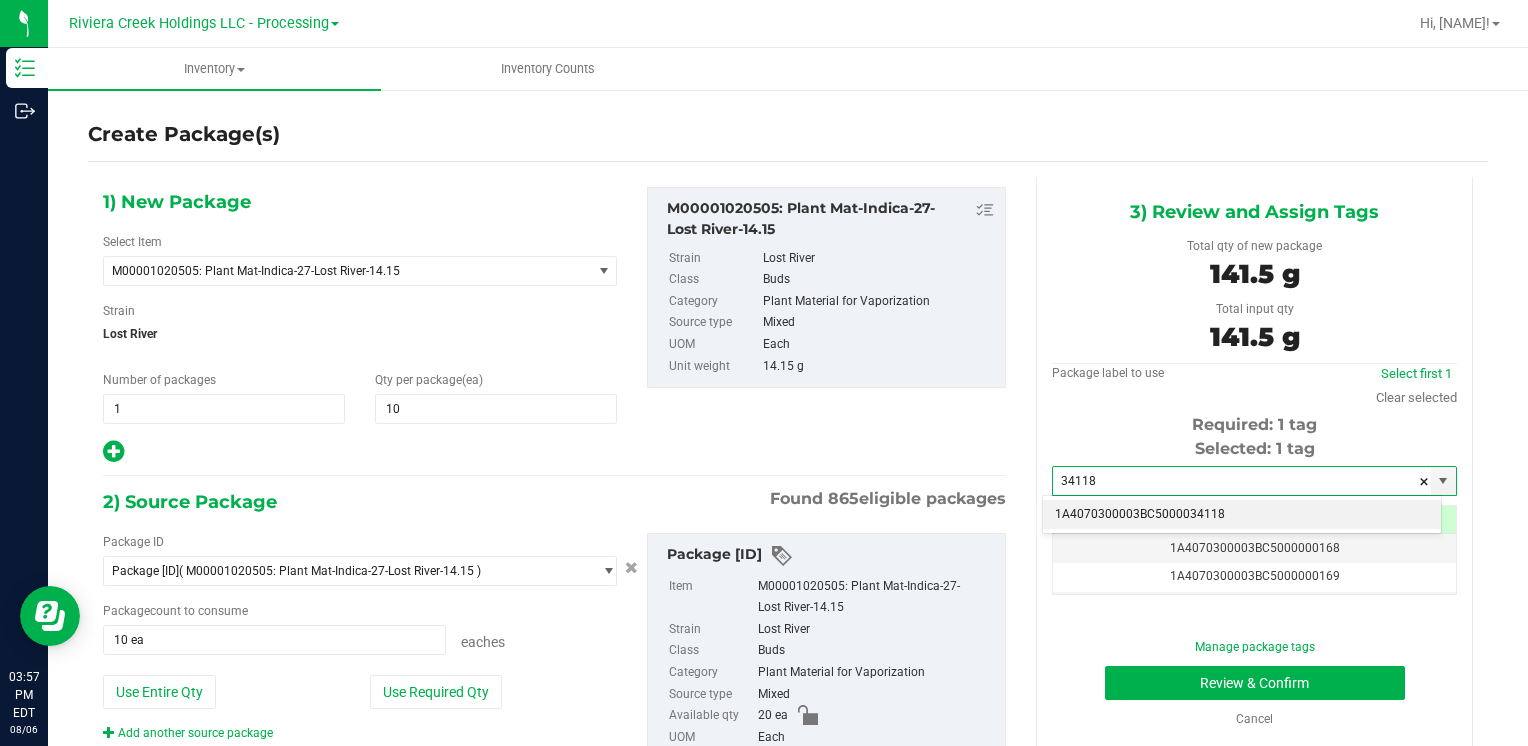 click on "1A4070300003BC5000034118" at bounding box center [1242, 515] 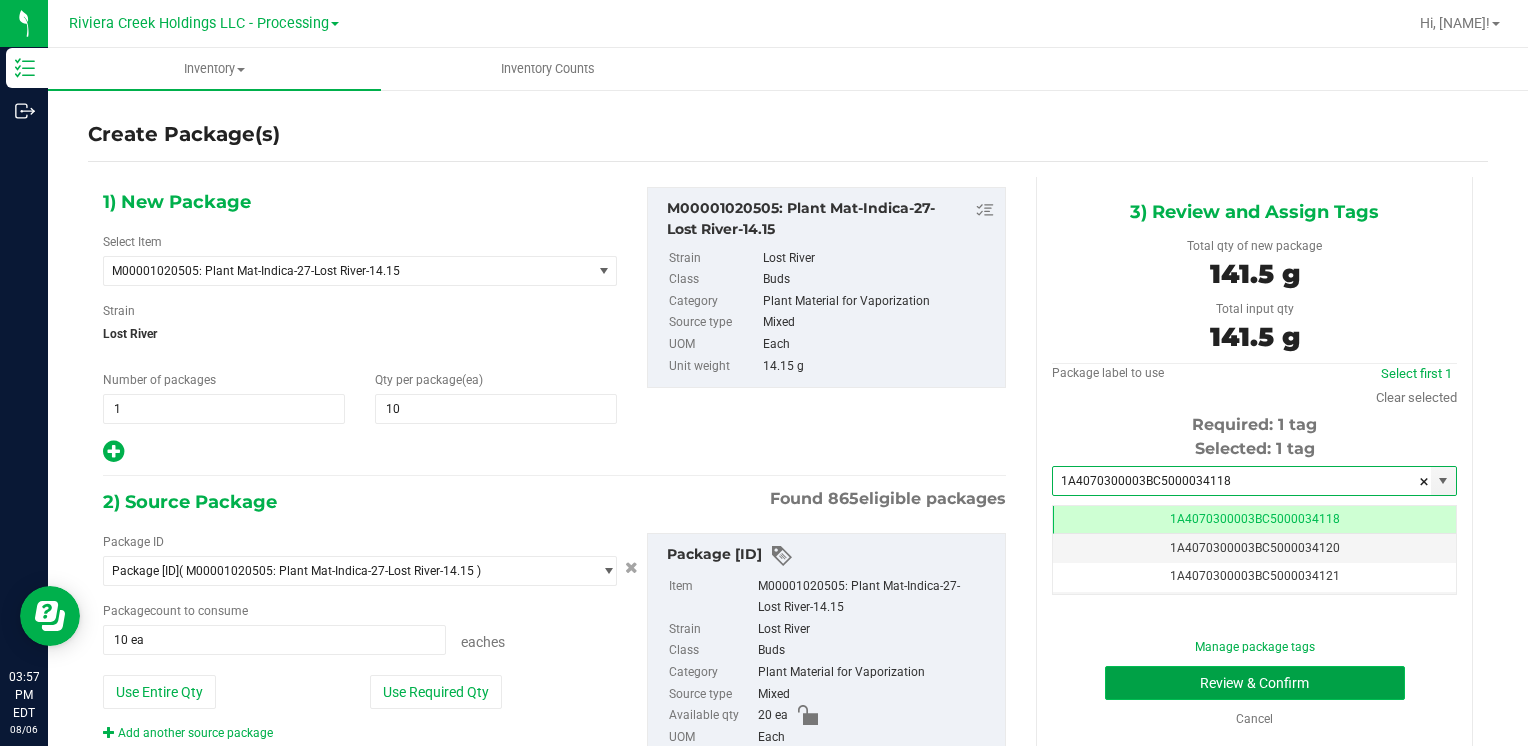 click on "Review & Confirm" at bounding box center [1255, 683] 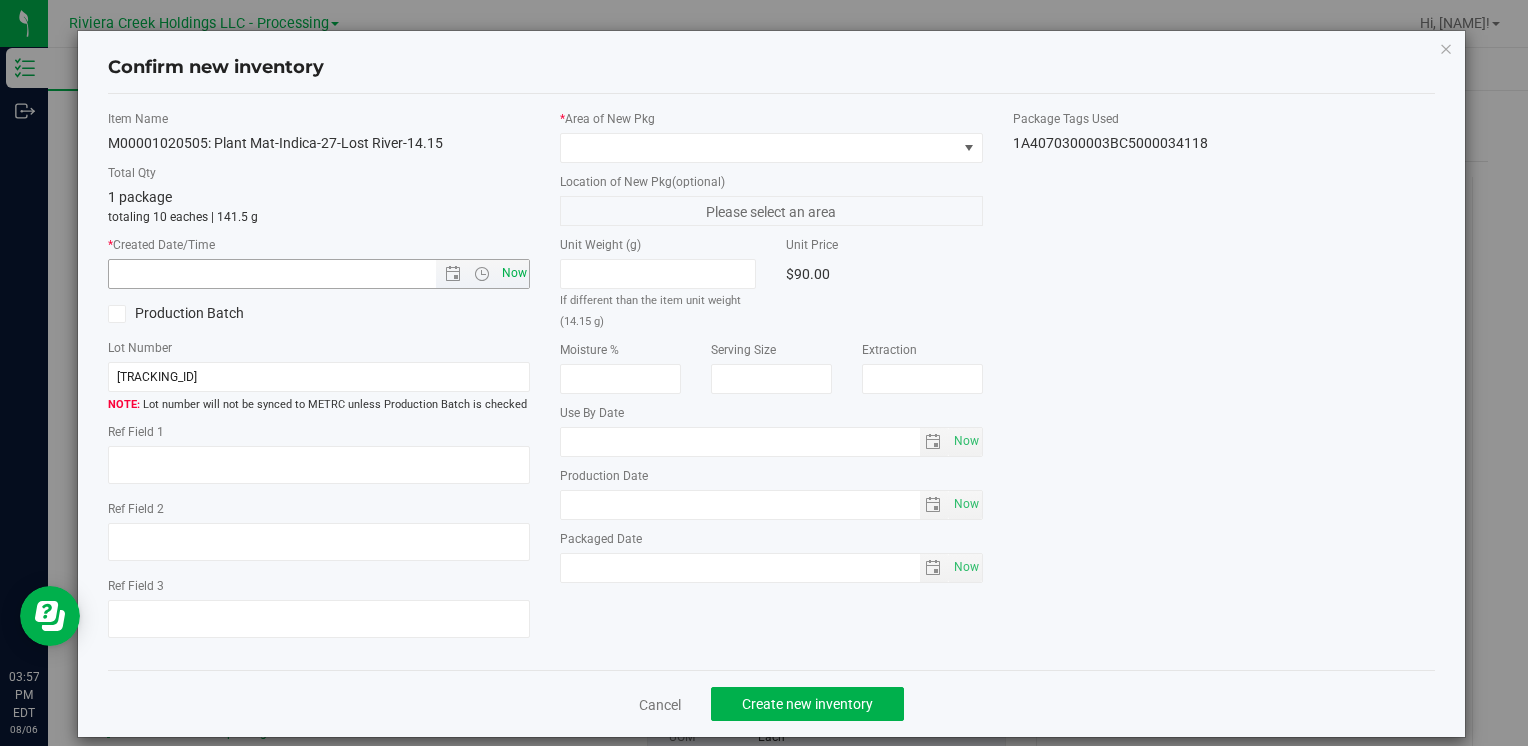 click on "Now" at bounding box center (514, 273) 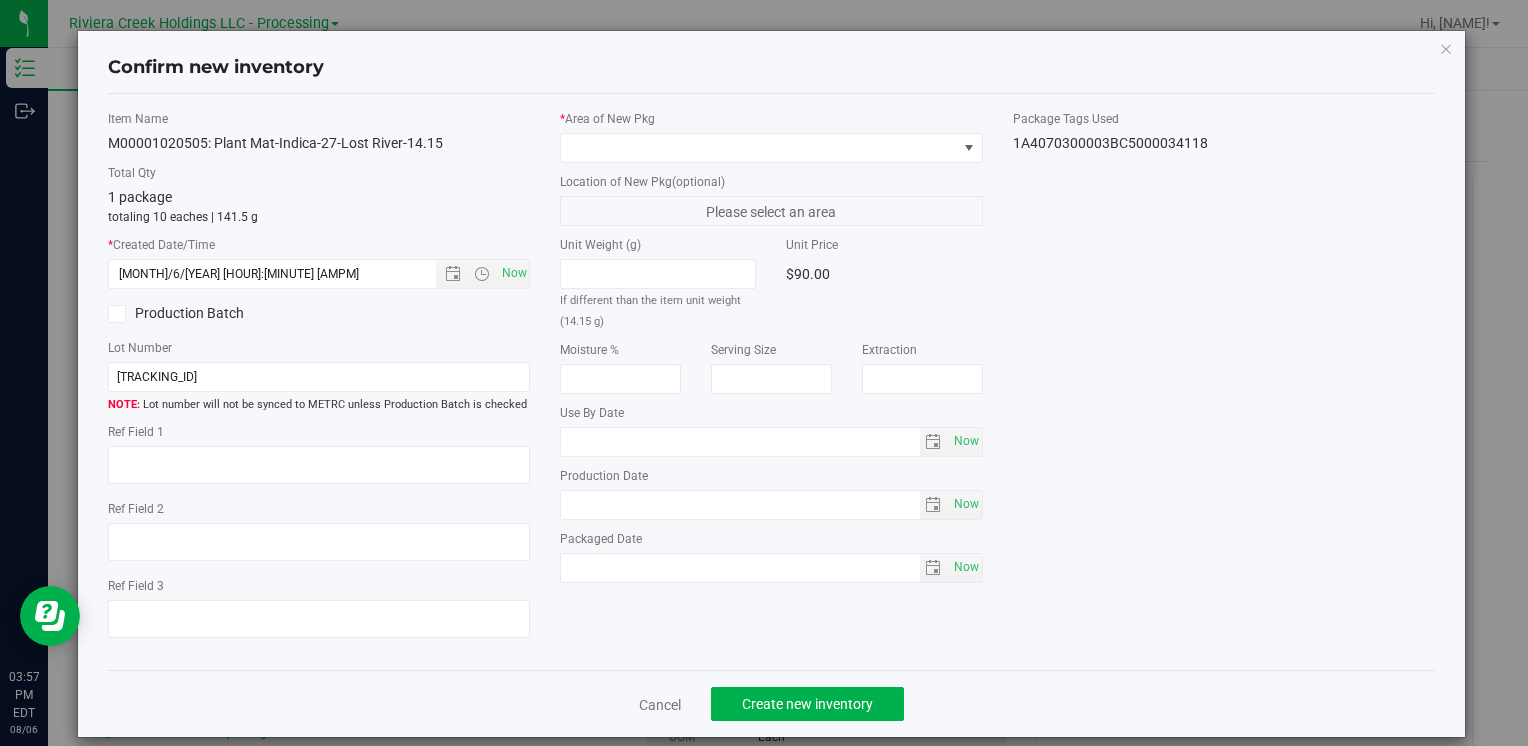 click on "*
Area of New Pkg" at bounding box center (771, 136) 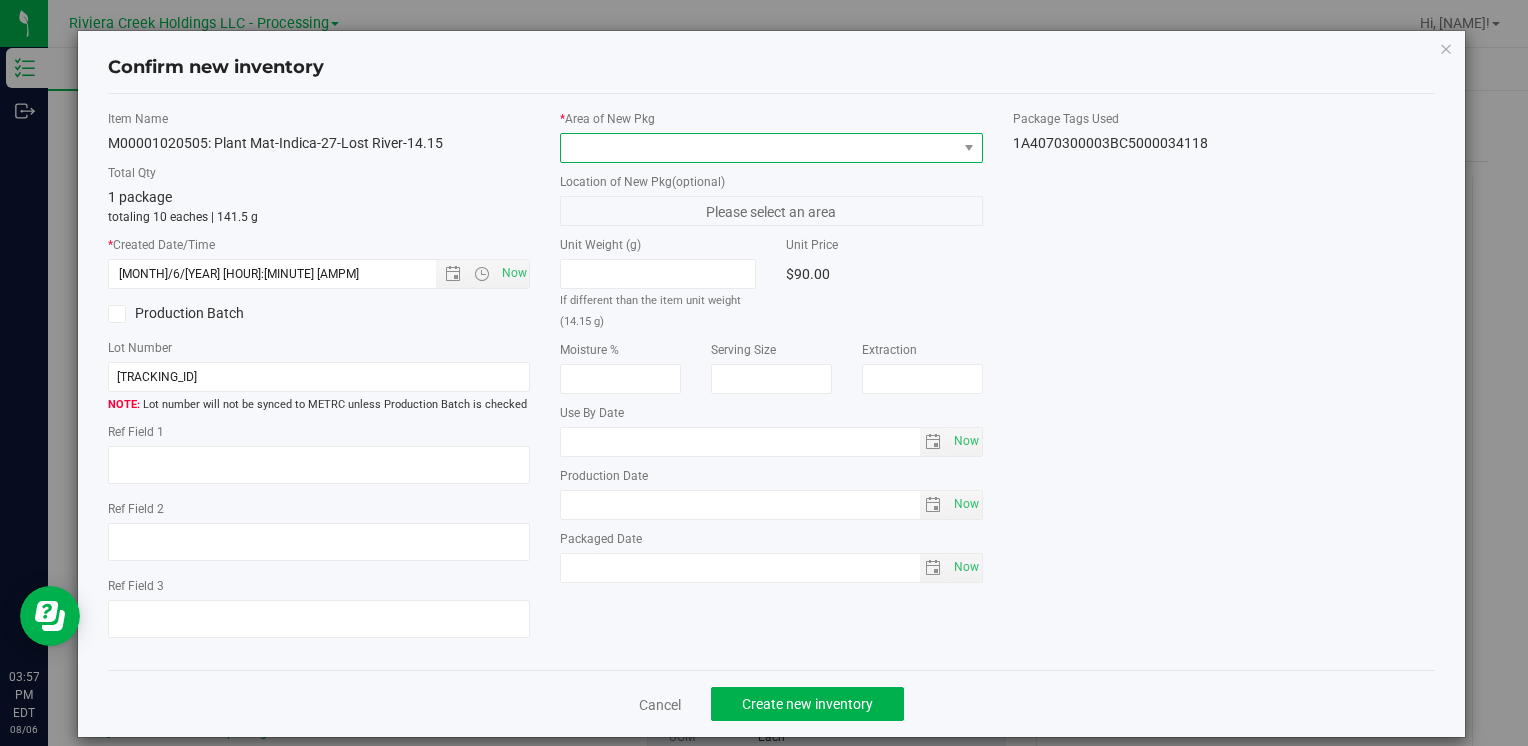 click at bounding box center [758, 148] 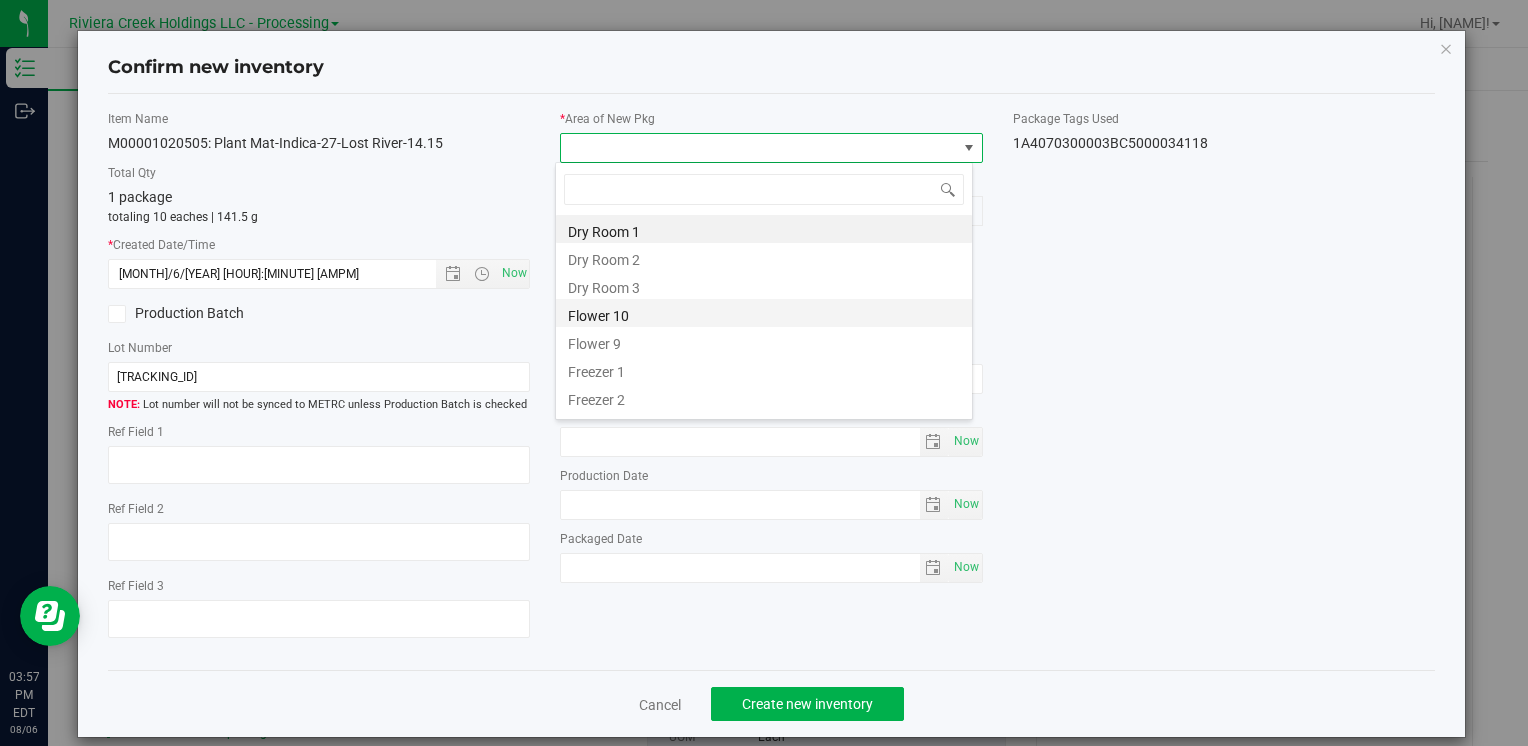 click on "Flower 10" at bounding box center [764, 313] 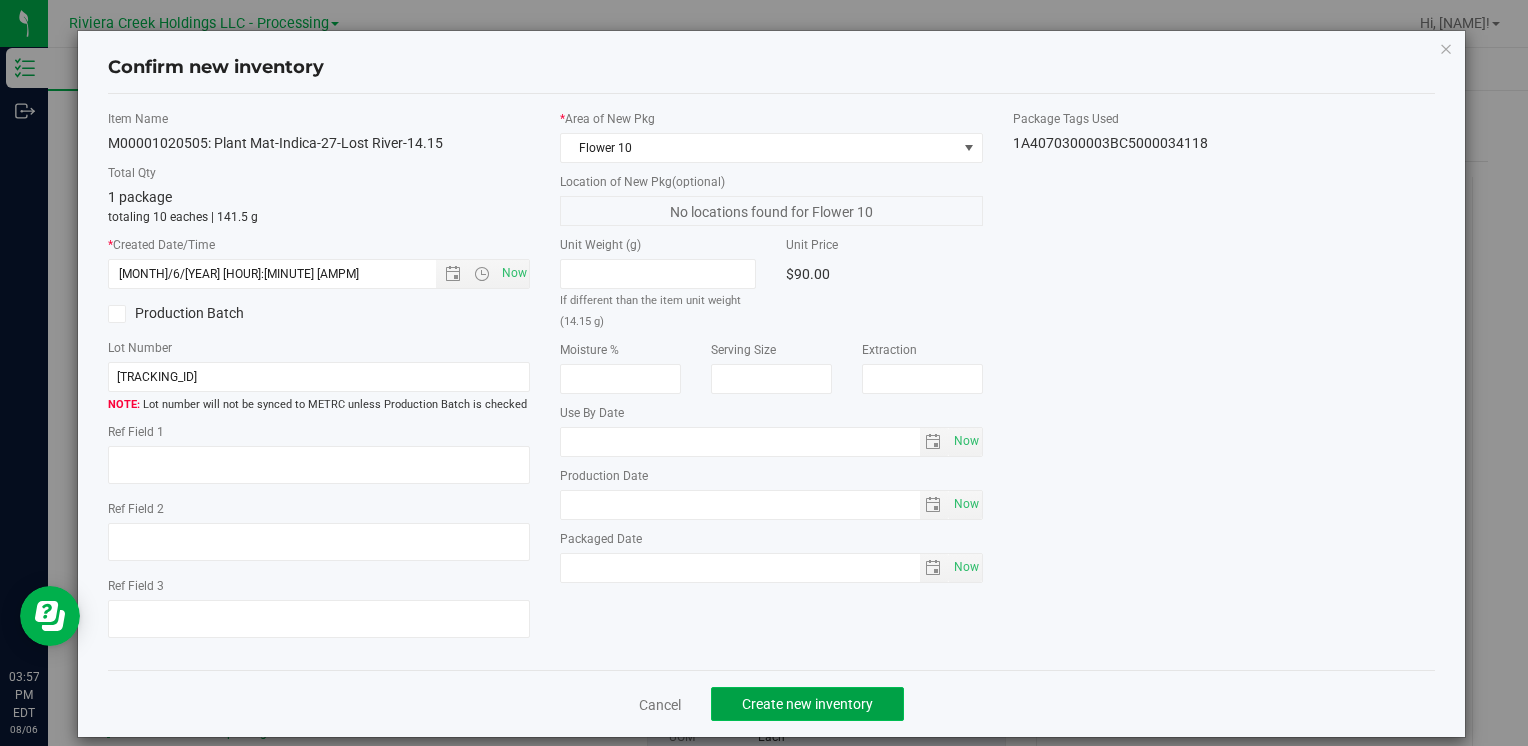 click on "Create new inventory" 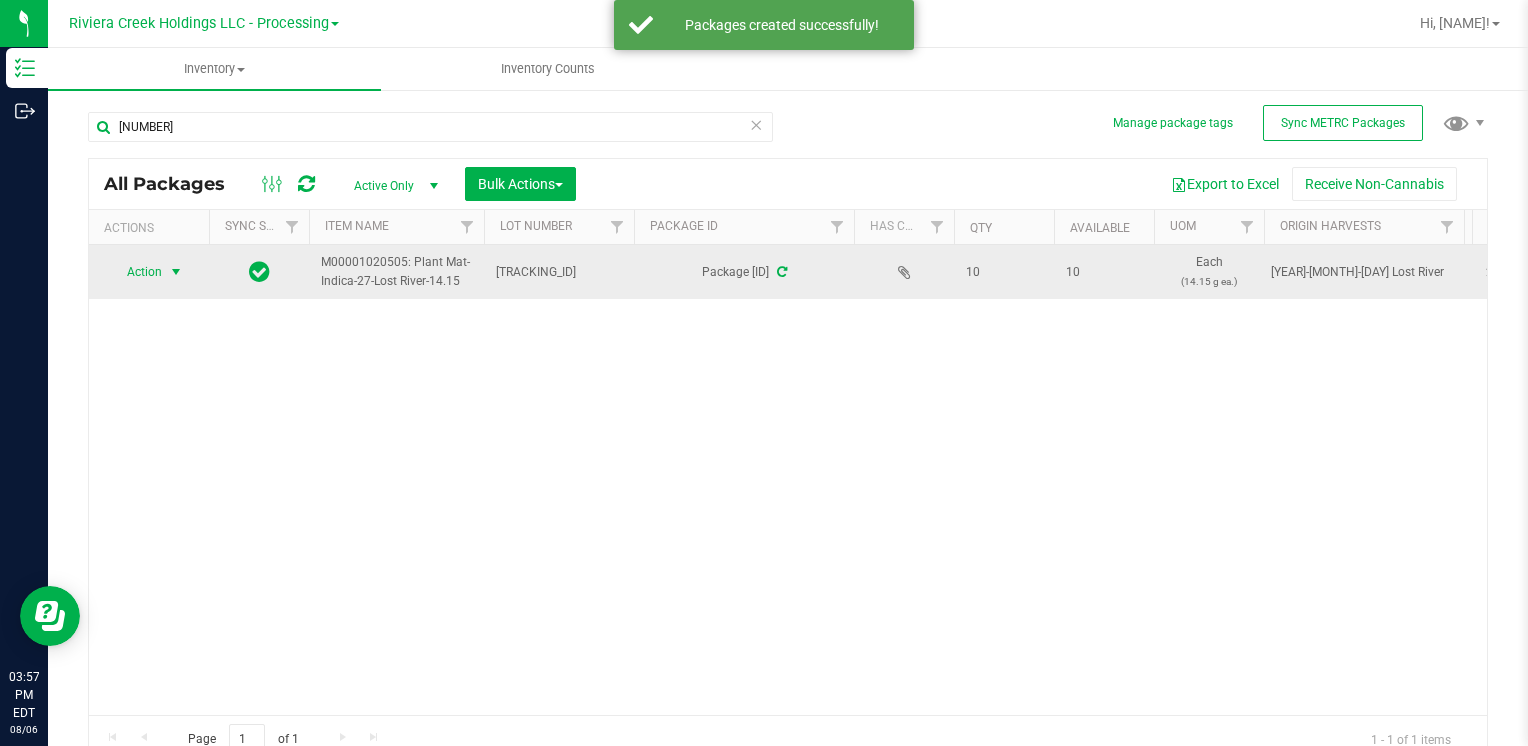 click on "Action" at bounding box center [136, 272] 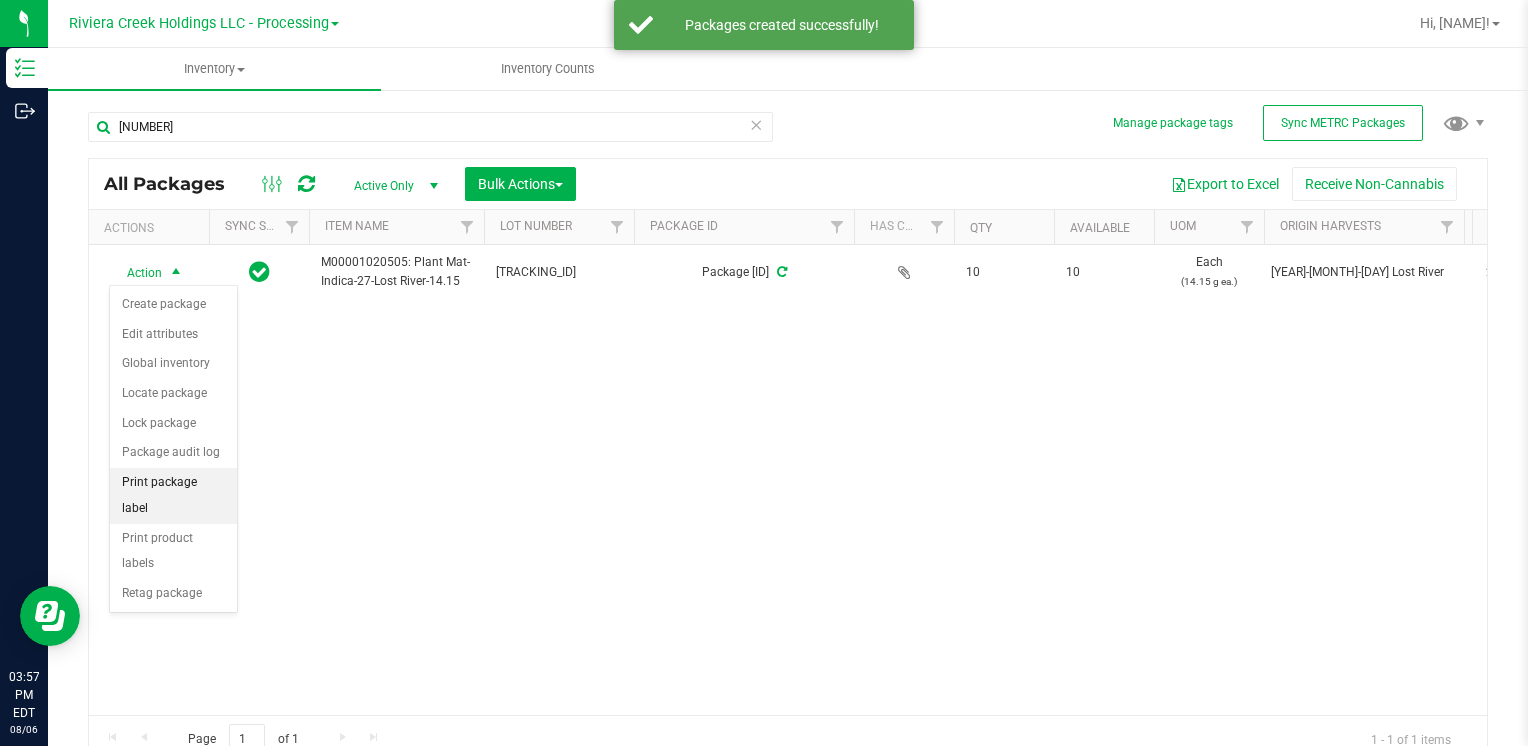 click on "Print package label" at bounding box center [173, 495] 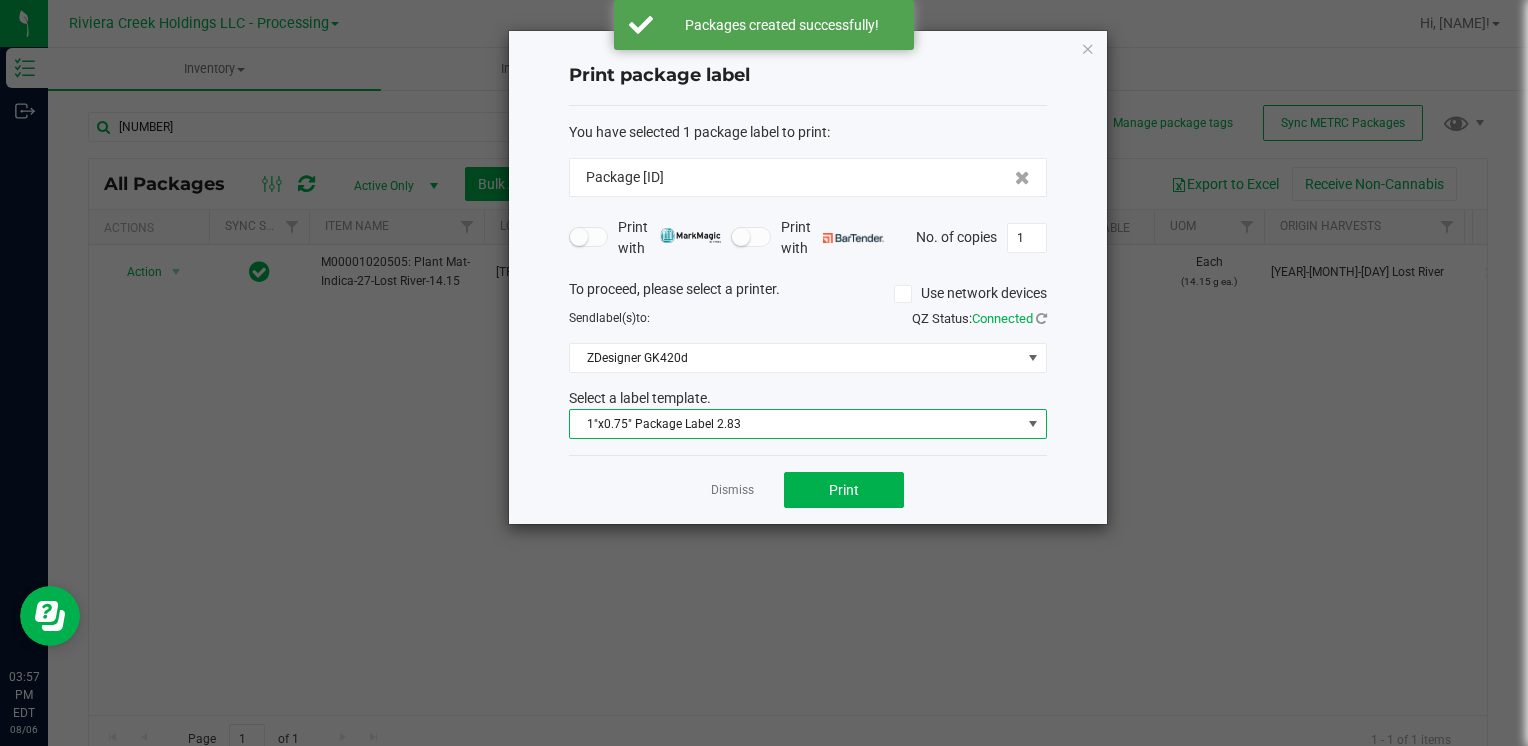 click on "1"x0.75" Package Label 2.83" at bounding box center [795, 424] 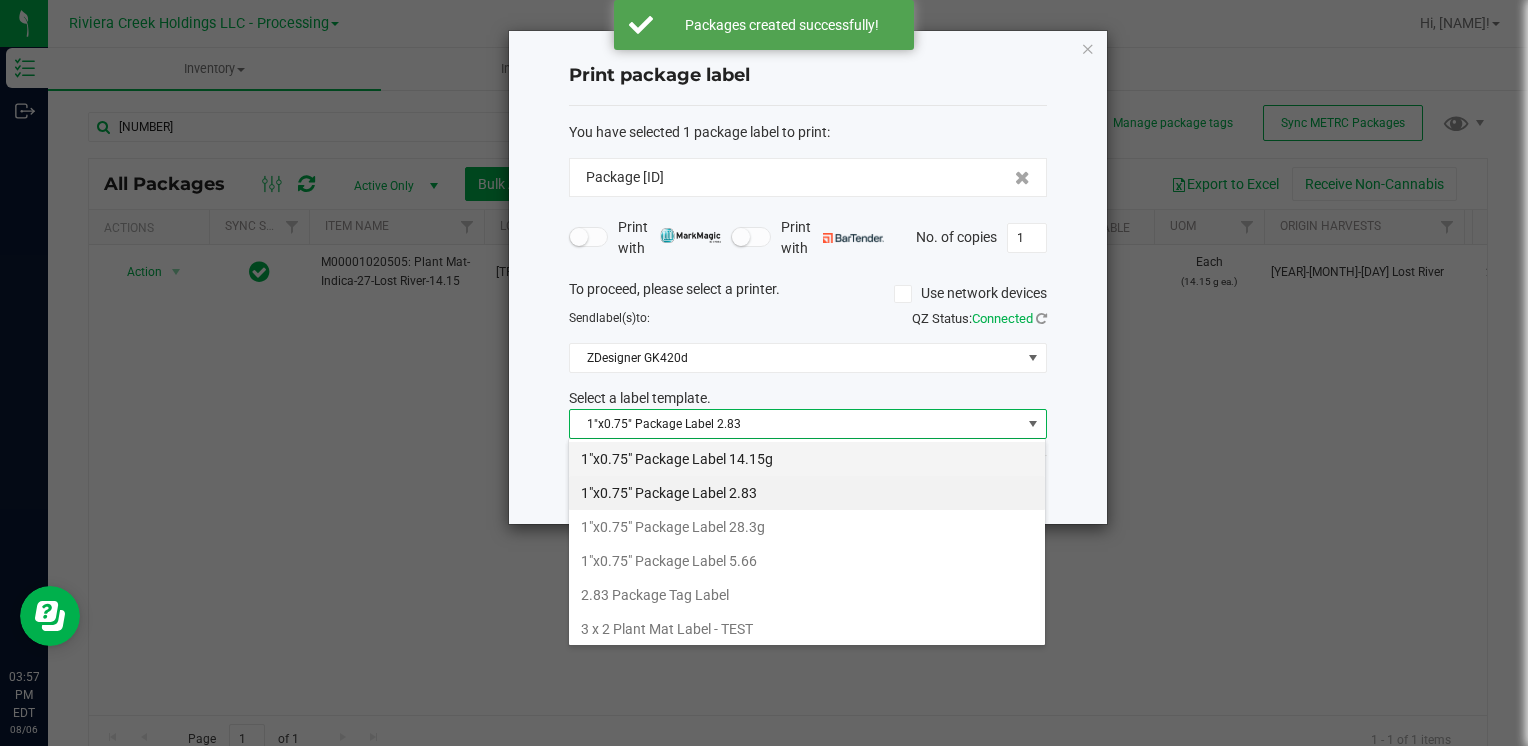 click on "1"x0.75" Package Label 14.15g" at bounding box center (807, 459) 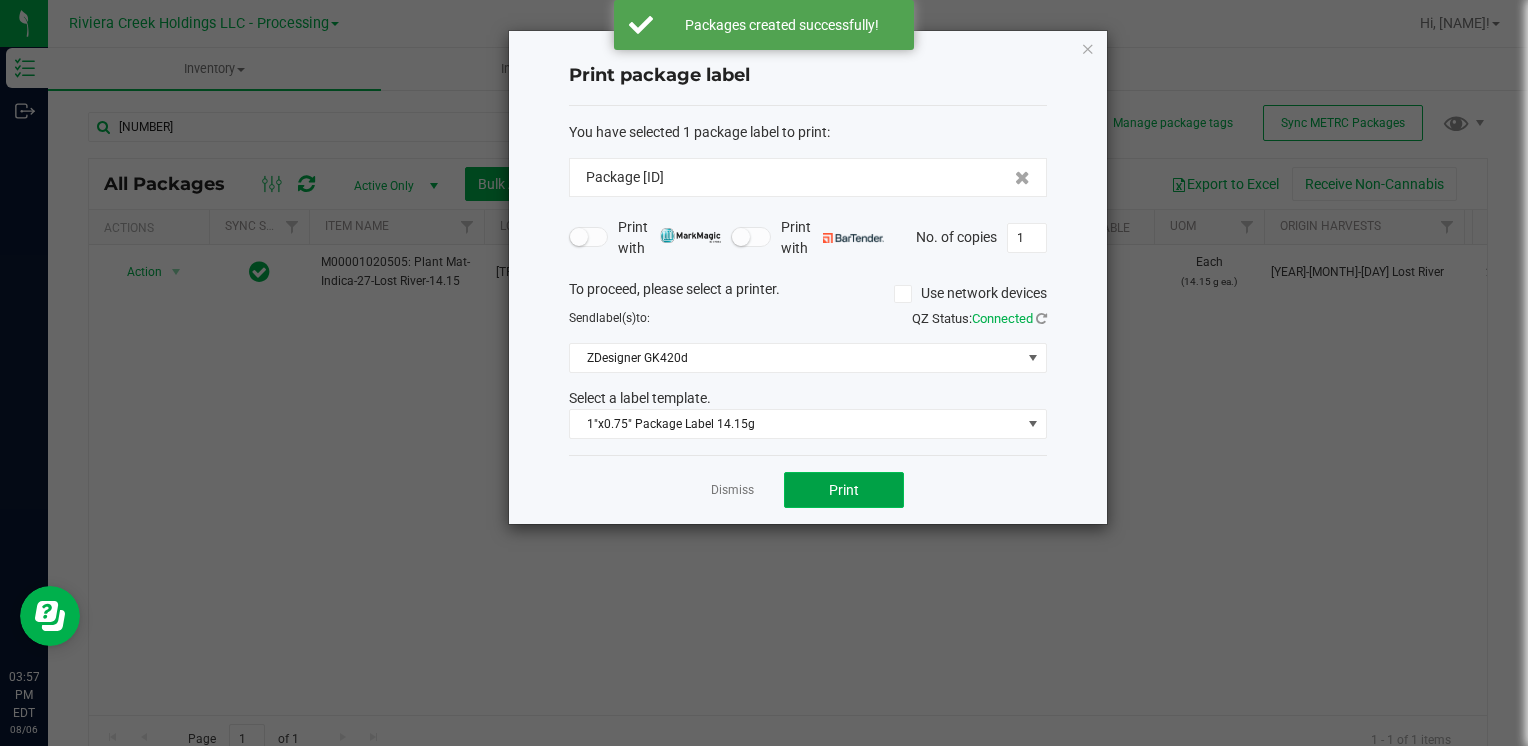 click on "Print" 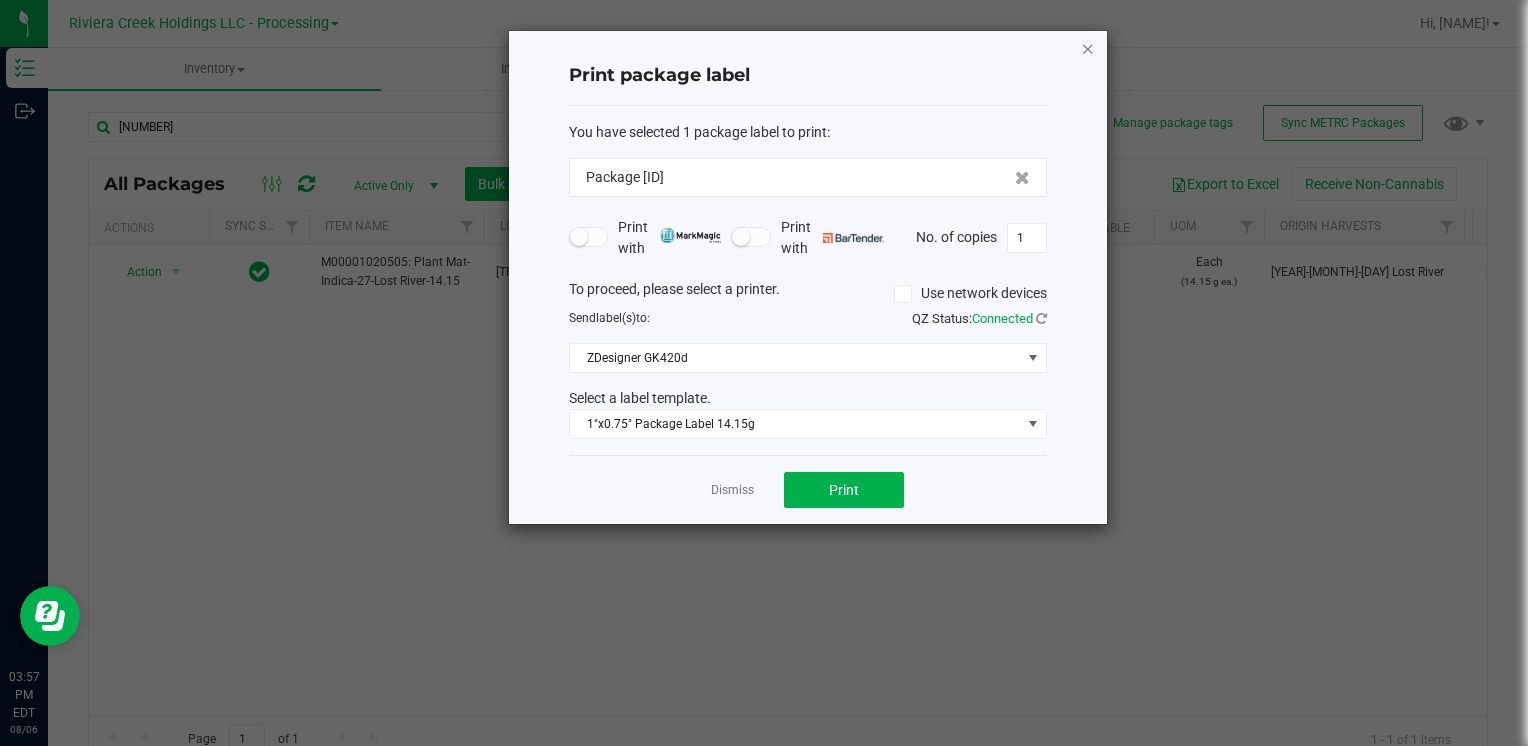 click 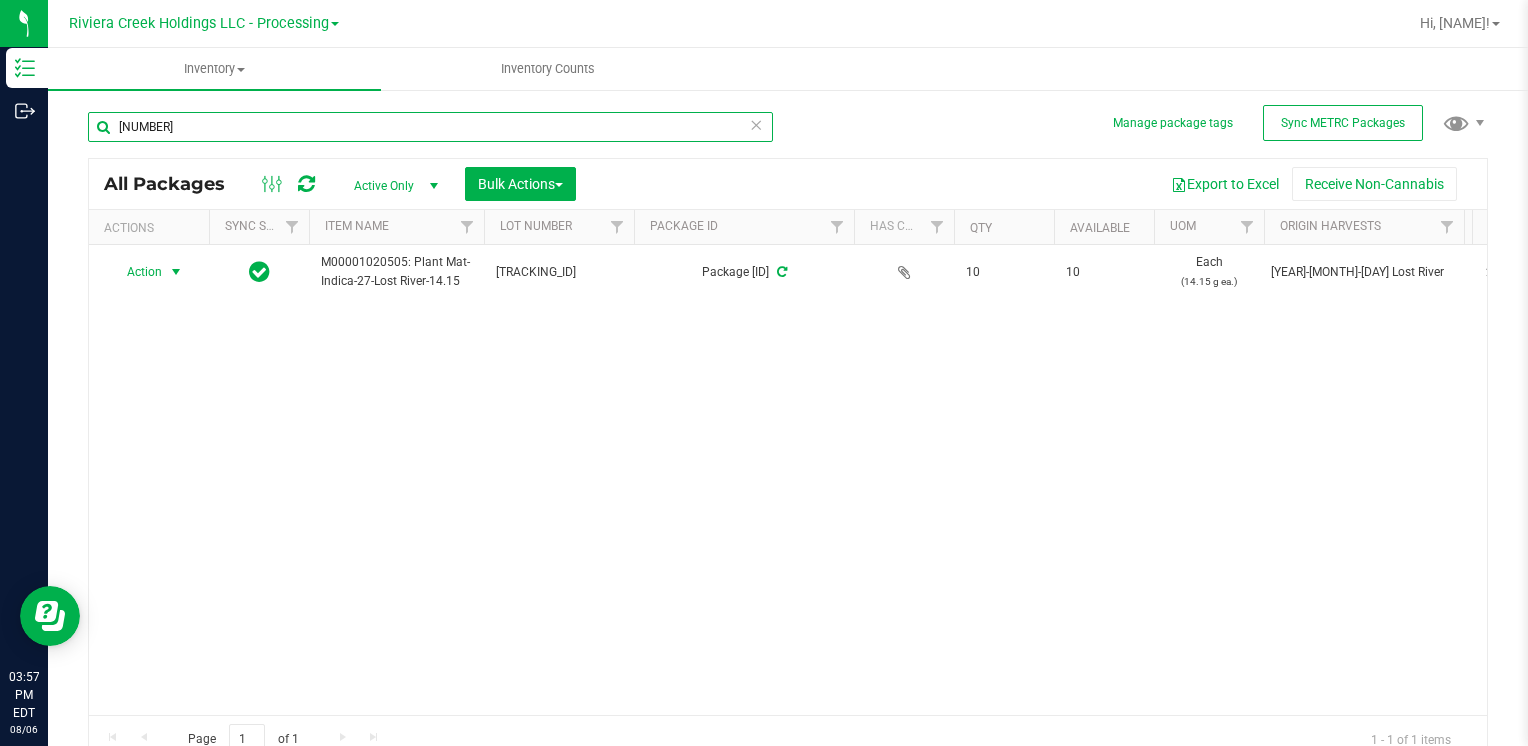 click on "[NUMBER]" at bounding box center (430, 127) 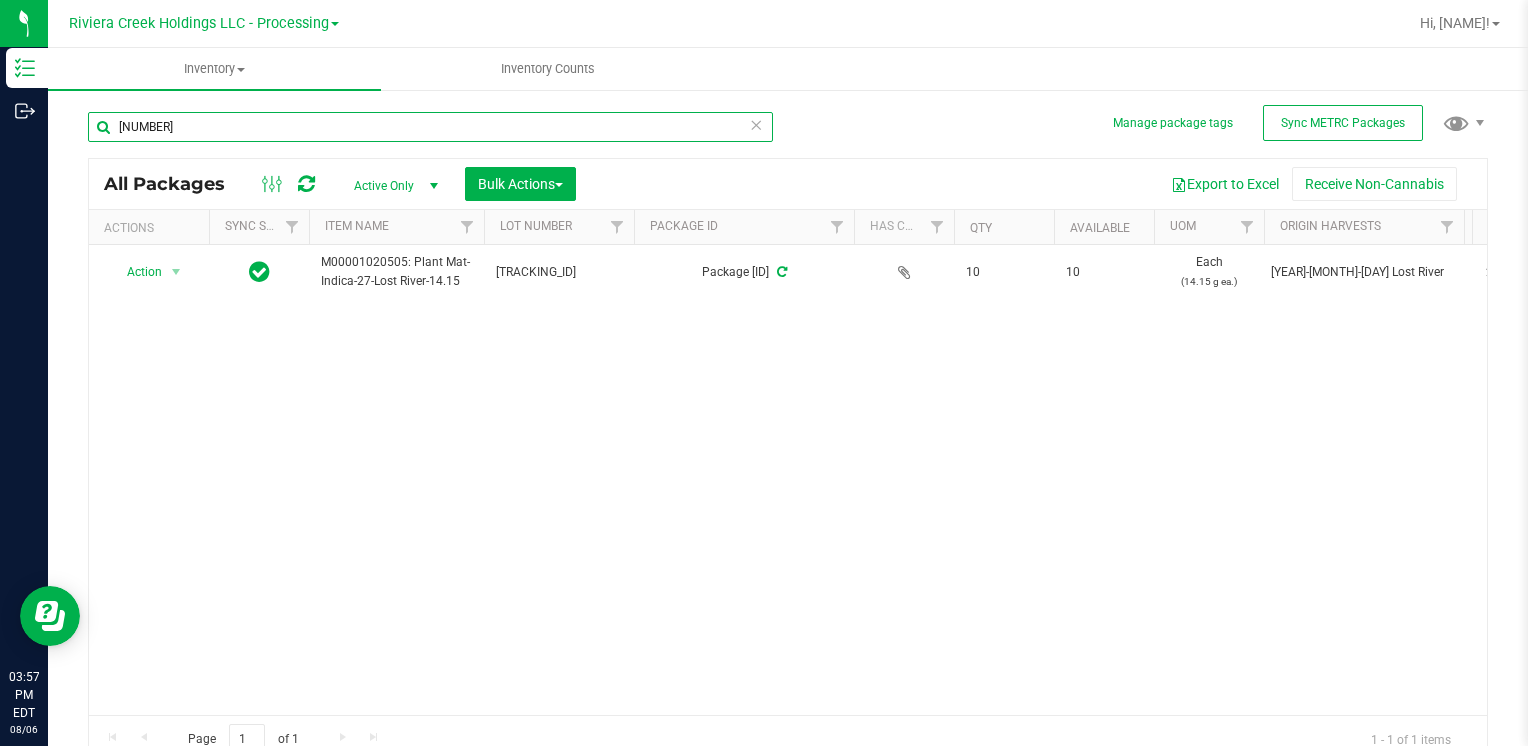 click on "[NUMBER]" at bounding box center (430, 127) 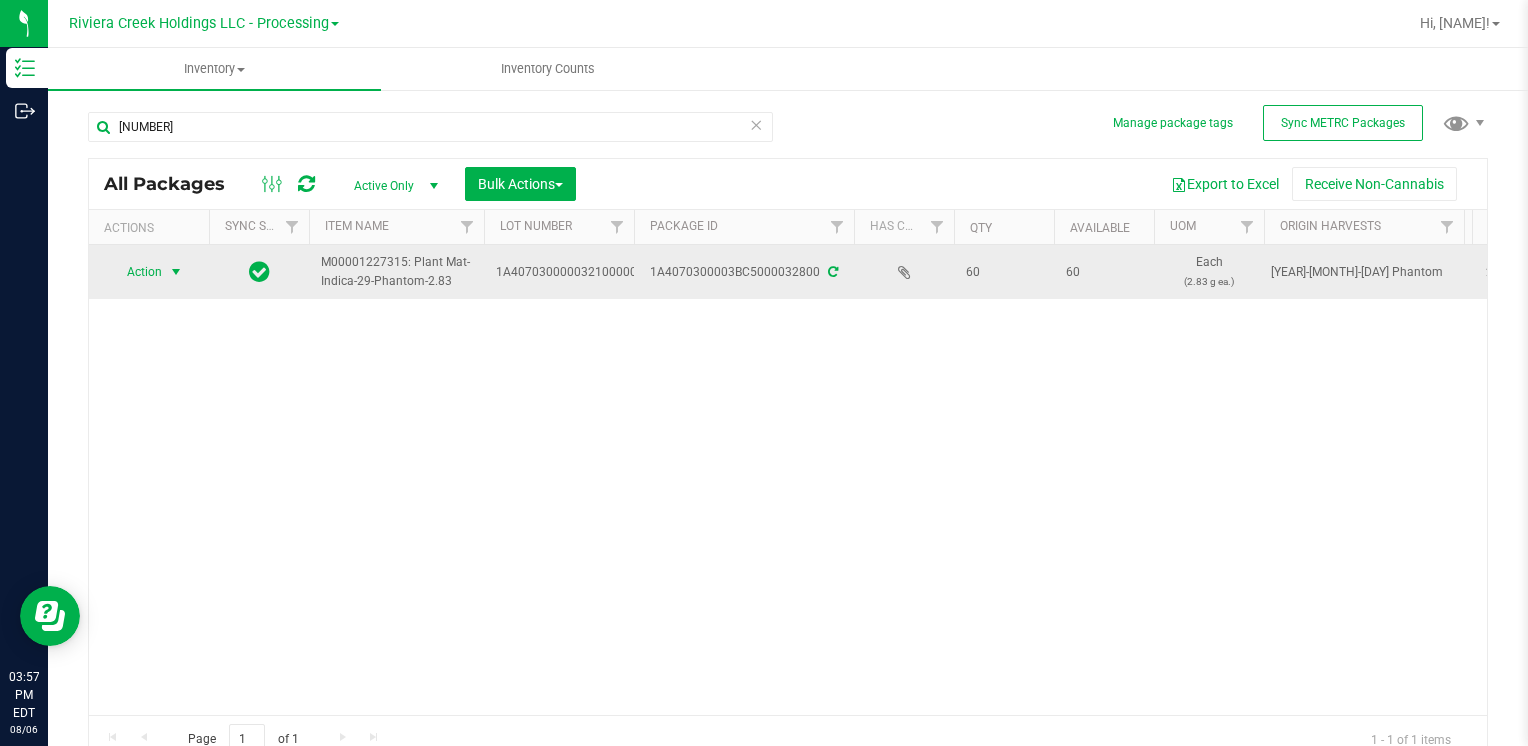 click on "Action" at bounding box center [136, 272] 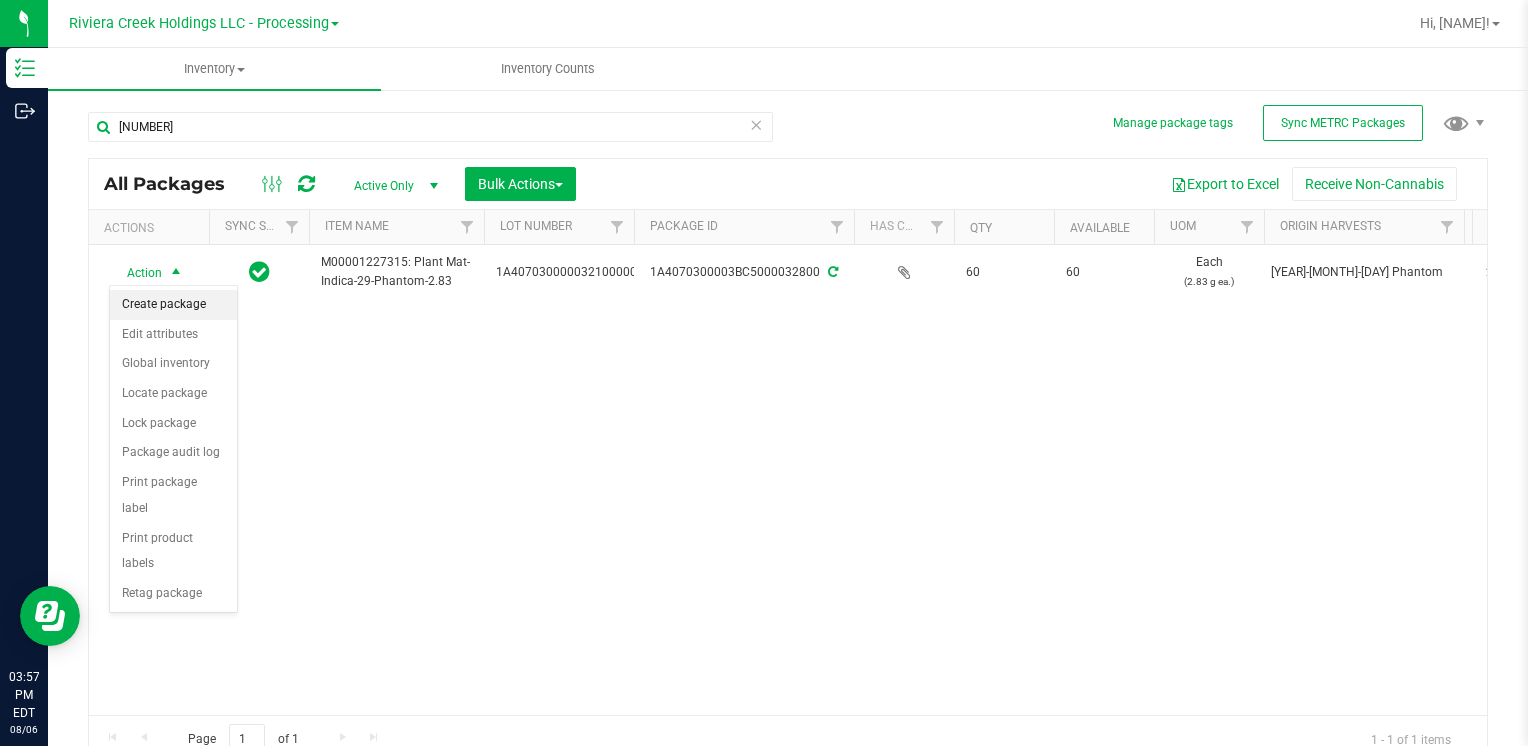 click on "Create package" at bounding box center [173, 305] 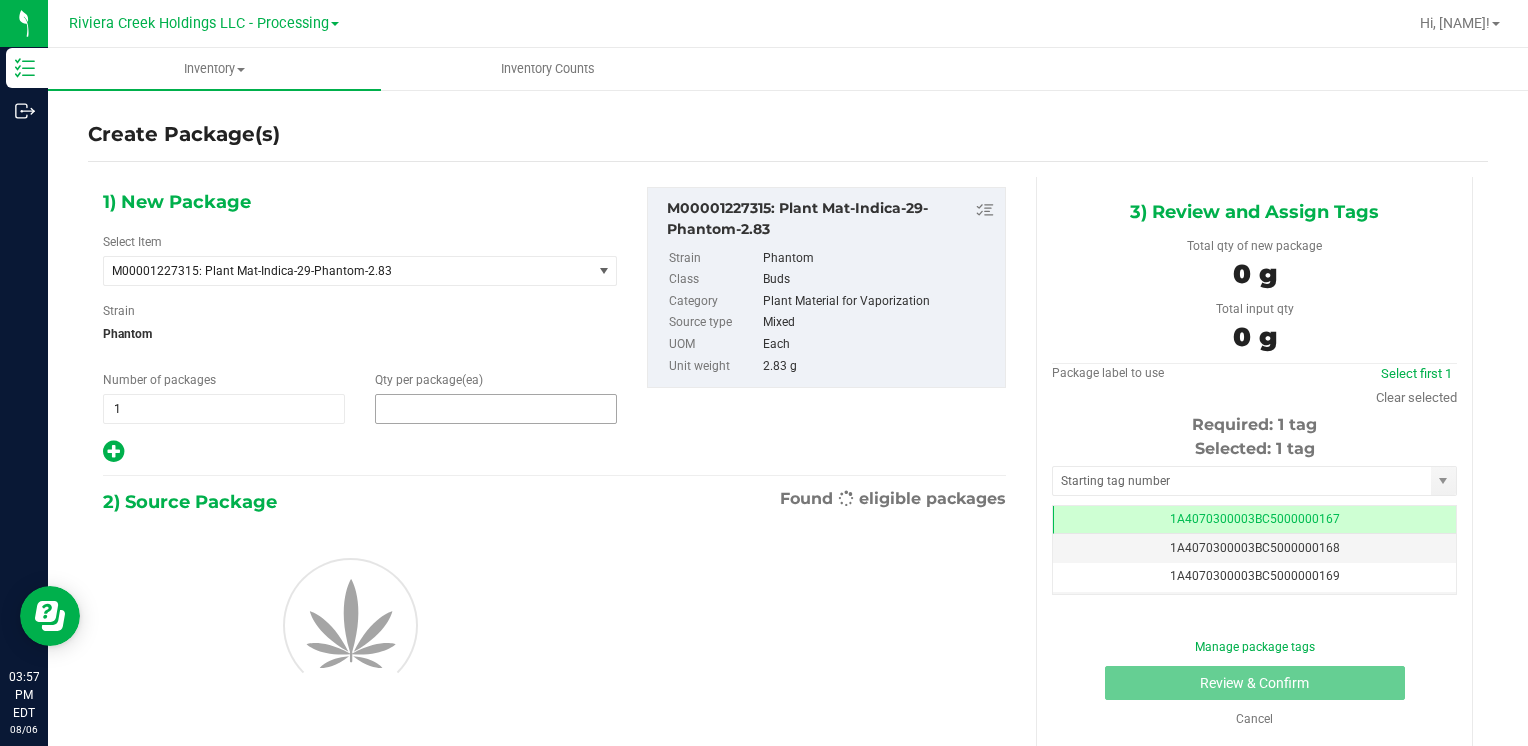 click at bounding box center [496, 409] 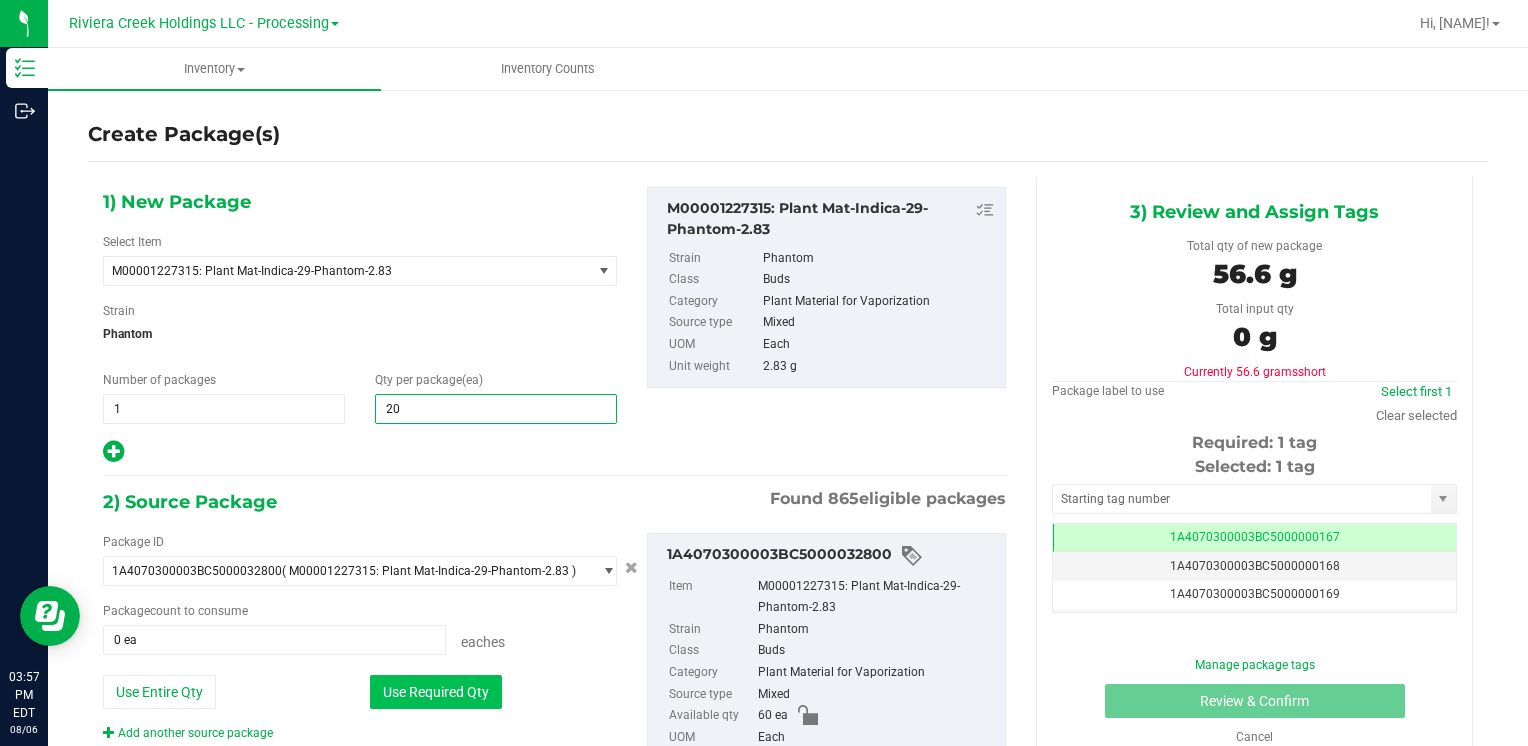 click on "Use Required Qty" at bounding box center [436, 692] 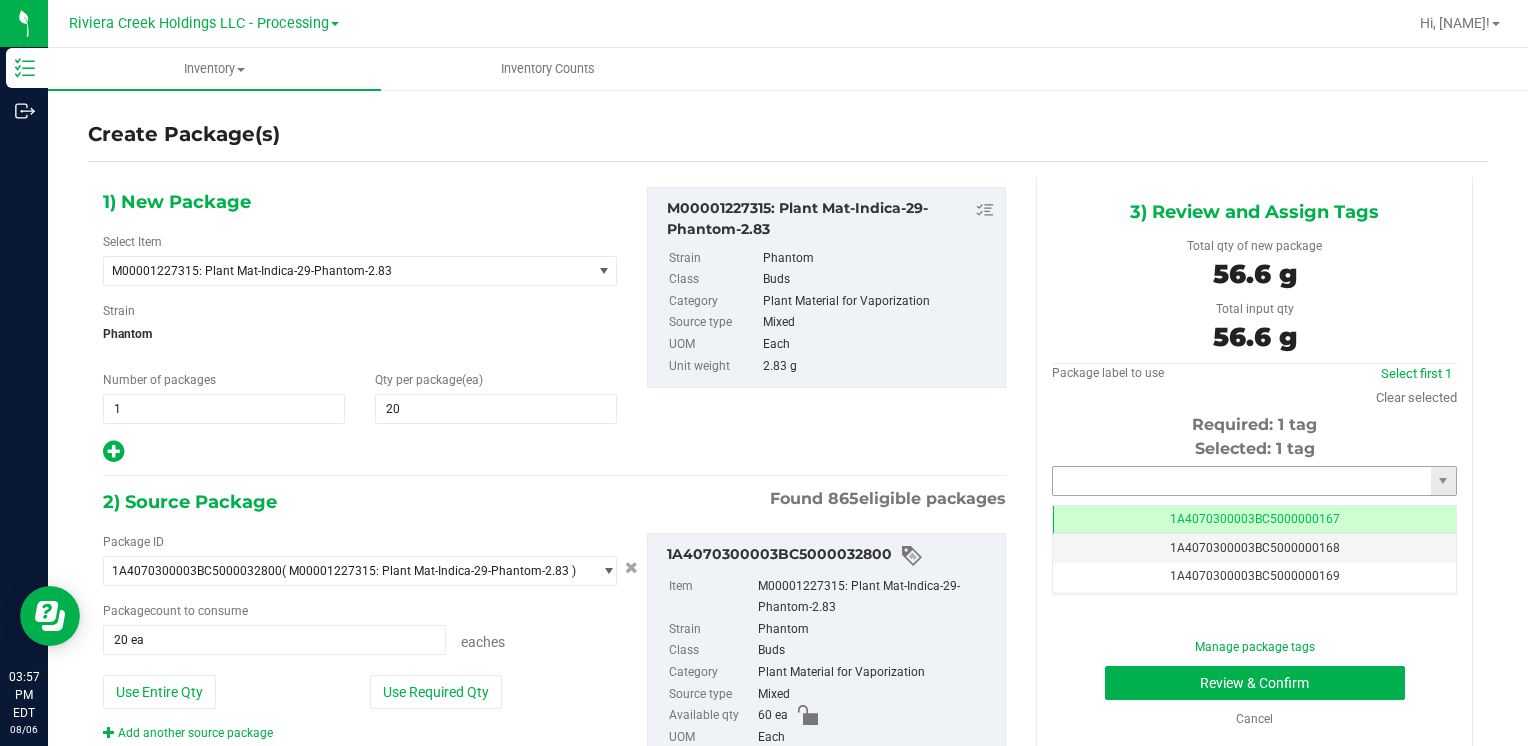 click at bounding box center [1242, 481] 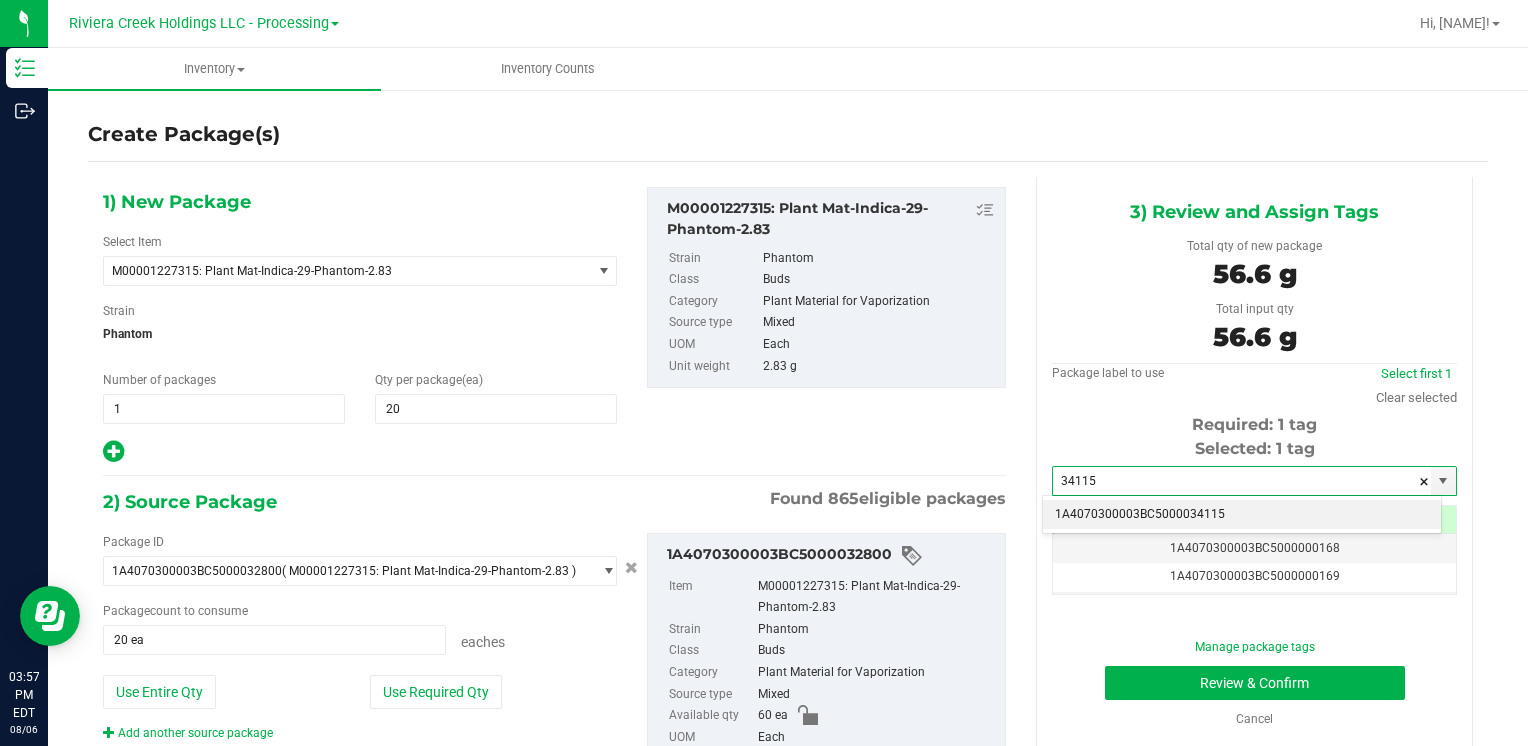 click on "1A4070300003BC5000034115" at bounding box center [1242, 515] 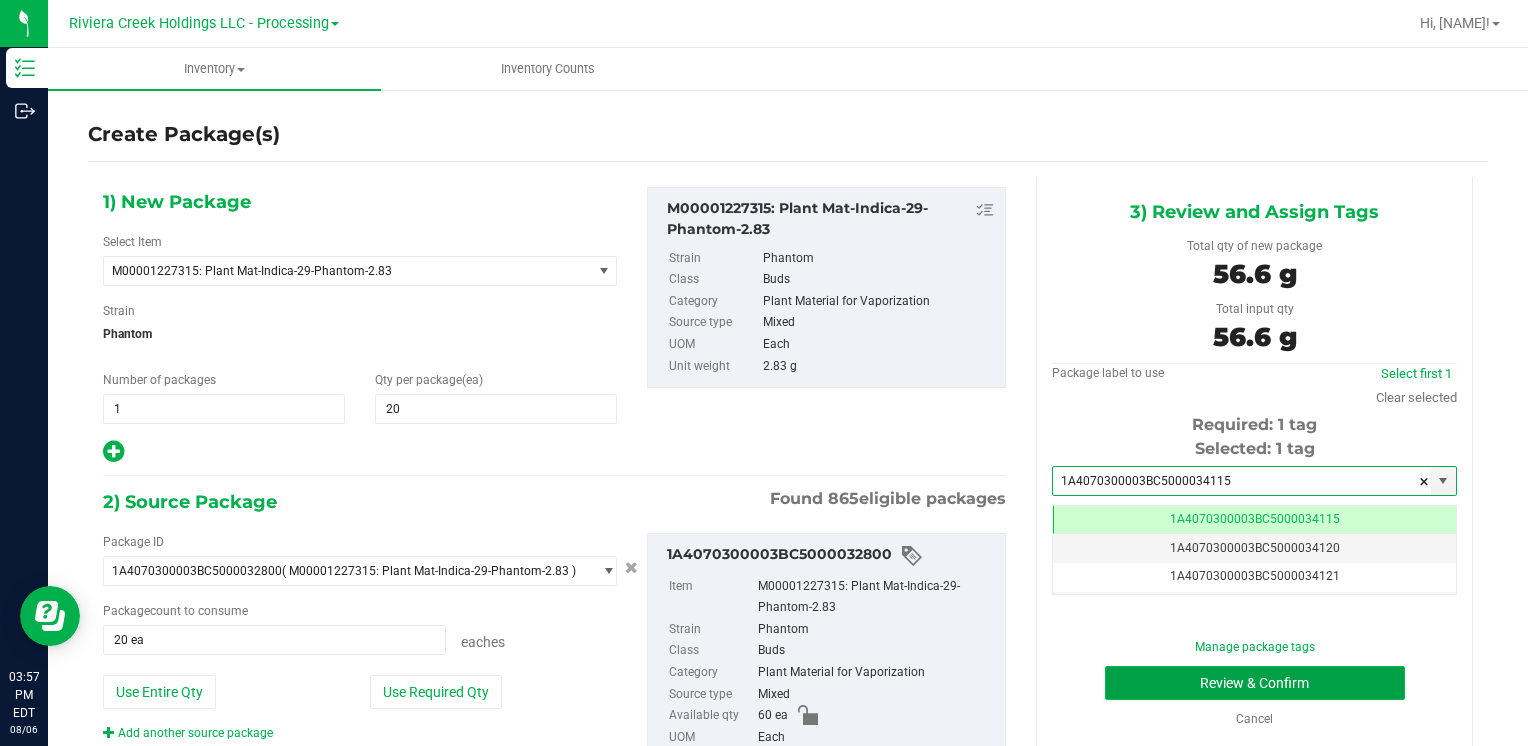 click on "Review & Confirm" at bounding box center [1255, 683] 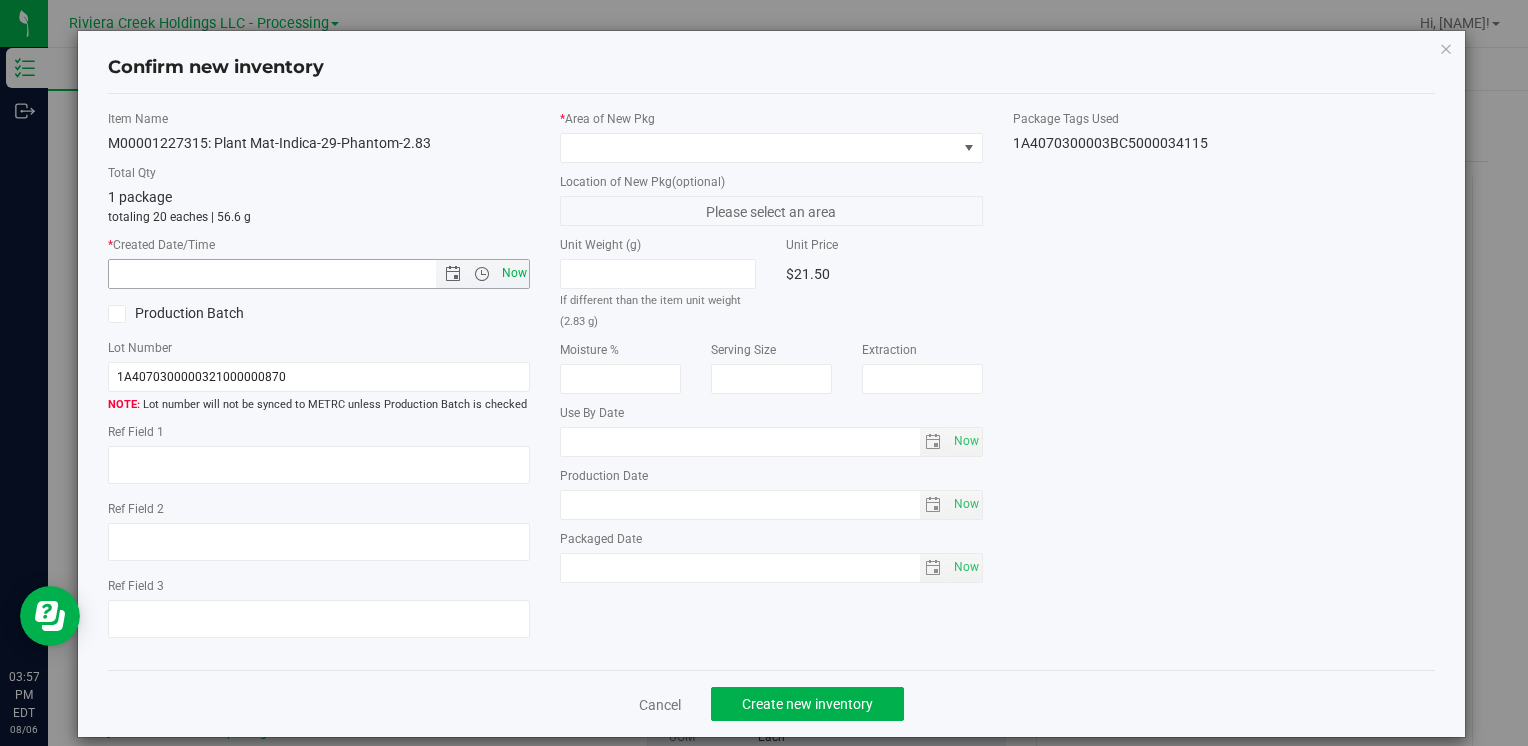 click on "Now" at bounding box center (514, 273) 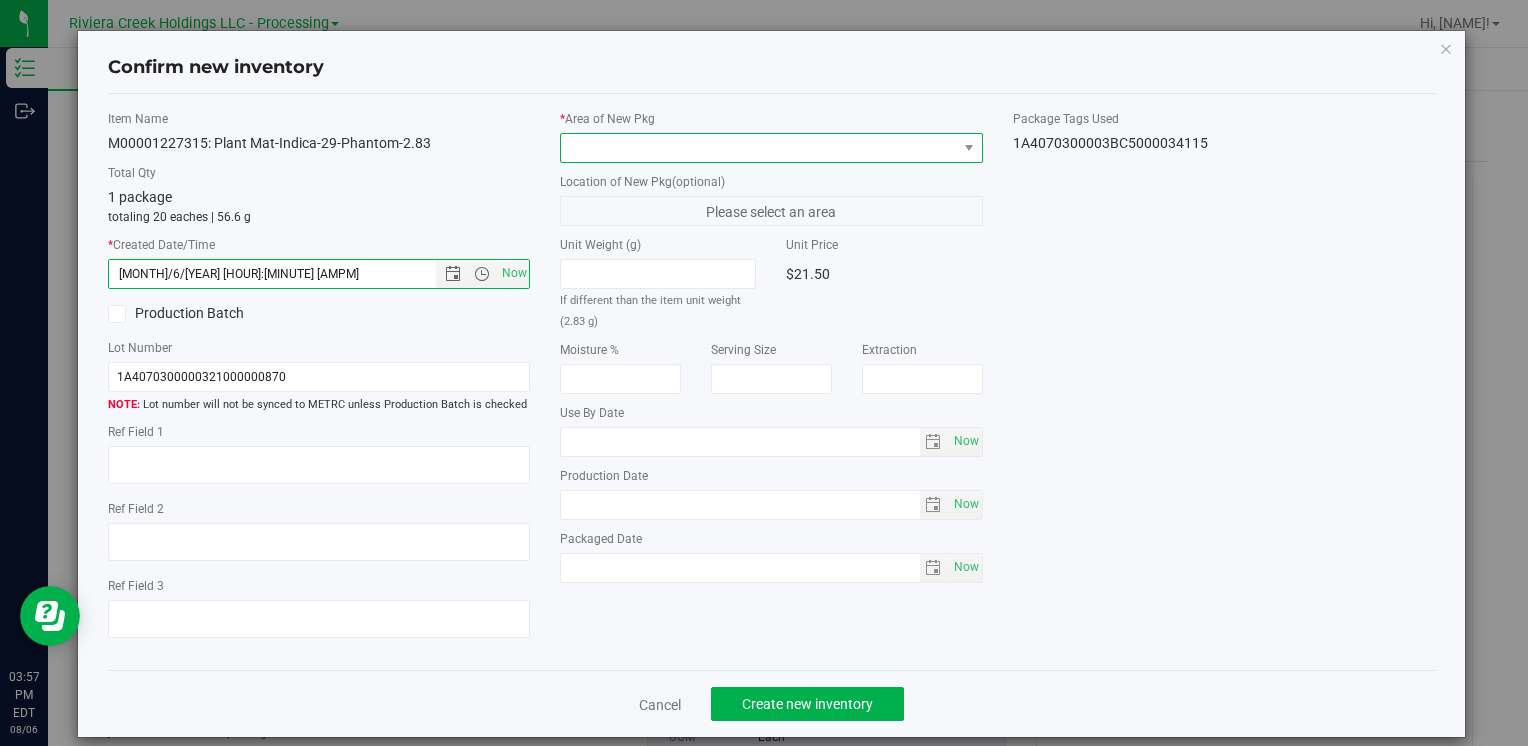 click at bounding box center [758, 148] 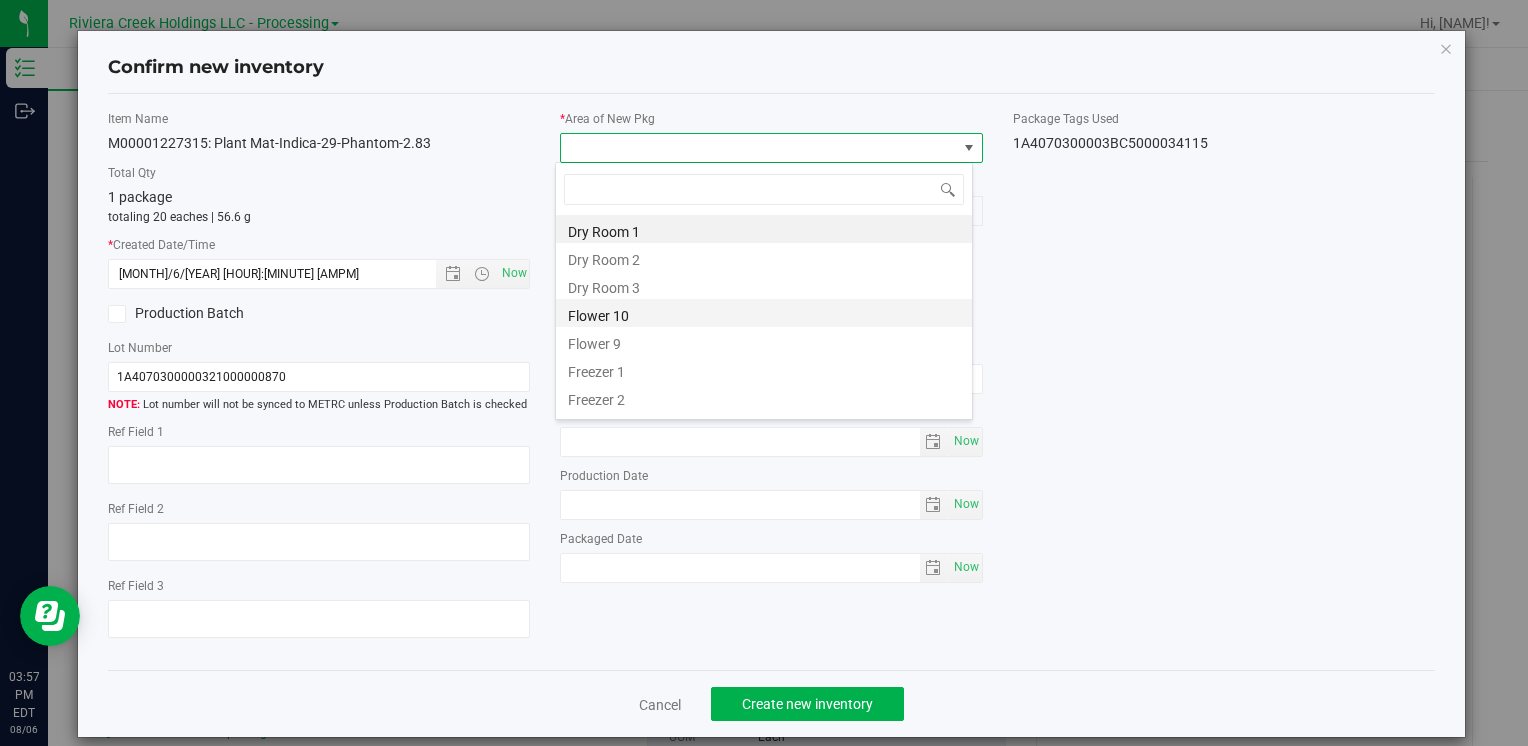 click on "Flower 10" at bounding box center (764, 313) 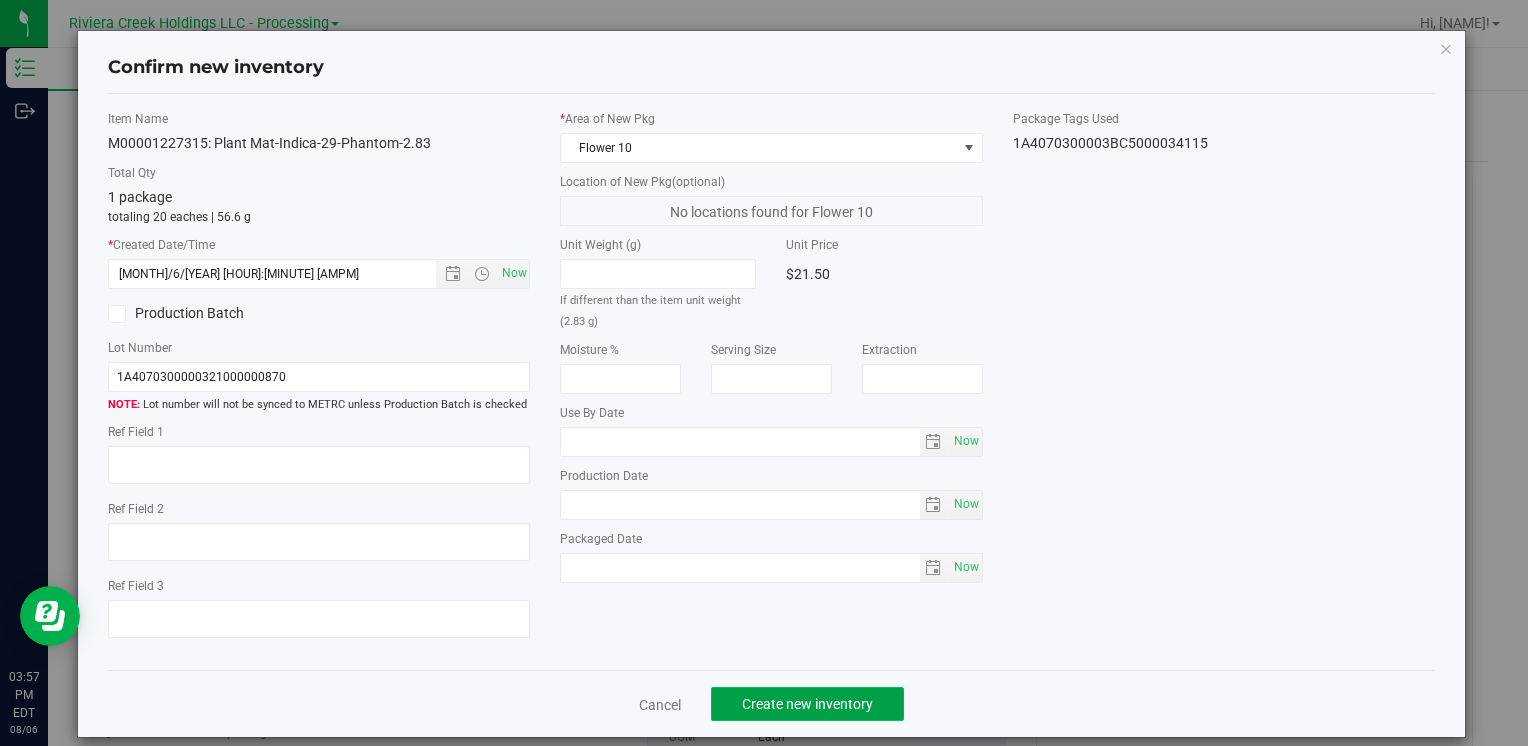 click on "Create new inventory" 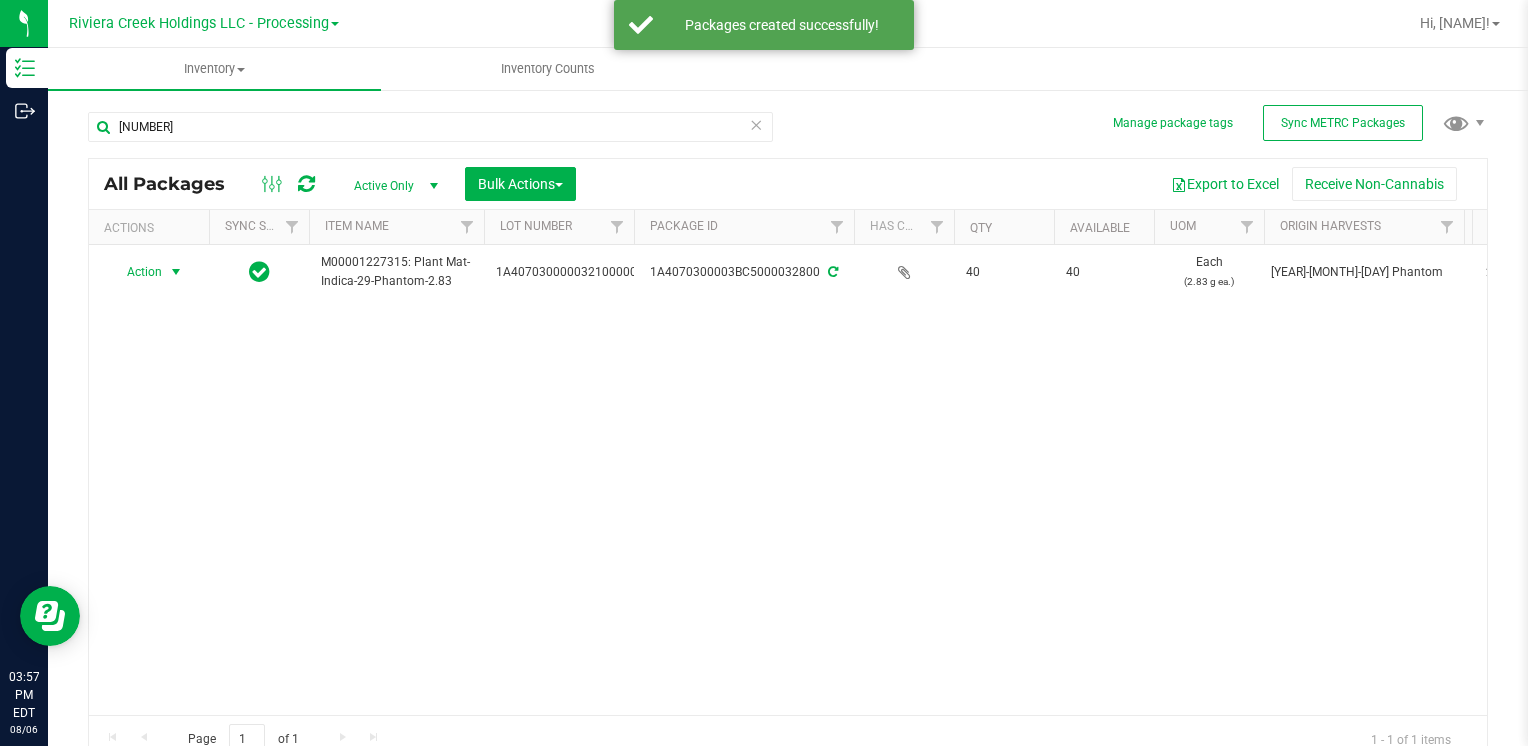 drag, startPoint x: 165, startPoint y: 266, endPoint x: 254, endPoint y: 386, distance: 149.40215 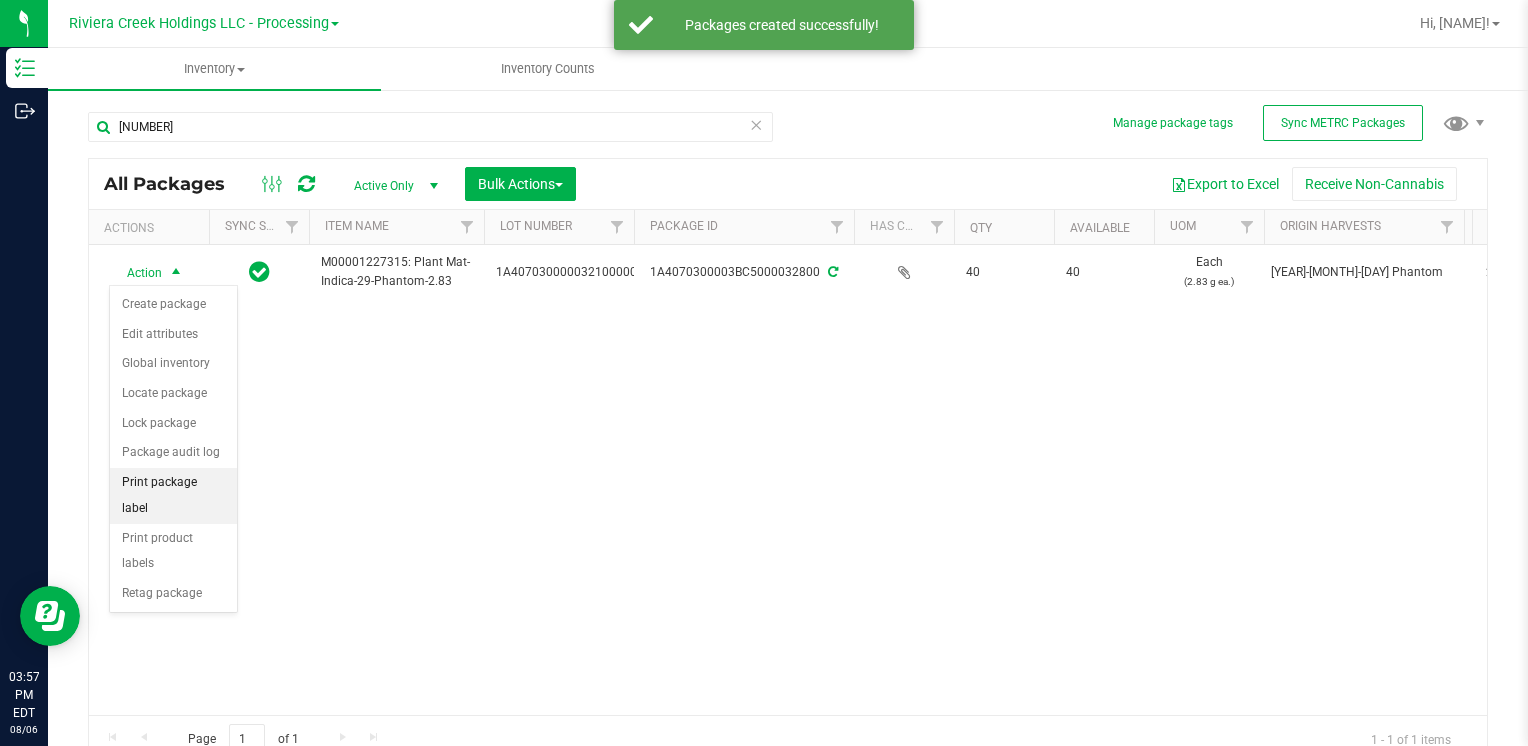 click on "Print package label" at bounding box center (173, 495) 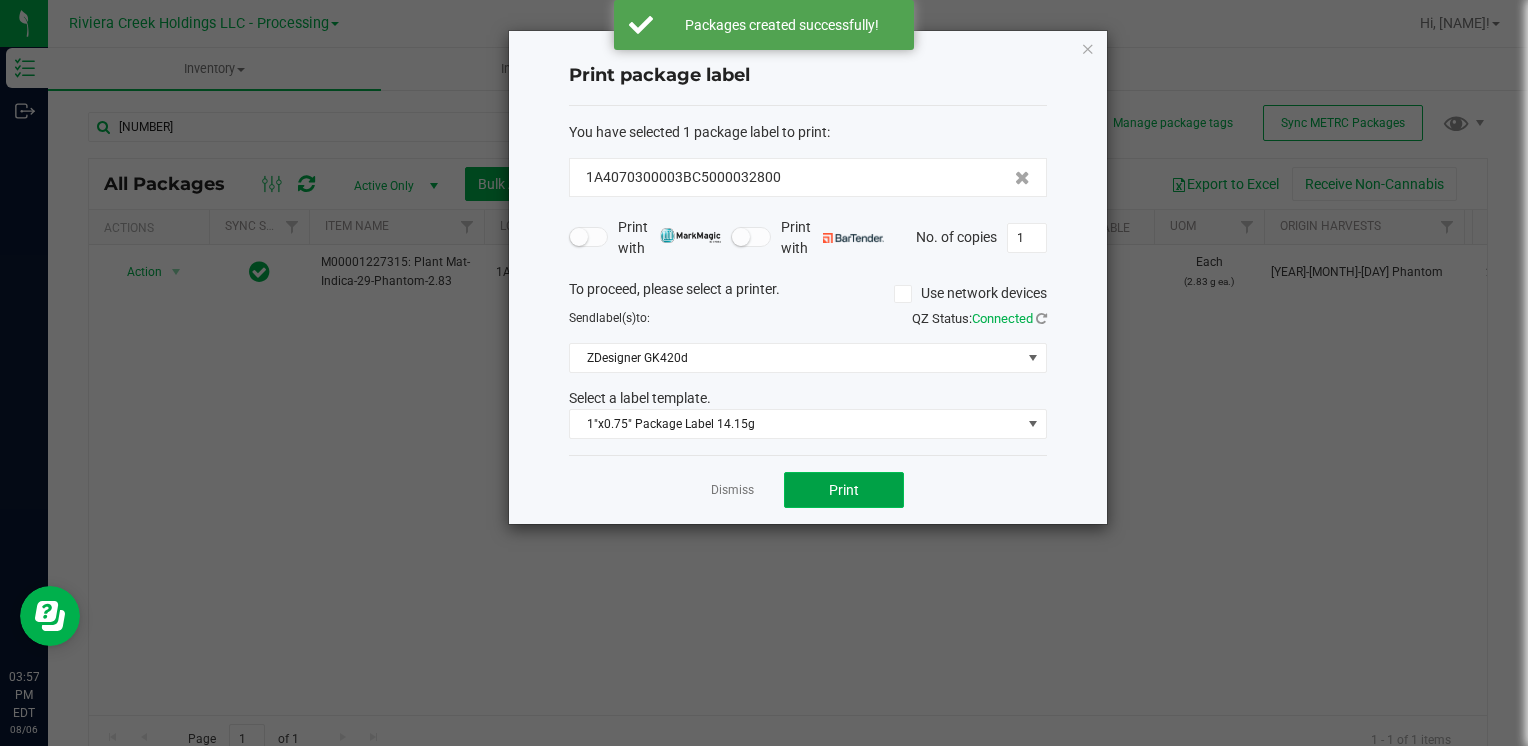 click on "Print" 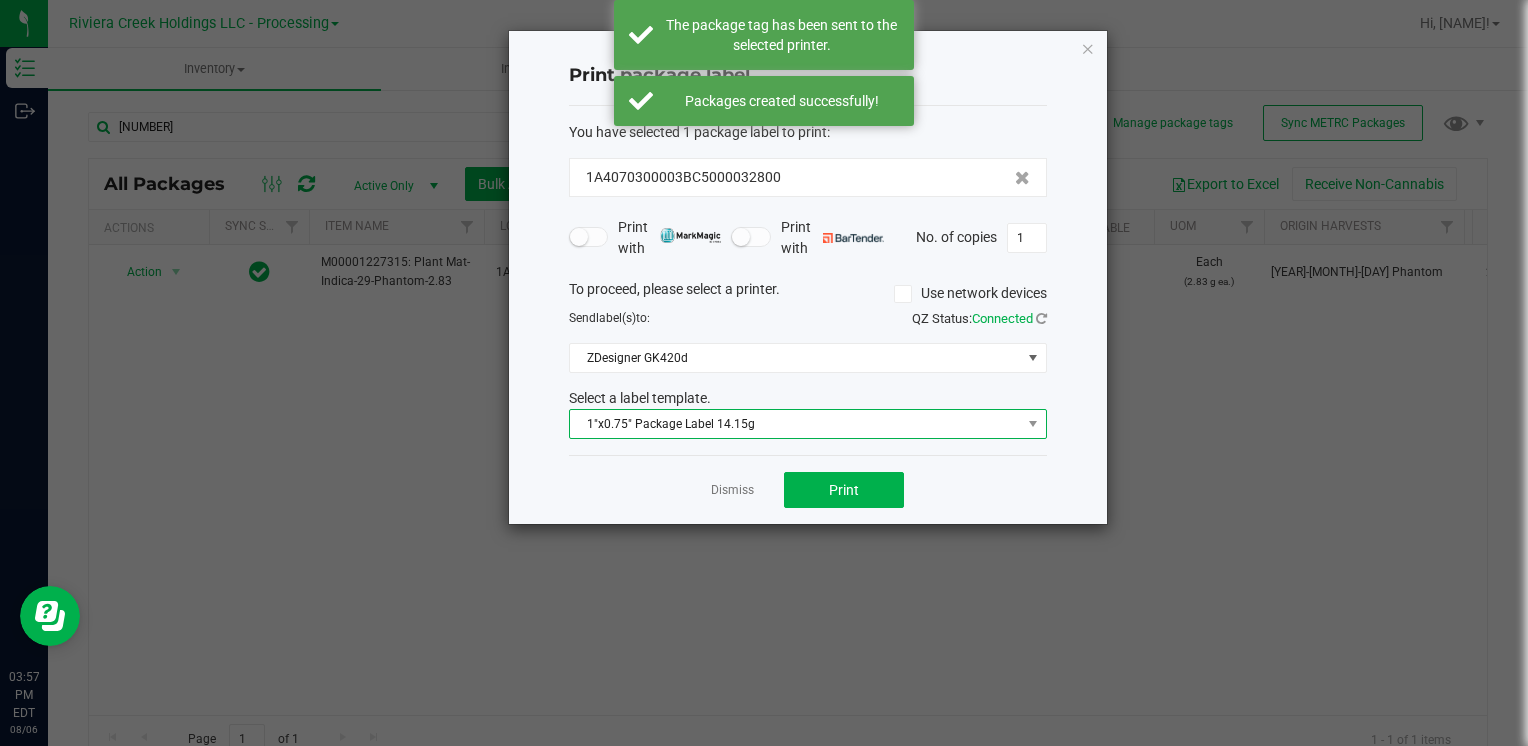 click on "1"x0.75" Package Label 14.15g" at bounding box center (795, 424) 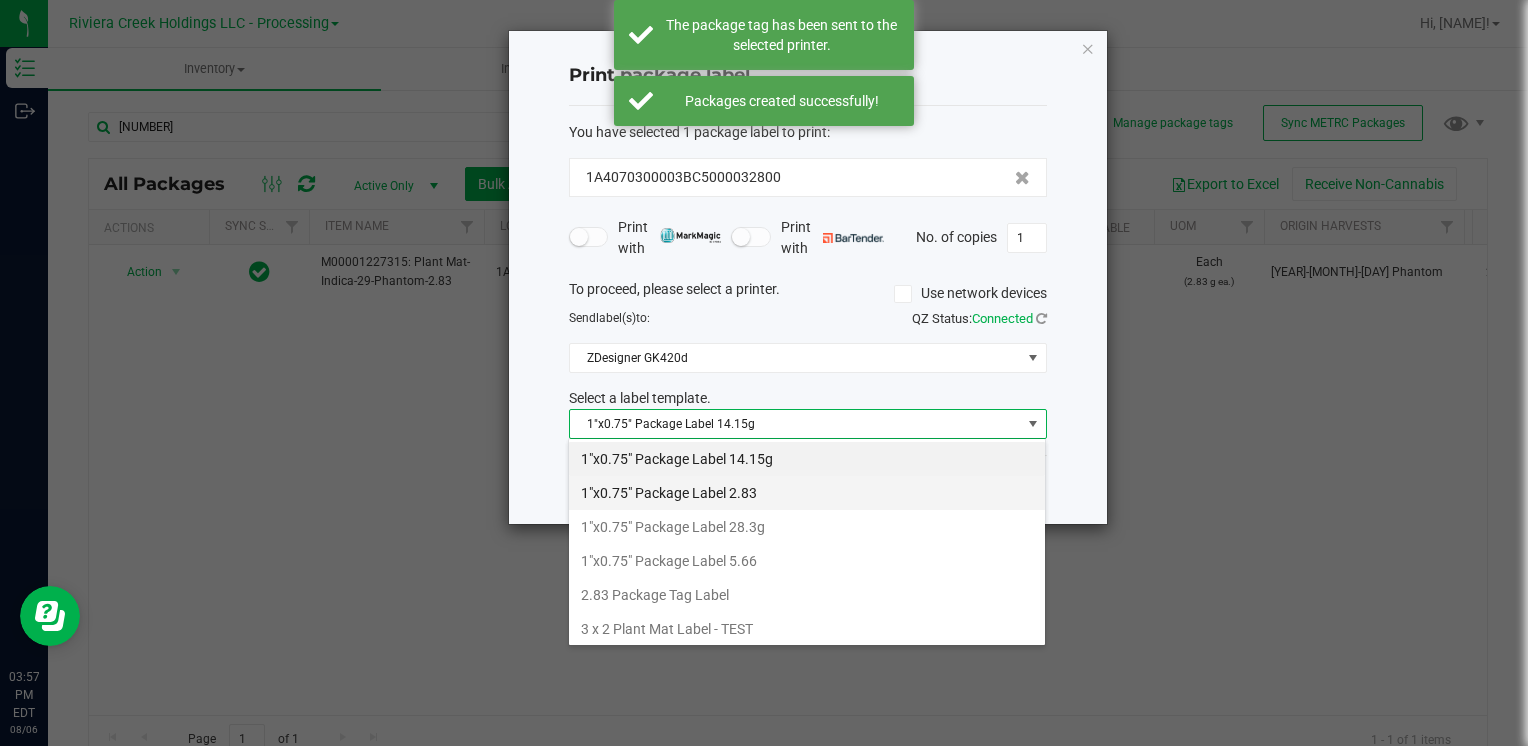 click on "1"x0.75" Package Label 2.83" at bounding box center [807, 493] 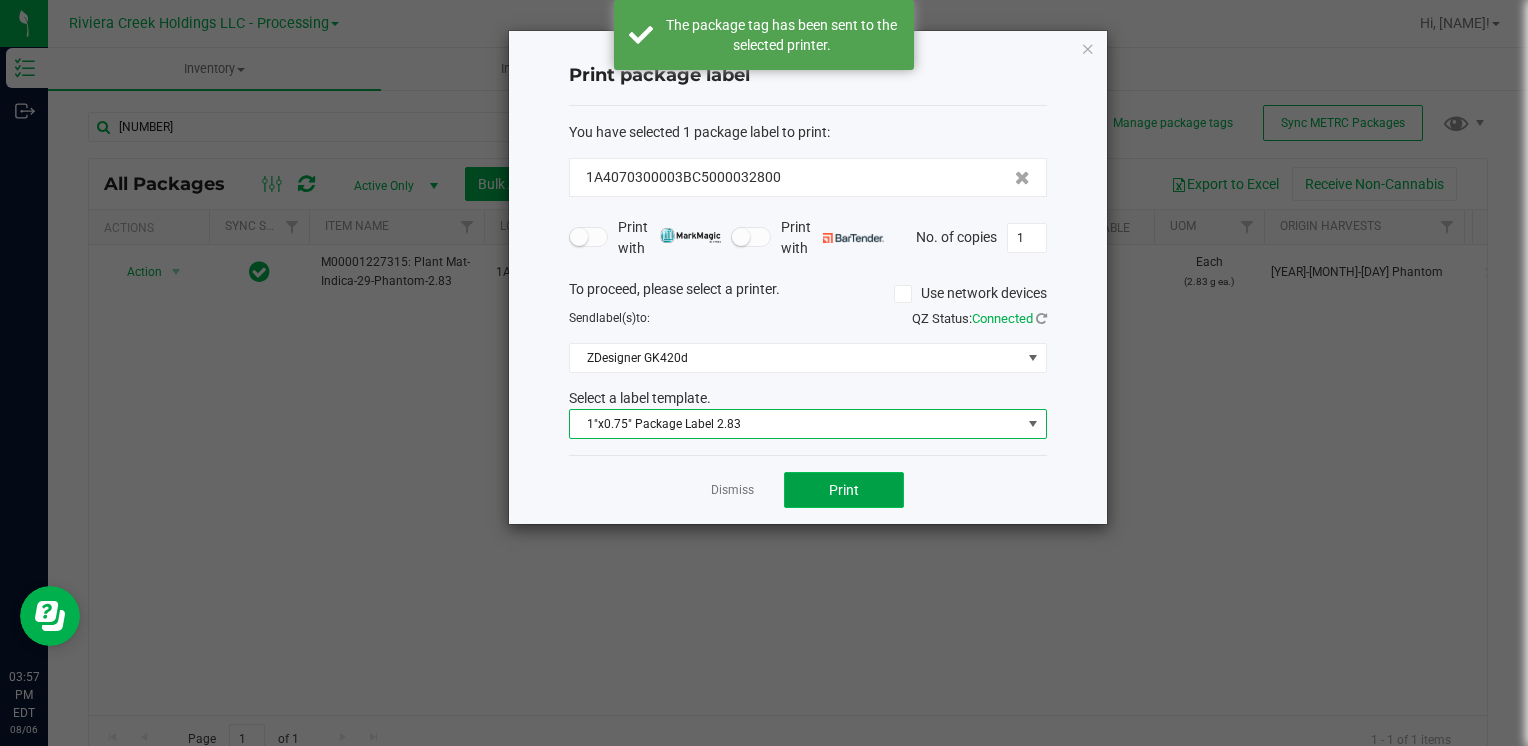 click on "Print" 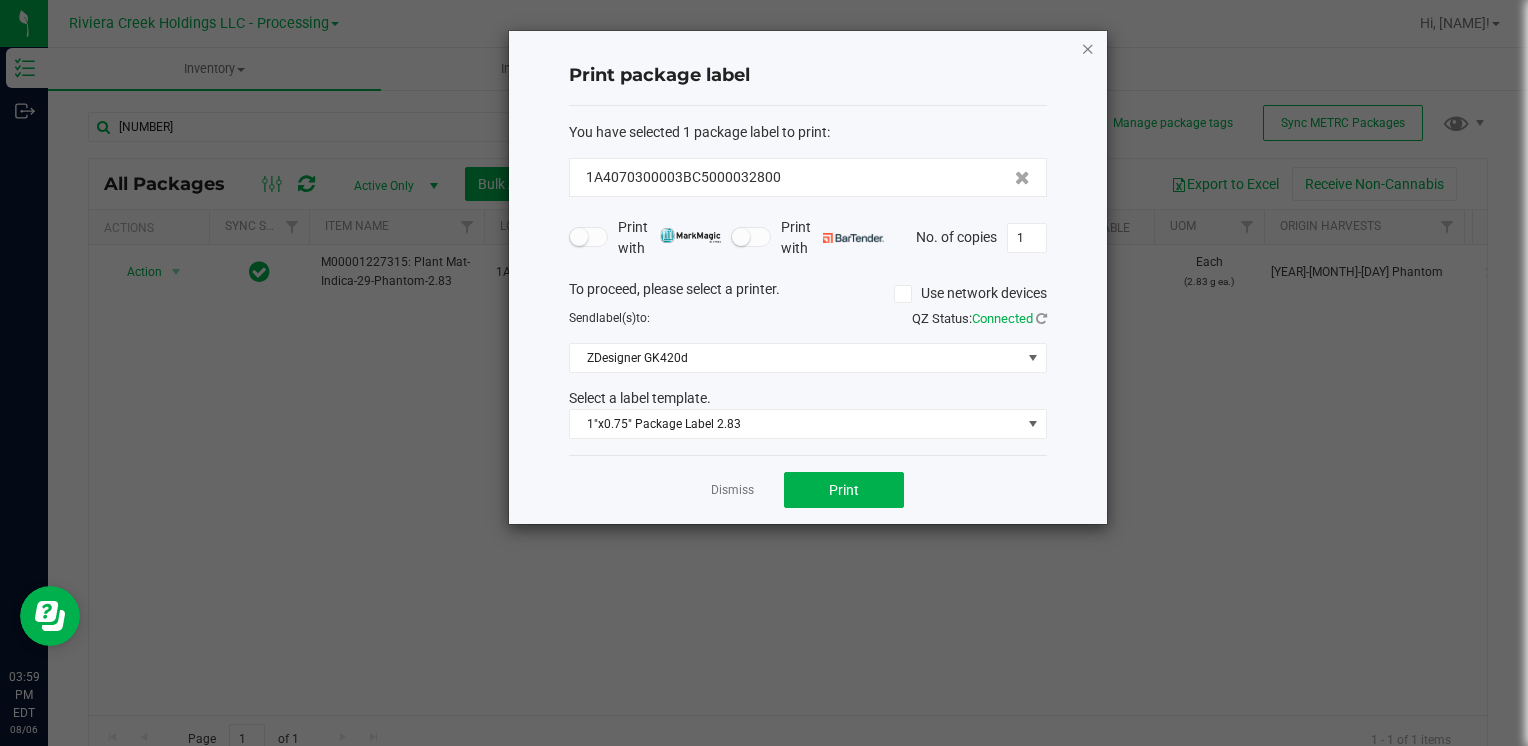 click 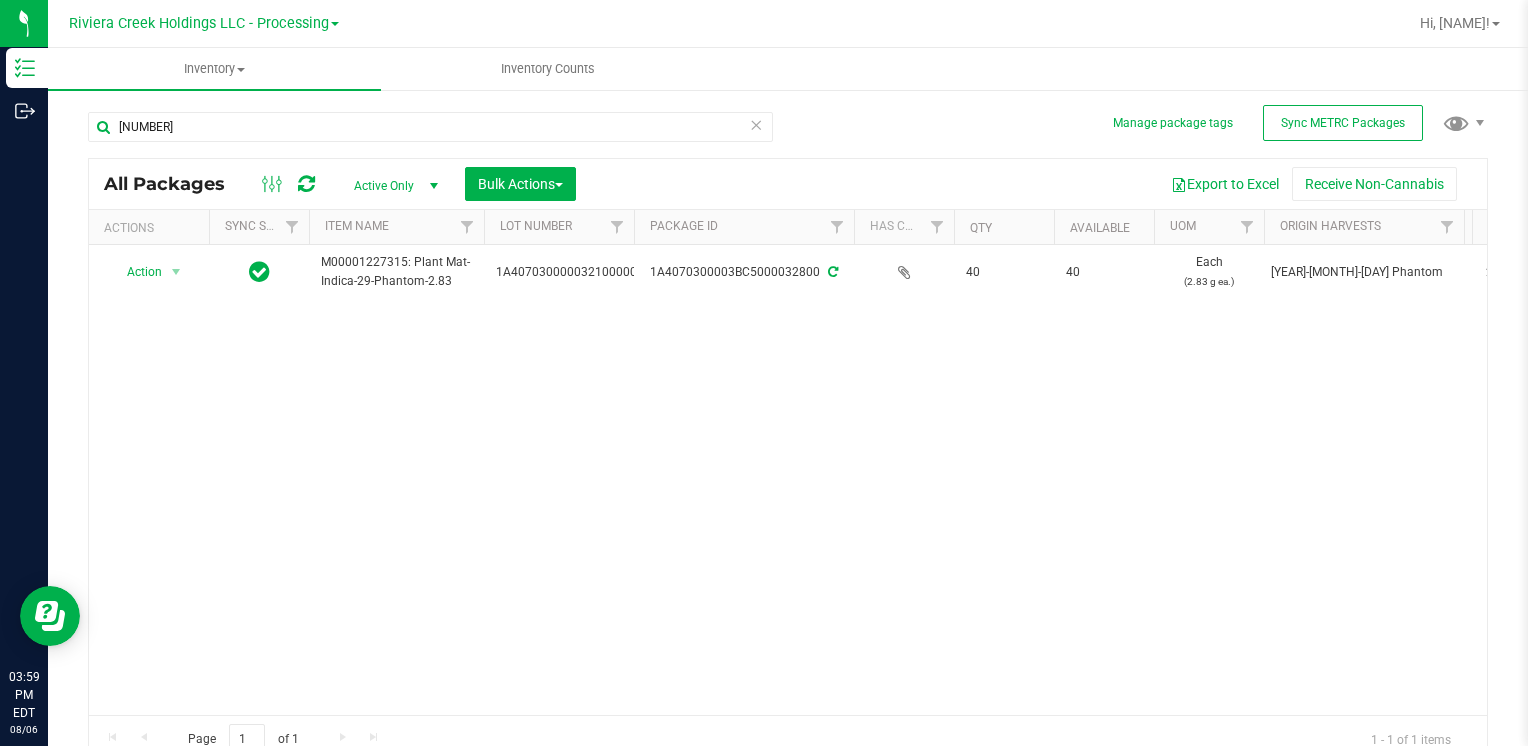 click on "[NUMBER]" at bounding box center [438, 126] 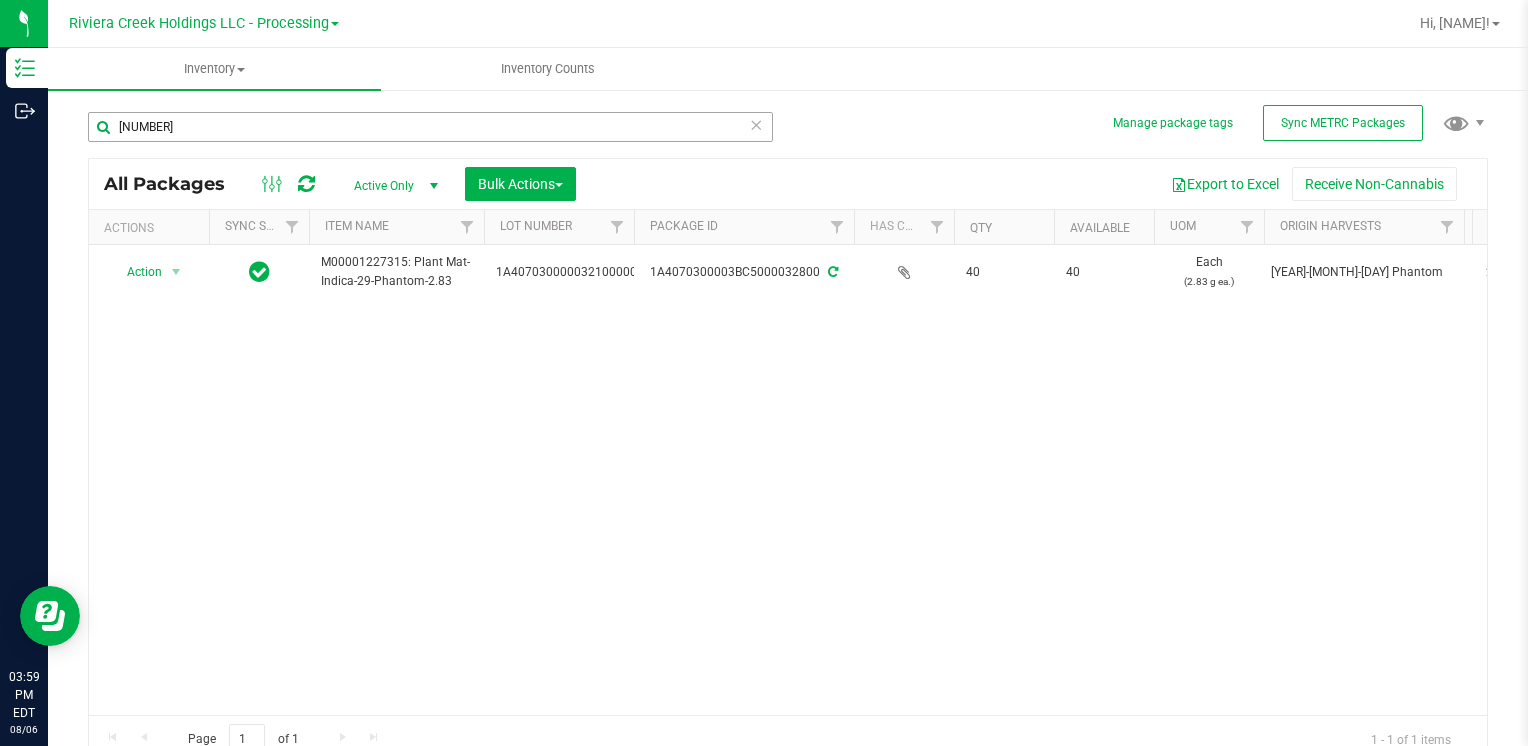 drag, startPoint x: 222, startPoint y: 111, endPoint x: 221, endPoint y: 122, distance: 11.045361 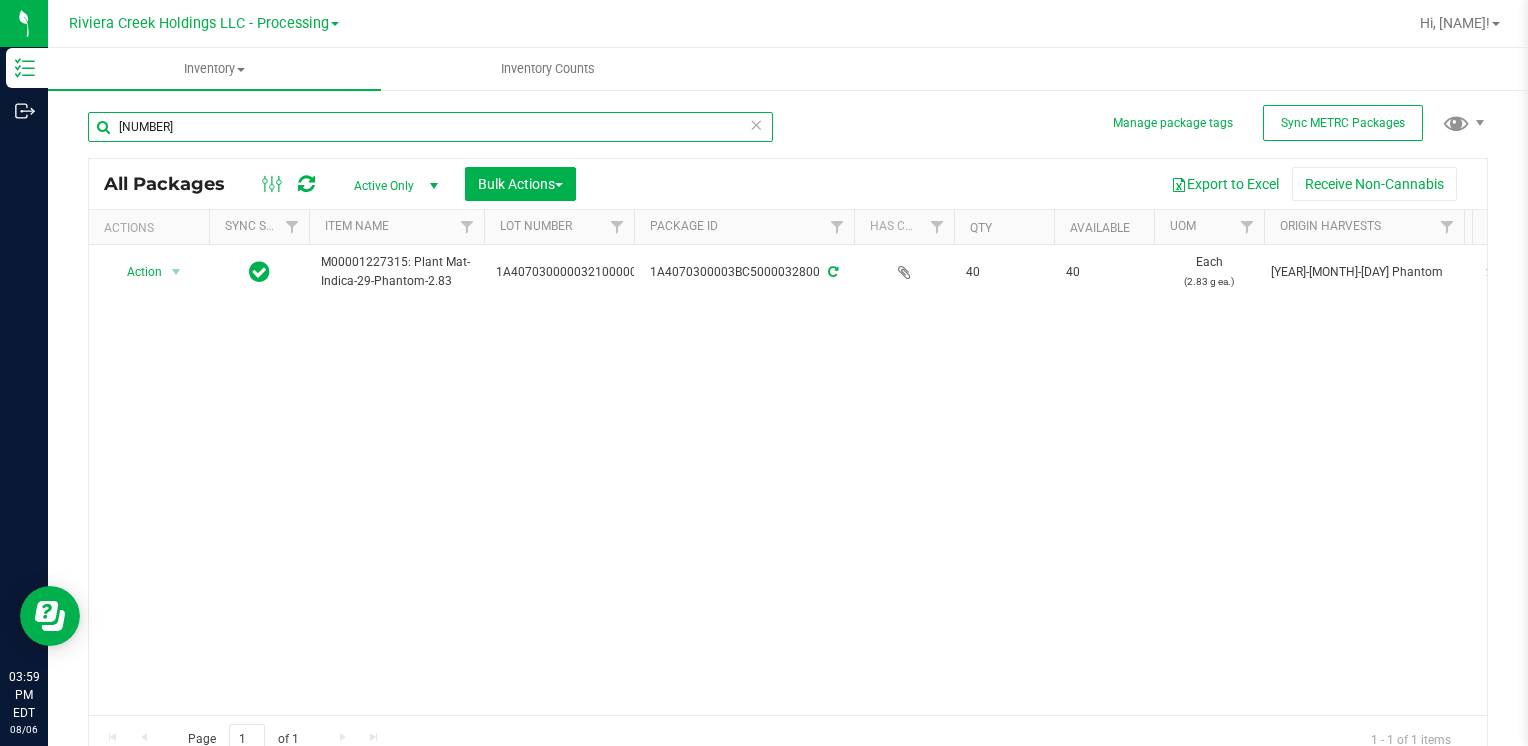 click on "[NUMBER]" at bounding box center [430, 127] 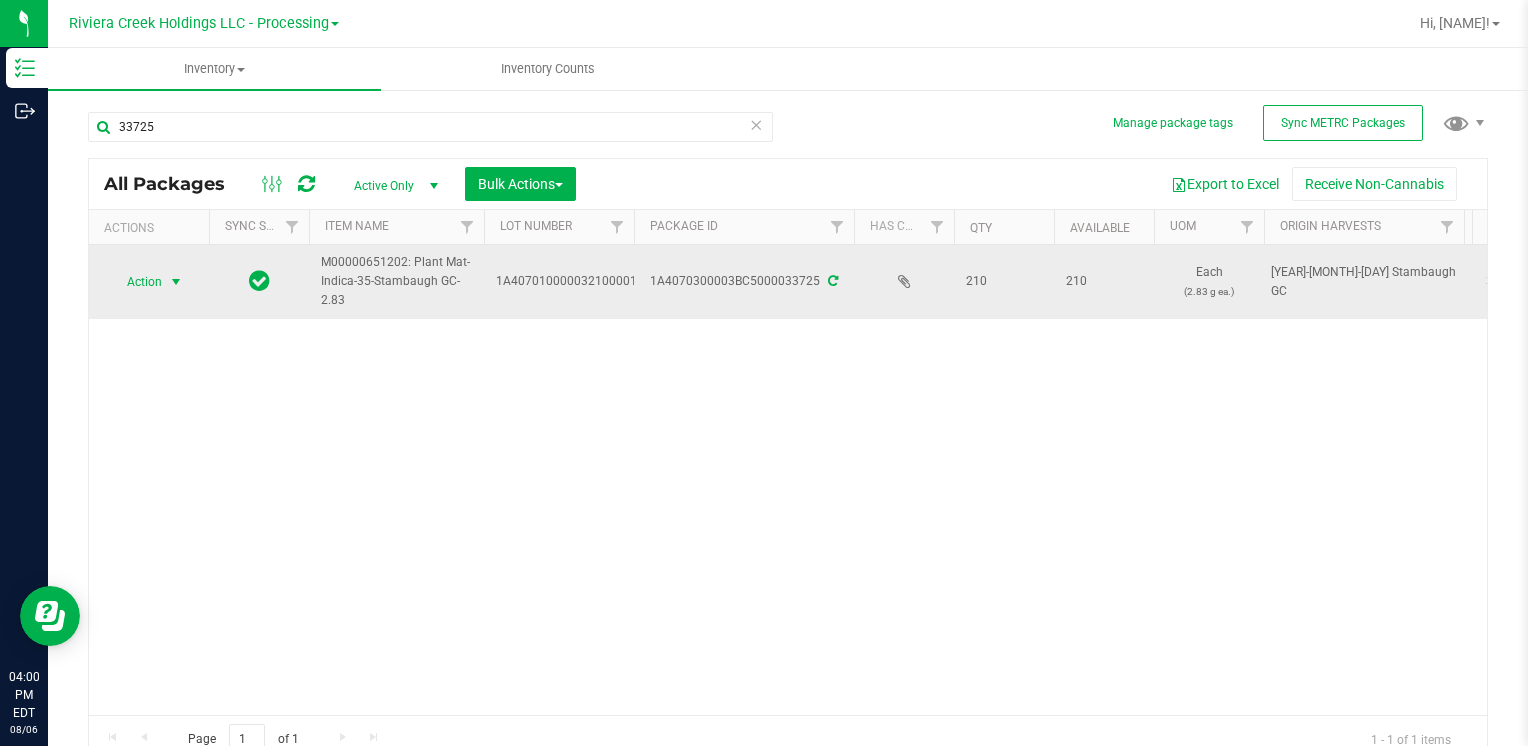 click at bounding box center (176, 282) 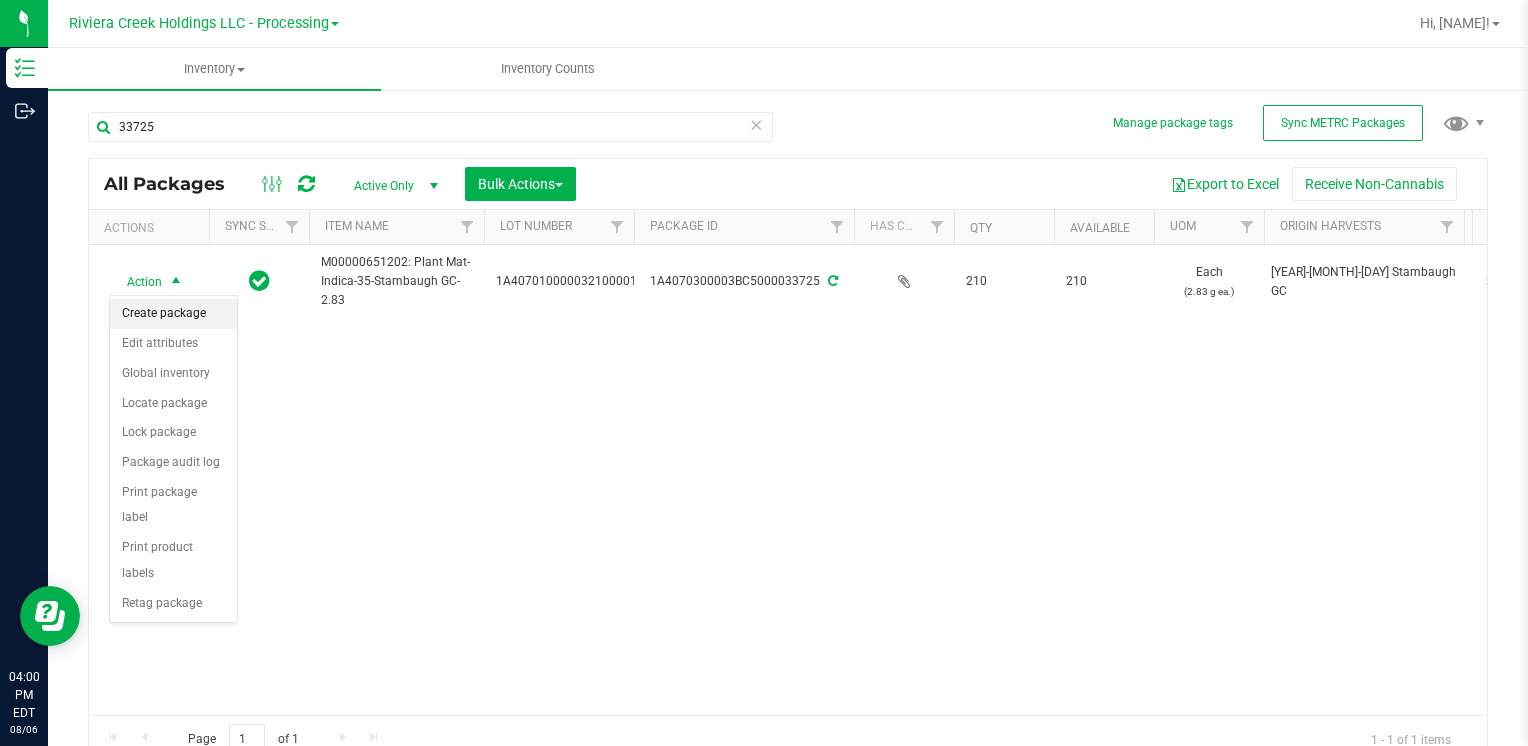 click on "Create package" at bounding box center [173, 314] 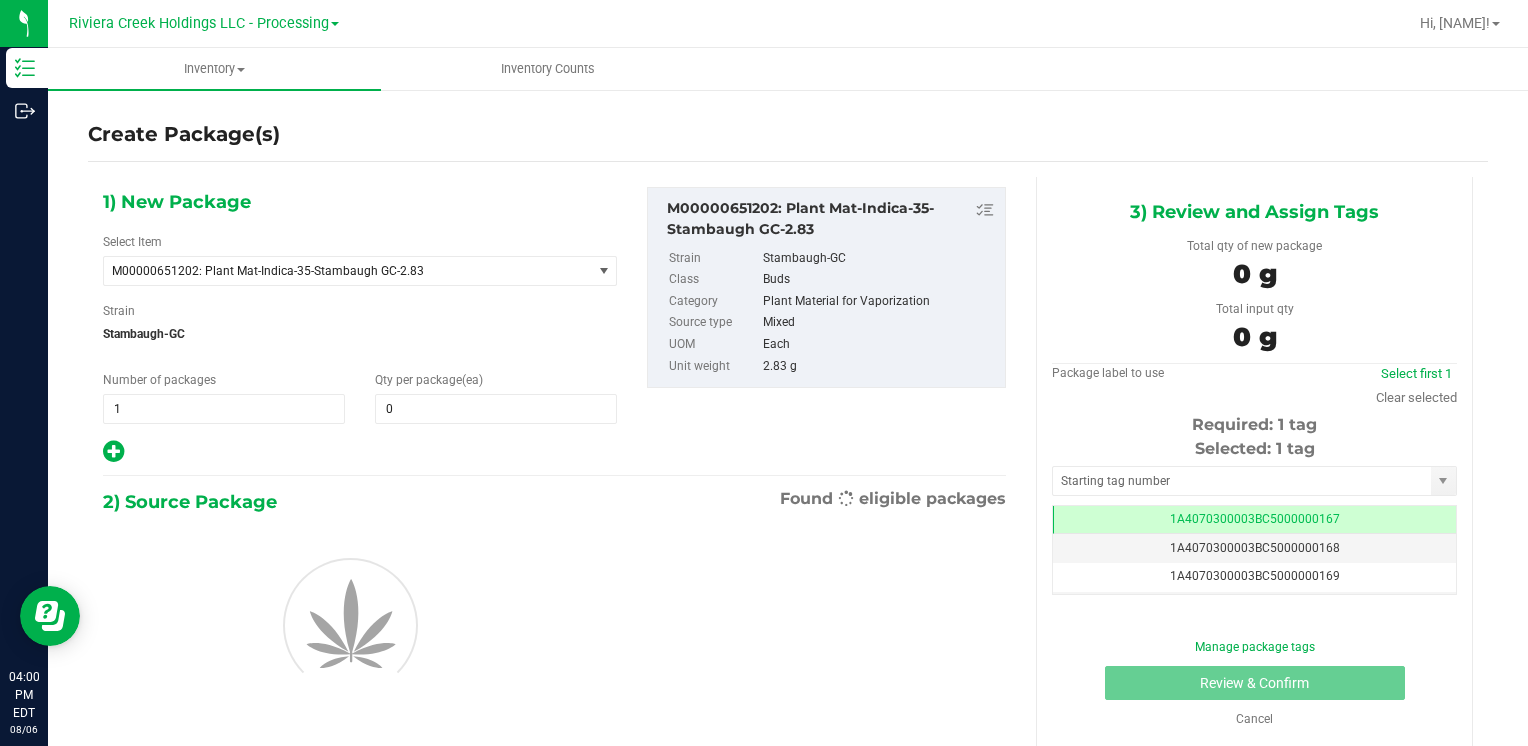 scroll, scrollTop: 0, scrollLeft: 0, axis: both 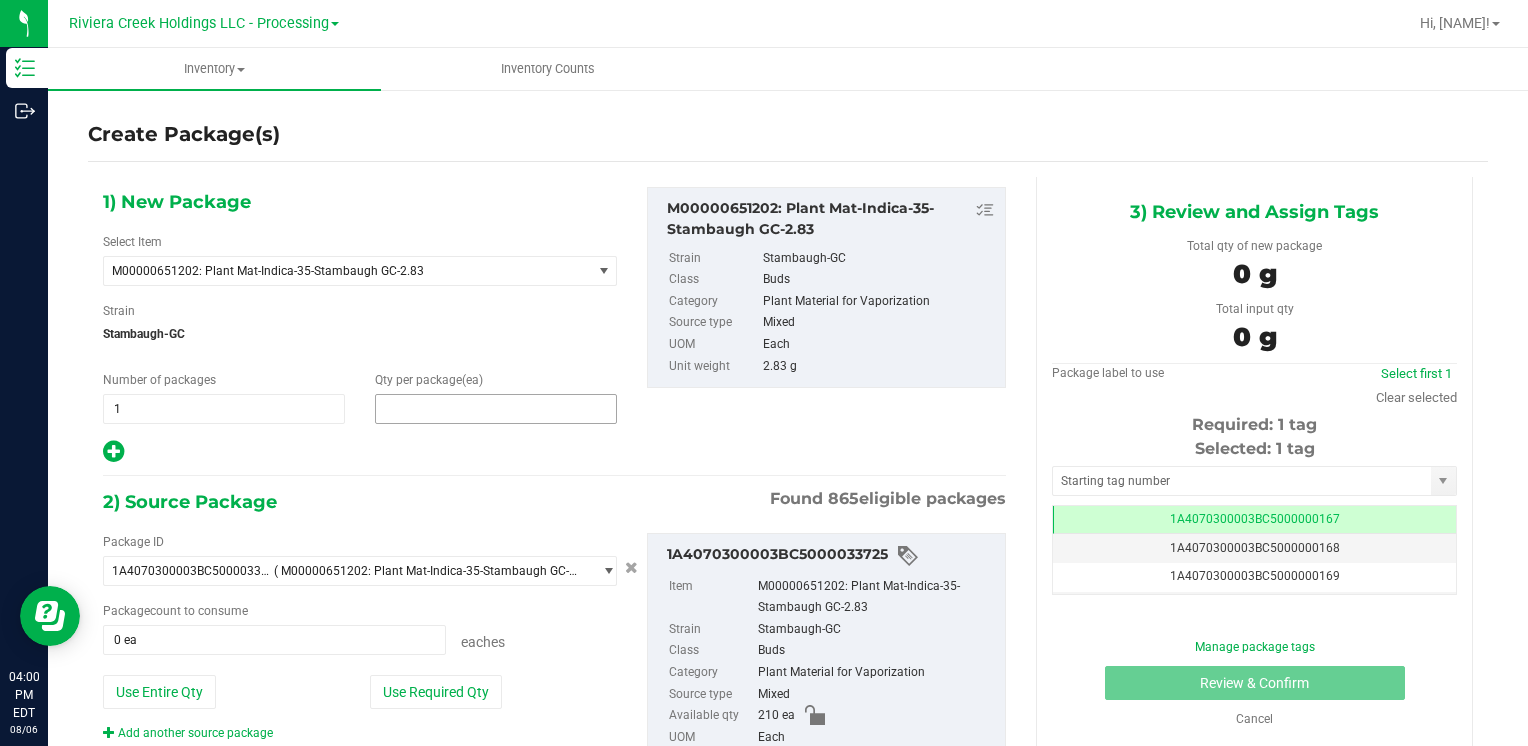 click at bounding box center [496, 409] 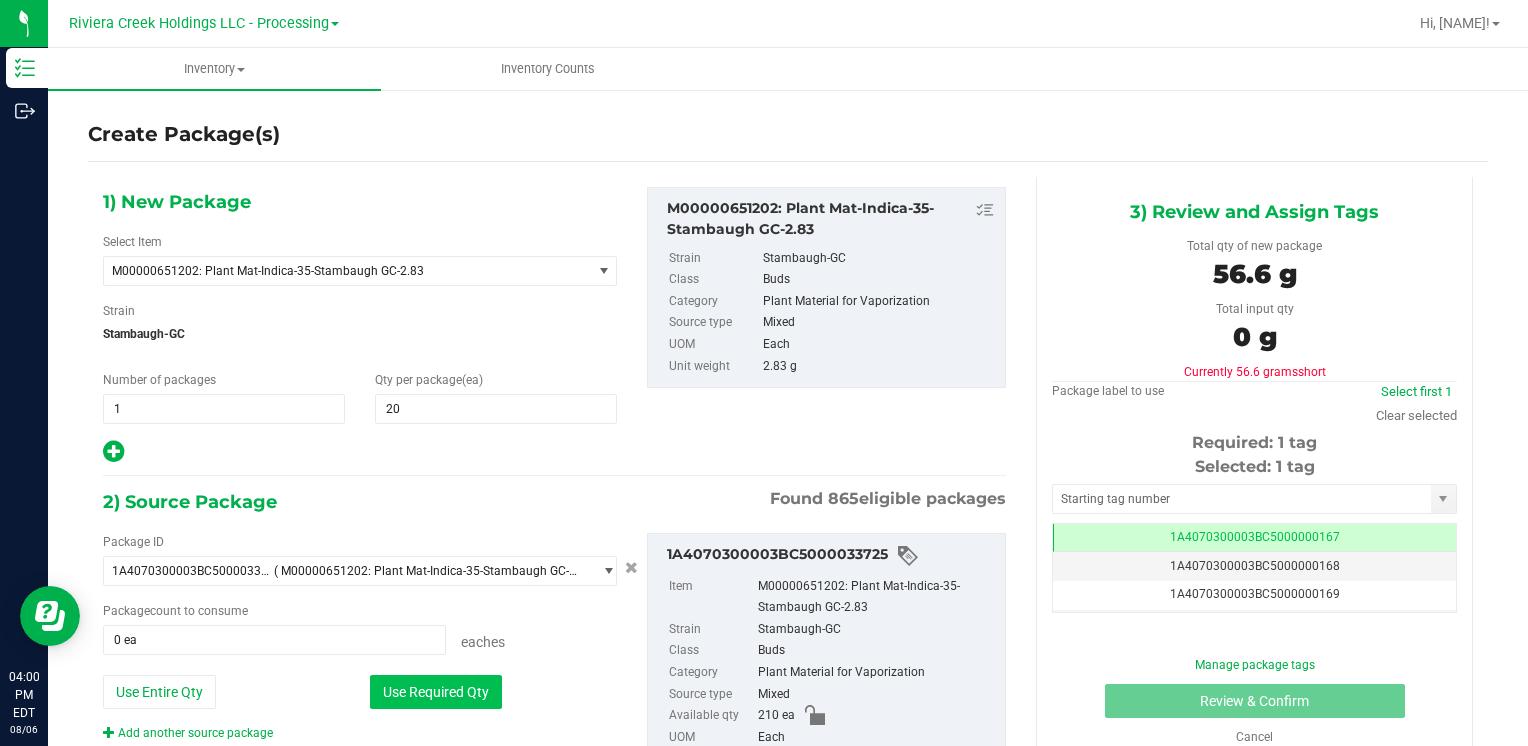 click on "Use Required Qty" at bounding box center (436, 692) 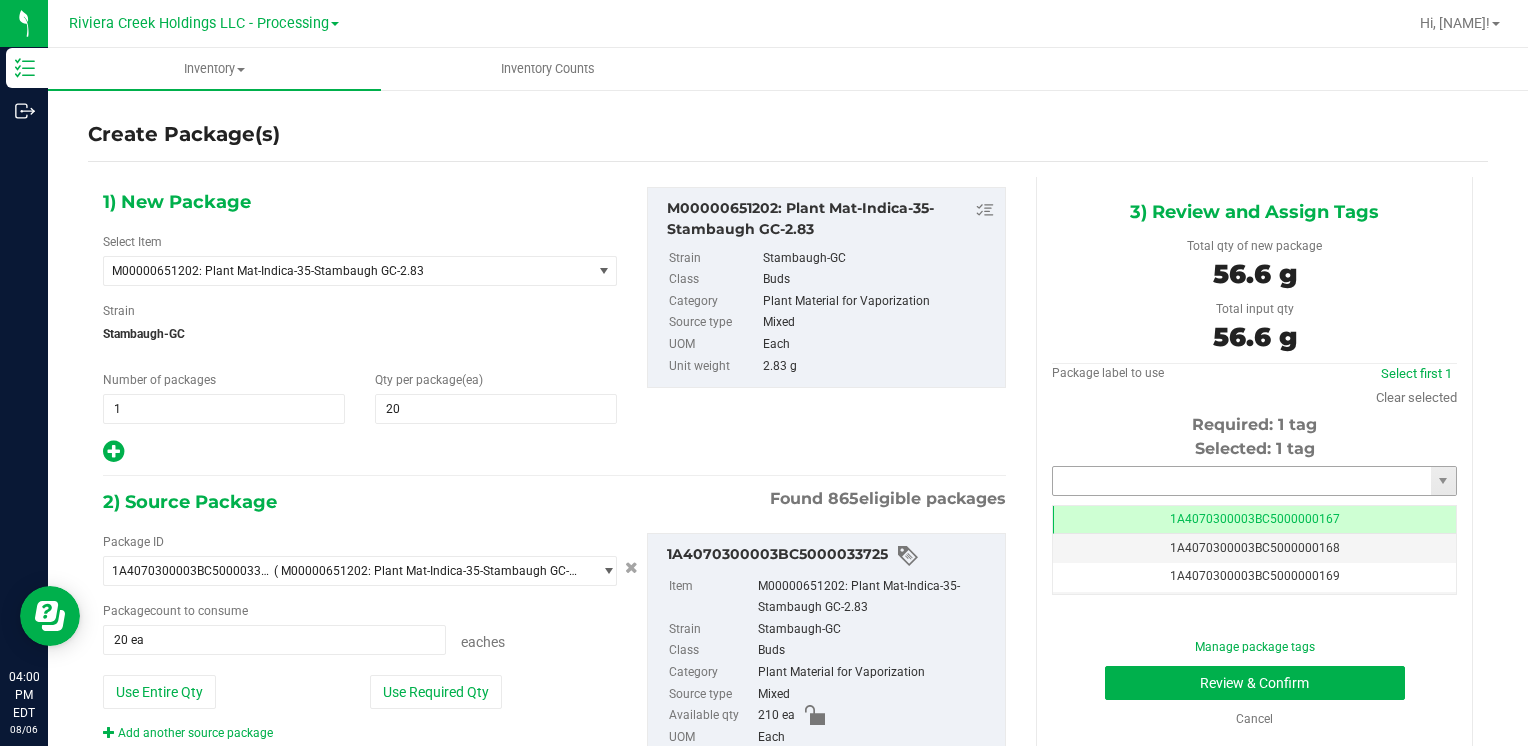 click at bounding box center [1242, 481] 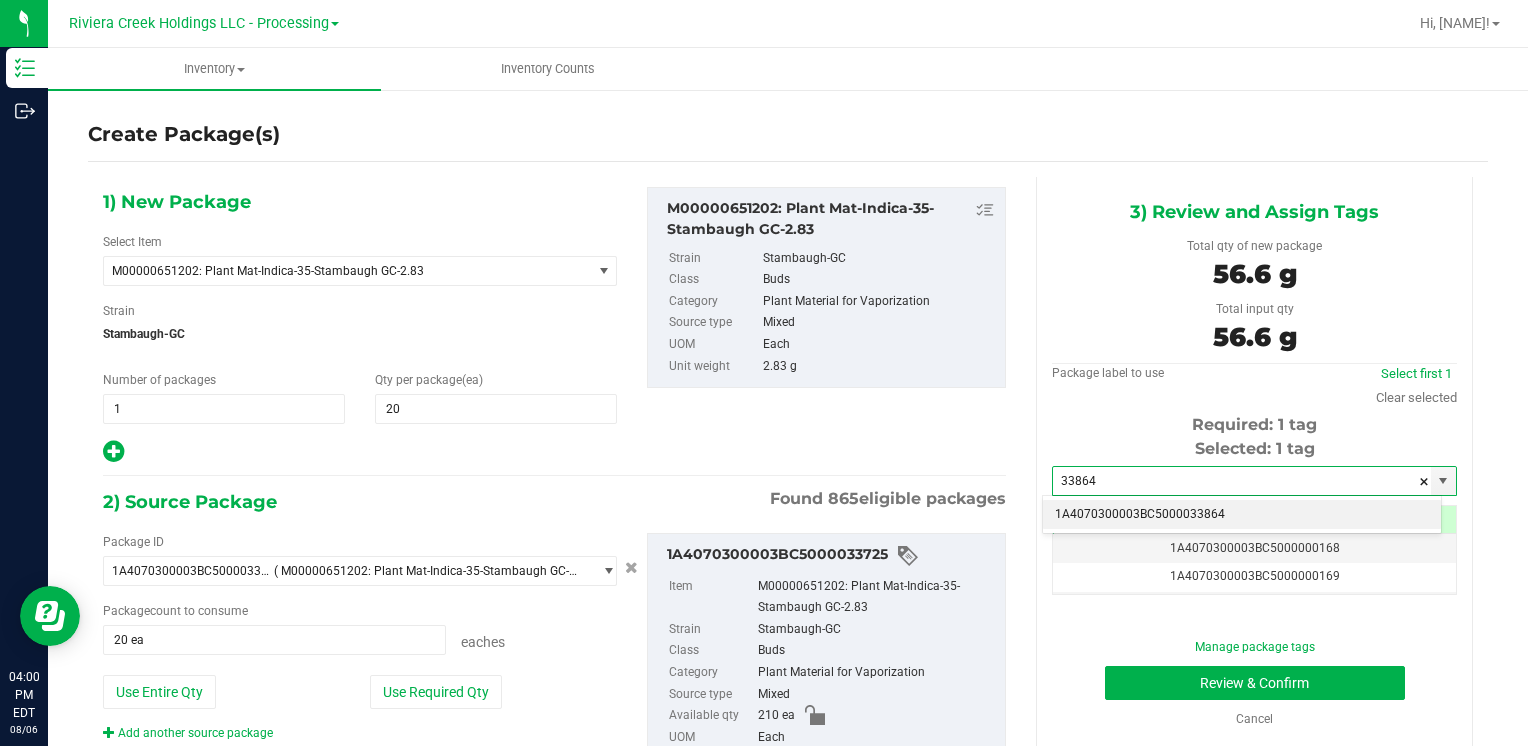 click on "1A4070300003BC5000033864" at bounding box center (1242, 515) 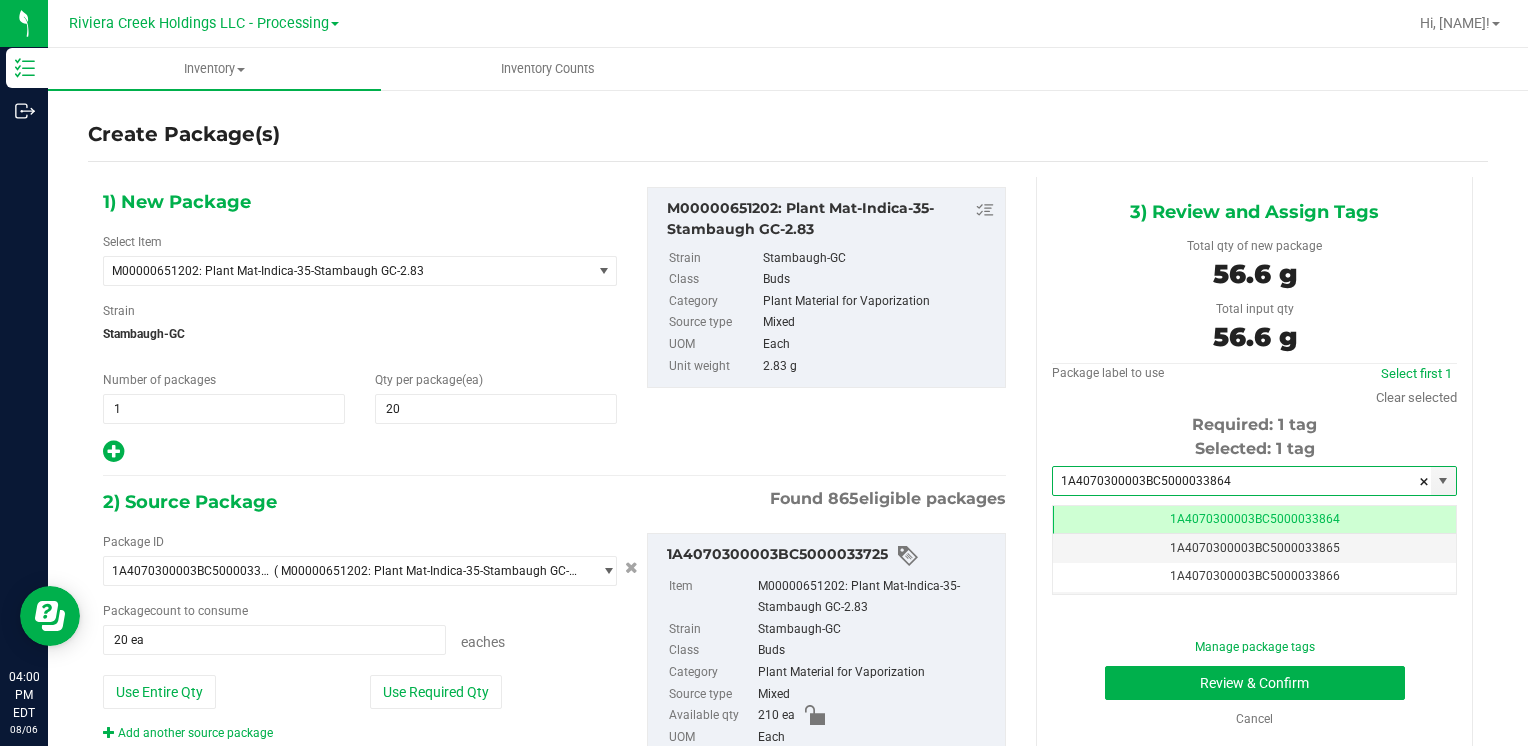 scroll, scrollTop: 0, scrollLeft: 0, axis: both 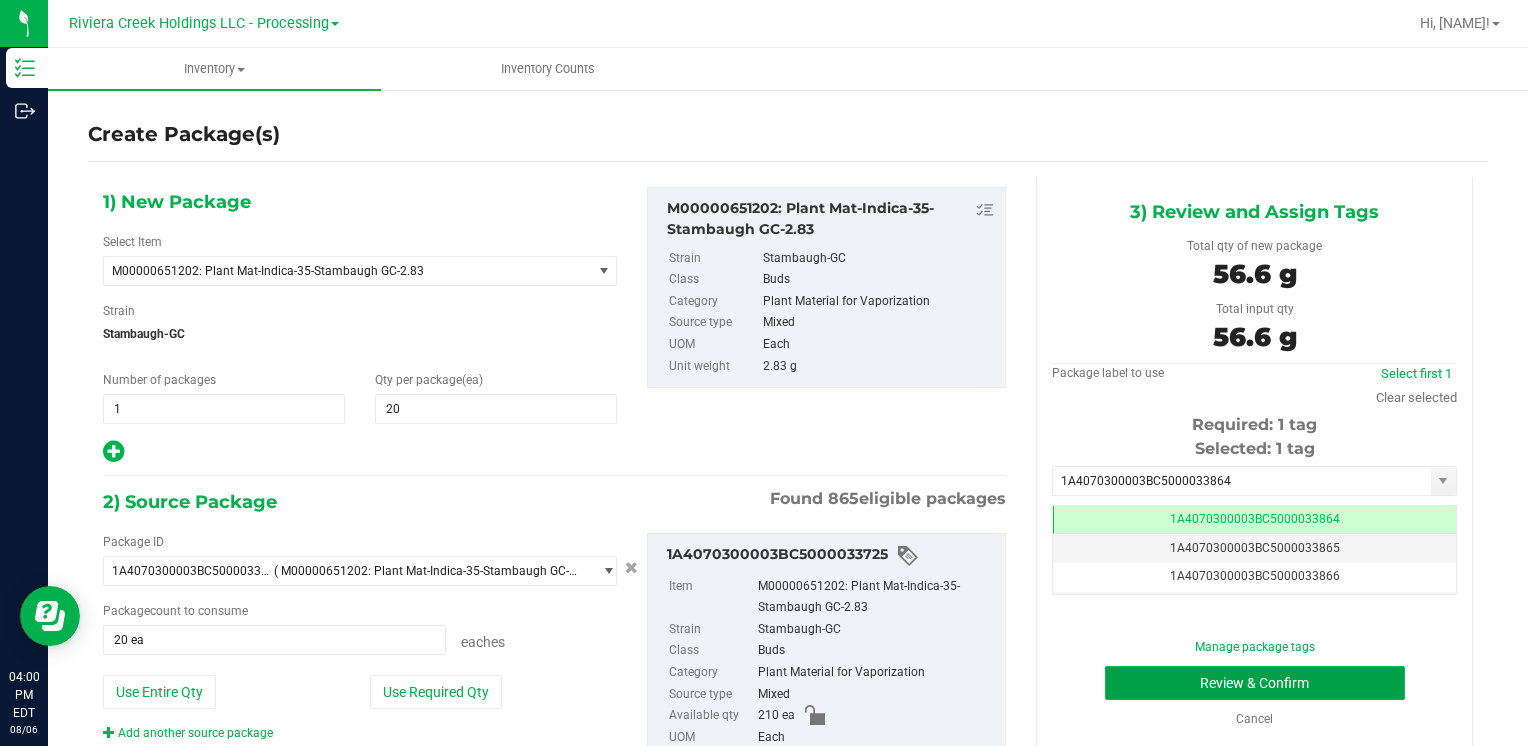 click on "Review & Confirm" at bounding box center (1255, 683) 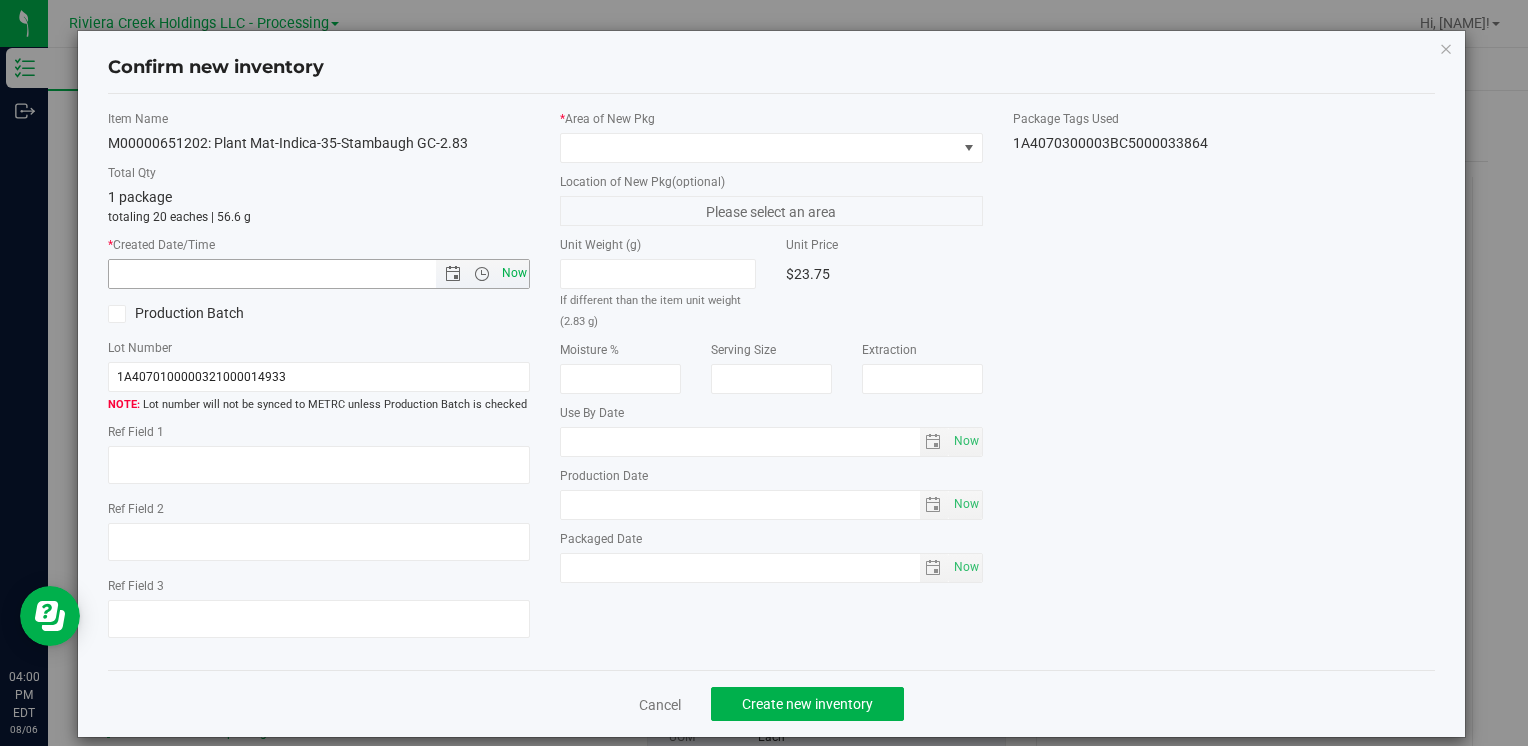 click on "Now" at bounding box center [514, 273] 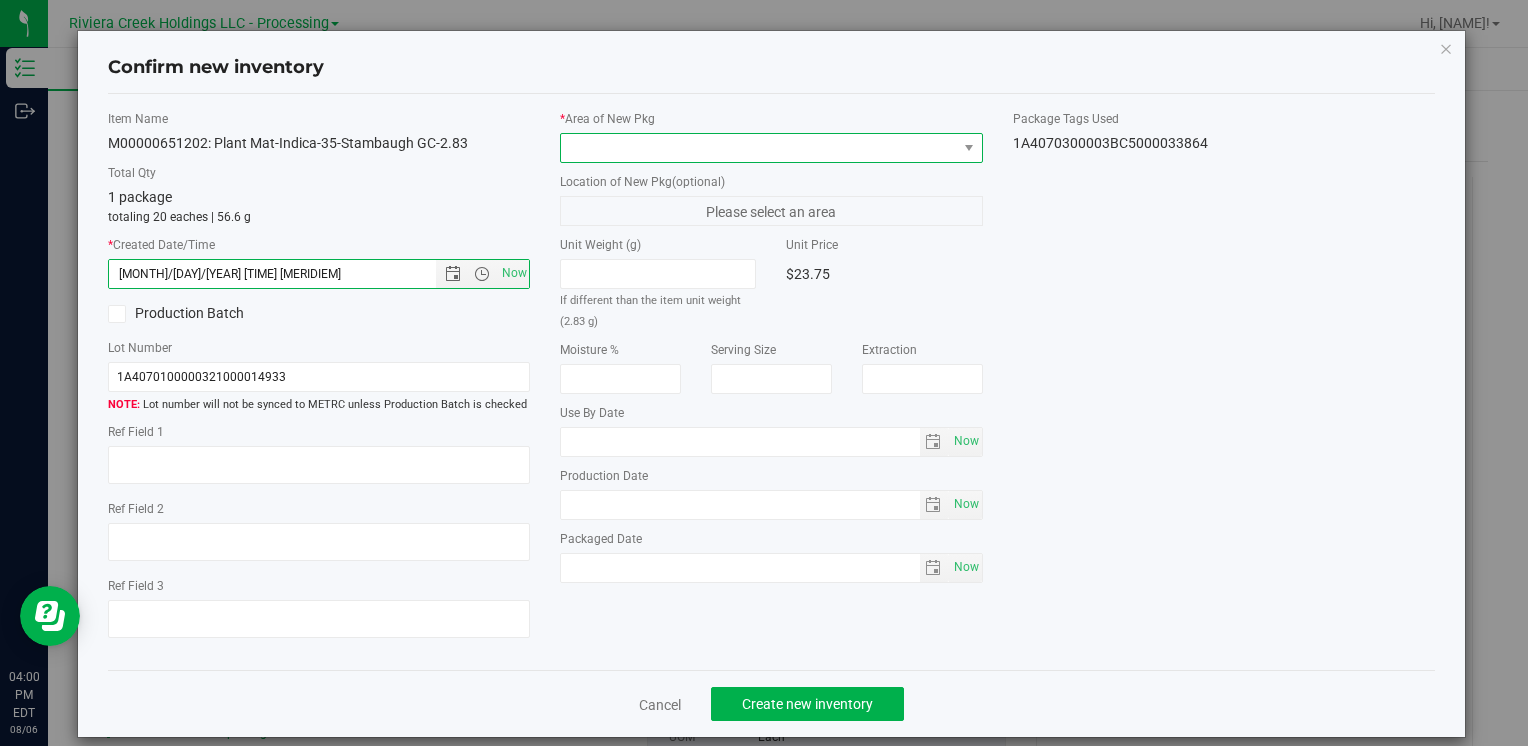 click at bounding box center (758, 148) 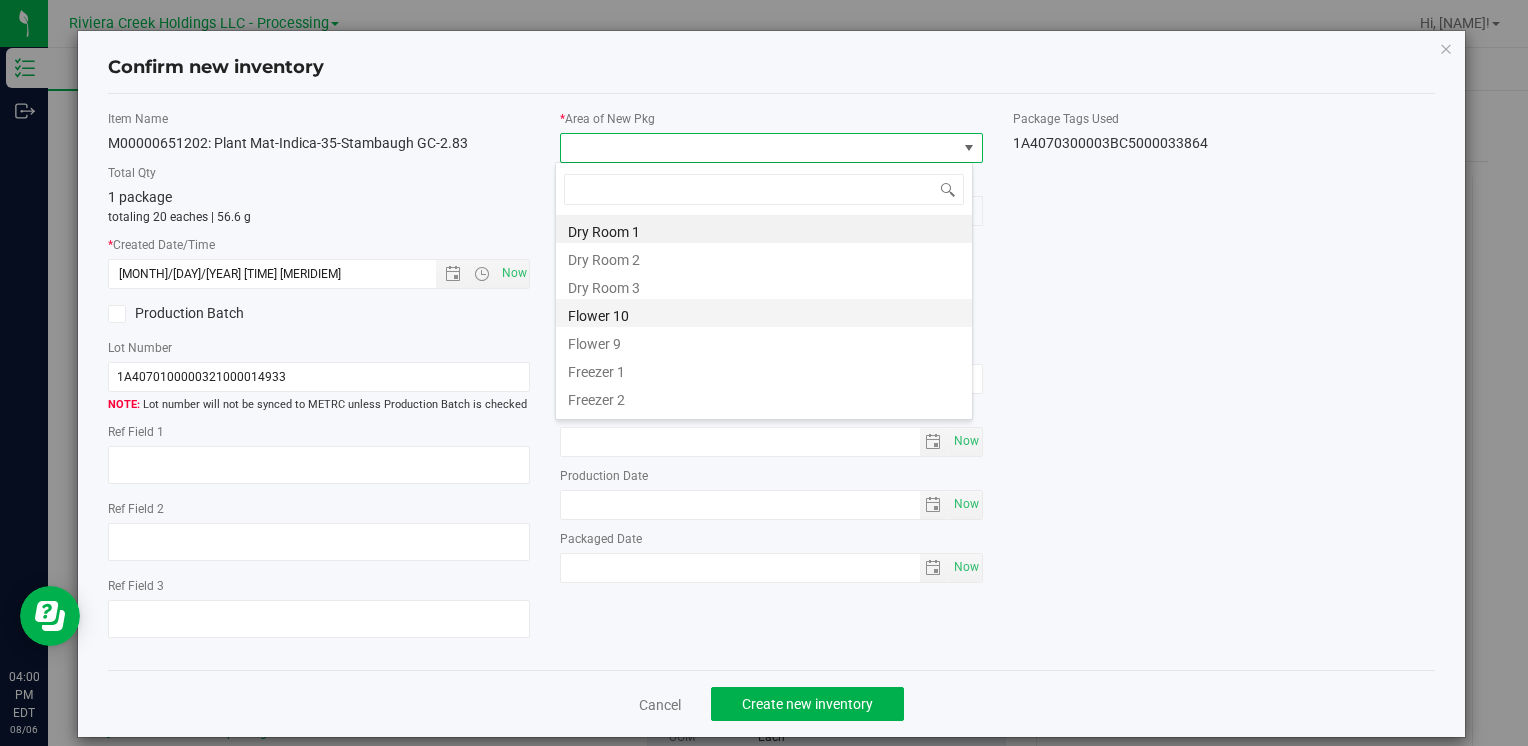 click on "Flower 10" at bounding box center [764, 313] 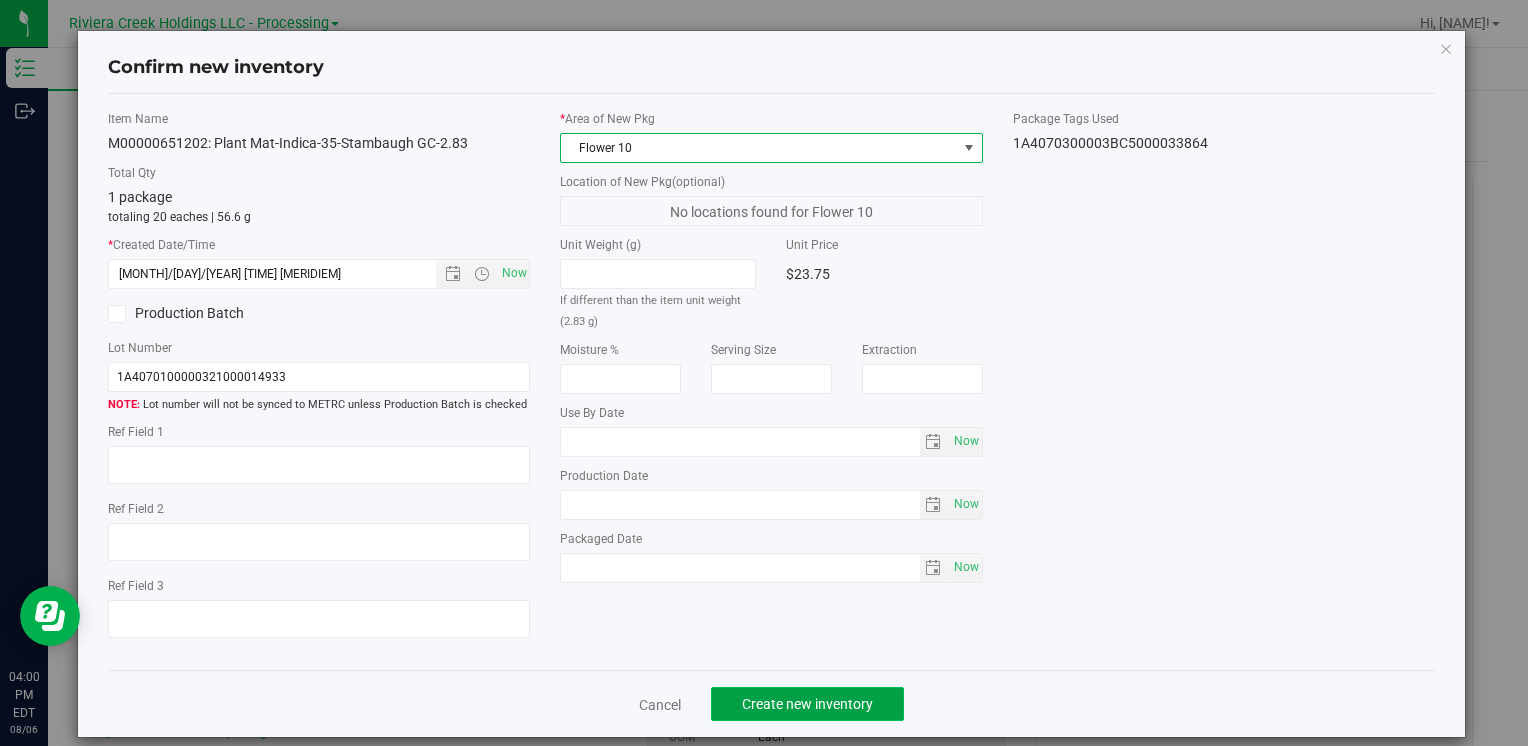click on "Create new inventory" 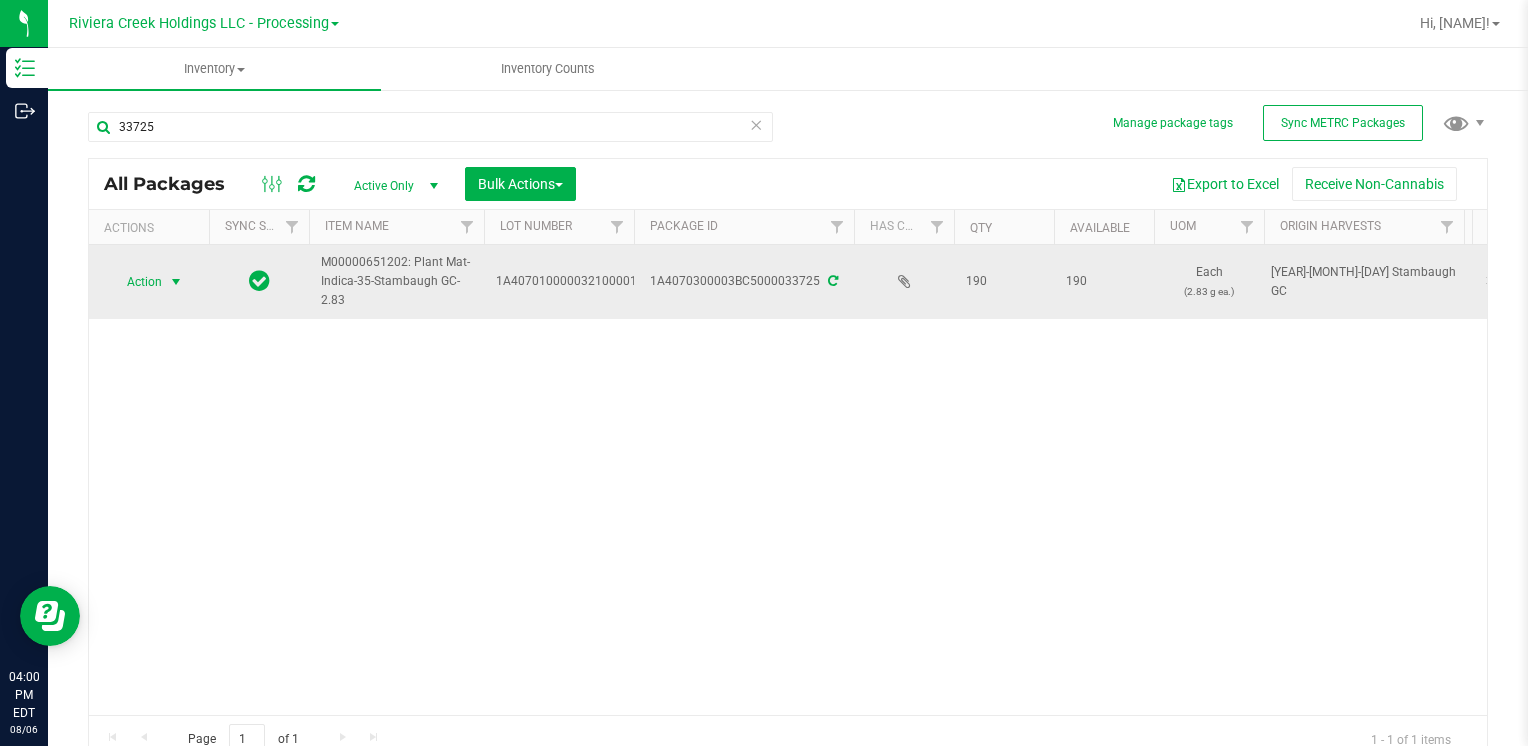 click at bounding box center (176, 282) 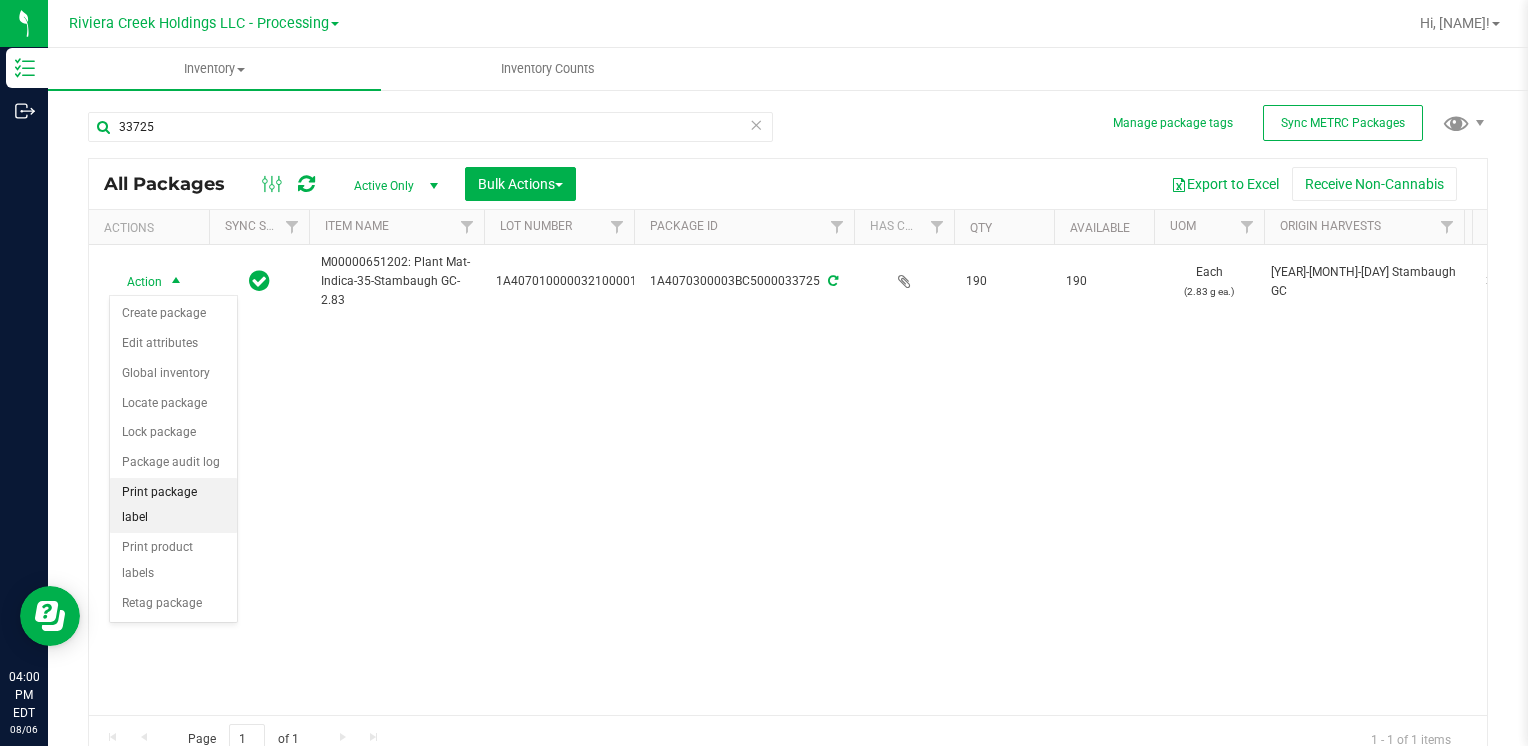 click on "Print package label" at bounding box center [173, 505] 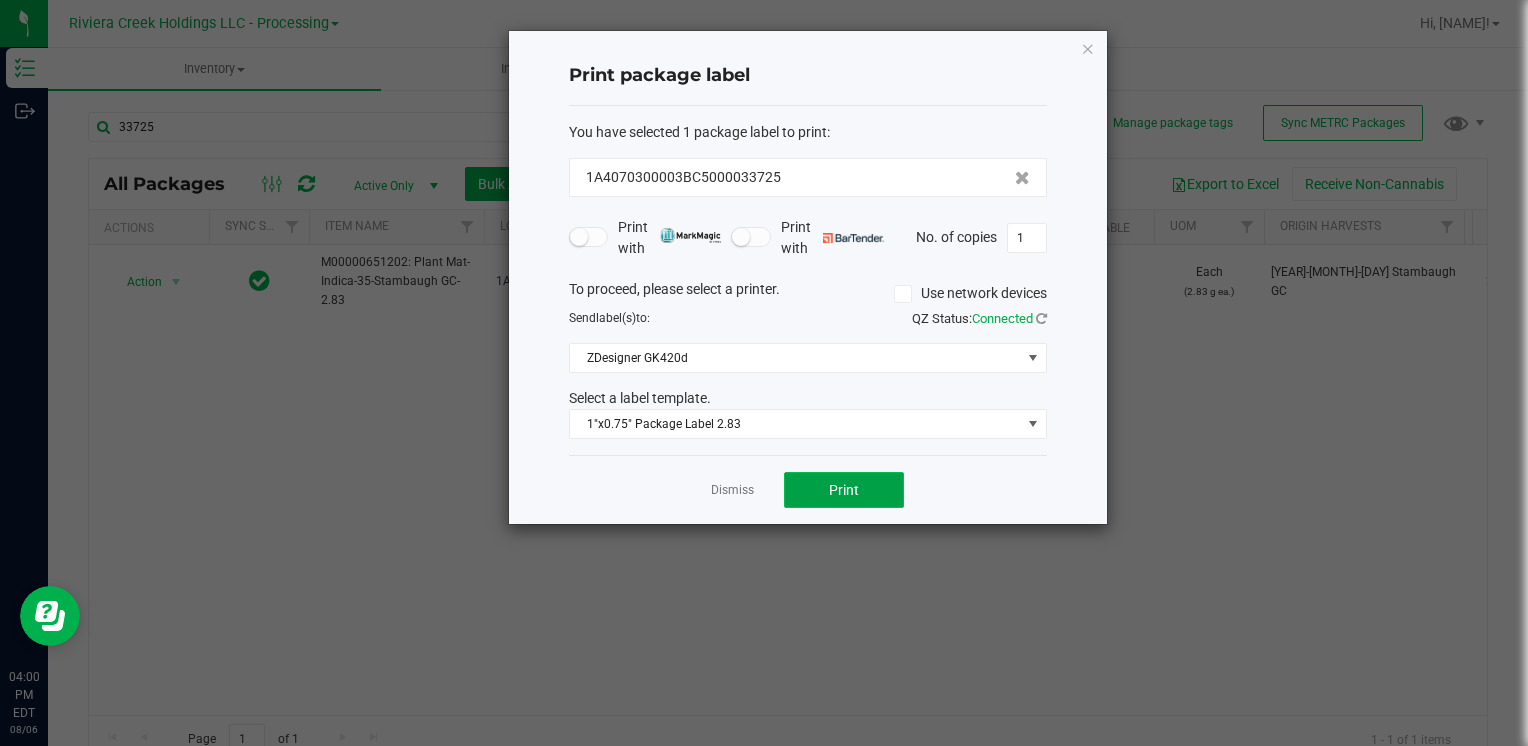 click on "Print" 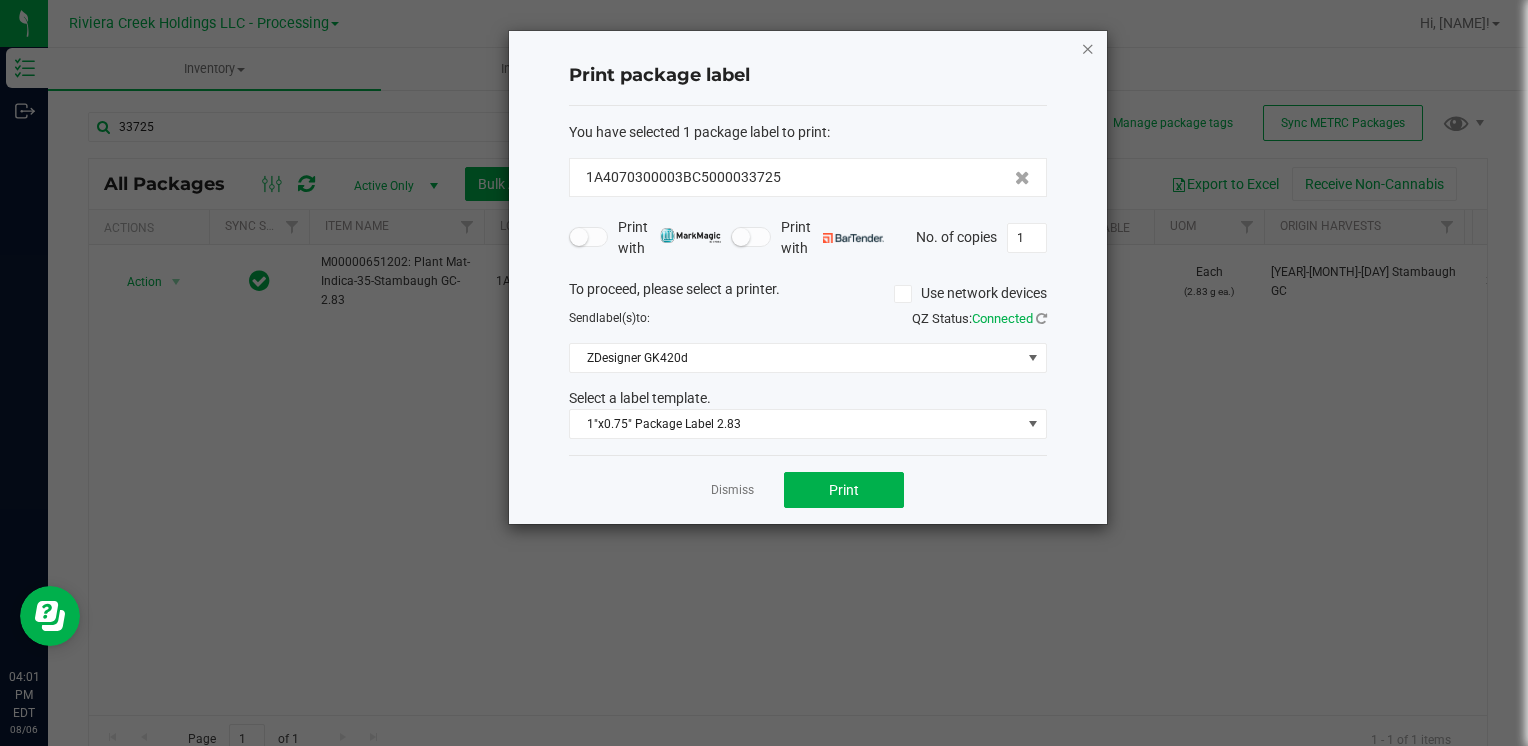 click 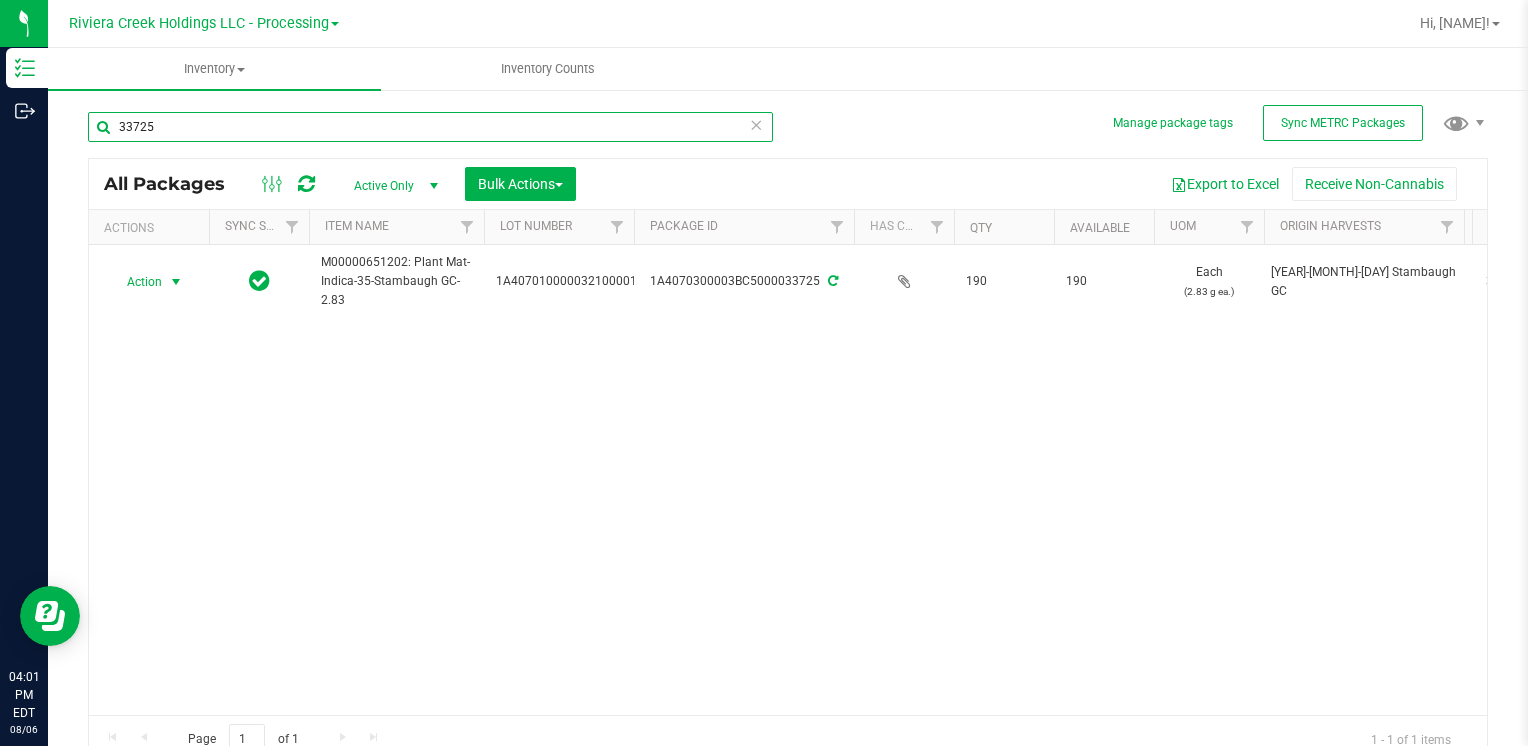 click on "33725" at bounding box center [430, 127] 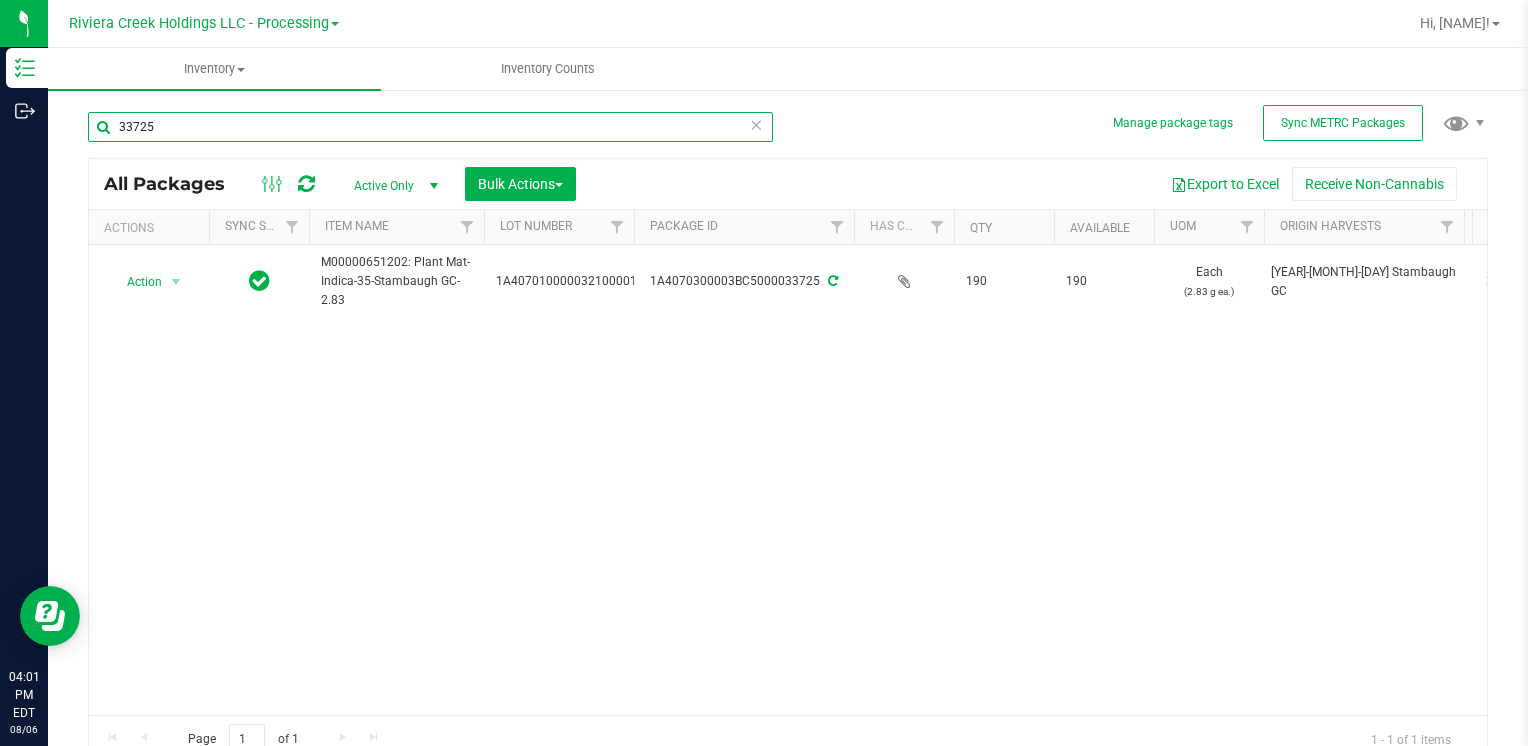 click on "33725" at bounding box center [430, 127] 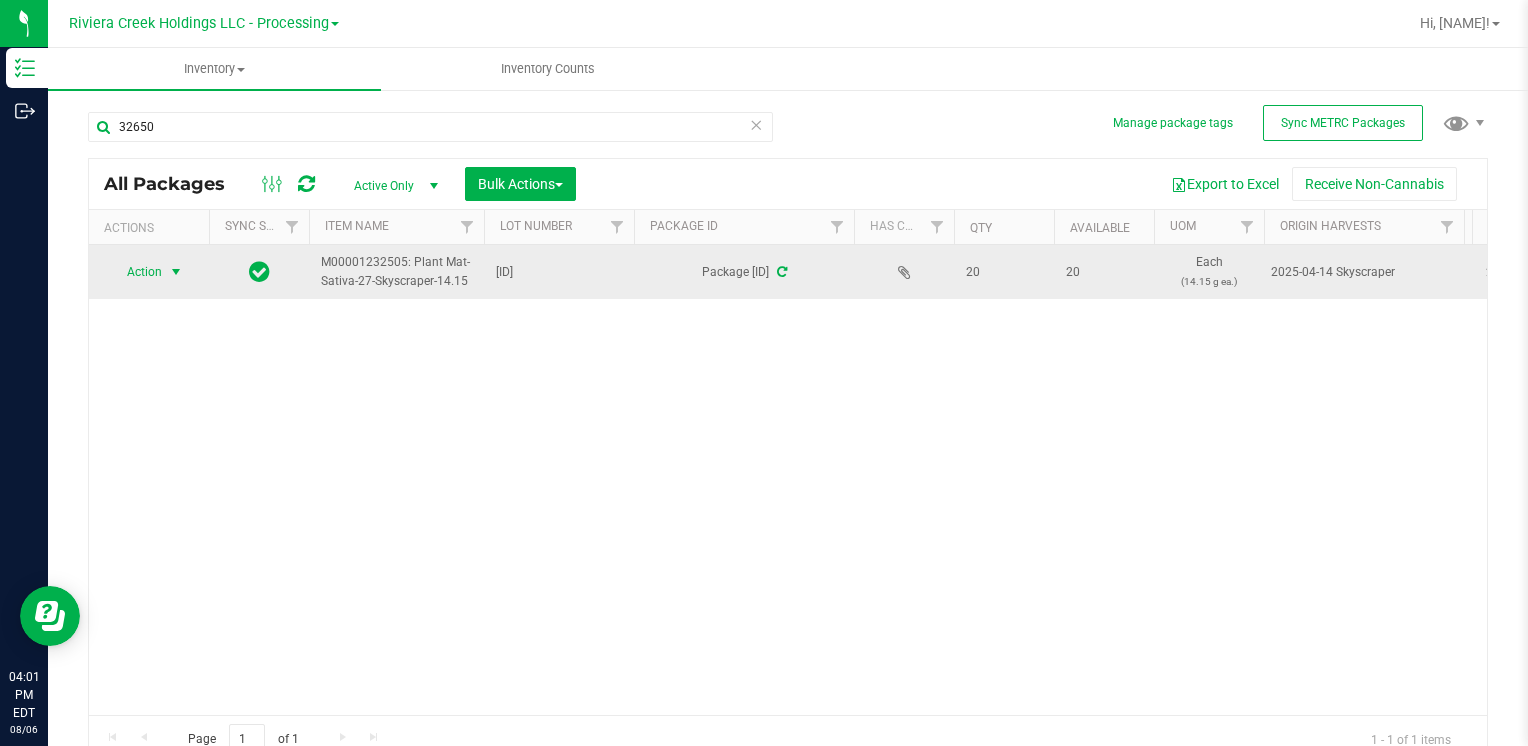 click at bounding box center [176, 272] 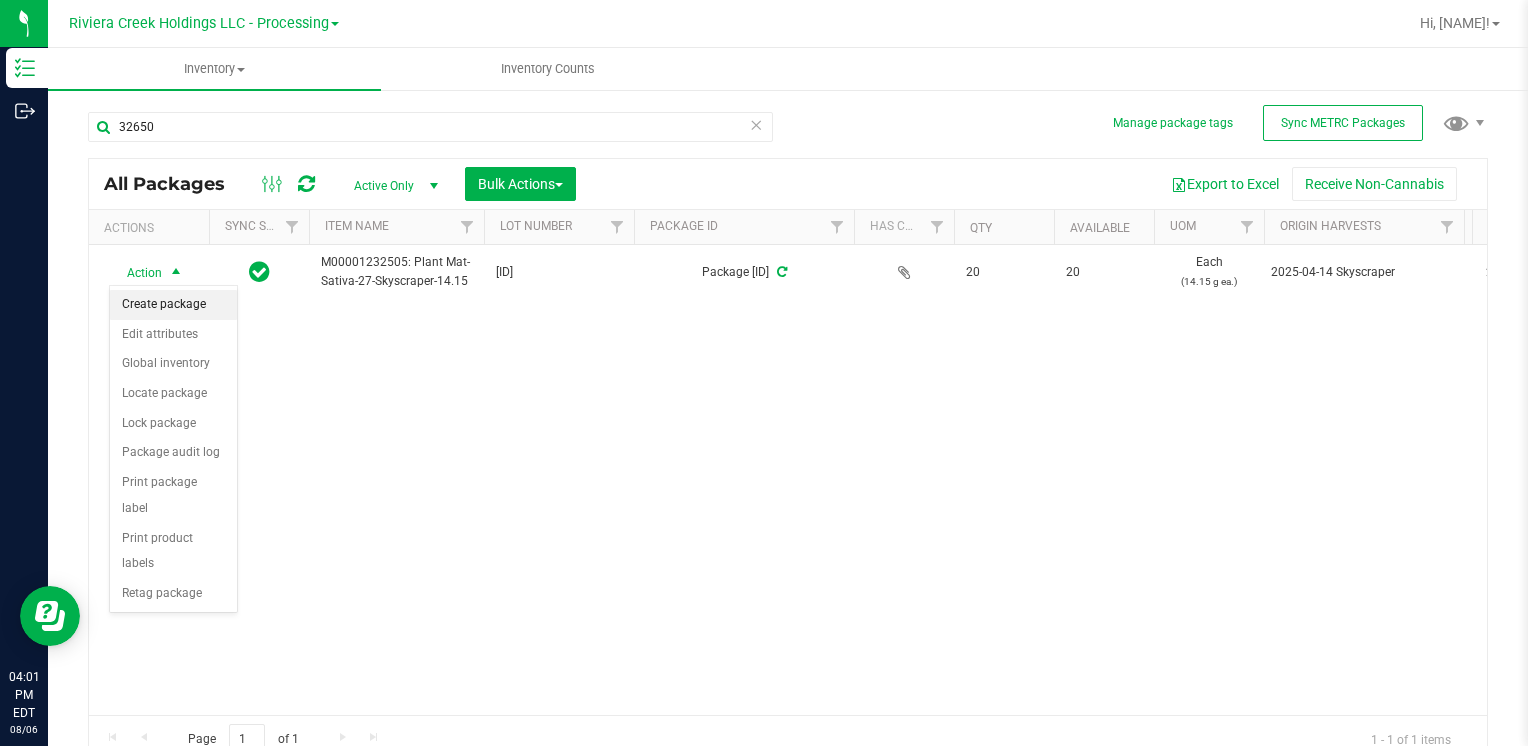 click on "Create package" at bounding box center (173, 305) 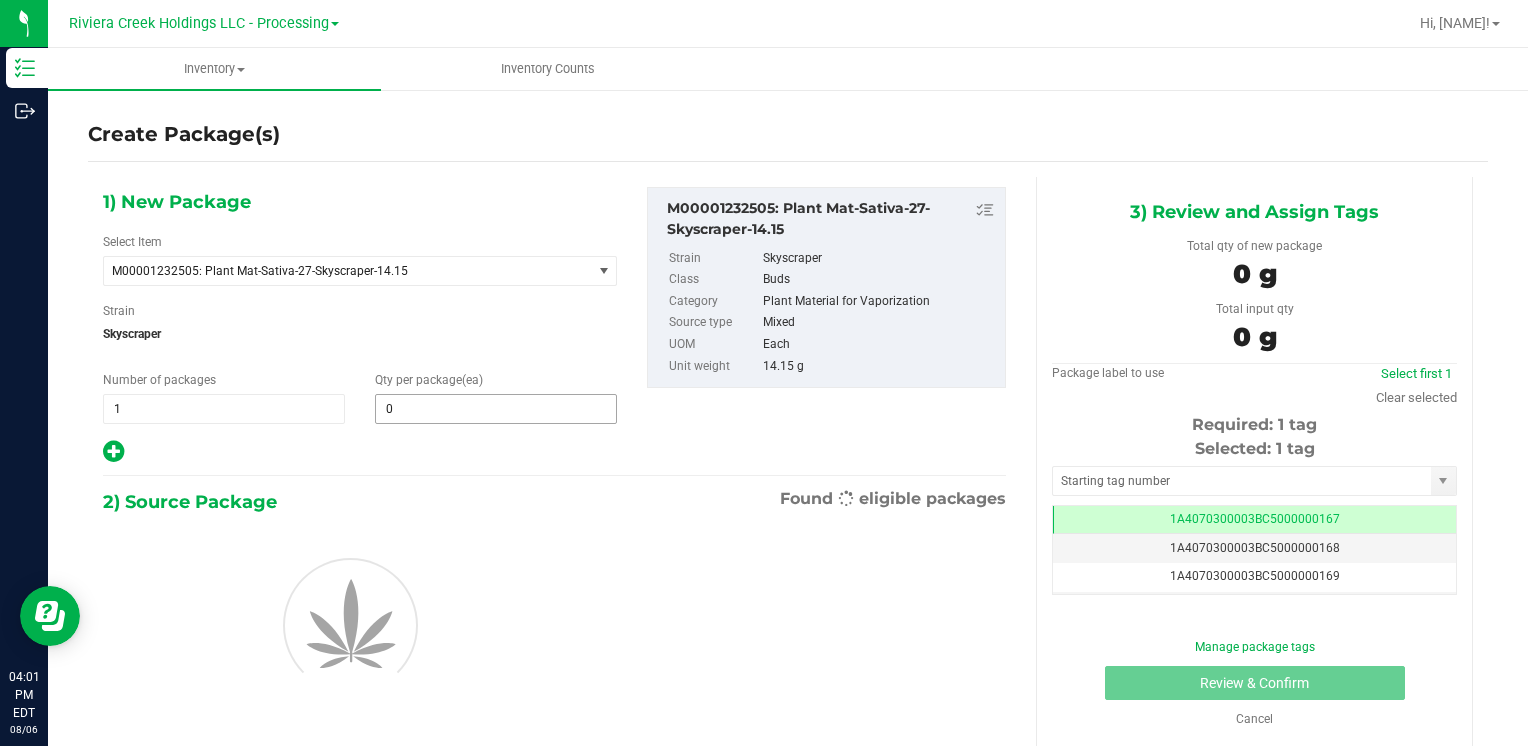 scroll, scrollTop: 0, scrollLeft: 0, axis: both 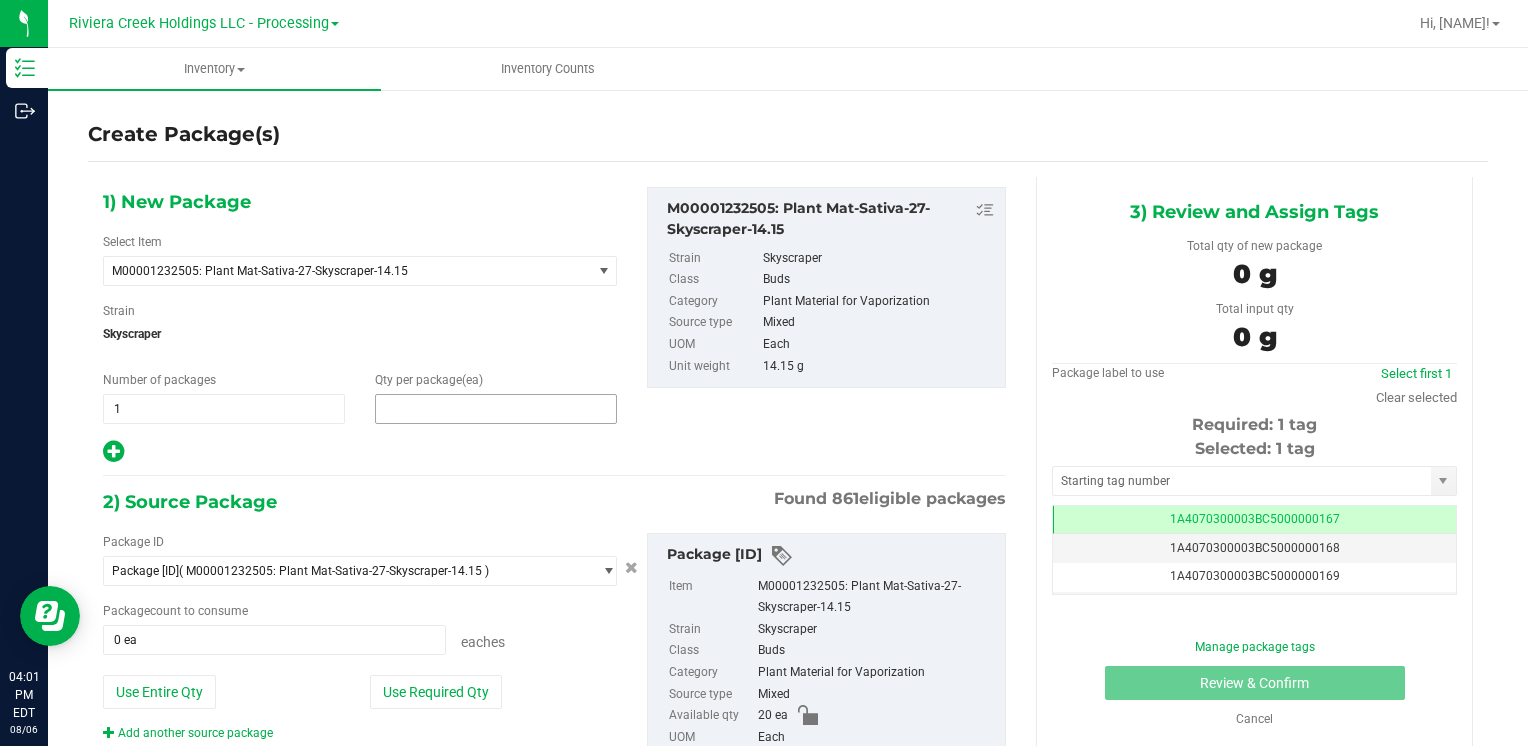 click at bounding box center [496, 409] 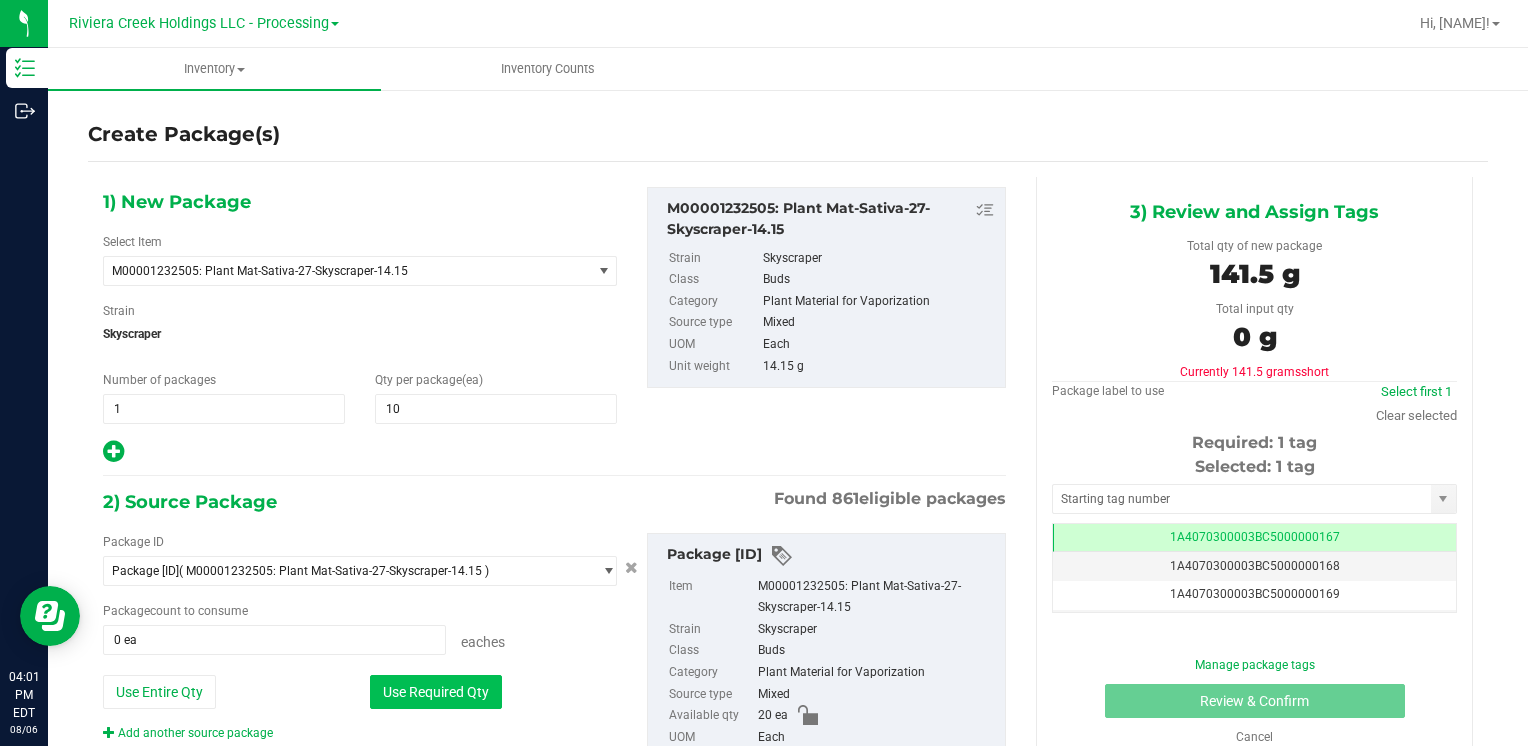 click on "Use Required Qty" at bounding box center [436, 692] 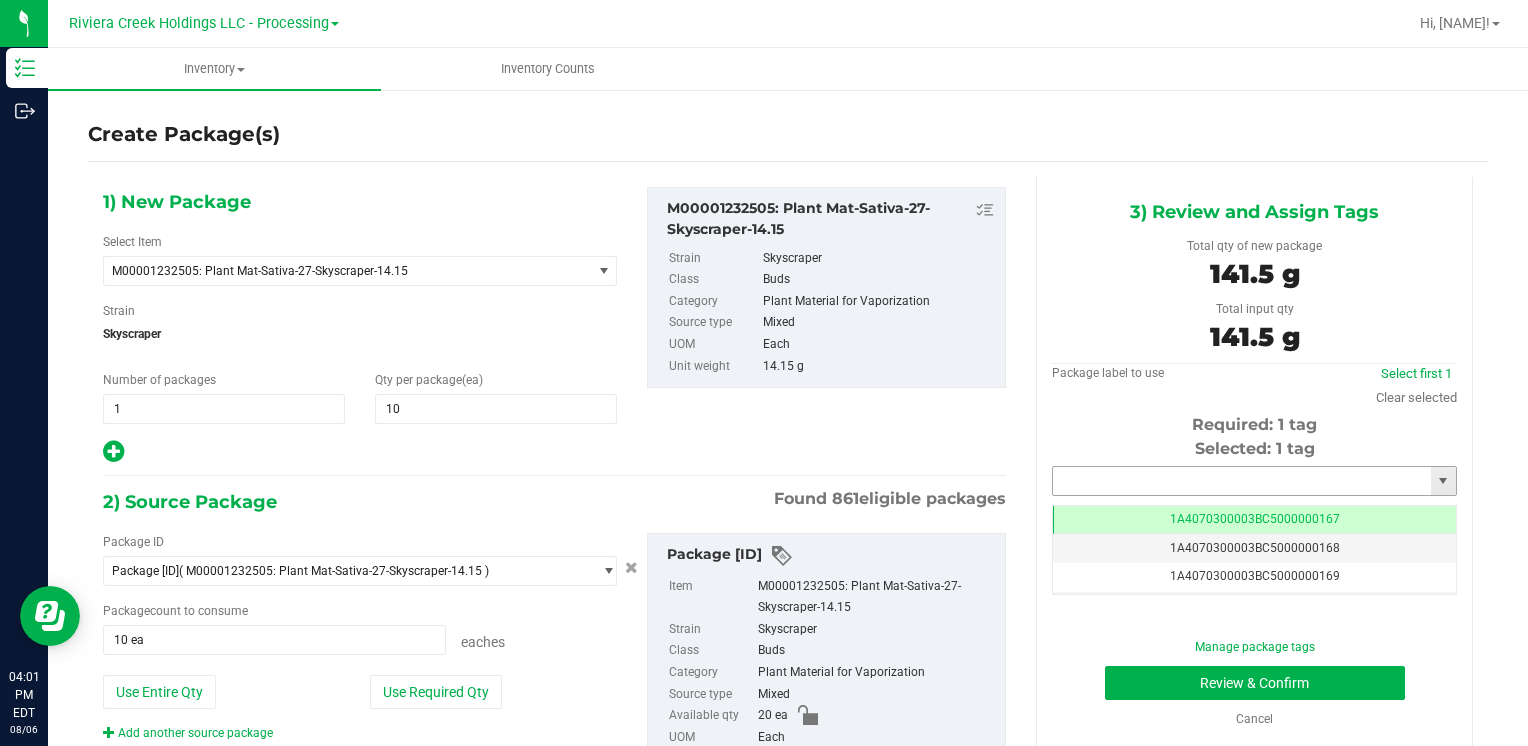 click at bounding box center [1242, 481] 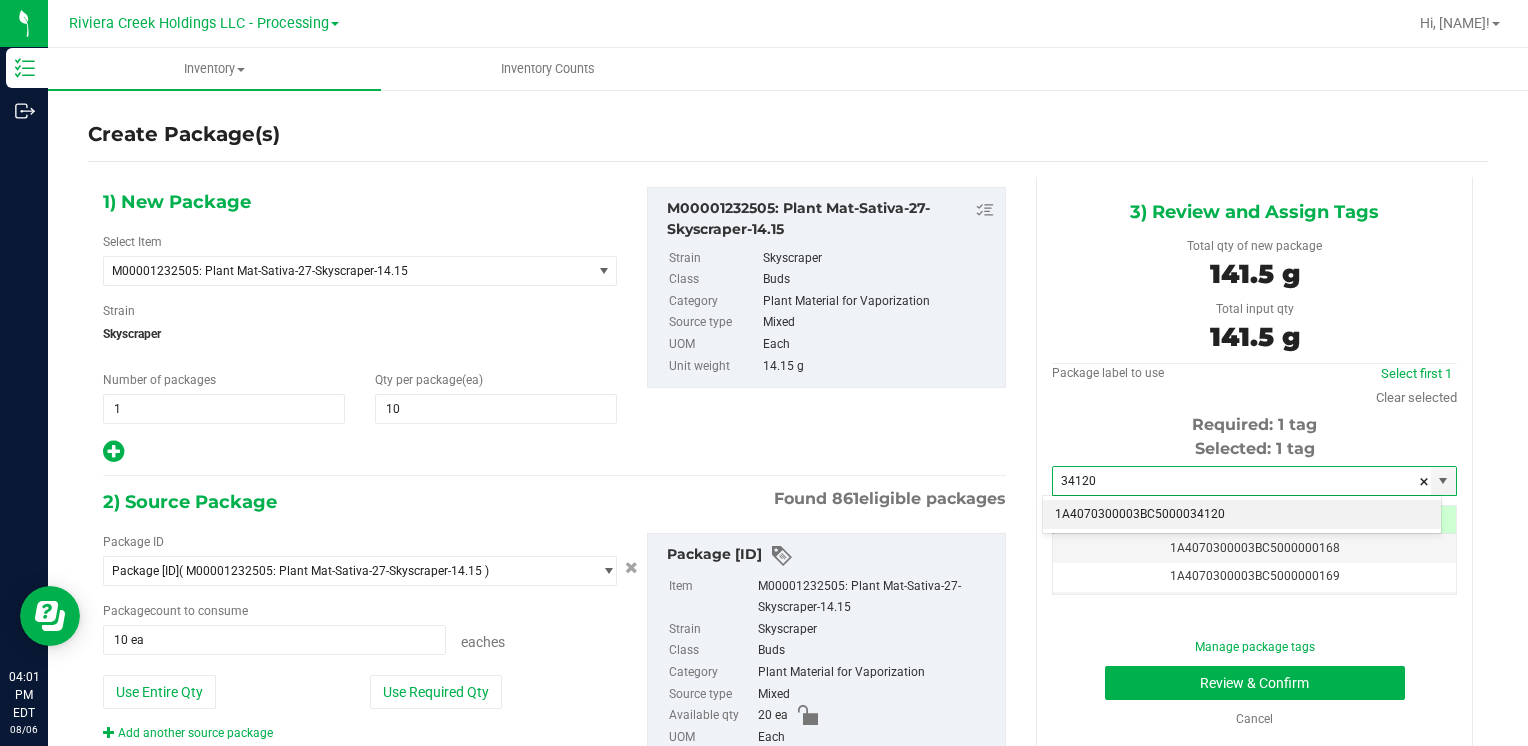 click on "1A4070300003BC5000034120" at bounding box center [1242, 515] 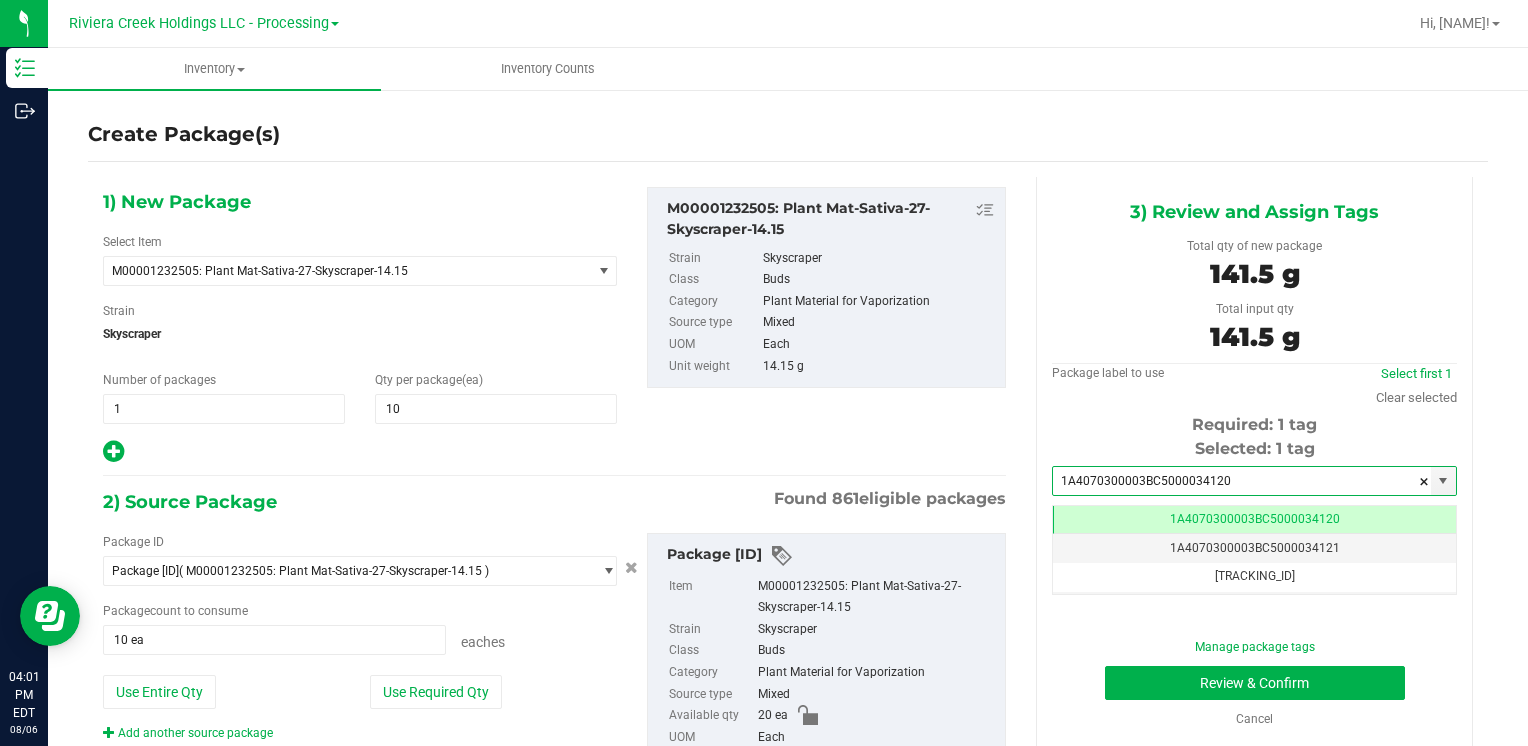 scroll, scrollTop: 0, scrollLeft: 0, axis: both 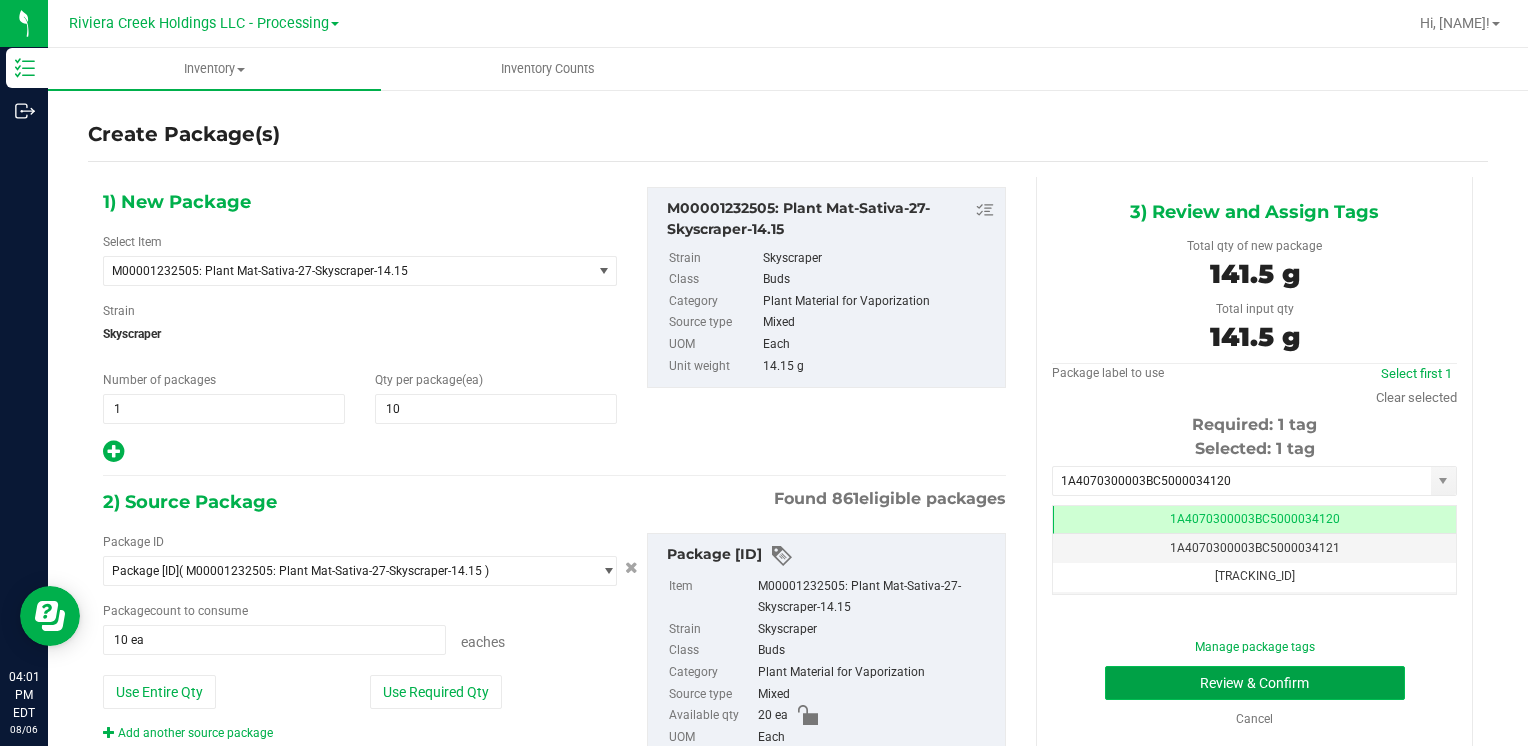 drag, startPoint x: 1132, startPoint y: 659, endPoint x: 1136, endPoint y: 682, distance: 23.345236 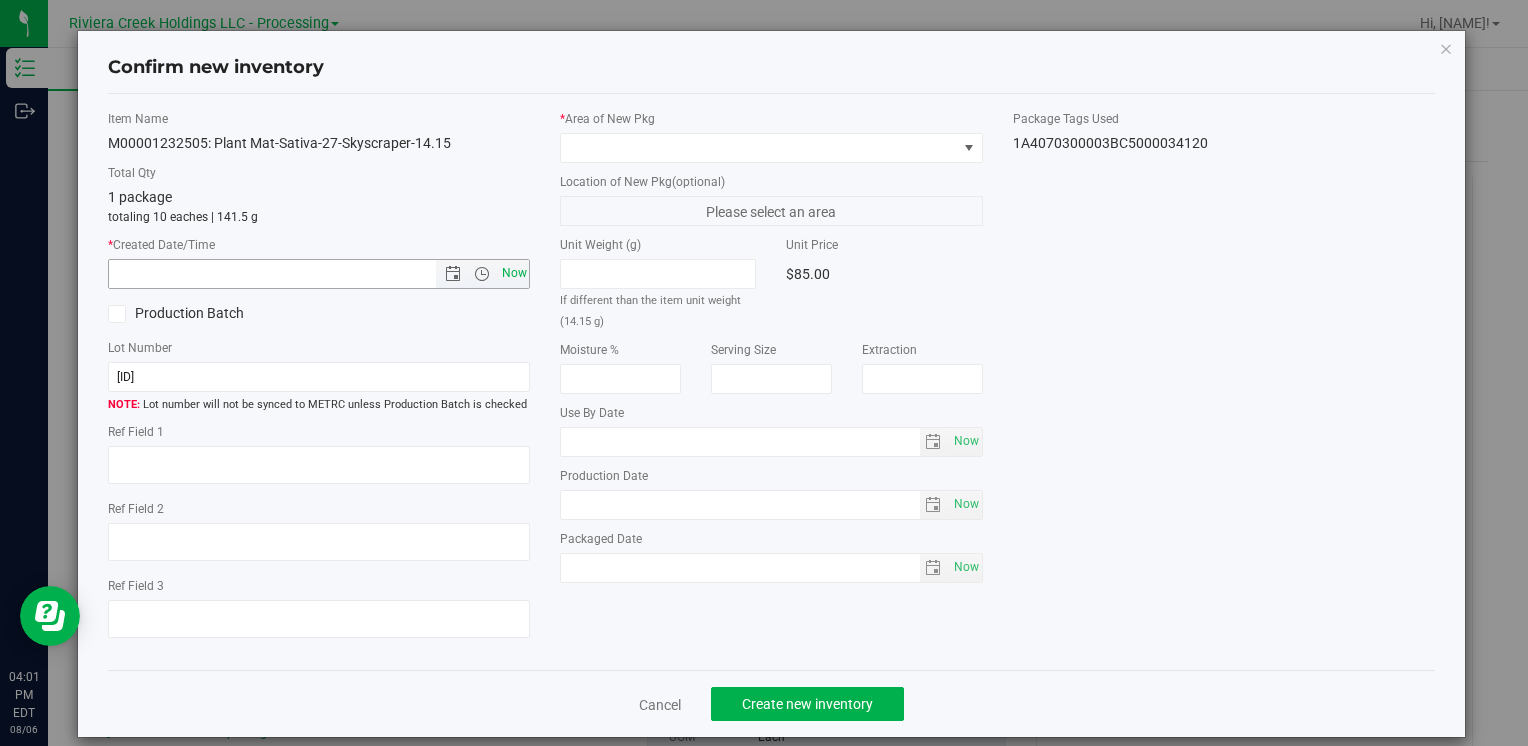 click on "Now" at bounding box center [514, 273] 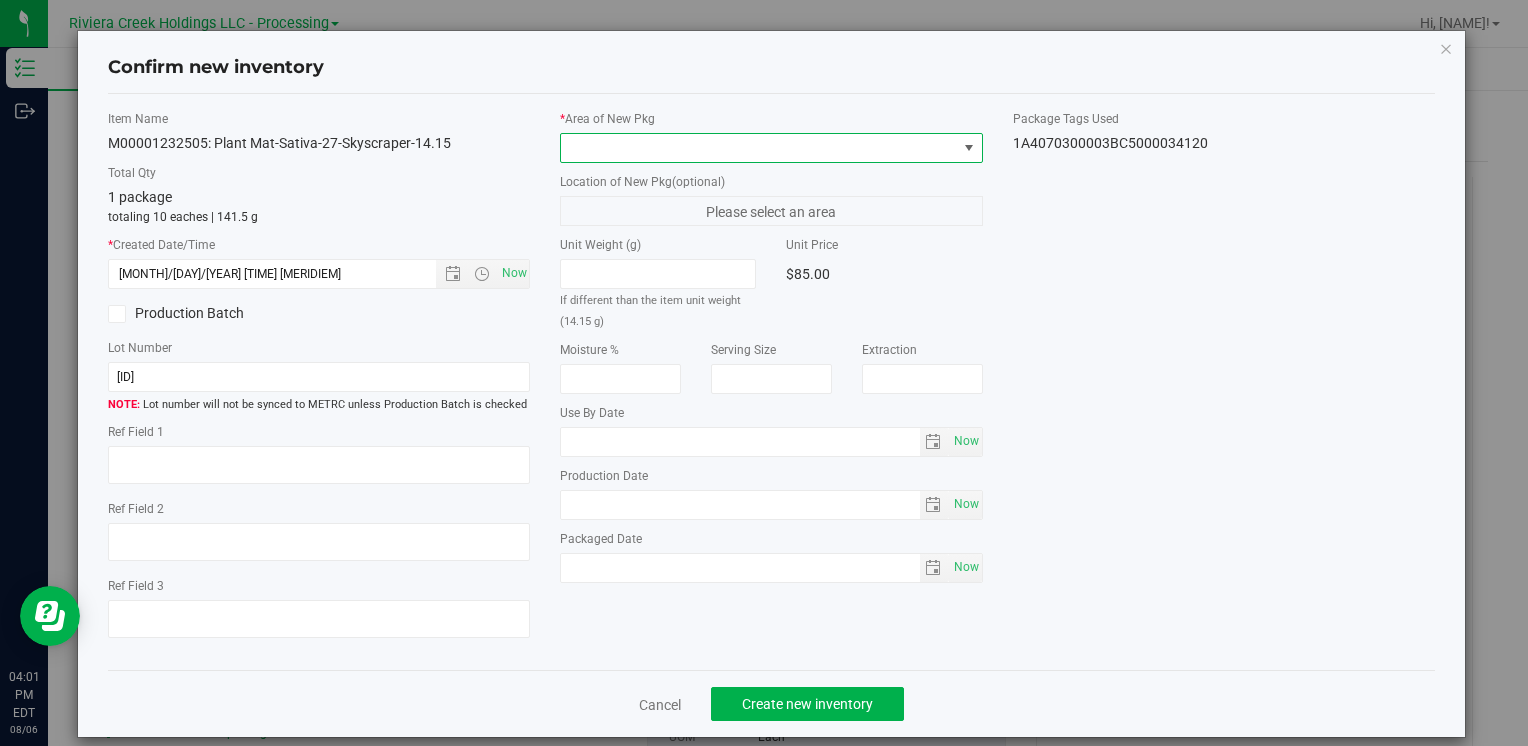 click at bounding box center [758, 148] 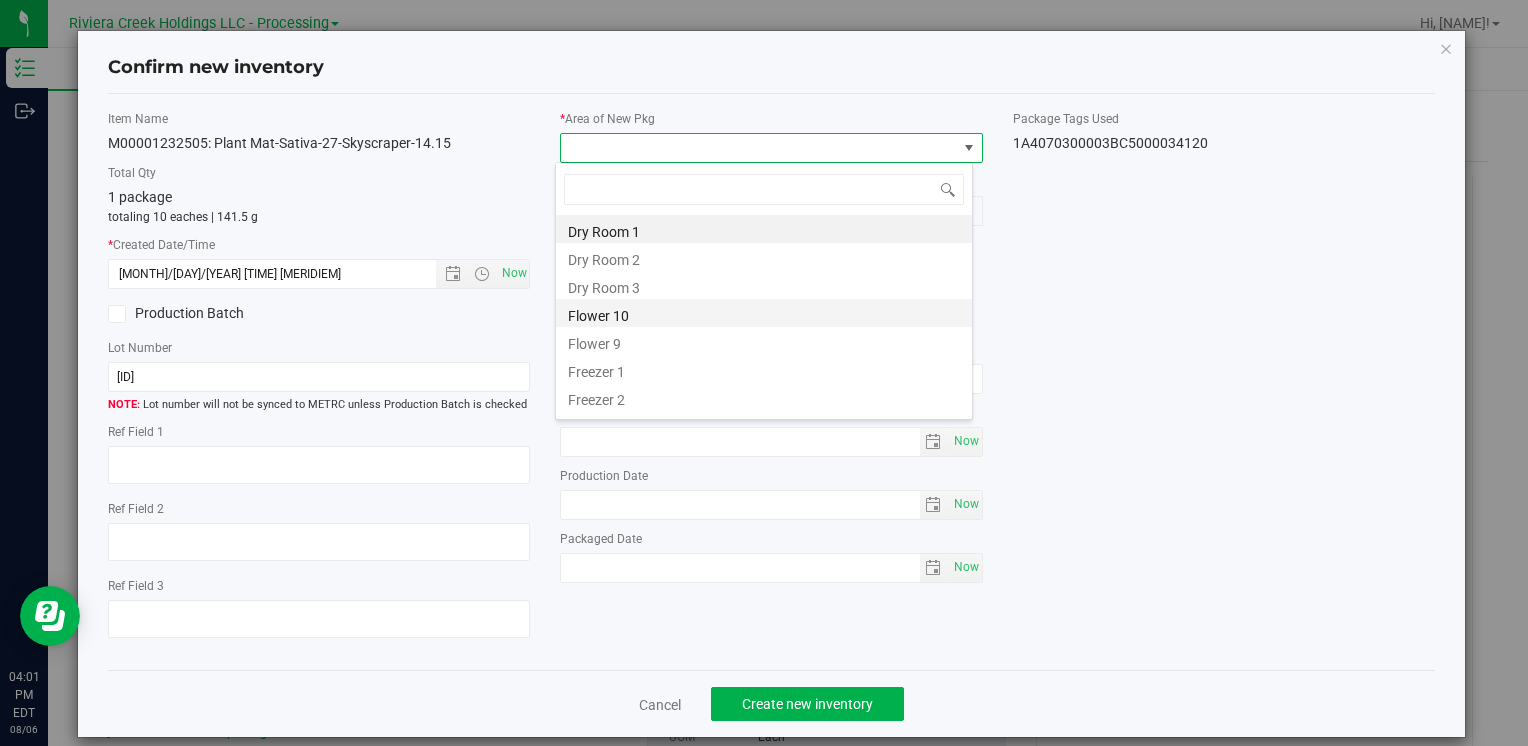 click on "Flower 10" at bounding box center (764, 313) 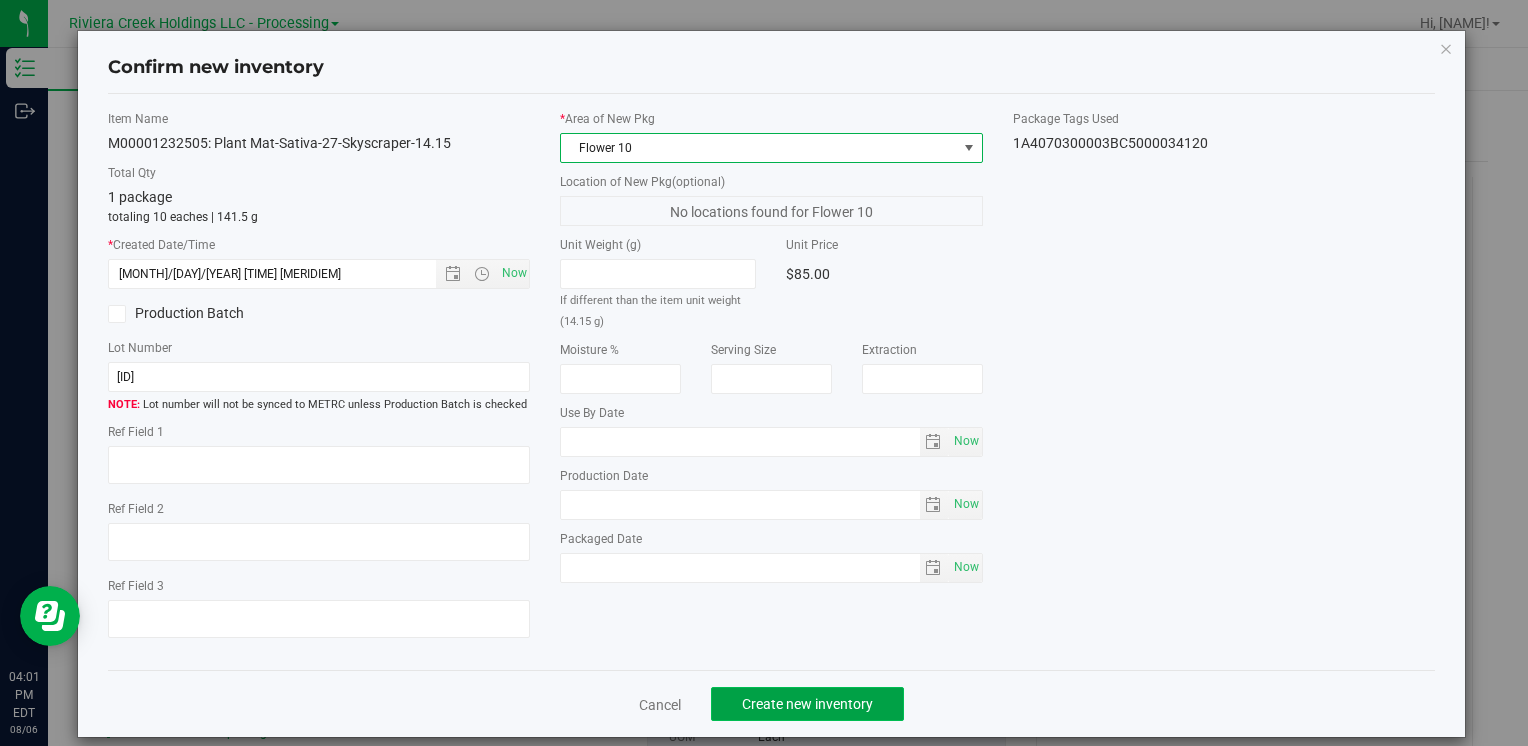 click on "Create new inventory" 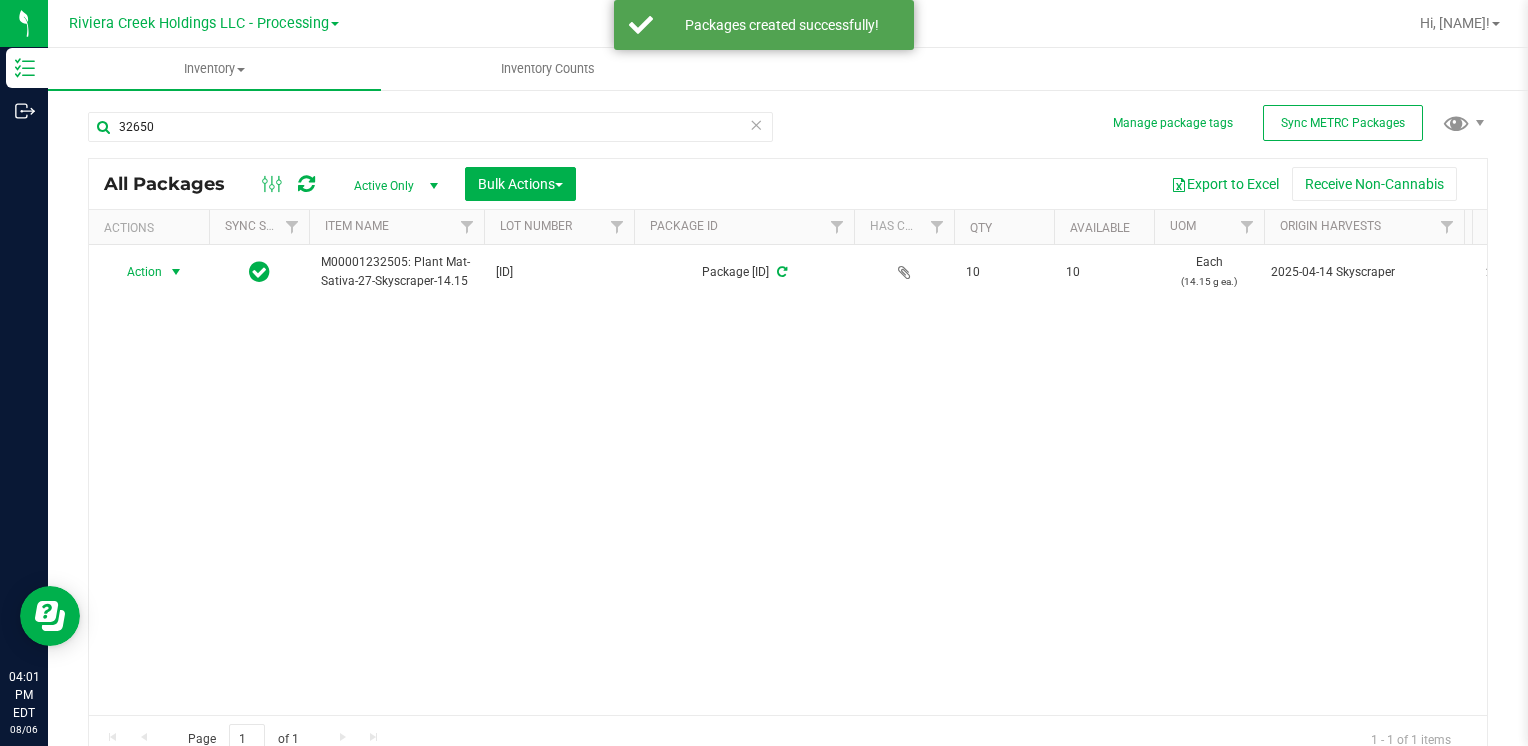 drag, startPoint x: 131, startPoint y: 284, endPoint x: 273, endPoint y: 477, distance: 239.6101 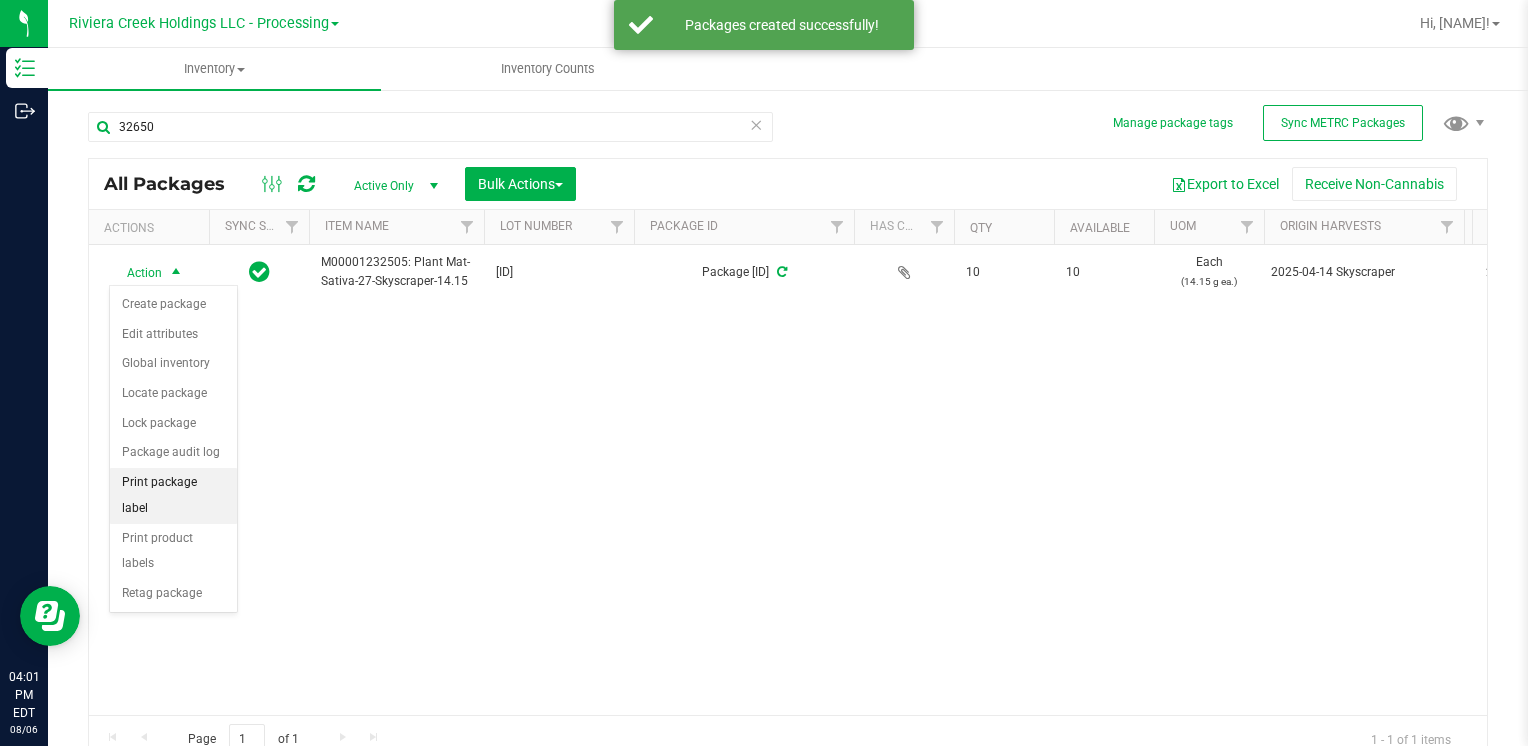 drag, startPoint x: 216, startPoint y: 484, endPoint x: 226, endPoint y: 482, distance: 10.198039 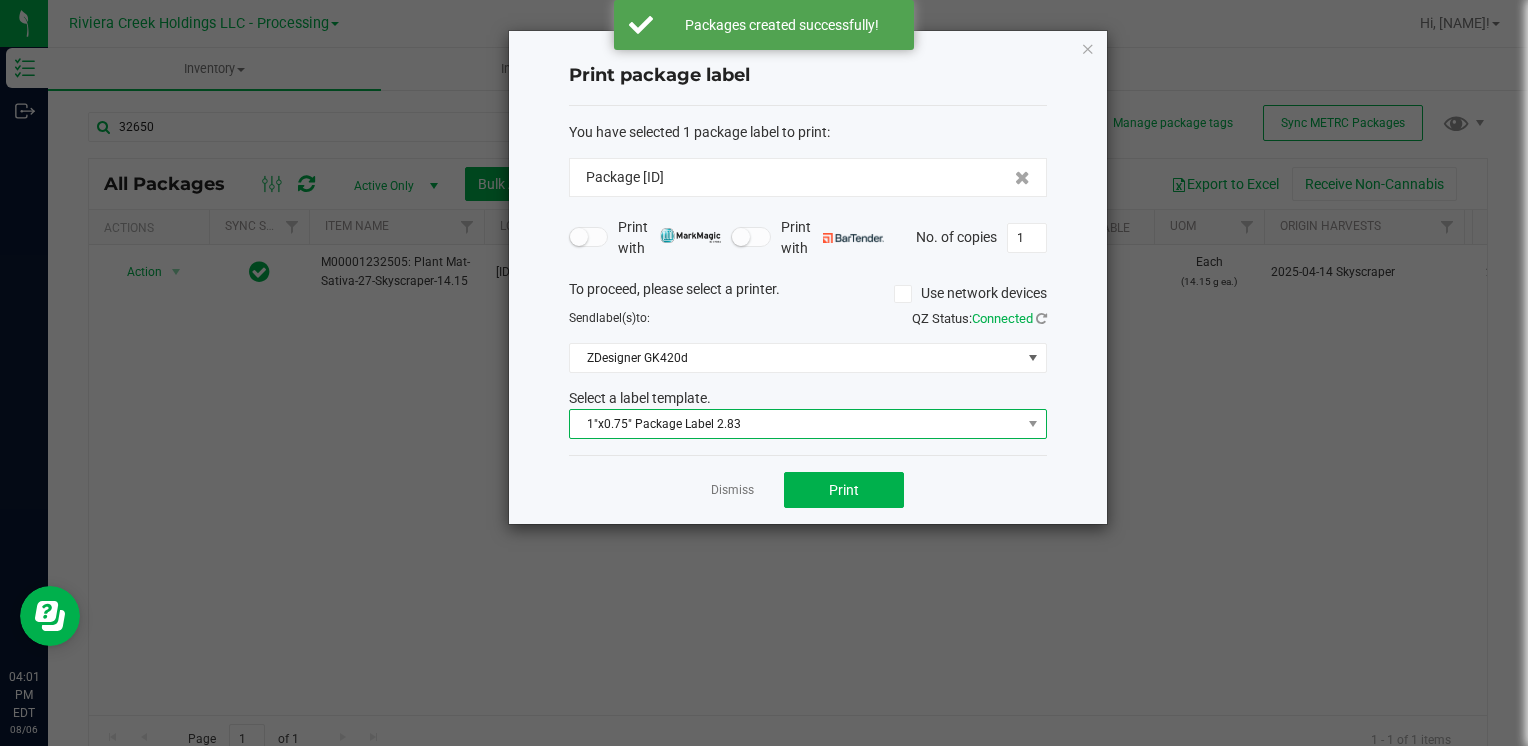 click on "1"x0.75" Package Label 2.83" at bounding box center [795, 424] 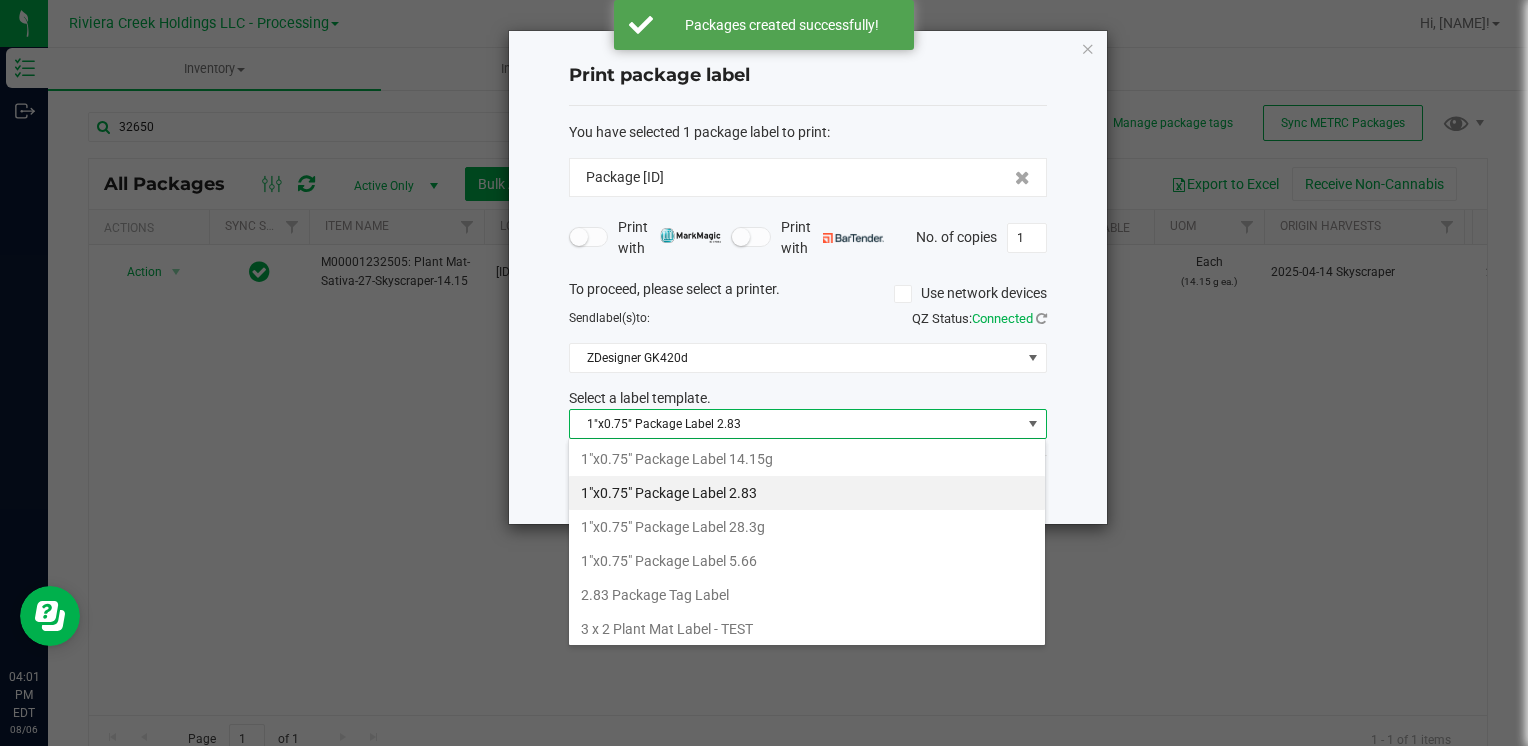 drag, startPoint x: 735, startPoint y: 458, endPoint x: 817, endPoint y: 499, distance: 91.67879 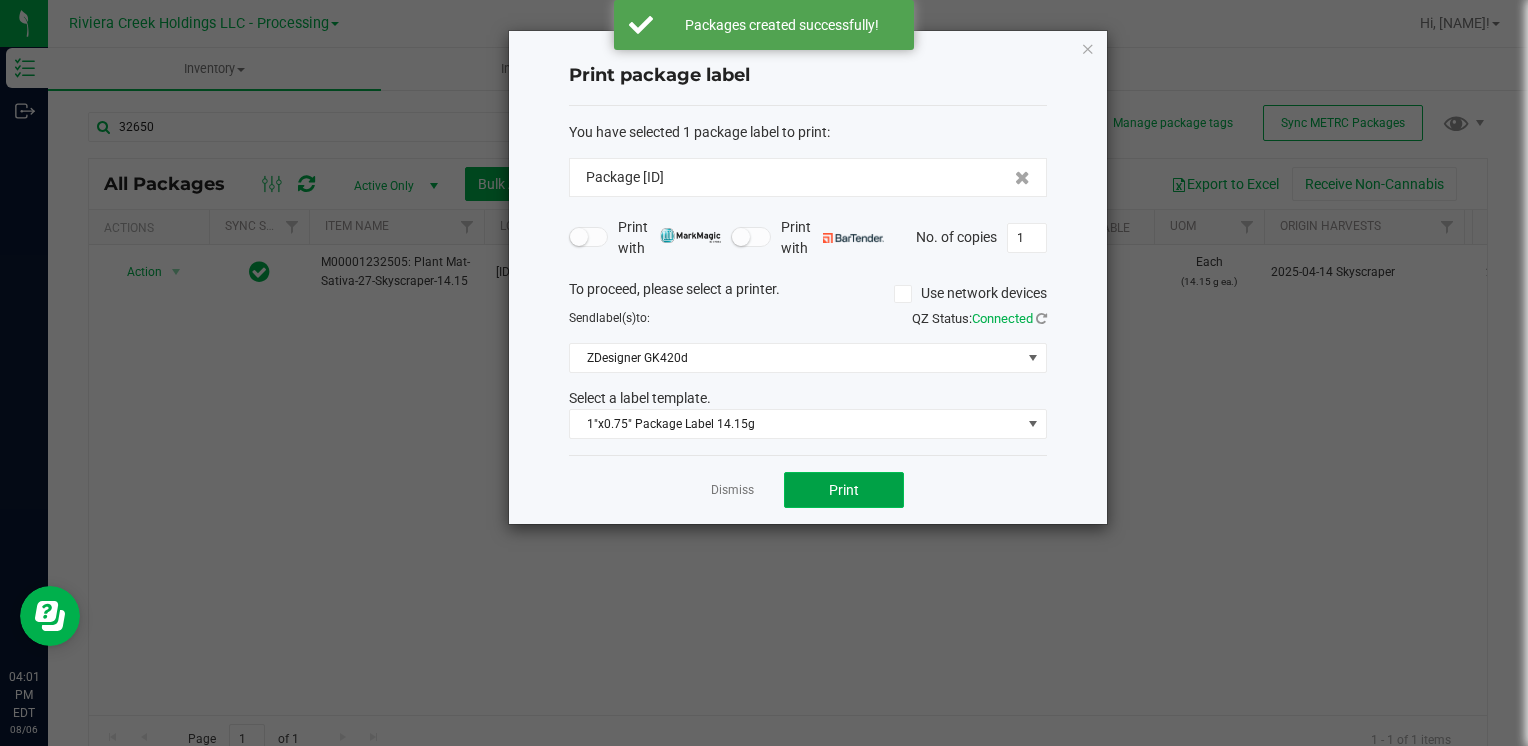 click on "Print" 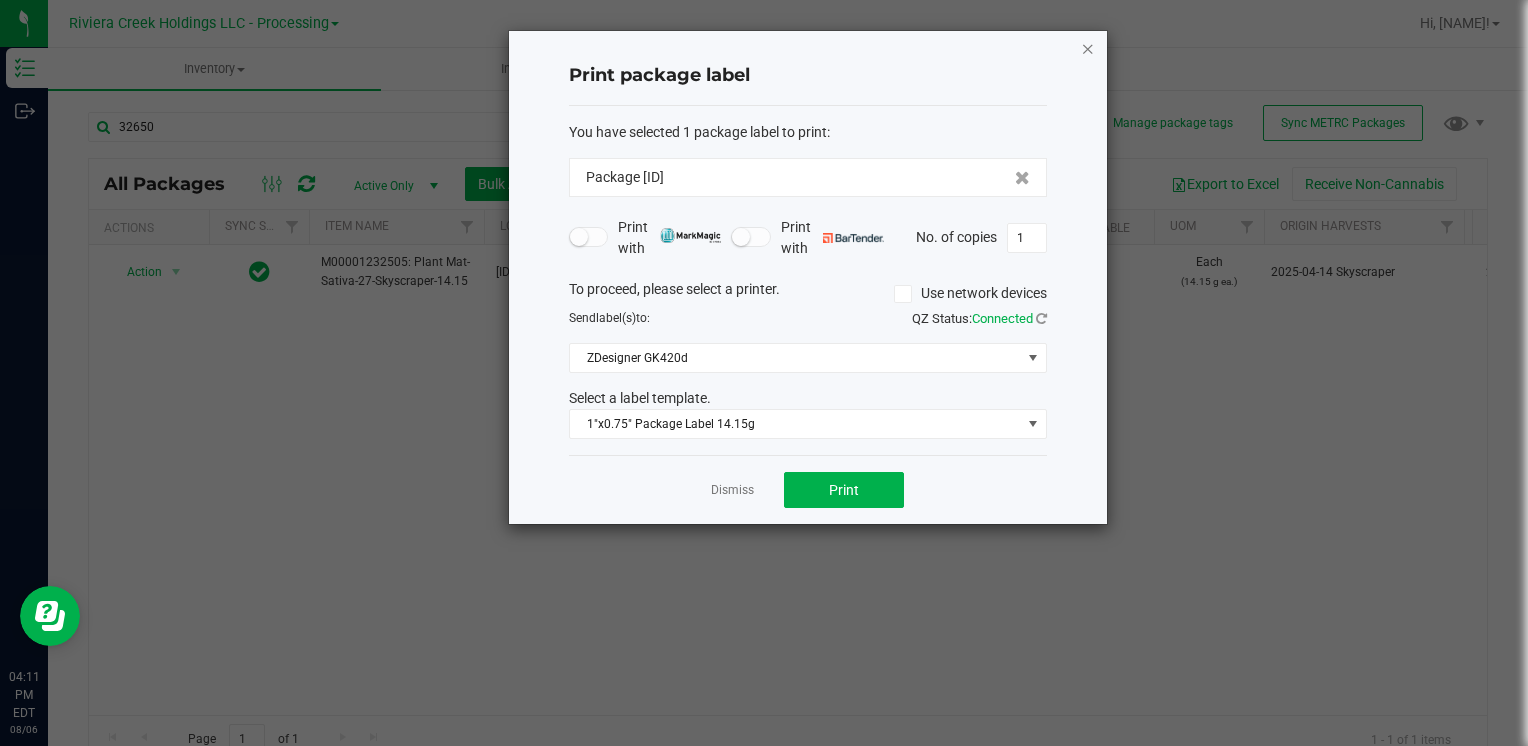 click 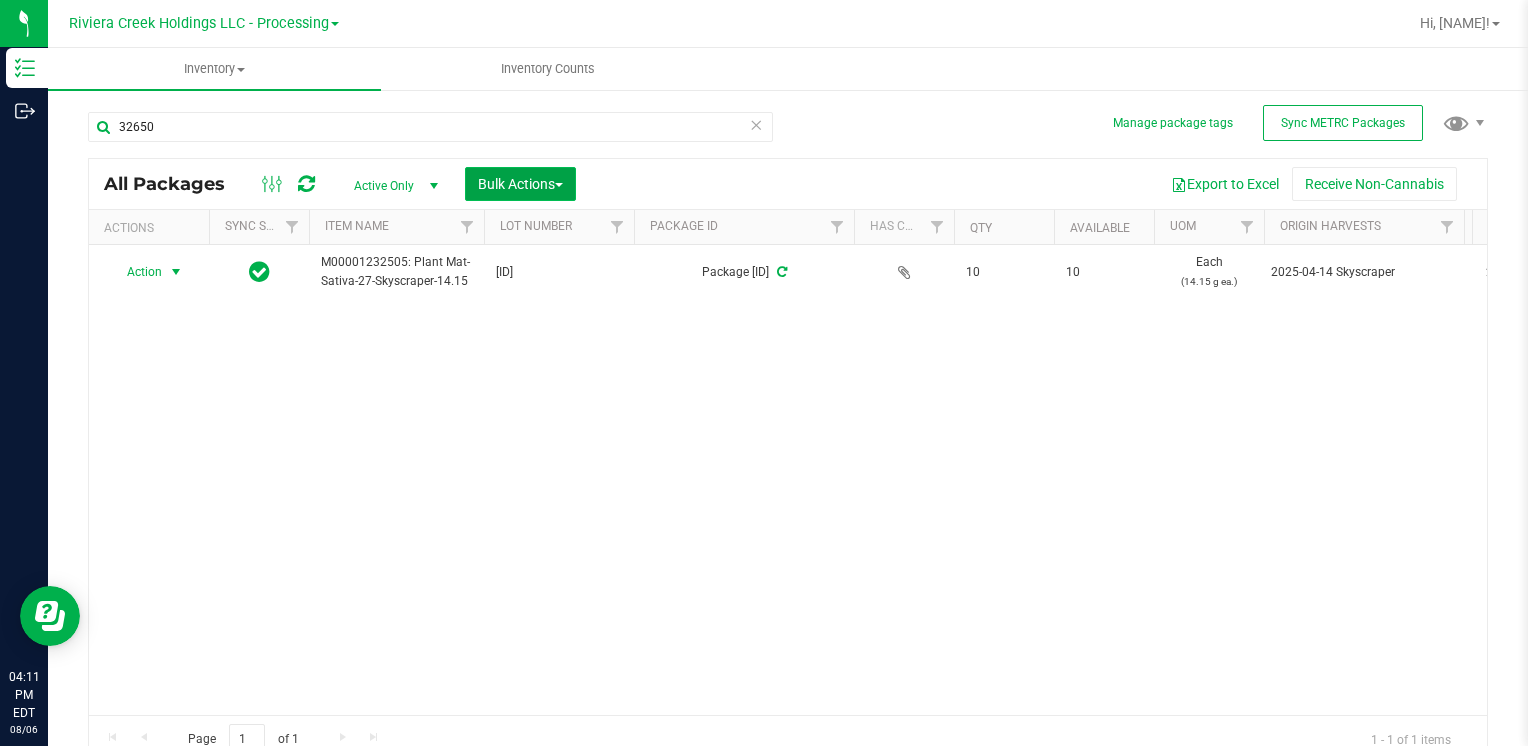 click on "Bulk Actions" at bounding box center [520, 184] 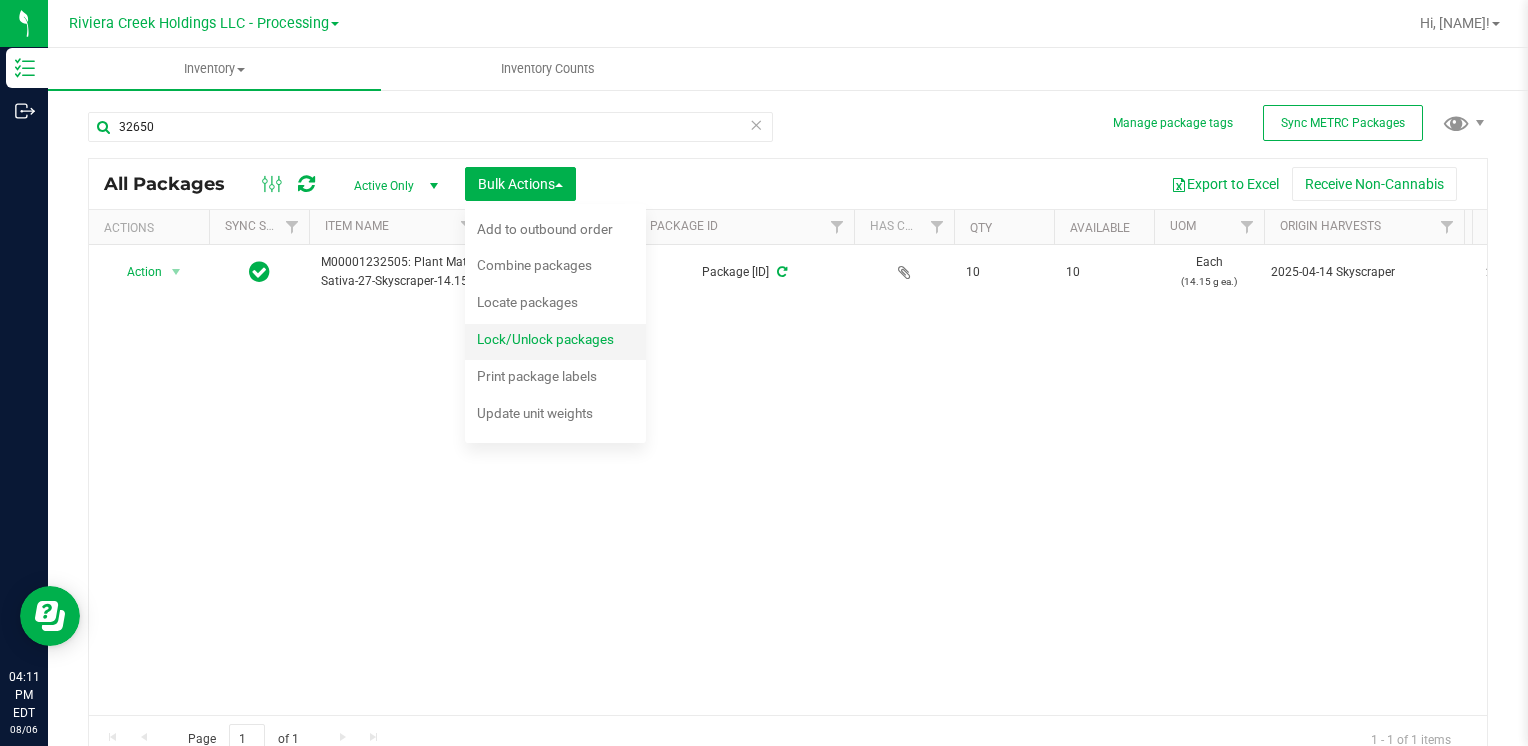 click on "Lock/Unlock packages" at bounding box center [559, 342] 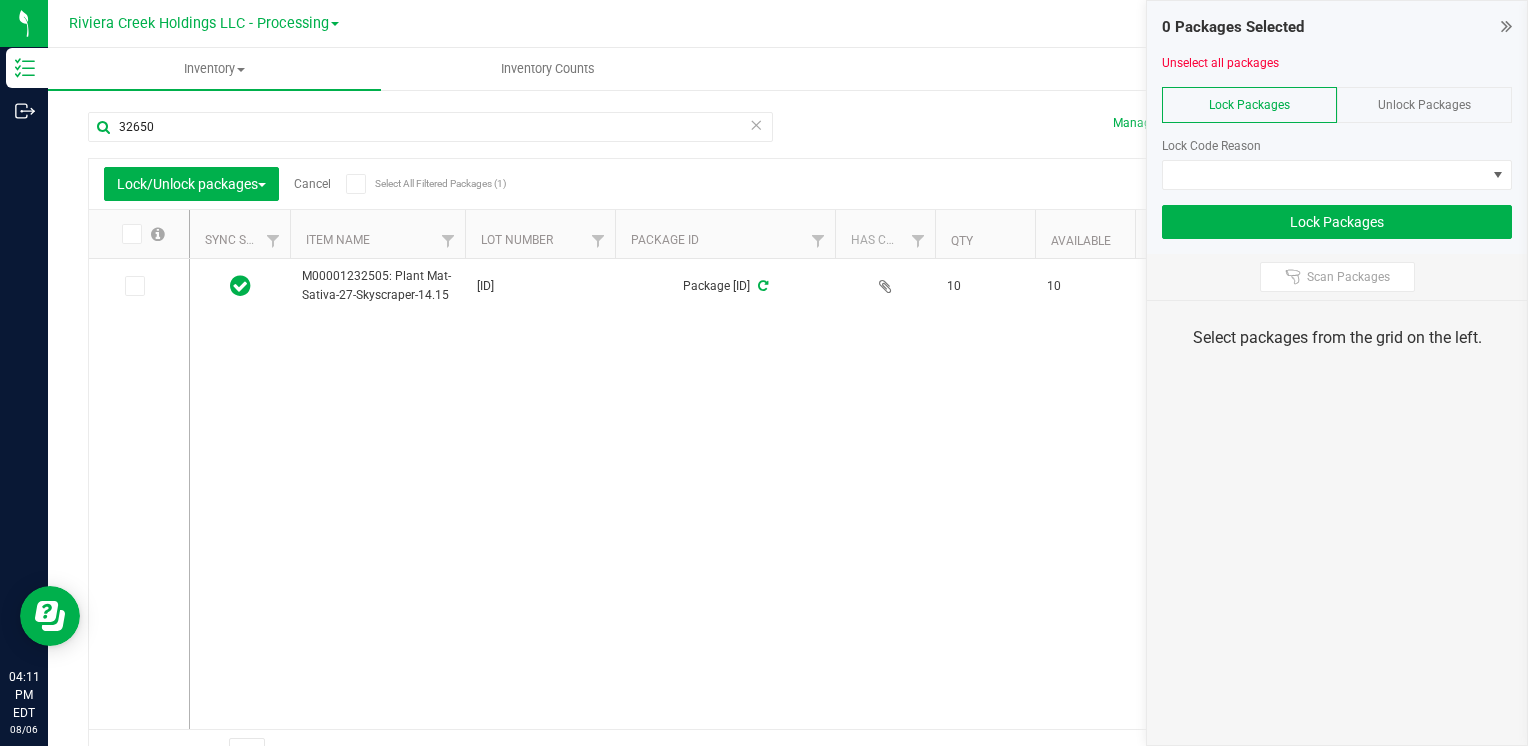 click on "Unlock Packages" at bounding box center (1424, 105) 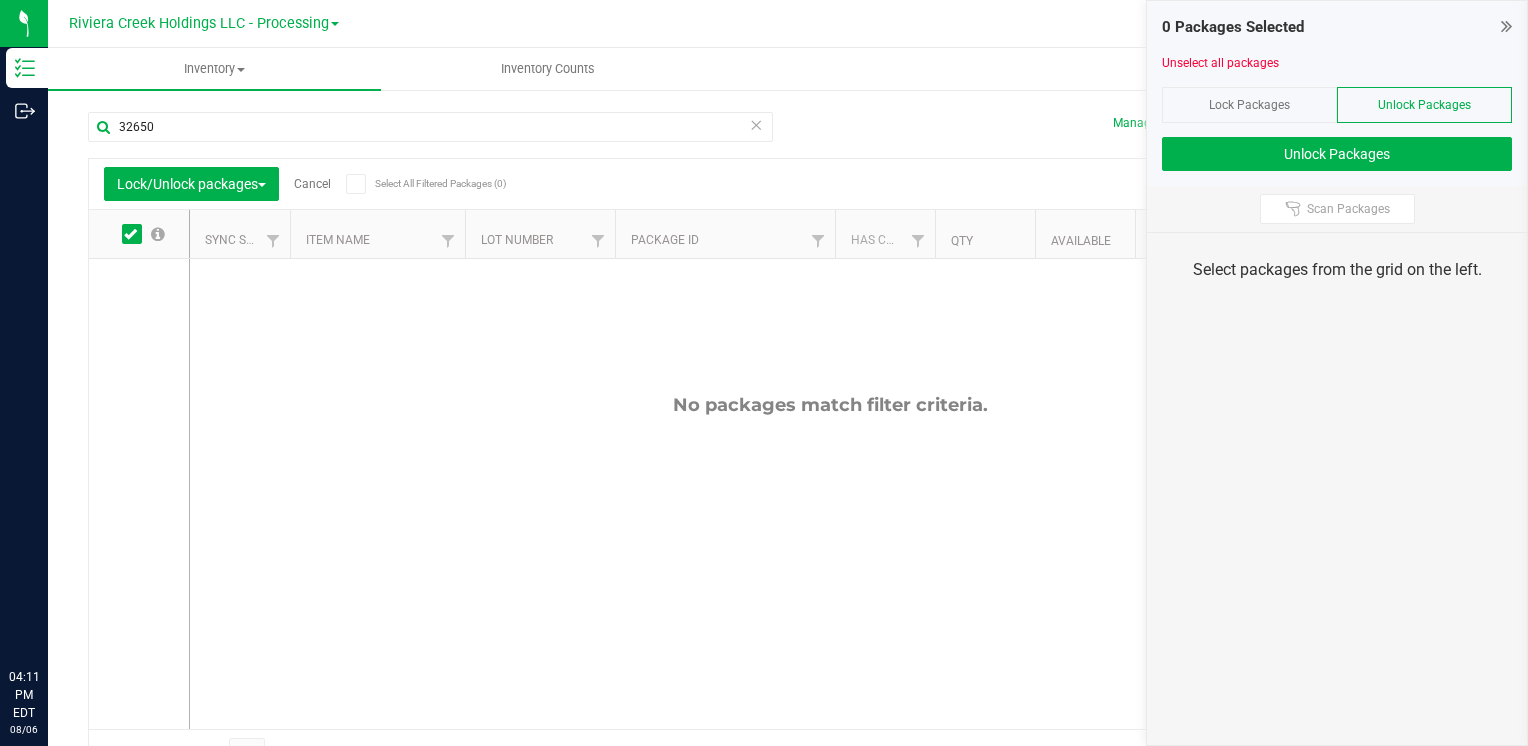 scroll, scrollTop: 0, scrollLeft: 0, axis: both 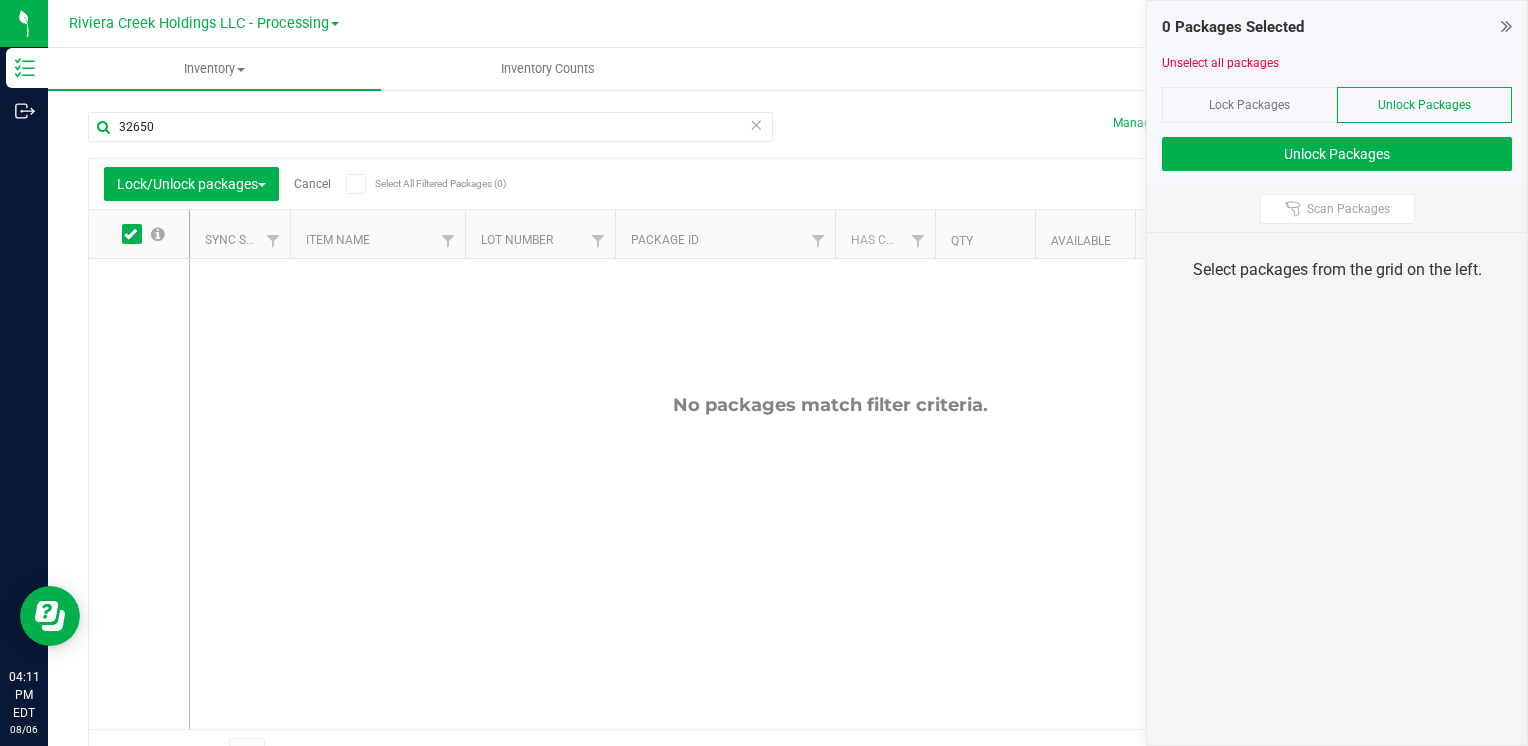 click on "32650" at bounding box center (438, 126) 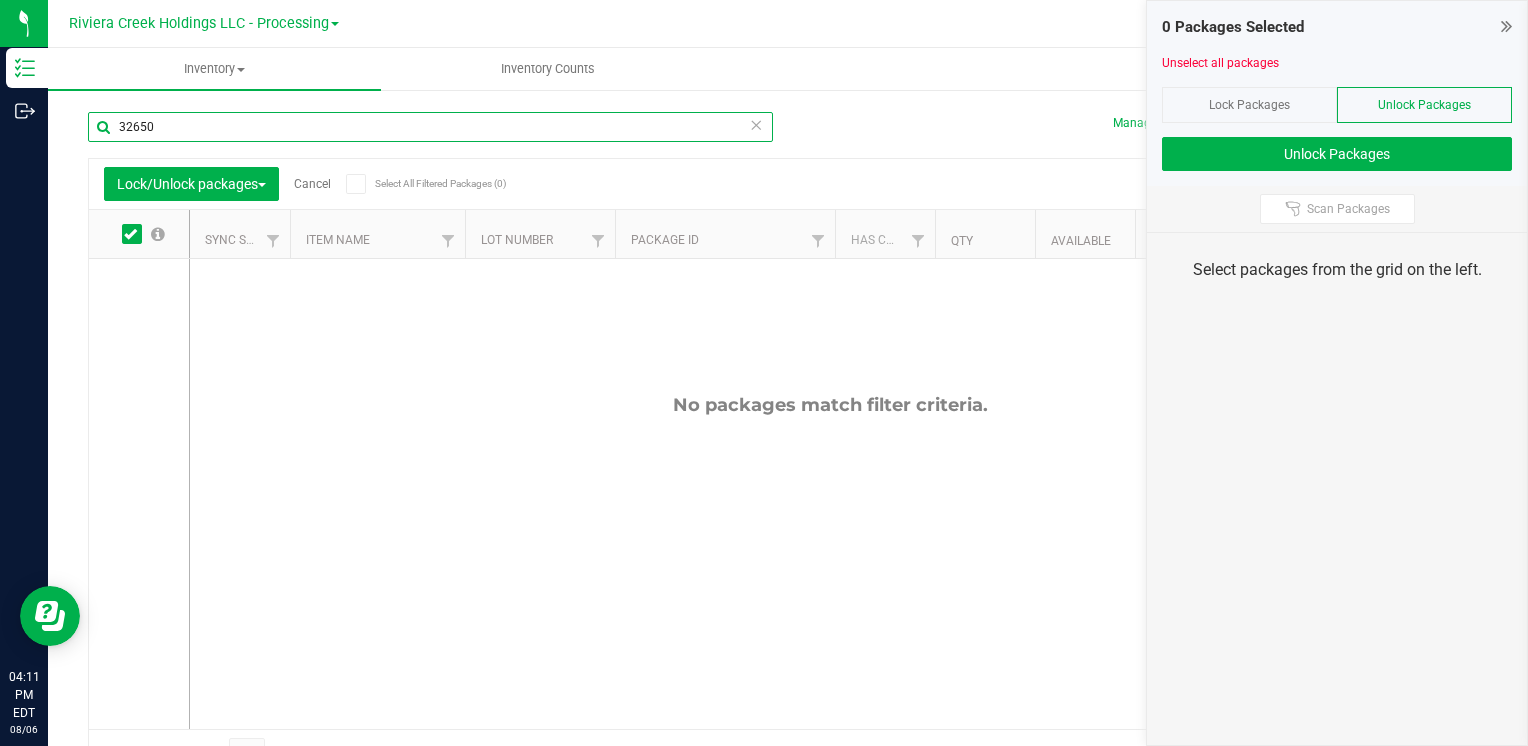 click on "32650" at bounding box center [430, 127] 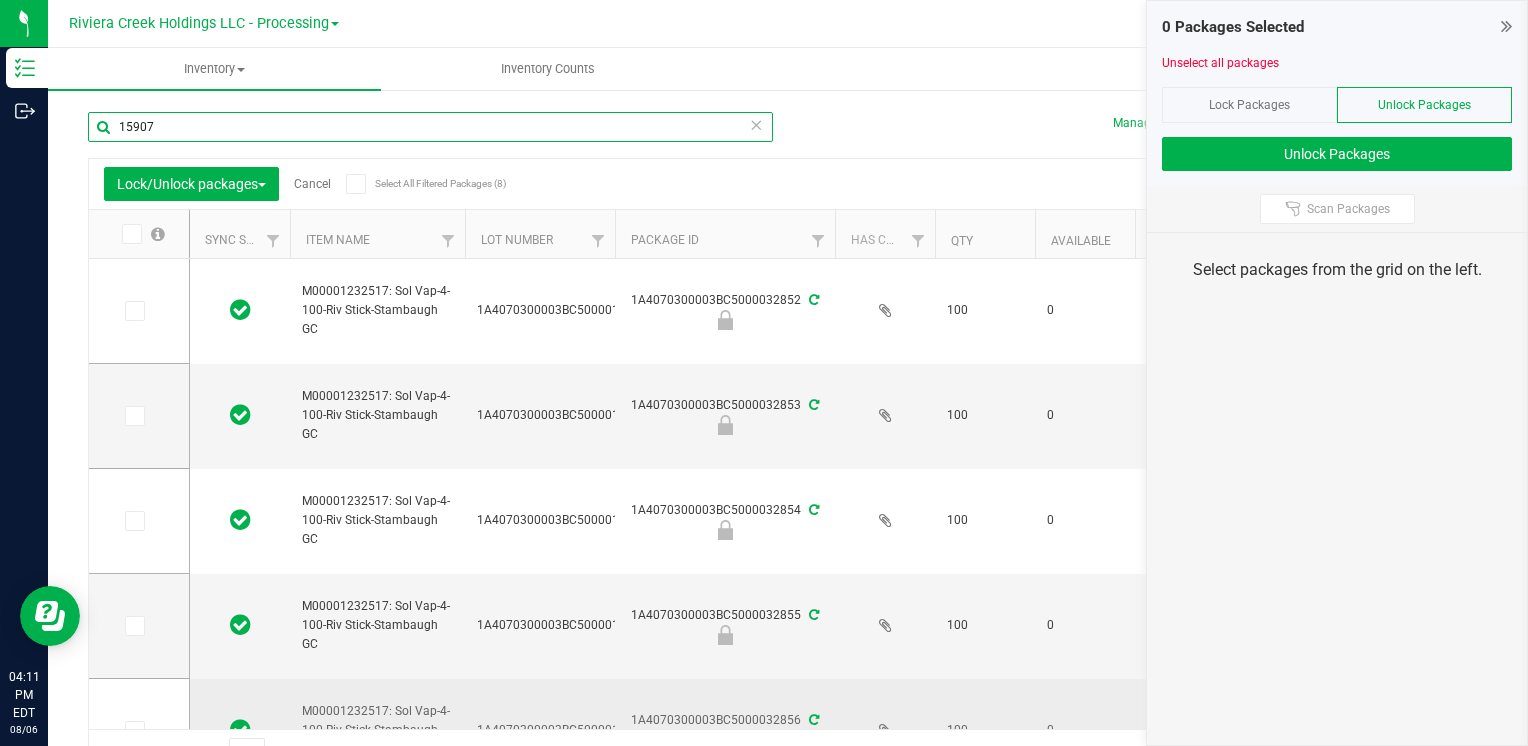 scroll, scrollTop: 157, scrollLeft: 0, axis: vertical 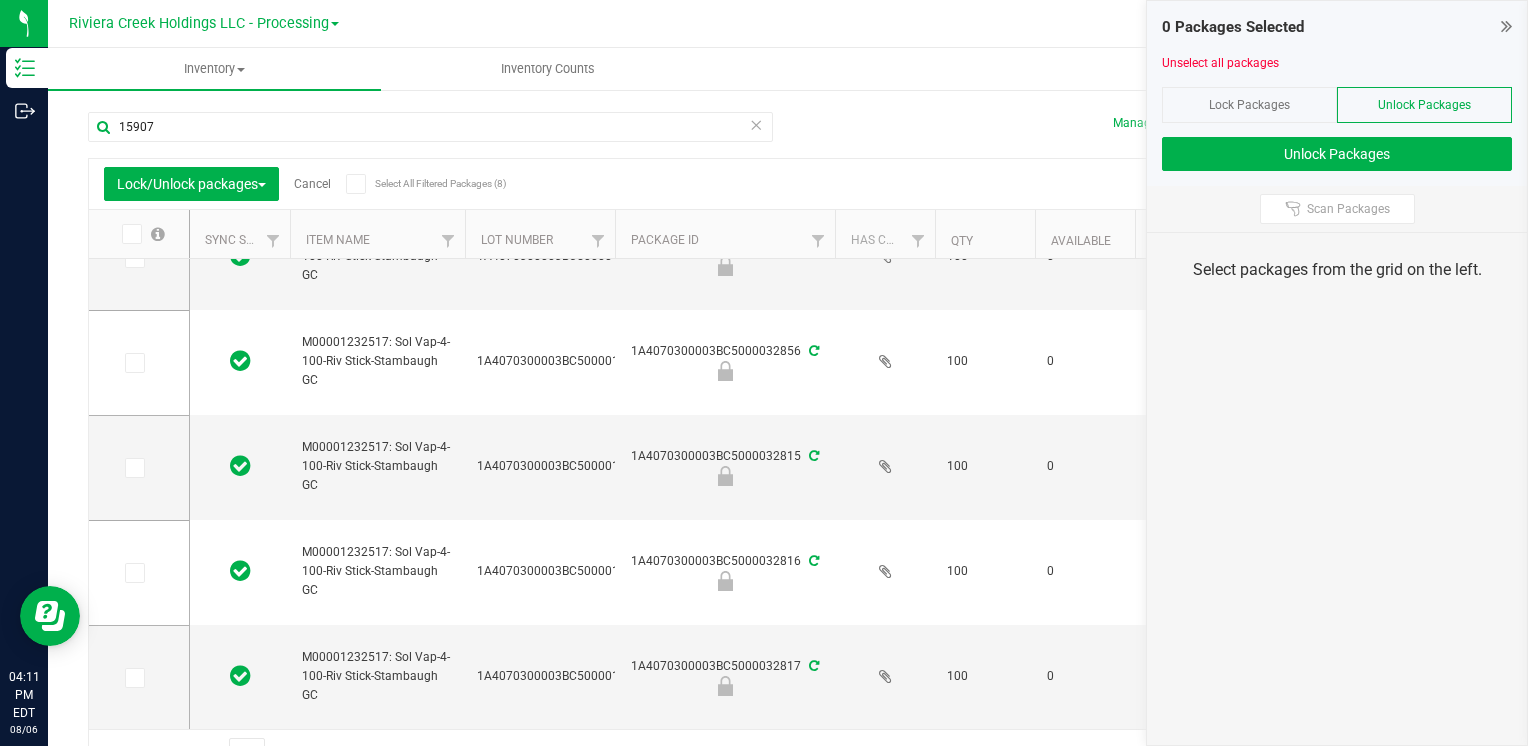 click at bounding box center [132, 234] 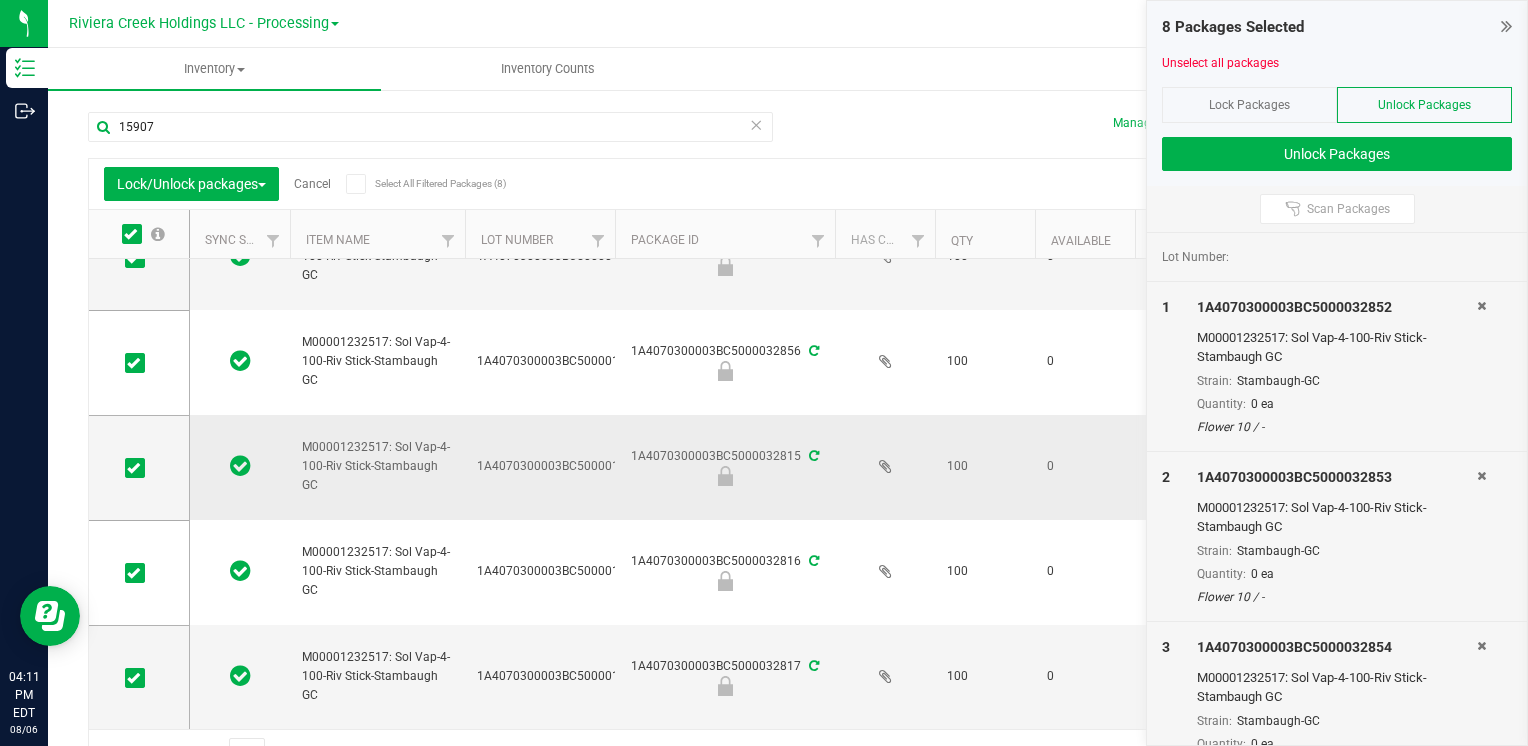 scroll, scrollTop: 15, scrollLeft: 0, axis: vertical 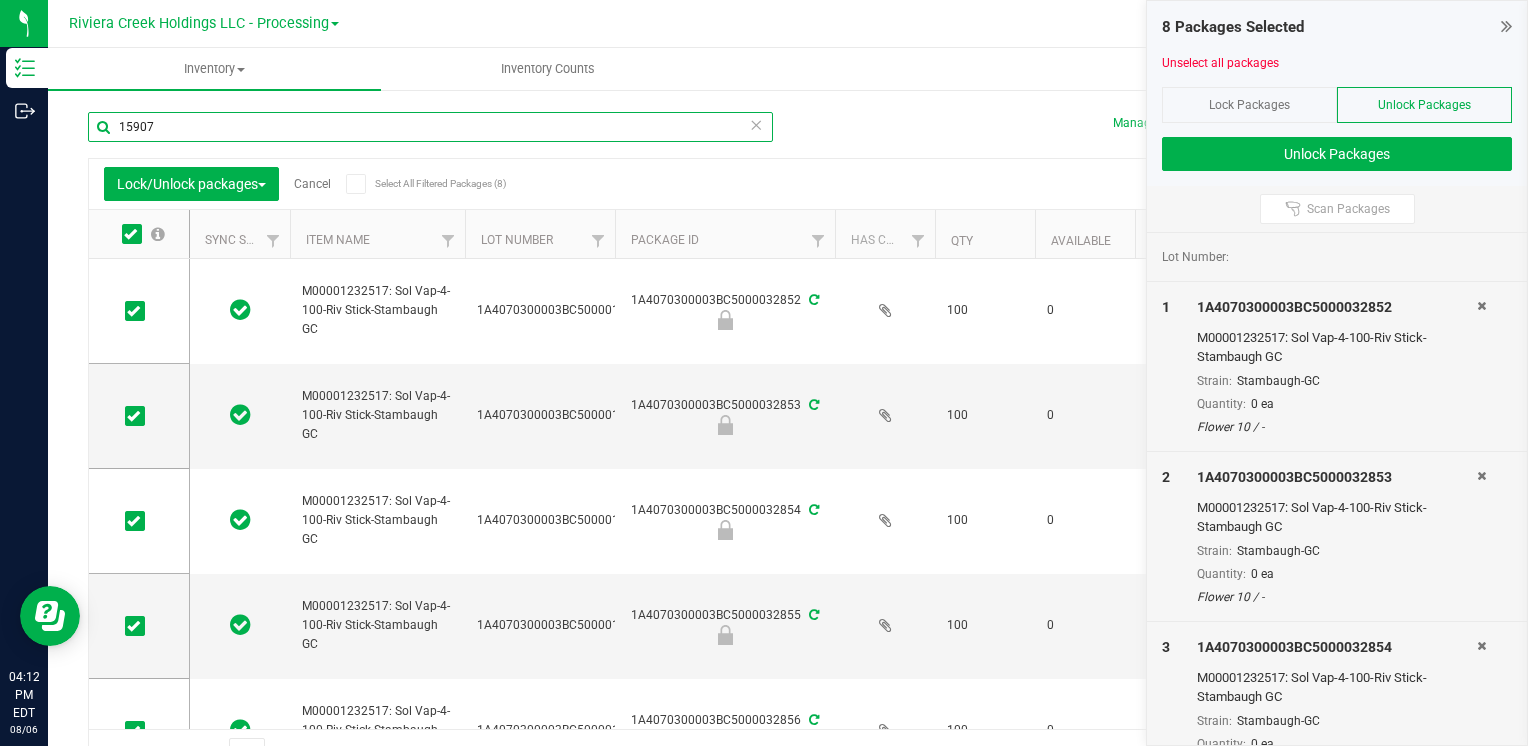 click on "15907" at bounding box center [430, 127] 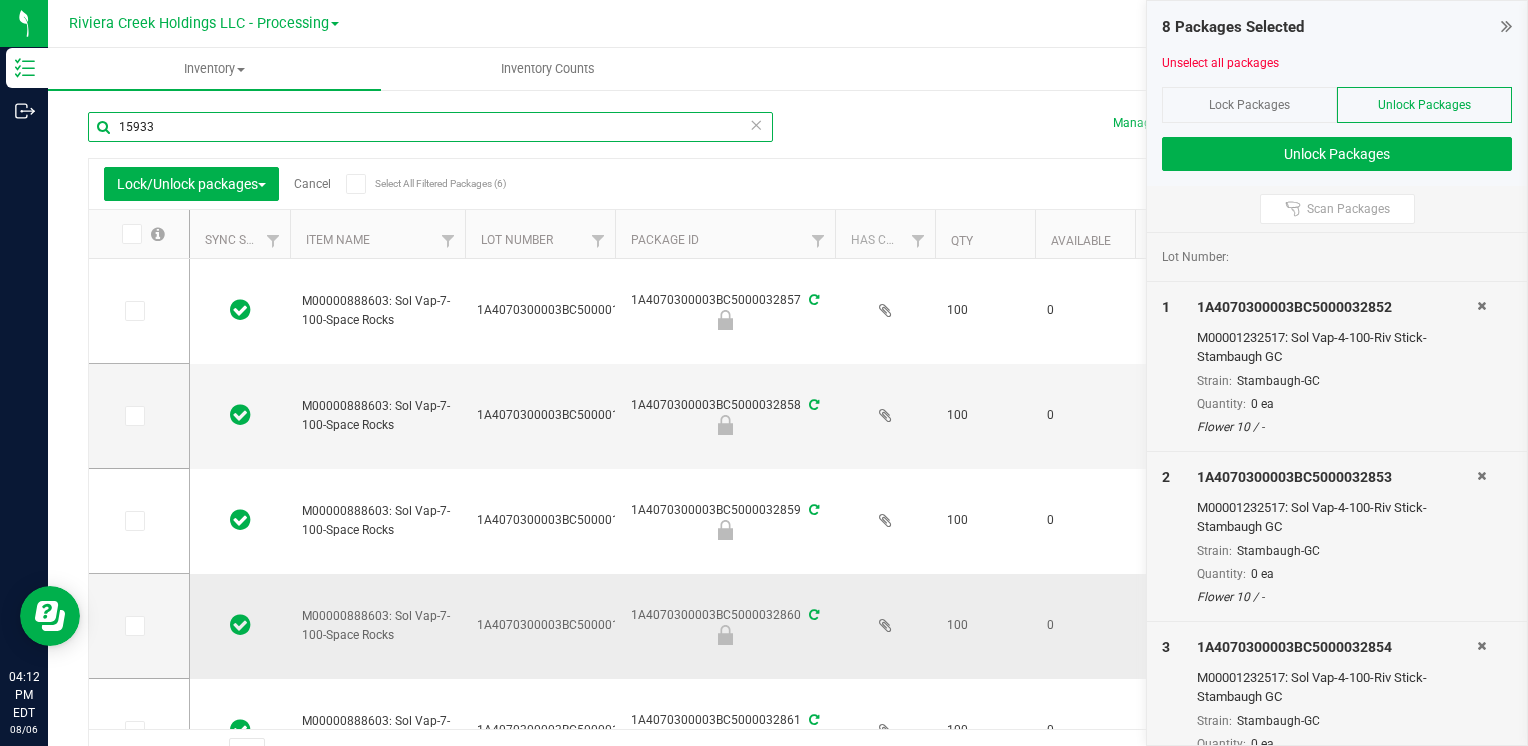 scroll, scrollTop: 68, scrollLeft: 0, axis: vertical 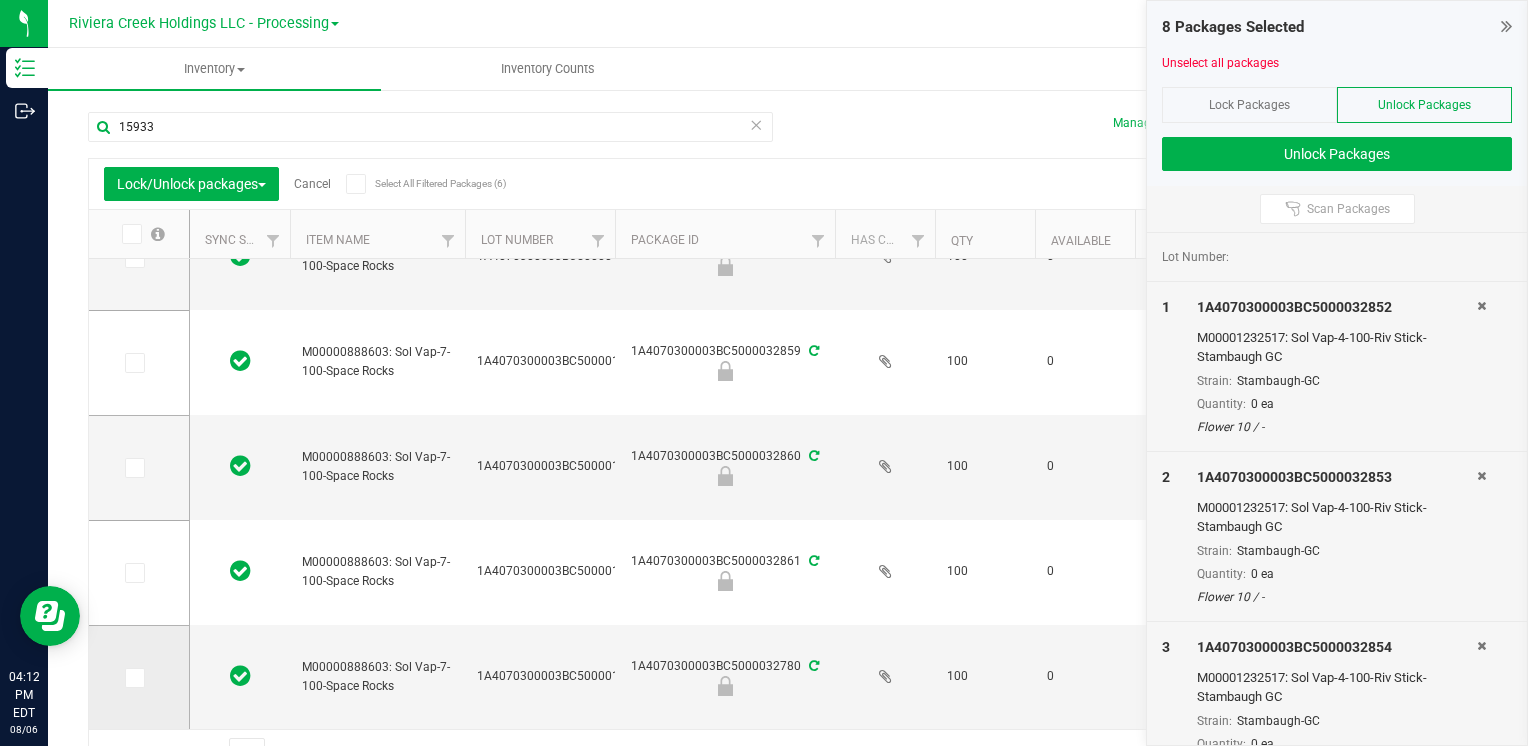 click at bounding box center (133, 678) 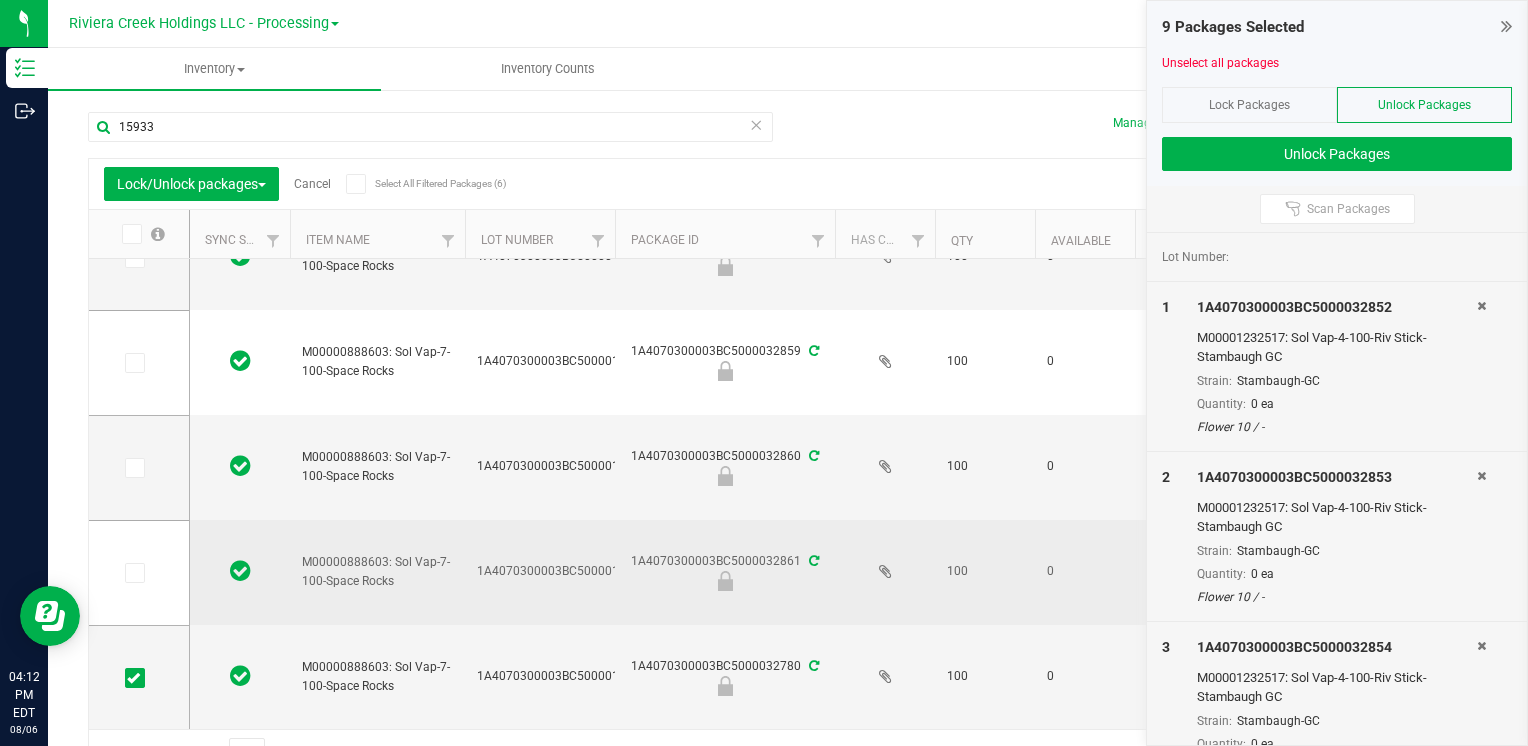 scroll, scrollTop: 92, scrollLeft: 0, axis: vertical 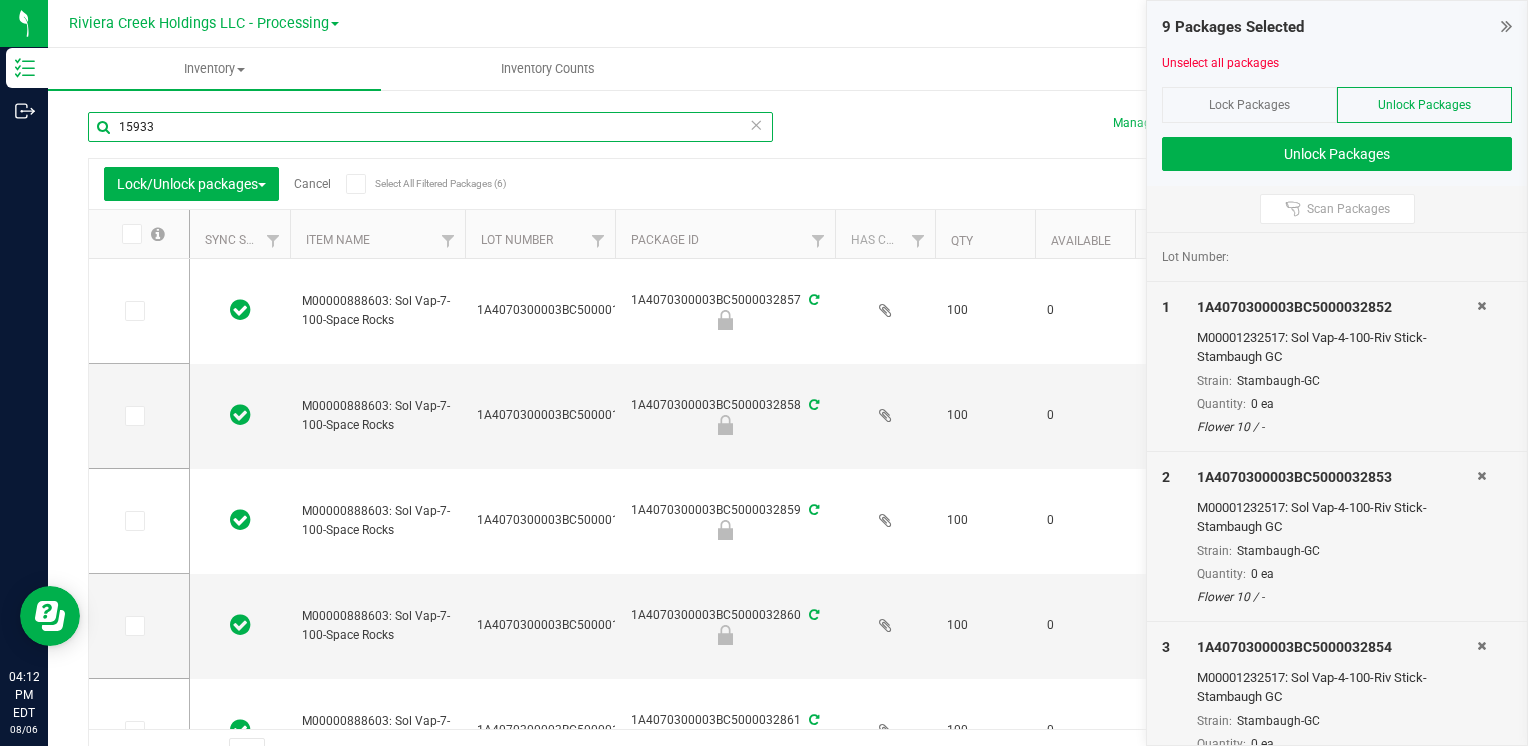click on "15933" at bounding box center [430, 127] 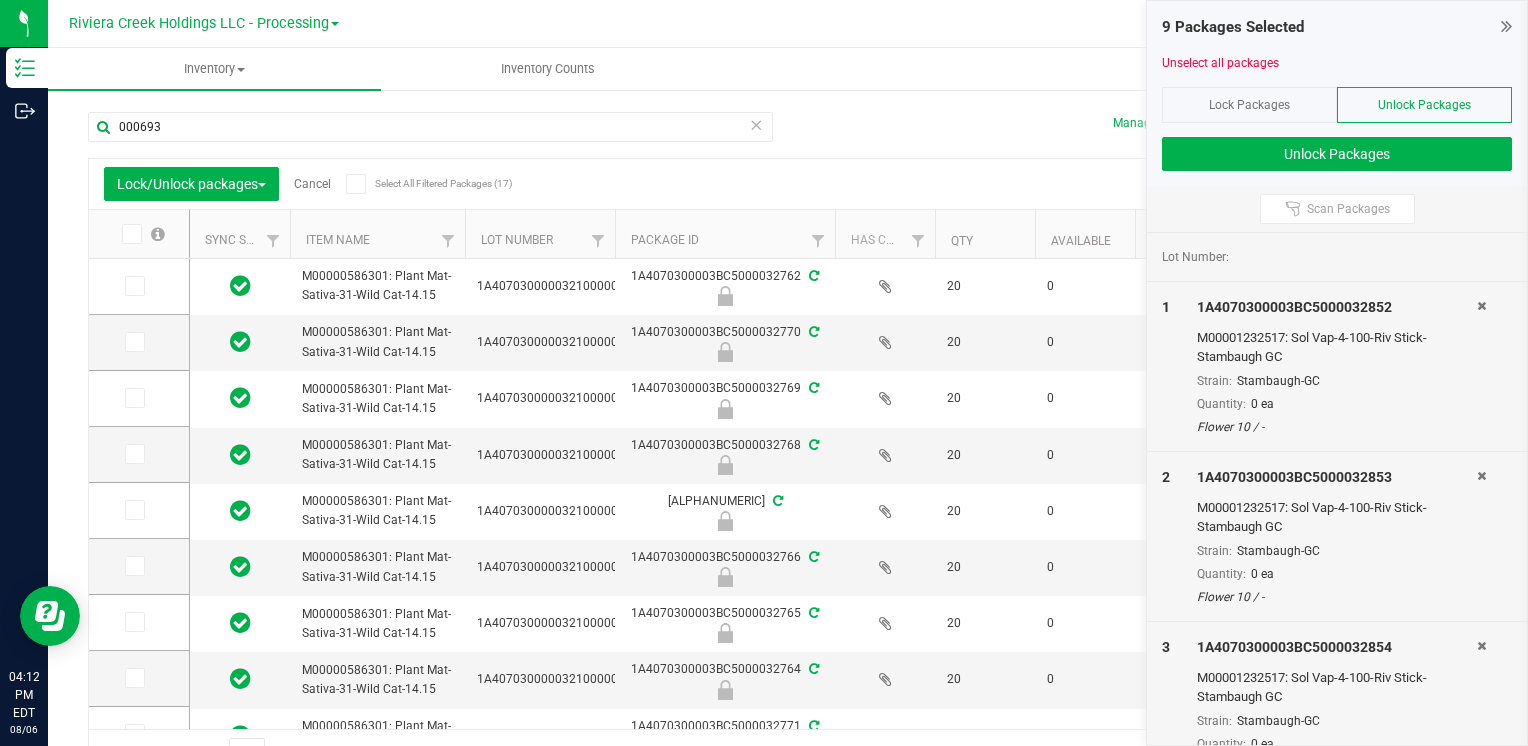 click at bounding box center [132, 234] 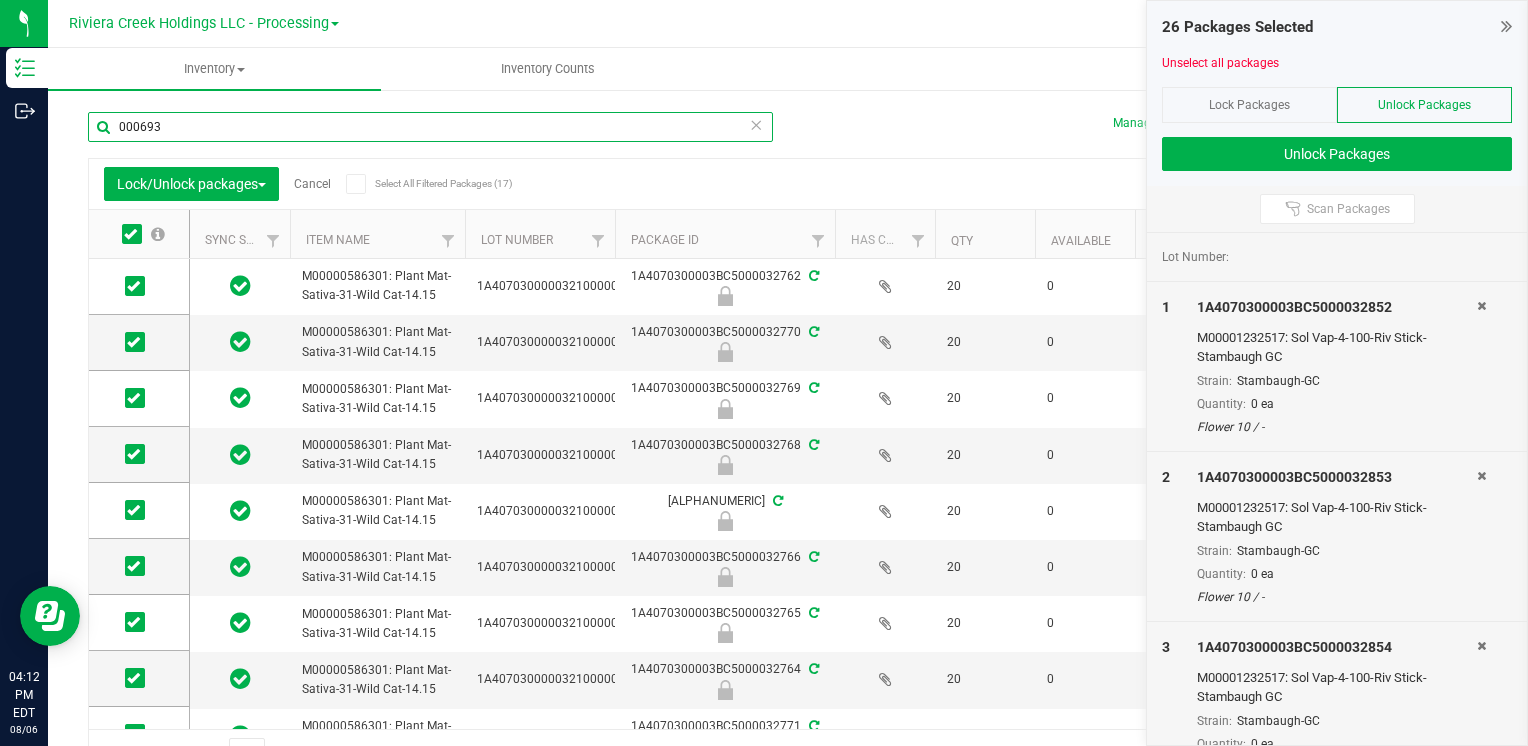 click on "000693" at bounding box center [430, 127] 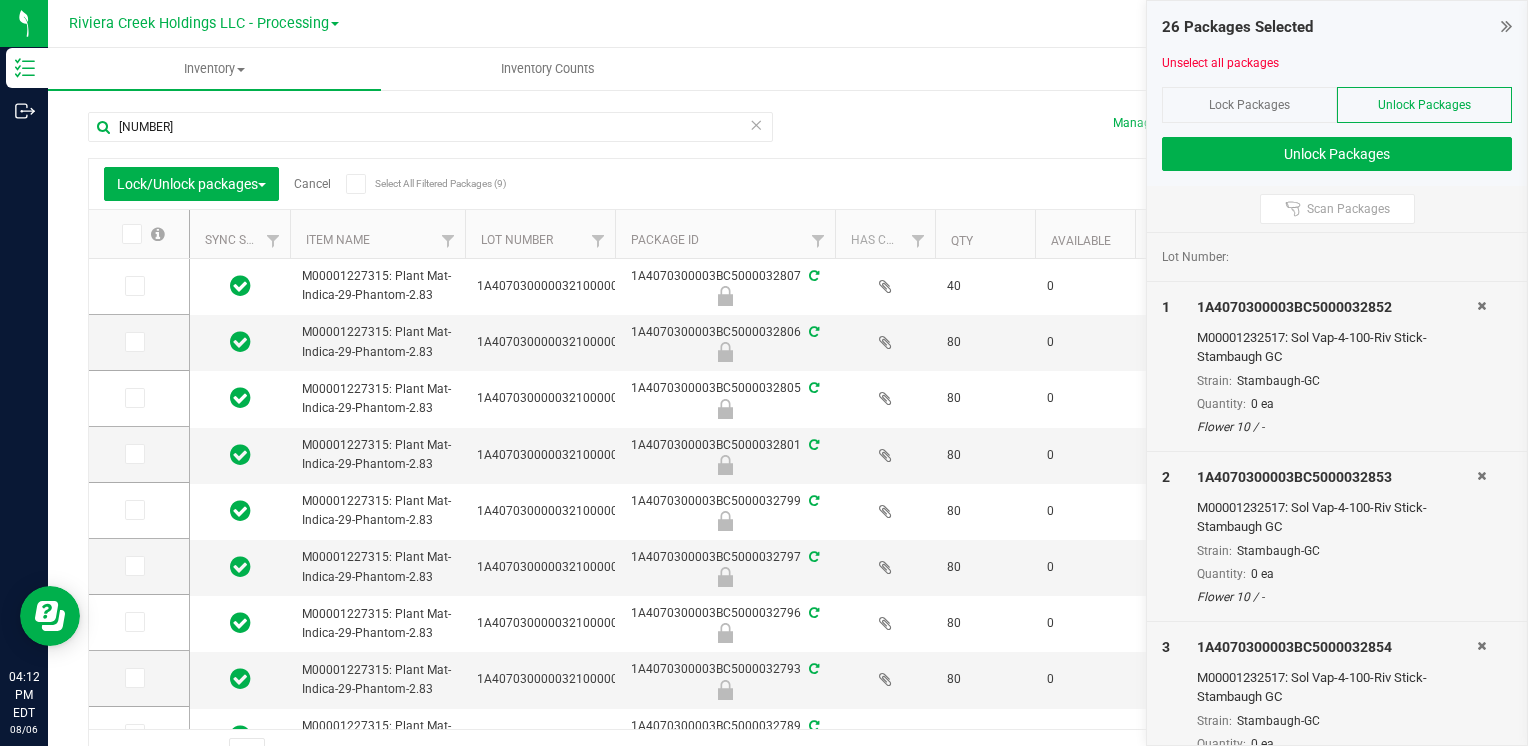 click at bounding box center [130, 234] 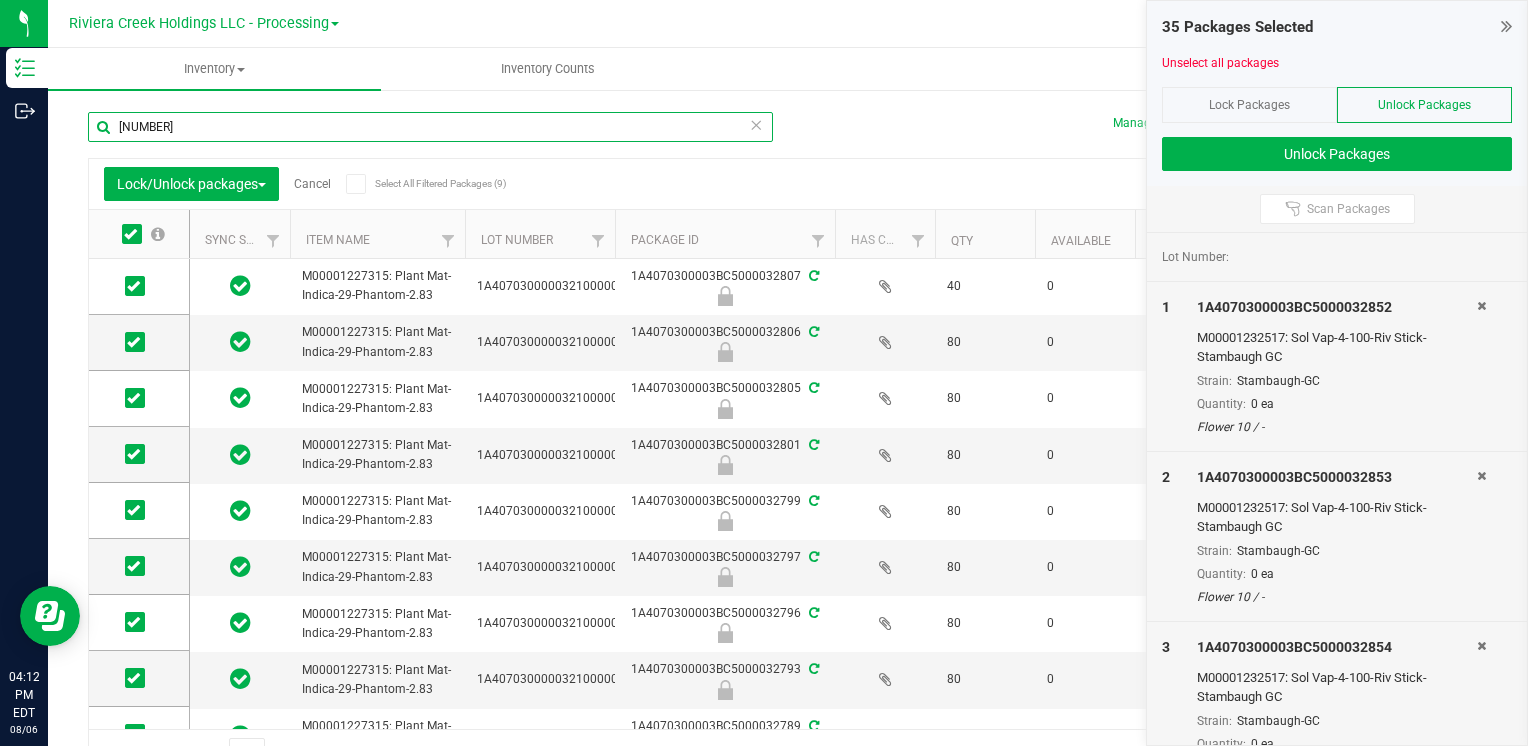 click on "000870" at bounding box center [430, 127] 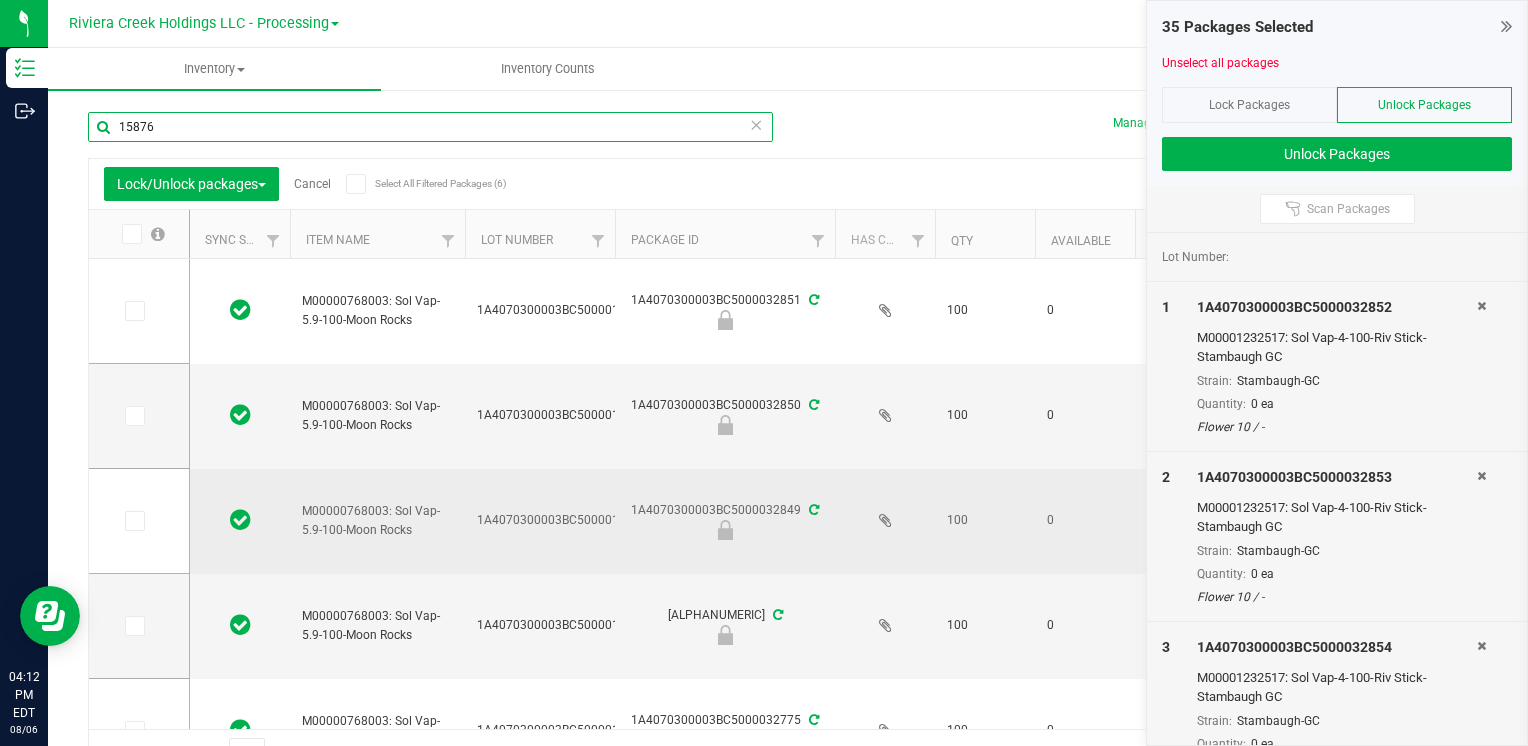 scroll, scrollTop: 173, scrollLeft: 0, axis: vertical 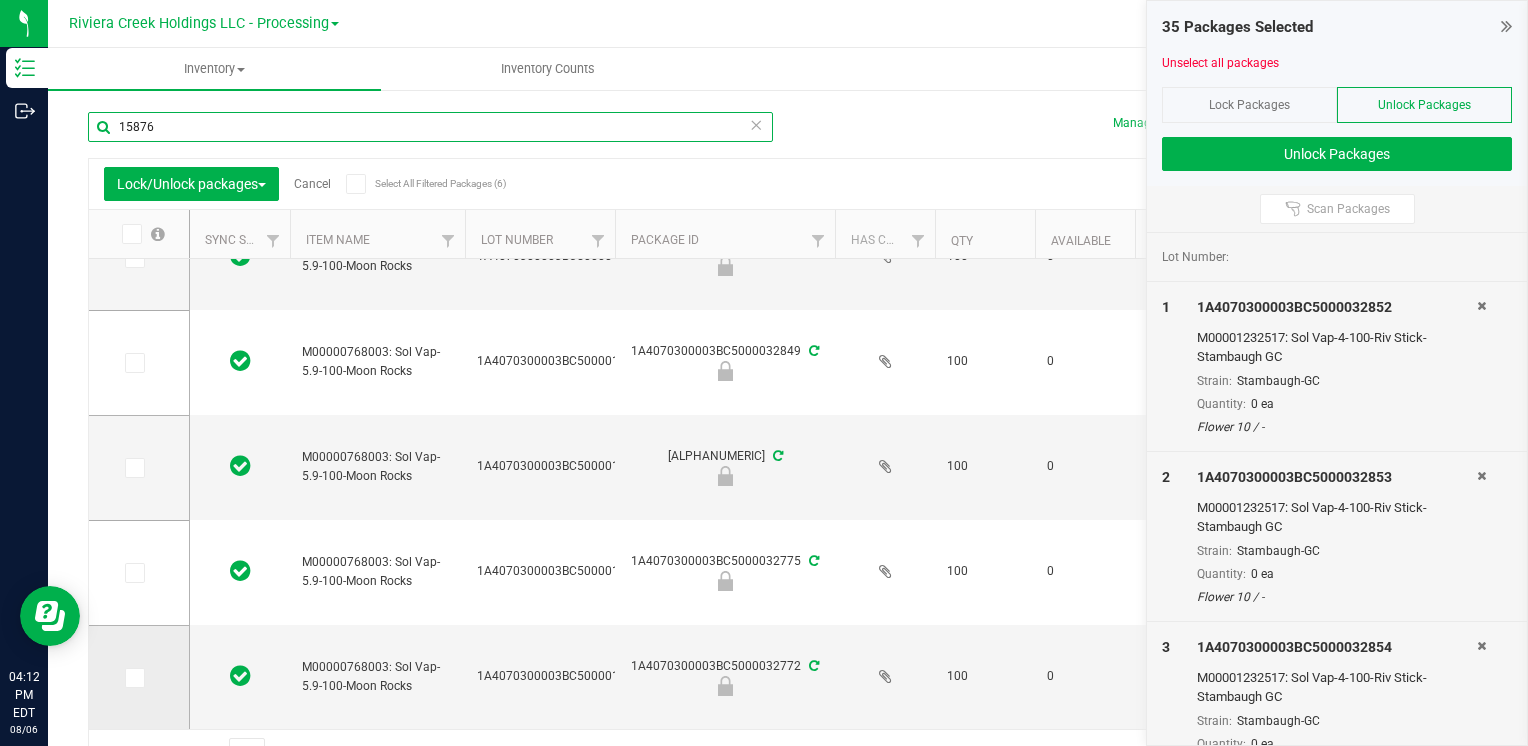 type on "15876" 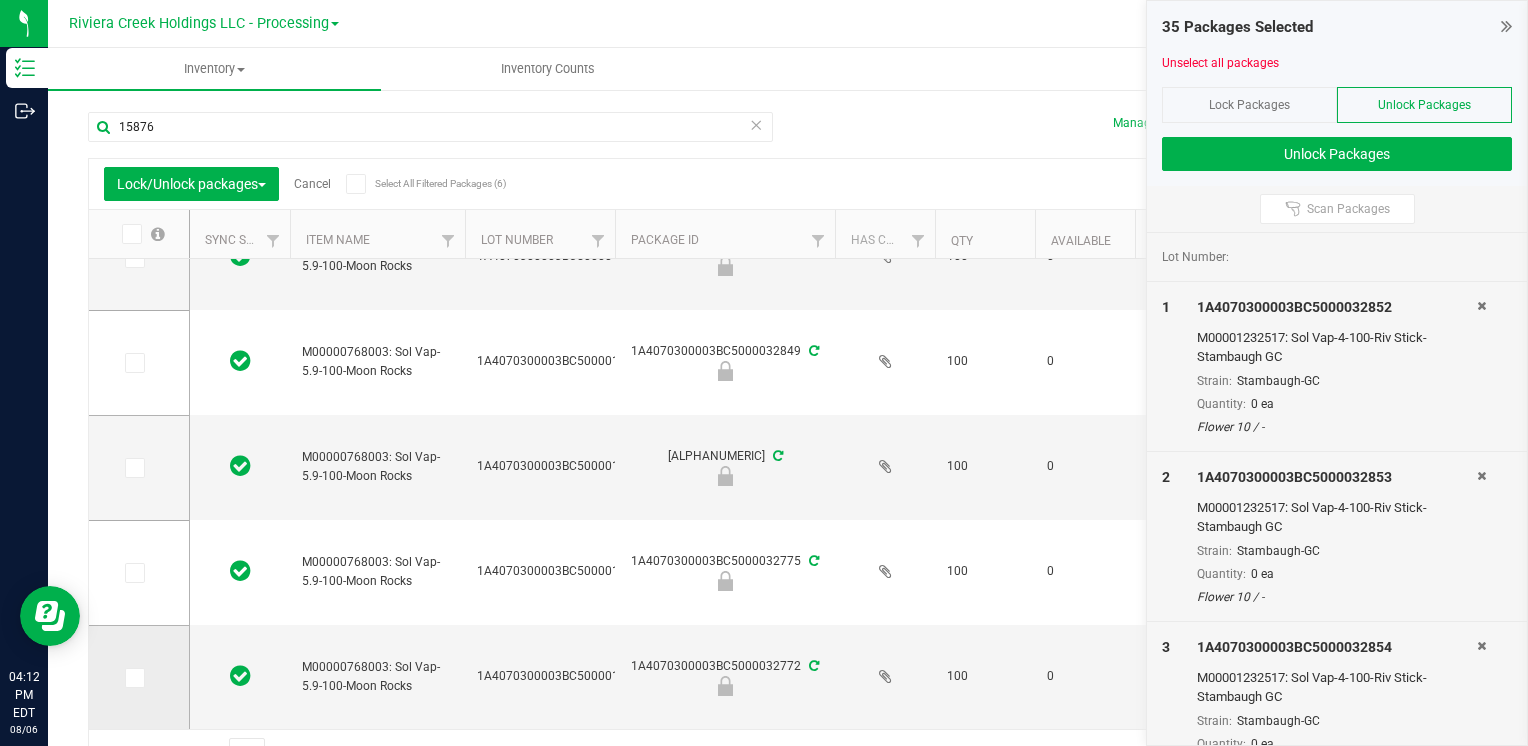 click at bounding box center (133, 678) 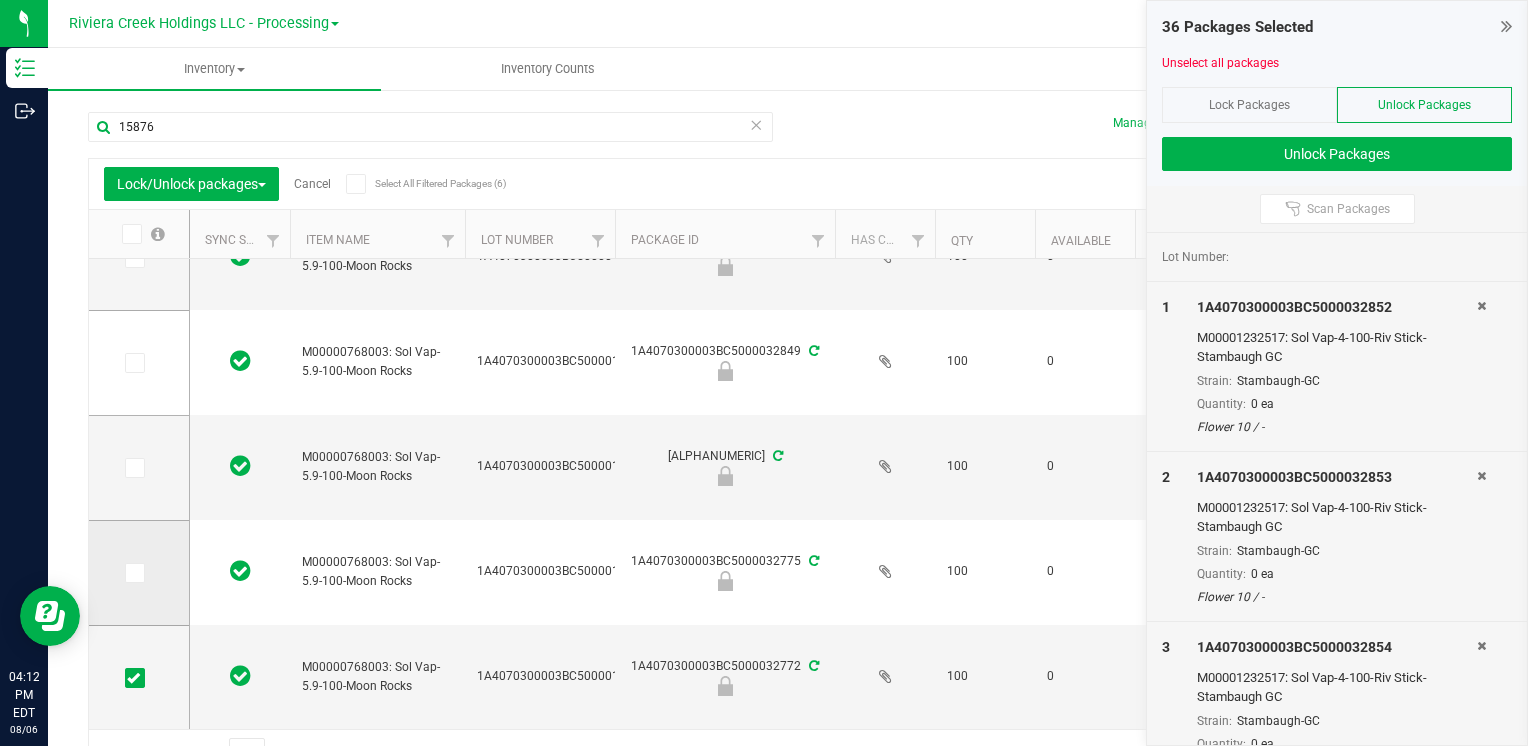 click at bounding box center (139, 573) 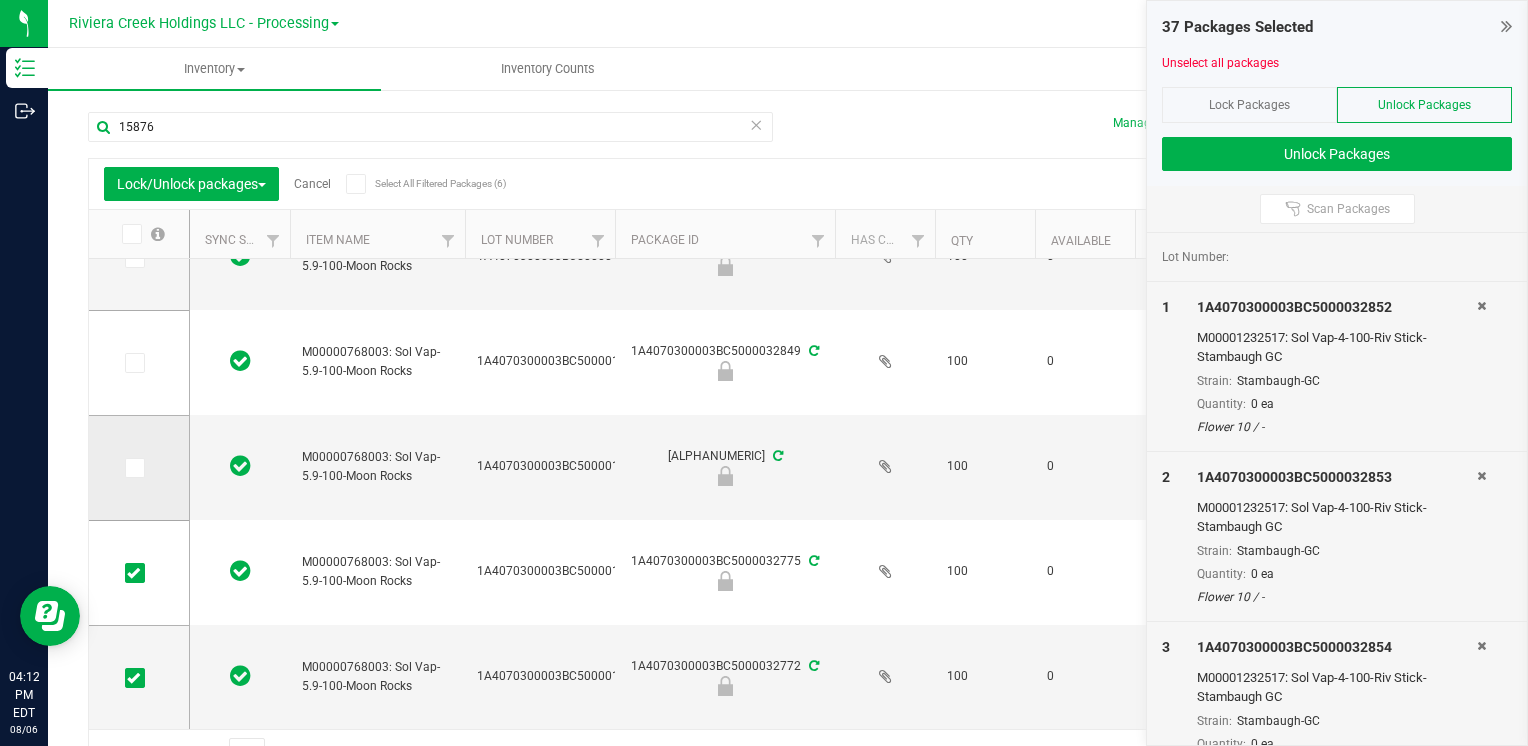 click at bounding box center (133, 468) 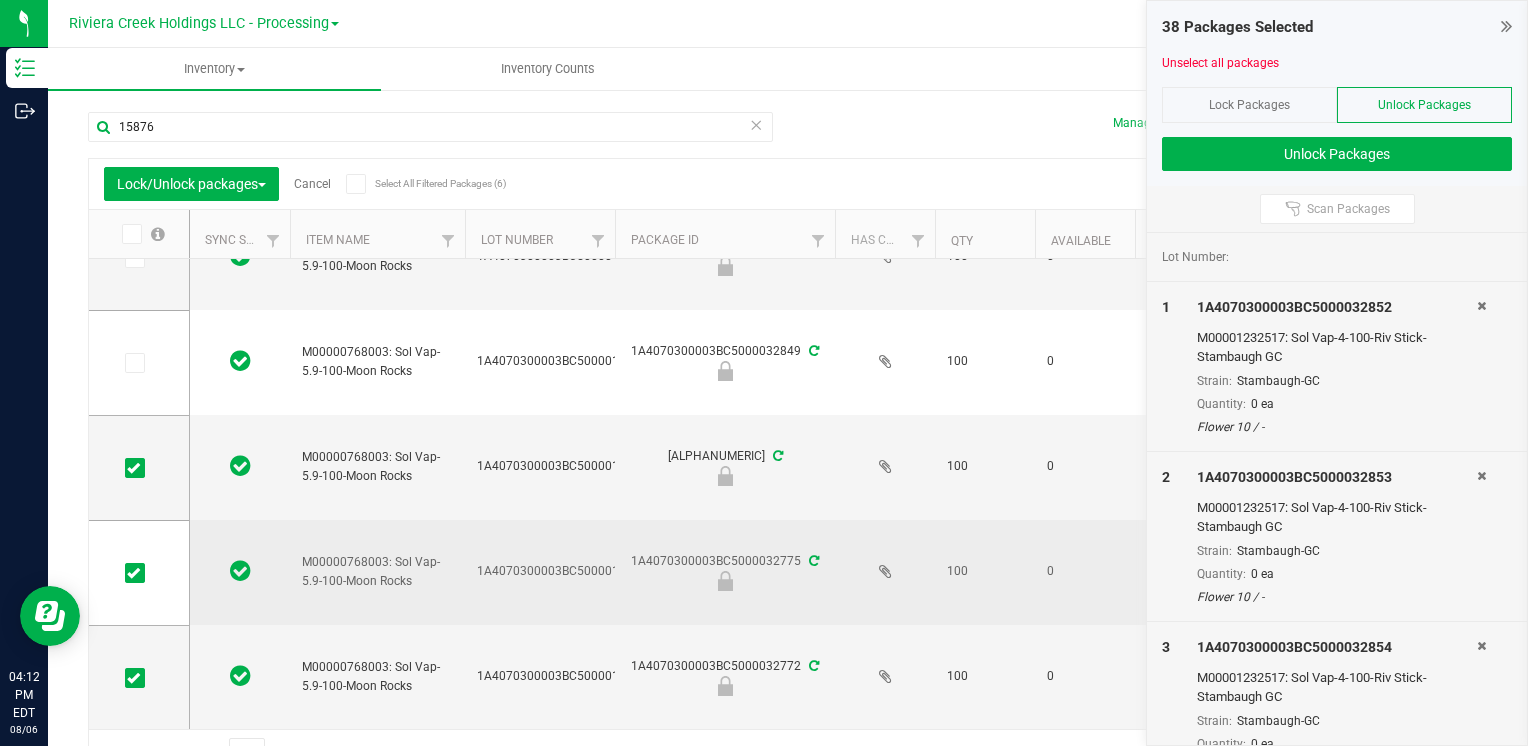 scroll, scrollTop: 68, scrollLeft: 0, axis: vertical 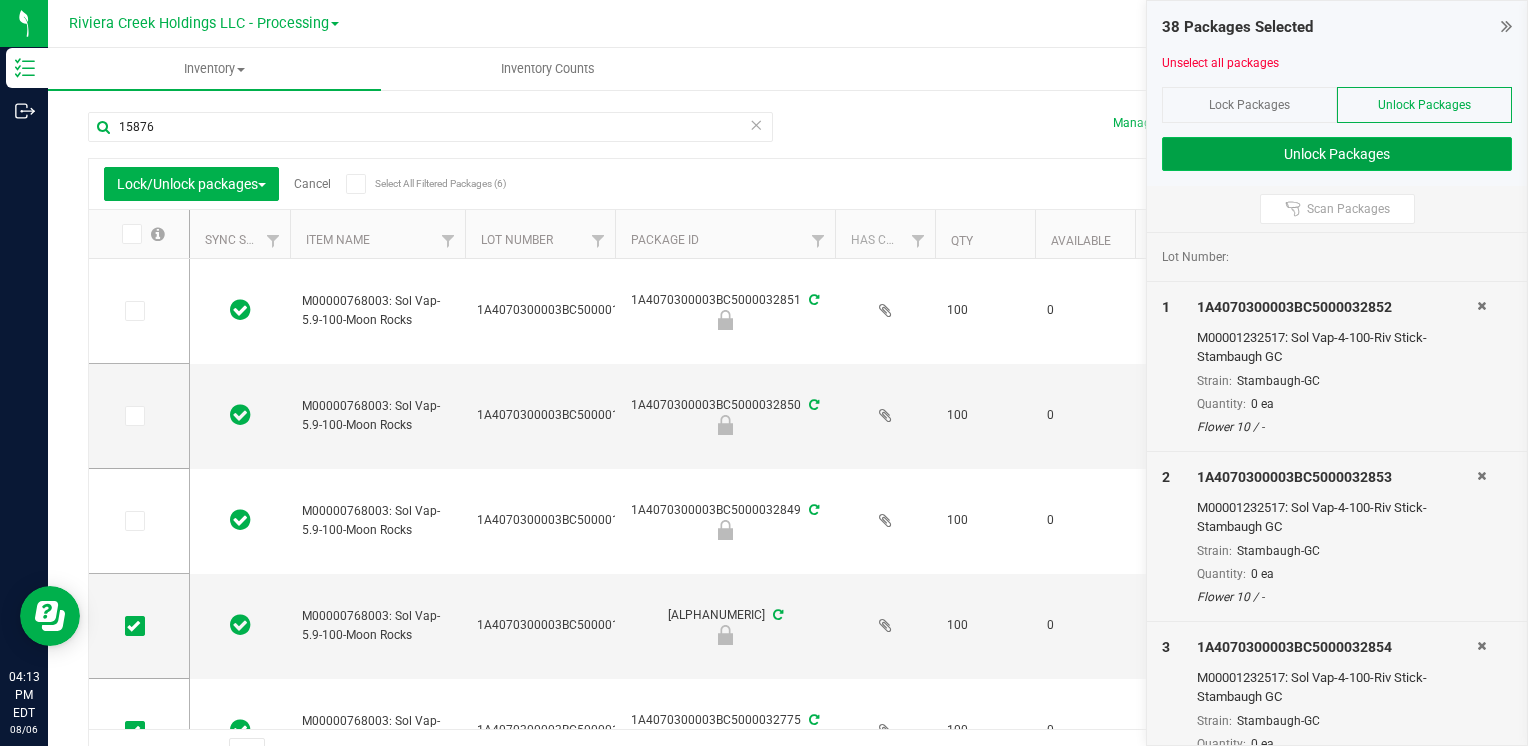 click on "Unlock Packages" at bounding box center [1337, 154] 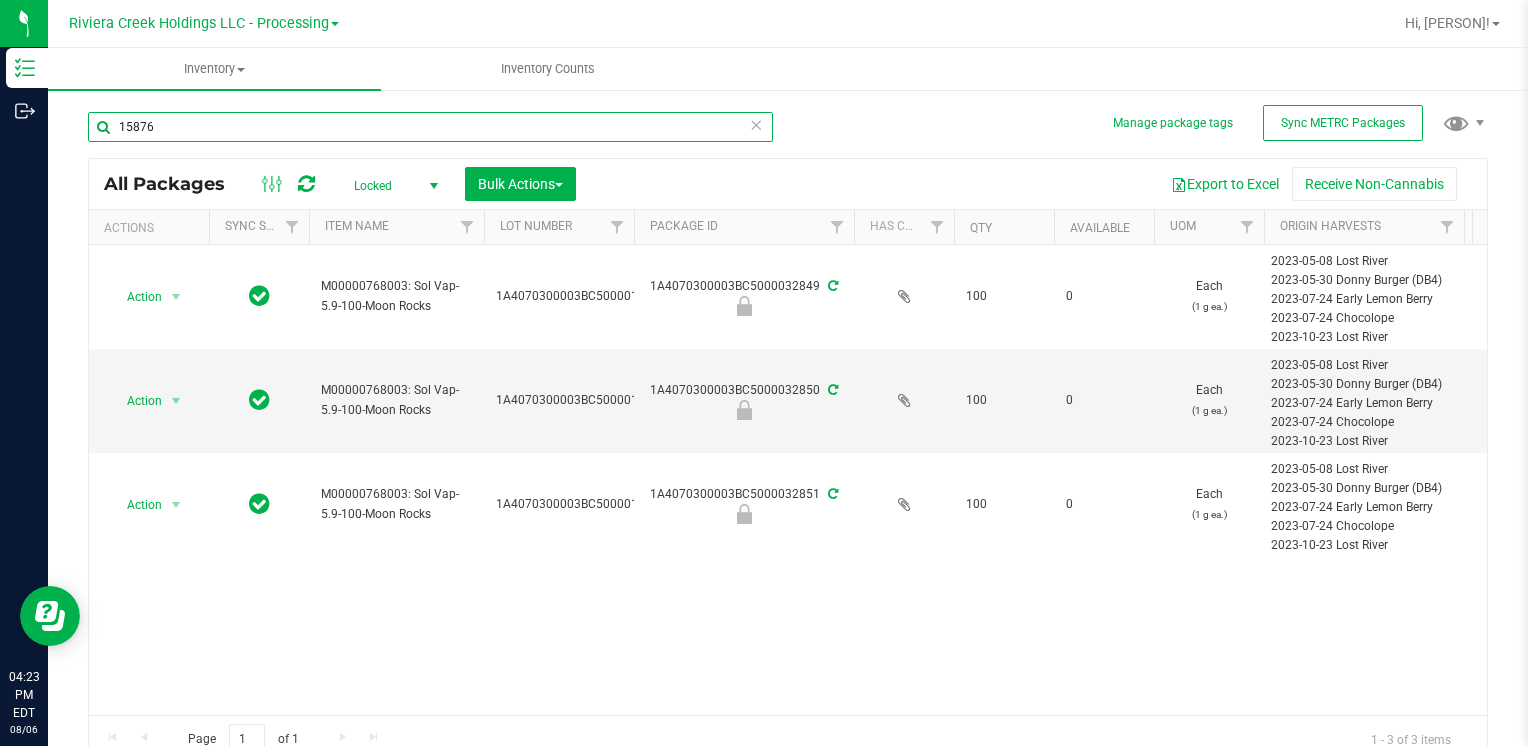 click on "15876" at bounding box center [430, 127] 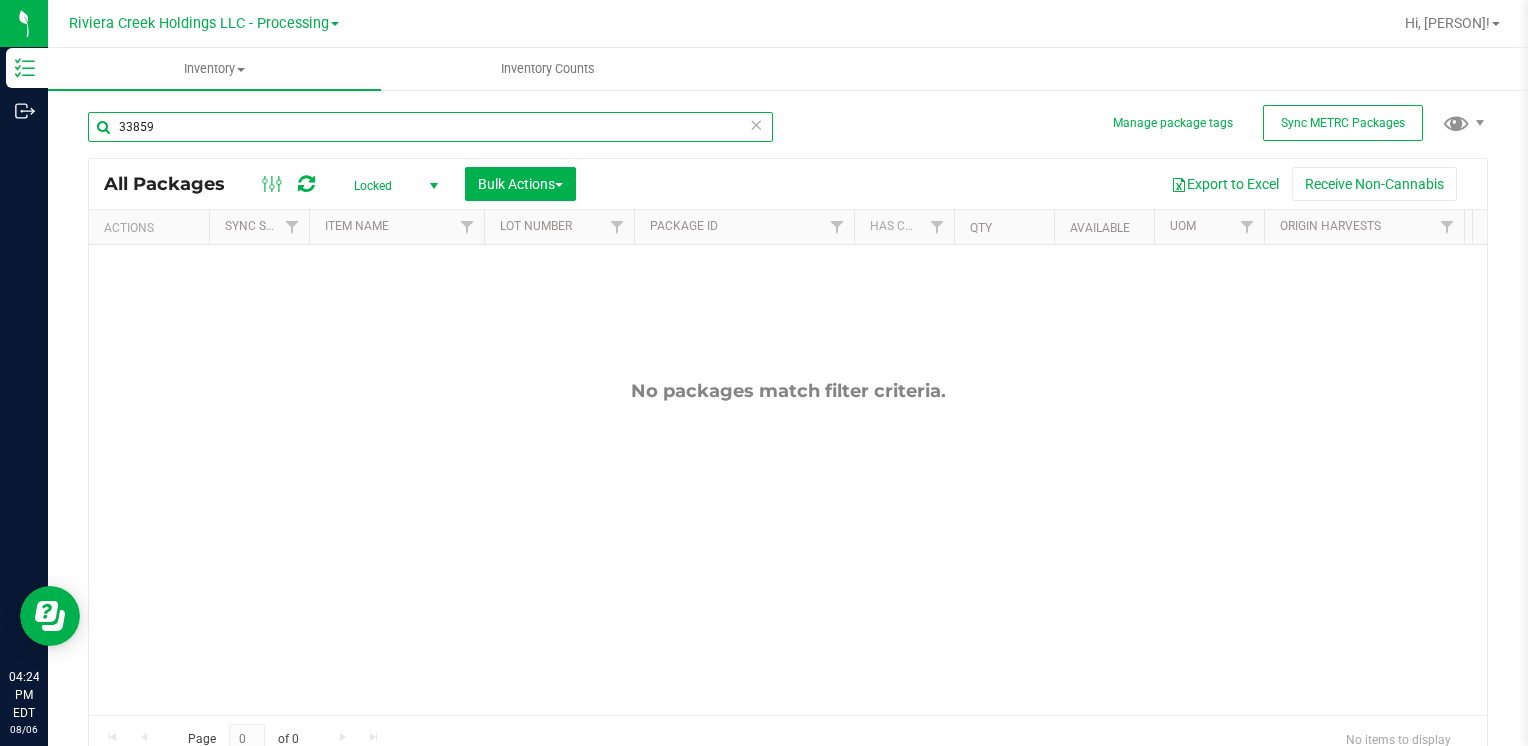 type on "33859" 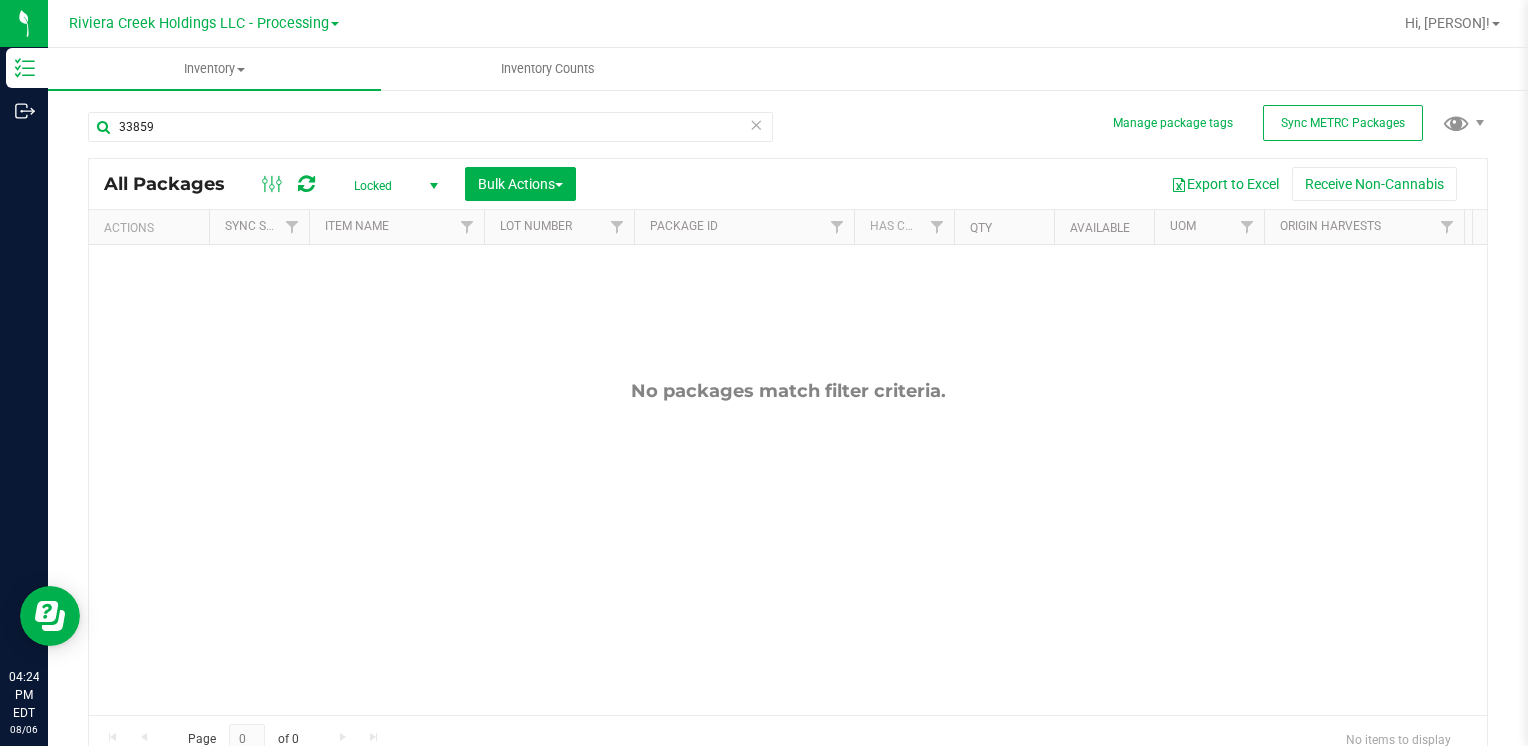 click at bounding box center (433, 186) 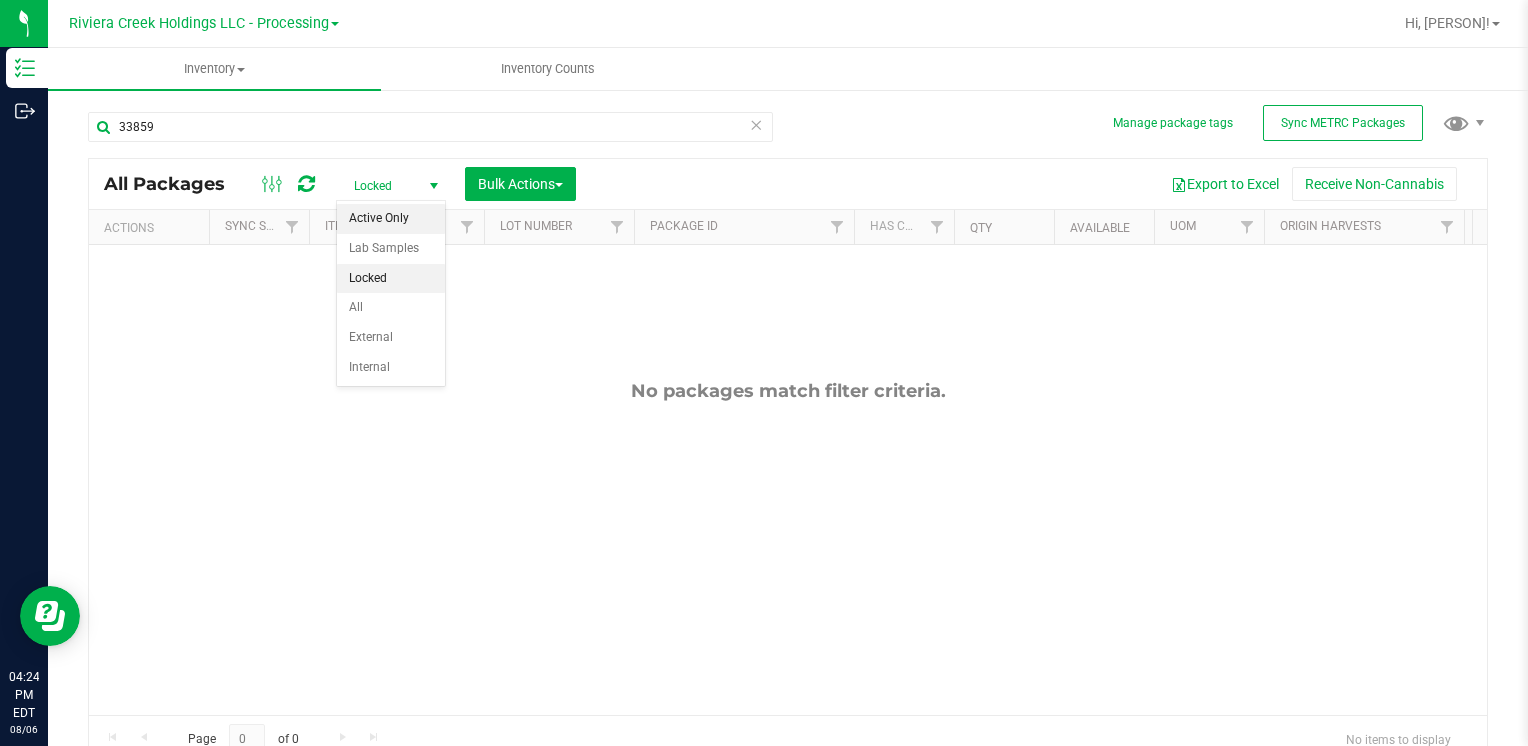click on "Active Only" at bounding box center (391, 219) 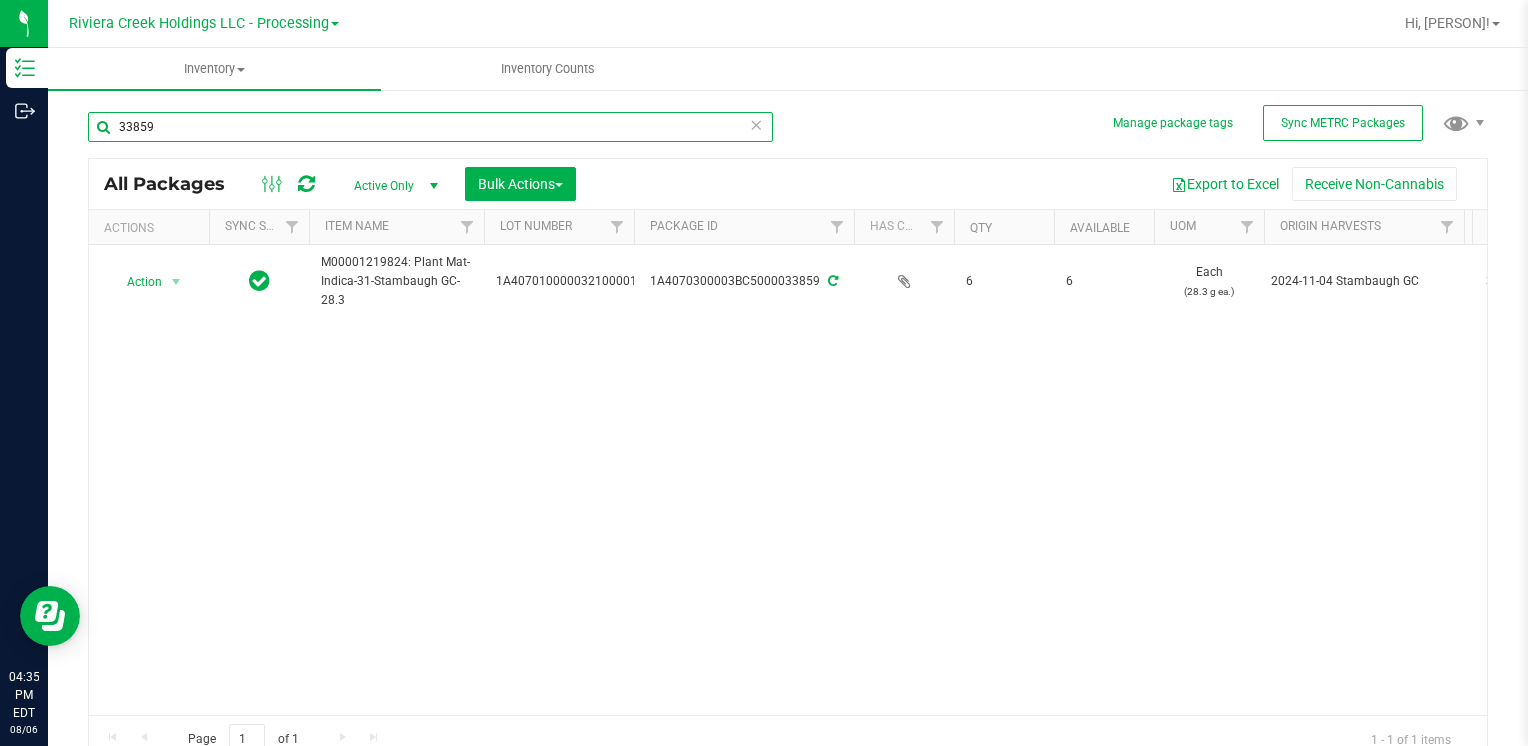 click on "33859" at bounding box center (430, 127) 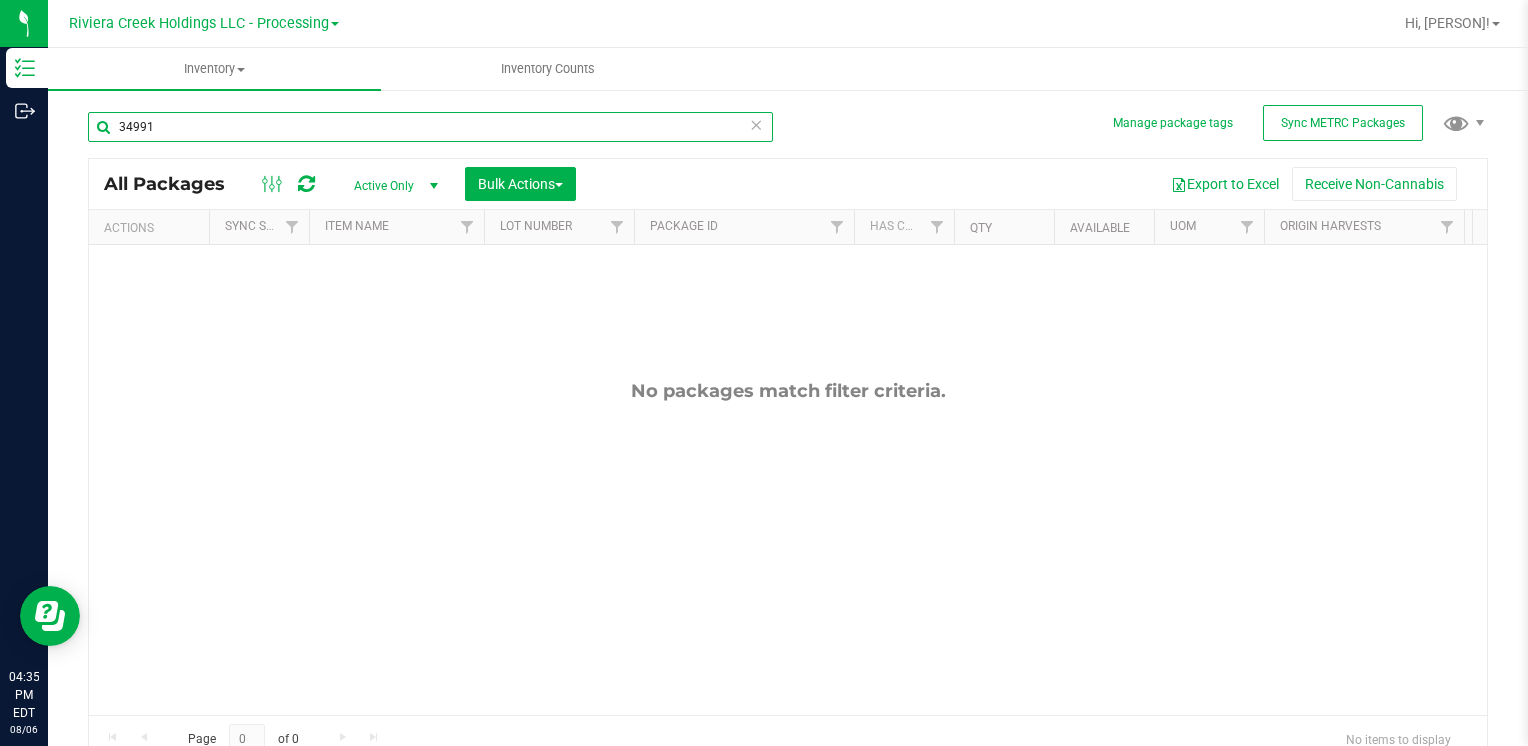 type on "34991" 